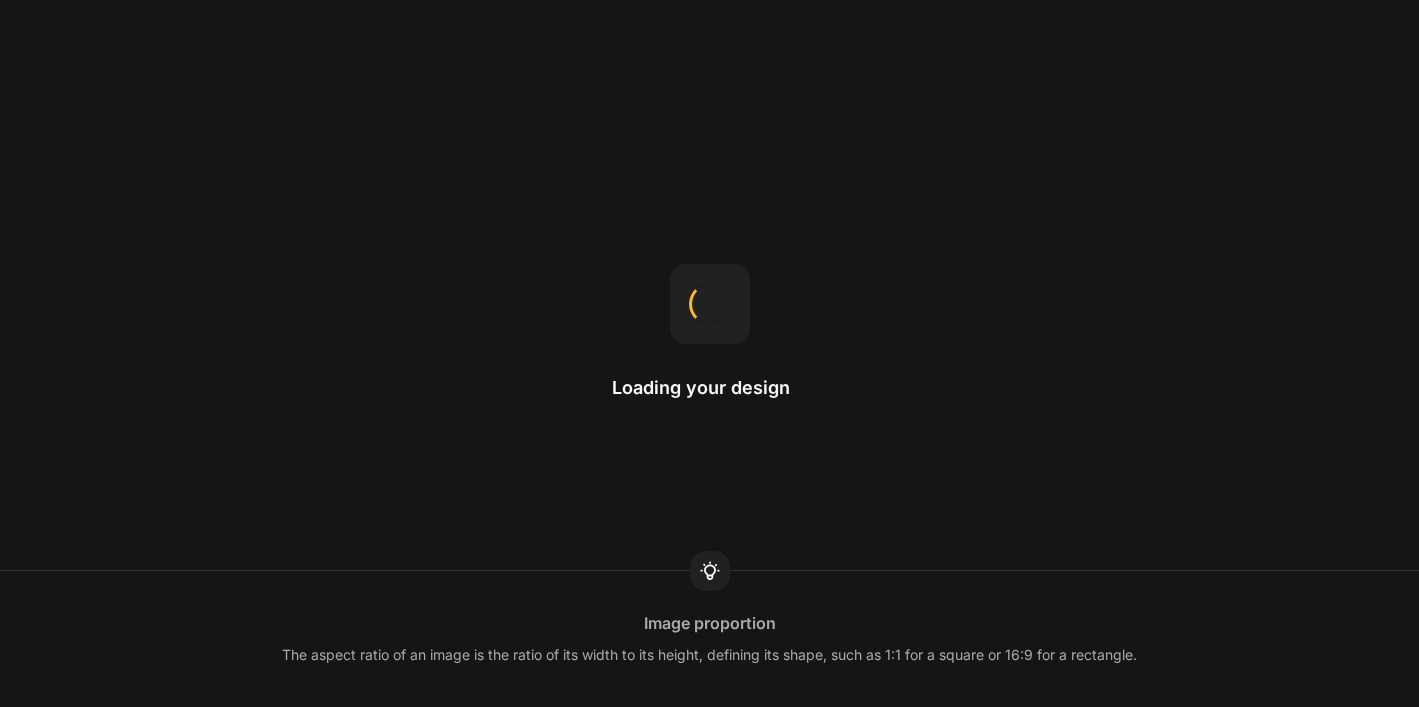 scroll, scrollTop: 0, scrollLeft: 0, axis: both 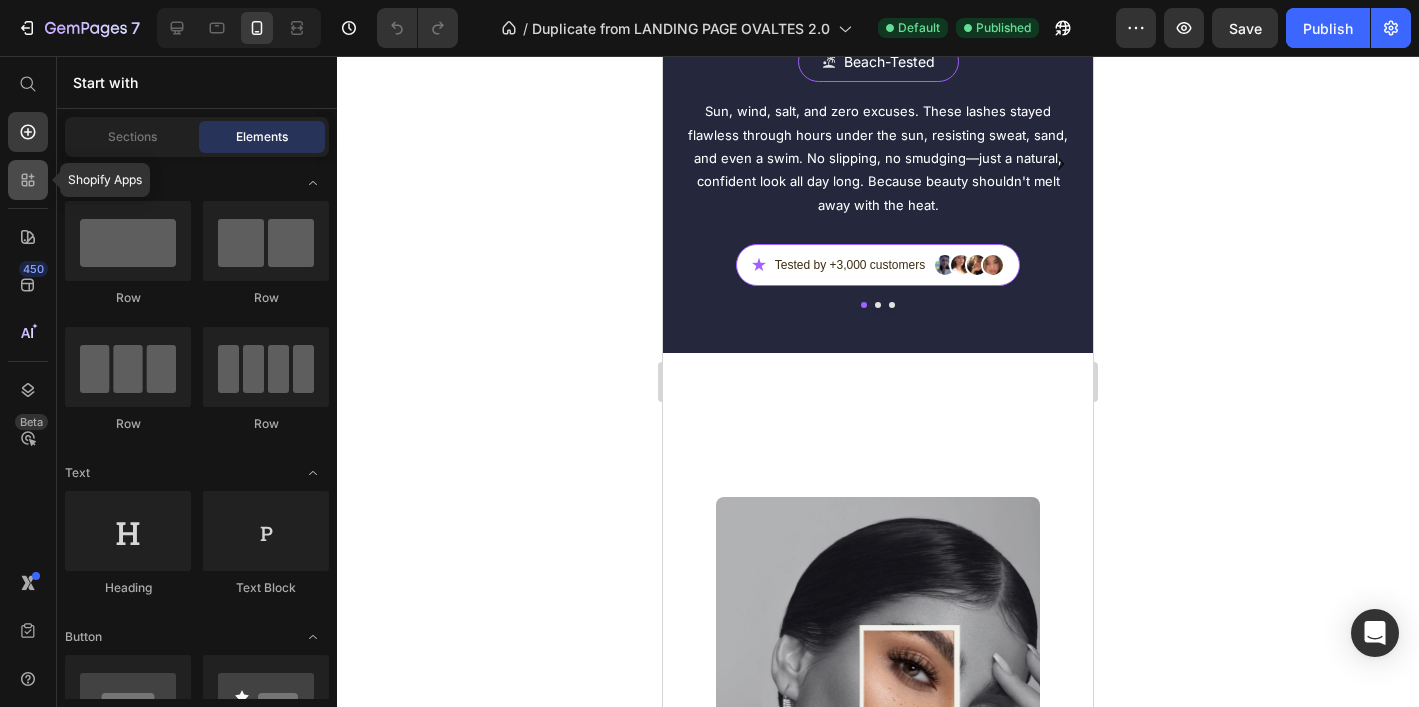 click 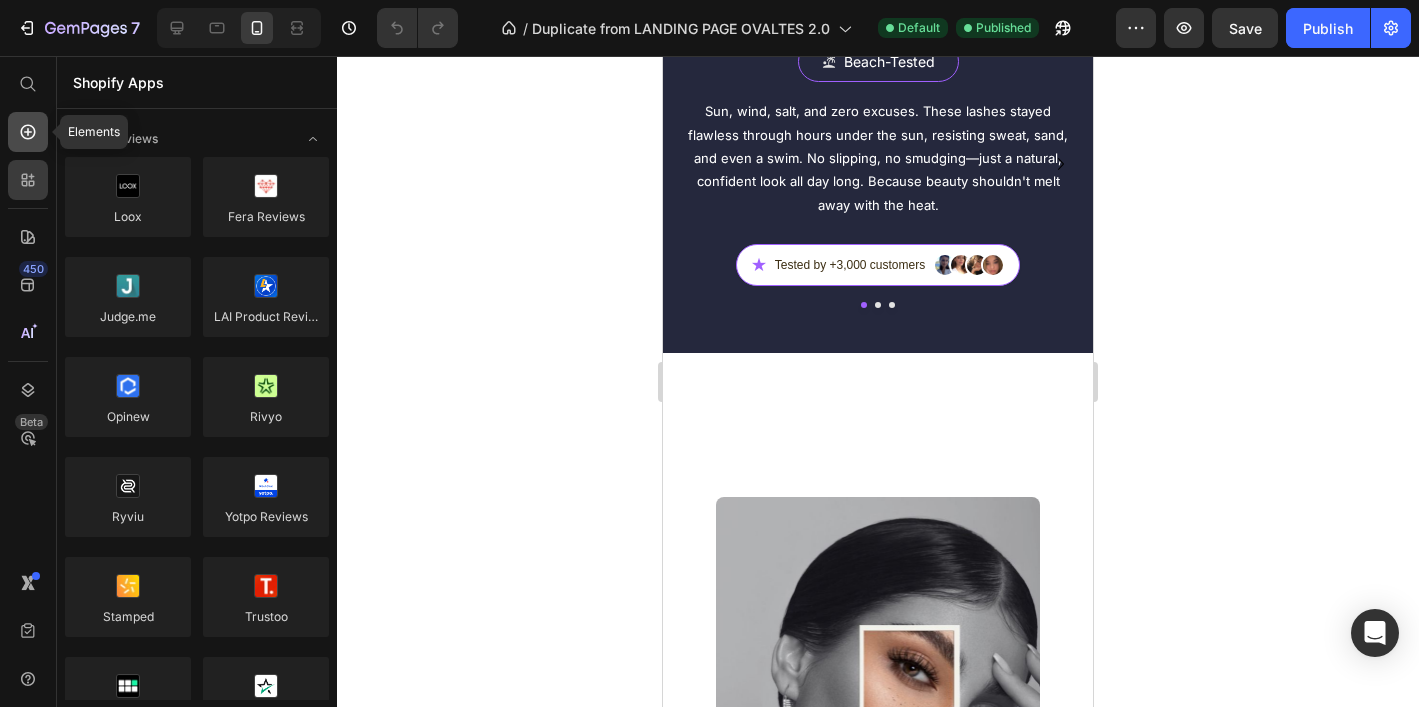 click 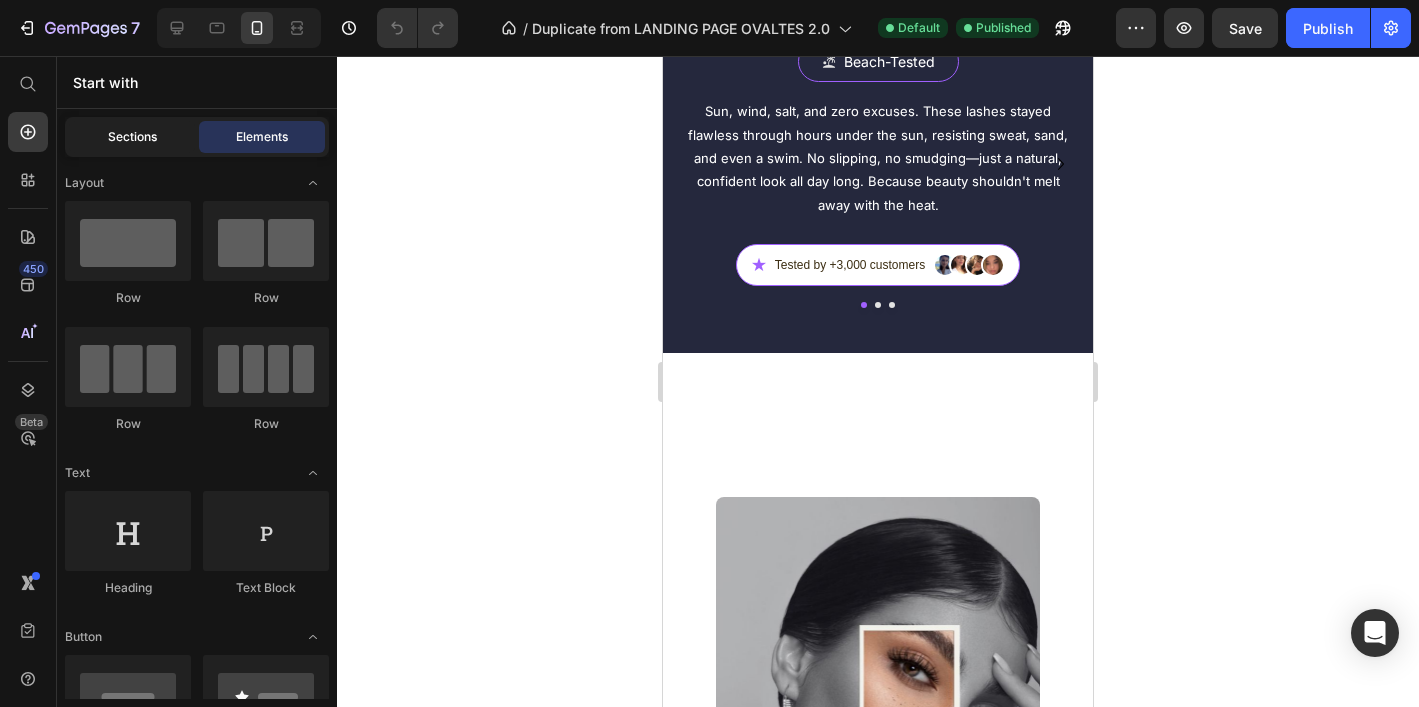 click on "Sections" 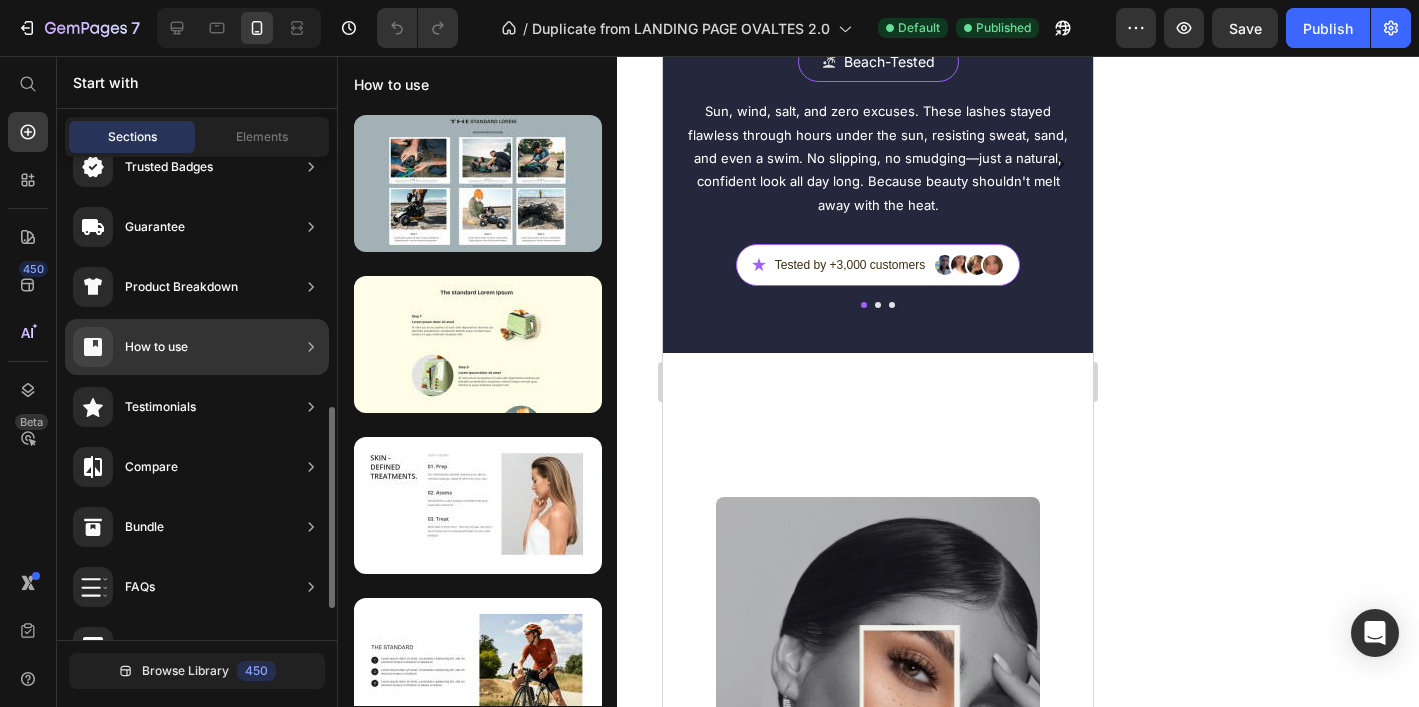 scroll, scrollTop: 332, scrollLeft: 0, axis: vertical 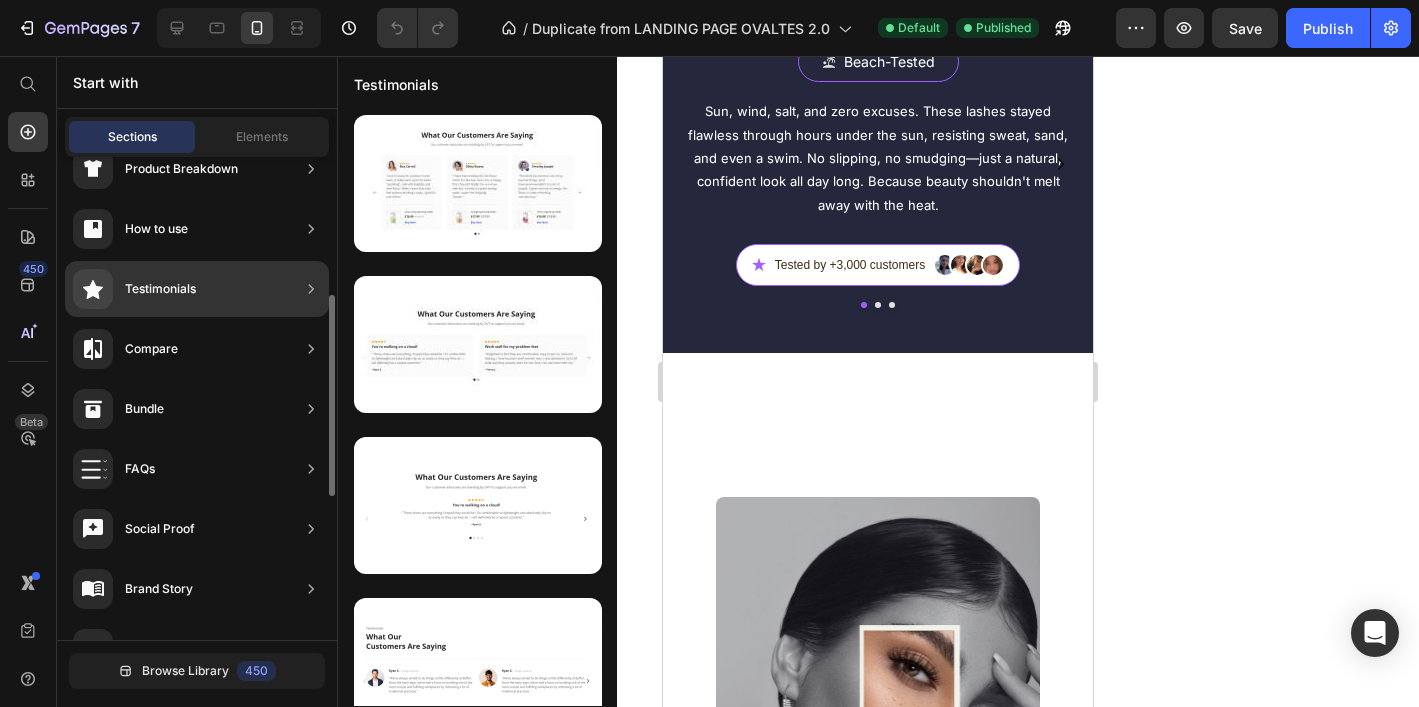 click on "Testimonials" 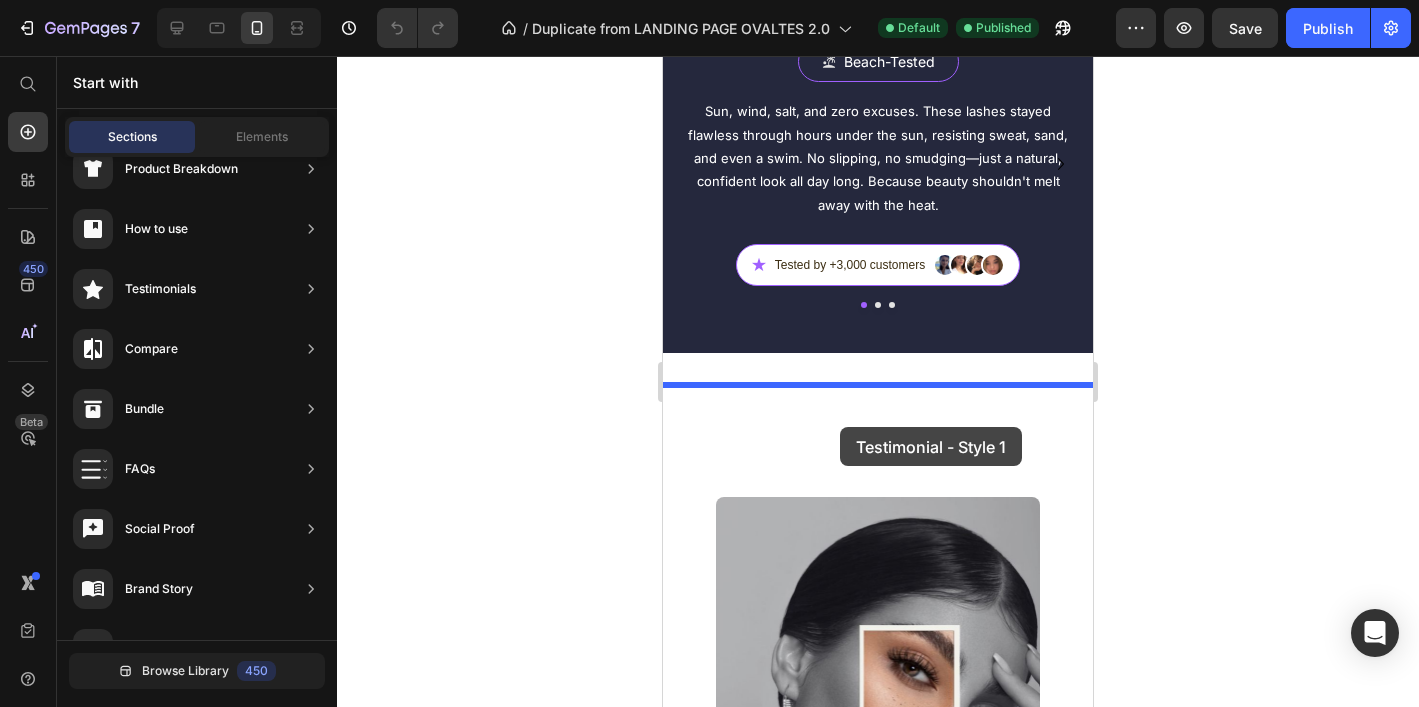 drag, startPoint x: 671, startPoint y: 328, endPoint x: 840, endPoint y: 428, distance: 196.36955 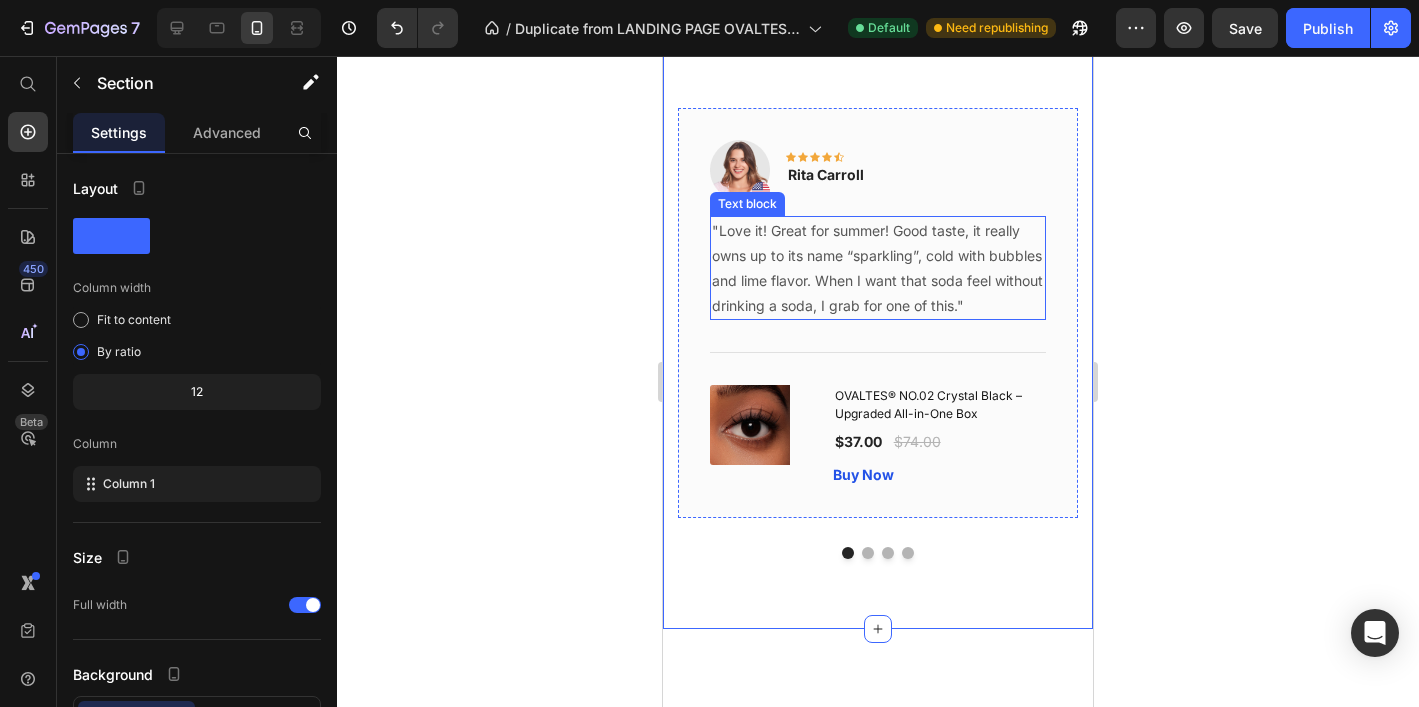 scroll, scrollTop: 5735, scrollLeft: 0, axis: vertical 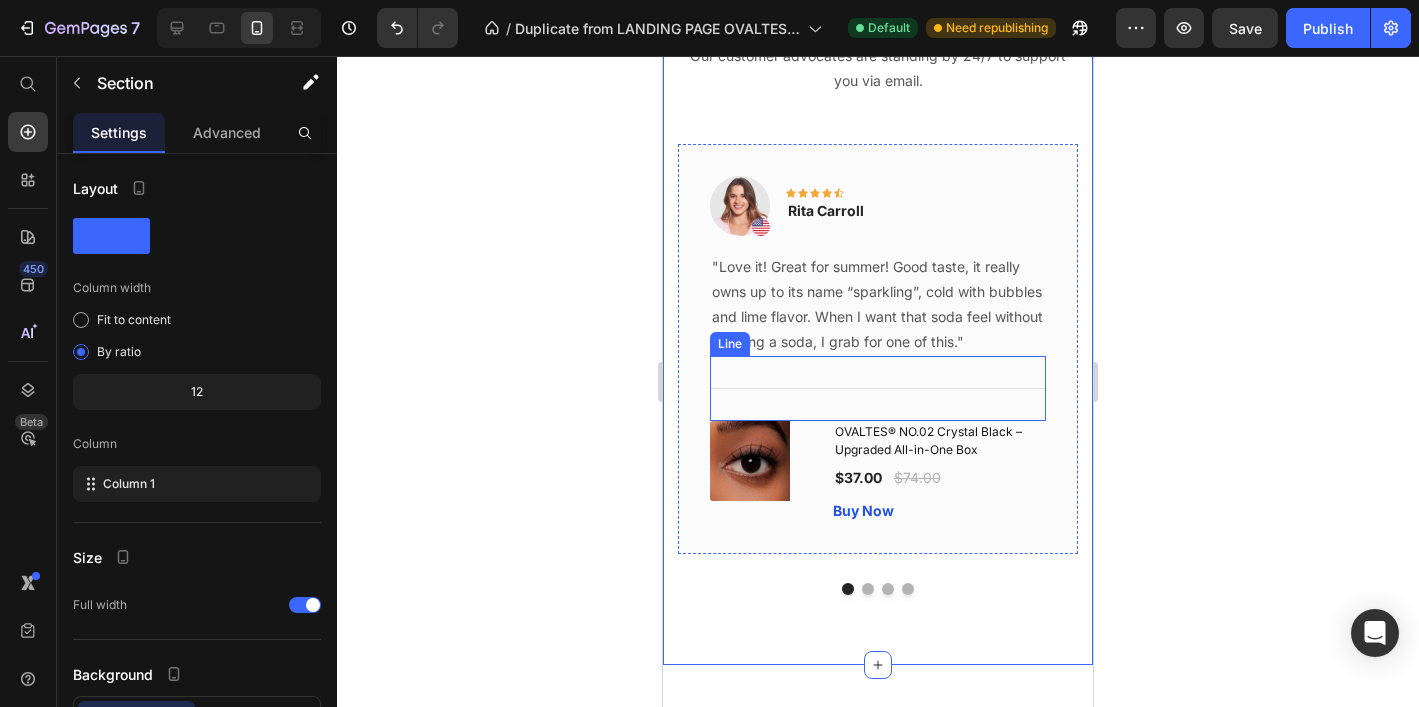 click on "Title Line" at bounding box center (878, 388) 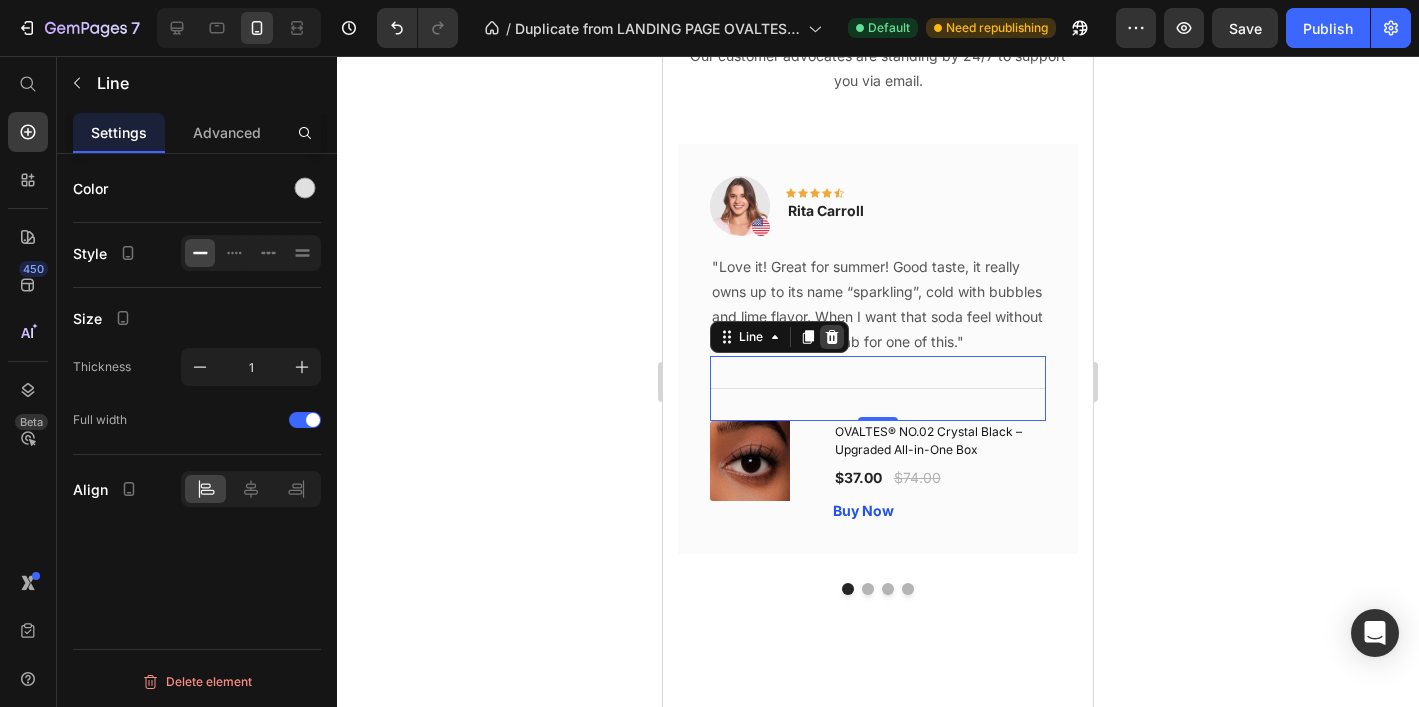 click 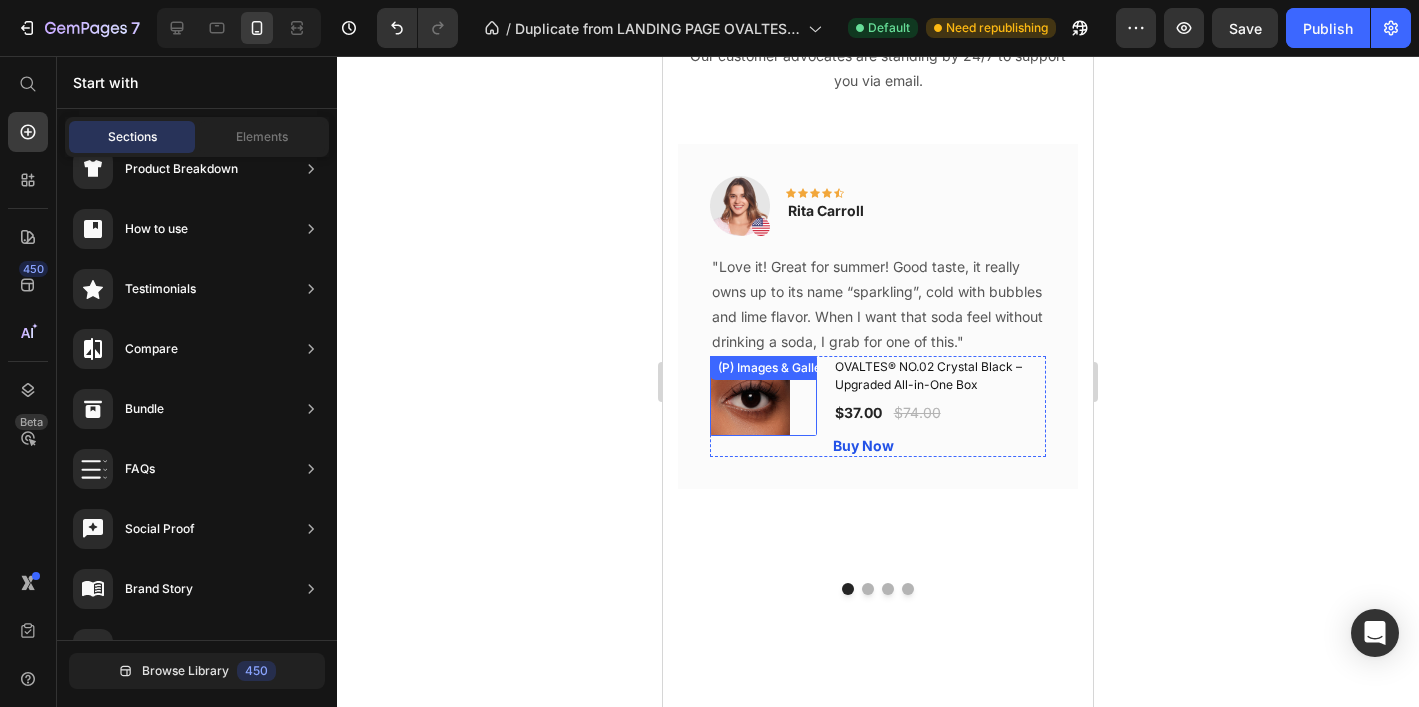 click at bounding box center (763, 396) 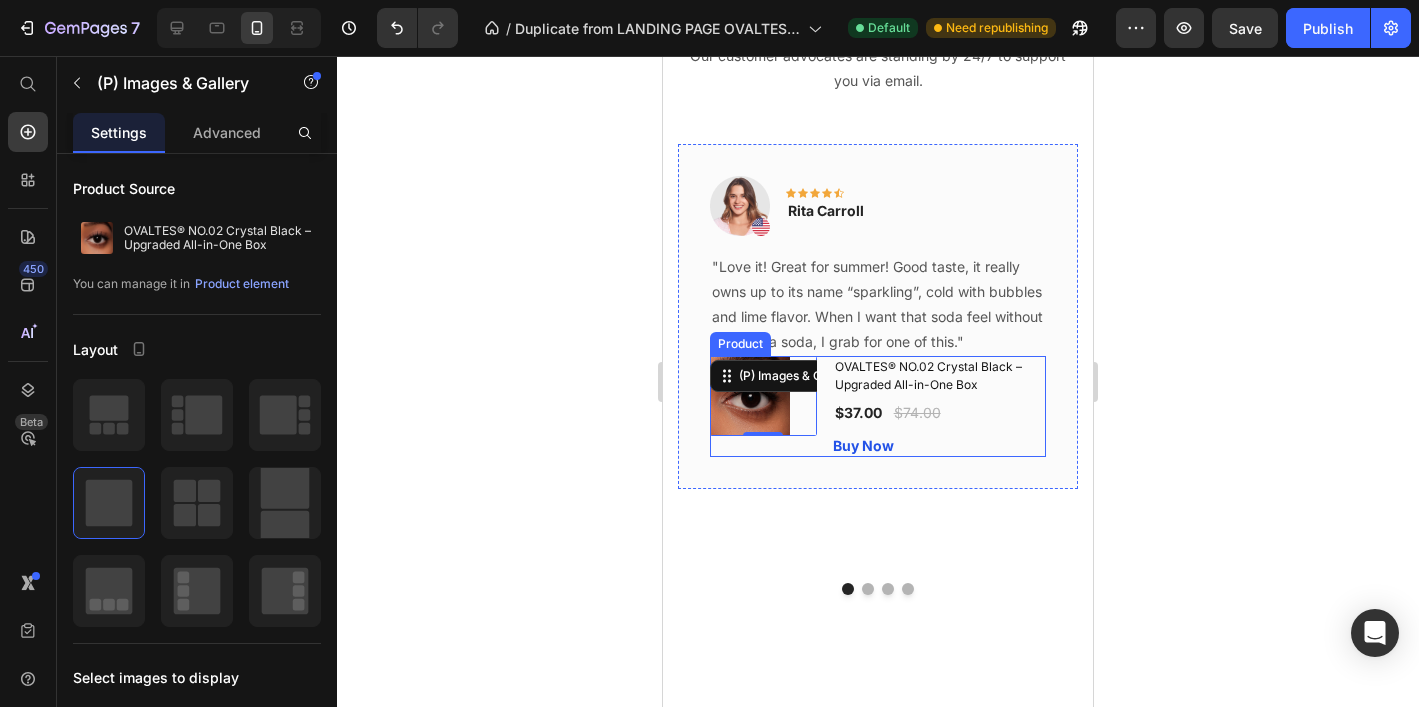 click on "(P) Images & Gallery   0 OVALTES® NO.02 Crystal Black – Upgraded All-in-One Box (P) Title $37.00 (P) Price $74.00 (P) Price Row Buy Now (P) Cart Button Product" at bounding box center (878, 406) 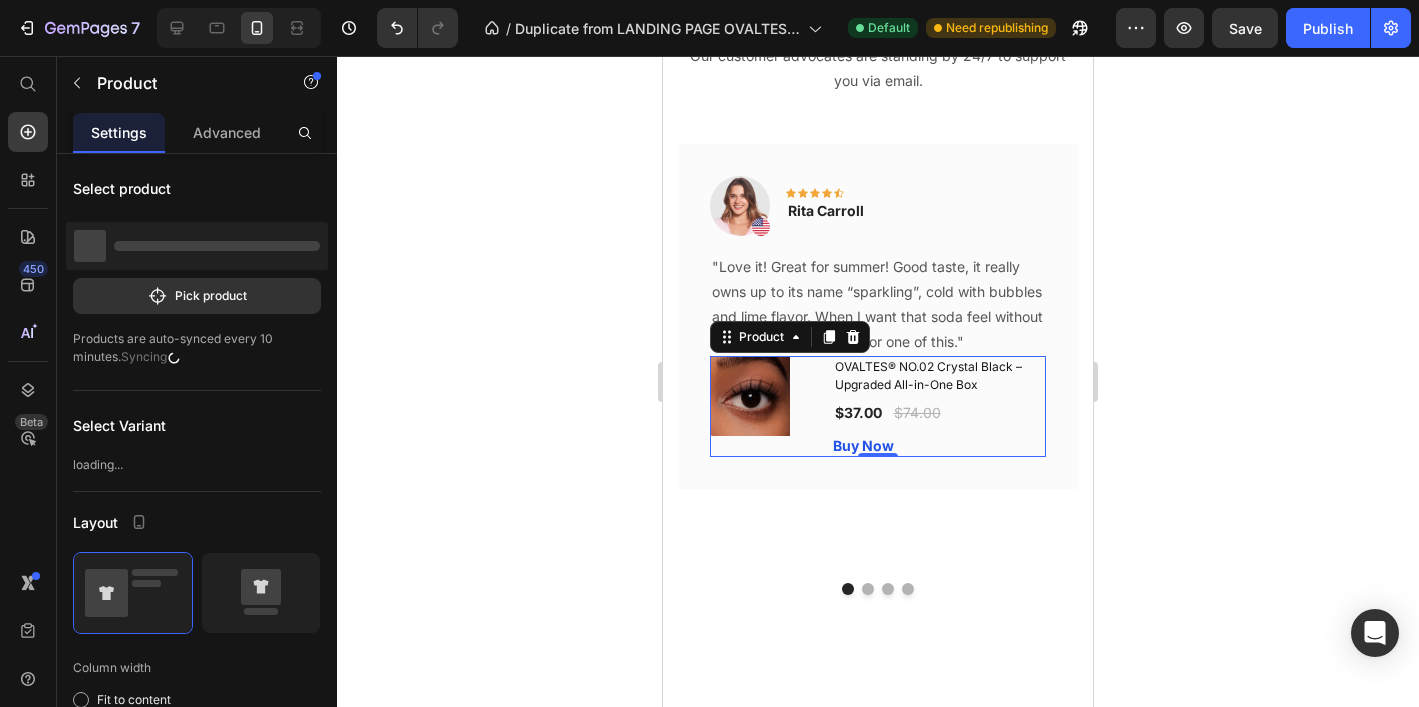 click on ""Love it! Great for summer! Good taste, it really owns up to its name “sparkling”, cold with bubbles and lime flavor. When I want that soda feel without drinking a soda, I grab for one of this."" at bounding box center [878, 304] 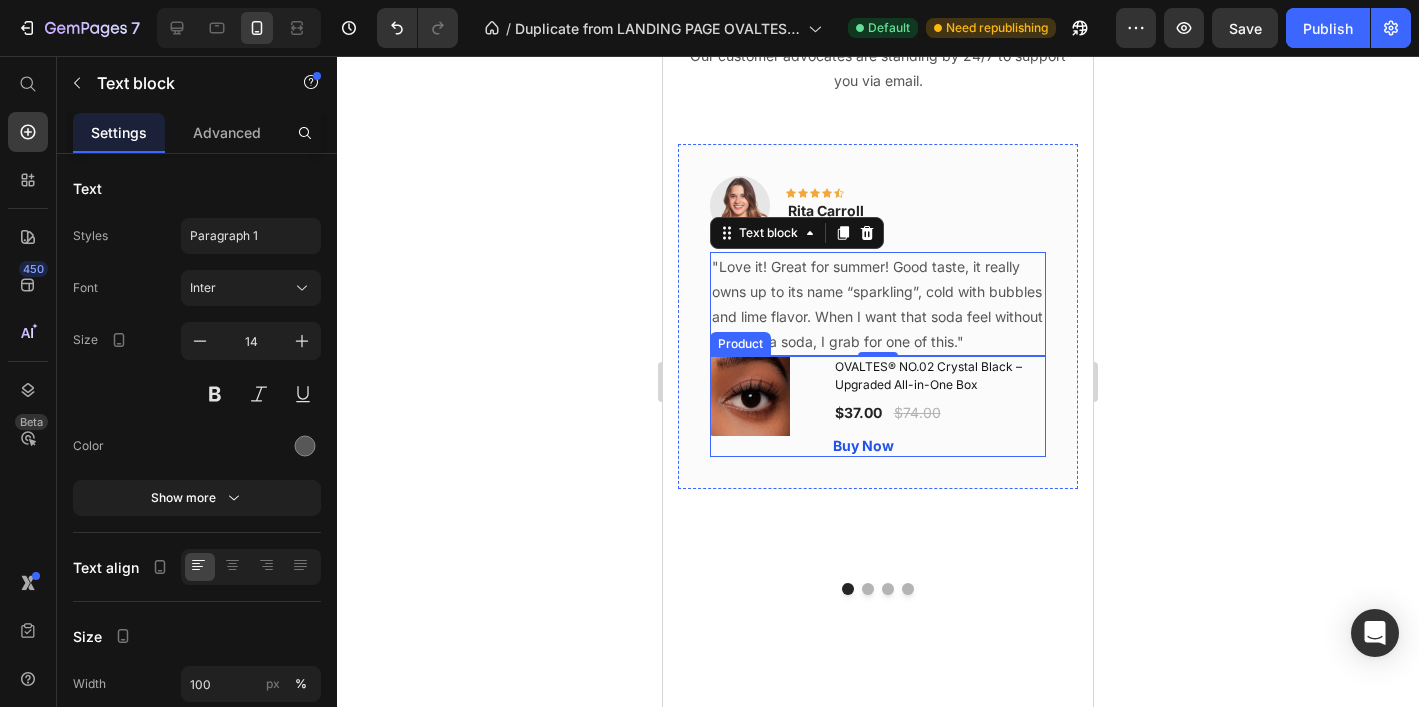 click on "(P) Images & Gallery OVALTES® NO.02 Crystal Black – Upgraded All-in-One Box (P) Title $37.00 (P) Price $74.00 (P) Price Row Buy Now (P) Cart Button Product" at bounding box center (878, 406) 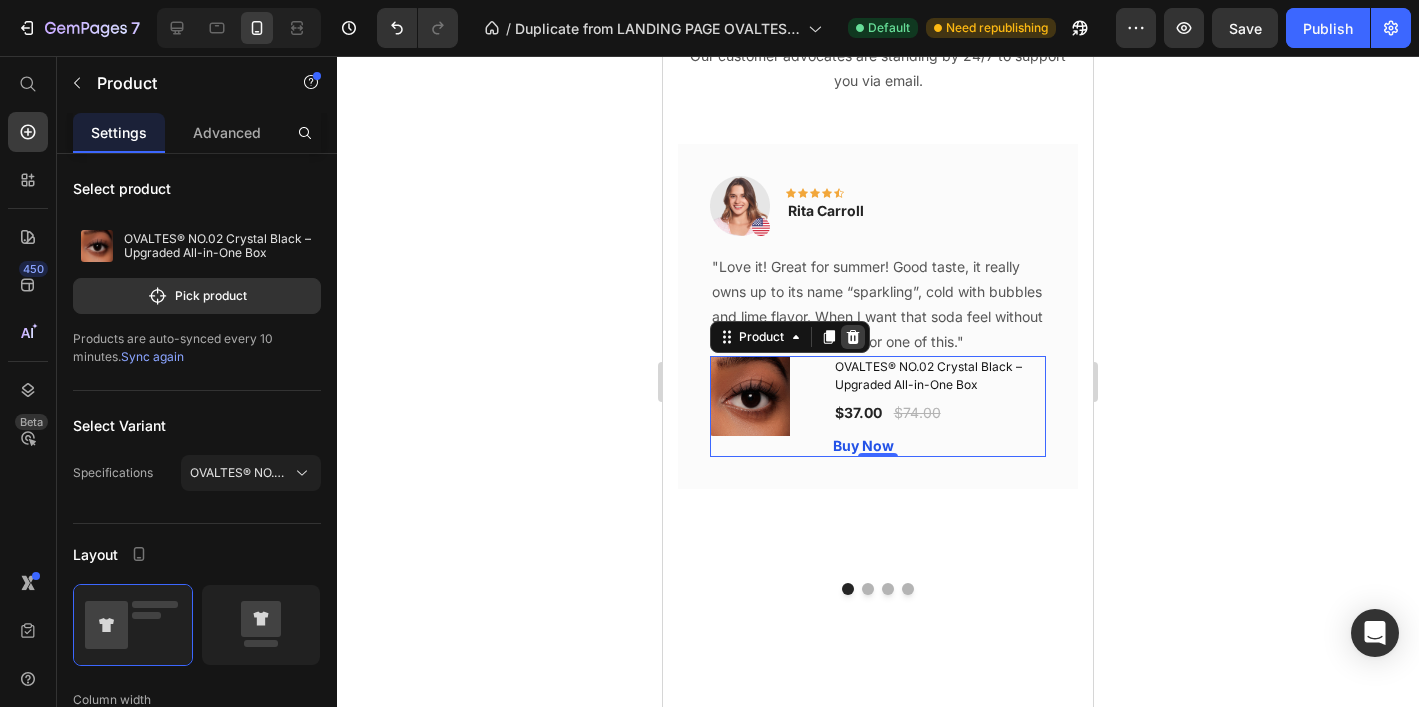 click 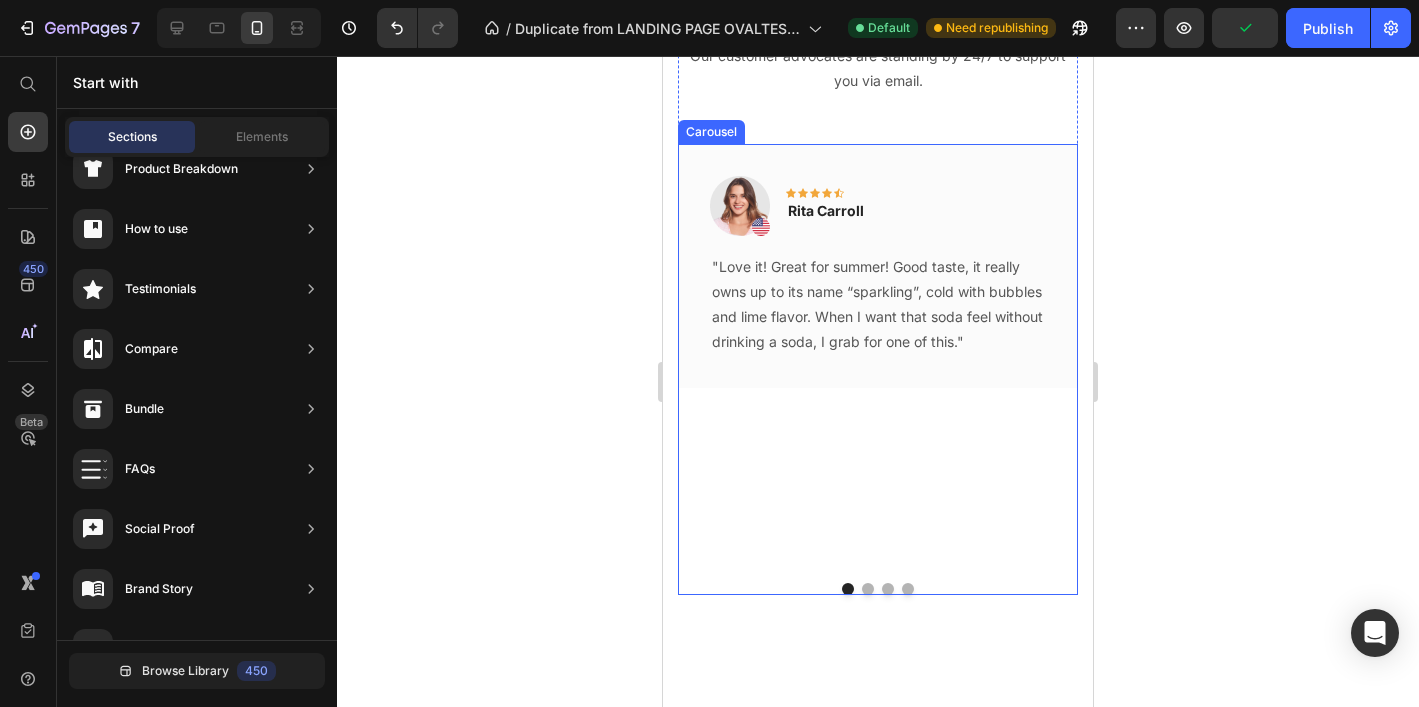 click at bounding box center [868, 589] 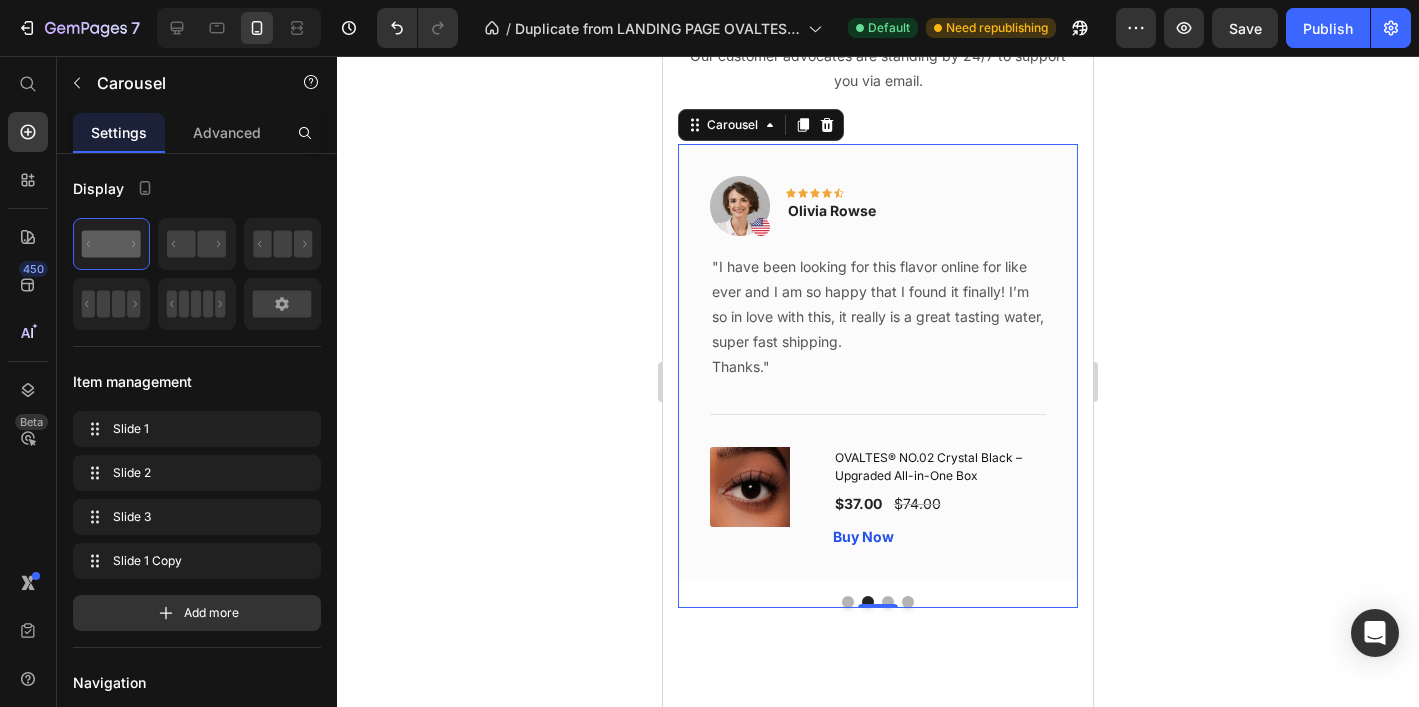 click at bounding box center (848, 602) 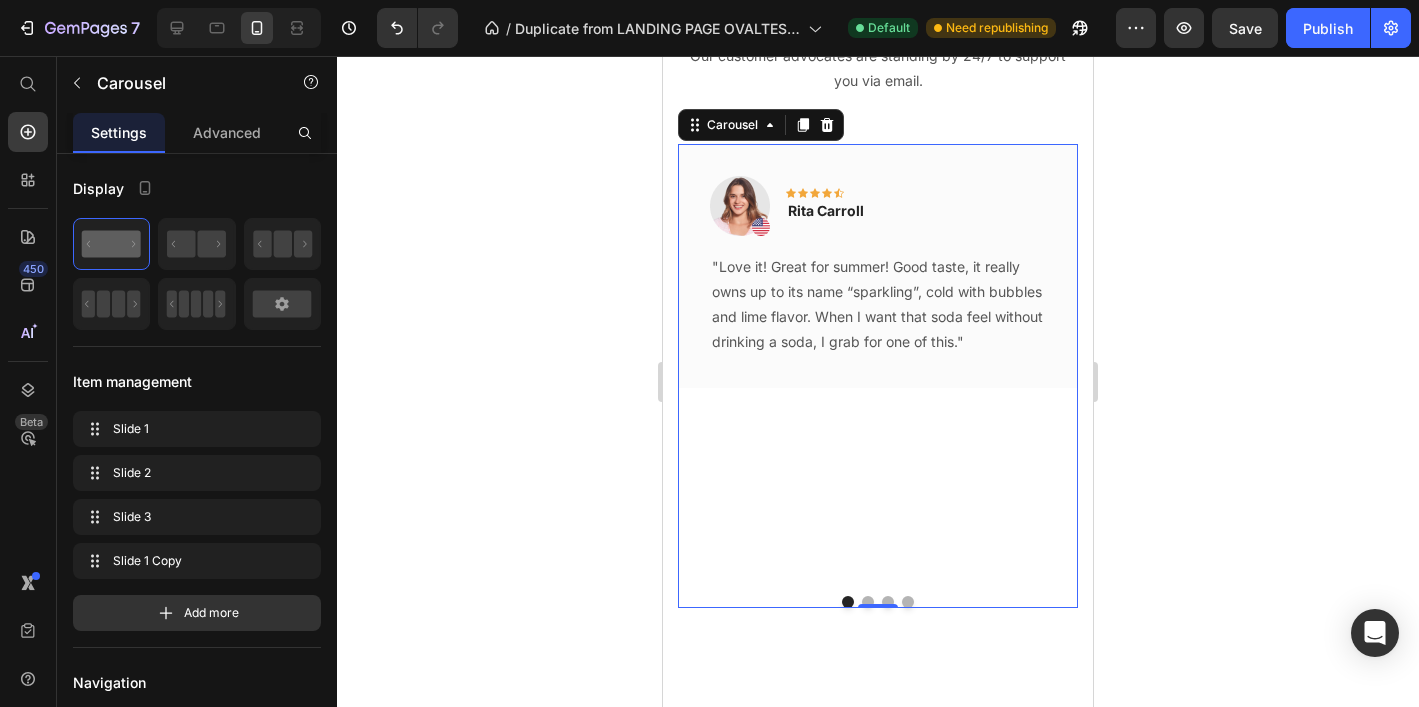 click 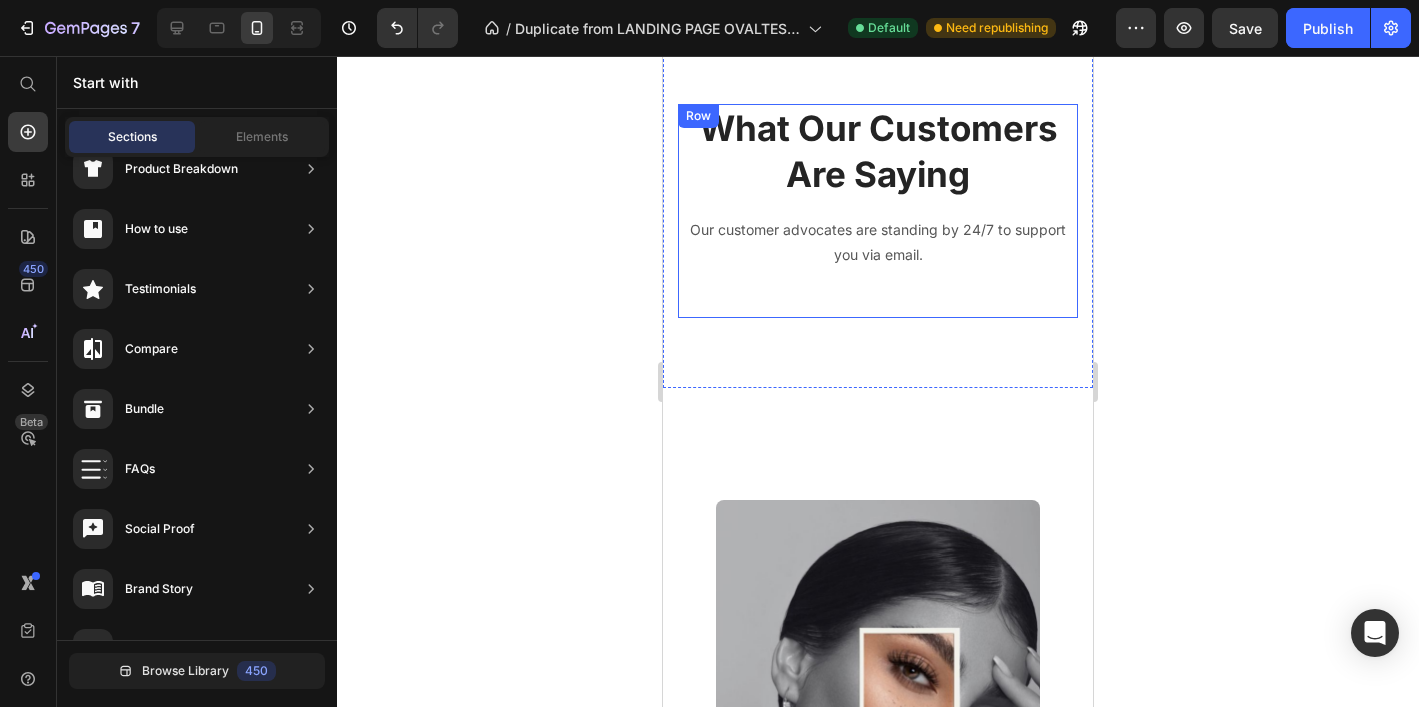 scroll, scrollTop: 5365, scrollLeft: 0, axis: vertical 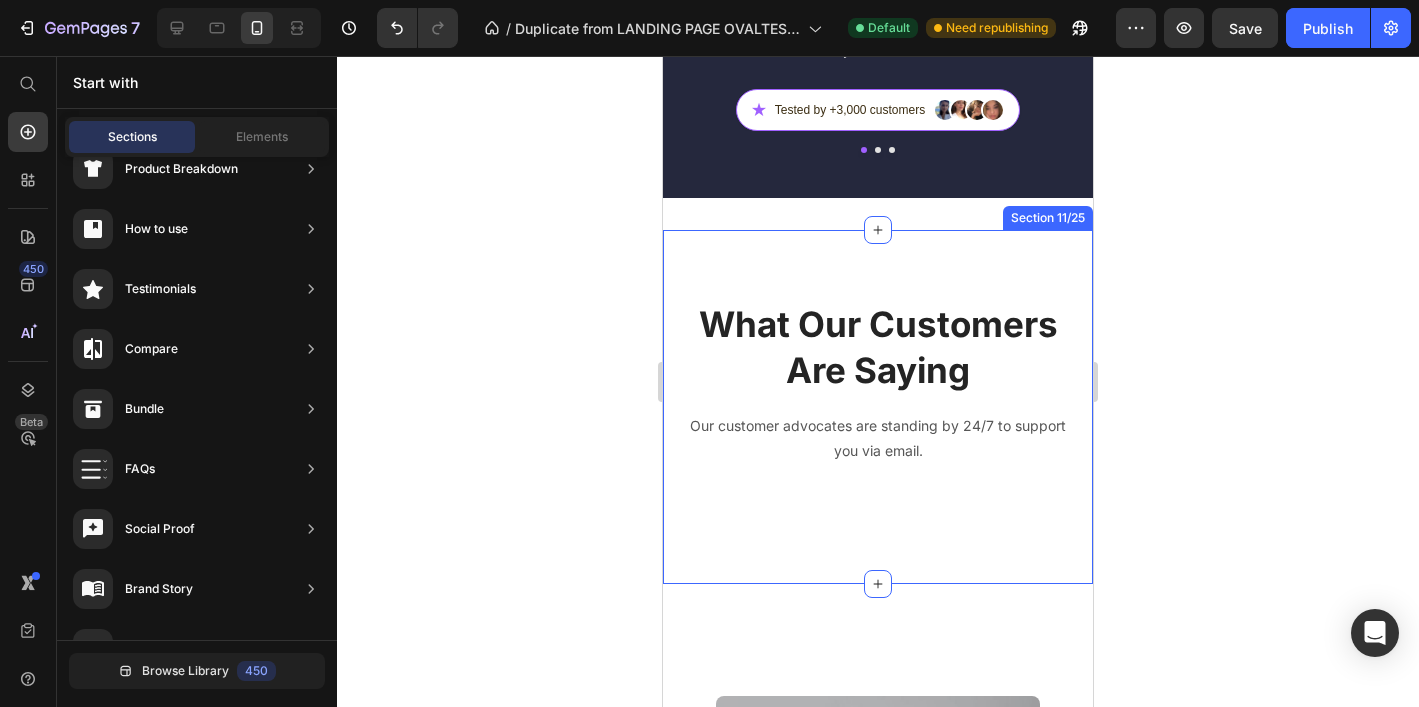 click on "What Our Customers Are Saying Heading Our customer advocates are standing by 24/7 to support you via email. Text block Row Section 11/25" at bounding box center [878, 406] 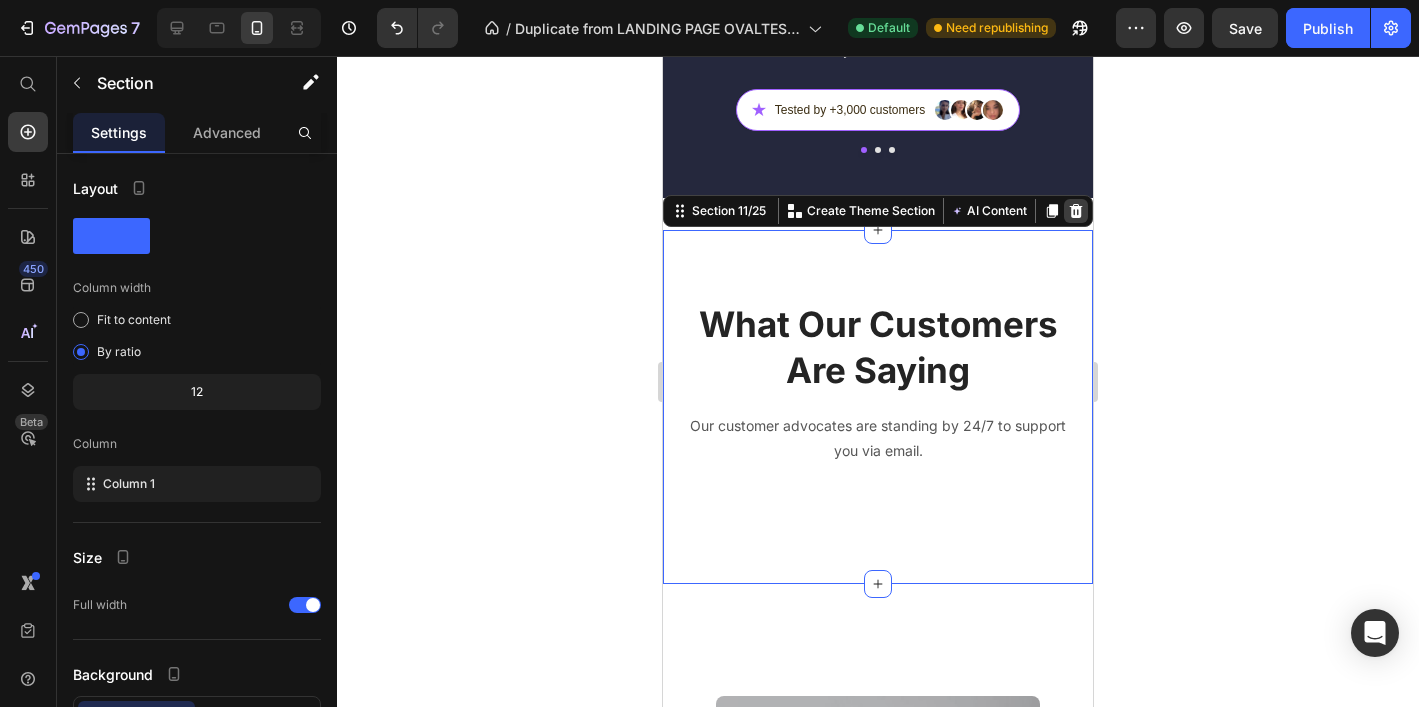 click 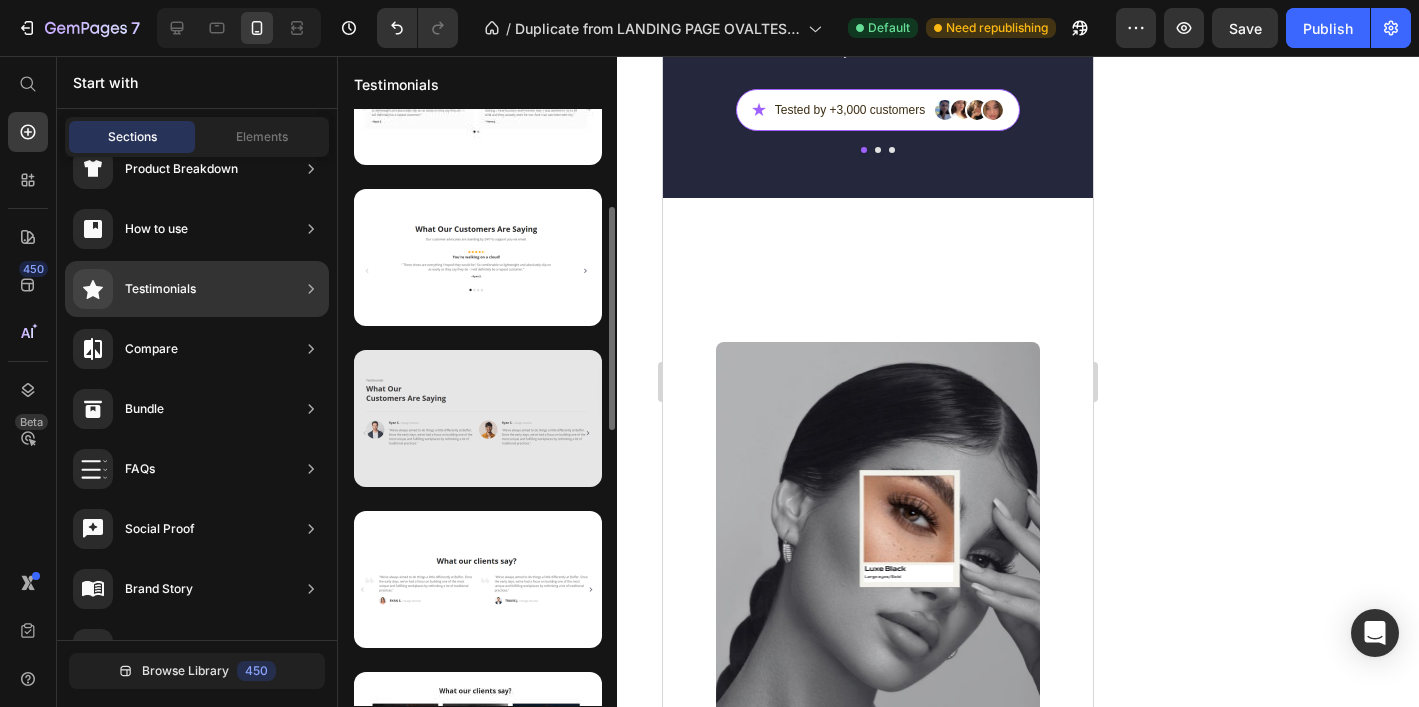 scroll, scrollTop: 252, scrollLeft: 0, axis: vertical 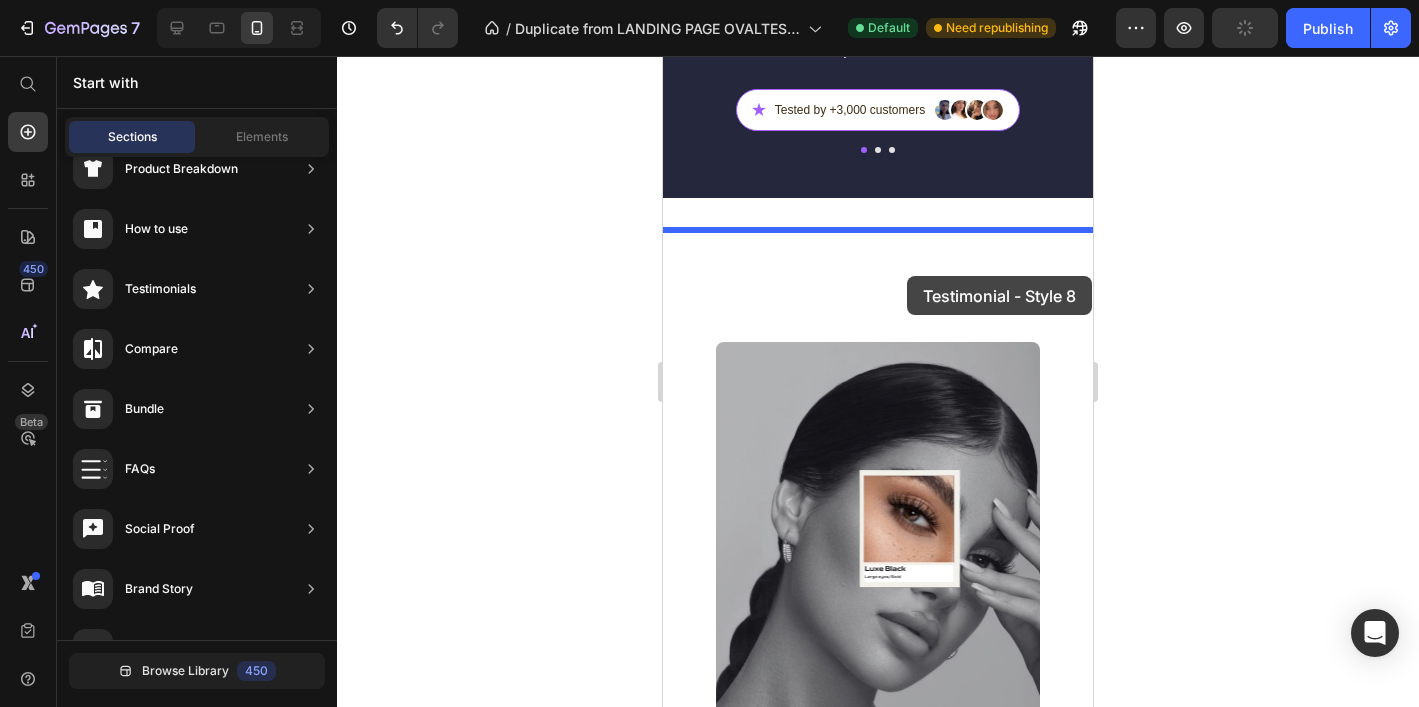 drag, startPoint x: 1132, startPoint y: 488, endPoint x: 907, endPoint y: 276, distance: 309.14236 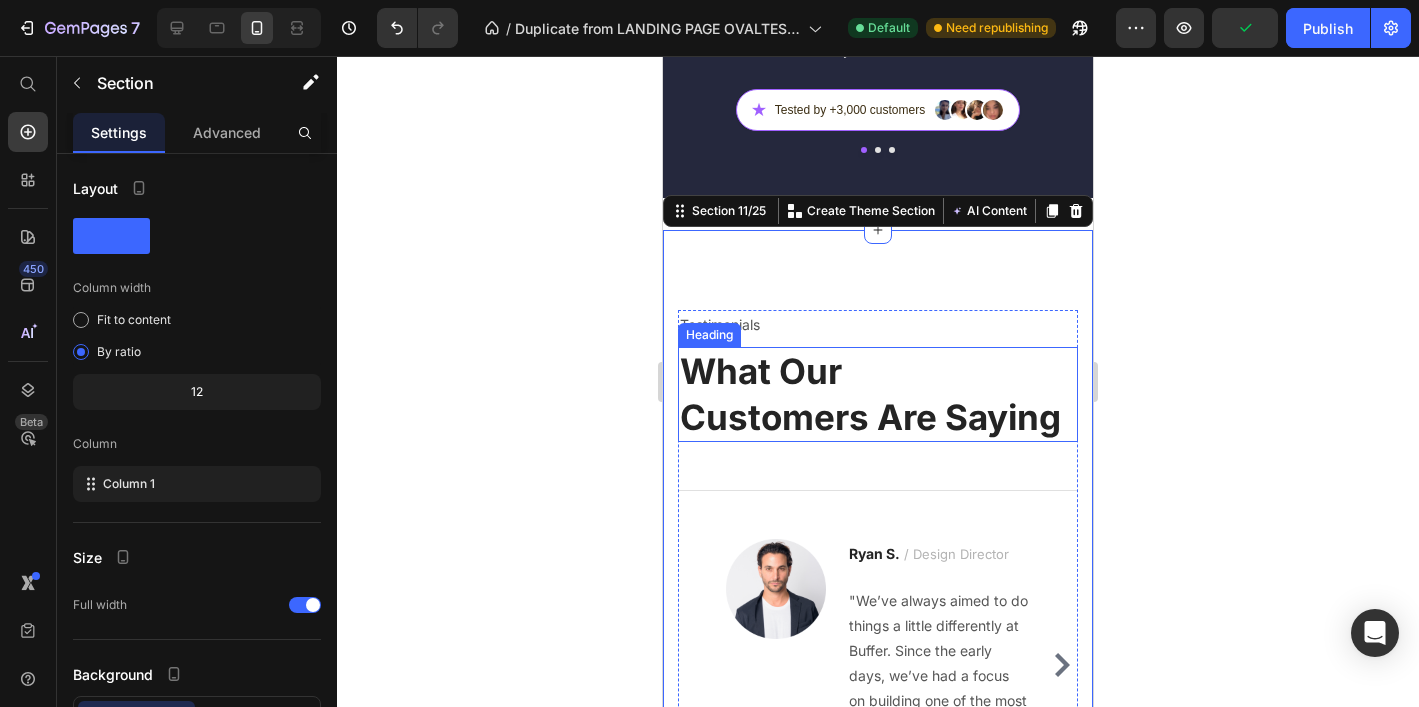 scroll, scrollTop: 5658, scrollLeft: 0, axis: vertical 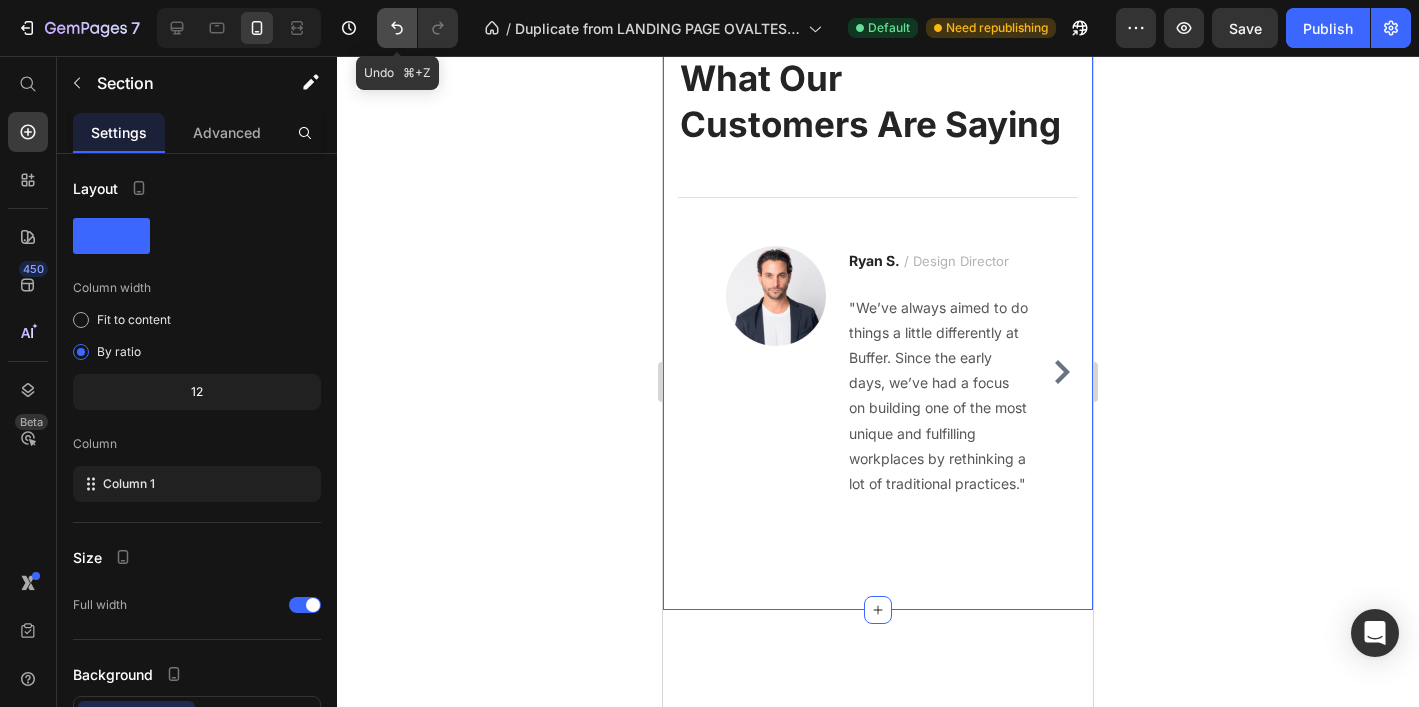 click 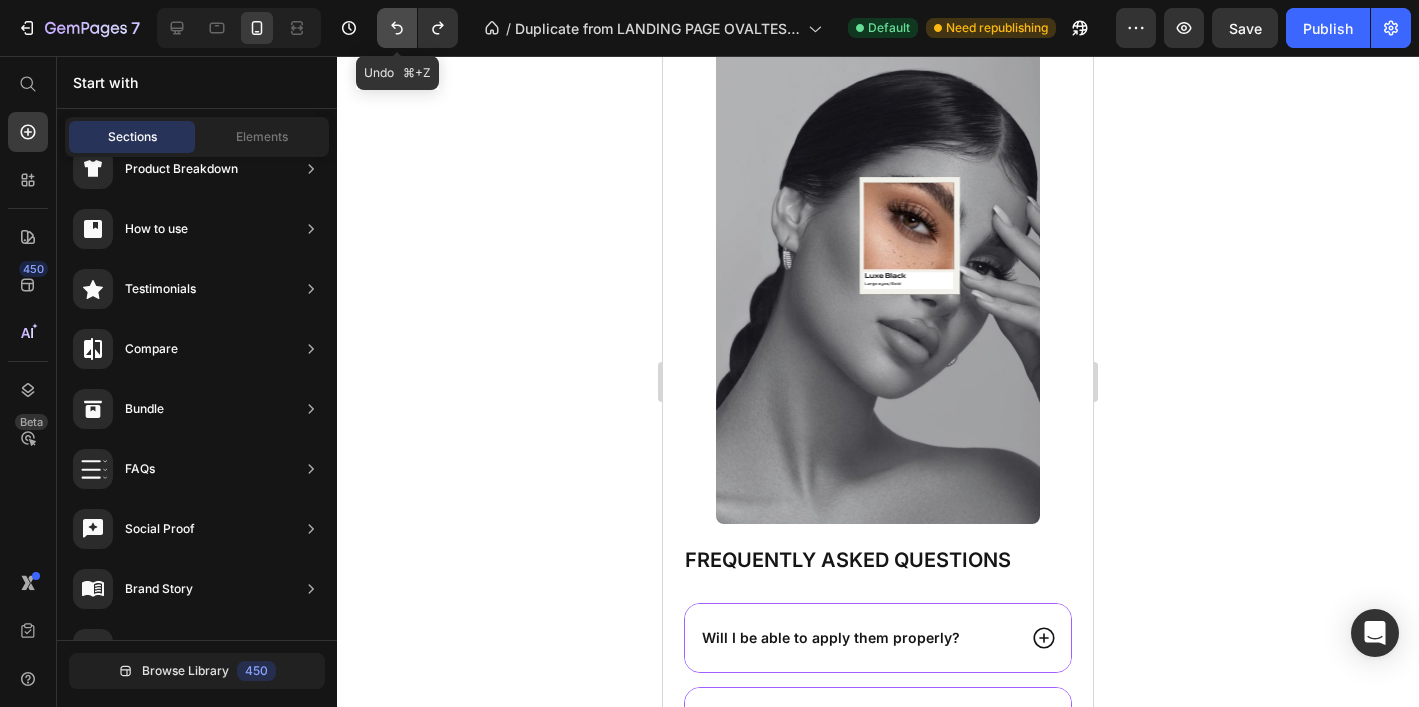 scroll, scrollTop: 4985, scrollLeft: 0, axis: vertical 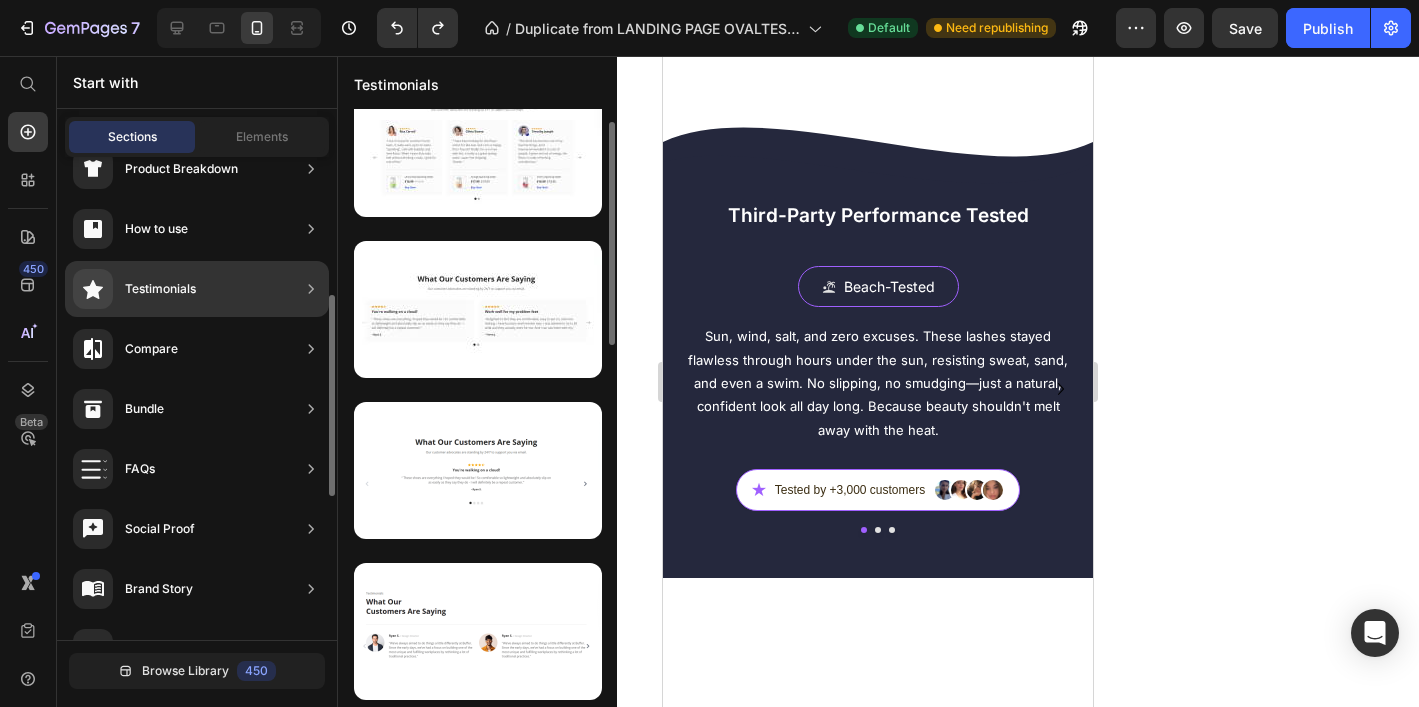 click on "Testimonials" 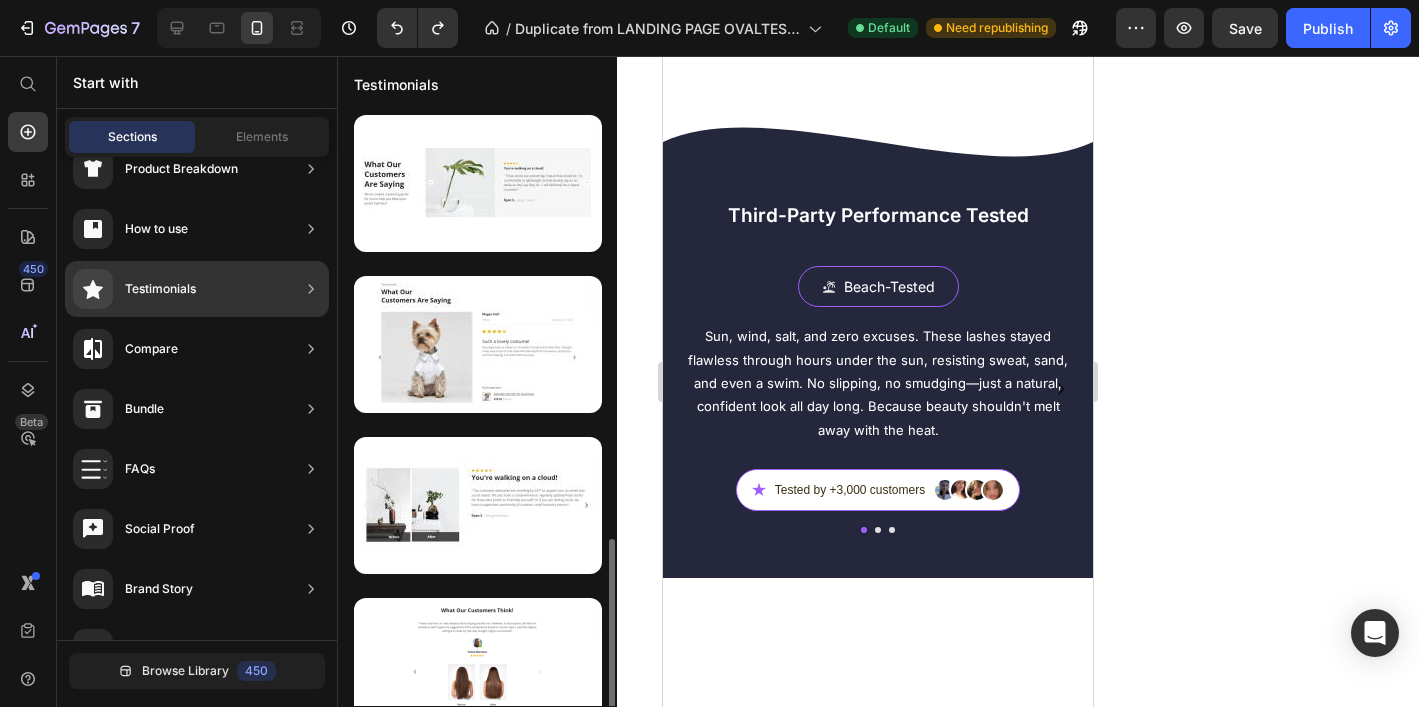 scroll, scrollTop: 1162, scrollLeft: 0, axis: vertical 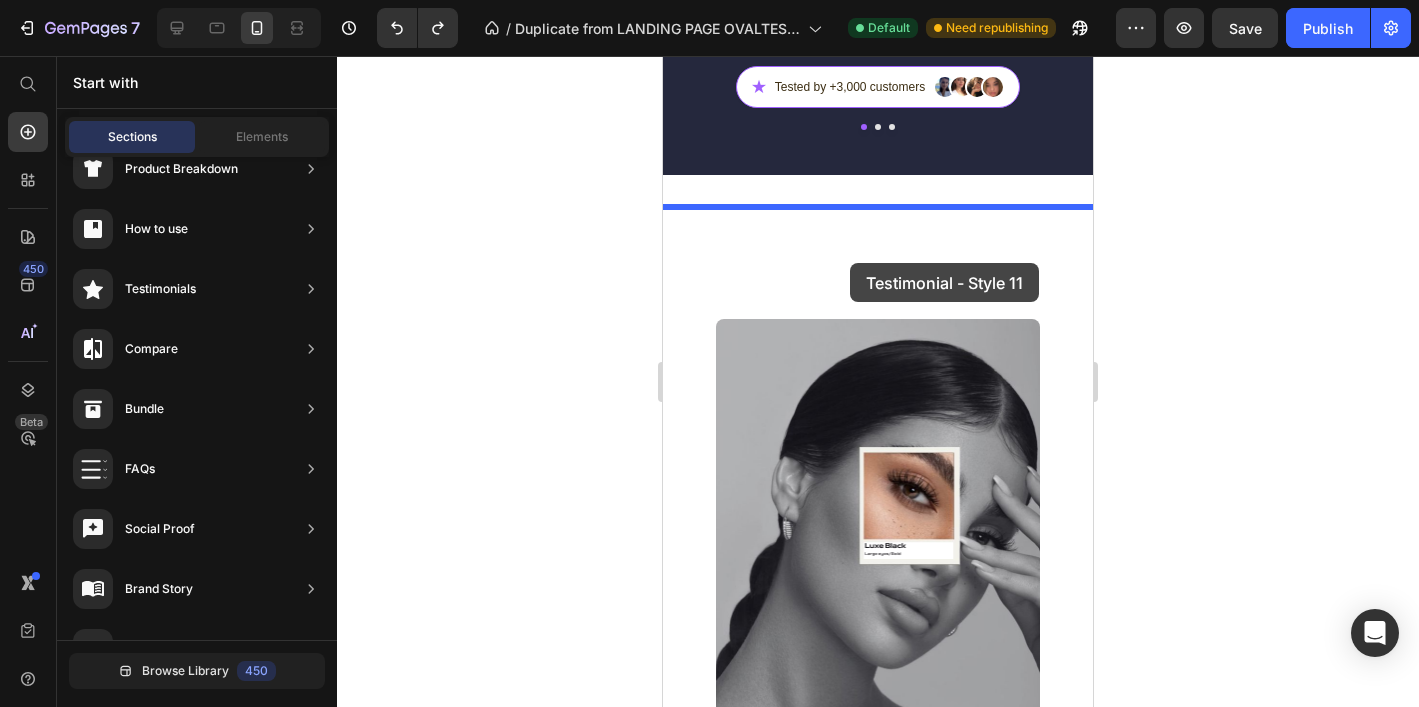 drag, startPoint x: 1147, startPoint y: 690, endPoint x: 850, endPoint y: 263, distance: 520.1327 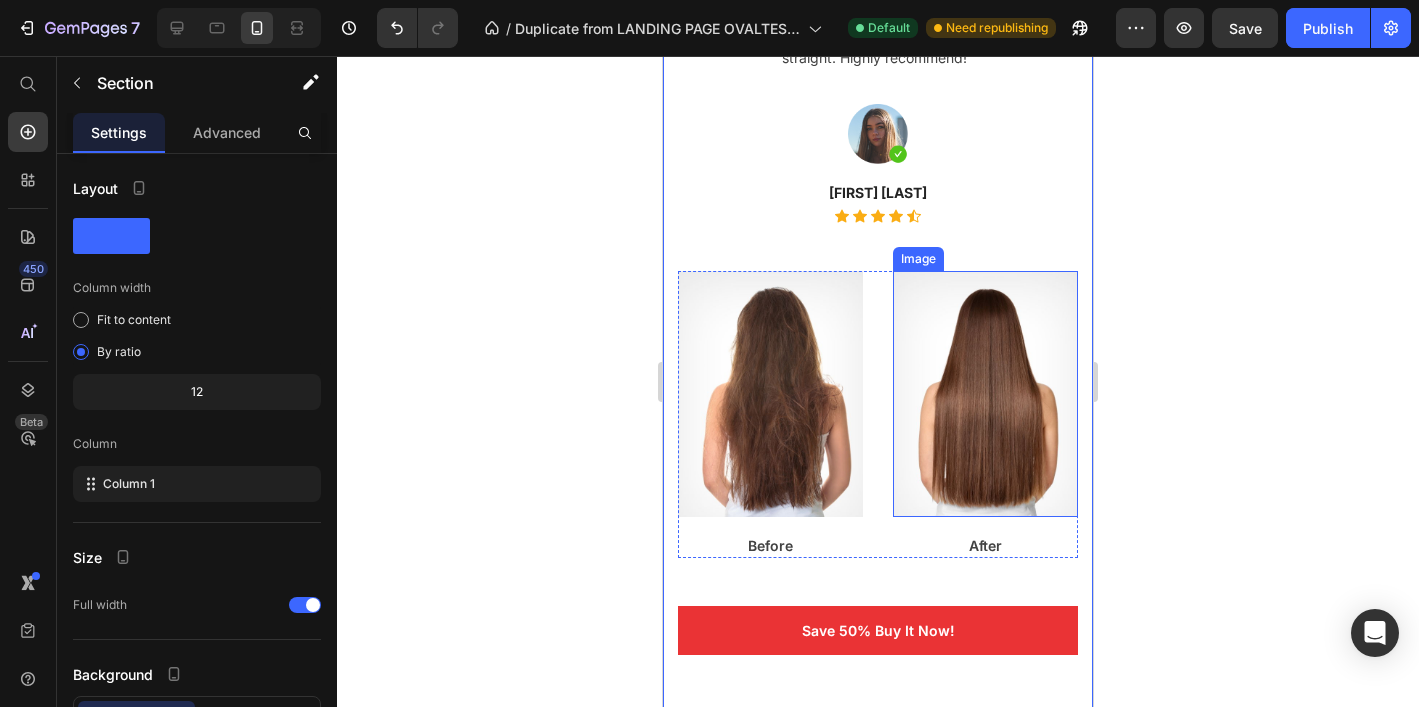 scroll, scrollTop: 6168, scrollLeft: 0, axis: vertical 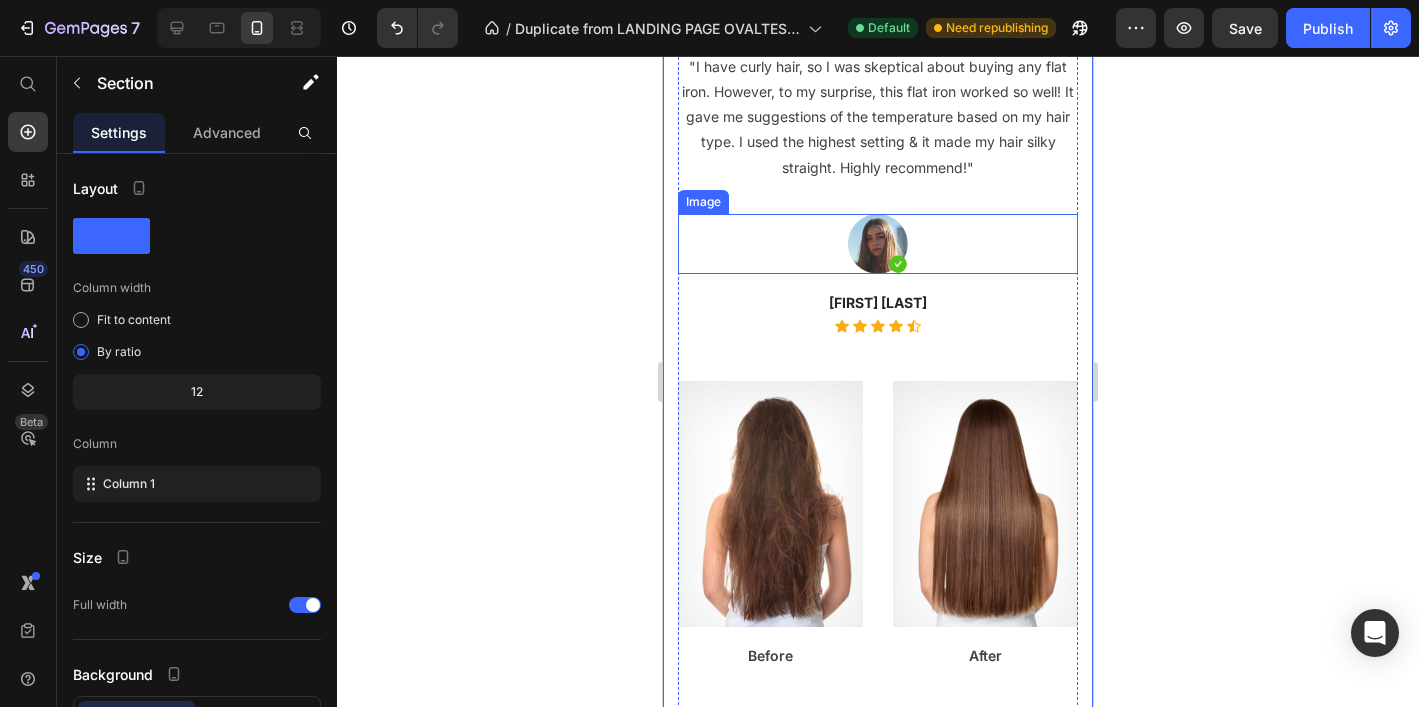 click at bounding box center (878, 244) 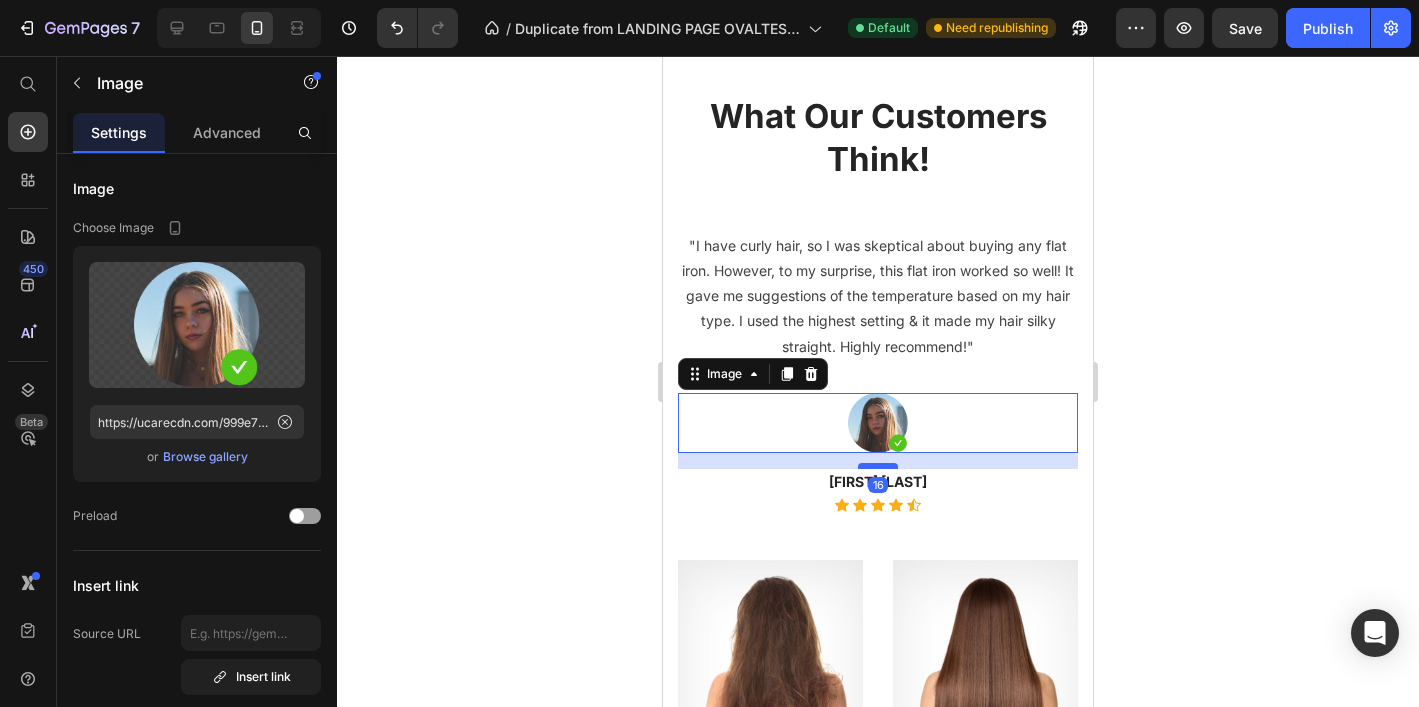 scroll, scrollTop: 5987, scrollLeft: 0, axis: vertical 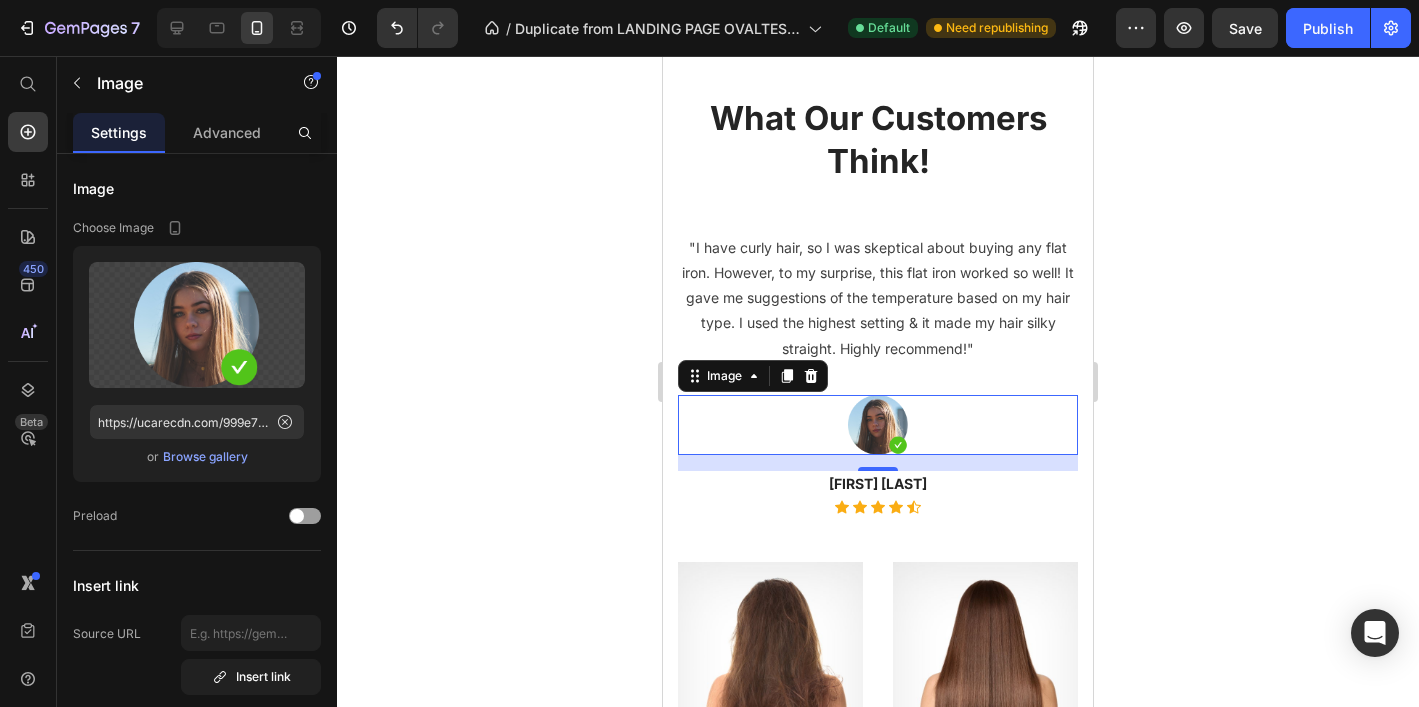 click 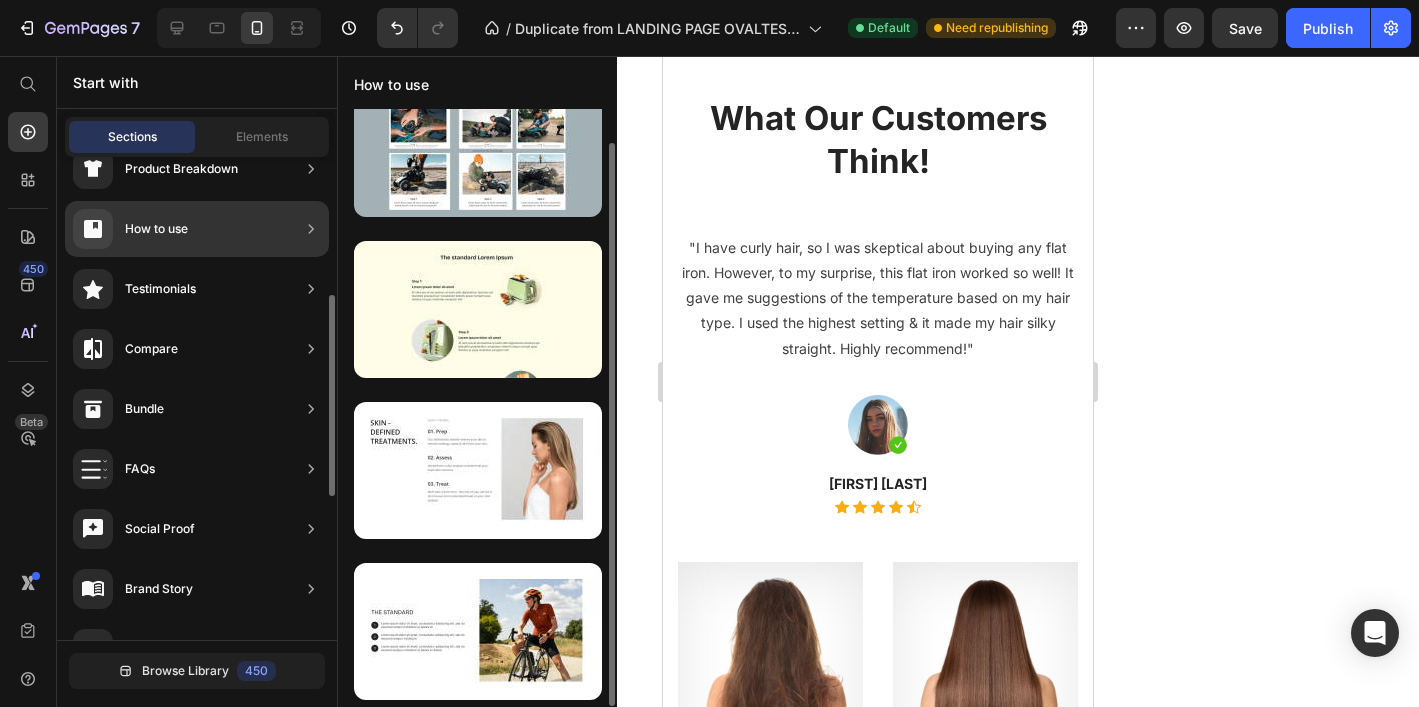 scroll, scrollTop: 35, scrollLeft: 0, axis: vertical 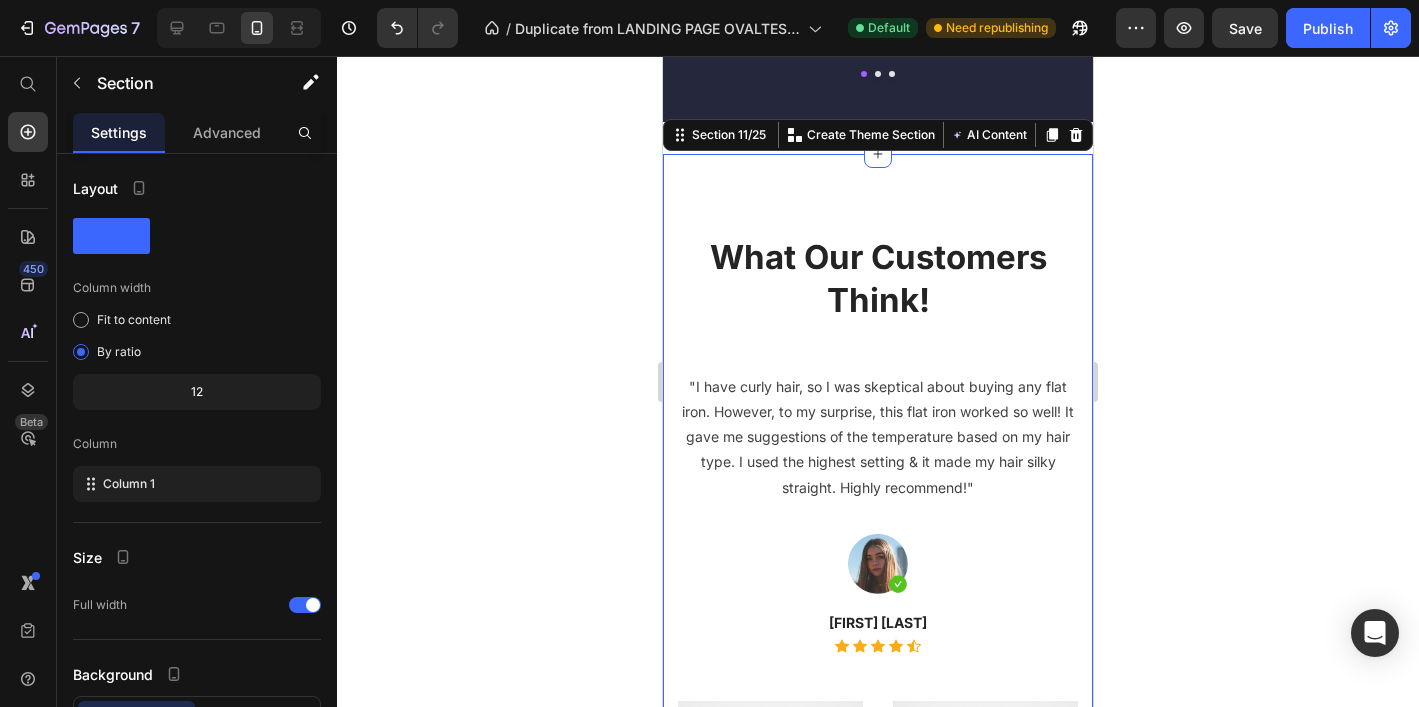 click on "What Our Customers Think! Heading "I have curly hair, so I was skeptical about buying any flat iron. However, to my surprise, this flat iron worked so well! It gave me suggestions of the temperature based on my hair type. I used the highest setting & it made my hair silky straight. Highly recommend!" Text block Image Violet Martinez Text block                Icon                Icon                Icon                Icon
Icon Icon List Hoz Image Before Text block Image After Text block Row Save 50% Buy It Now! Button "I have curly hair, so I was skeptical about buying any flat iron. However, to my surprise, this flat iron worked so well! It gave me suggestions of the temperature based on my hair type. I used the highest setting & it made my hair silky straight. Highly recommend!" Text block Image Violet Martinez Text block                Icon                Icon                Icon                Icon
Icon Icon List Hoz Image Before Text block Image After Text block Row Button" at bounding box center [878, 659] 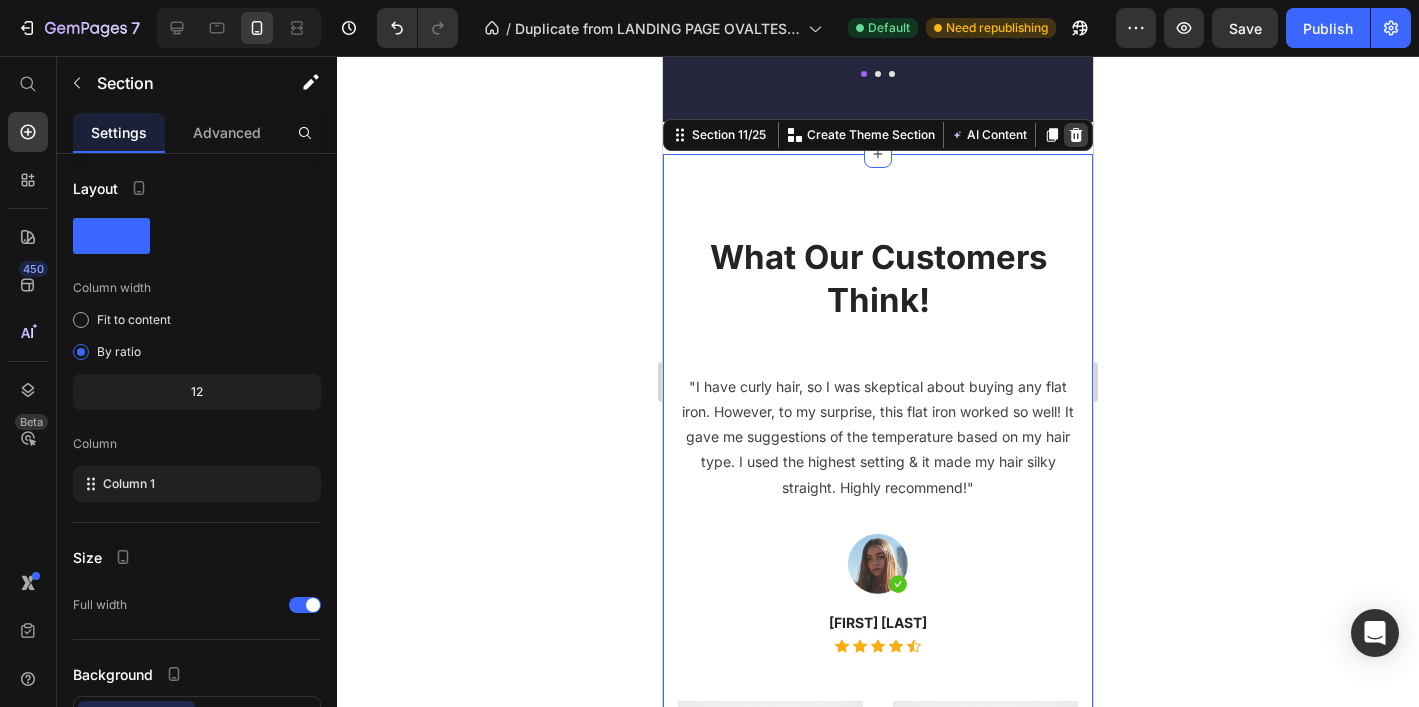 click 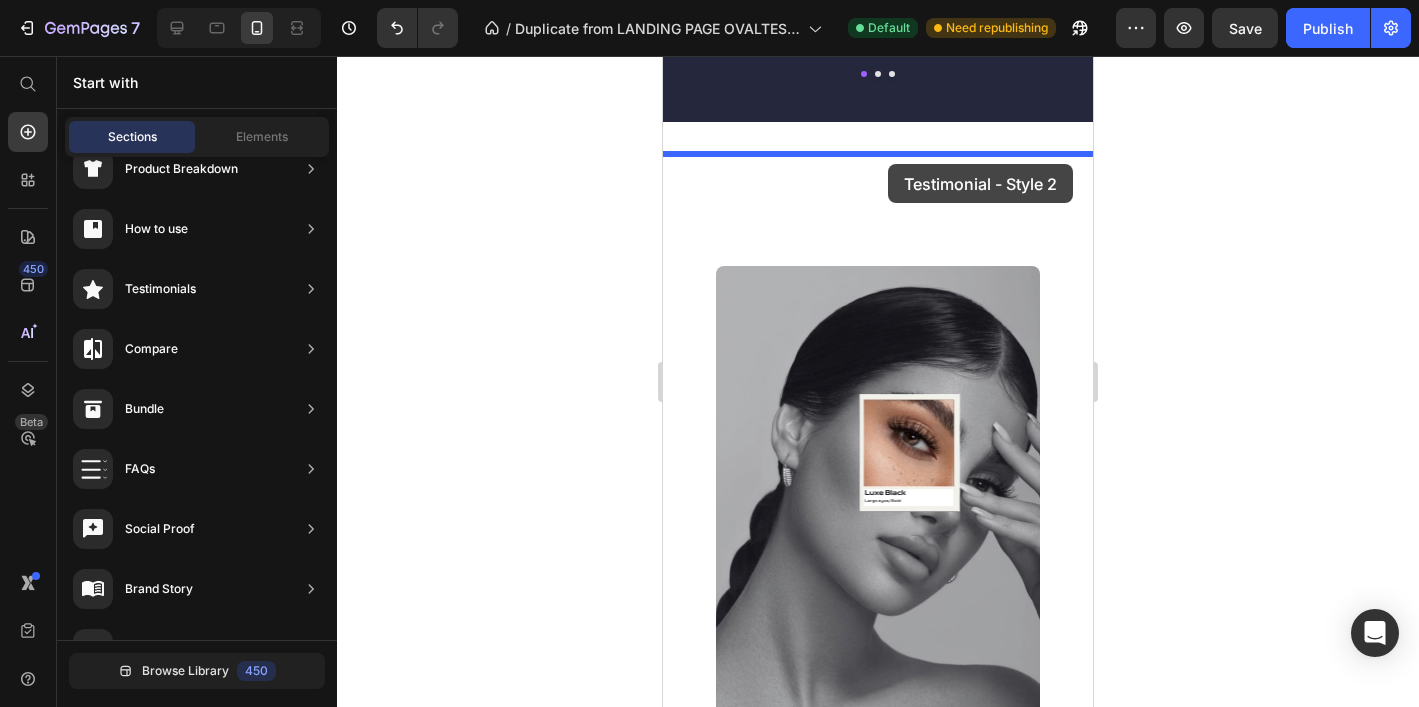 drag, startPoint x: 1144, startPoint y: 353, endPoint x: 888, endPoint y: 164, distance: 318.20905 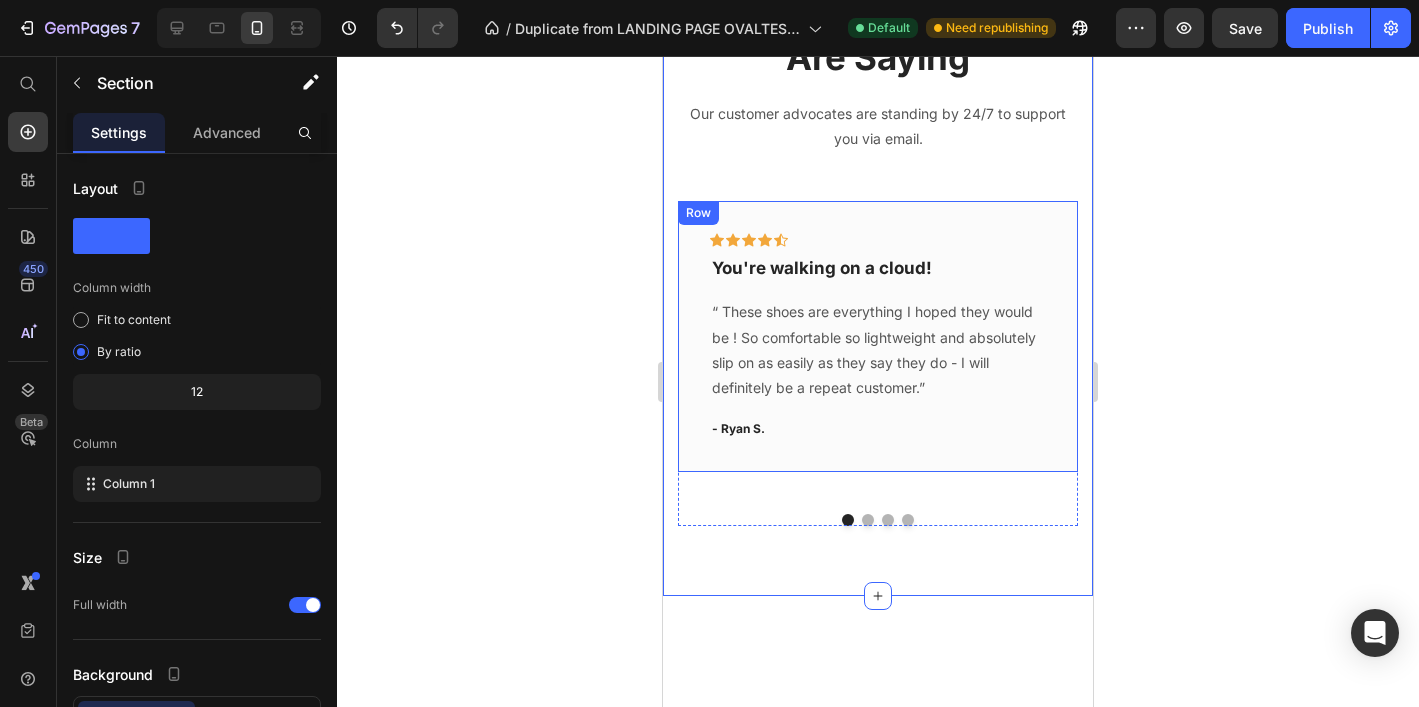 scroll, scrollTop: 6101, scrollLeft: 0, axis: vertical 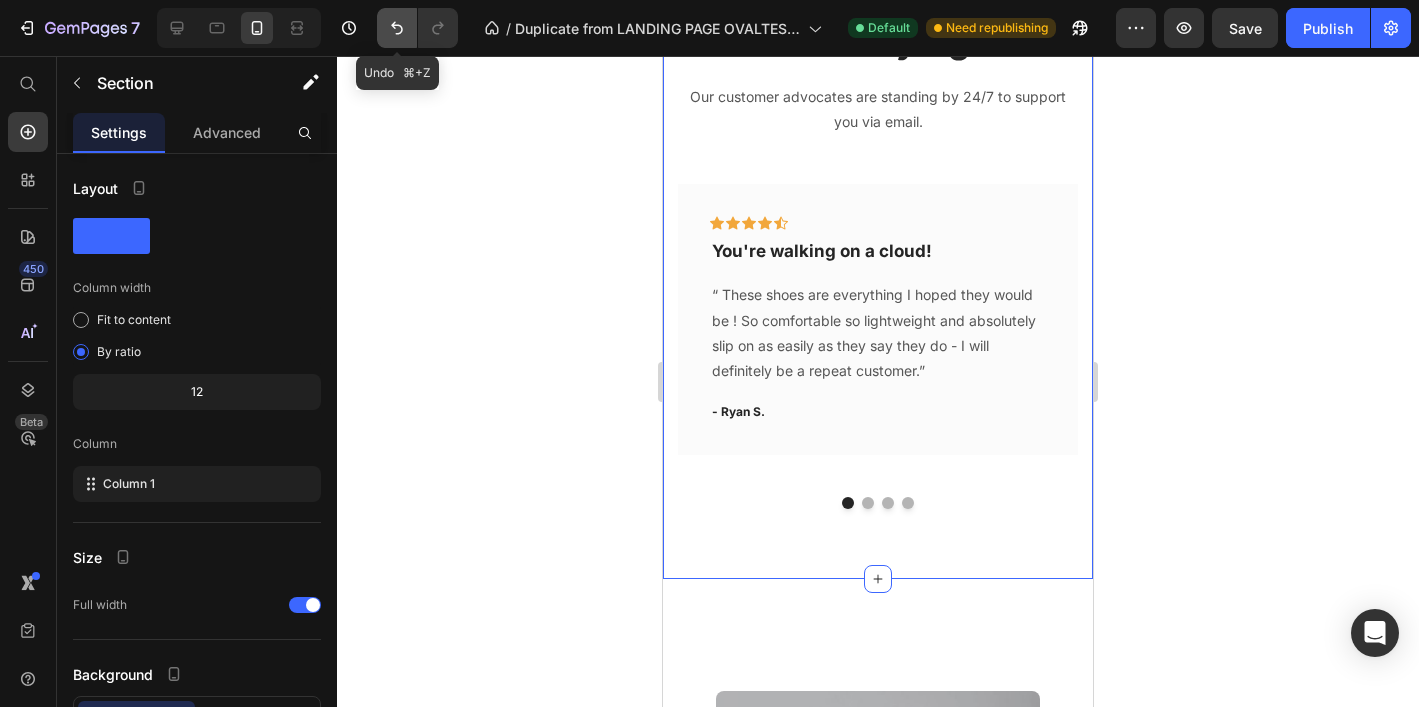 click 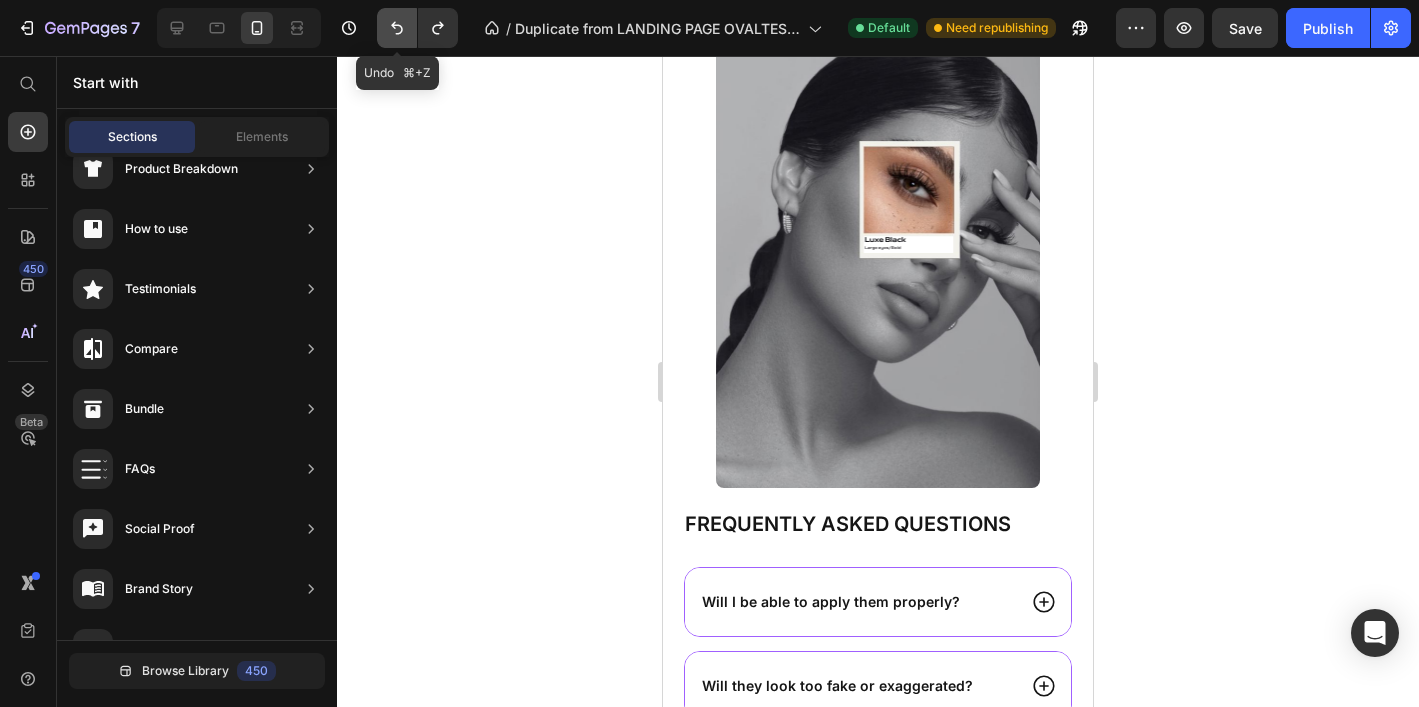 scroll, scrollTop: 5424, scrollLeft: 0, axis: vertical 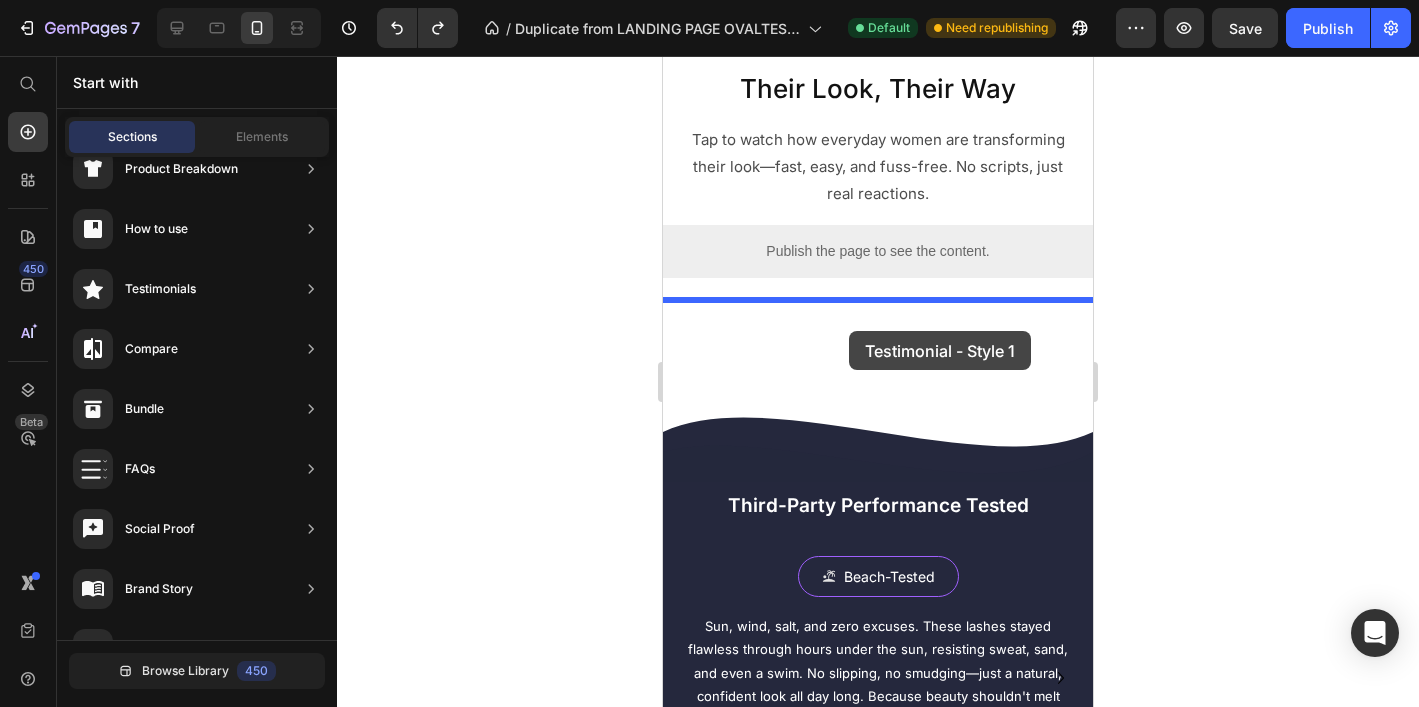 drag, startPoint x: 1117, startPoint y: 195, endPoint x: 849, endPoint y: 331, distance: 300.53287 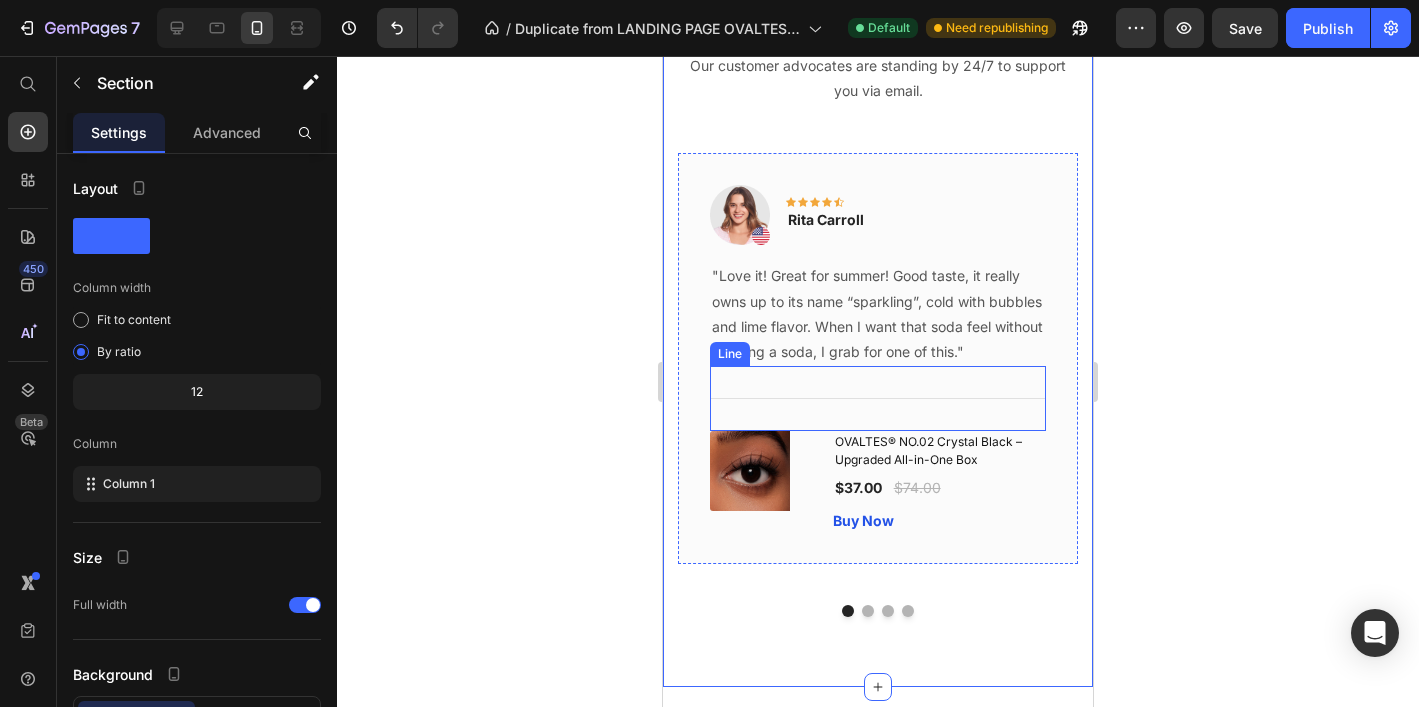 scroll, scrollTop: 5543, scrollLeft: 0, axis: vertical 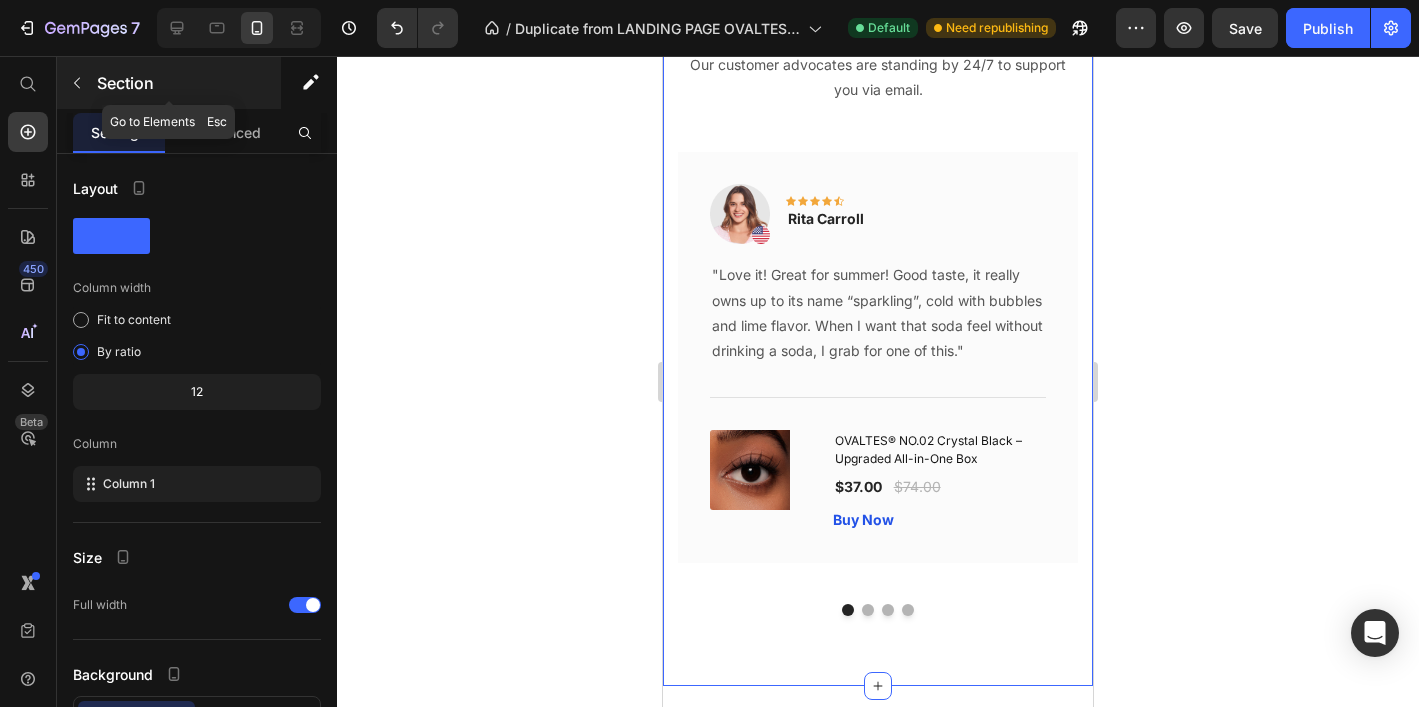 click at bounding box center (77, 83) 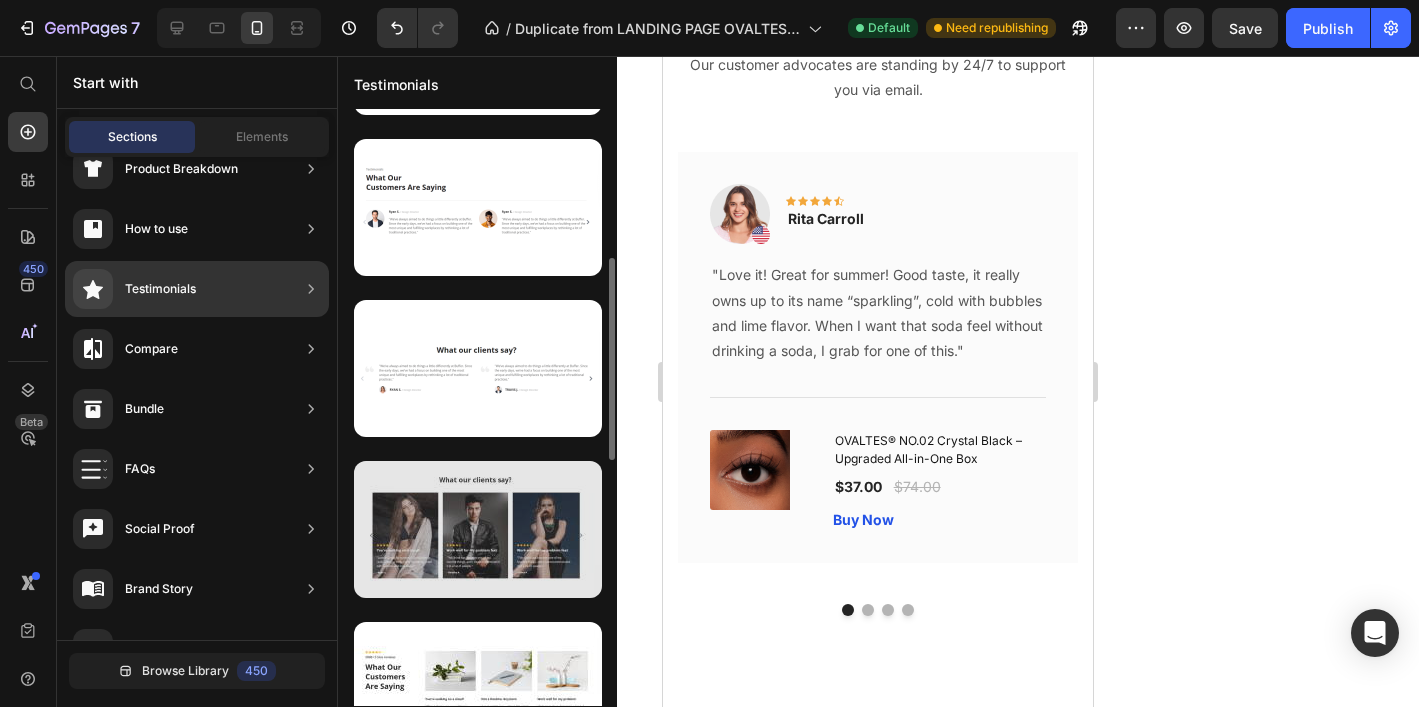 scroll, scrollTop: 454, scrollLeft: 0, axis: vertical 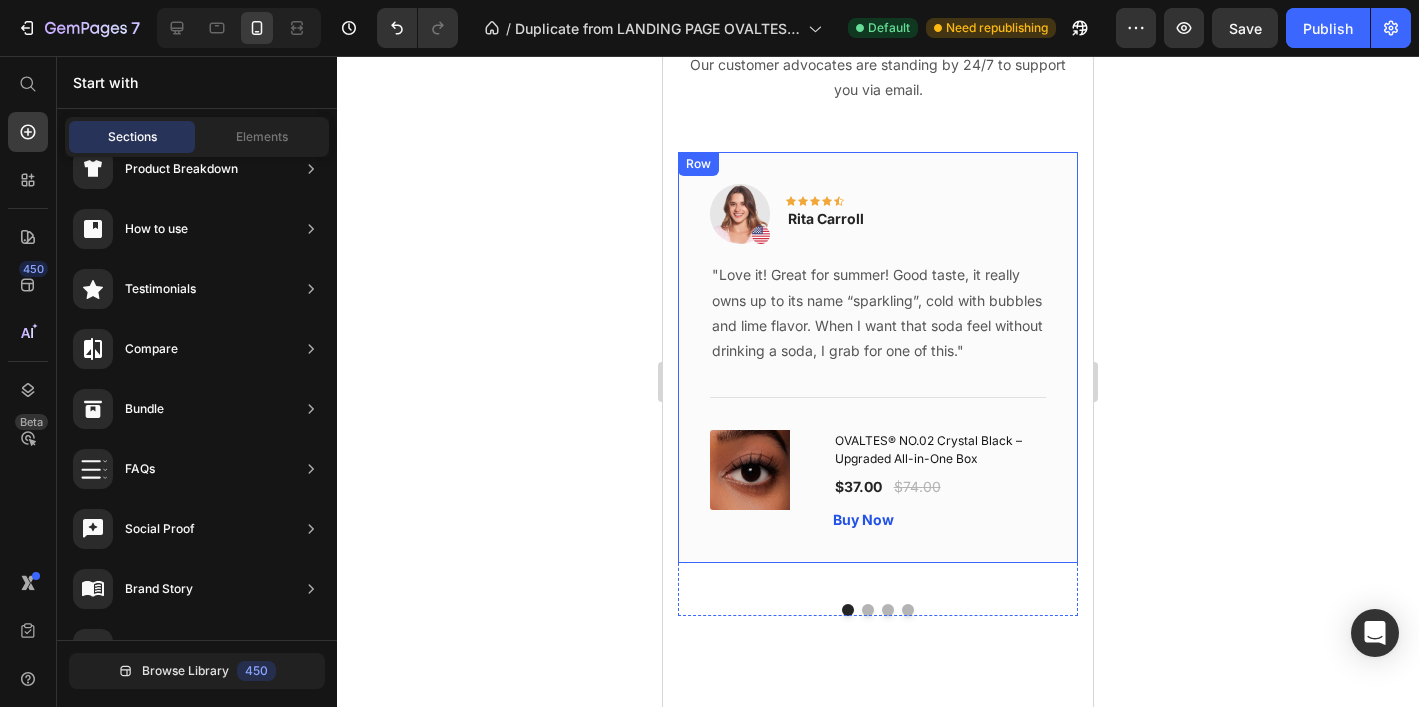 click on "Image
Icon
Icon
Icon
Icon
Icon Row Rita Carroll Text block Row "Love it! Great for summer! Good taste, it really owns up to its name “sparkling”, cold with bubbles and lime flavor. When I want that soda feel without drinking a soda, I grab for one of this." Text block                Title Line (P) Images & Gallery OVALTES® NO.02 Crystal Black – Upgraded All-in-One Box (P) Title $37.00 (P) Price $74.00 (P) Price Row Buy Now (P) Cart Button Product Row" at bounding box center [878, 357] 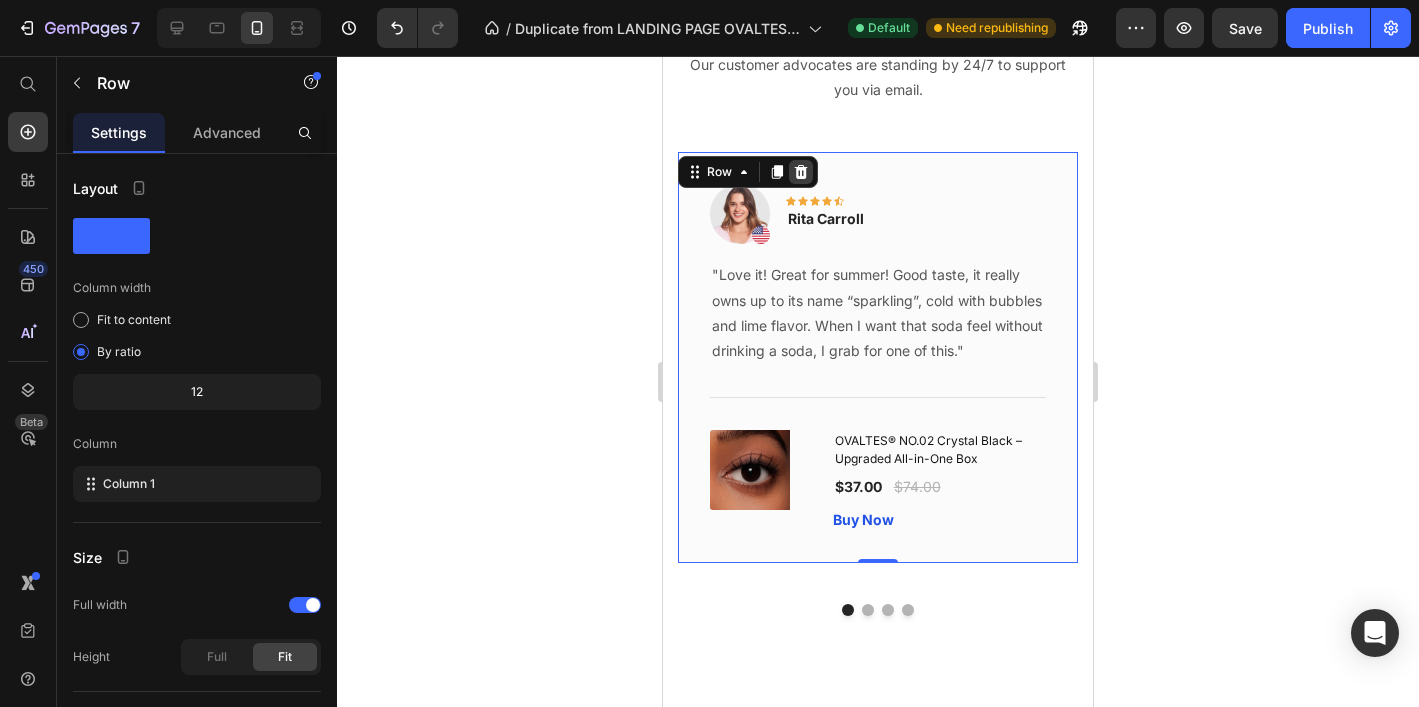 click 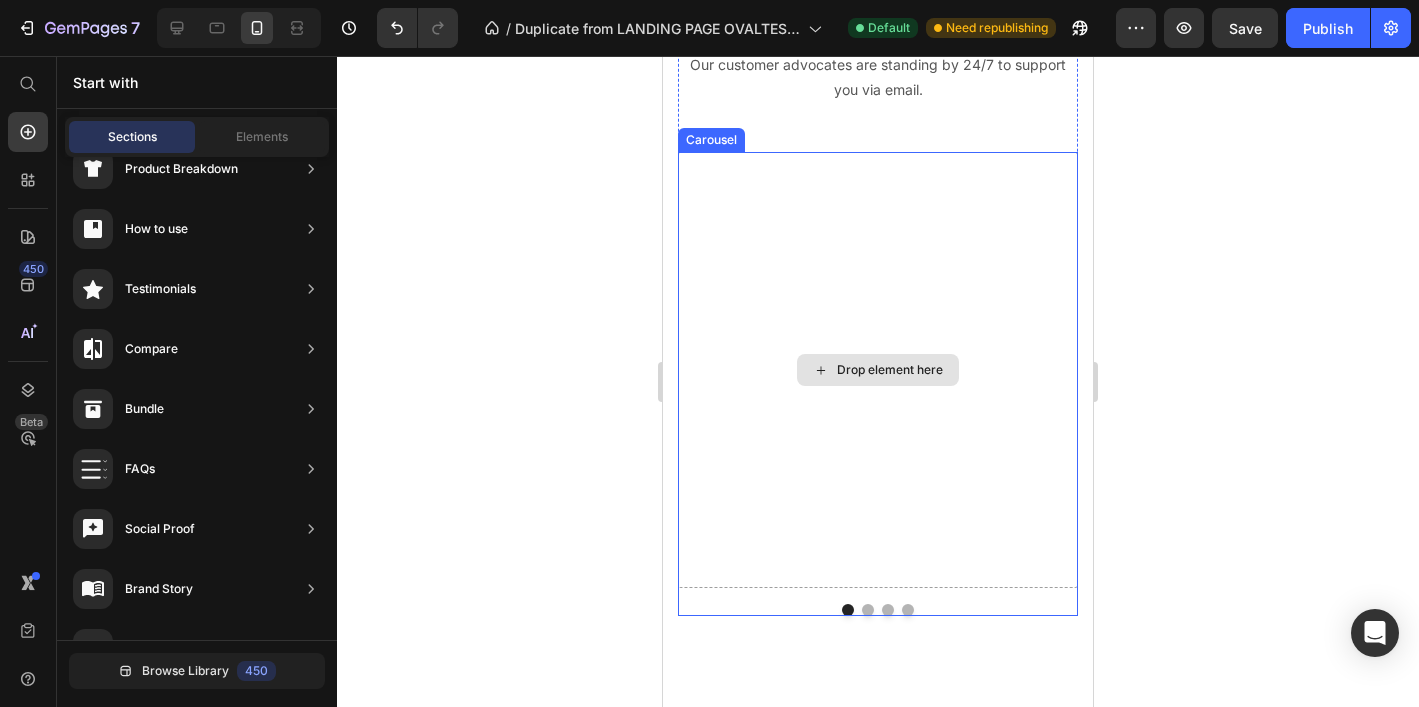click on "Drop element here" at bounding box center (878, 370) 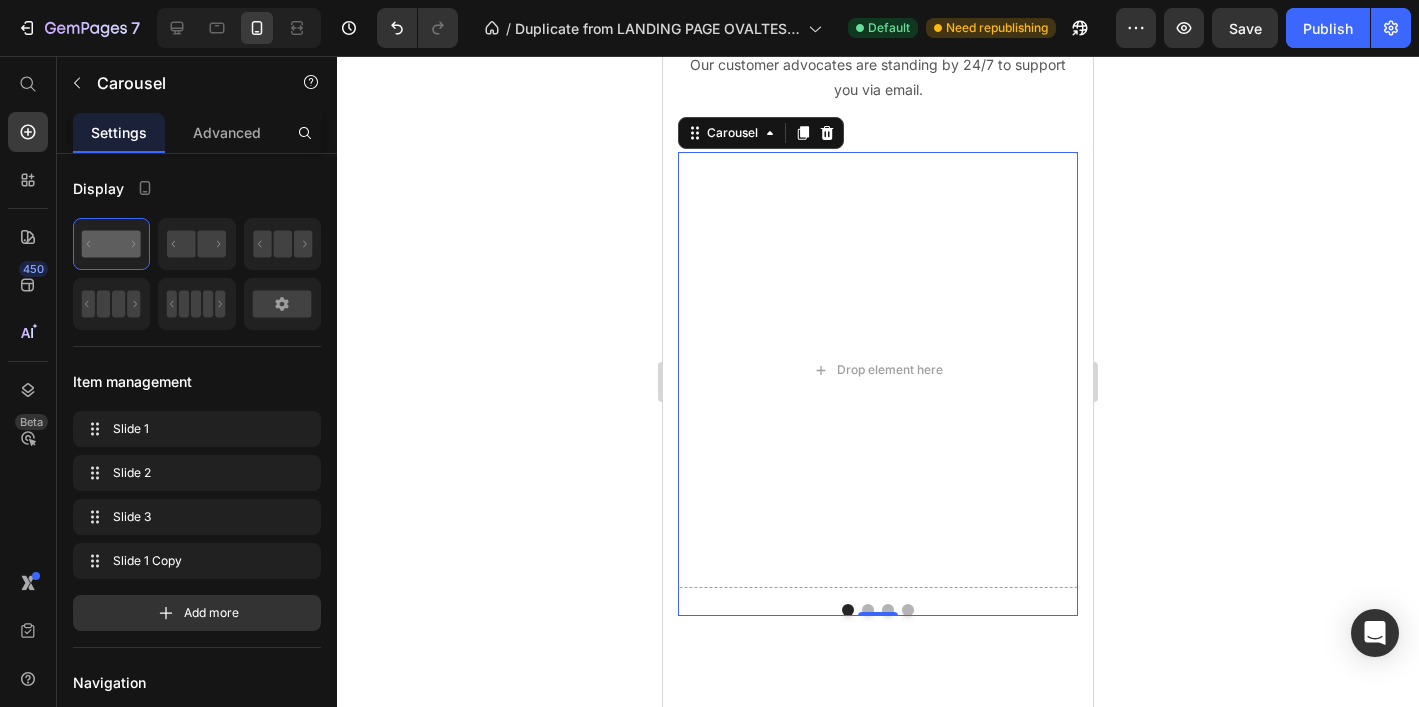 click 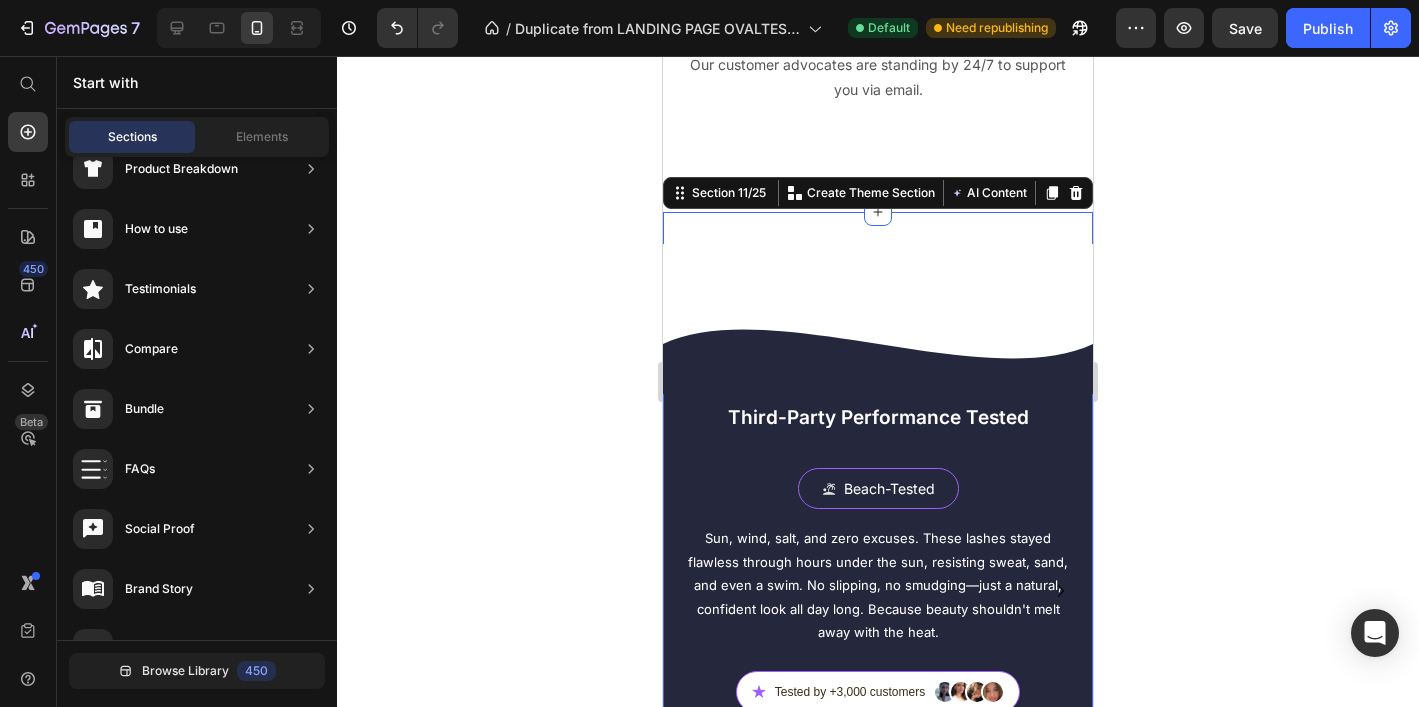 click on "Custom Code Third-Party Performance Tested Heading Row
Beach-Tested Button Sun, wind, salt, and zero excuses. These lashes stayed flawless through hours under the sun, resisting sweat, sand, and even a swim. No slipping, no smudging—just a natural, confident look all day long. Because beauty shouldn't melt away with the heat. Text Block
★
Tested by +3,000 customers
Custom Code
Gym-Proof Performance Button We tested them mid-squat, post-run, and through sweaty high-intensity sessions—and they stayed right in place. No glue, no mess, no touch-ups. Just a secure fit that moves with you.  These lashes keep up when your day doesn't slow down. Text Block
★
Tested by +3,000 customers
Custom Code
Night-Party Tested Button Text Block
★" at bounding box center [878, 512] 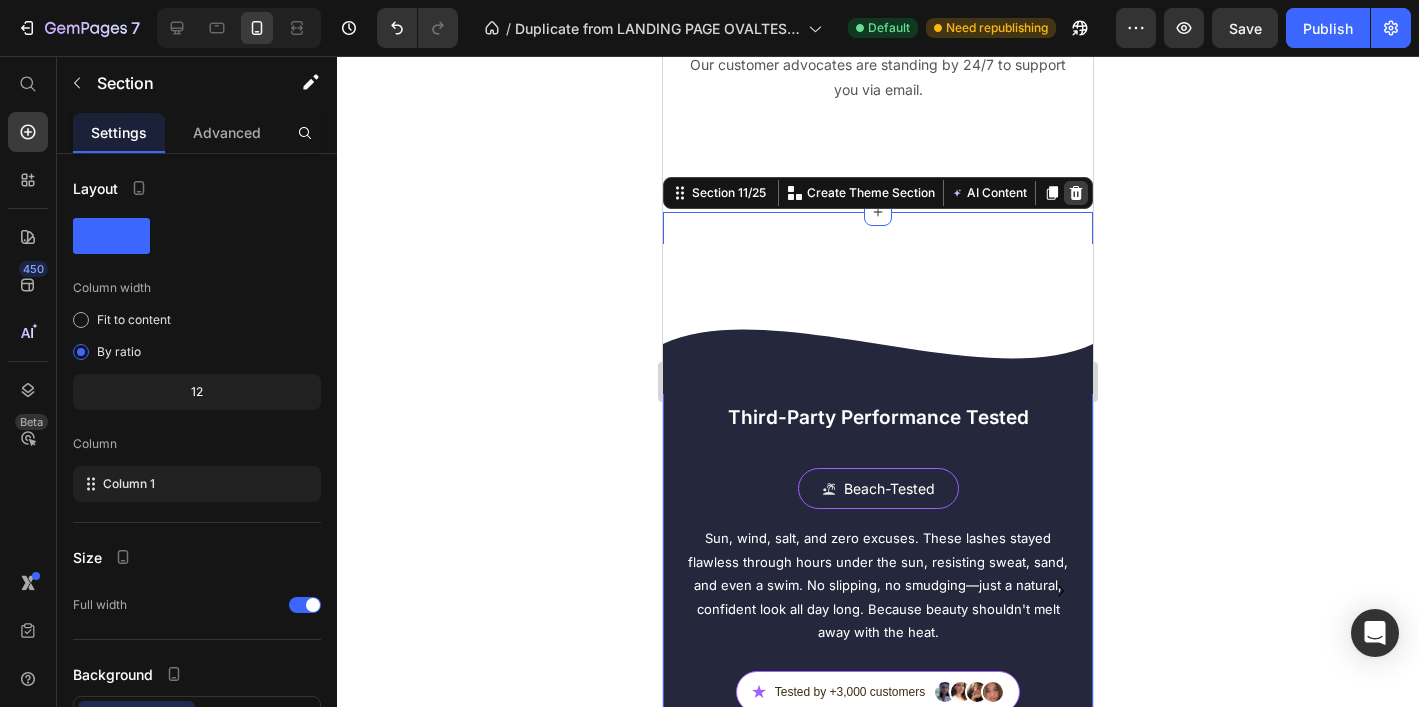 click 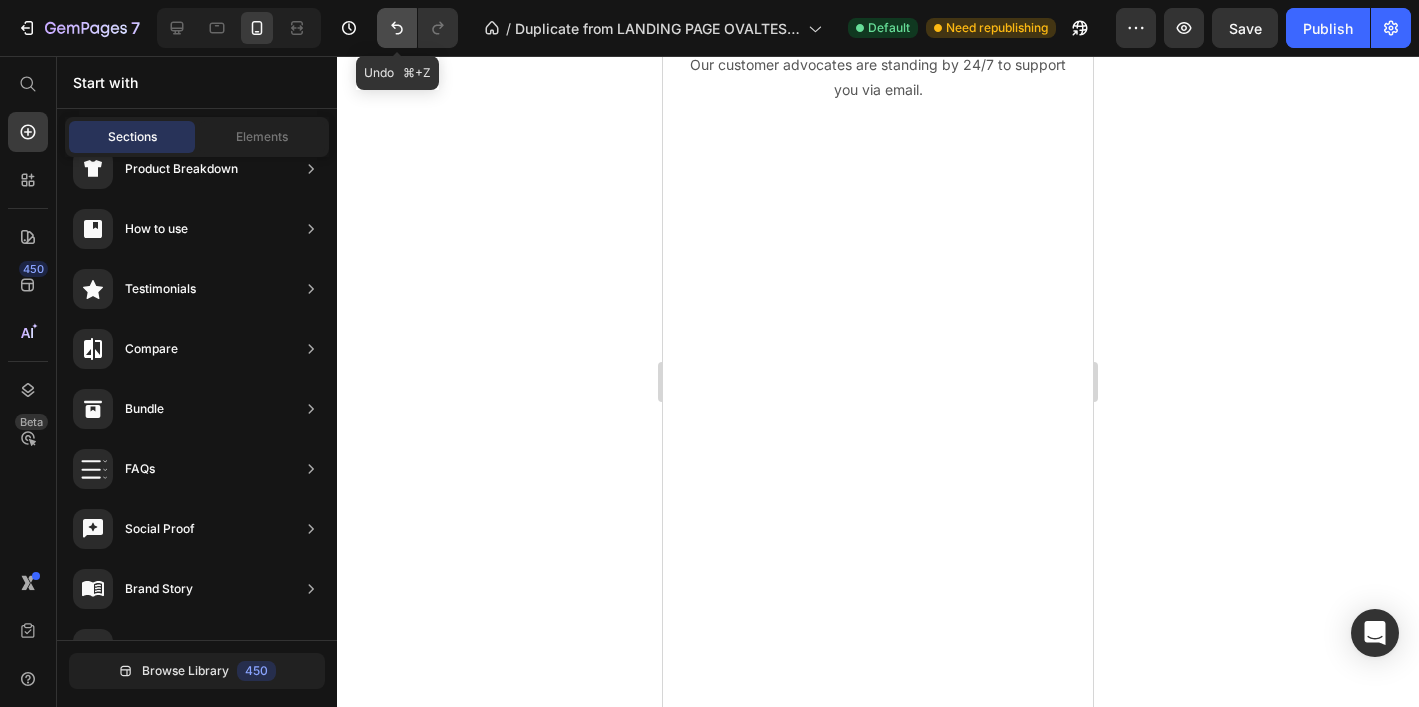 click 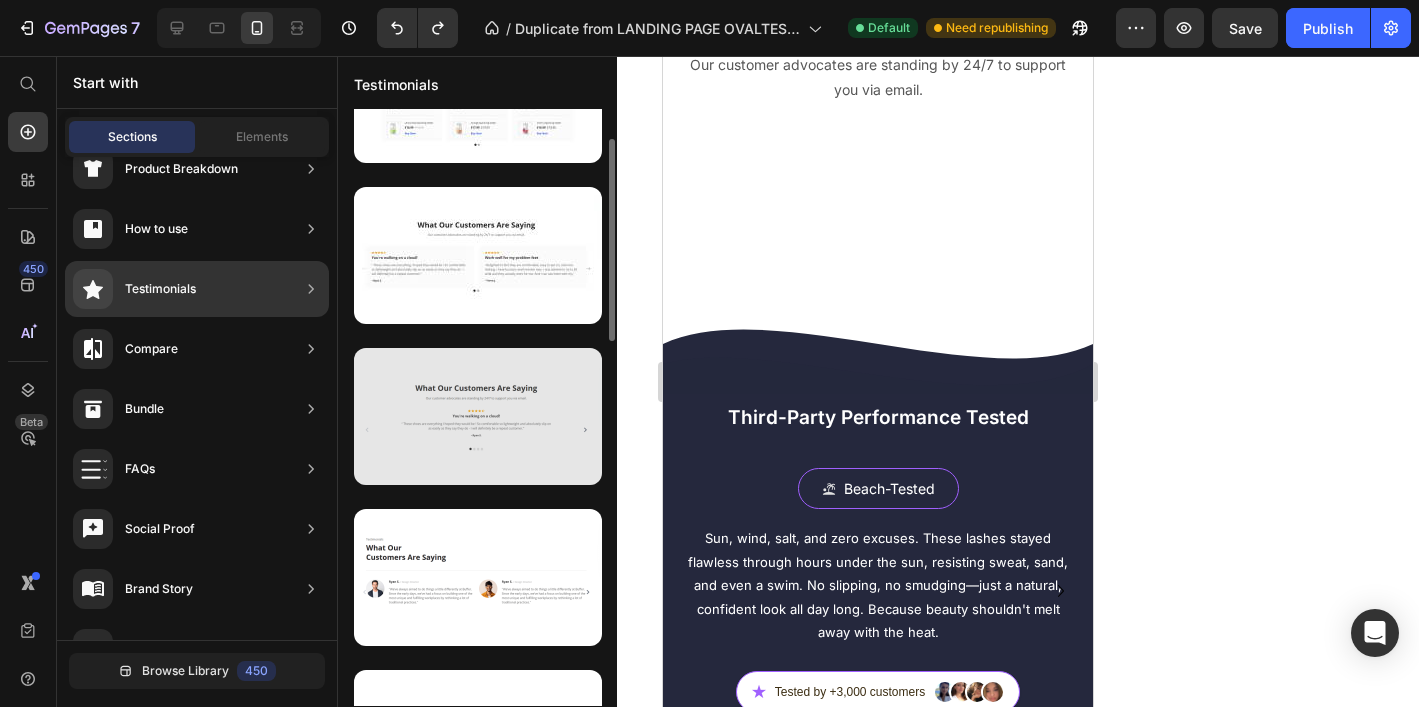 scroll, scrollTop: 82, scrollLeft: 0, axis: vertical 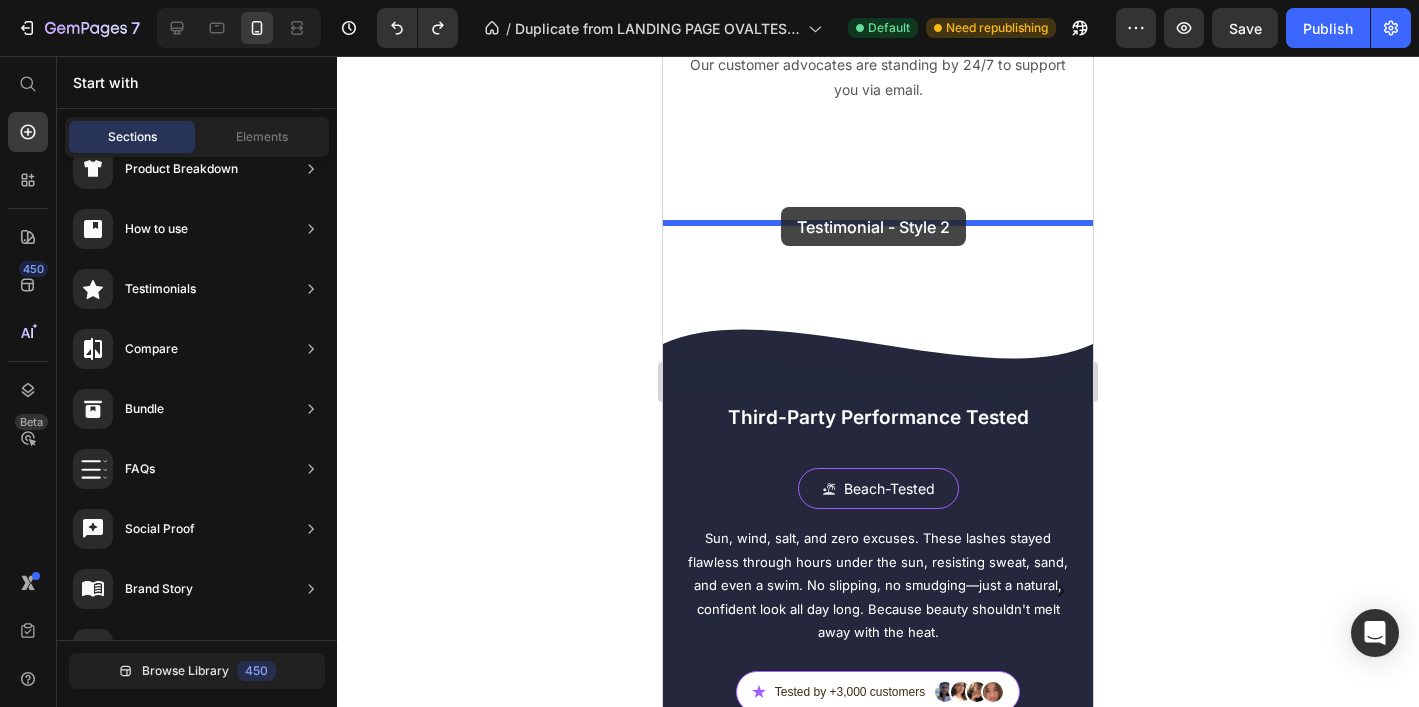 drag, startPoint x: 1133, startPoint y: 345, endPoint x: 781, endPoint y: 207, distance: 378.08466 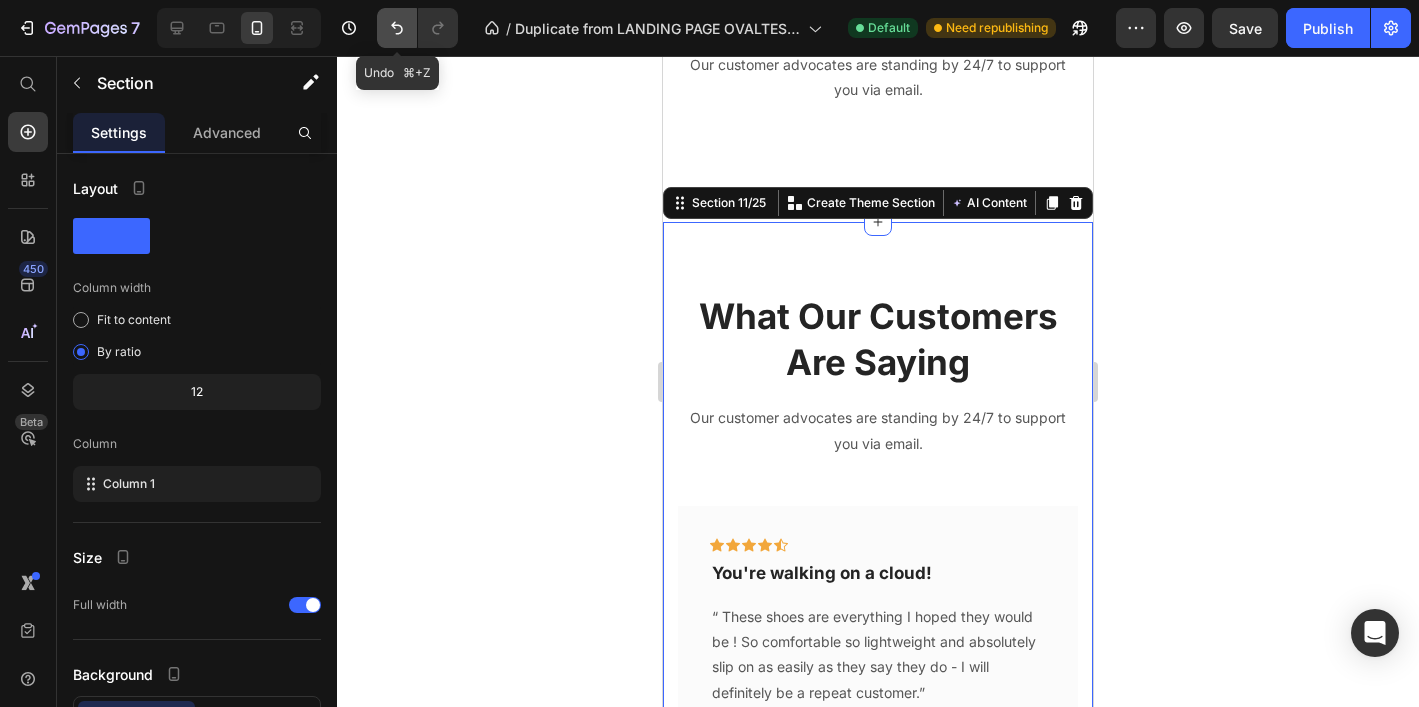 click 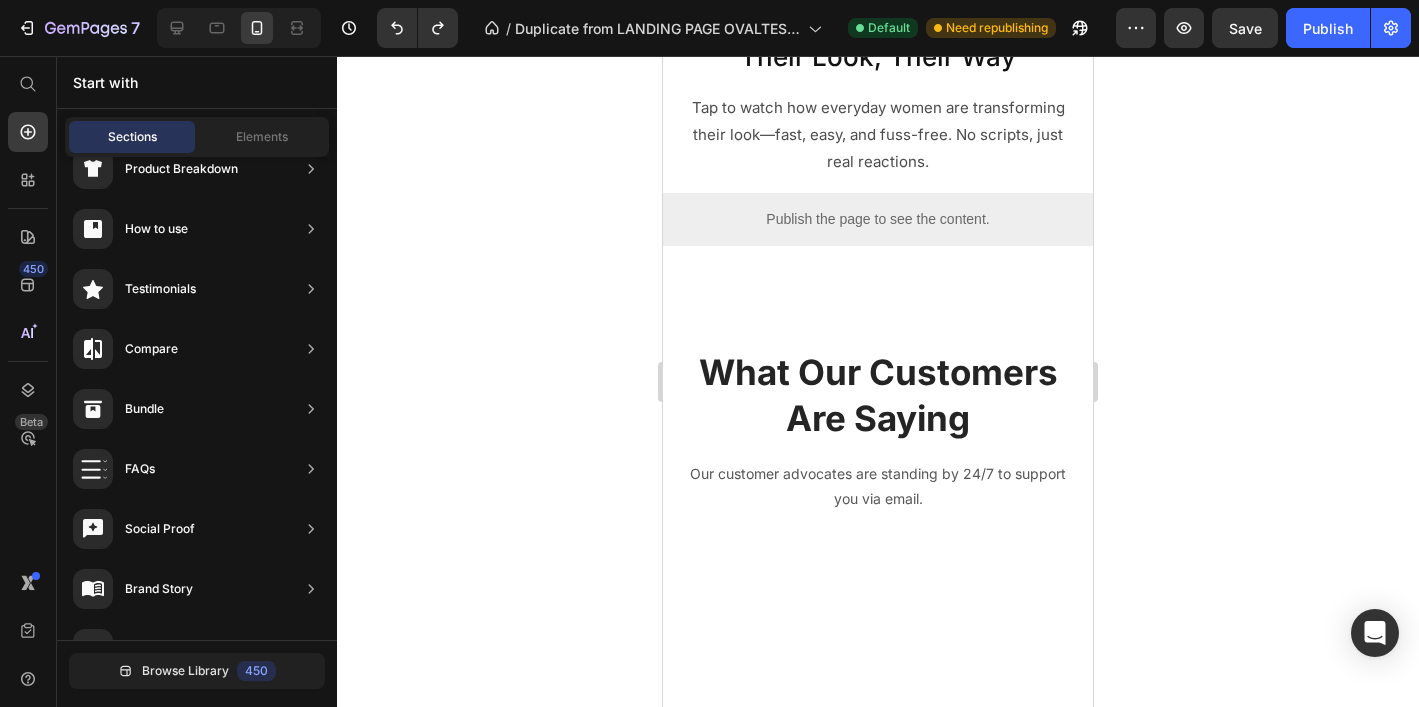 scroll, scrollTop: 5119, scrollLeft: 0, axis: vertical 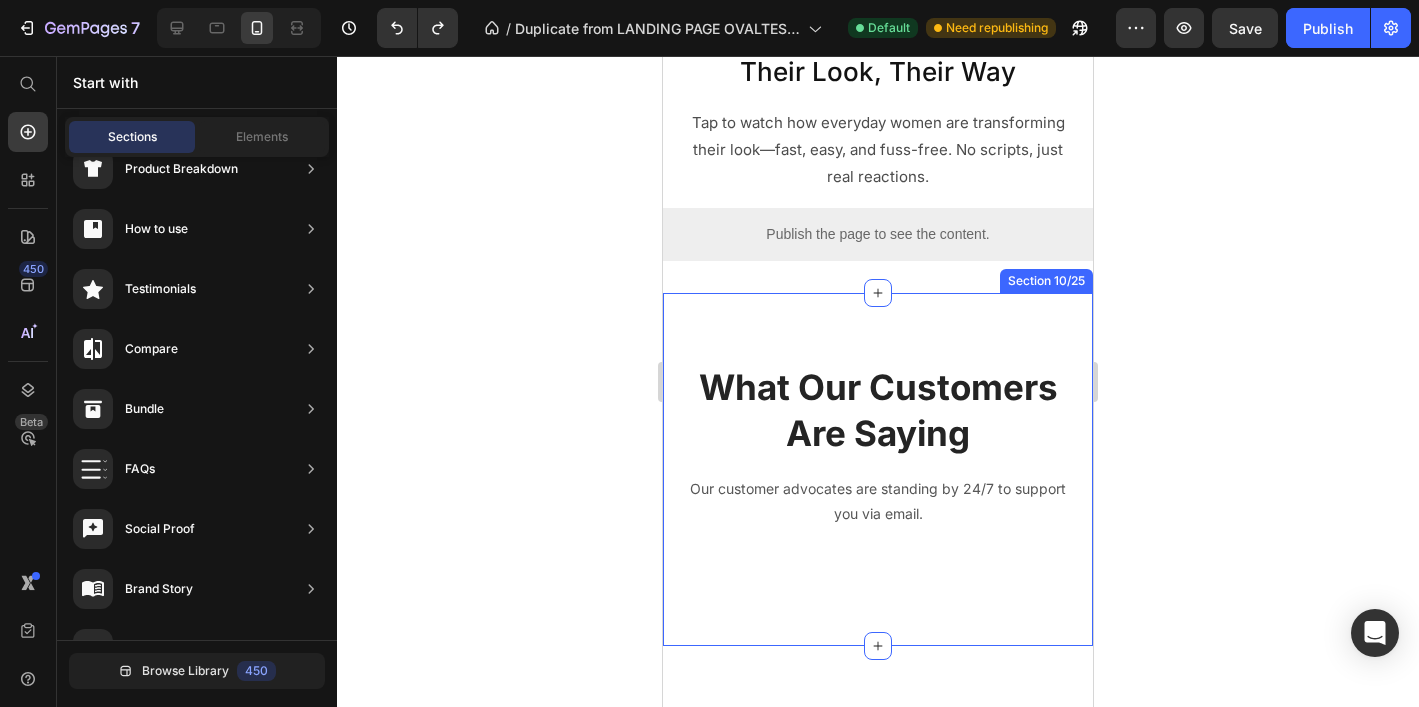 click on "What Our Customers Are Saying Heading Our customer advocates are standing by 24/7 to support you via email. Text block Row Section 10/25" at bounding box center [878, 469] 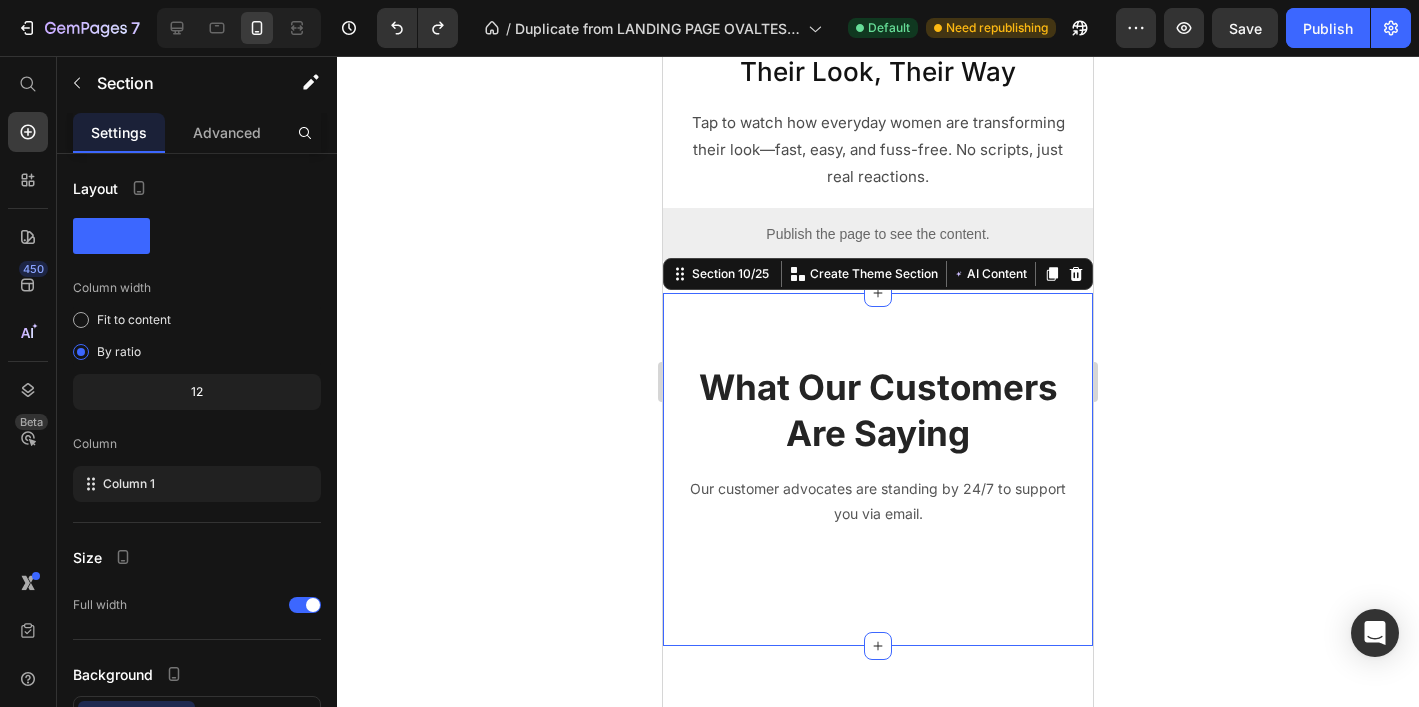 click 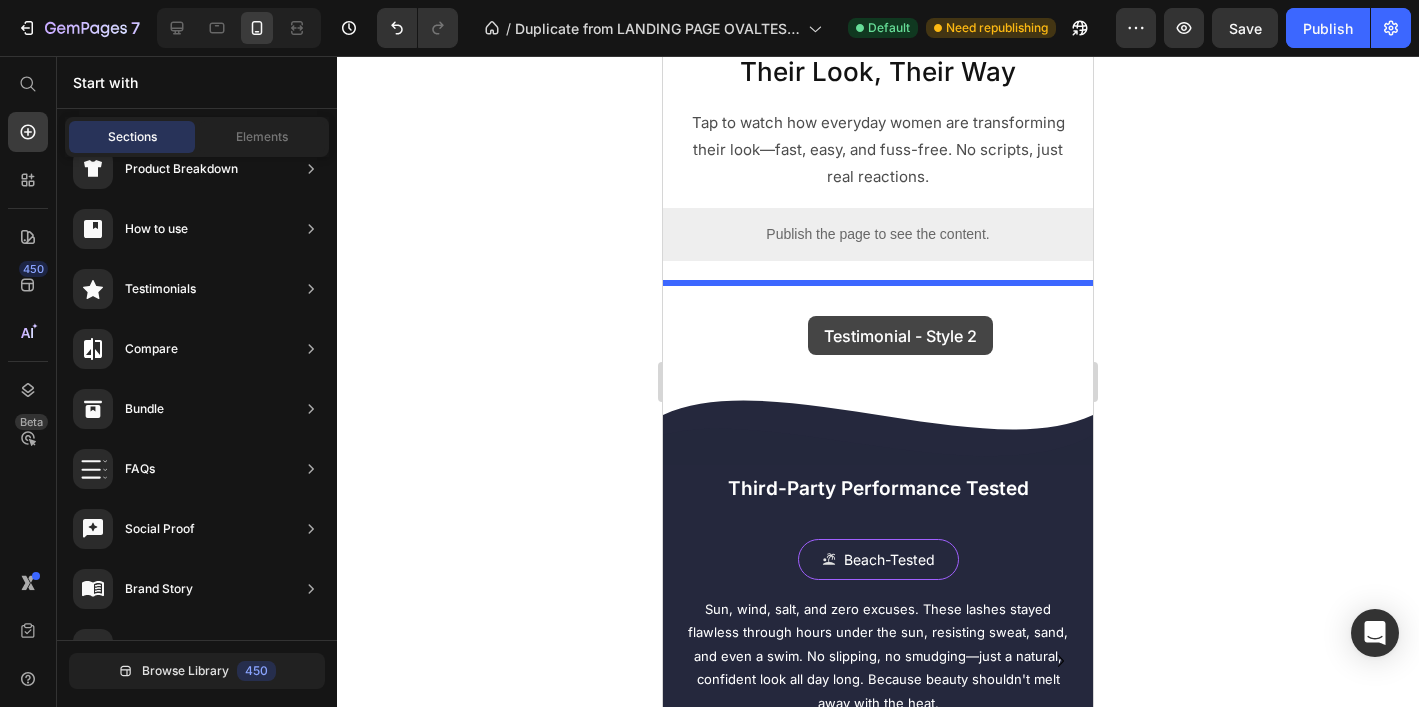 drag, startPoint x: 1129, startPoint y: 318, endPoint x: 808, endPoint y: 316, distance: 321.00623 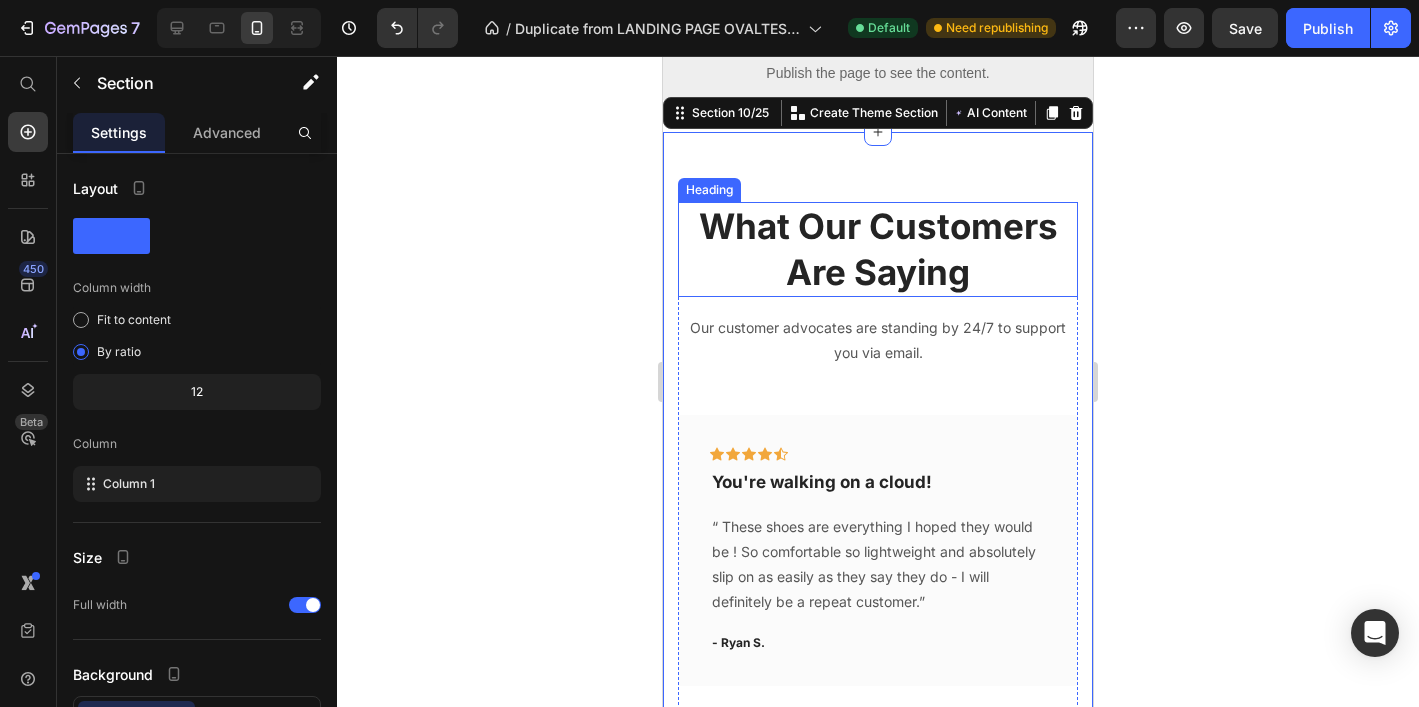 scroll, scrollTop: 5286, scrollLeft: 0, axis: vertical 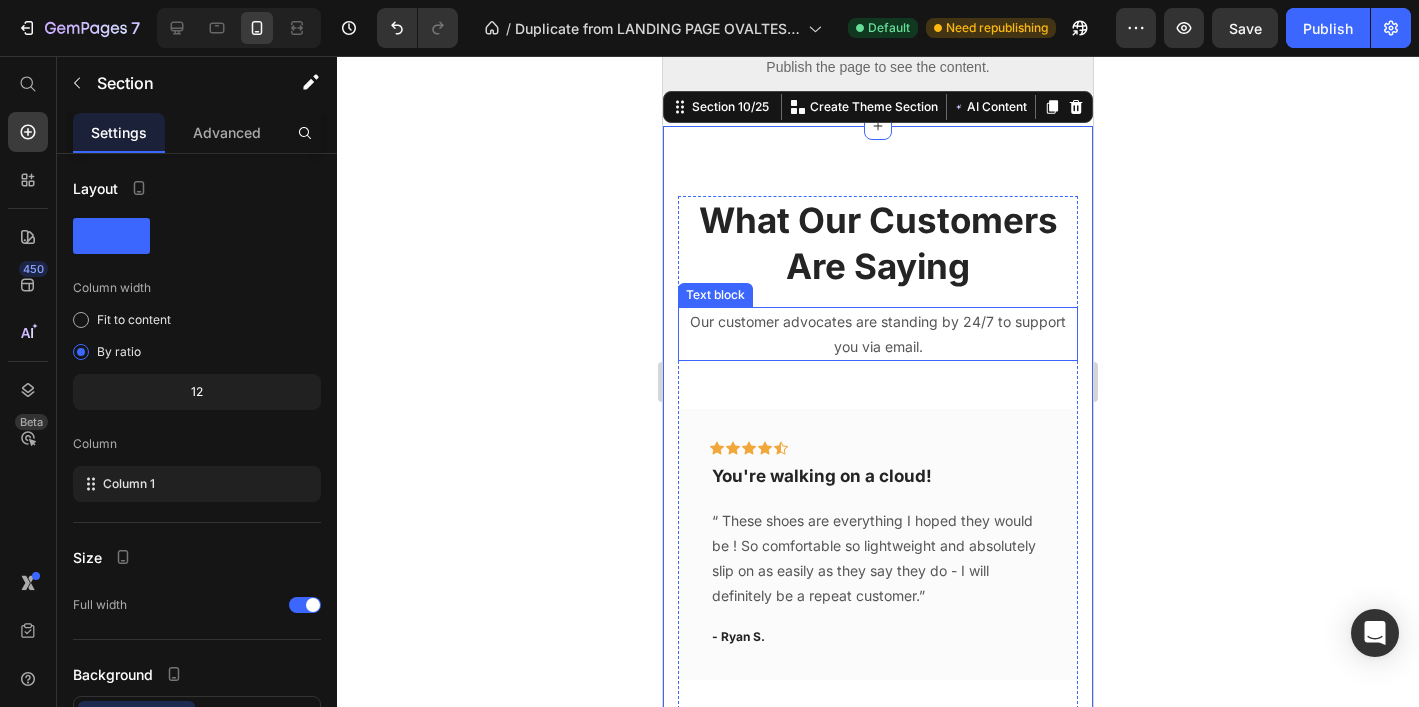 click 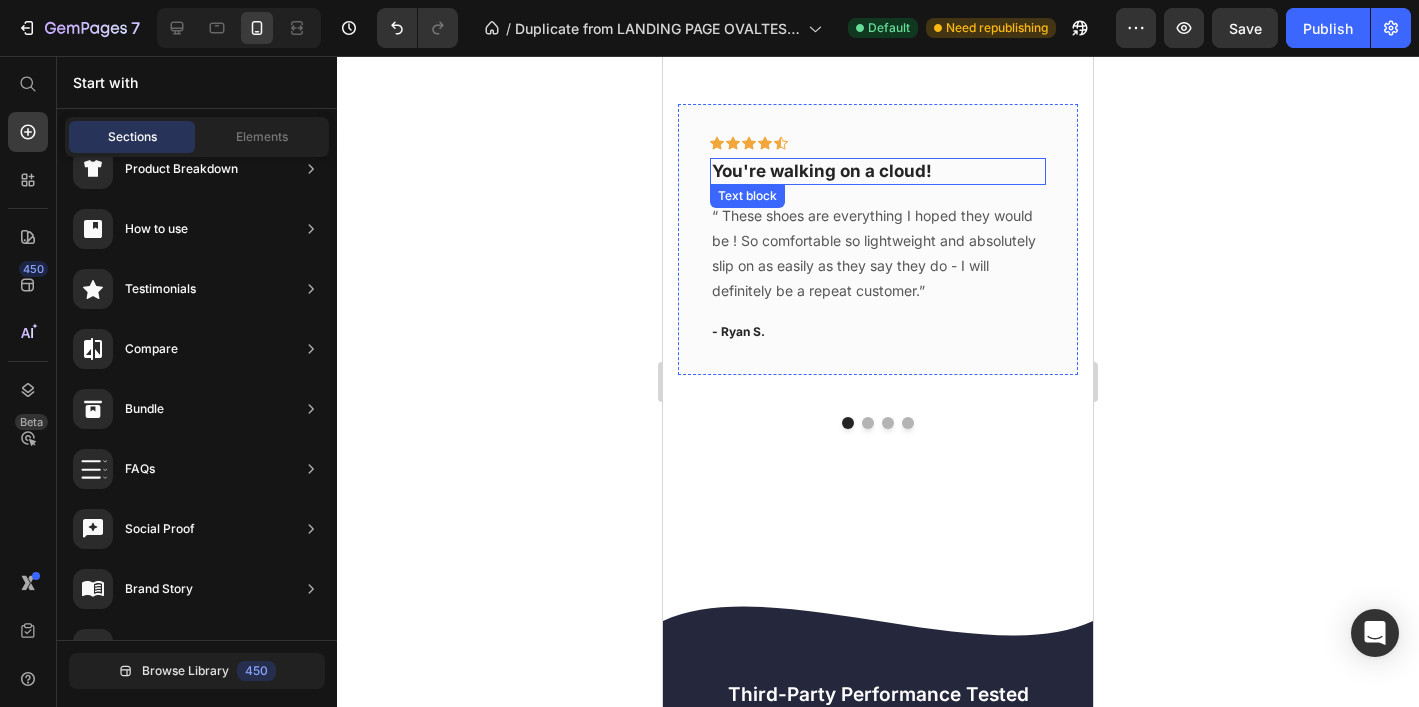 scroll, scrollTop: 5637, scrollLeft: 0, axis: vertical 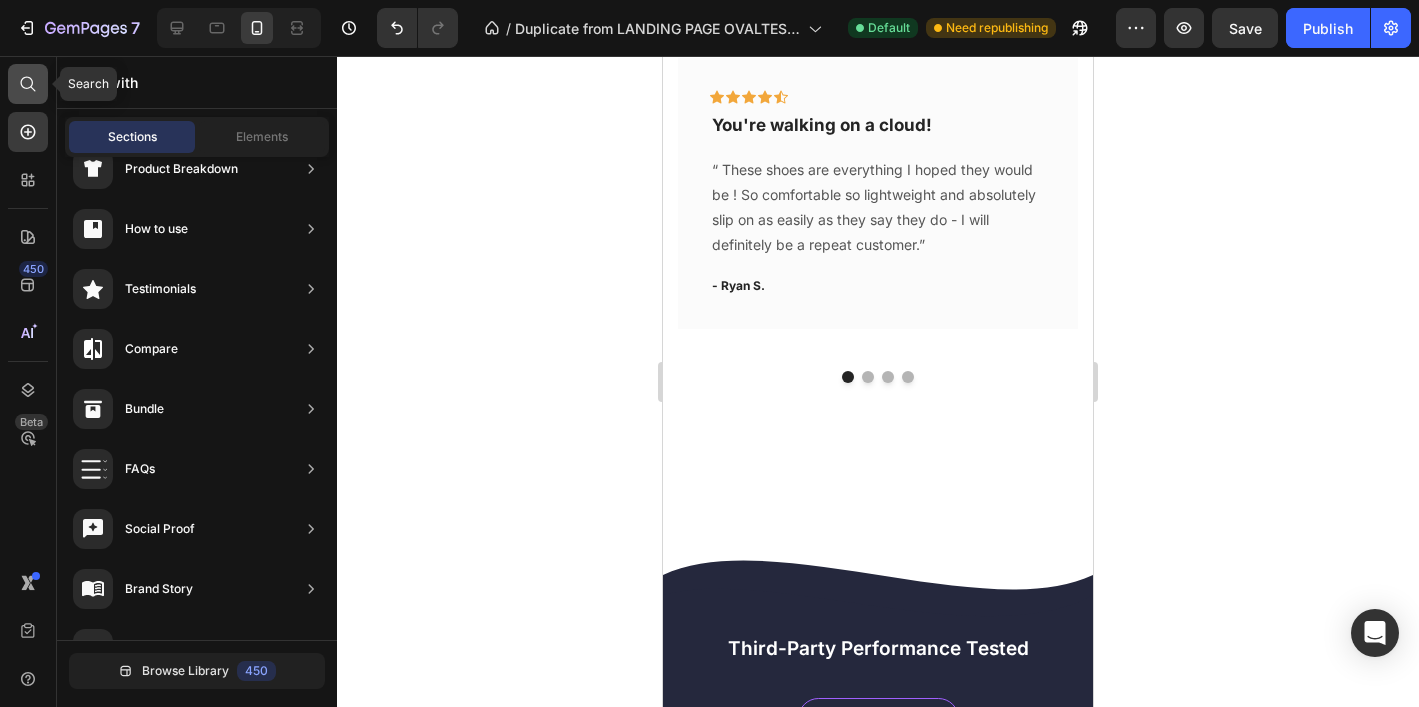 click 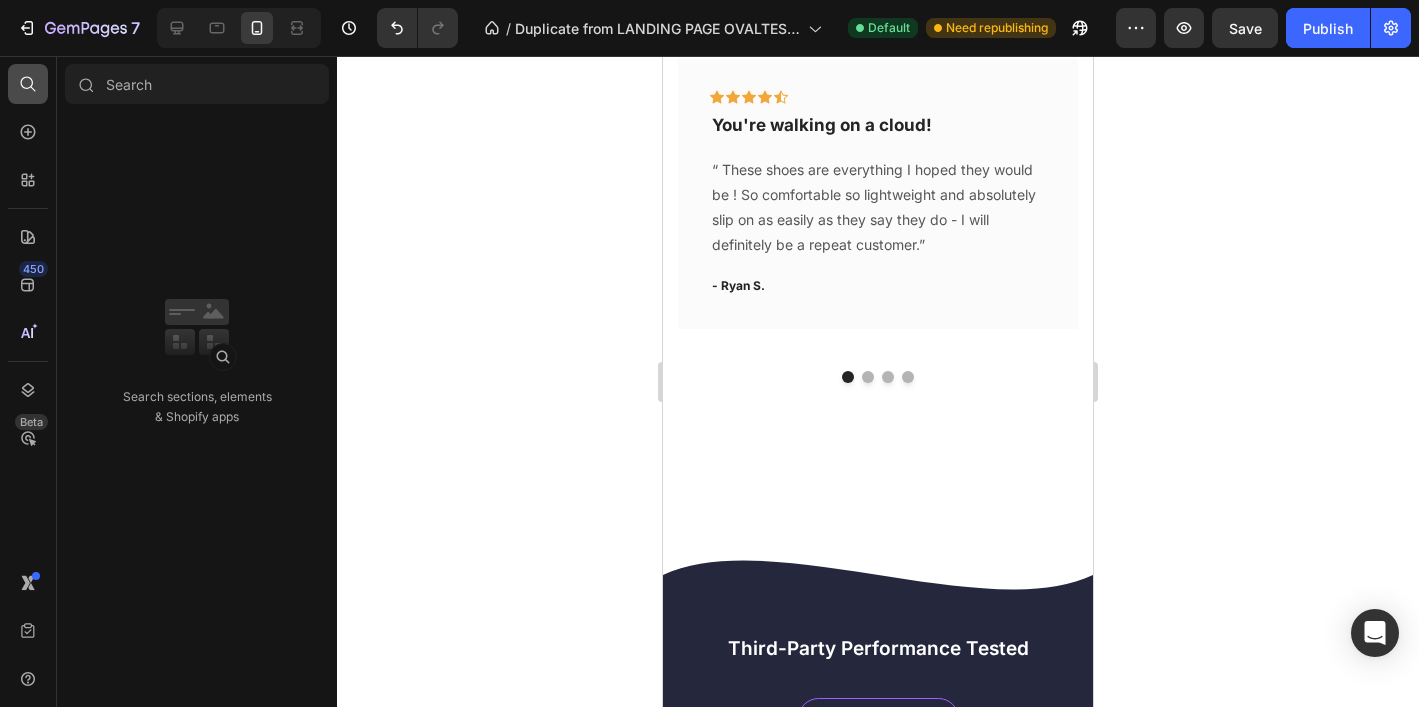 click 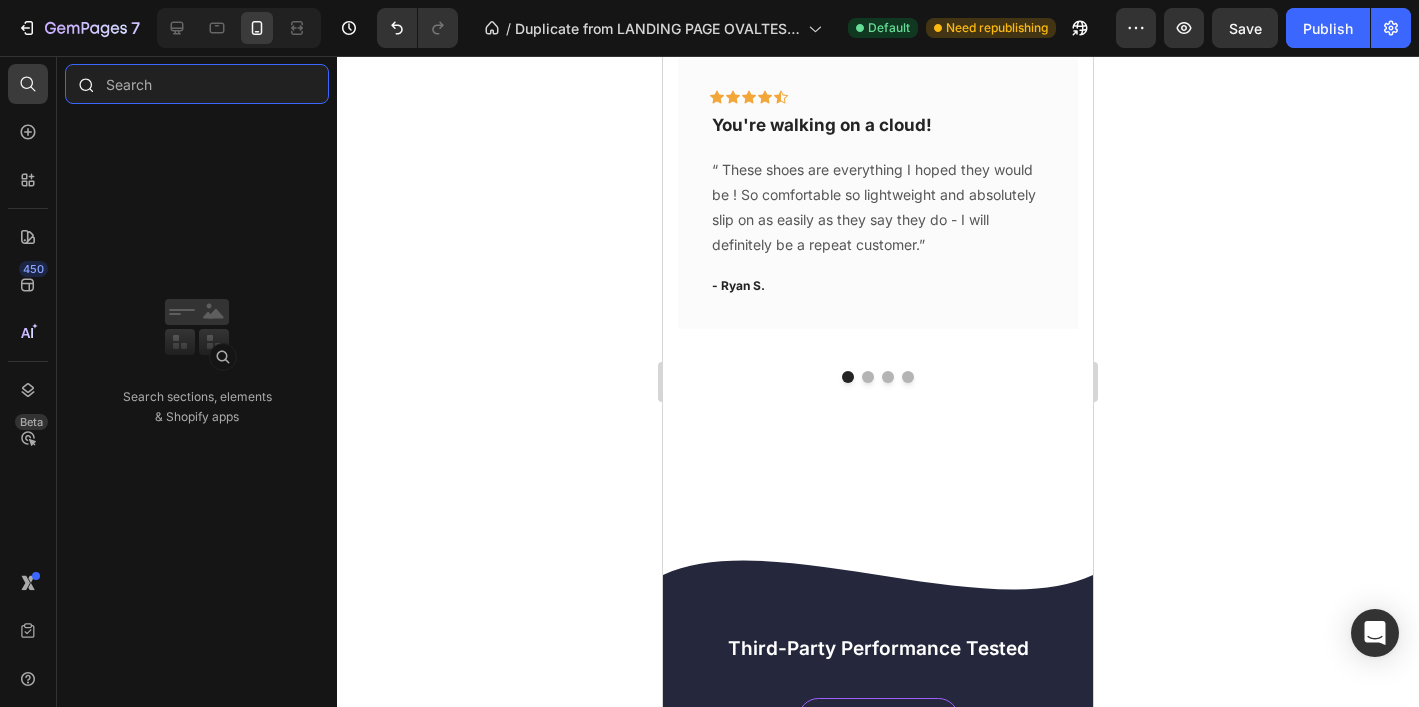 click at bounding box center (197, 84) 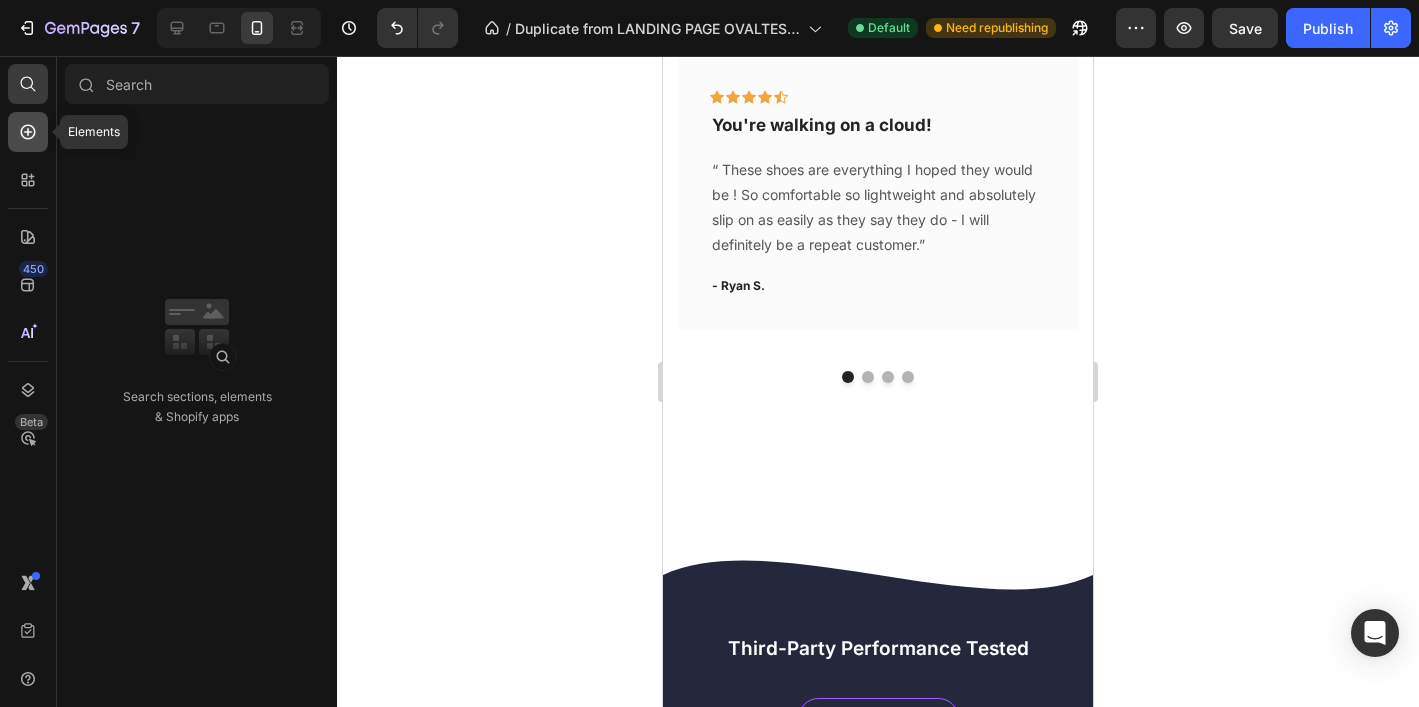 click 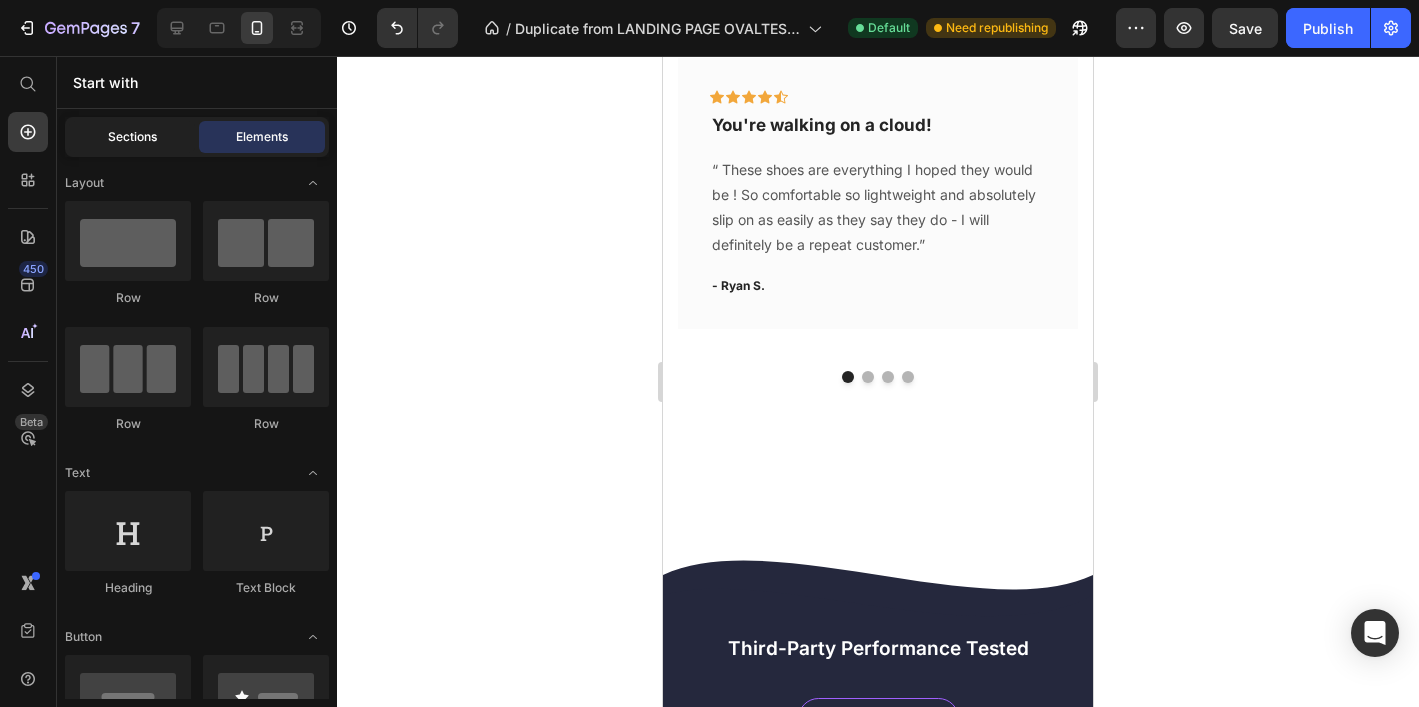 click on "Sections" 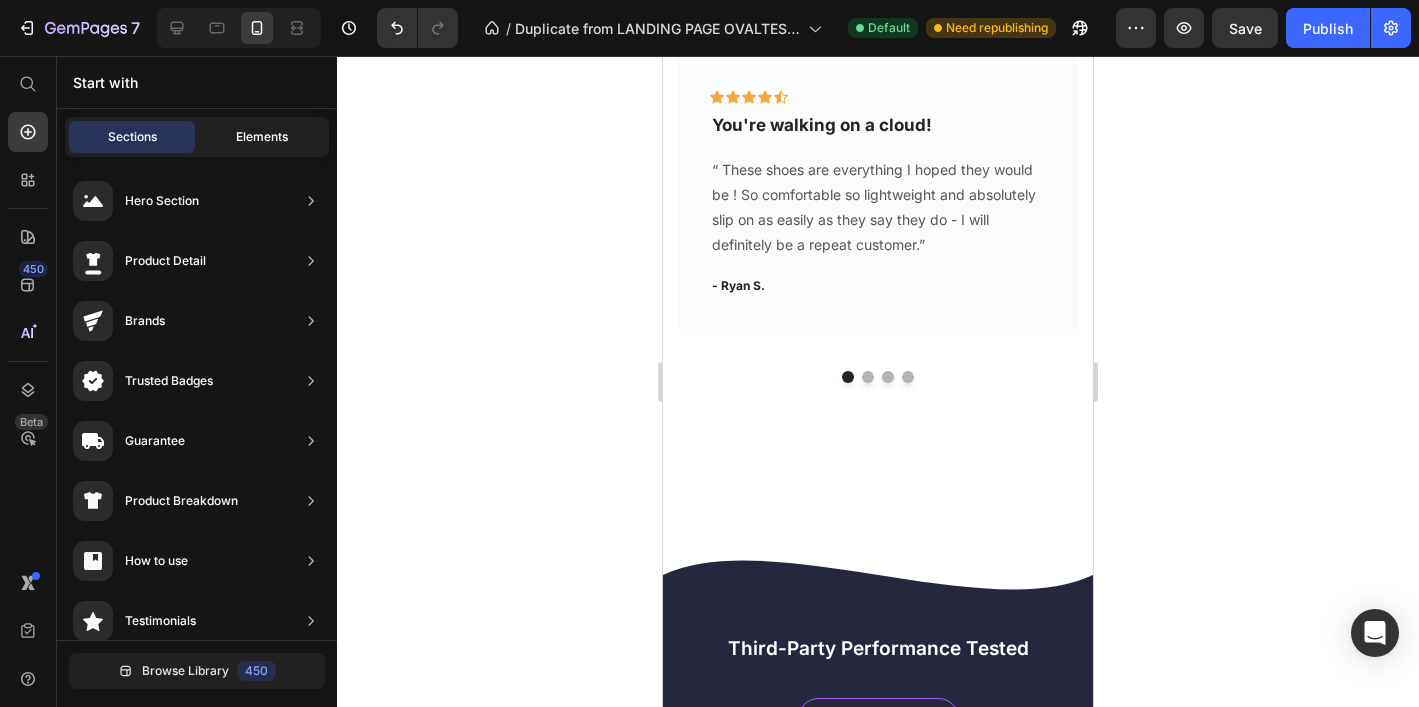 click on "Elements" 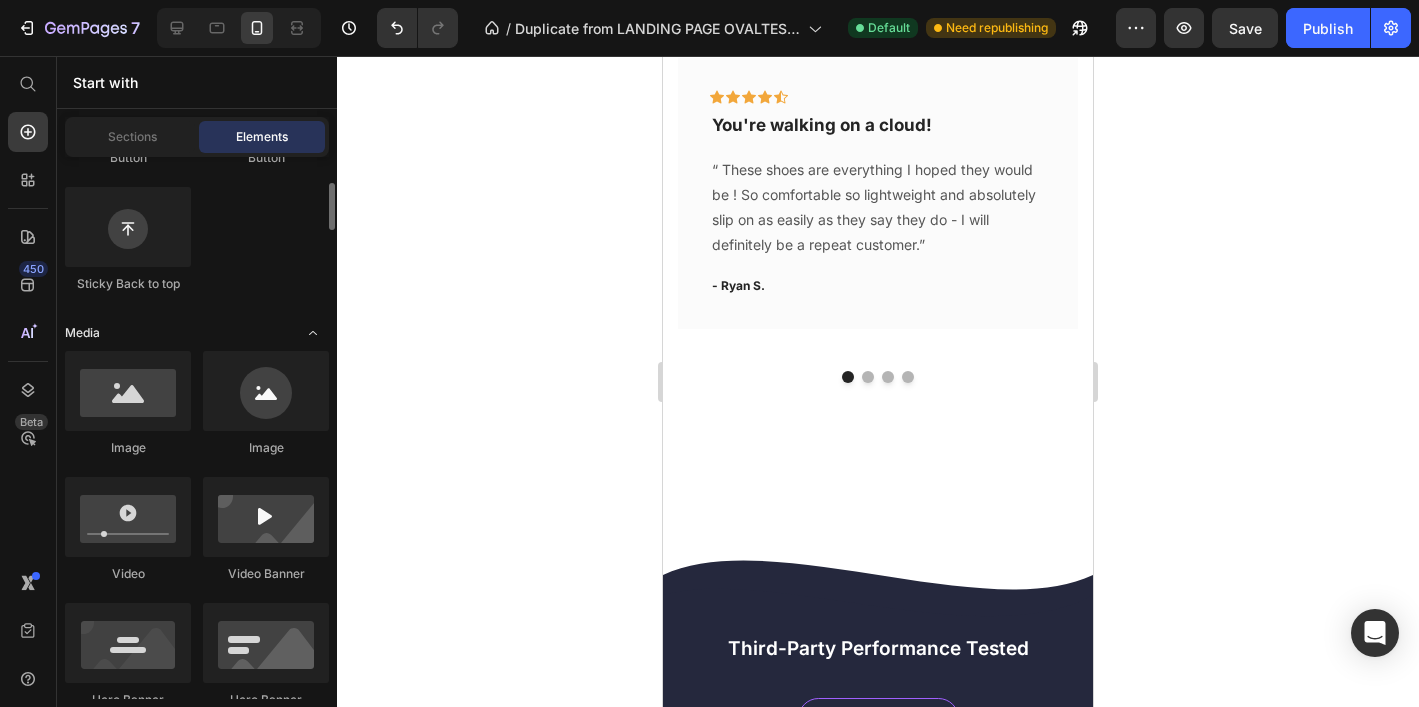 scroll, scrollTop: 598, scrollLeft: 0, axis: vertical 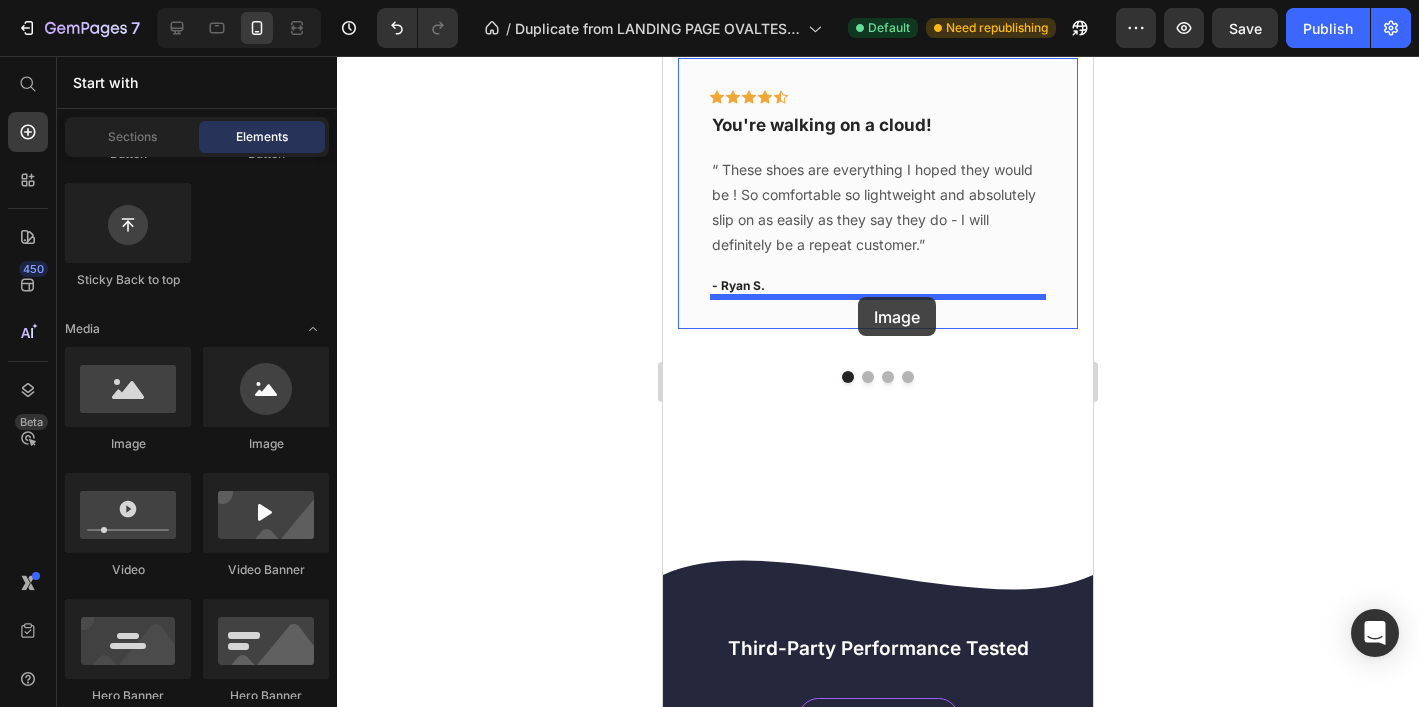 drag, startPoint x: 917, startPoint y: 442, endPoint x: 858, endPoint y: 296, distance: 157.47063 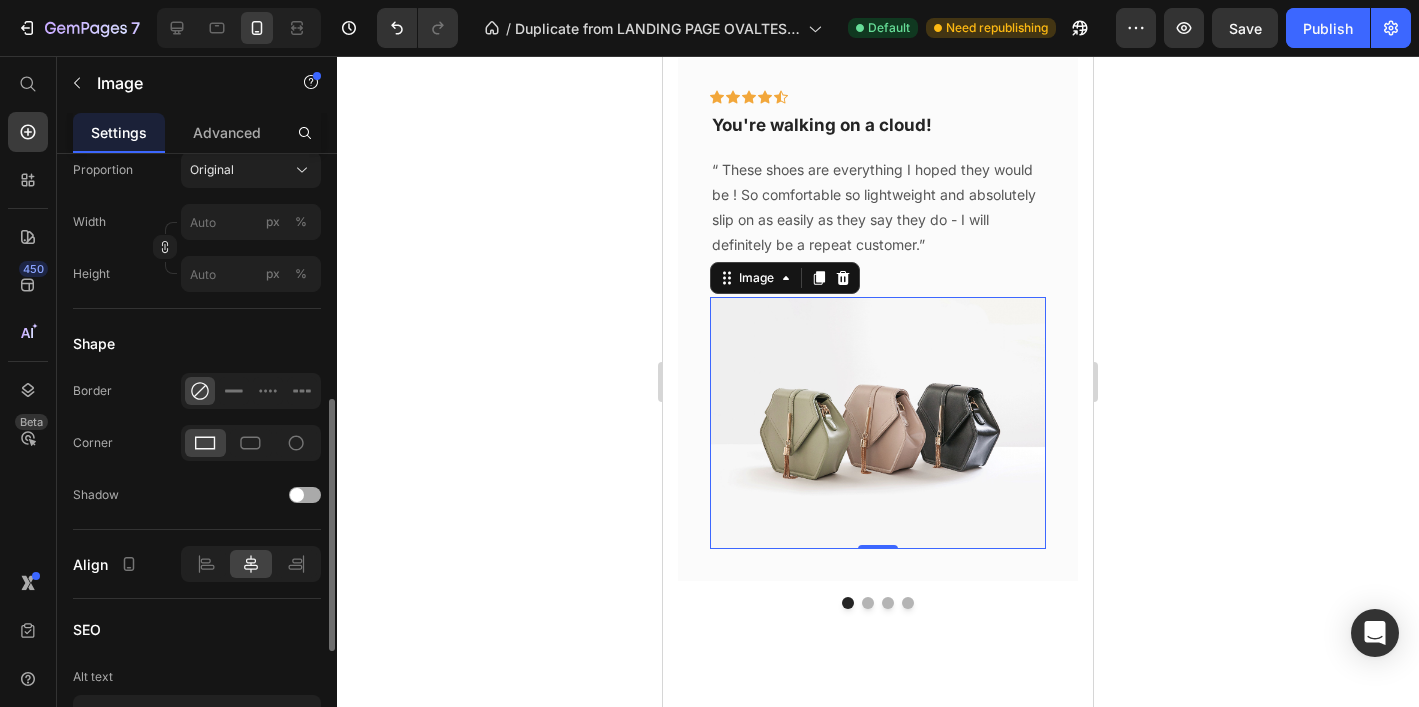 scroll, scrollTop: 584, scrollLeft: 0, axis: vertical 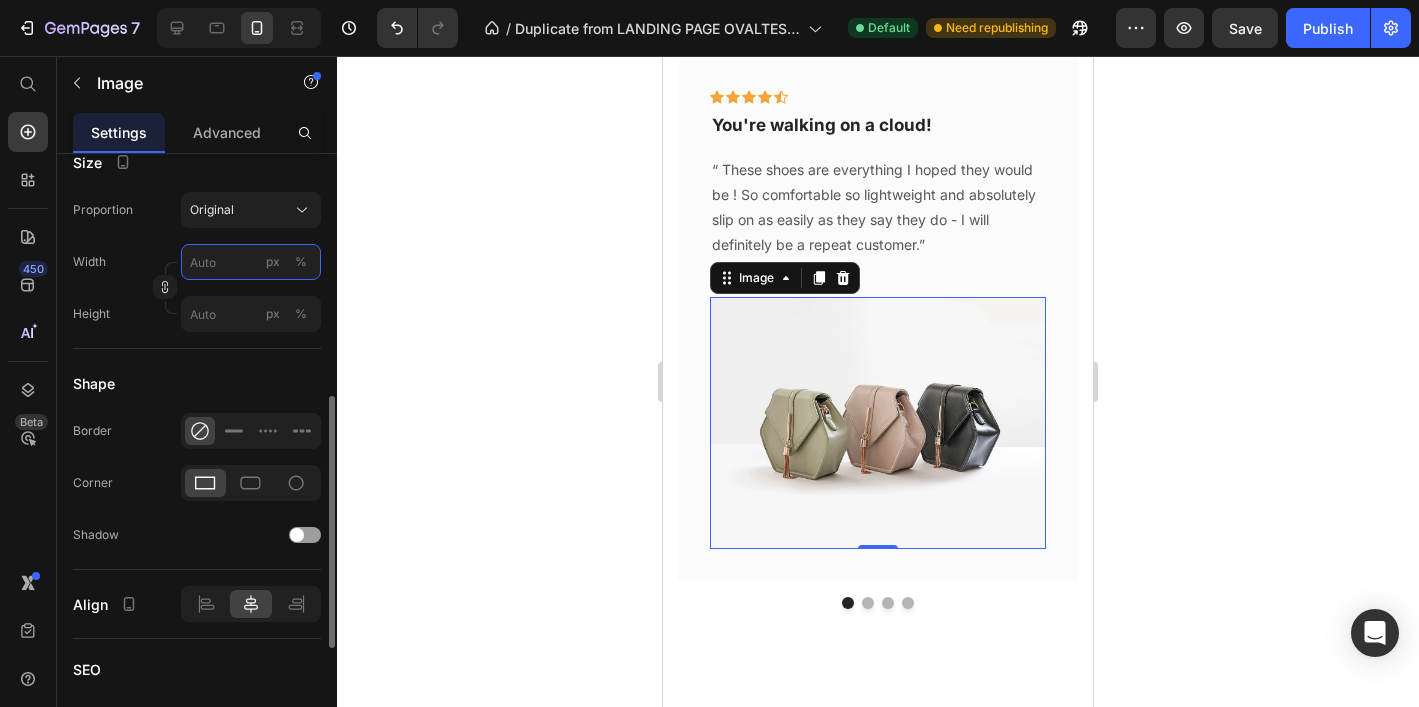 click on "px %" at bounding box center (251, 262) 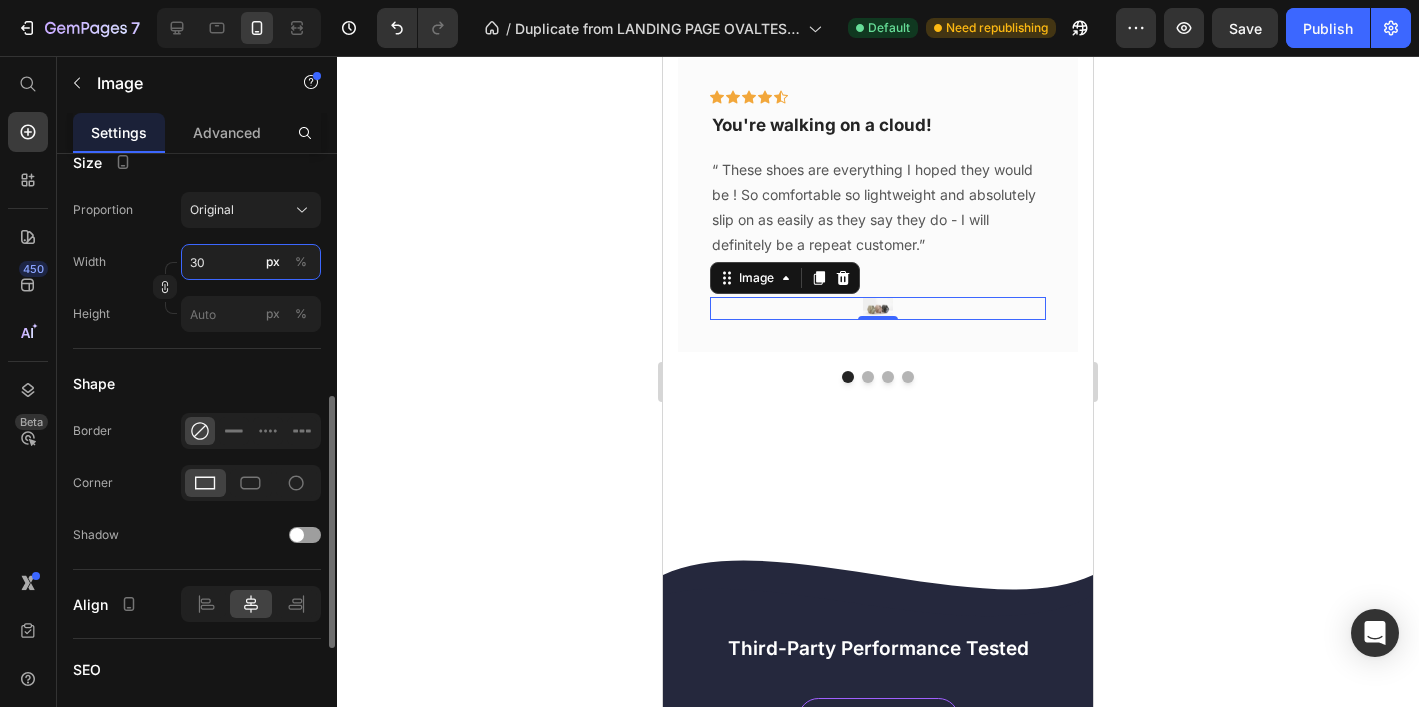 type on "30" 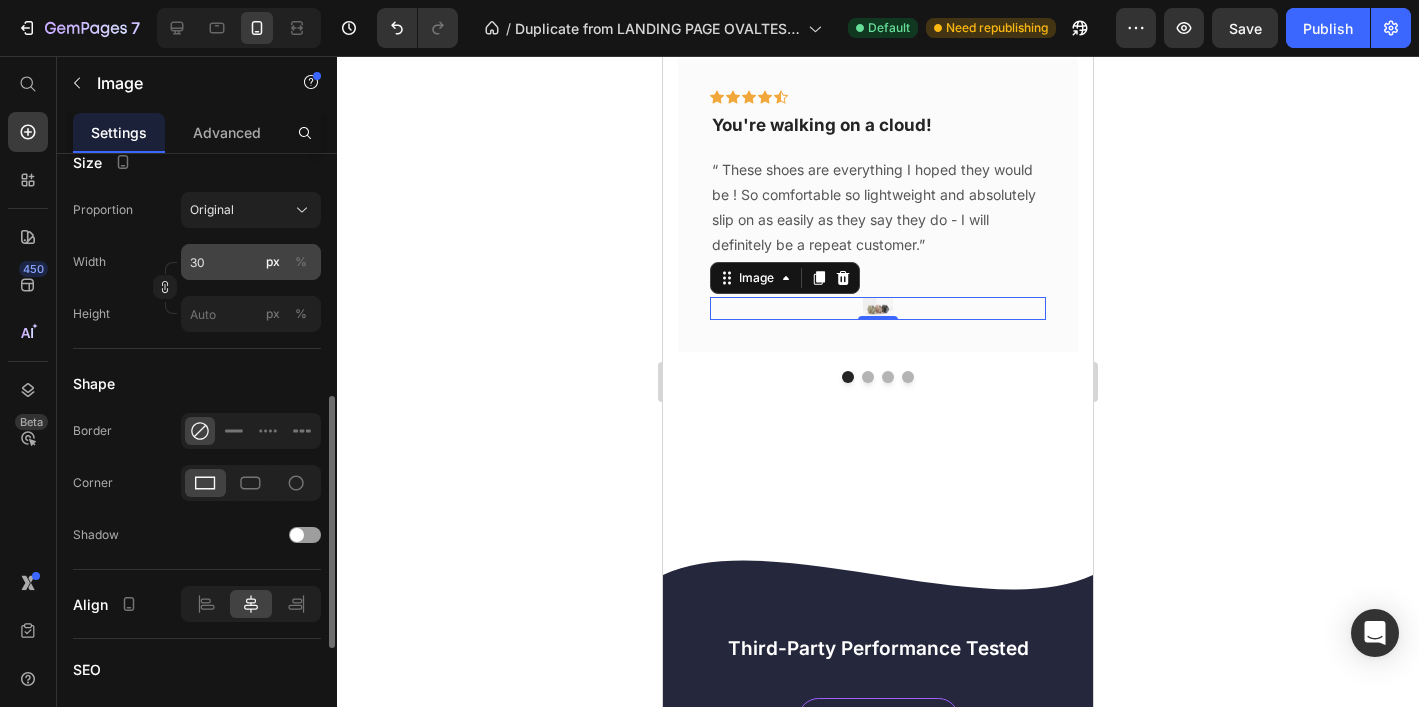 click on "%" at bounding box center (301, 262) 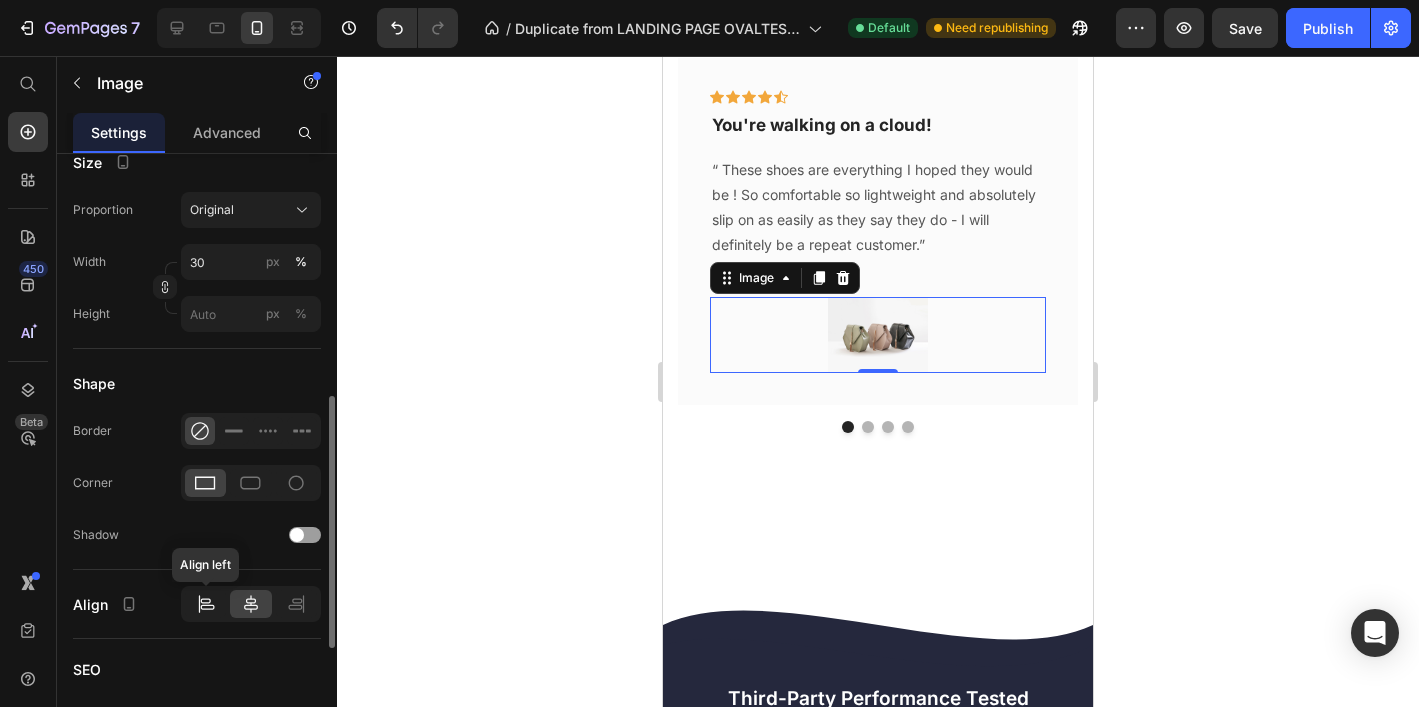 click 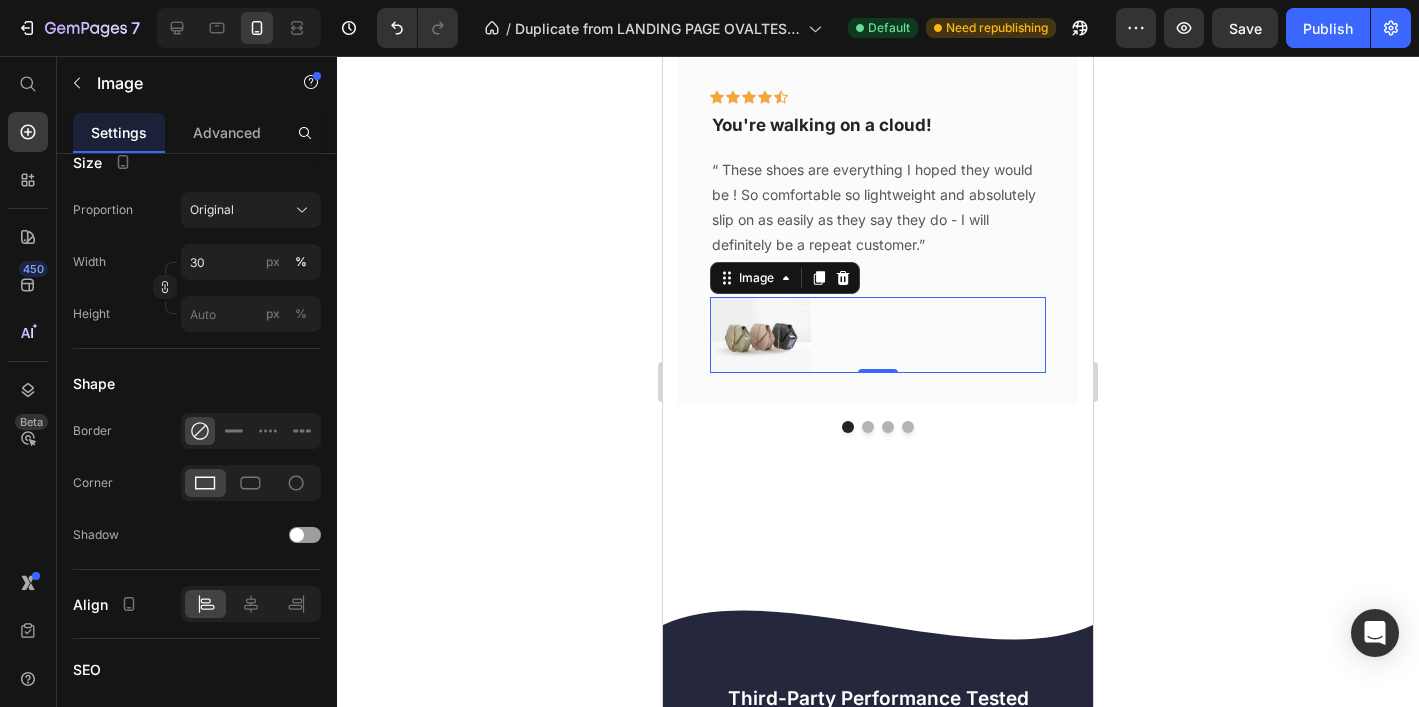 click 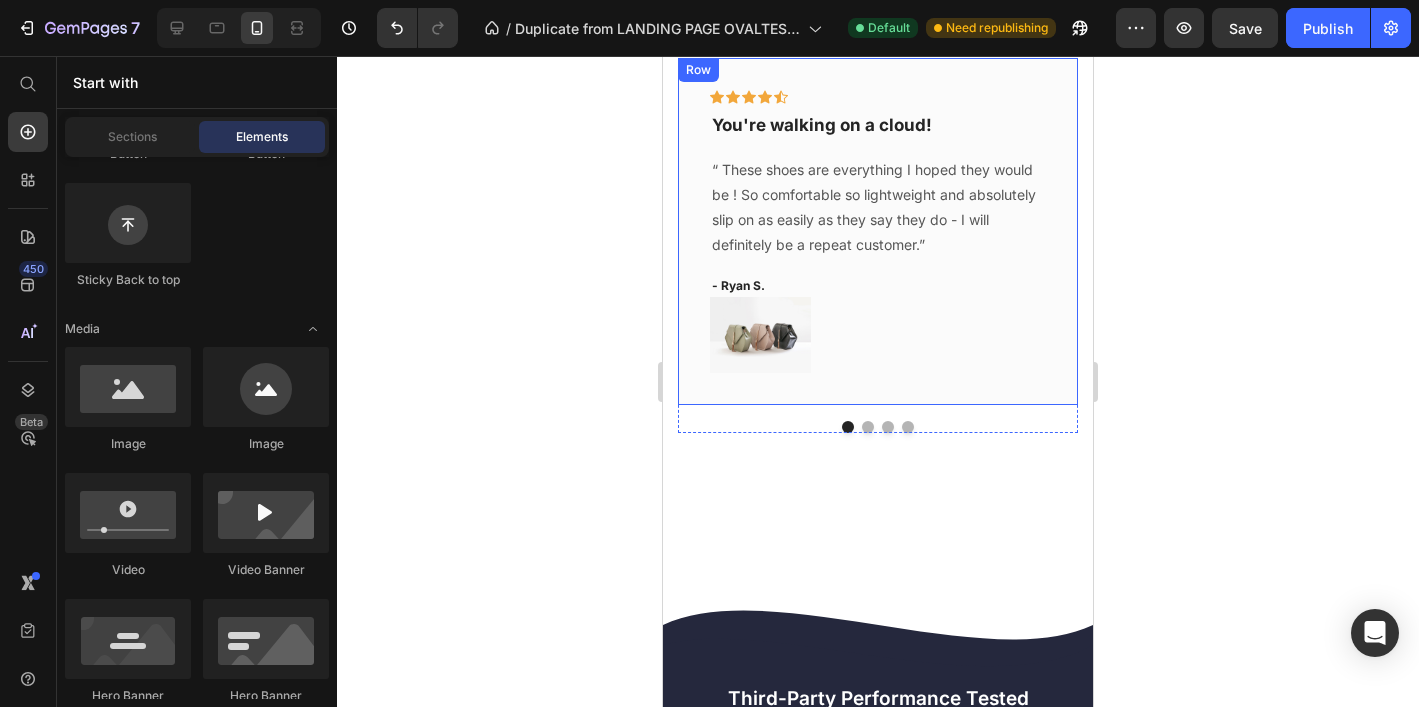 scroll, scrollTop: 5560, scrollLeft: 0, axis: vertical 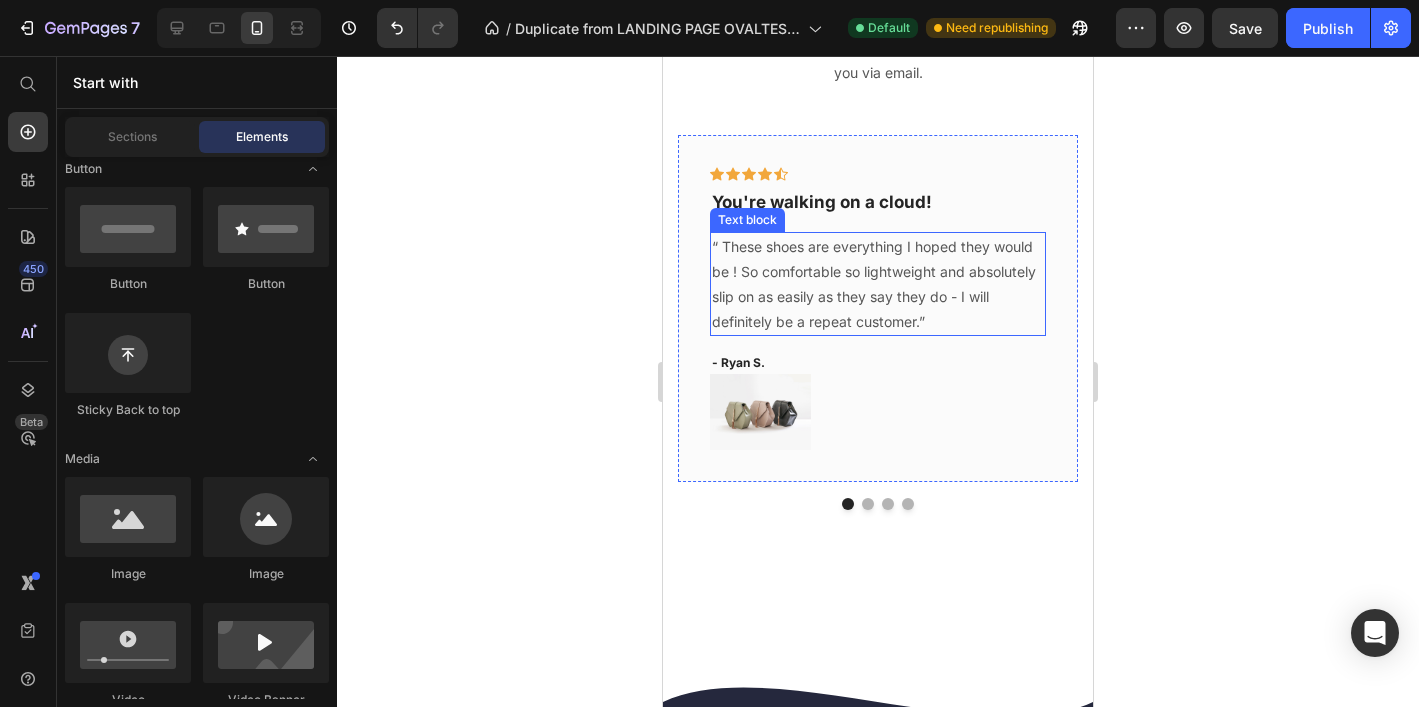 click on "“ These shoes are everything I hoped they would be ! So comfortable so lightweight and absolutely slip on as easily as they say they do - I will definitely be a repeat customer.”" at bounding box center (878, 284) 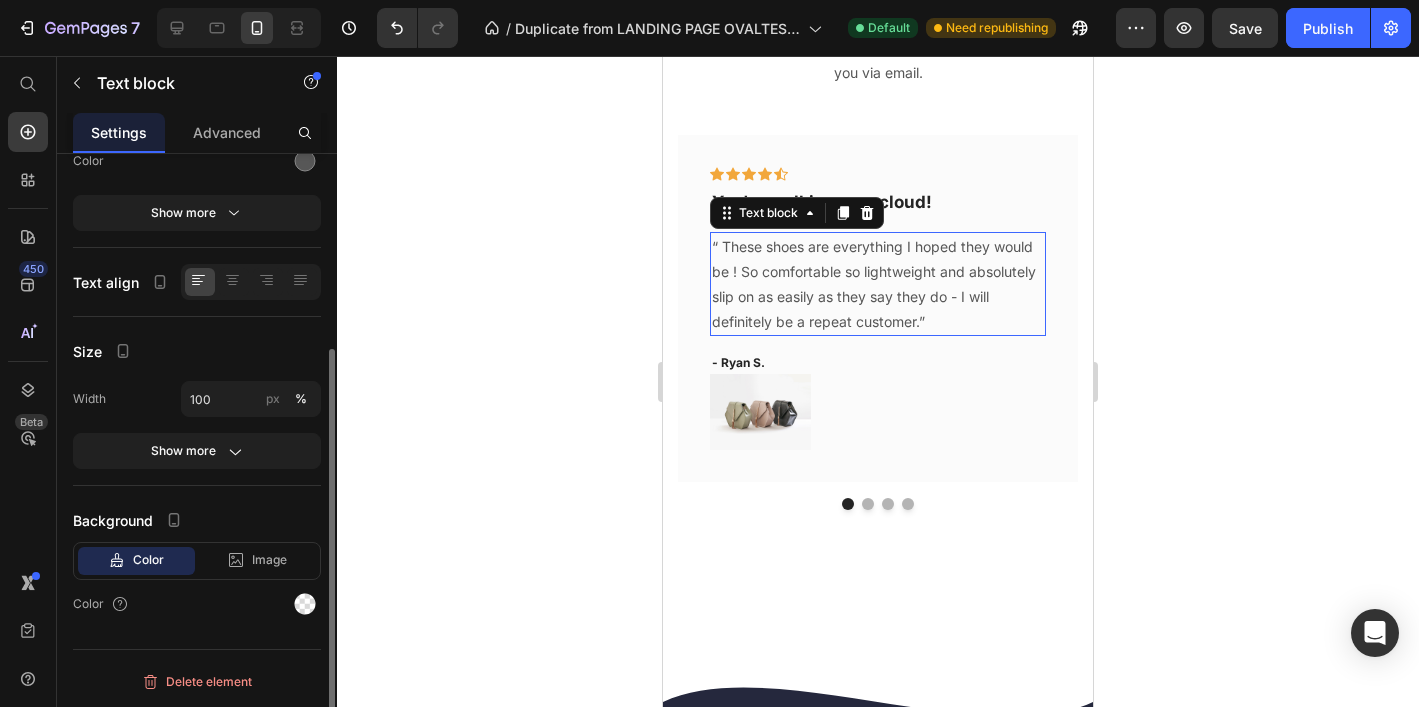 scroll, scrollTop: 0, scrollLeft: 0, axis: both 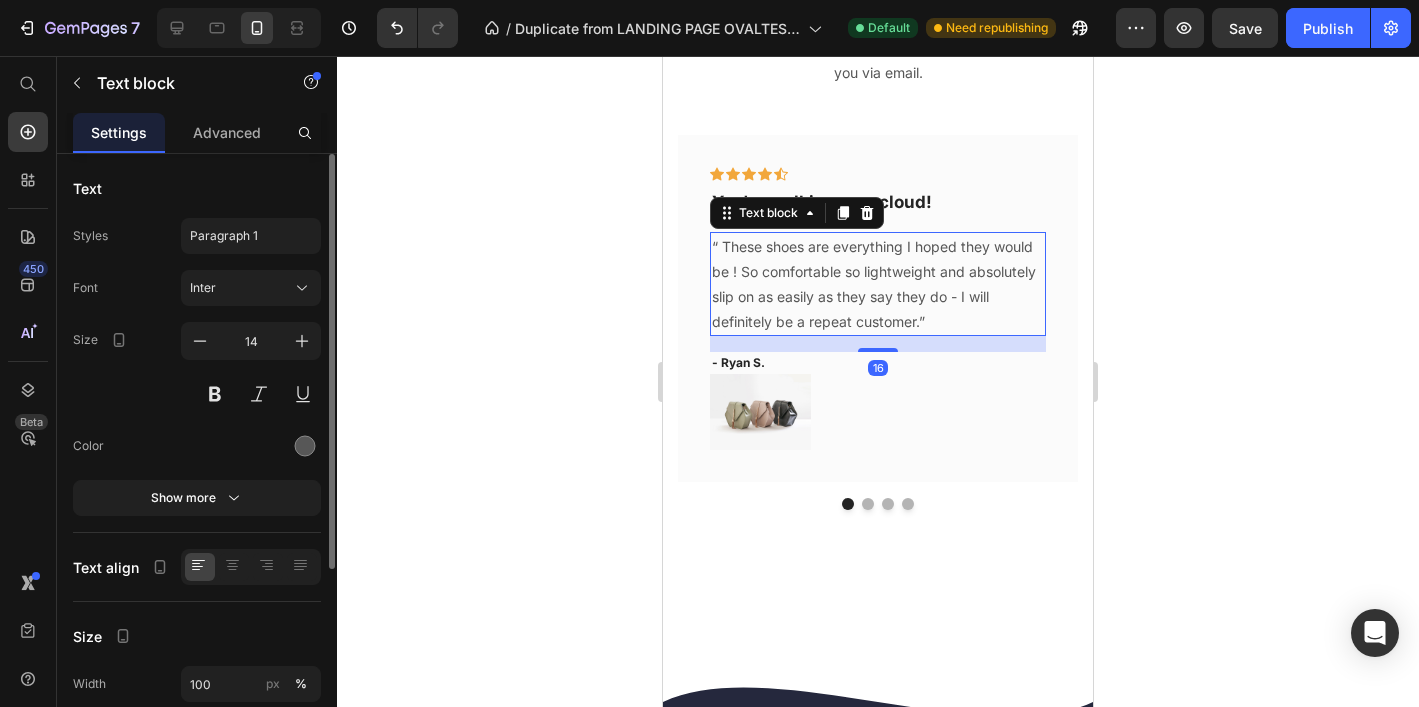 click on "“ These shoes are everything I hoped they would be ! So comfortable so lightweight and absolutely slip on as easily as they say they do - I will definitely be a repeat customer.”" at bounding box center [878, 284] 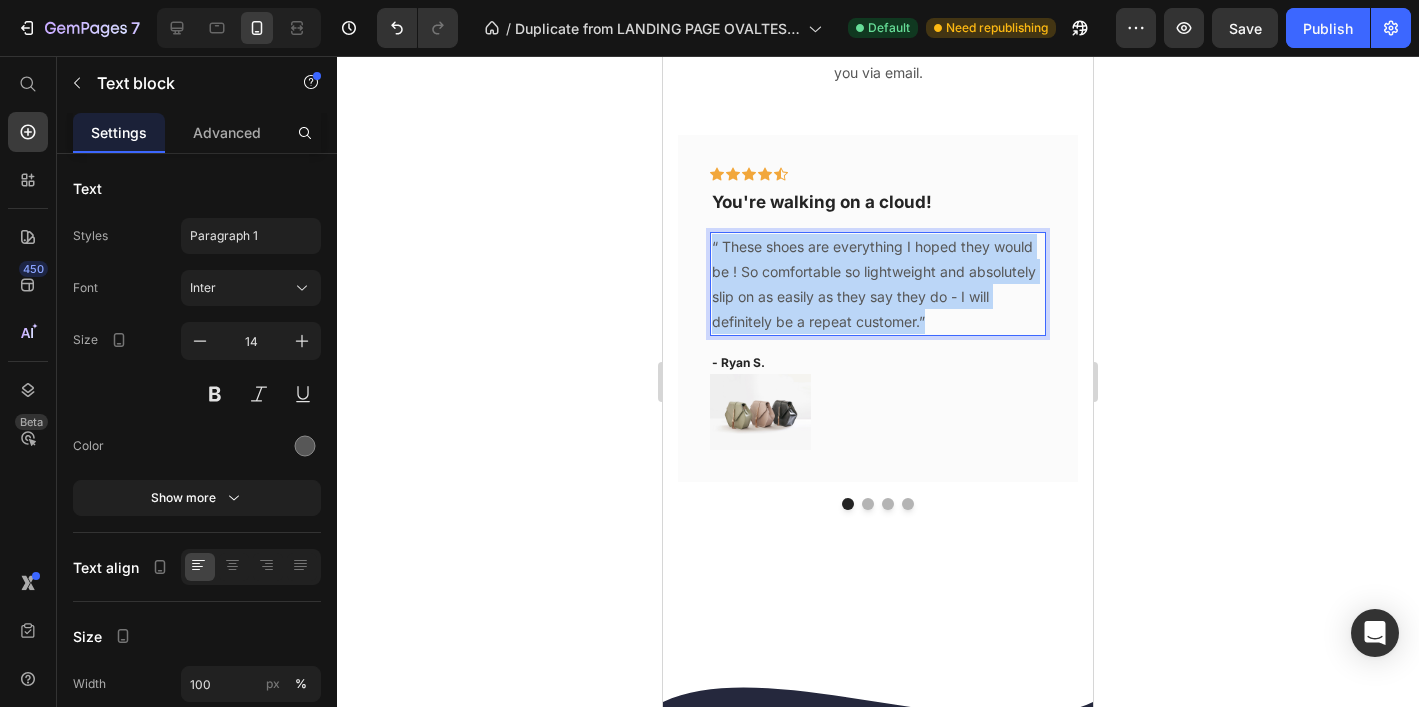 drag, startPoint x: 930, startPoint y: 318, endPoint x: 710, endPoint y: 250, distance: 230.26941 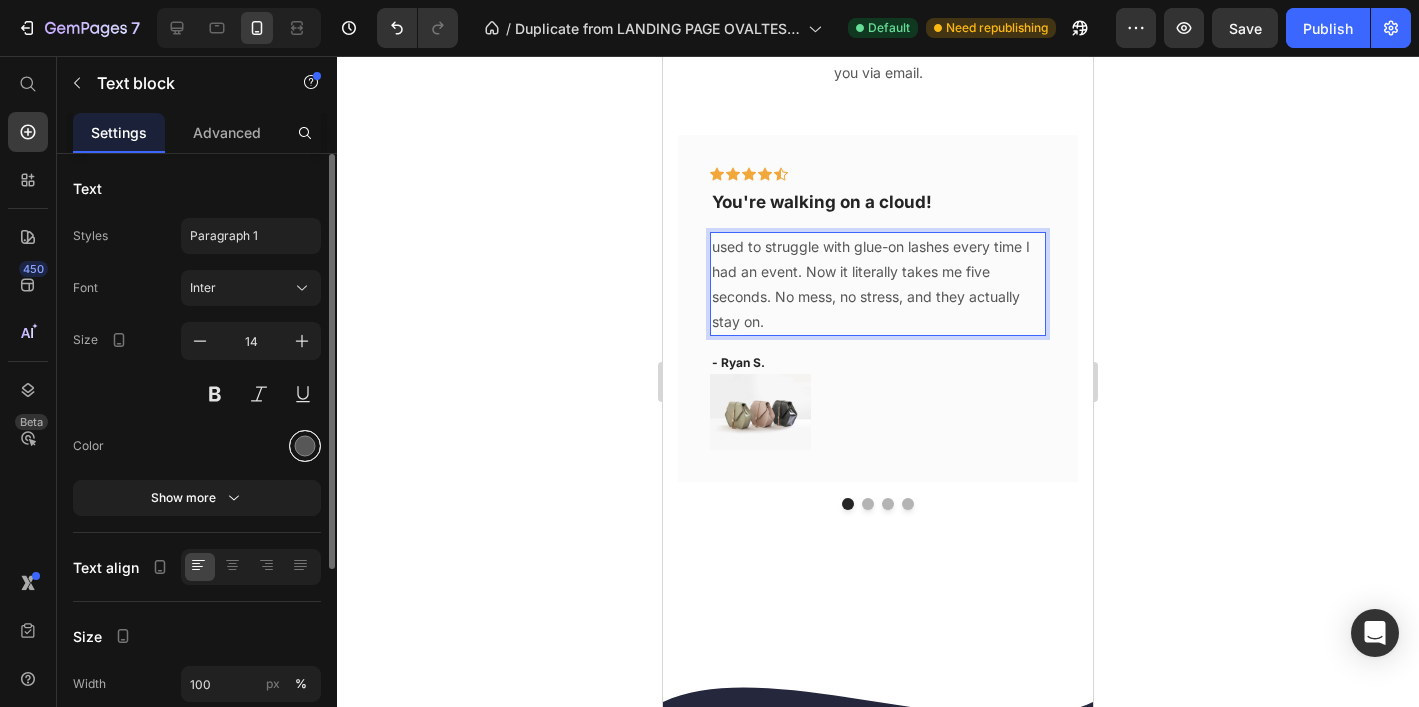click at bounding box center (305, 446) 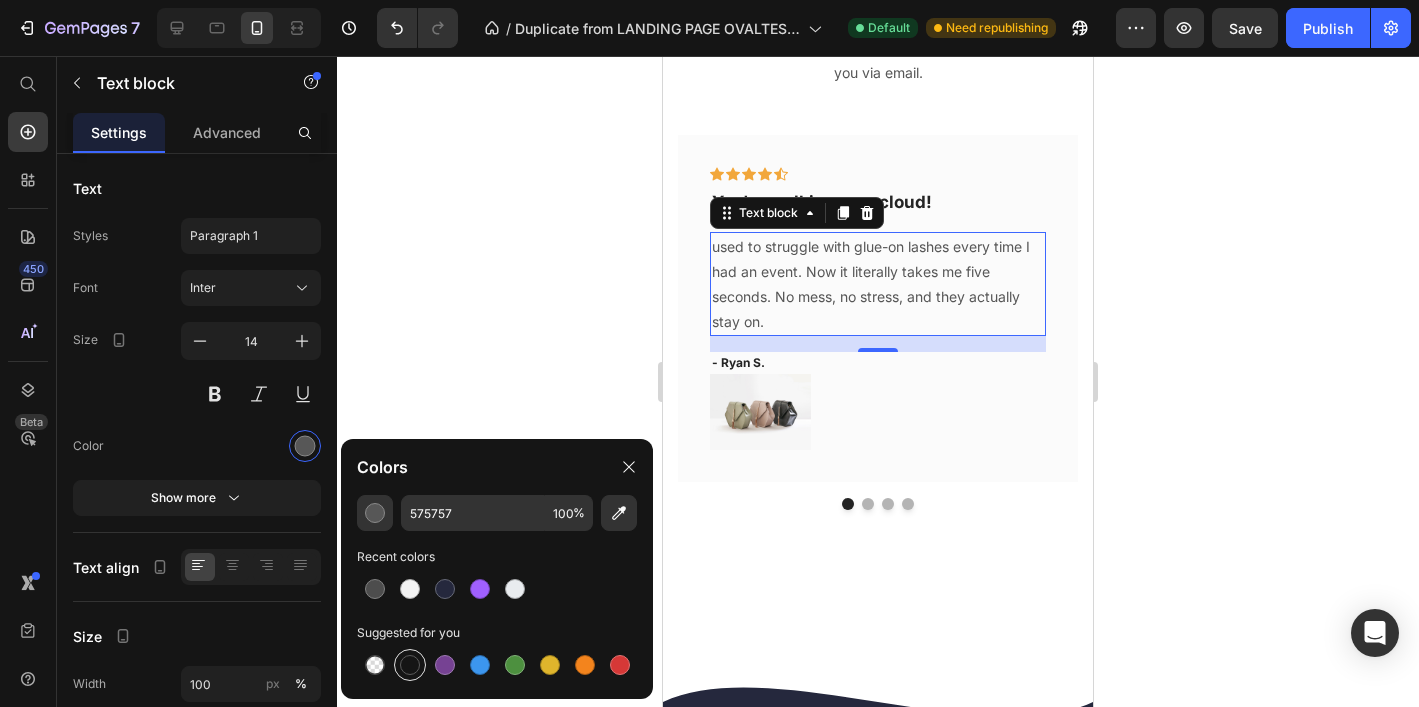 click at bounding box center (410, 665) 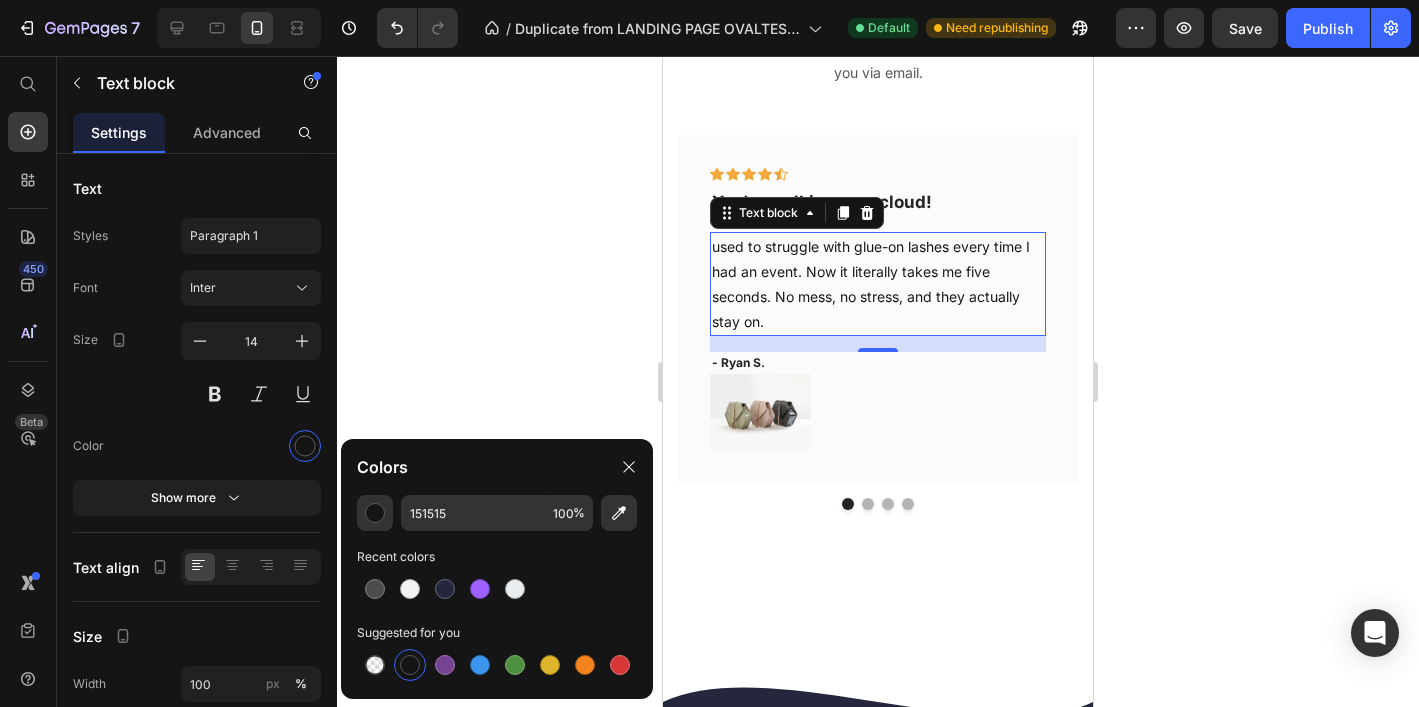 click 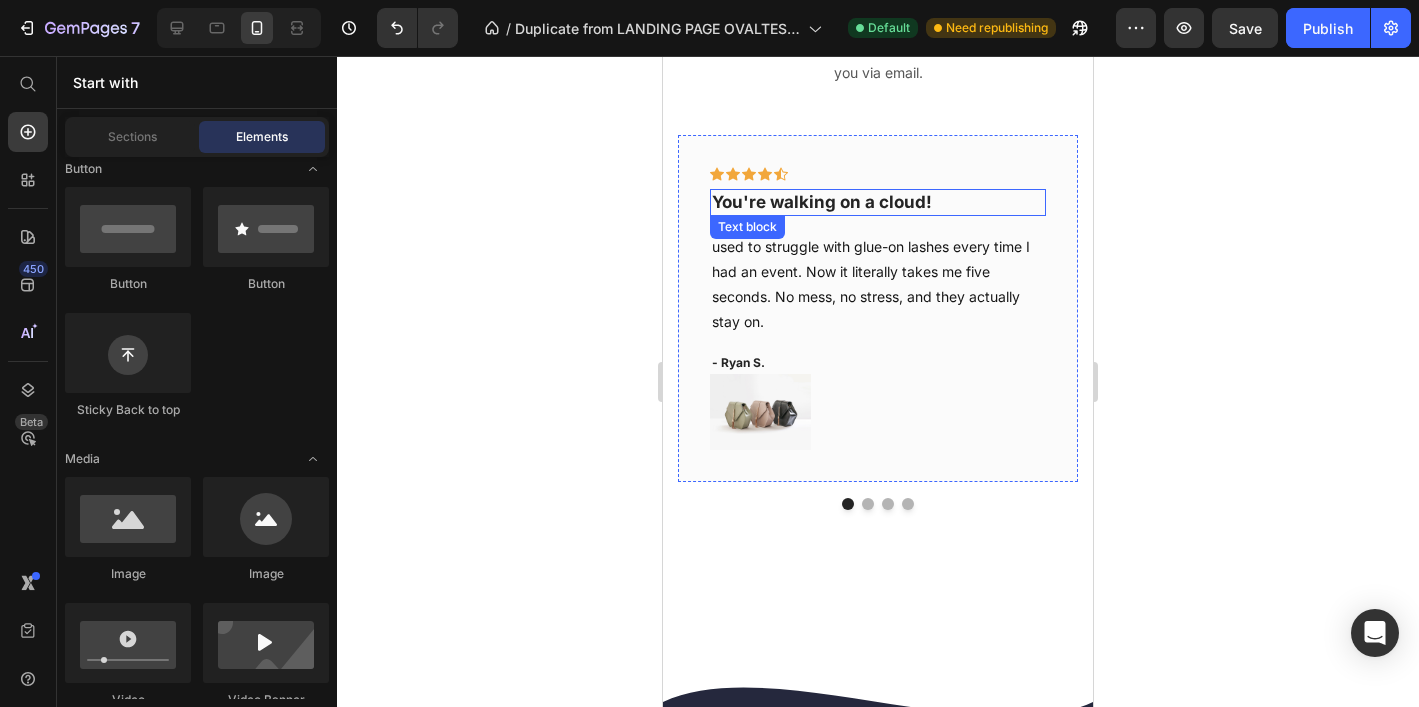 click on "You're walking on a cloud!" at bounding box center (878, 202) 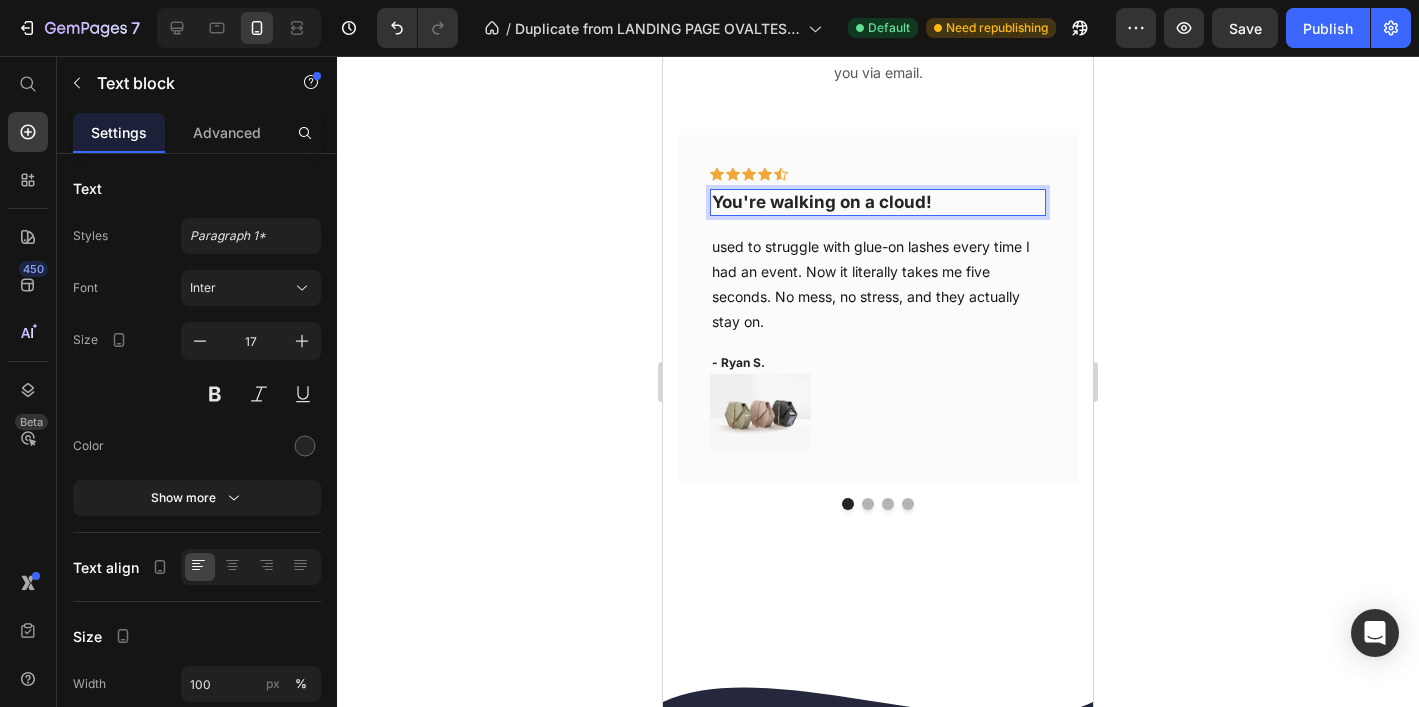 click on "You're walking on a cloud!" at bounding box center (878, 202) 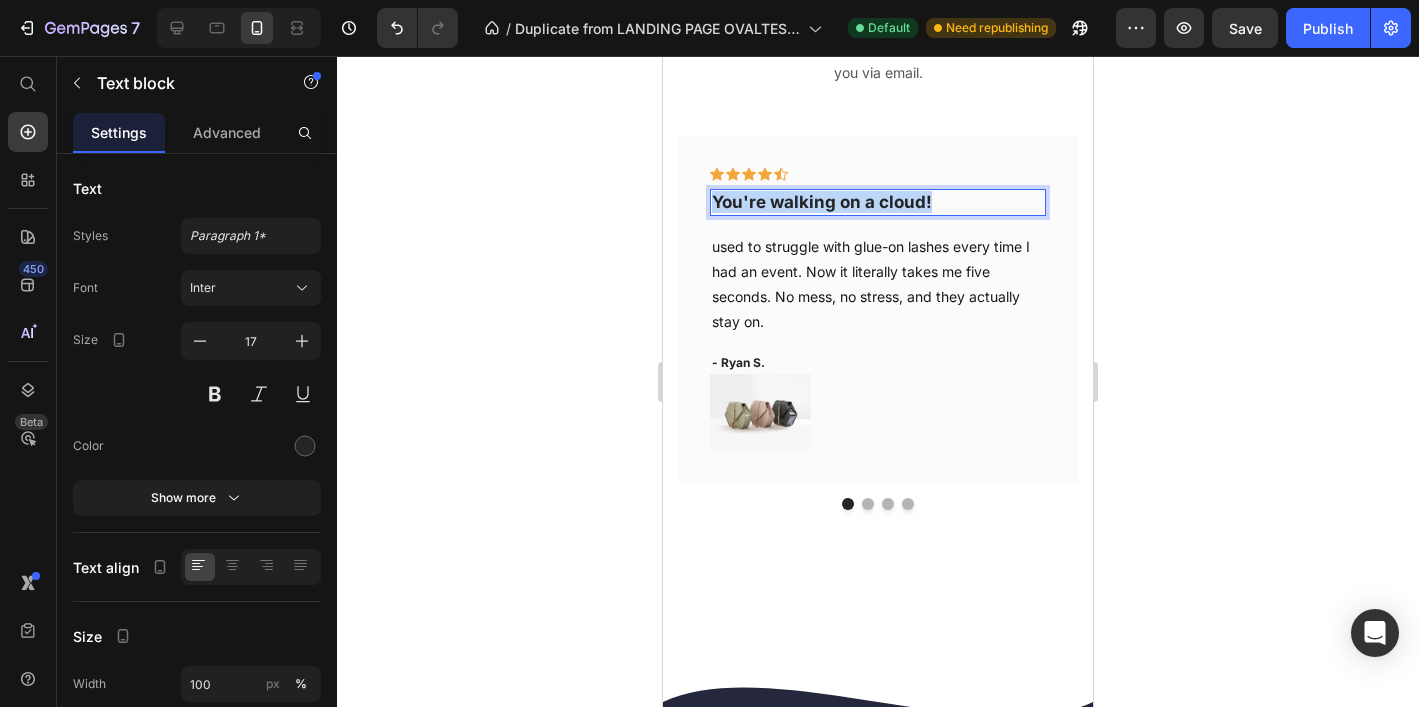 drag, startPoint x: 933, startPoint y: 199, endPoint x: 745, endPoint y: 191, distance: 188.17014 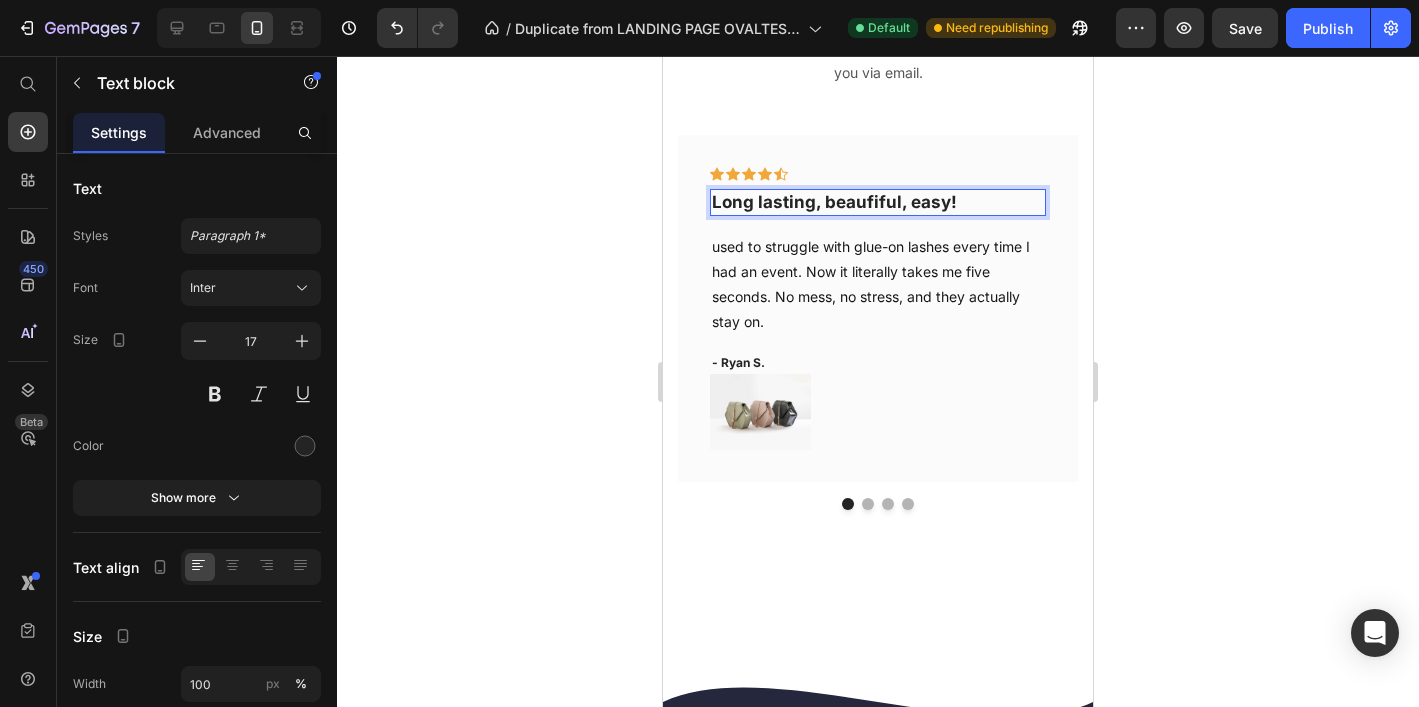 click 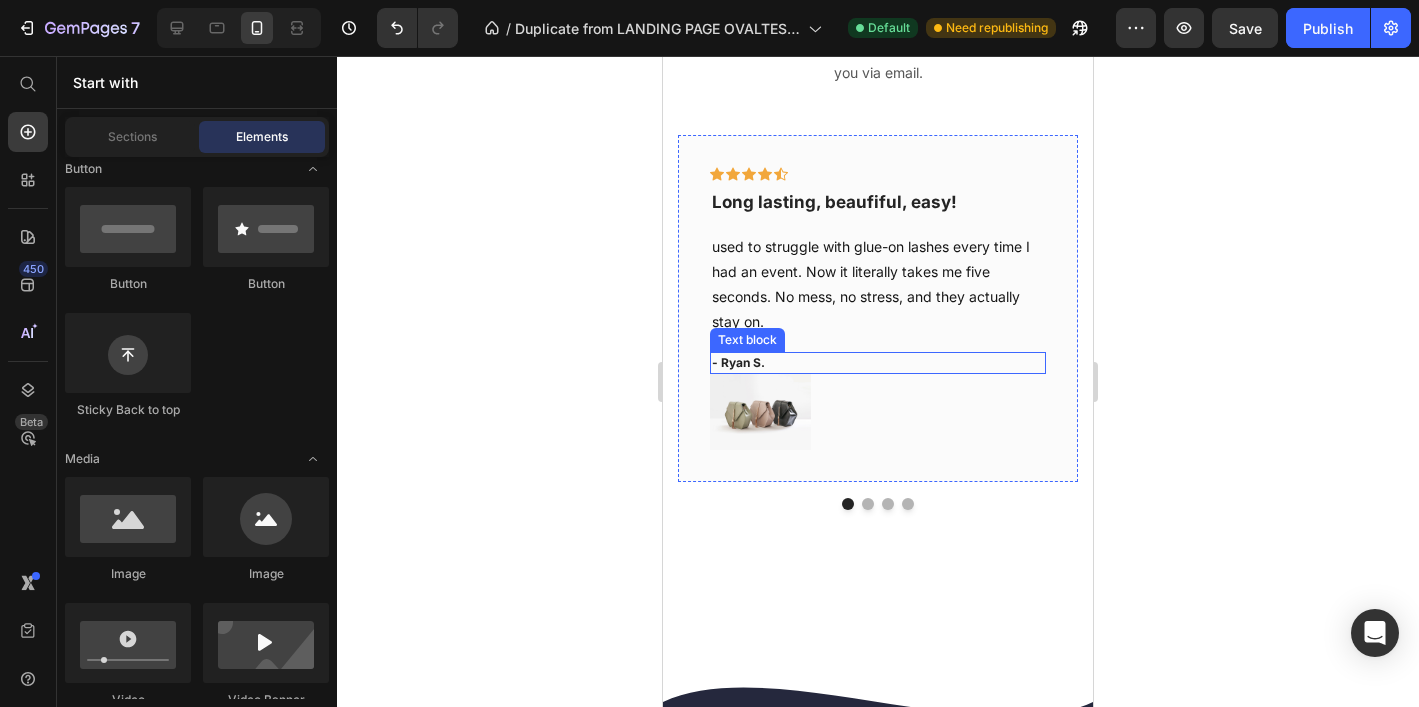 click on "- Ryan S." at bounding box center (878, 363) 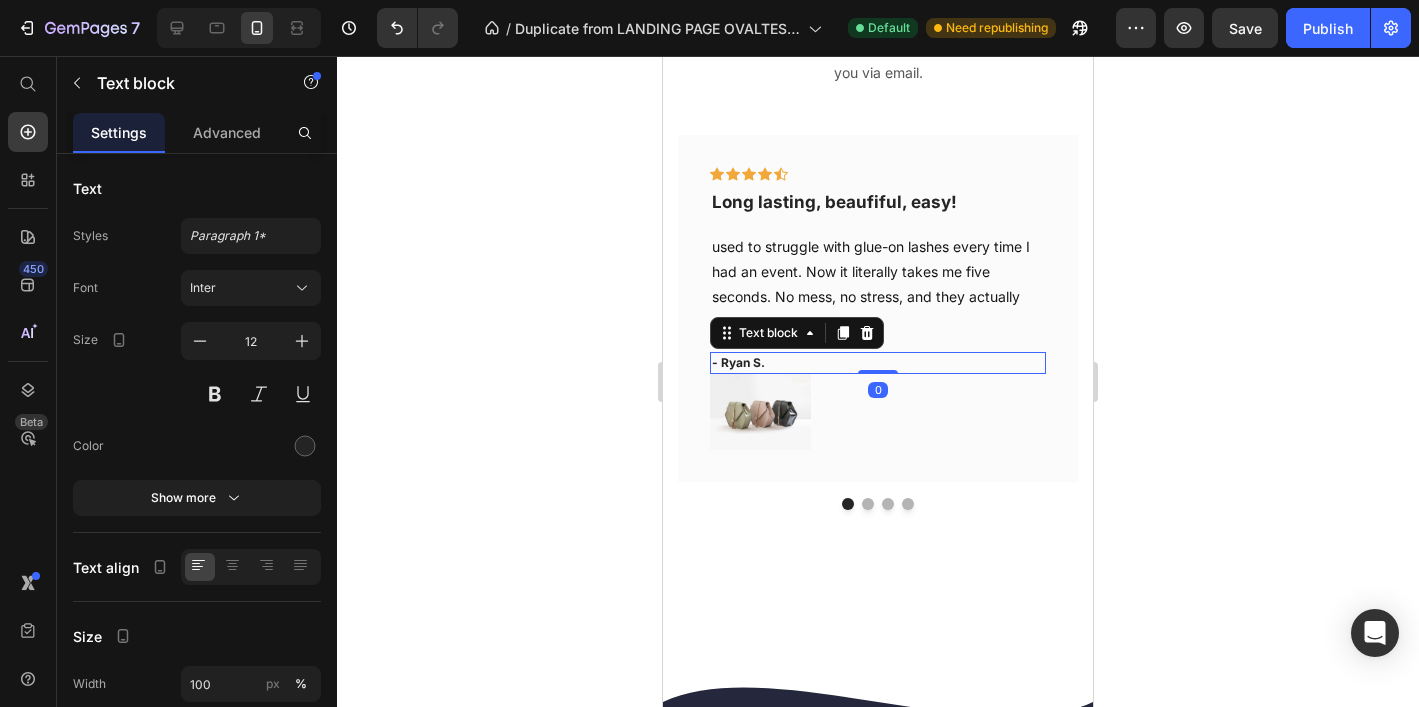 click on "- Ryan S." at bounding box center [878, 363] 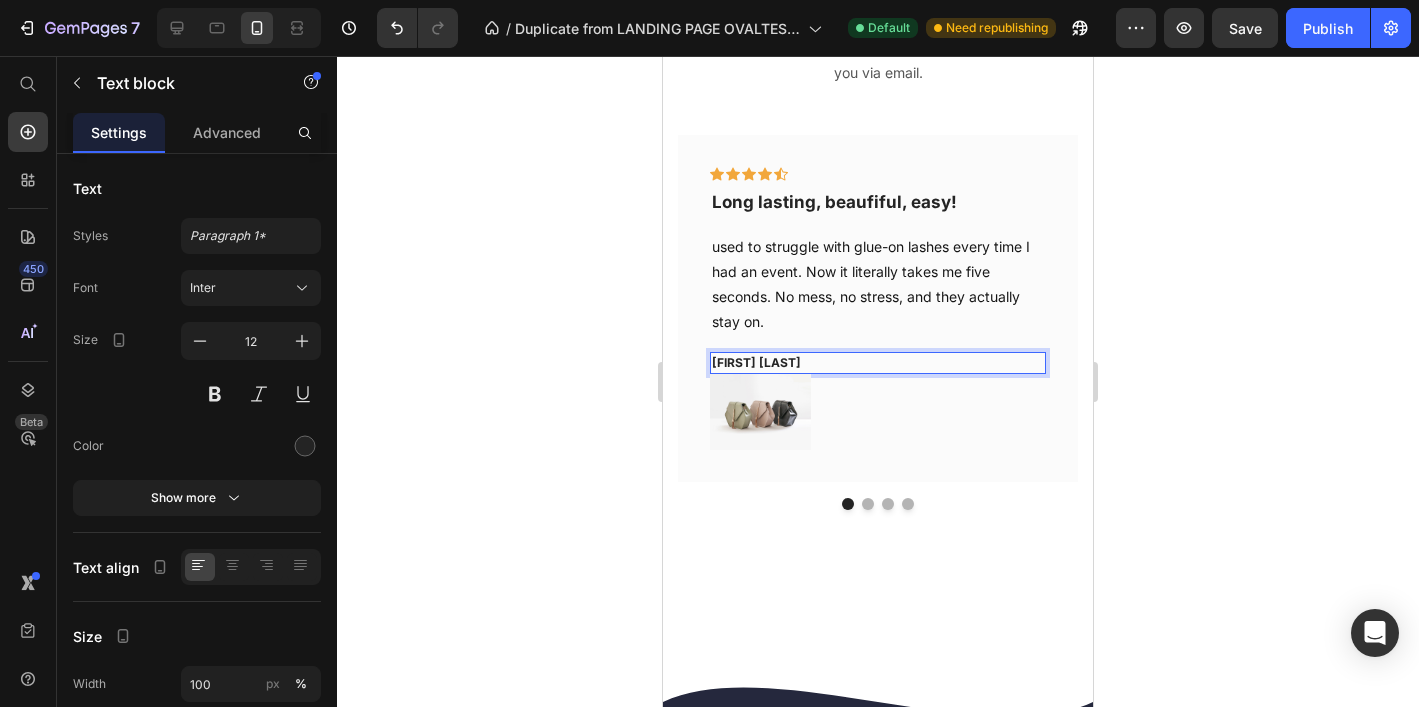 click on "Marisse matanza" at bounding box center [878, 363] 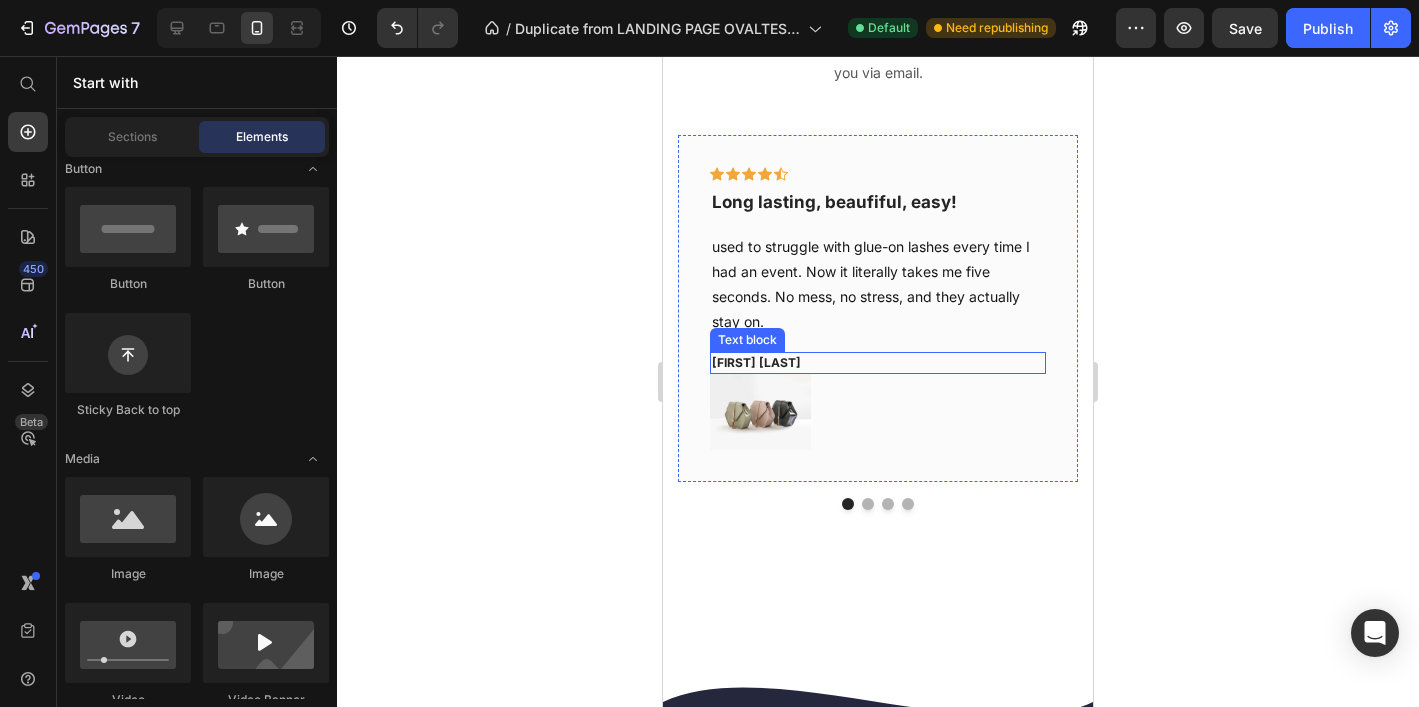 click on "[FIRST] [LAST]" at bounding box center (878, 363) 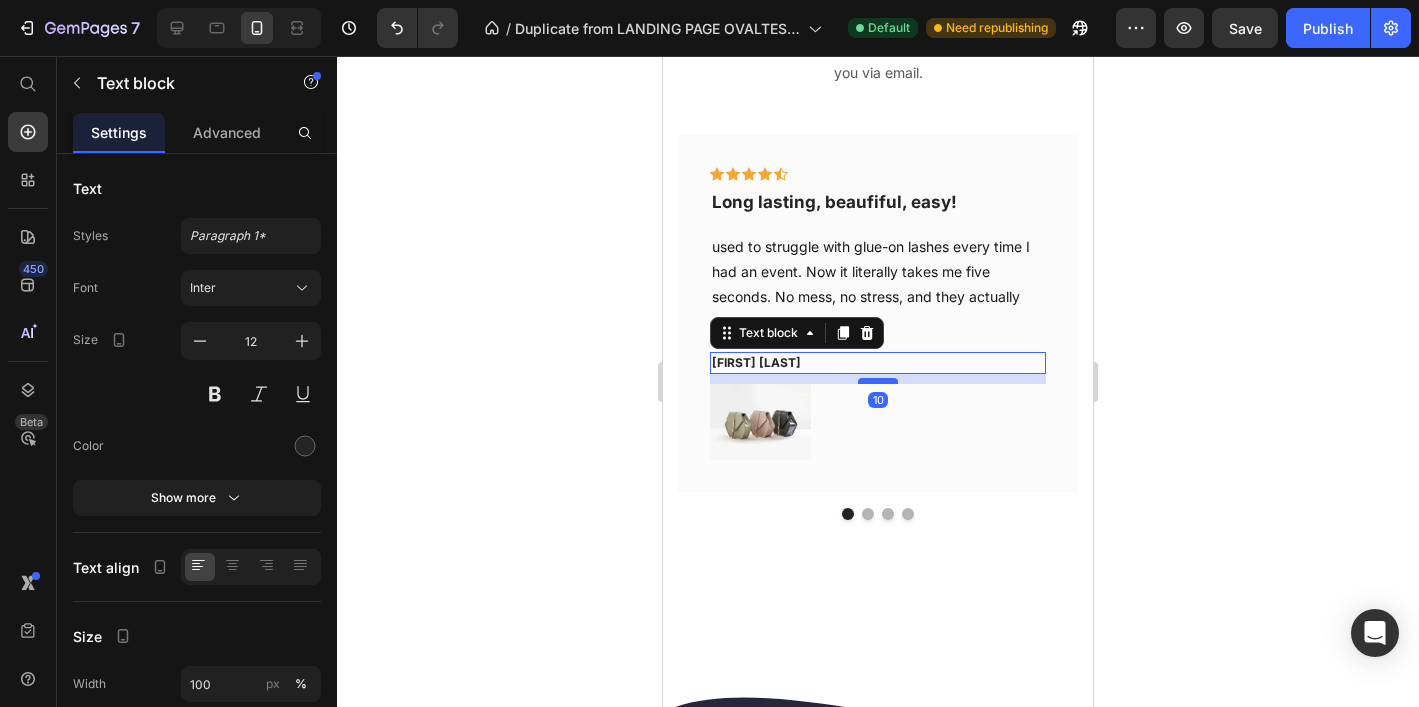 drag, startPoint x: 873, startPoint y: 372, endPoint x: 874, endPoint y: 382, distance: 10.049875 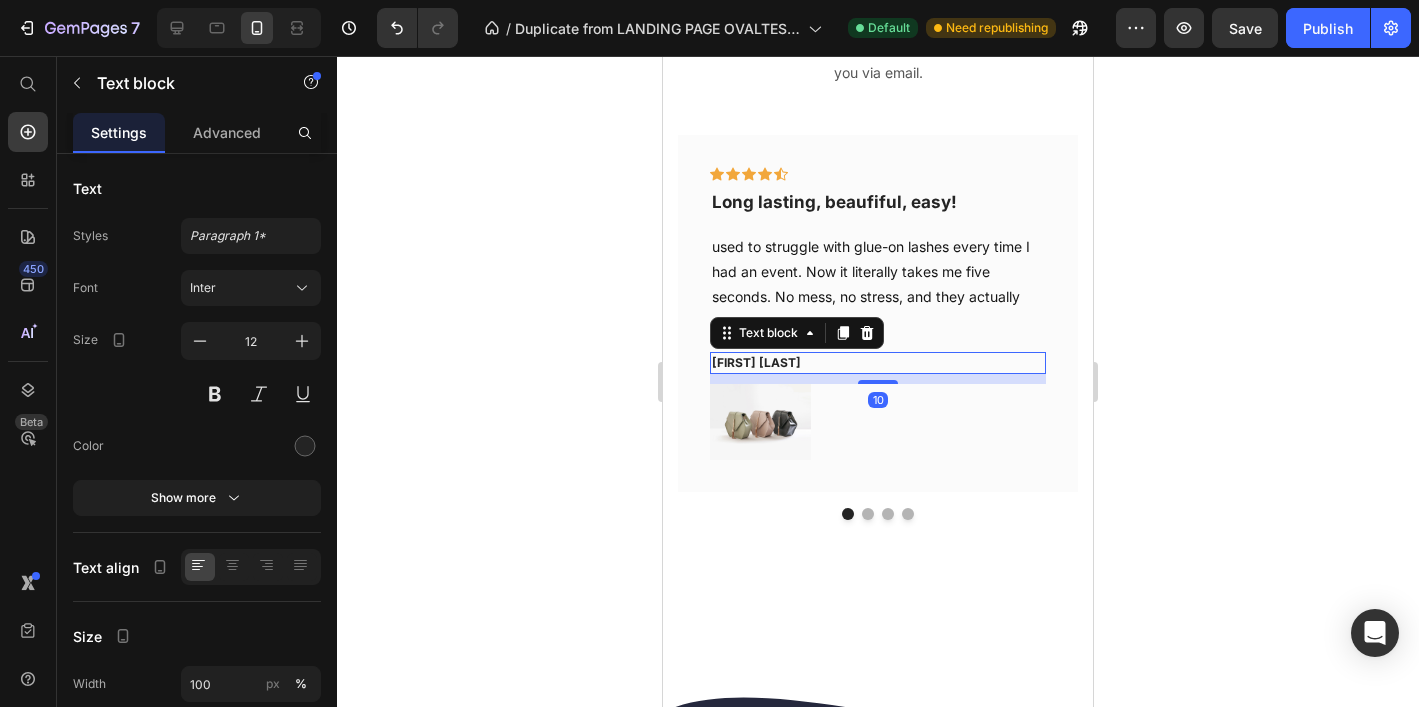 drag, startPoint x: 1139, startPoint y: 346, endPoint x: 422, endPoint y: 290, distance: 719.1836 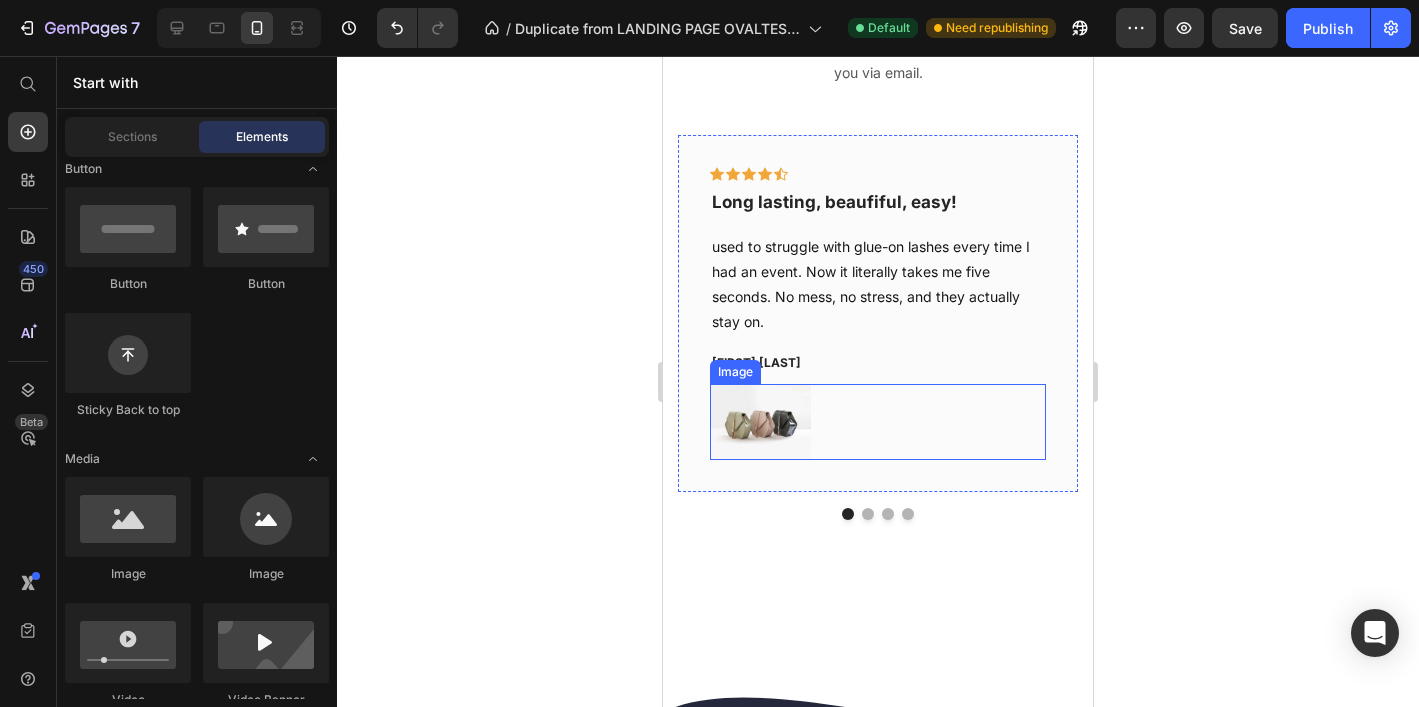 click at bounding box center [878, 422] 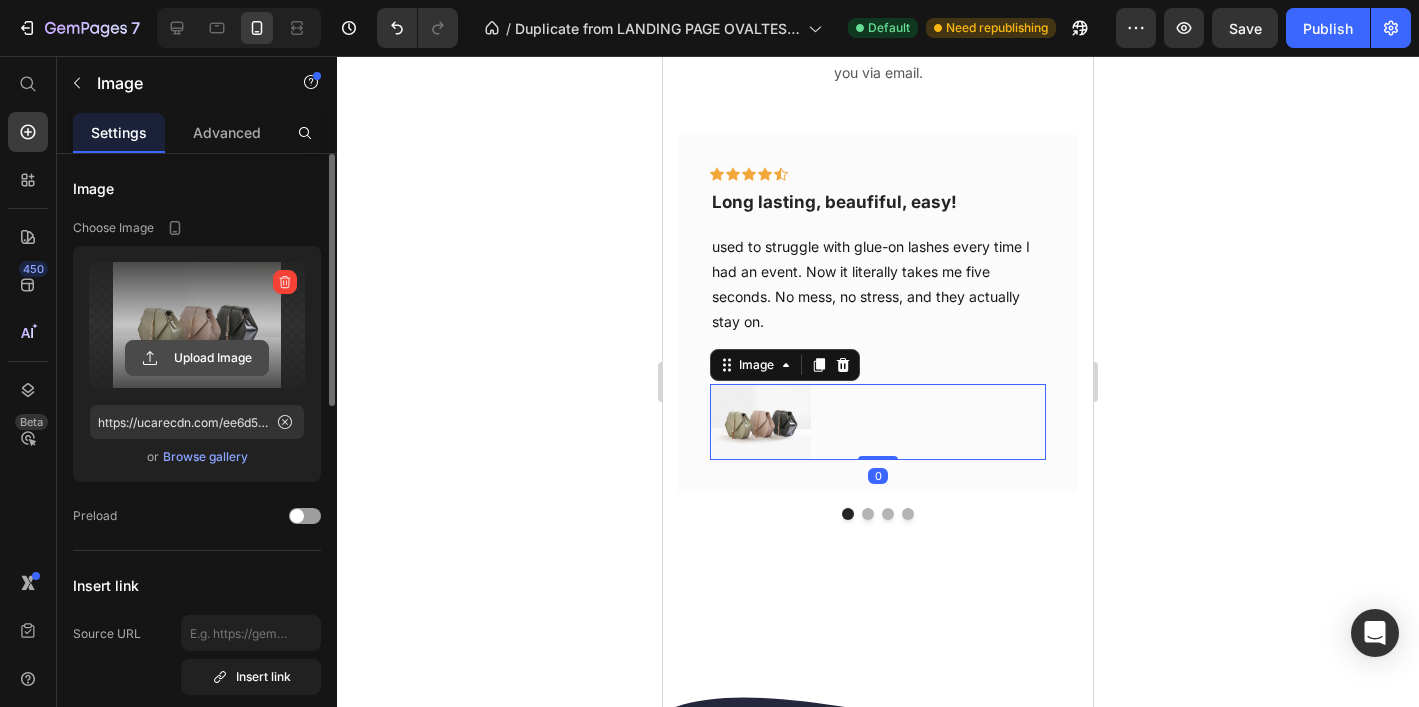 click 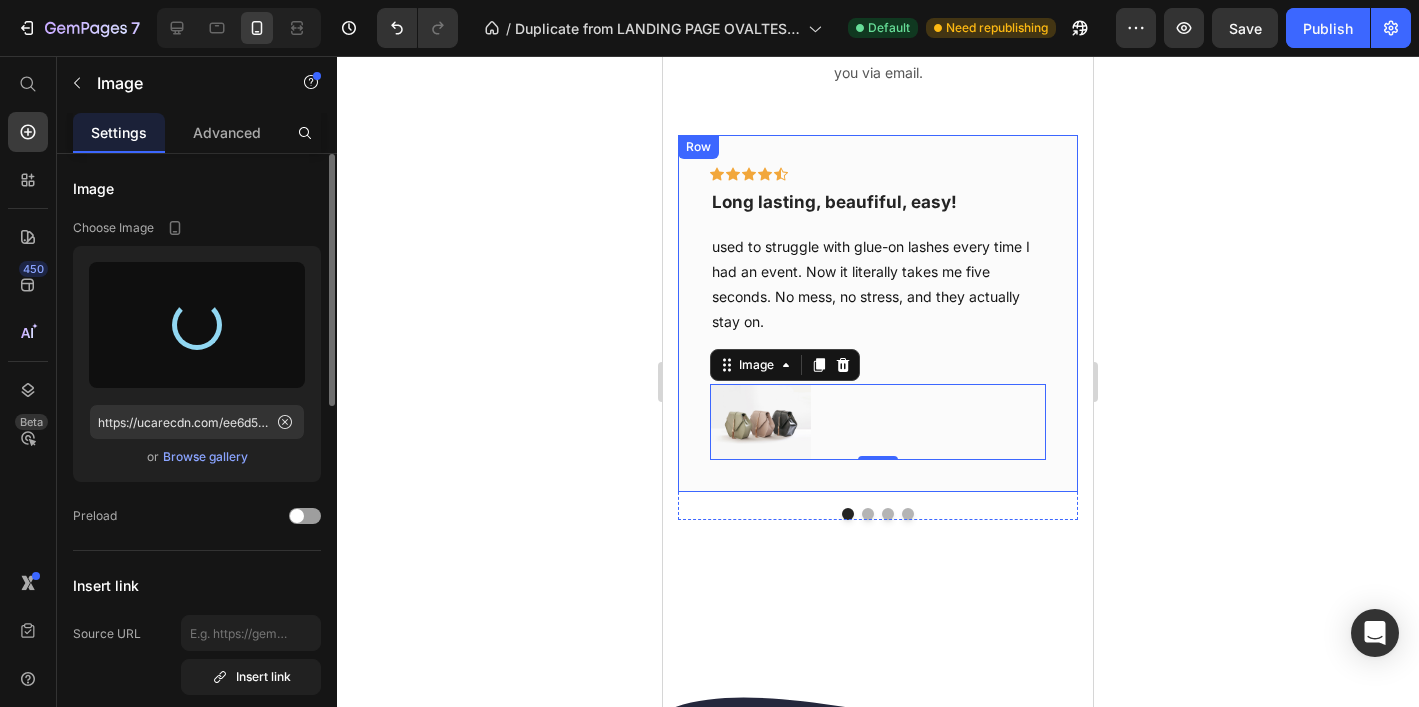type on "https://cdn.shopify.com/s/files/1/0915/8452/8763/files/gempages_570620101087200071-f8e4c7da-0d1e-46ed-8ef2-6643474539a4.png" 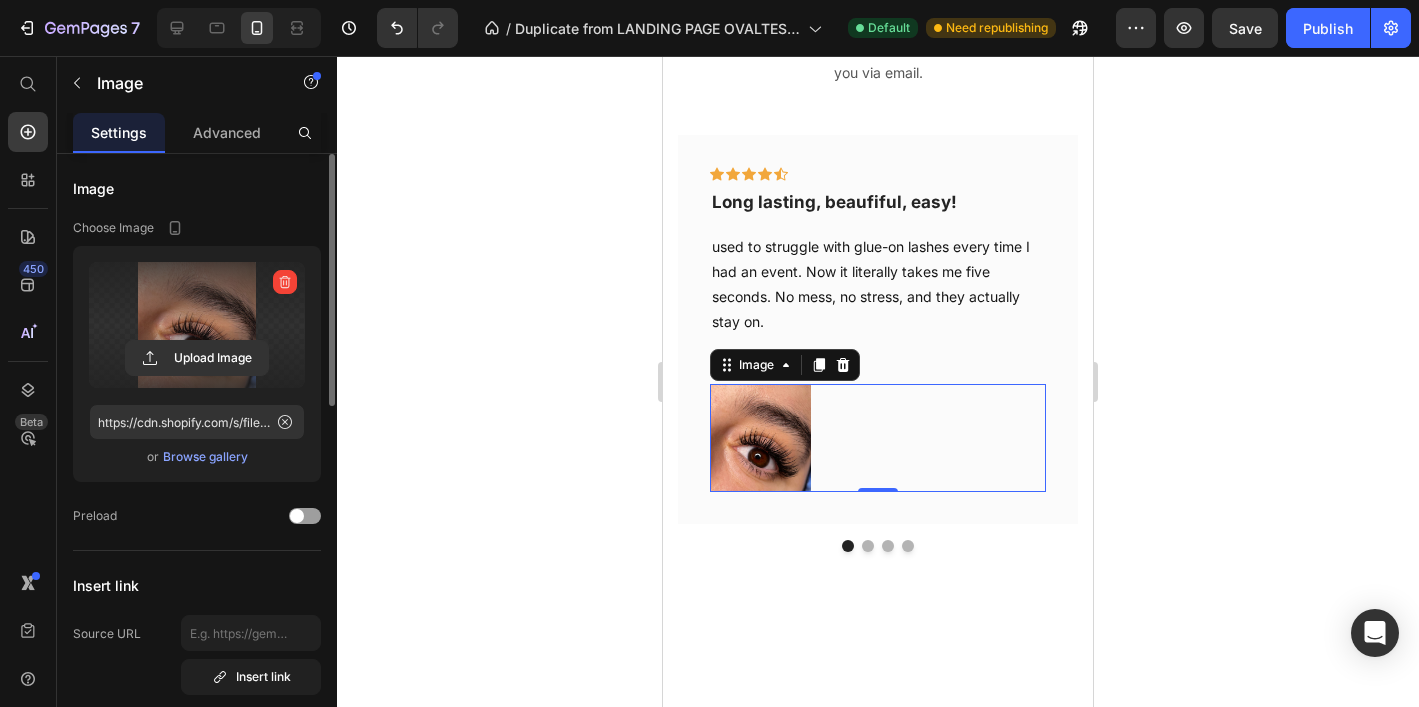 click 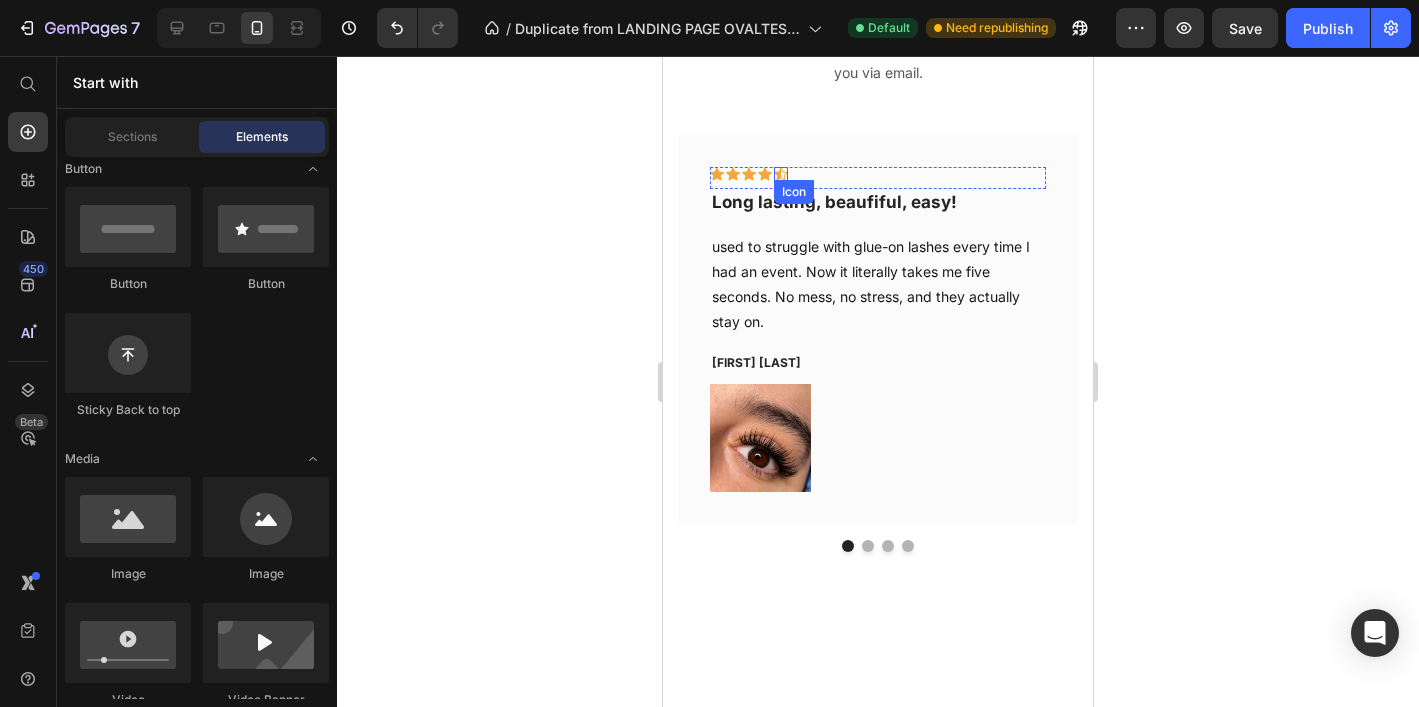 click 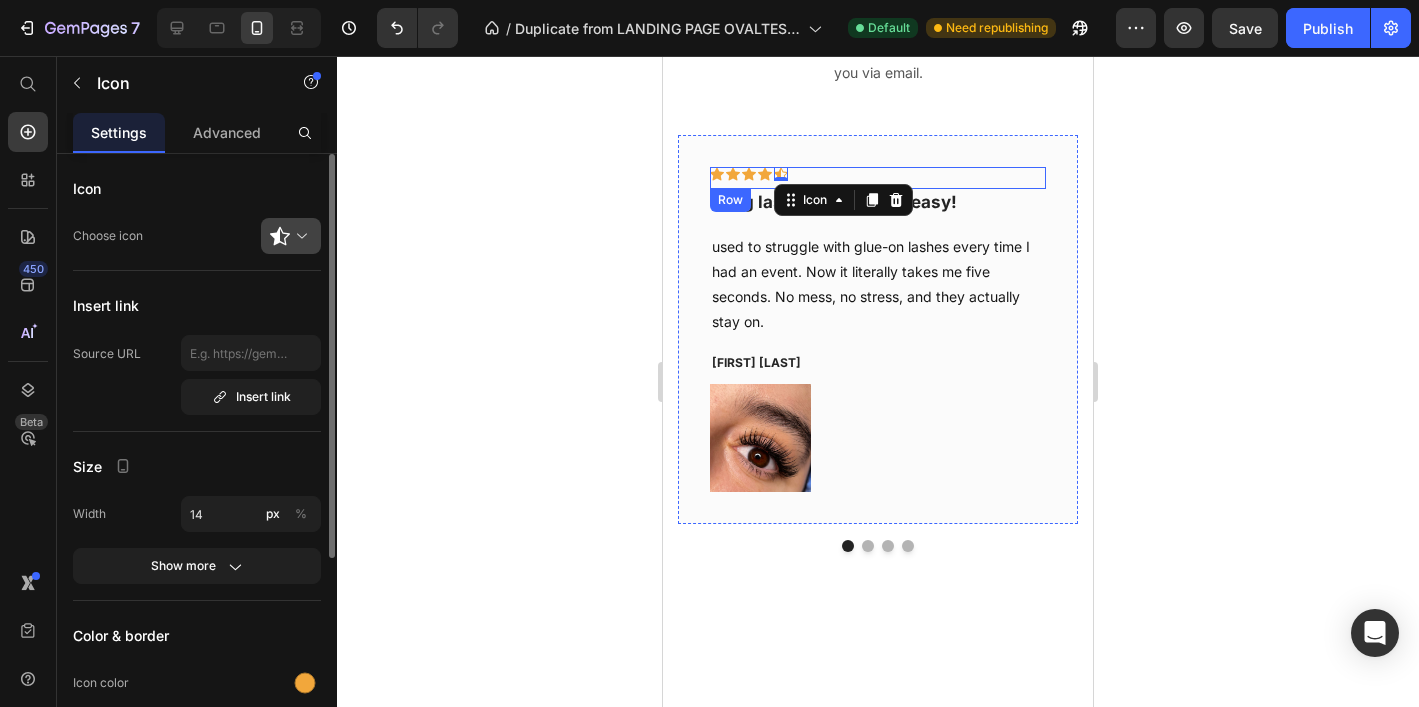 click at bounding box center (299, 236) 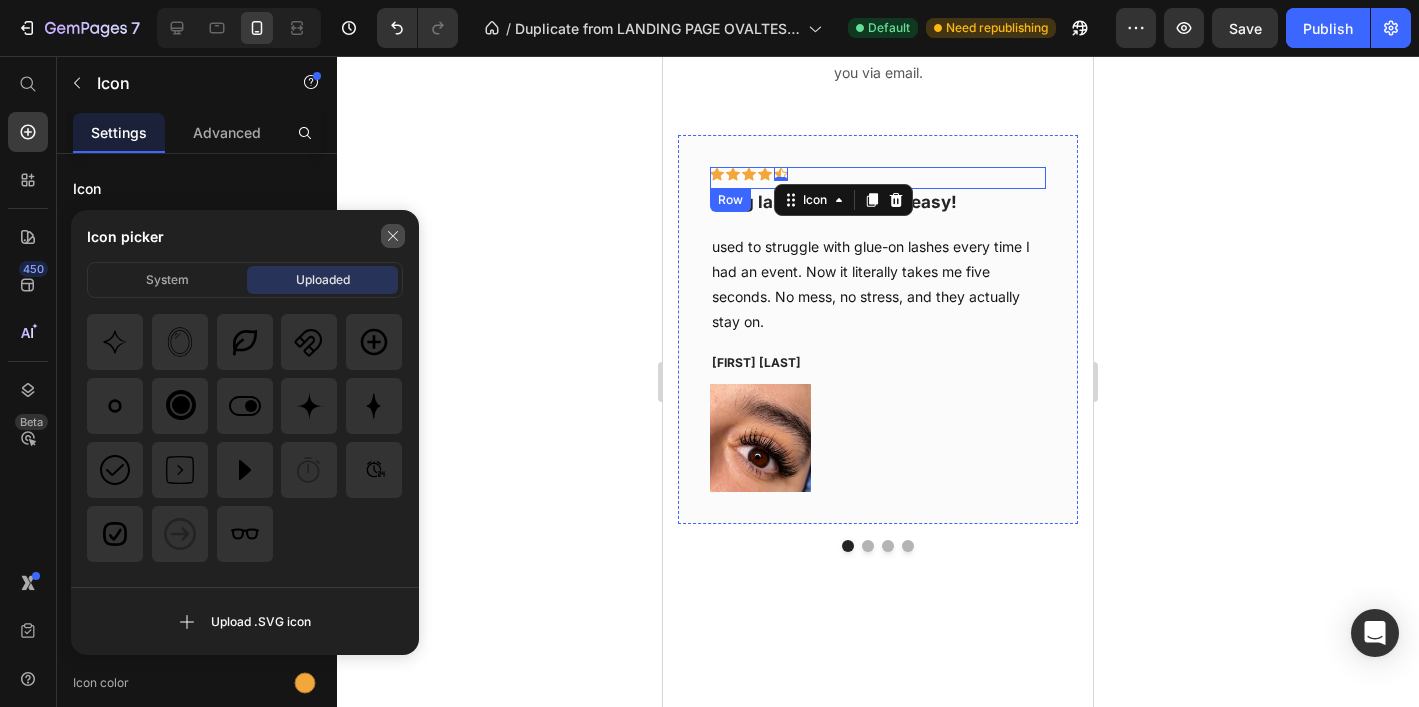 click at bounding box center (393, 236) 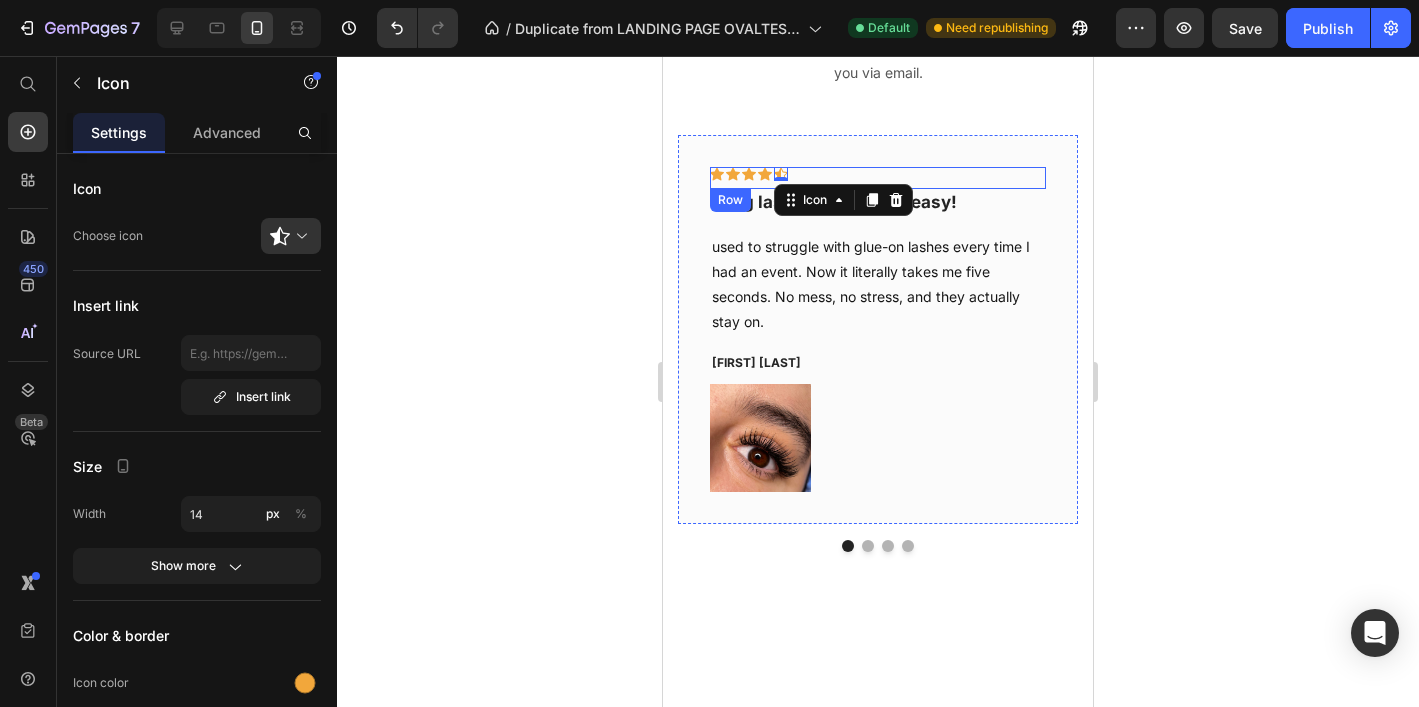 click at bounding box center [299, 236] 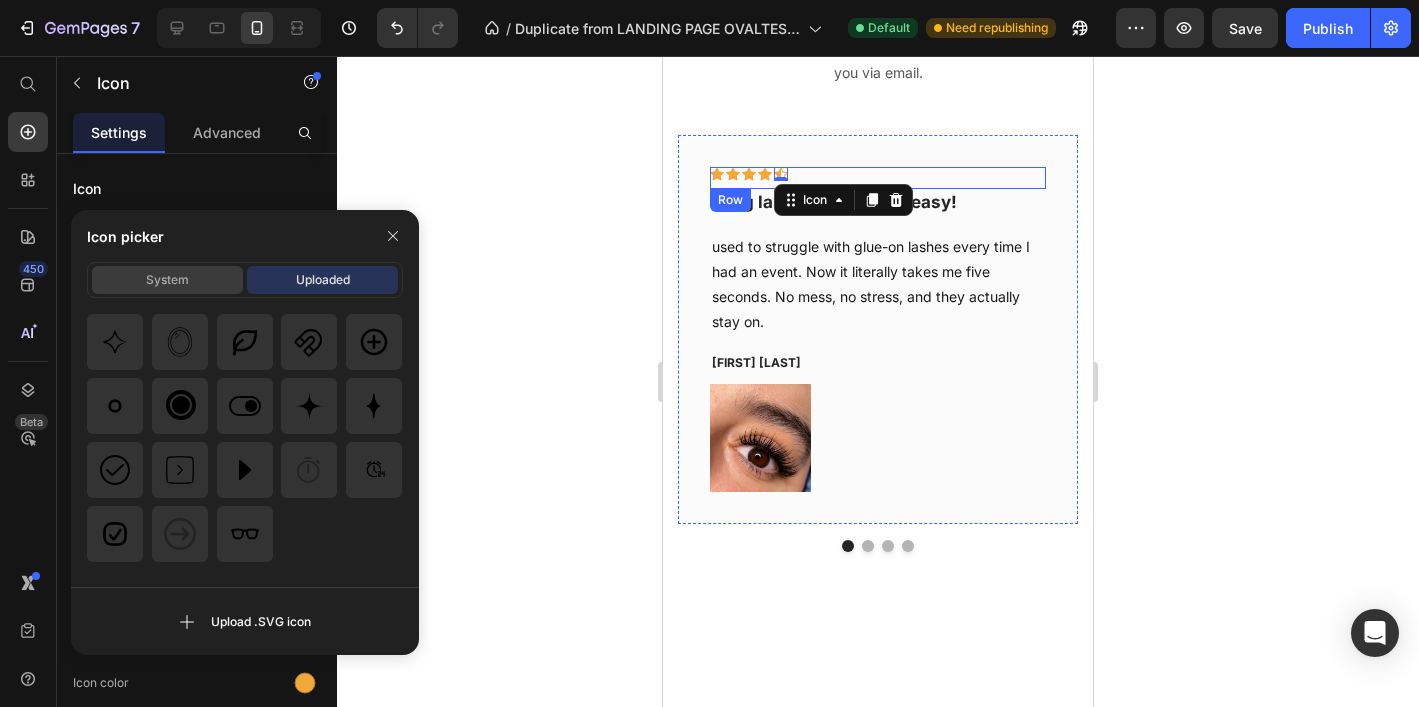 click on "System" at bounding box center [167, 280] 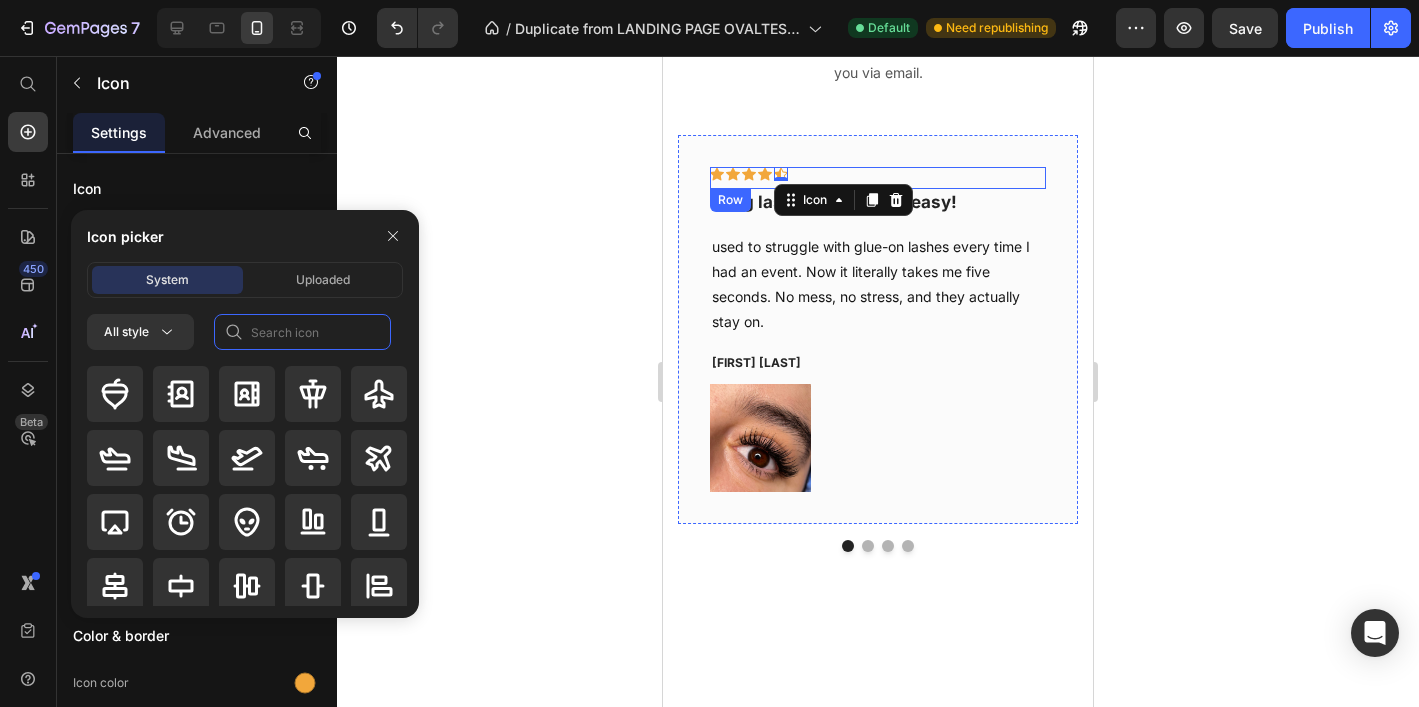 click 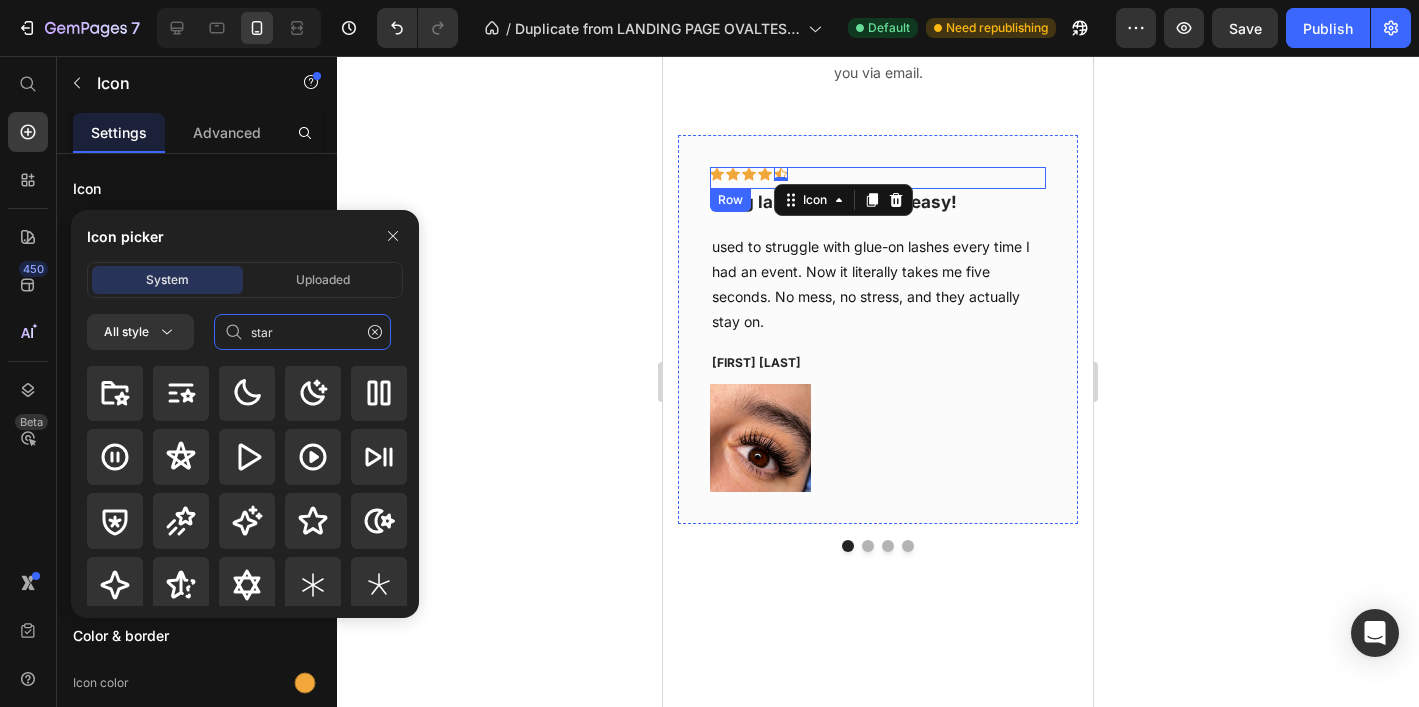 scroll, scrollTop: 181, scrollLeft: 0, axis: vertical 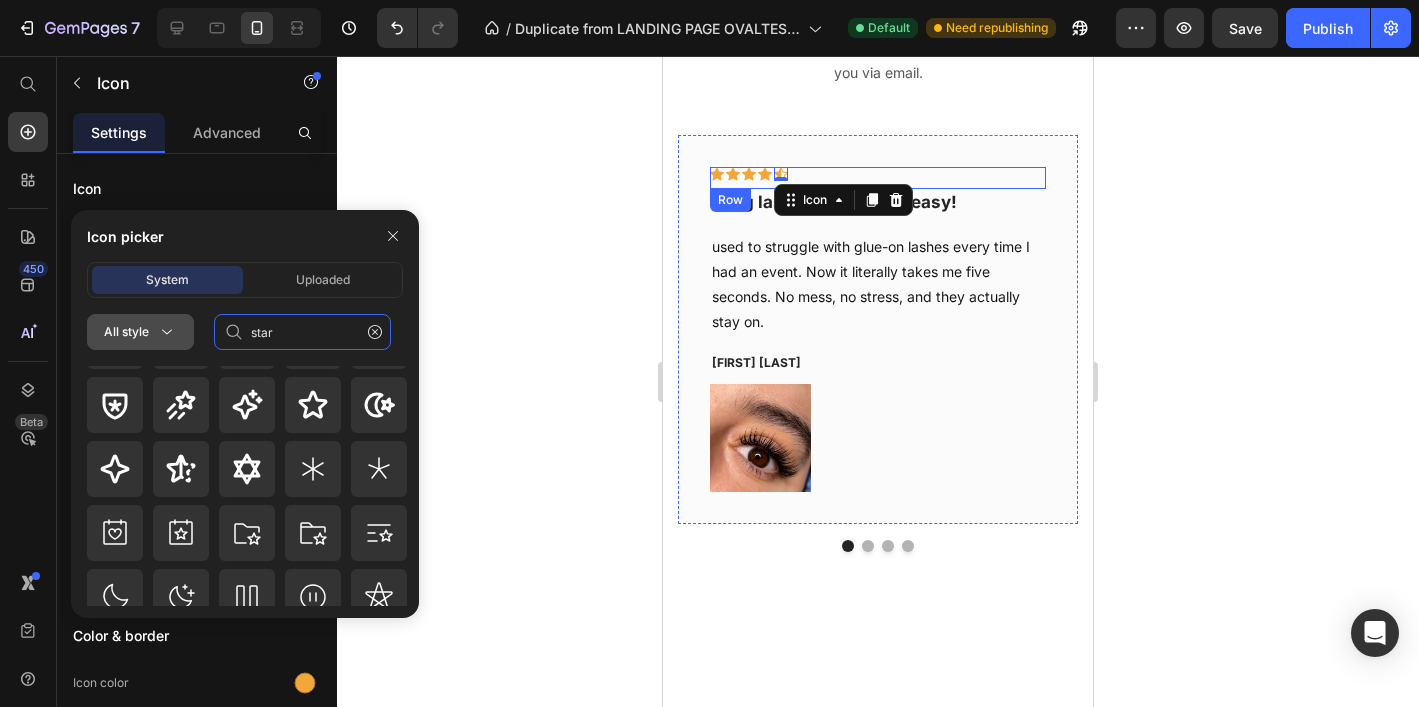 click on "All style" at bounding box center (140, 332) 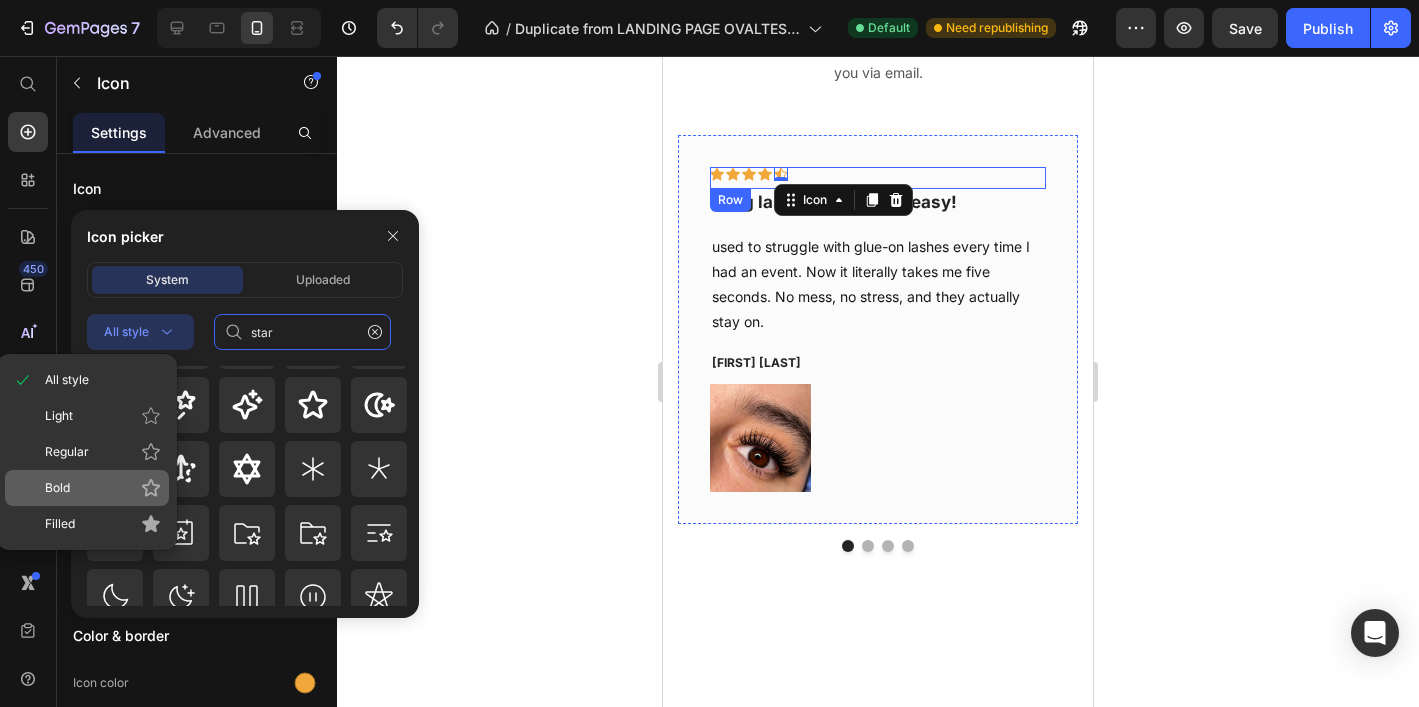type on "star" 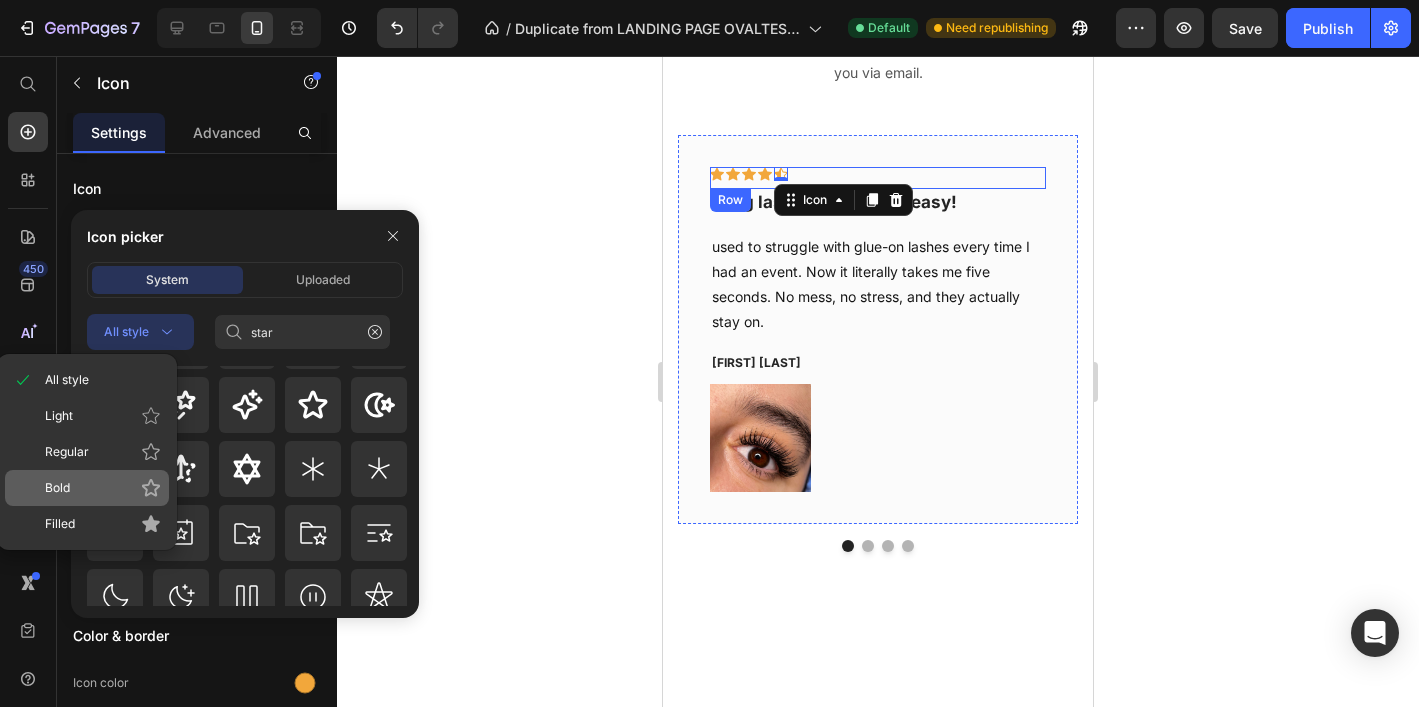 click on "Bold" at bounding box center [103, 488] 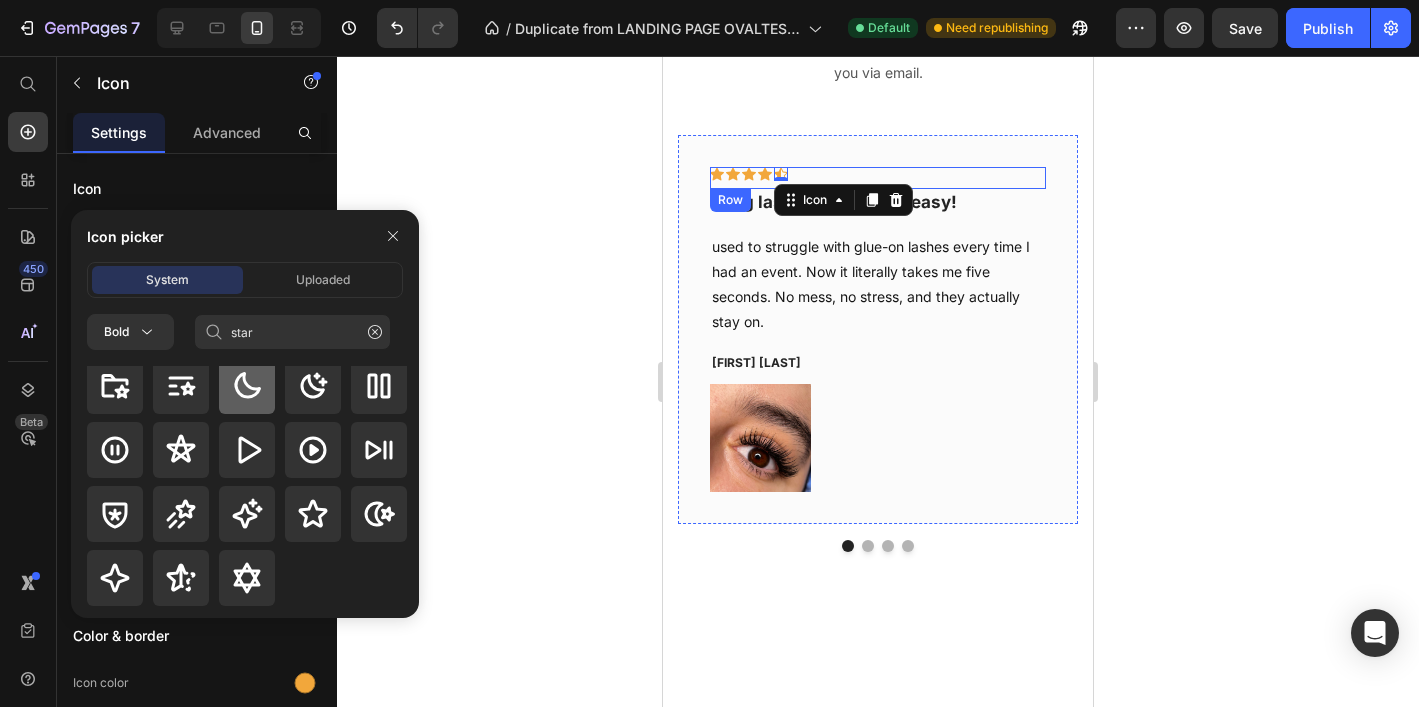 scroll, scrollTop: 0, scrollLeft: 0, axis: both 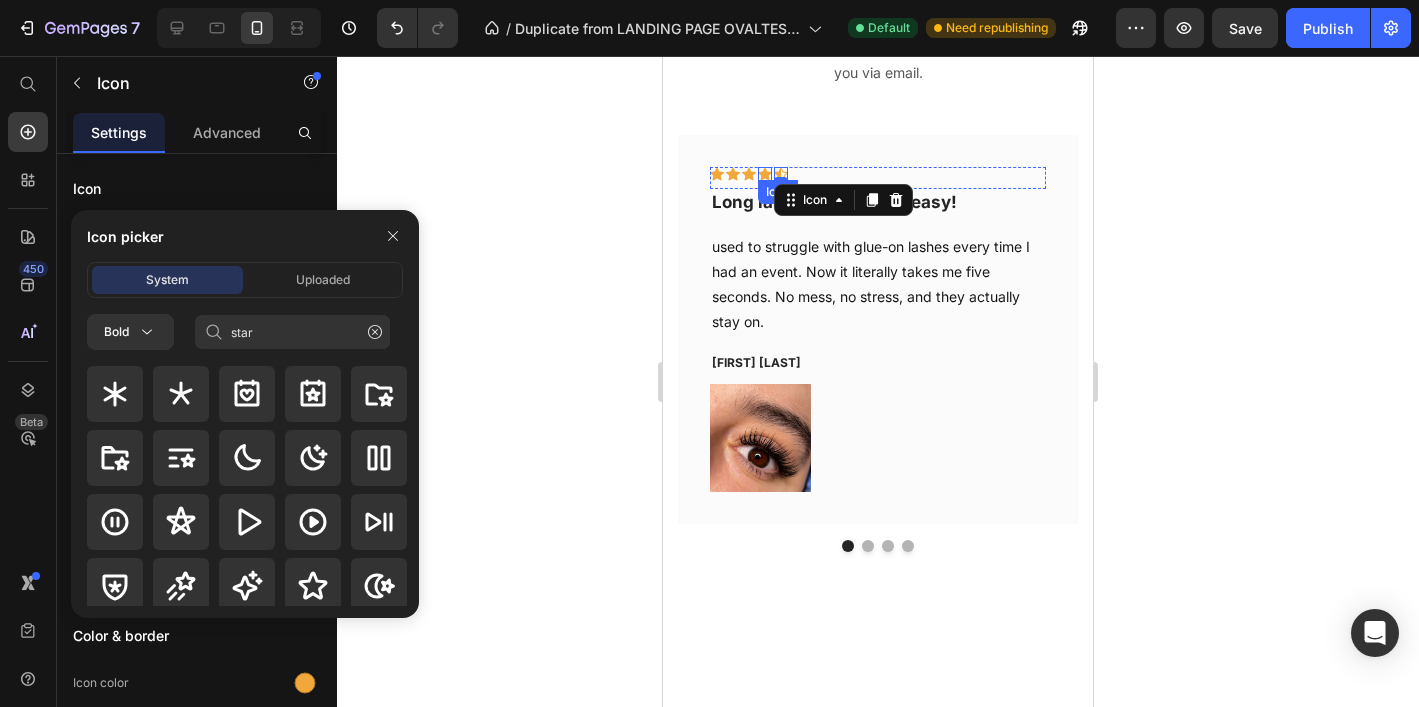 click 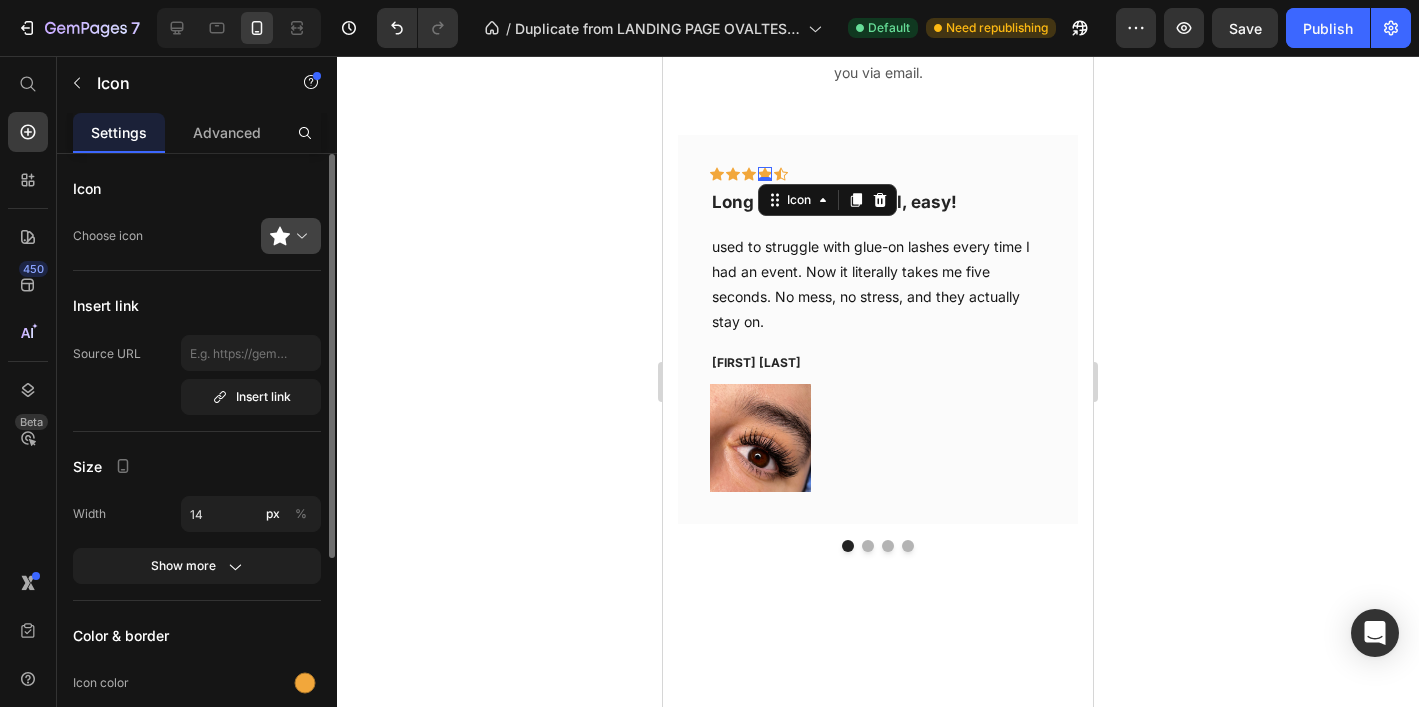 click at bounding box center (299, 236) 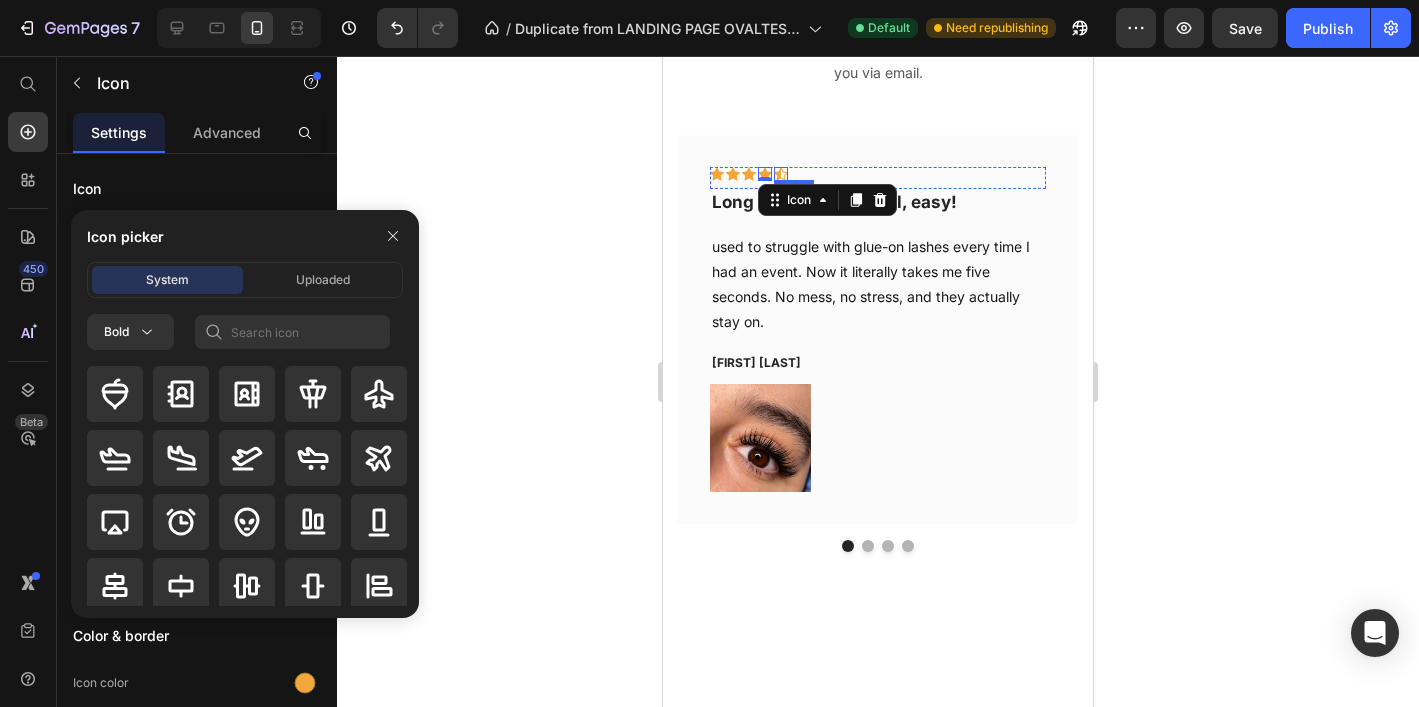 click 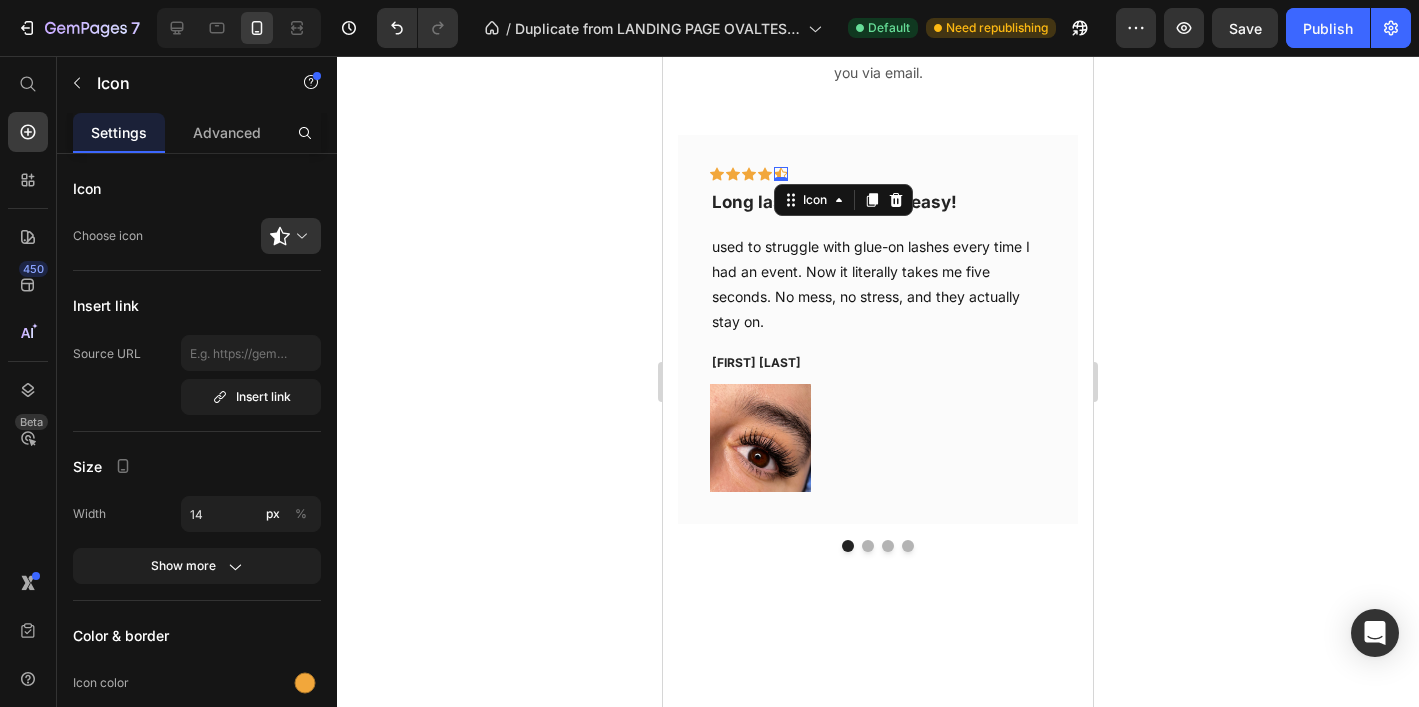 click 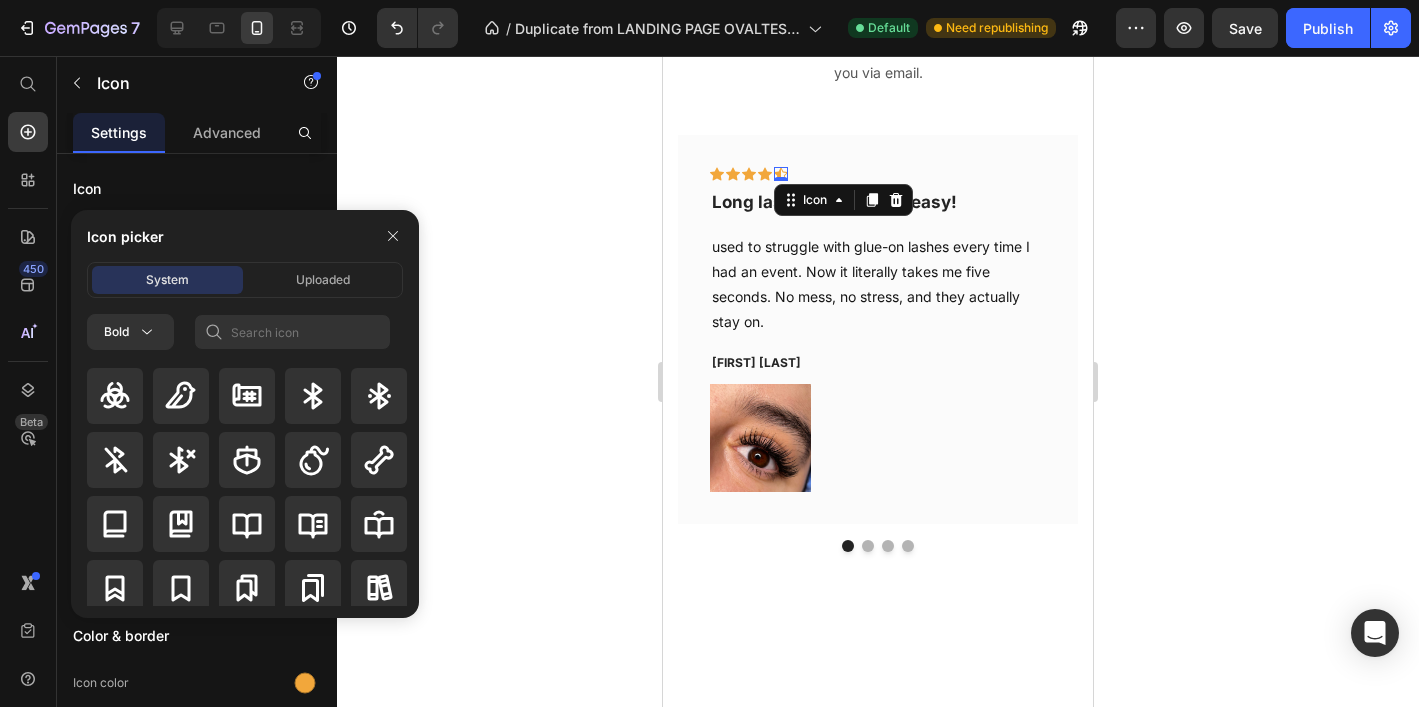 scroll, scrollTop: 2653, scrollLeft: 0, axis: vertical 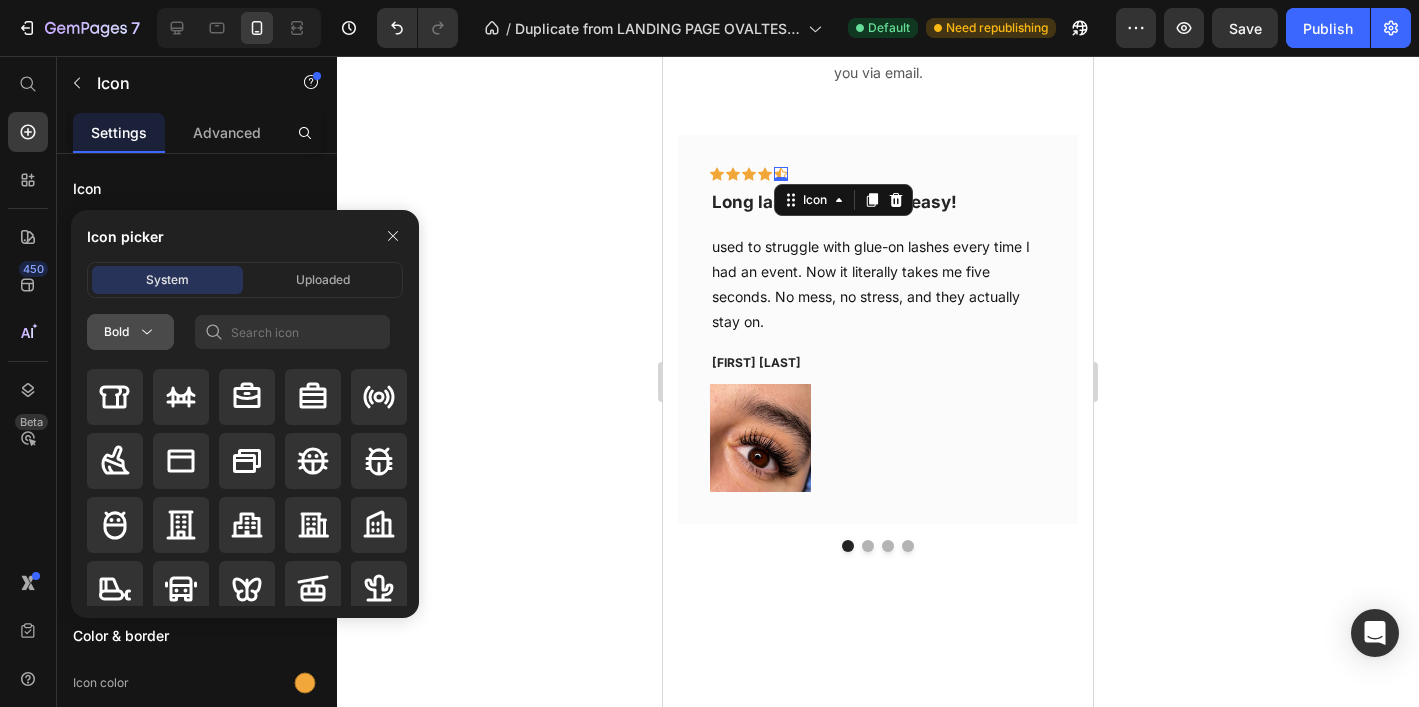 click 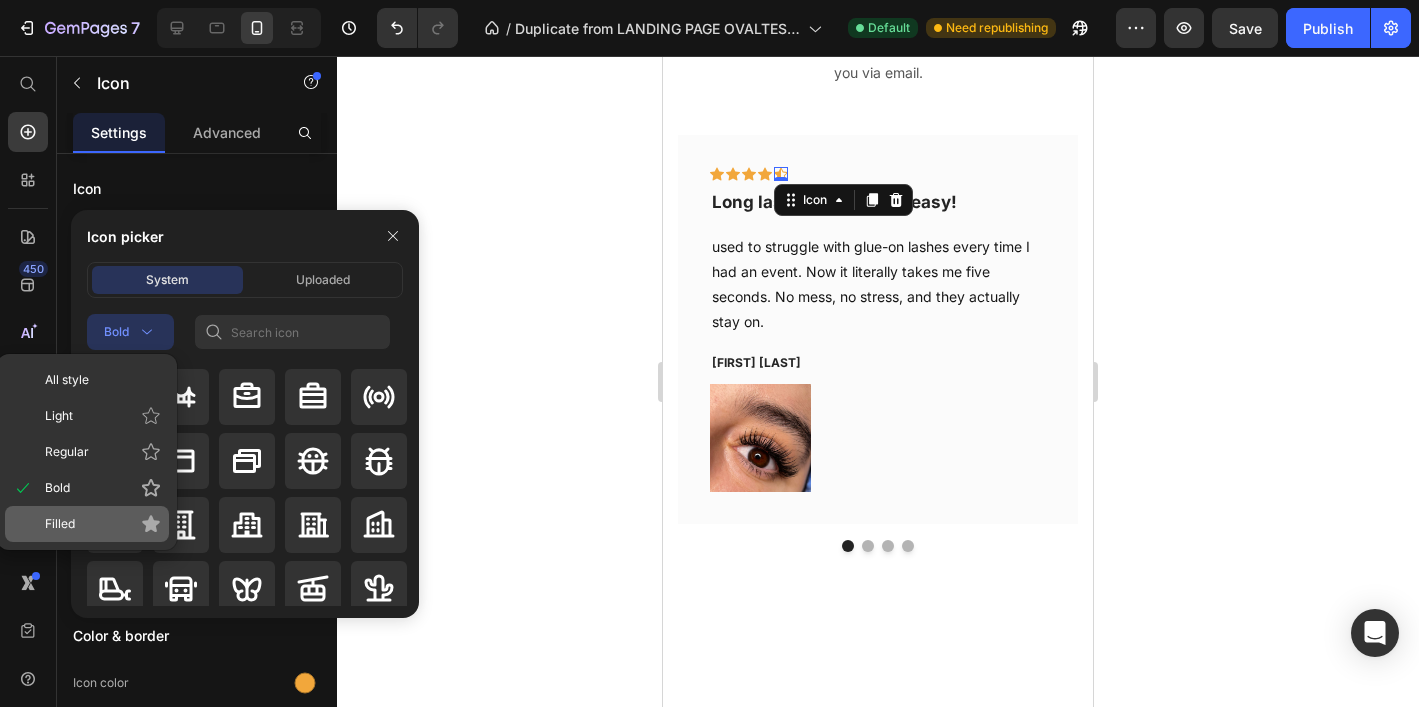 click on "Filled" at bounding box center (103, 524) 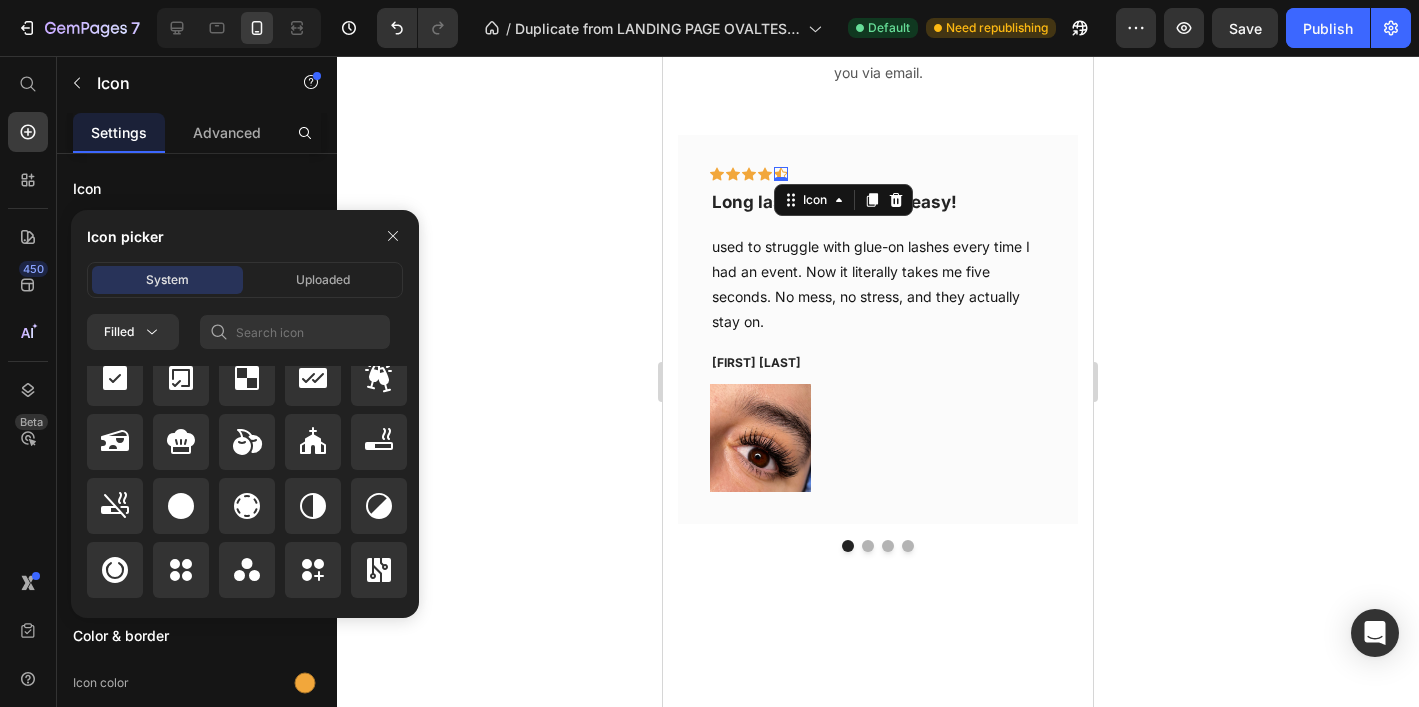 scroll, scrollTop: 4120, scrollLeft: 0, axis: vertical 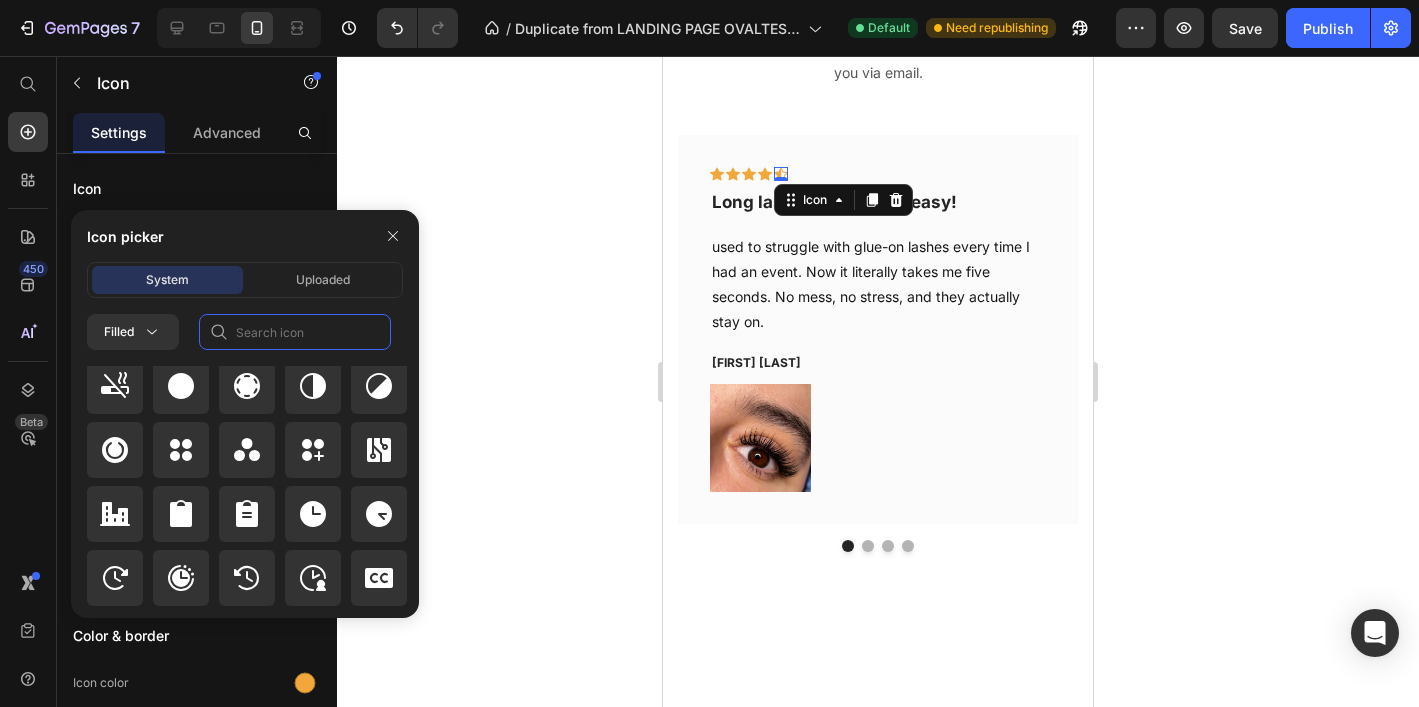 click 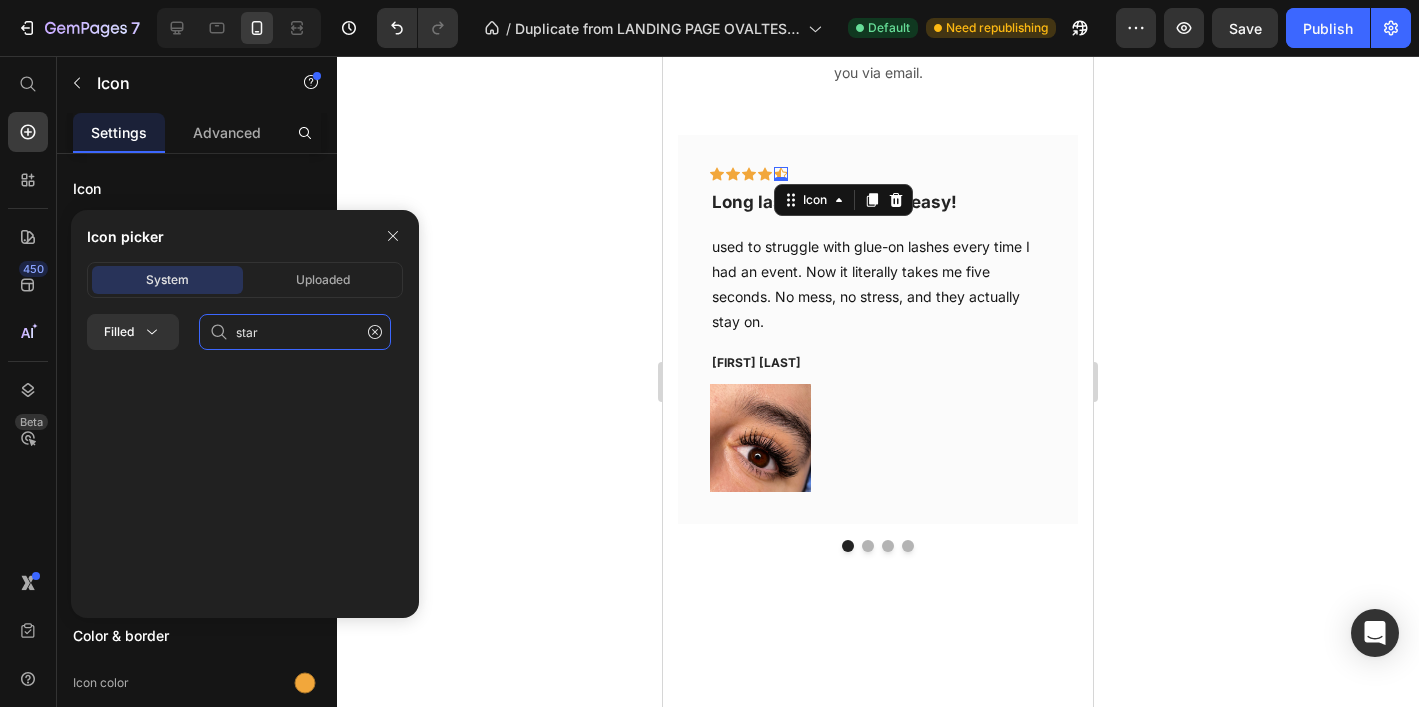 scroll, scrollTop: 0, scrollLeft: 0, axis: both 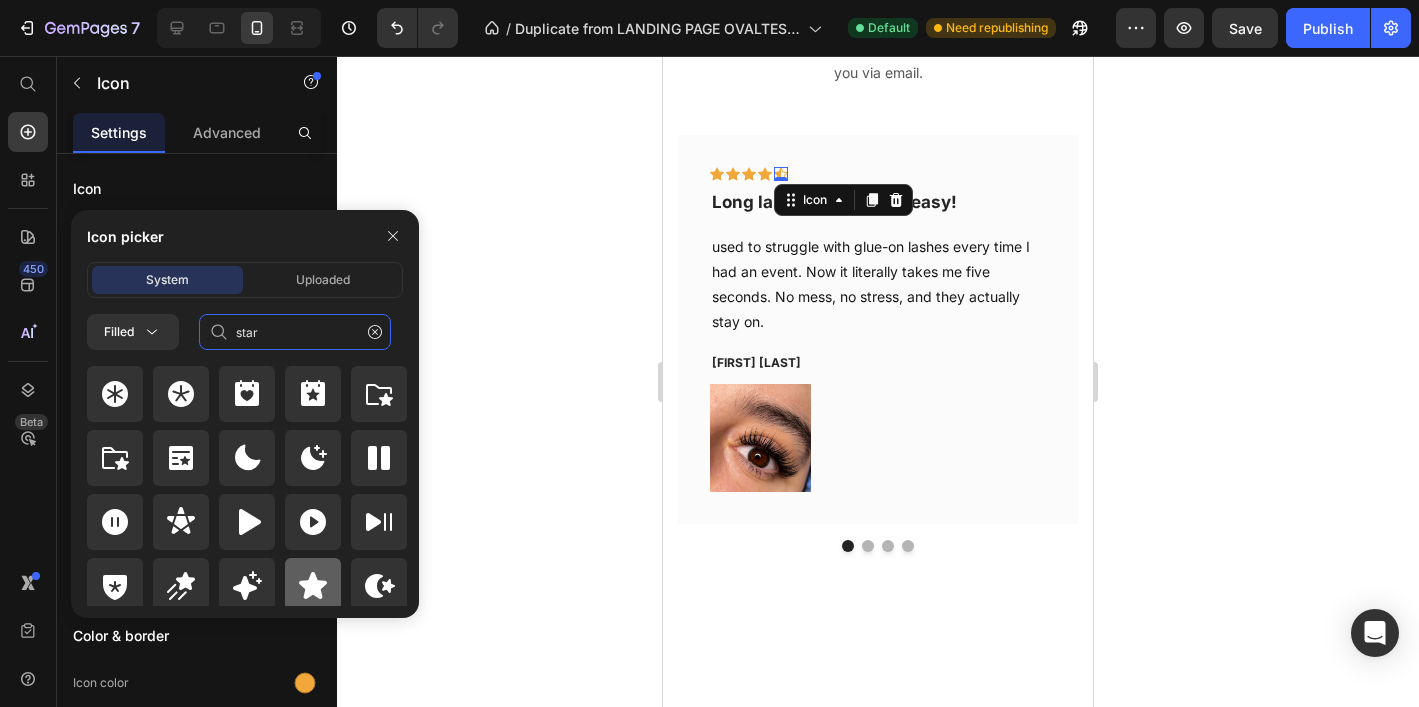 type on "star" 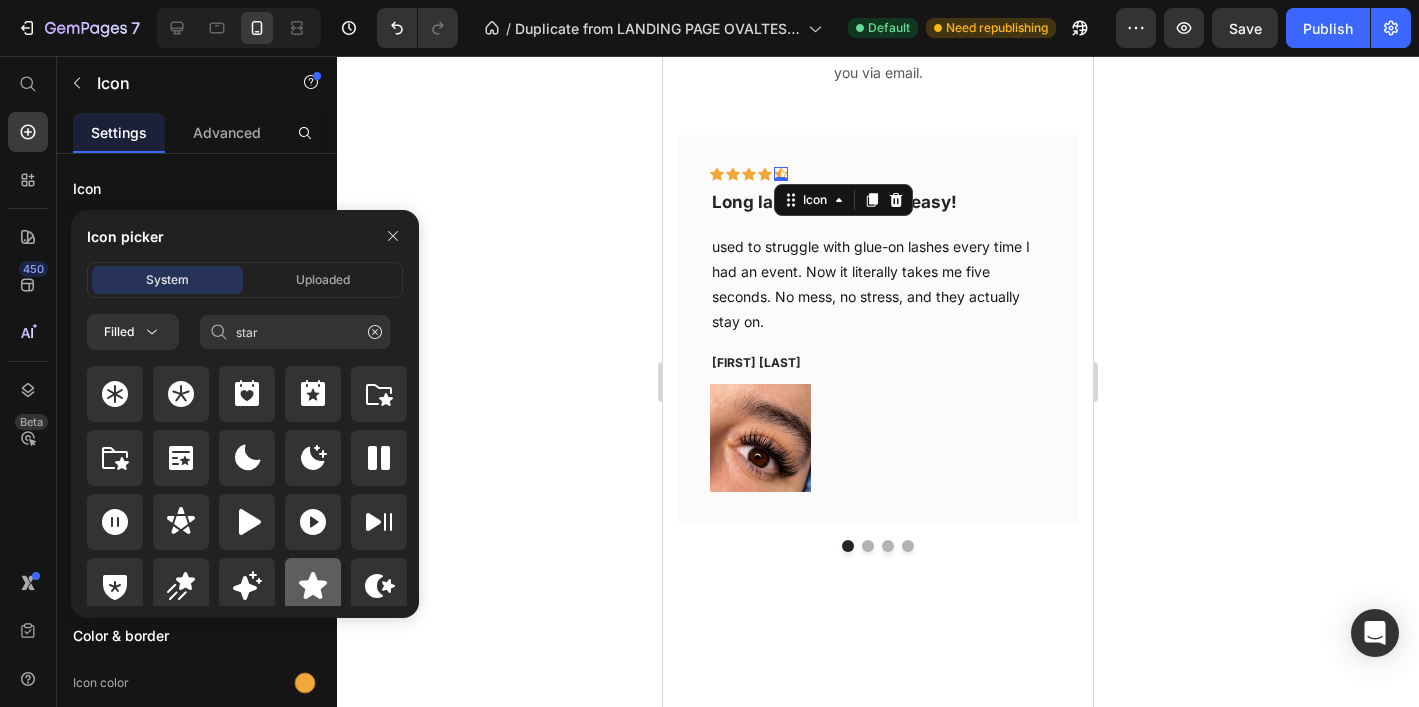 click 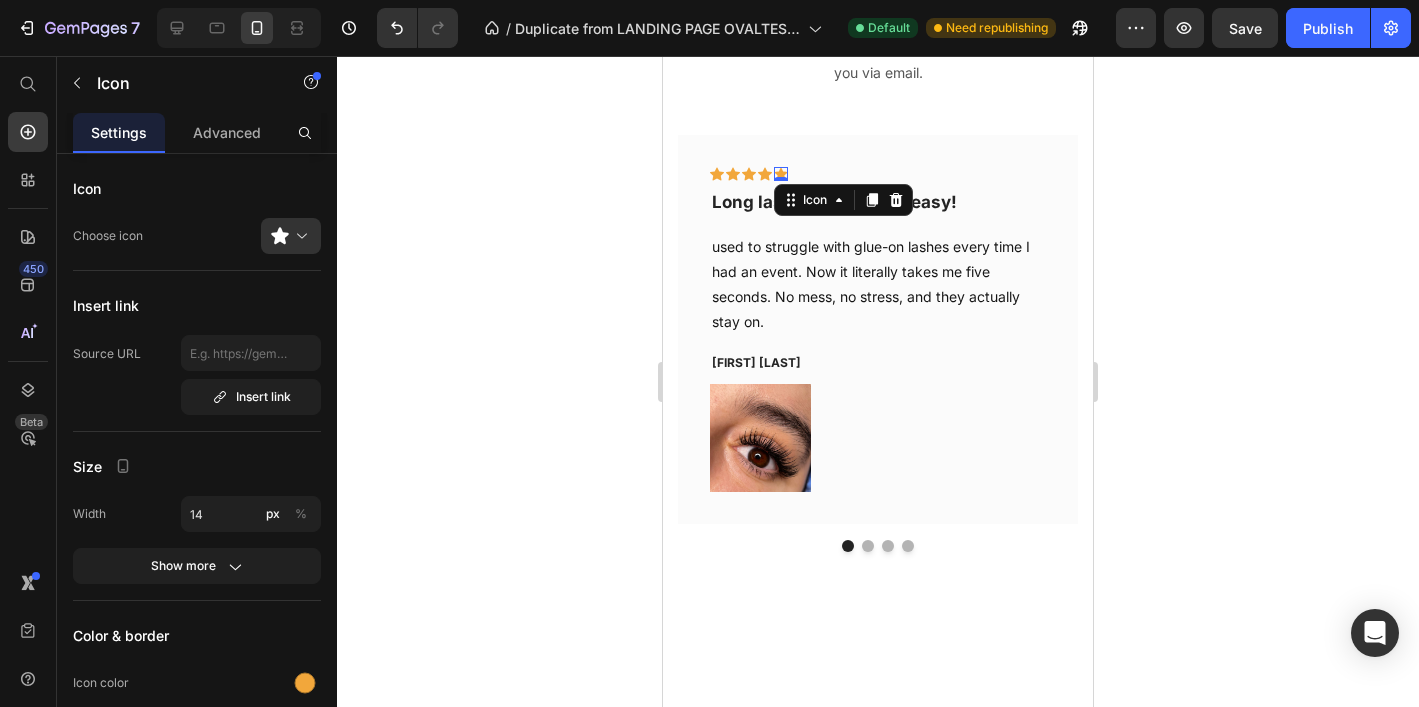 click 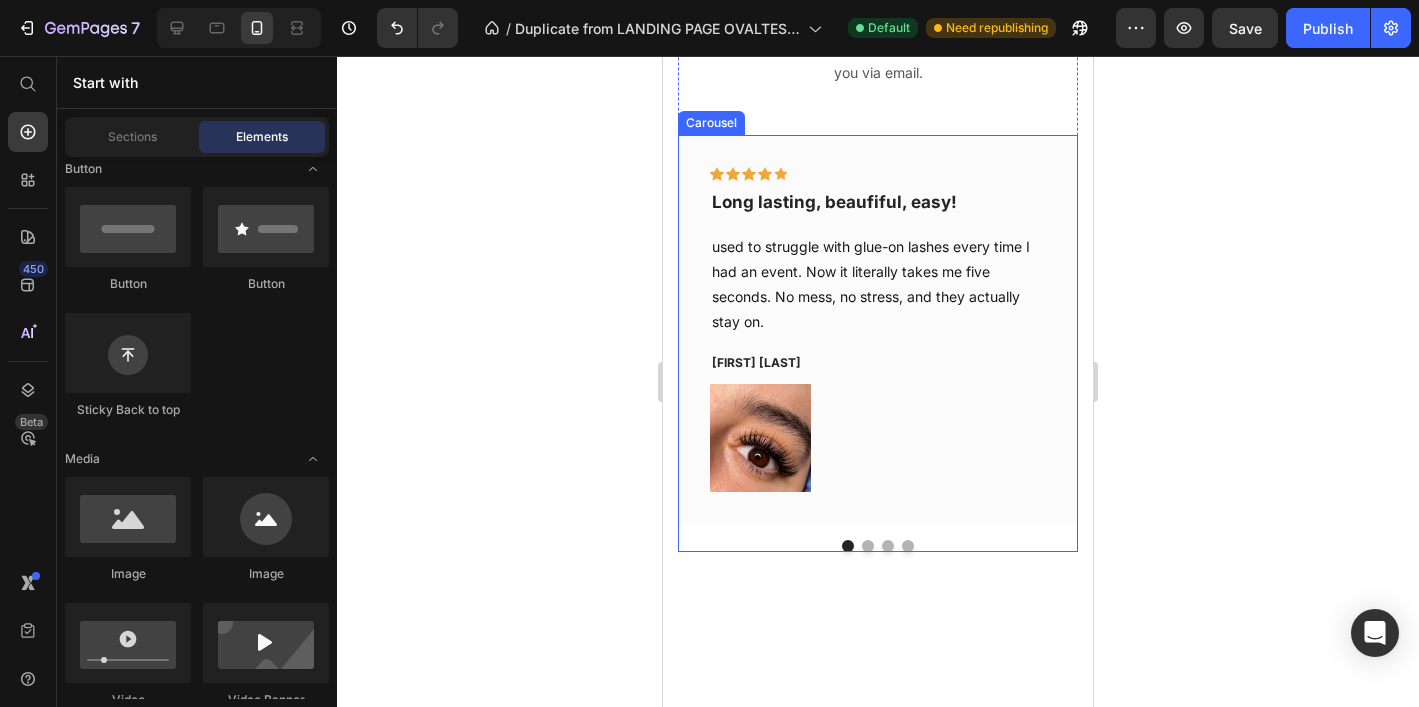 click at bounding box center (868, 546) 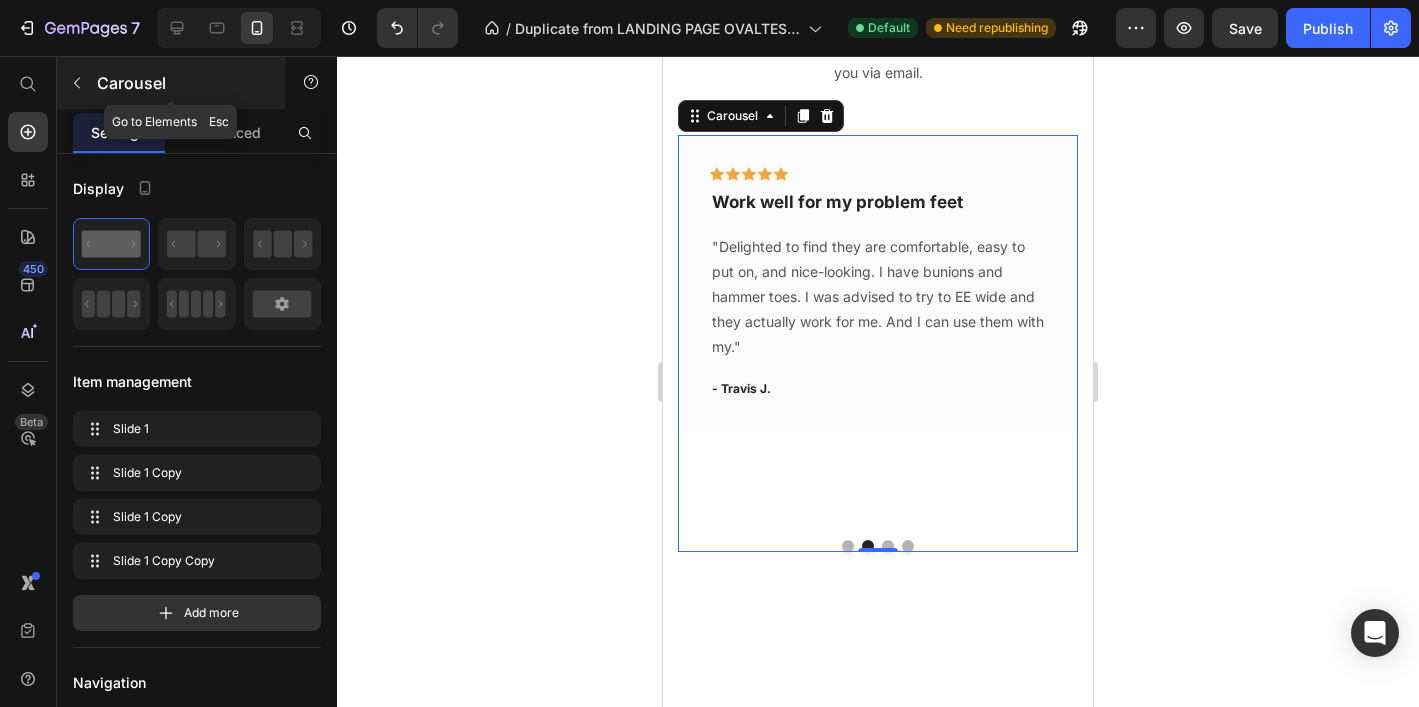 click 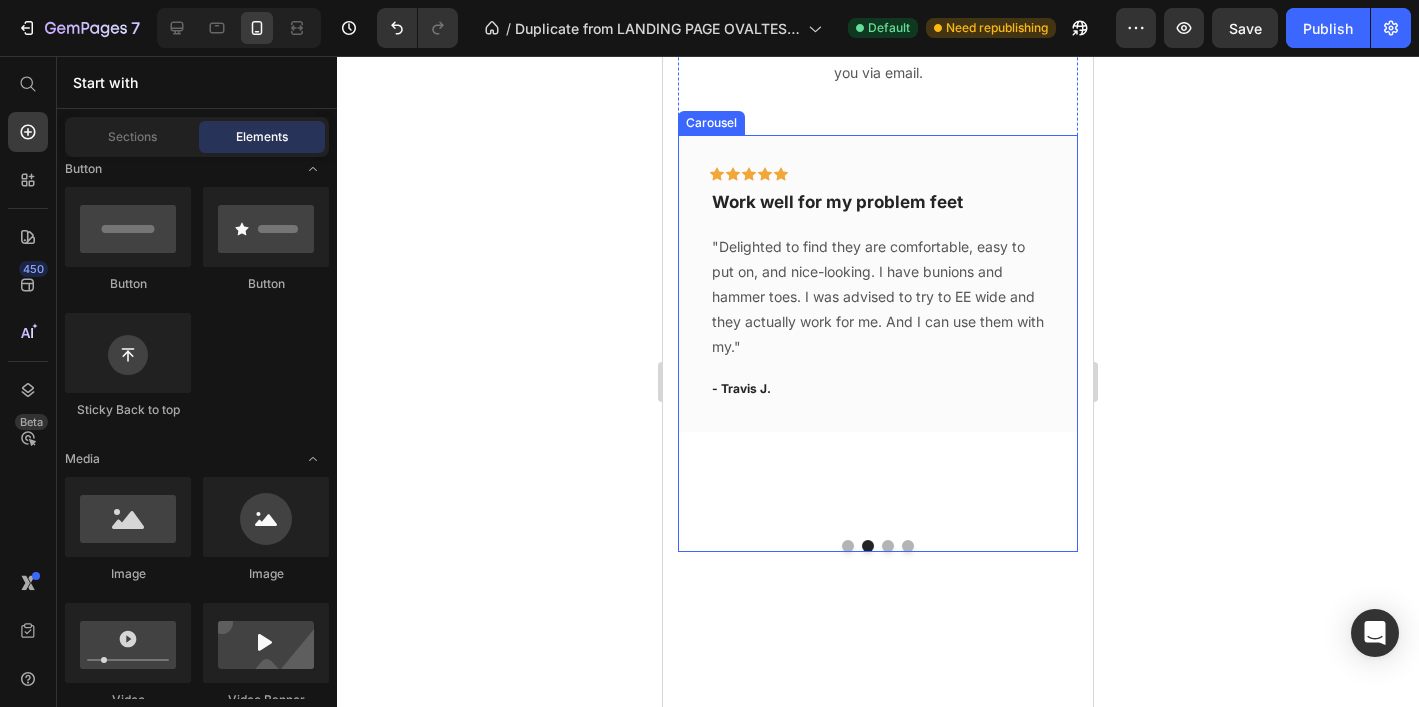 click at bounding box center [848, 546] 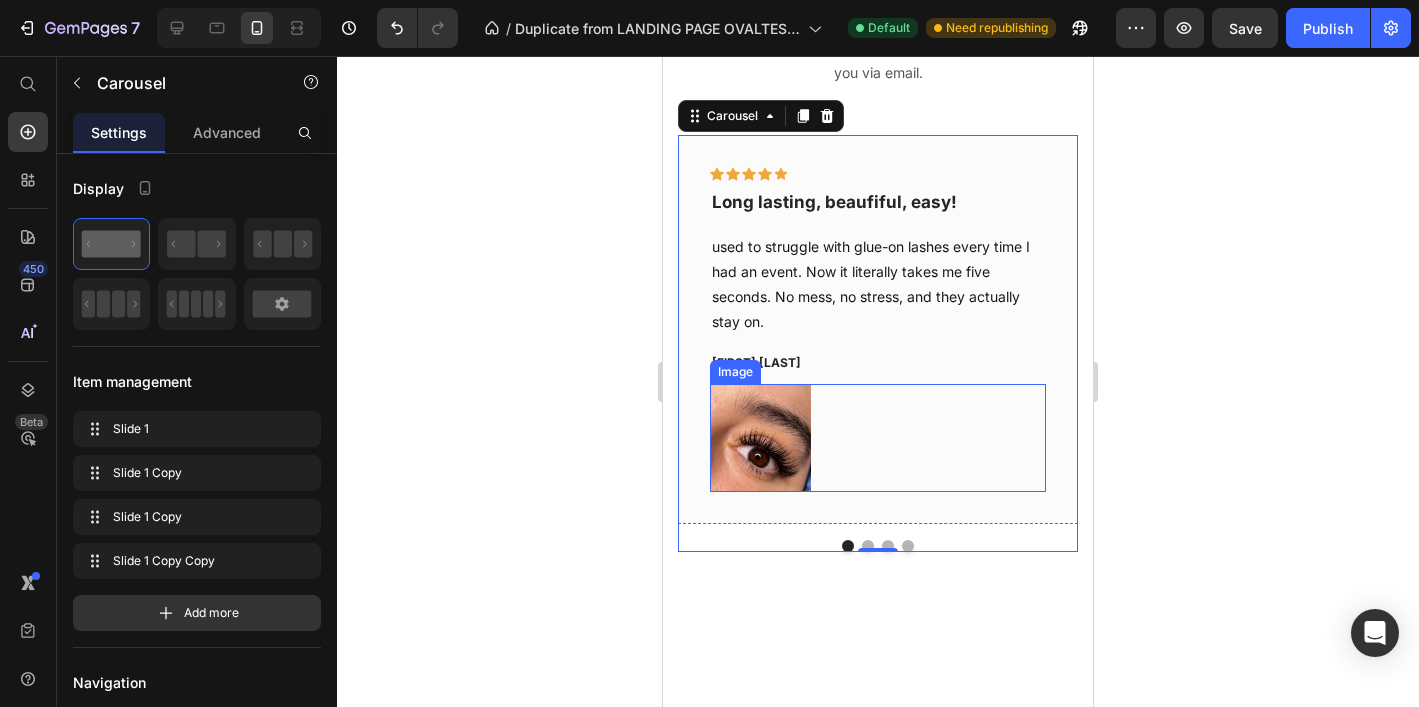 click at bounding box center [878, 437] 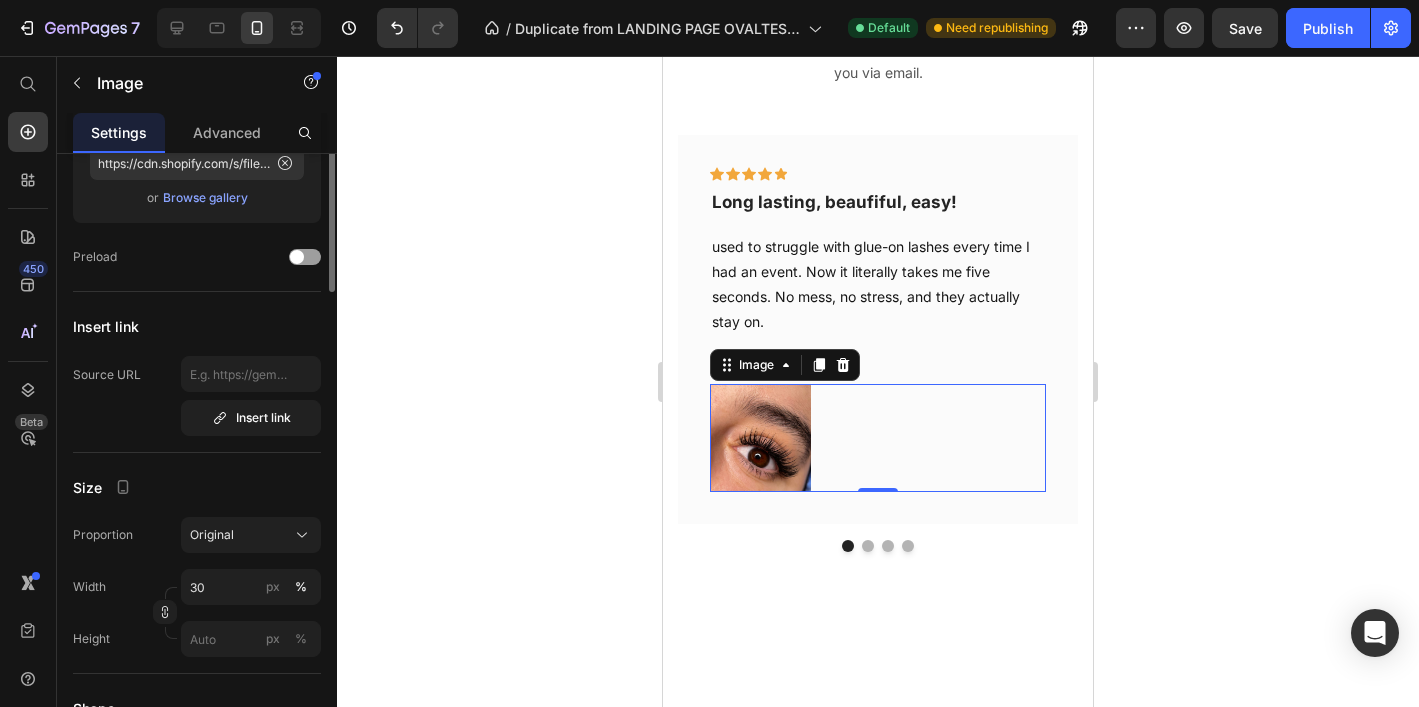 scroll, scrollTop: 316, scrollLeft: 0, axis: vertical 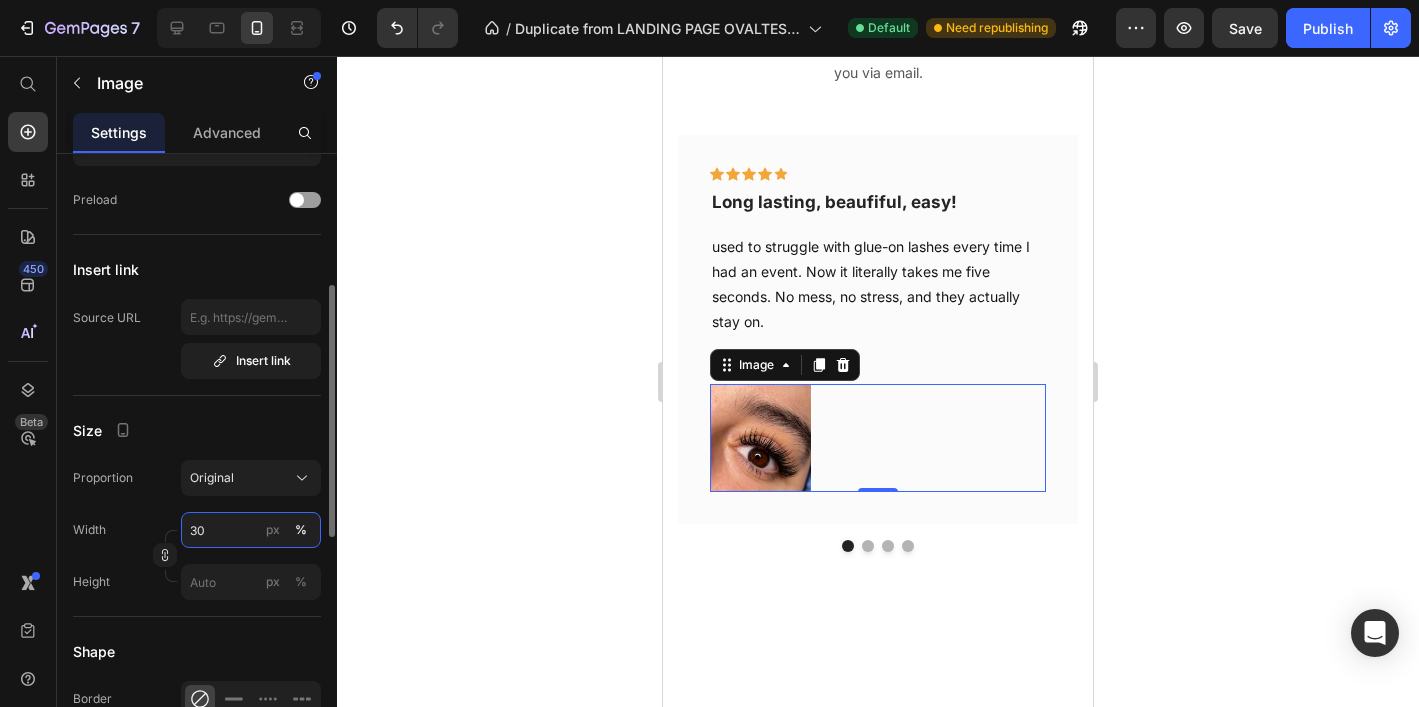 click on "30" at bounding box center (251, 530) 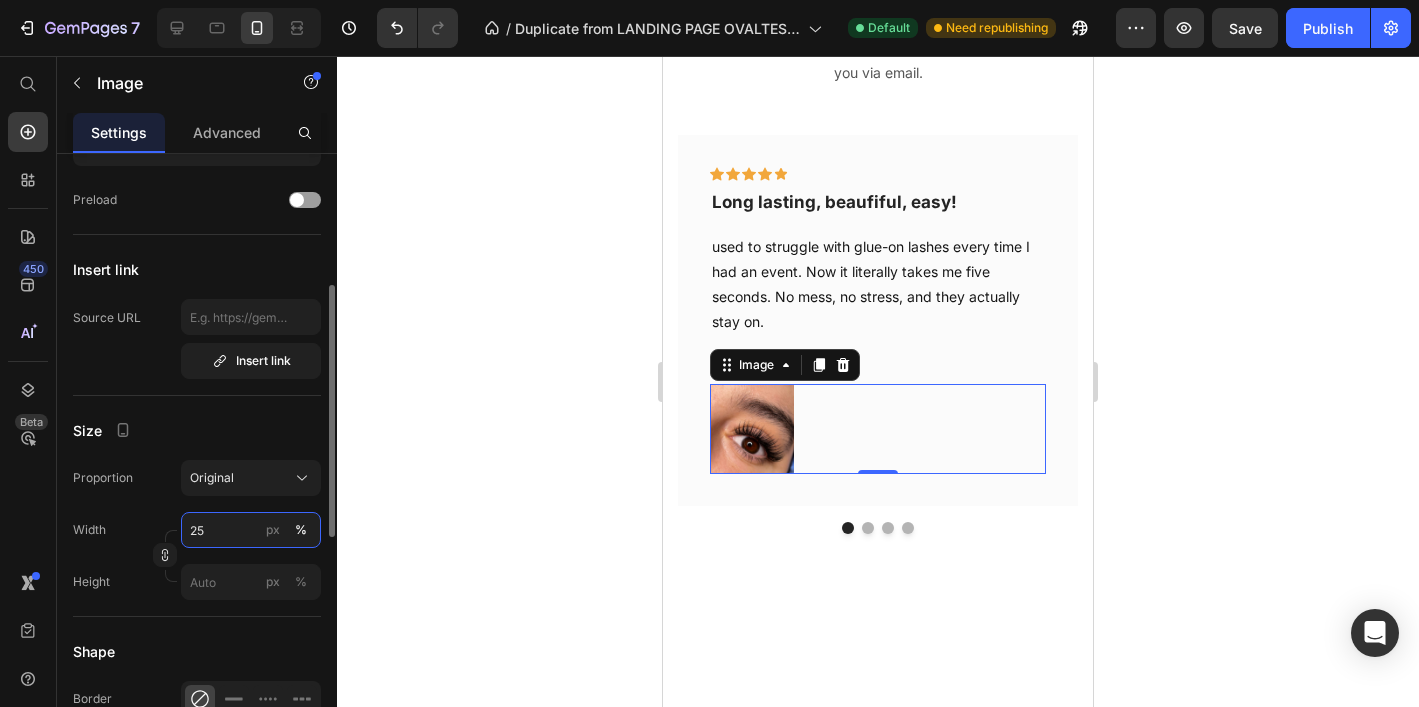type on "25" 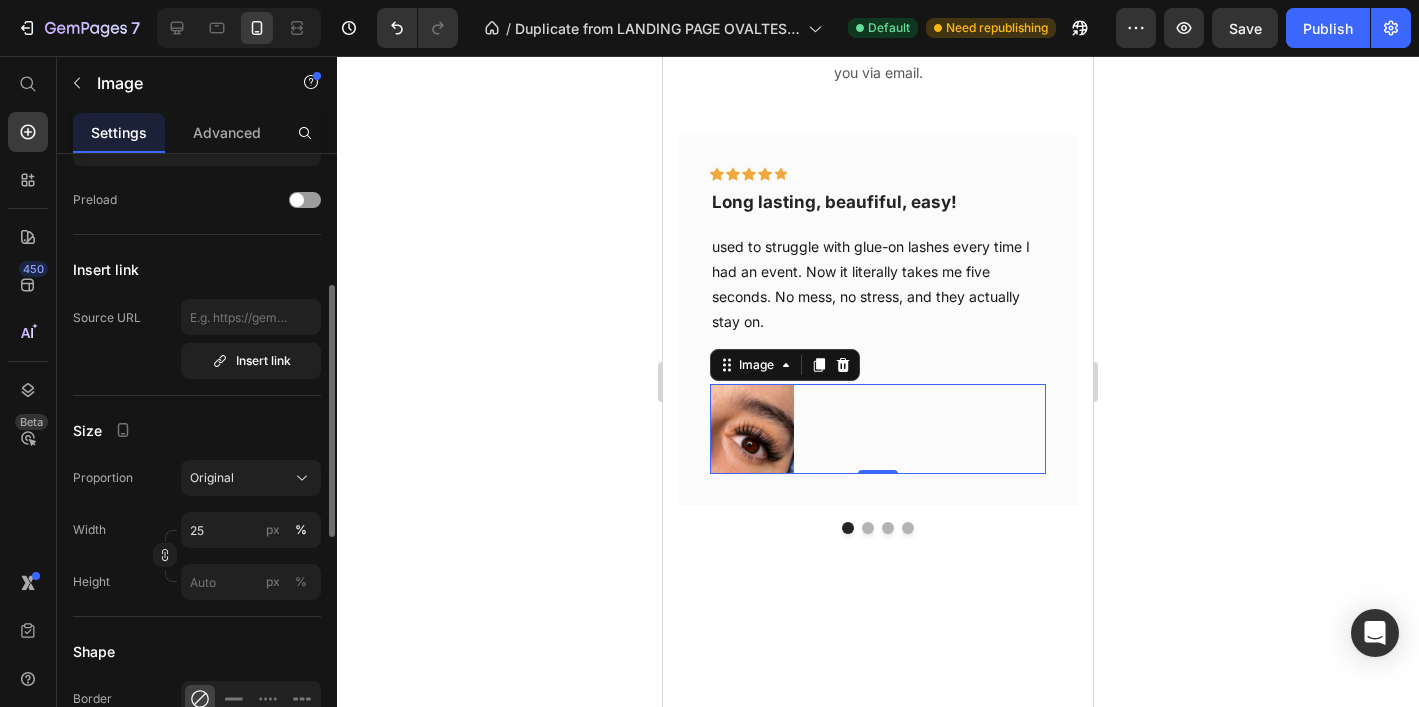 click on "Size" at bounding box center [197, 430] 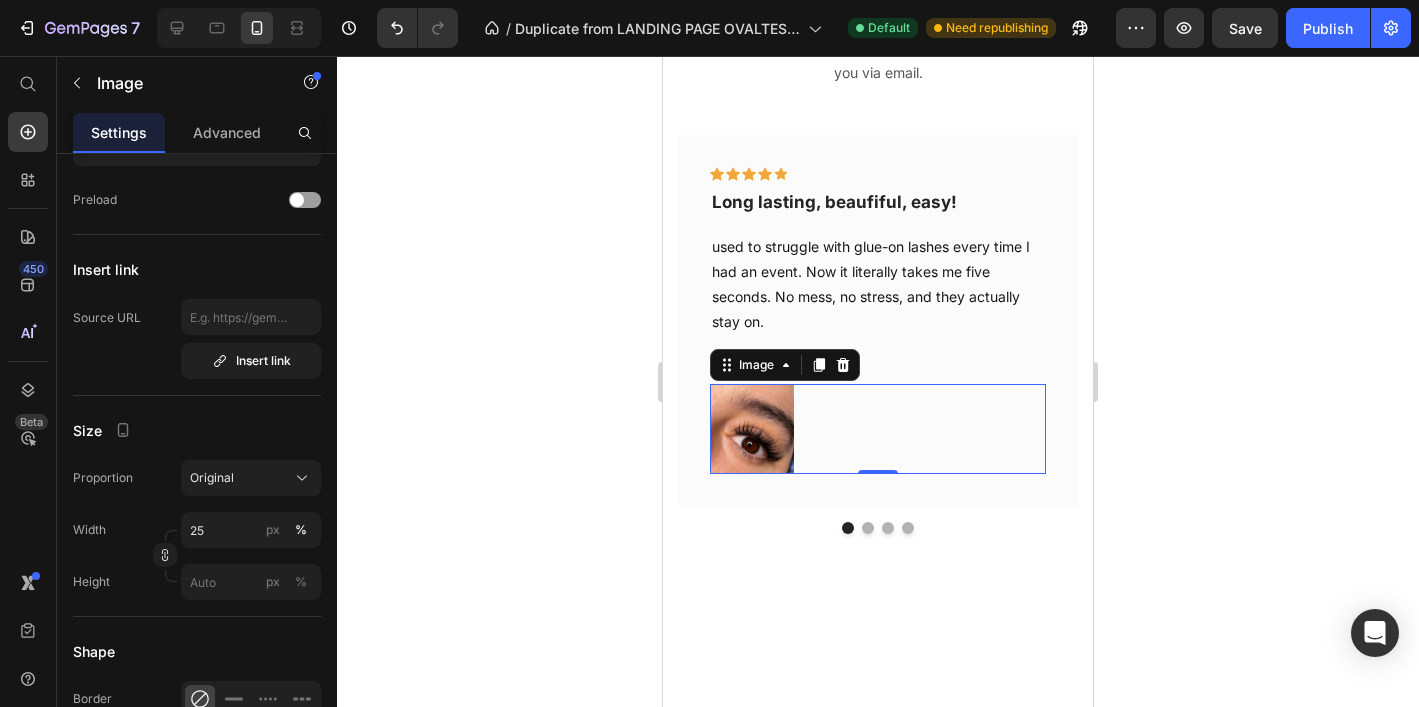 click 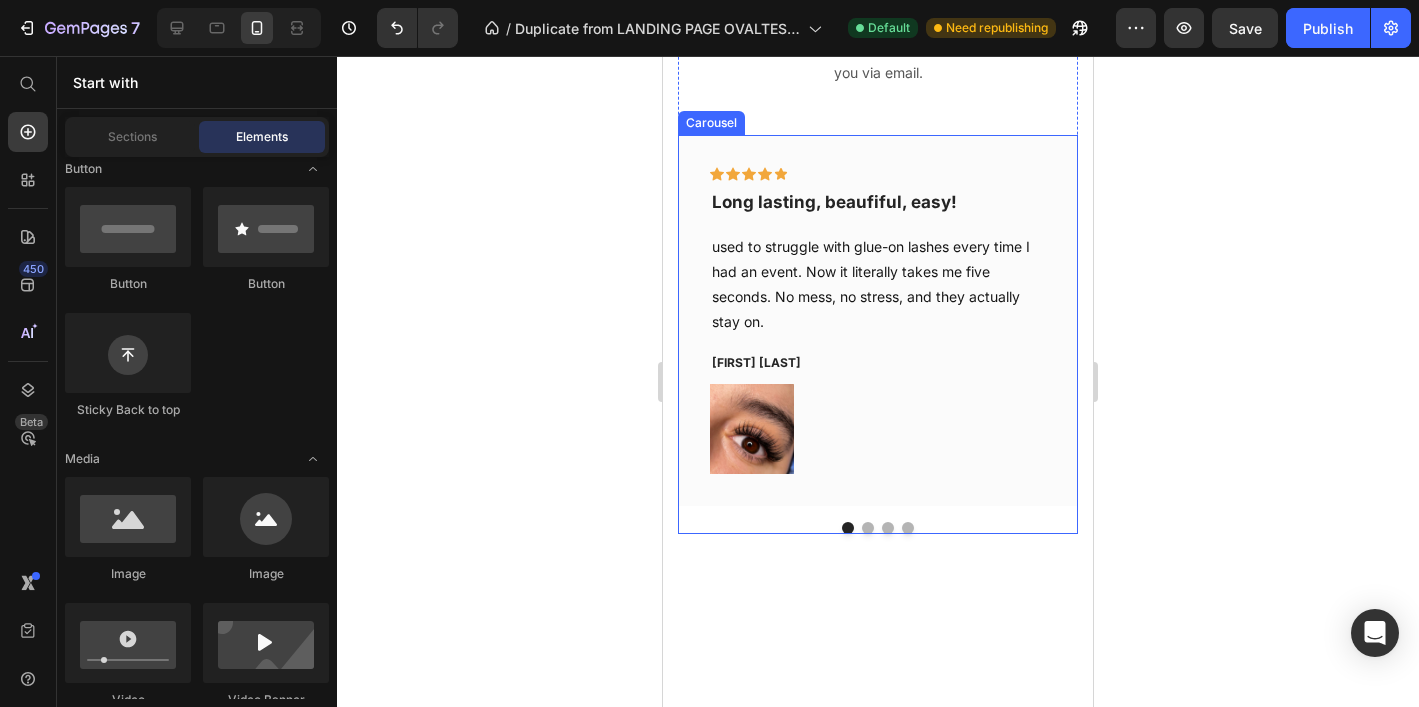 click at bounding box center [868, 528] 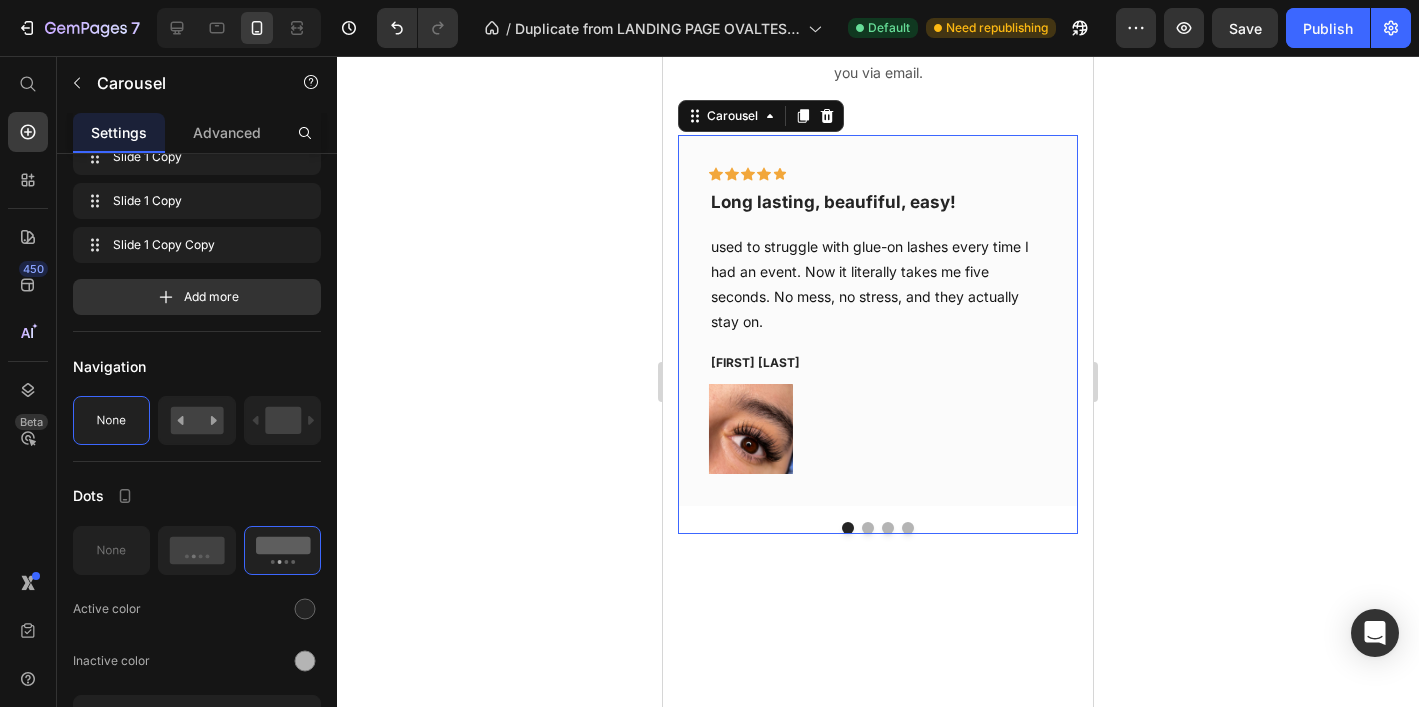 scroll, scrollTop: 0, scrollLeft: 0, axis: both 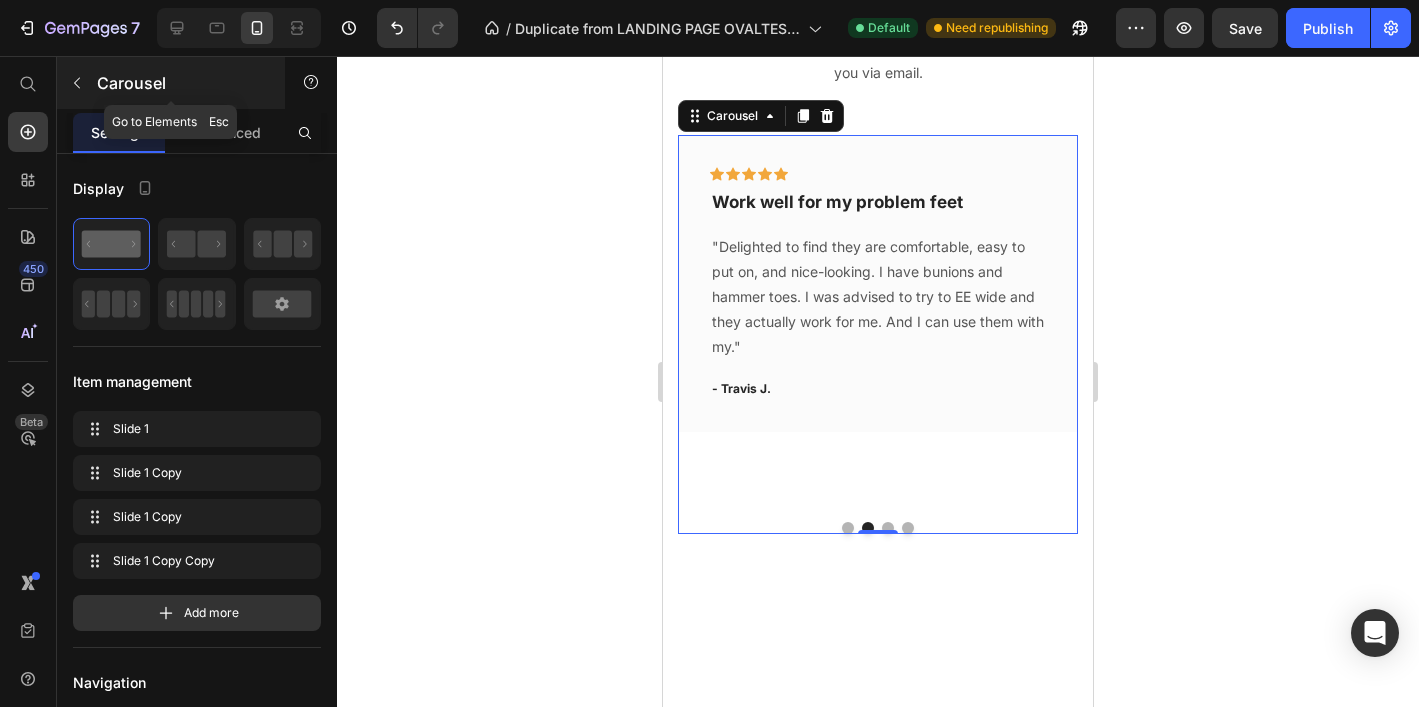 click on "Carousel" at bounding box center [171, 83] 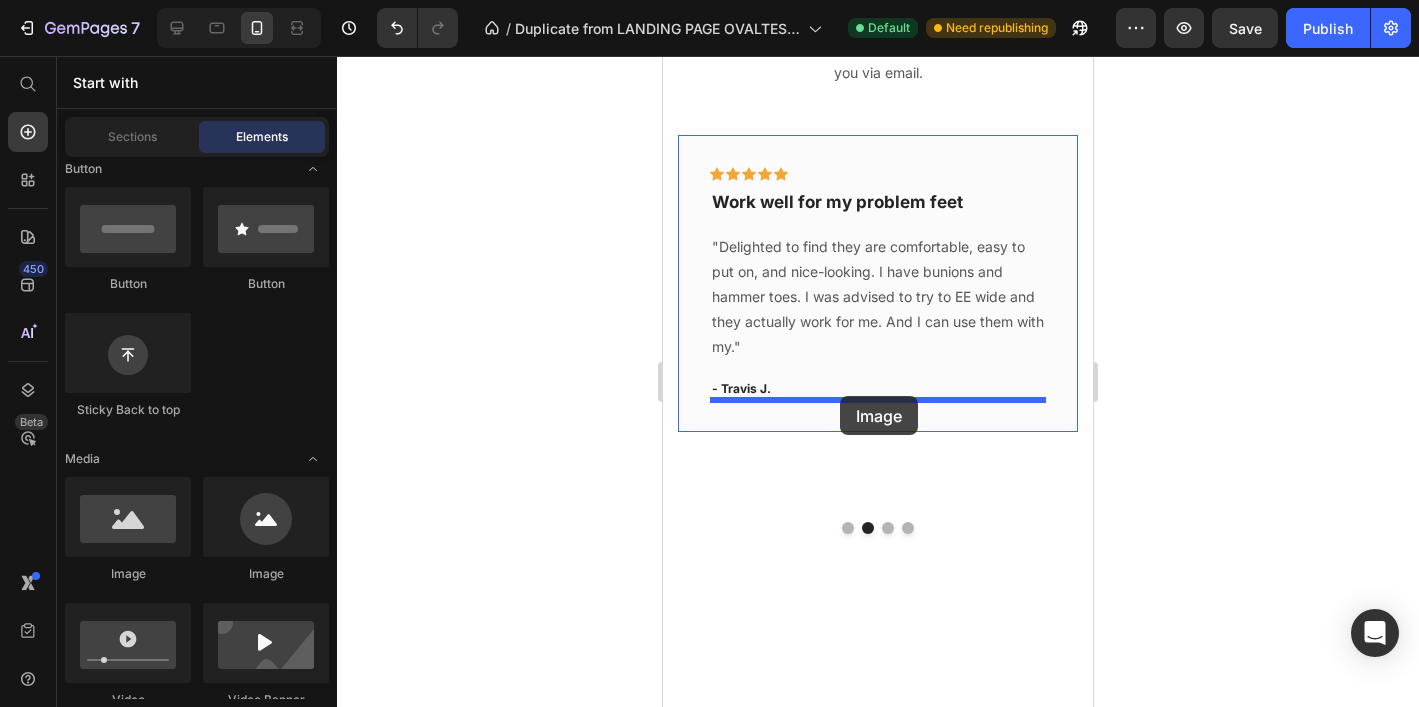 drag, startPoint x: 798, startPoint y: 571, endPoint x: 840, endPoint y: 396, distance: 179.96944 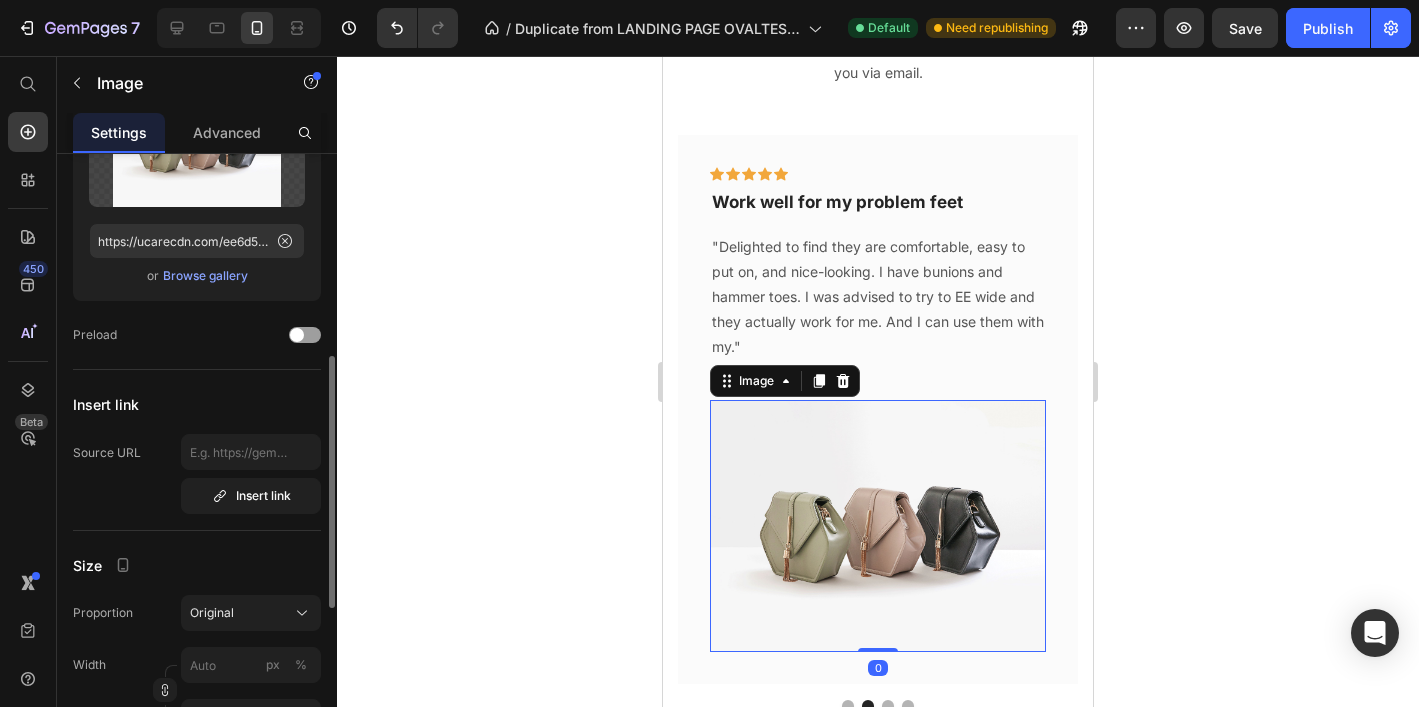 scroll, scrollTop: 514, scrollLeft: 0, axis: vertical 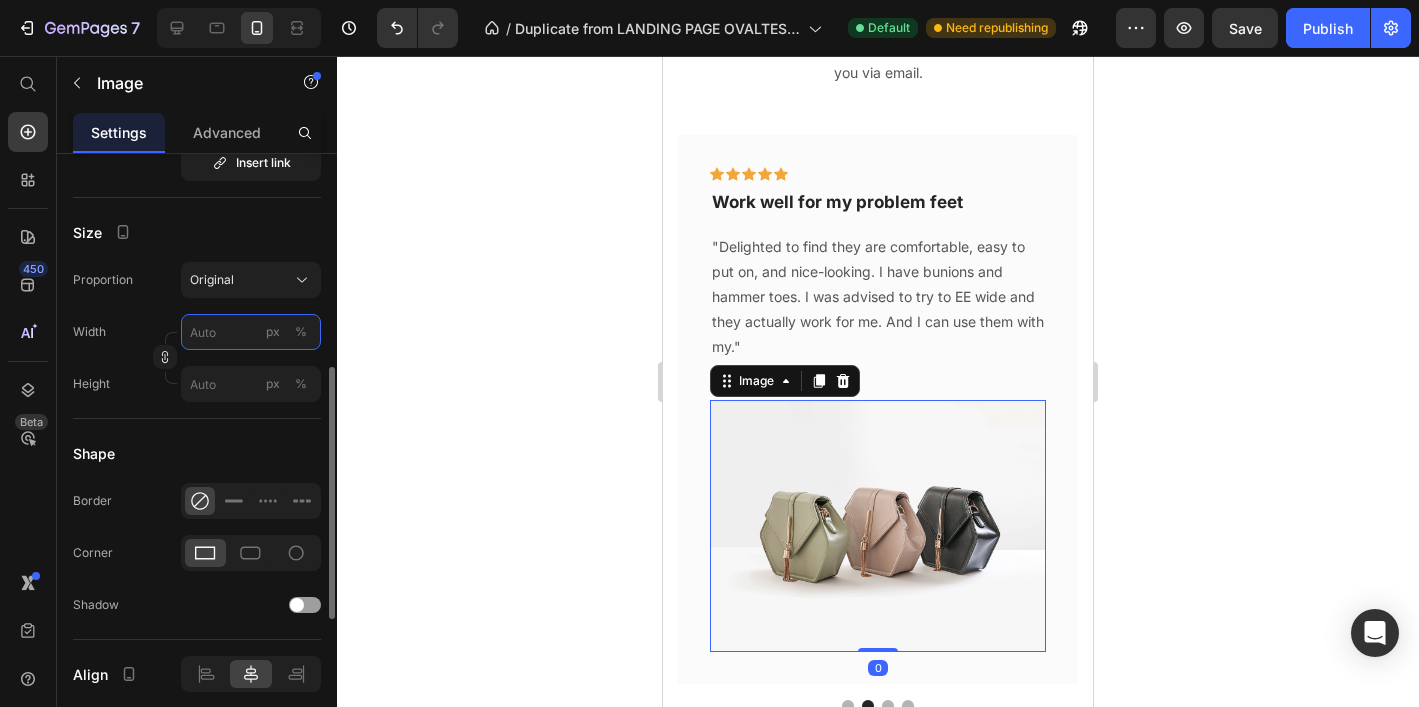click on "px %" at bounding box center [251, 332] 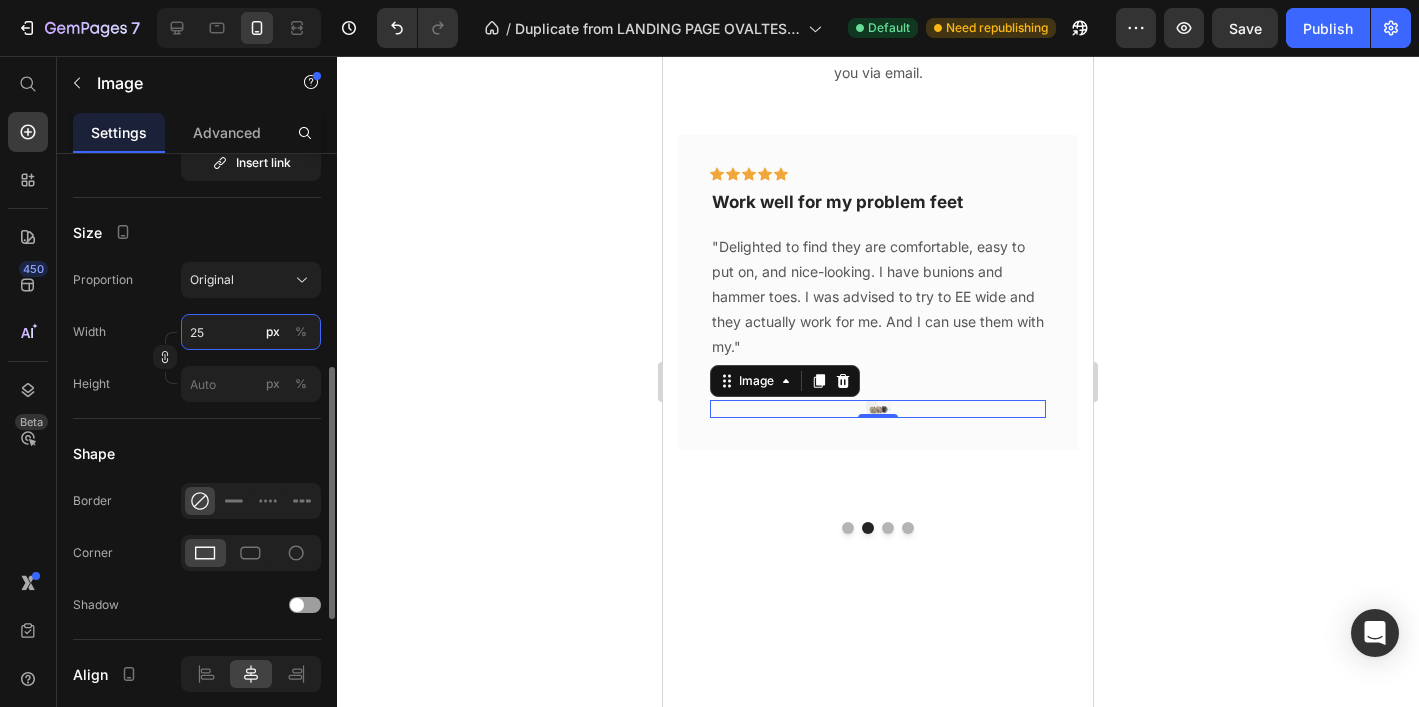 type on "25" 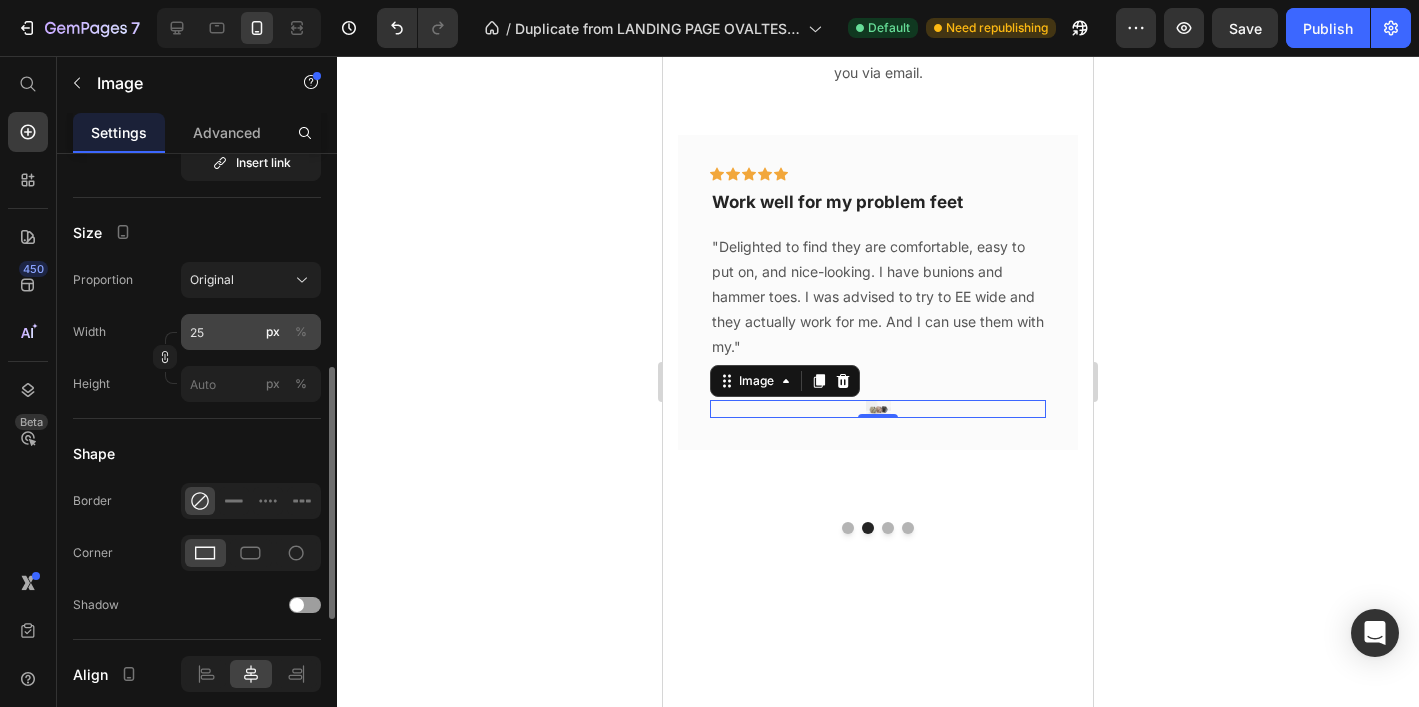 click on "%" at bounding box center [301, 332] 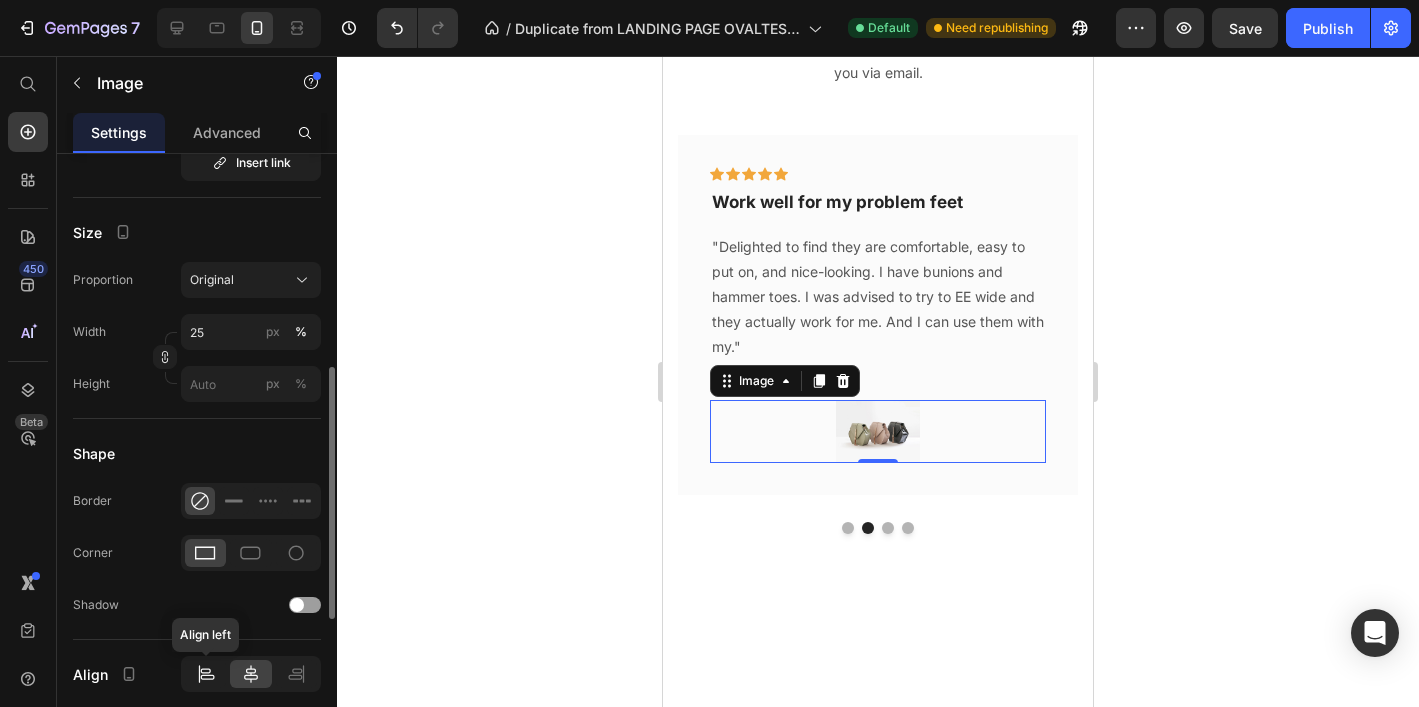 drag, startPoint x: 197, startPoint y: 674, endPoint x: 226, endPoint y: 670, distance: 29.274563 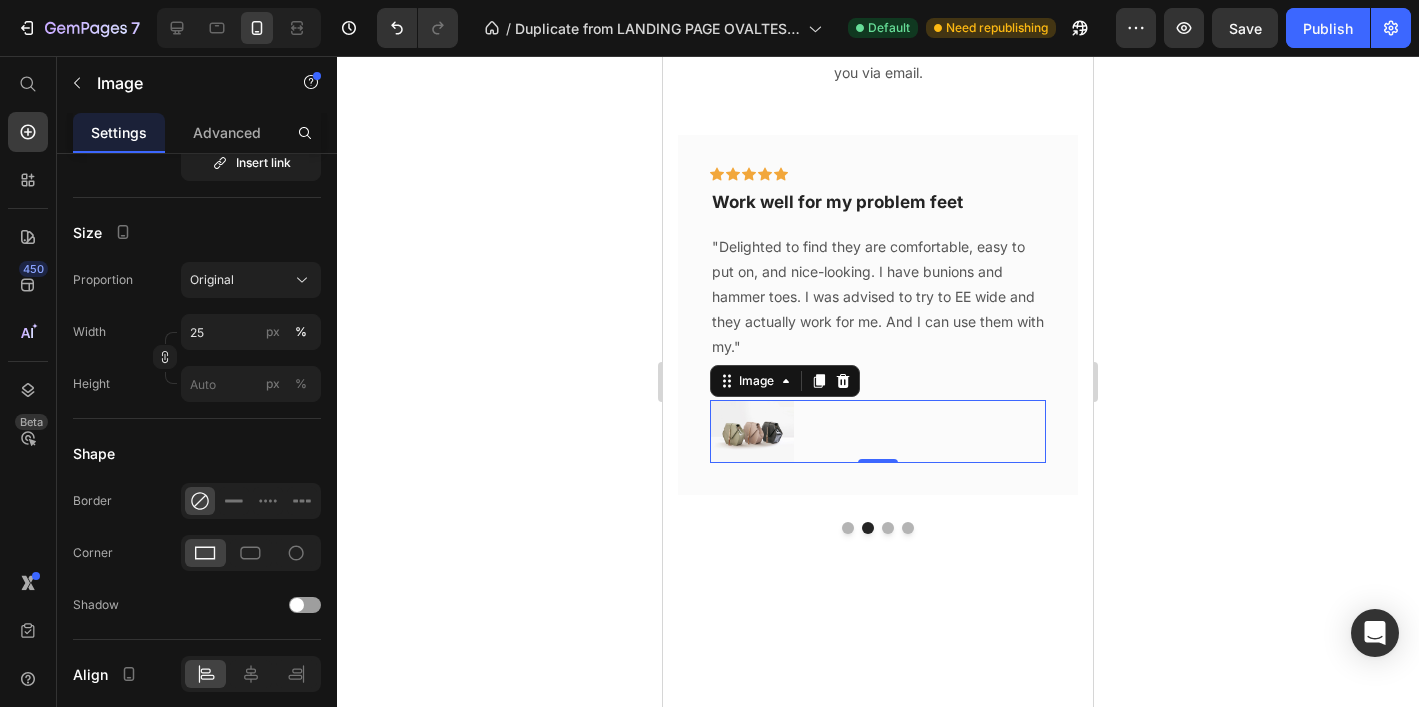 click 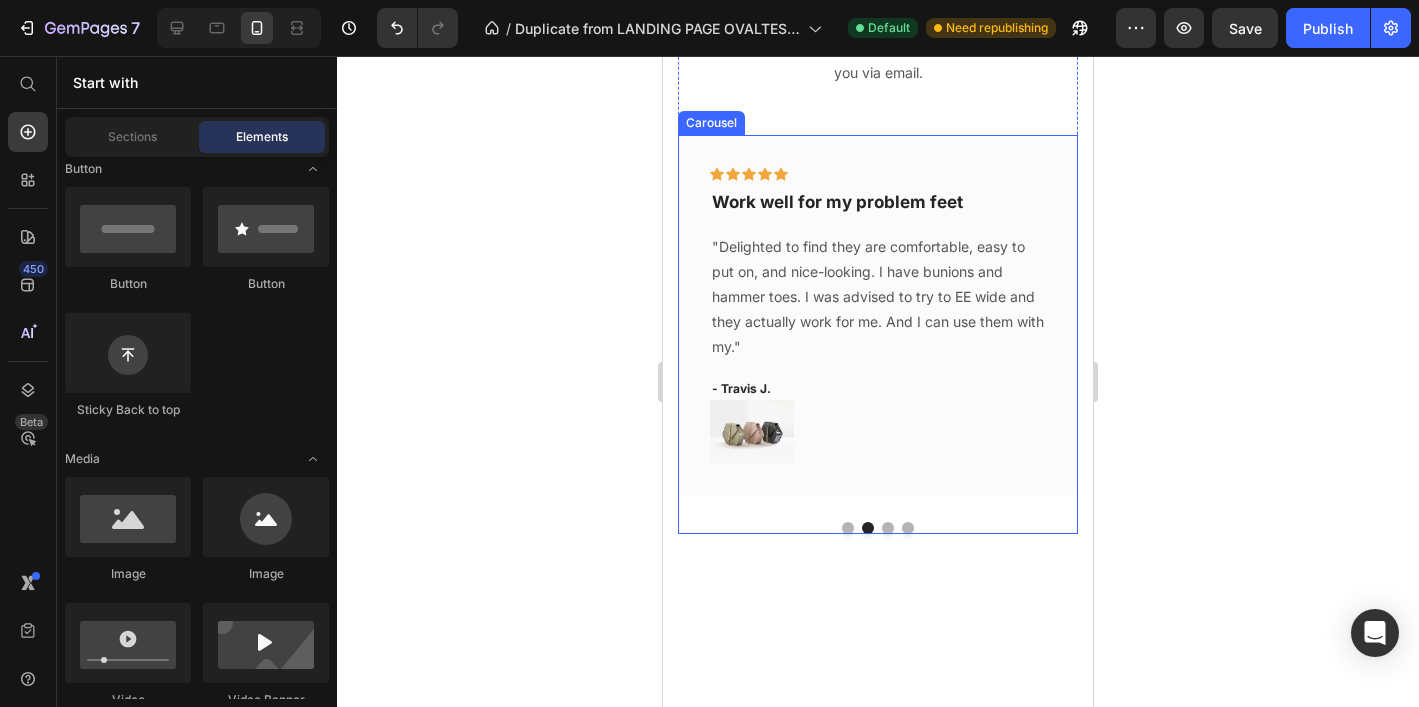 click at bounding box center [888, 528] 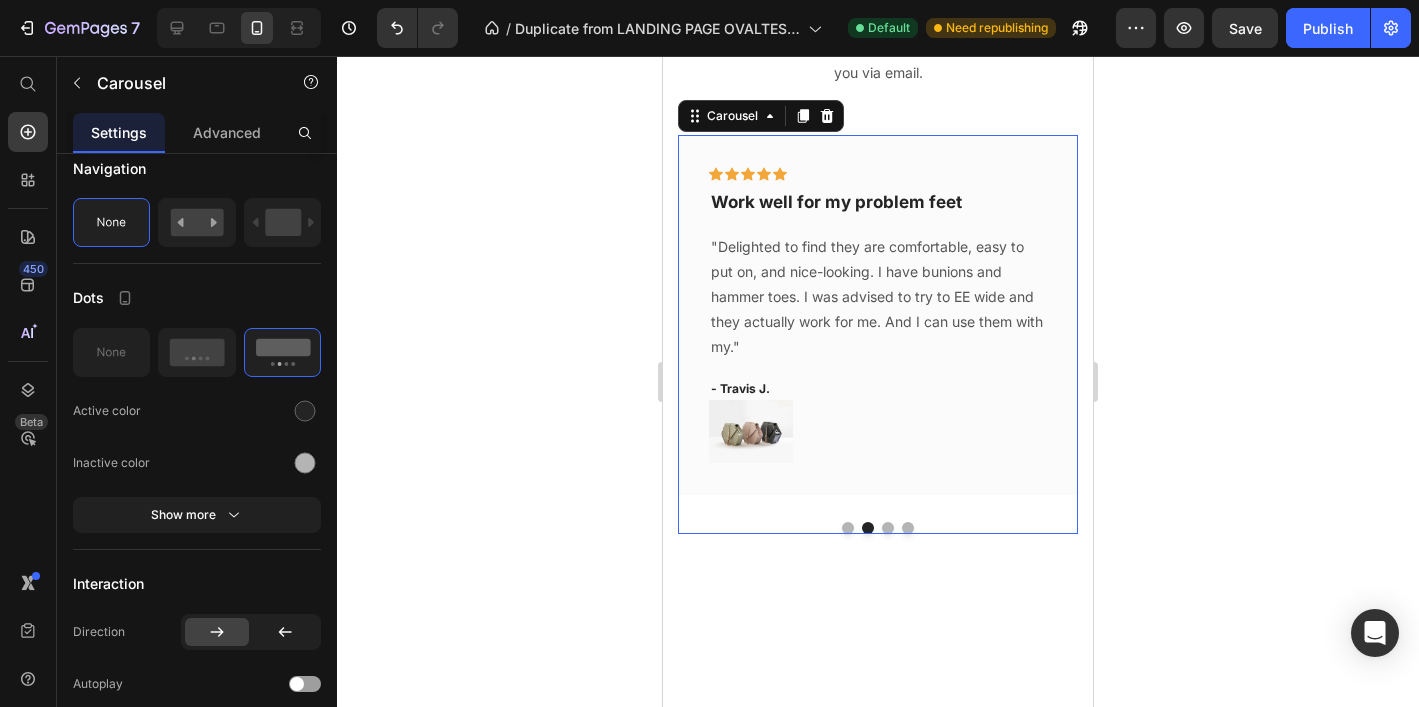 scroll, scrollTop: 0, scrollLeft: 0, axis: both 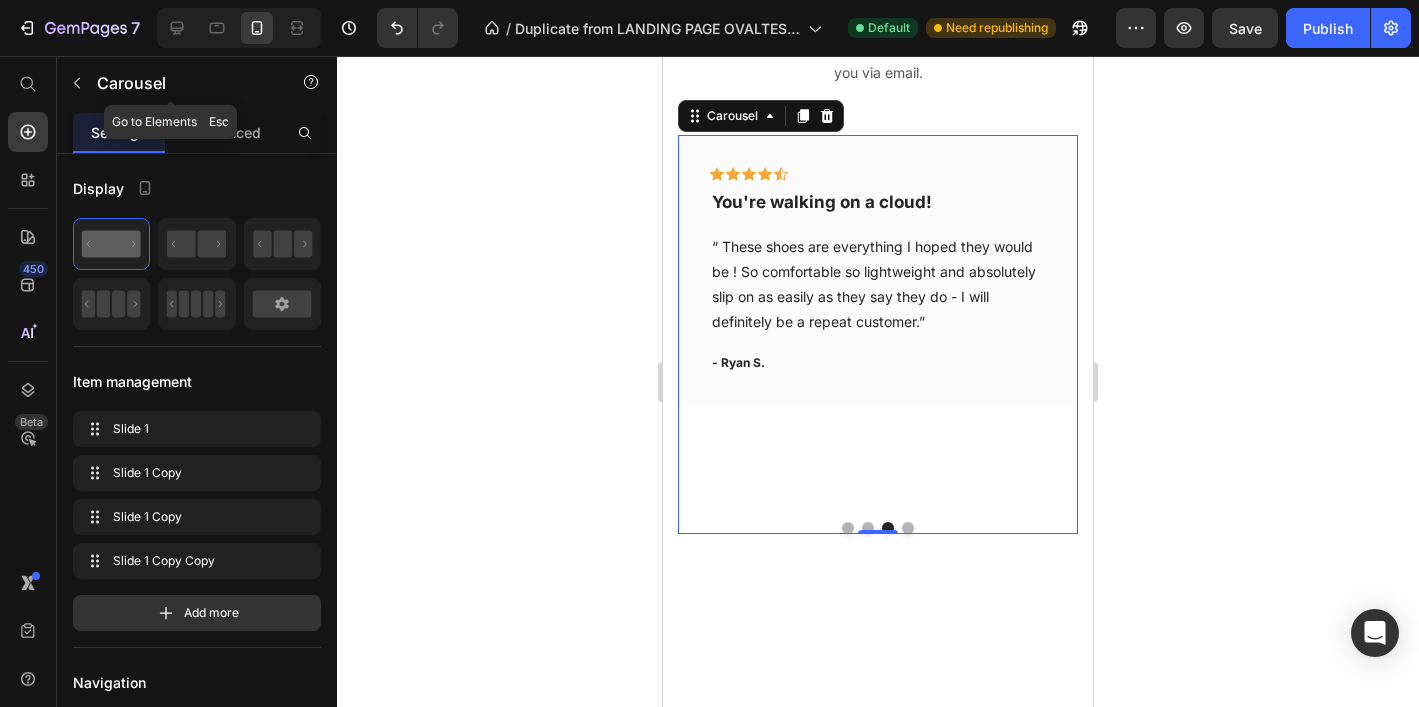 drag, startPoint x: 108, startPoint y: 91, endPoint x: 90, endPoint y: 85, distance: 18.973665 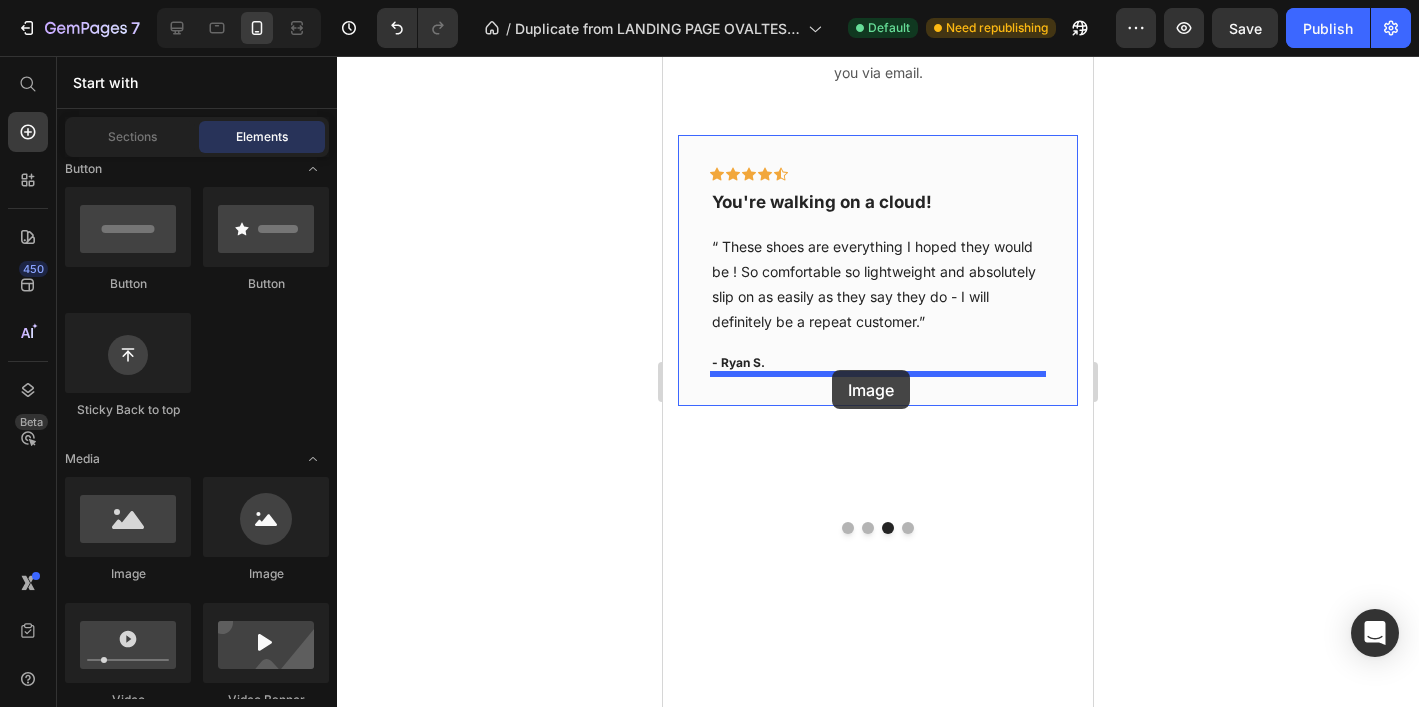 drag, startPoint x: 848, startPoint y: 574, endPoint x: 832, endPoint y: 370, distance: 204.6265 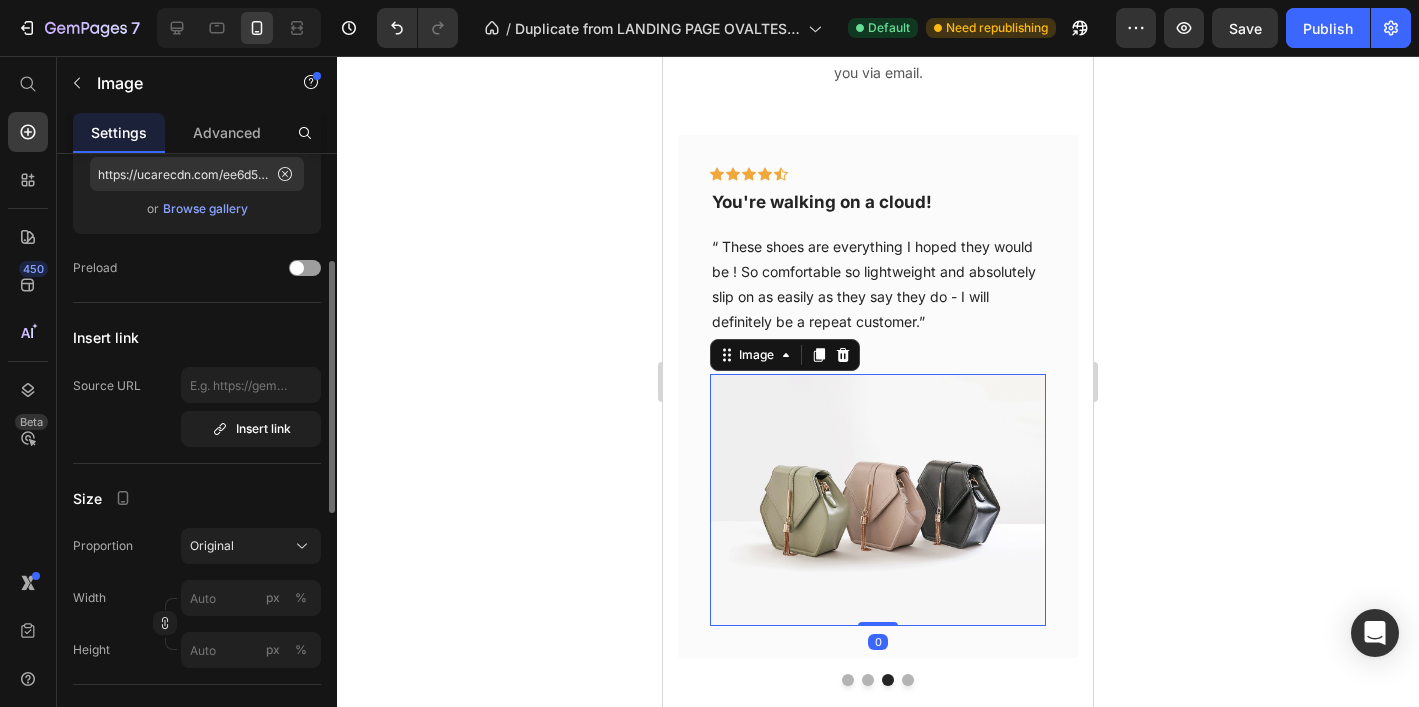 scroll, scrollTop: 251, scrollLeft: 0, axis: vertical 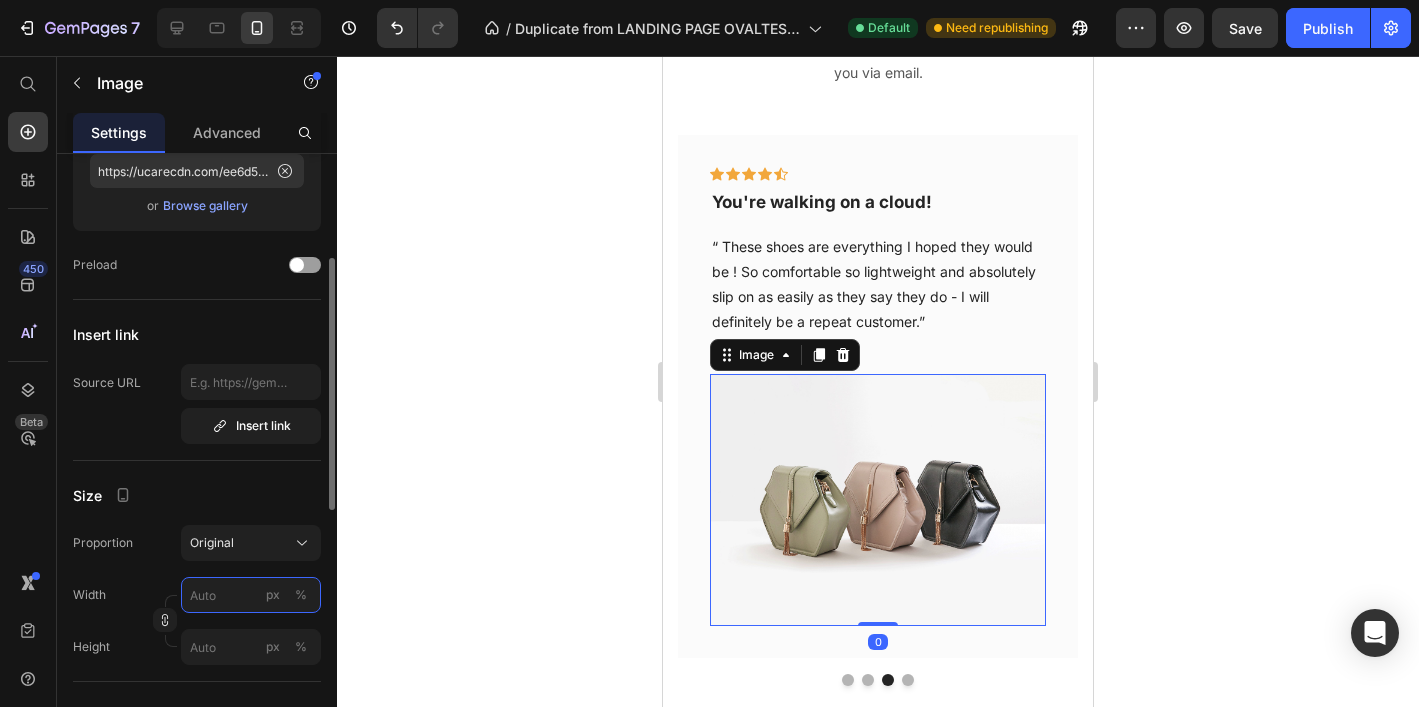 click on "px %" at bounding box center [251, 595] 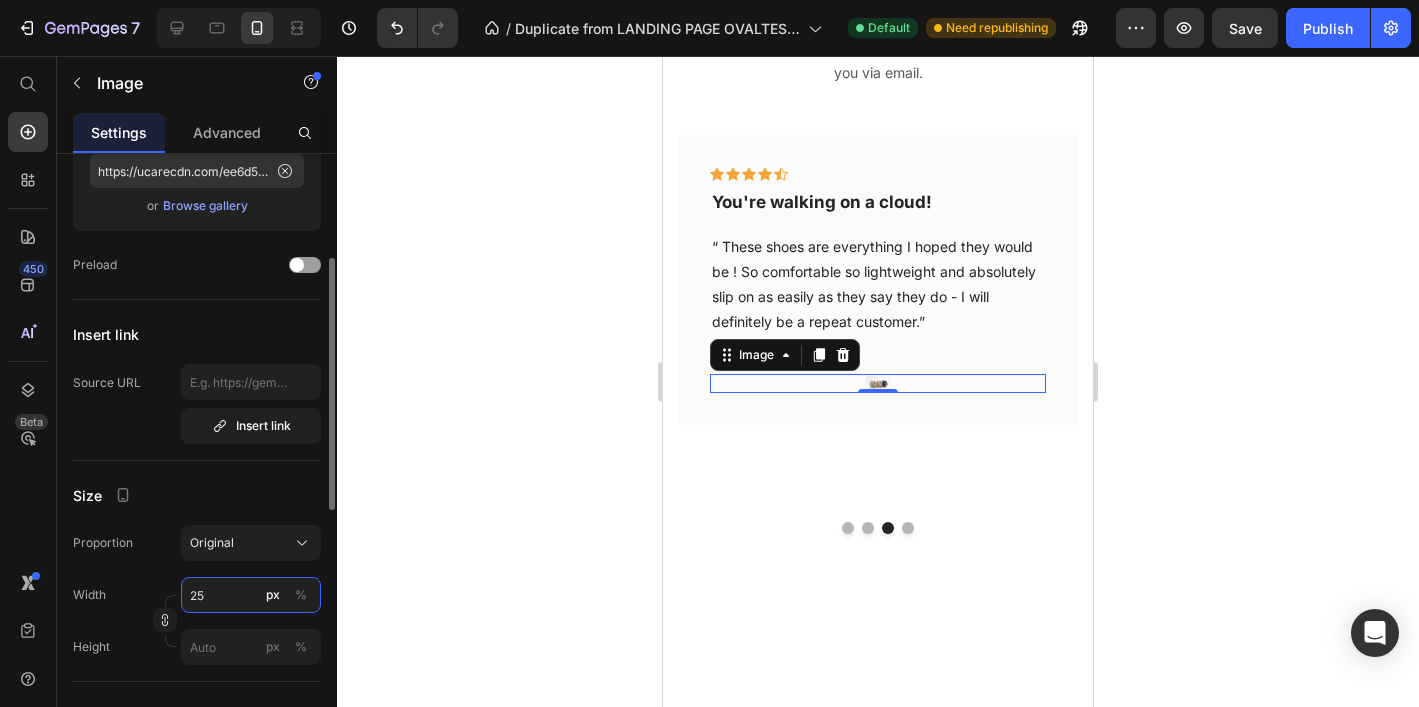type on "25" 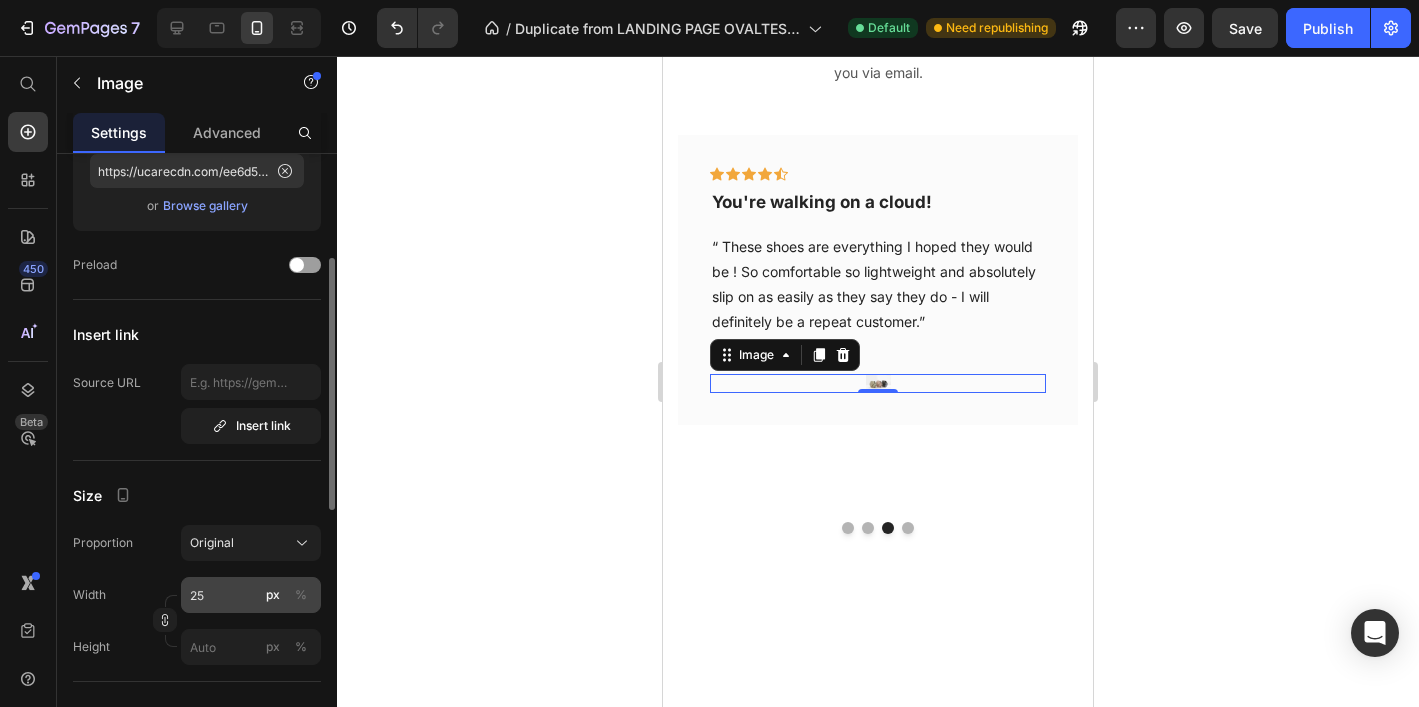 click on "%" at bounding box center [301, 595] 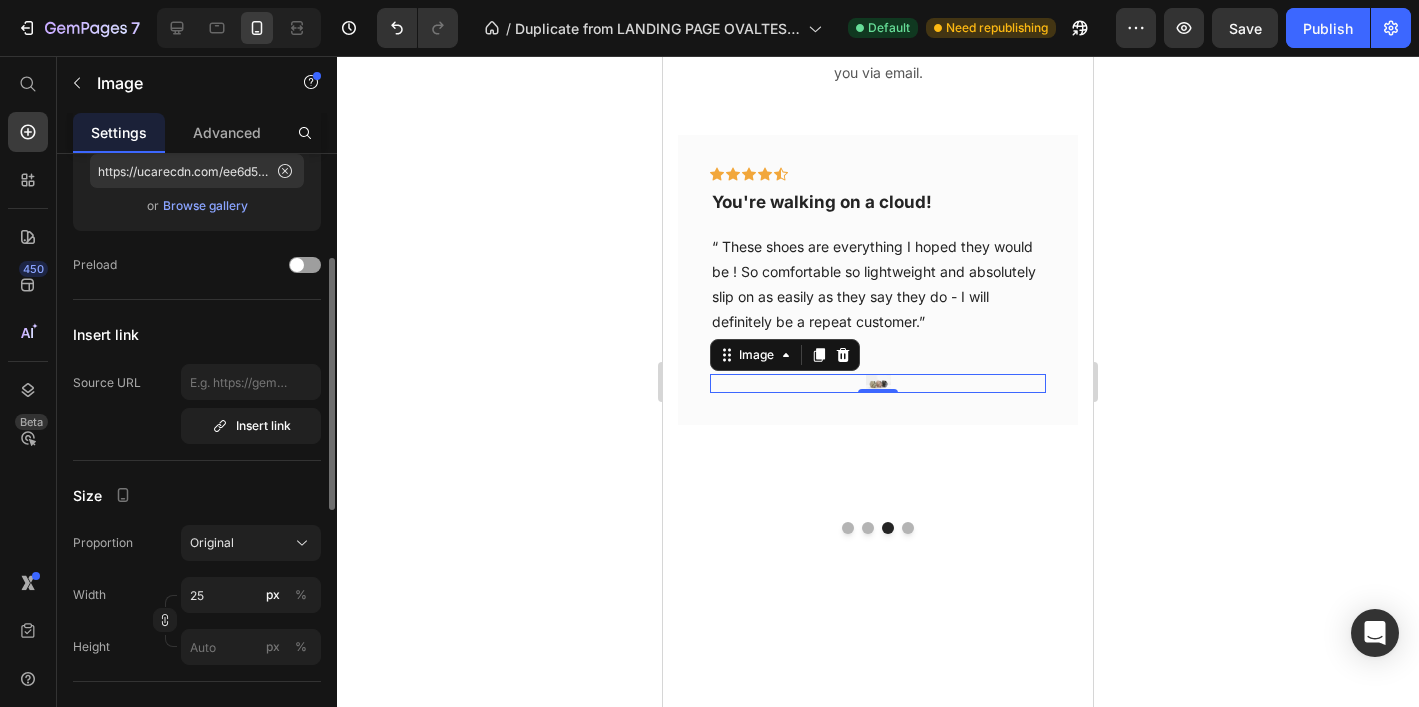 click on "Size" at bounding box center (197, 495) 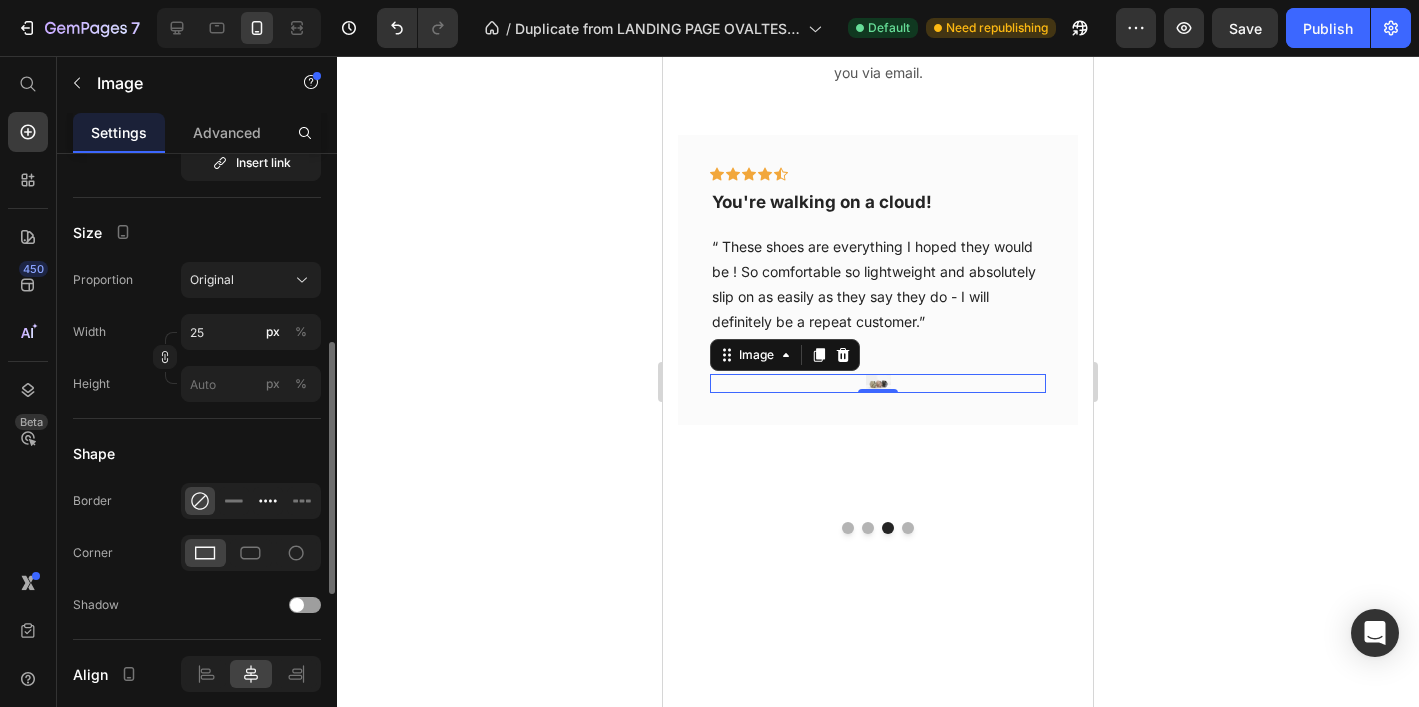 scroll, scrollTop: 525, scrollLeft: 0, axis: vertical 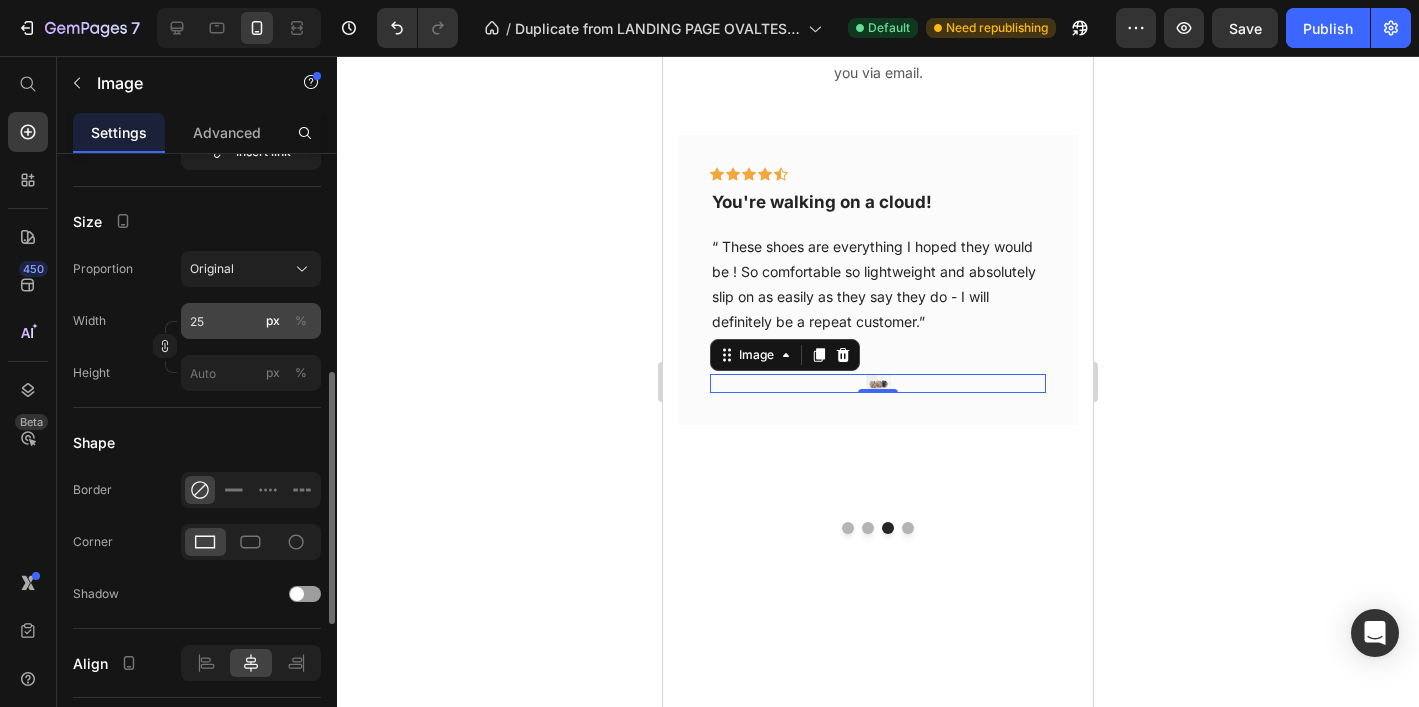 click on "px %" at bounding box center [287, 321] 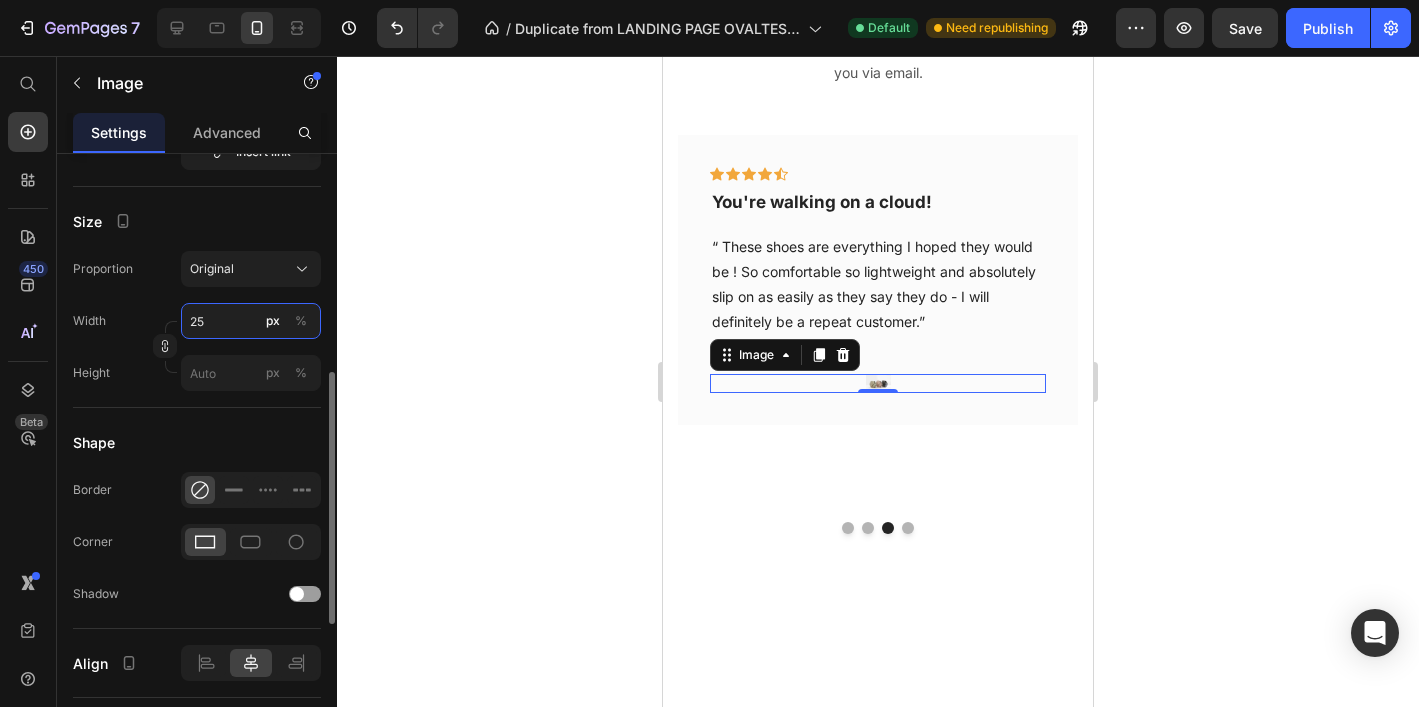 click on "25" at bounding box center [251, 321] 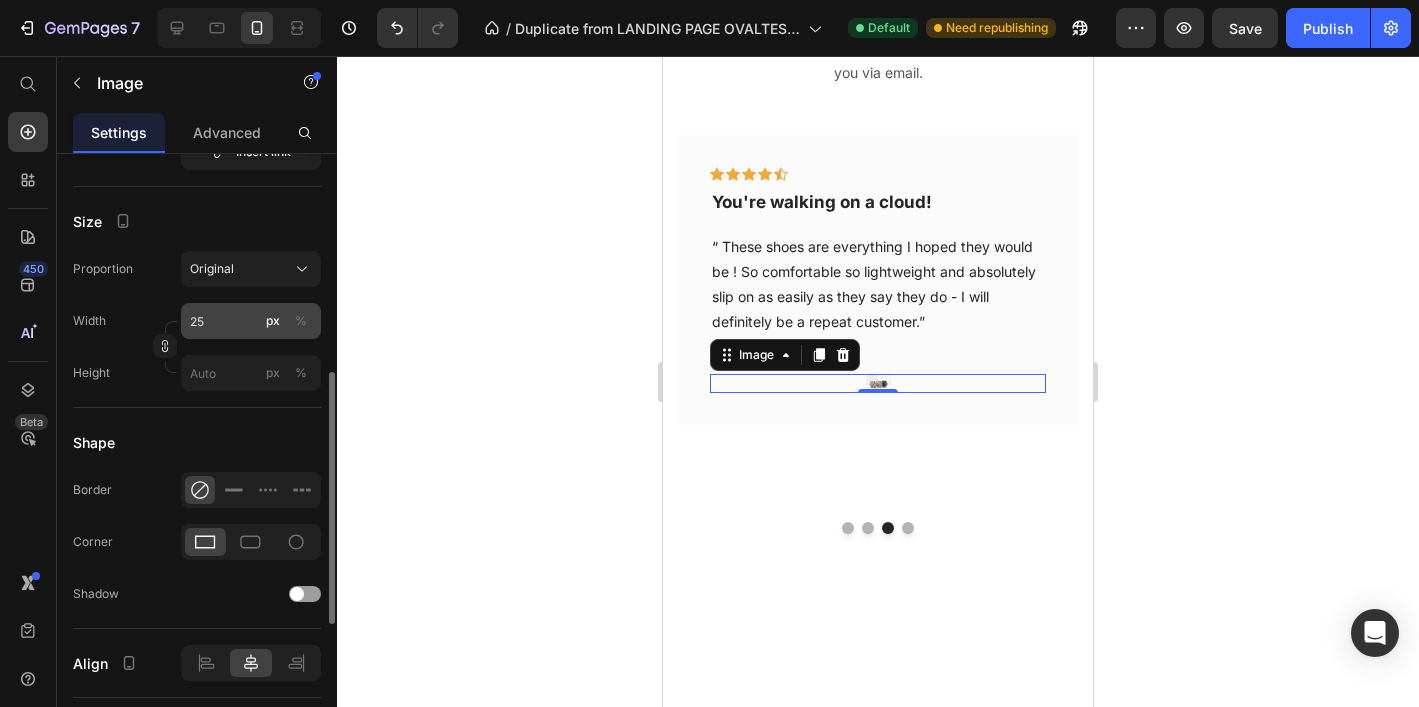 click on "%" at bounding box center [301, 321] 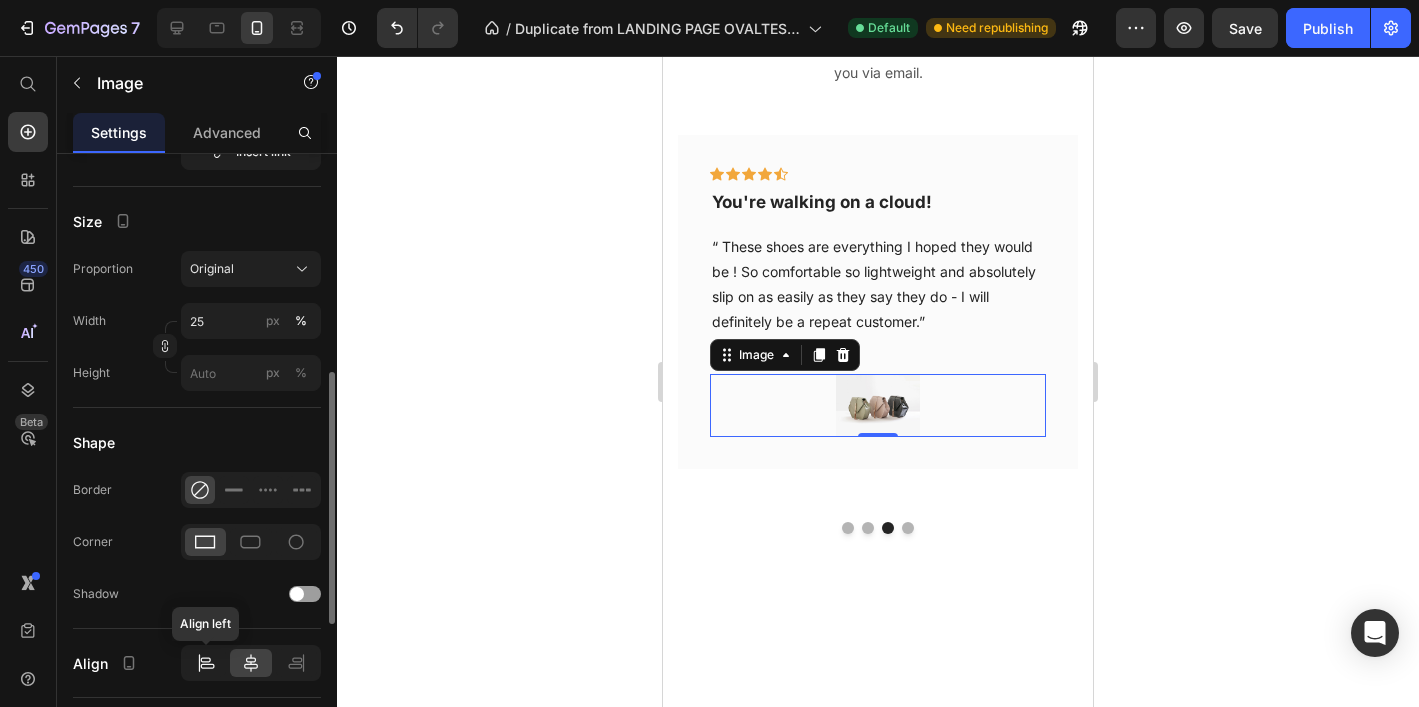 click 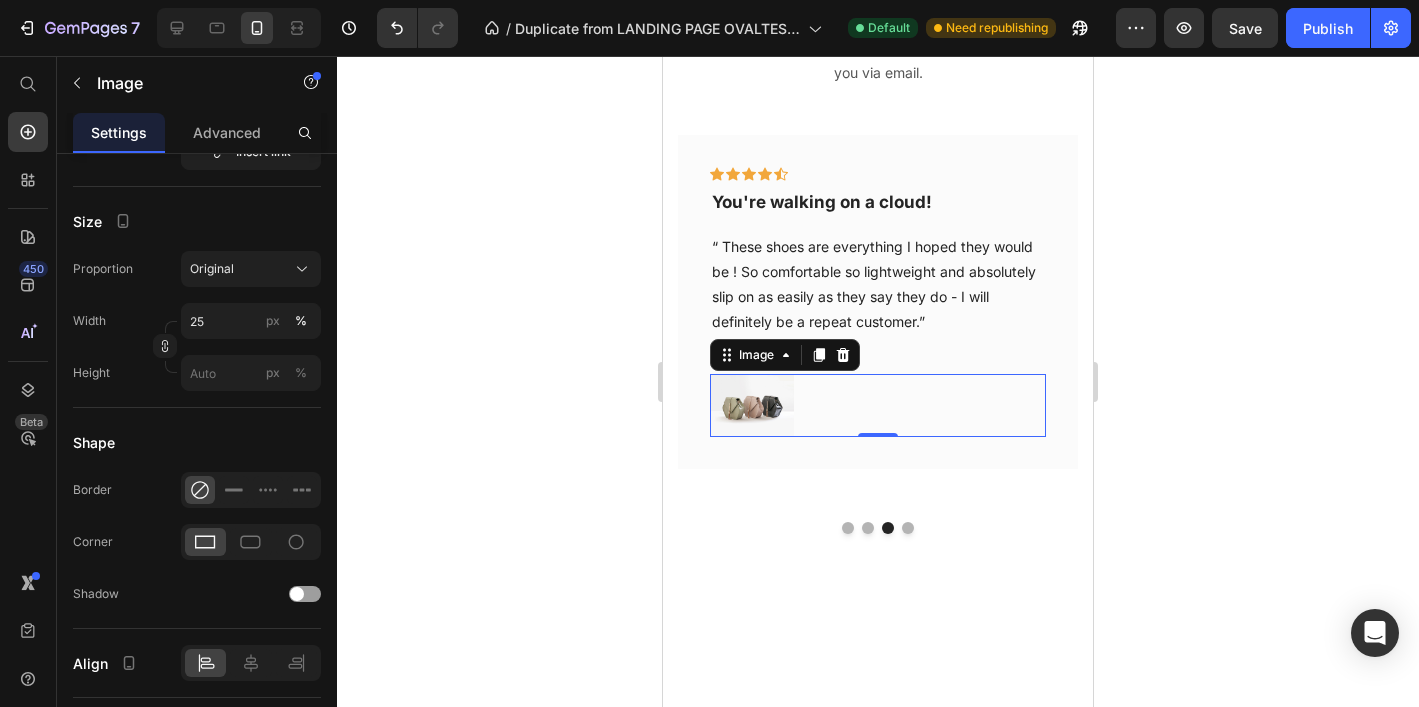 drag, startPoint x: 1359, startPoint y: 357, endPoint x: 1329, endPoint y: 368, distance: 31.95309 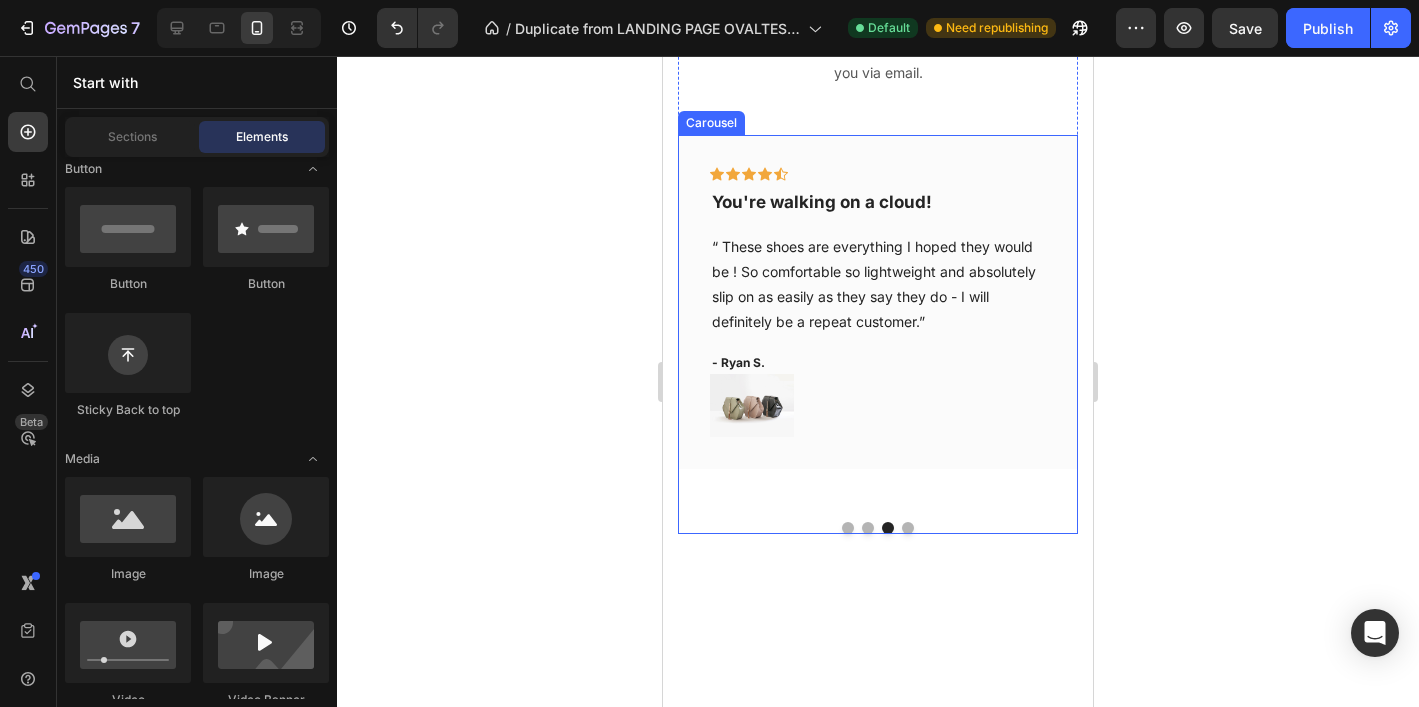 click at bounding box center (908, 528) 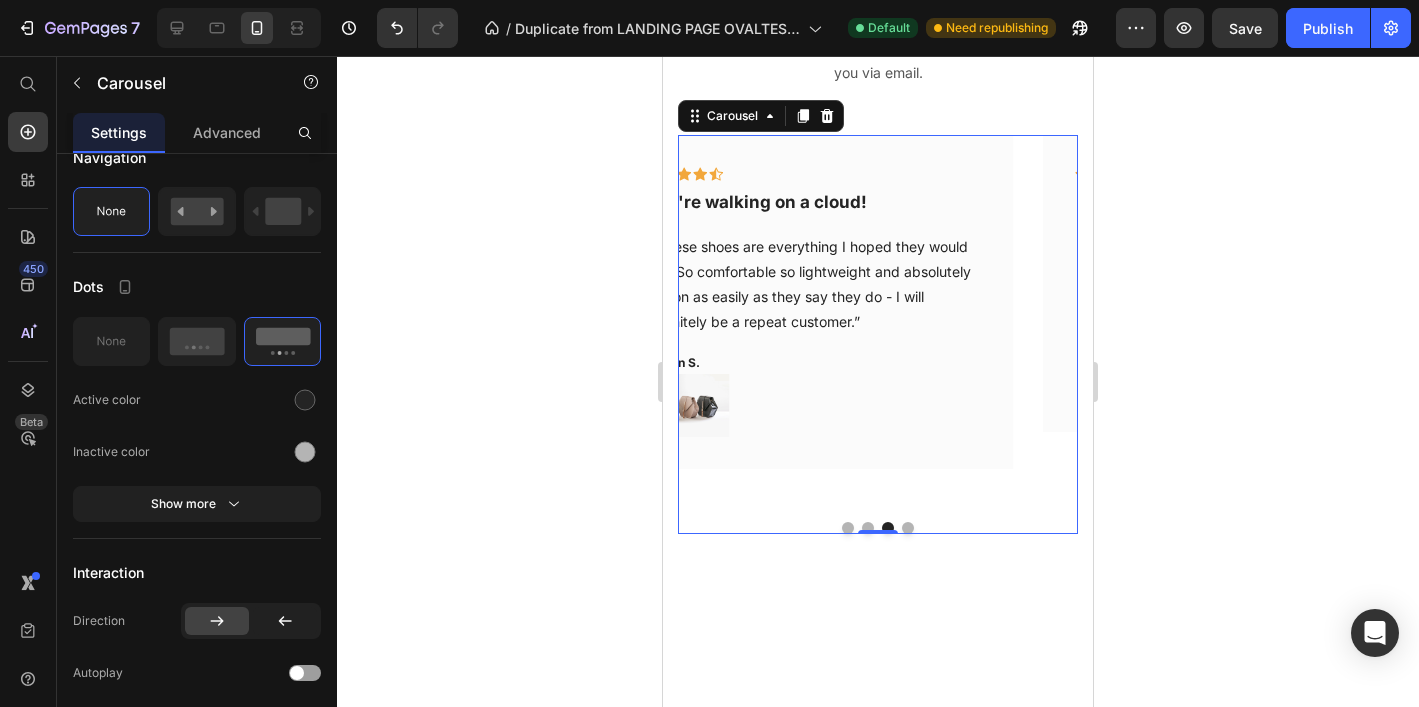 scroll, scrollTop: 0, scrollLeft: 0, axis: both 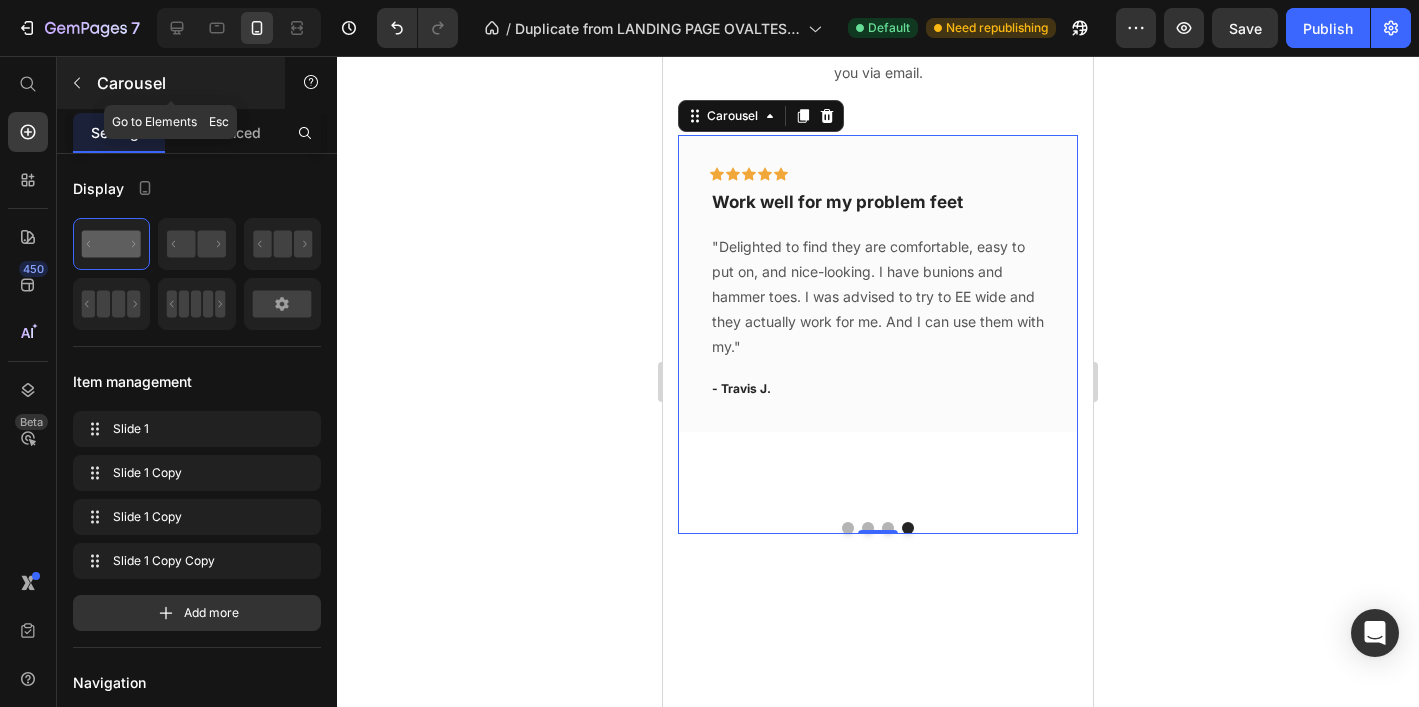 click at bounding box center (77, 83) 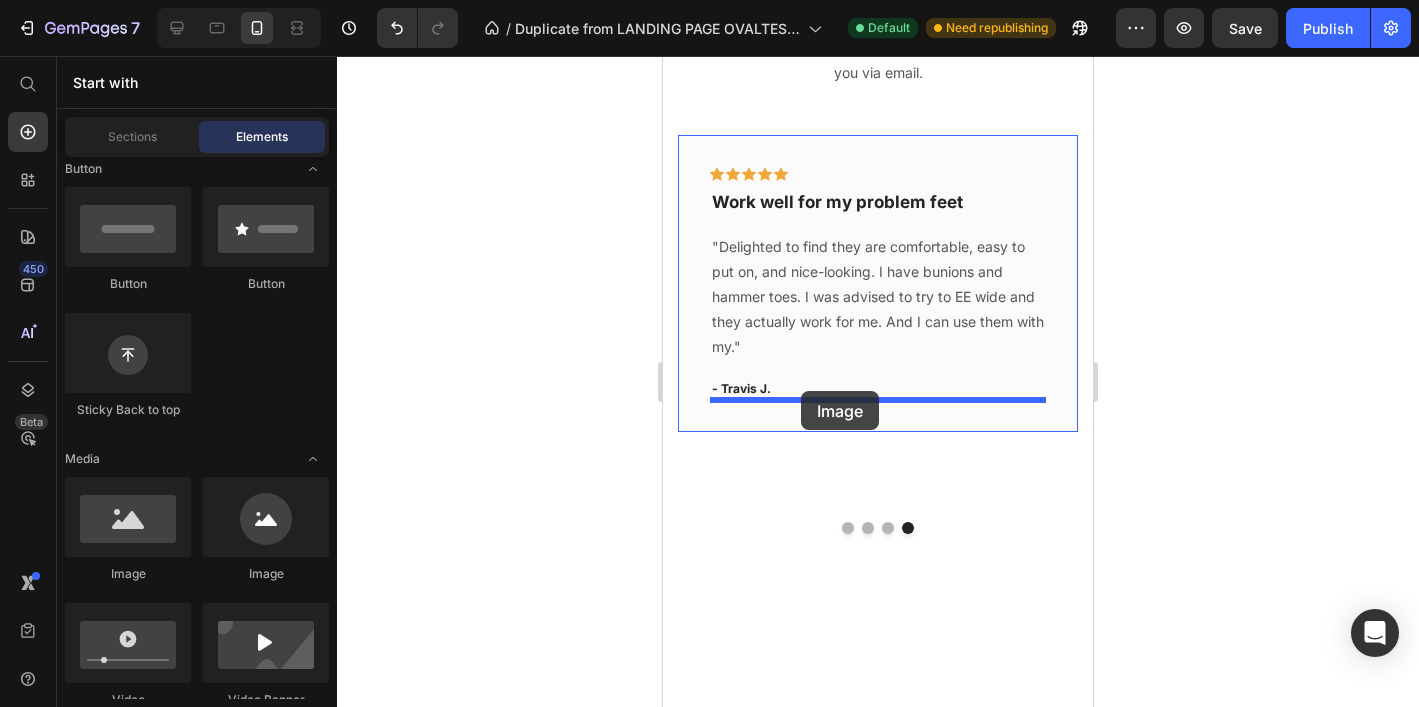 drag, startPoint x: 1044, startPoint y: 552, endPoint x: 801, endPoint y: 391, distance: 291.49615 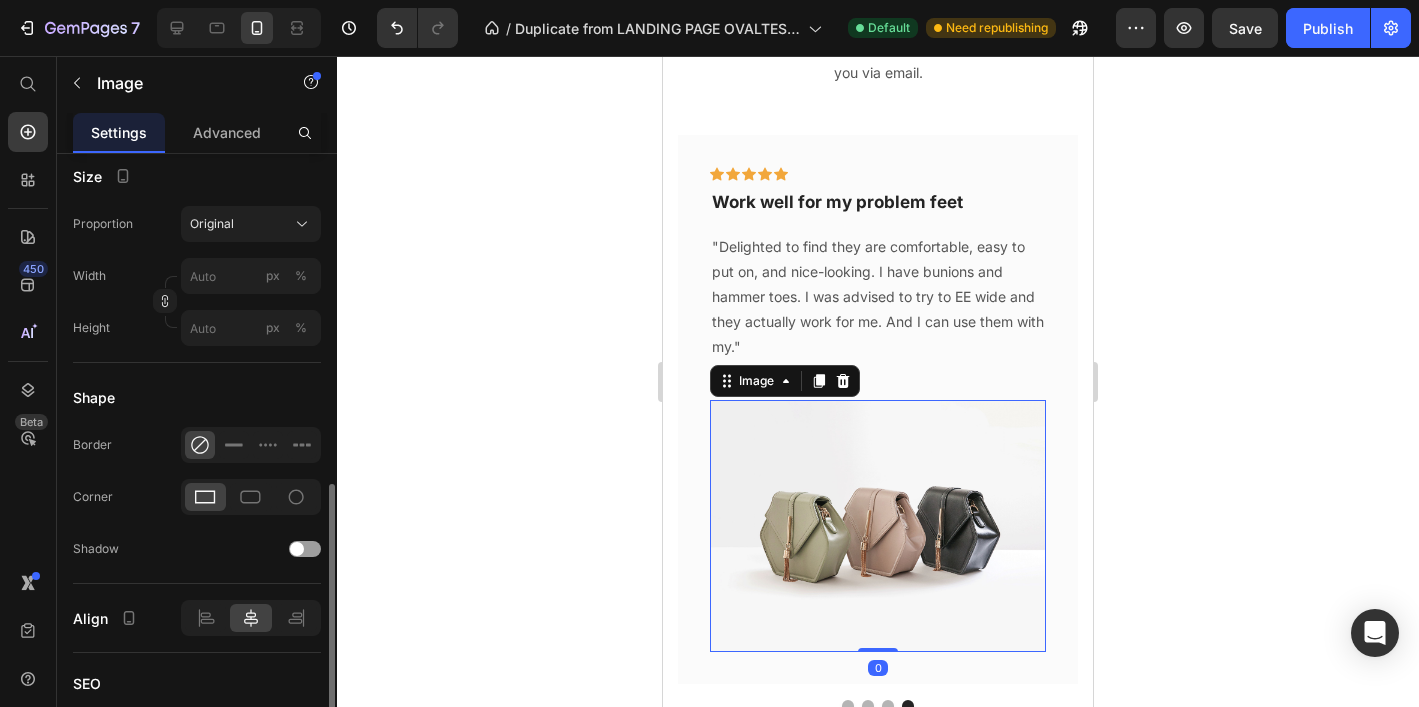 scroll, scrollTop: 641, scrollLeft: 0, axis: vertical 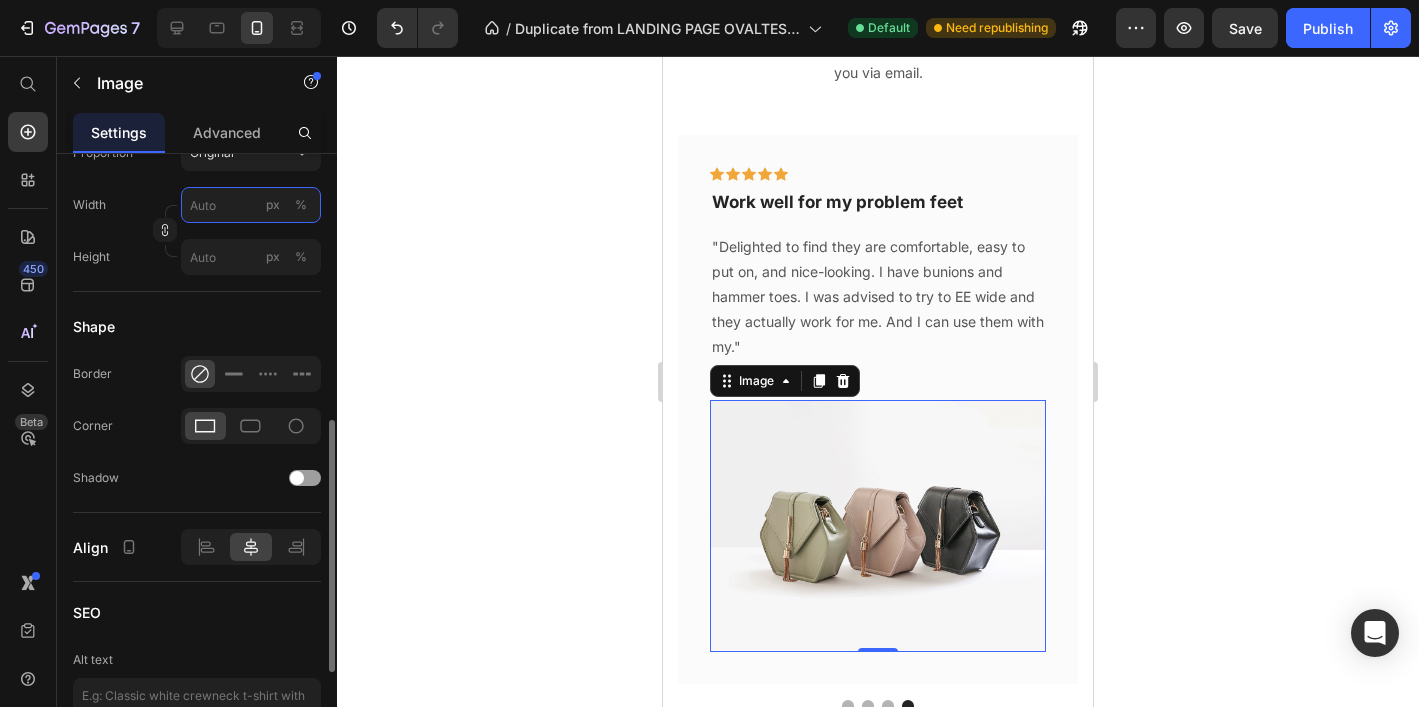 click on "px %" at bounding box center [251, 205] 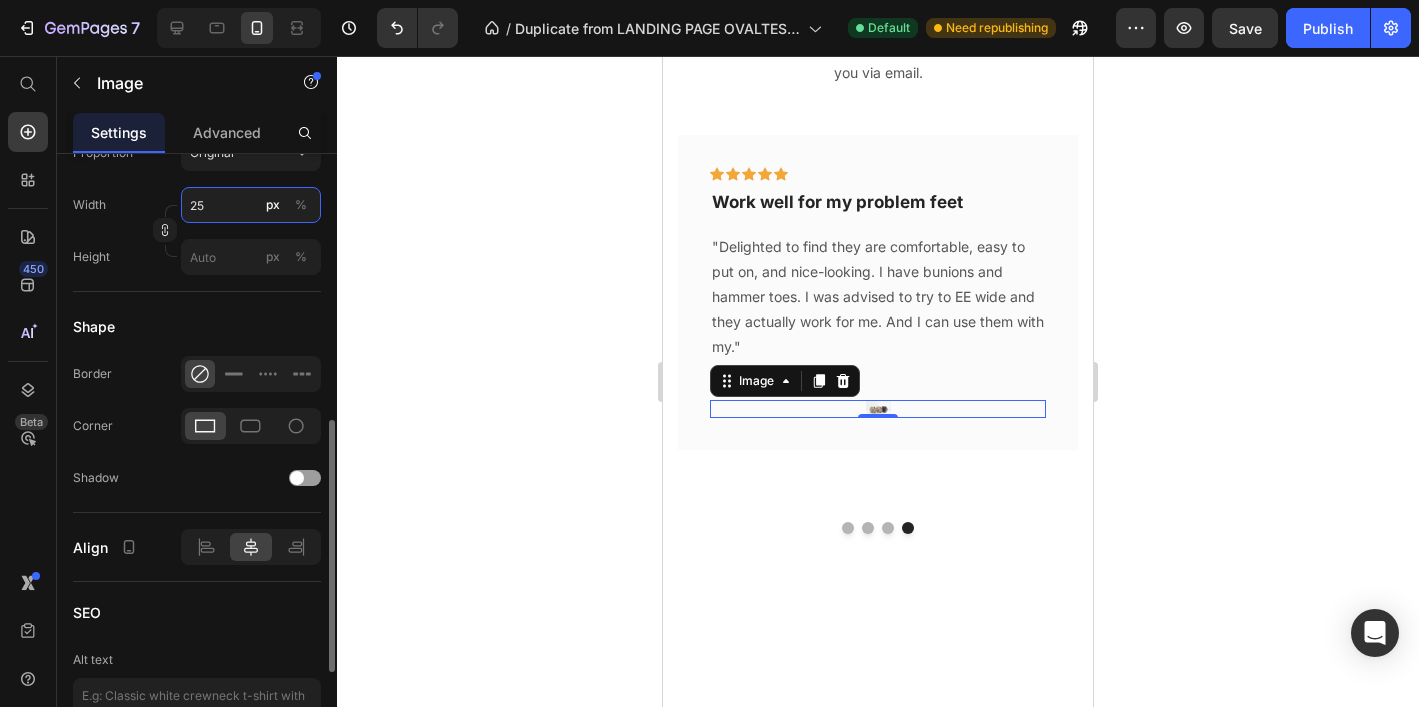 type on "25" 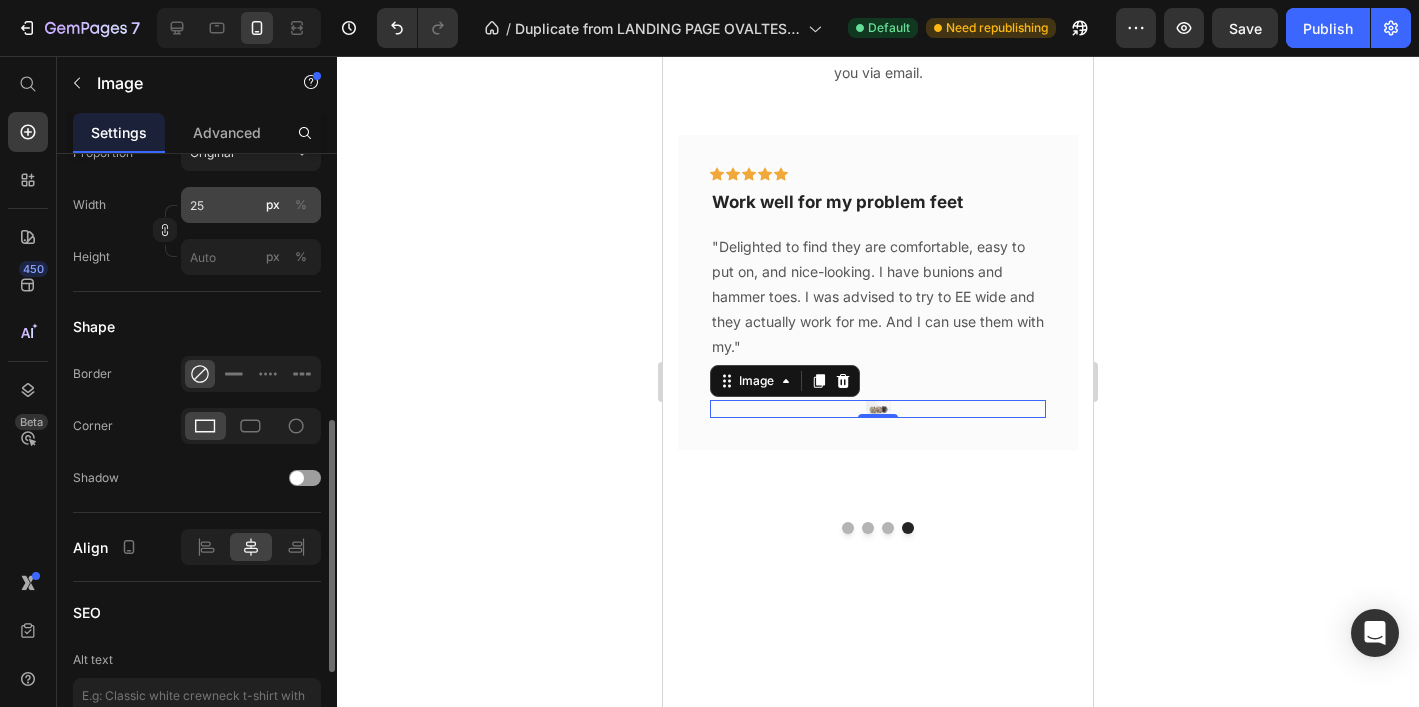 click on "%" at bounding box center (301, 205) 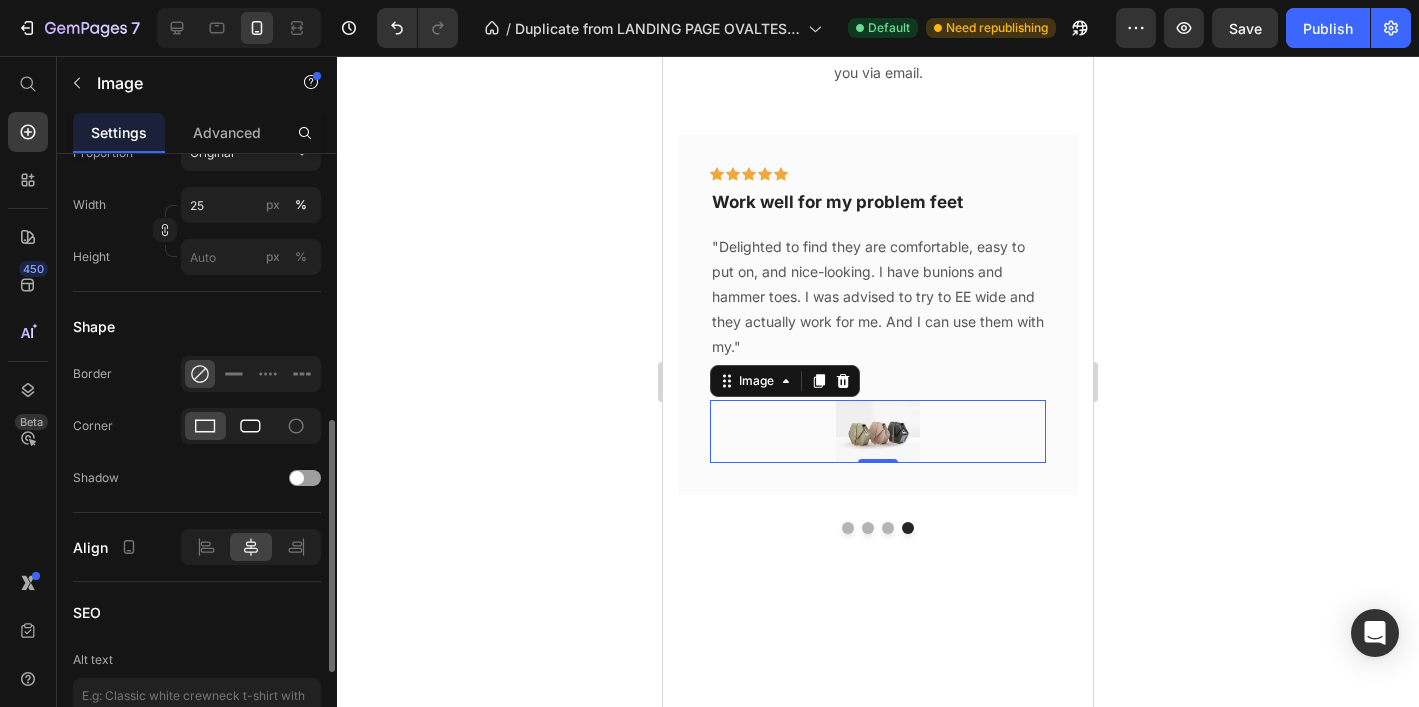 scroll, scrollTop: 861, scrollLeft: 0, axis: vertical 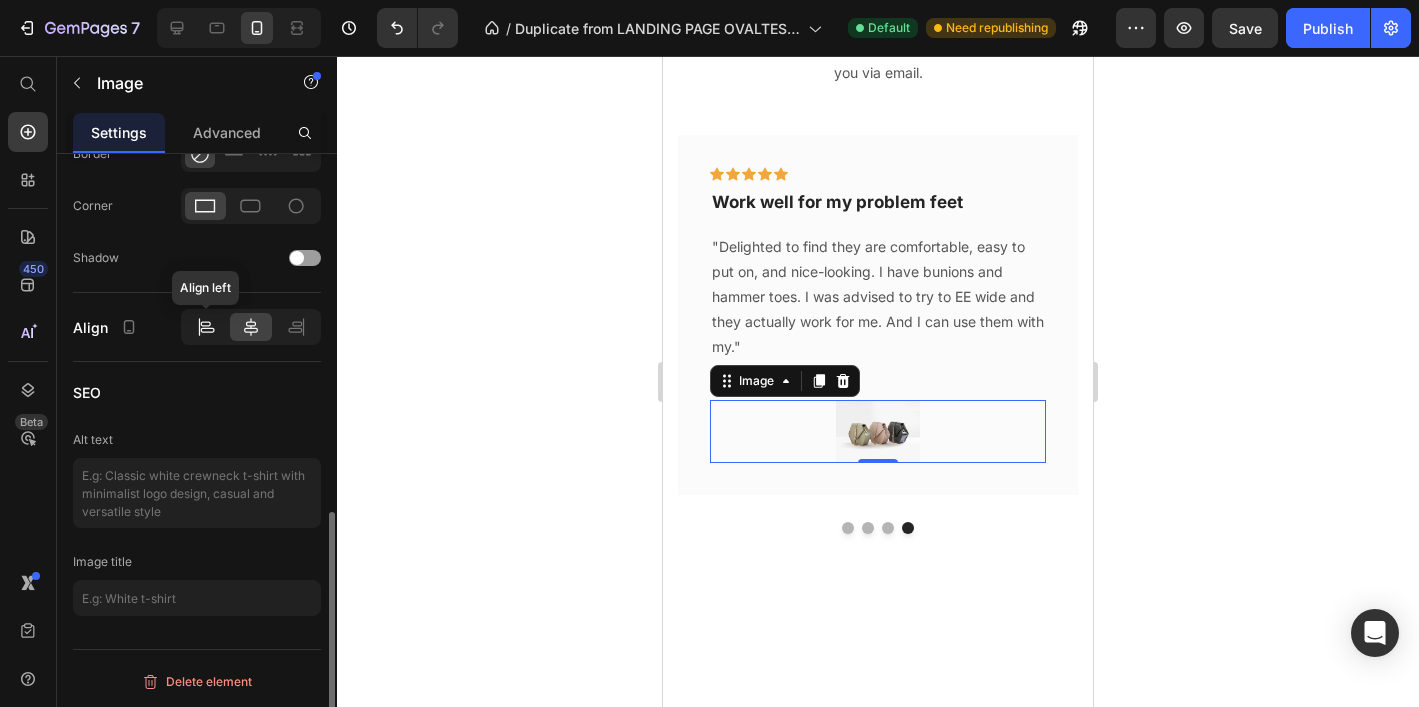 click 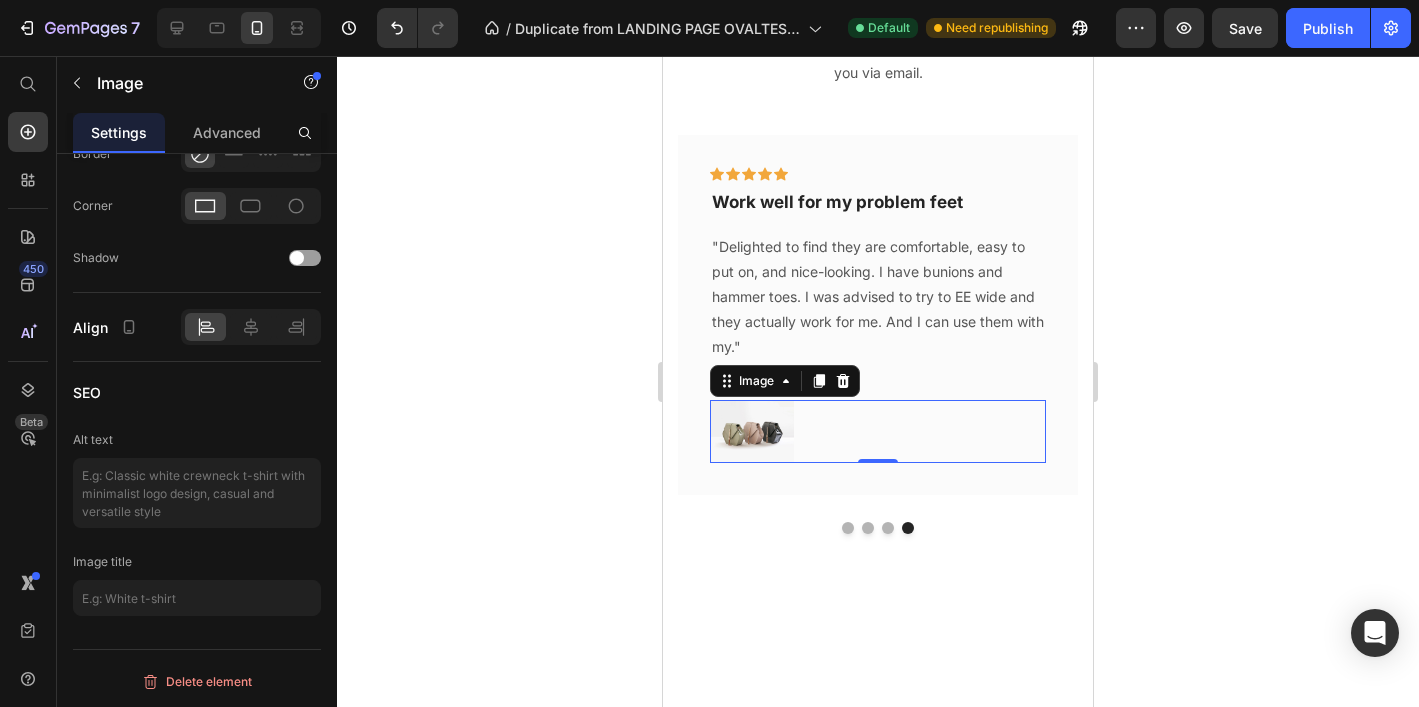 click 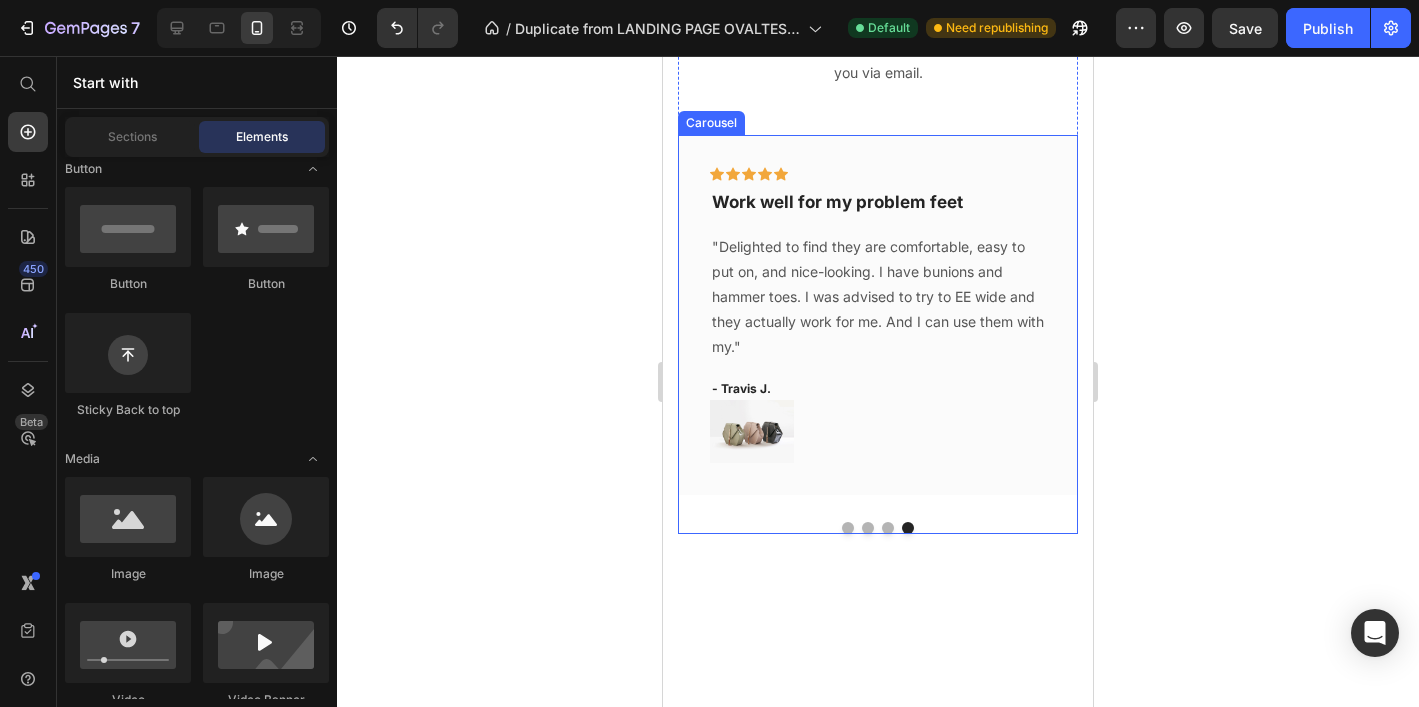 click at bounding box center (848, 528) 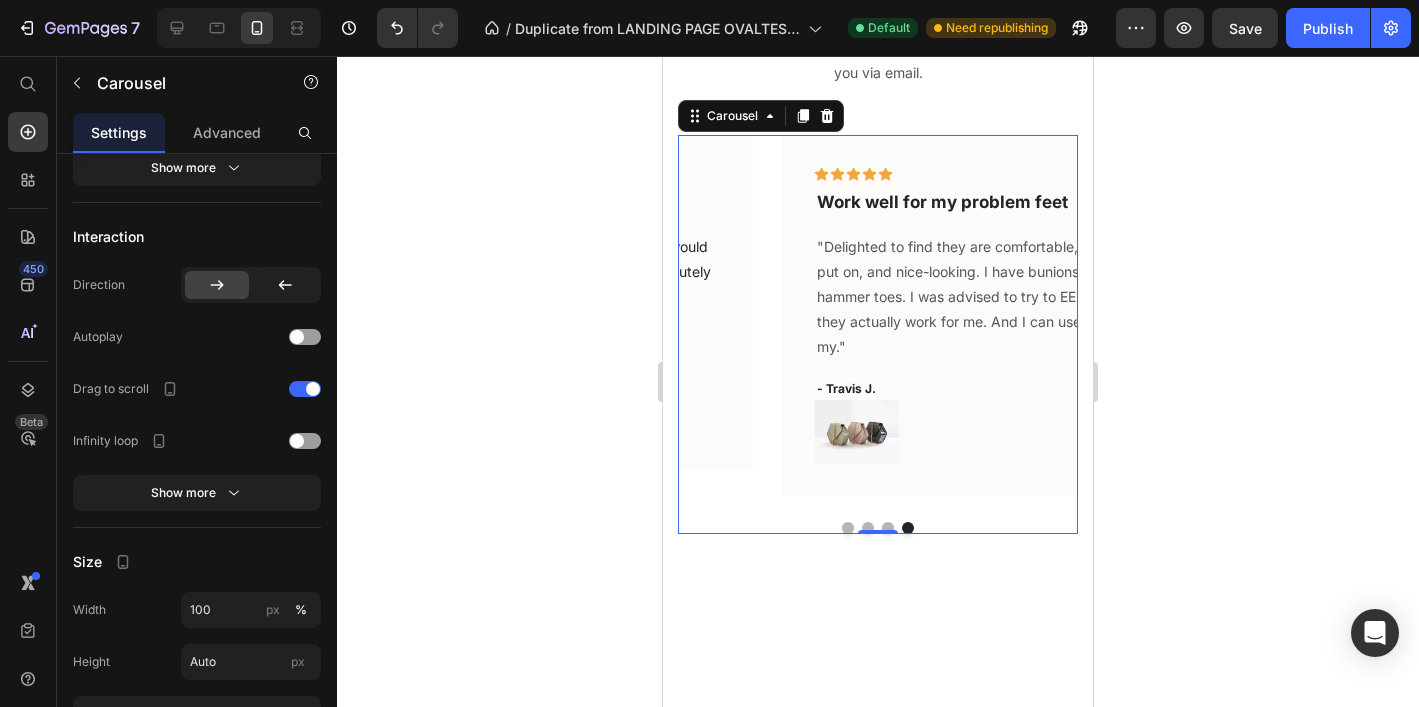 scroll, scrollTop: 0, scrollLeft: 0, axis: both 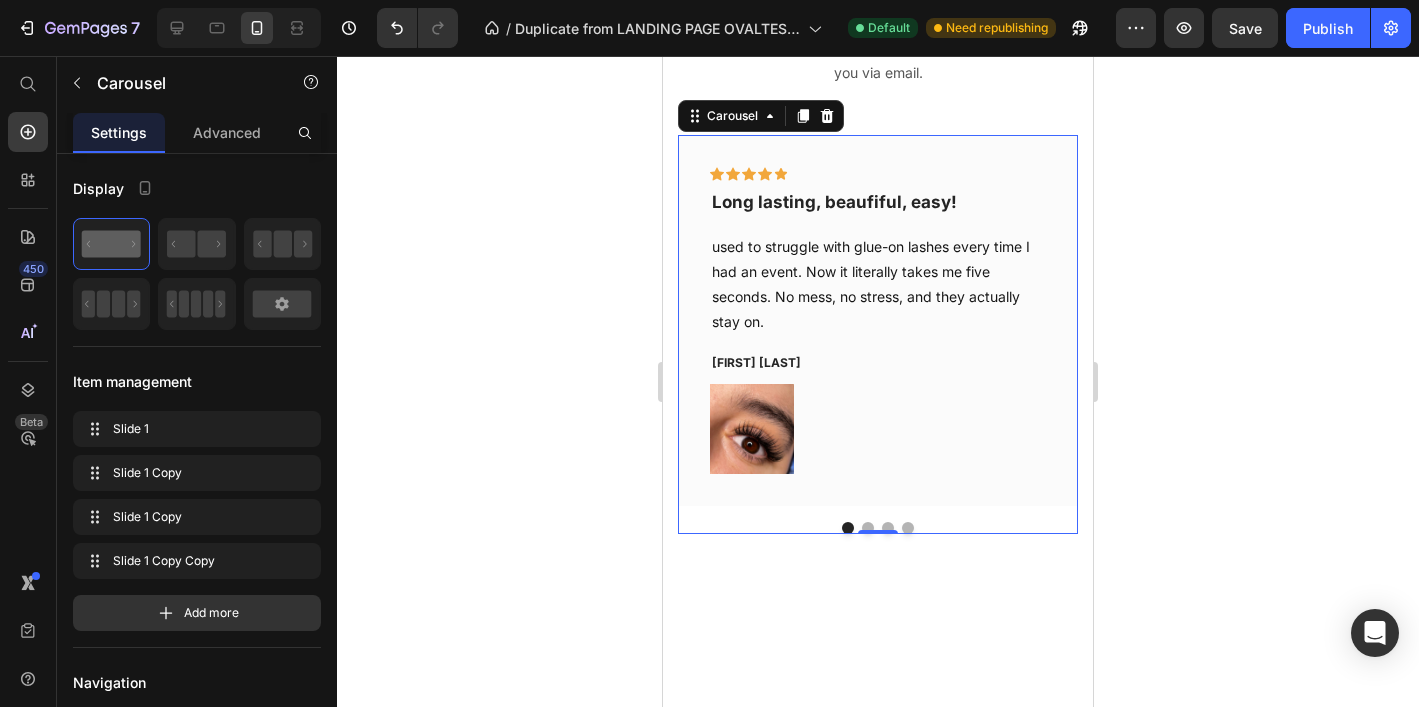 click 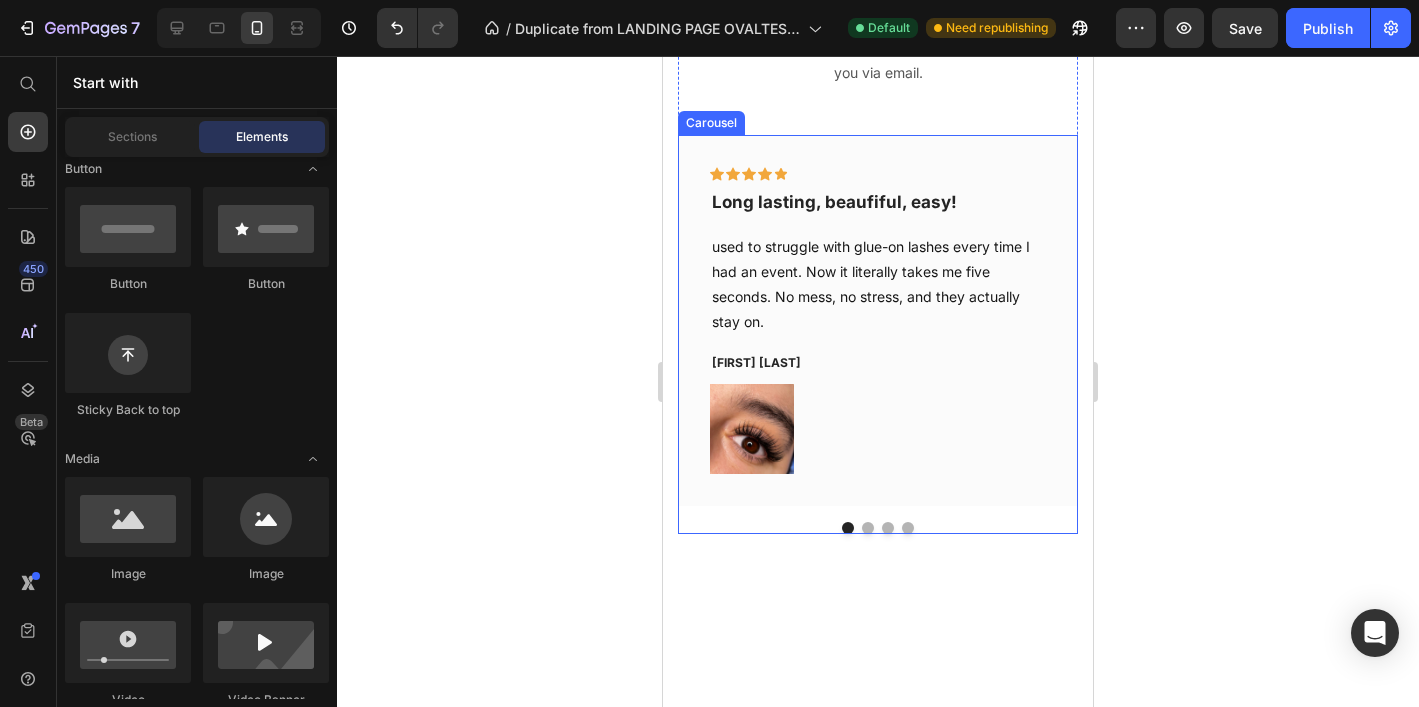 click at bounding box center (868, 528) 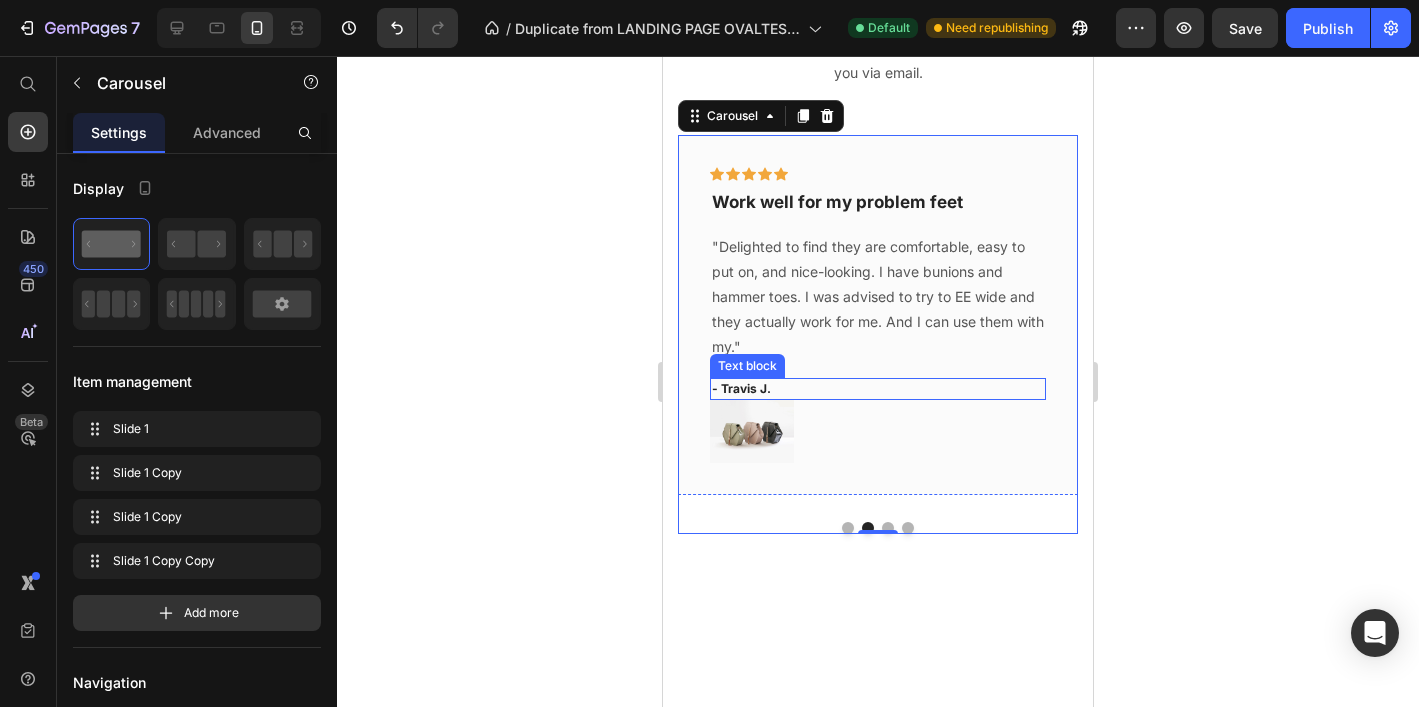 click on "- Travis J." at bounding box center (878, 389) 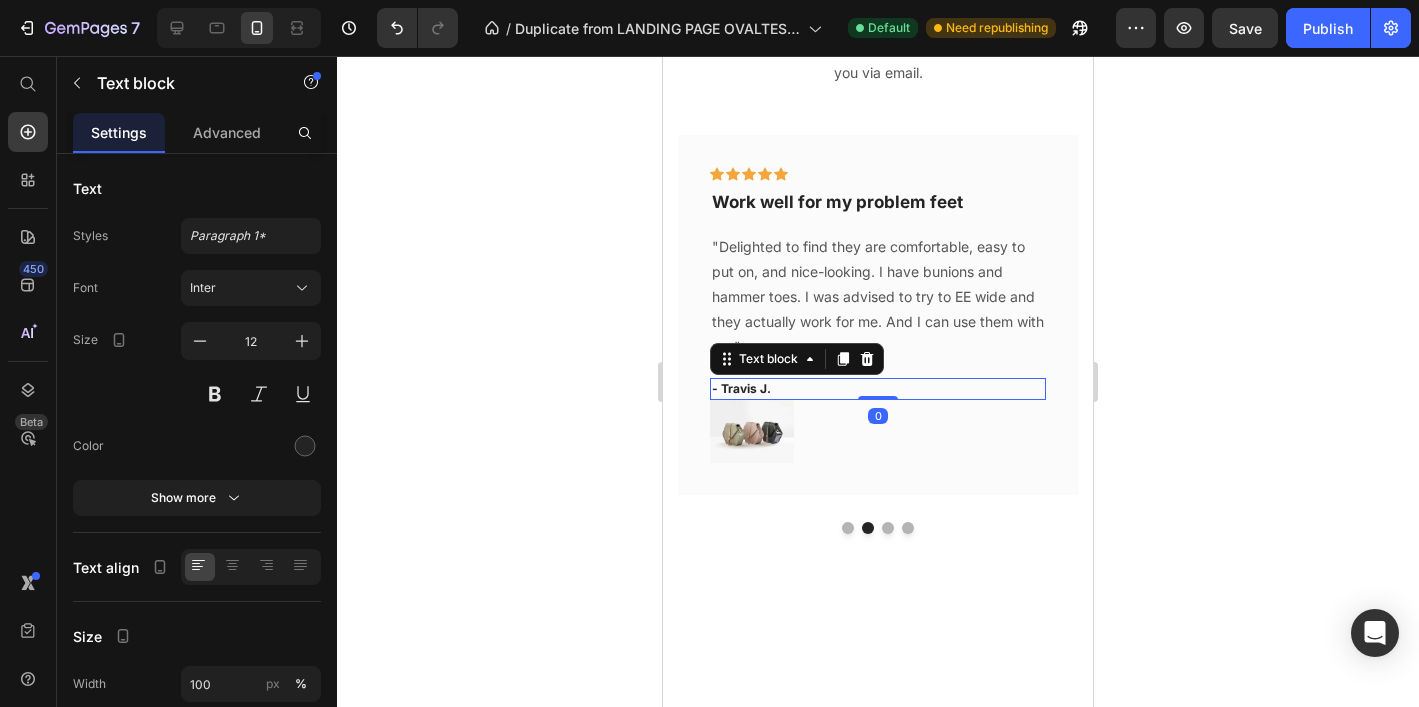 click on "- Travis J." at bounding box center [878, 389] 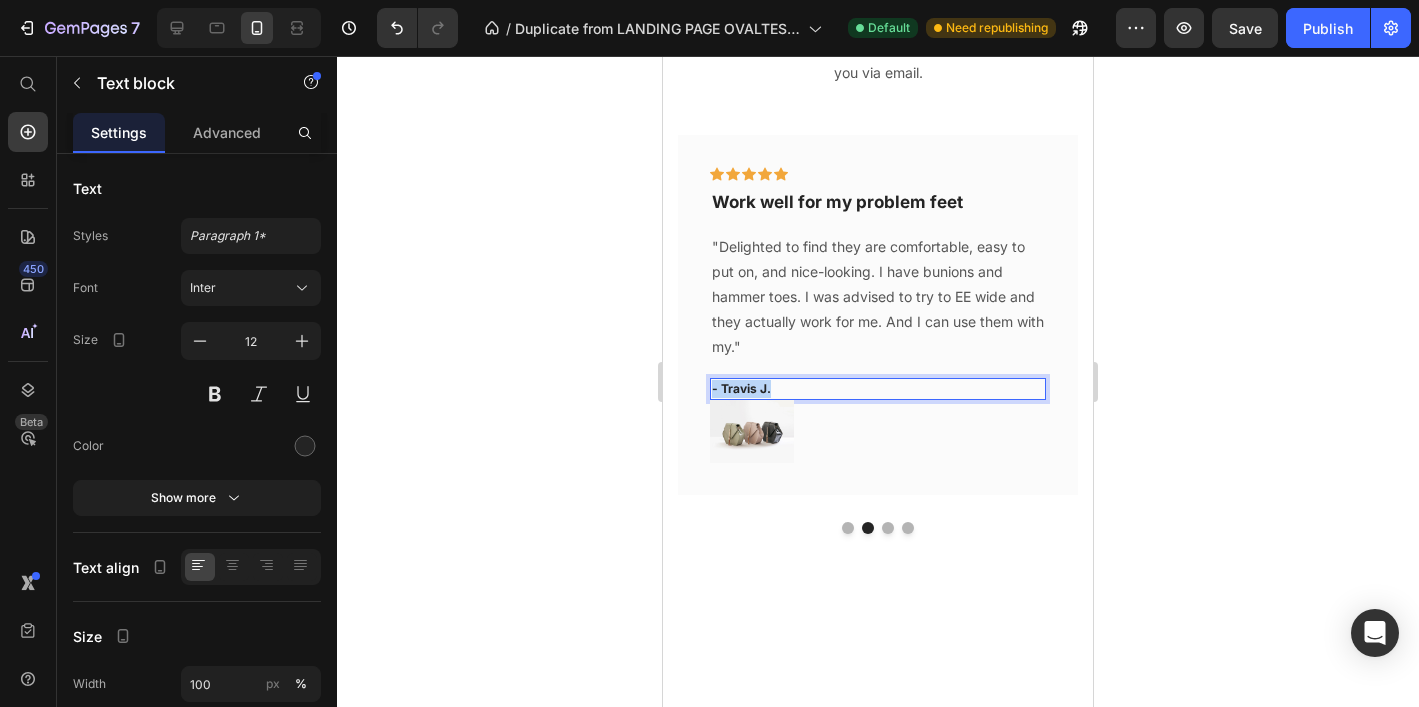 drag, startPoint x: 776, startPoint y: 388, endPoint x: 711, endPoint y: 389, distance: 65.00769 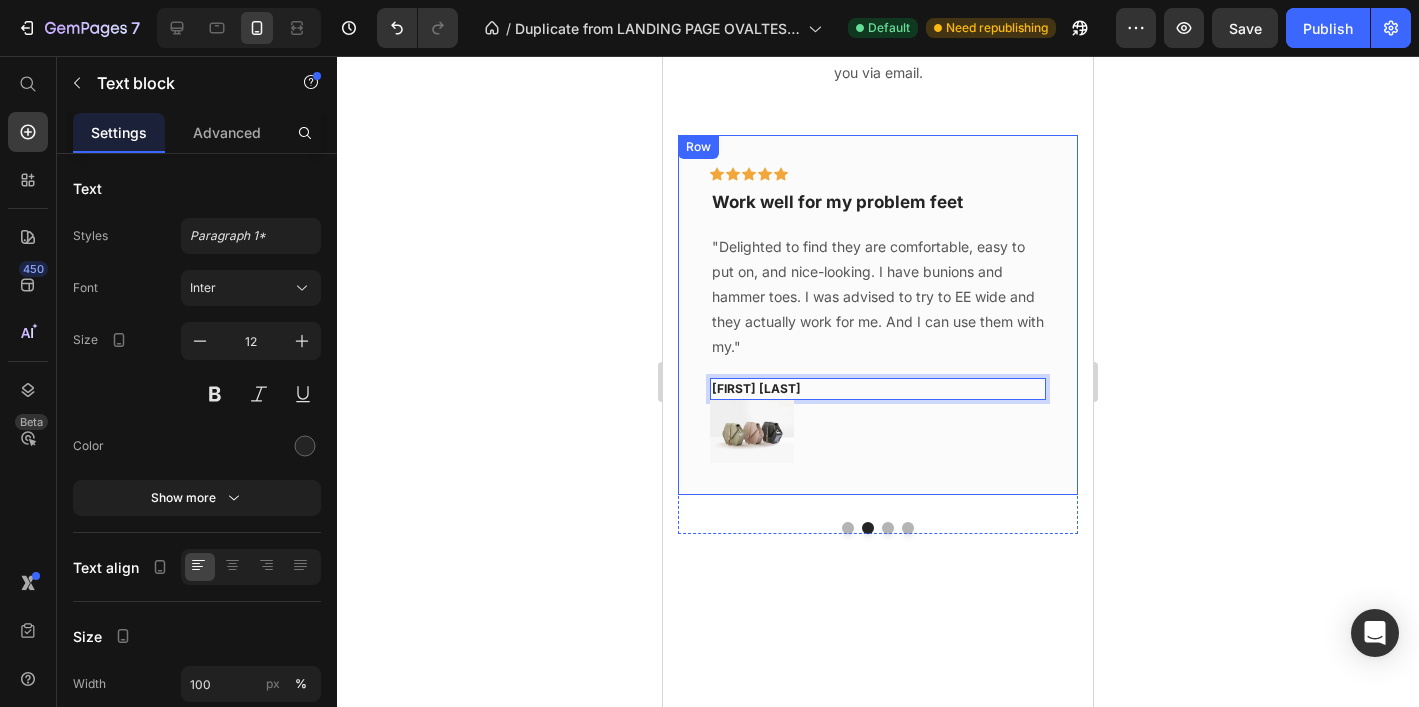 click 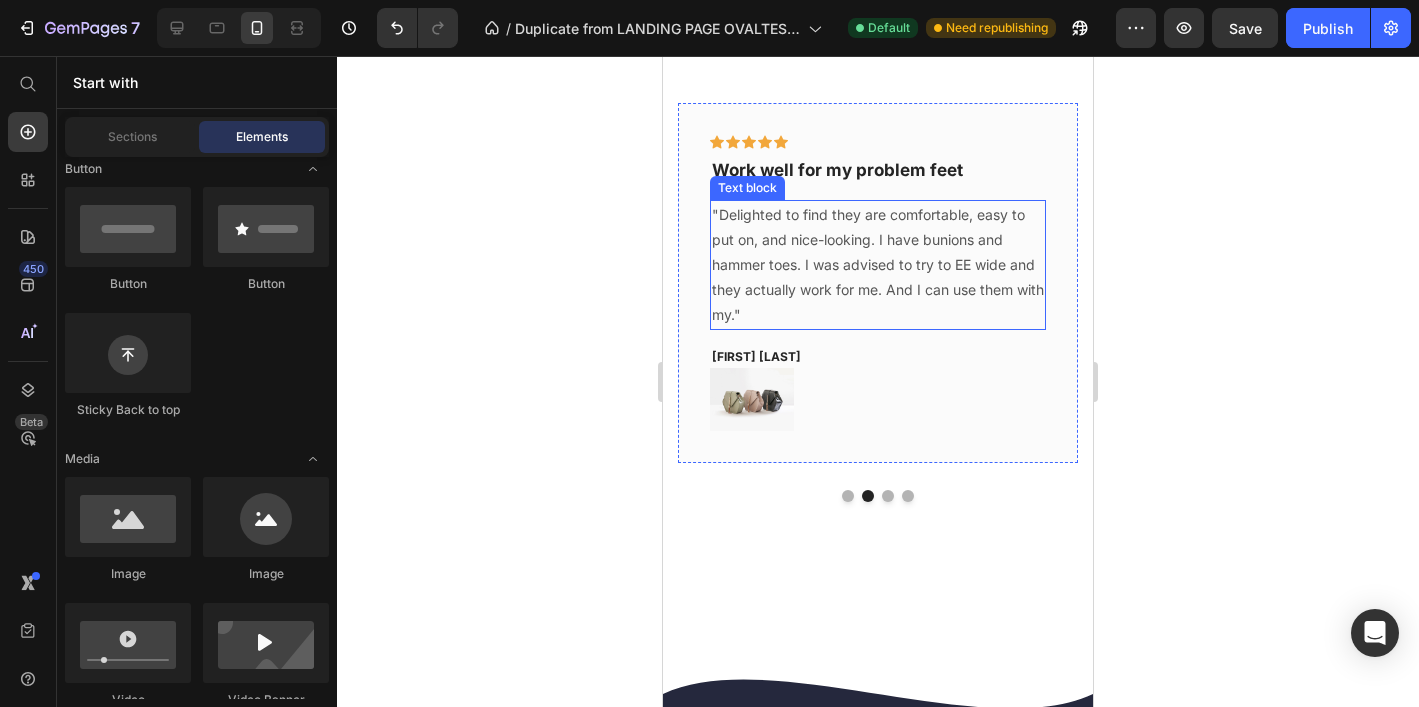 scroll, scrollTop: 5555, scrollLeft: 0, axis: vertical 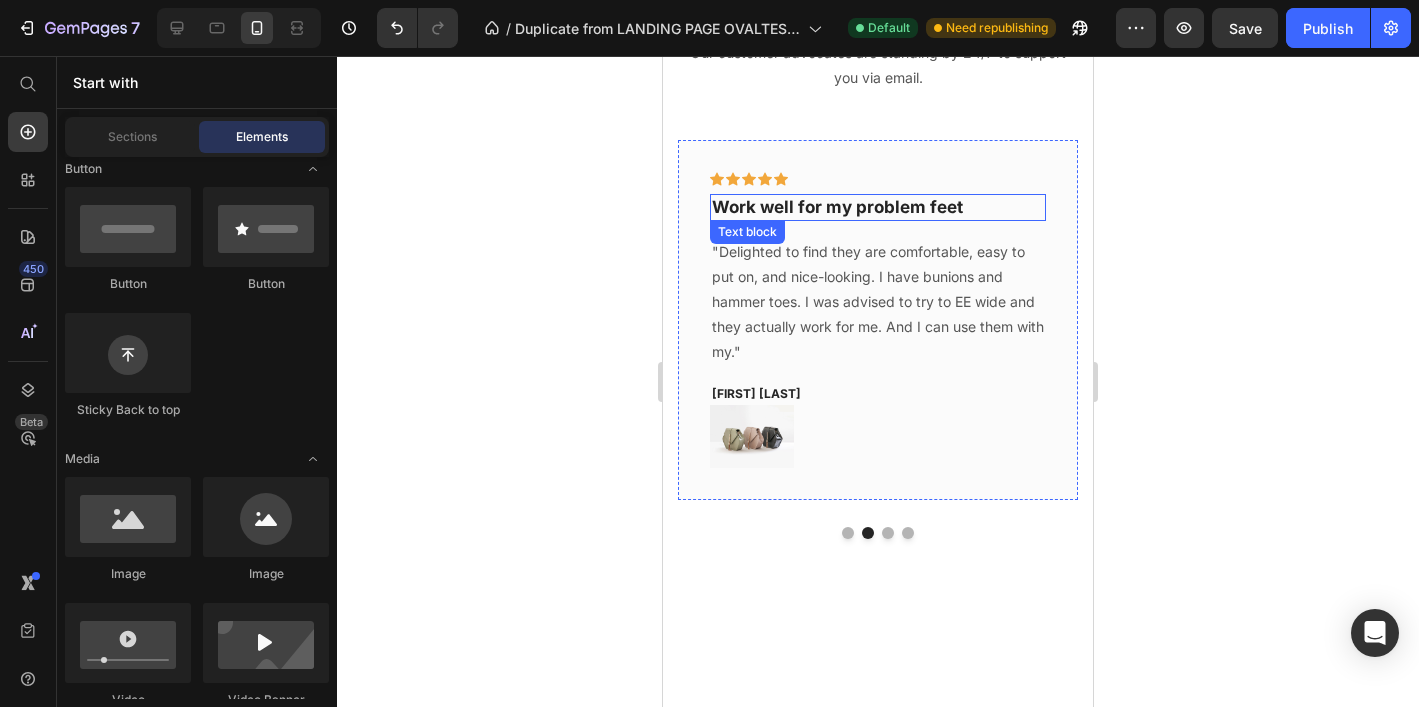 click on "Work well for my problem feet" at bounding box center (878, 207) 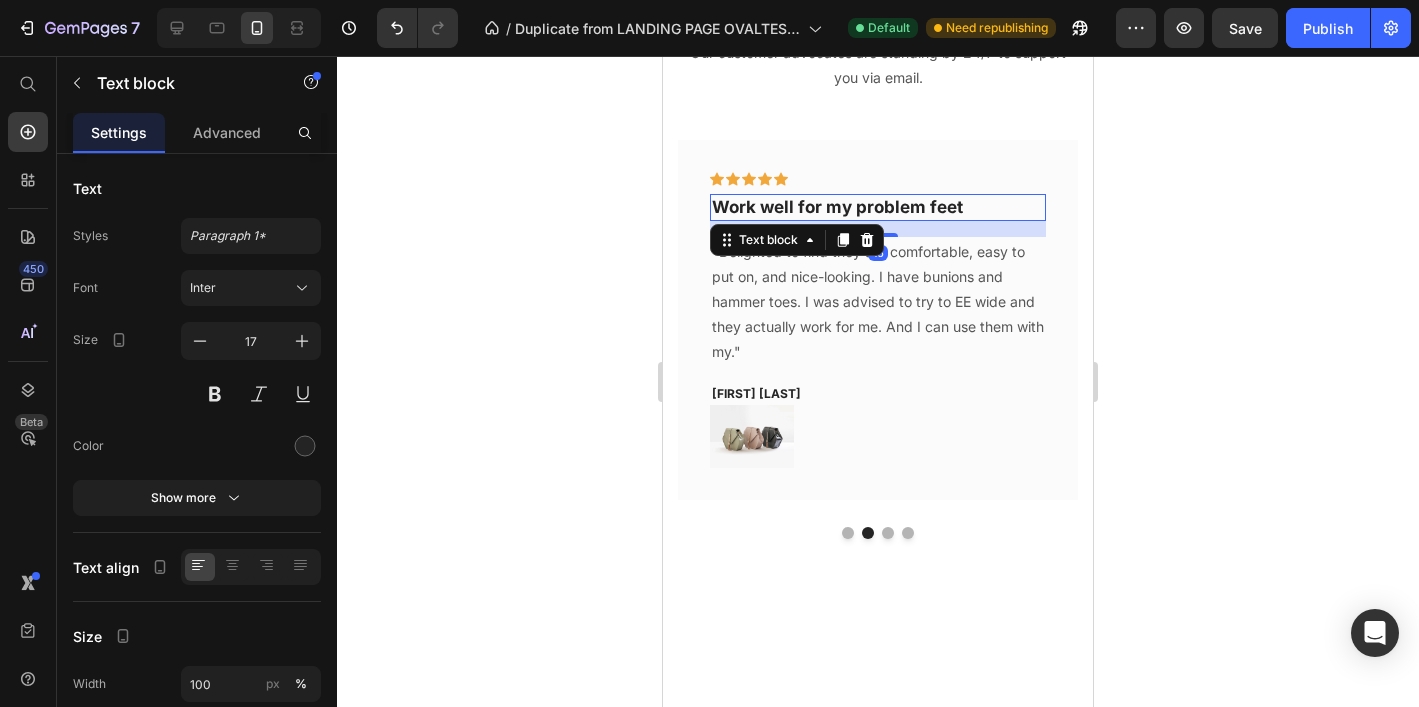 click on "Work well for my problem feet" at bounding box center [878, 207] 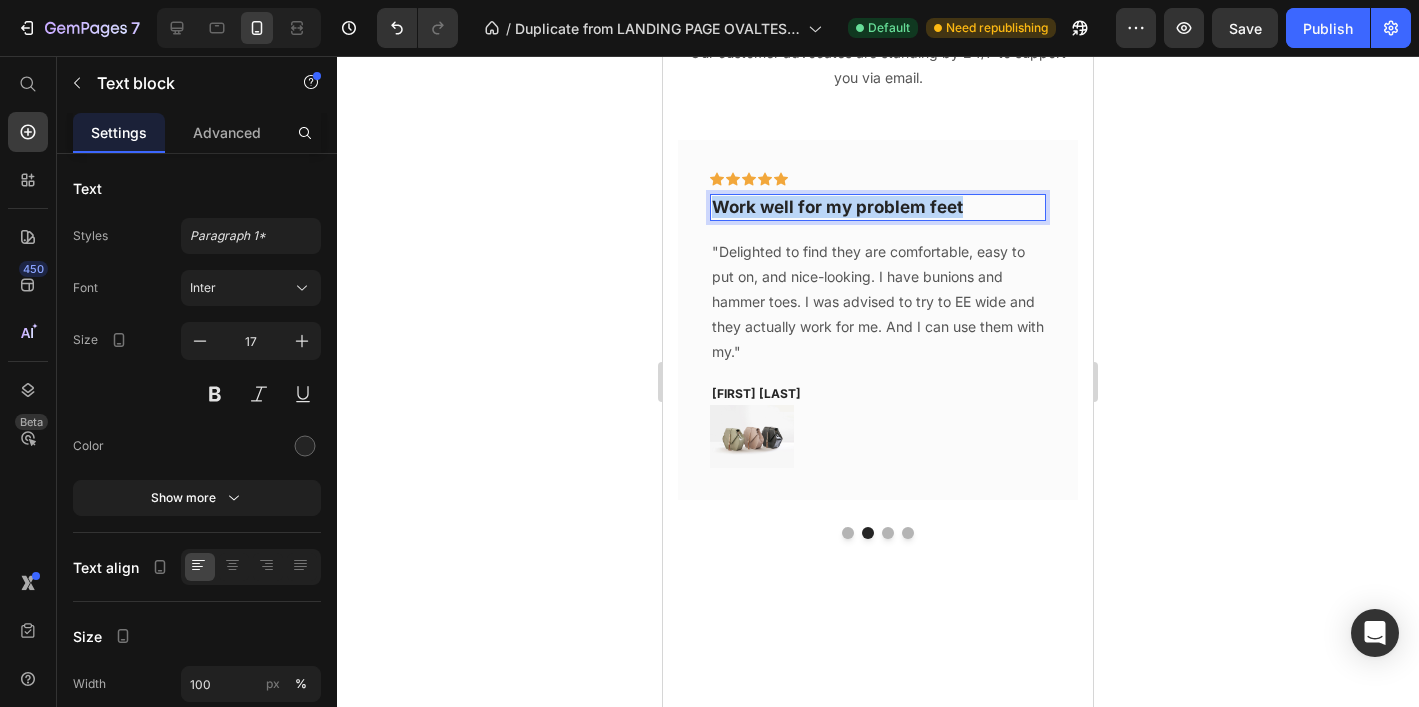 drag, startPoint x: 875, startPoint y: 200, endPoint x: 716, endPoint y: 204, distance: 159.05031 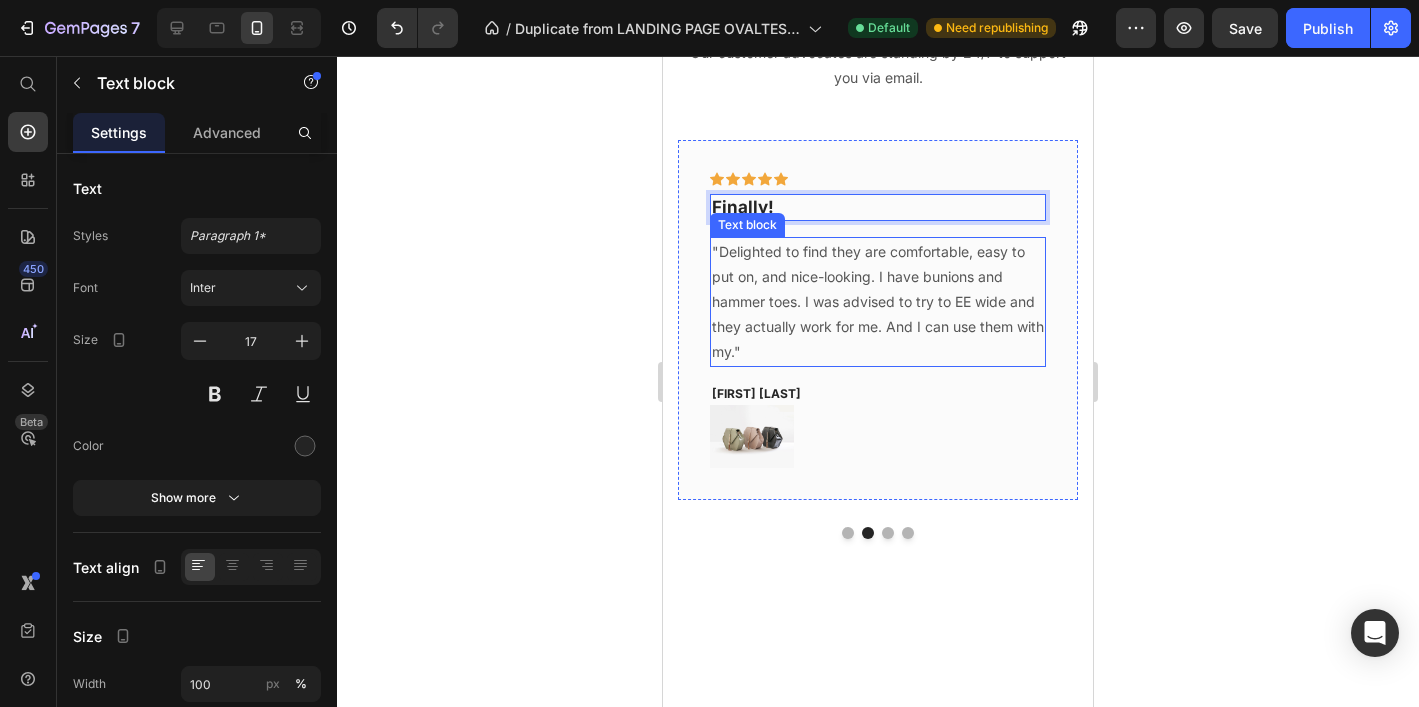 click on ""Delighted to find they are comfortable, easy to put on, and nice-looking. I have bunions and hammer toes. I was advised to try to EE wide and they actually work for me. And I can use them with my."" at bounding box center (878, 302) 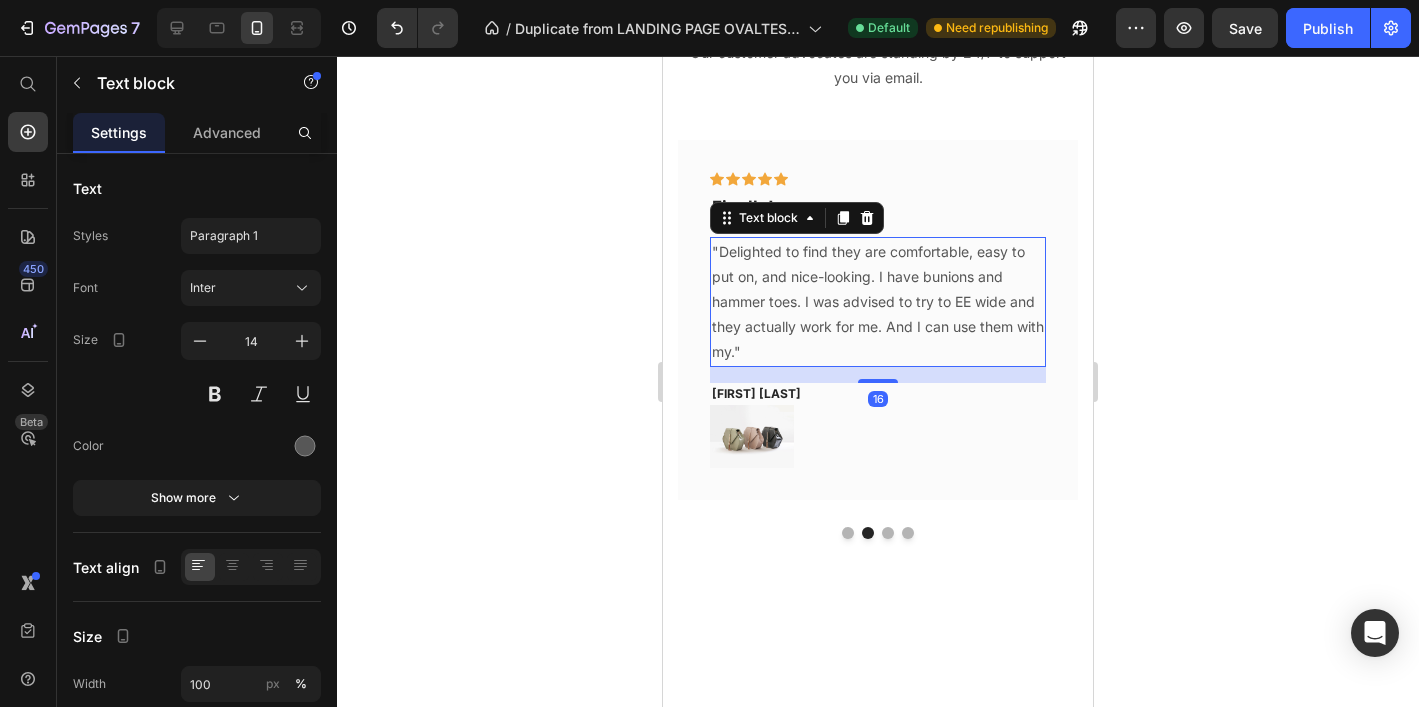 click on ""Delighted to find they are comfortable, easy to put on, and nice-looking. I have bunions and hammer toes. I was advised to try to EE wide and they actually work for me. And I can use them with my."" at bounding box center (878, 302) 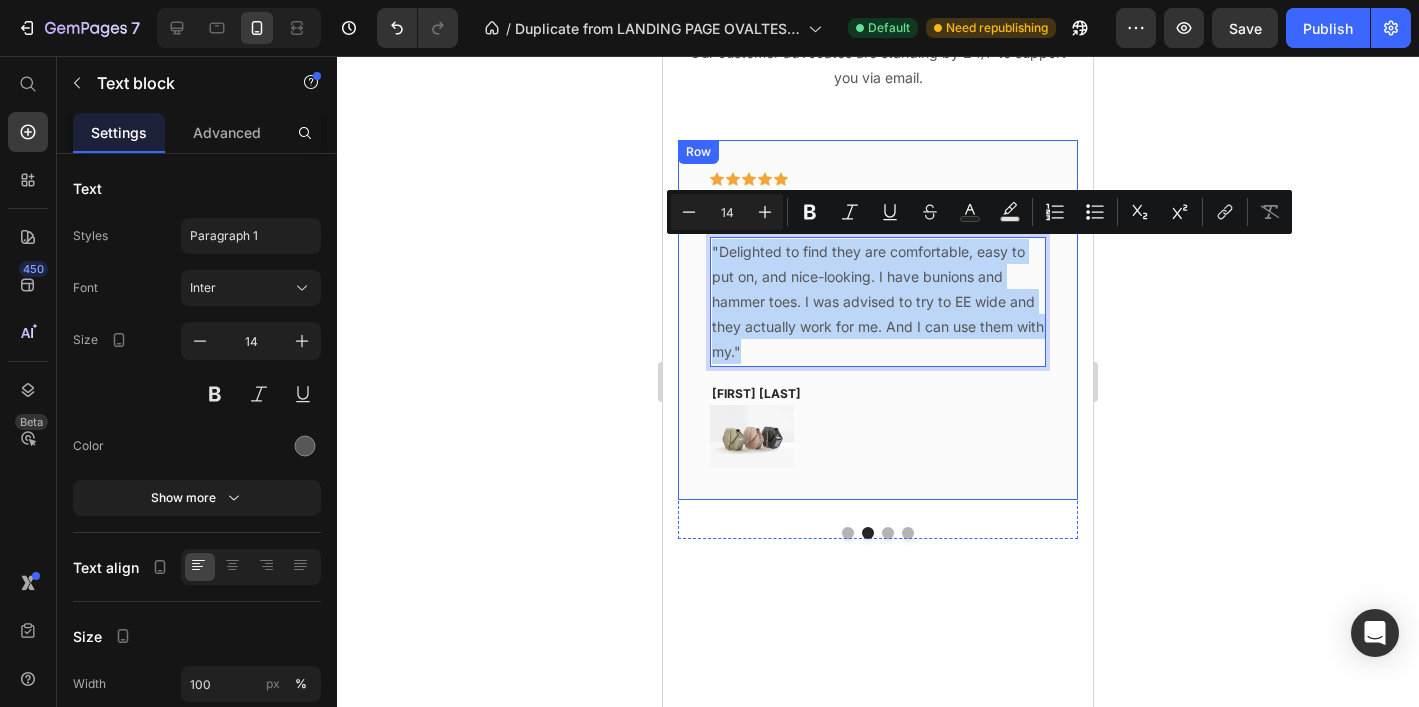 drag, startPoint x: 795, startPoint y: 351, endPoint x: 706, endPoint y: 256, distance: 130.1768 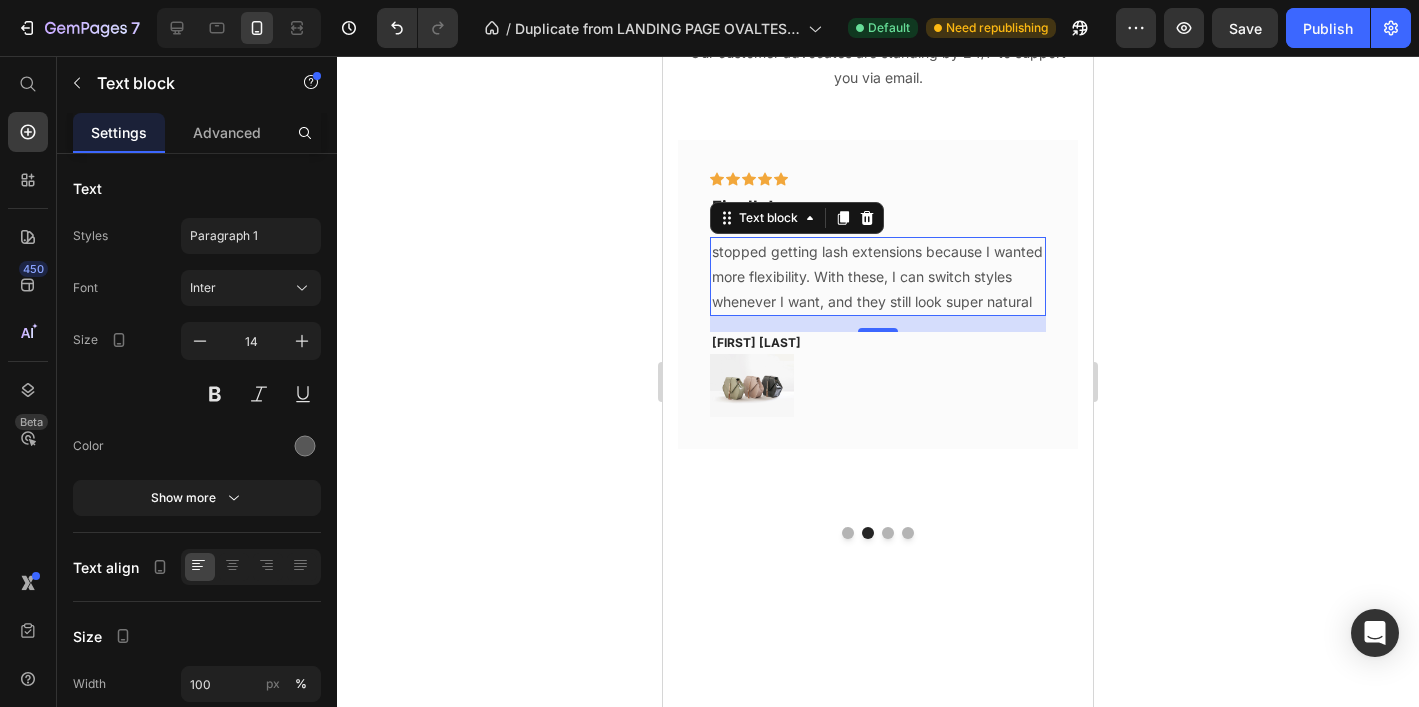 click 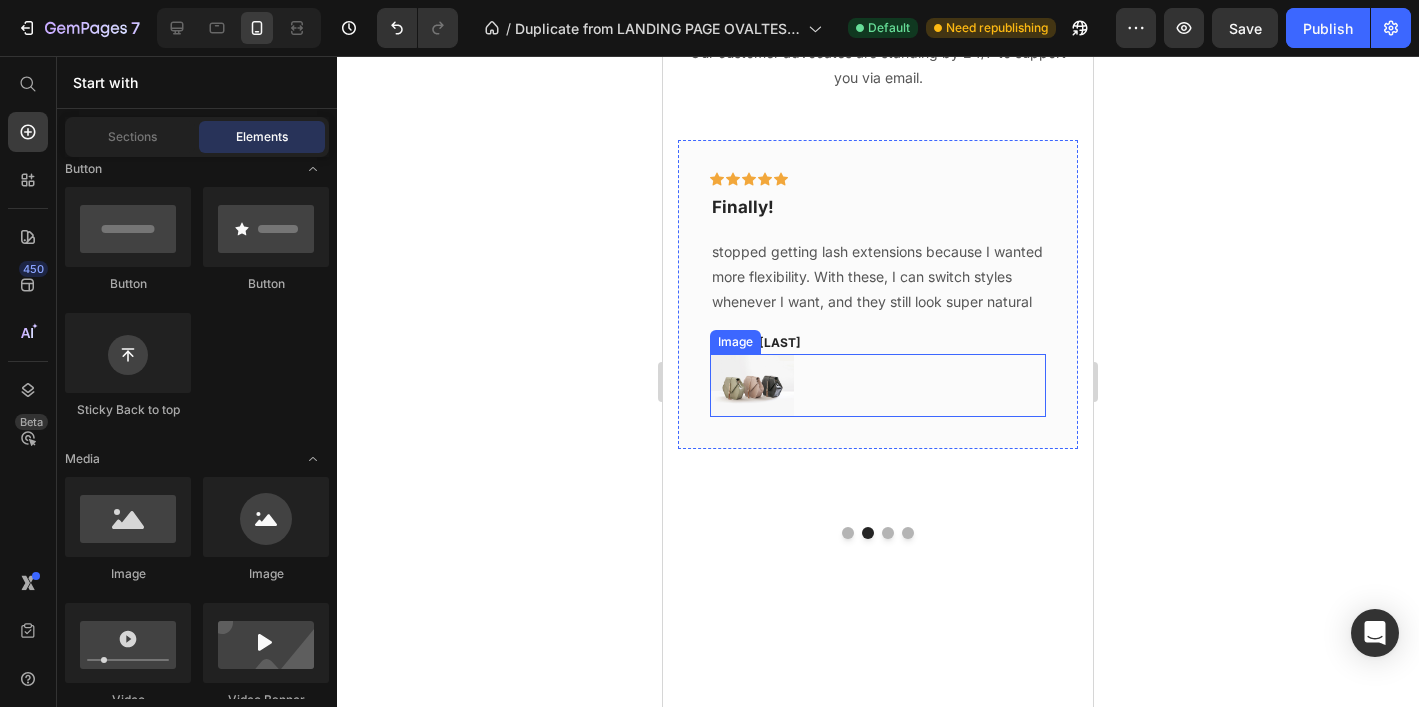click at bounding box center [878, 385] 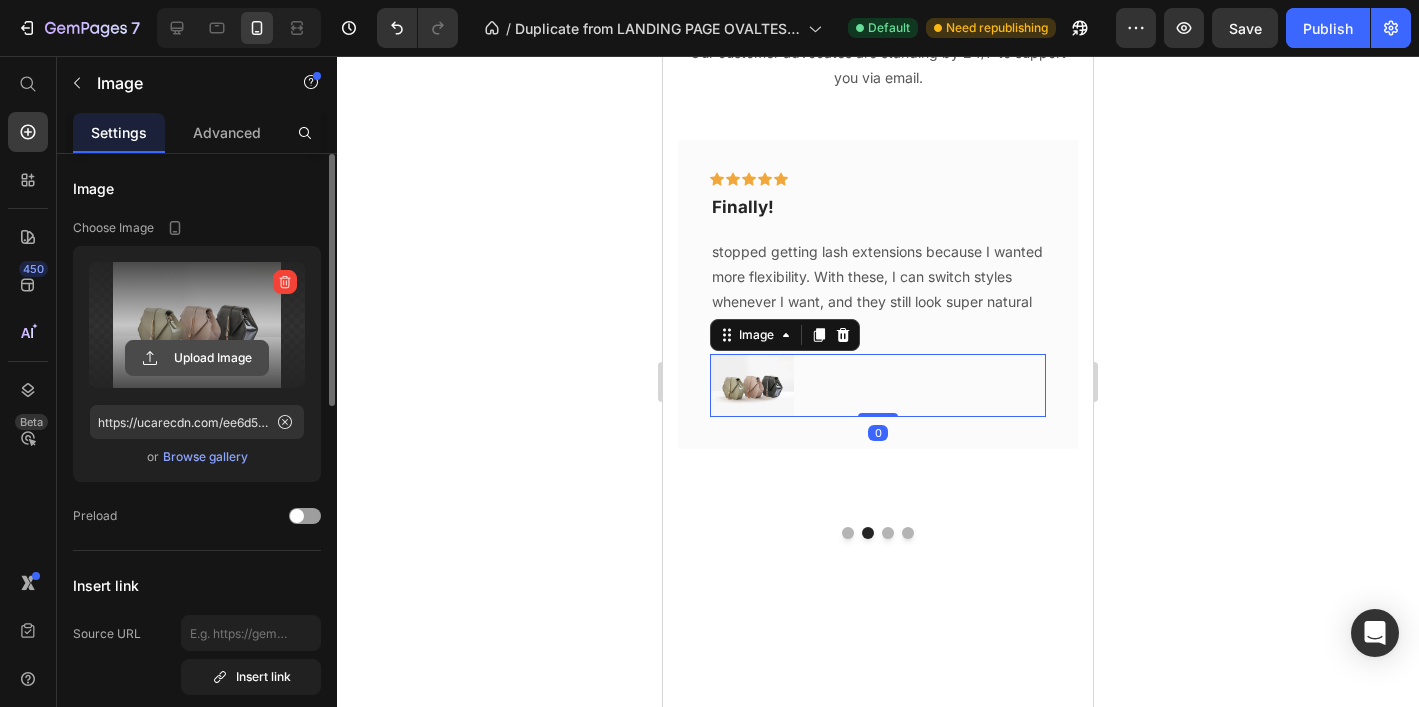 click 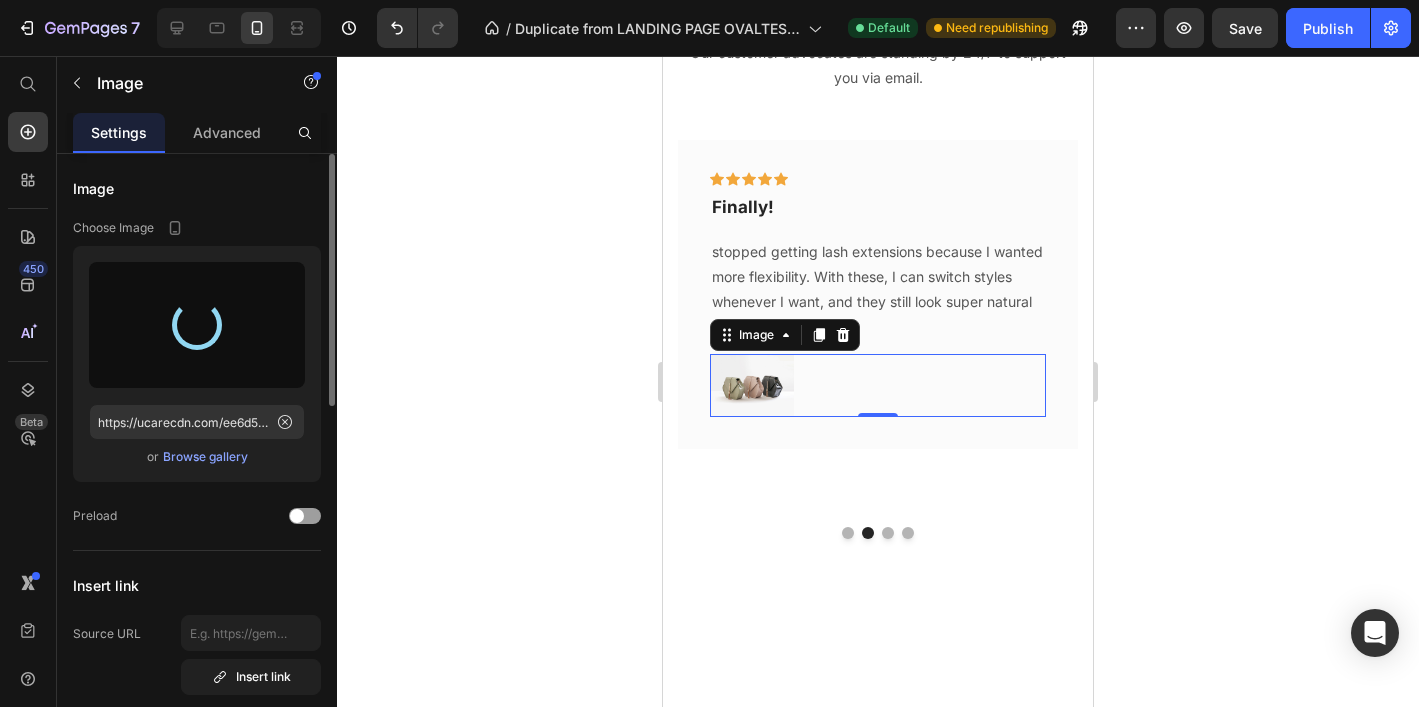 type on "https://cdn.shopify.com/s/files/1/0915/8452/8763/files/gempages_570620101087200071-915adcb8-9f77-4055-a937-315440894d7e.png" 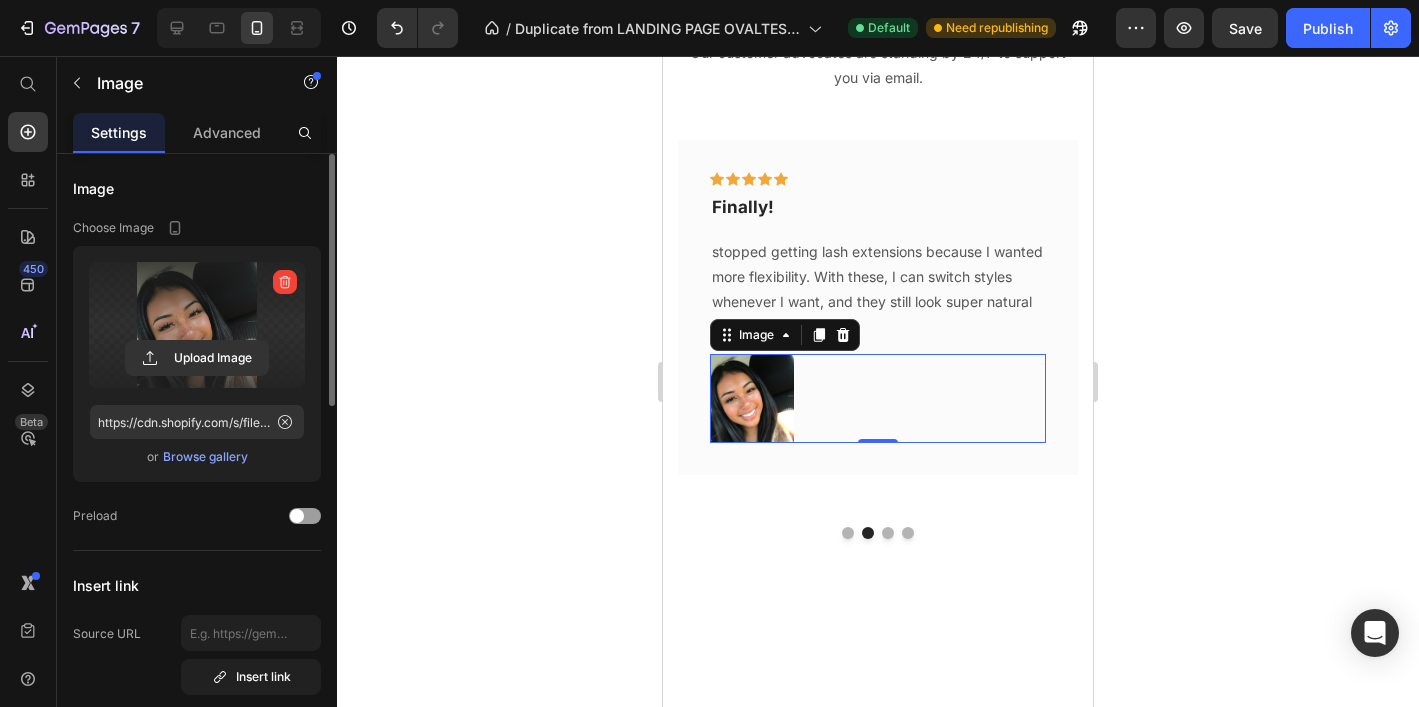 click 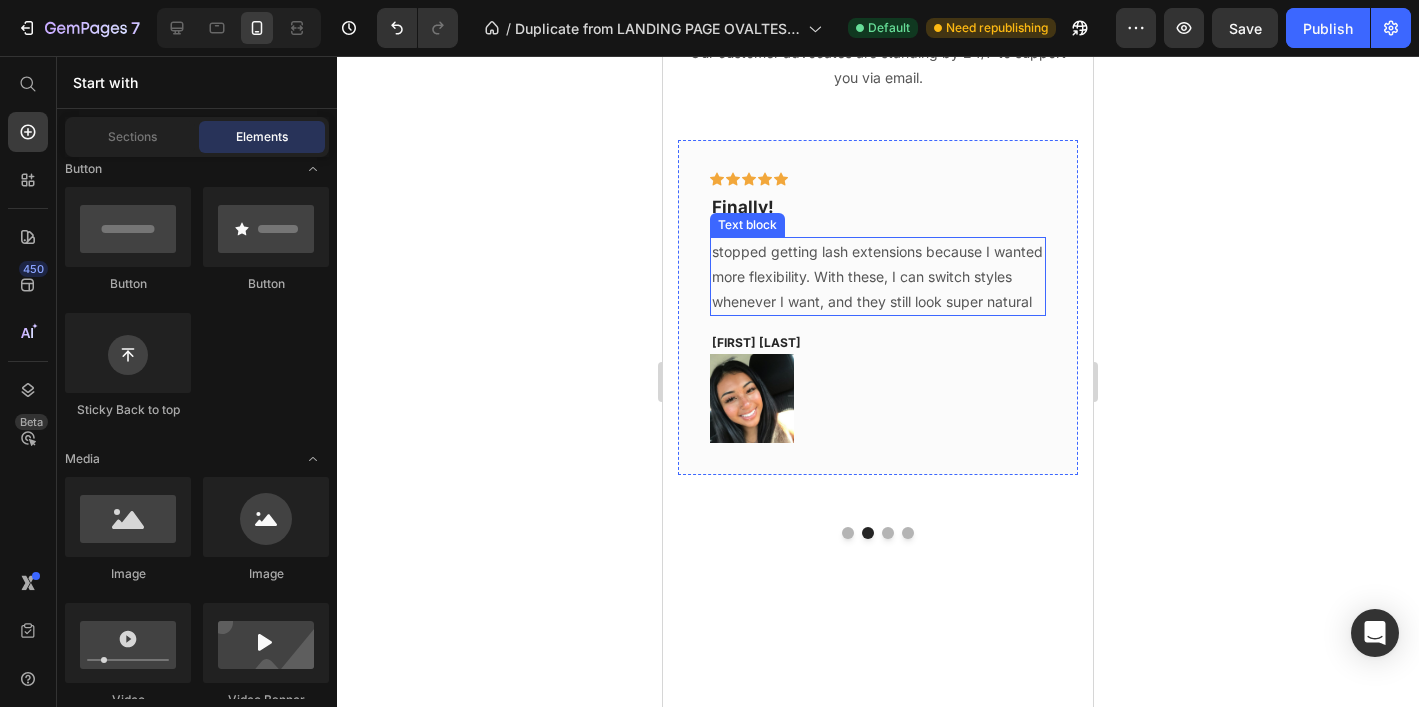 click on "stopped getting lash extensions because I wanted more flexibility. With these, I can switch styles whenever I want, and they still look super natural" at bounding box center (878, 277) 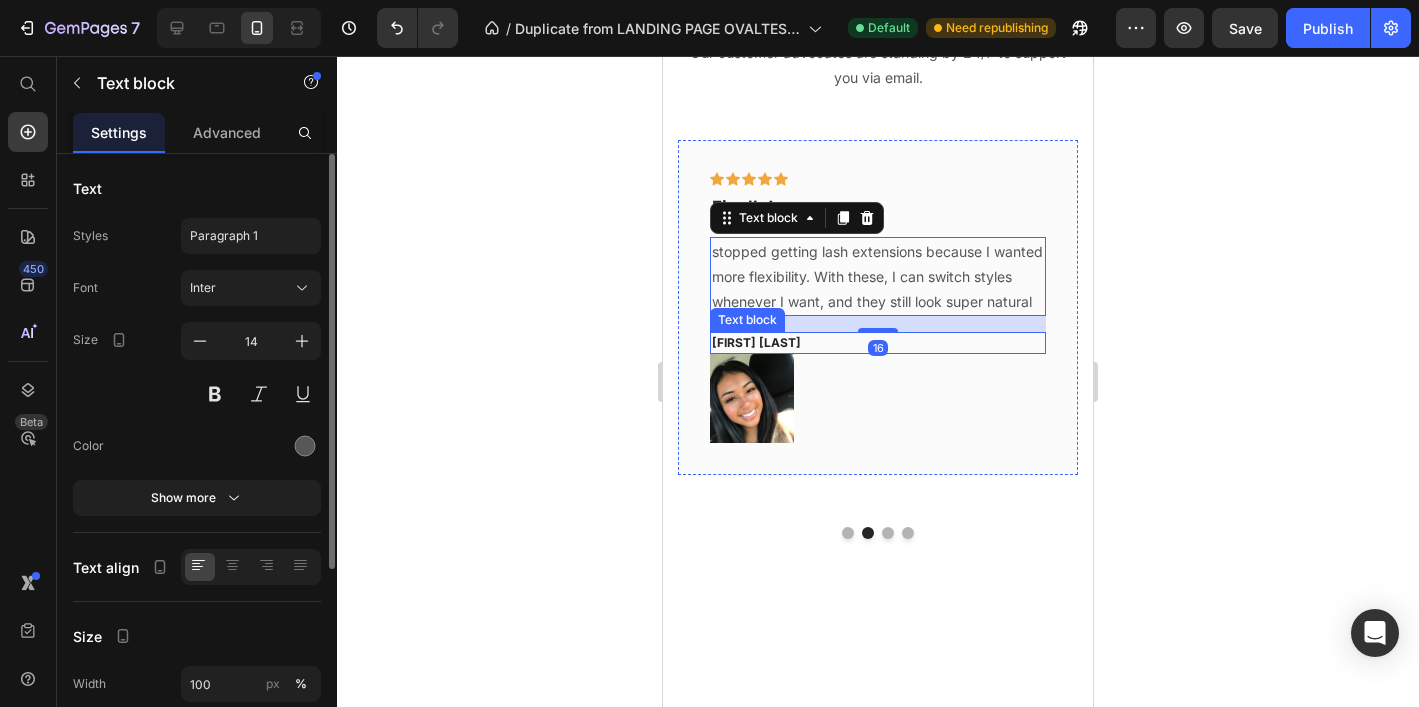 click on "[FIRST] [LAST]" at bounding box center [878, 343] 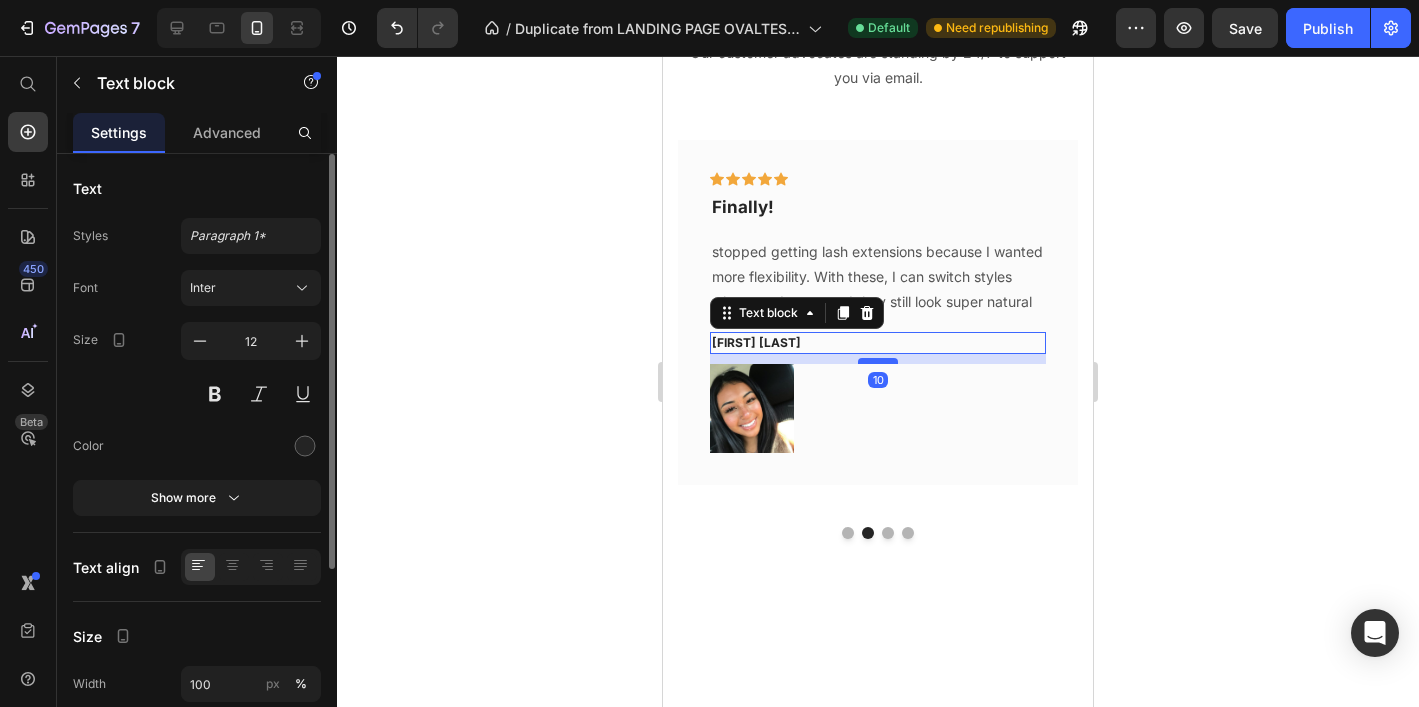 drag, startPoint x: 873, startPoint y: 353, endPoint x: 874, endPoint y: 363, distance: 10.049875 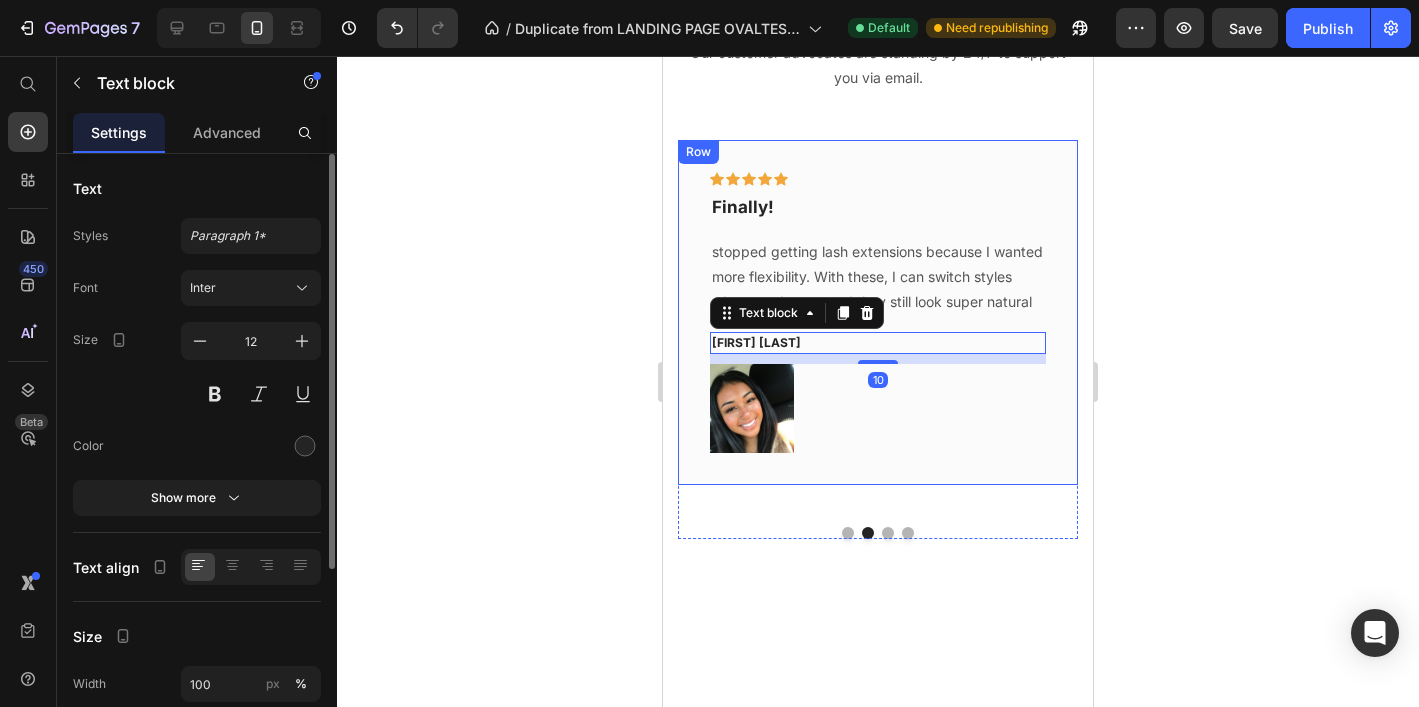 click 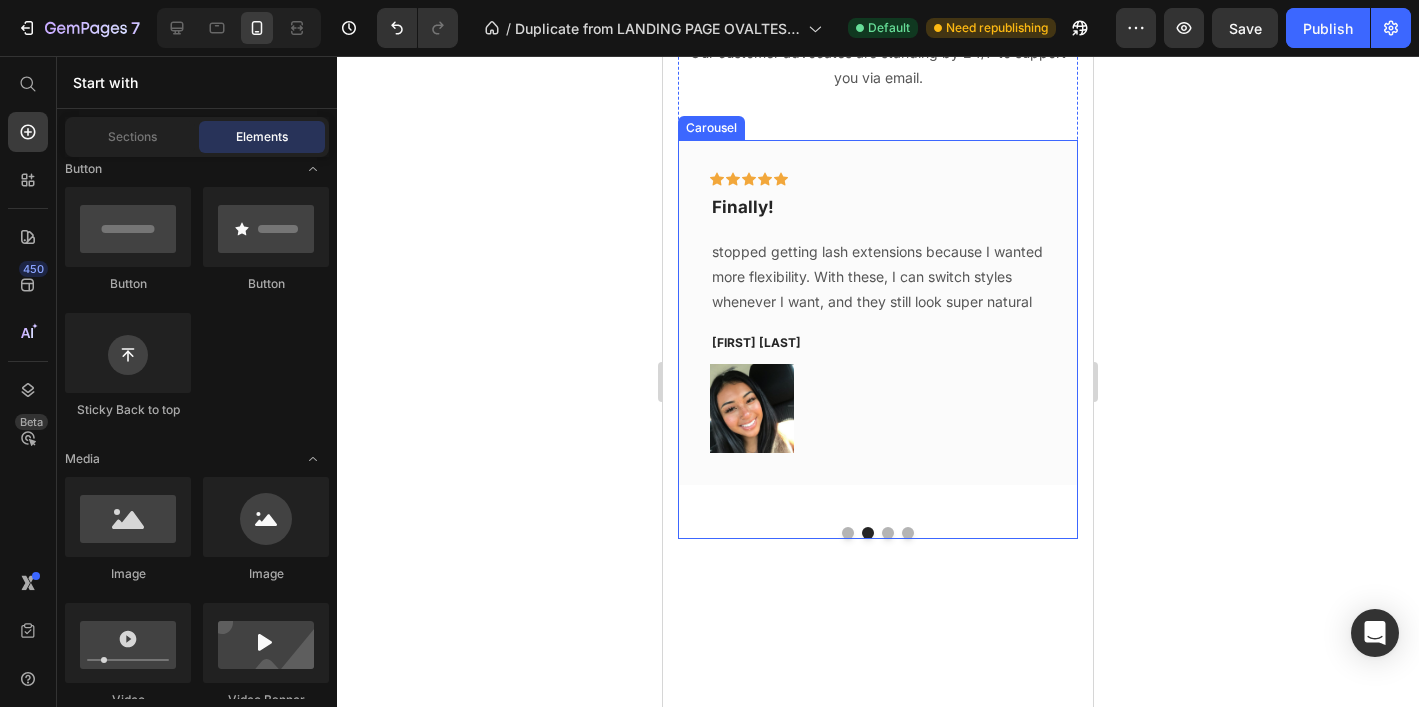 click at bounding box center [888, 533] 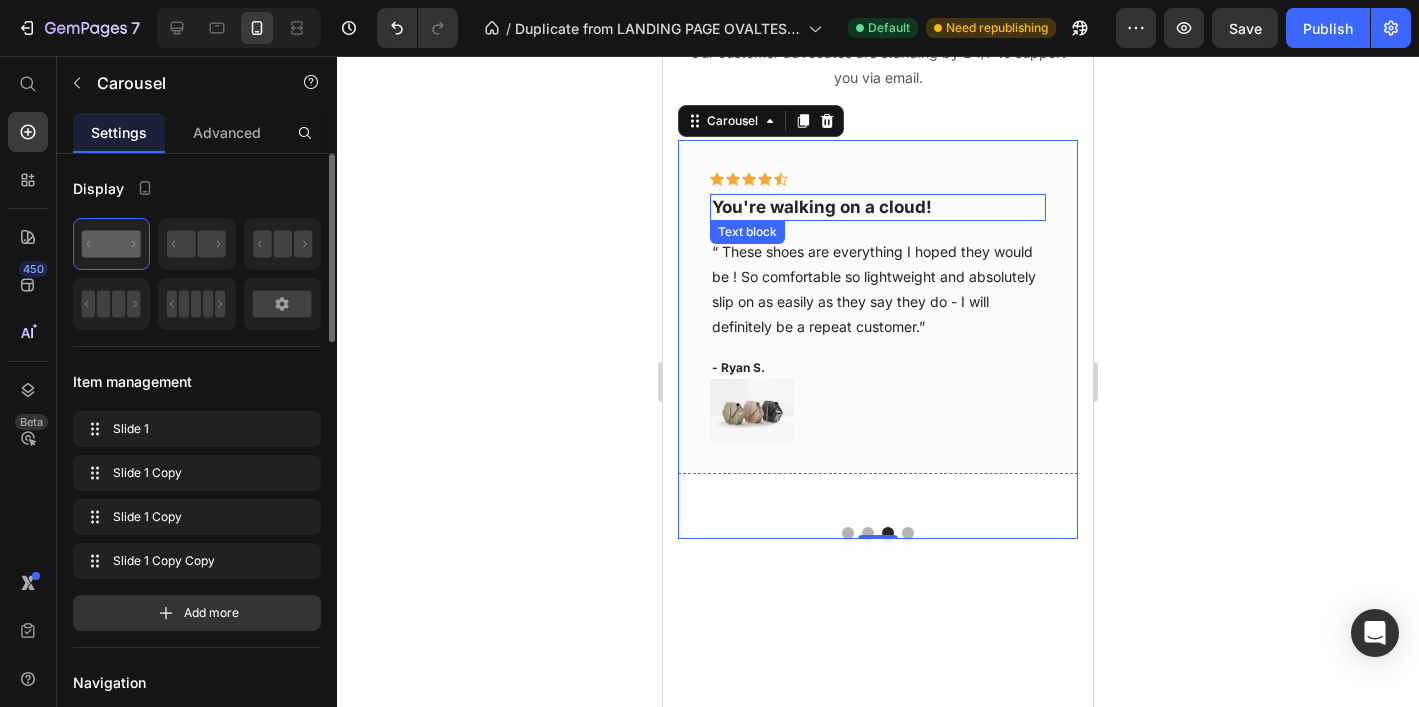 click on "You're walking on a cloud!" at bounding box center (878, 207) 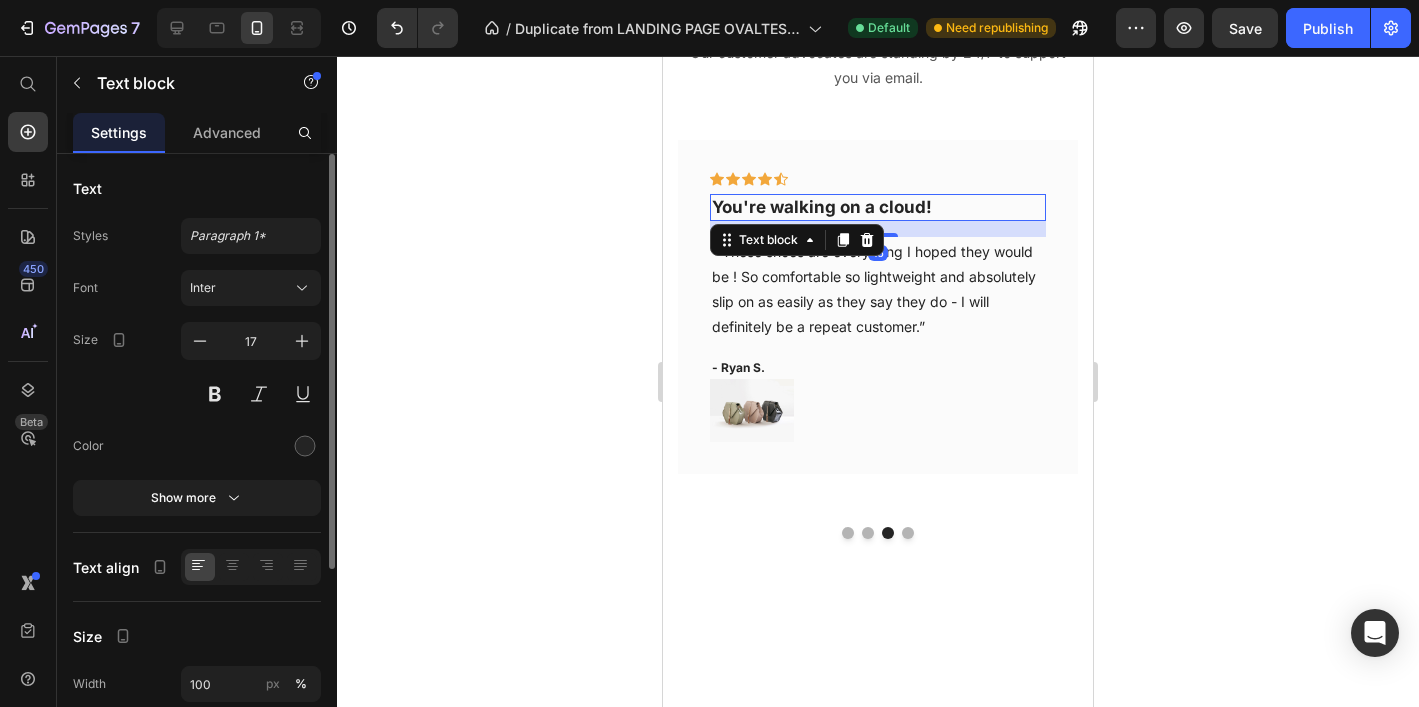 click on "You're walking on a cloud!" at bounding box center [878, 207] 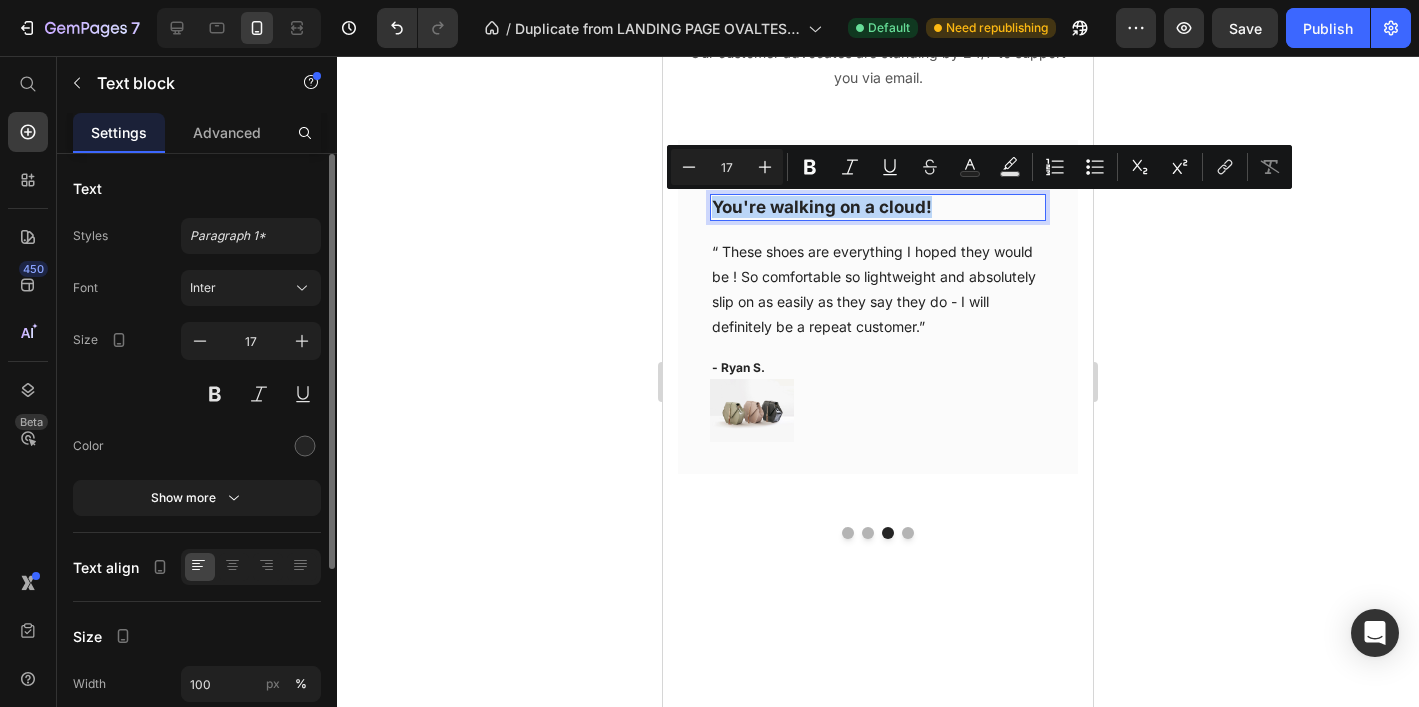 drag, startPoint x: 931, startPoint y: 202, endPoint x: 744, endPoint y: 208, distance: 187.09624 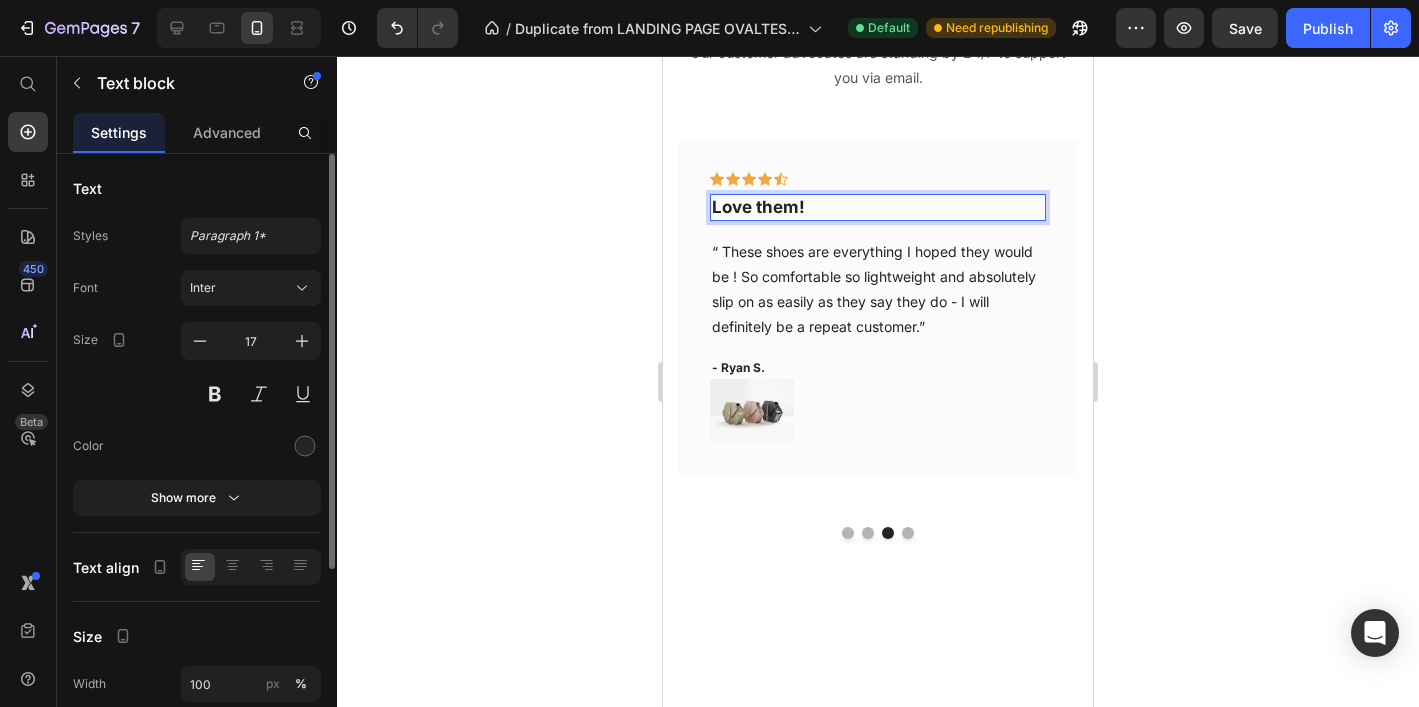 click 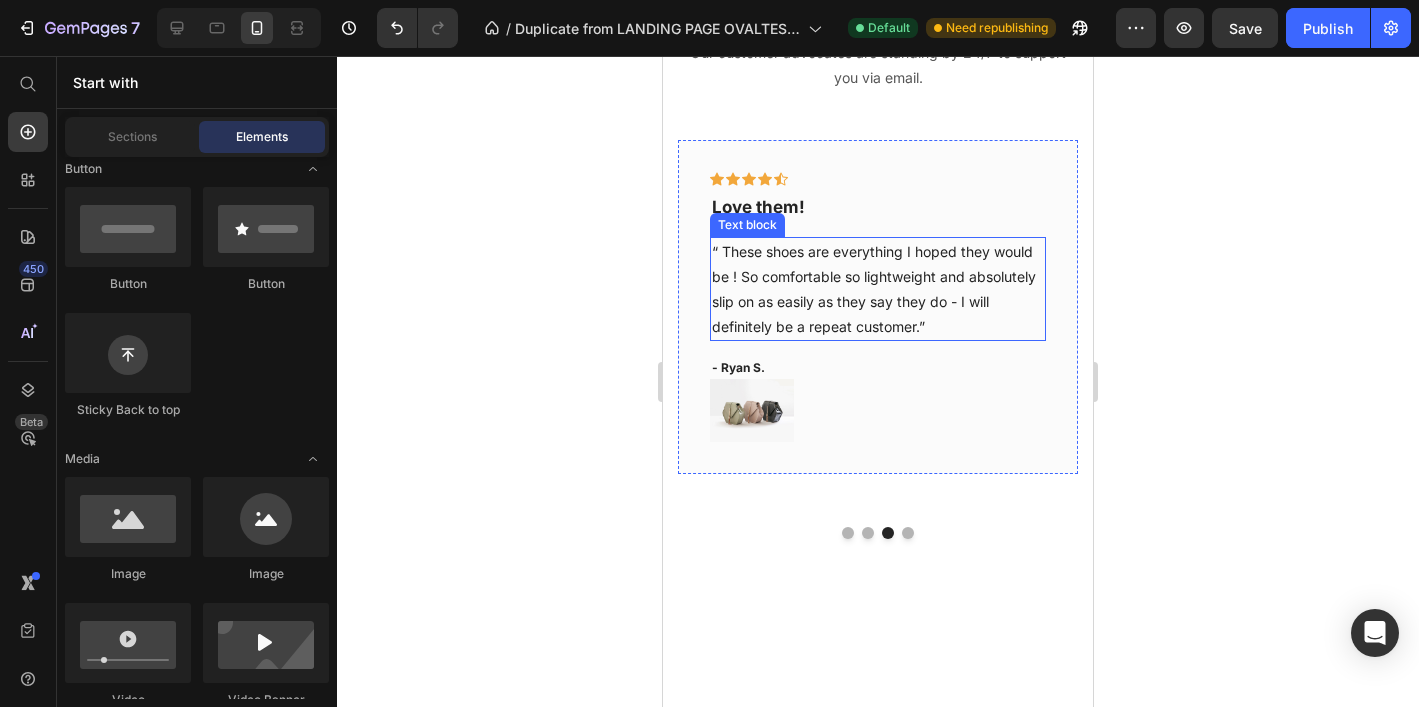 click on "“ These shoes are everything I hoped they would be ! So comfortable so lightweight and absolutely slip on as easily as they say they do - I will definitely be a repeat customer.”" at bounding box center (878, 289) 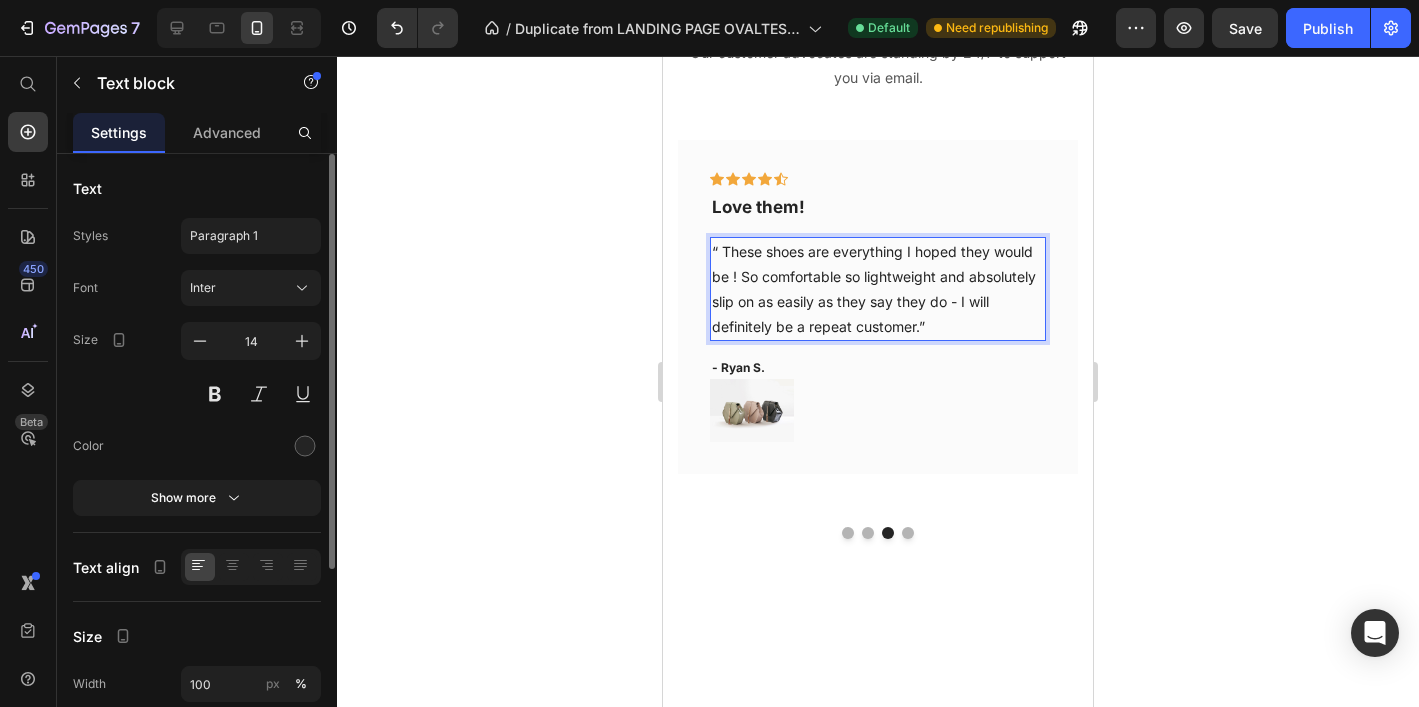 click on "“ These shoes are everything I hoped they would be ! So comfortable so lightweight and absolutely slip on as easily as they say they do - I will definitely be a repeat customer.”" at bounding box center [878, 289] 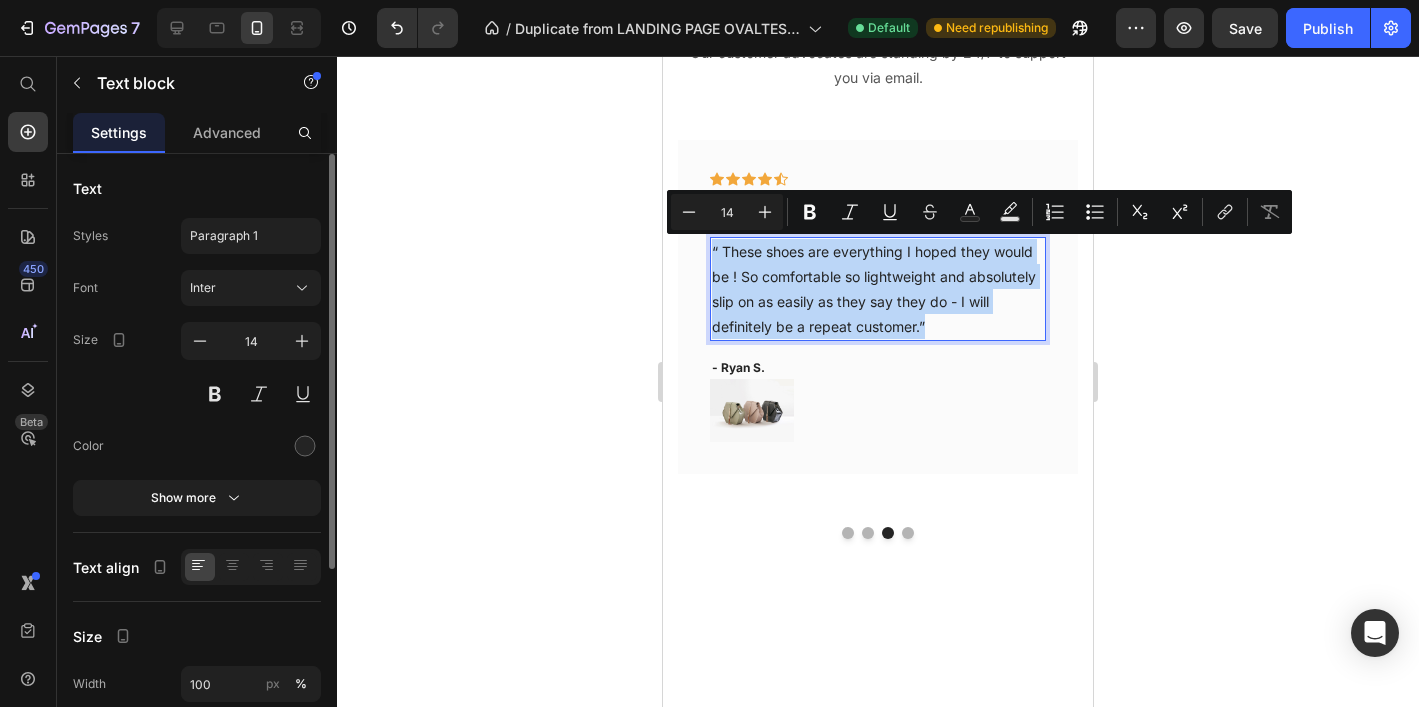 drag, startPoint x: 933, startPoint y: 325, endPoint x: 765, endPoint y: 289, distance: 171.81386 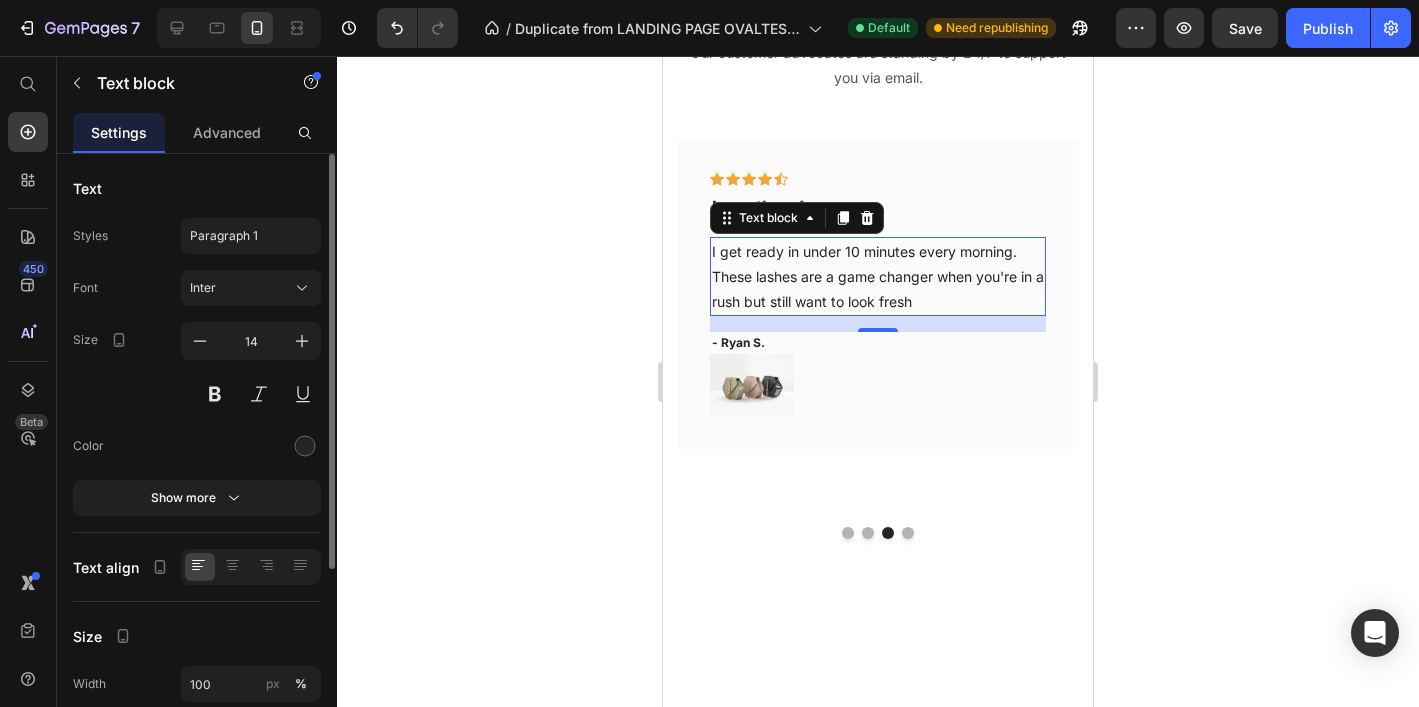 click 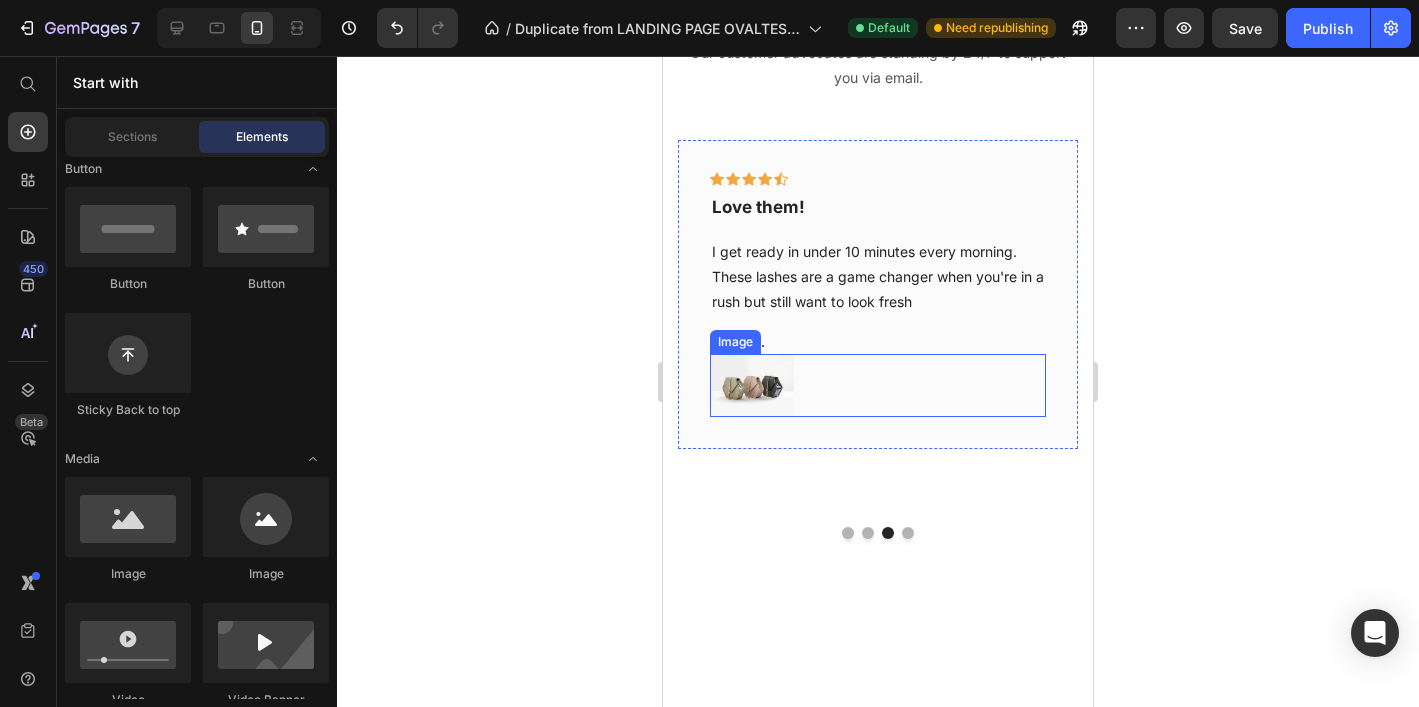 click at bounding box center (878, 385) 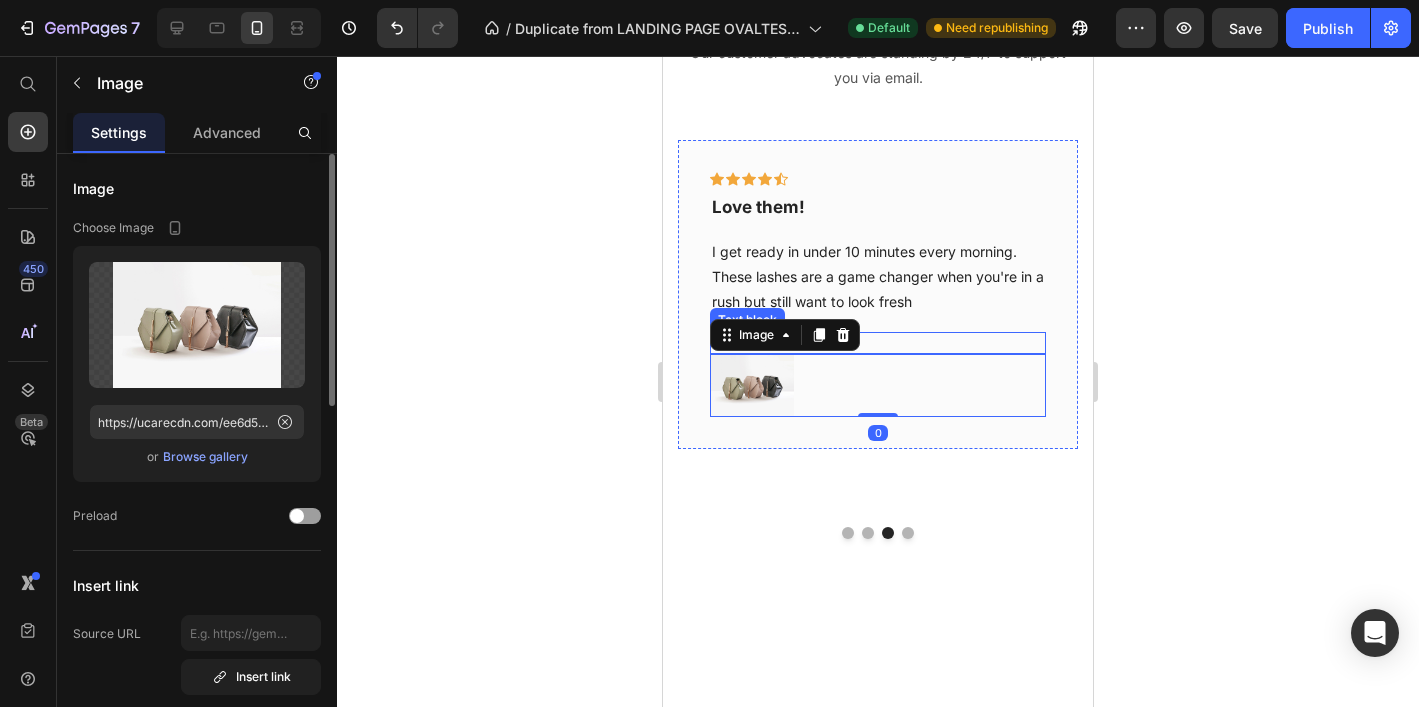 click on "- Ryan S." at bounding box center (878, 343) 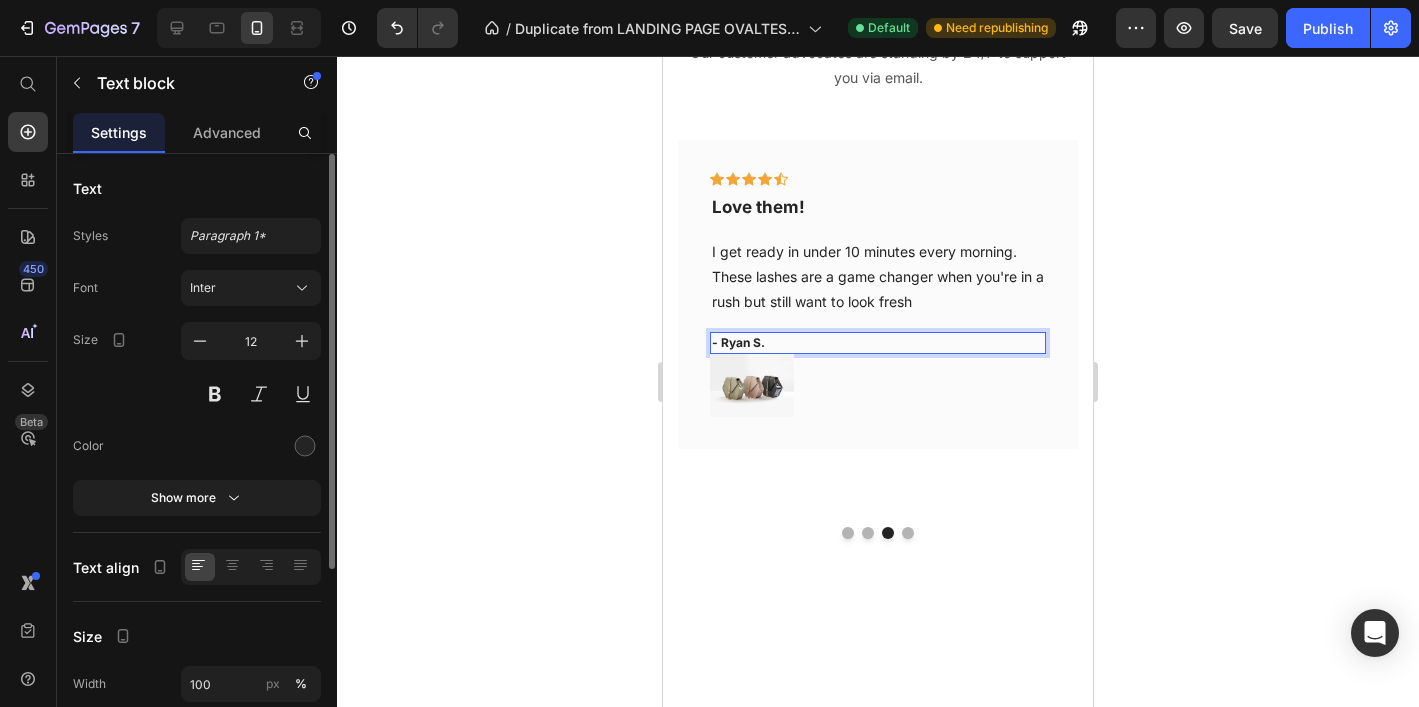 click on "- Ryan S." at bounding box center [878, 343] 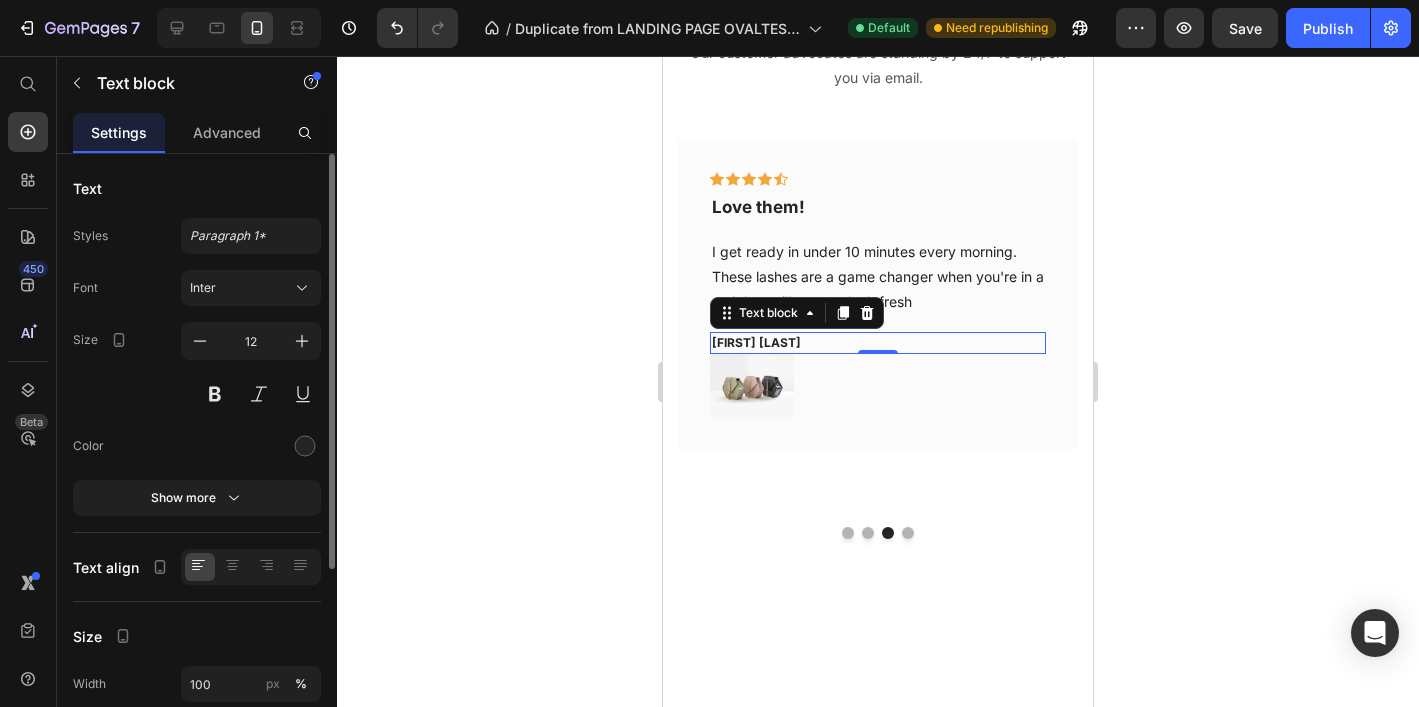 click 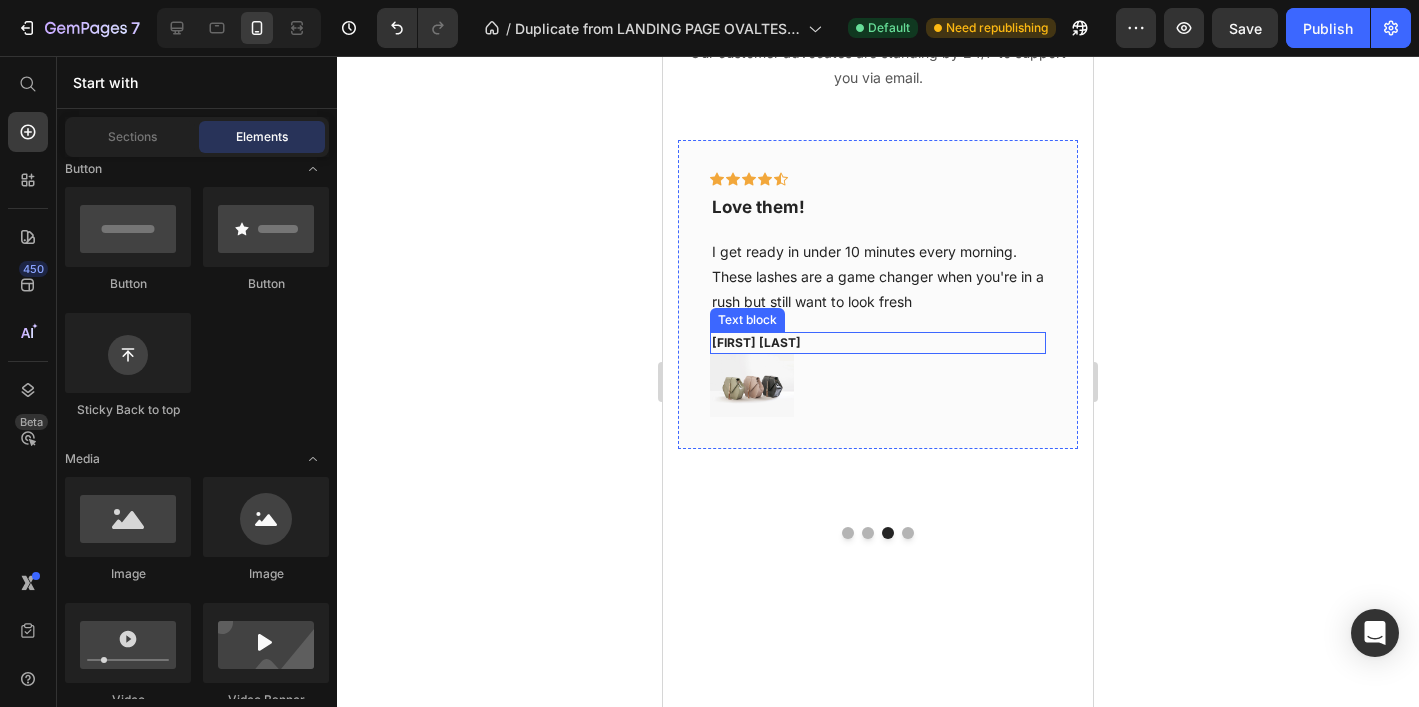 click on "[FIRST] [LAST]" at bounding box center (878, 343) 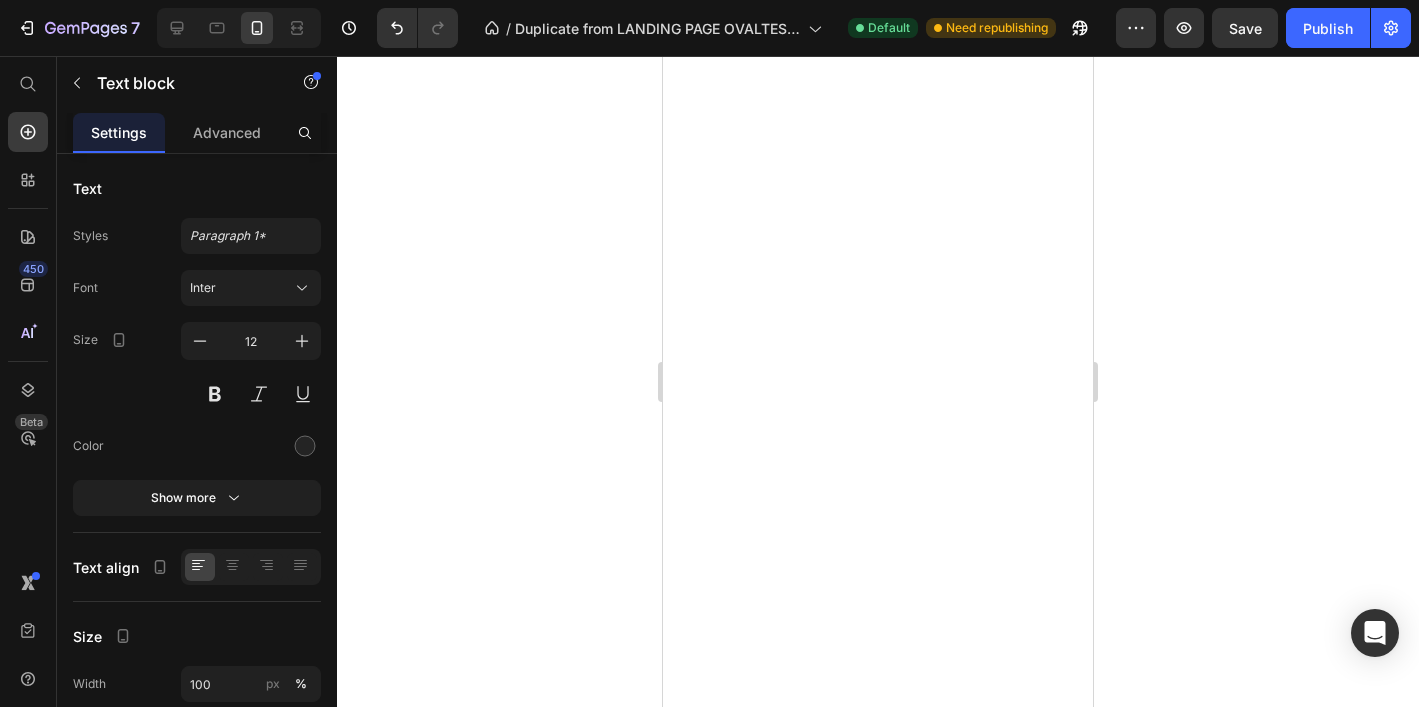 scroll, scrollTop: 0, scrollLeft: 0, axis: both 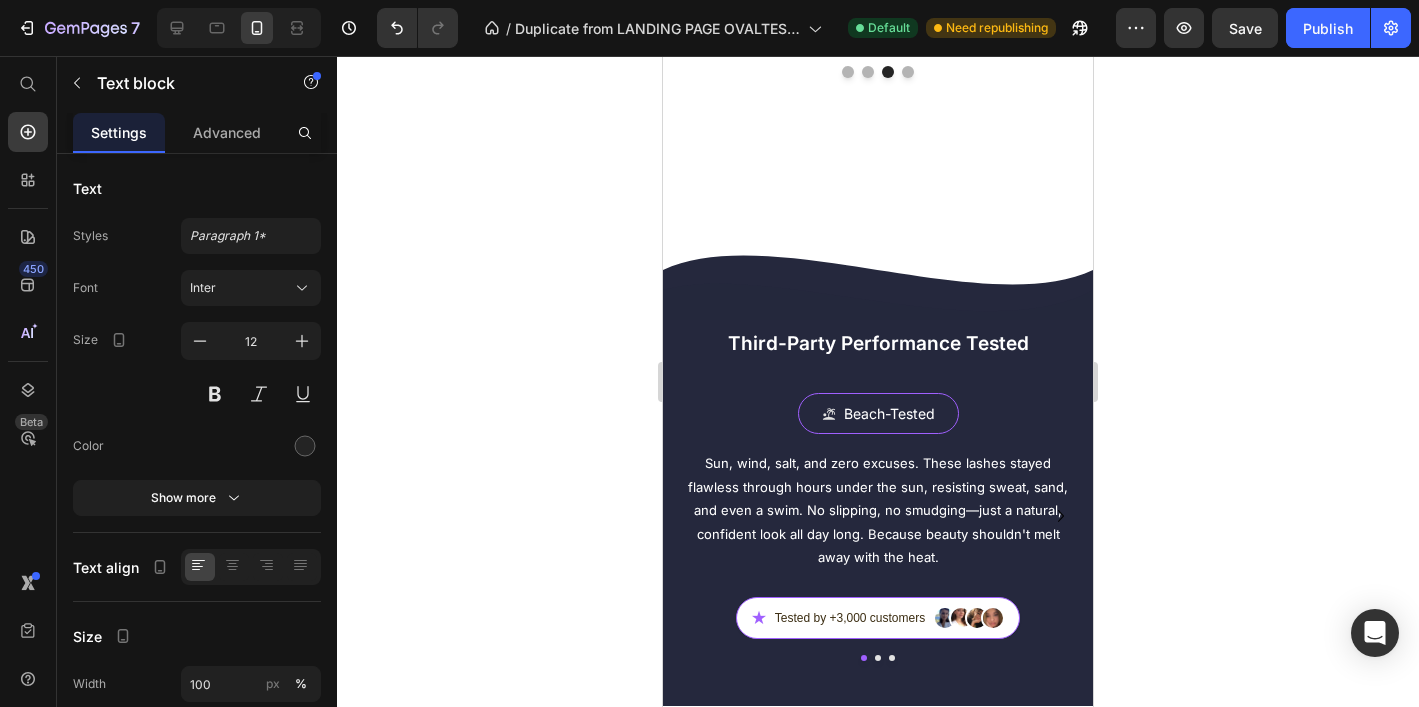click at bounding box center [878, -23] 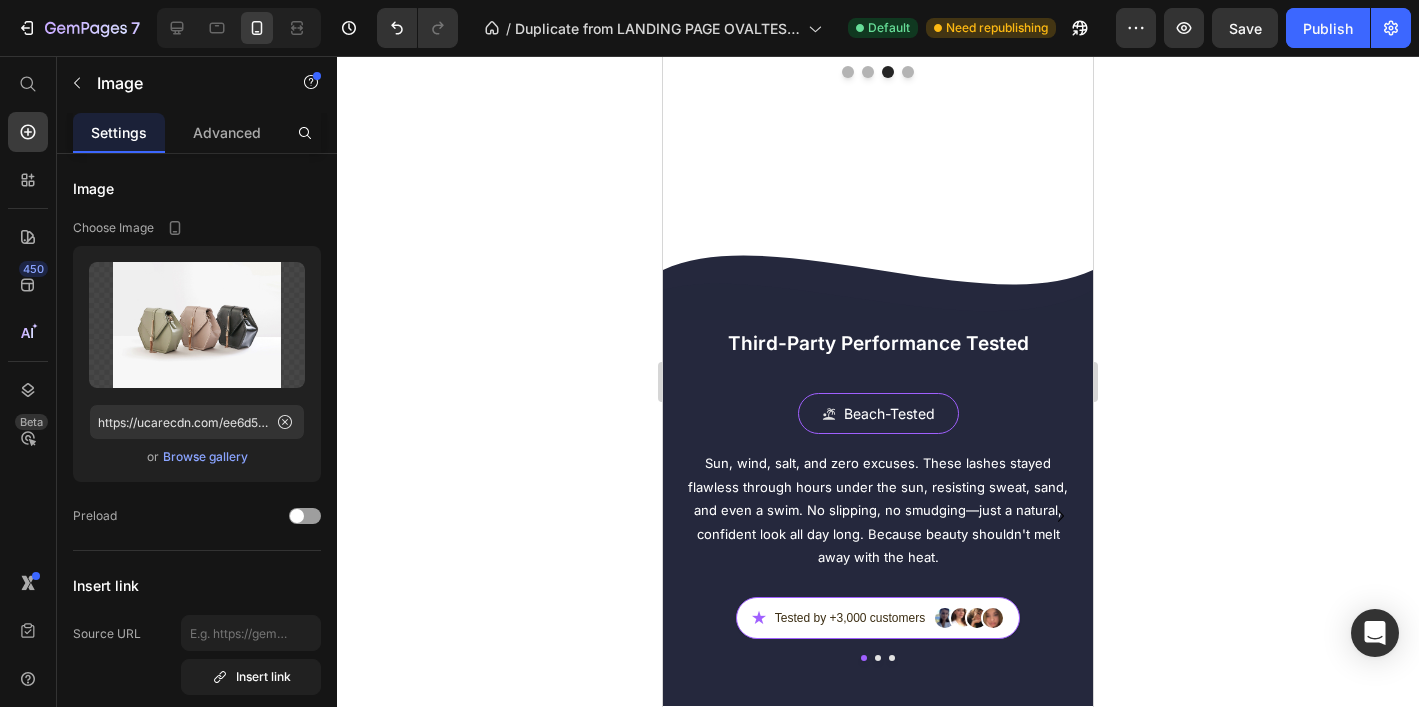 scroll, scrollTop: 5555, scrollLeft: 0, axis: vertical 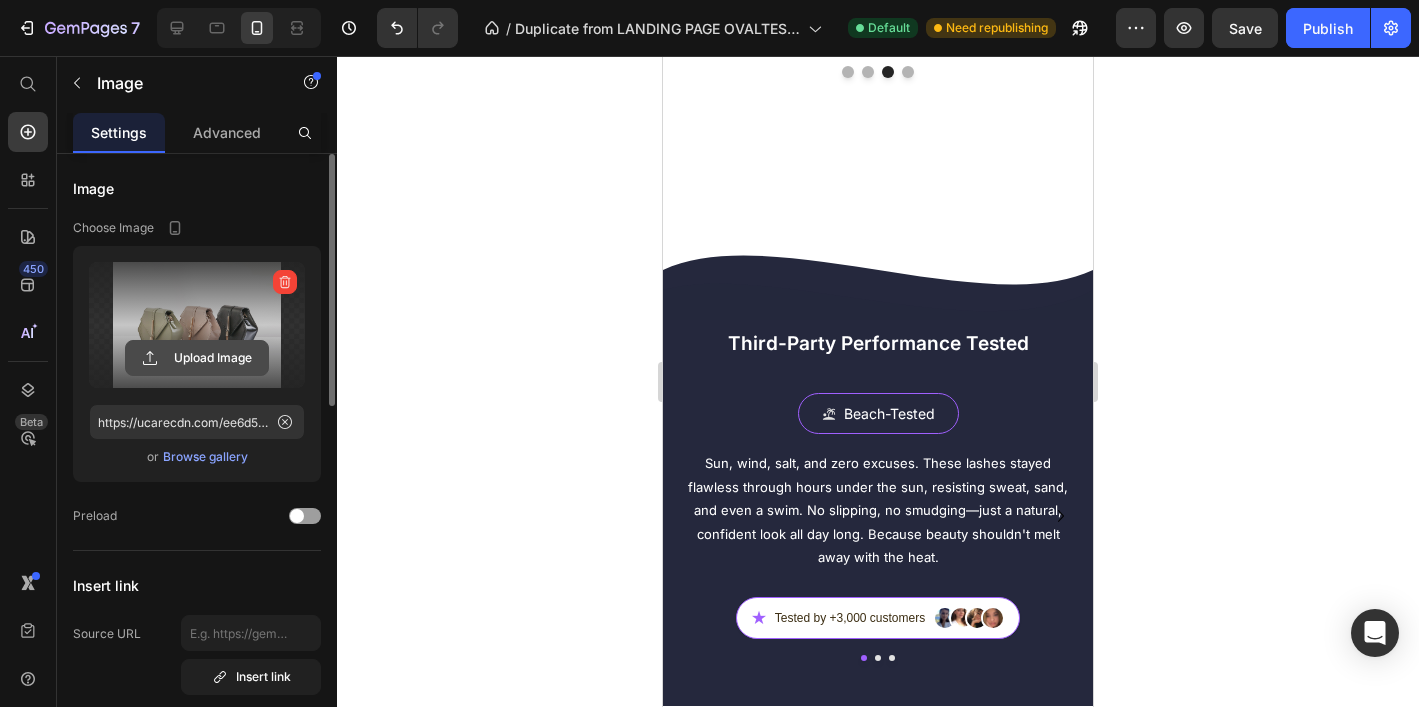 click 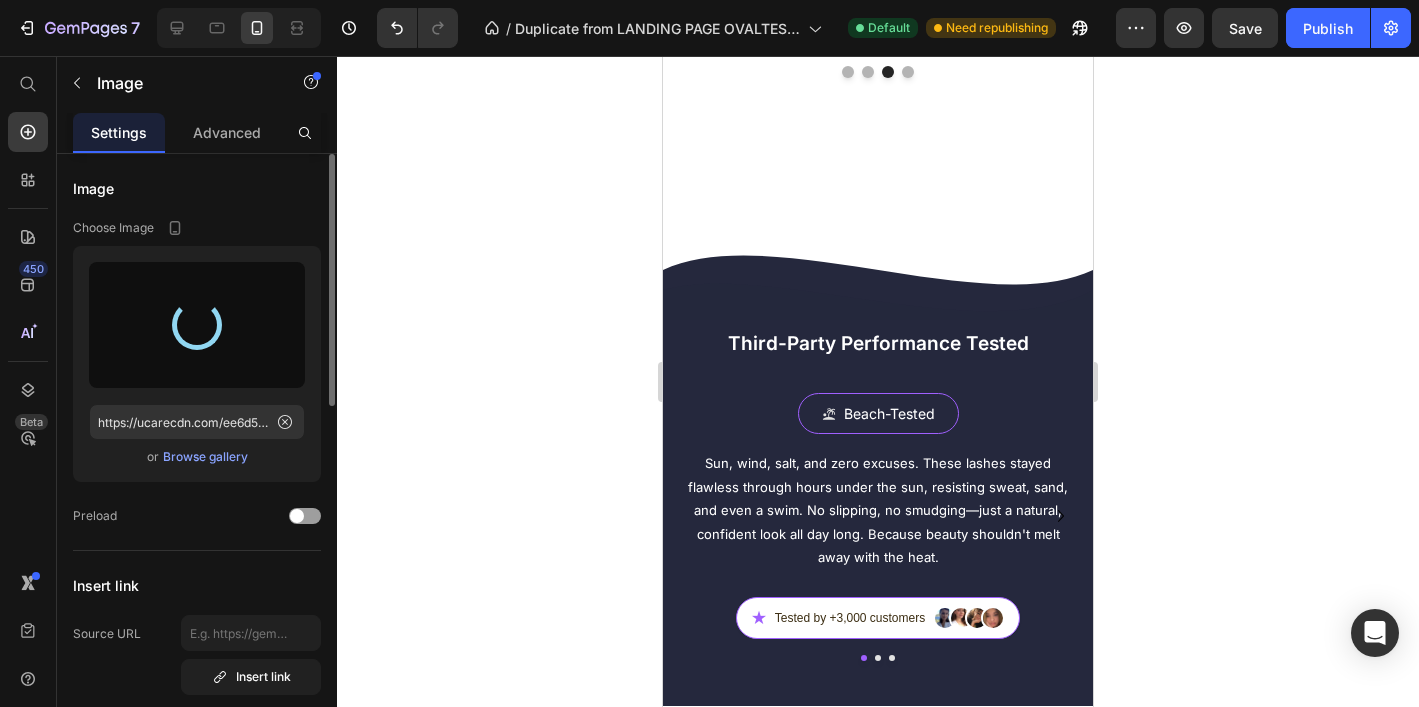 type on "https://cdn.shopify.com/s/files/1/0915/8452/8763/files/gempages_570620101087200071-9bc1650d-af12-42bc-89e2-fabb33182eb4.png" 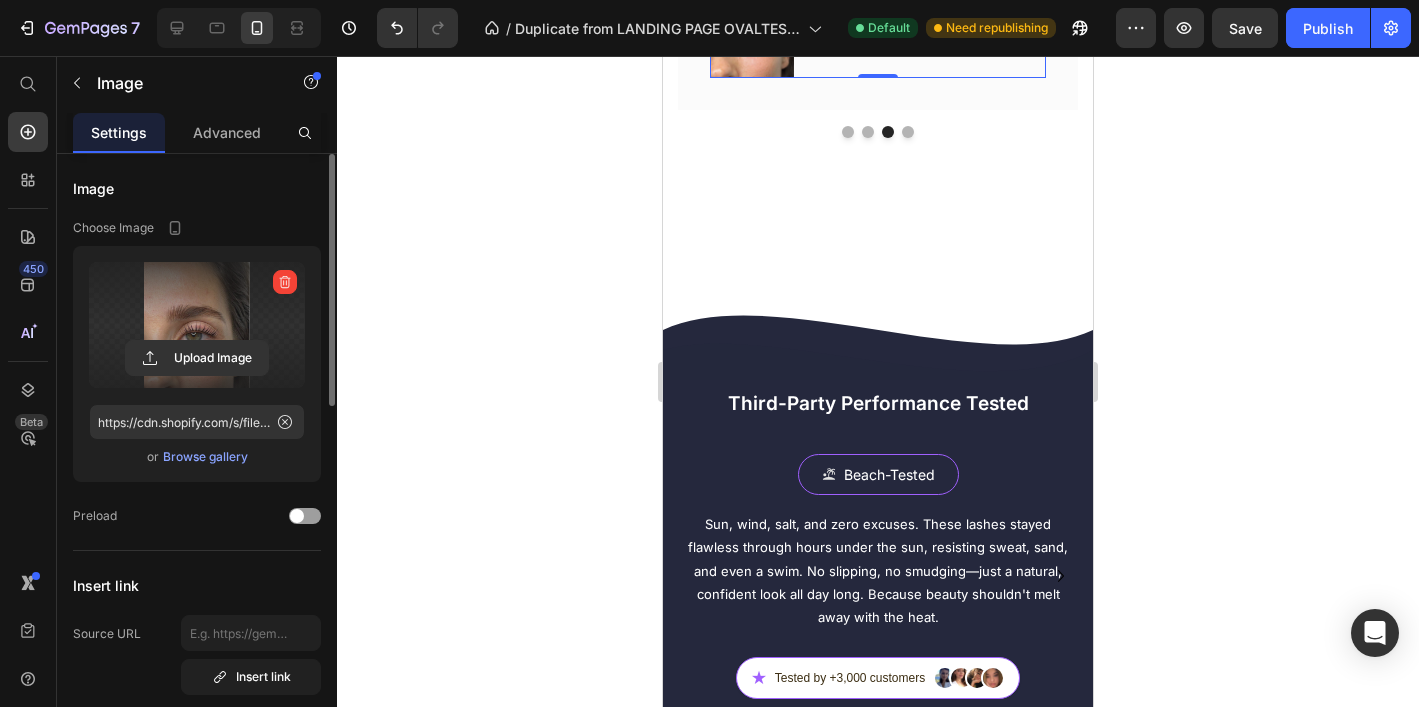 click 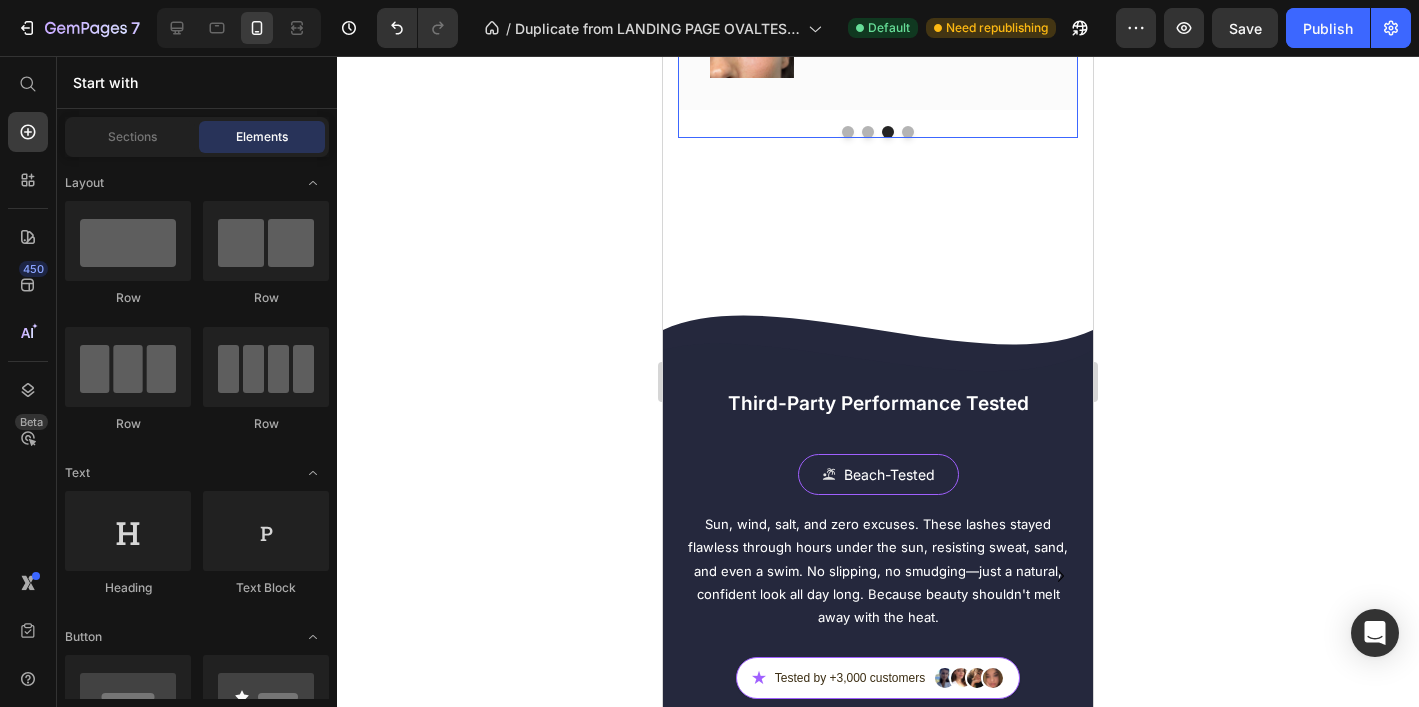 click at bounding box center [848, 132] 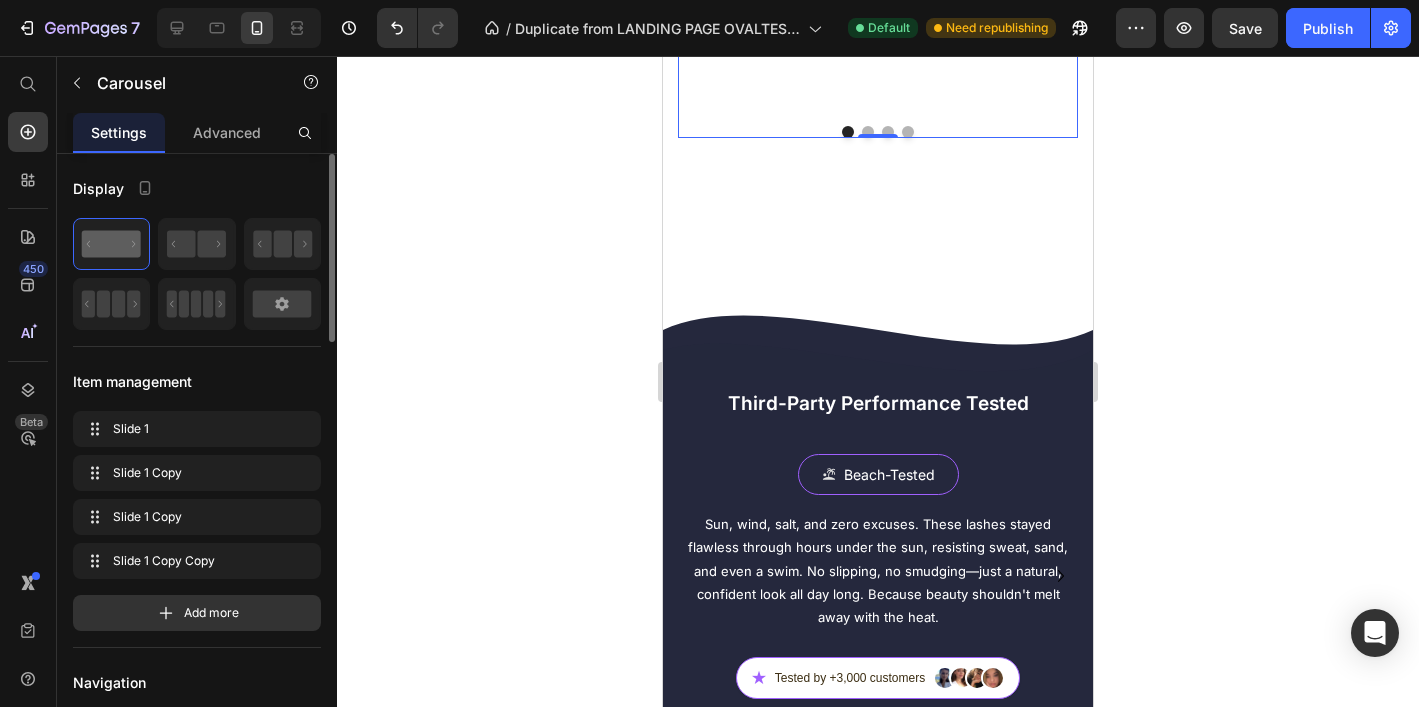 click at bounding box center (868, 132) 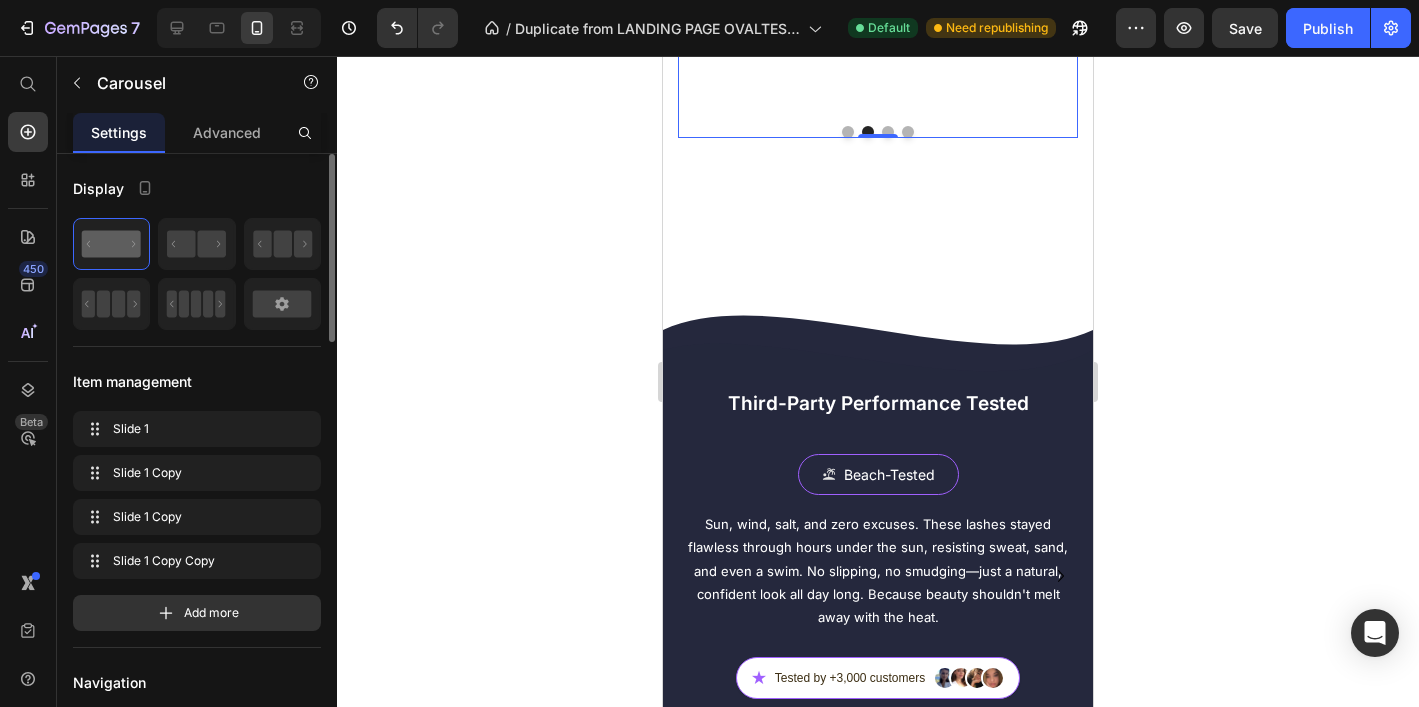 click on "0" at bounding box center (878, 138) 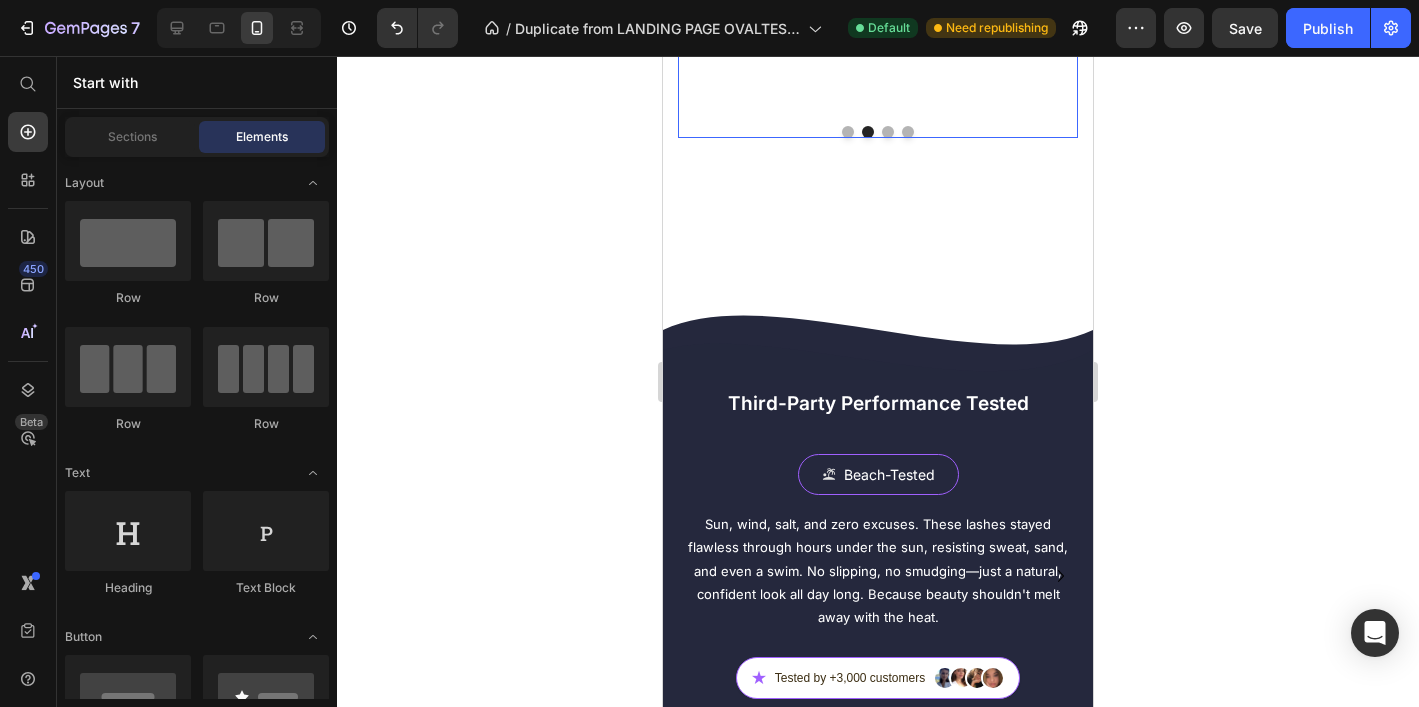 click at bounding box center [888, 132] 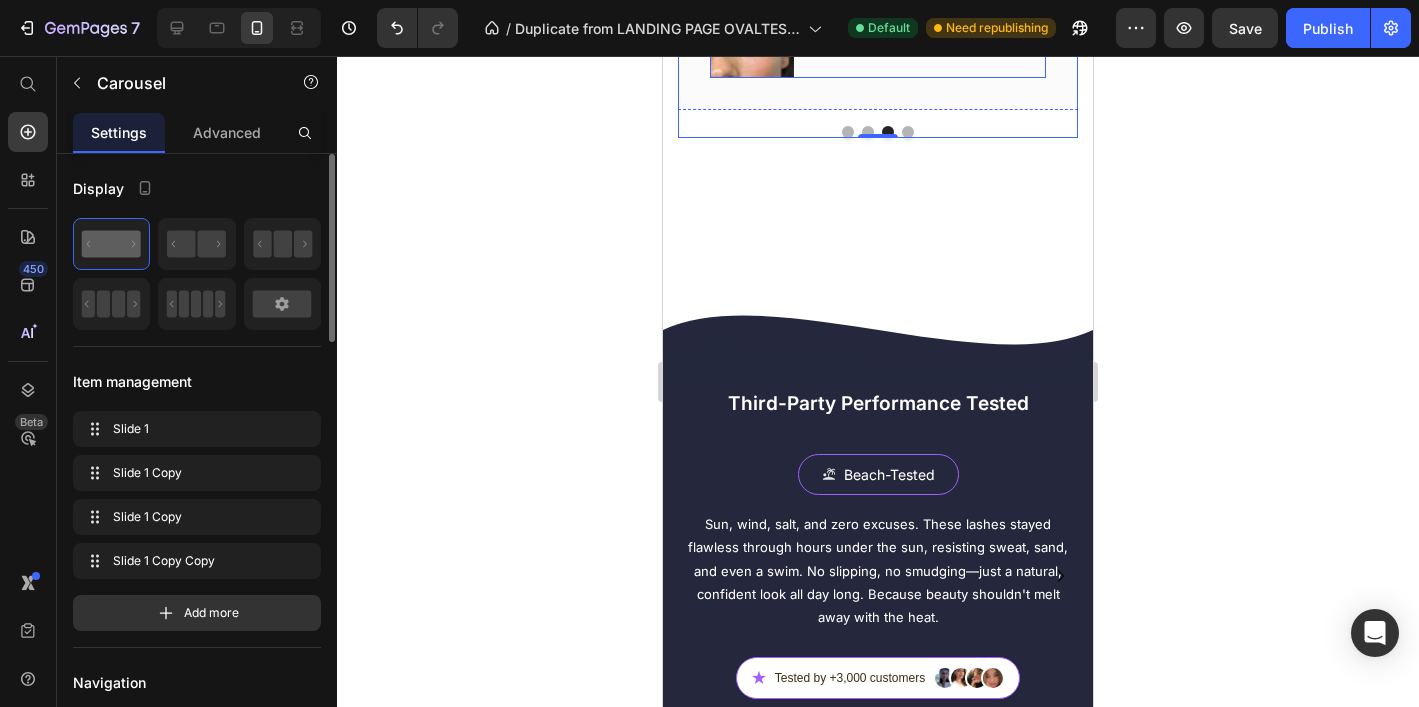 click at bounding box center (878, 27) 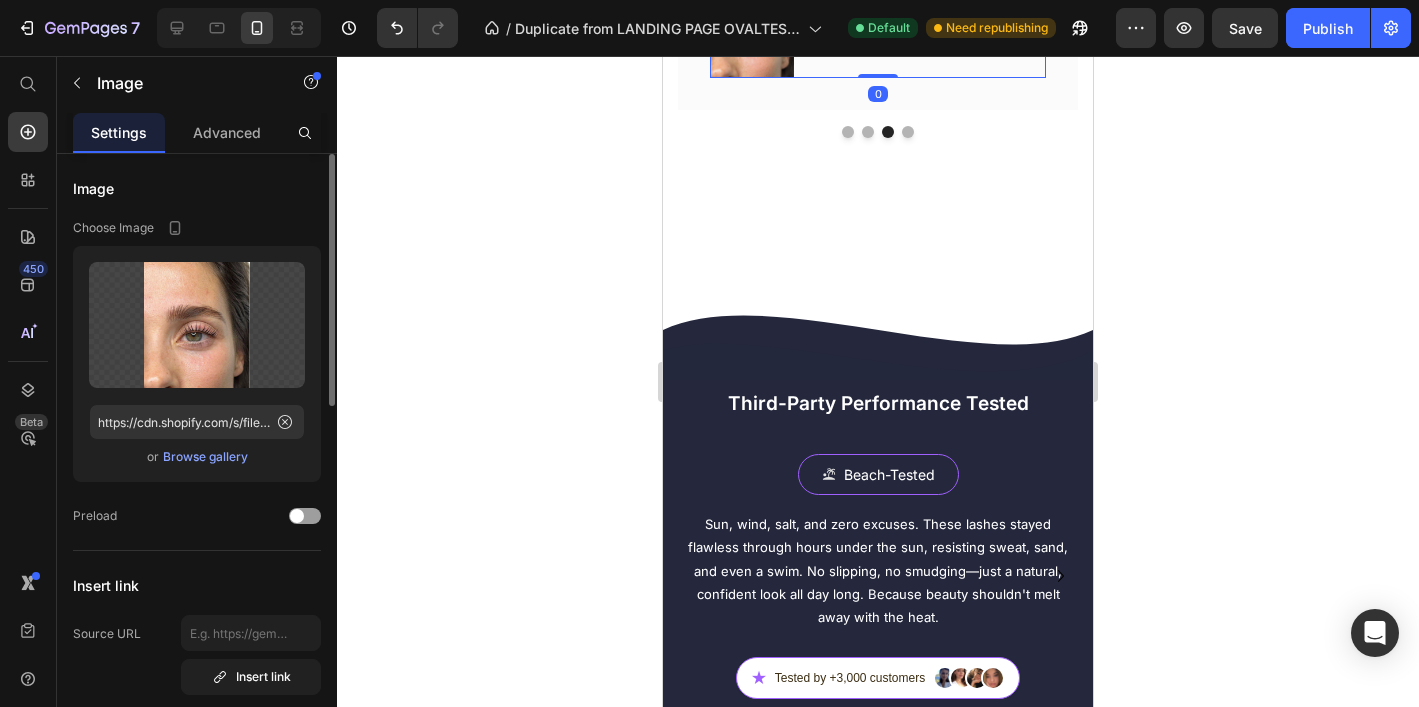 click 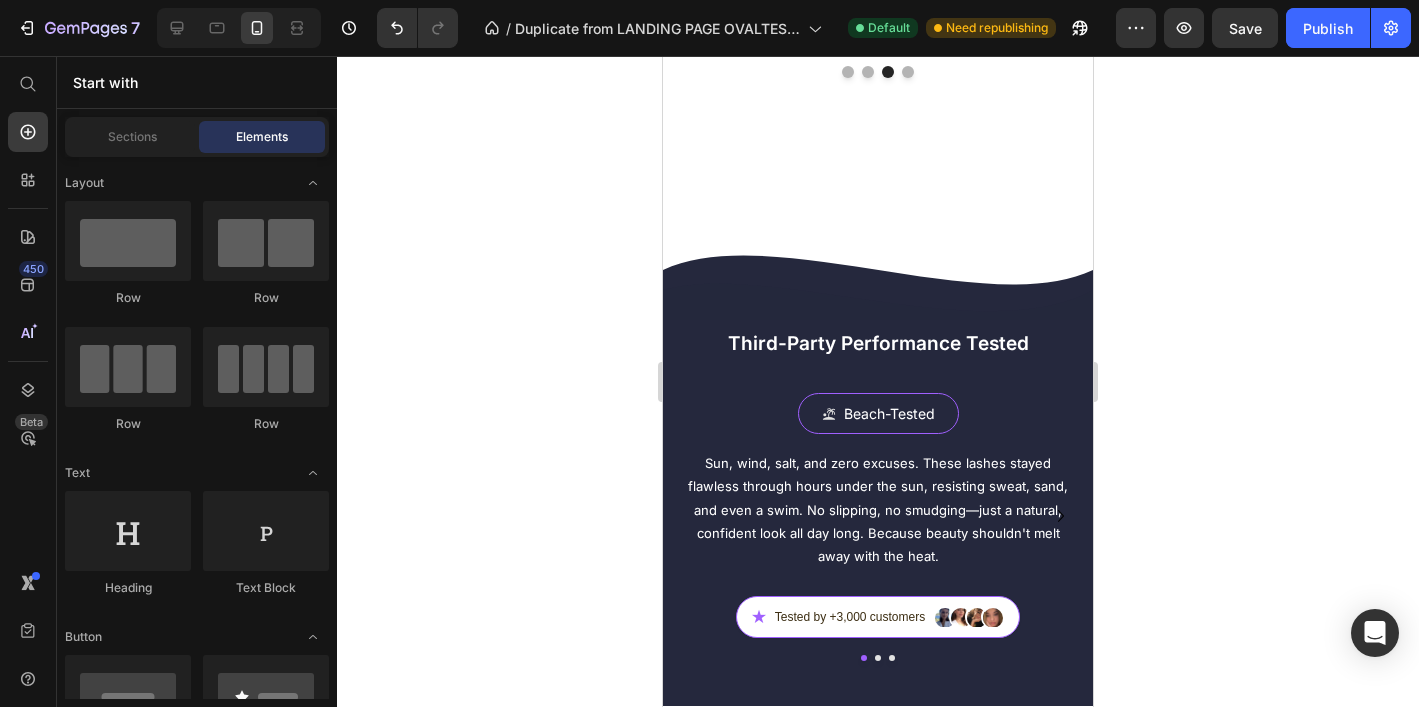 click on "[FIRST] [LAST]" at bounding box center (878, -44) 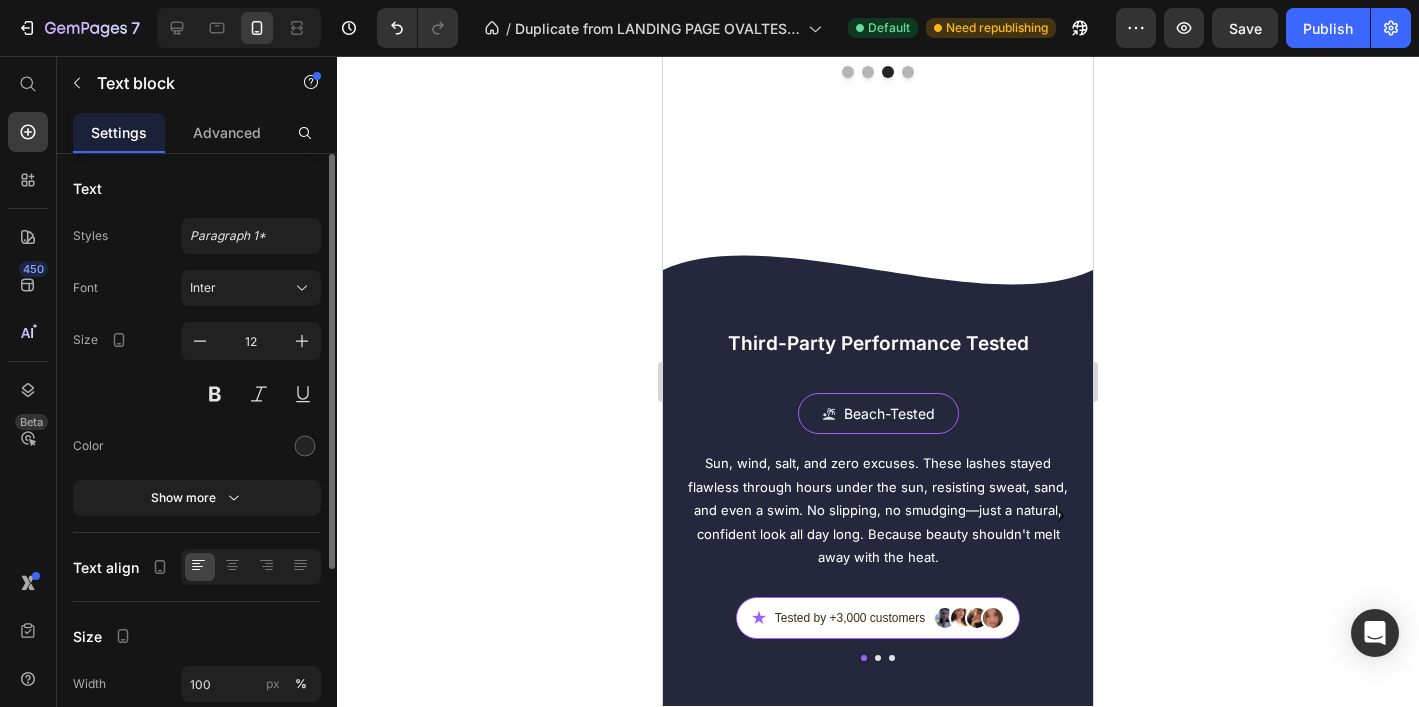 click 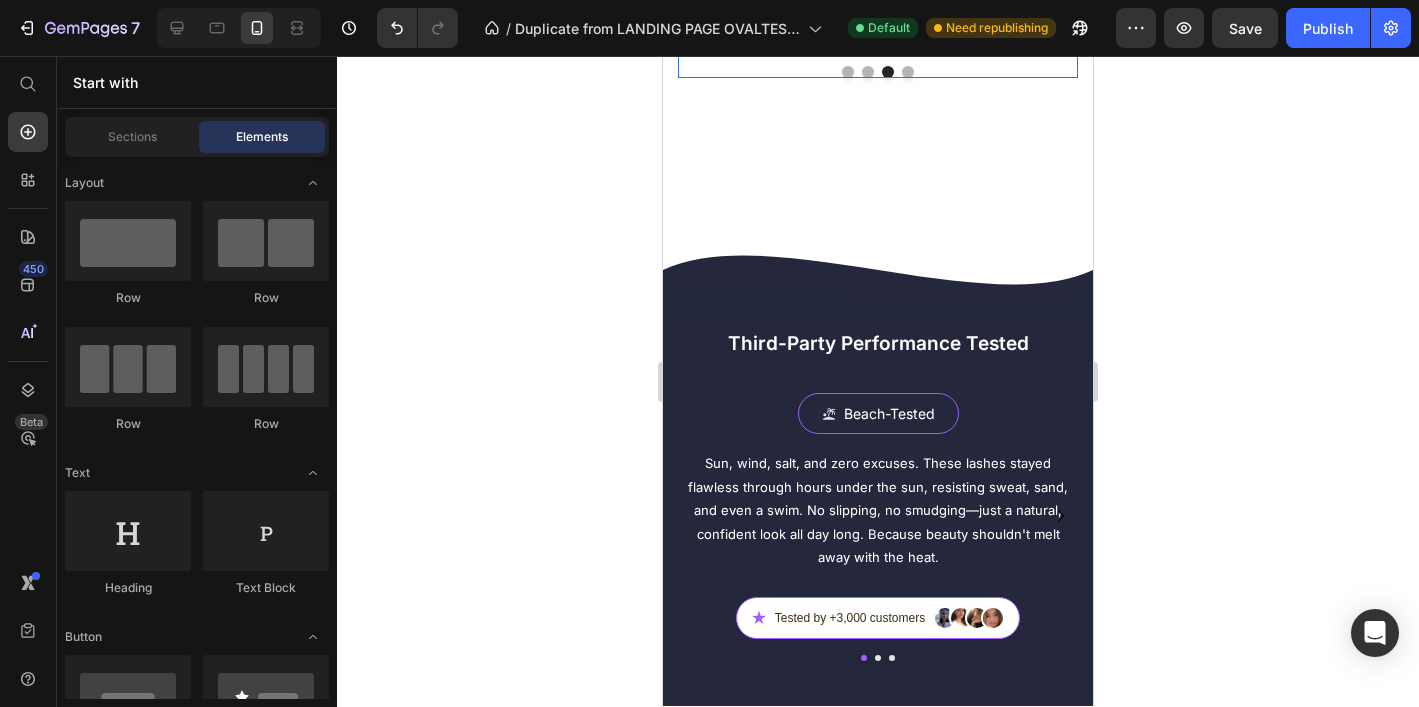 click at bounding box center (868, 72) 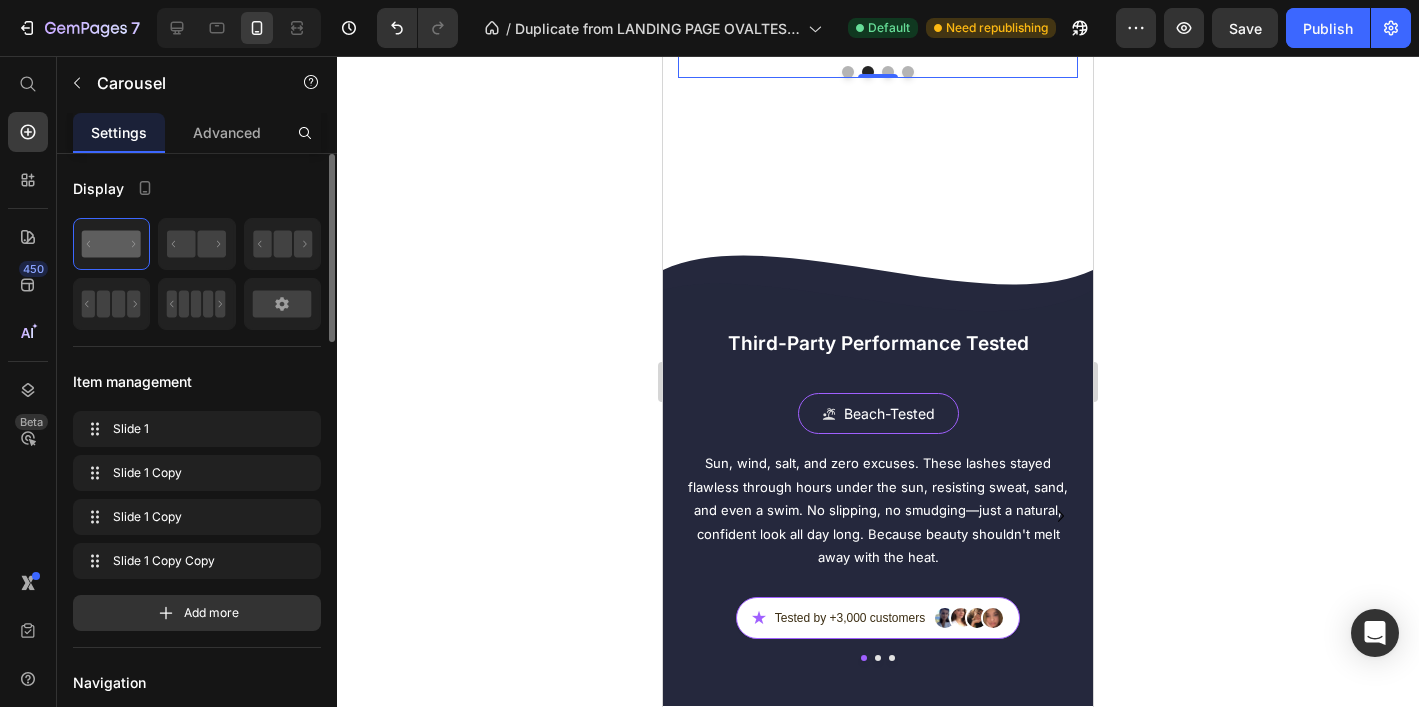 click at bounding box center [888, 72] 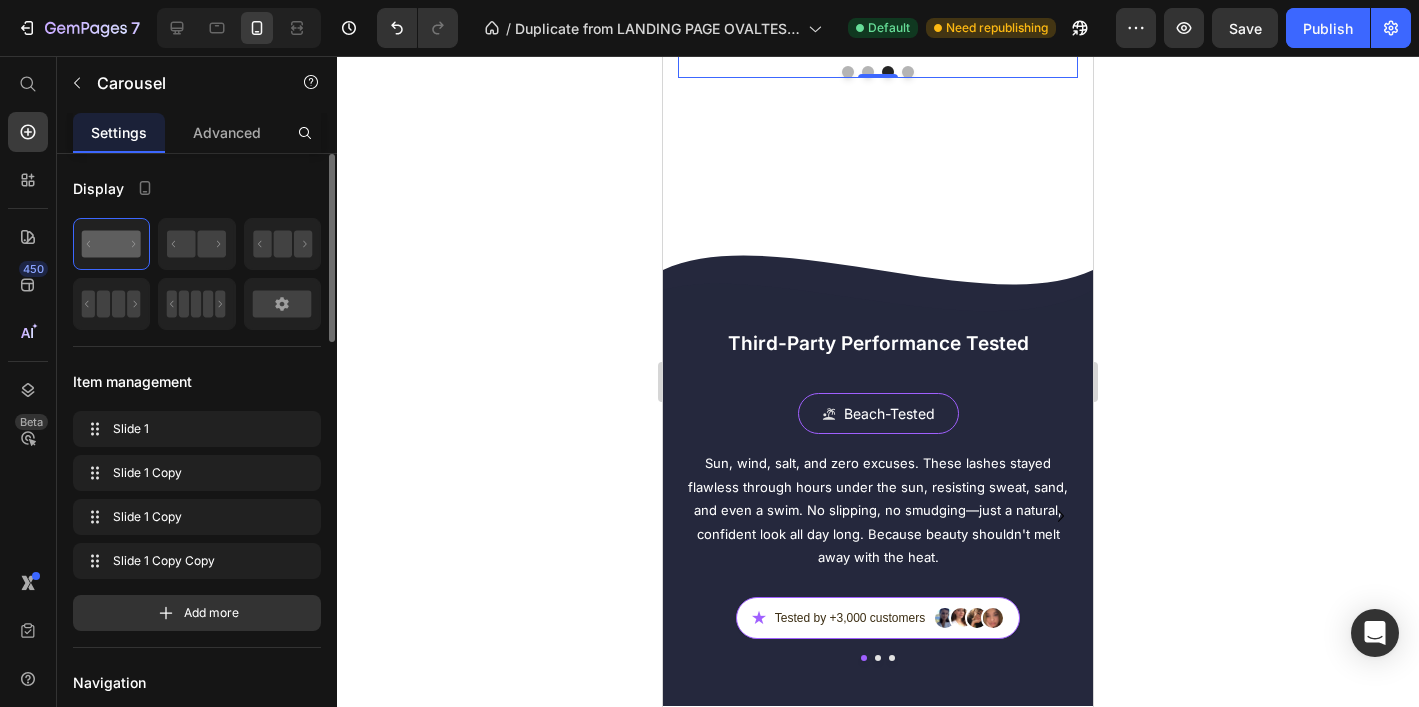 click at bounding box center [908, 72] 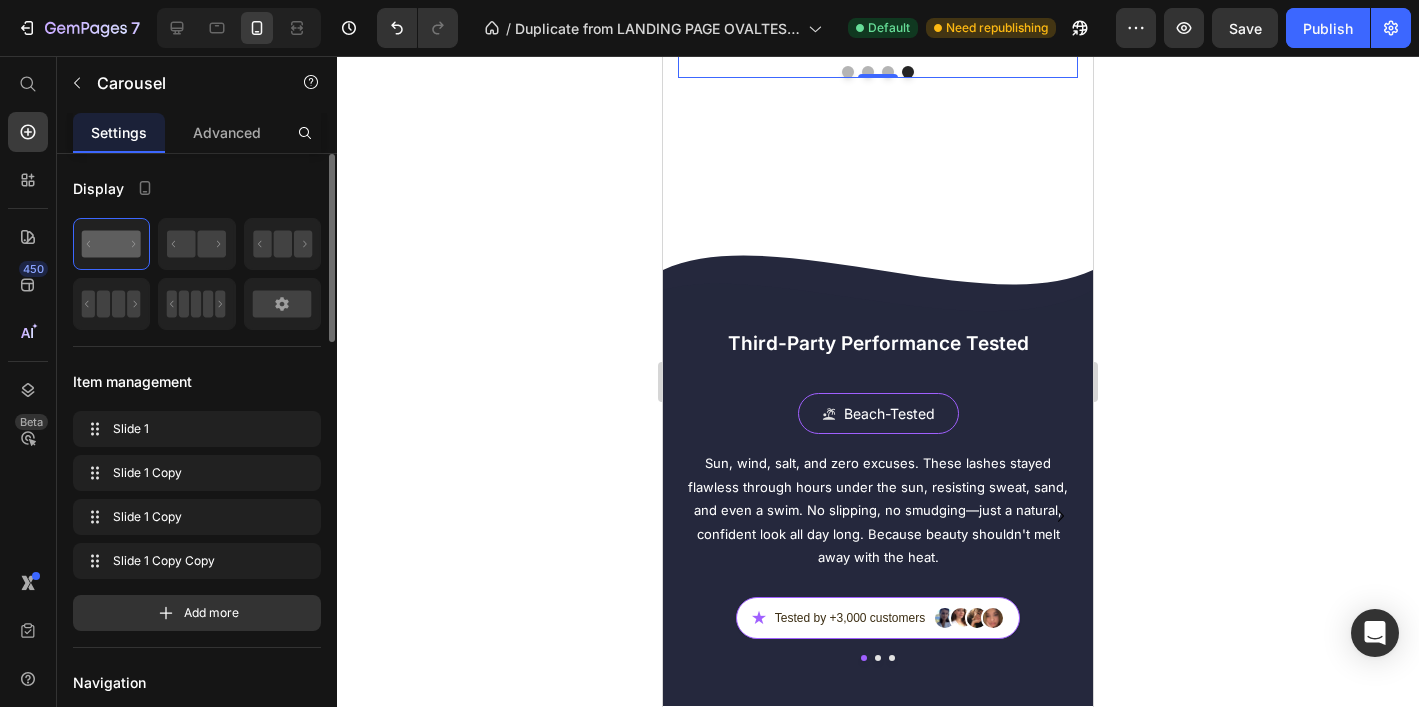 click on "Work well for my problem feet" at bounding box center (878, -180) 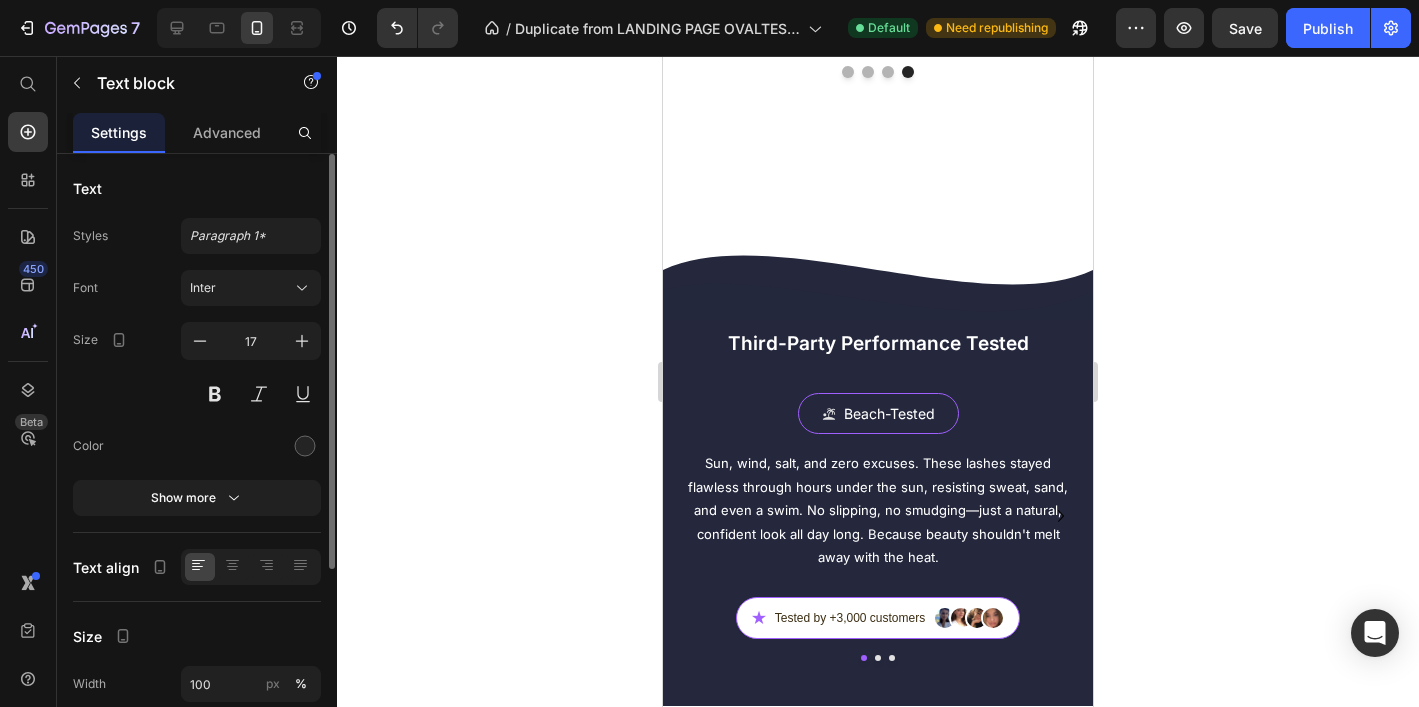 click on "Work well for my problem feet" at bounding box center [878, -180] 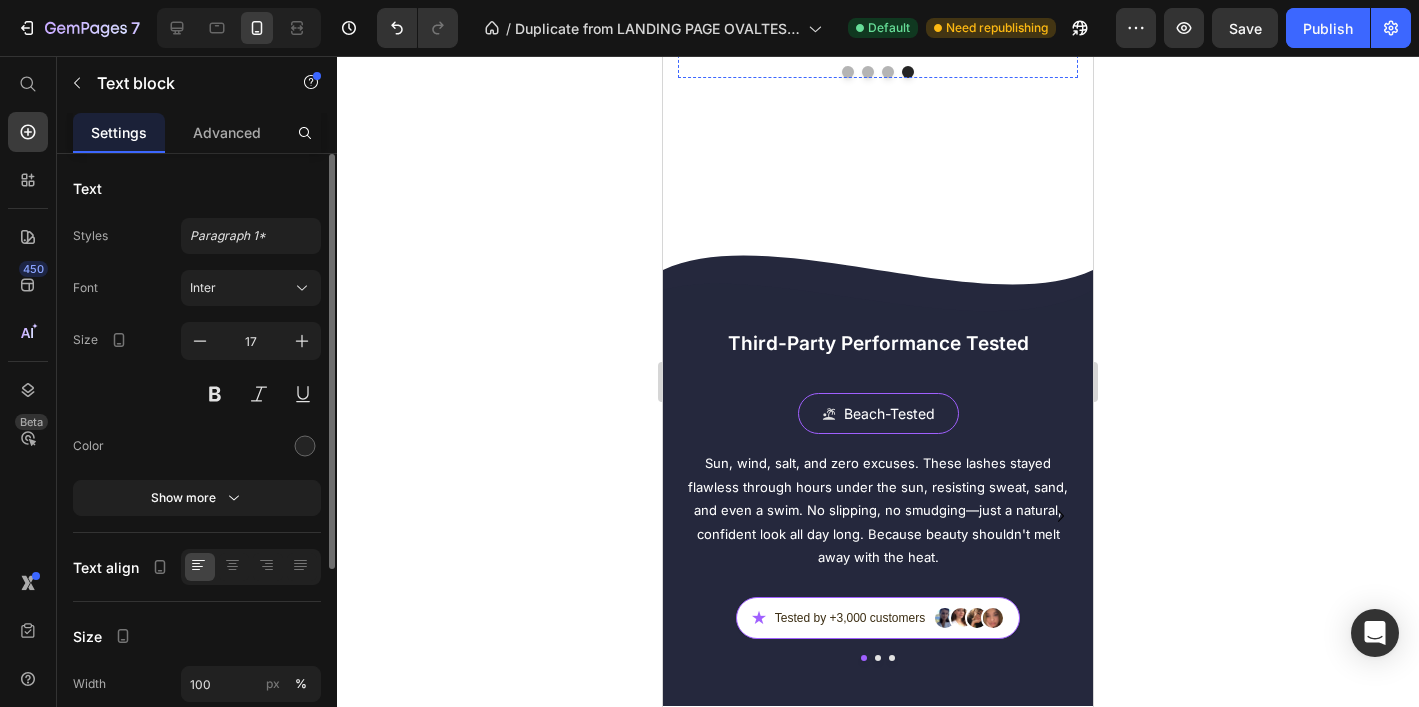 click 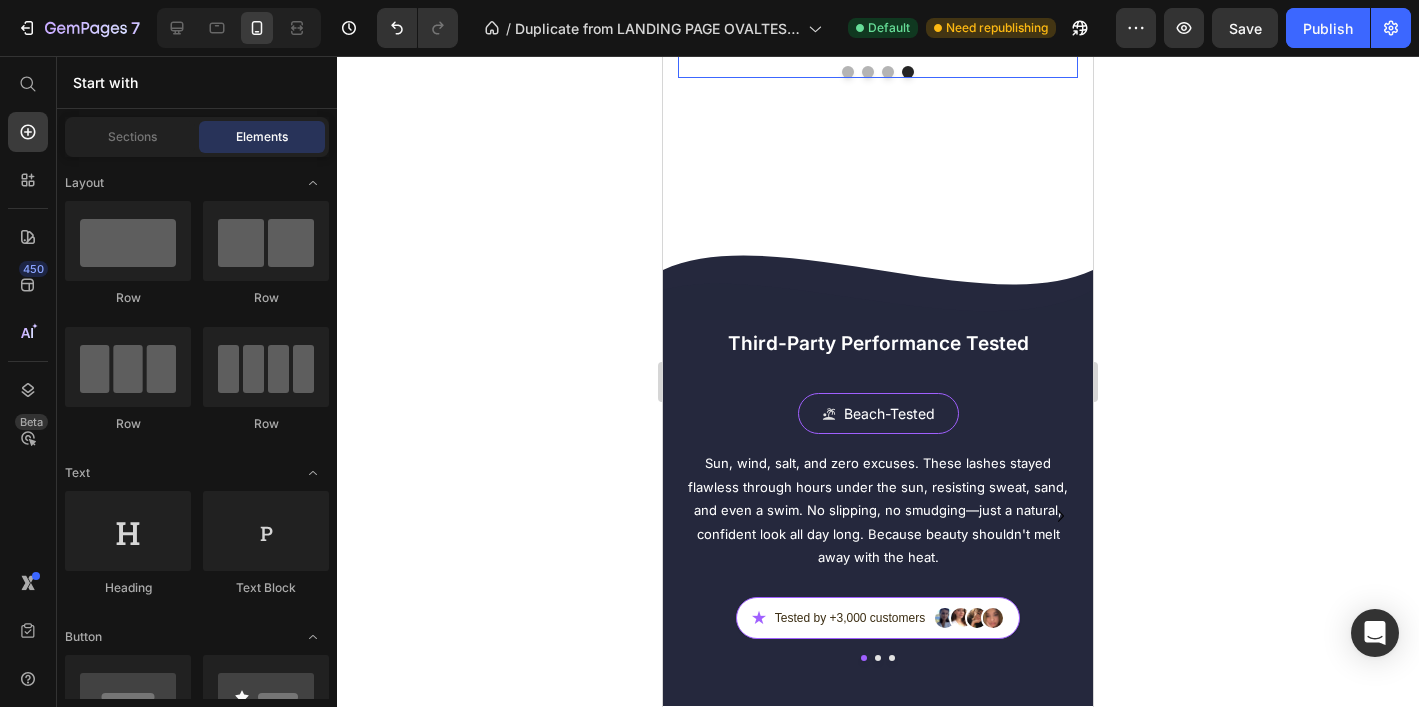 click at bounding box center (888, 72) 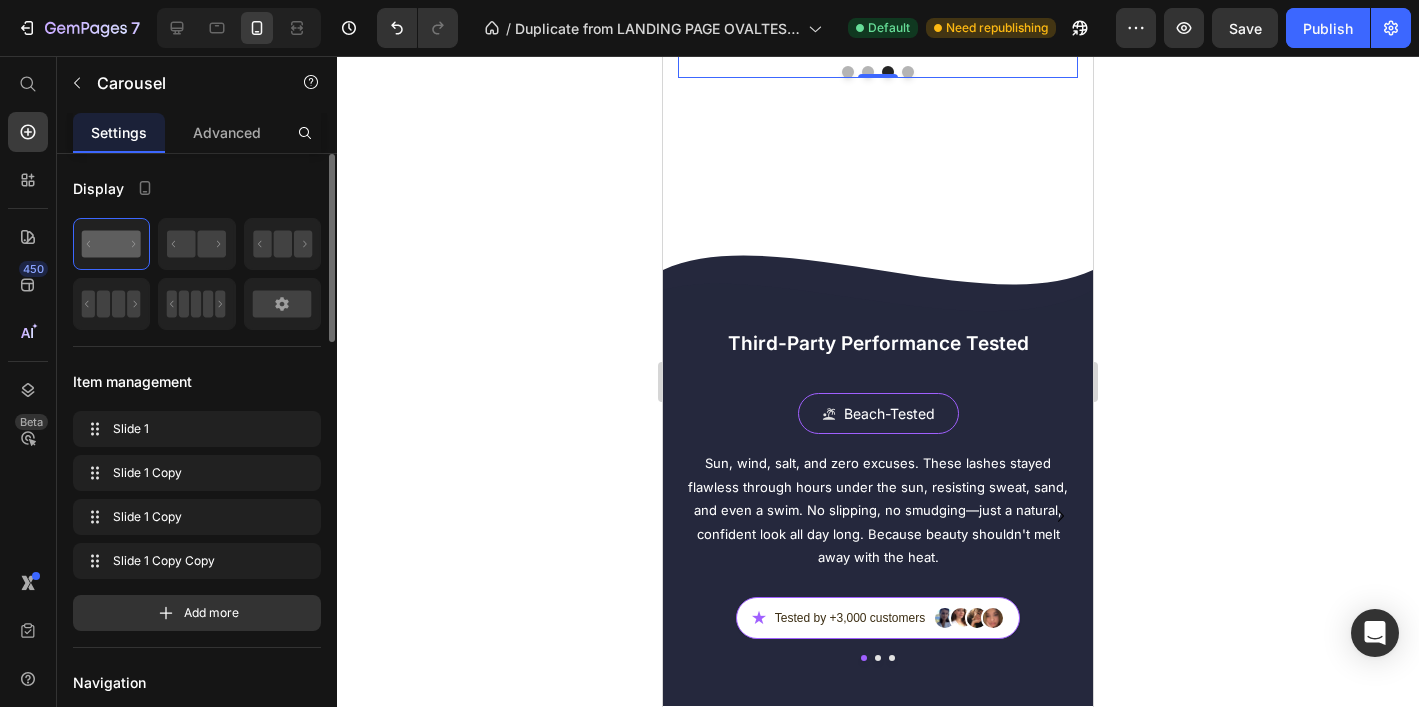 click at bounding box center (908, 72) 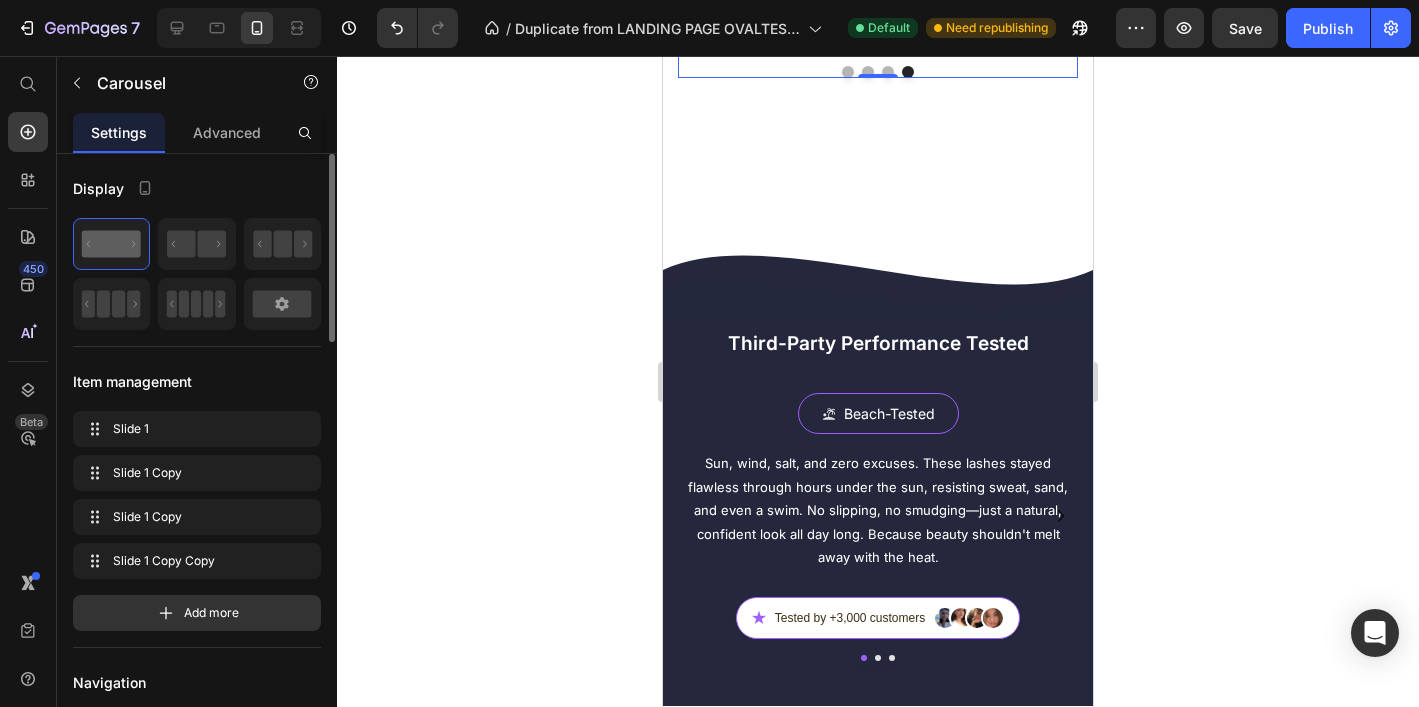 click at bounding box center (888, 72) 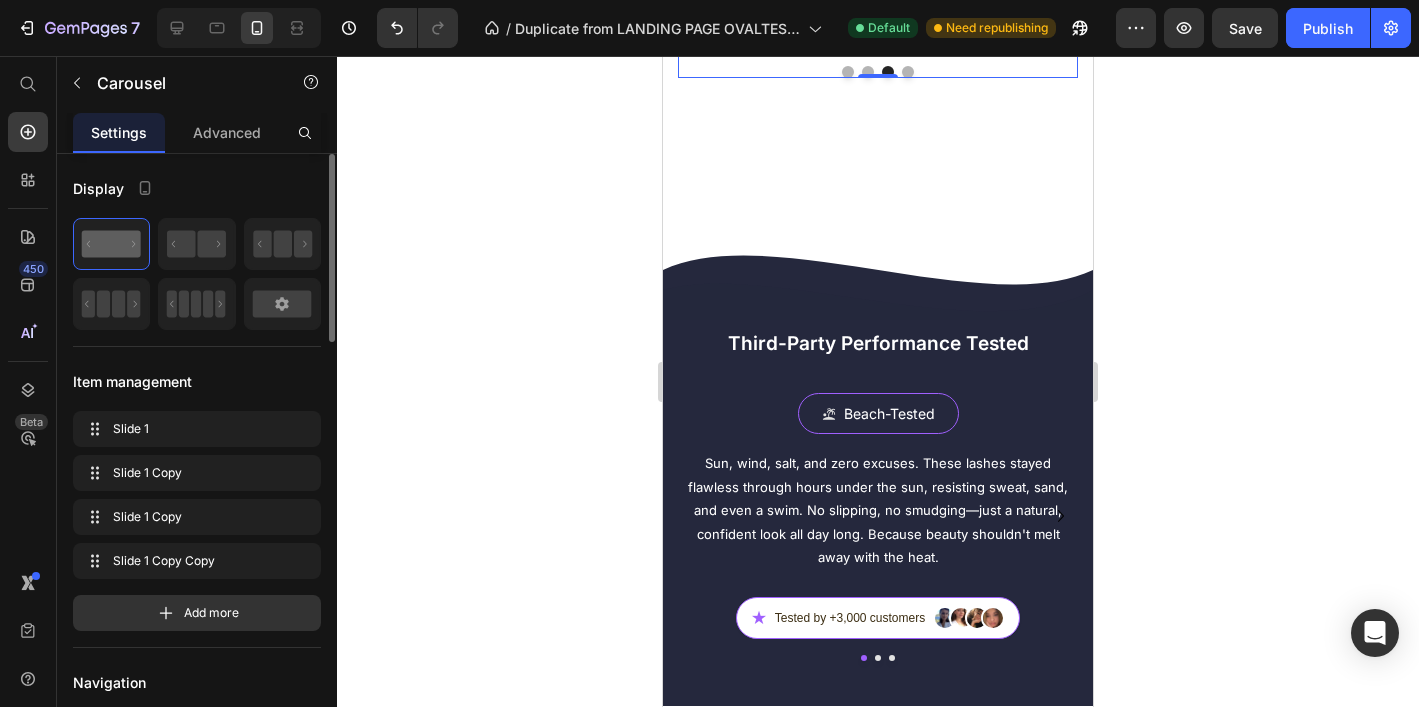 click at bounding box center (908, 72) 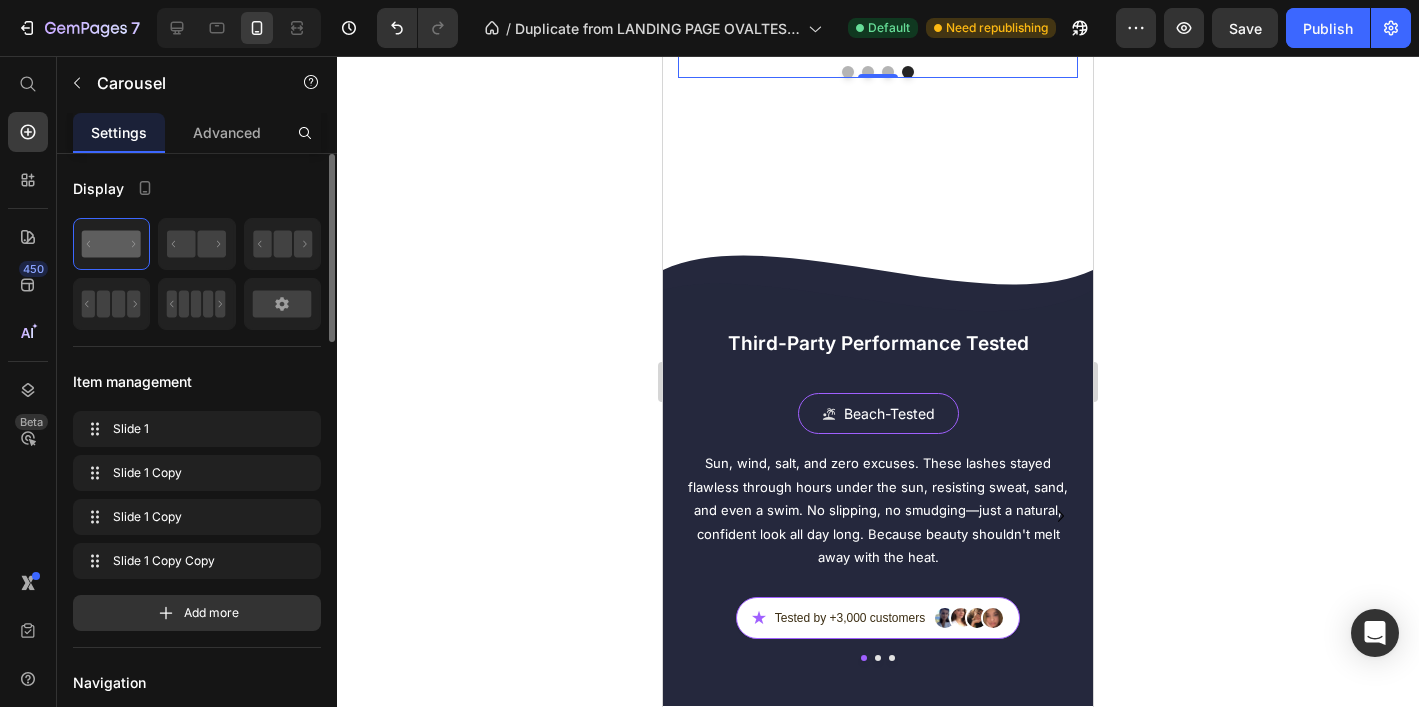 click on ""Delighted to find they are comfortable, easy to put on, and nice-looking. I have bunions and hammer toes. I was advised to try to EE wide and they actually work for me. And I can use them with my."" at bounding box center (878, -85) 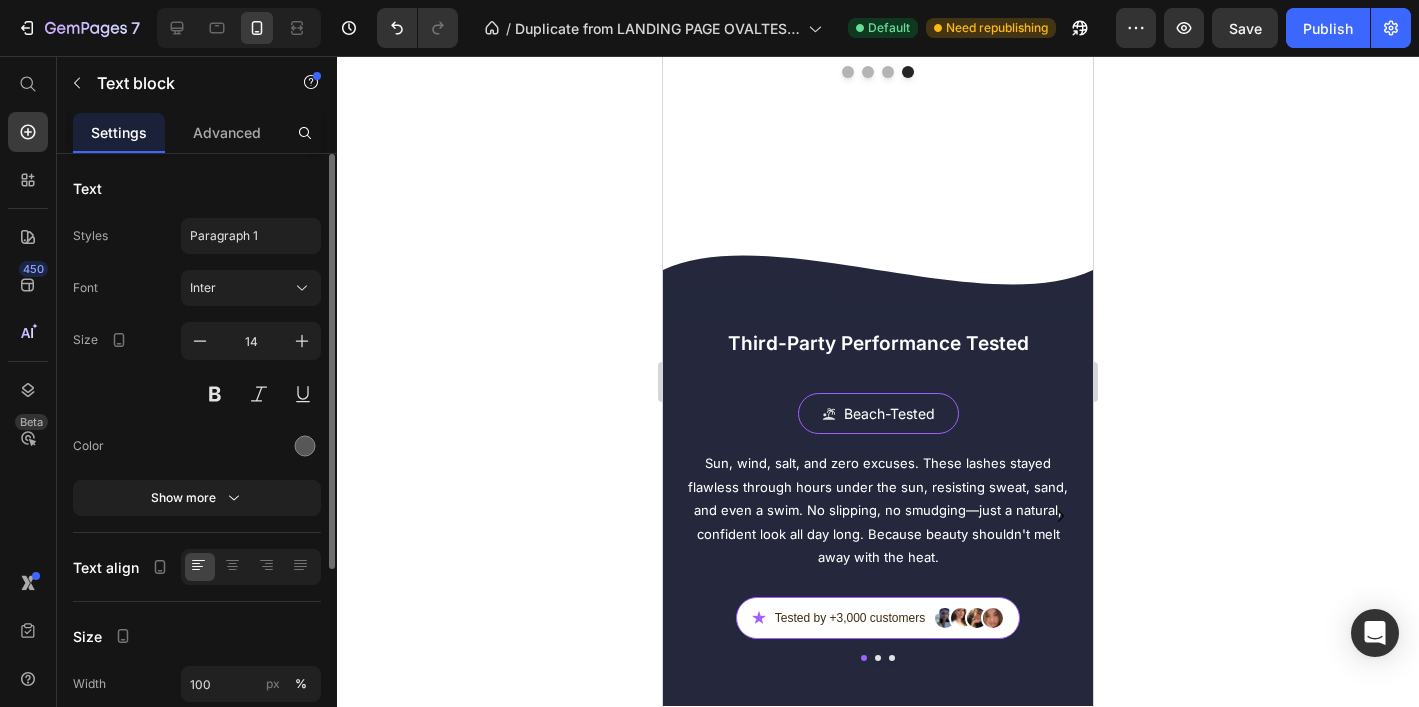 click on ""Delighted to find they are comfortable, easy to put on, and nice-looking. I have bunions and hammer toes. I was advised to try to EE wide and they actually work for me. And I can use them with my."" at bounding box center (878, -85) 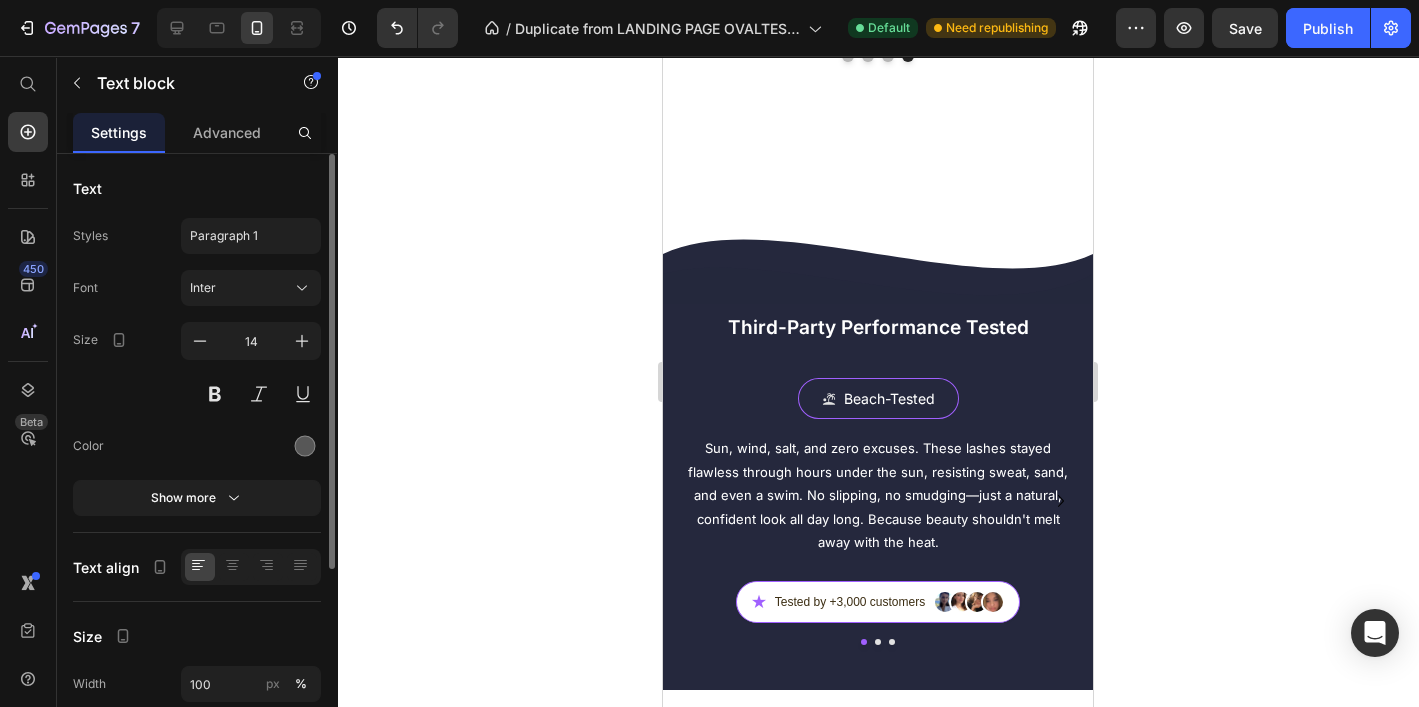 click 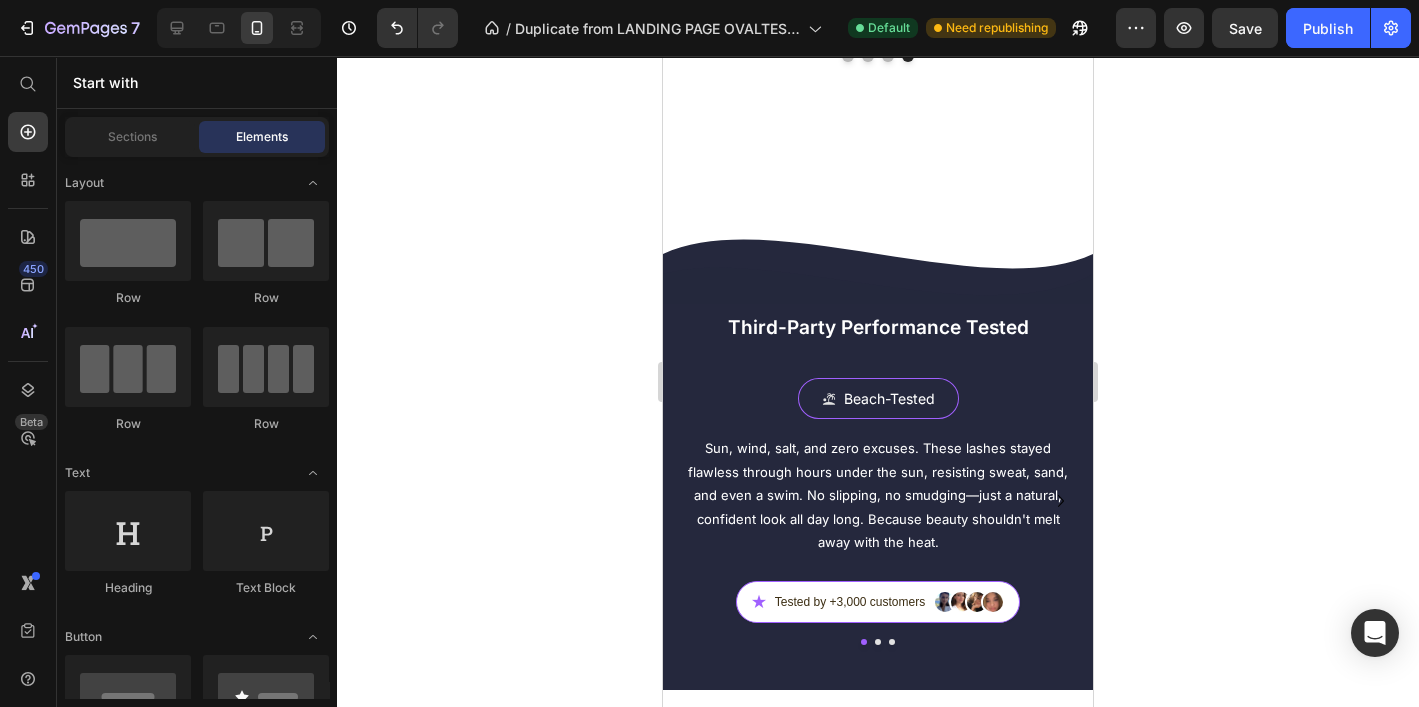 click on "- Travis J." at bounding box center (878, -44) 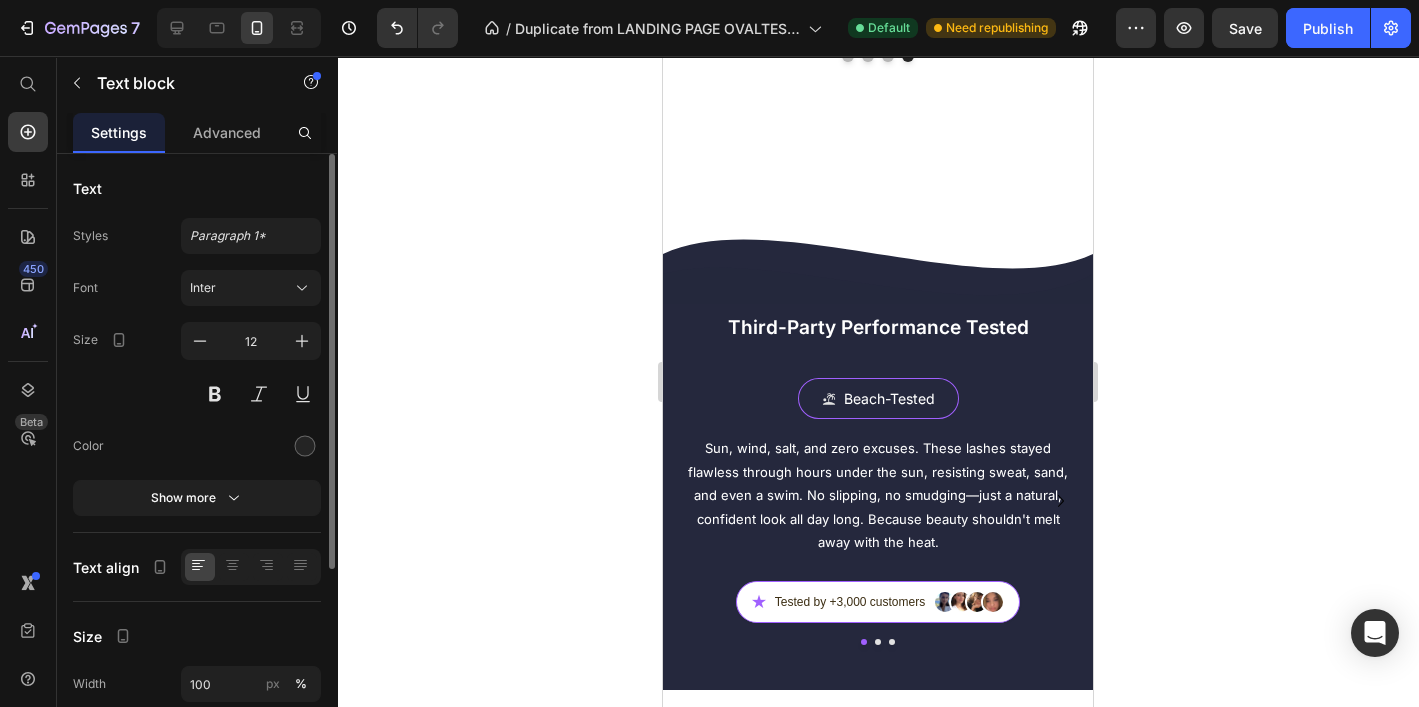 click on "- Travis J." at bounding box center [878, -44] 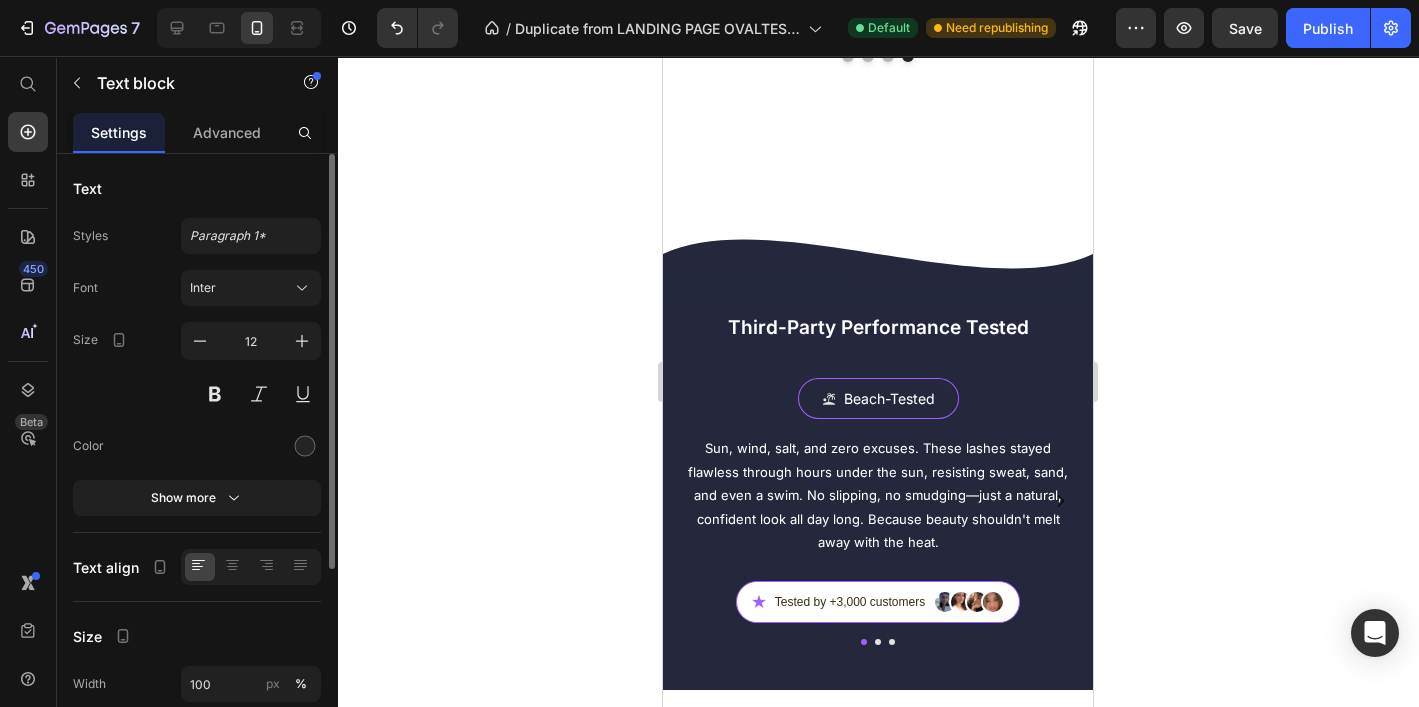 click 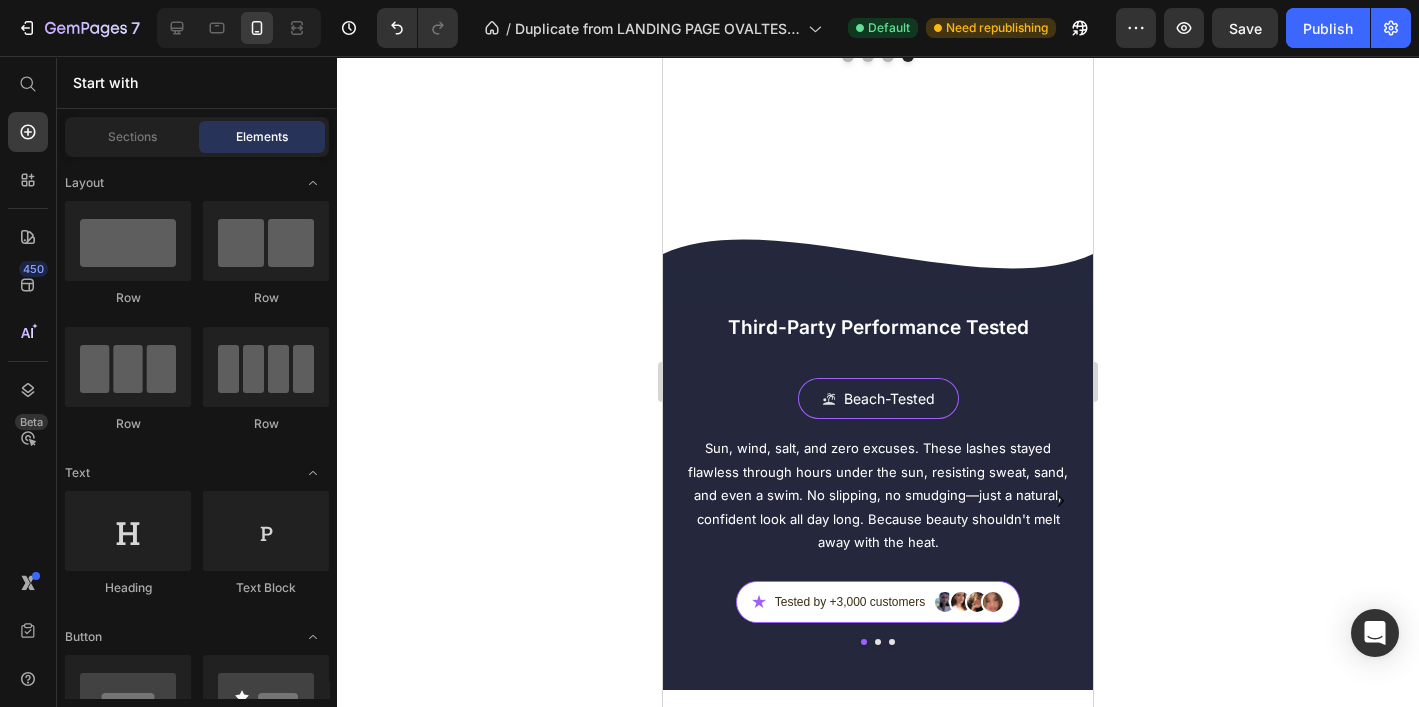 click on "[FIRST] [LAST]." at bounding box center (878, -44) 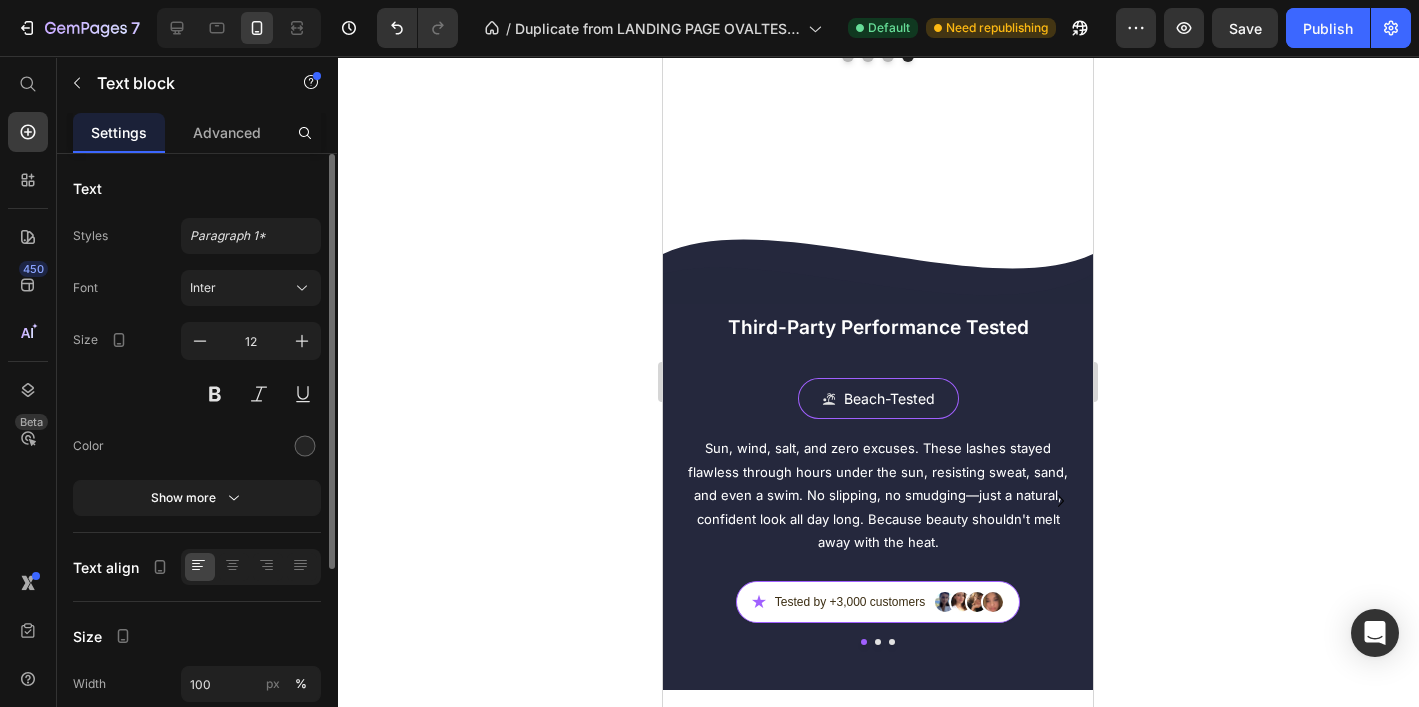 click at bounding box center (878, -26) 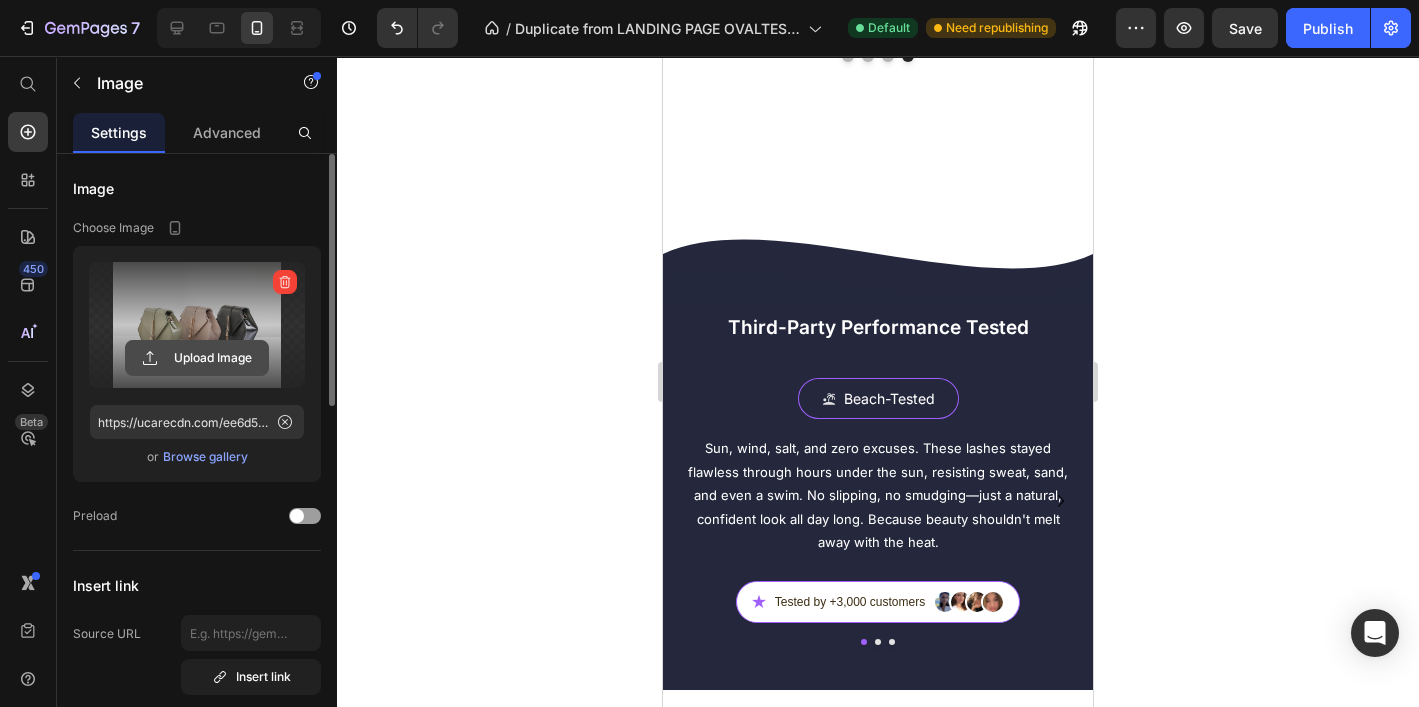 click 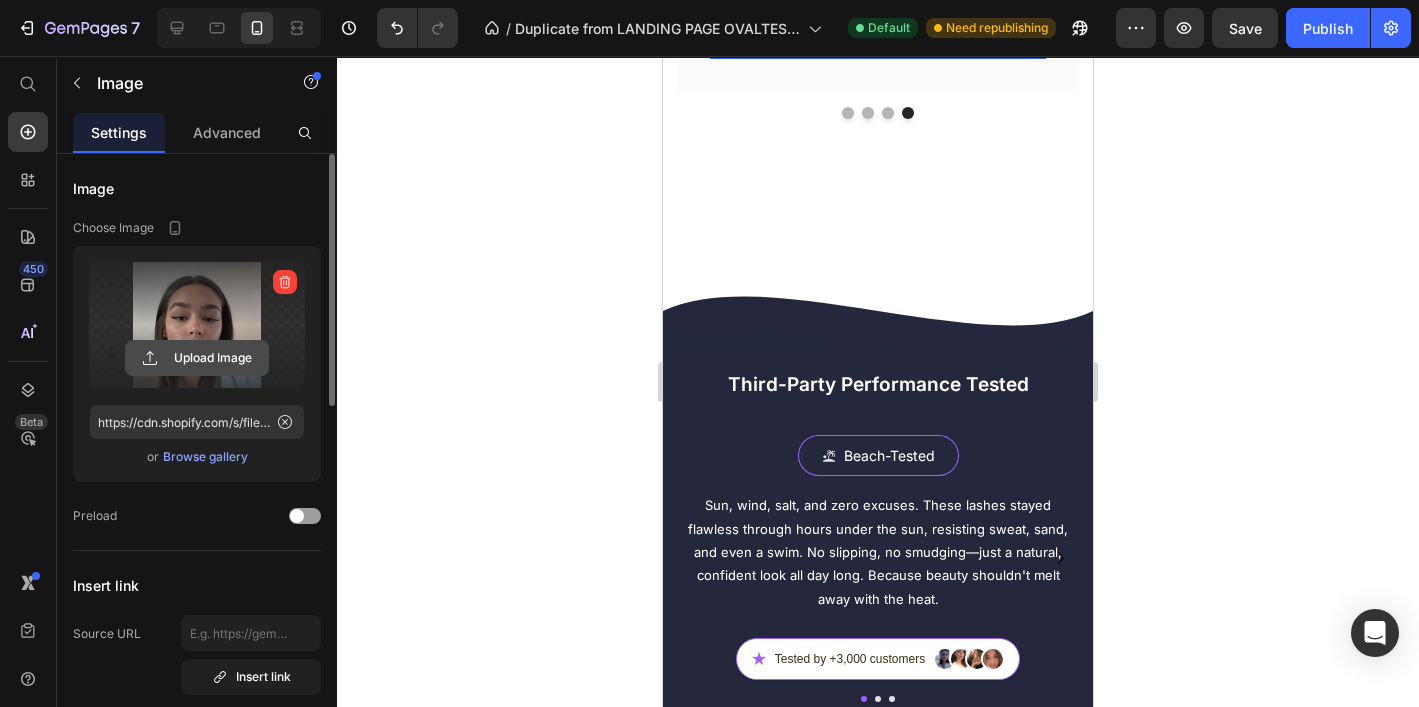 click 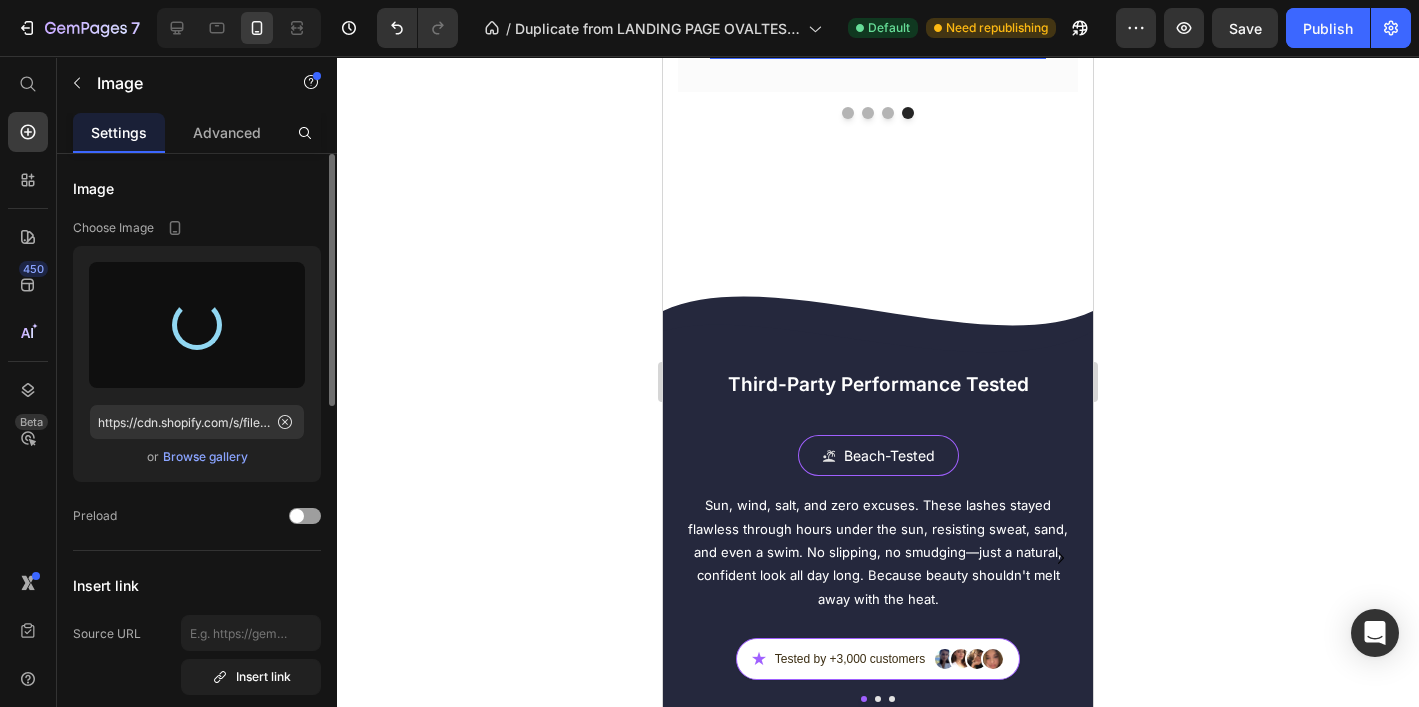 type on "https://cdn.shopify.com/s/files/1/0915/8452/8763/files/gempages_570620101087200071-7e8c7c1a-4653-49e9-82d4-79ec250d07a5.png" 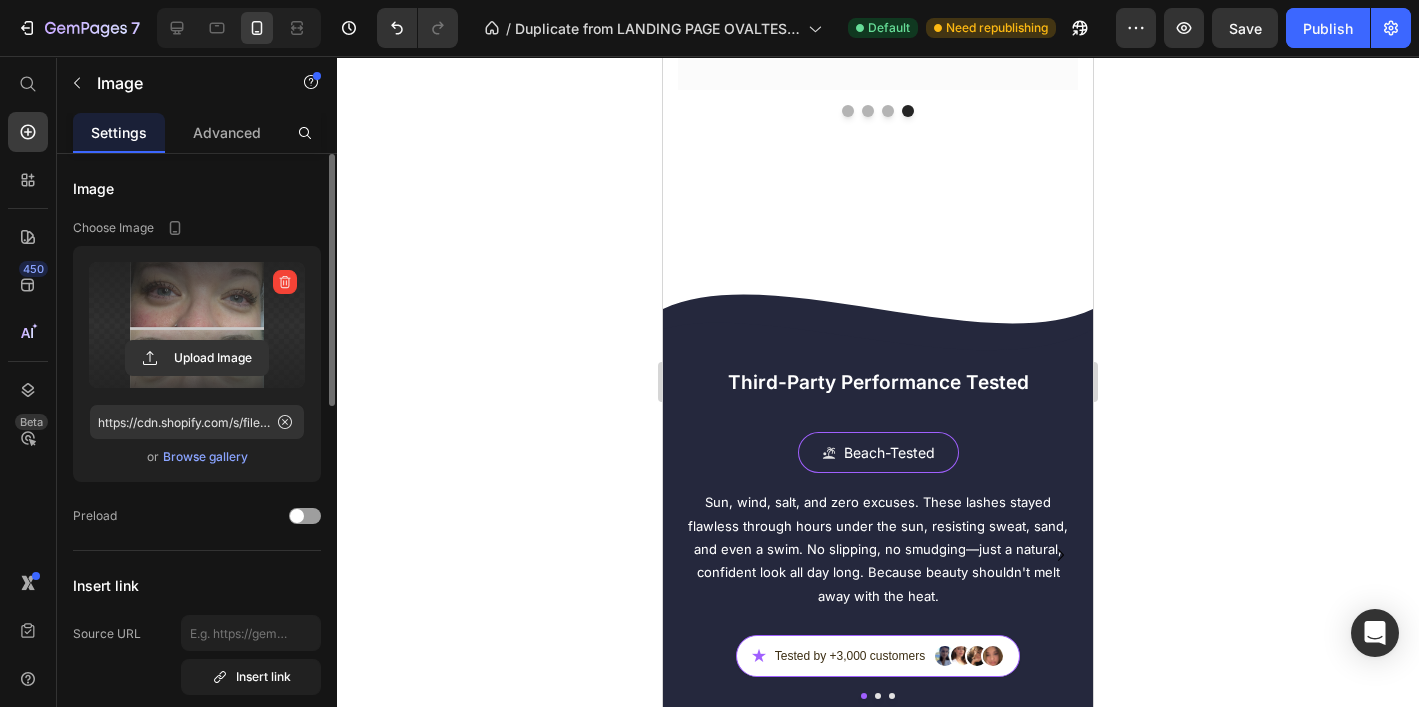 click 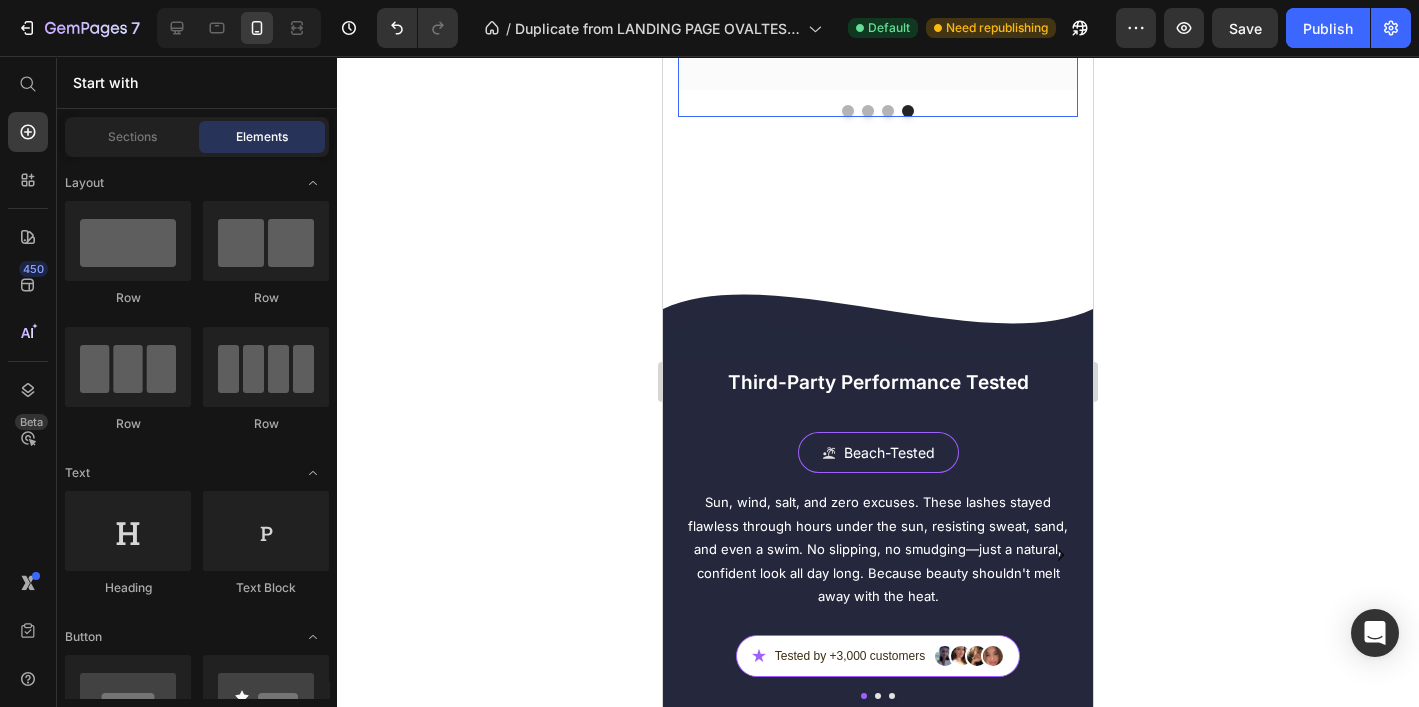 click on "Icon
Icon
Icon
Icon
Icon Row So Natural Text block My eyes are super sensitive and I can’t use lash glue. These are lightweight, comfortable, and I forget I’m even wearing them Text block Megan K. Text block Image Row" at bounding box center [878, -80] 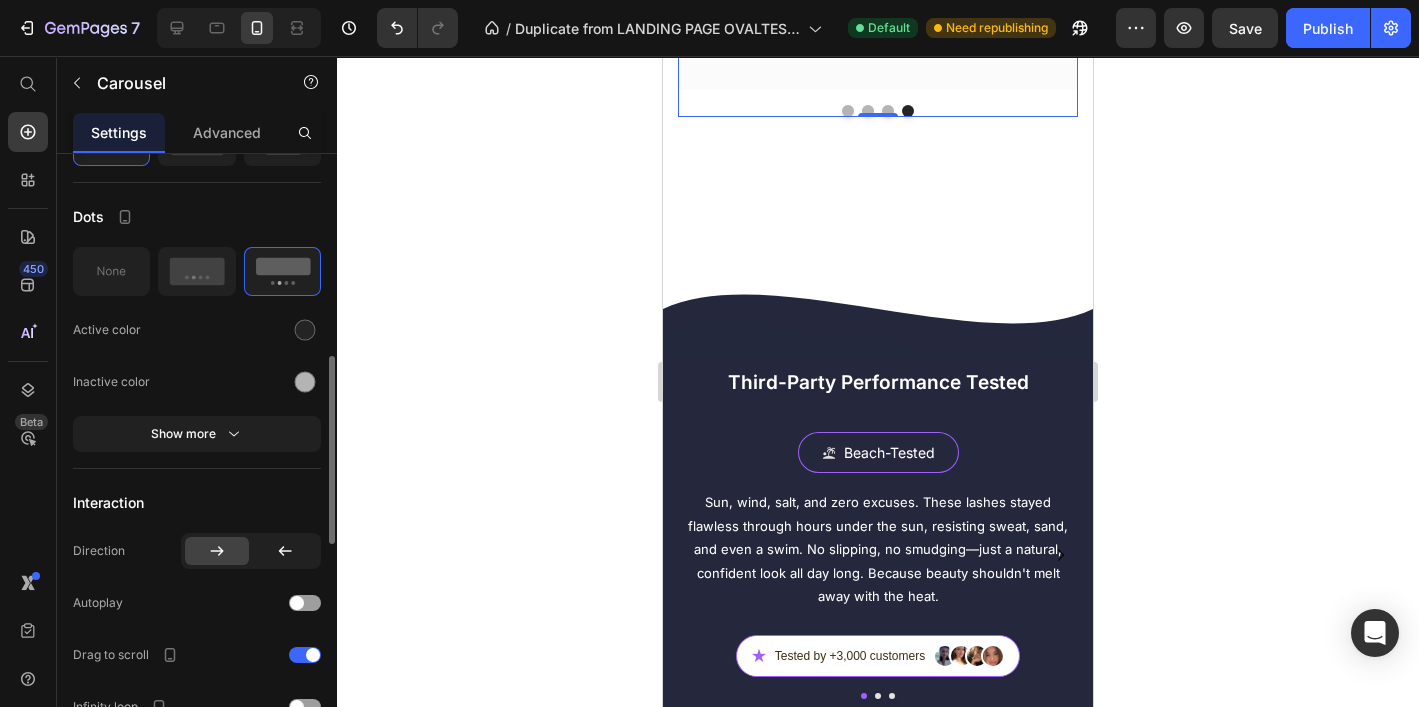 scroll, scrollTop: 593, scrollLeft: 0, axis: vertical 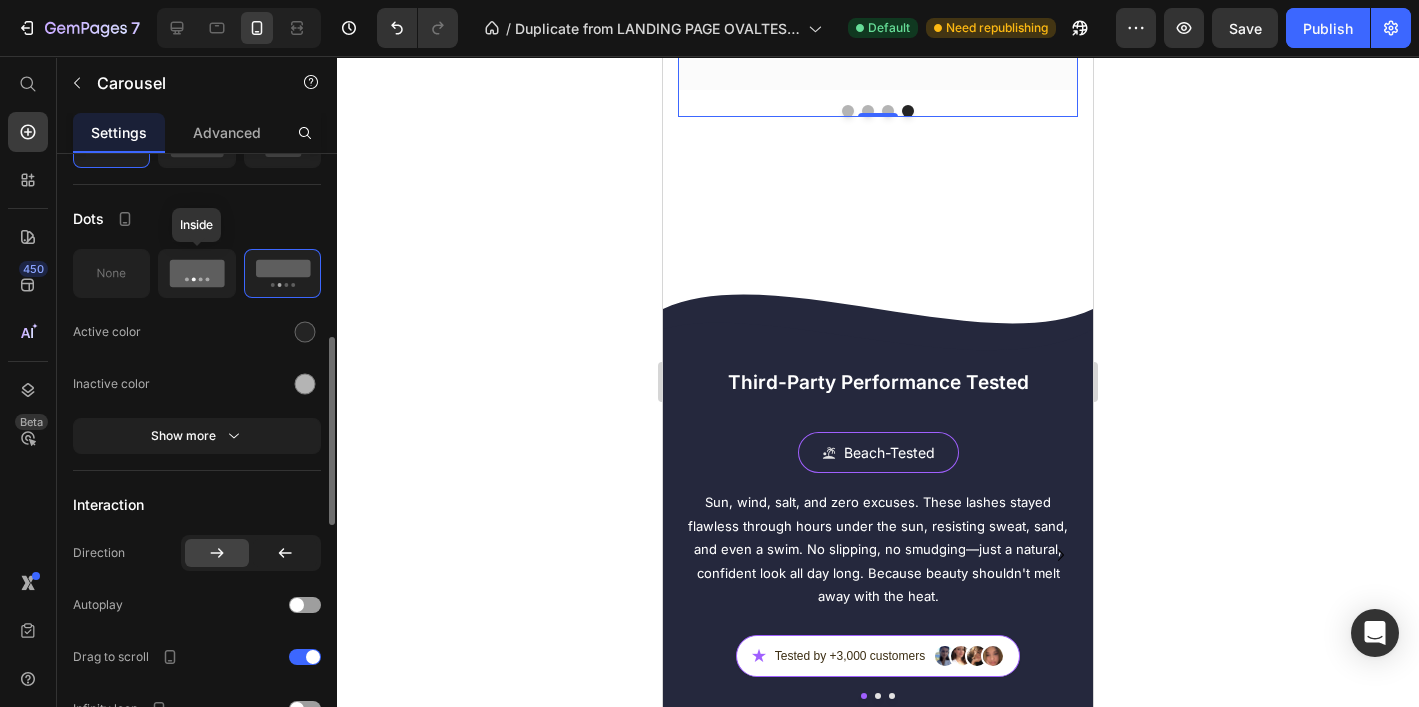 click 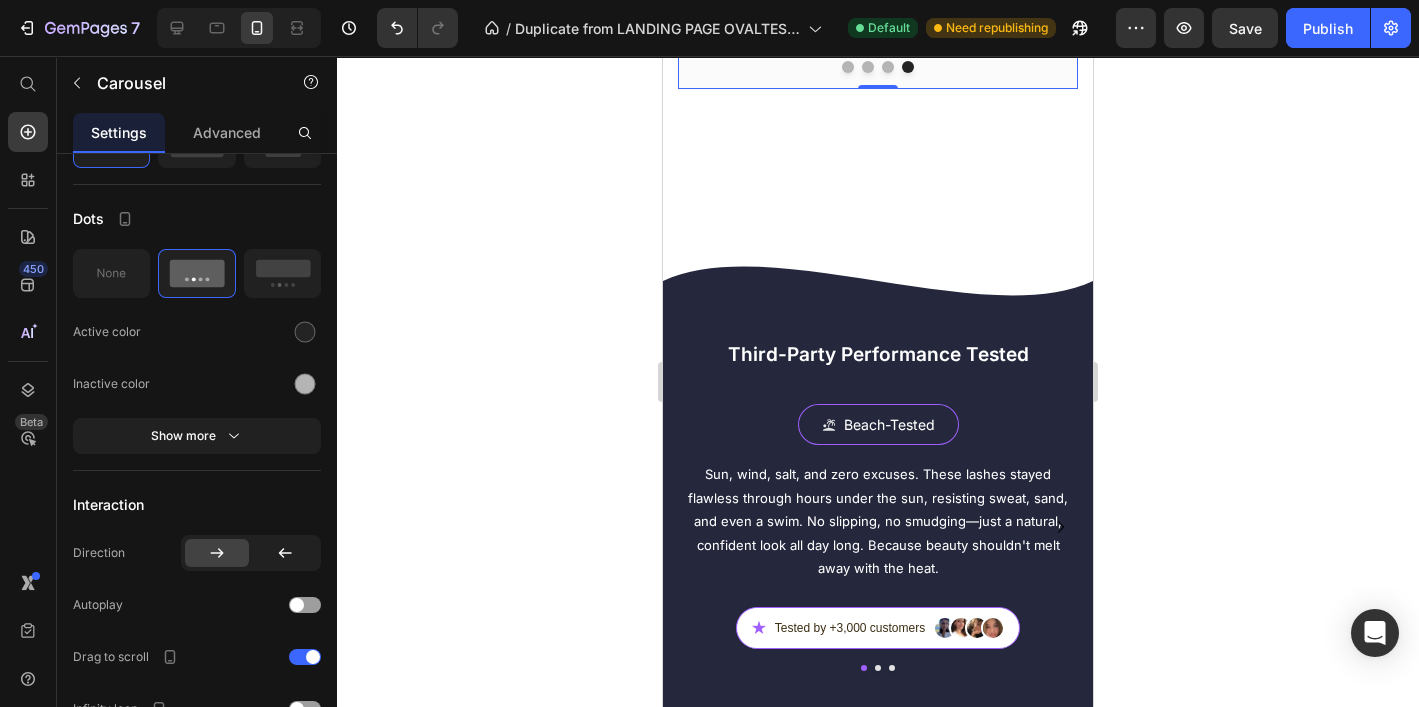click at bounding box center (848, 67) 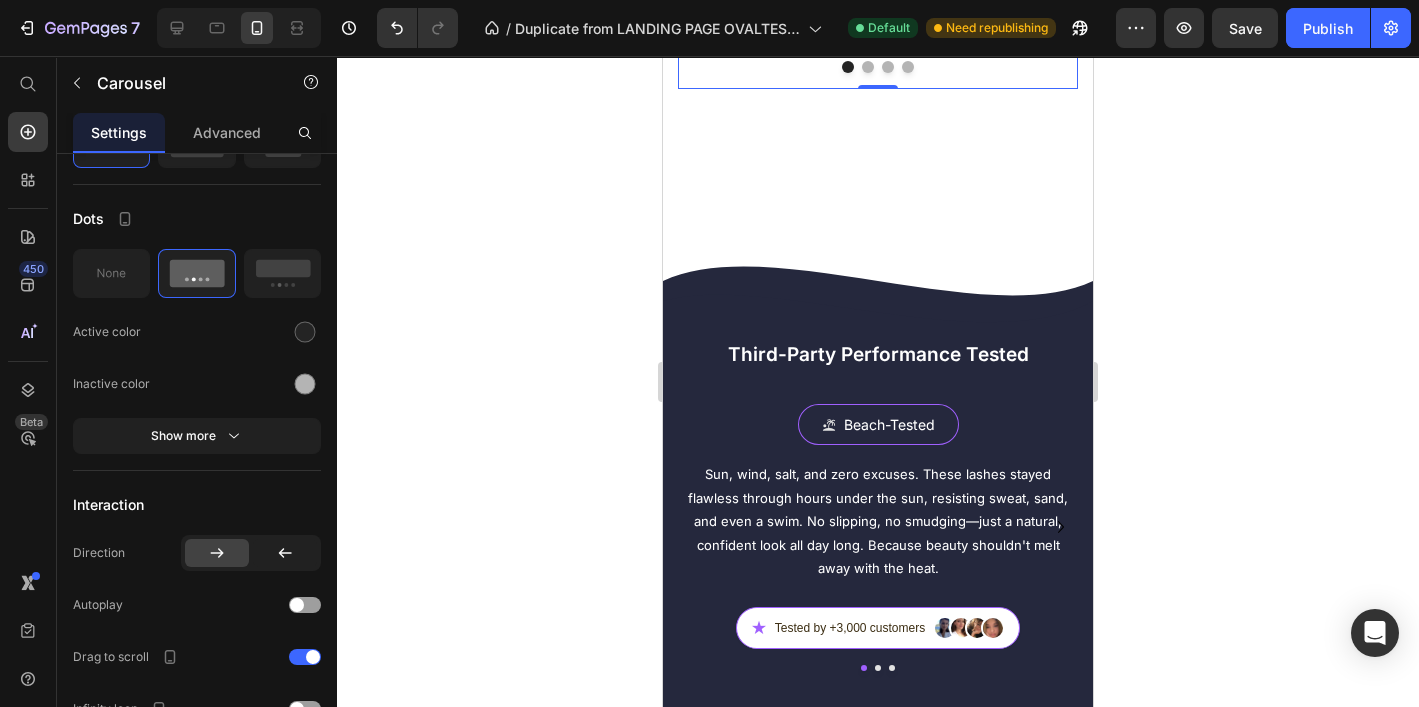 click at bounding box center [868, 67] 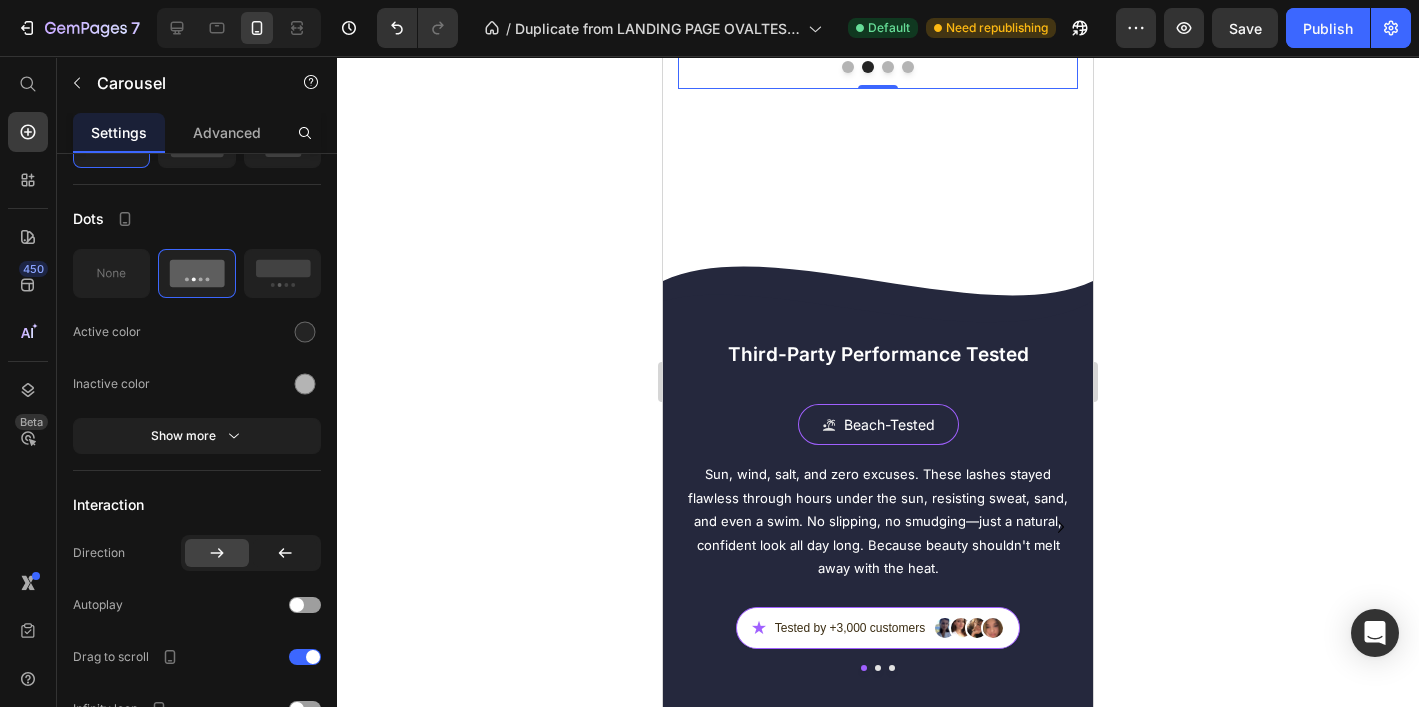 click at bounding box center (848, 67) 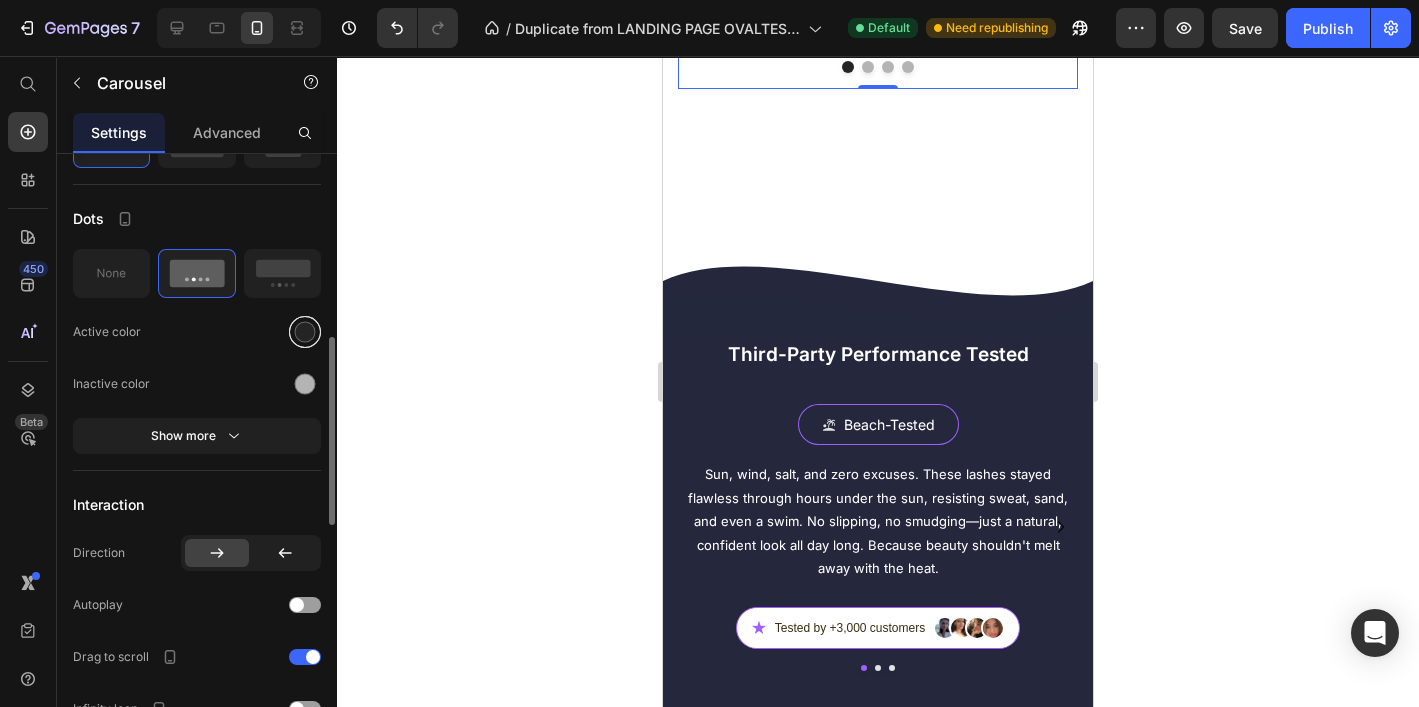 click at bounding box center (305, 331) 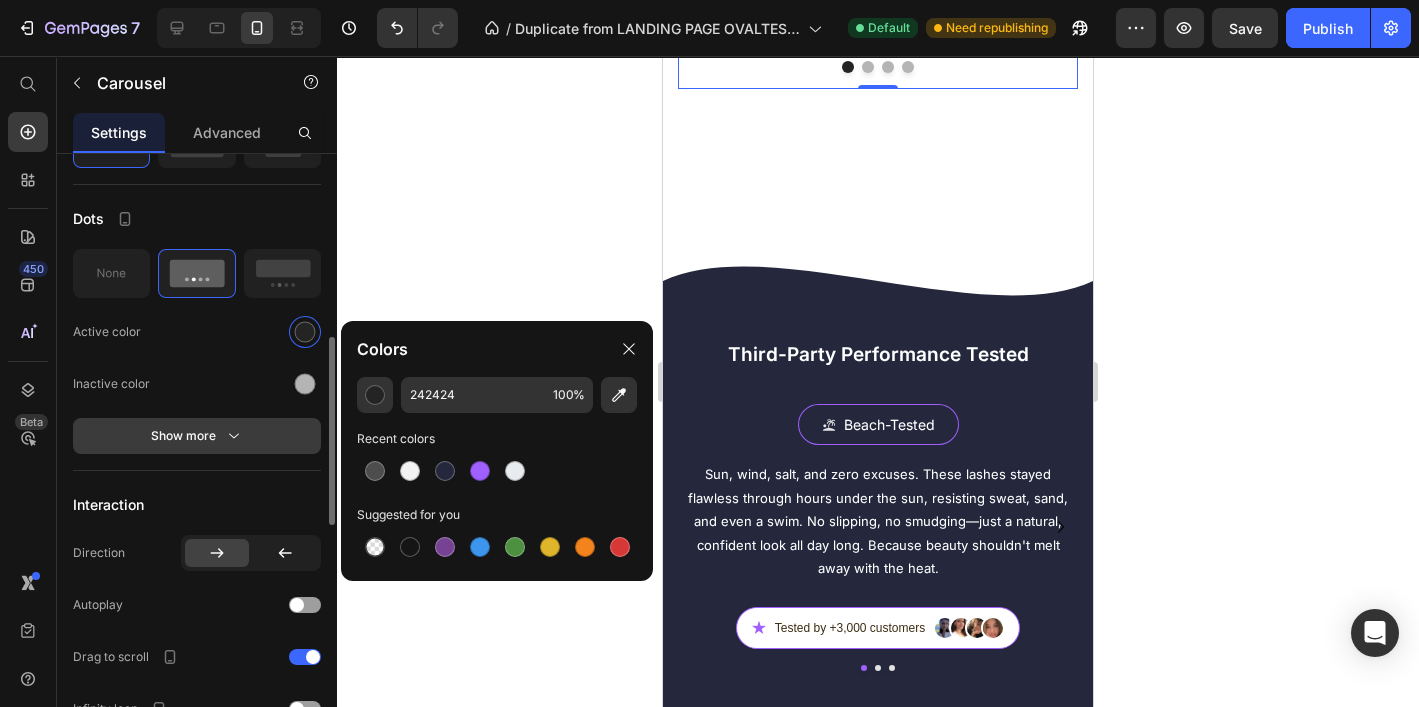 drag, startPoint x: 471, startPoint y: 477, endPoint x: 271, endPoint y: 434, distance: 204.57028 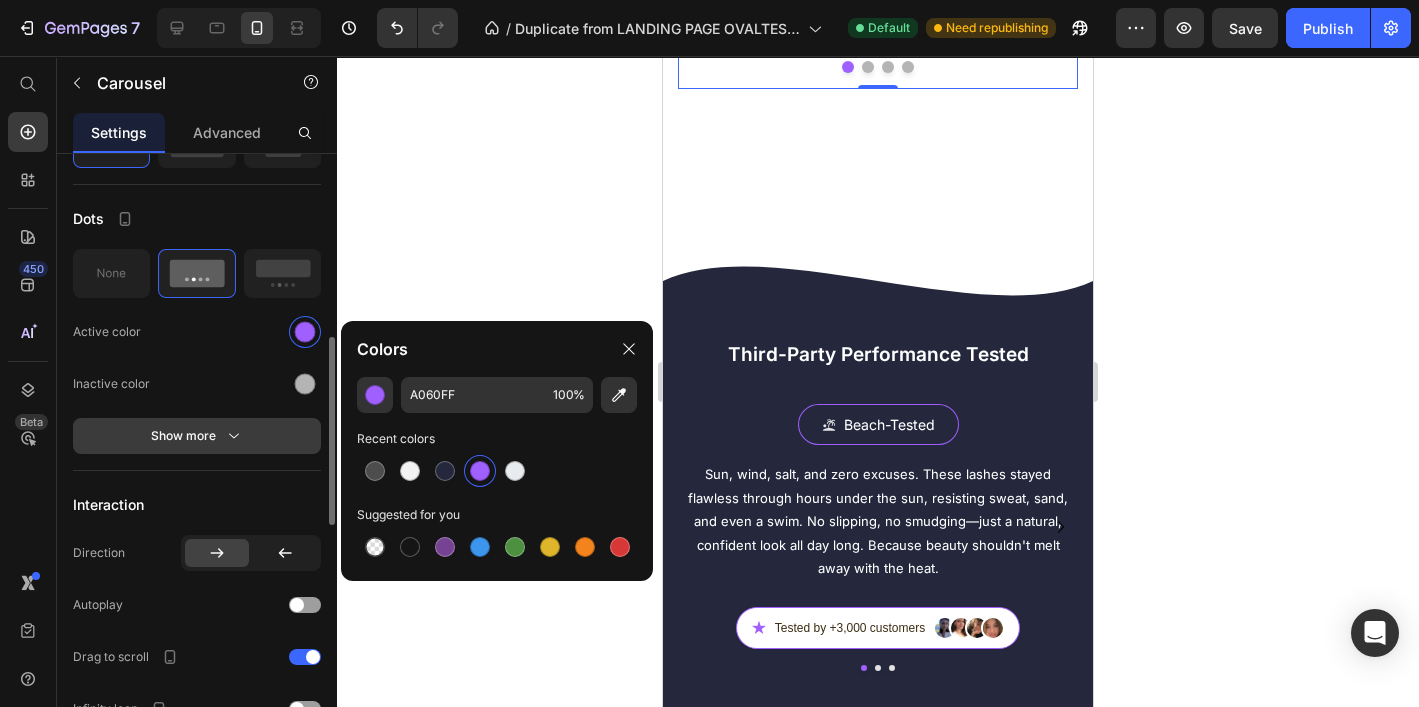click on "Show more" at bounding box center (197, 436) 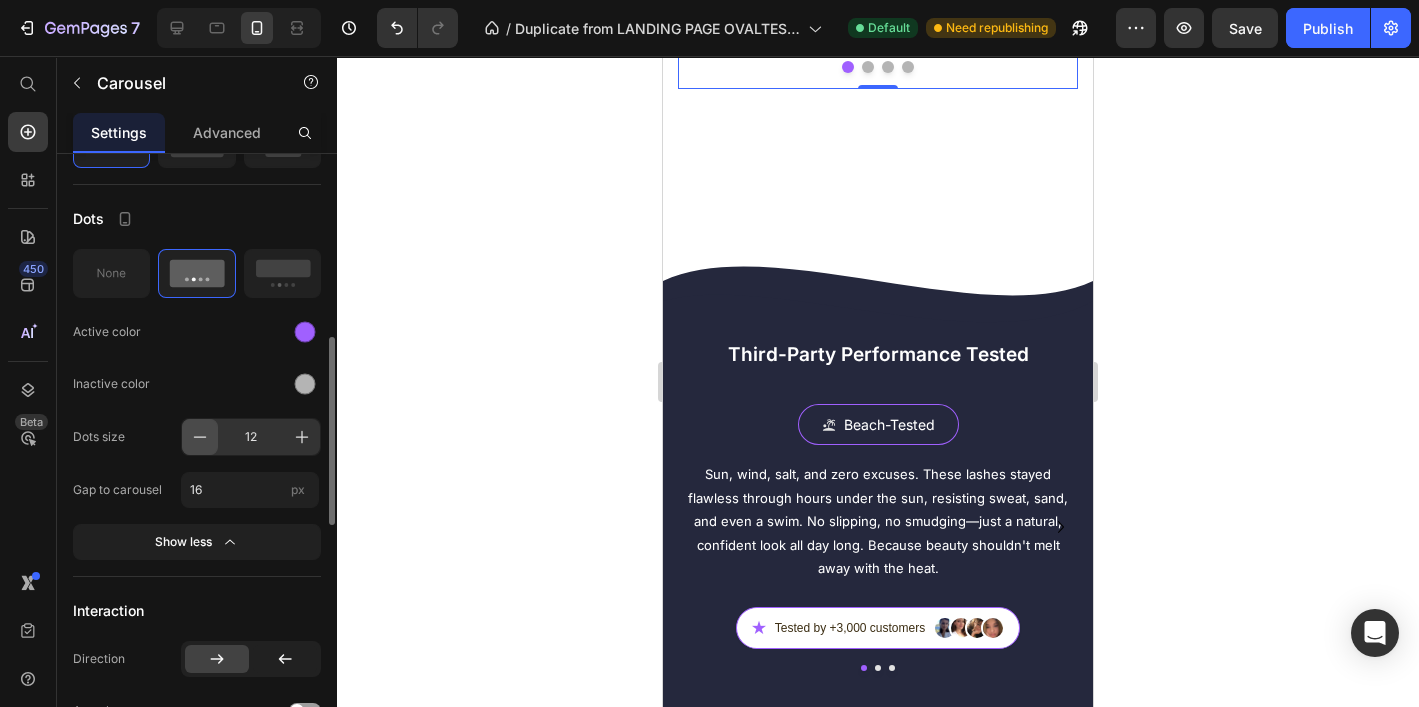 click 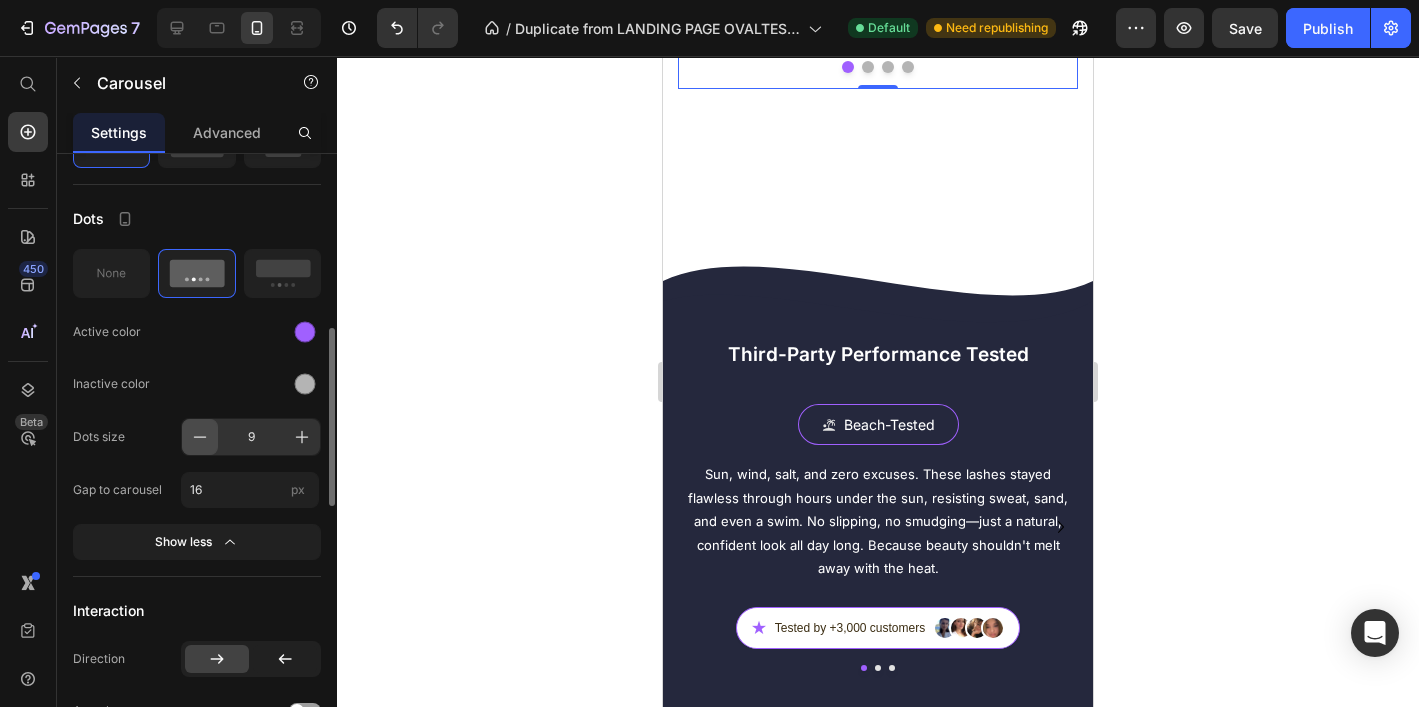 click 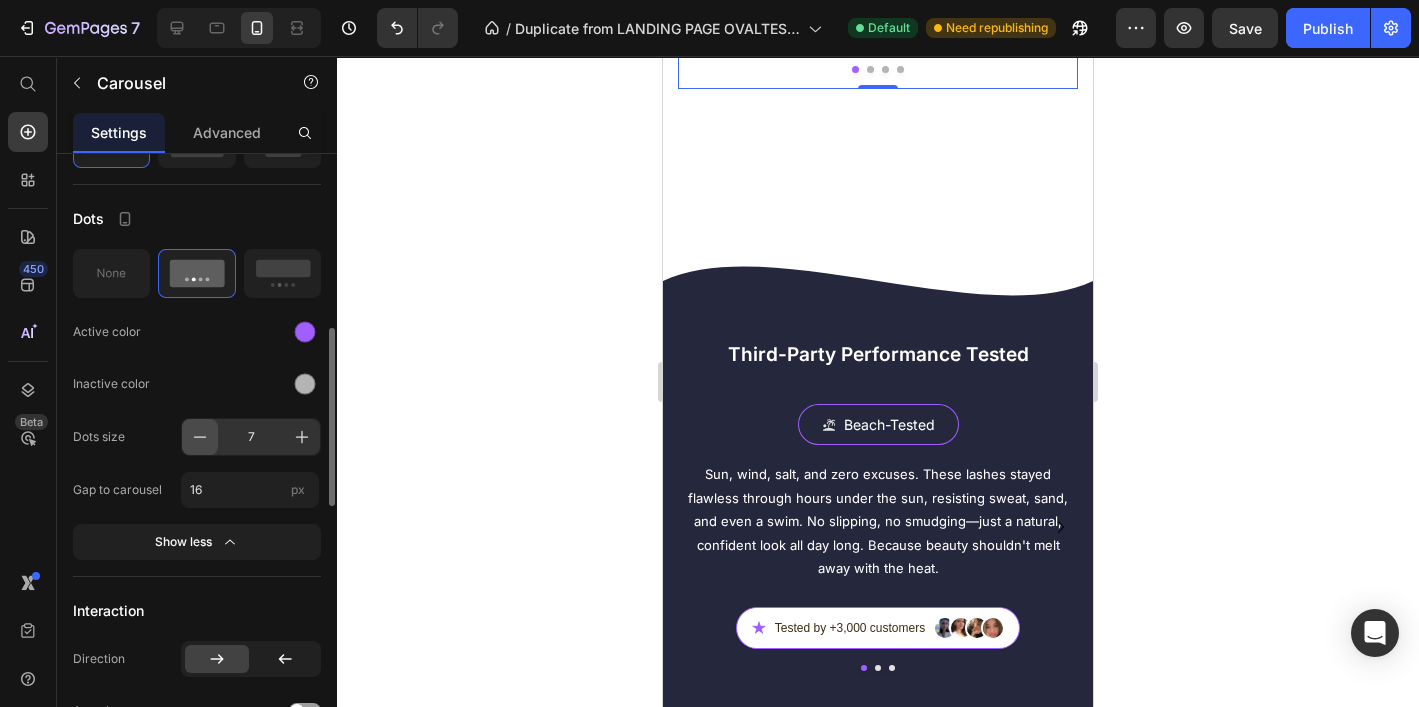 click 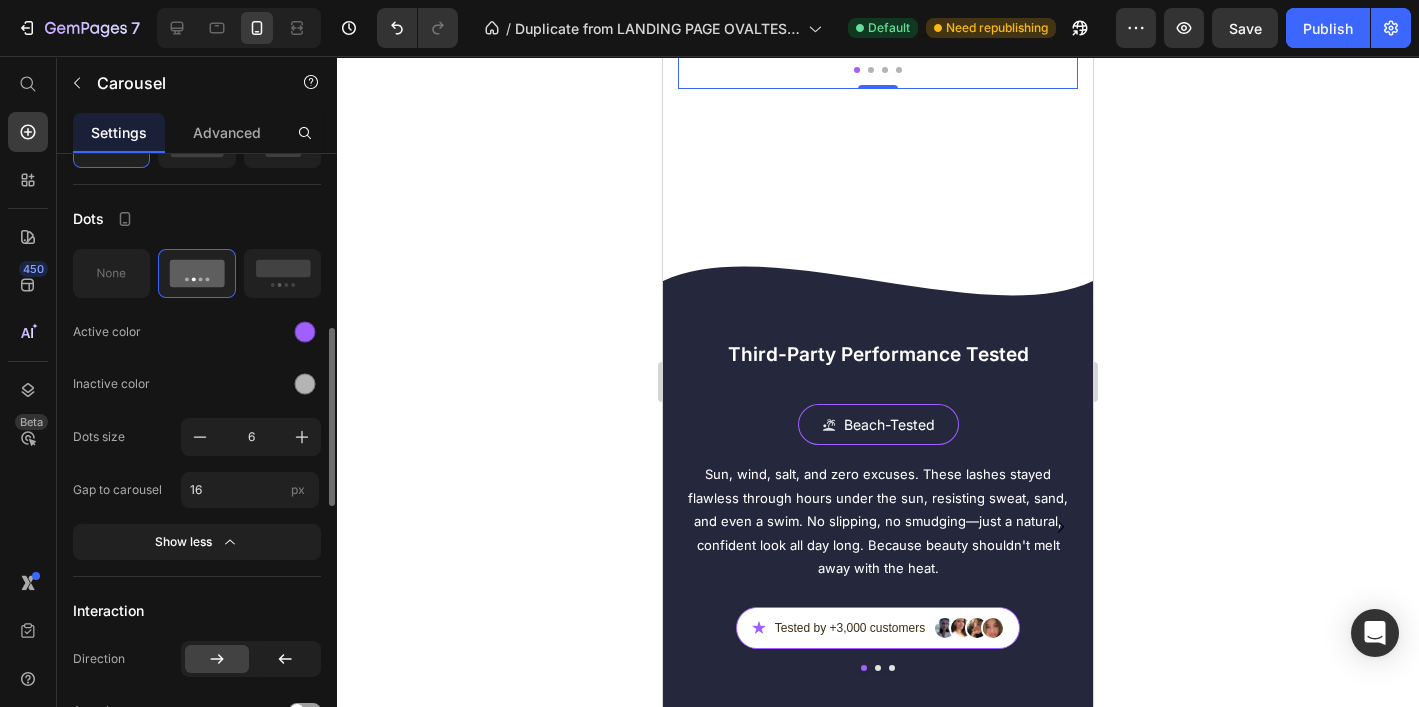 click on "Inactive color" 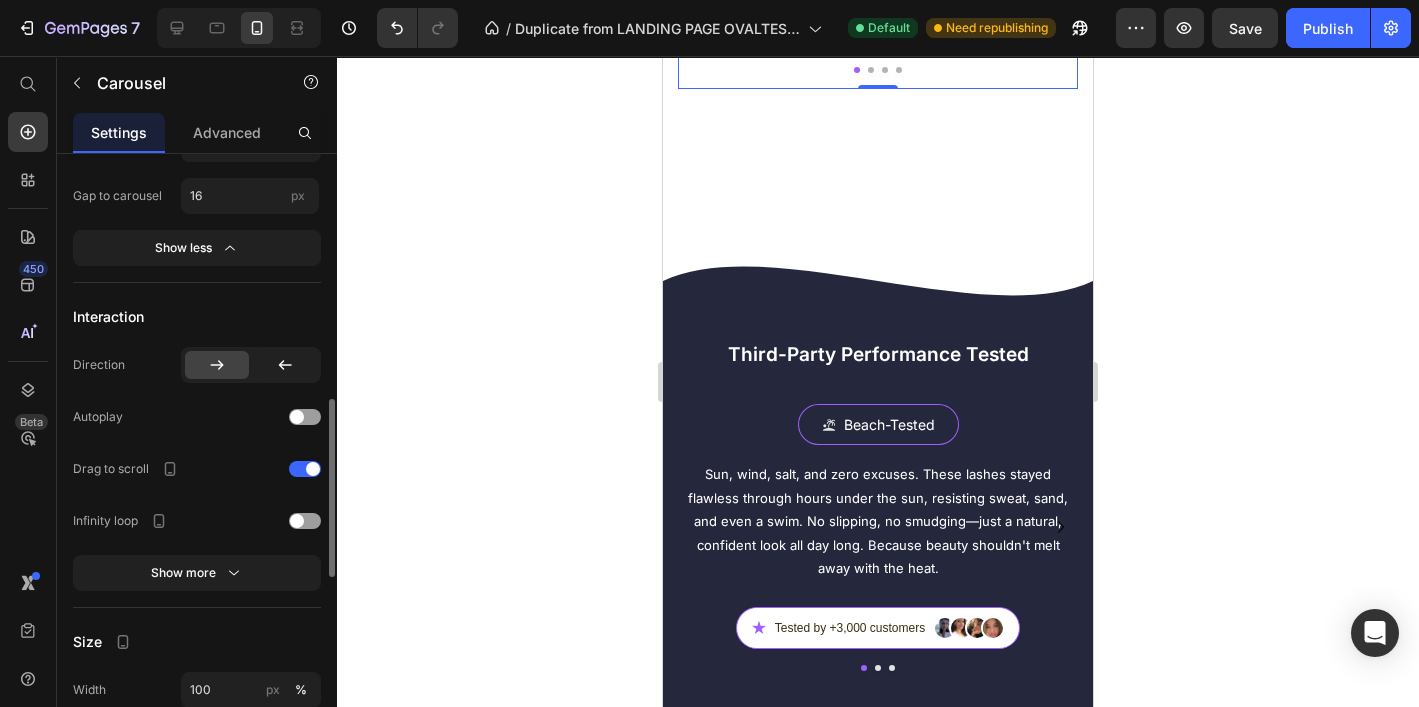 scroll, scrollTop: 912, scrollLeft: 0, axis: vertical 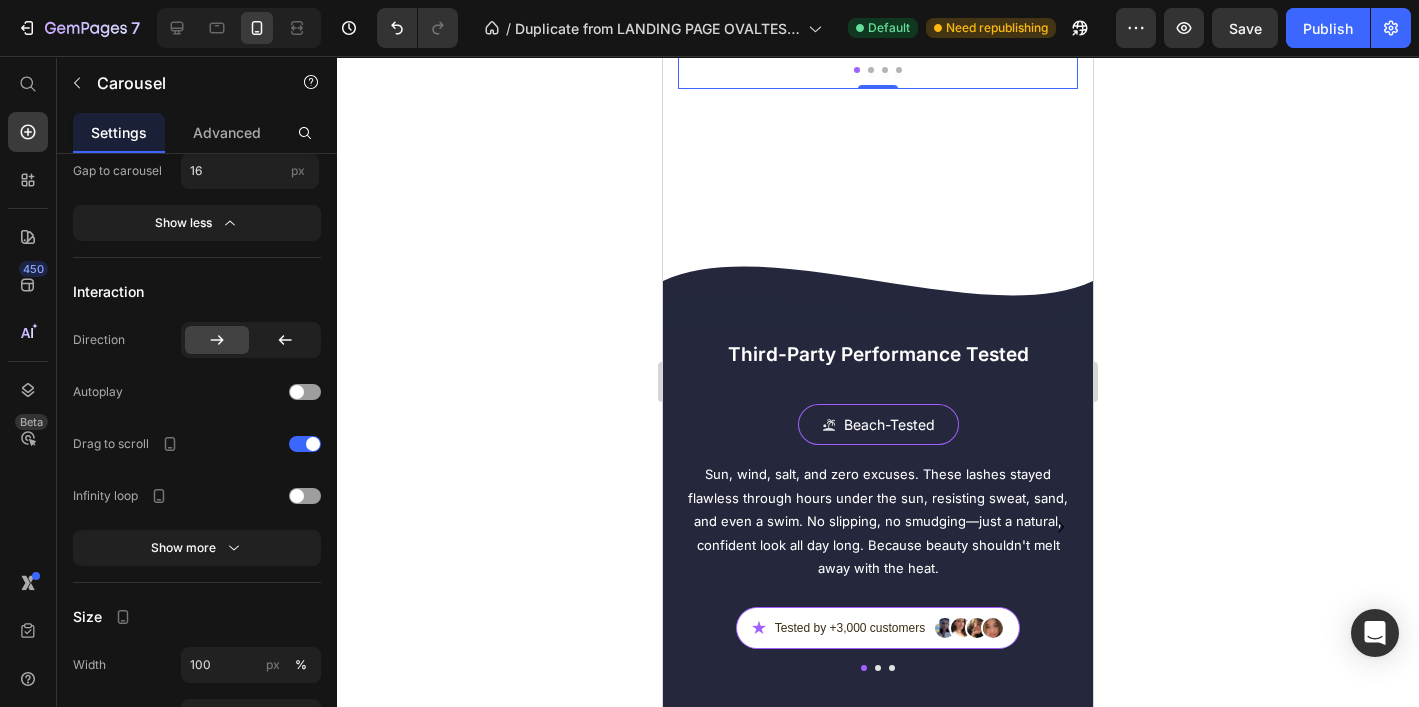 click on "used to struggle with glue-on lashes every time I had an event. Now it literally takes me five seconds. No mess, no stress, and they actually stay on." at bounding box center (878, -98) 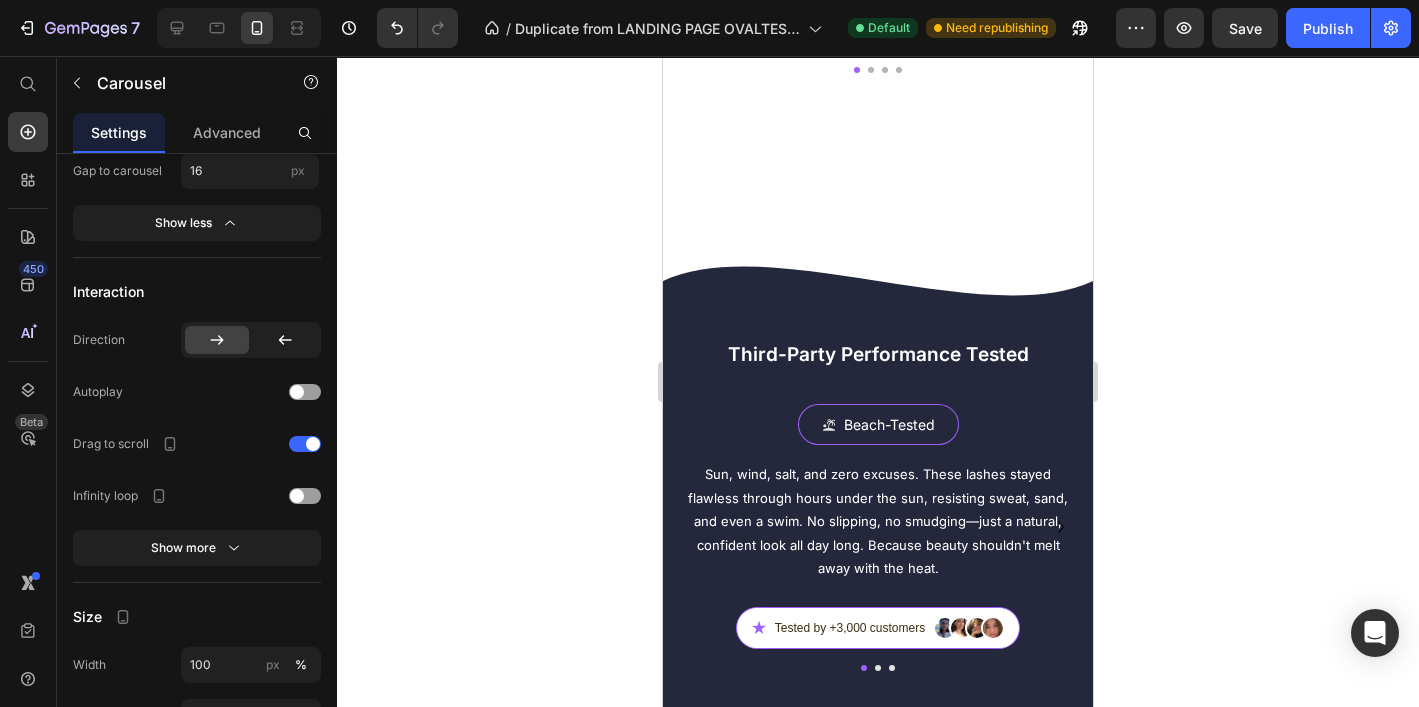 scroll, scrollTop: 0, scrollLeft: 0, axis: both 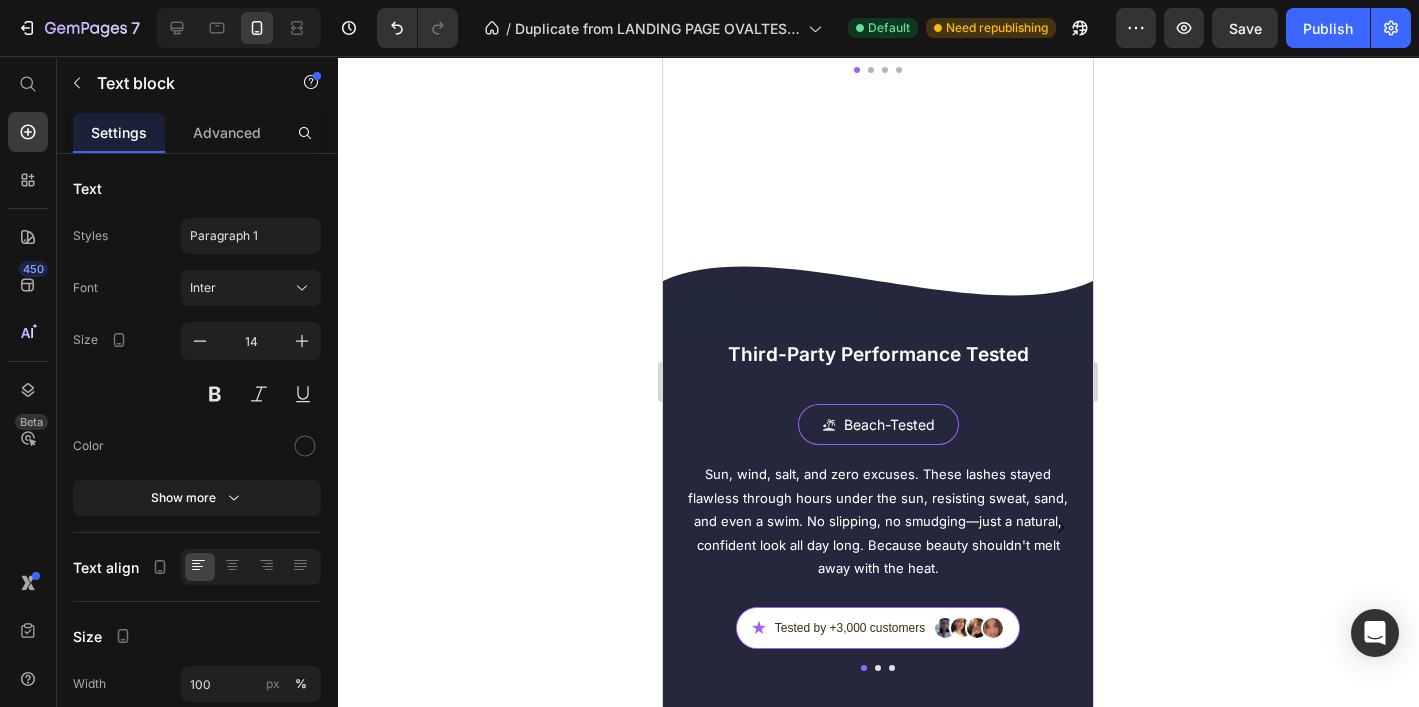 click 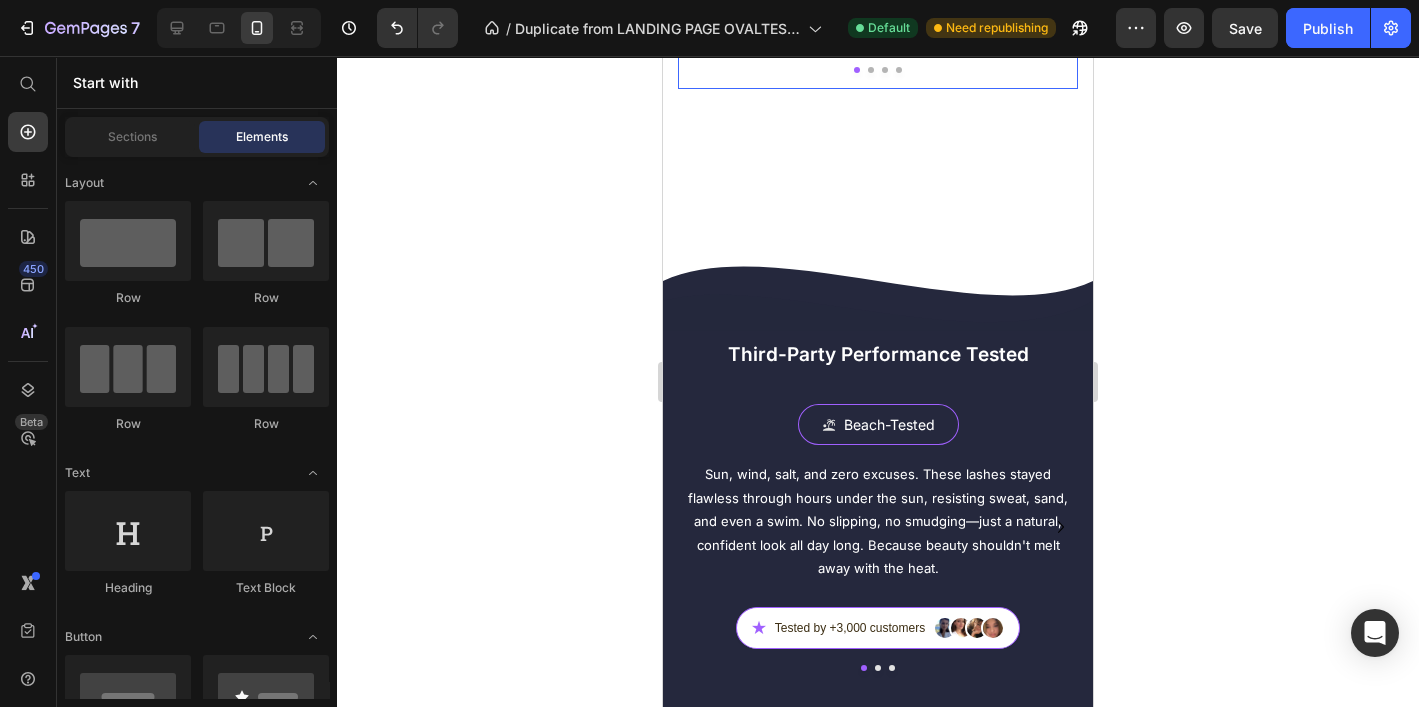 click at bounding box center [871, 70] 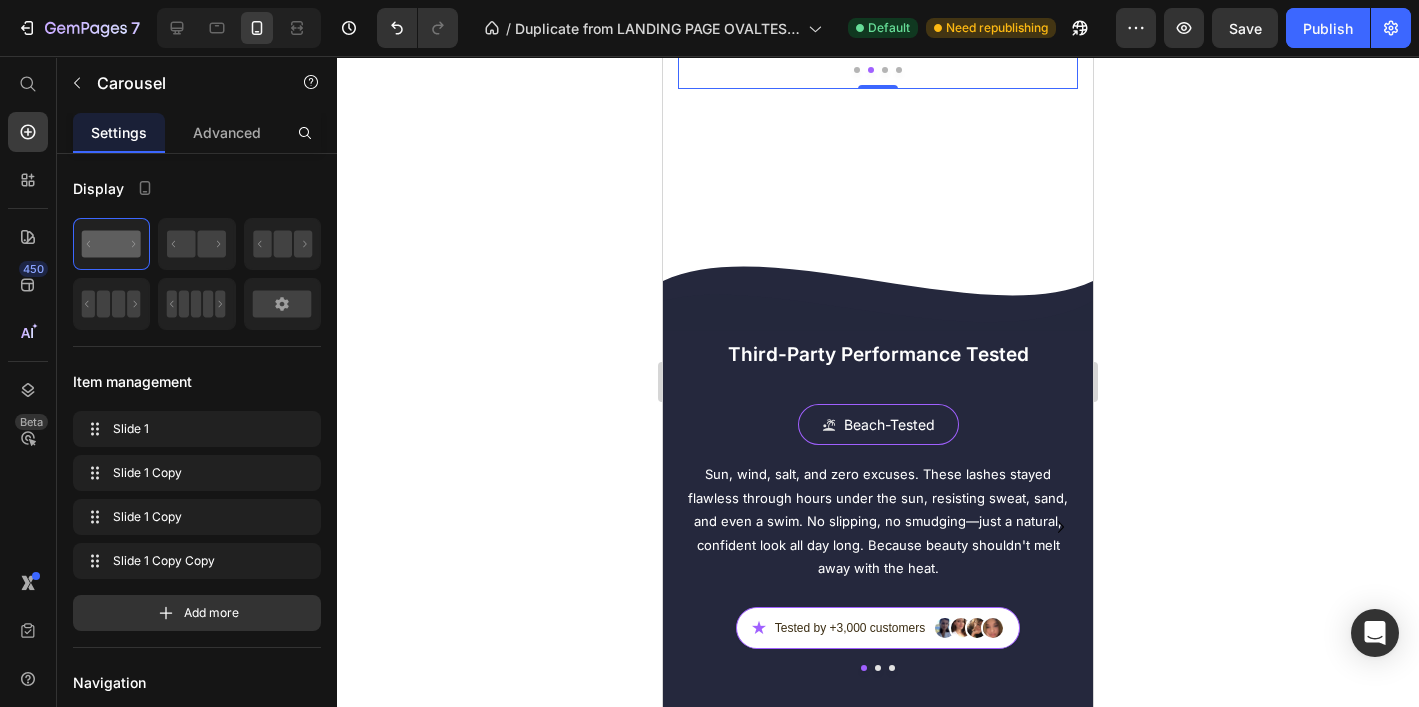 click at bounding box center (885, 70) 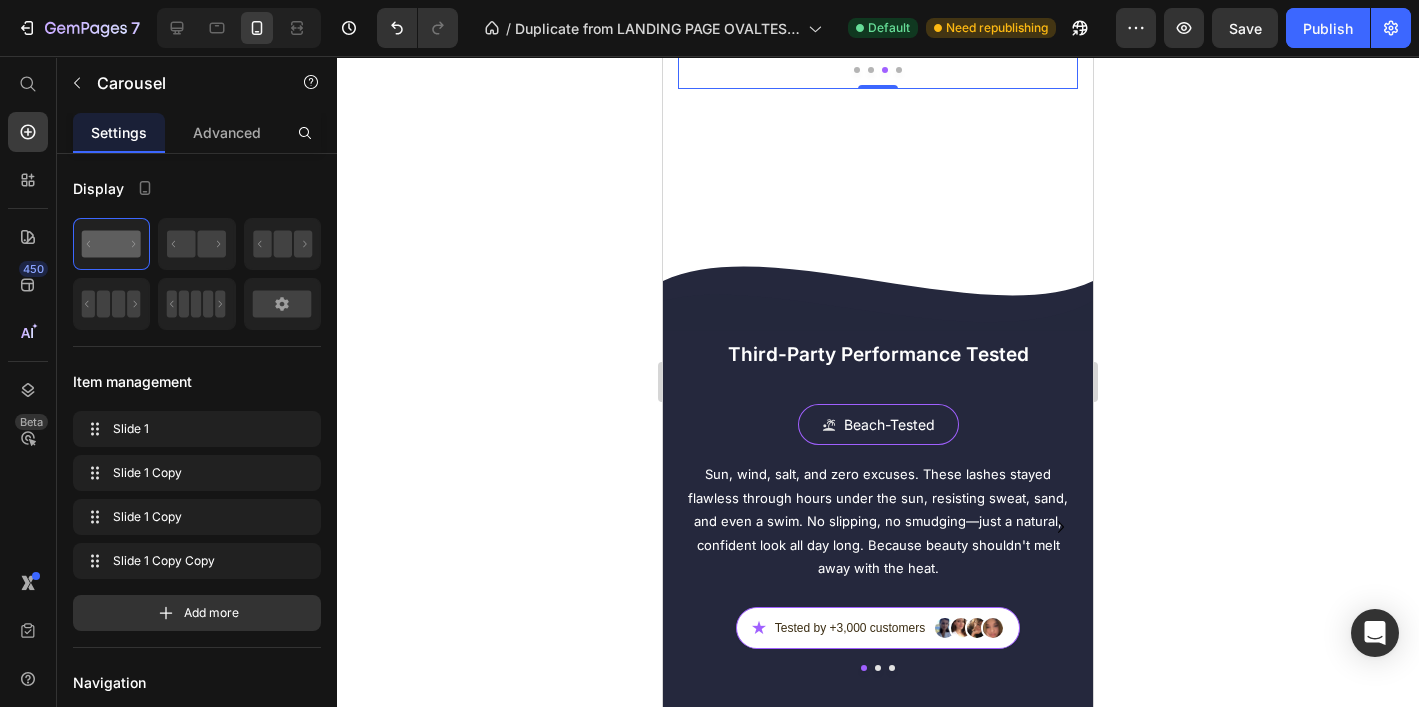 click at bounding box center [899, 70] 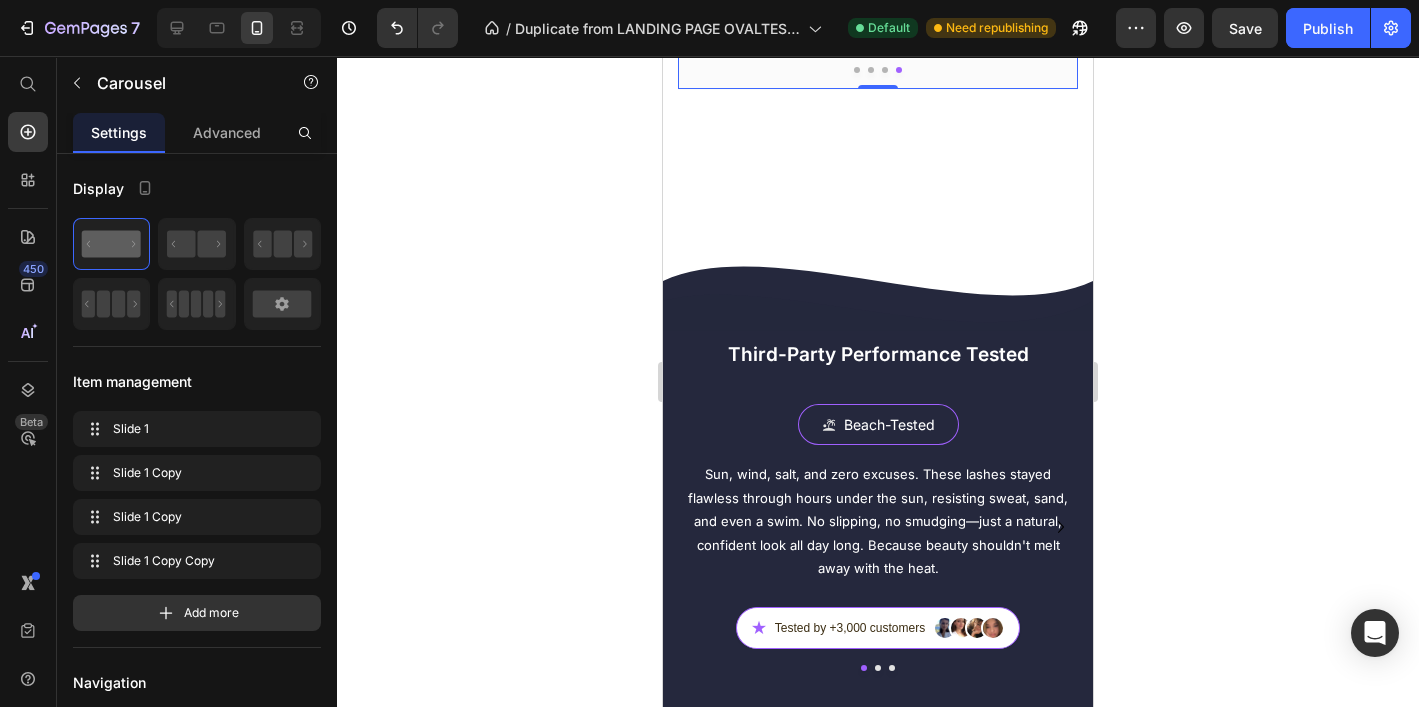 click at bounding box center [857, 70] 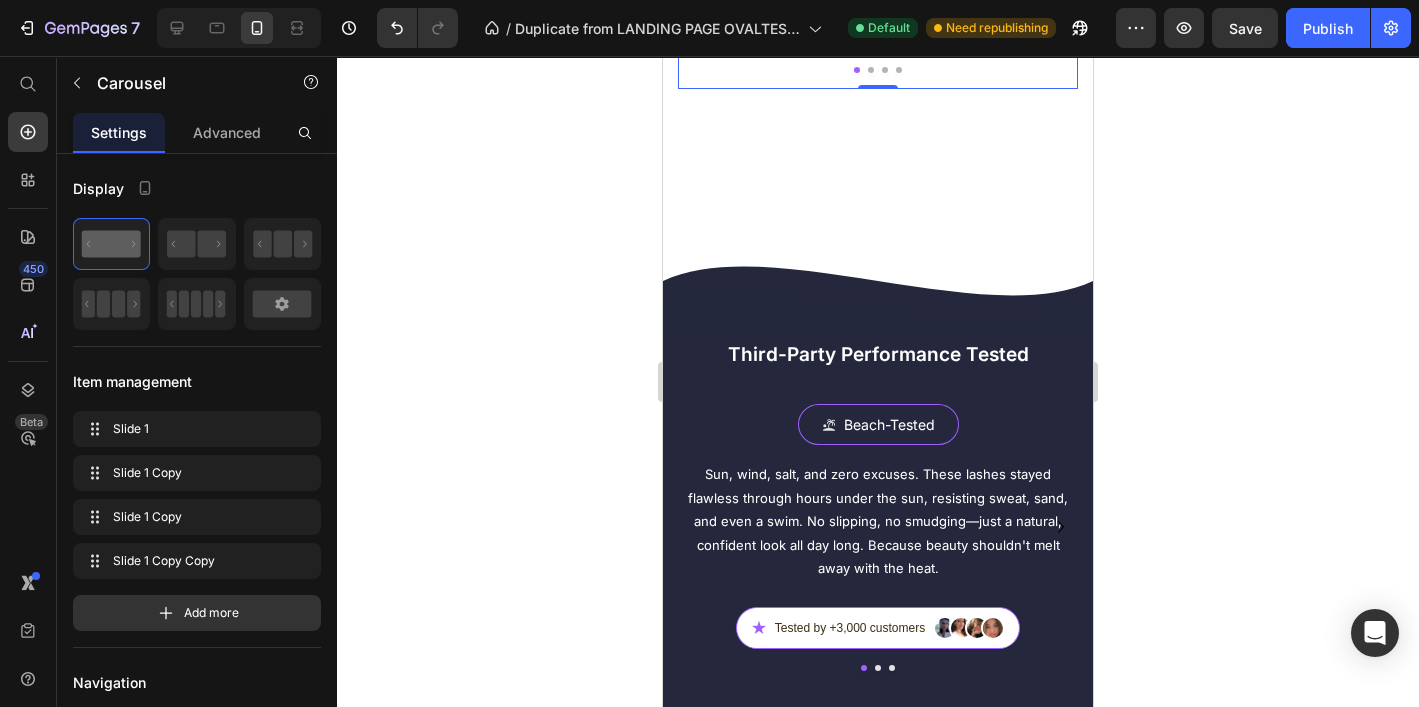 click on "Icon
Icon
Icon
Icon
Icon Row" at bounding box center (878, -204) 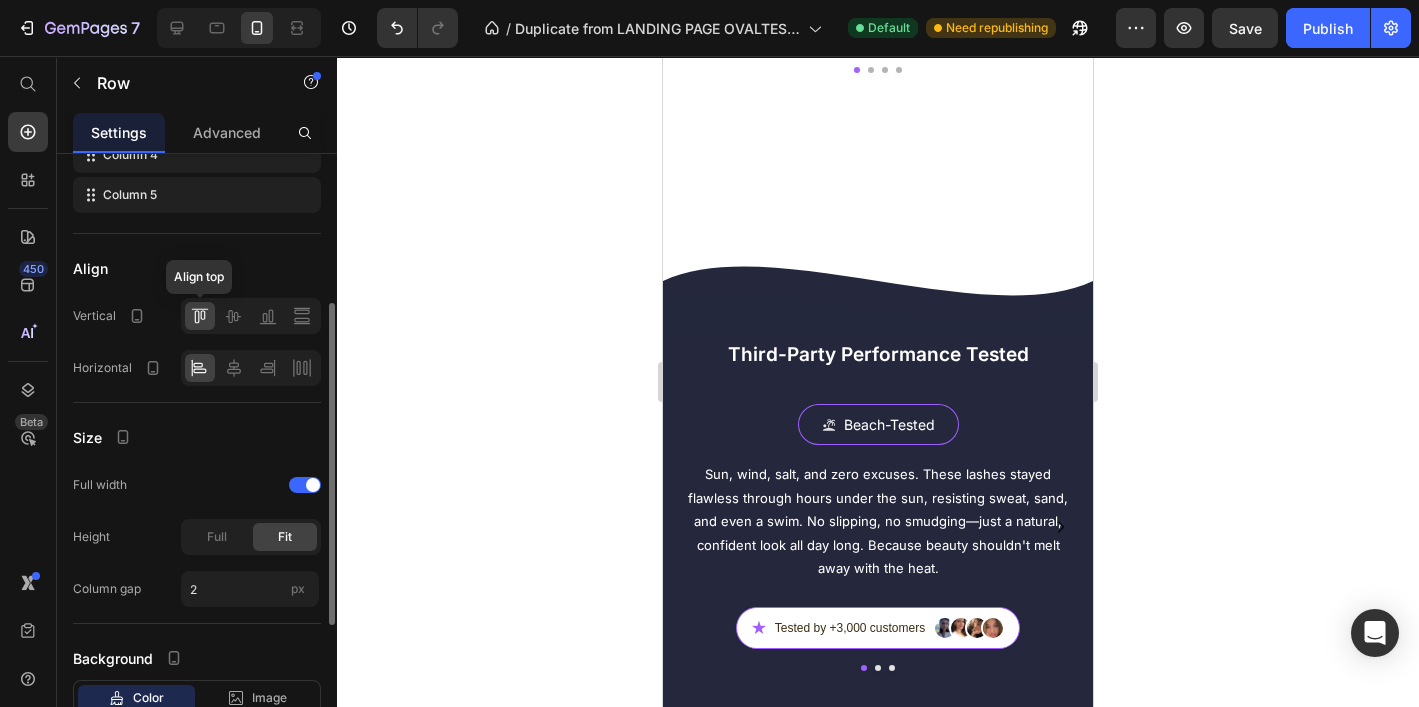 scroll, scrollTop: 315, scrollLeft: 0, axis: vertical 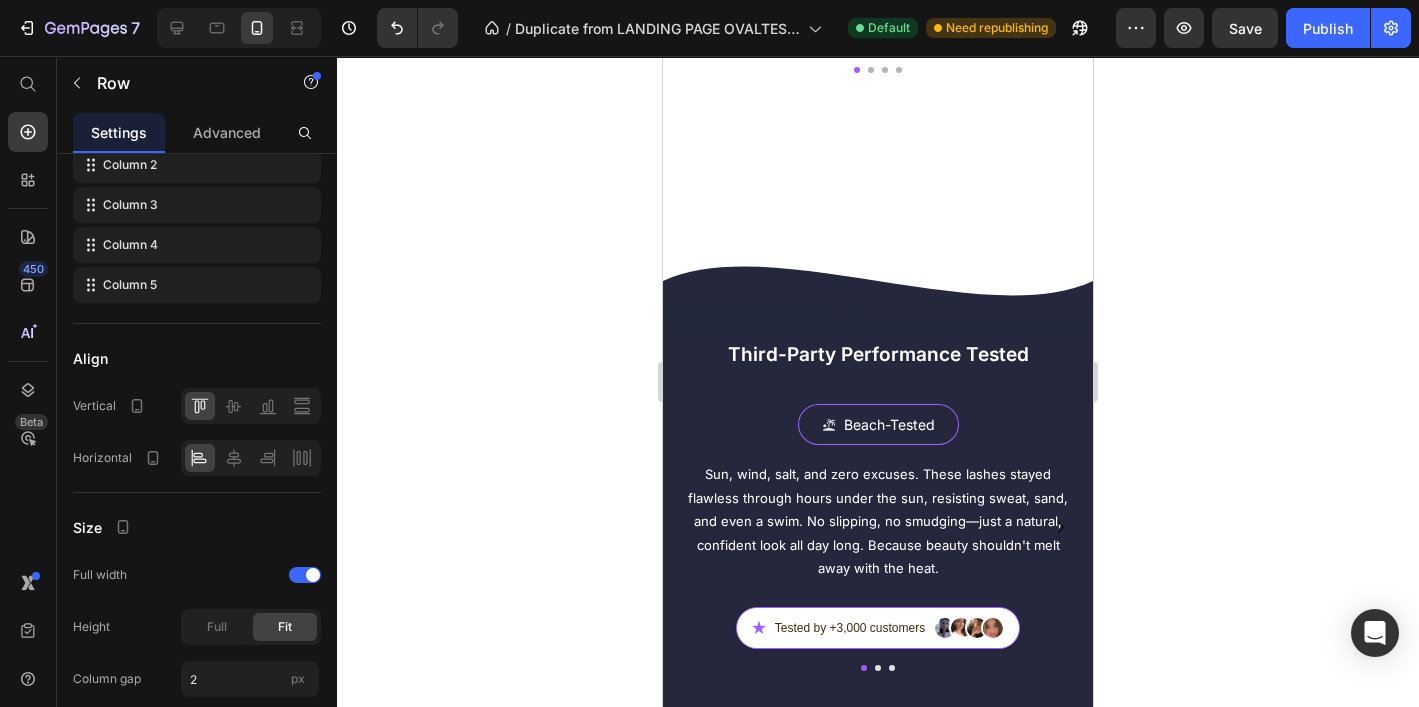 click 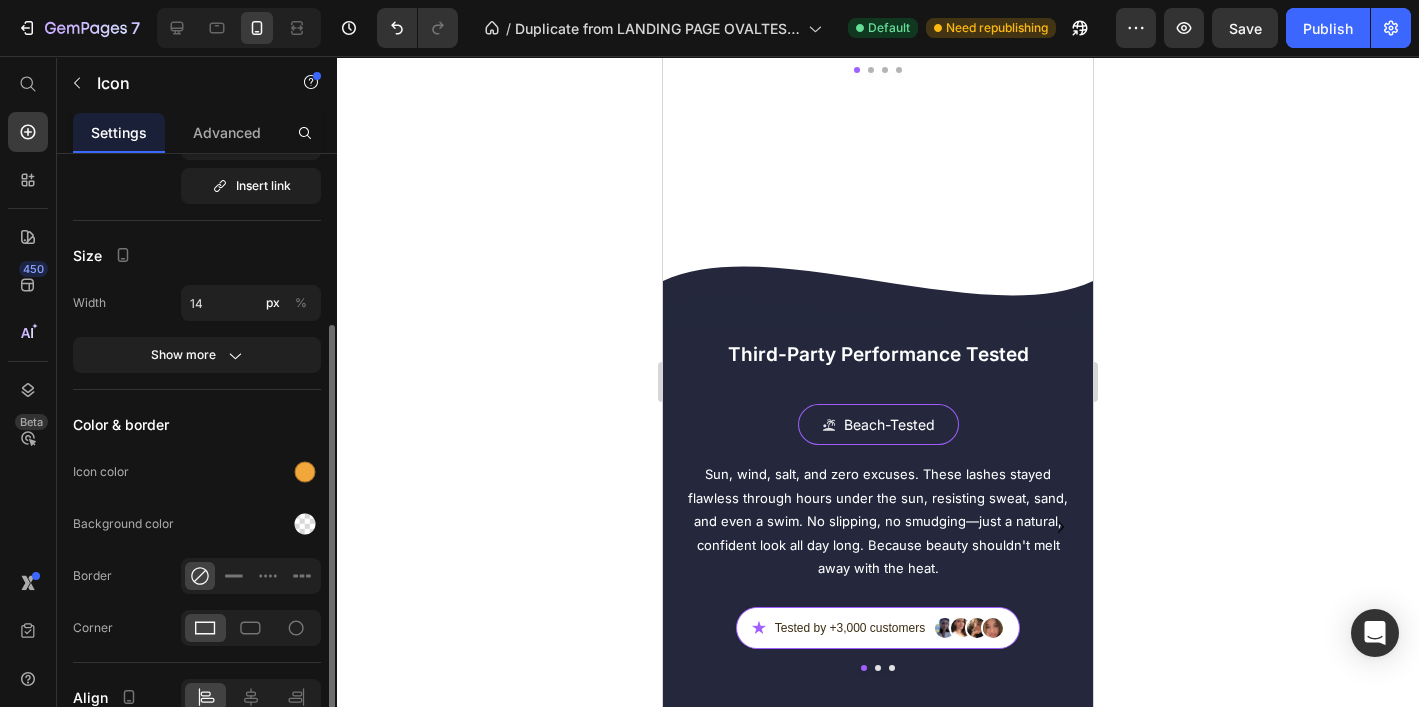 scroll, scrollTop: 260, scrollLeft: 0, axis: vertical 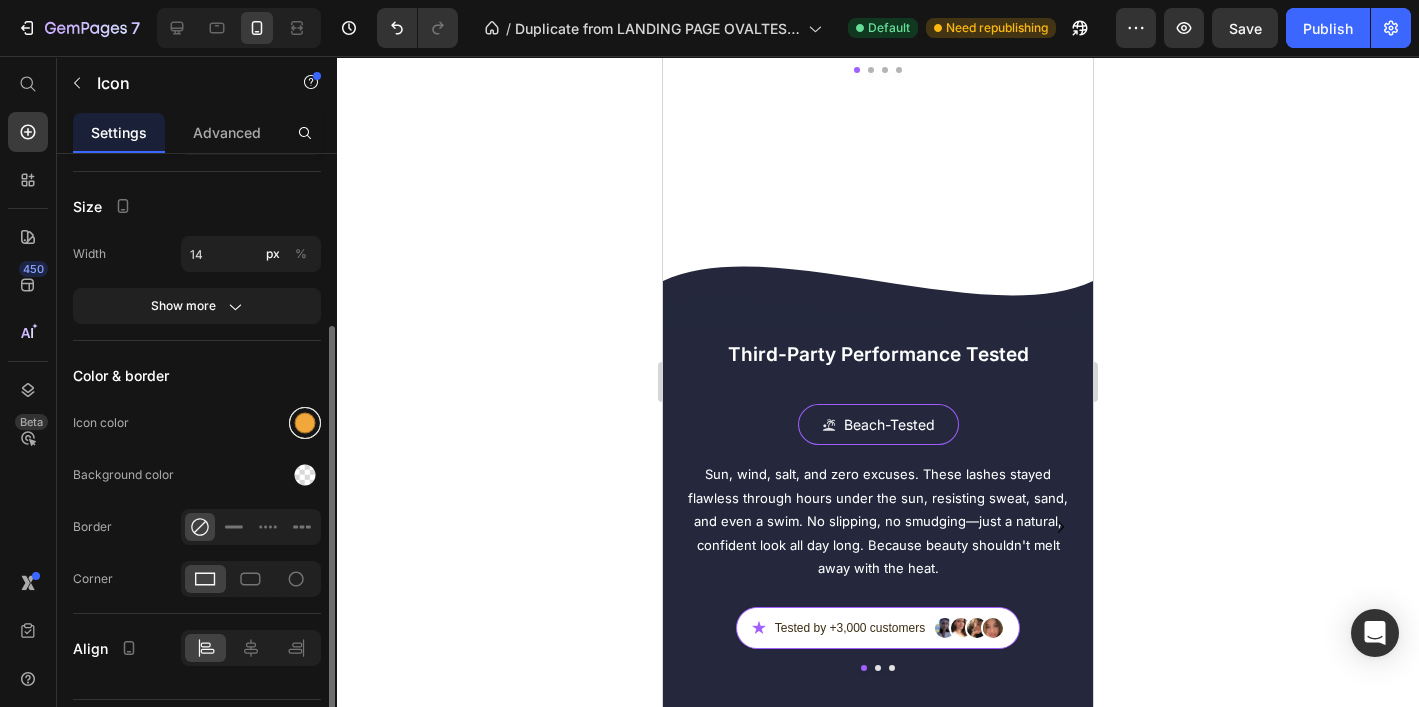 click at bounding box center [305, 423] 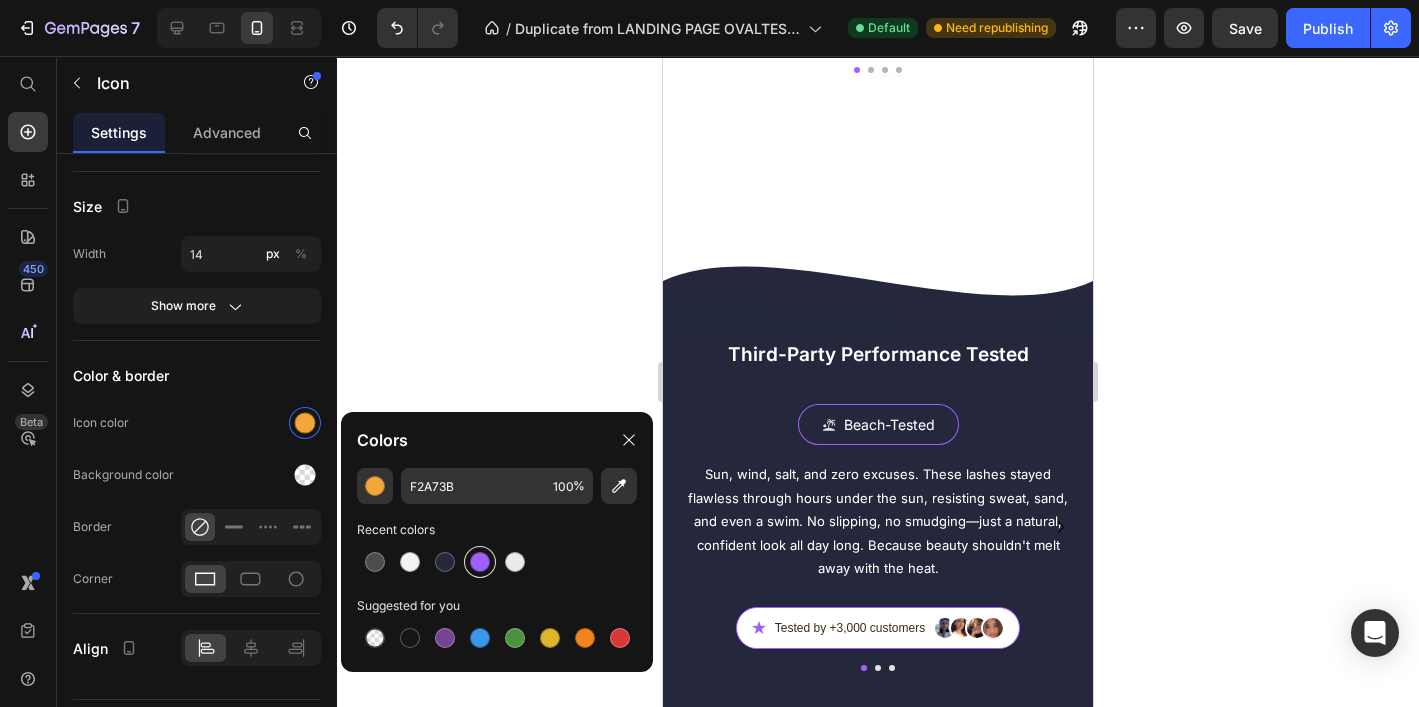 click at bounding box center (480, 562) 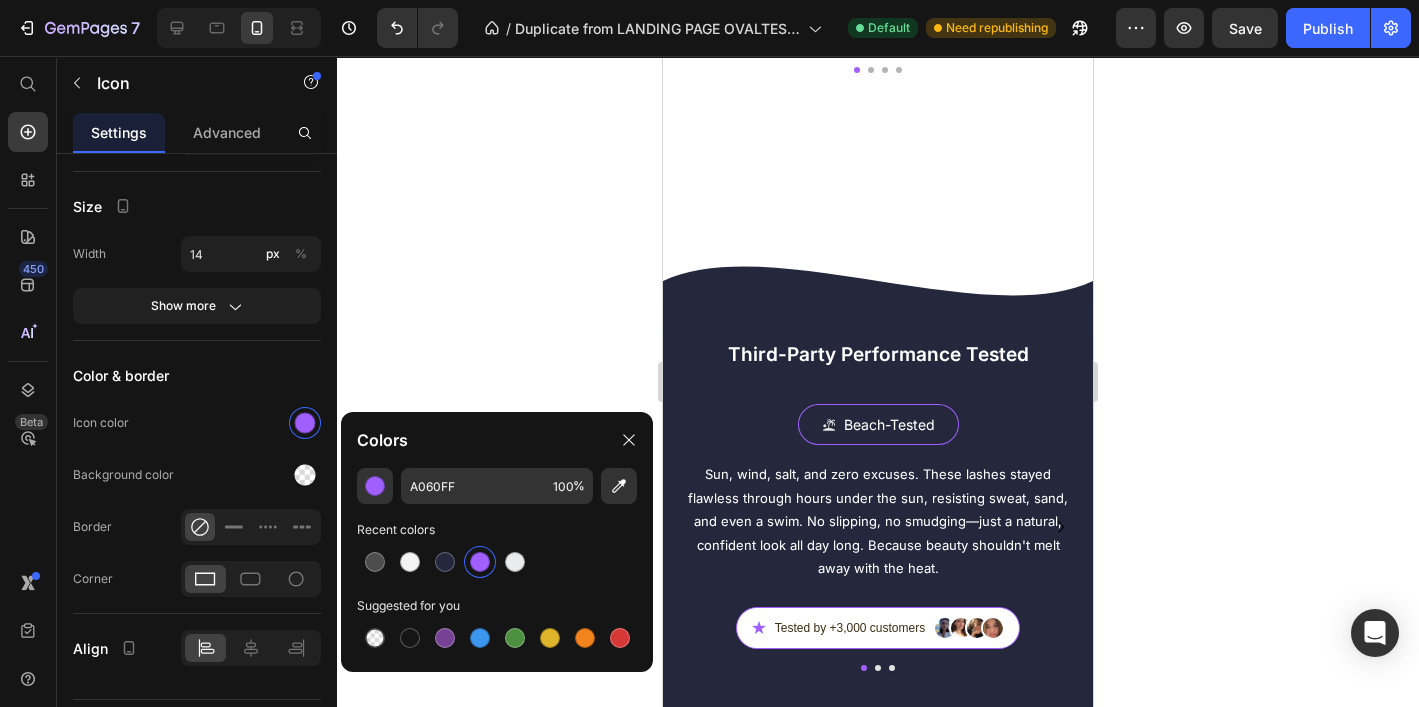 click 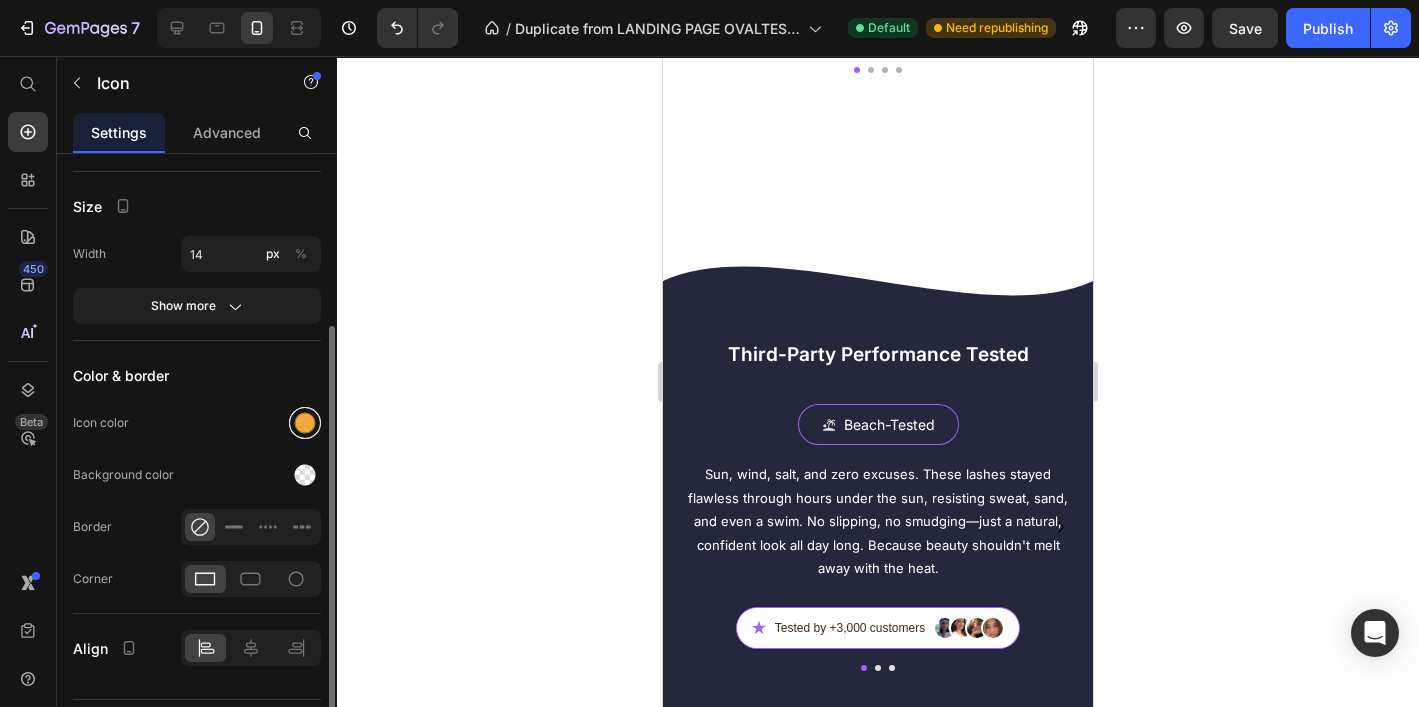 click at bounding box center (305, 423) 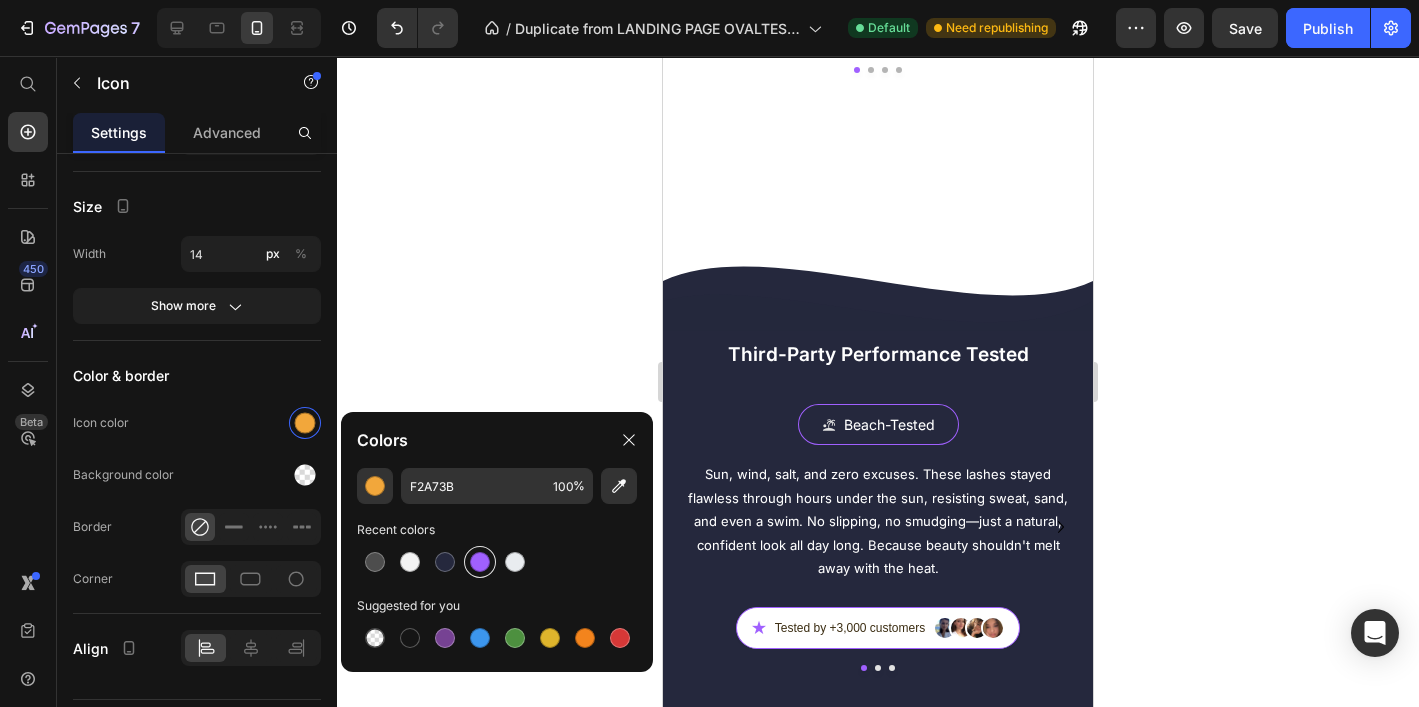 click at bounding box center [480, 562] 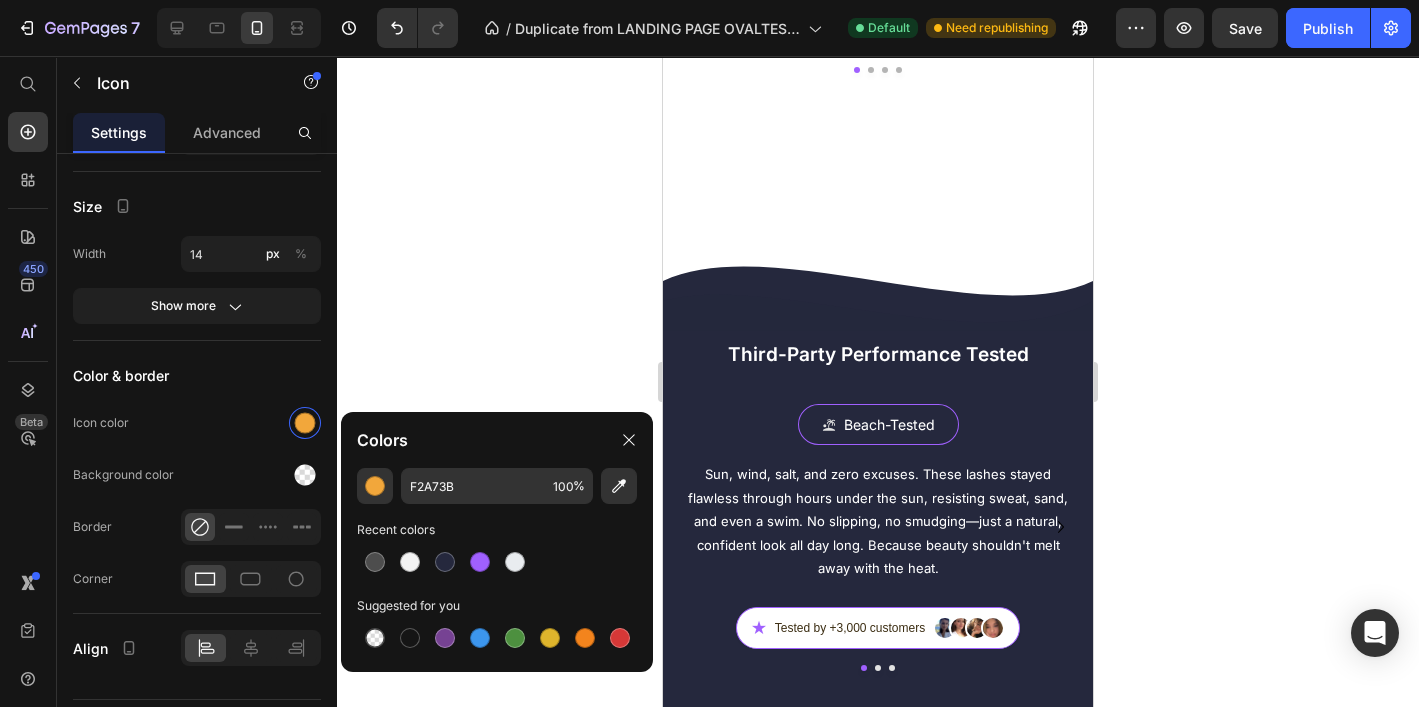type on "A060FF" 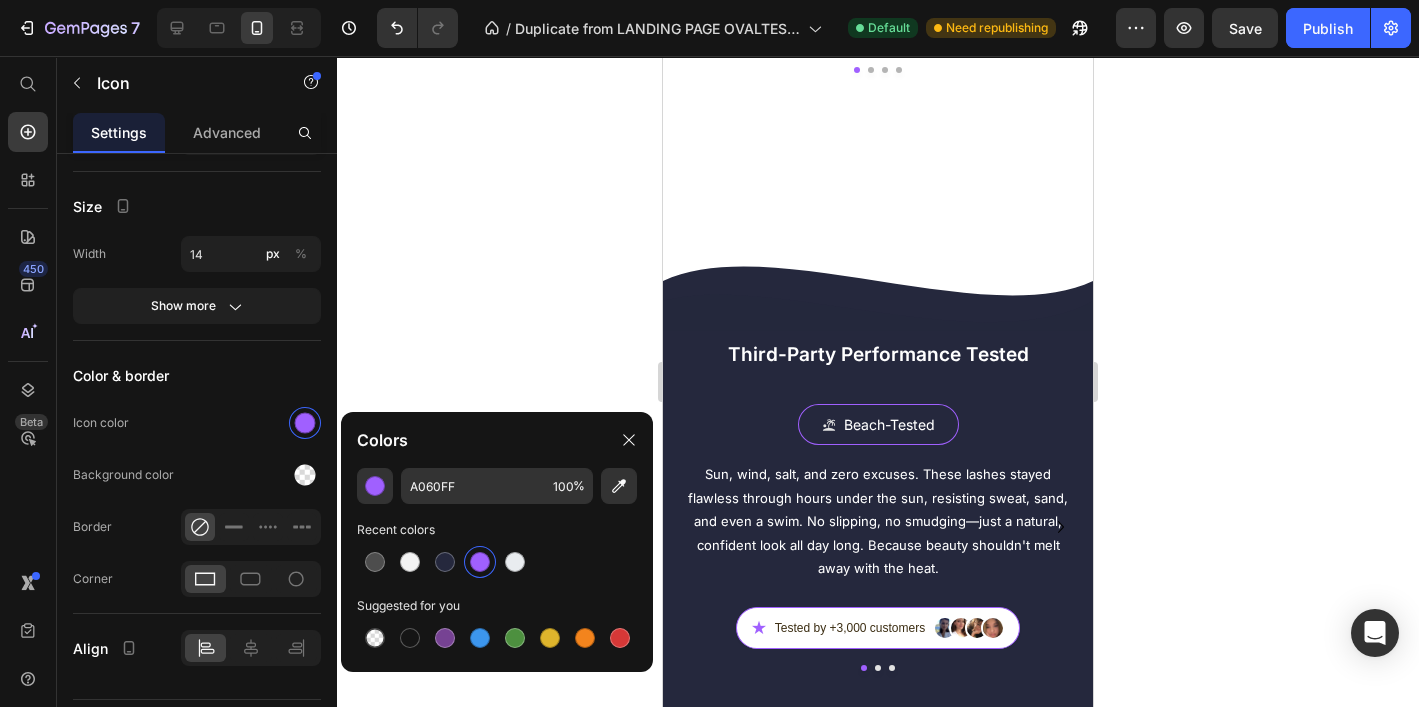 click 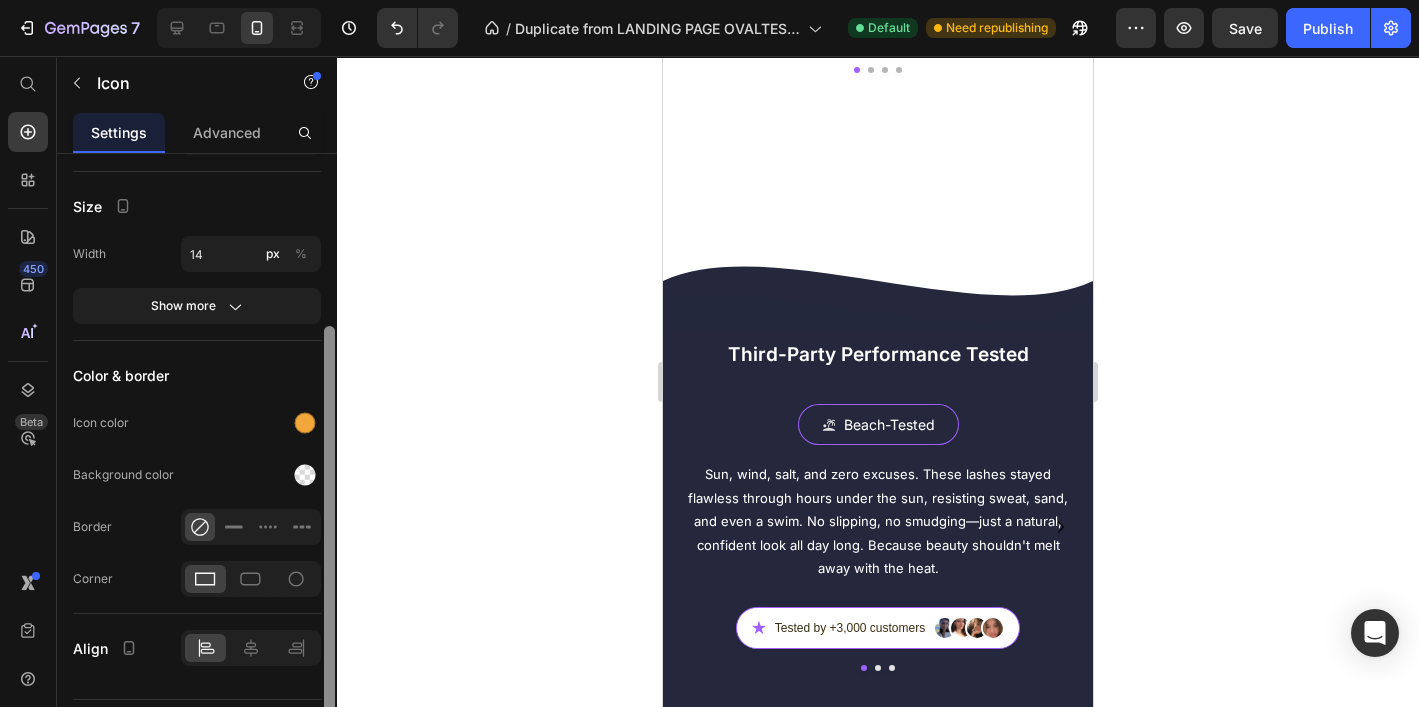 click at bounding box center (305, 423) 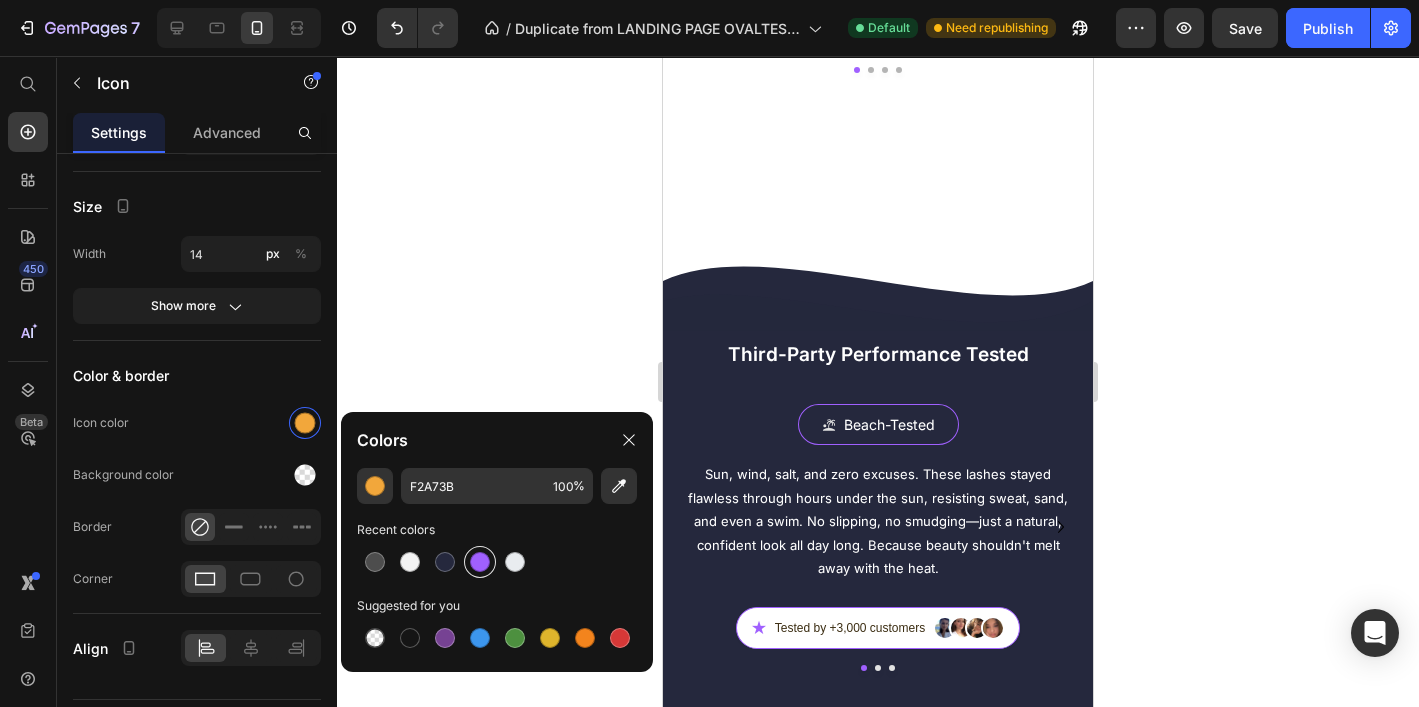 click at bounding box center [480, 562] 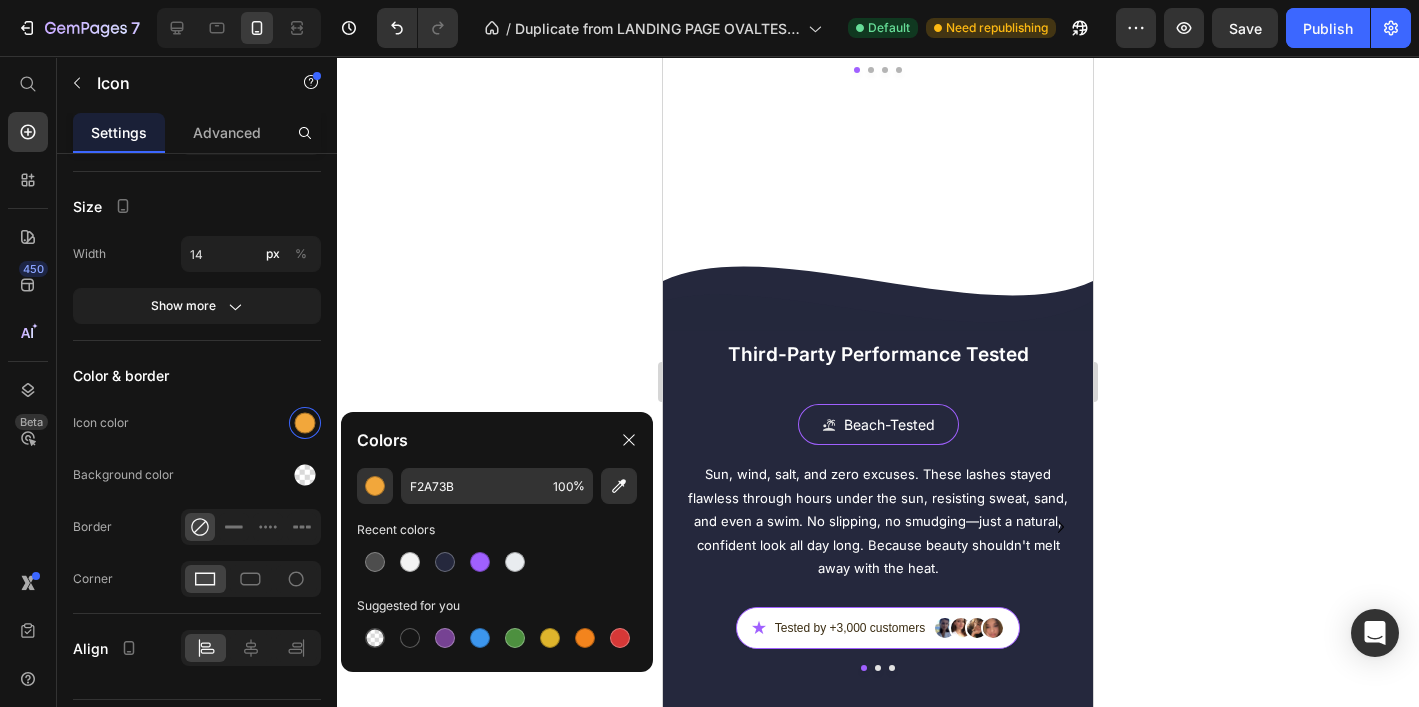 type on "A060FF" 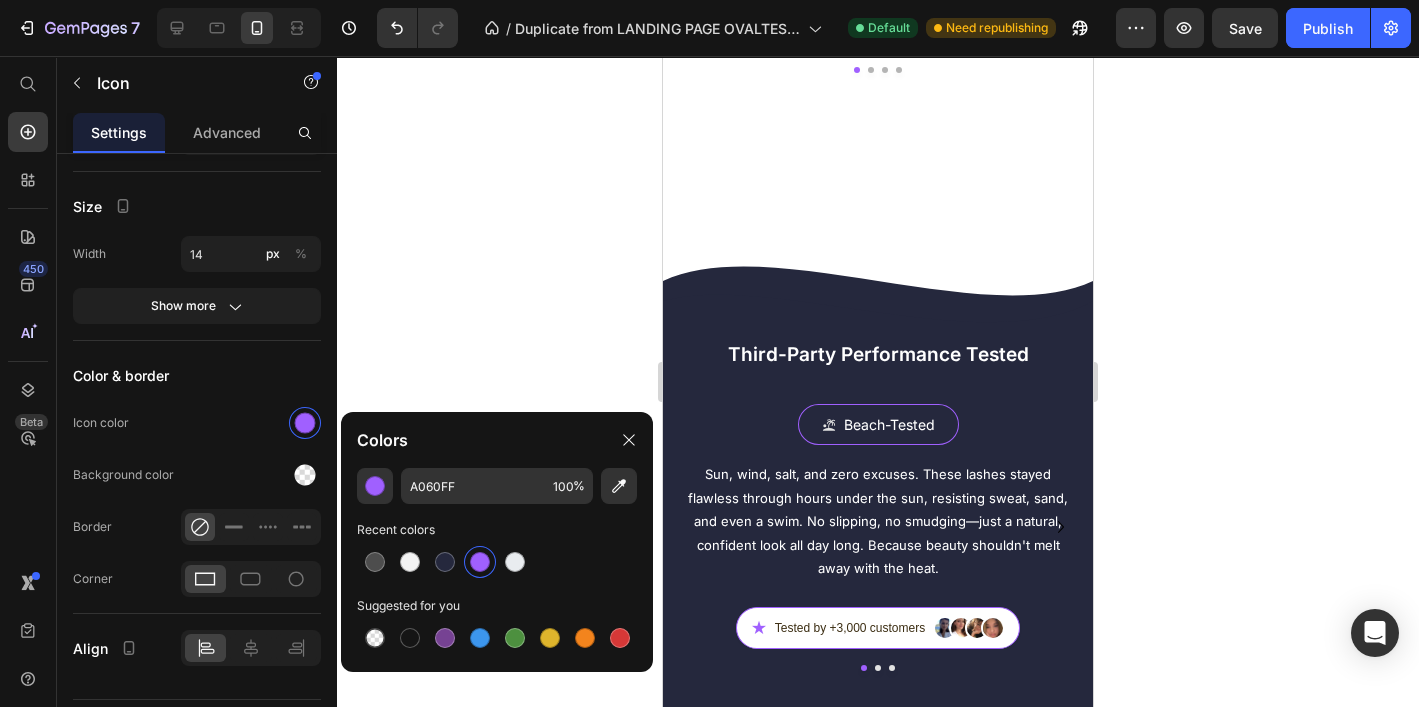 click 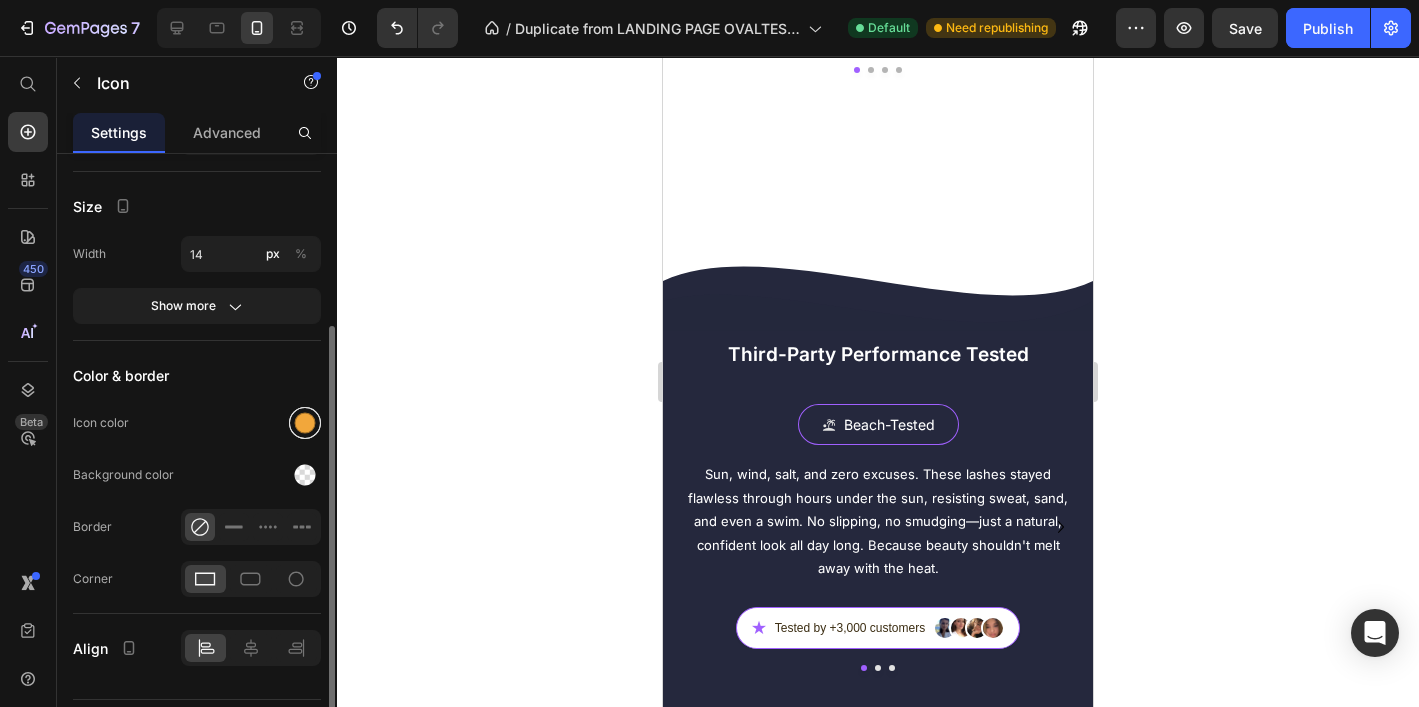 click at bounding box center [305, 423] 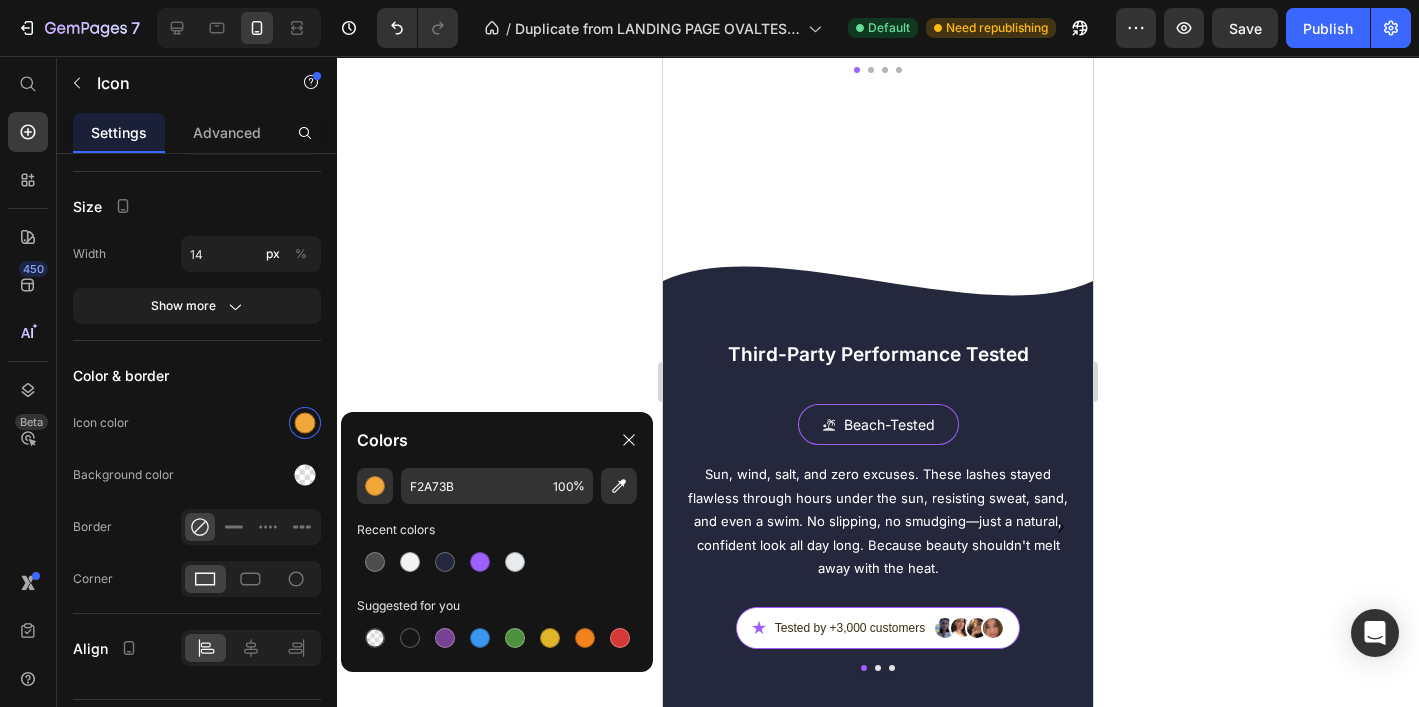 drag, startPoint x: 484, startPoint y: 553, endPoint x: 636, endPoint y: 333, distance: 267.4023 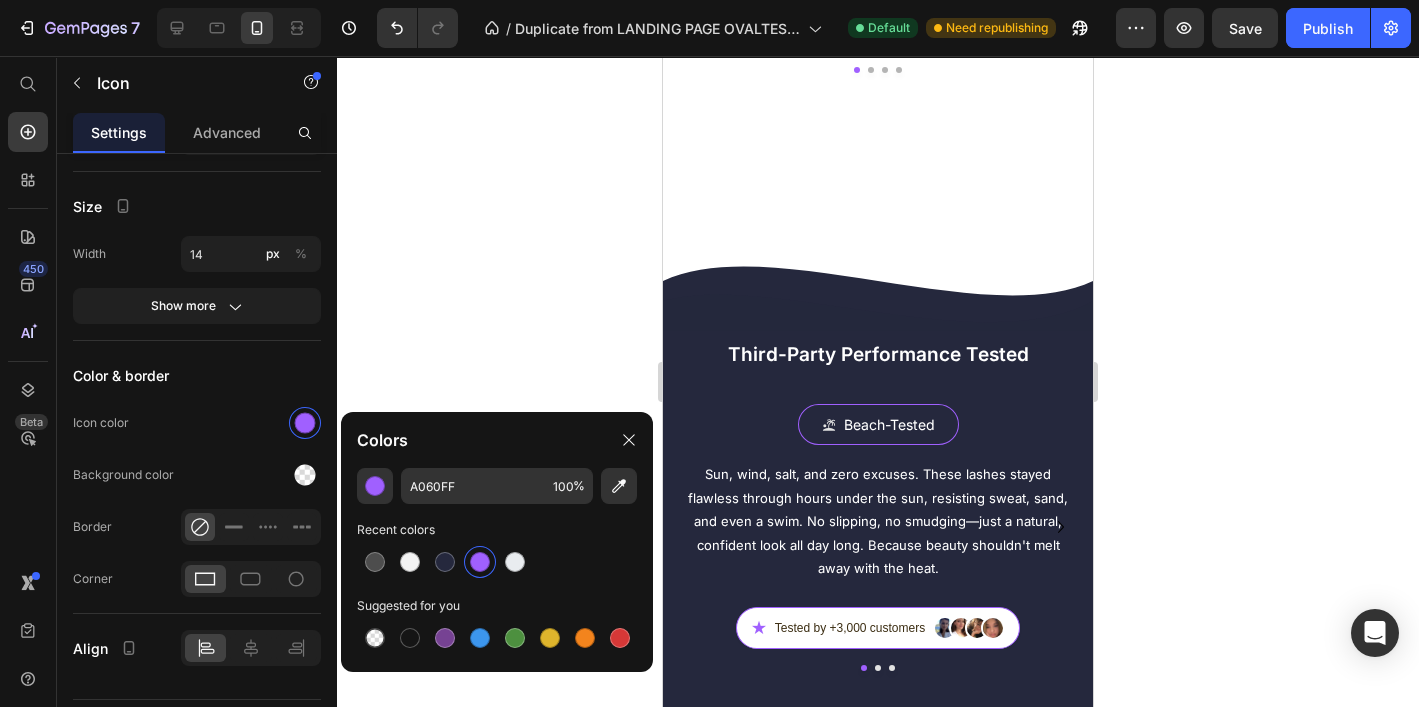 click 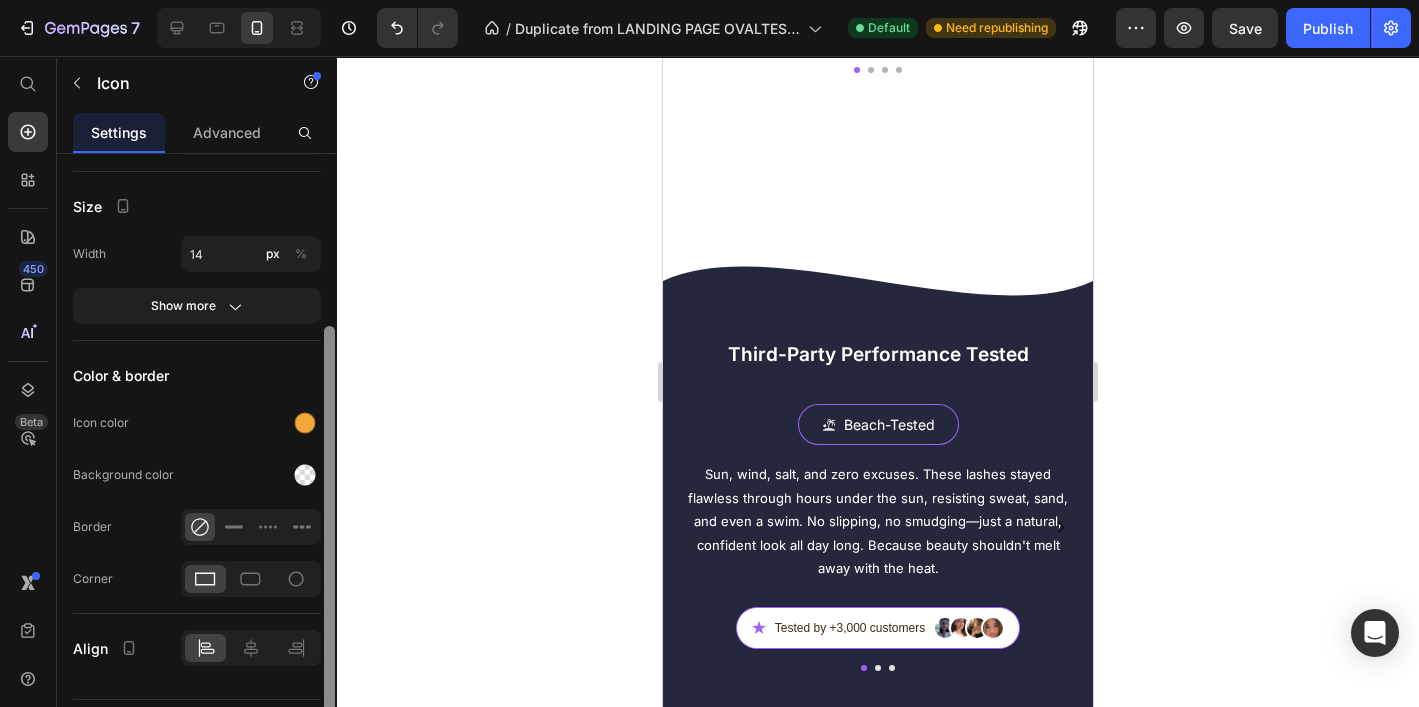 drag, startPoint x: 307, startPoint y: 418, endPoint x: 327, endPoint y: 429, distance: 22.825424 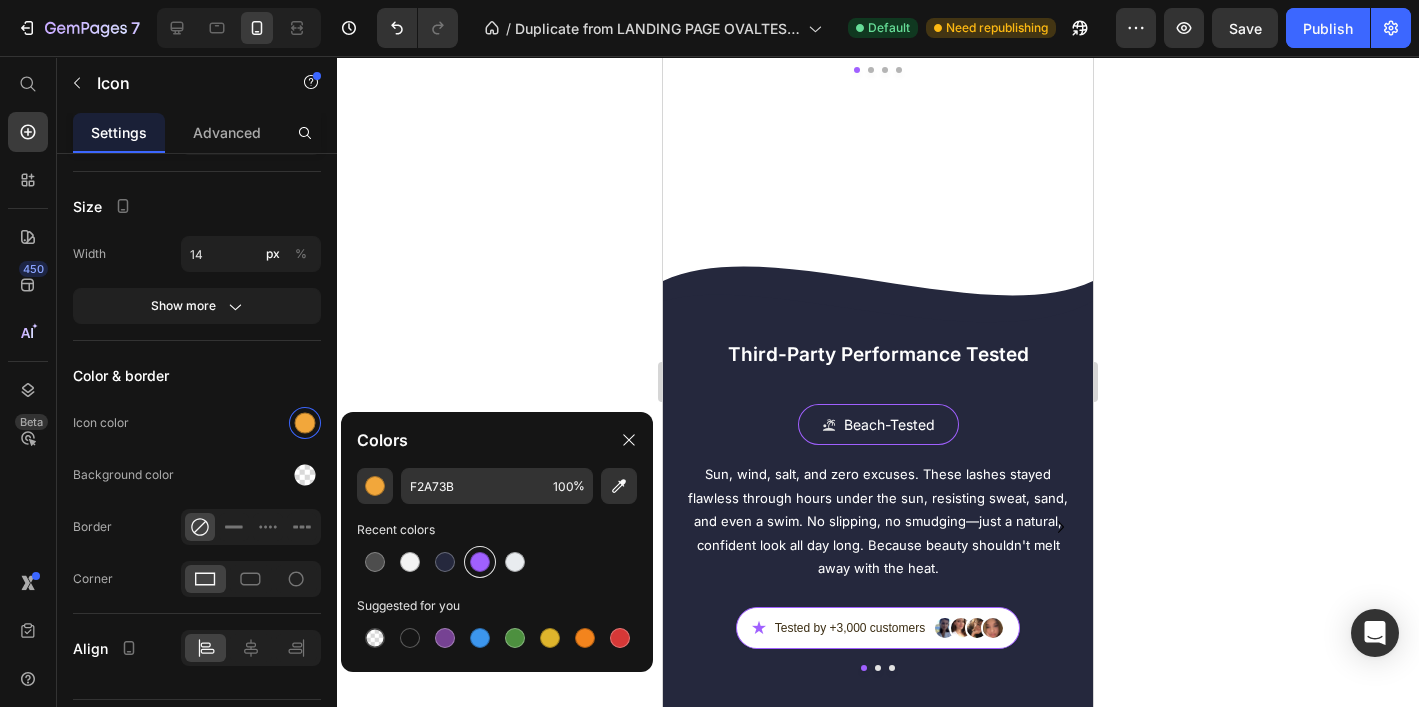 click at bounding box center (480, 562) 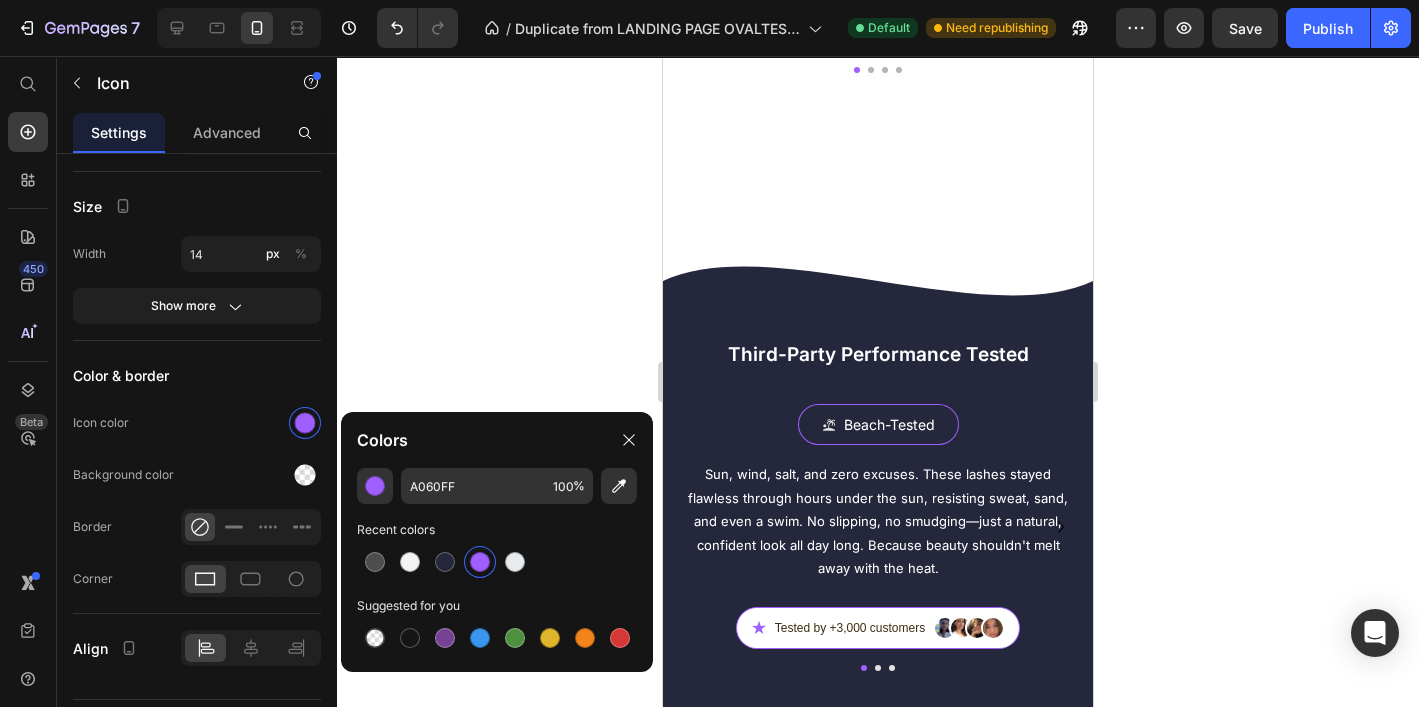 click 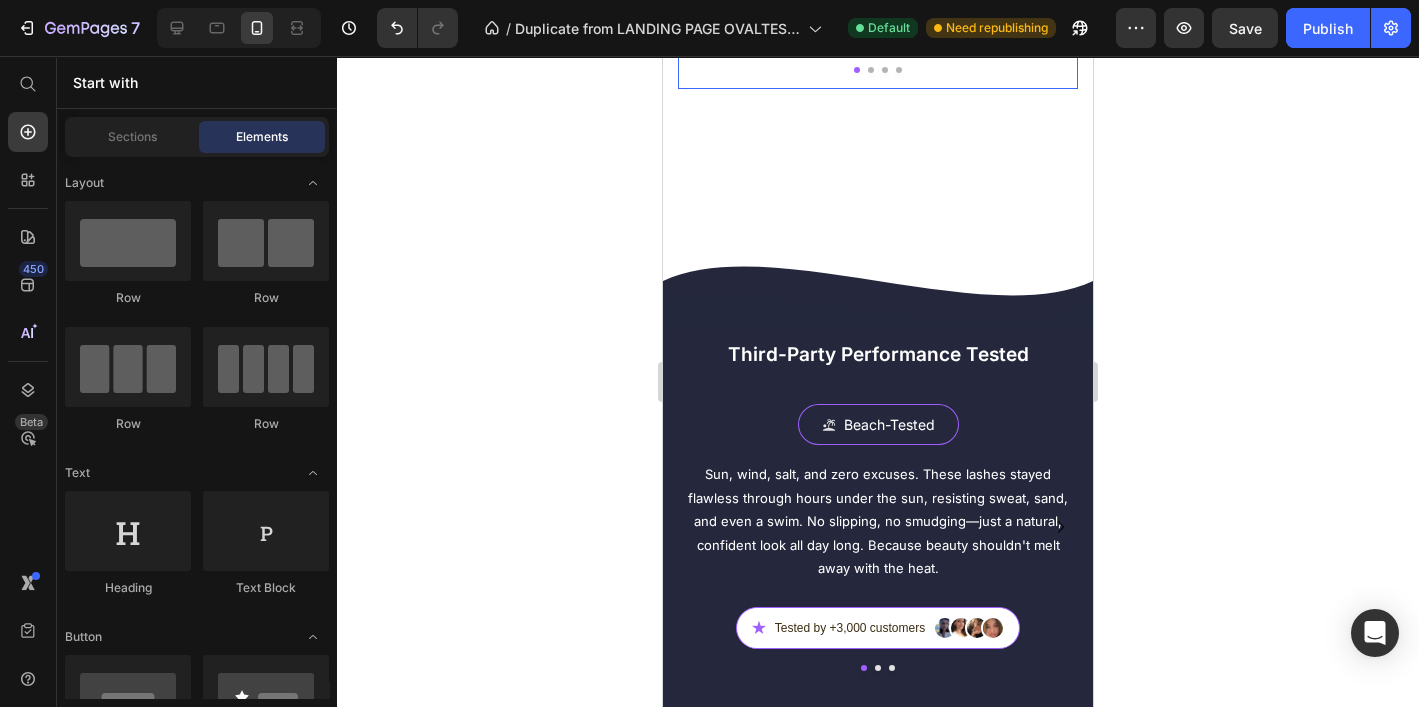 click at bounding box center [871, 70] 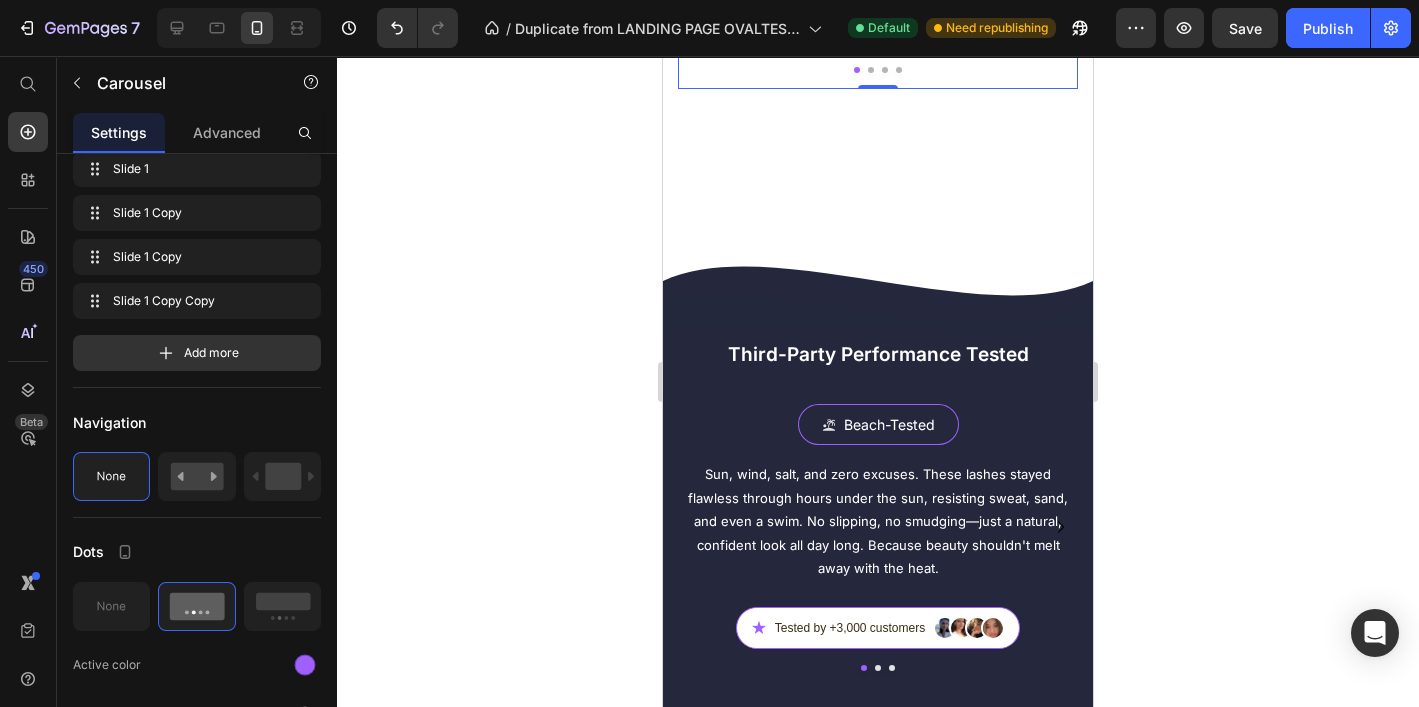 scroll, scrollTop: 0, scrollLeft: 0, axis: both 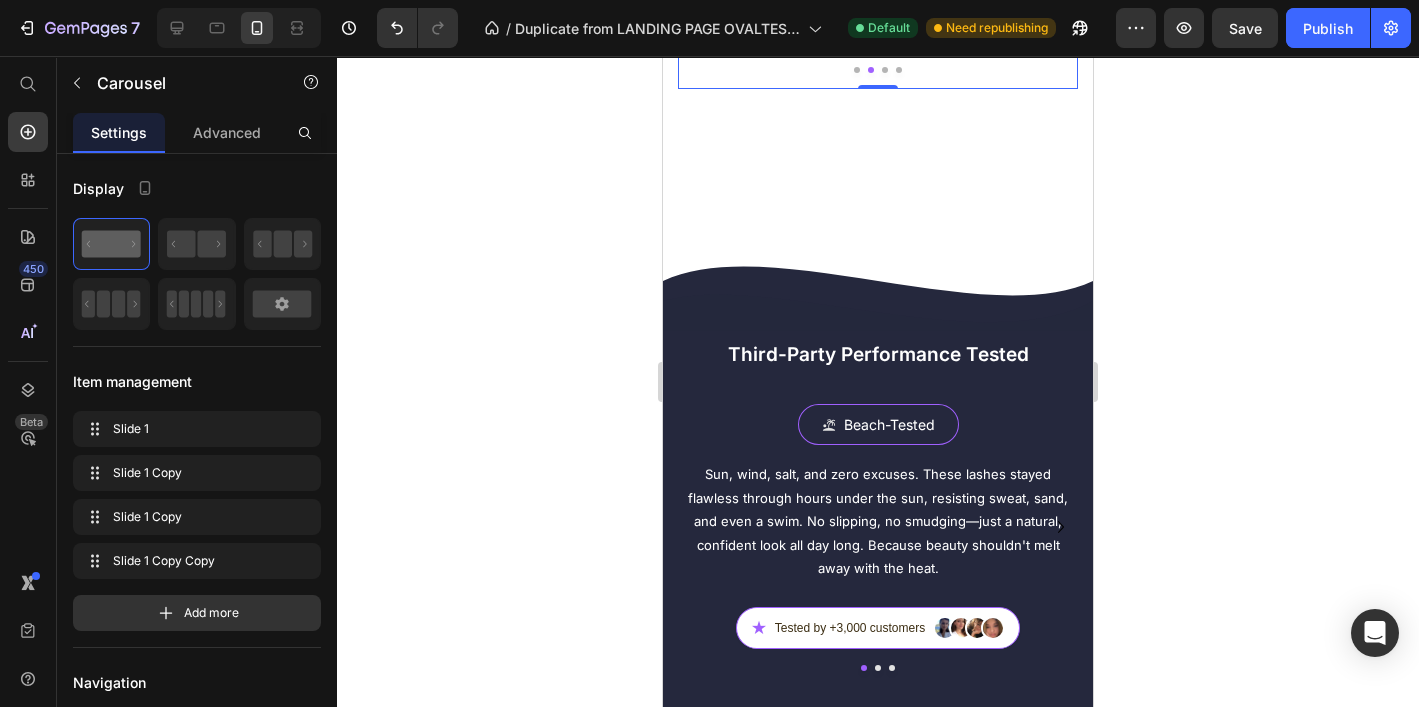 click 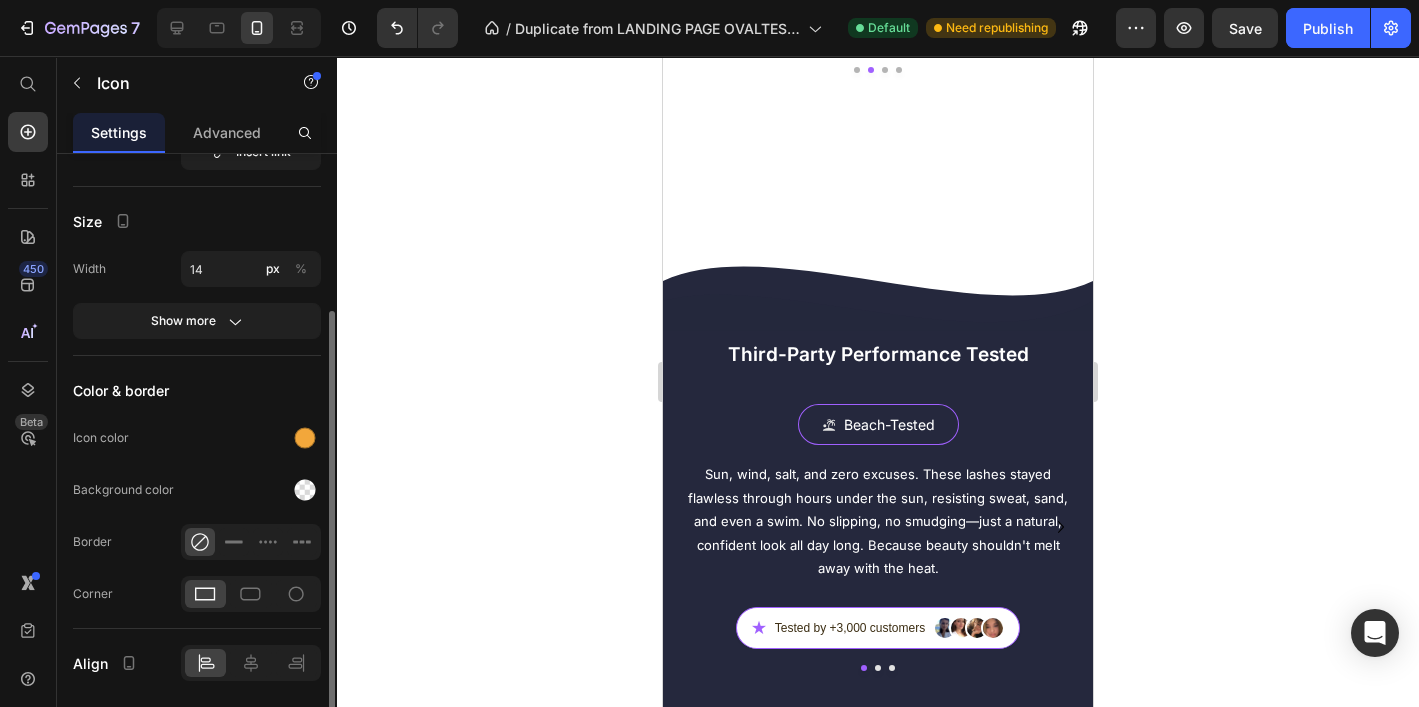 scroll, scrollTop: 246, scrollLeft: 0, axis: vertical 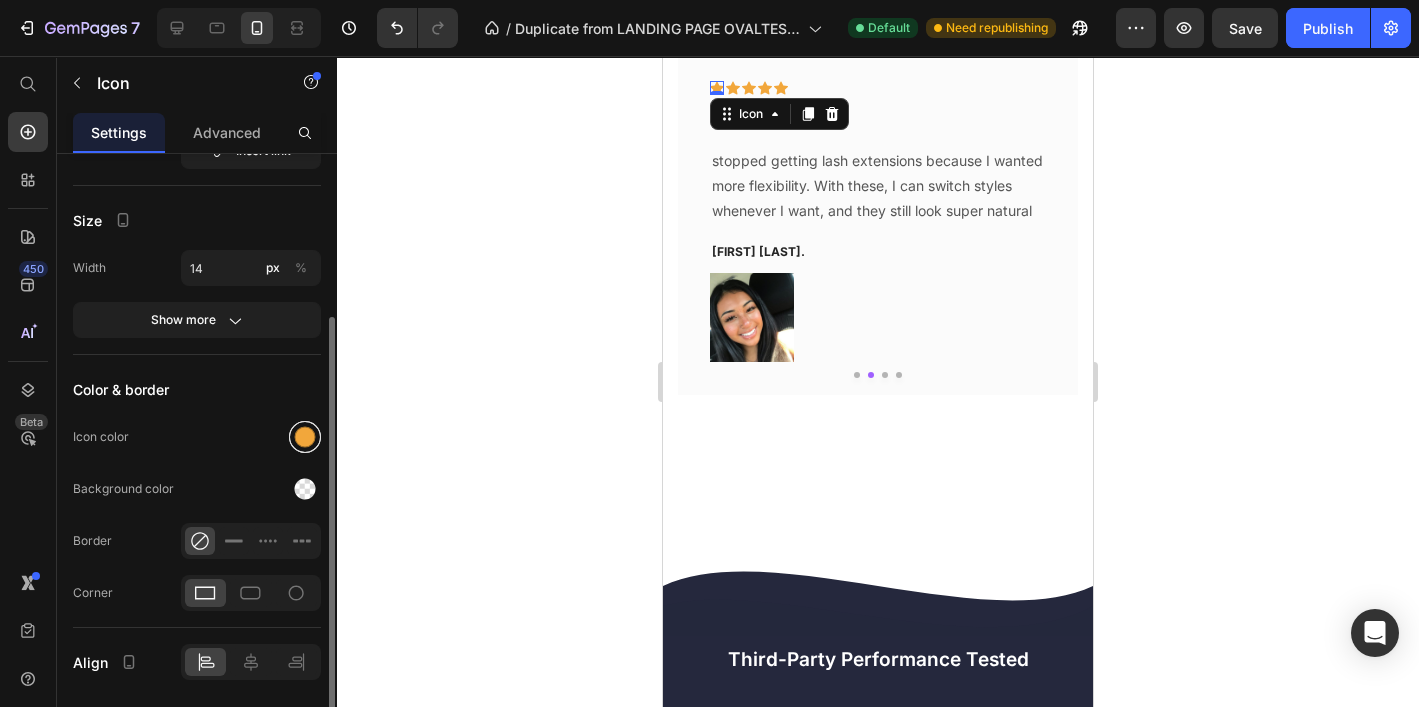 click at bounding box center [305, 437] 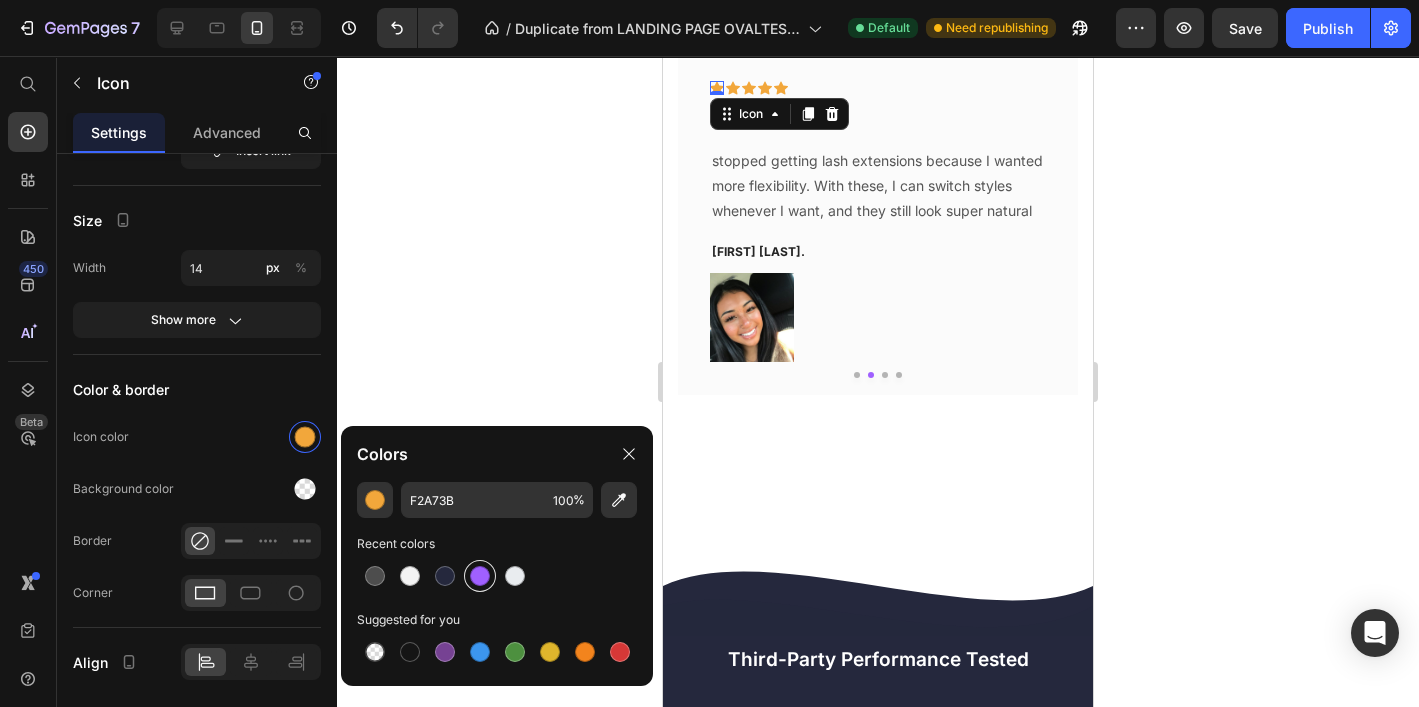 drag, startPoint x: 473, startPoint y: 567, endPoint x: 64, endPoint y: 88, distance: 629.8587 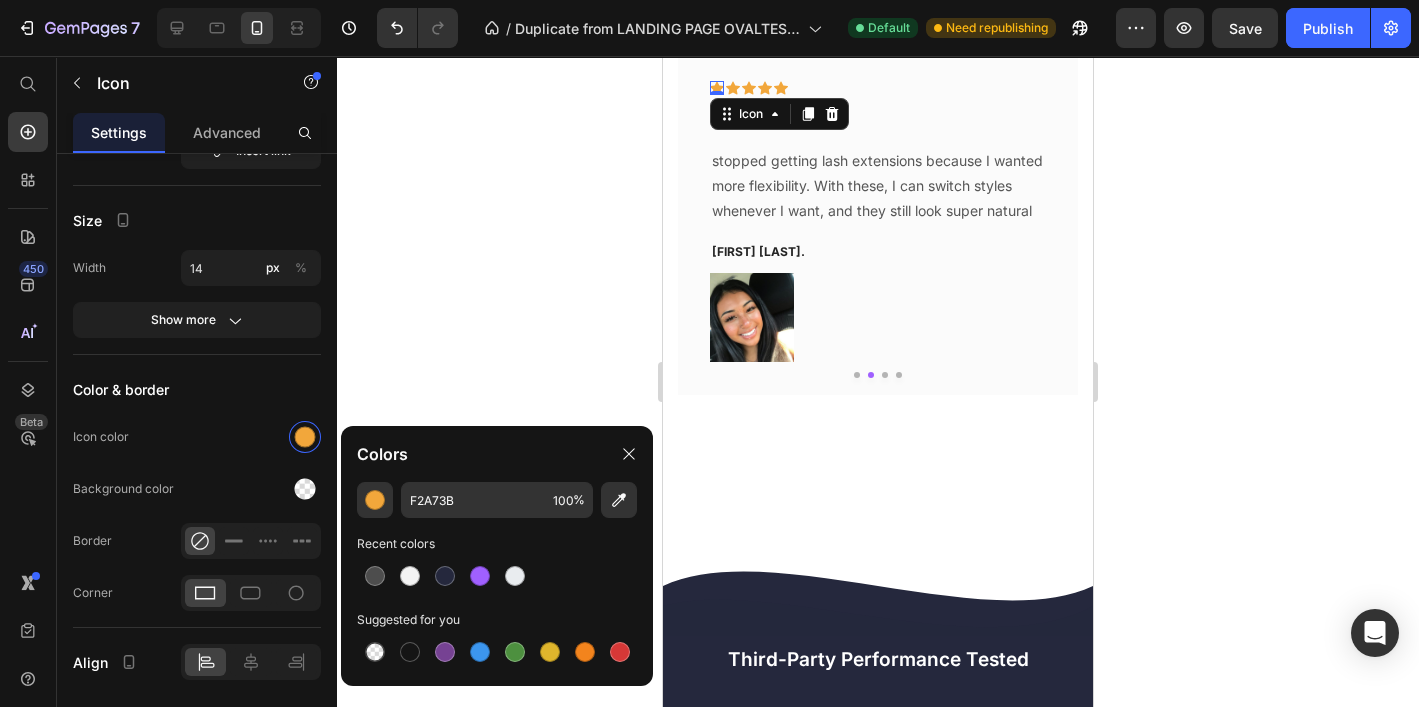 type on "A060FF" 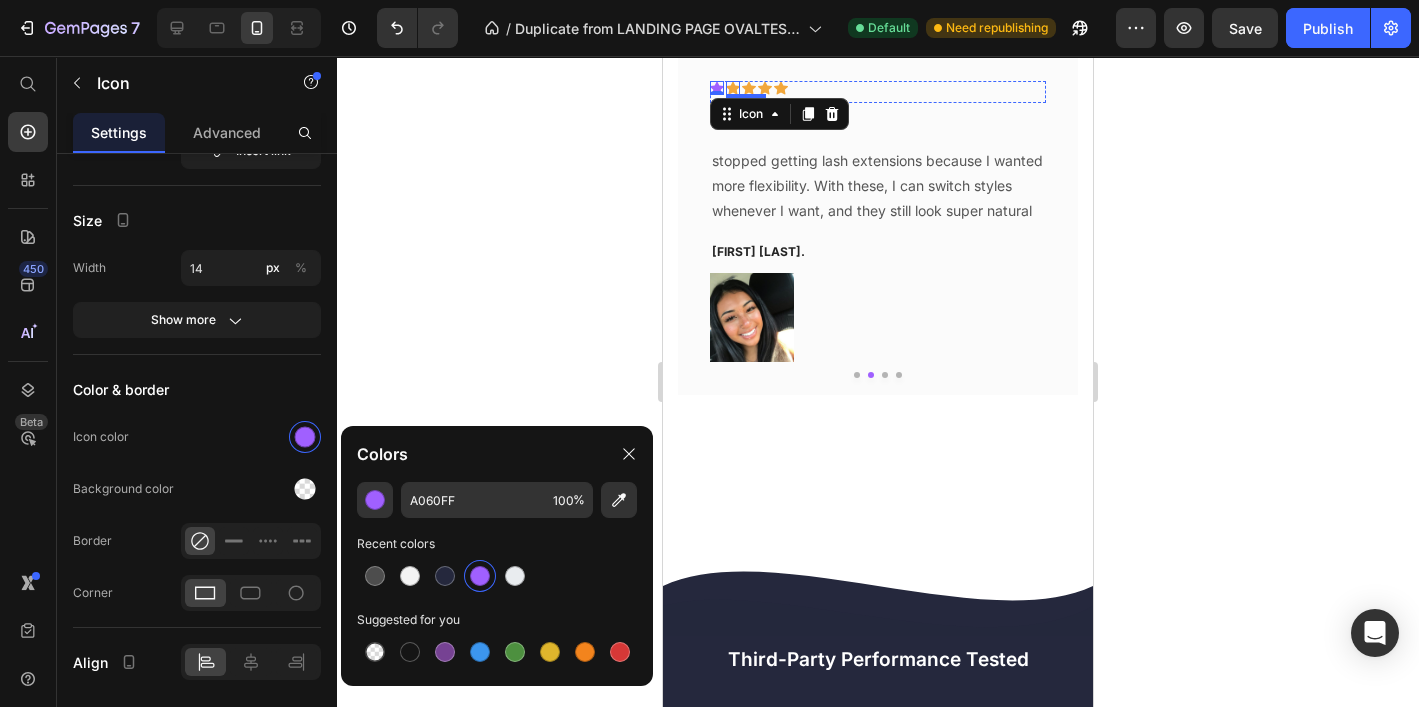 click 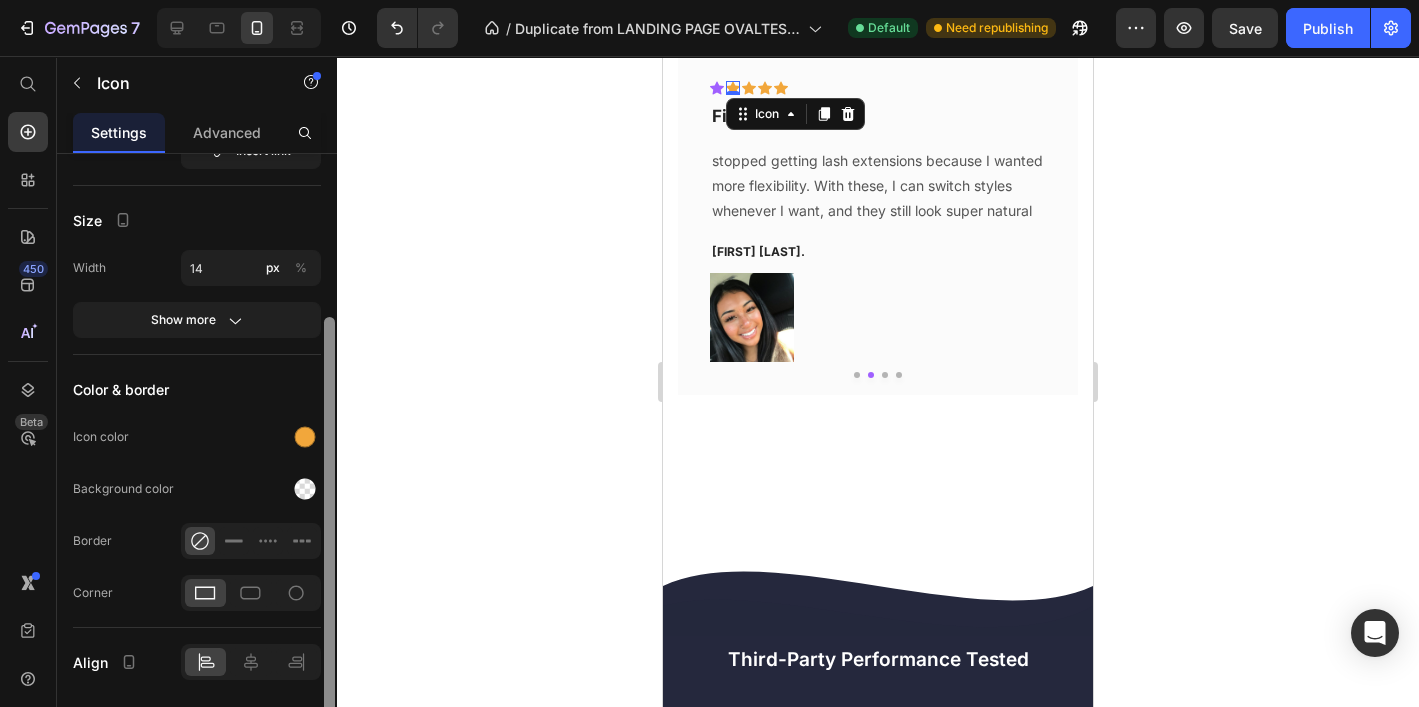 drag, startPoint x: 307, startPoint y: 439, endPoint x: 334, endPoint y: 439, distance: 27 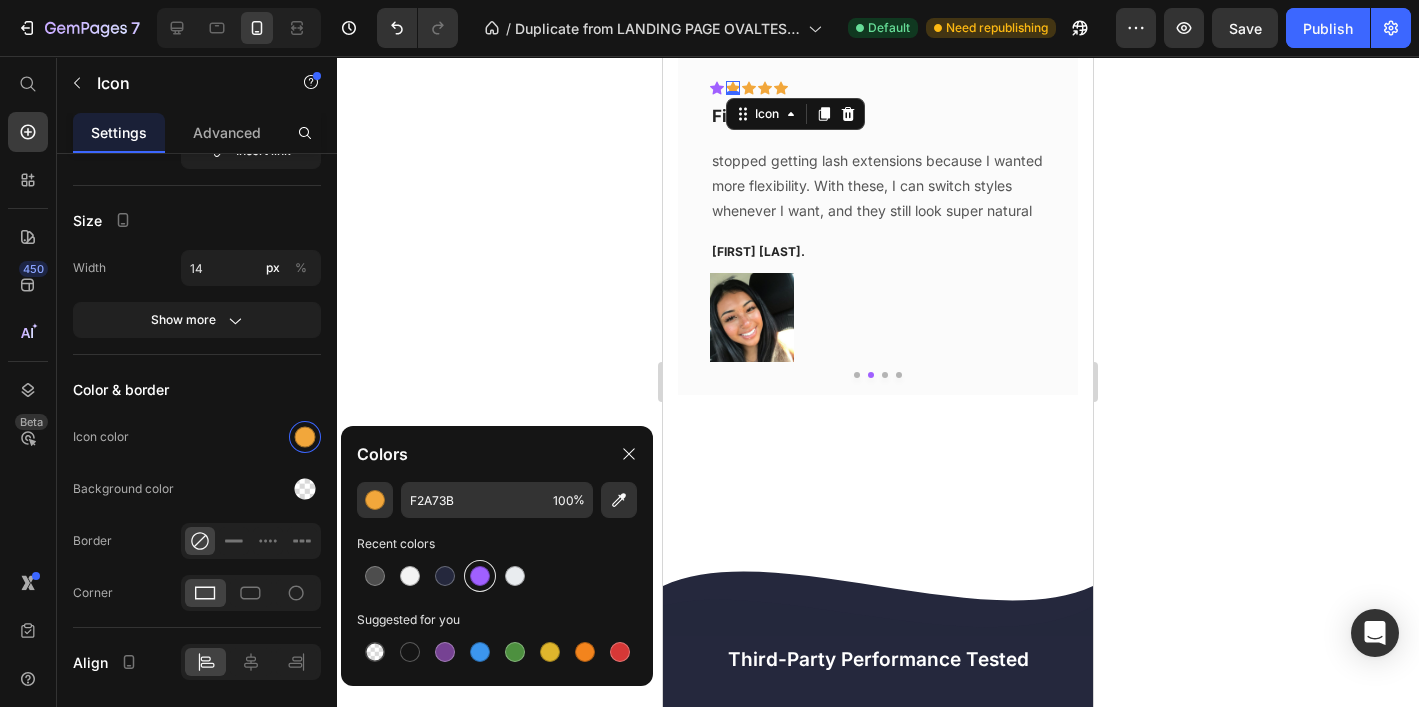 click at bounding box center [480, 576] 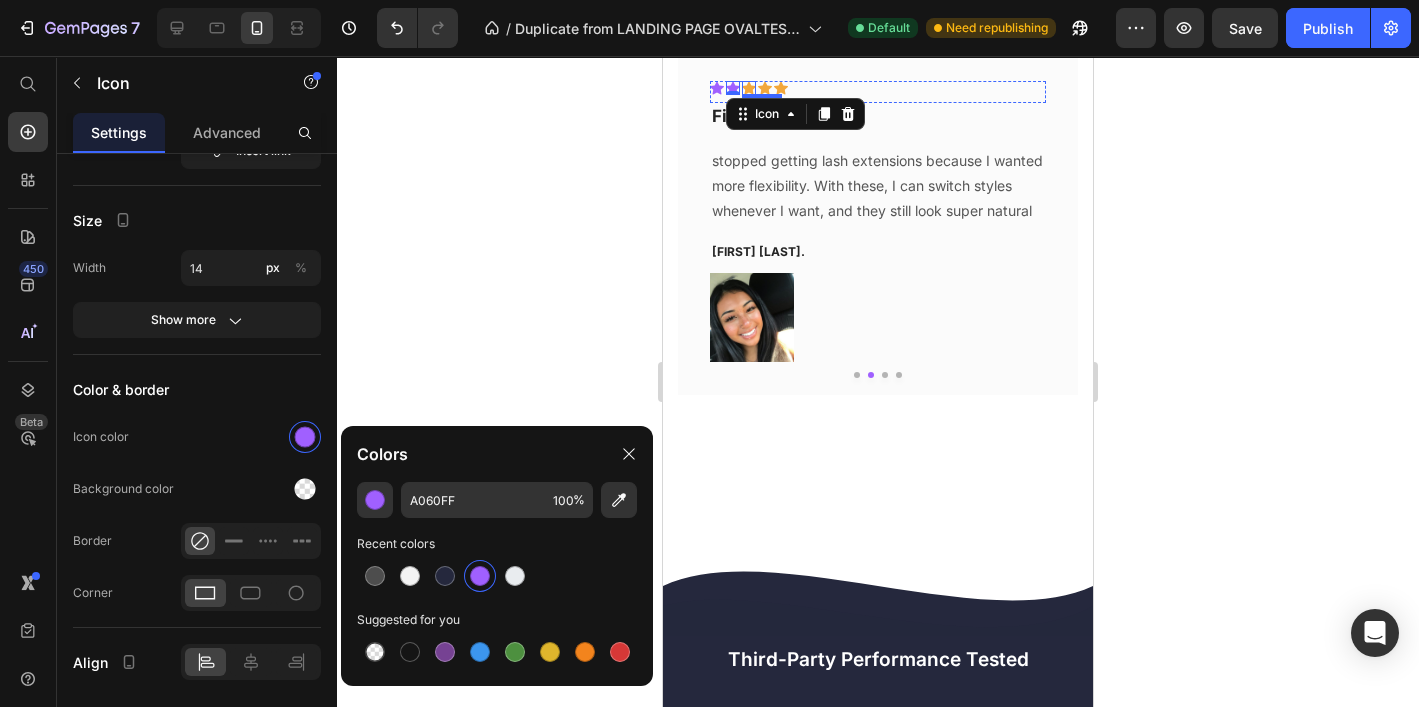 click 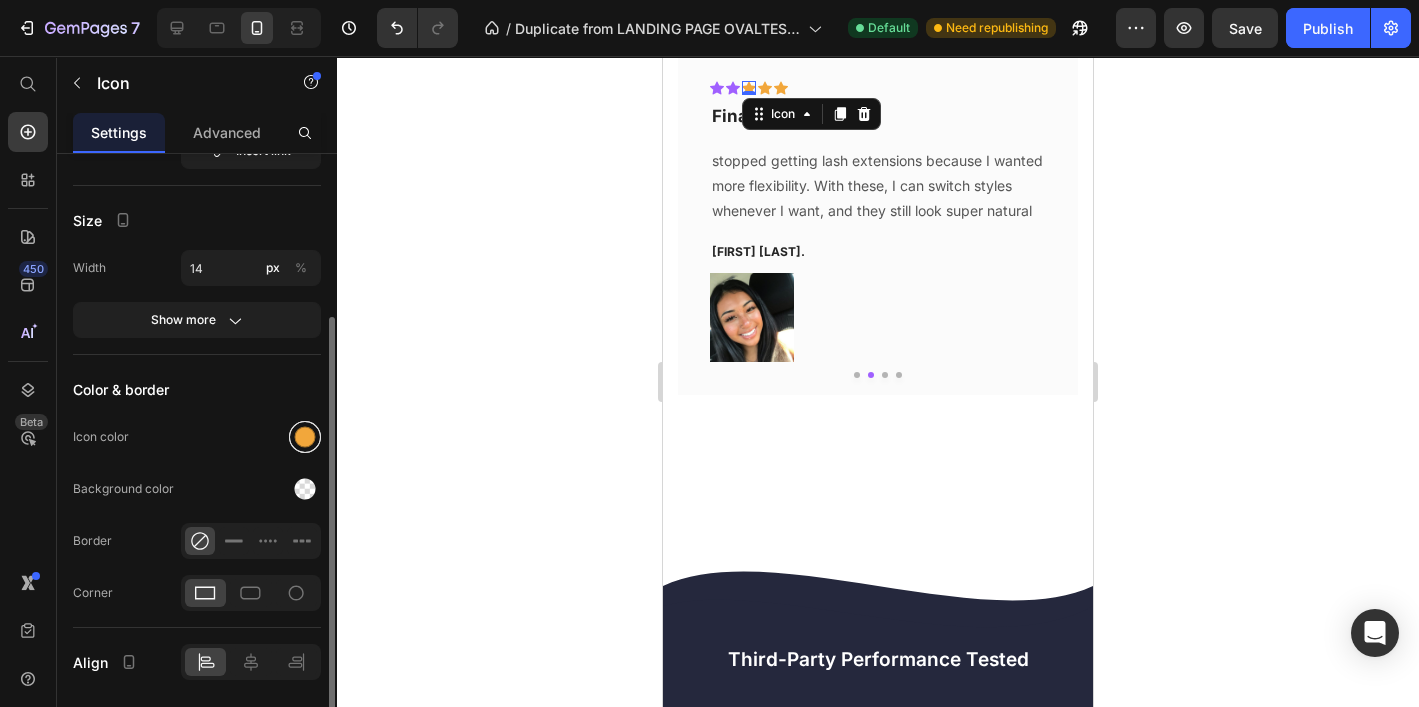 click at bounding box center [305, 437] 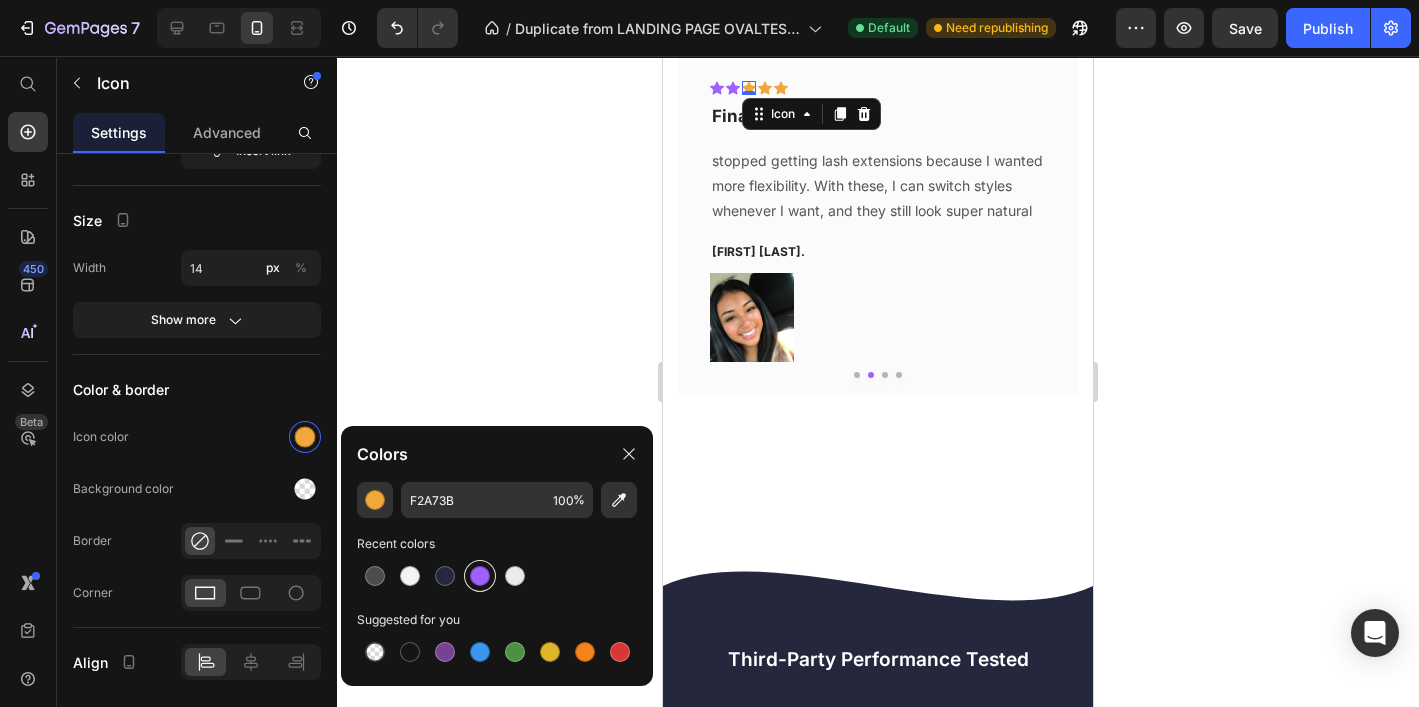 click at bounding box center [480, 576] 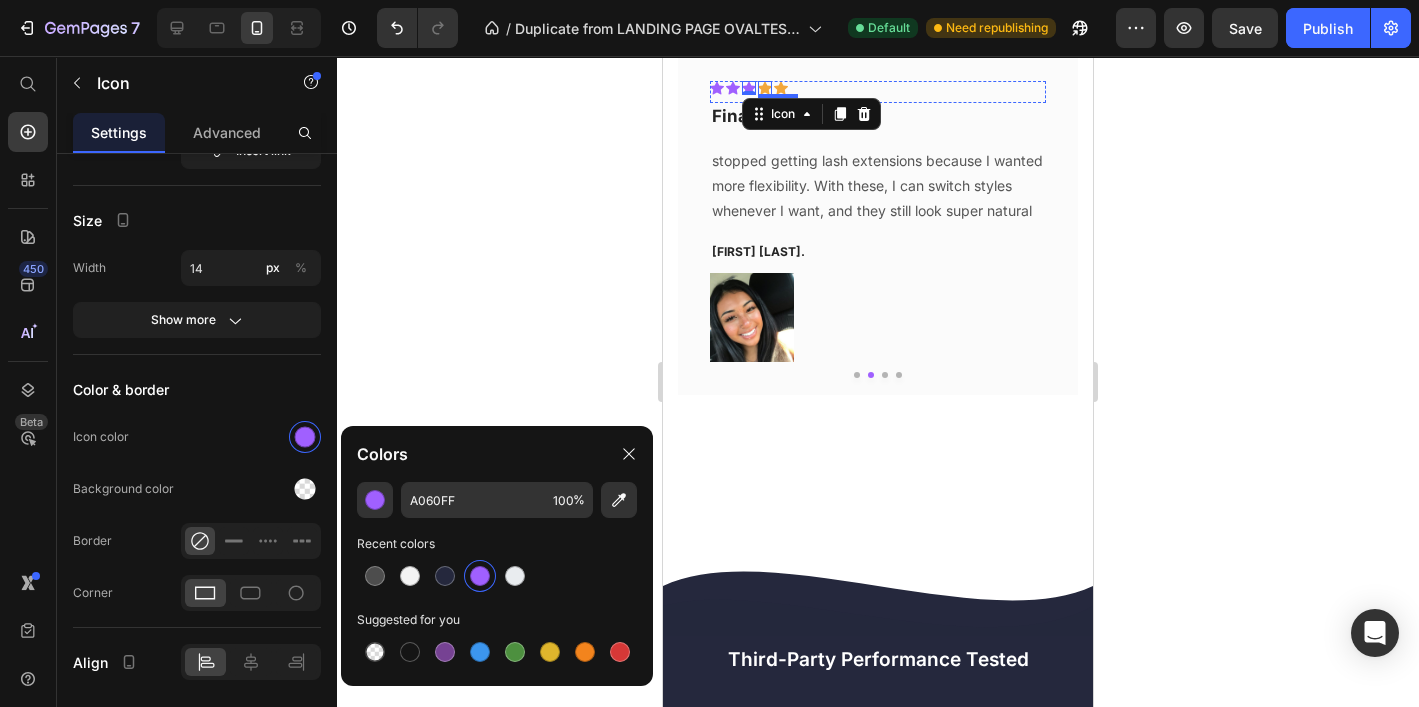 click 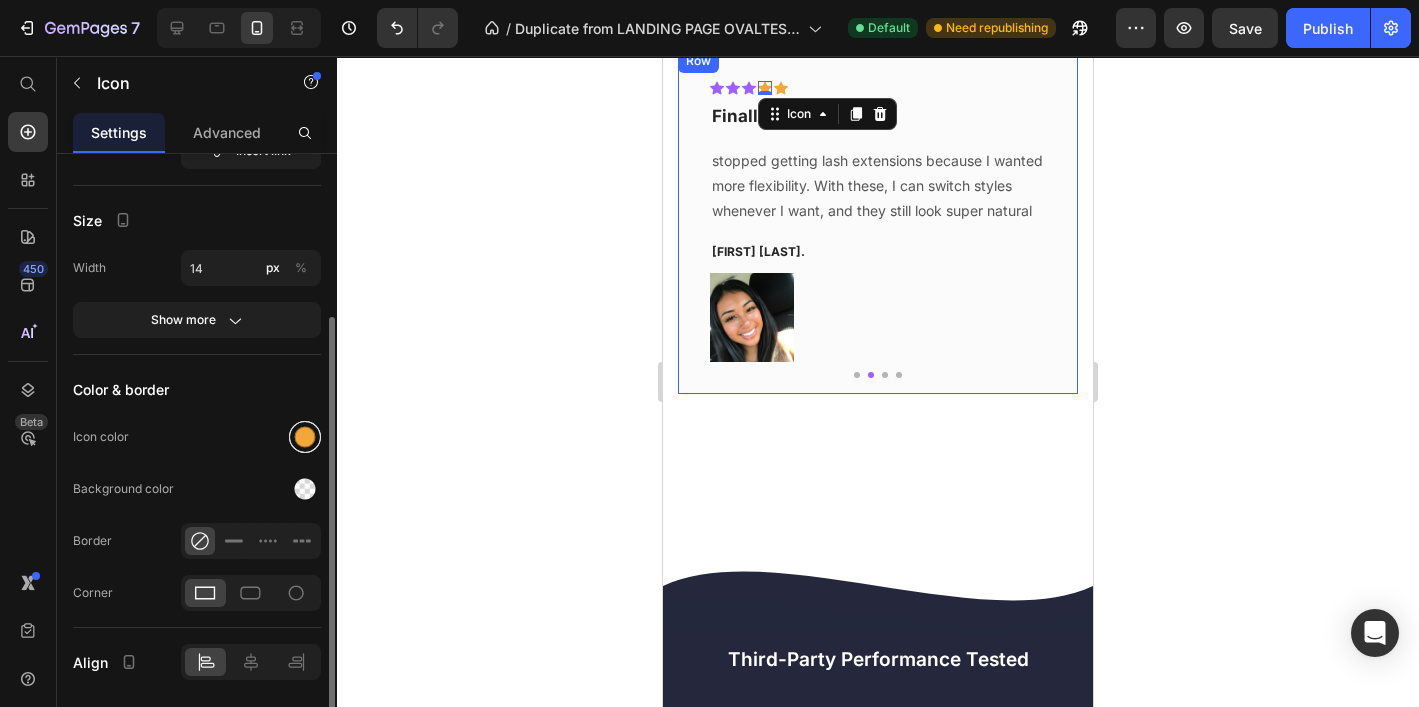 click at bounding box center (305, 437) 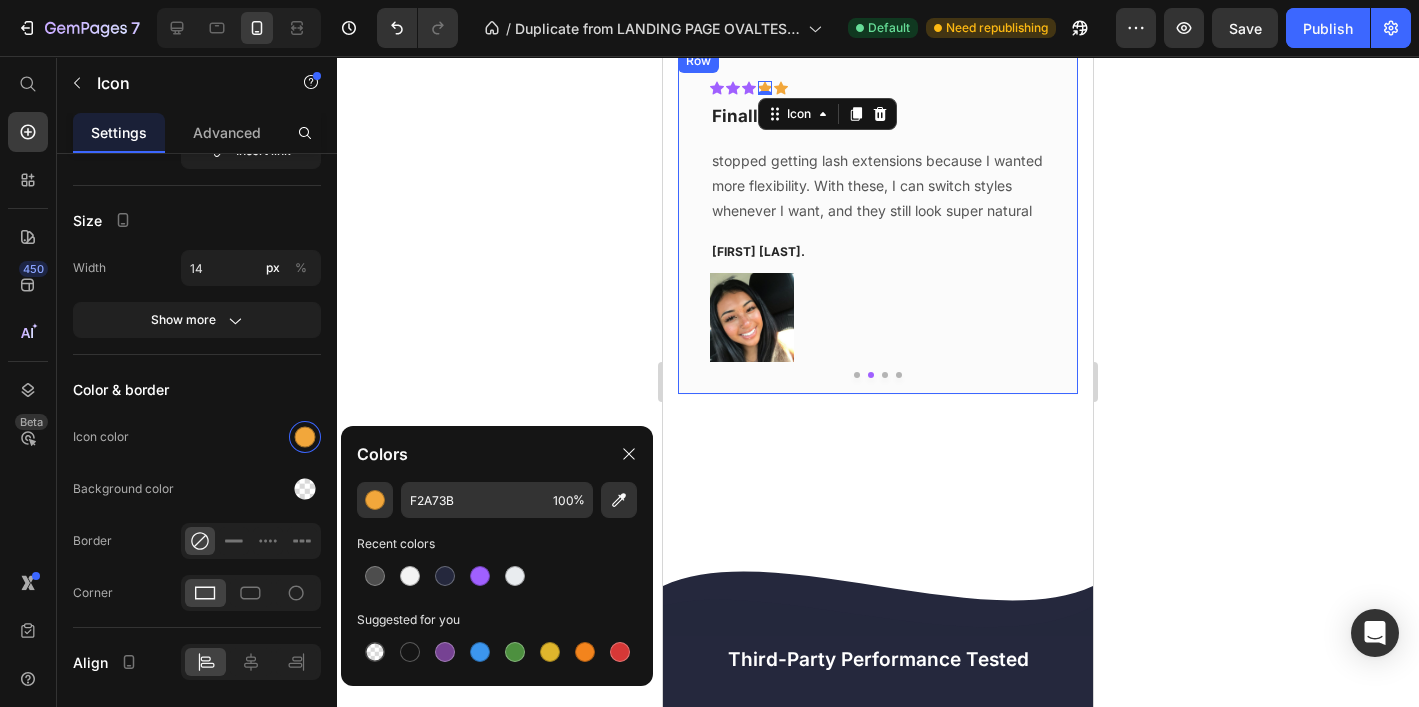 drag, startPoint x: 471, startPoint y: 569, endPoint x: 579, endPoint y: 273, distance: 315.08728 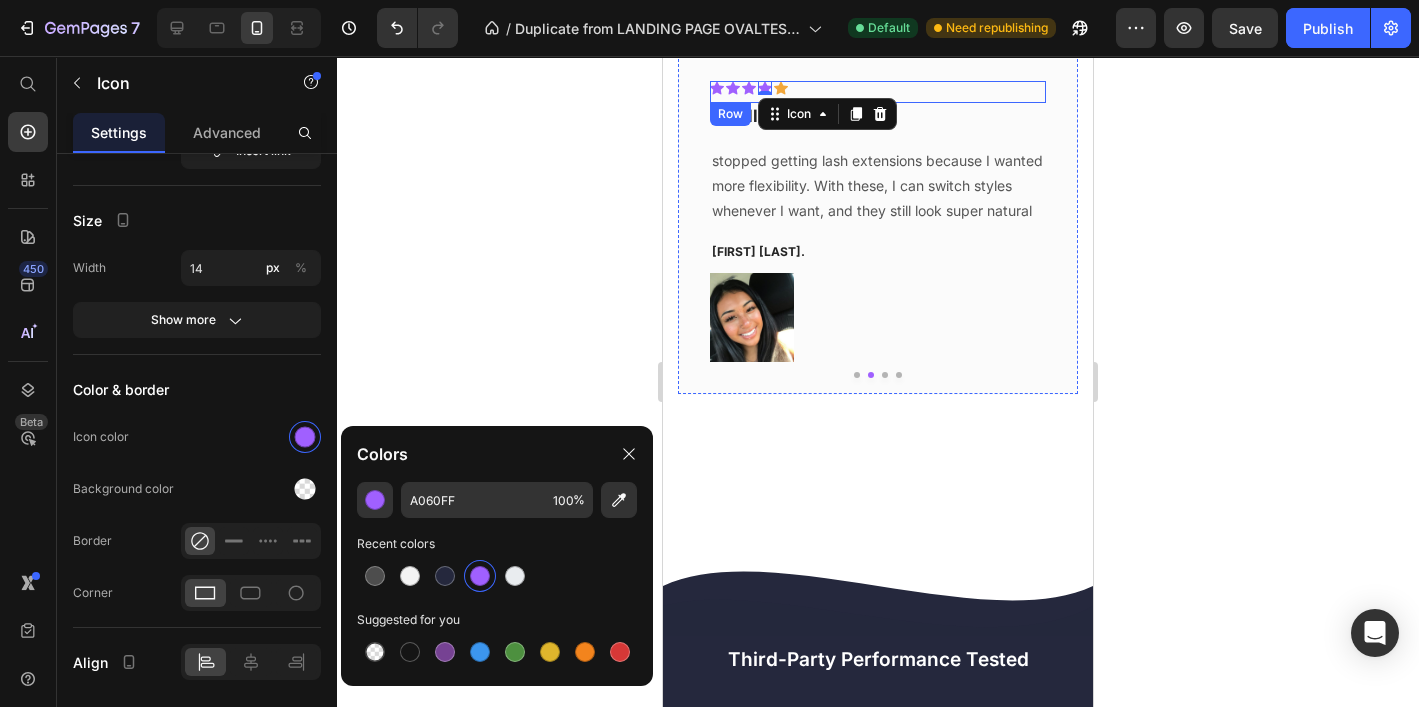 click on "Icon
Icon
Icon
Icon   0
Icon Row" at bounding box center [878, 92] 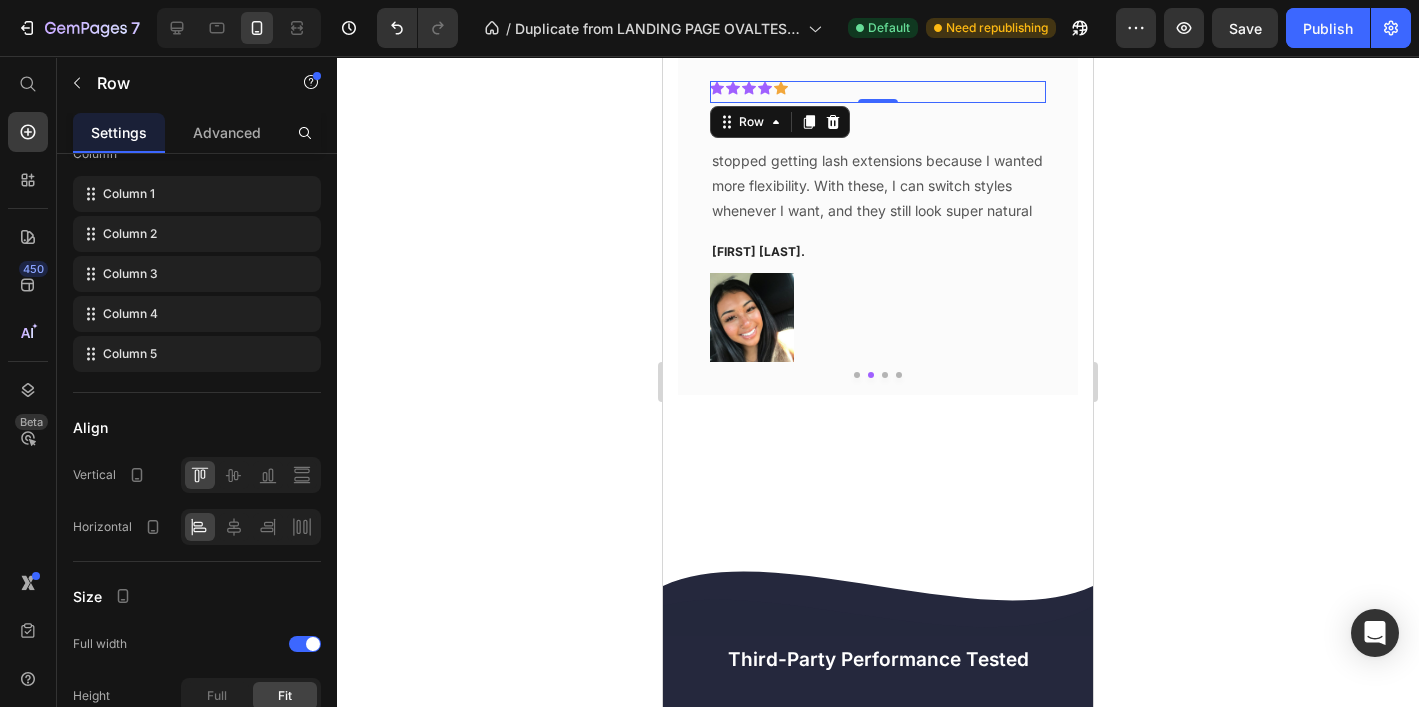 scroll, scrollTop: 0, scrollLeft: 0, axis: both 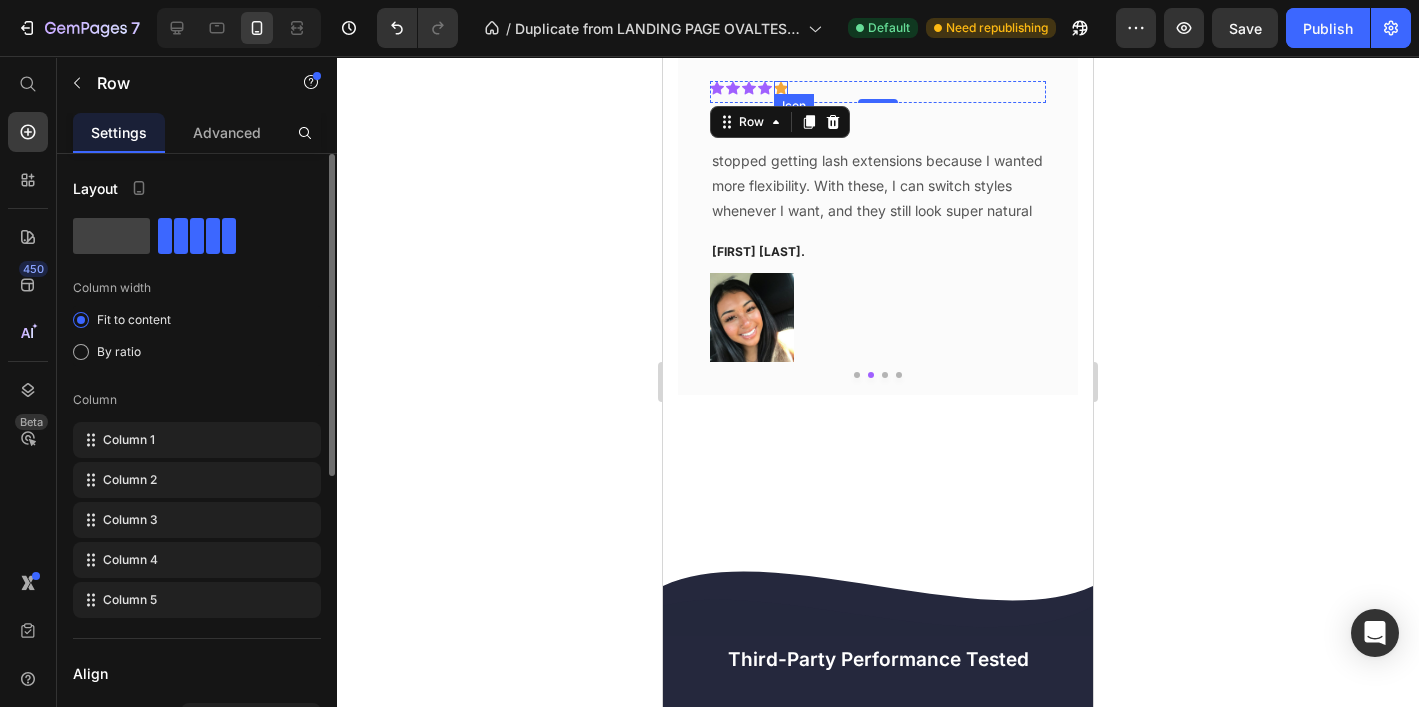 click 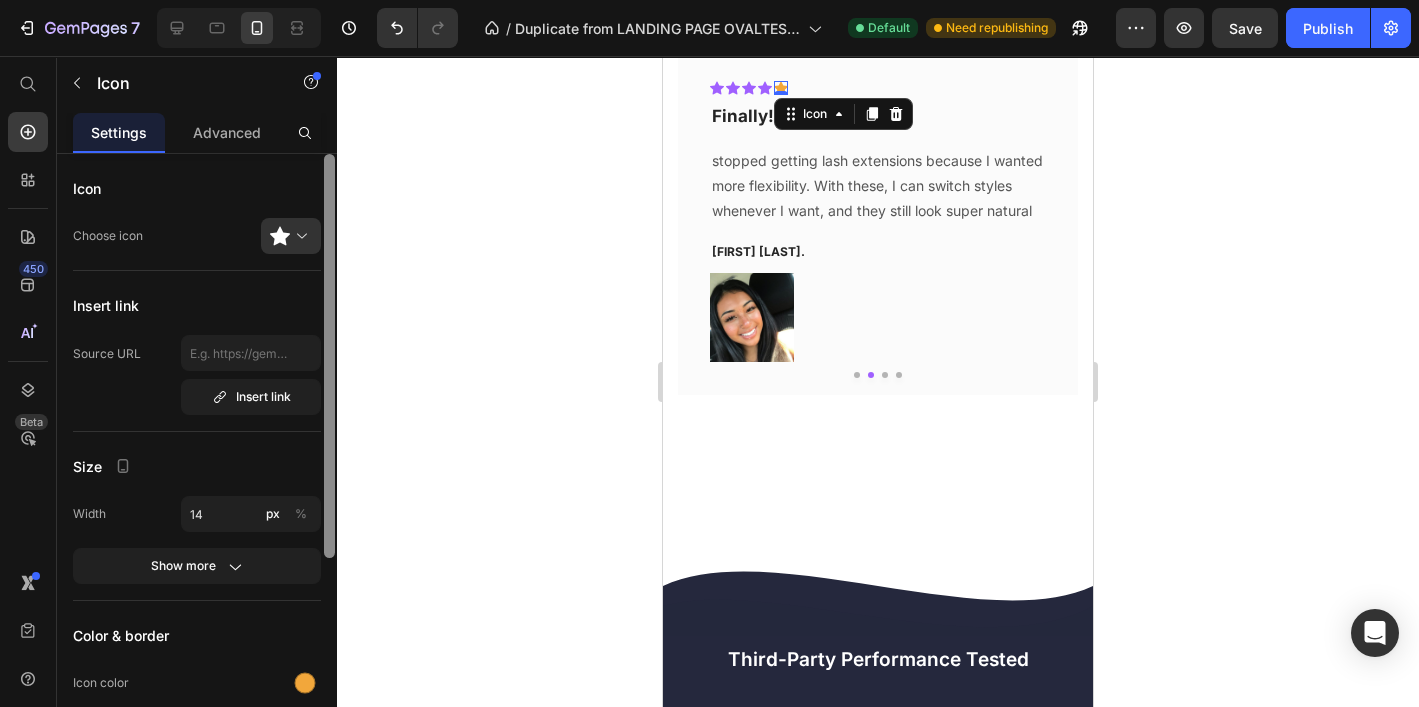 drag, startPoint x: 298, startPoint y: 682, endPoint x: 327, endPoint y: 675, distance: 29.832869 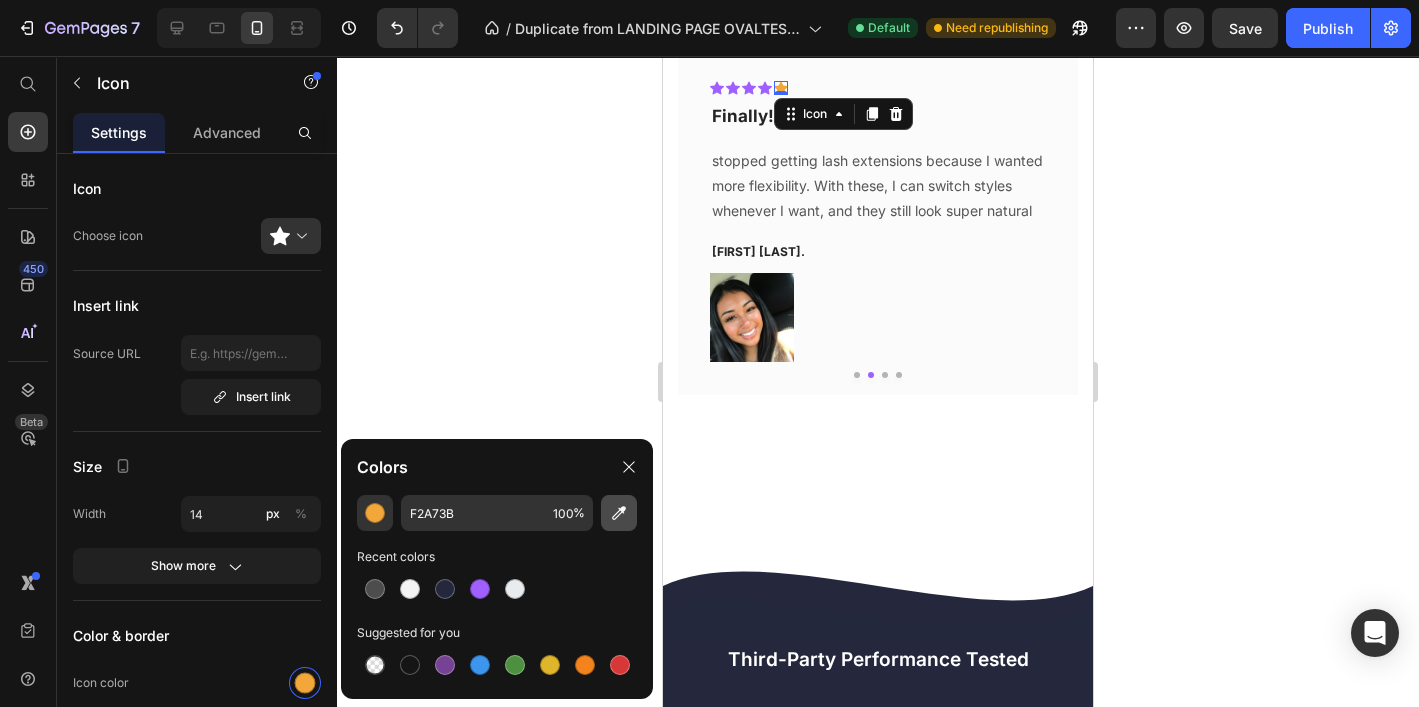 drag, startPoint x: 473, startPoint y: 584, endPoint x: 634, endPoint y: 509, distance: 177.61194 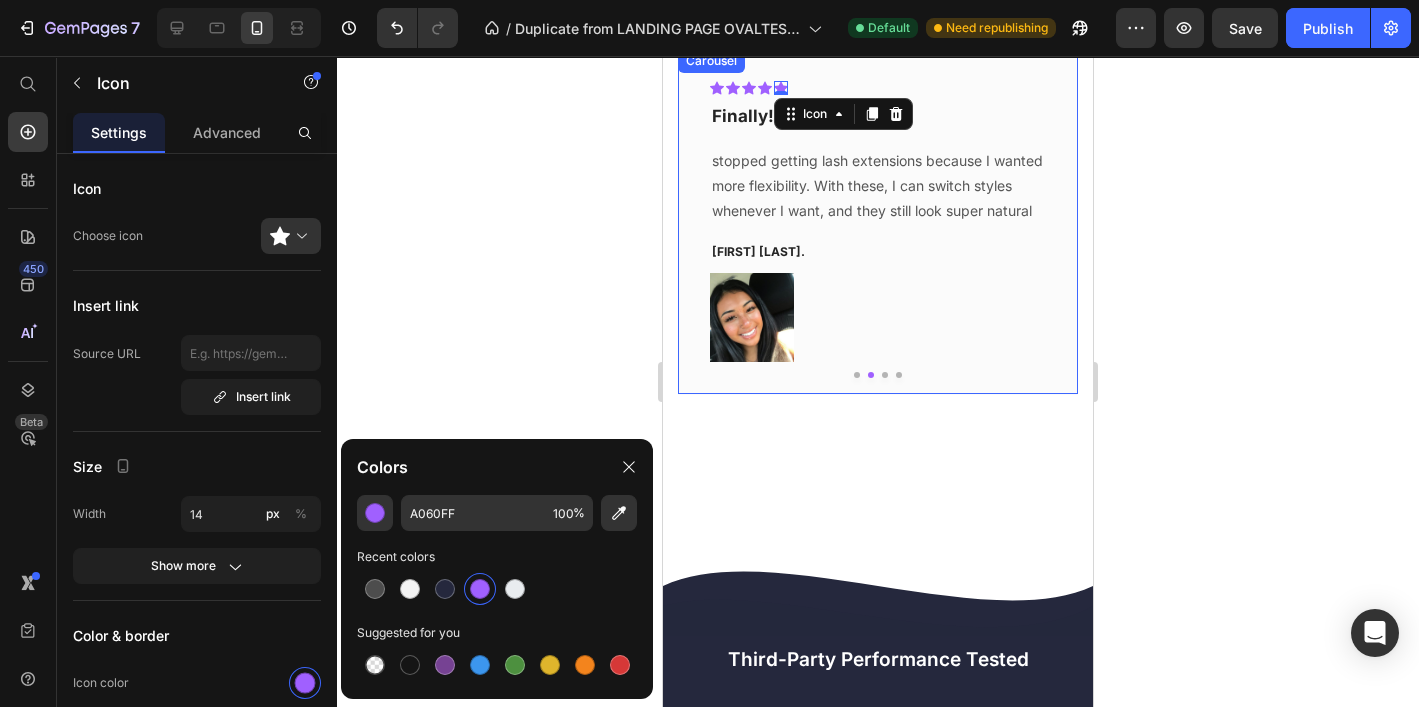 click at bounding box center [885, 375] 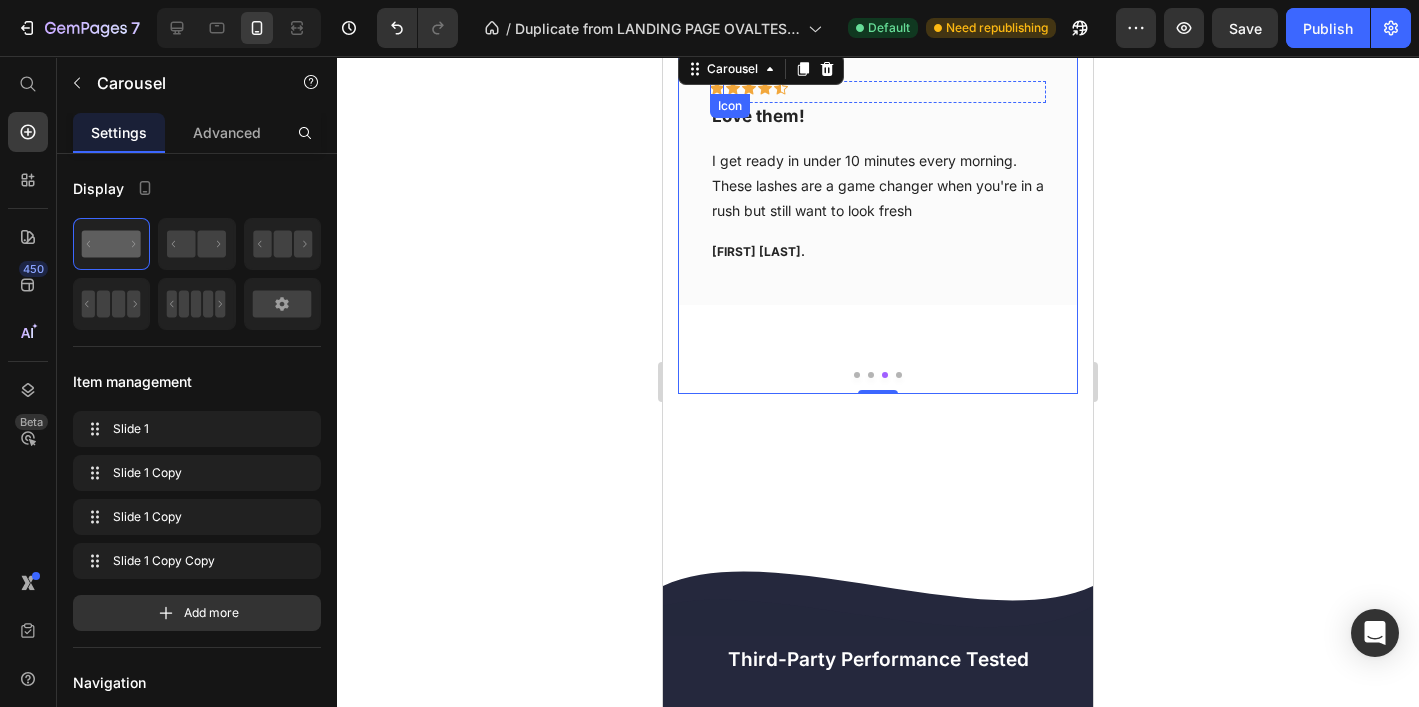 click 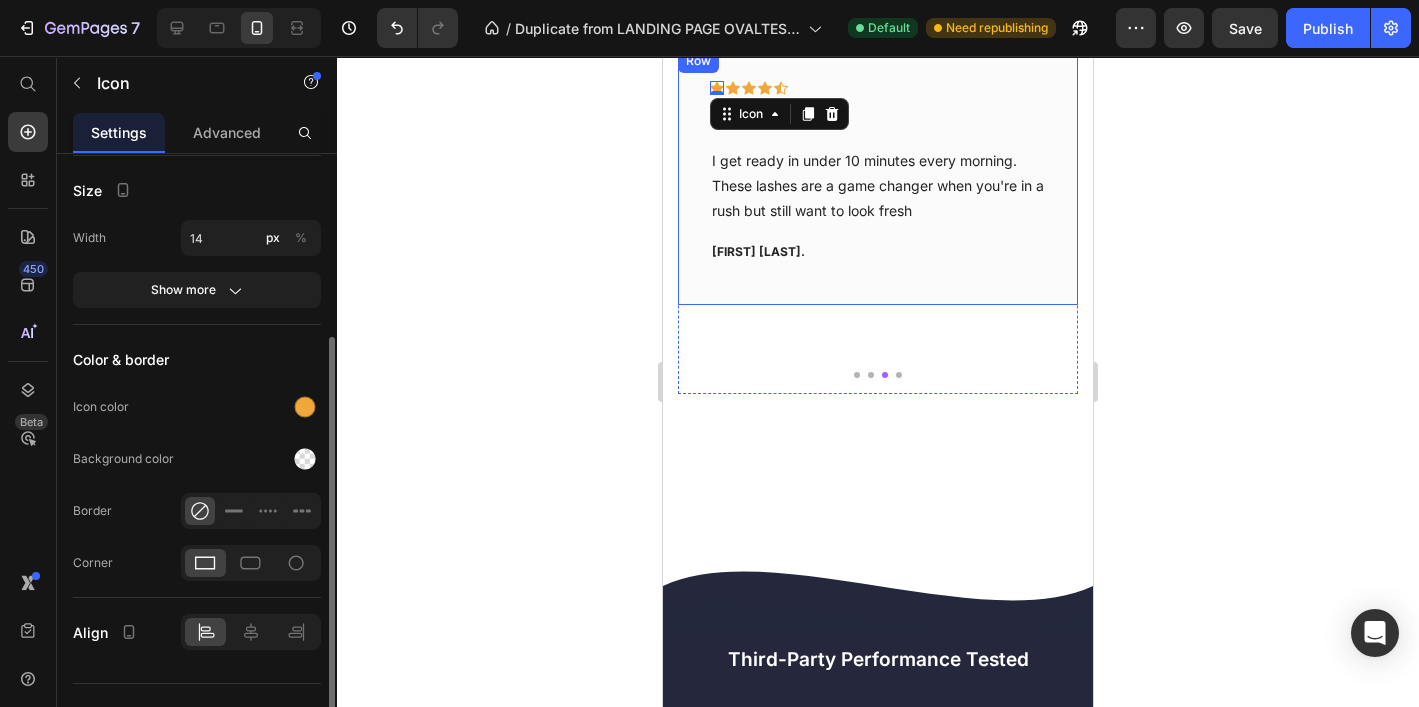 scroll, scrollTop: 277, scrollLeft: 0, axis: vertical 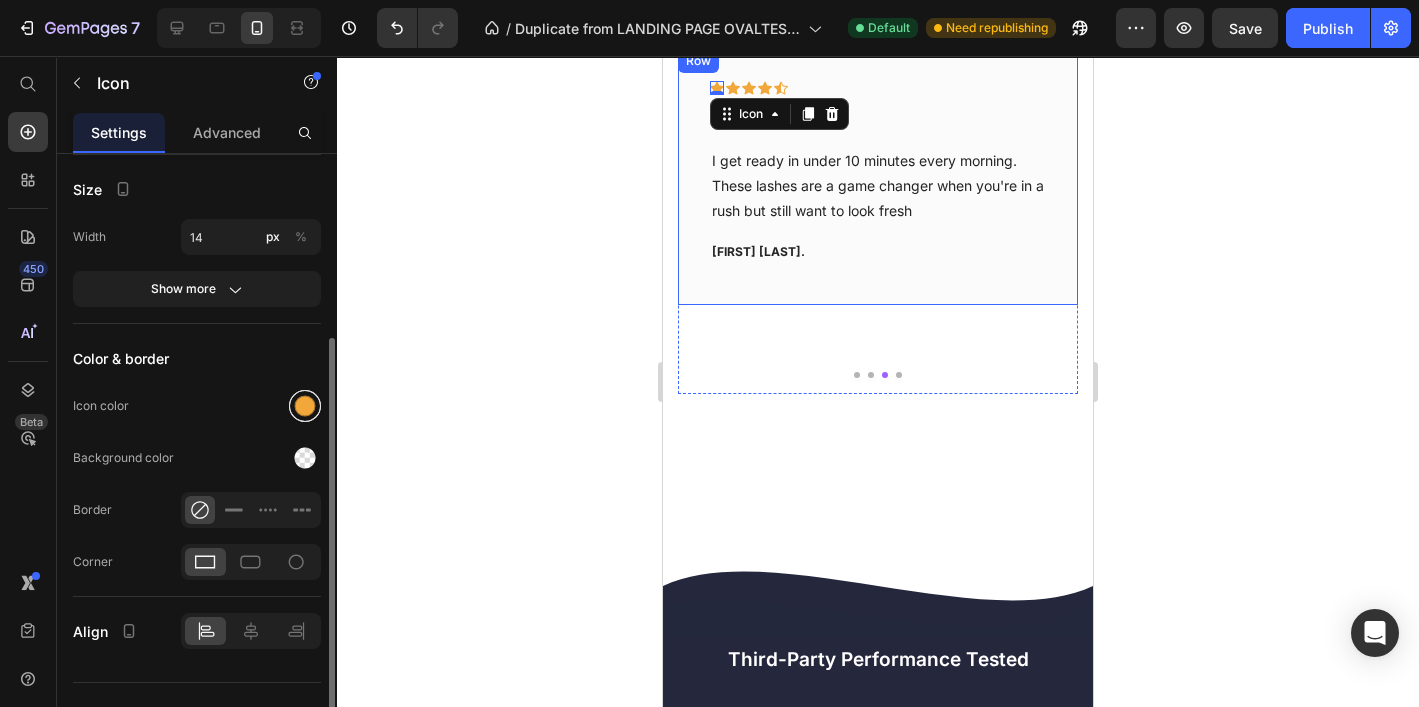 drag, startPoint x: 303, startPoint y: 413, endPoint x: 293, endPoint y: 415, distance: 10.198039 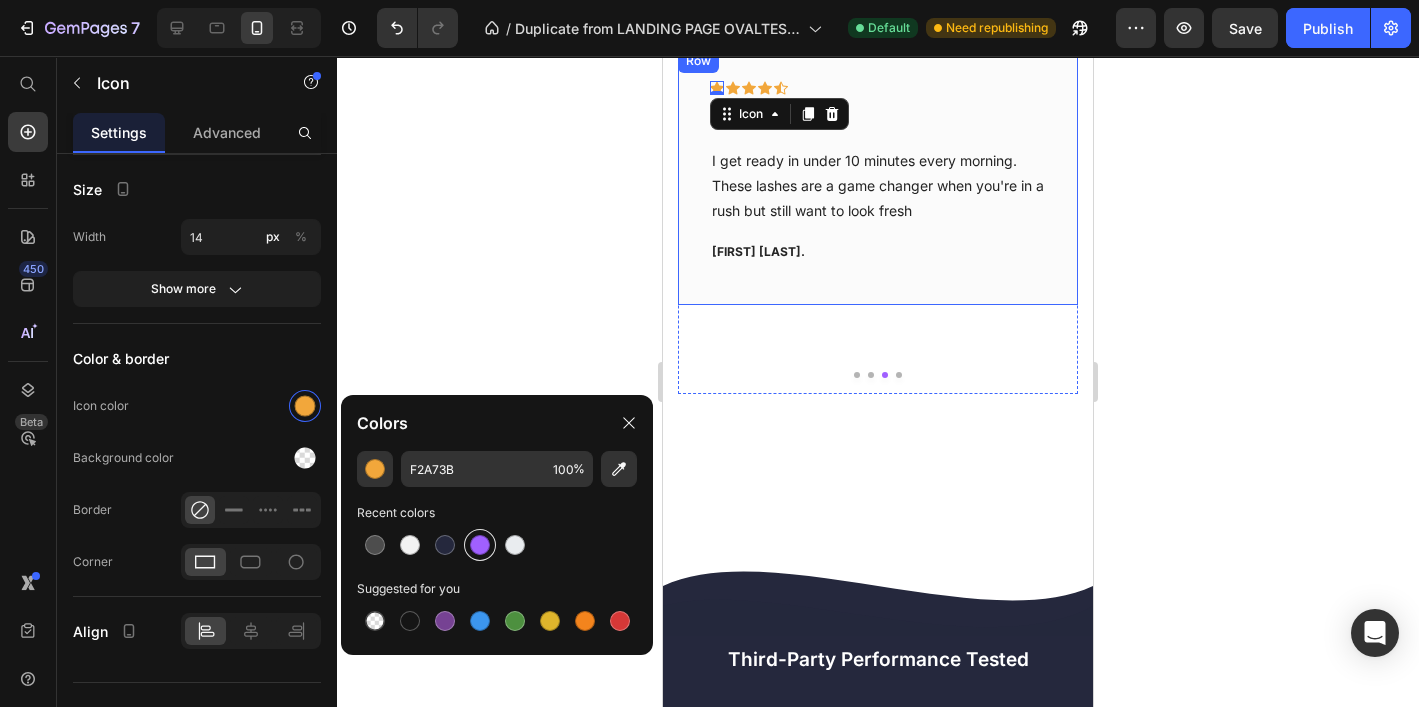click at bounding box center [480, 545] 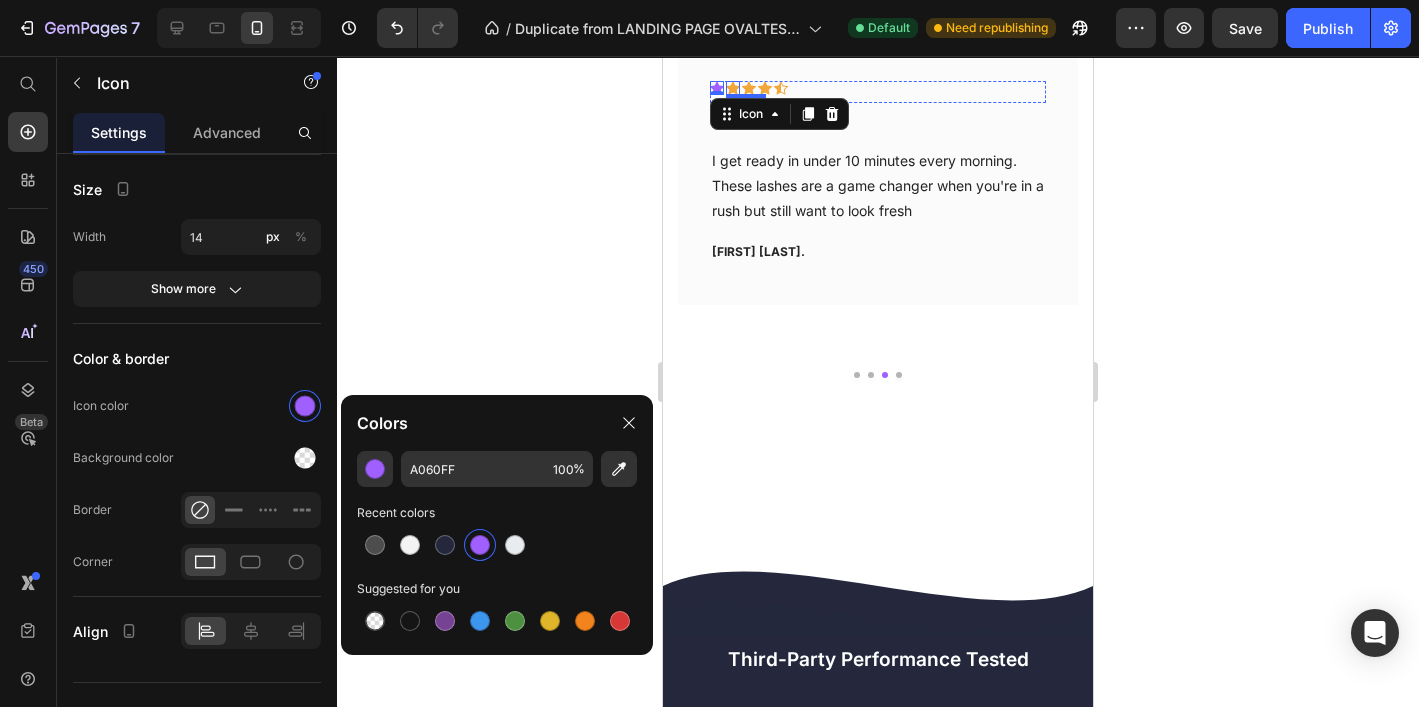 click 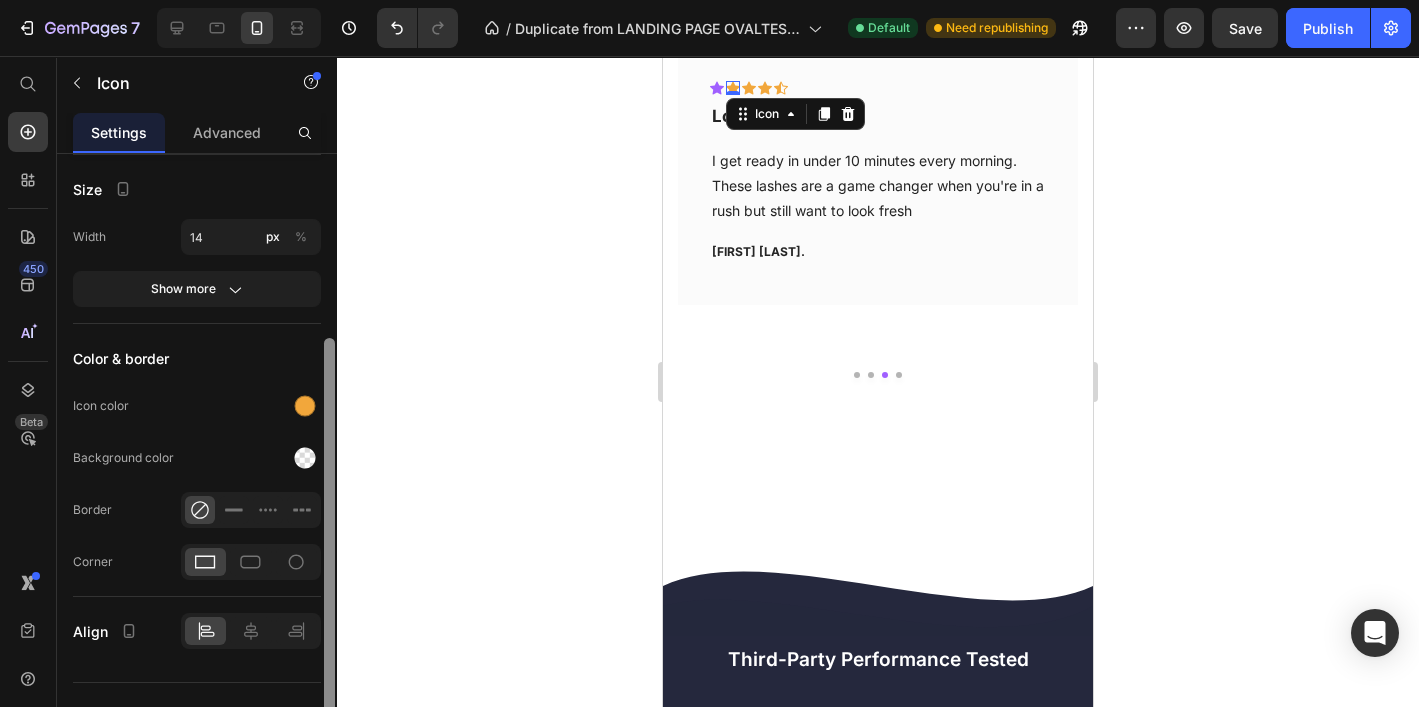 drag, startPoint x: 299, startPoint y: 403, endPoint x: 327, endPoint y: 422, distance: 33.83785 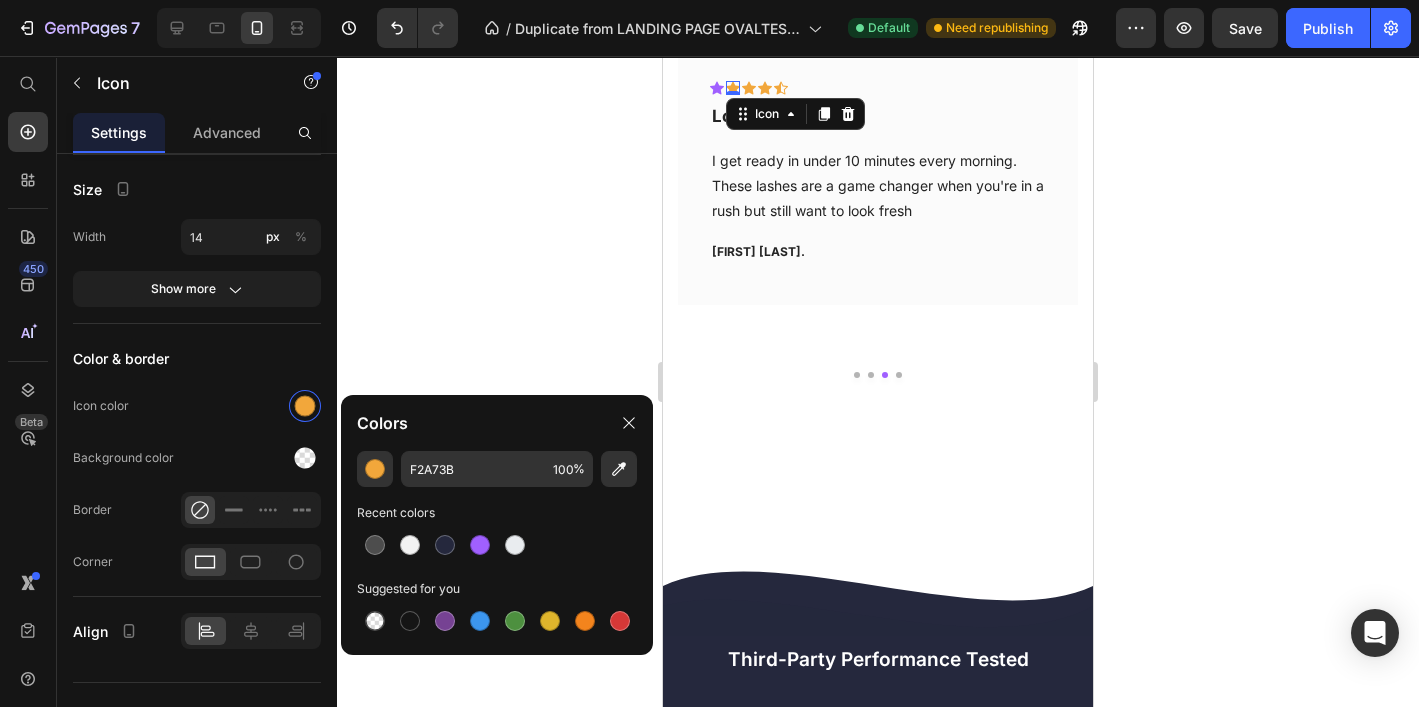 drag, startPoint x: 472, startPoint y: 542, endPoint x: 570, endPoint y: 324, distance: 239.01465 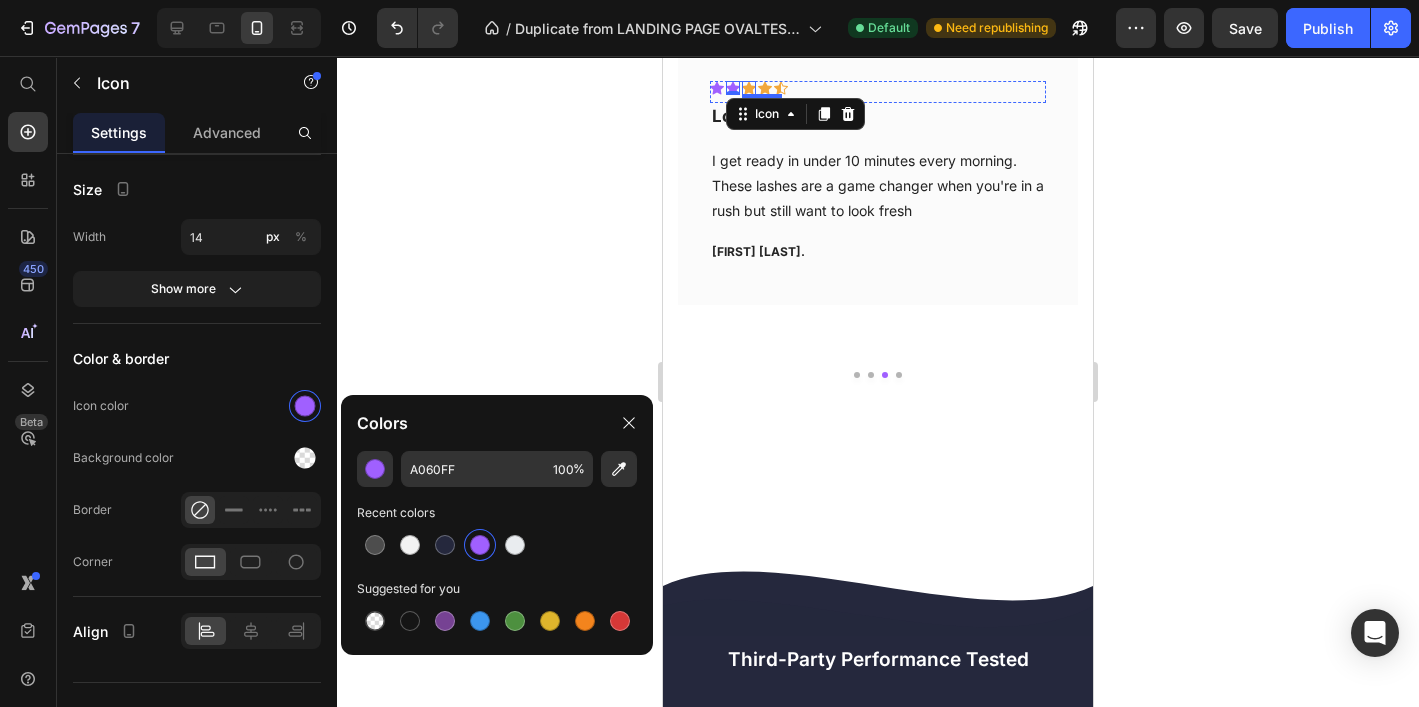 click 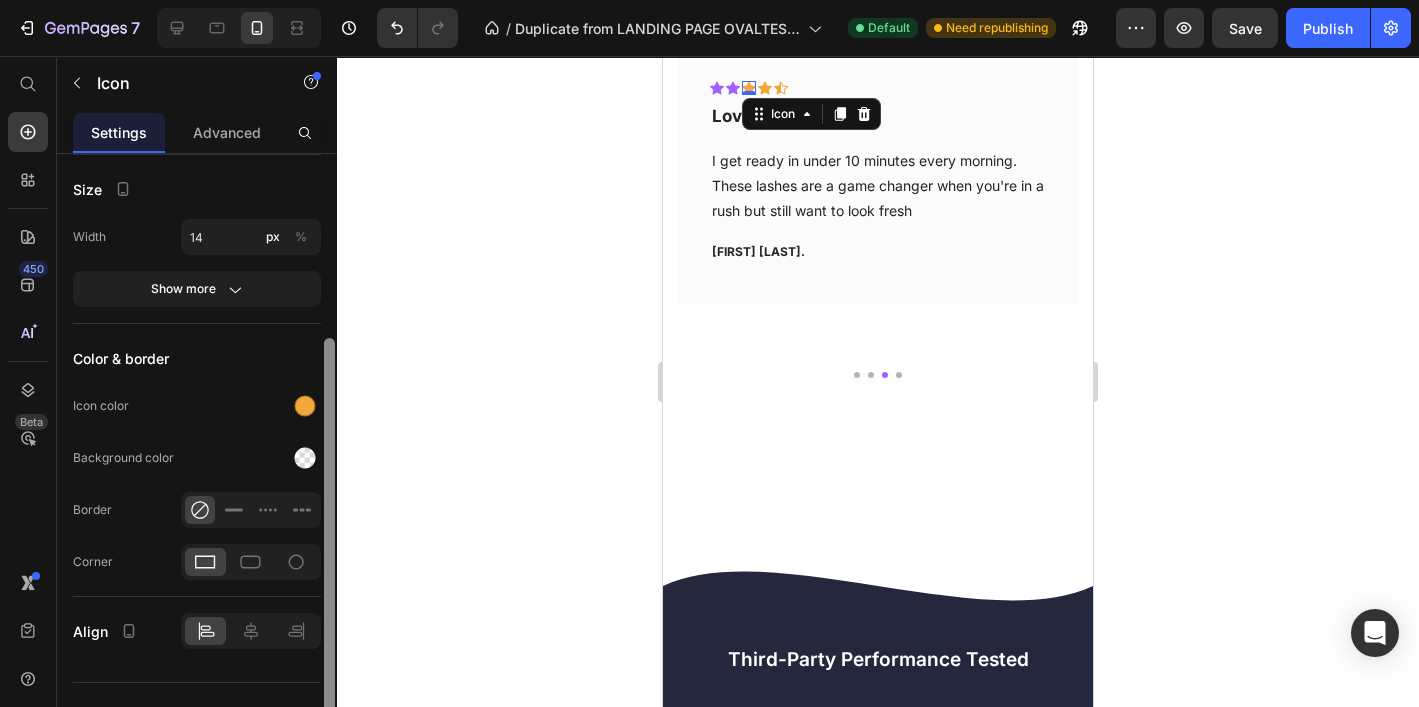 click at bounding box center (305, 406) 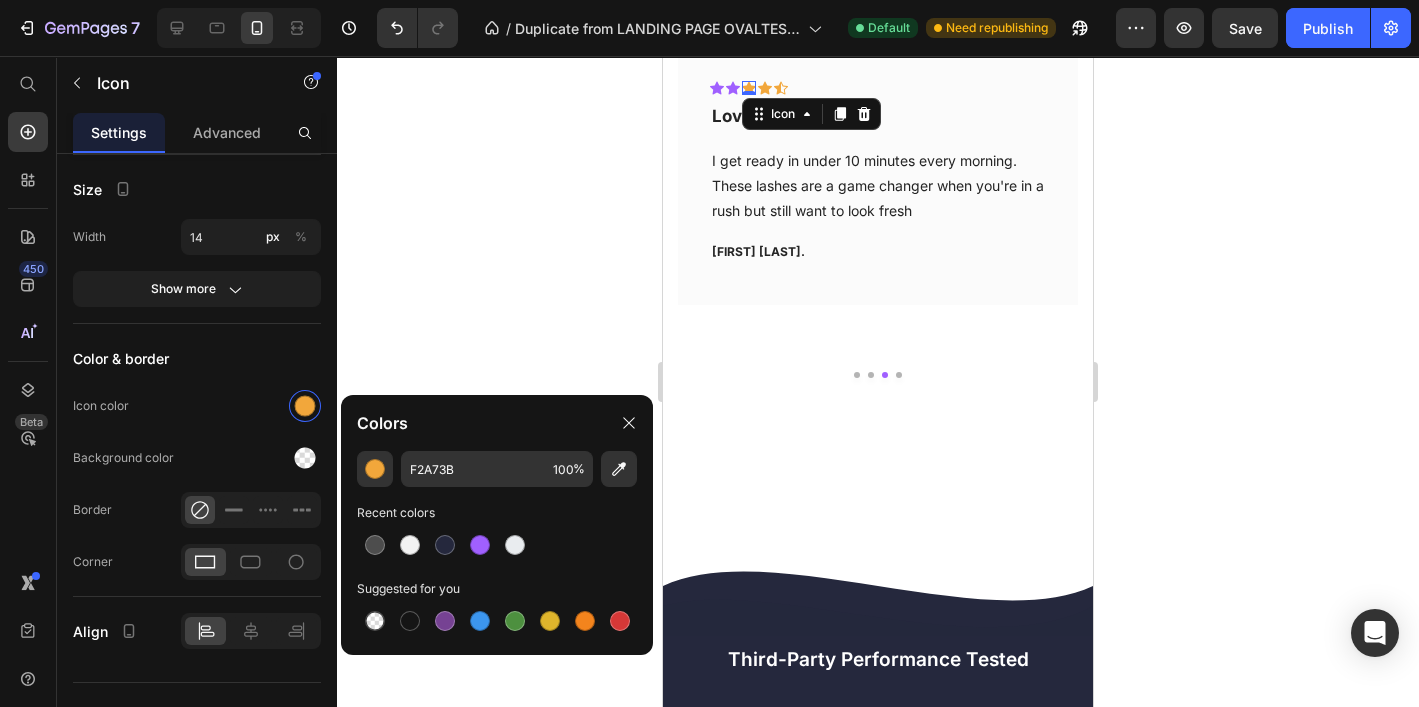 click at bounding box center [480, 545] 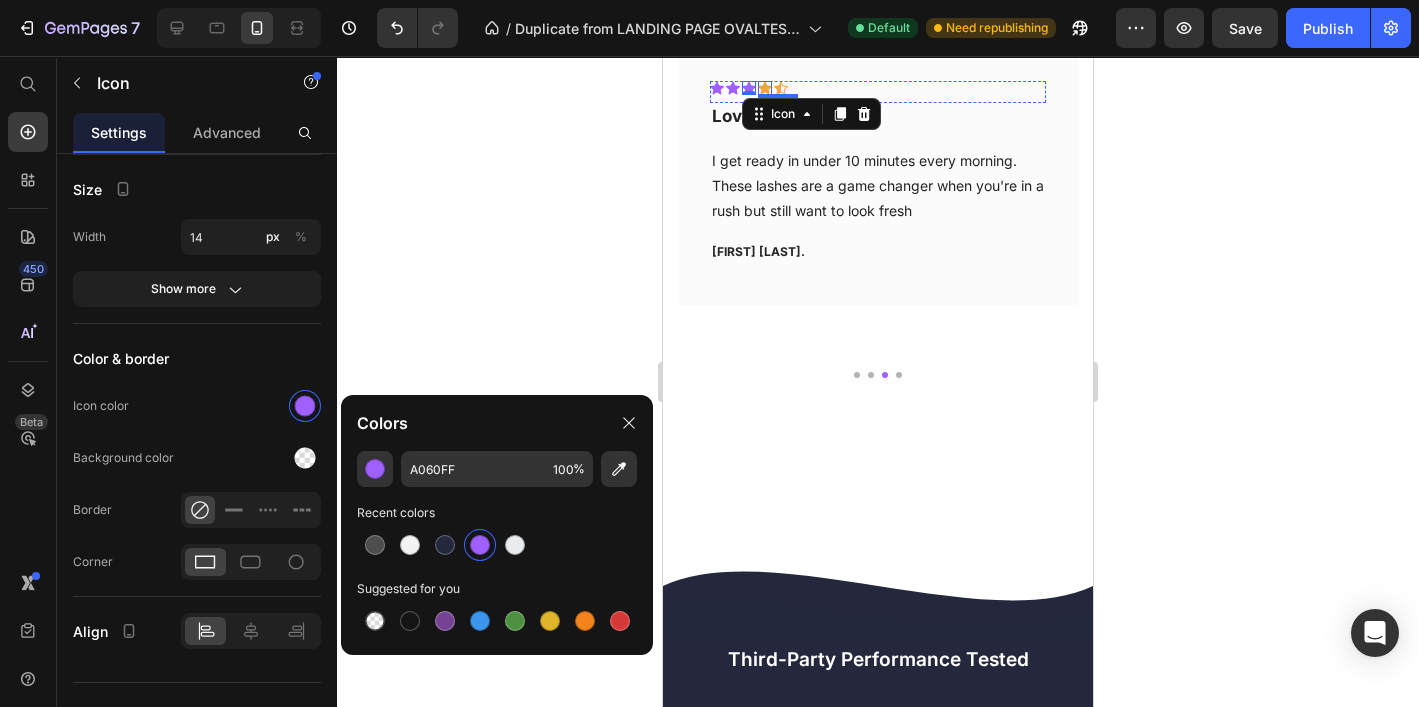 drag, startPoint x: 770, startPoint y: 87, endPoint x: 741, endPoint y: 101, distance: 32.202484 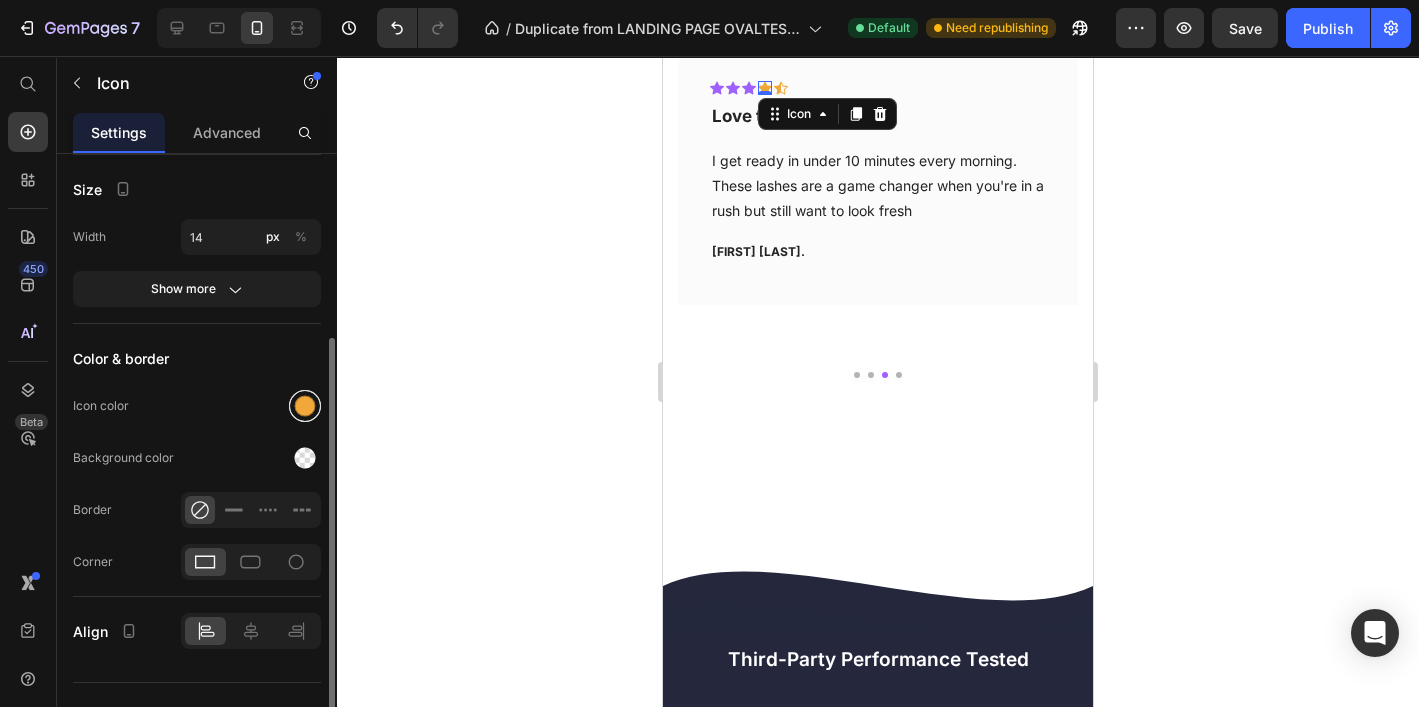 click at bounding box center [305, 406] 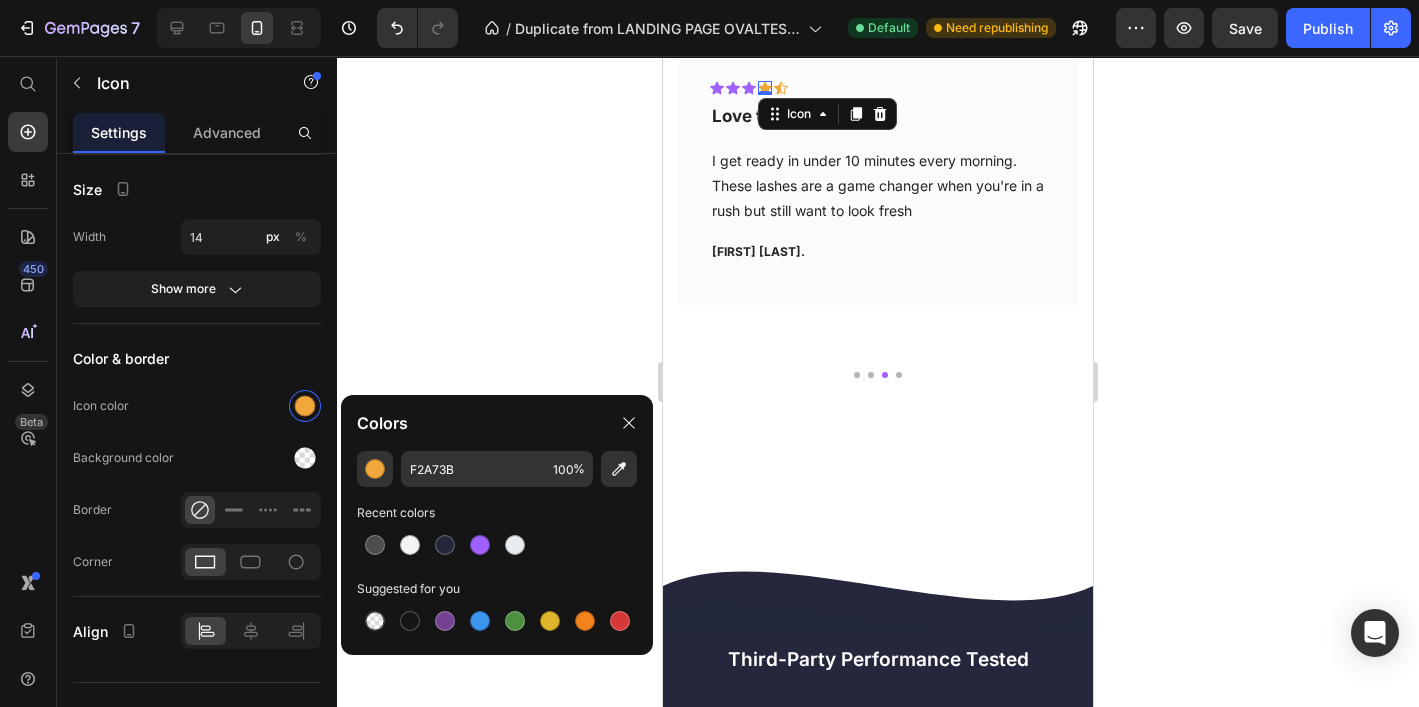 drag, startPoint x: 477, startPoint y: 538, endPoint x: 623, endPoint y: 319, distance: 263.20523 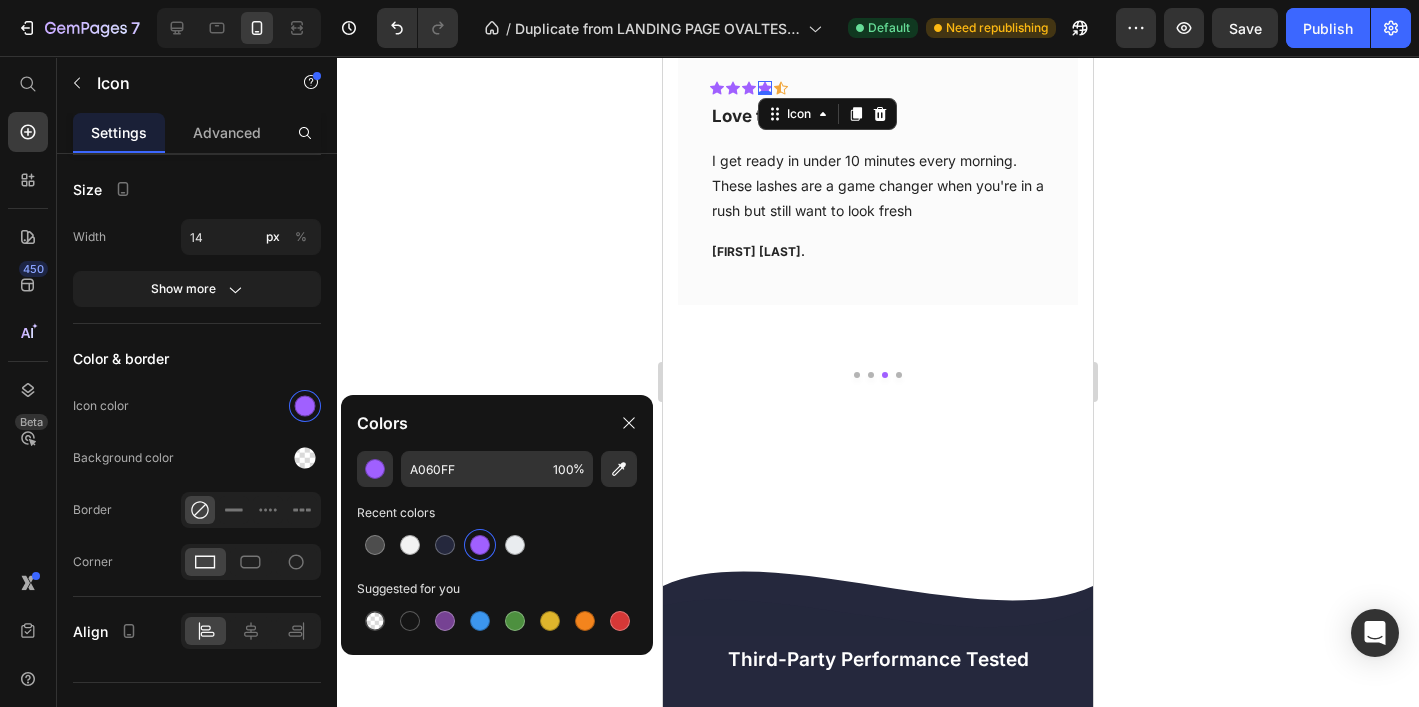 click on "0" at bounding box center [765, 95] 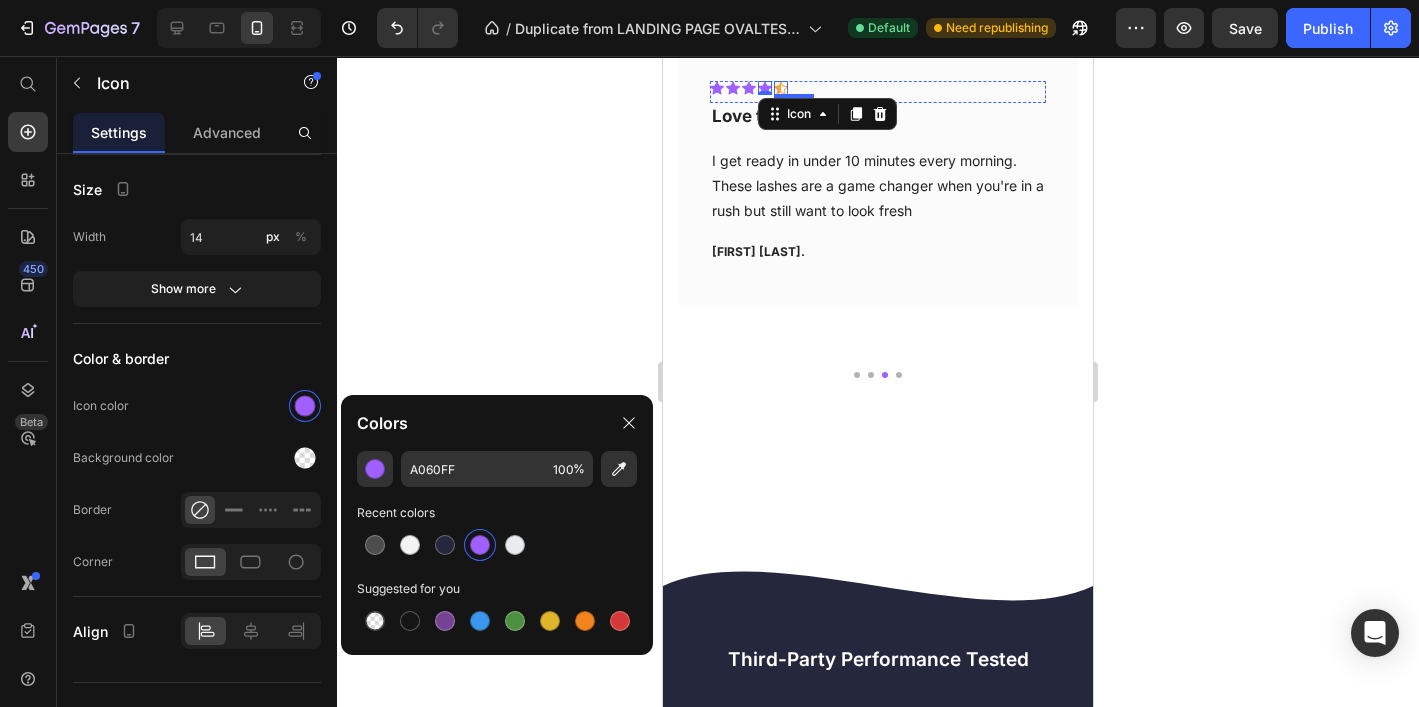 click 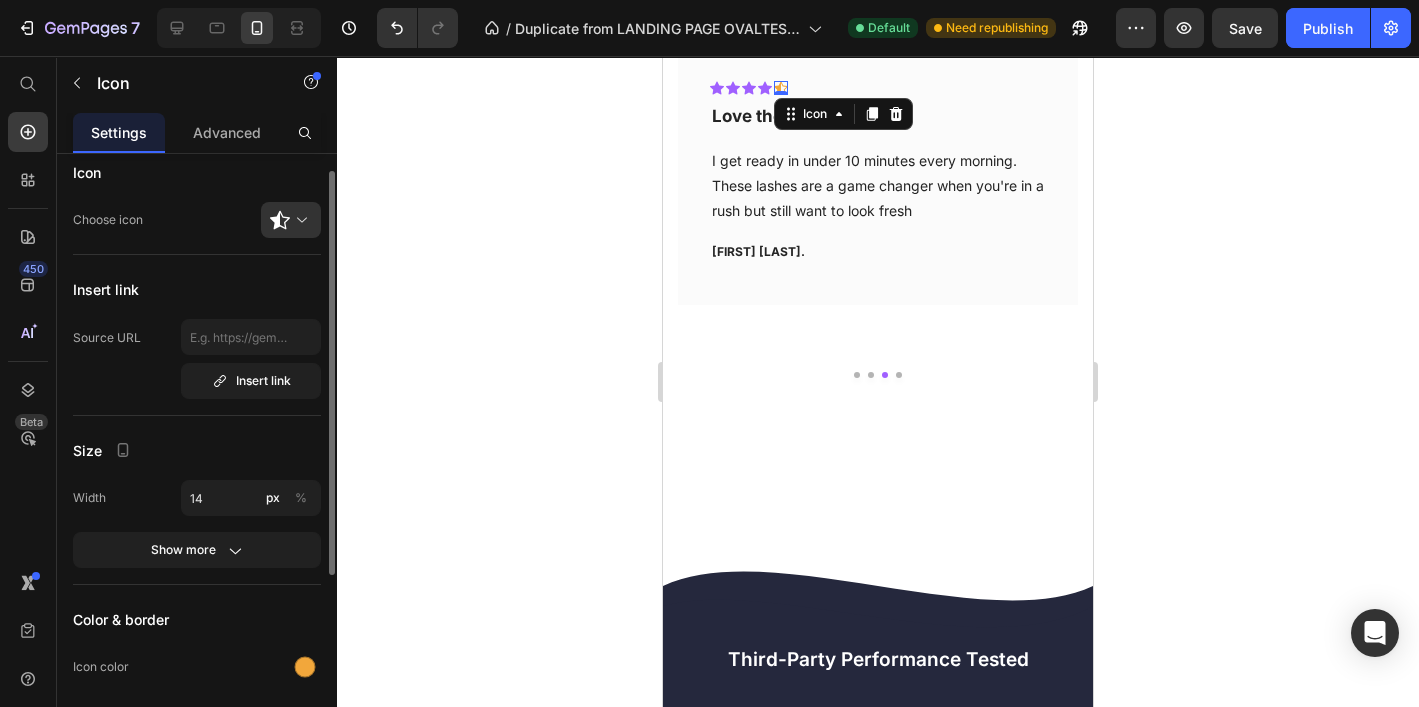 scroll, scrollTop: 20, scrollLeft: 0, axis: vertical 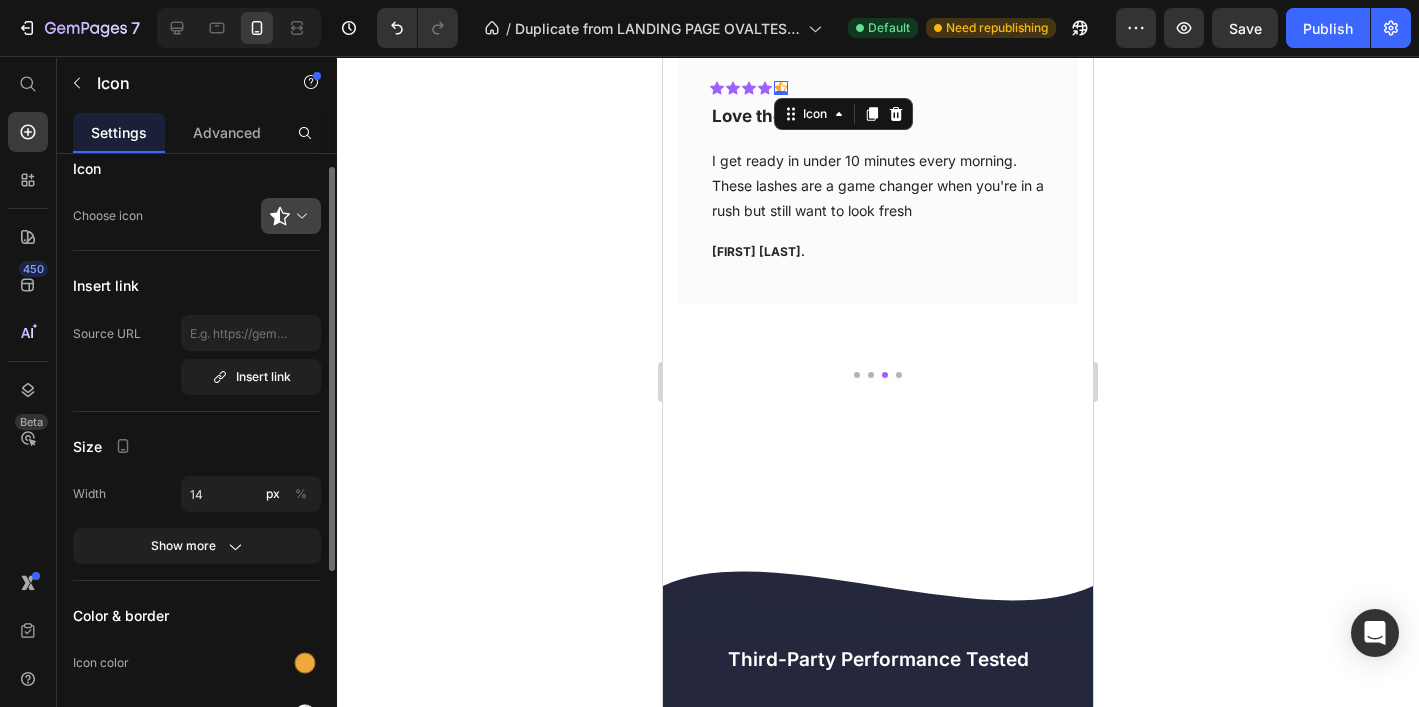 click at bounding box center [299, 216] 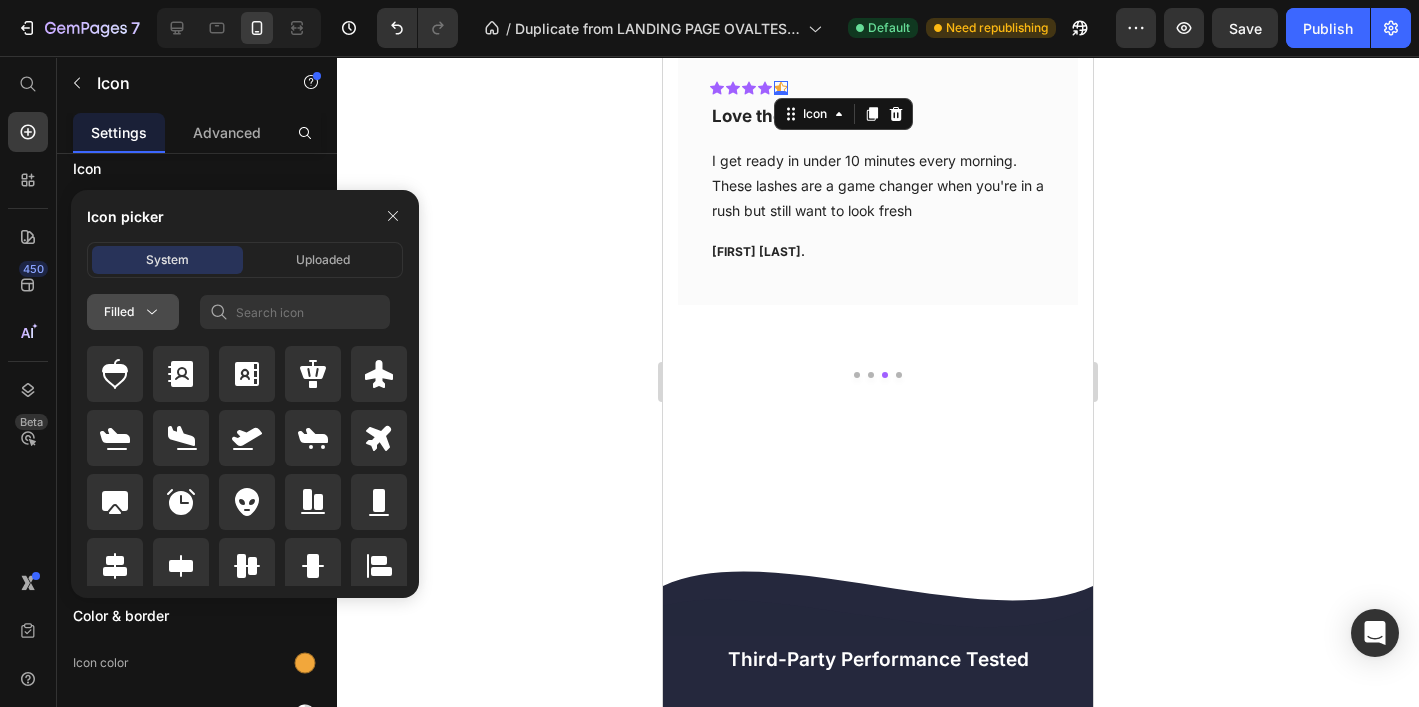 click on "Filled" at bounding box center [133, 312] 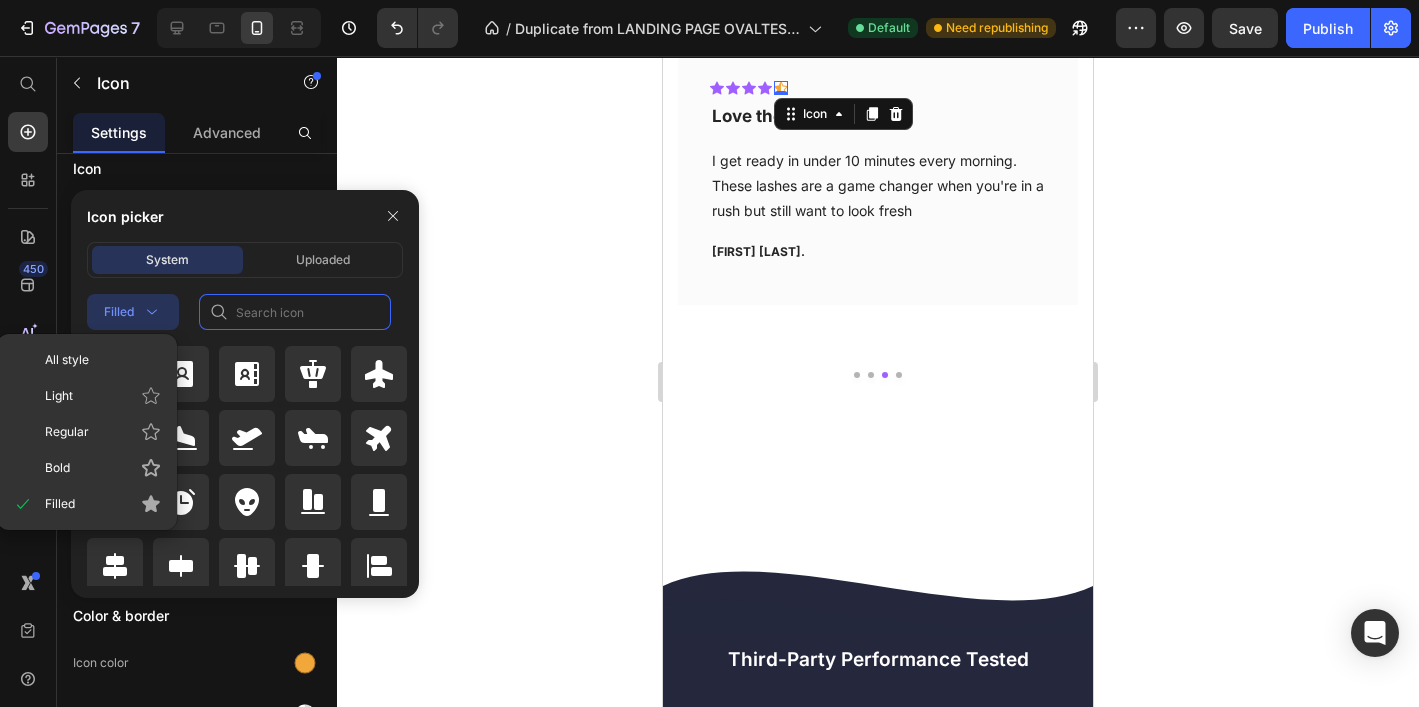 click 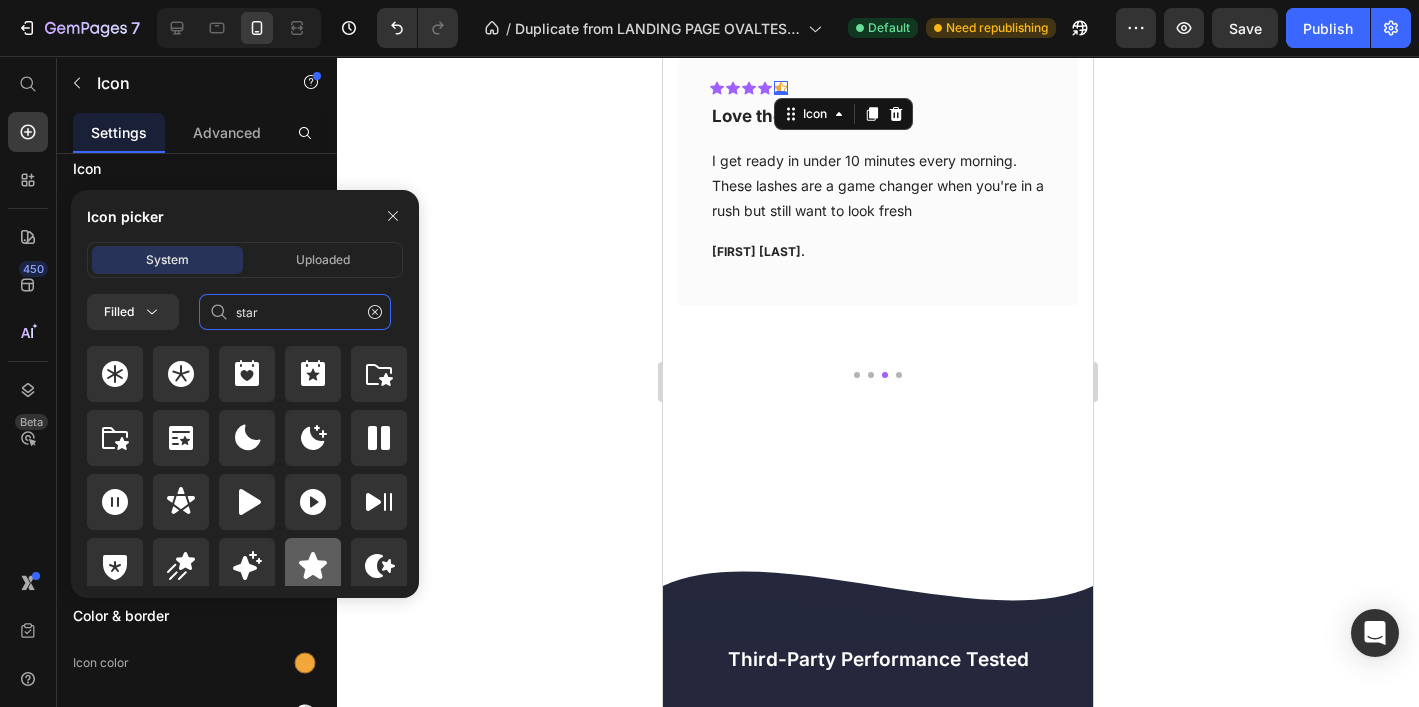 type on "star" 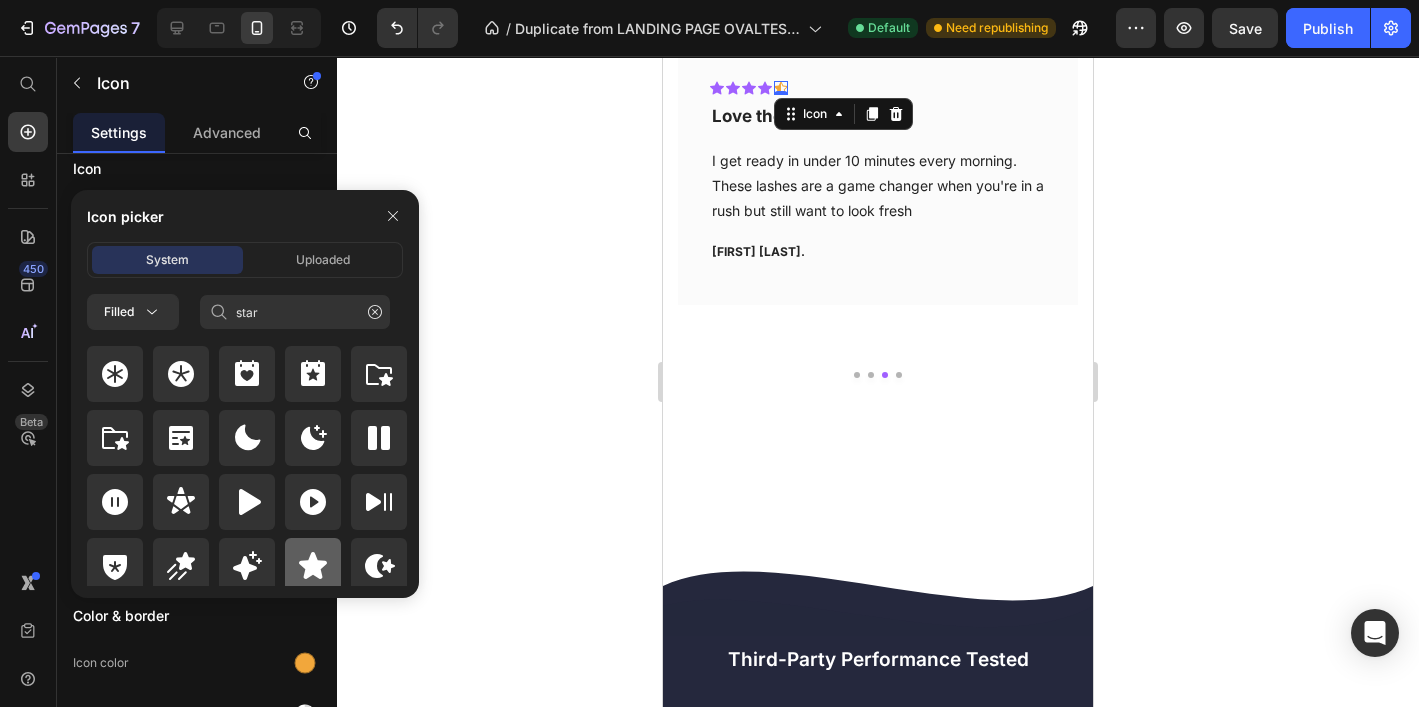click 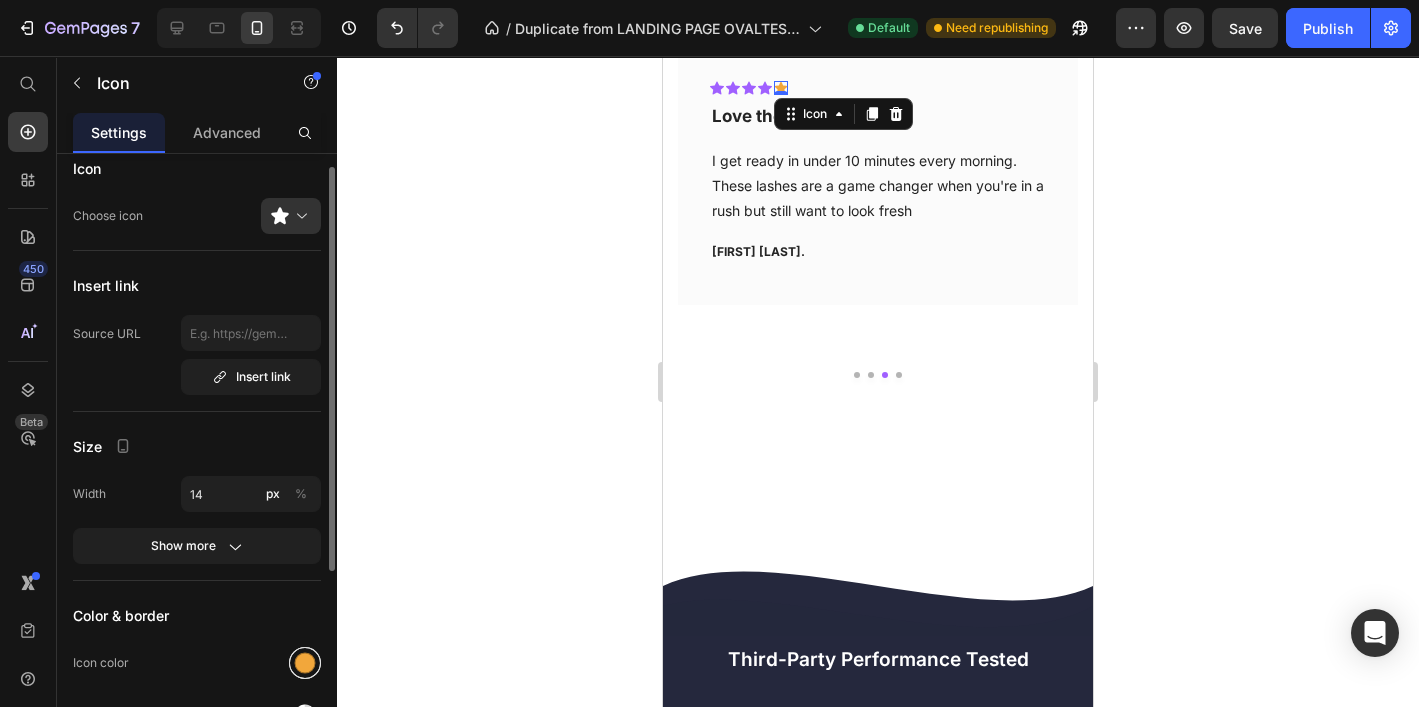 click at bounding box center (305, 663) 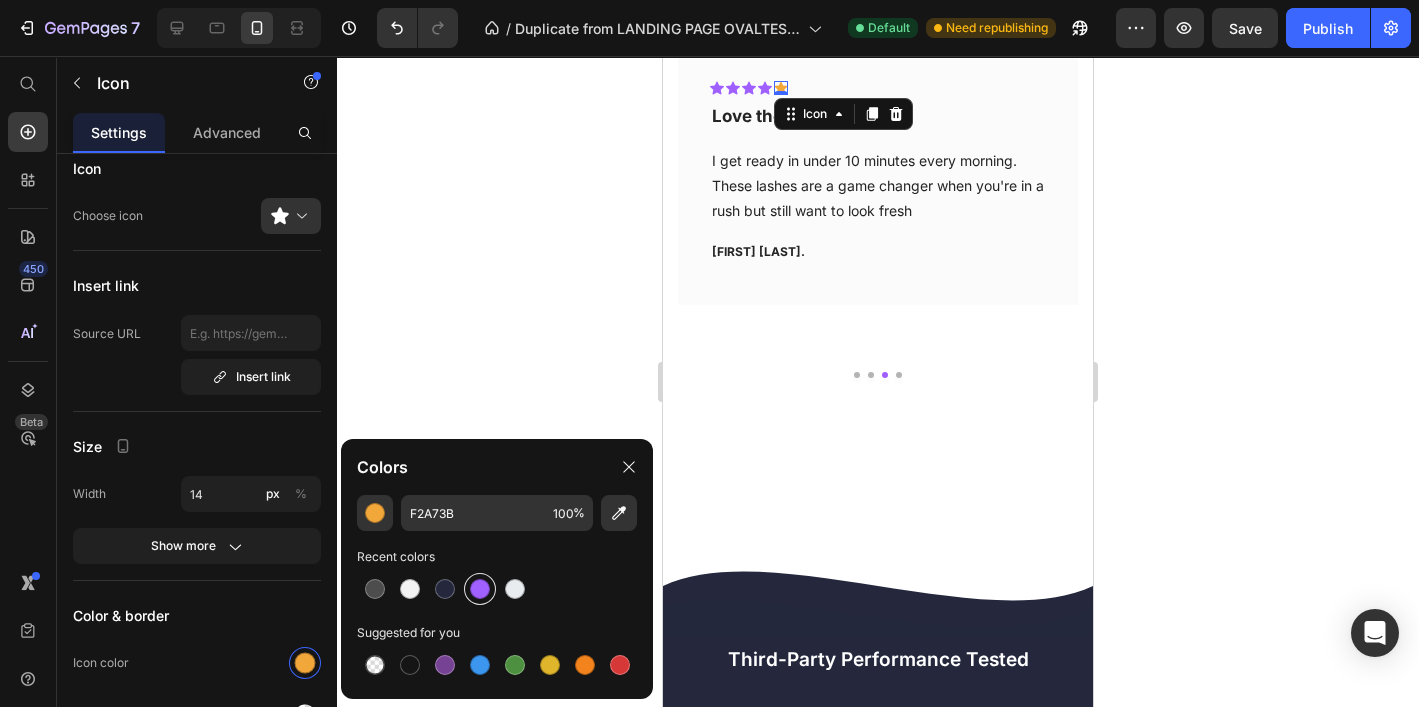click at bounding box center (480, 589) 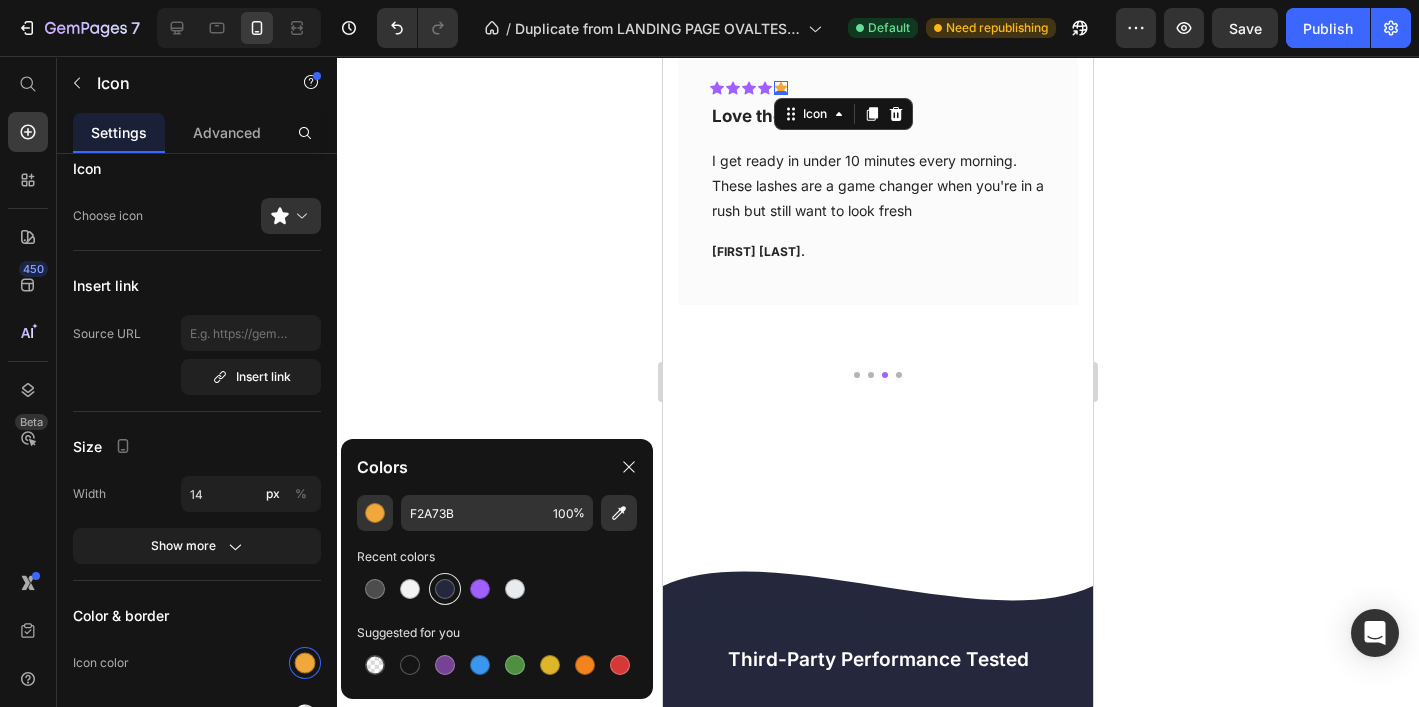 type on "A060FF" 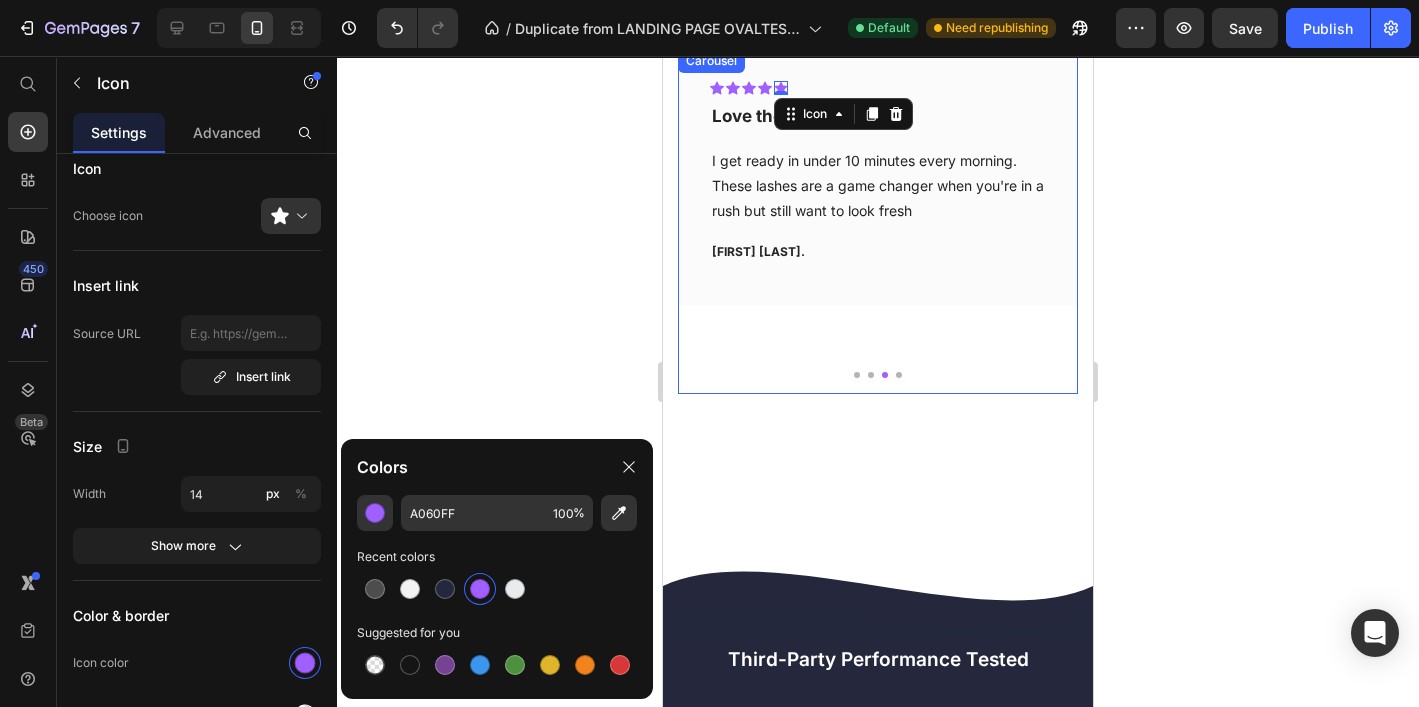 click at bounding box center (899, 375) 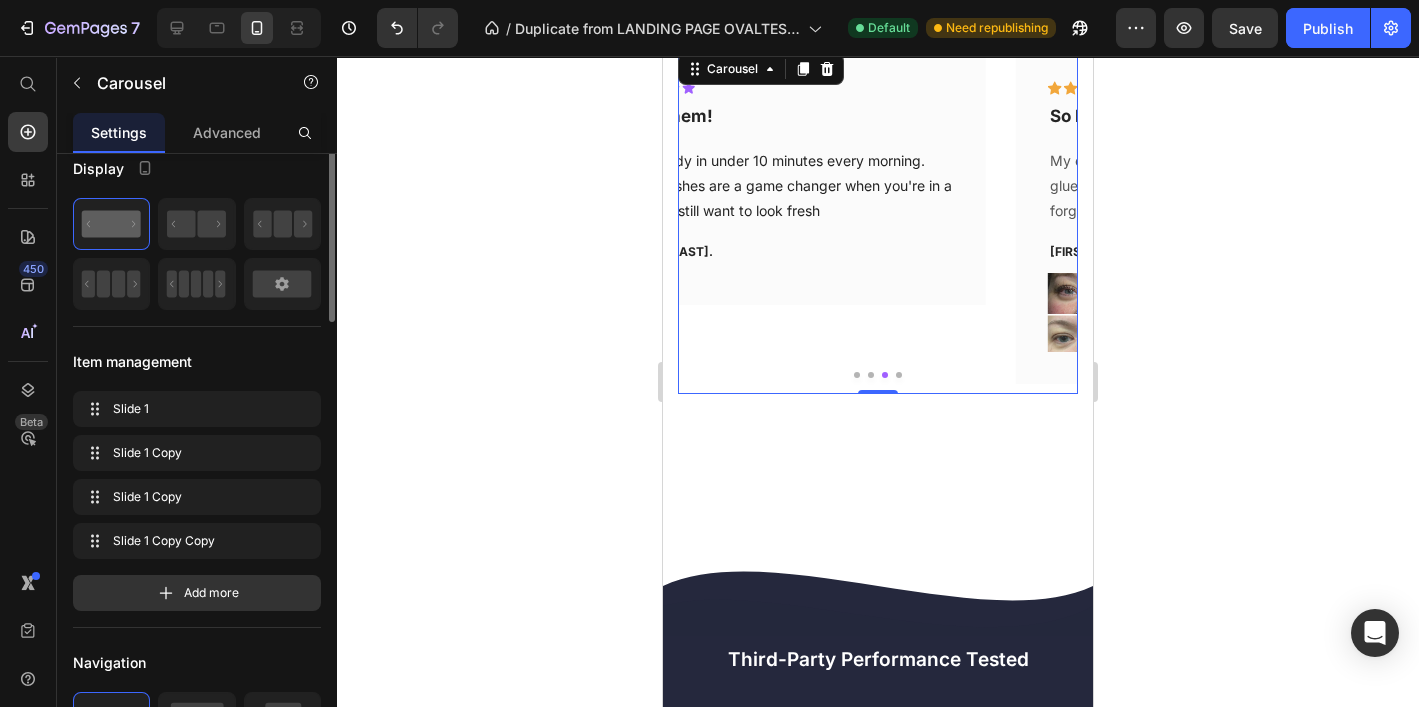 scroll, scrollTop: 0, scrollLeft: 0, axis: both 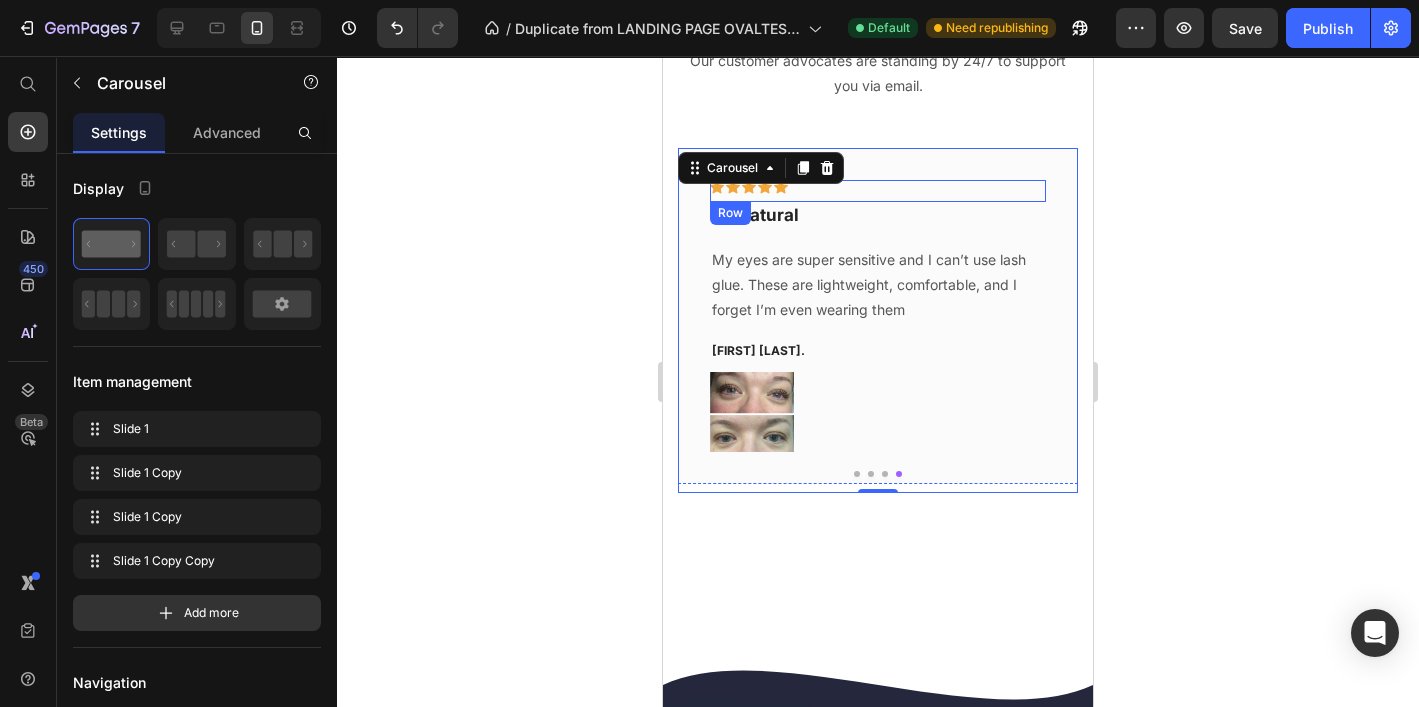 click on "Icon
Icon
Icon
Icon
Icon Row" at bounding box center [878, 191] 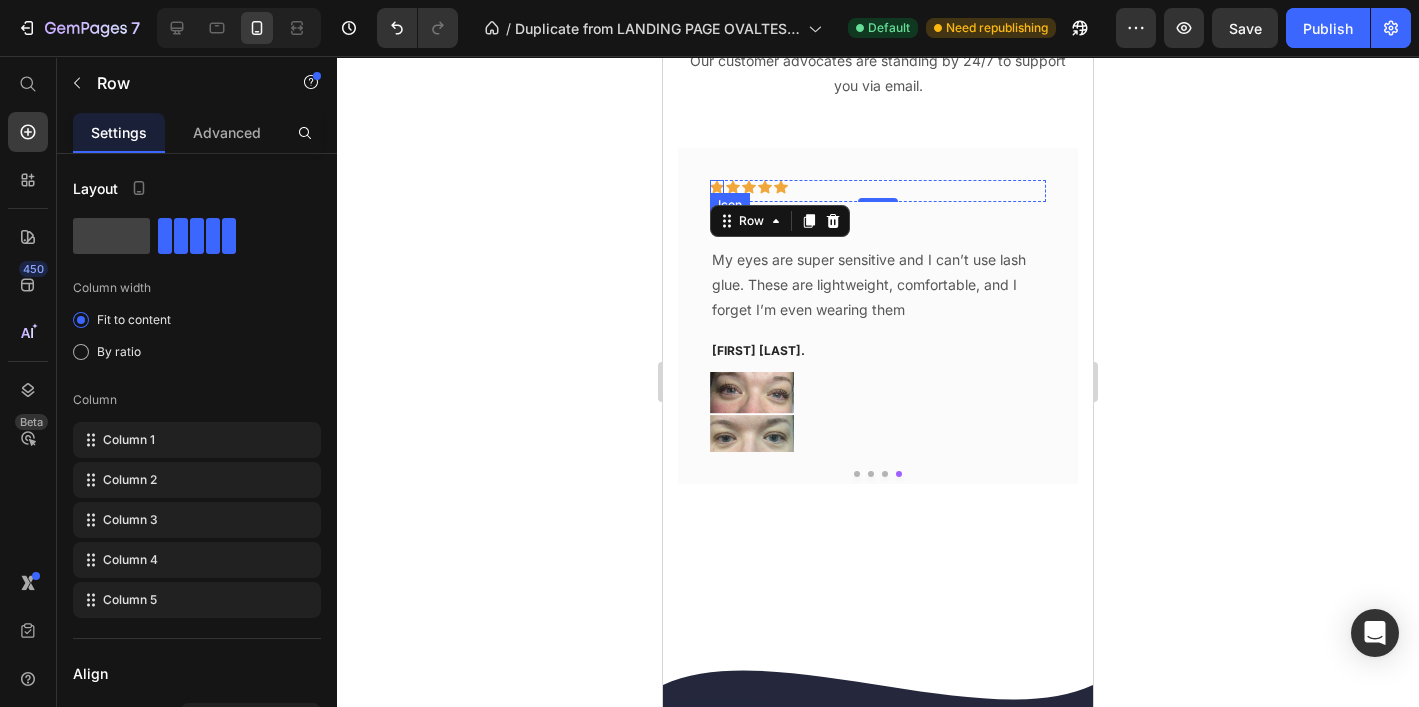 click 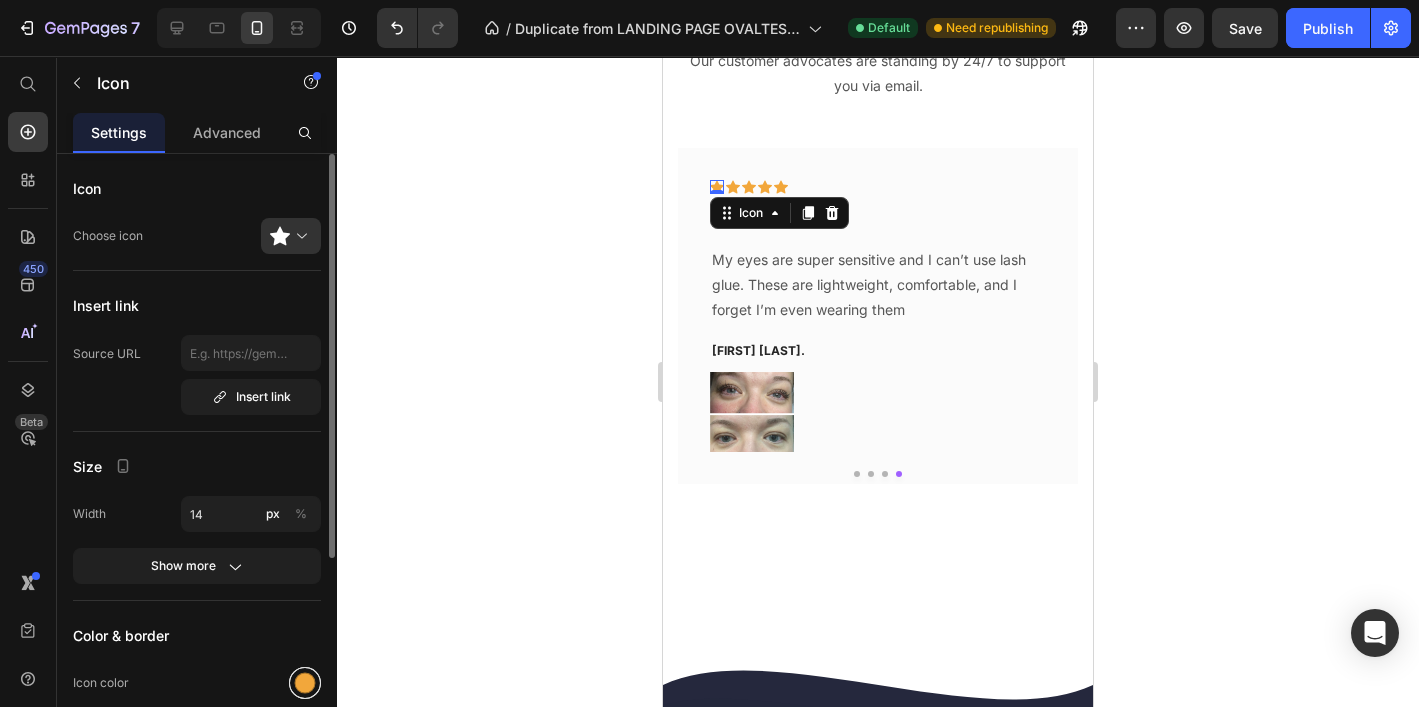 click at bounding box center (305, 683) 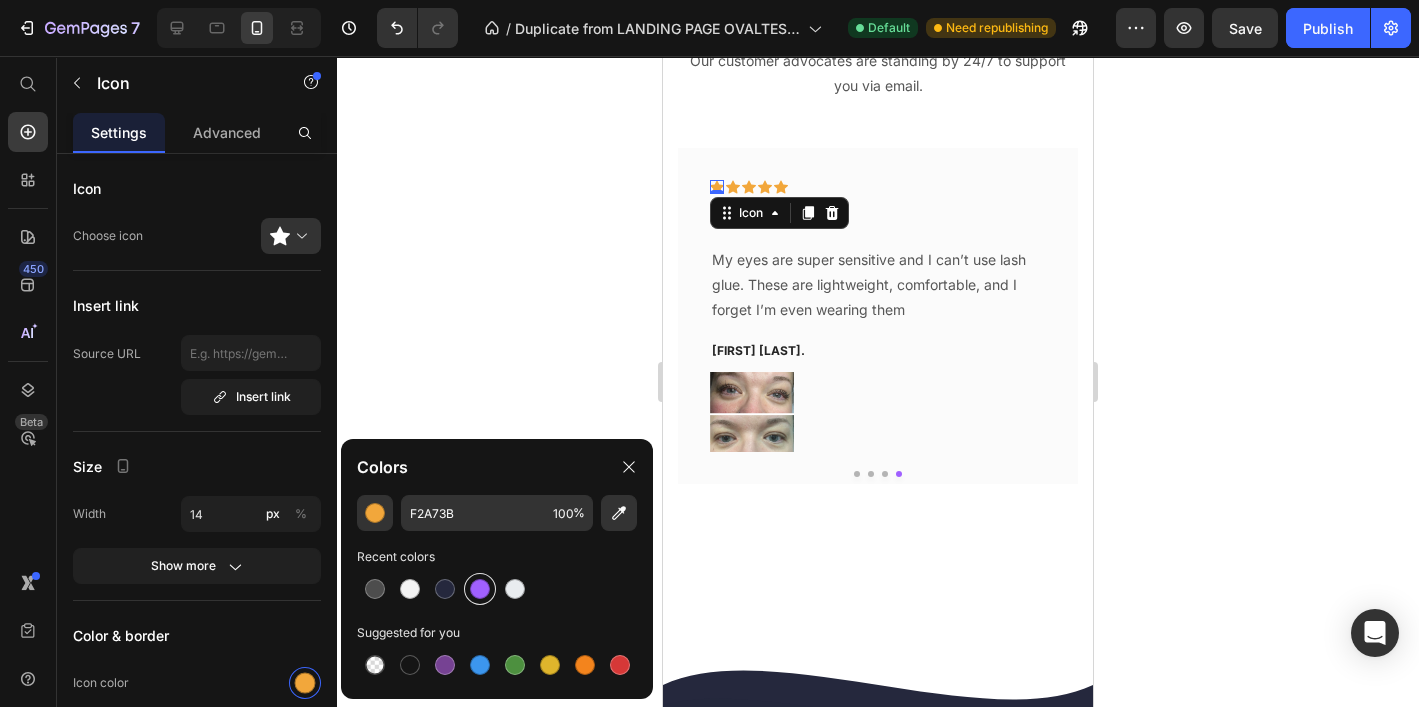 click at bounding box center (480, 589) 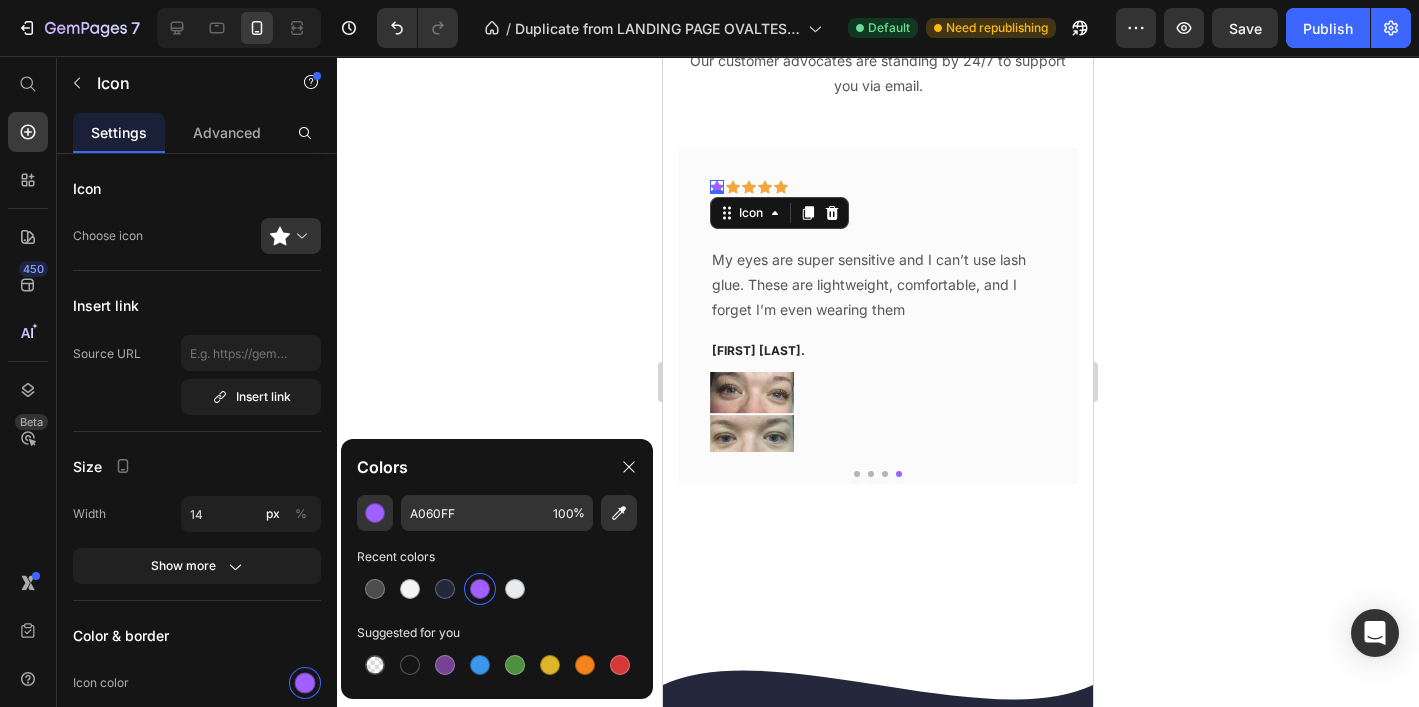 click on "Icon" at bounding box center [779, 213] 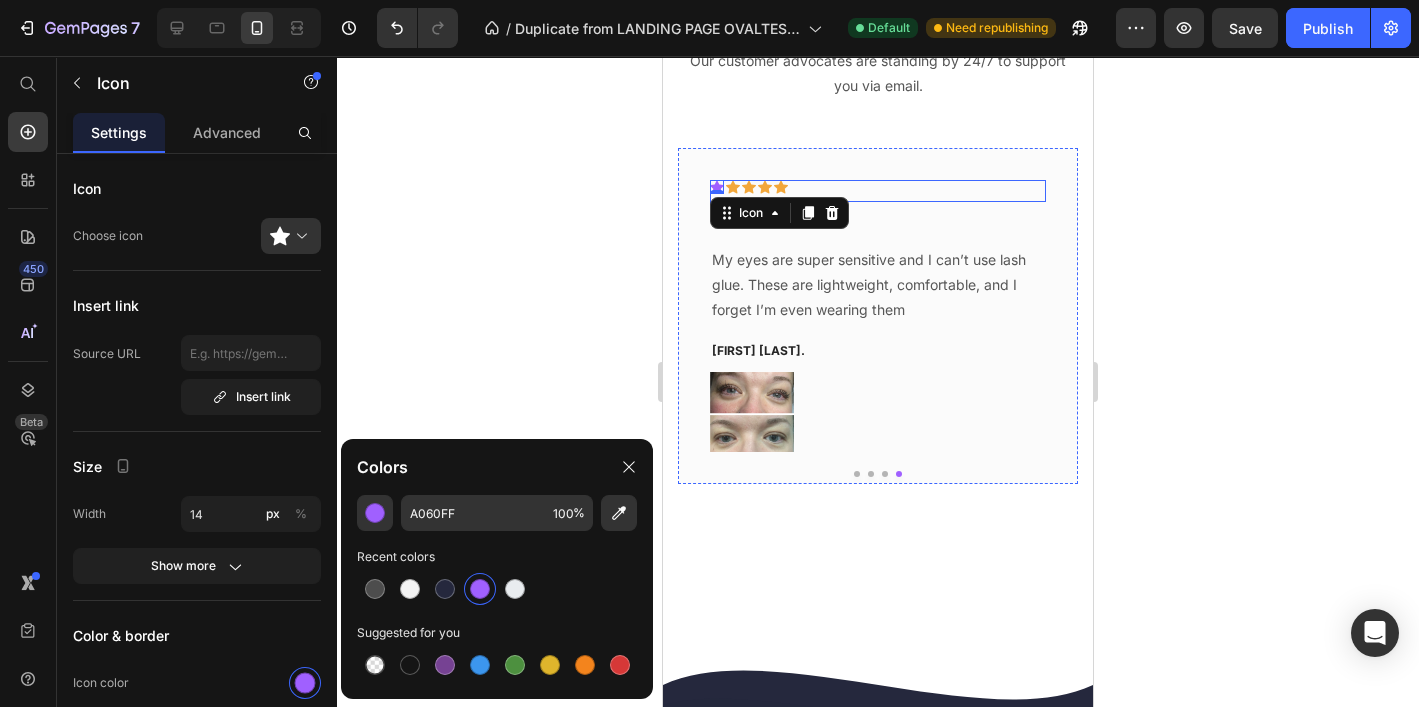 click on "Icon   0
Icon
Icon
Icon
Icon Row" at bounding box center [878, 191] 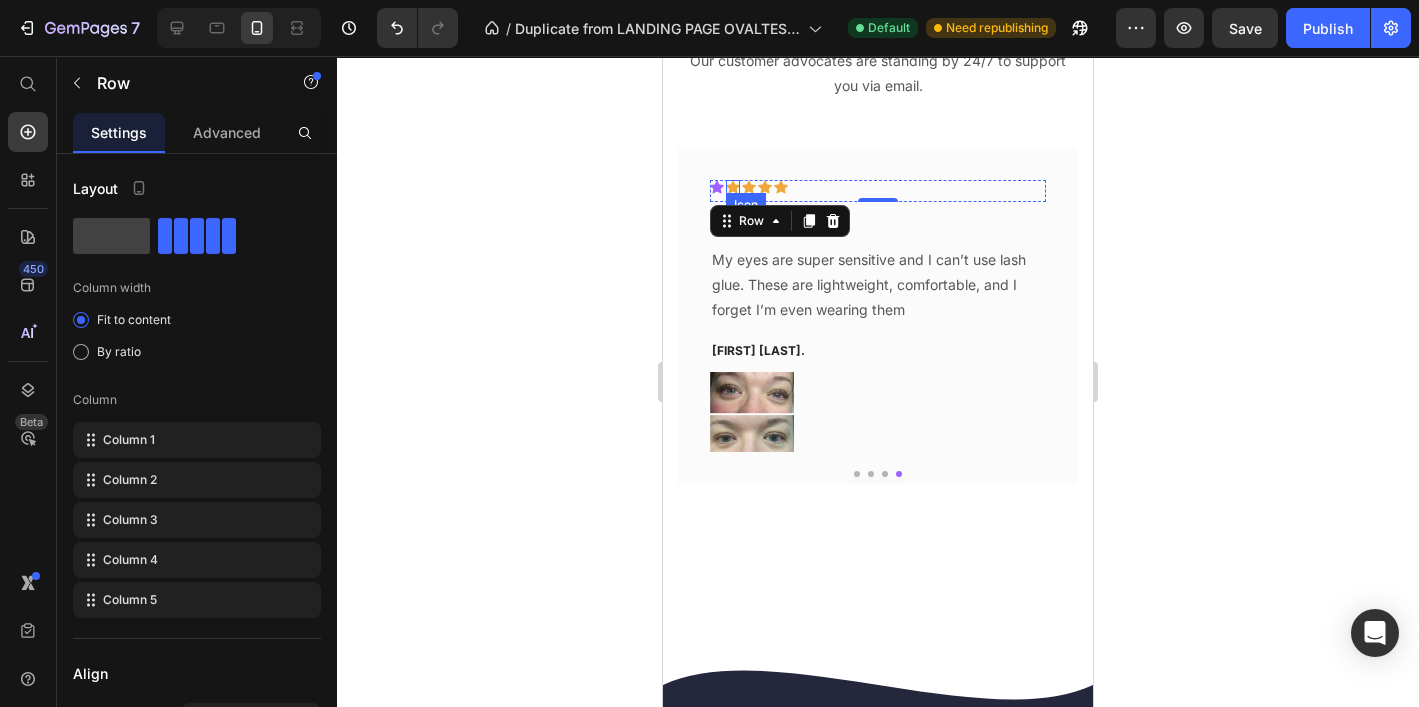 click 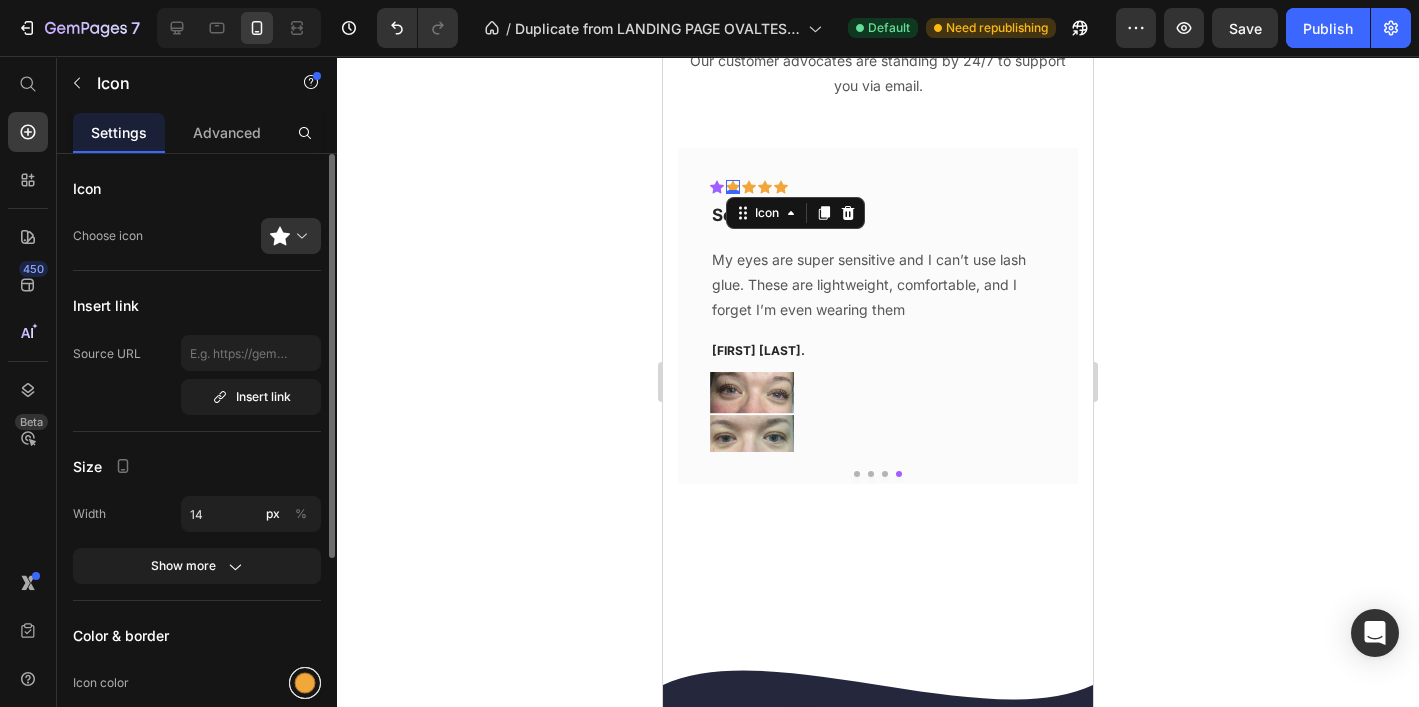 drag, startPoint x: 305, startPoint y: 685, endPoint x: 325, endPoint y: 677, distance: 21.540659 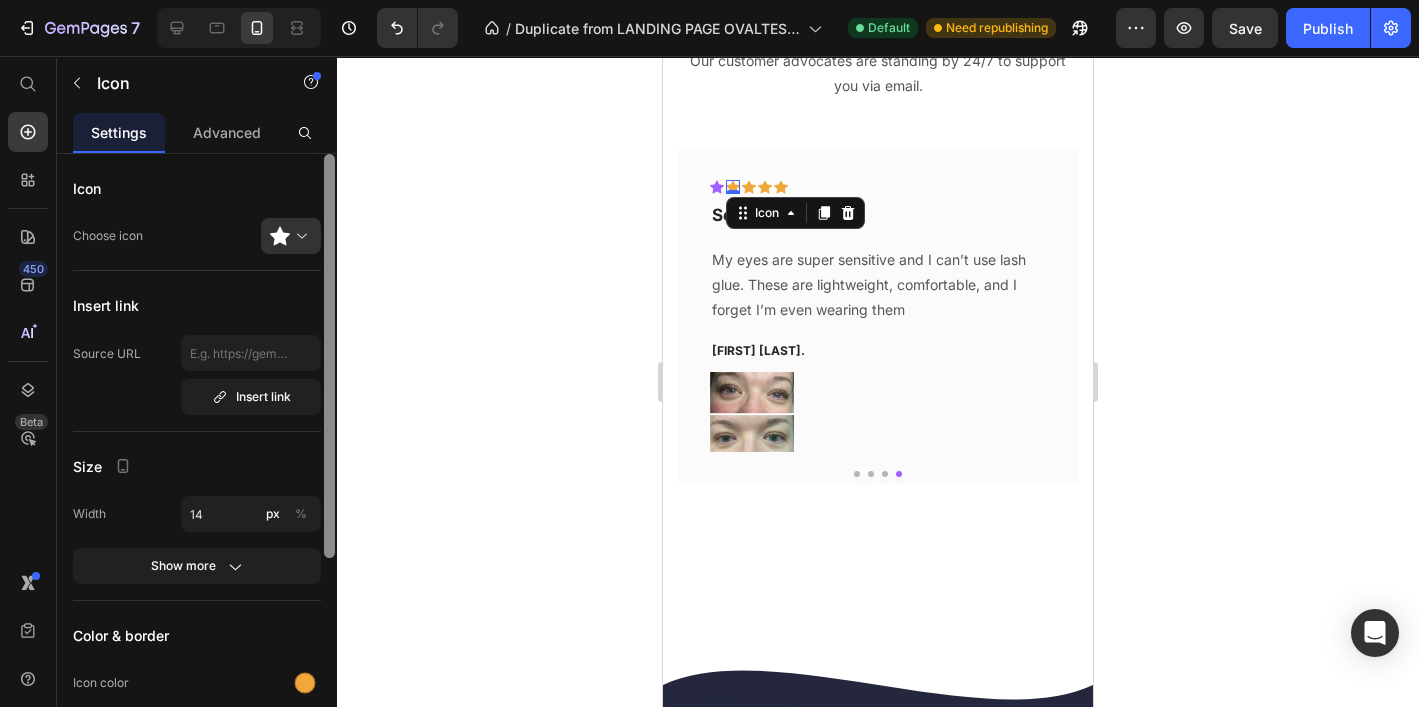 click at bounding box center [305, 683] 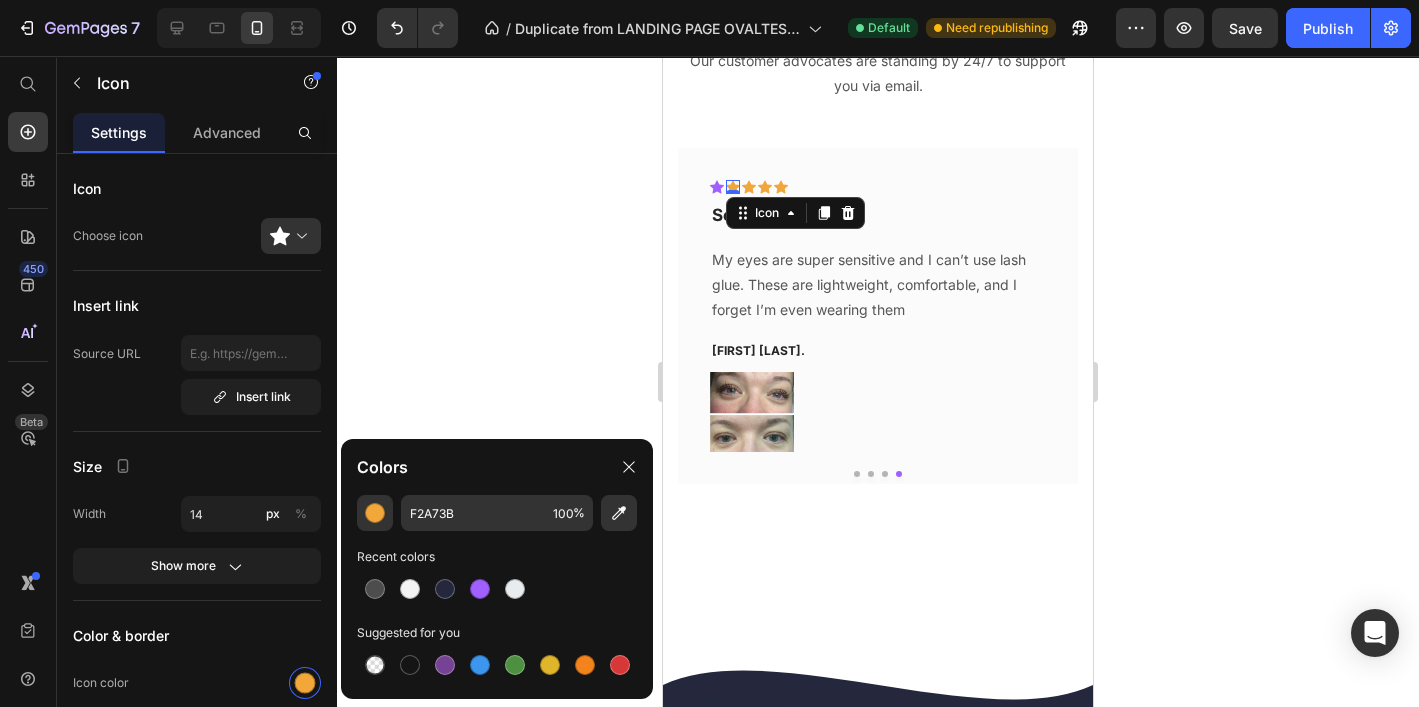 drag, startPoint x: 491, startPoint y: 599, endPoint x: 513, endPoint y: 570, distance: 36.40055 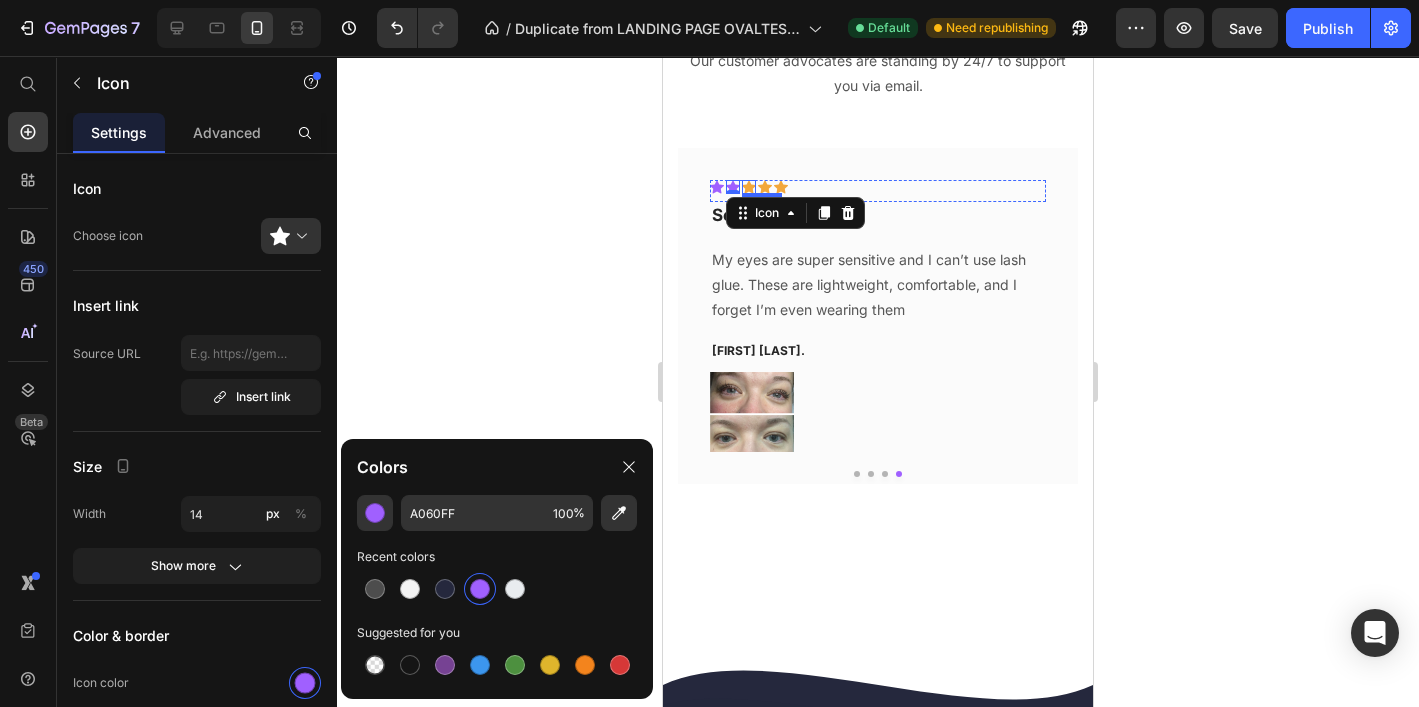 click 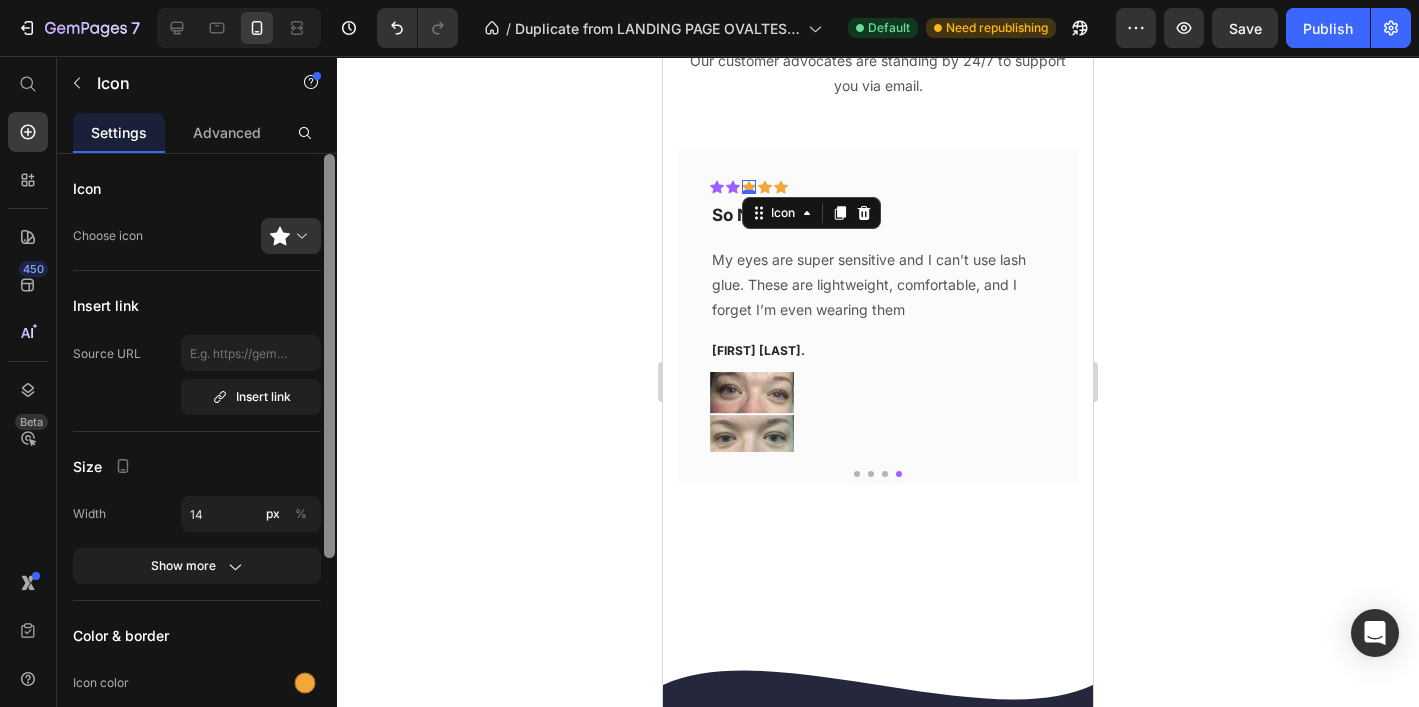 drag, startPoint x: 298, startPoint y: 673, endPoint x: 334, endPoint y: 680, distance: 36.67424 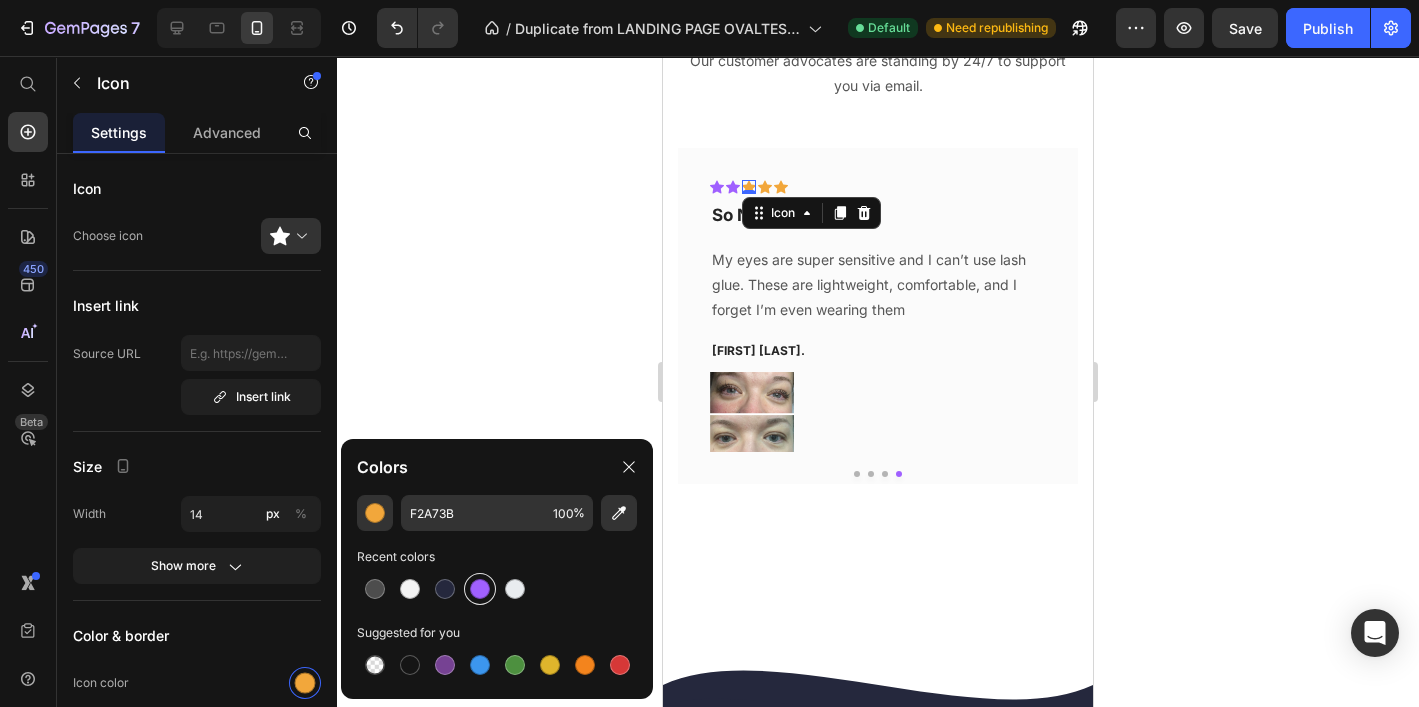 drag, startPoint x: 480, startPoint y: 588, endPoint x: 462, endPoint y: 590, distance: 18.110771 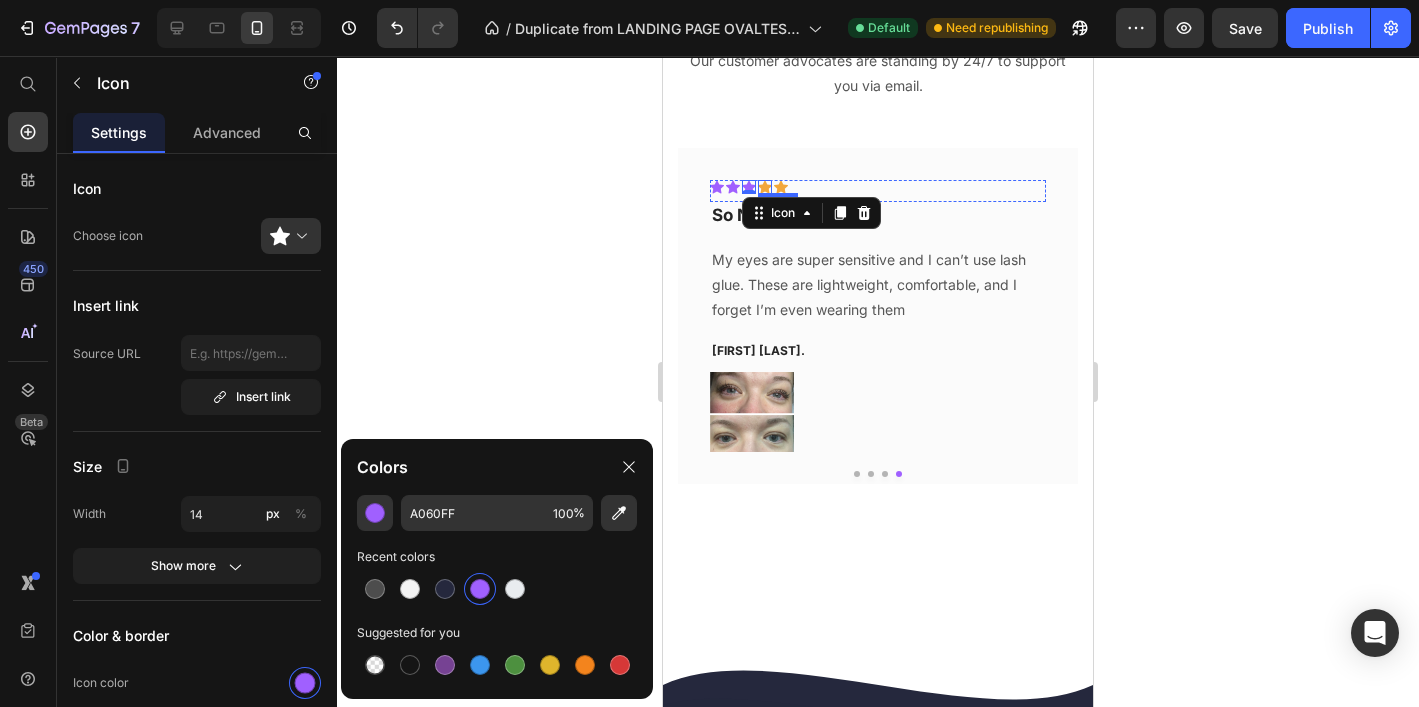 click 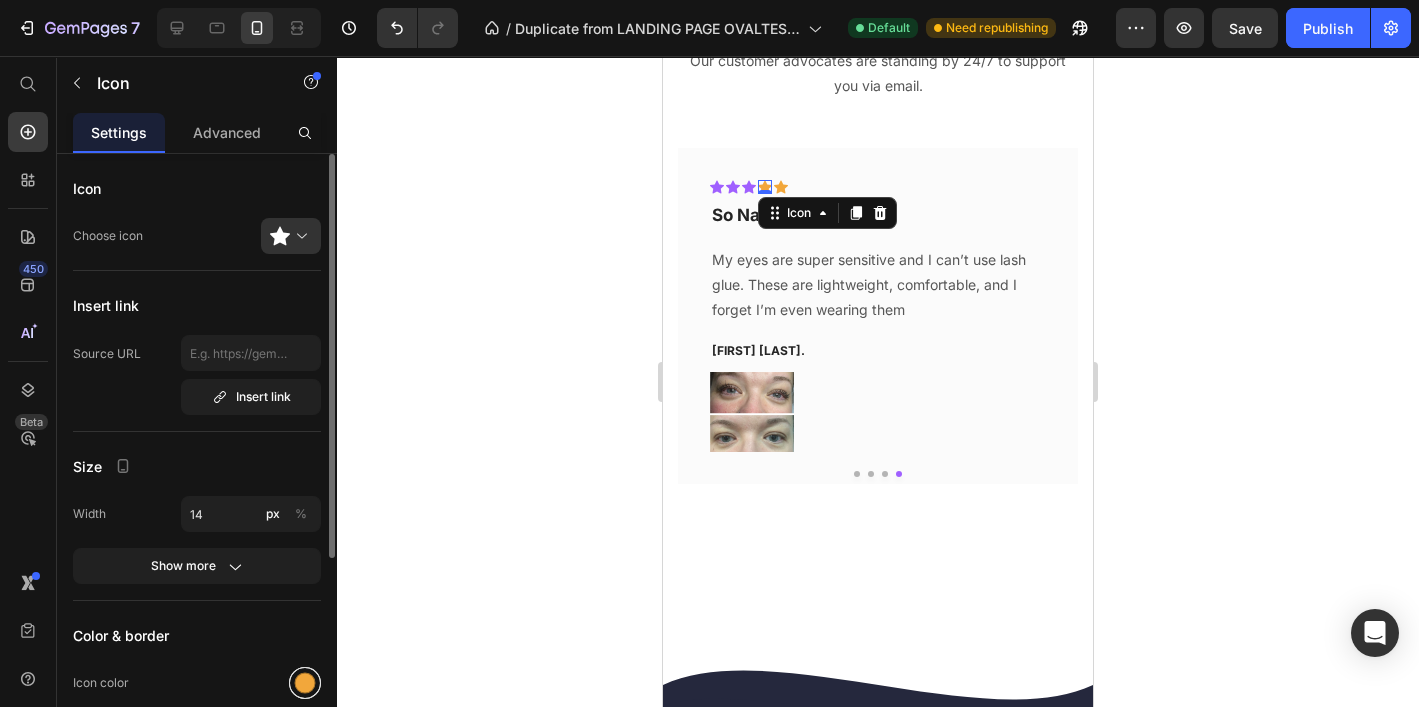 click at bounding box center (305, 683) 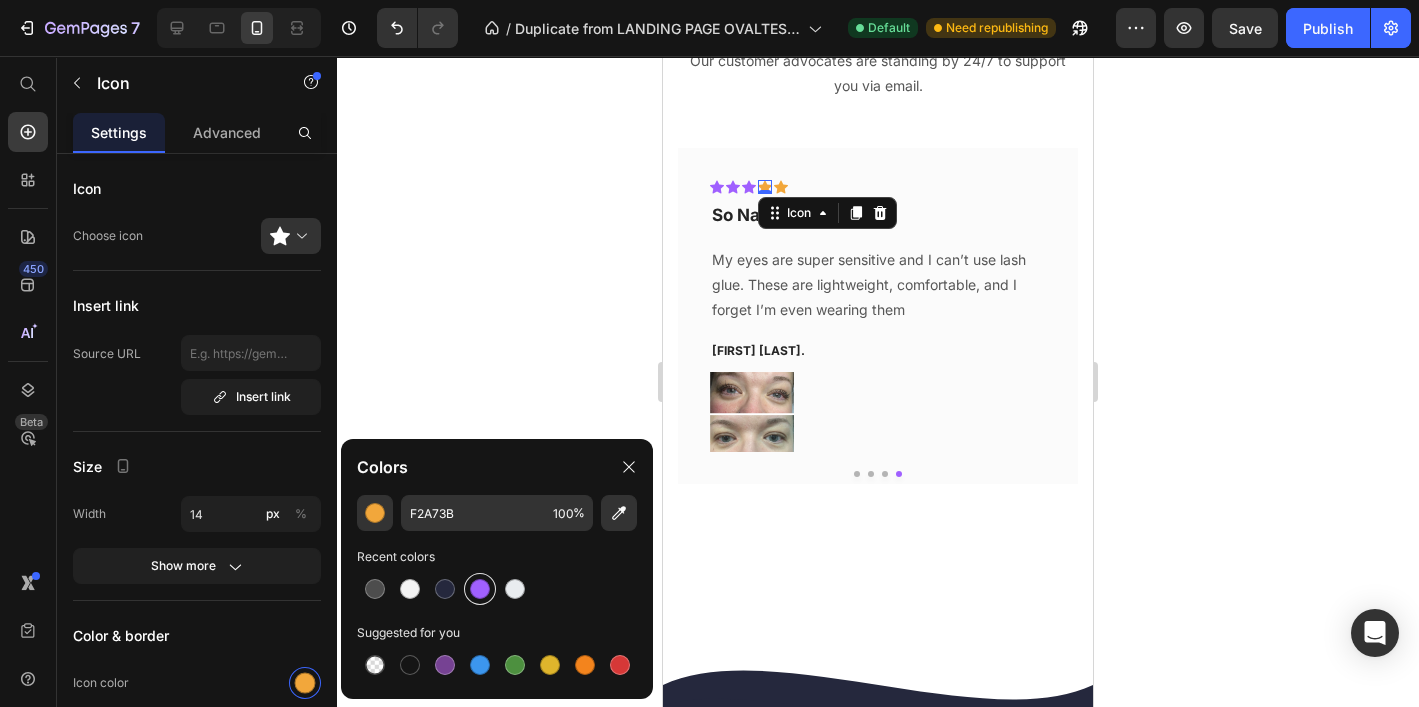 click at bounding box center [480, 589] 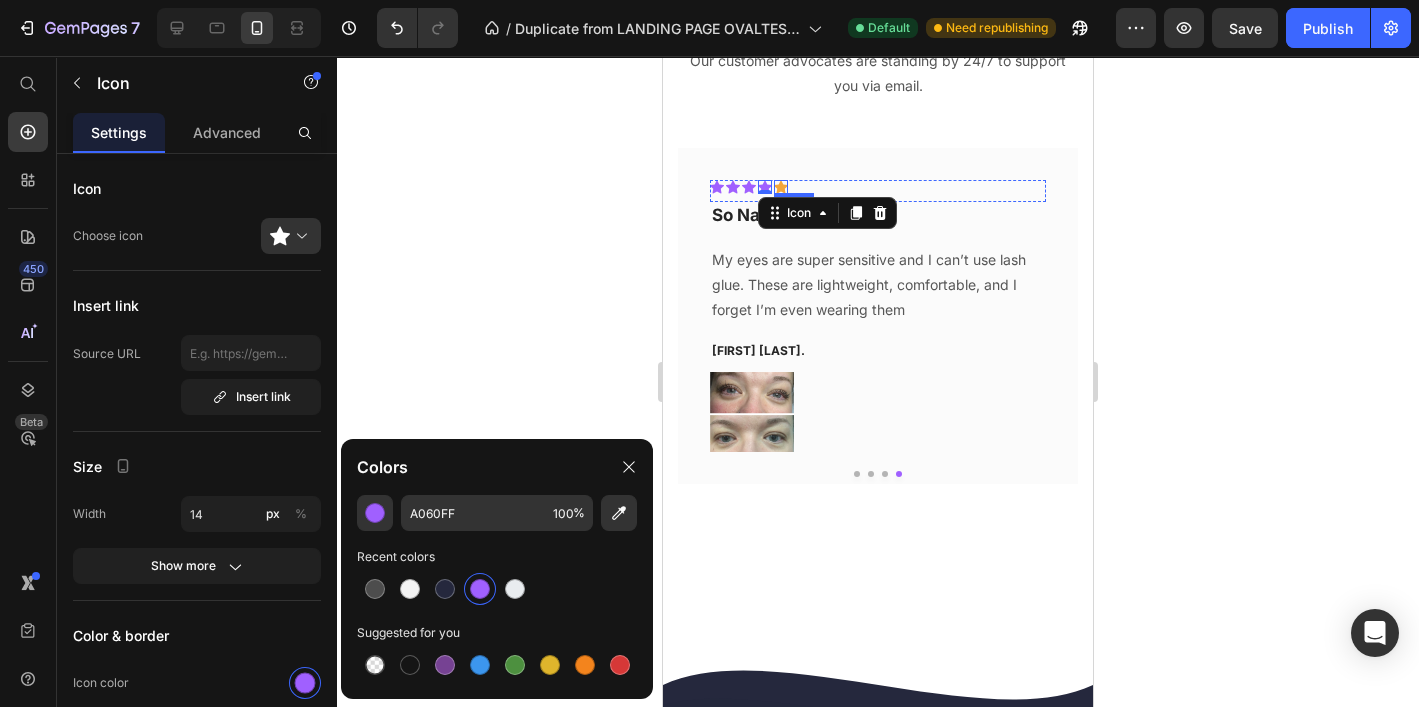 click 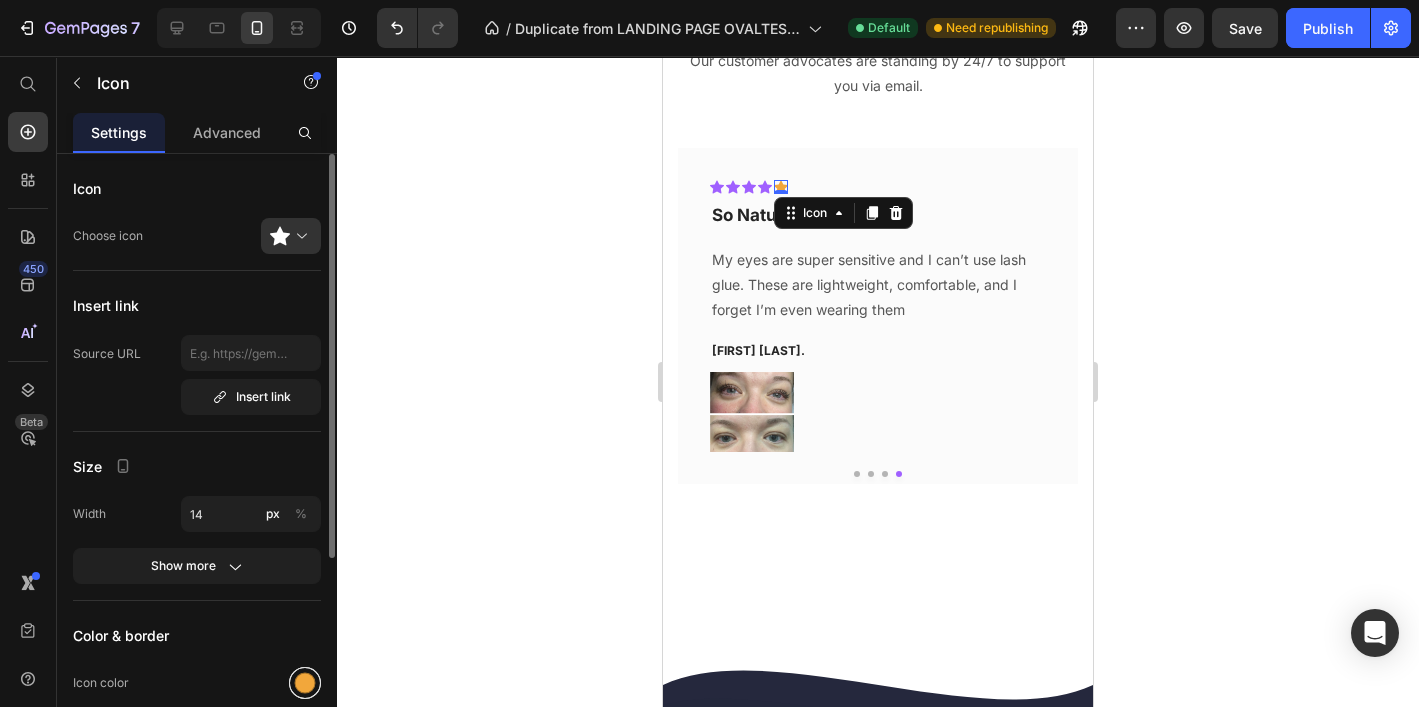 click at bounding box center [305, 683] 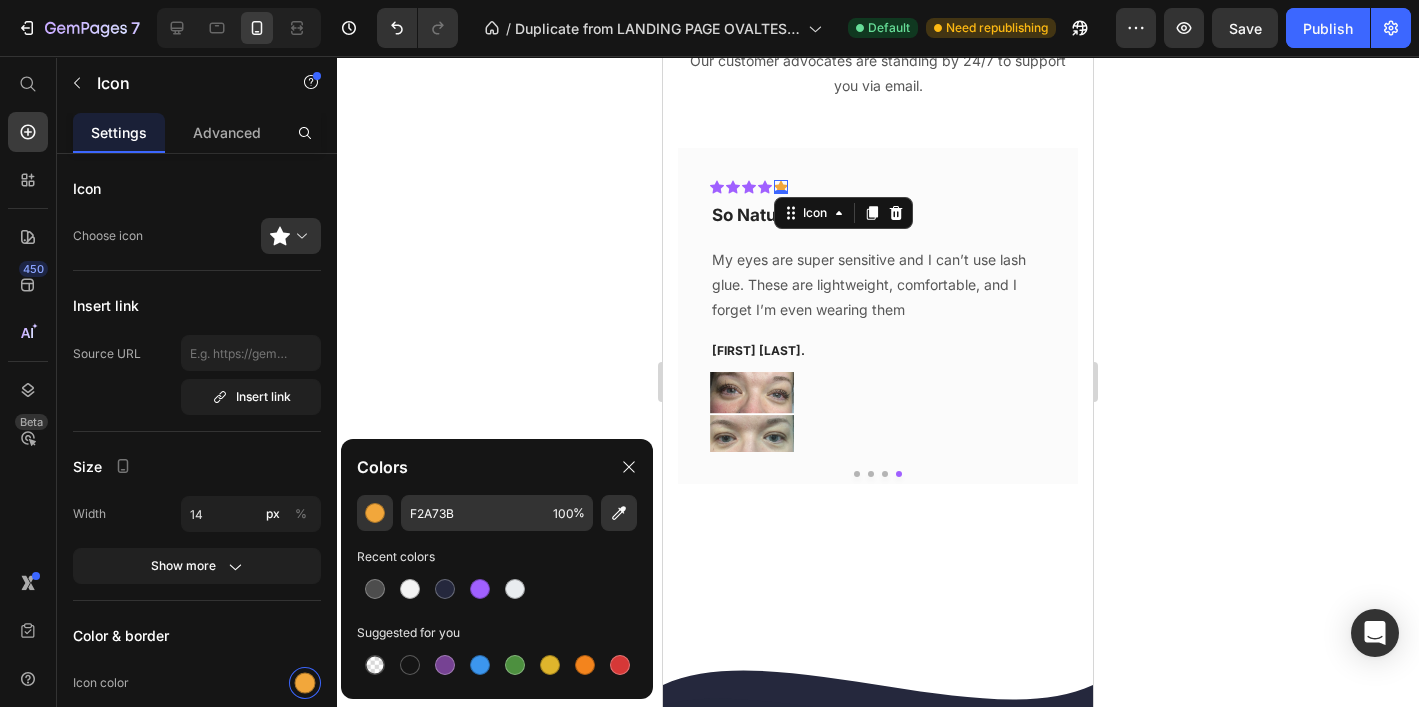 drag, startPoint x: 477, startPoint y: 589, endPoint x: 537, endPoint y: 566, distance: 64.25729 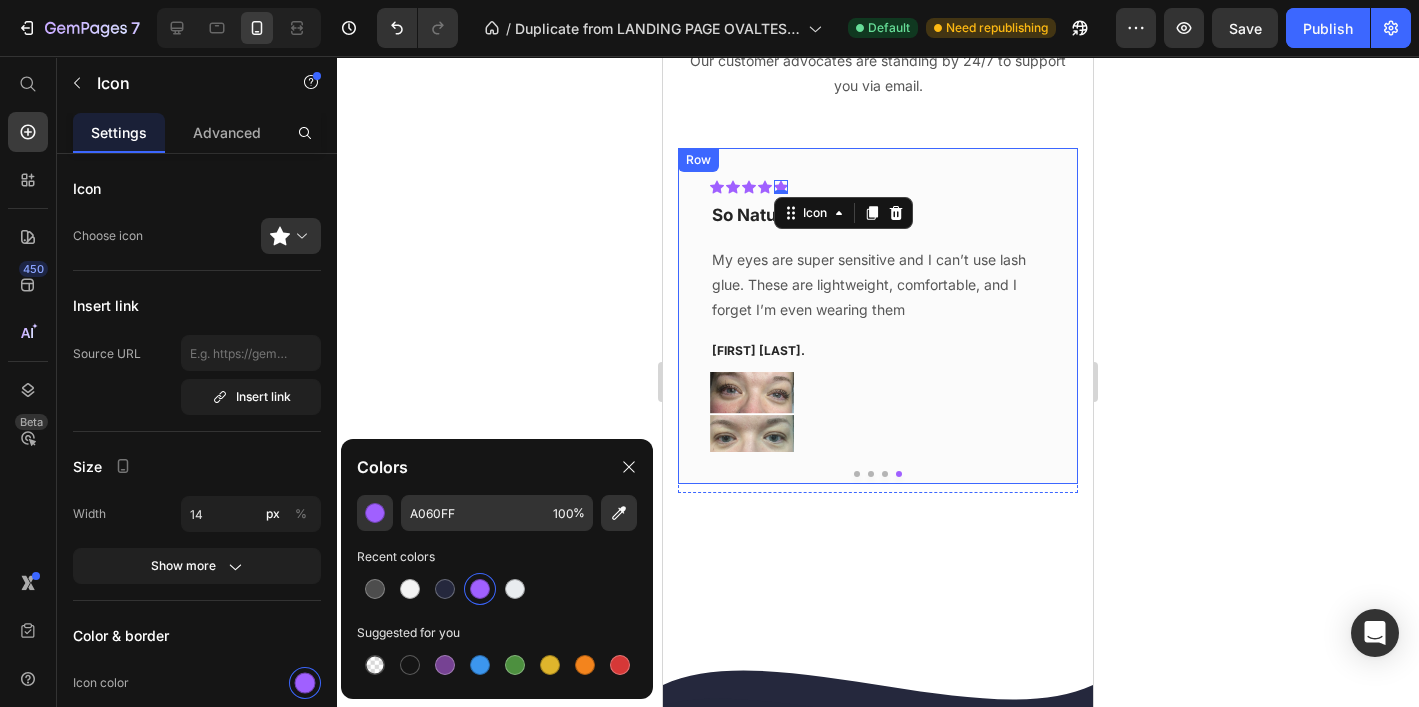 click 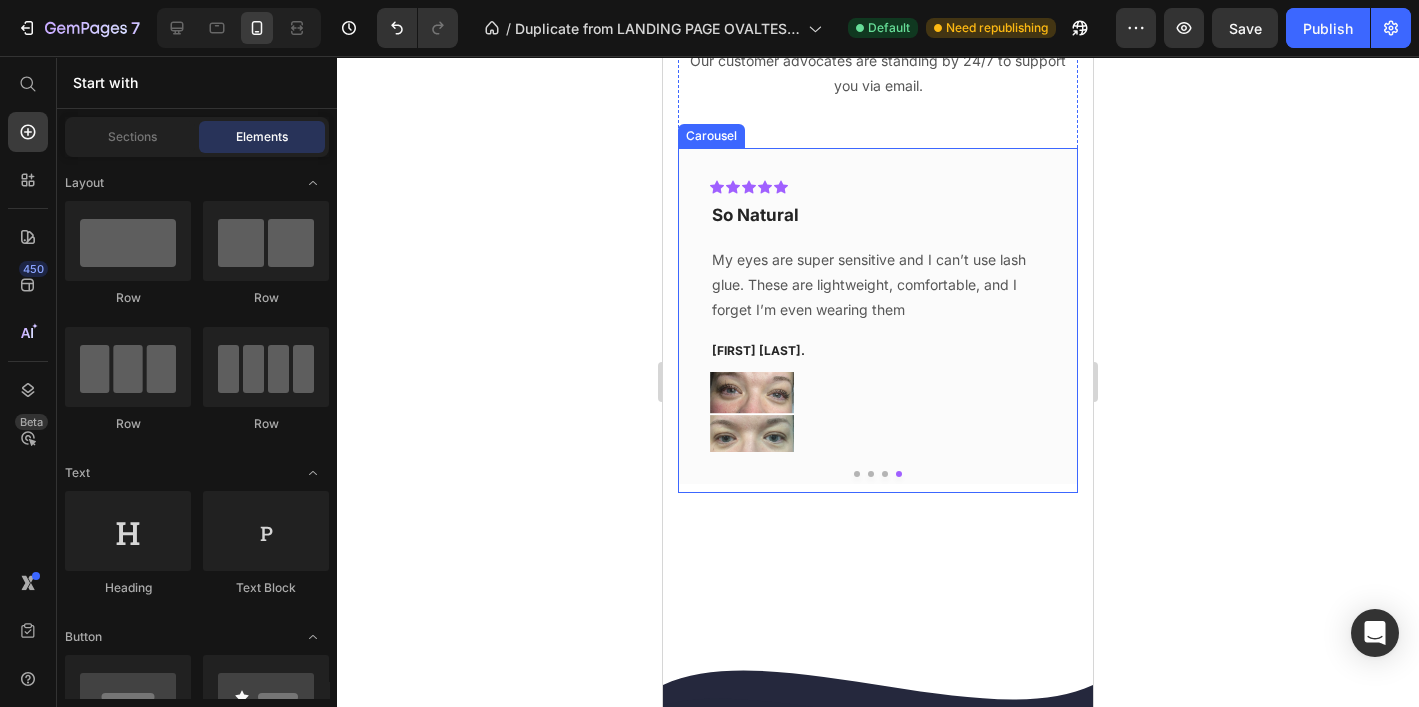 click at bounding box center [857, 474] 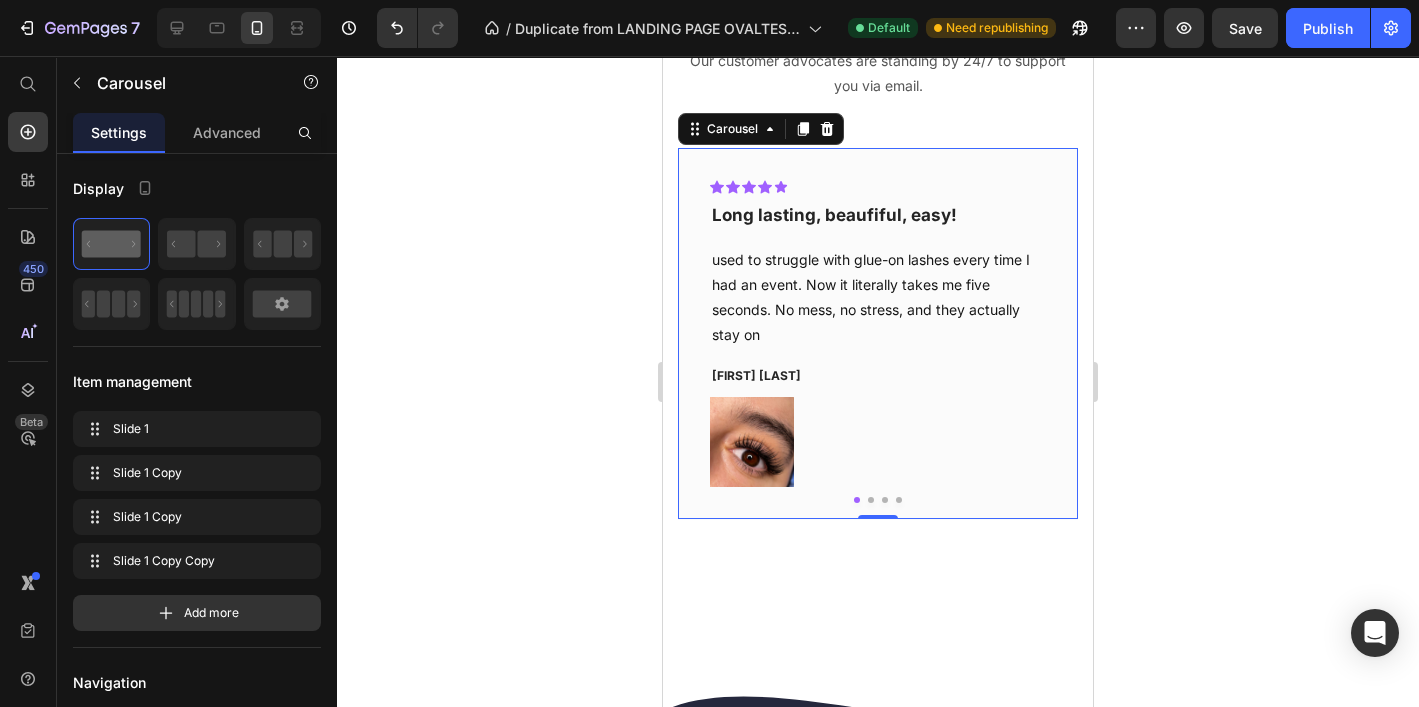 click at bounding box center (871, 500) 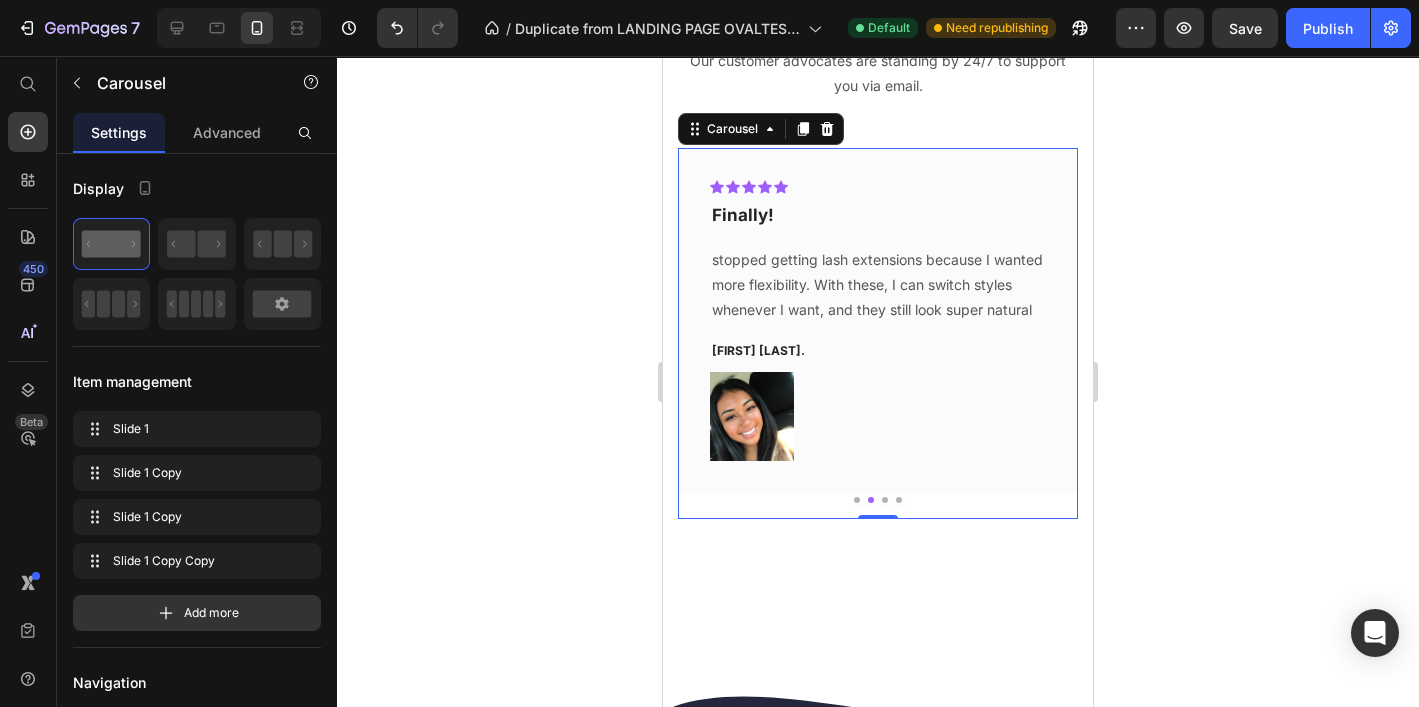 click at bounding box center [885, 500] 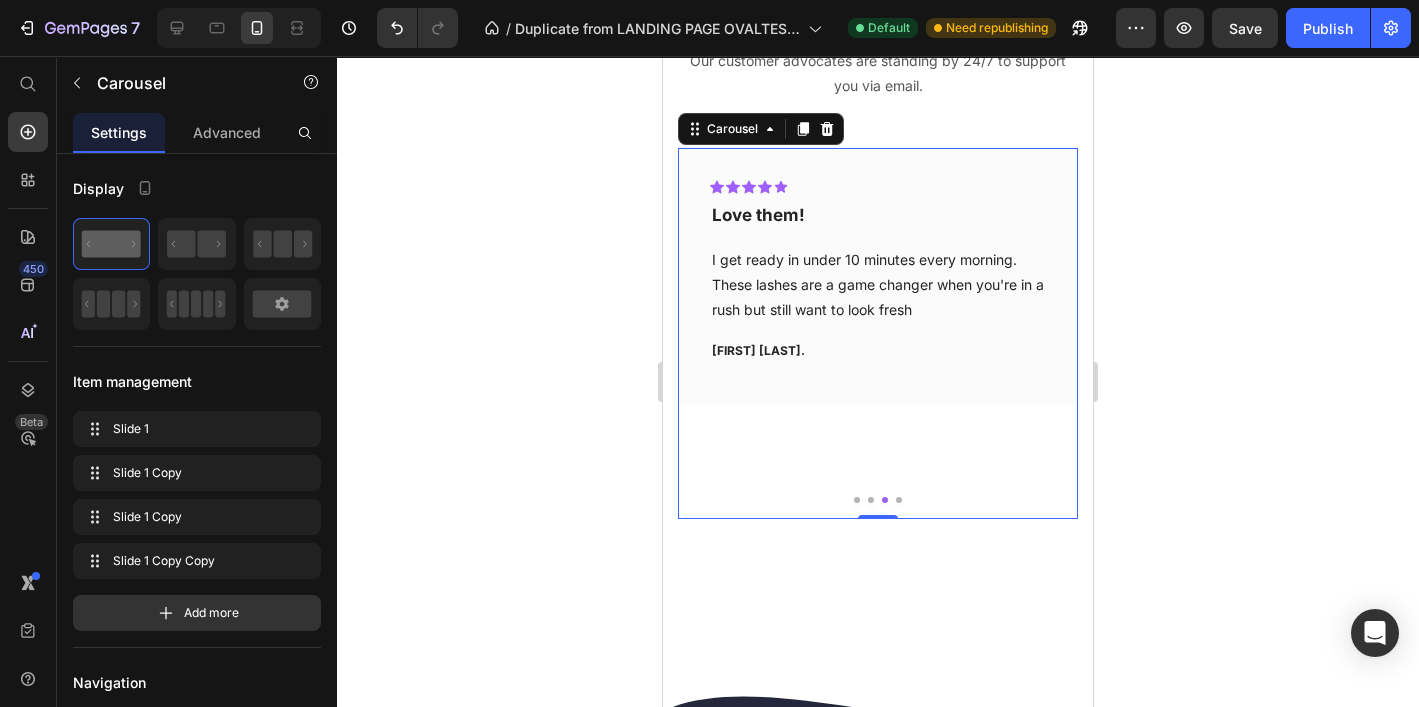 click 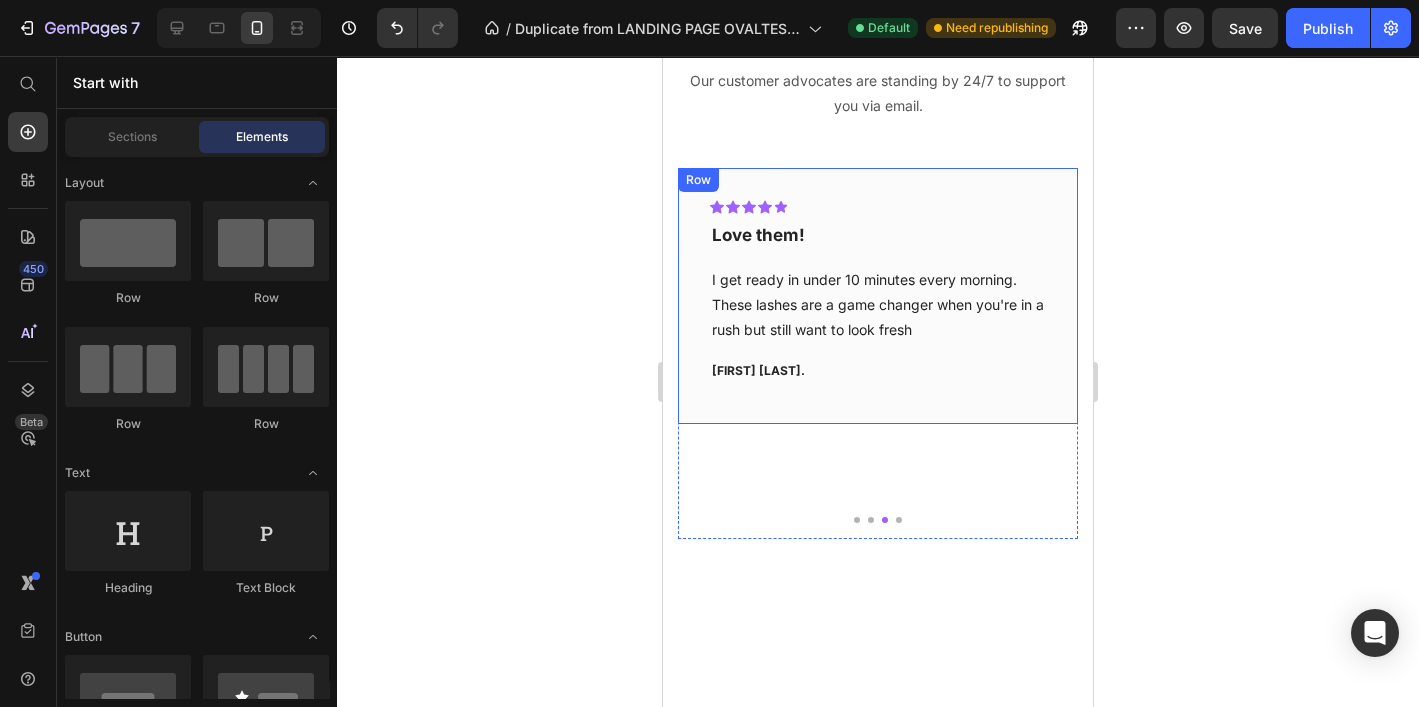 scroll, scrollTop: 5471, scrollLeft: 0, axis: vertical 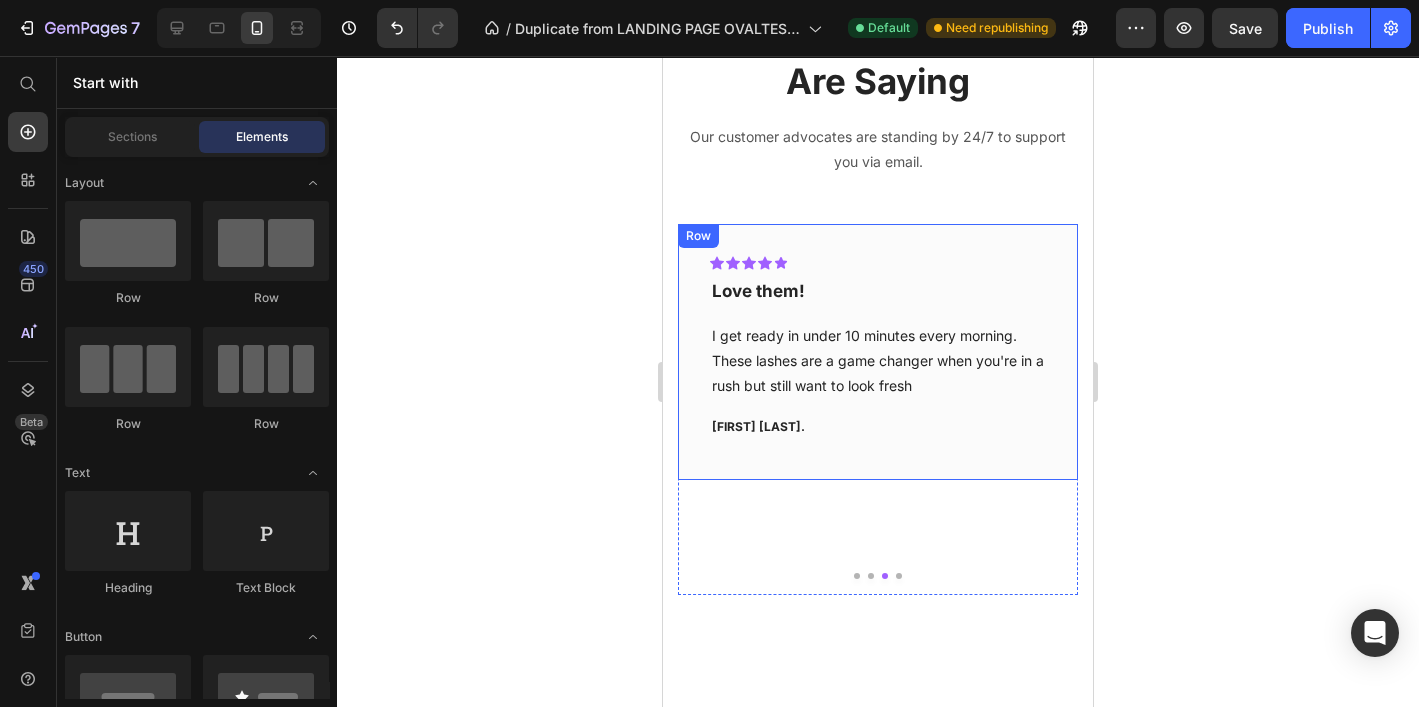 click on "Icon
Icon
Icon
Icon
Icon Row Love them! Text block I get ready in under 10 minutes every morning. These lashes are a game changer when you're in a rush but still want to look fresh Text block Lauren T. Text block Row" at bounding box center [878, 352] 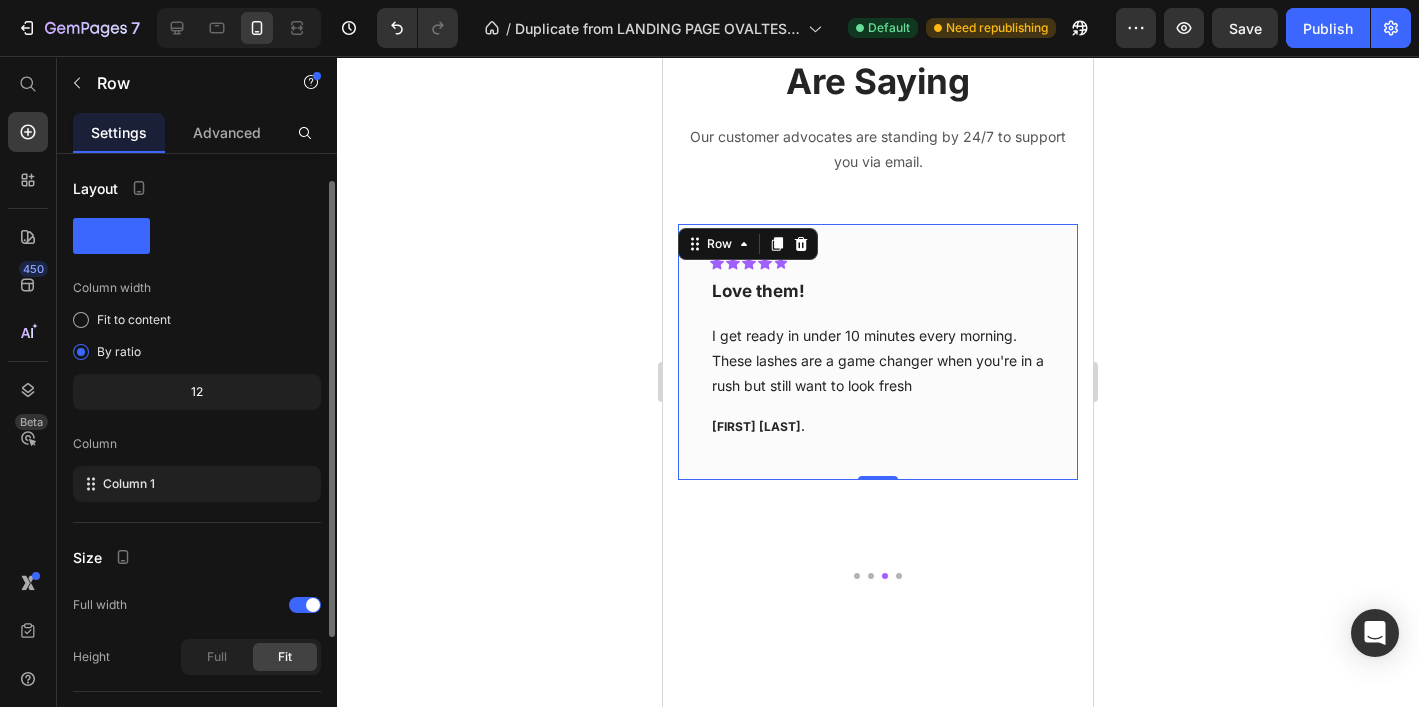 scroll, scrollTop: 206, scrollLeft: 0, axis: vertical 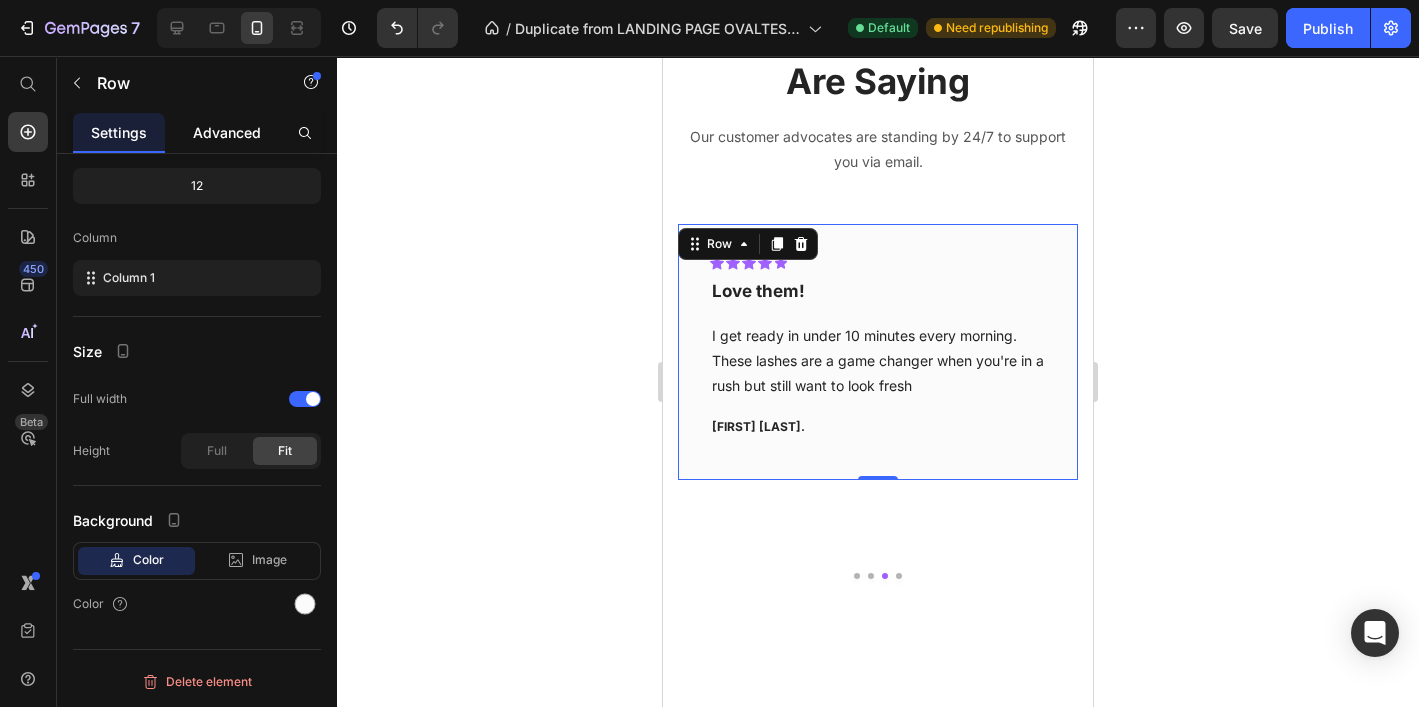 click on "Advanced" at bounding box center [227, 132] 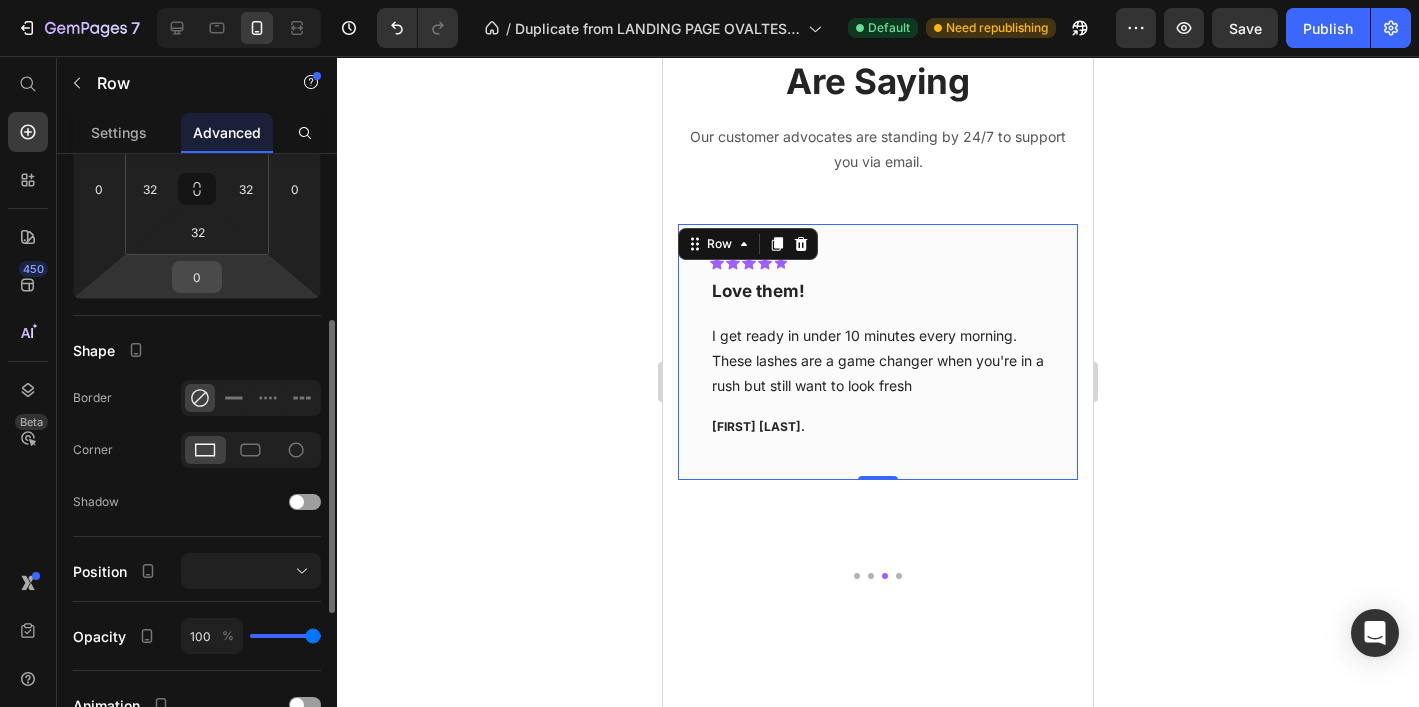 scroll, scrollTop: 339, scrollLeft: 0, axis: vertical 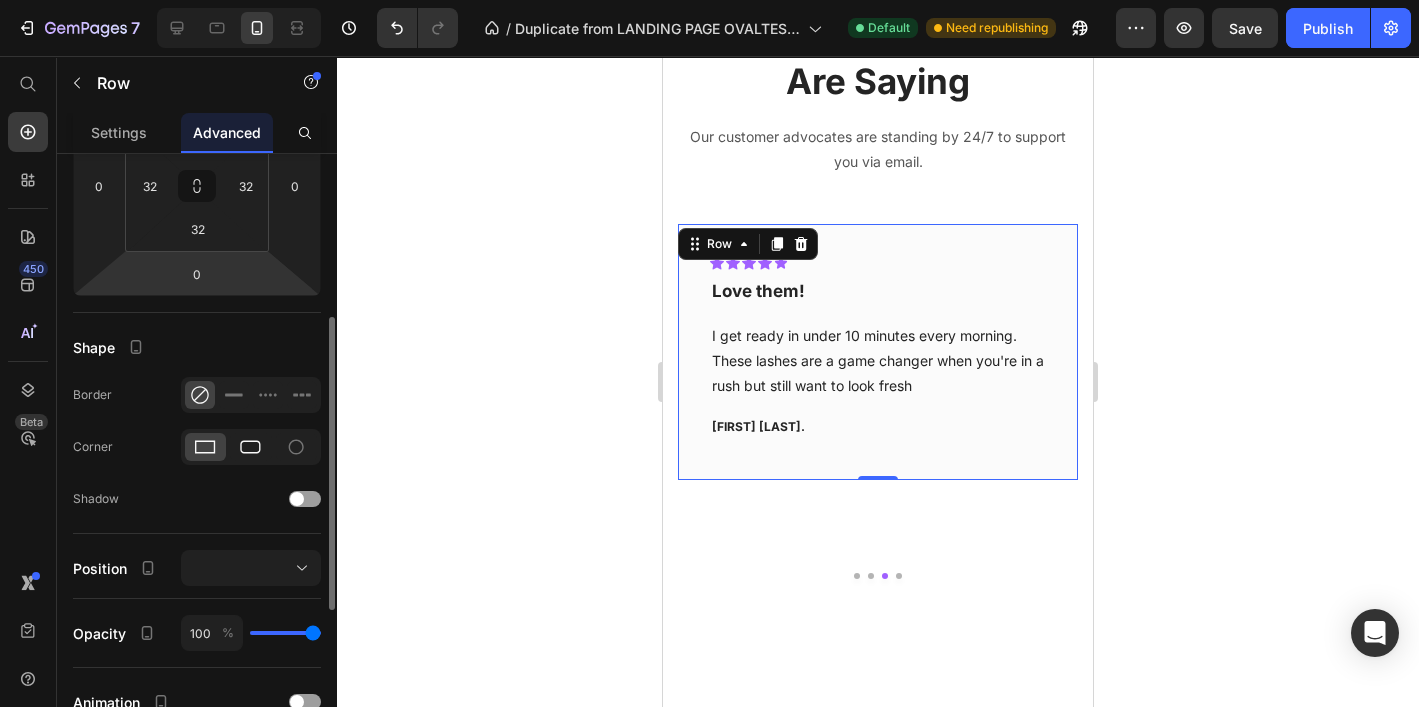 click 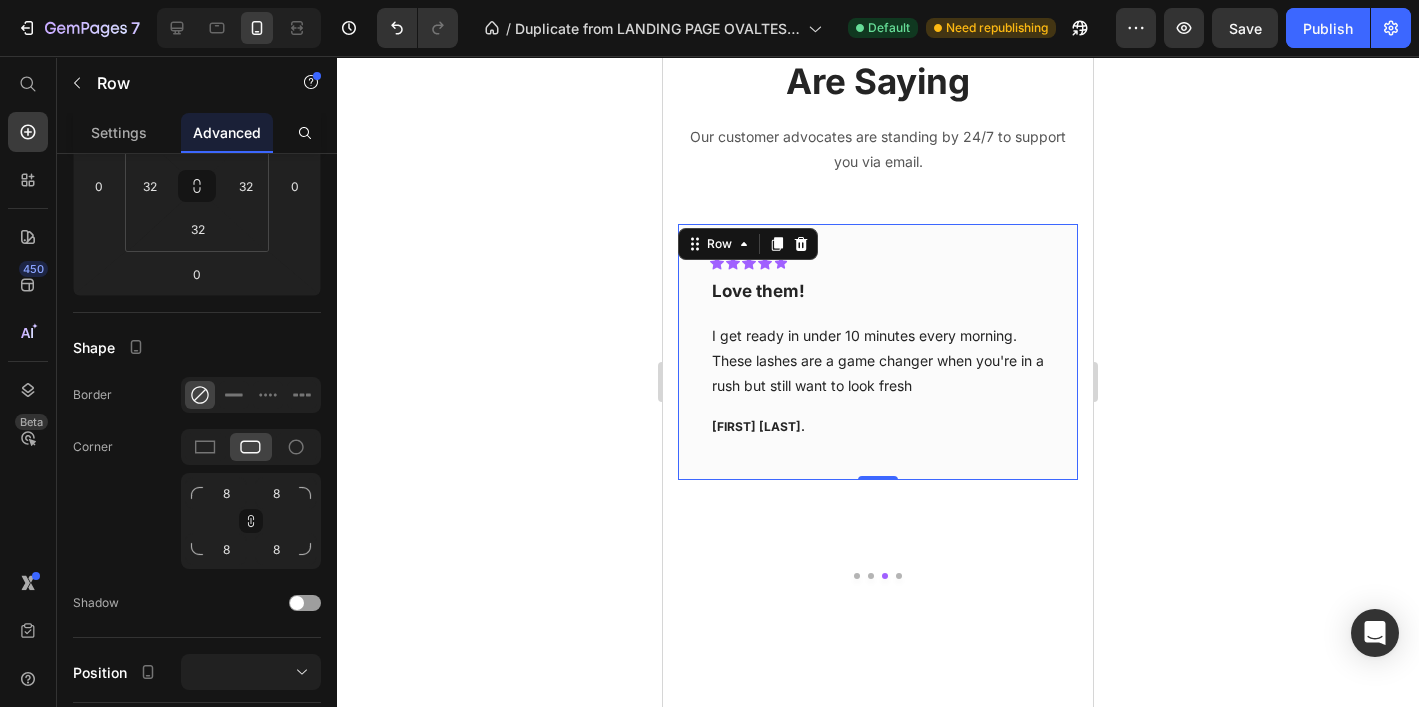click 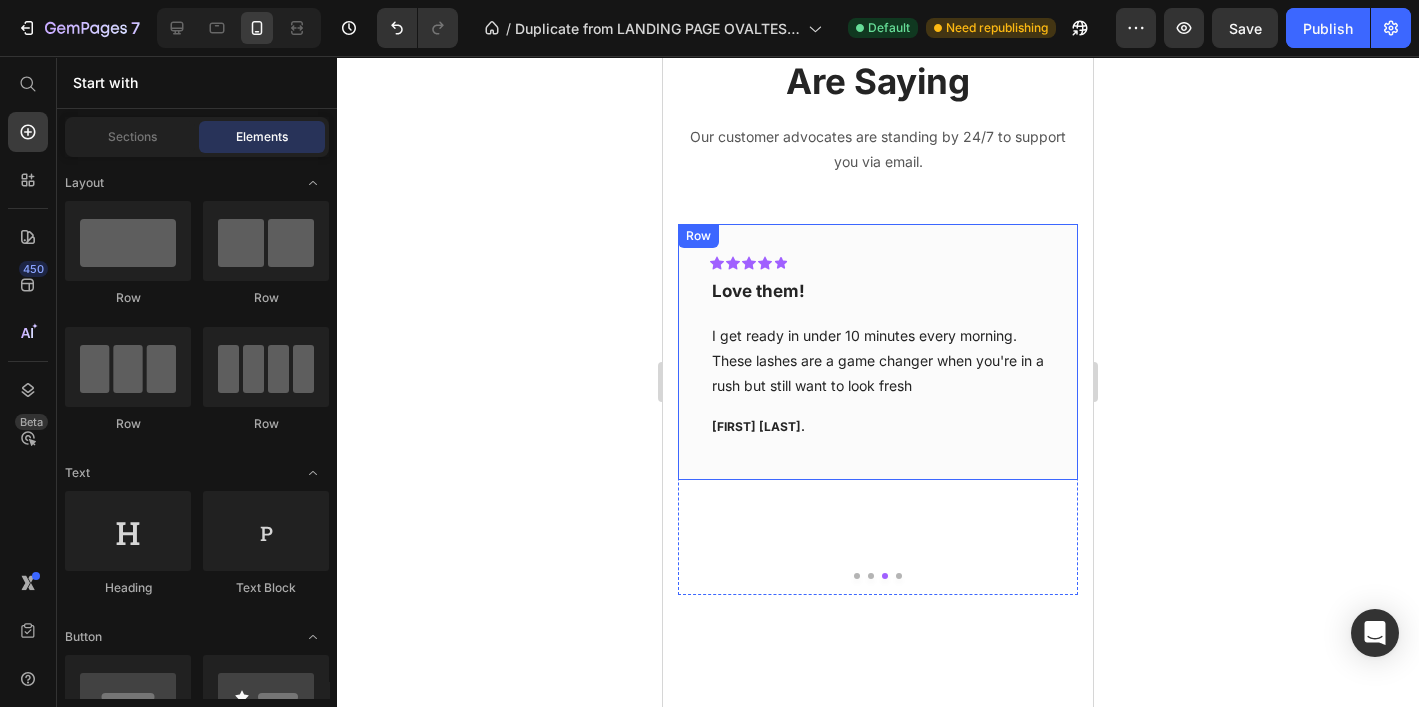 scroll, scrollTop: 5261, scrollLeft: 0, axis: vertical 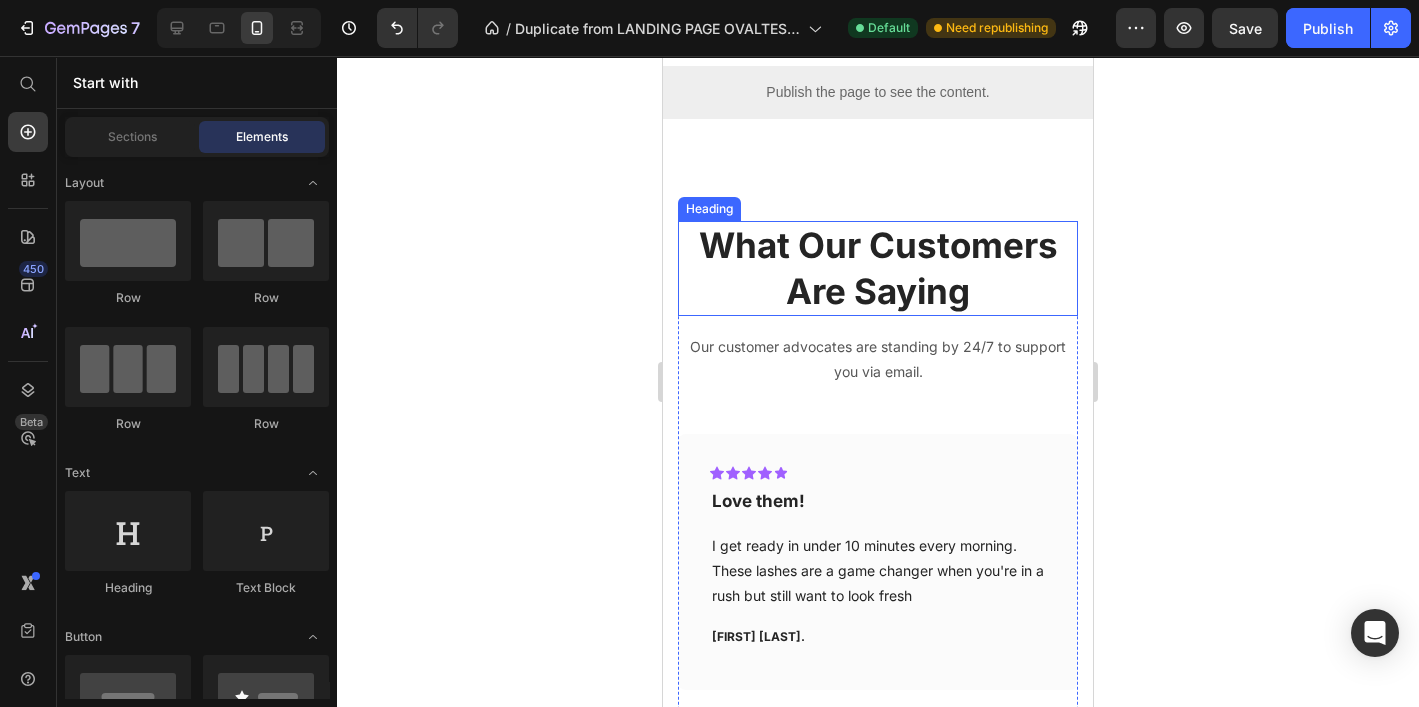 click on "What Our Customers Are Saying" at bounding box center (878, 268) 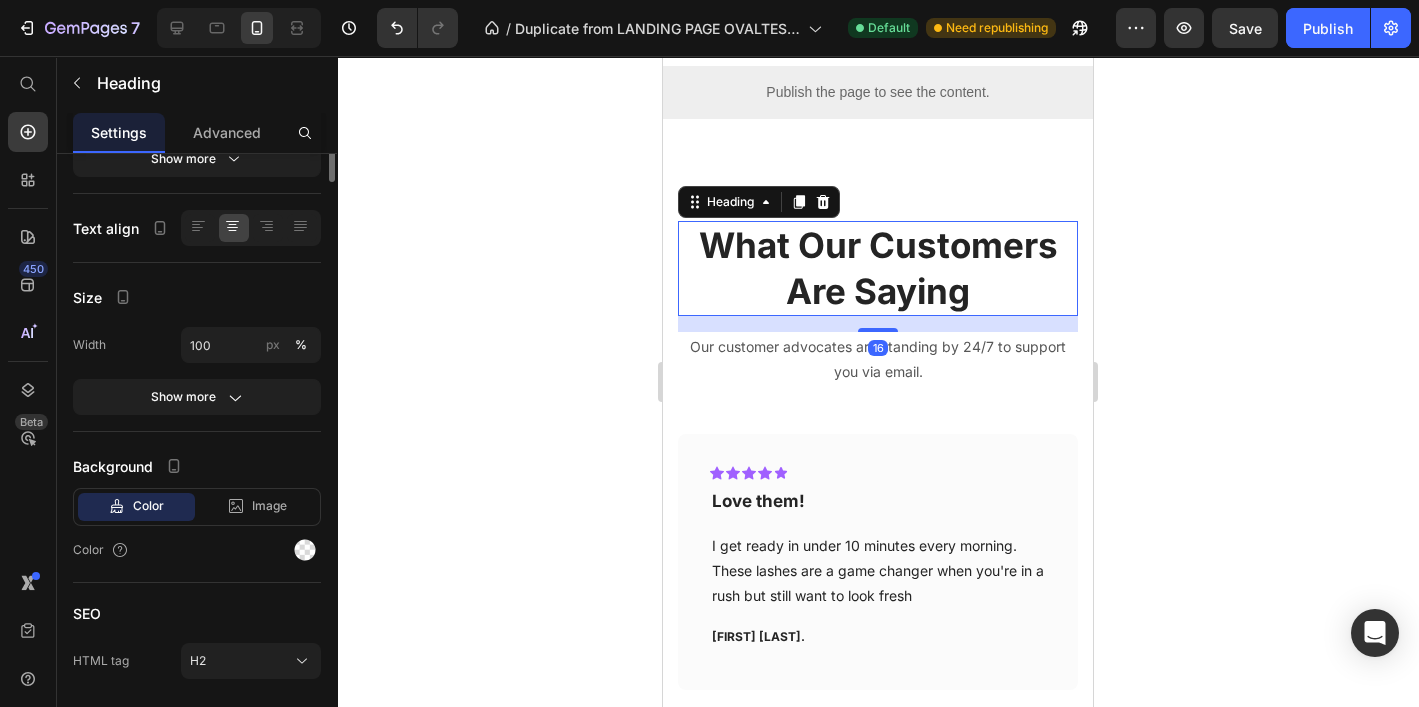 scroll, scrollTop: 0, scrollLeft: 0, axis: both 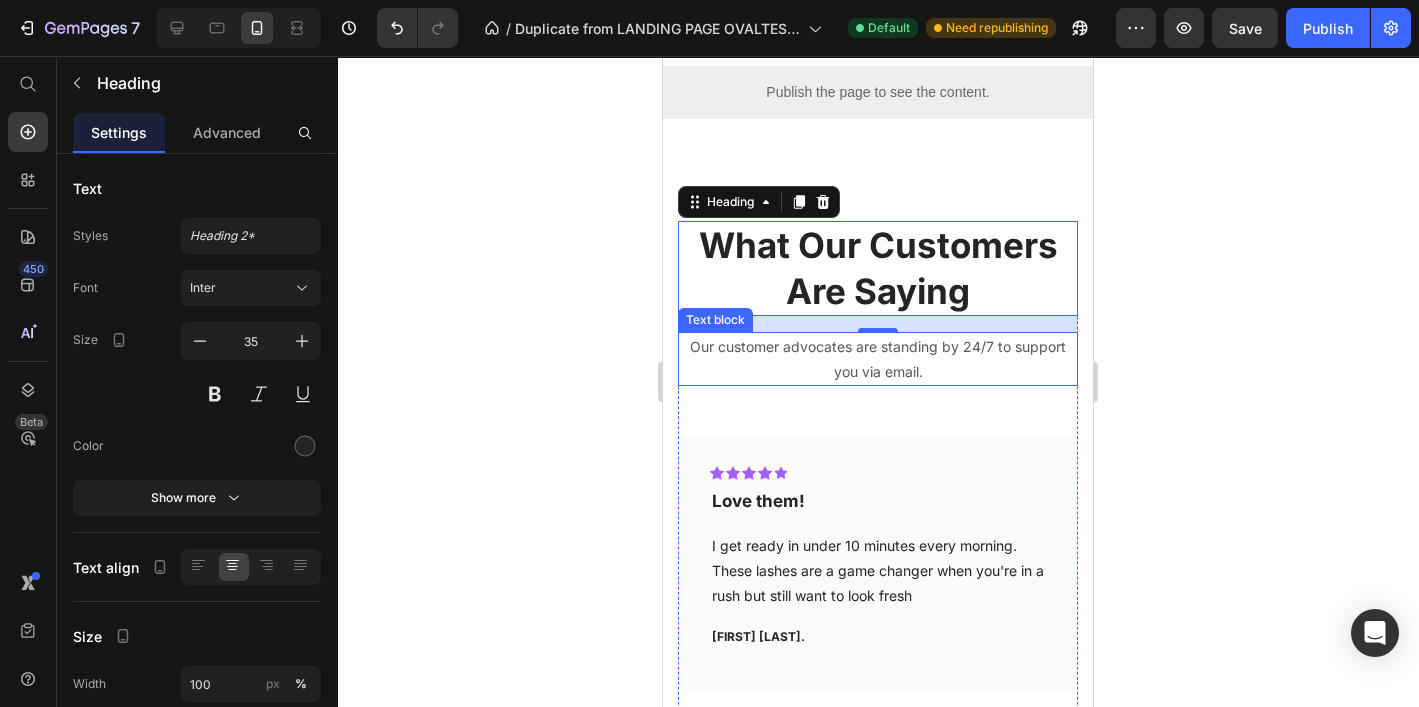 click on "Our customer advocates are standing by 24/7 to support you via email." at bounding box center (878, 359) 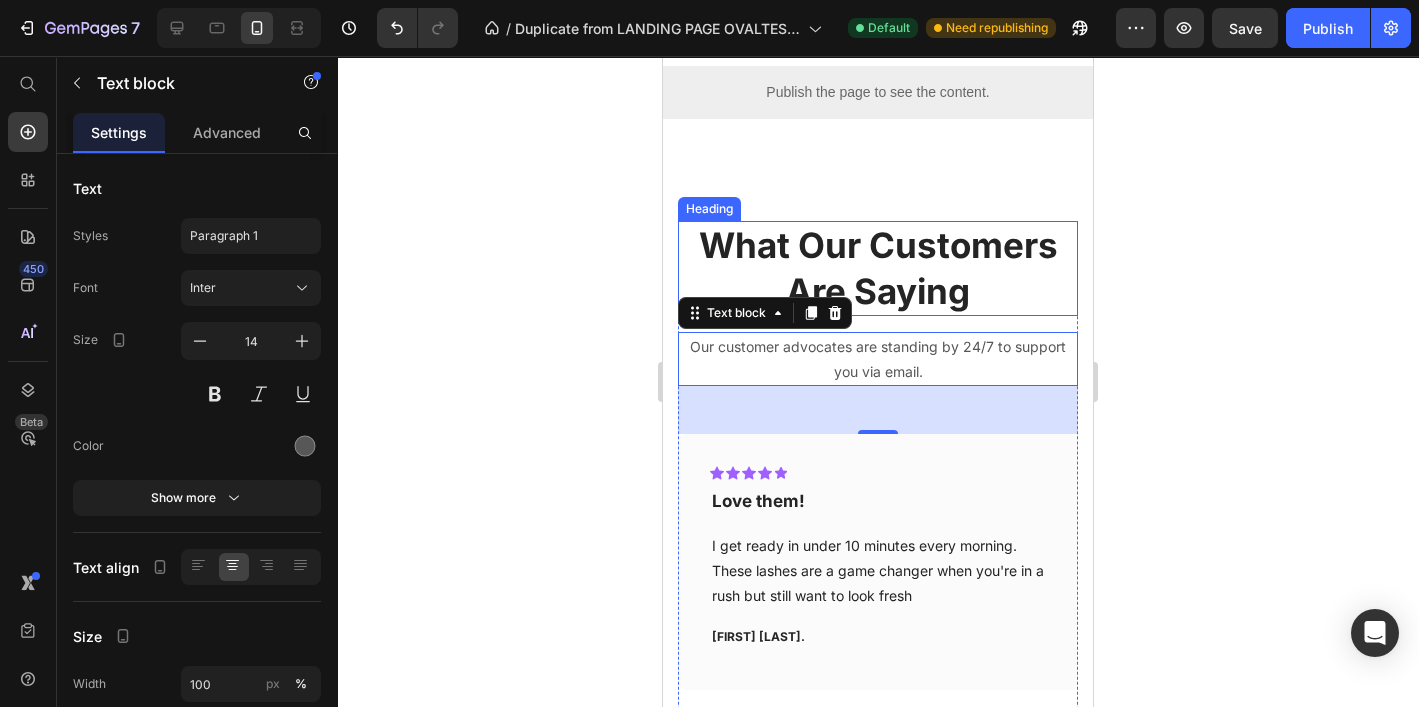 click on "What Our Customers Are Saying" at bounding box center [878, 268] 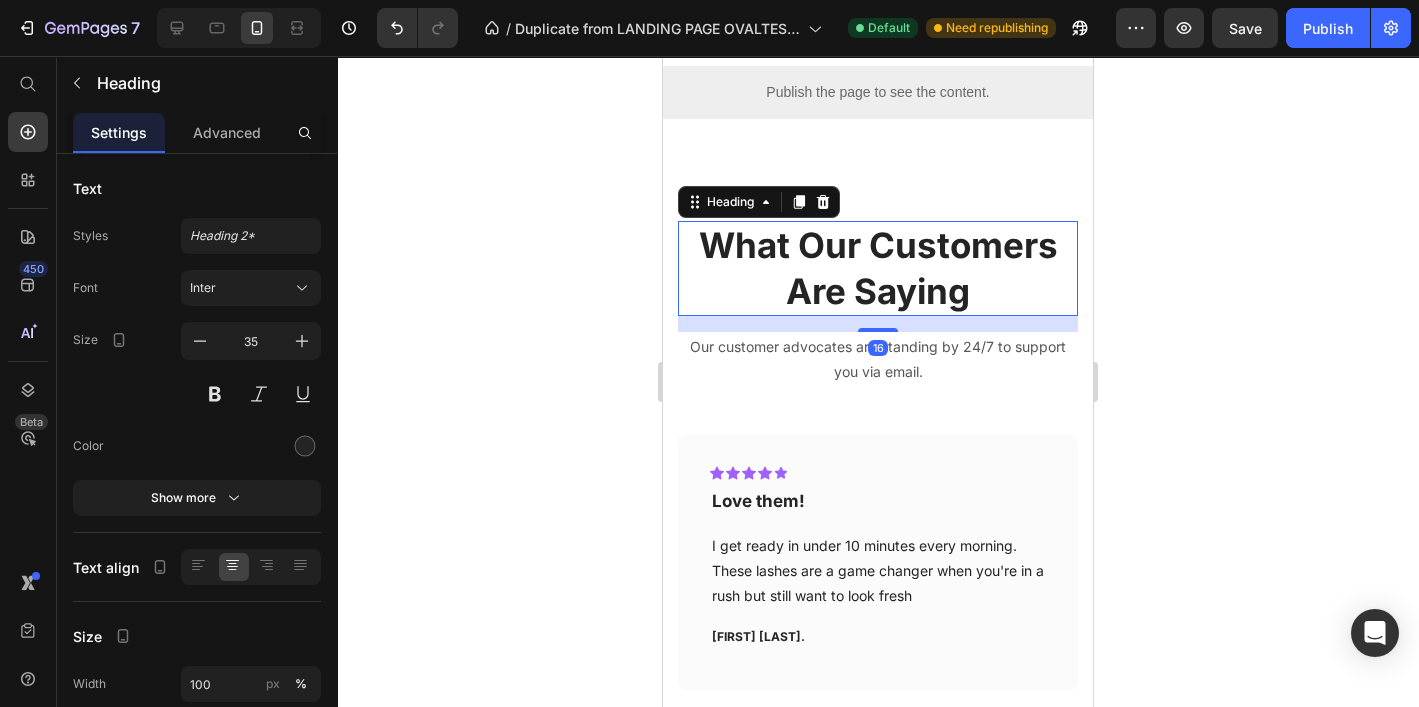 click on "What Our Customers Are Saying" at bounding box center (878, 268) 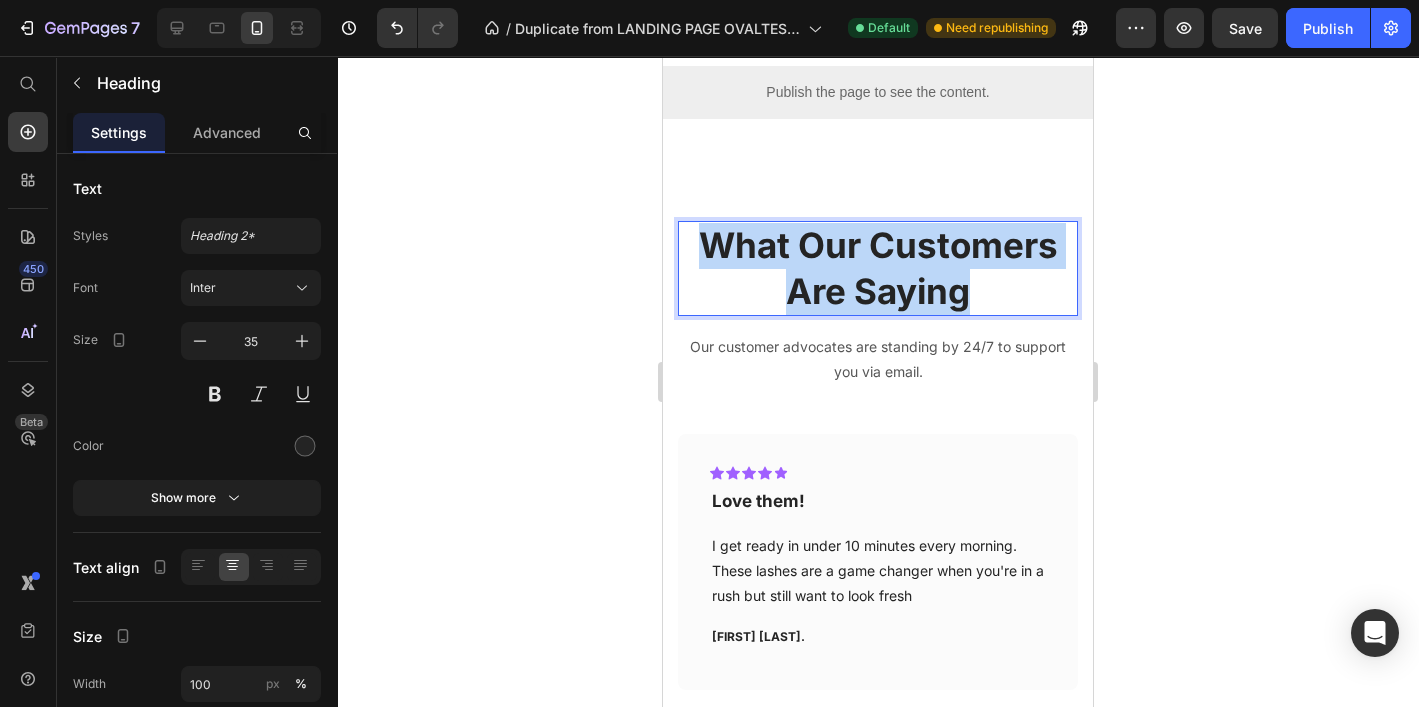 drag, startPoint x: 762, startPoint y: 254, endPoint x: 710, endPoint y: 251, distance: 52.086468 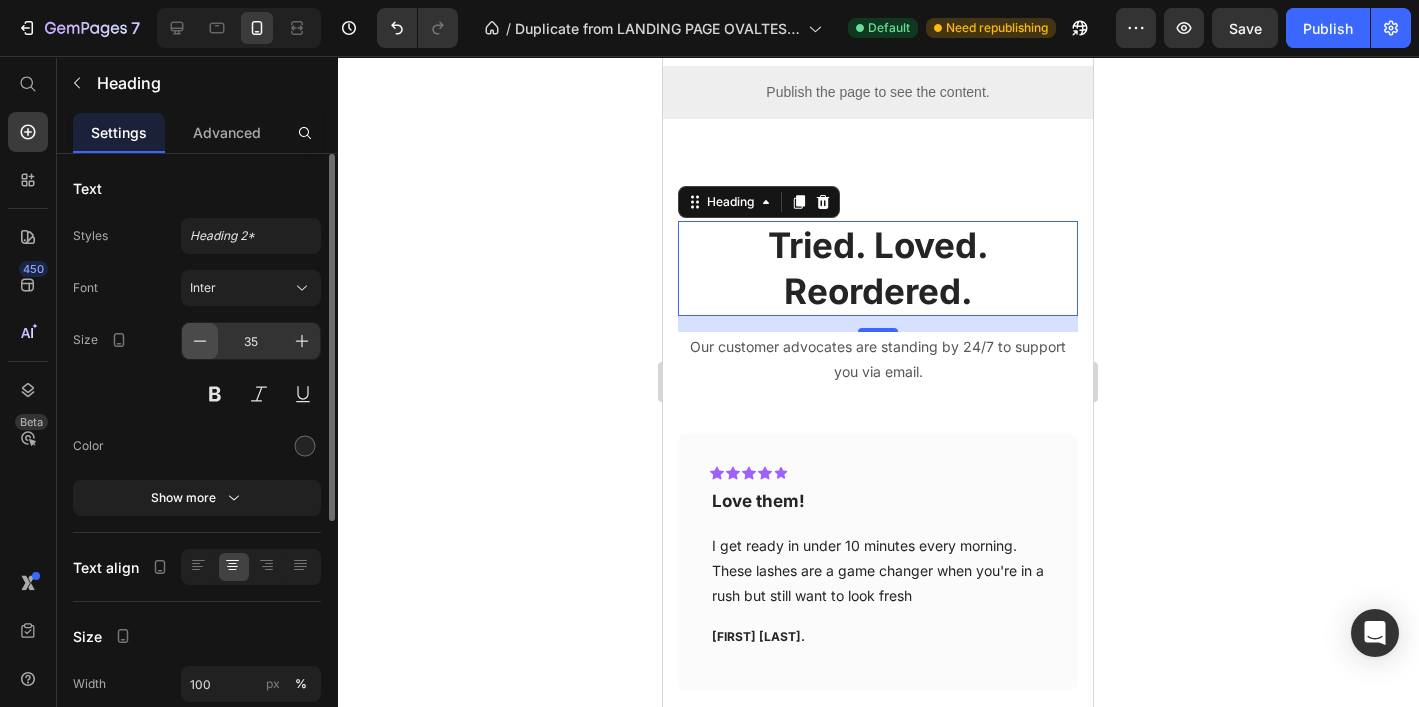 click 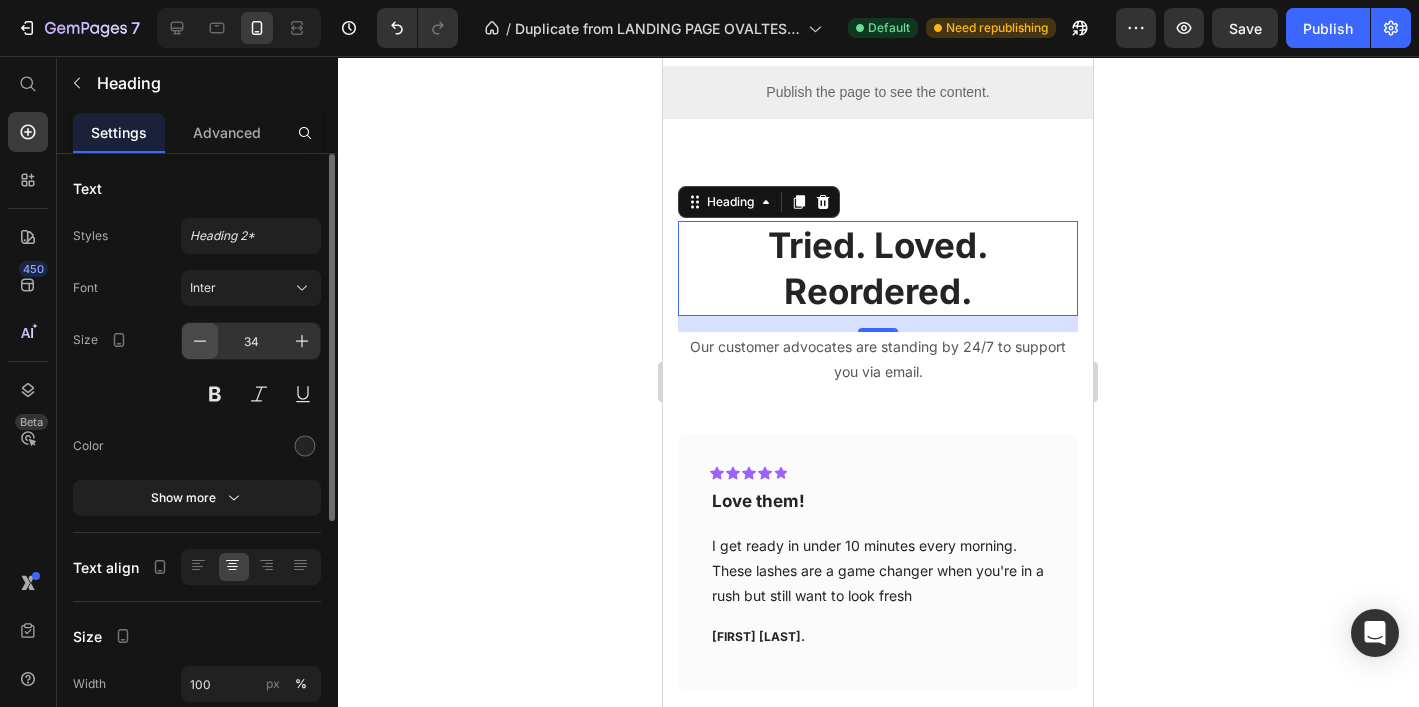 click 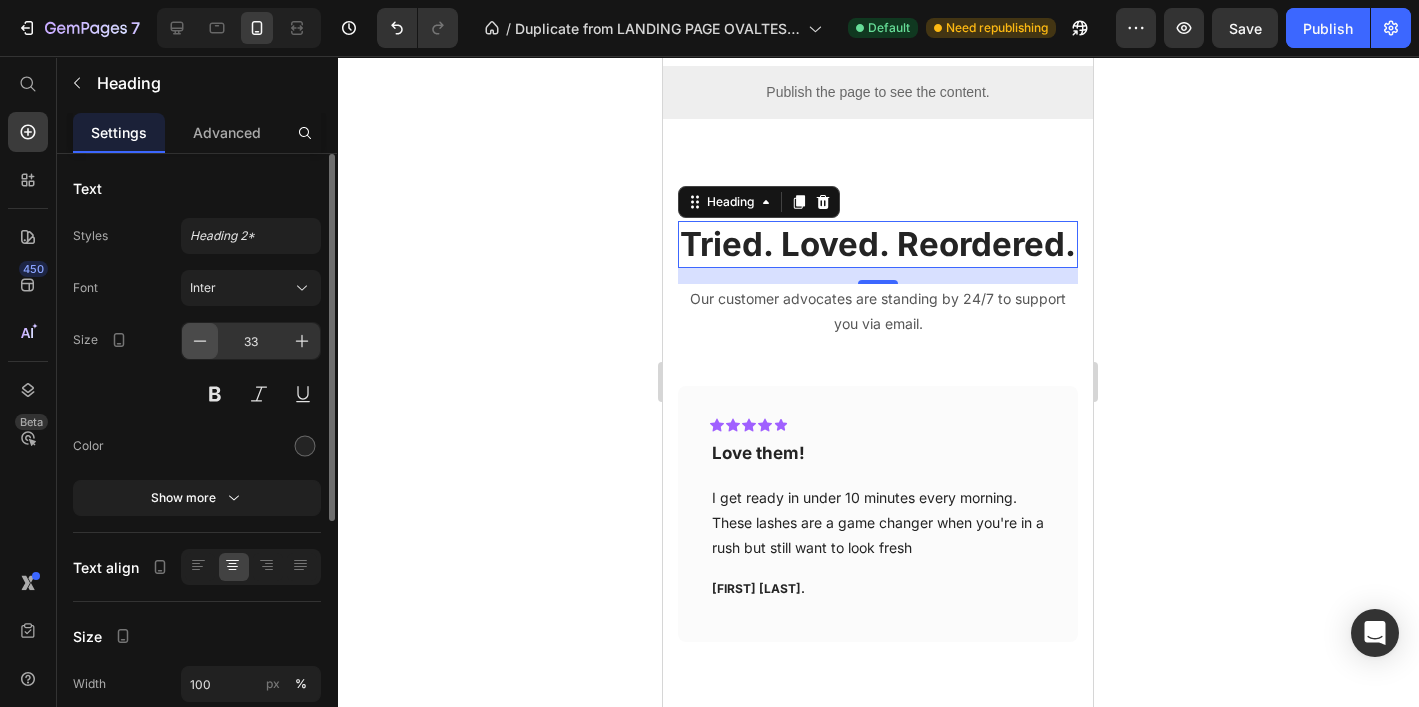 click 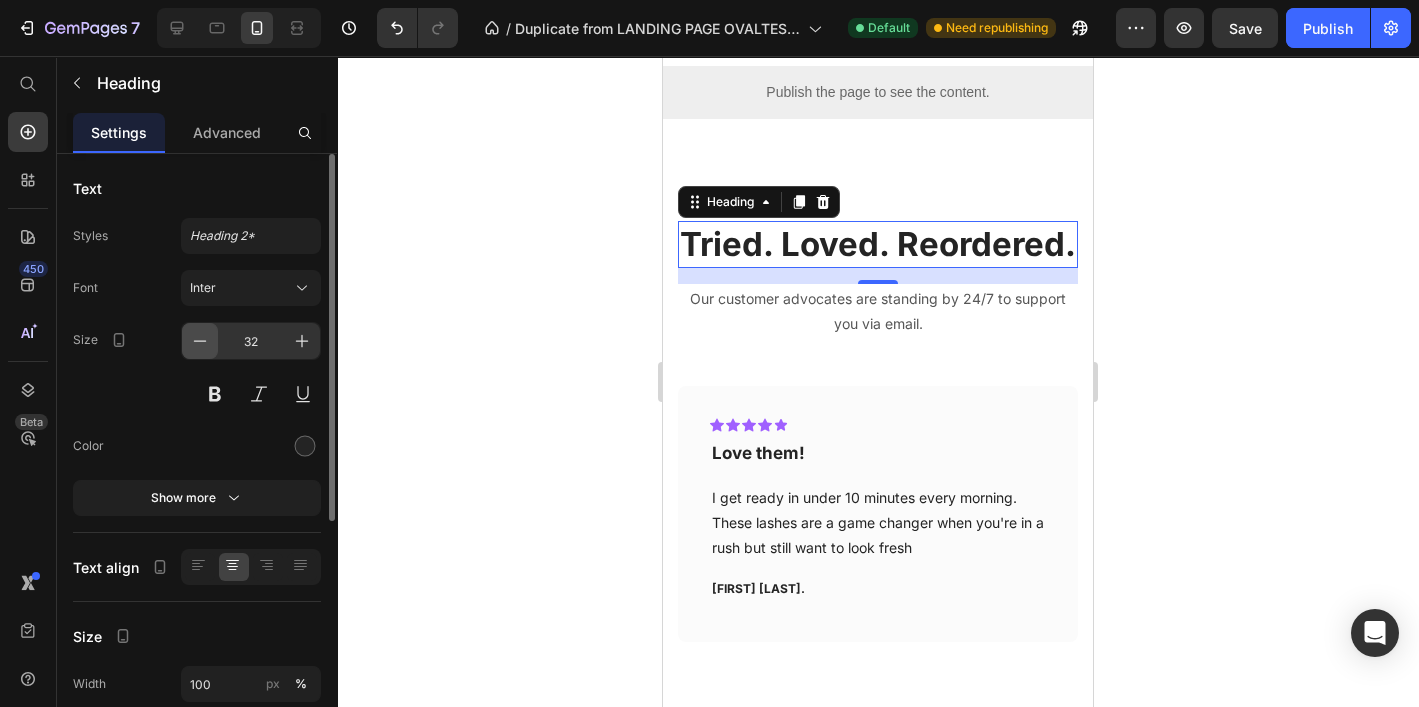 click 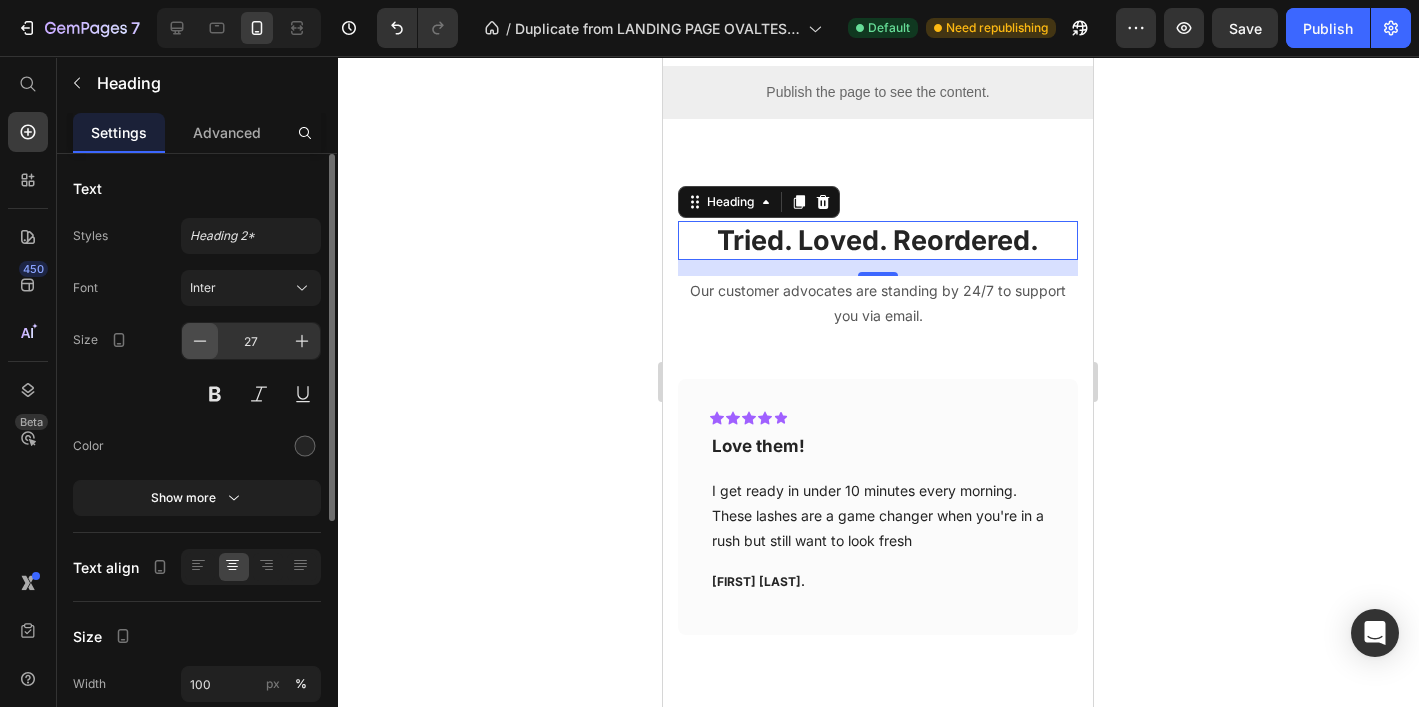 click 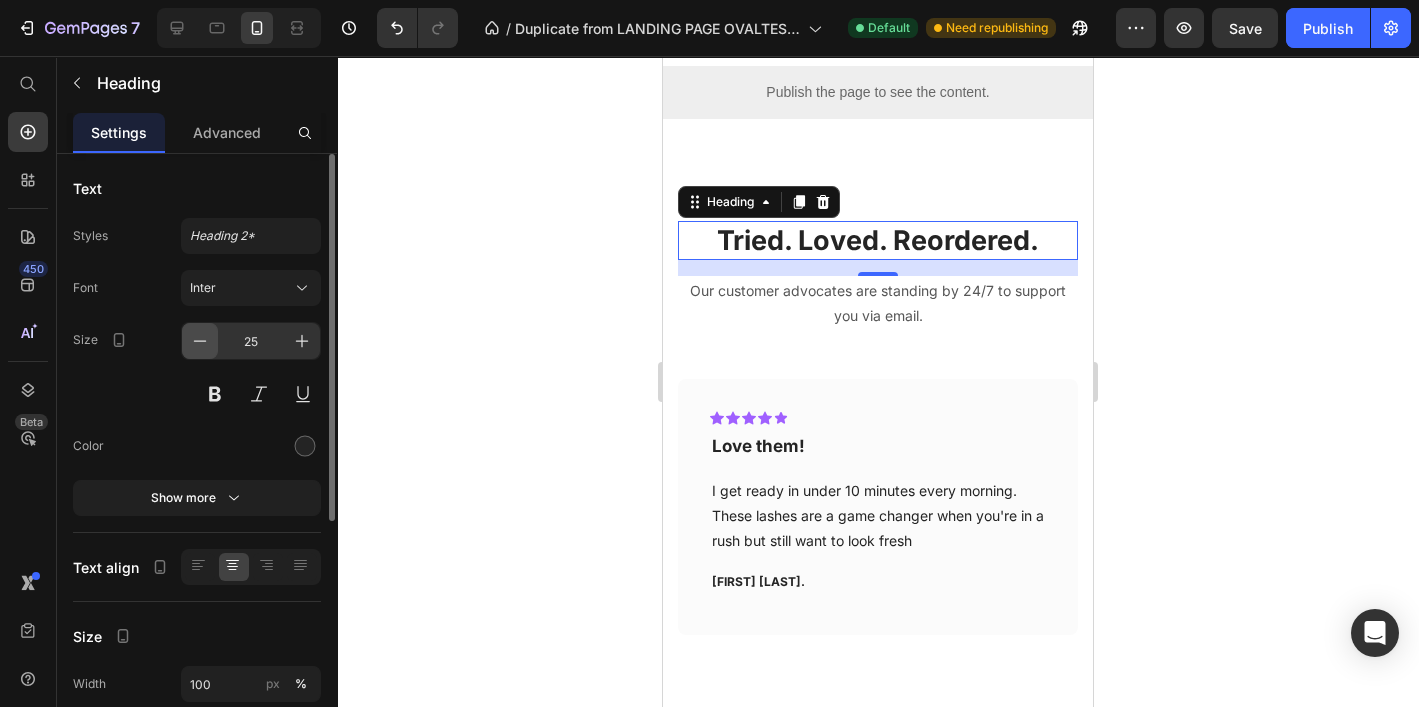 click 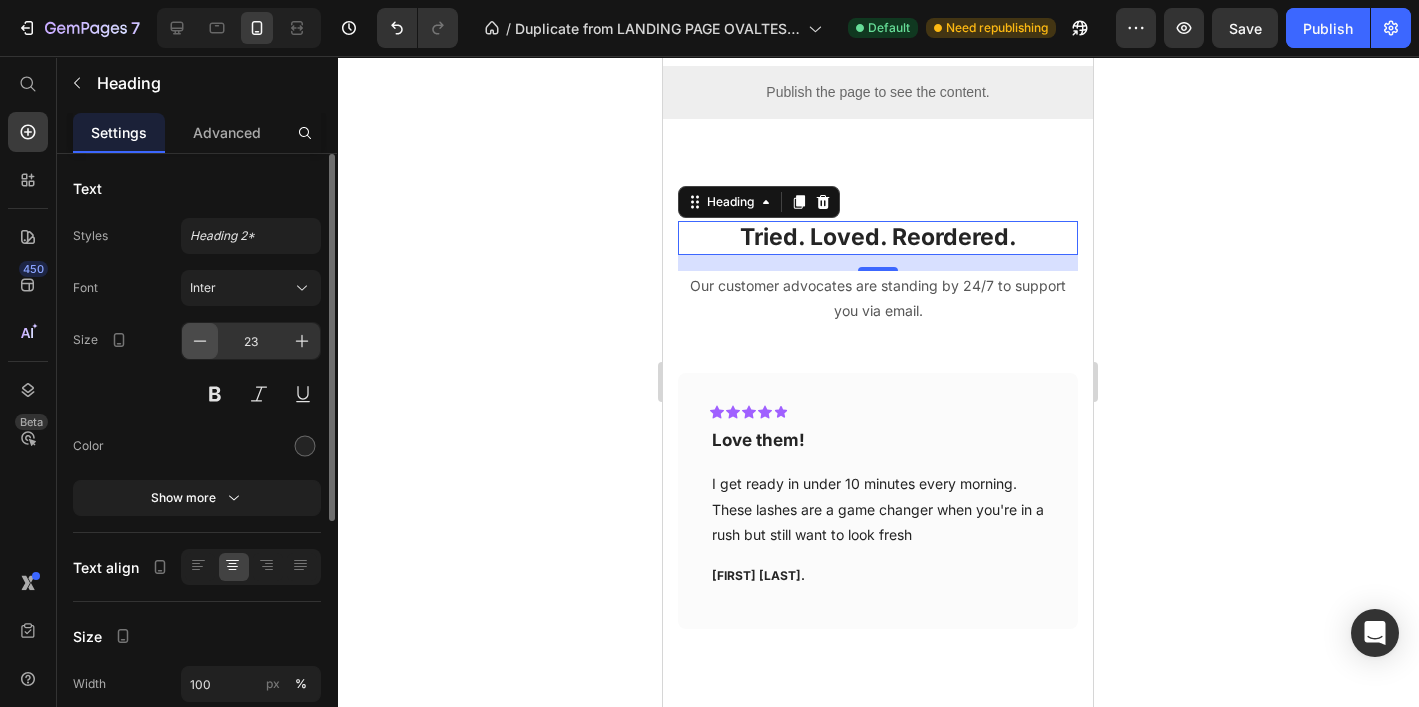 click 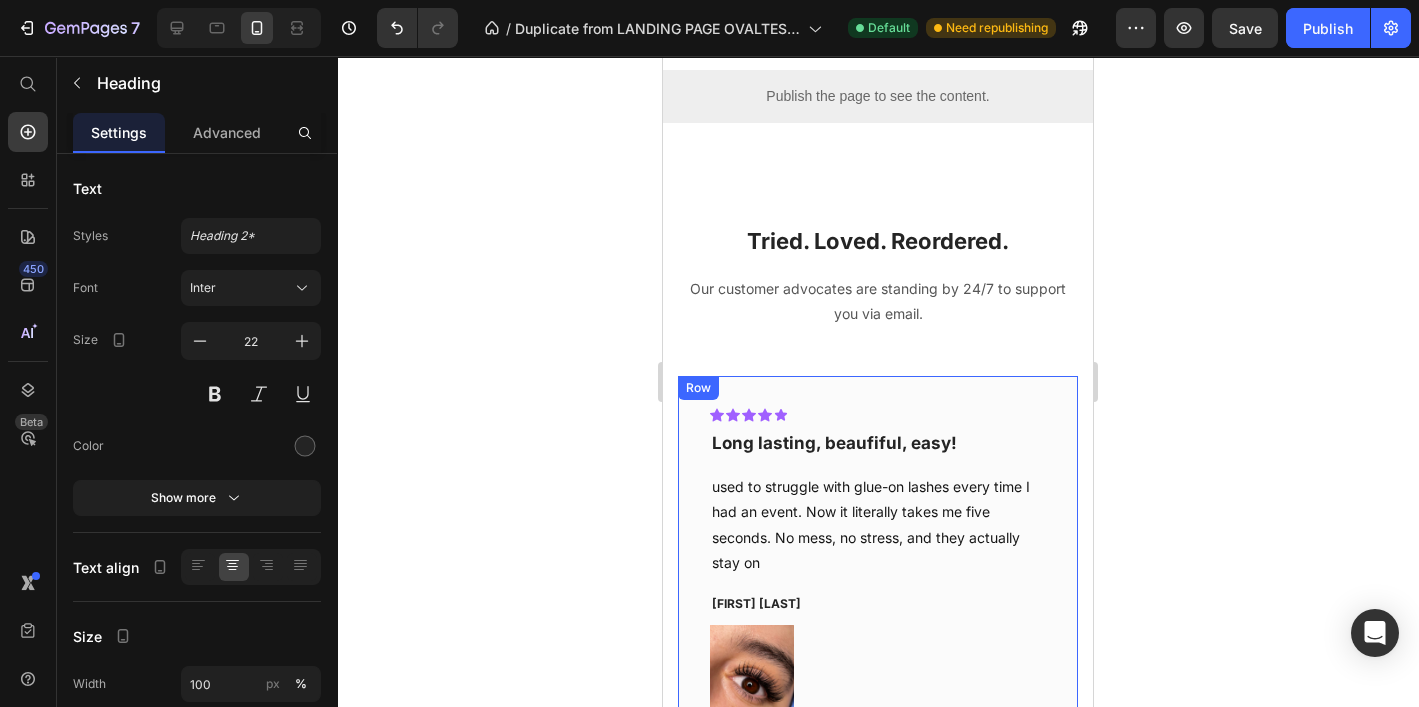 scroll, scrollTop: 5269, scrollLeft: 0, axis: vertical 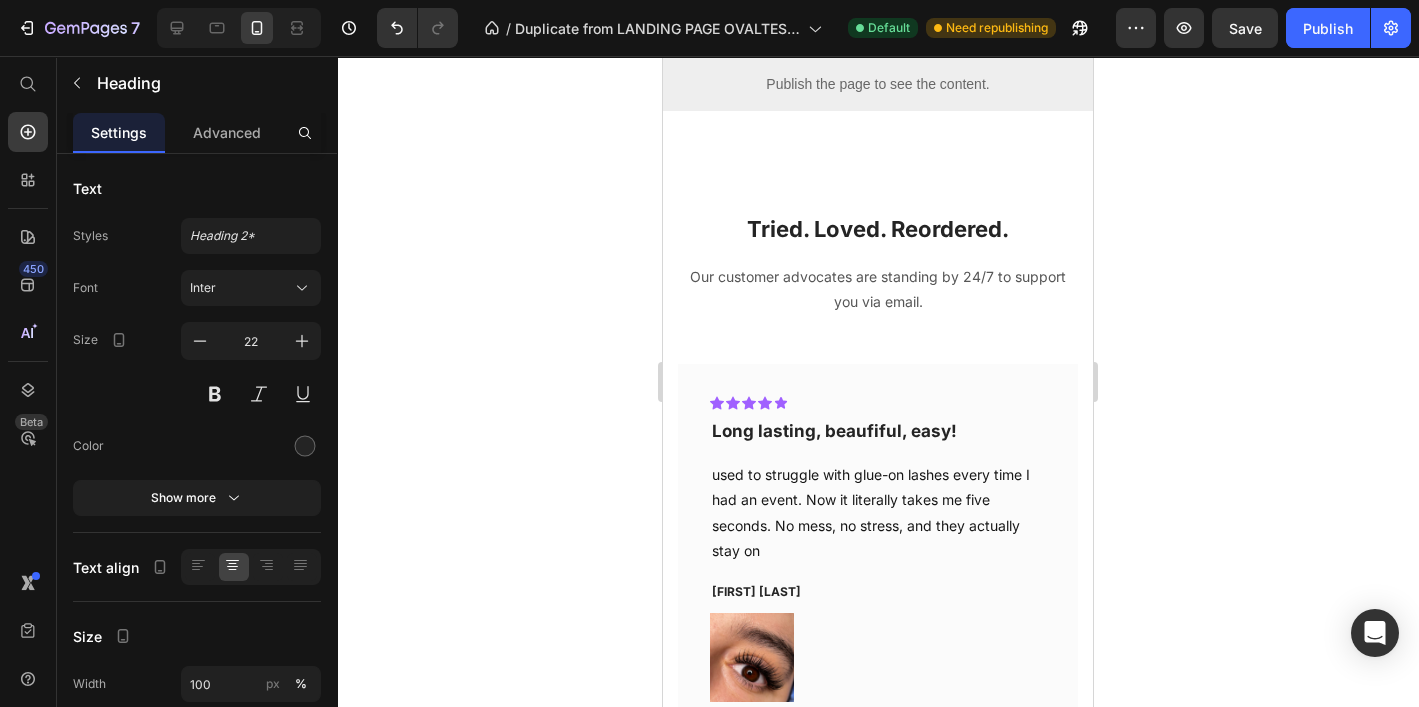 click 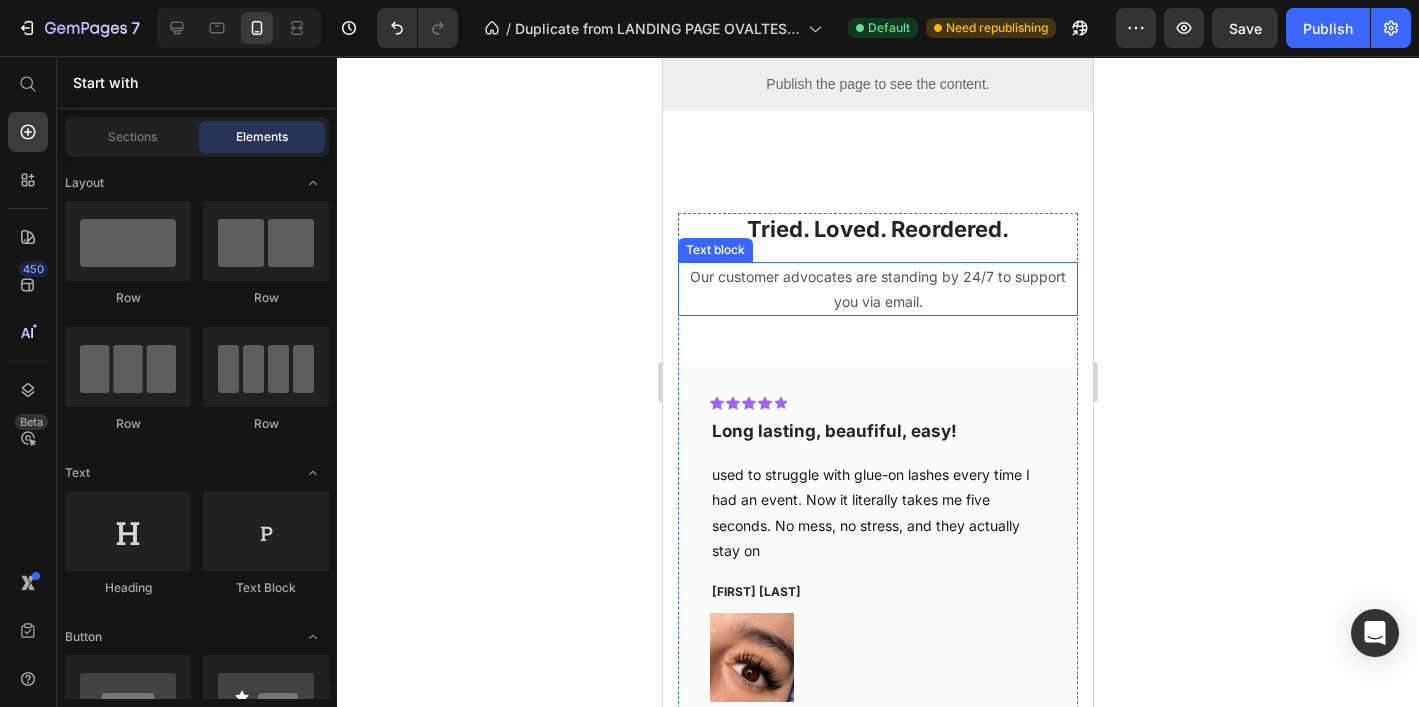 click on "Our customer advocates are standing by 24/7 to support you via email." at bounding box center [878, 289] 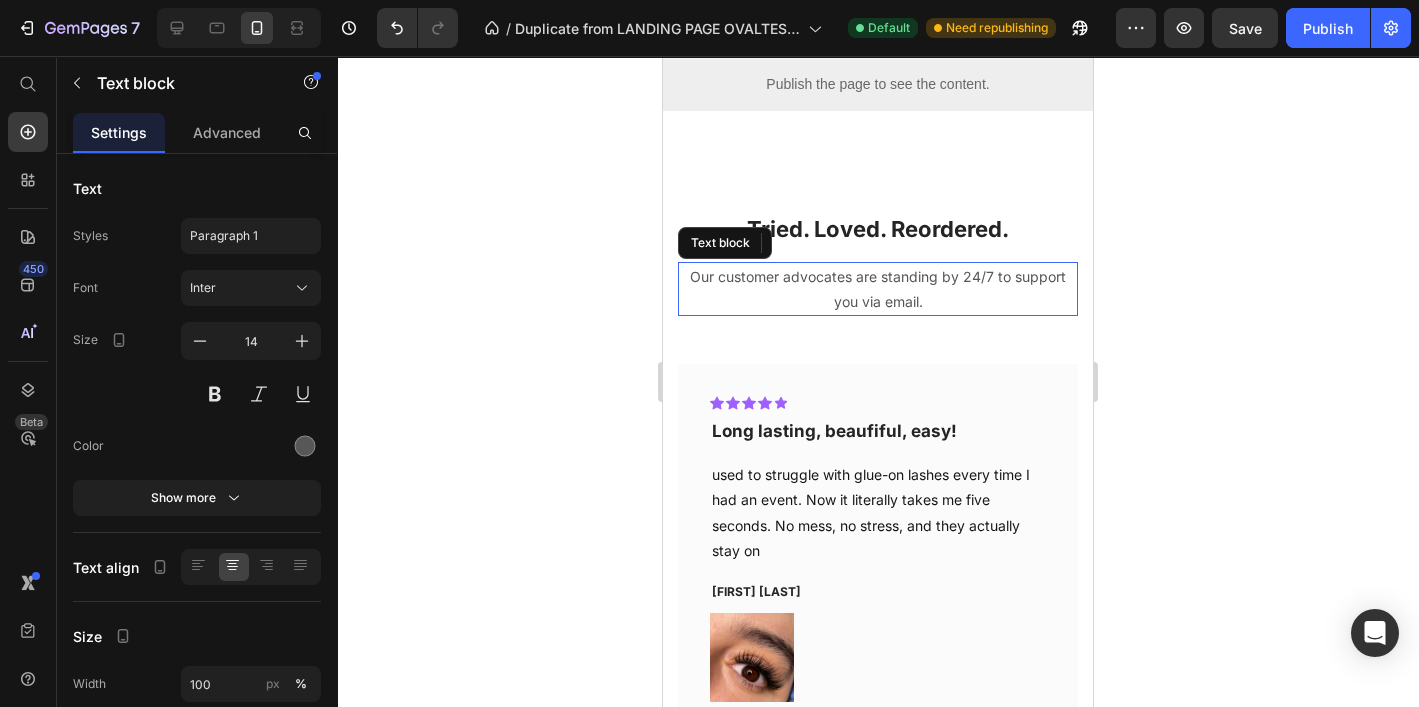 click on "Our customer advocates are standing by 24/7 to support you via email." at bounding box center [878, 289] 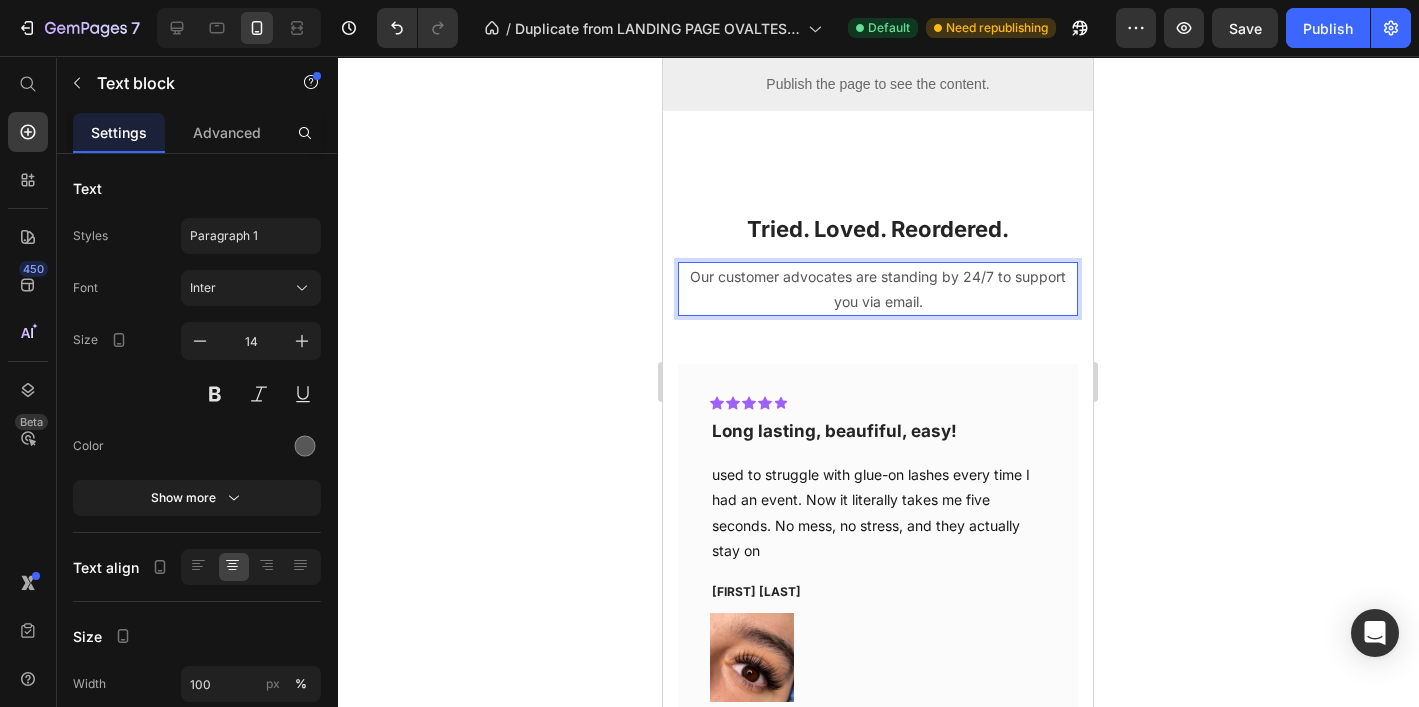 drag, startPoint x: 924, startPoint y: 300, endPoint x: 974, endPoint y: 313, distance: 51.662365 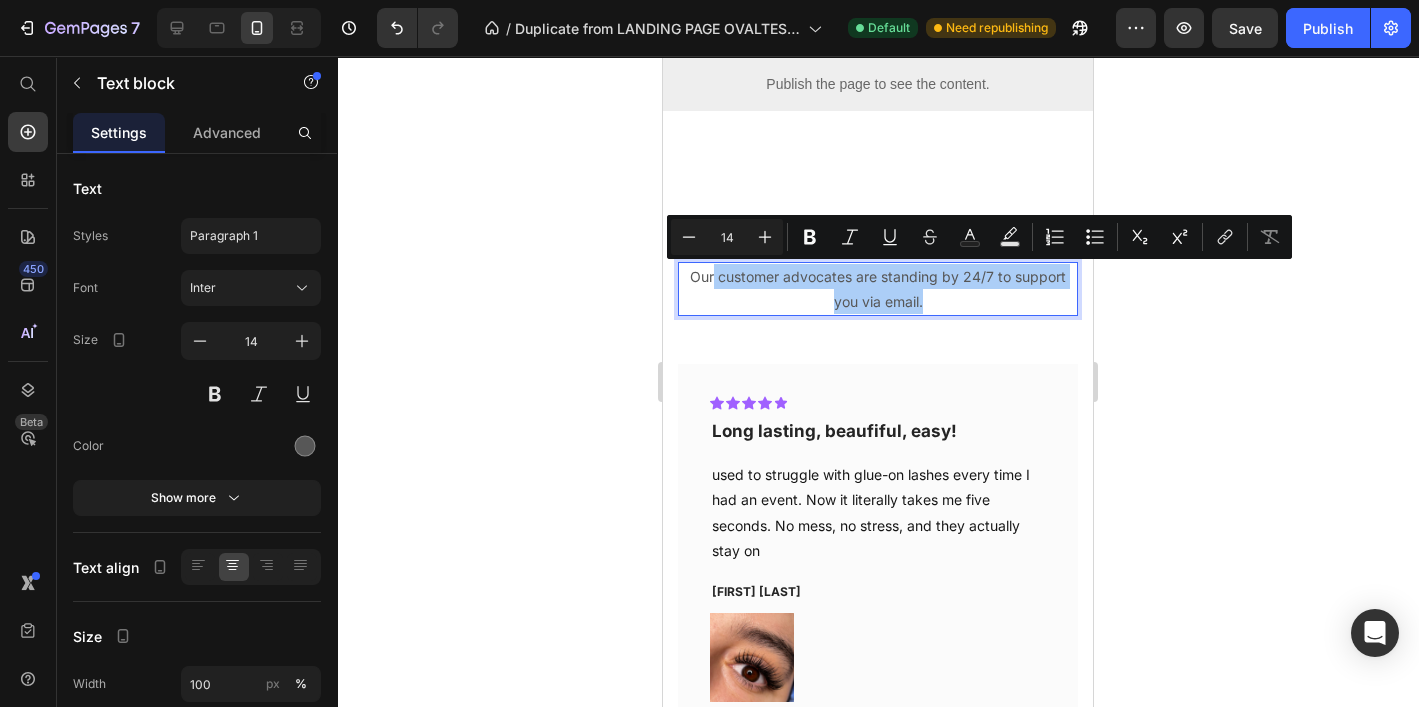 click 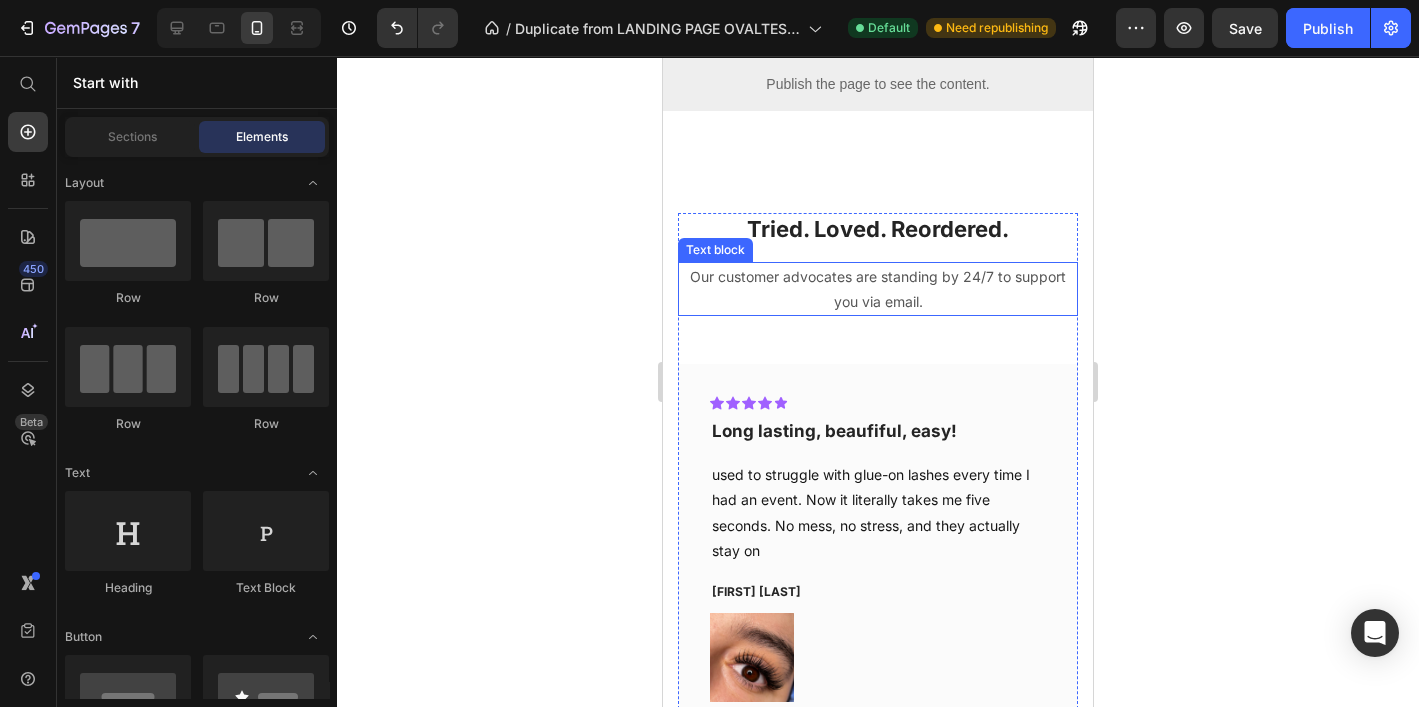 click on "Our customer advocates are standing by 24/7 to support you via email." at bounding box center (878, 289) 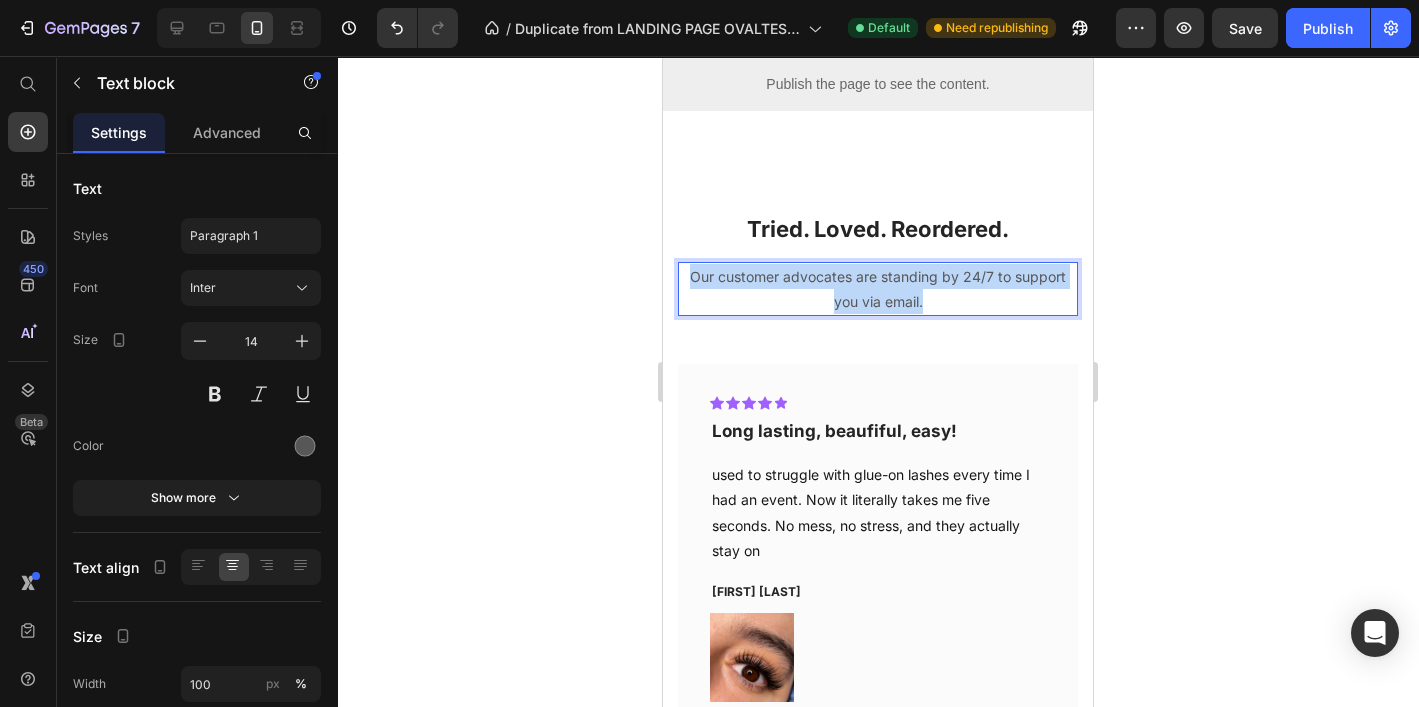 drag, startPoint x: 927, startPoint y: 301, endPoint x: 681, endPoint y: 274, distance: 247.47726 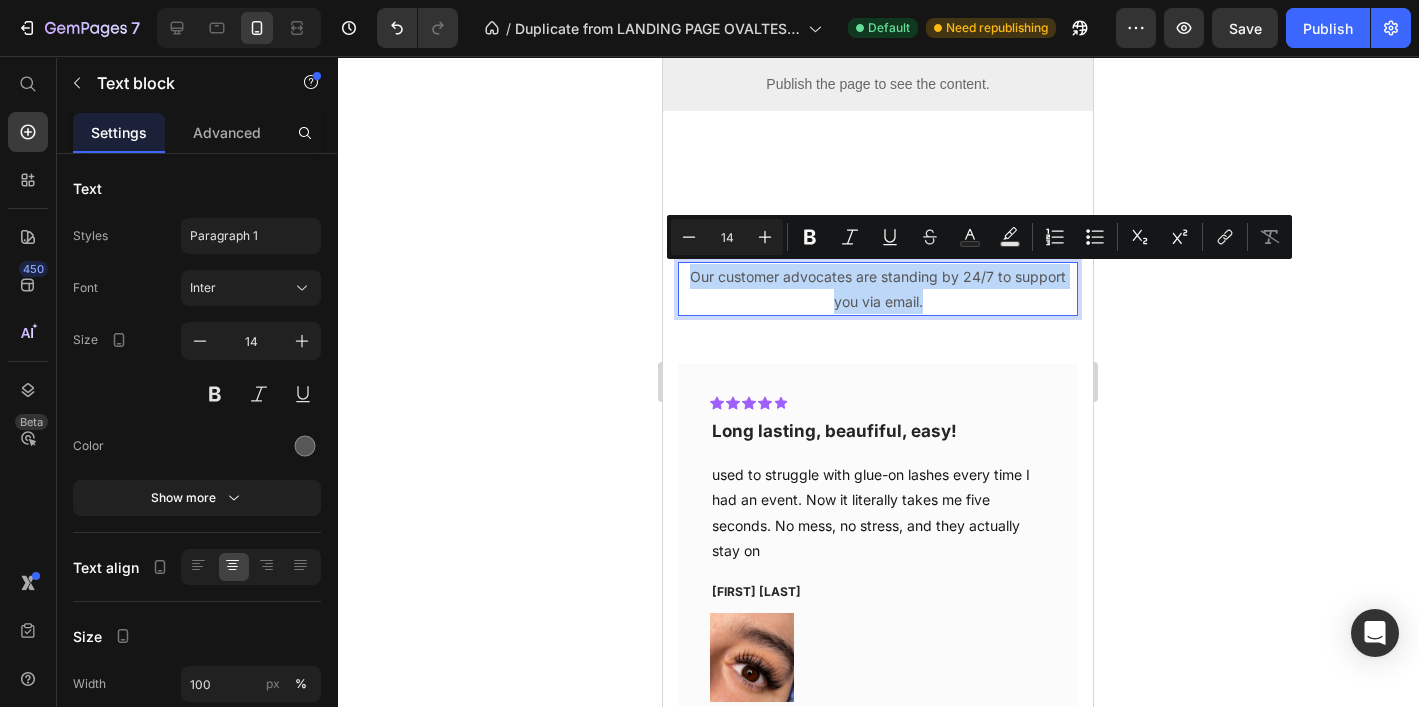 copy on "Our customer advocates are standing by 24/7 to support you via email." 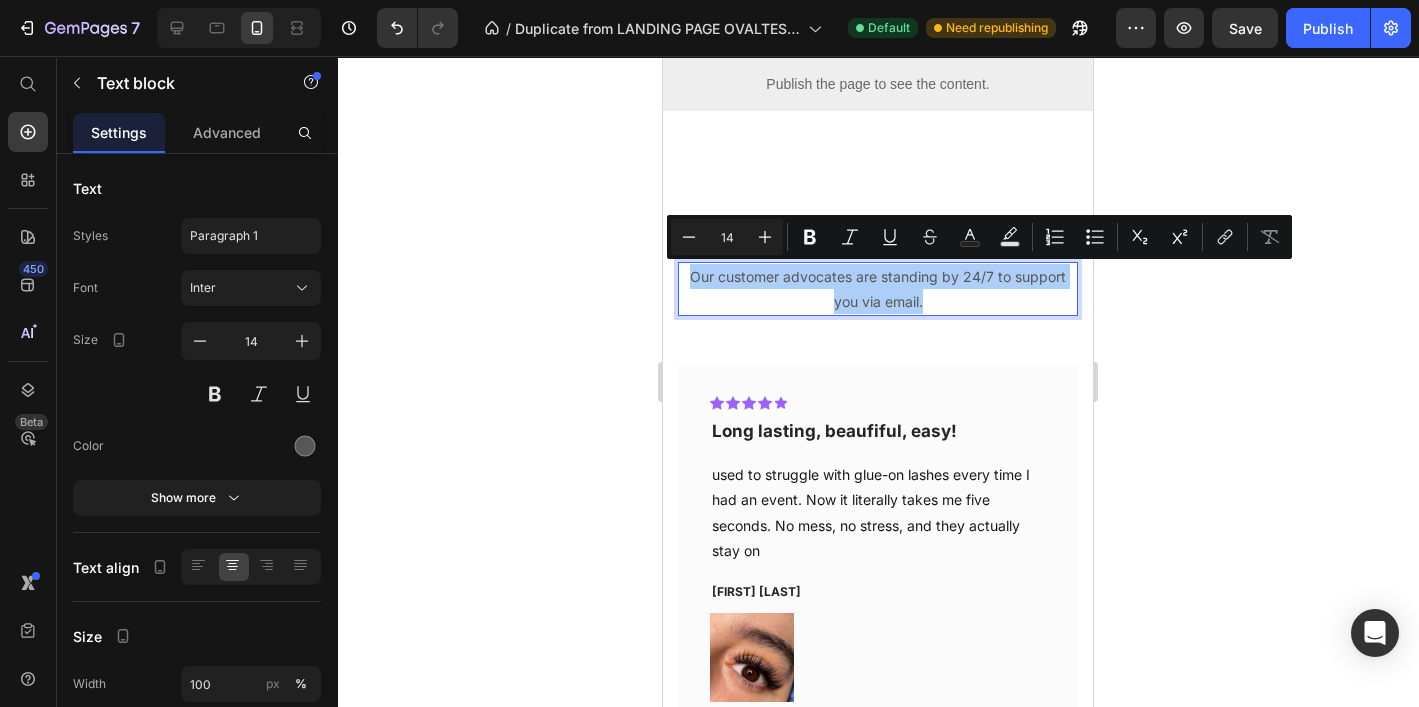 click 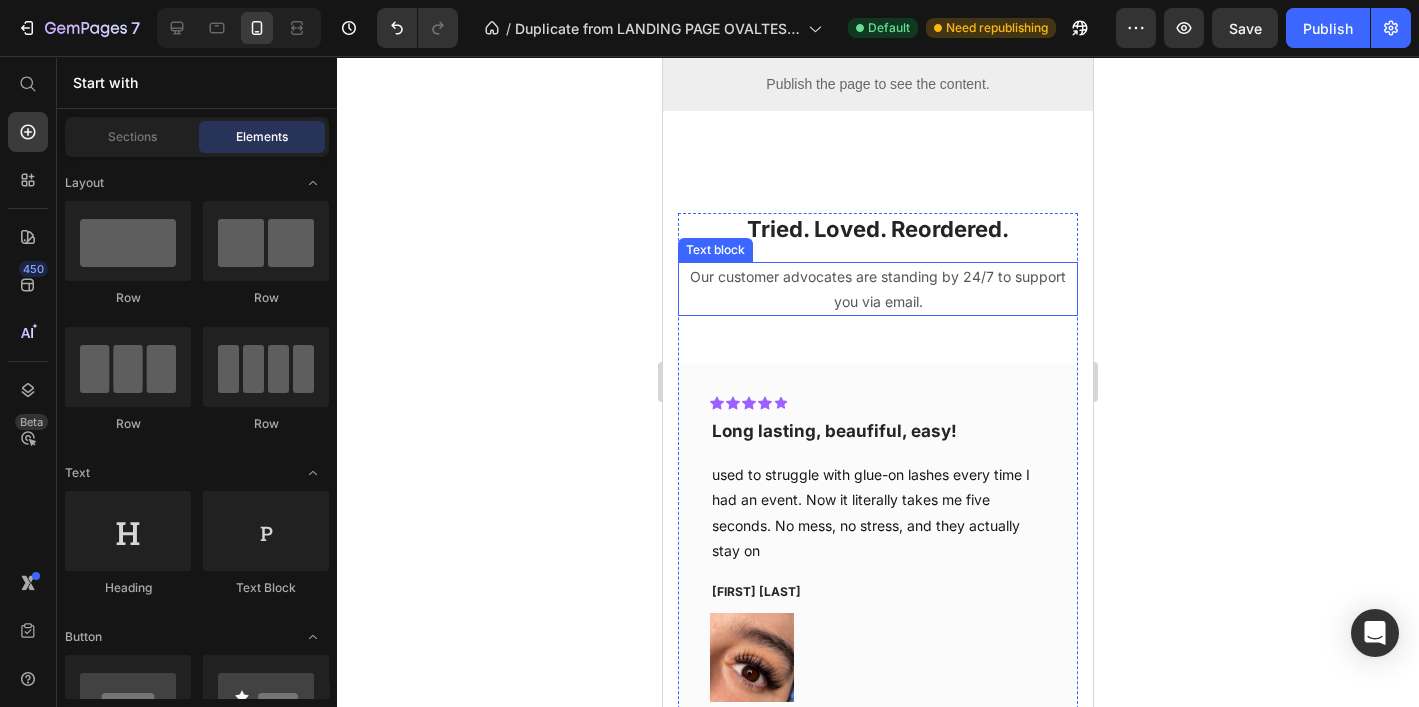 click on "Our customer advocates are standing by 24/7 to support you via email." at bounding box center [878, 289] 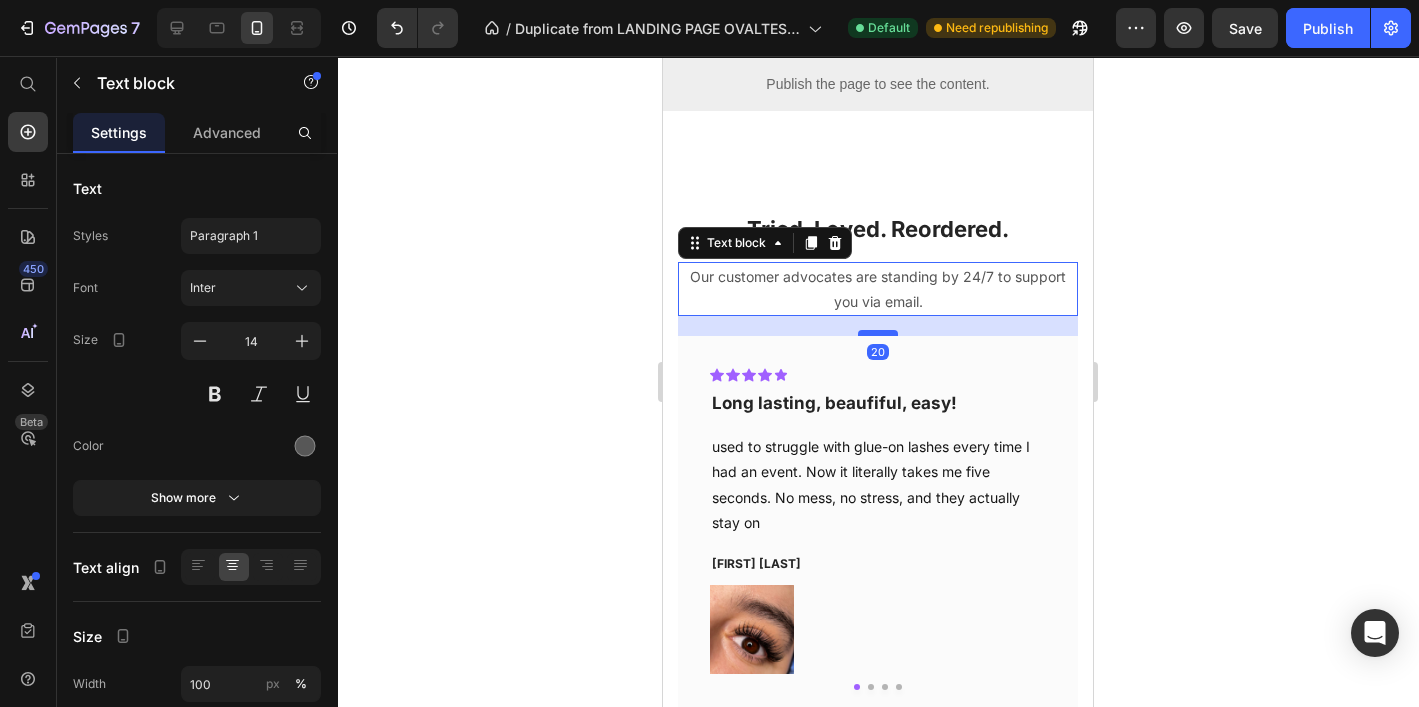 drag, startPoint x: 875, startPoint y: 359, endPoint x: 882, endPoint y: 331, distance: 28.86174 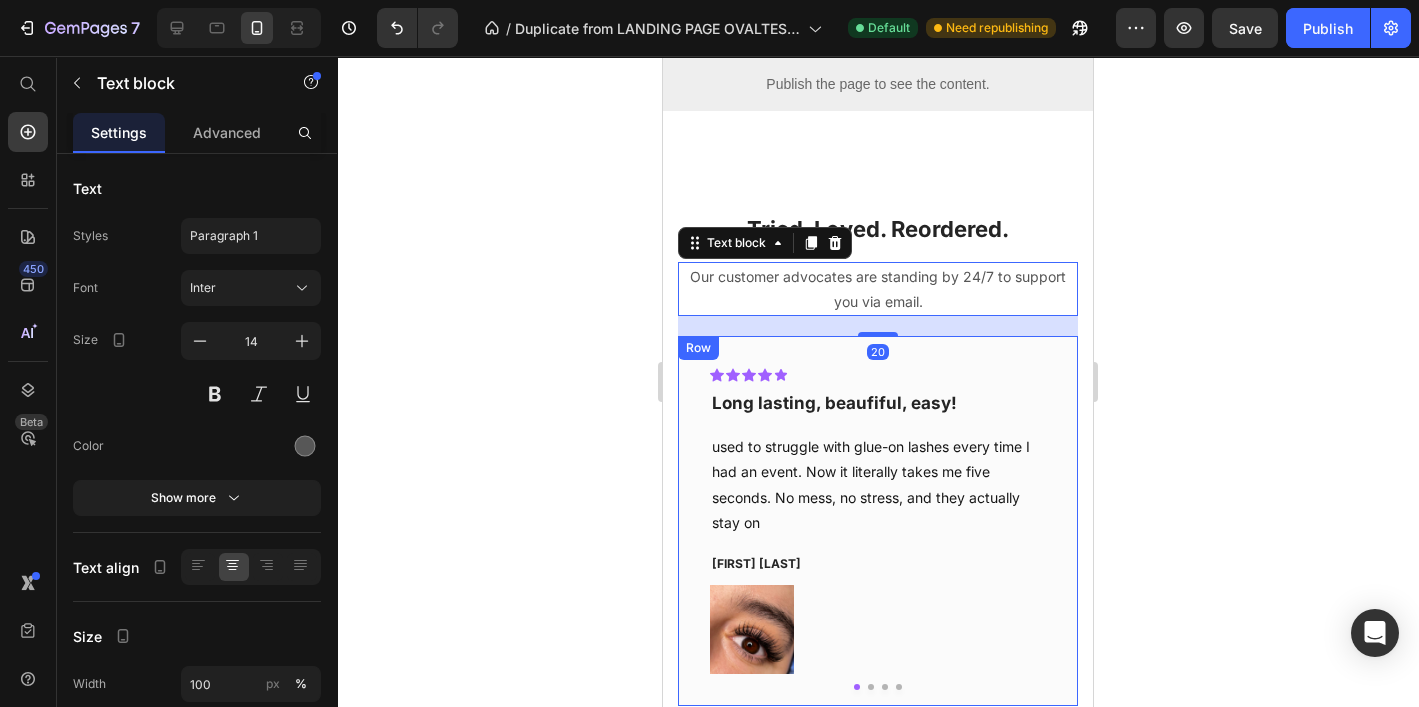 click 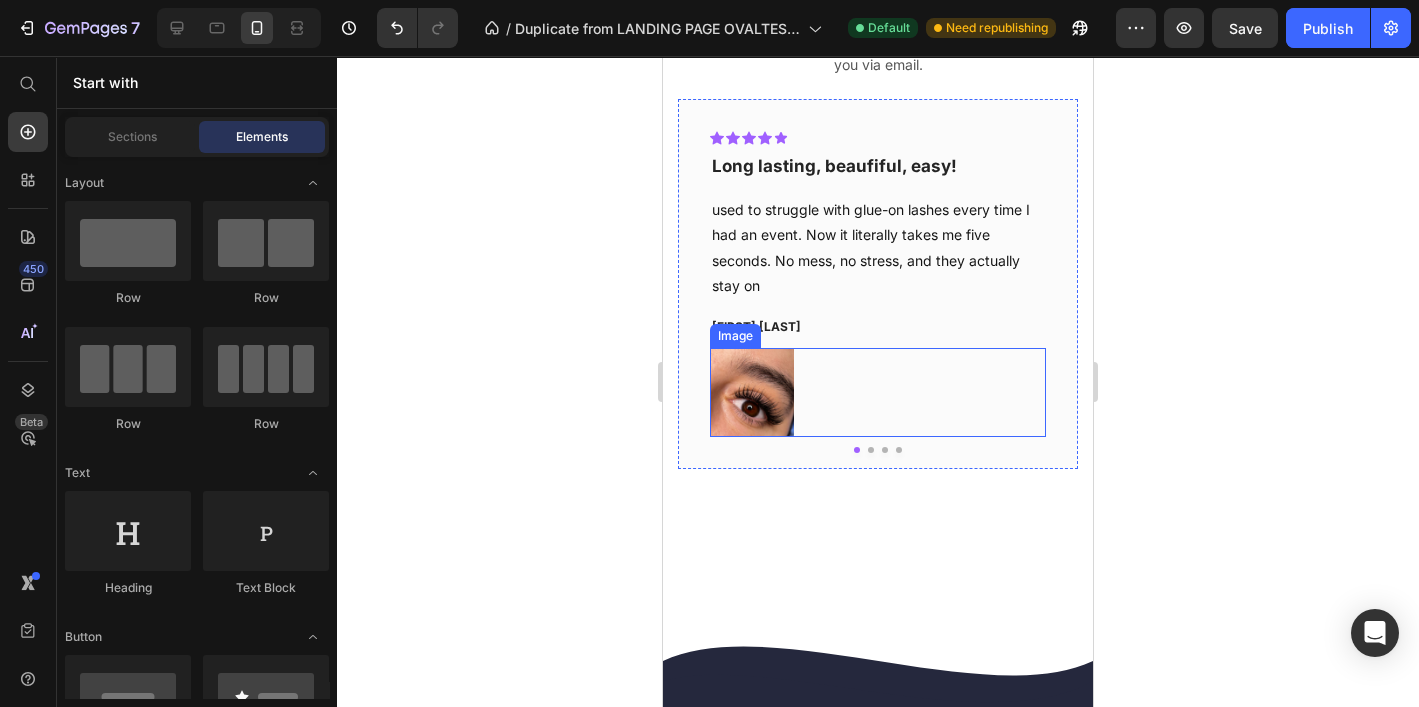 scroll, scrollTop: 5319, scrollLeft: 0, axis: vertical 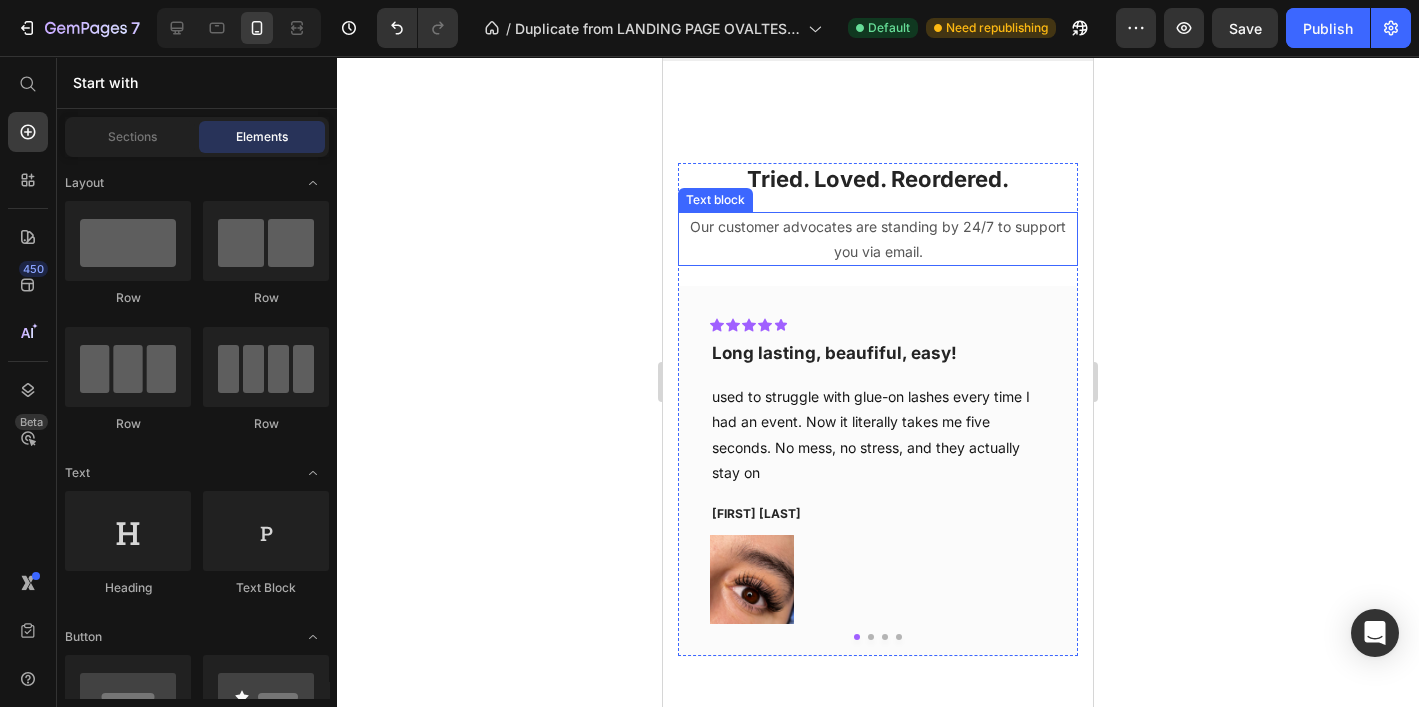 click on "Our customer advocates are standing by 24/7 to support you via email." at bounding box center [878, 239] 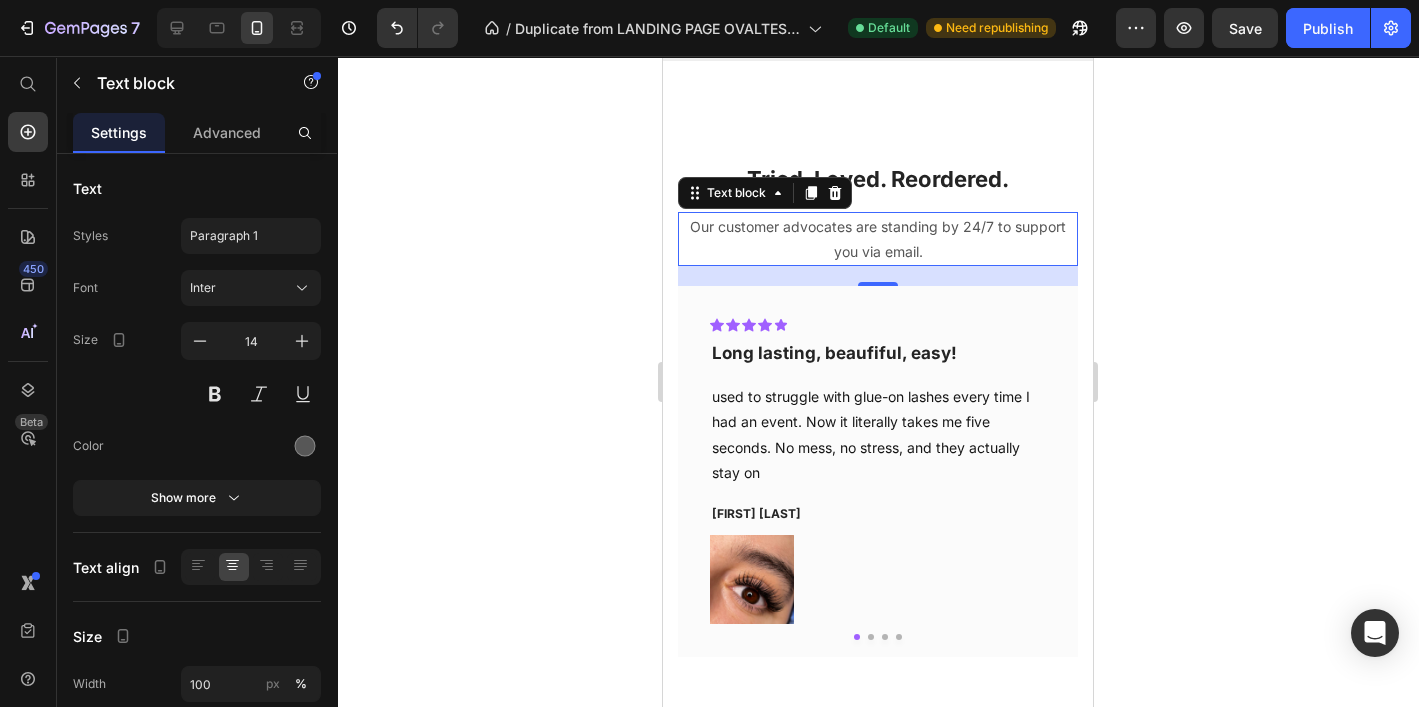 click at bounding box center [835, 193] 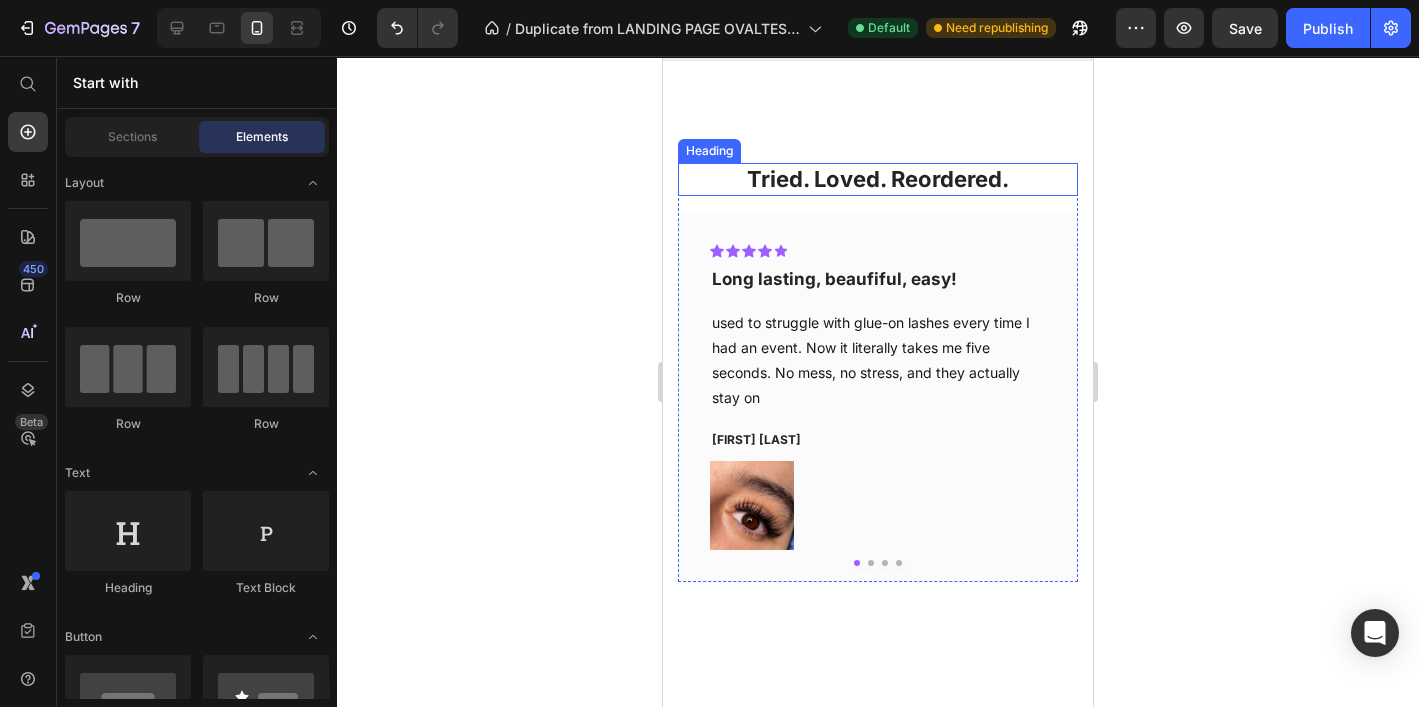 click on "Tried. Loved. Reordered." at bounding box center (878, 179) 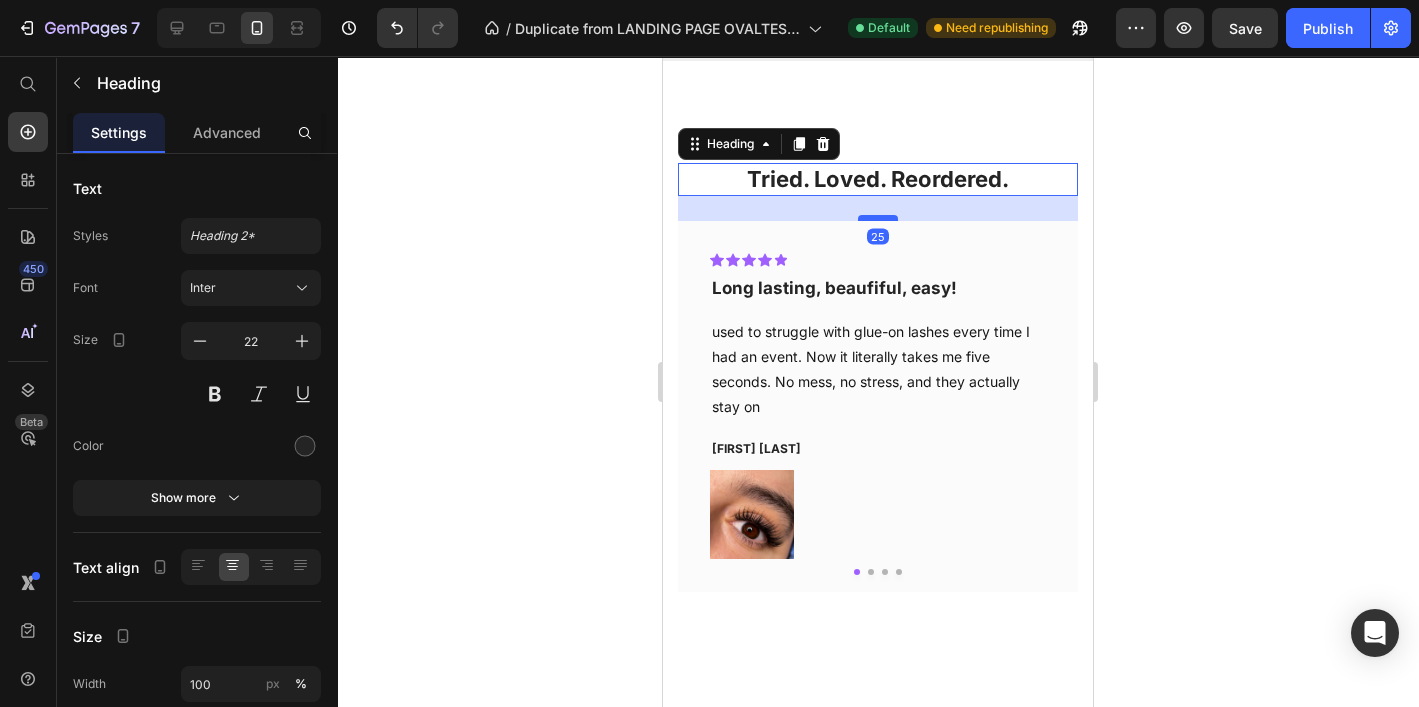 click at bounding box center (878, 218) 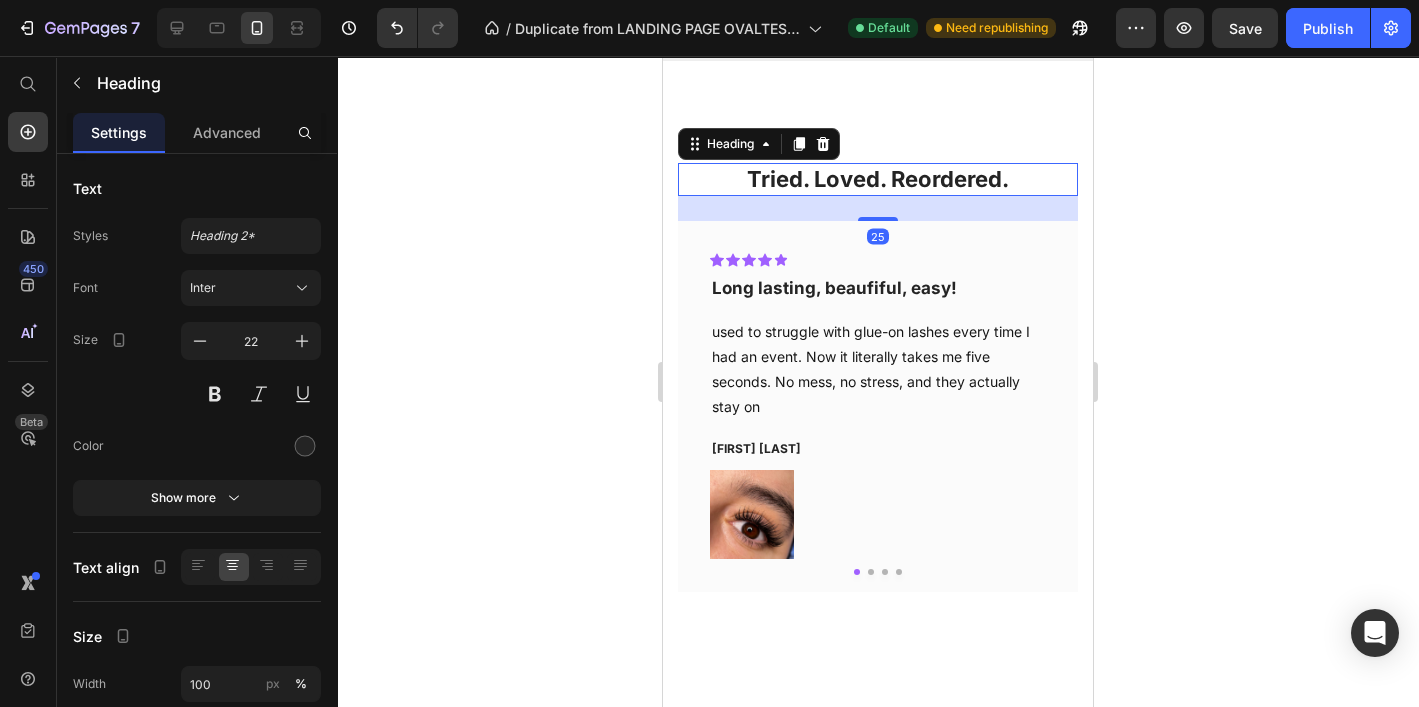 click 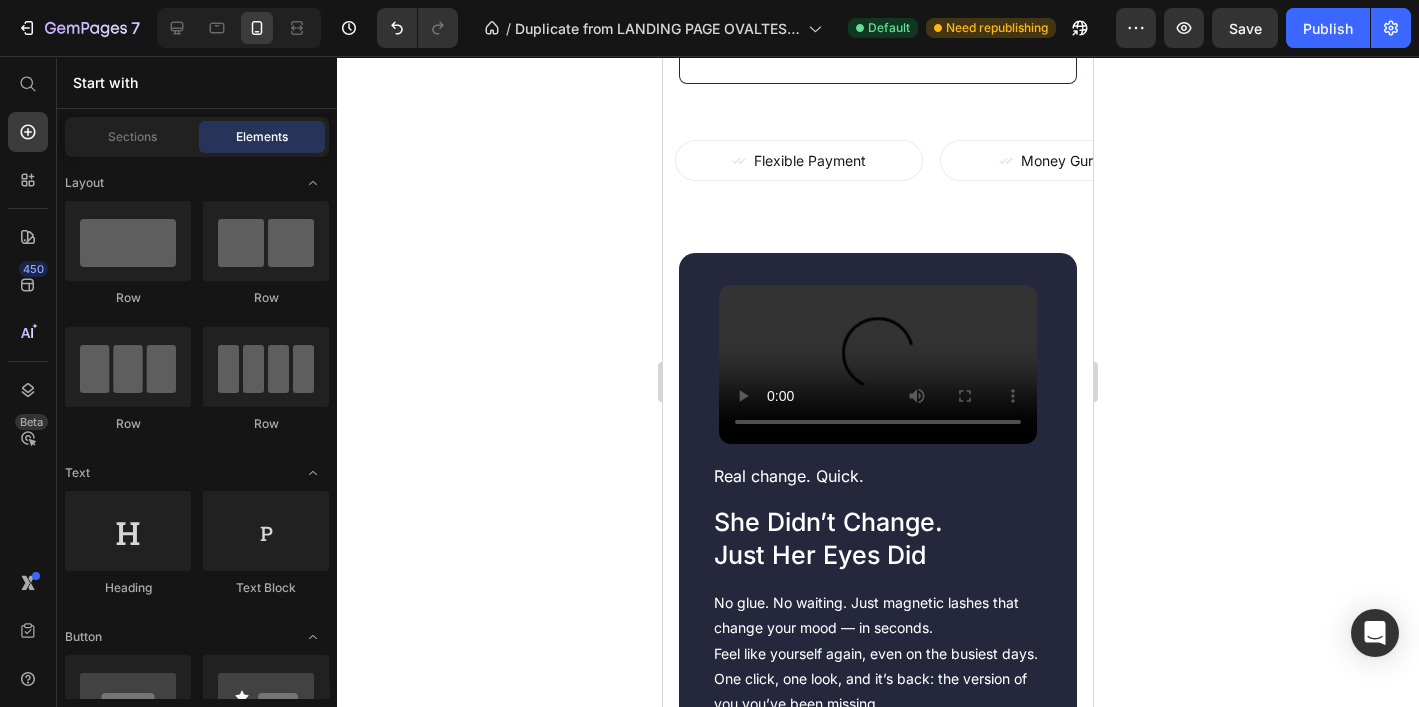scroll, scrollTop: 1642, scrollLeft: 0, axis: vertical 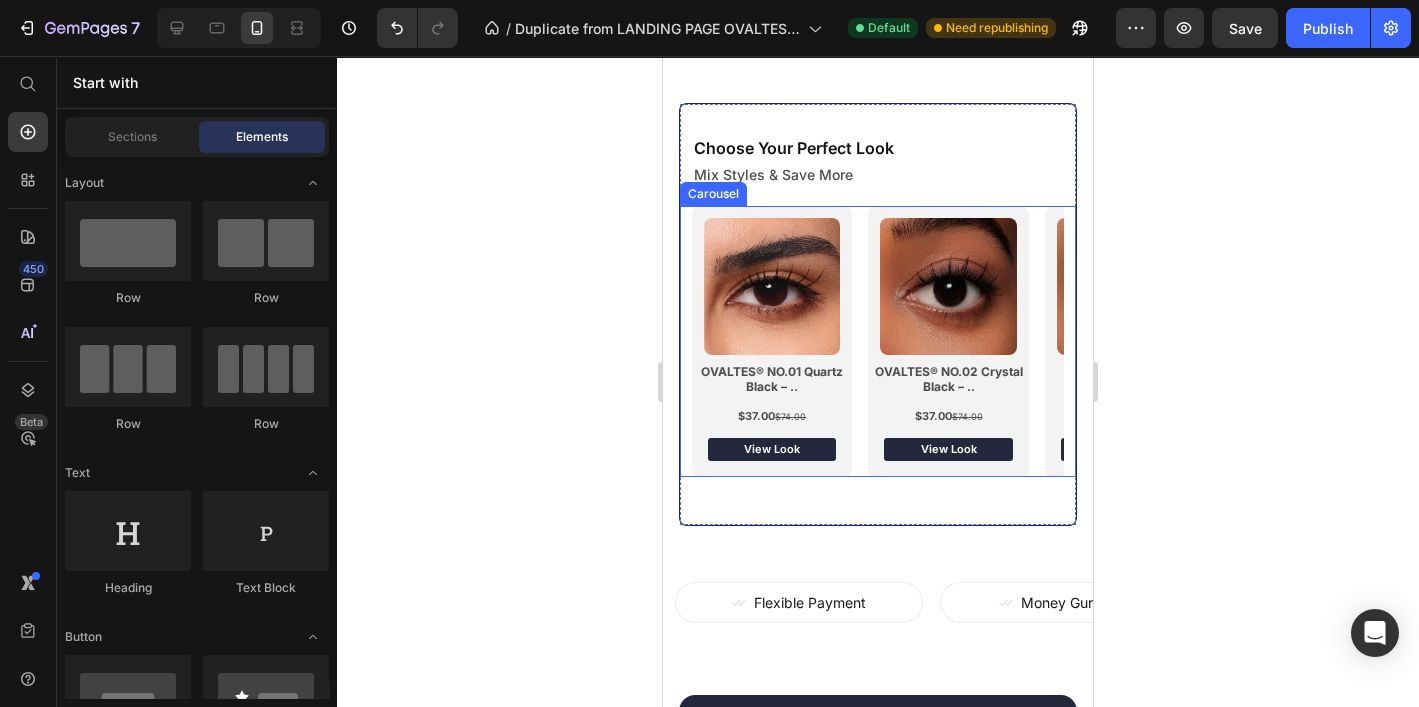 click on "Image OVALTES® NO.01 Quartz Black – .. Heading $37.00  $74.00 Text Block View Look Button Row Image OVALTES® NO.02 Crystal Black – .. Heading $37.00  $74.00 Text Block View Look Button Row Image OVALTES® NO.04  Luxe Black – .. Heading $37.00  $74.00 Text Block View Look Button Row Image OVALTES® NO.03  Silk Black – .. Heading $37.00  $74.00 Text Block View Look Button Row" at bounding box center (878, 341) 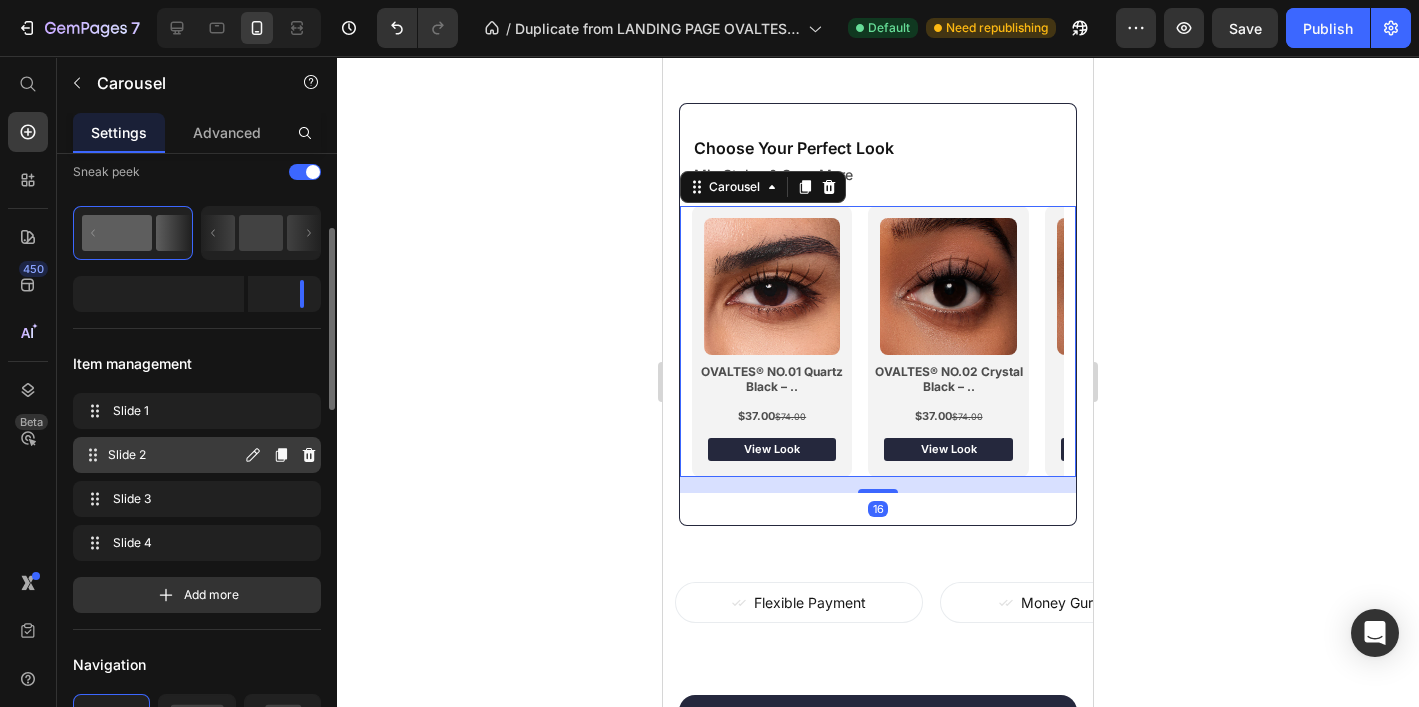 scroll, scrollTop: 245, scrollLeft: 0, axis: vertical 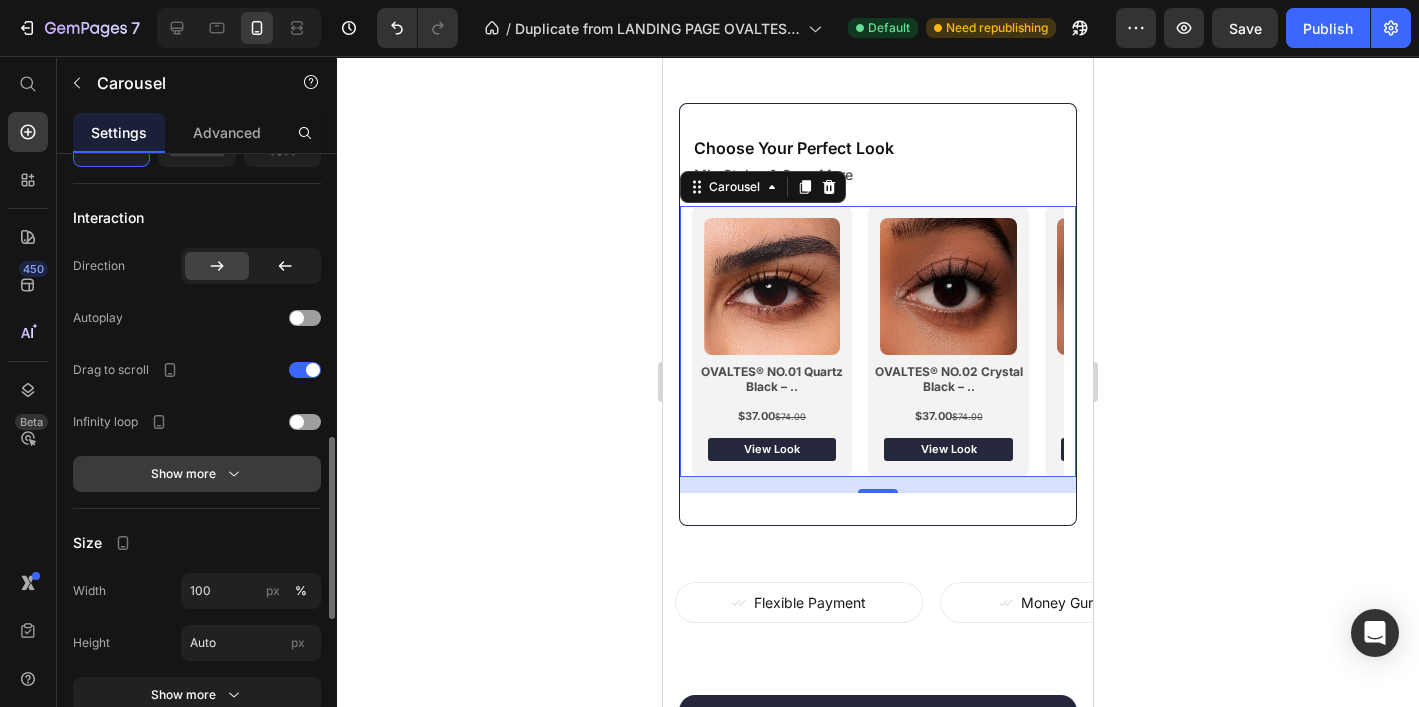 click on "Show more" at bounding box center (197, 474) 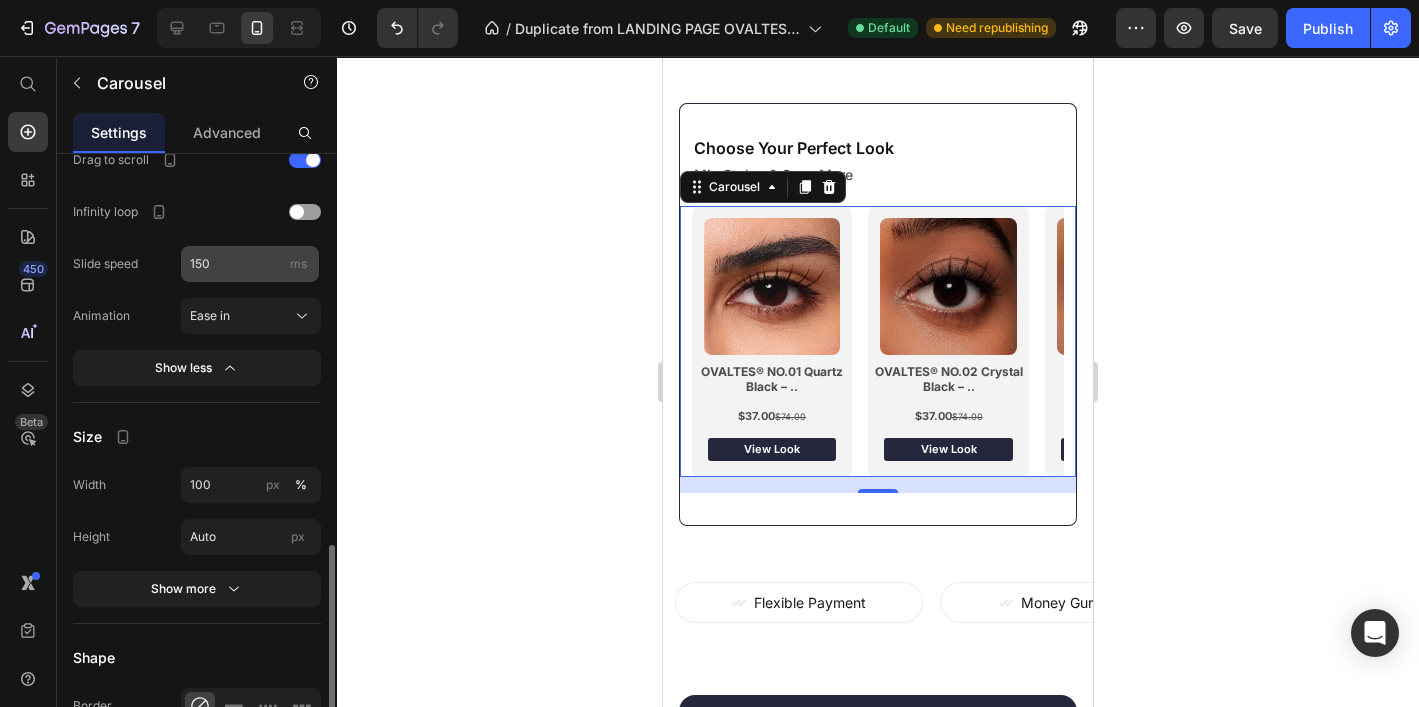 scroll, scrollTop: 1216, scrollLeft: 0, axis: vertical 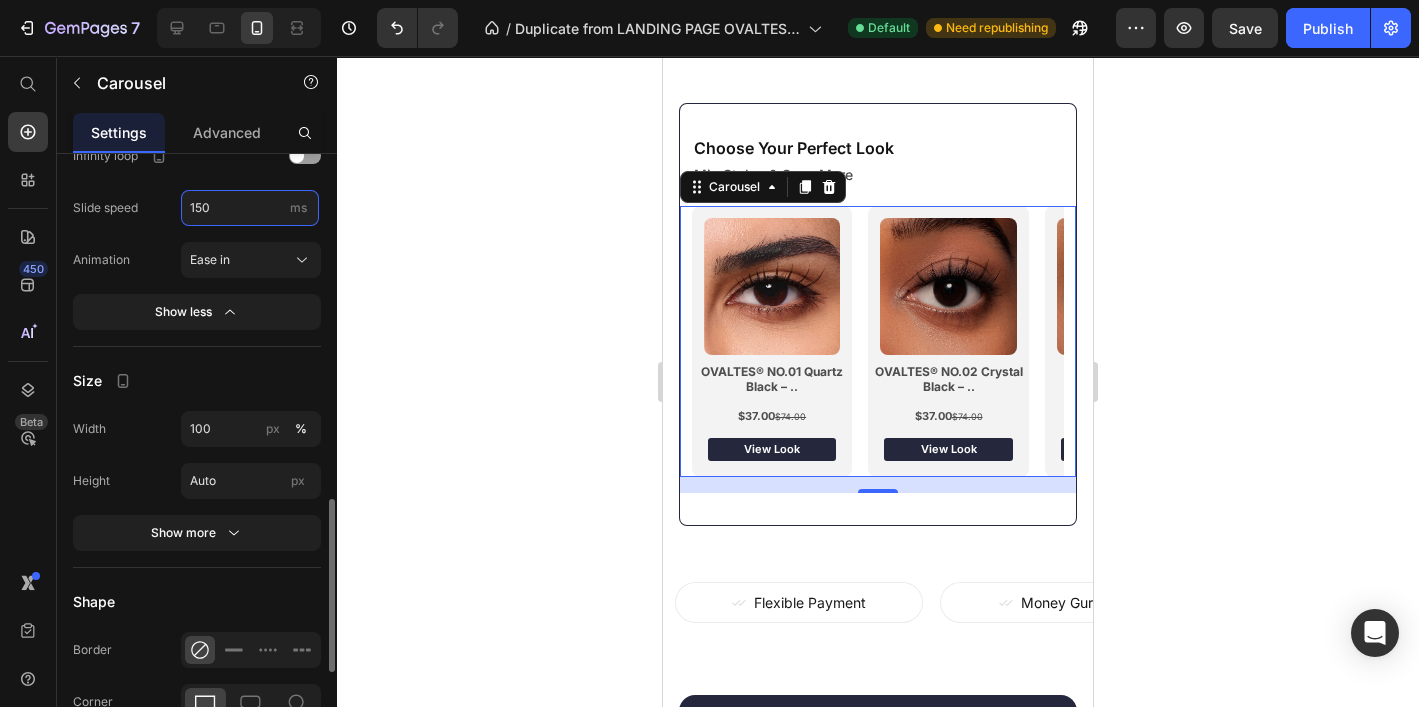 click on "150" at bounding box center (250, 208) 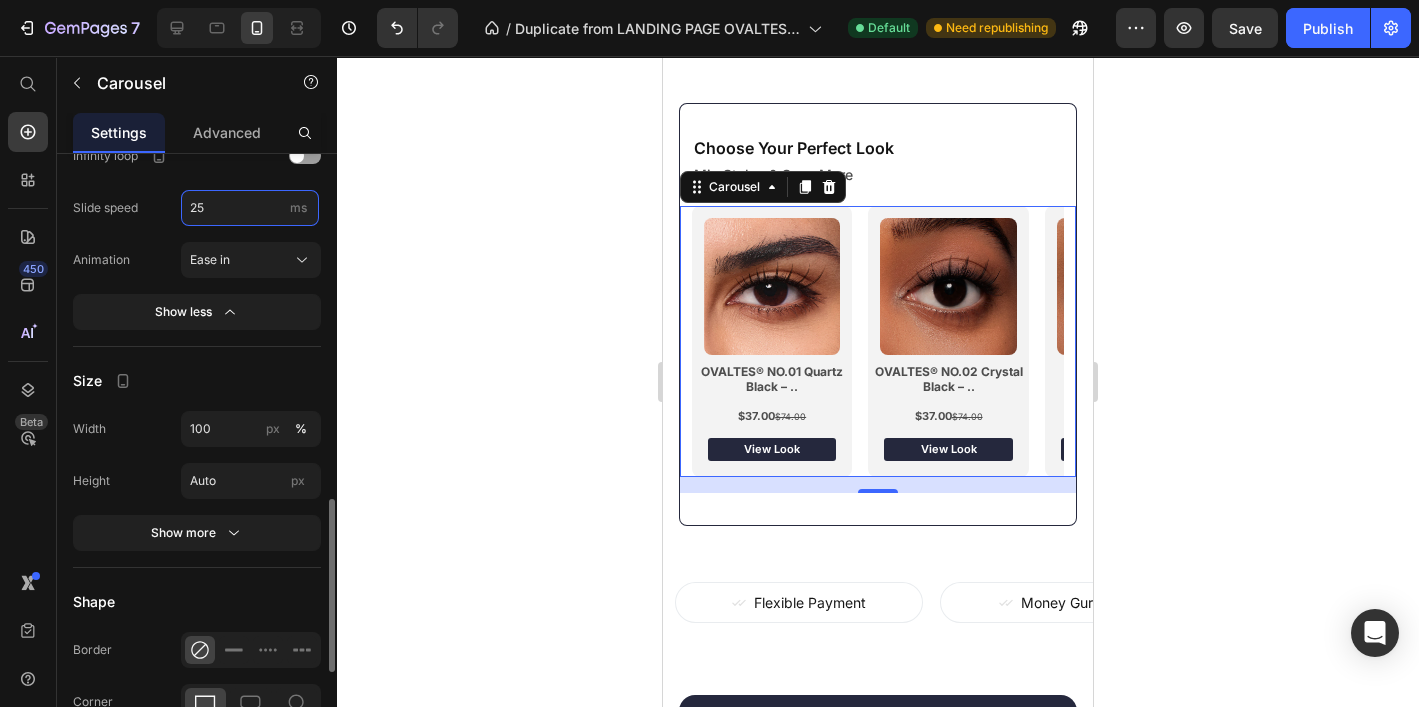 type on "250" 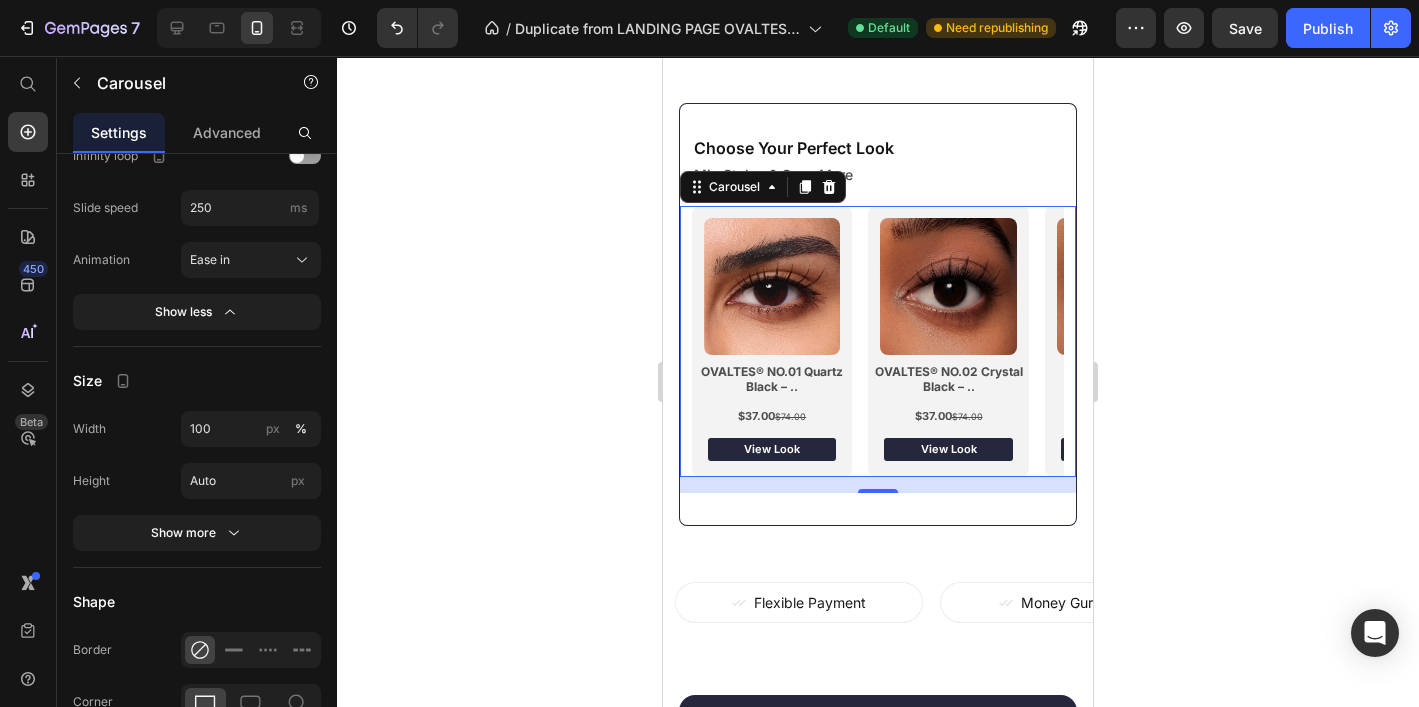 click 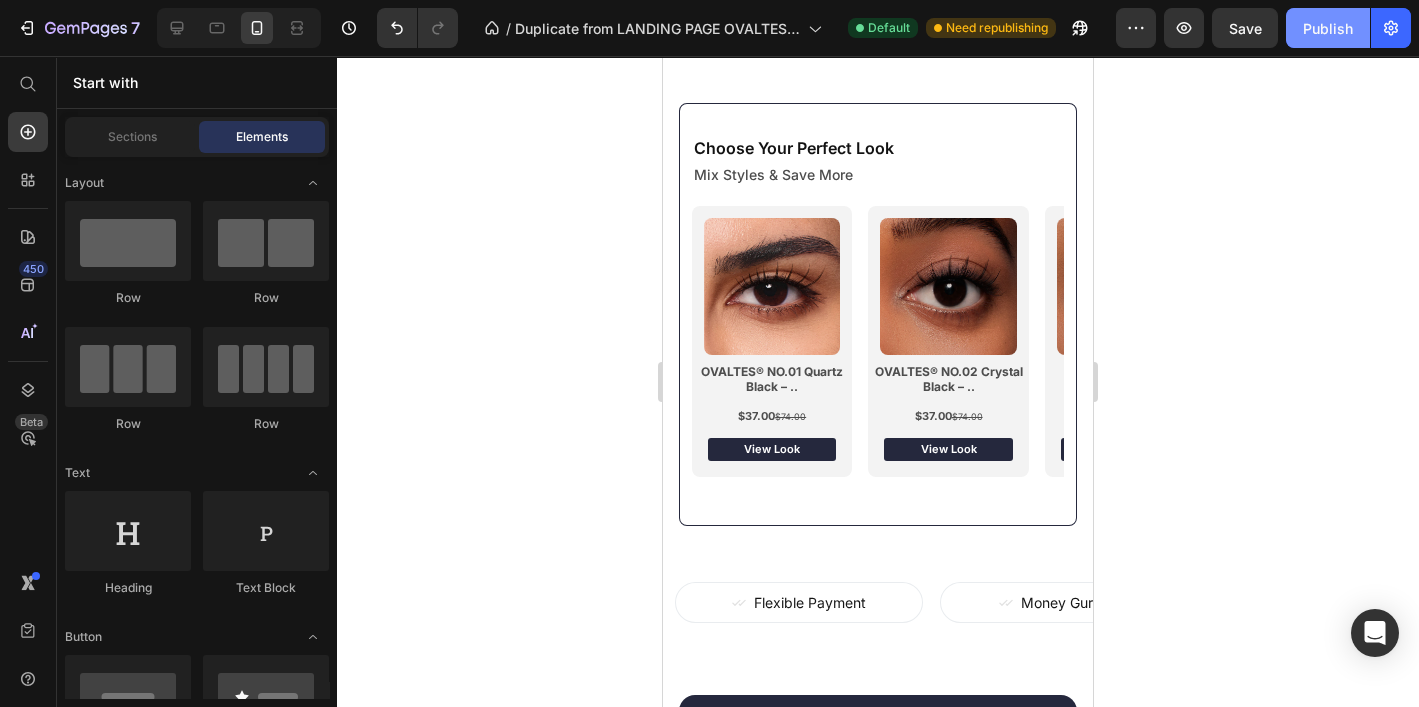 click on "Publish" 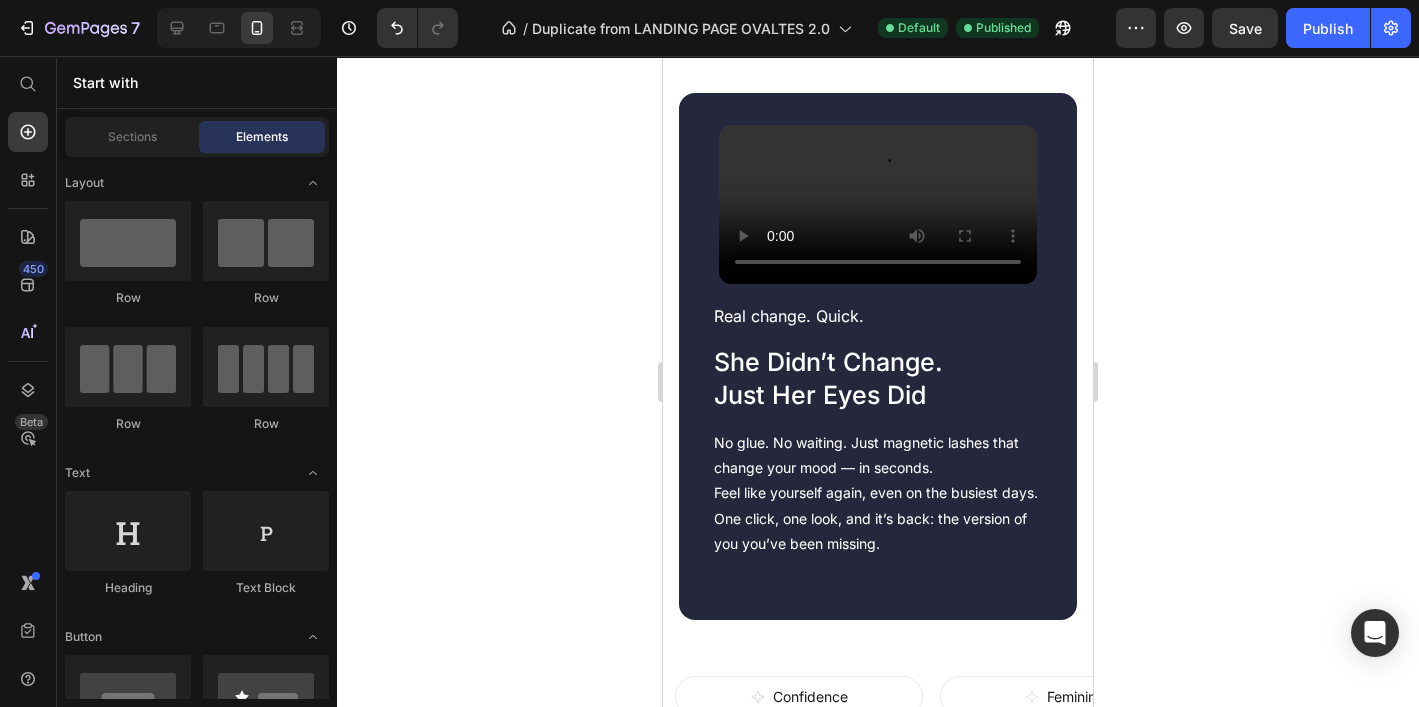 scroll, scrollTop: 2248, scrollLeft: 0, axis: vertical 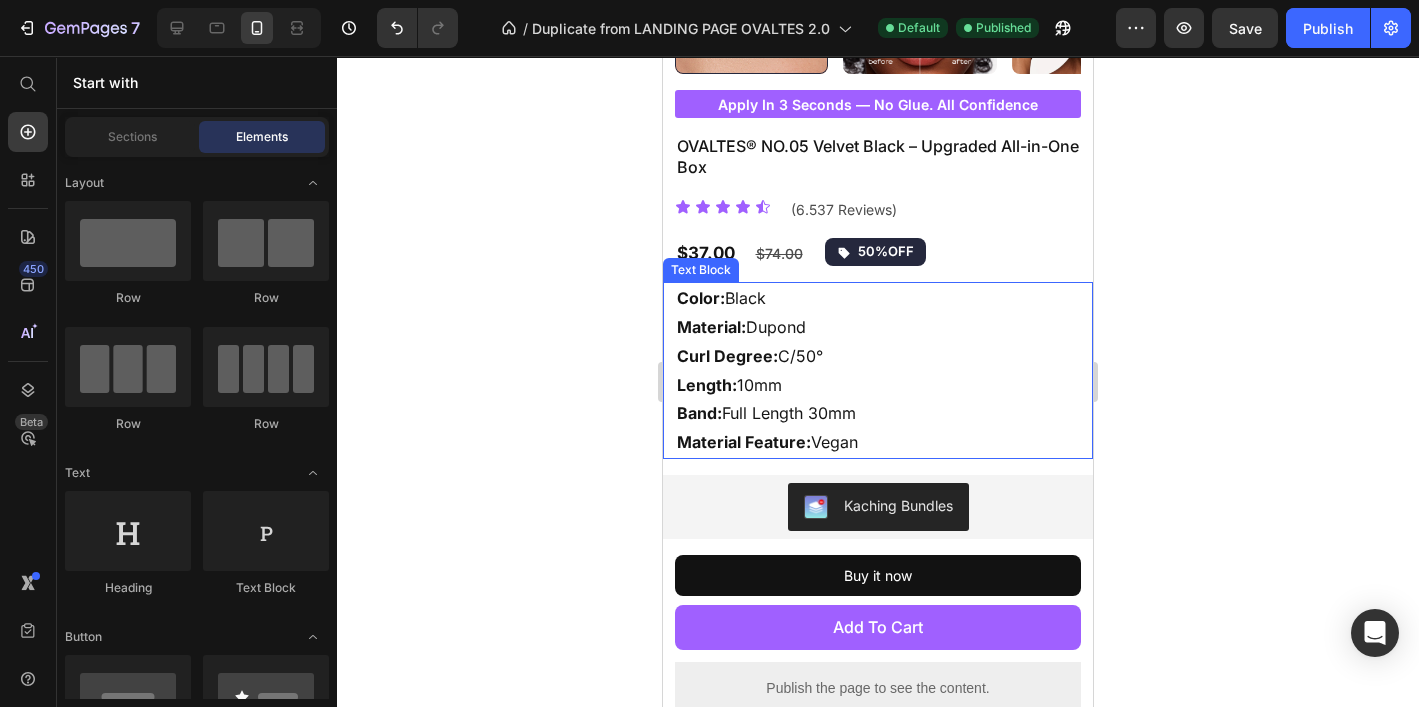click on "Color:" at bounding box center (701, 298) 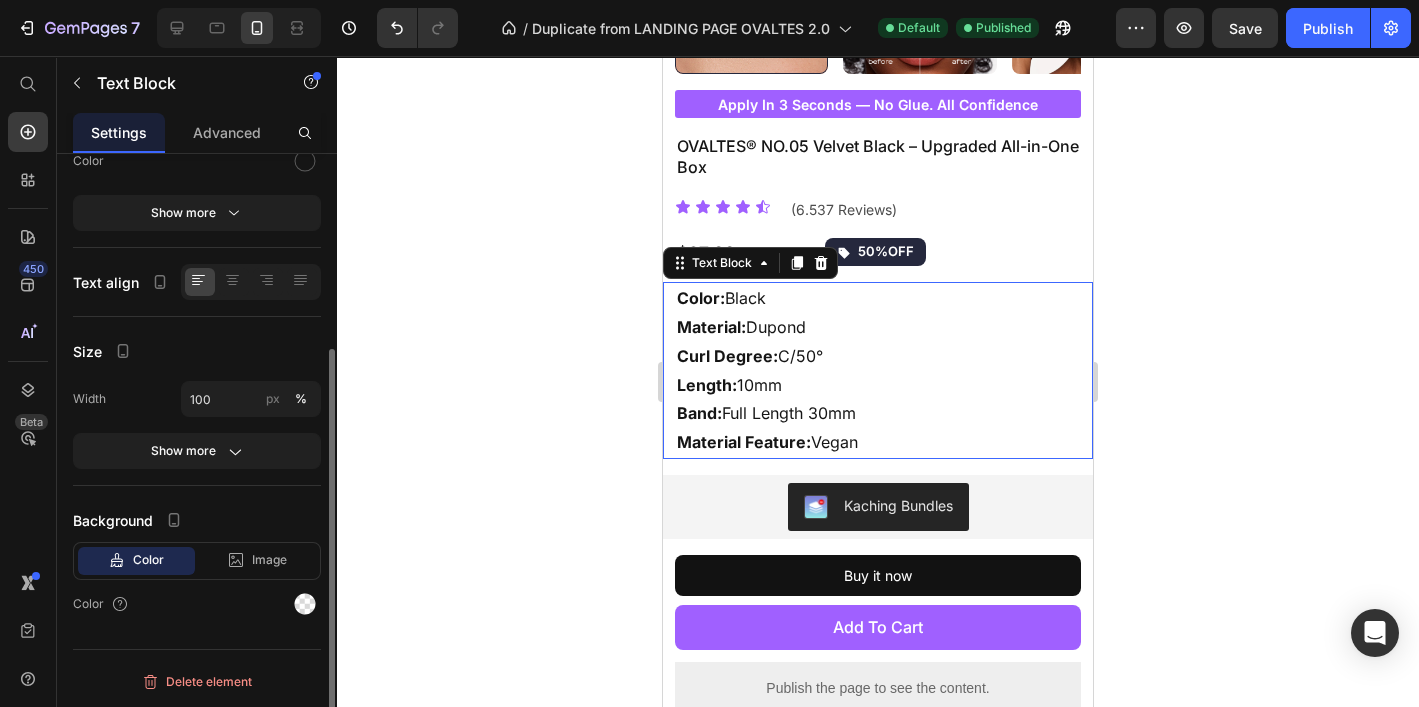 scroll, scrollTop: 0, scrollLeft: 0, axis: both 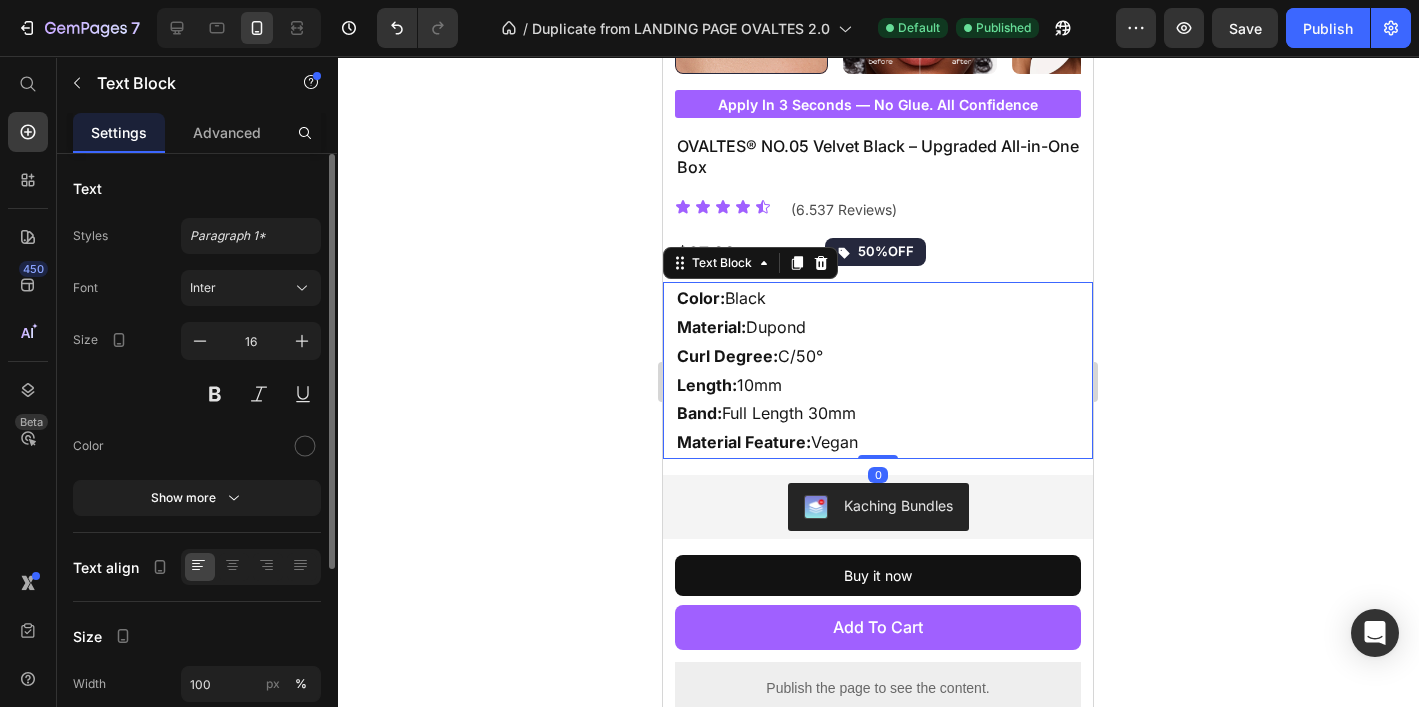 click on "Color:" at bounding box center [701, 298] 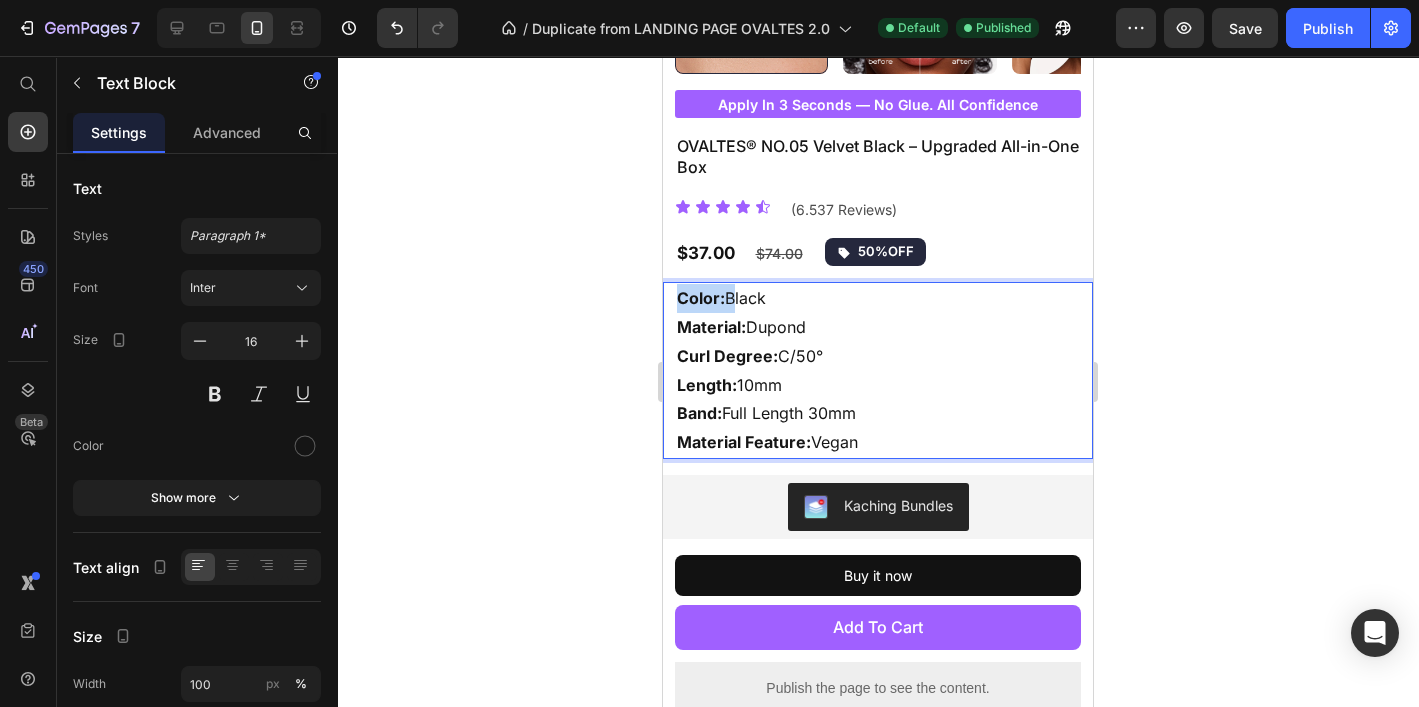 drag, startPoint x: 722, startPoint y: 297, endPoint x: 679, endPoint y: 298, distance: 43.011627 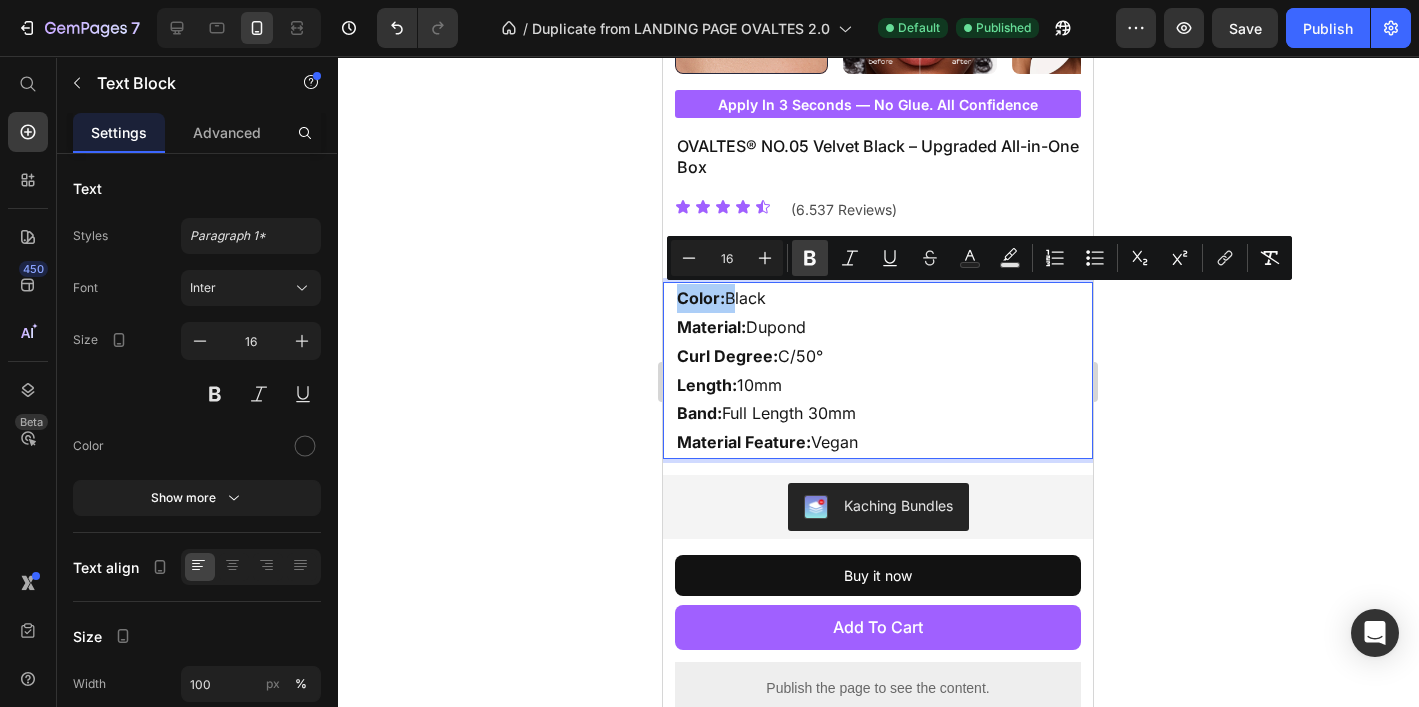 click 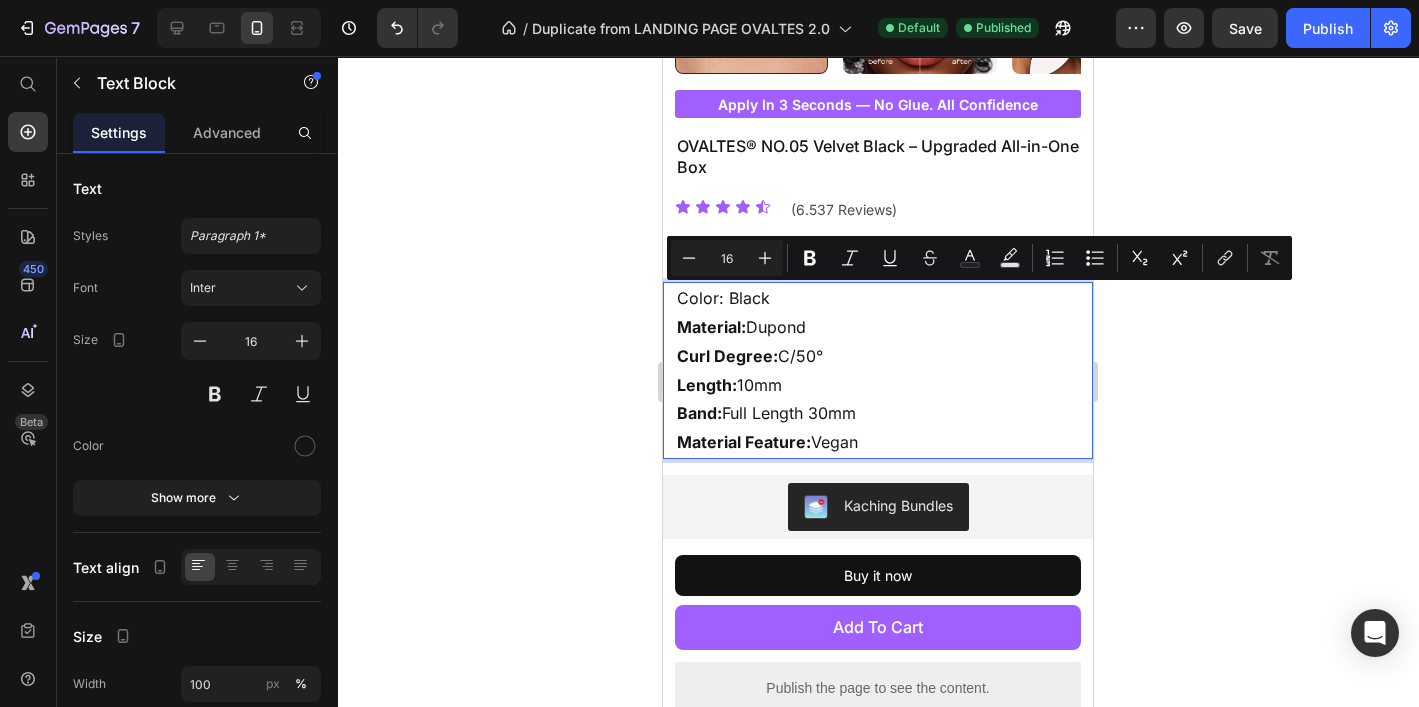 click on "Material:" at bounding box center [711, 327] 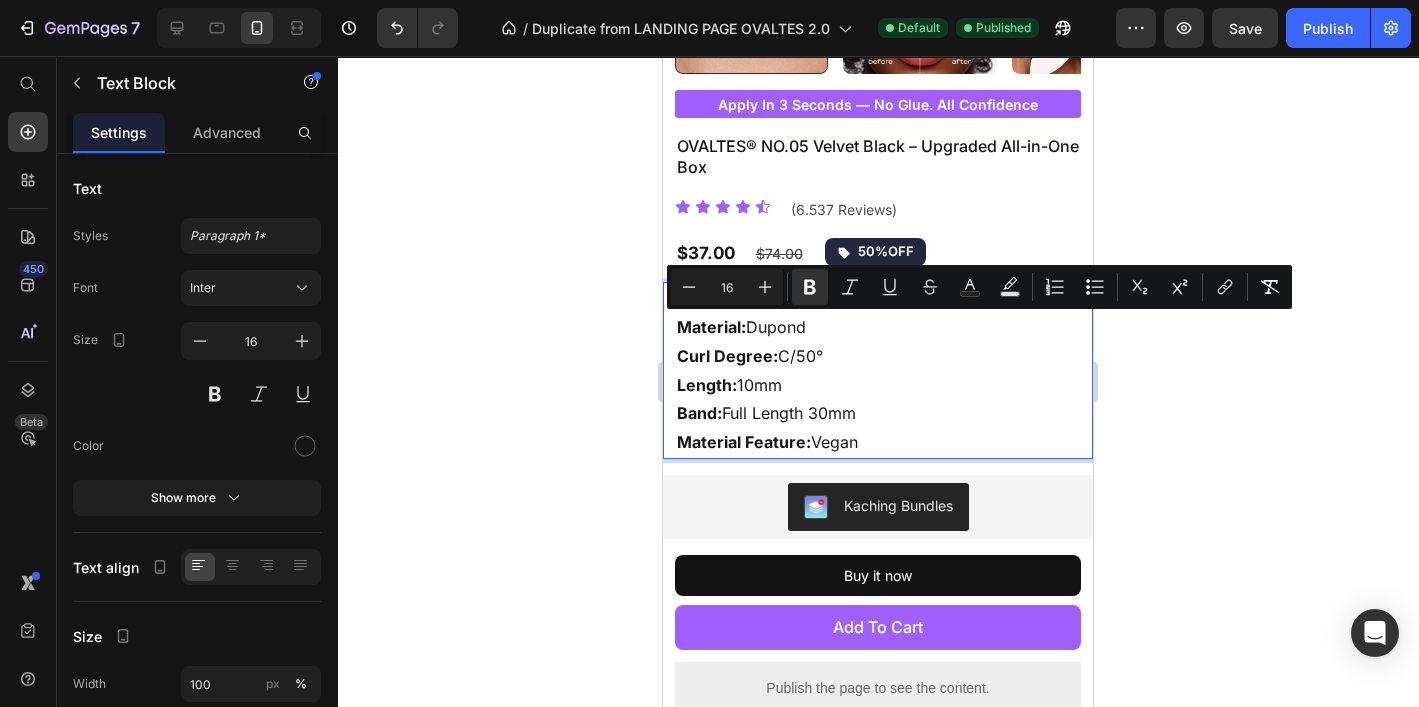 drag, startPoint x: 725, startPoint y: 328, endPoint x: 695, endPoint y: 328, distance: 30 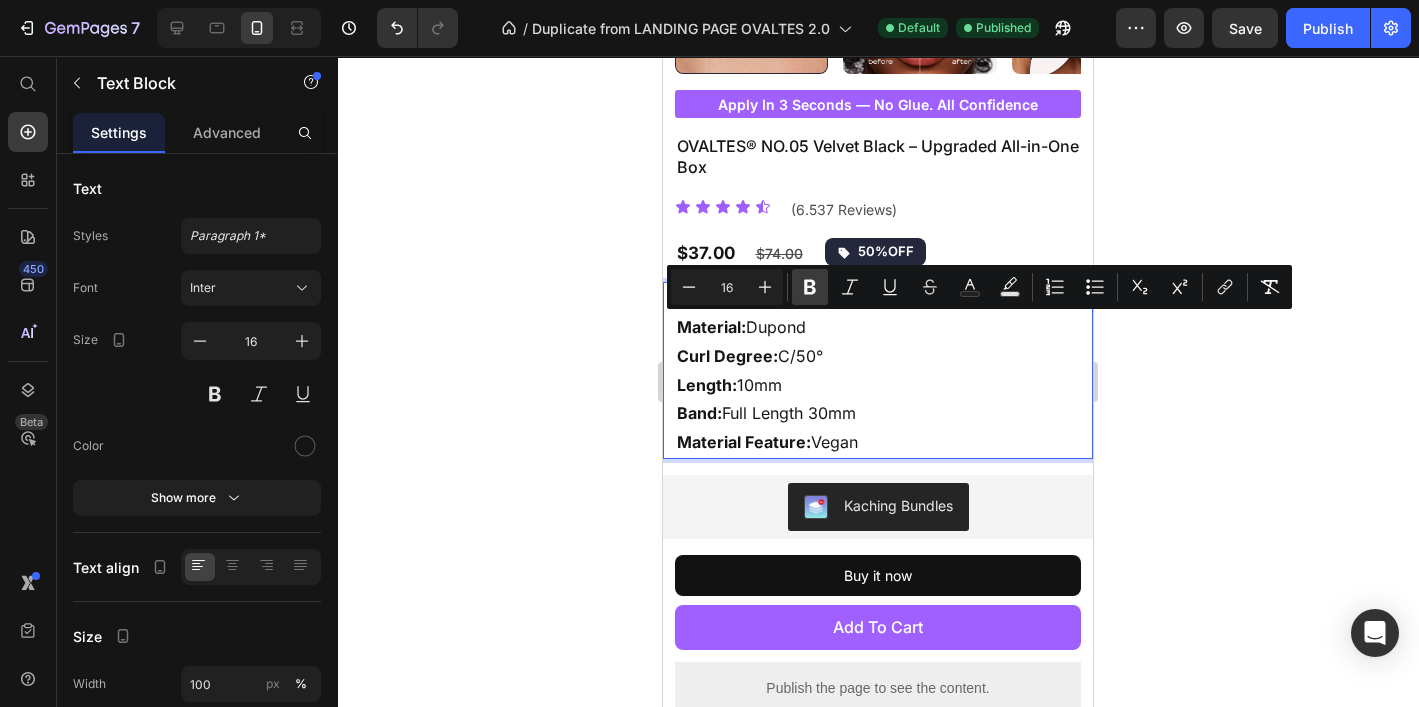 click 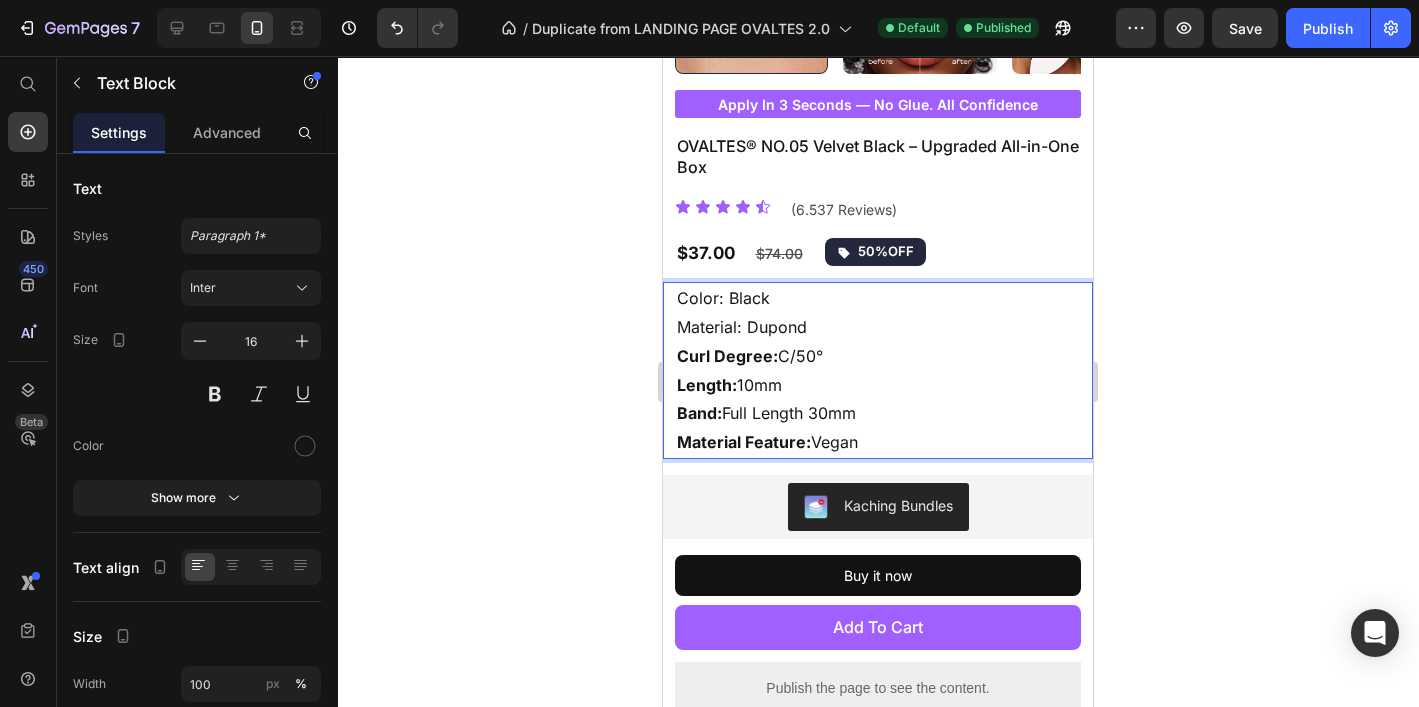 click on "Curl Degree:" at bounding box center [727, 356] 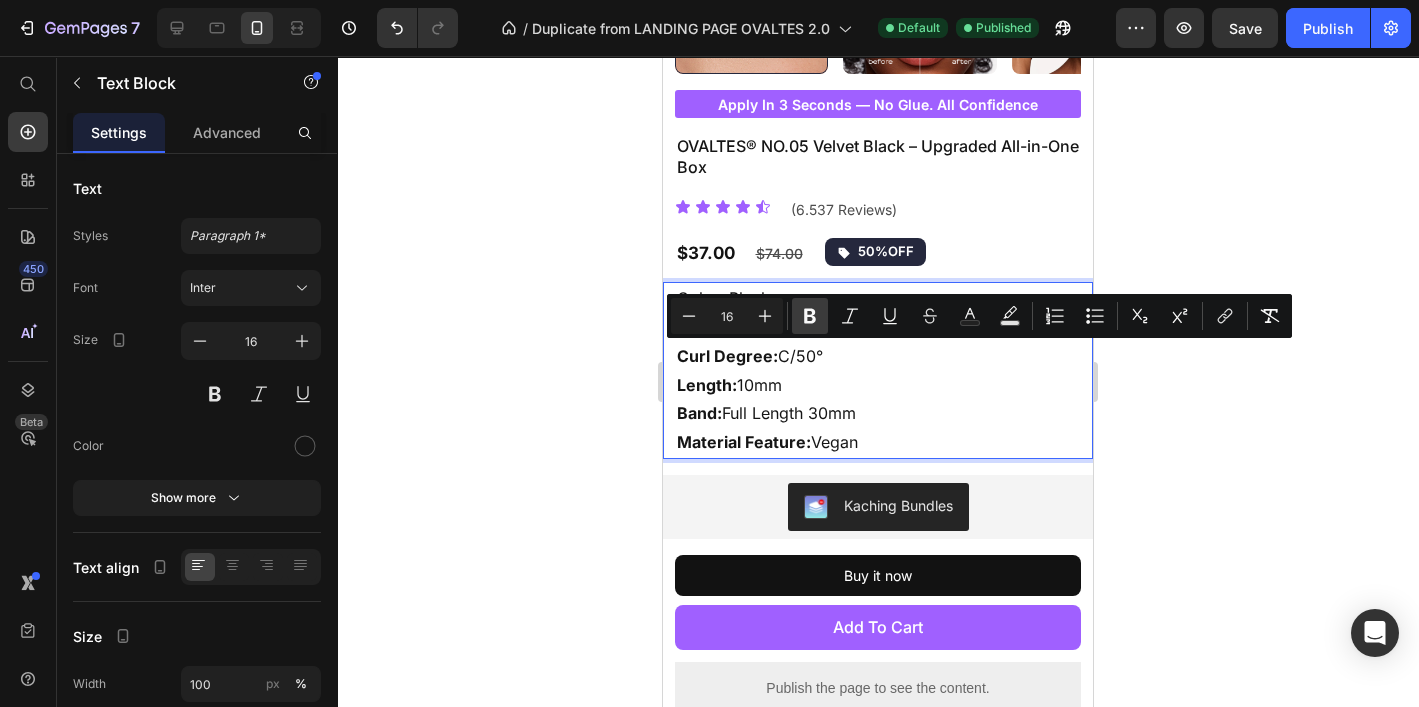 click 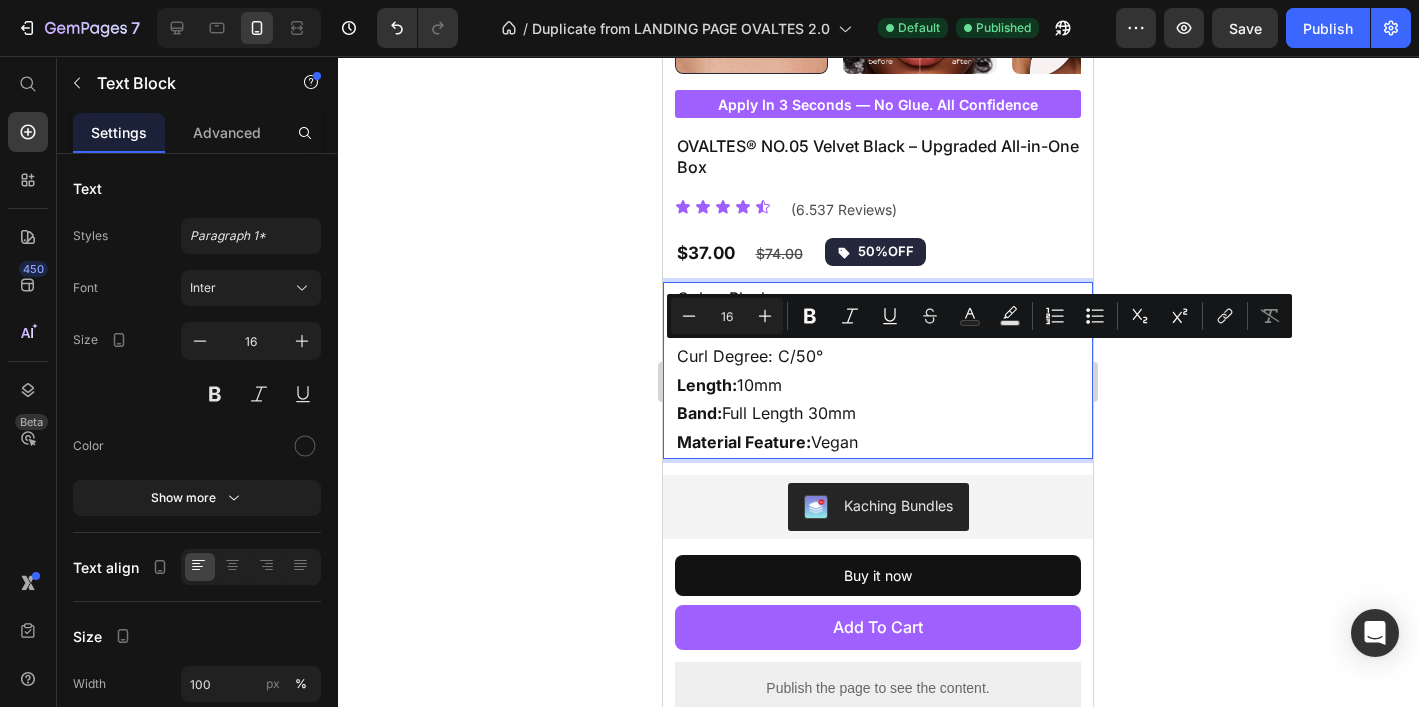 click on "Length:" at bounding box center (707, 385) 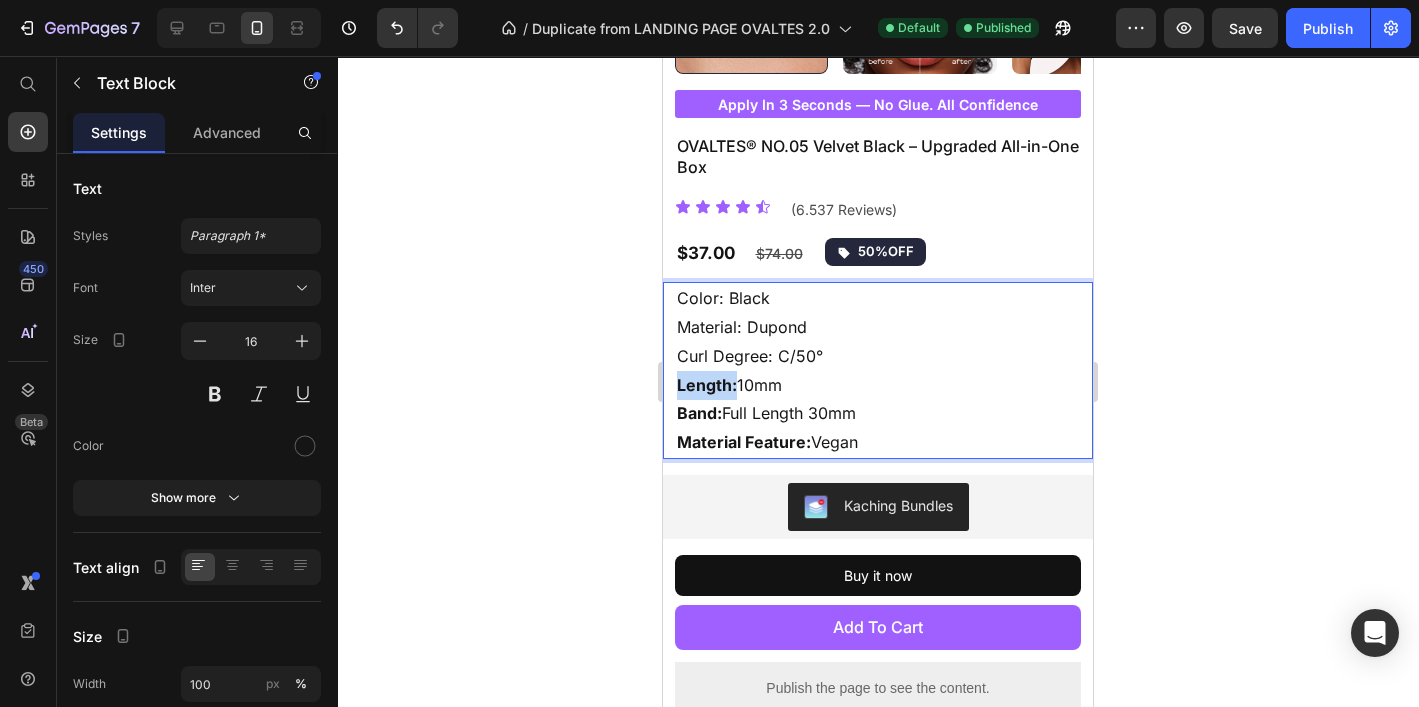 drag, startPoint x: 737, startPoint y: 385, endPoint x: 679, endPoint y: 385, distance: 58 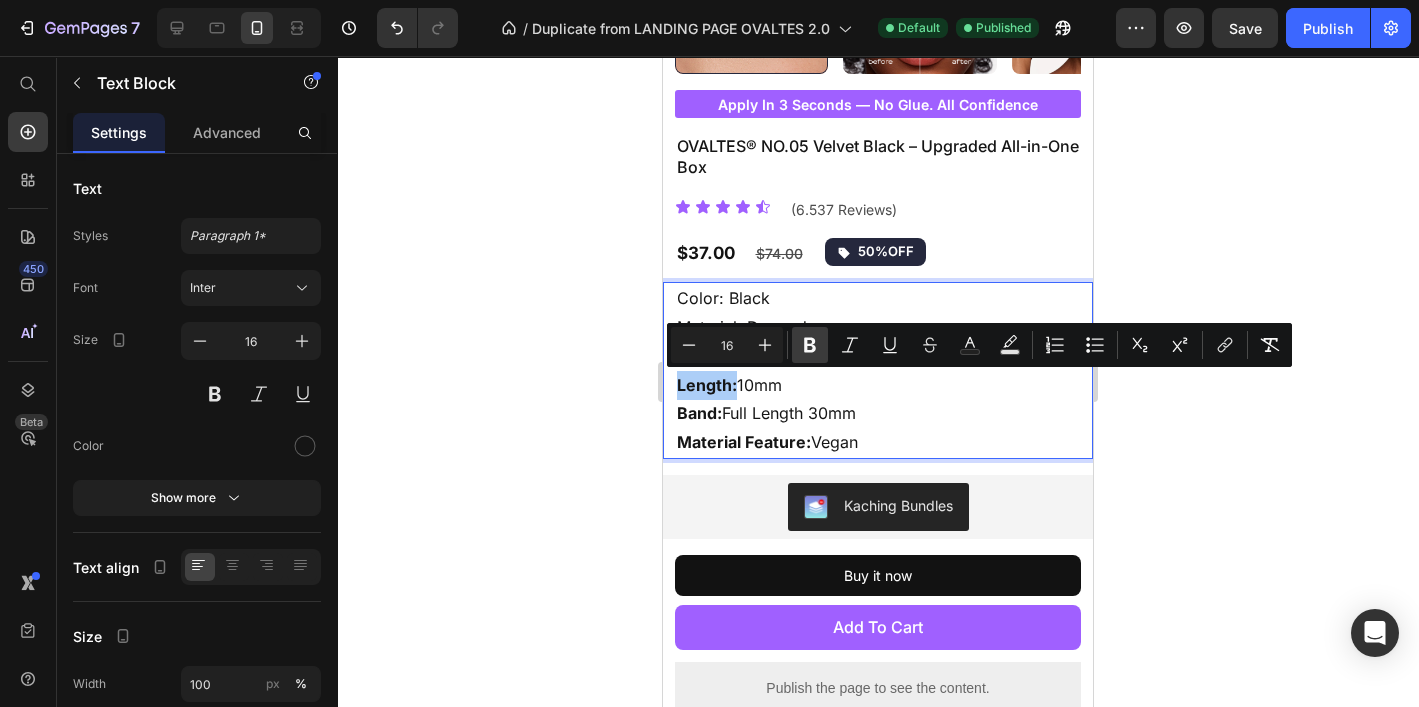 click on "Bold" at bounding box center [810, 345] 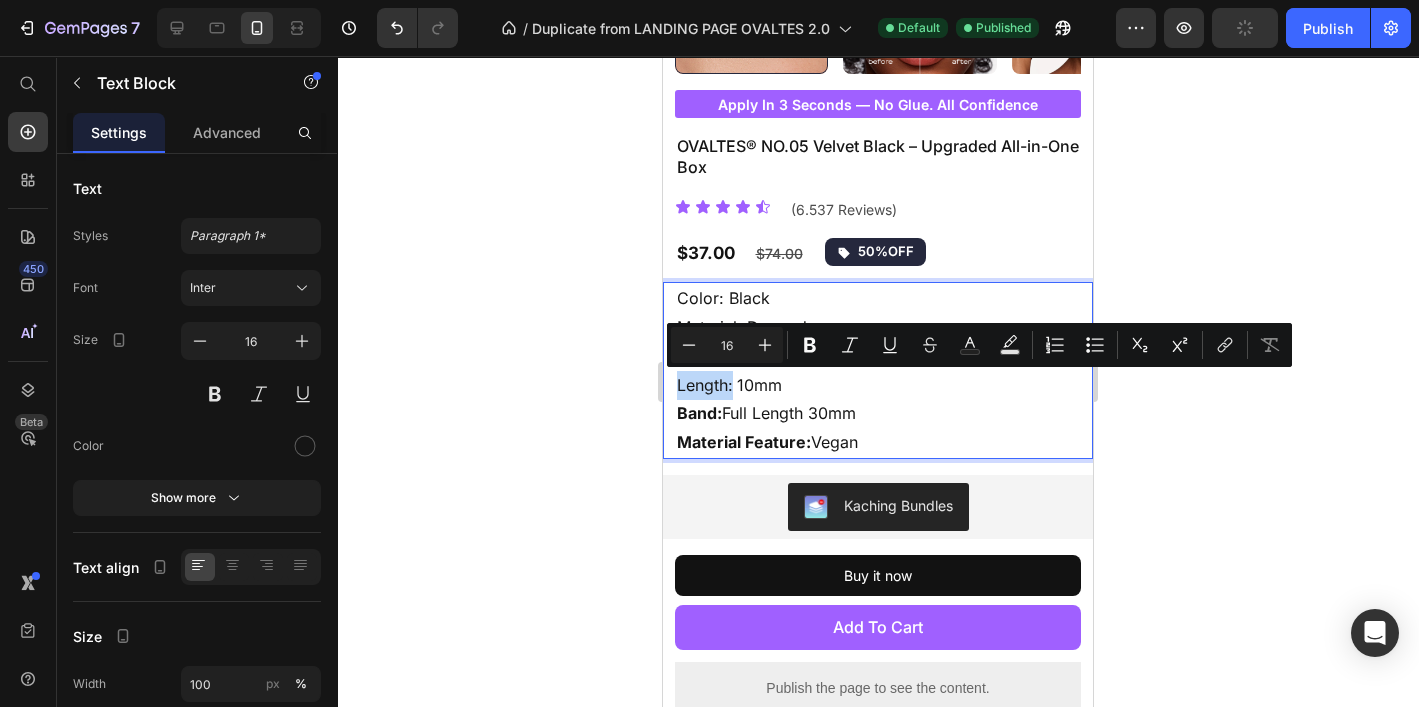 click on "Band:" at bounding box center (699, 413) 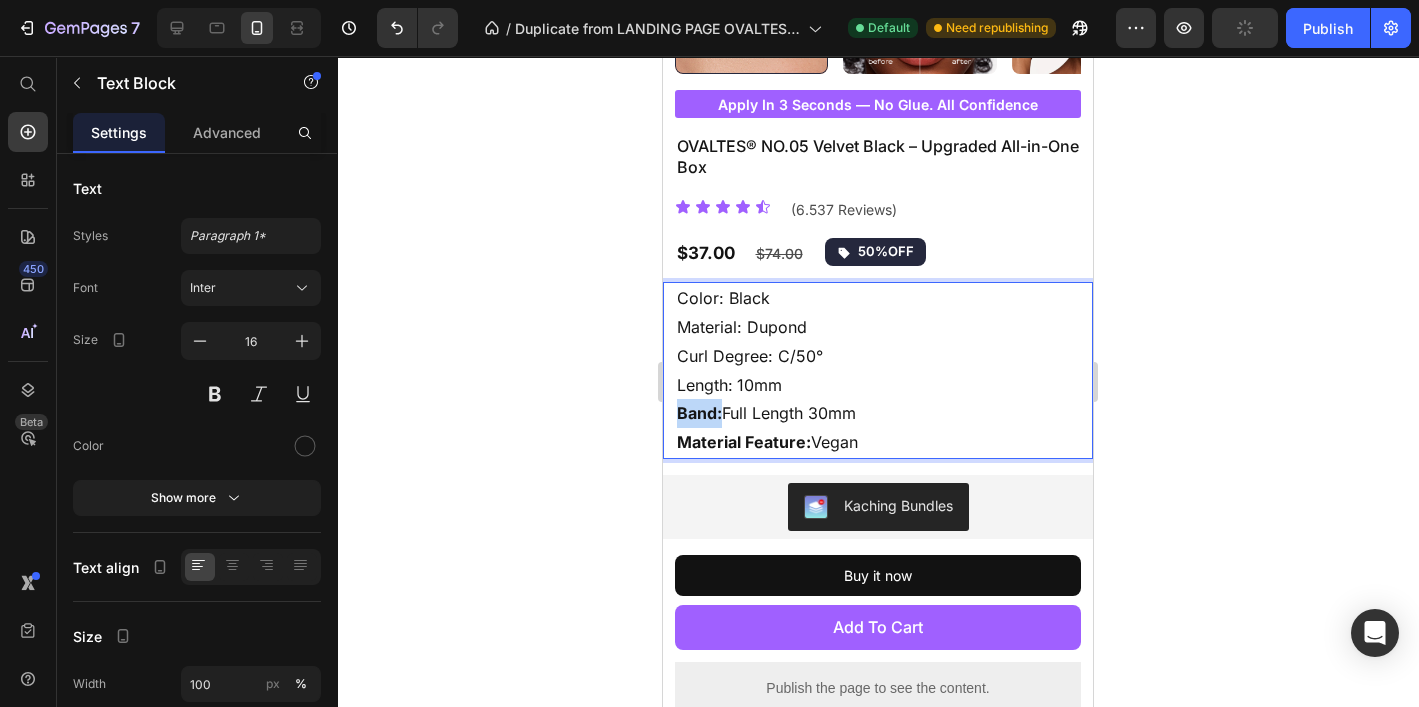drag, startPoint x: 697, startPoint y: 411, endPoint x: 680, endPoint y: 411, distance: 17 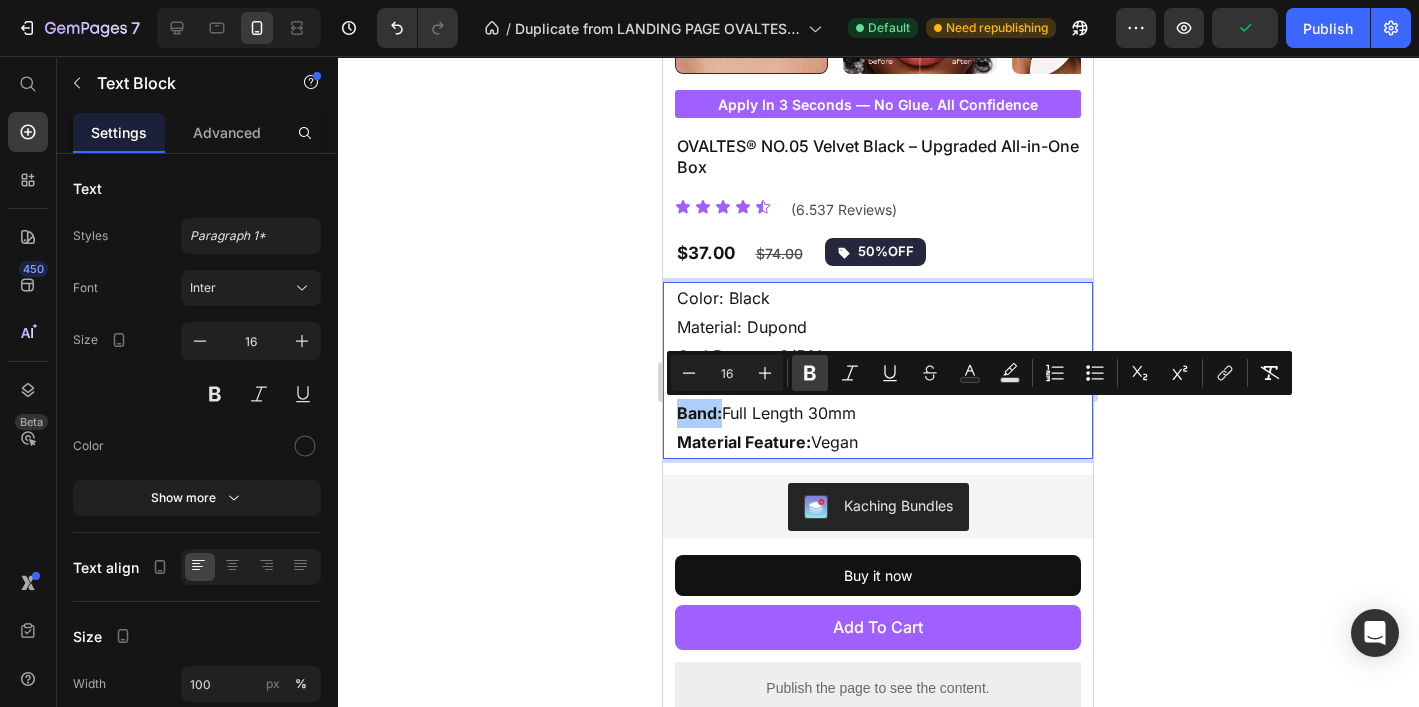 click 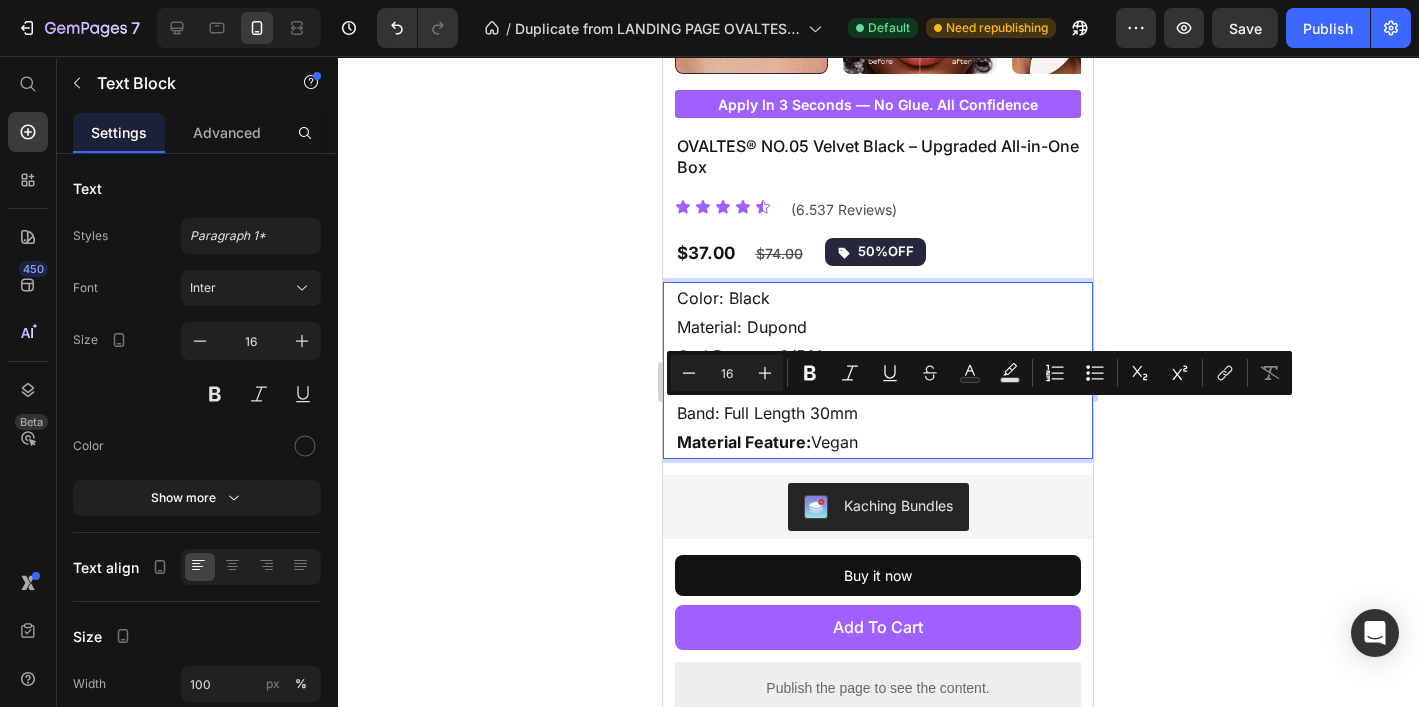 click on "Material Feature:" at bounding box center (744, 442) 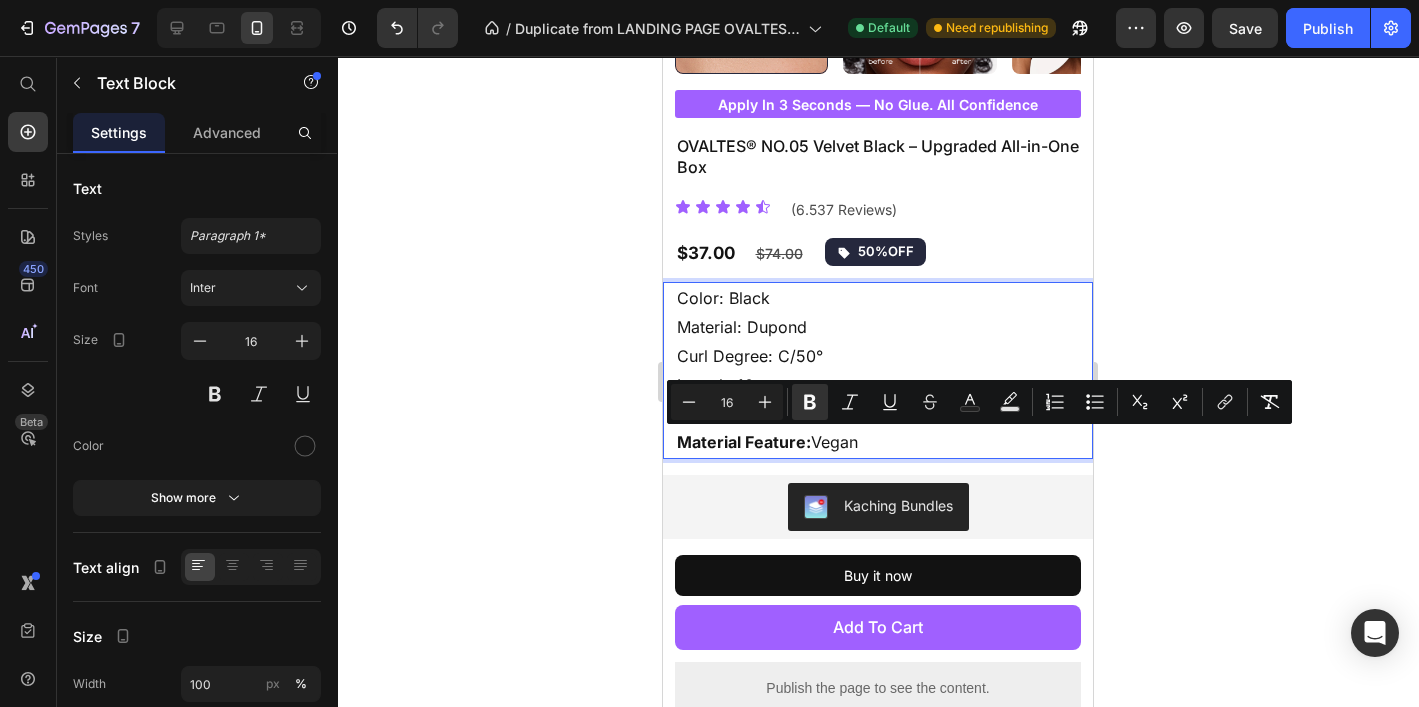 drag, startPoint x: 808, startPoint y: 441, endPoint x: 671, endPoint y: 440, distance: 137.00365 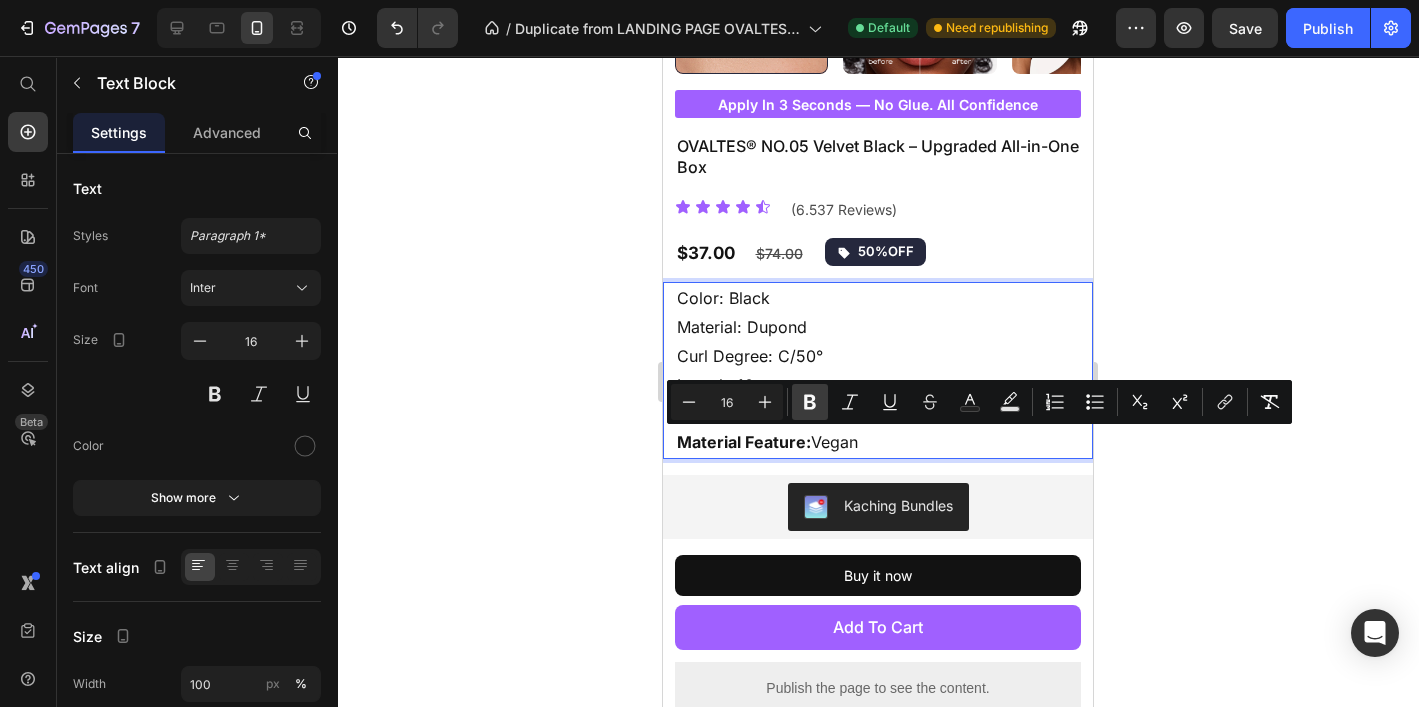 click 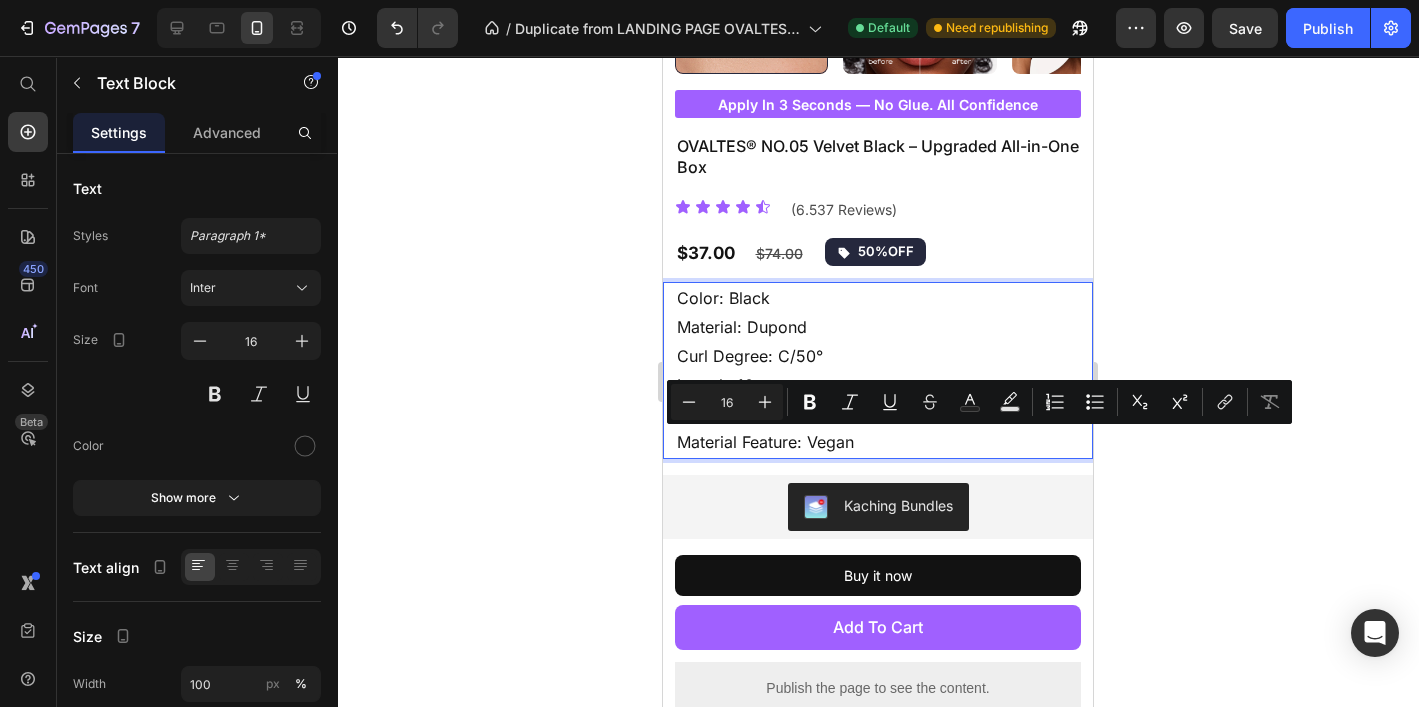 click 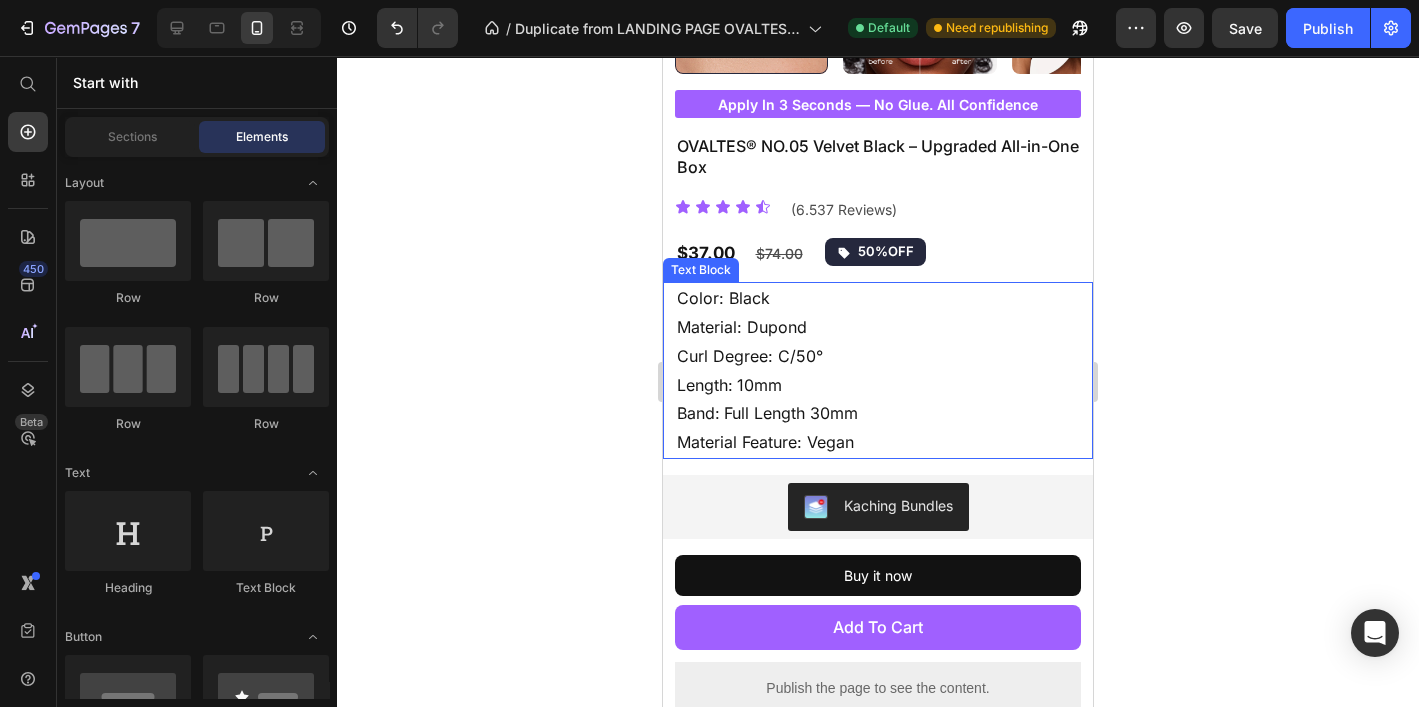 click on "Color: Black Material: Dupond Curl Degree: C/50° Length:   10mm Band:   Full Length 30mm Material Feature: Vegan" at bounding box center (884, 370) 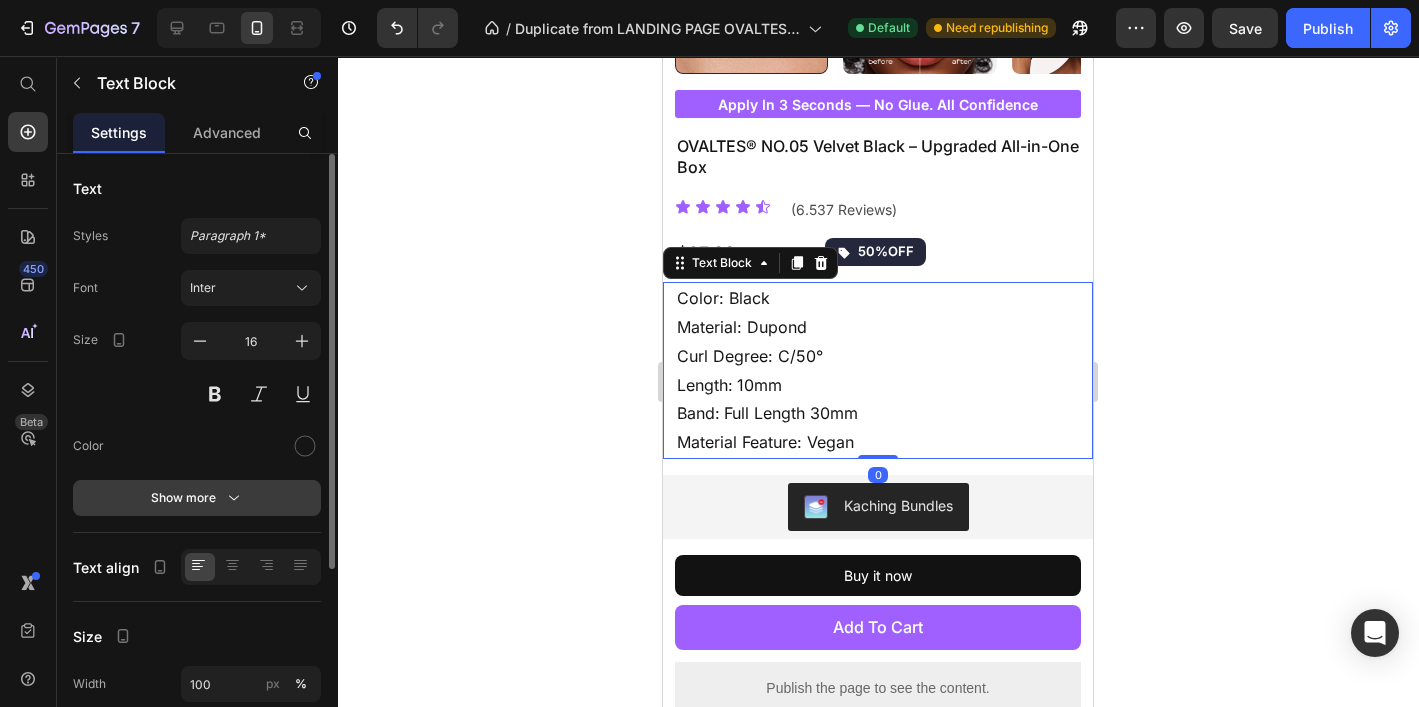 click on "Show more" at bounding box center (197, 498) 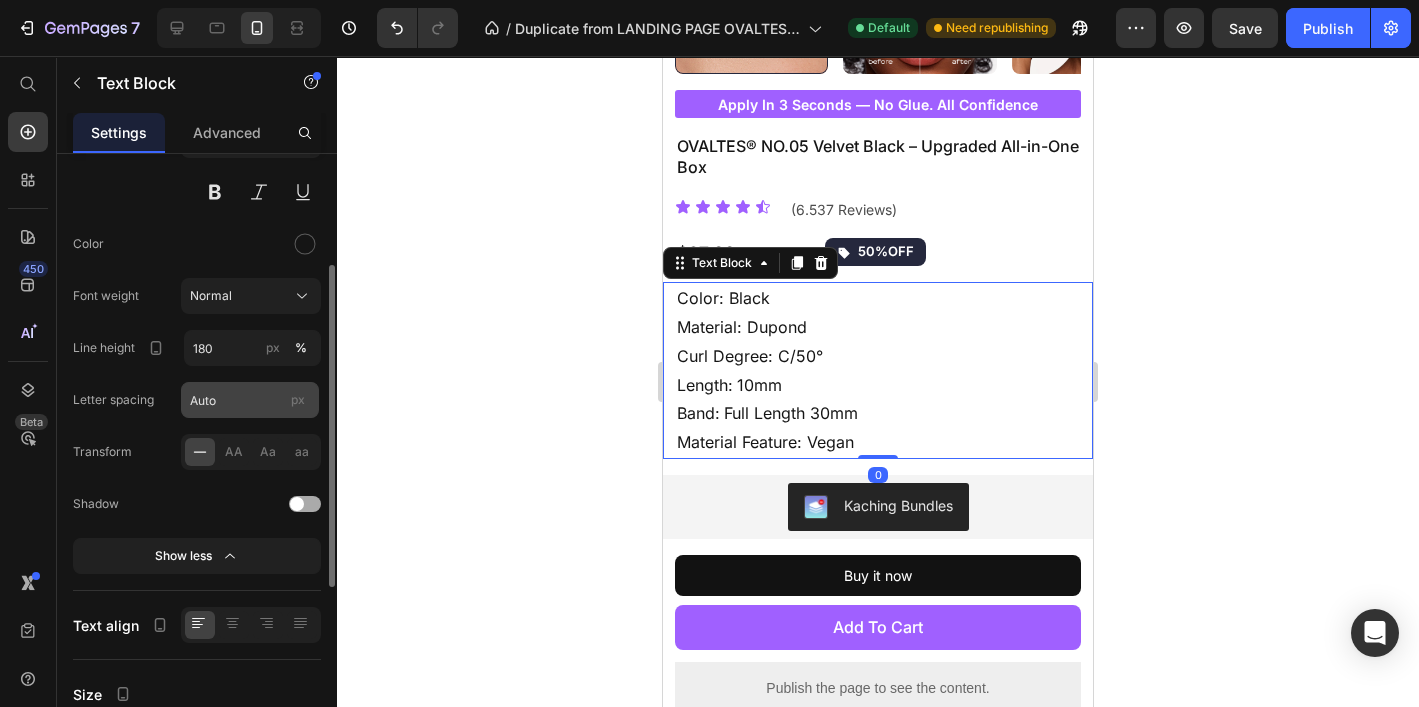 scroll, scrollTop: 205, scrollLeft: 0, axis: vertical 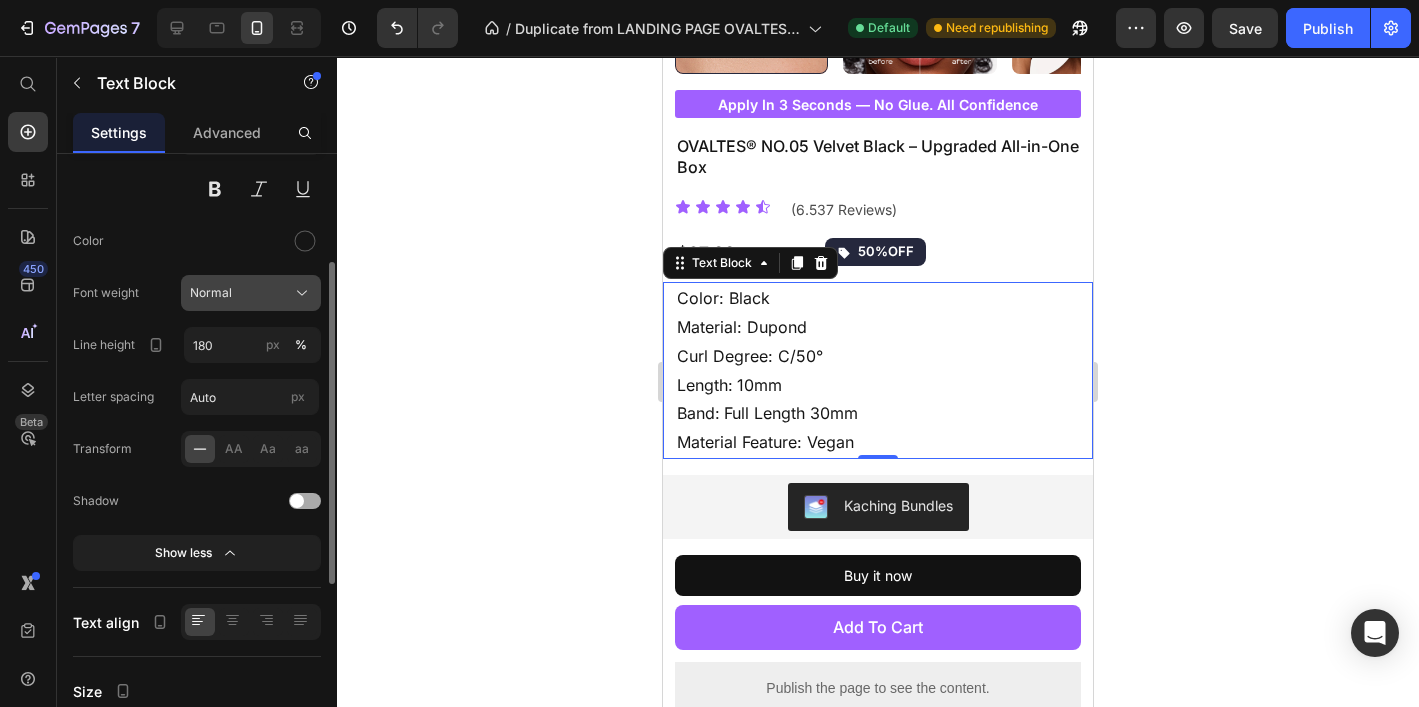 click on "Normal" at bounding box center (251, 293) 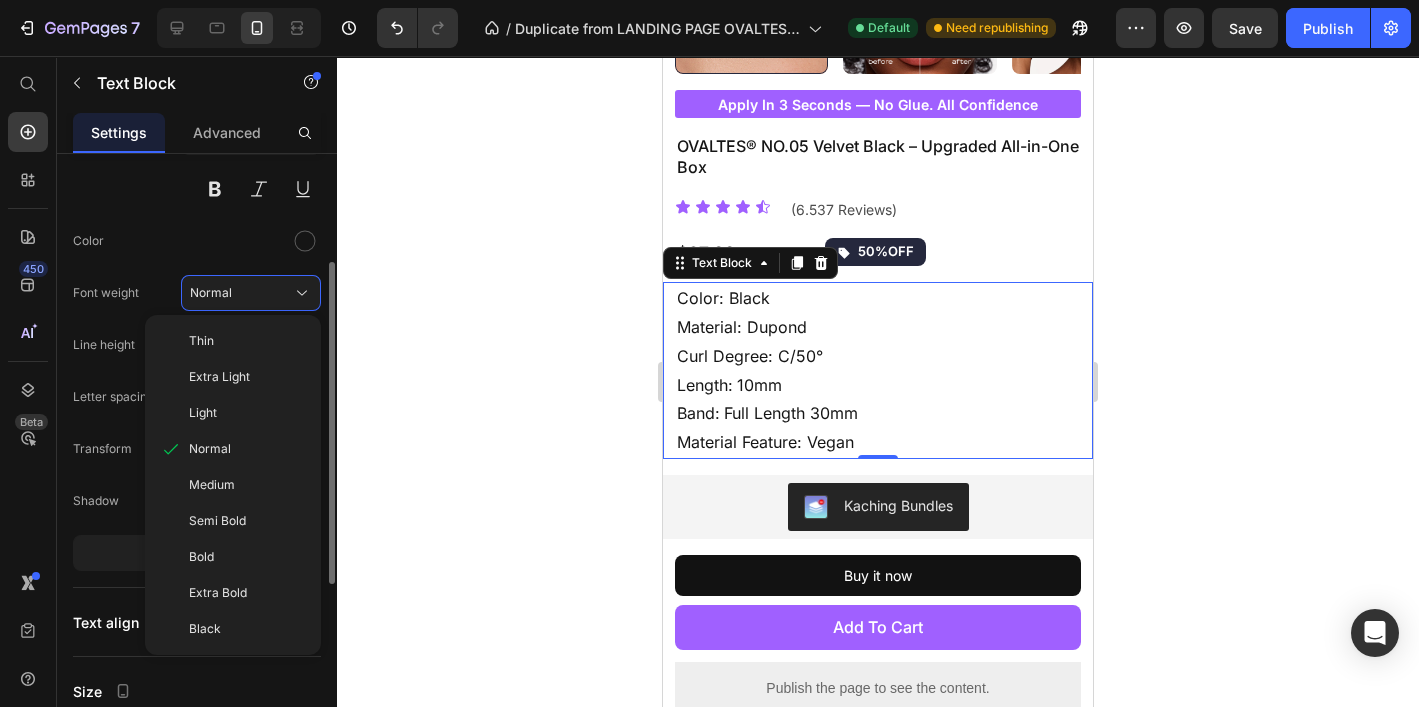click on "Medium" at bounding box center (212, 485) 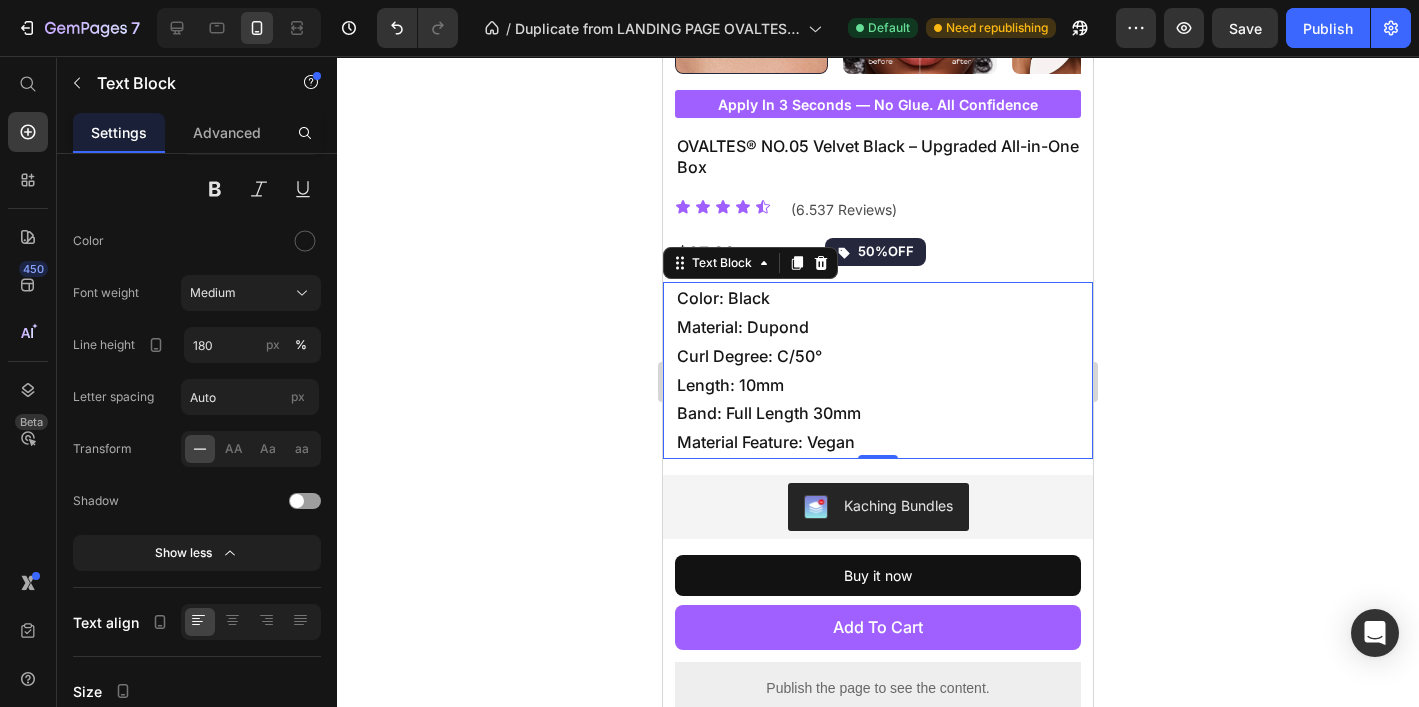 click 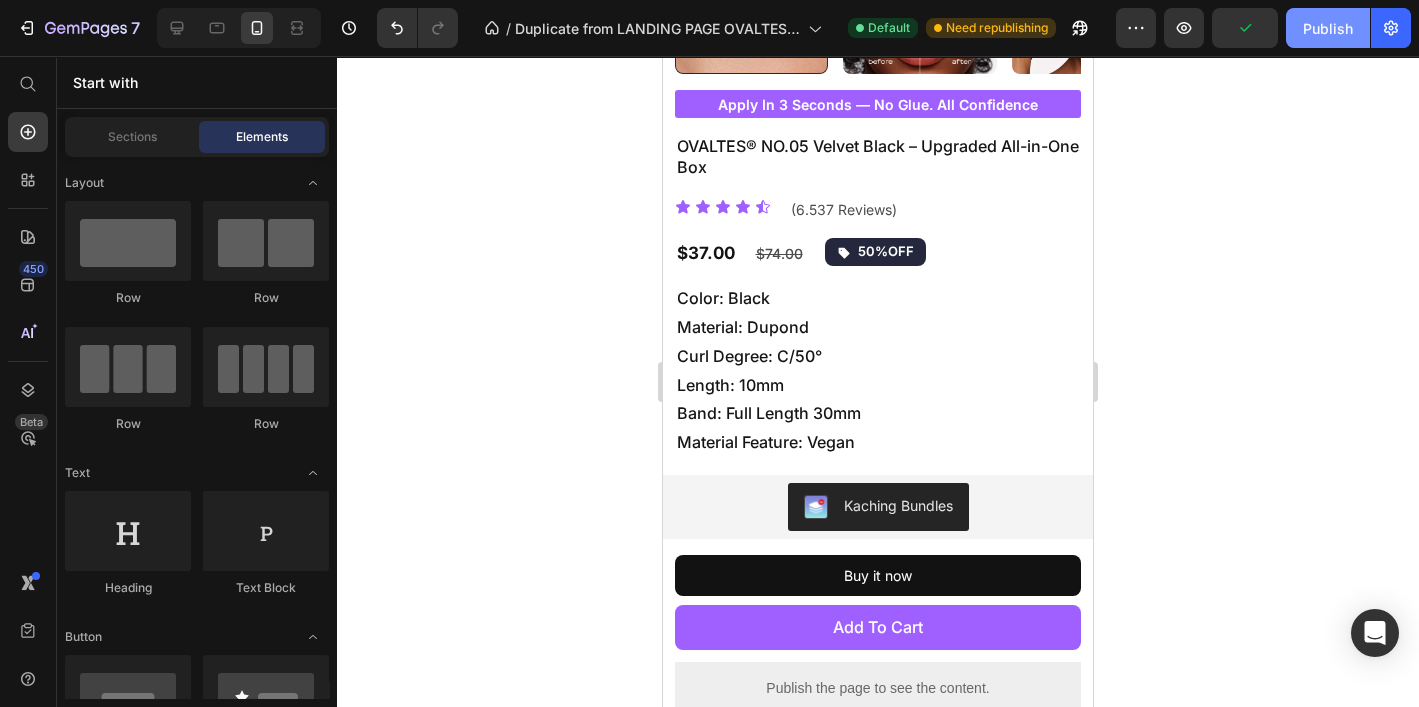 click on "Publish" 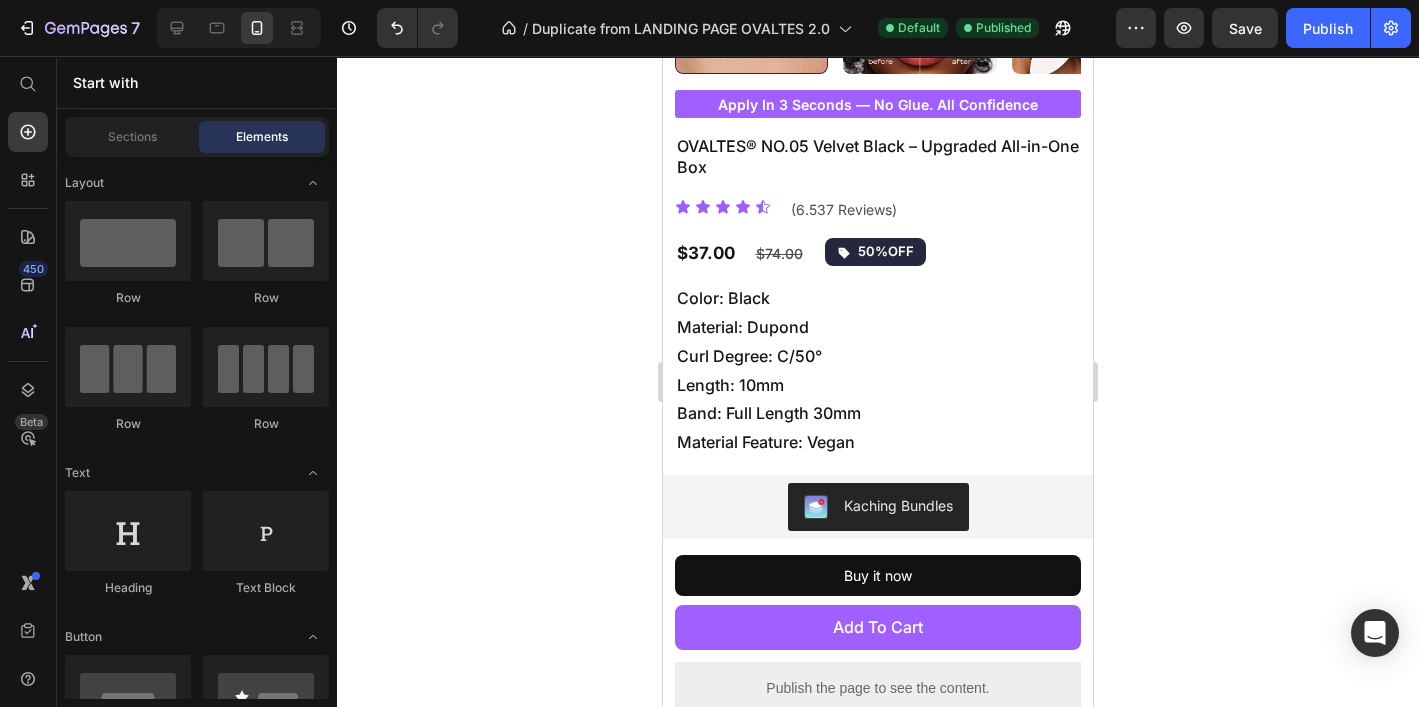 click 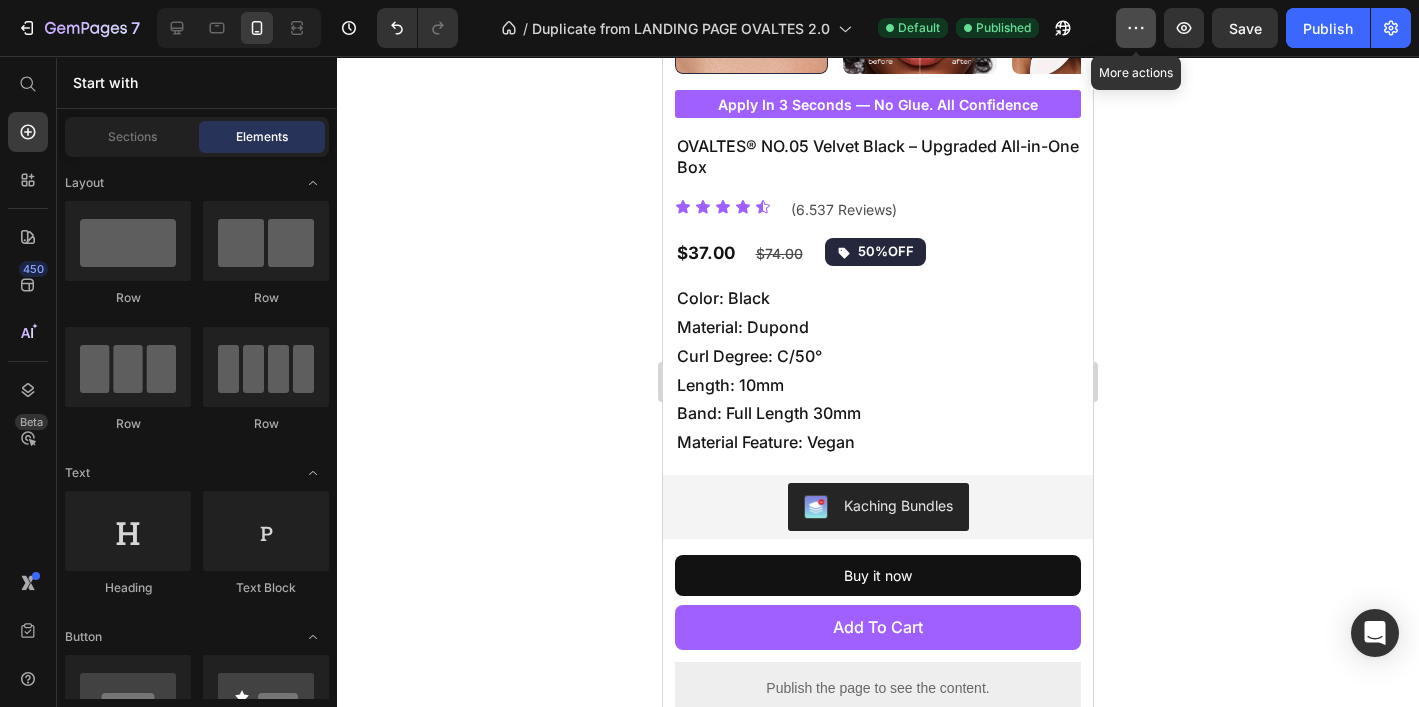 click 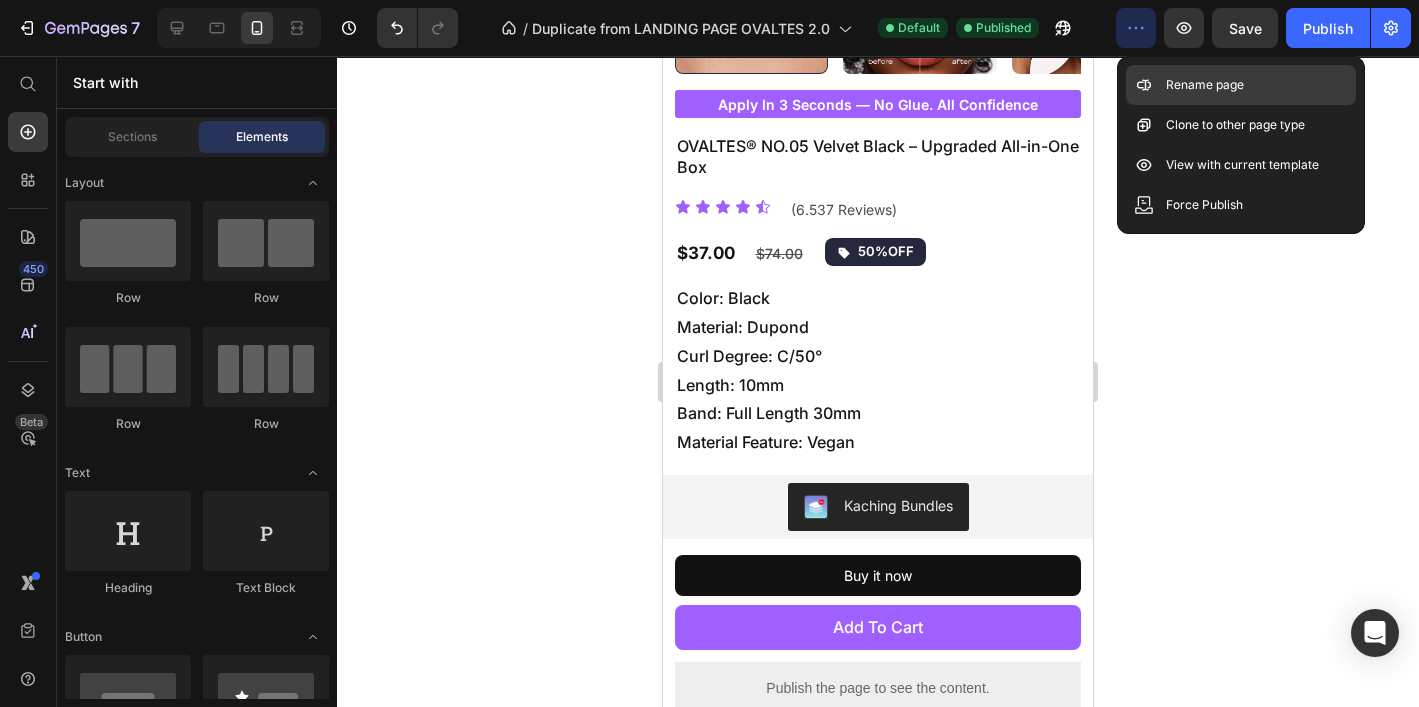 click on "Rename page" at bounding box center (1205, 85) 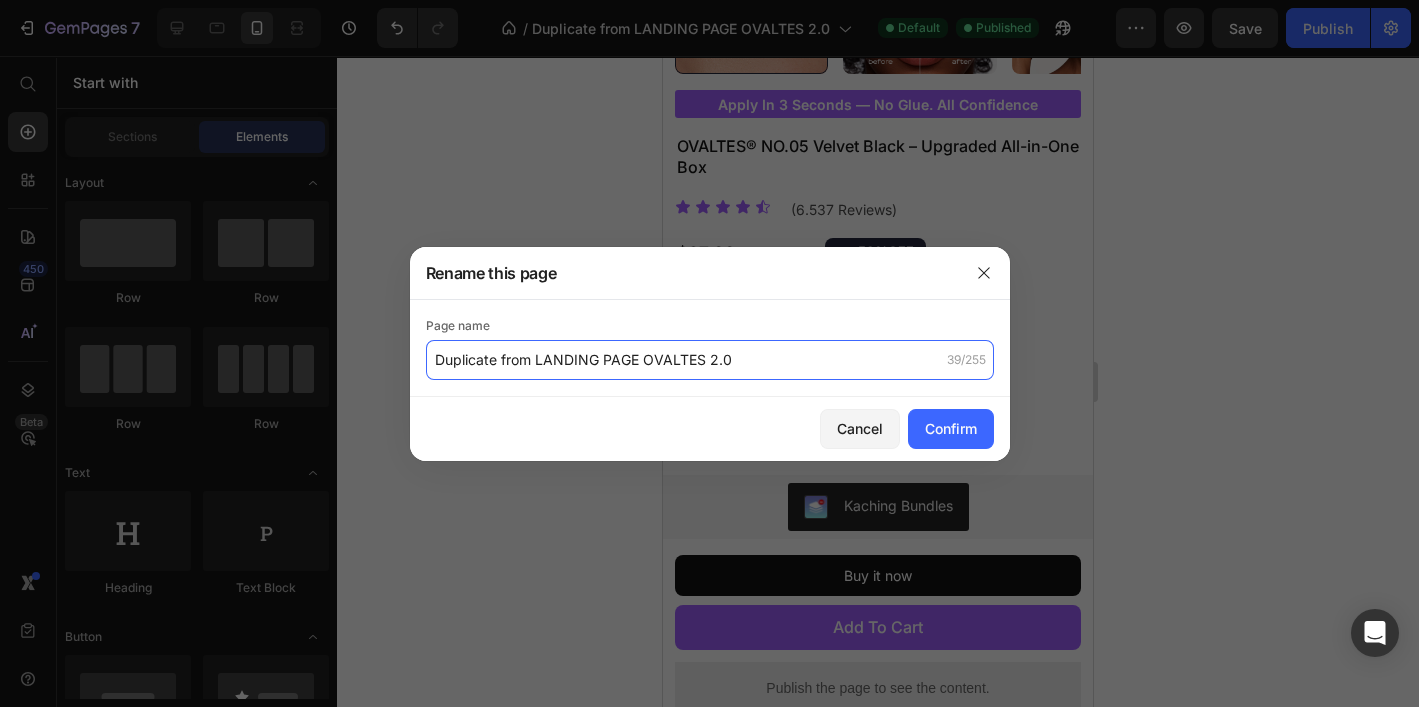 drag, startPoint x: 531, startPoint y: 364, endPoint x: 442, endPoint y: 364, distance: 89 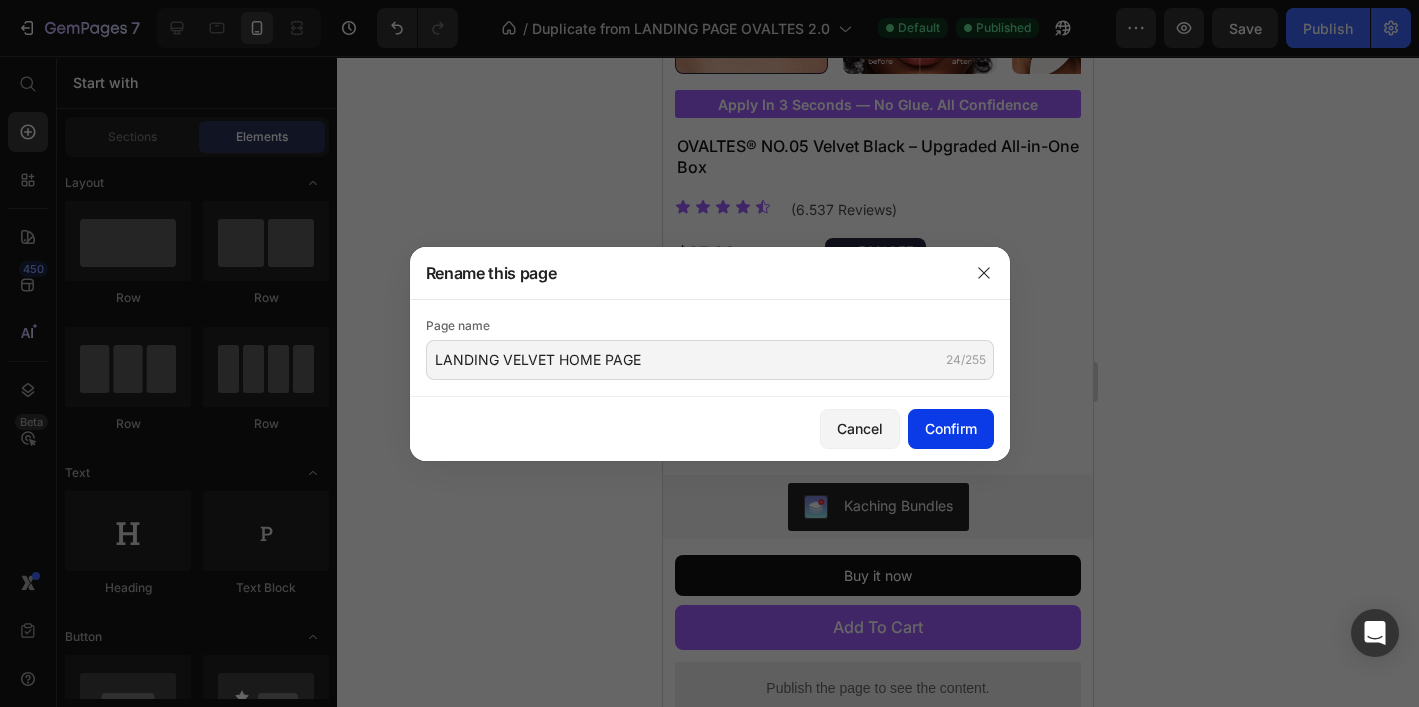 click on "Confirm" at bounding box center (951, 428) 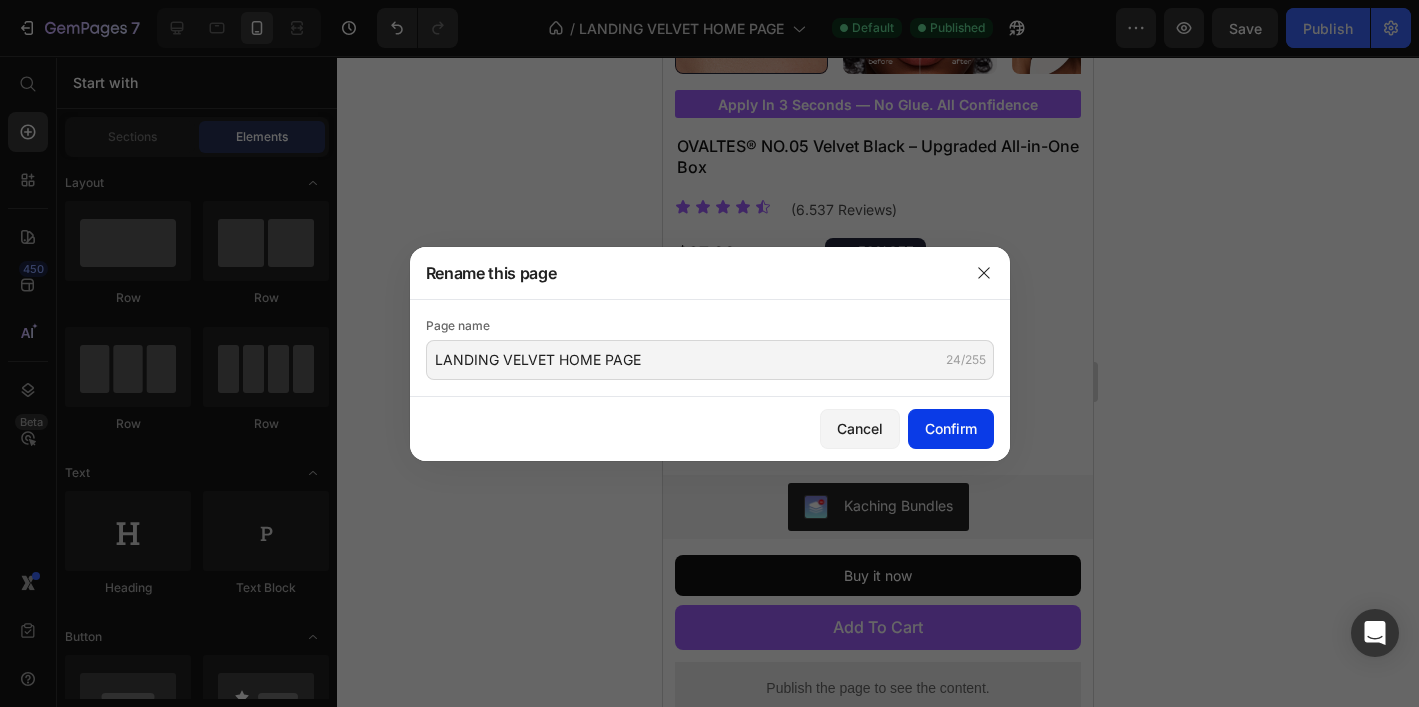 type 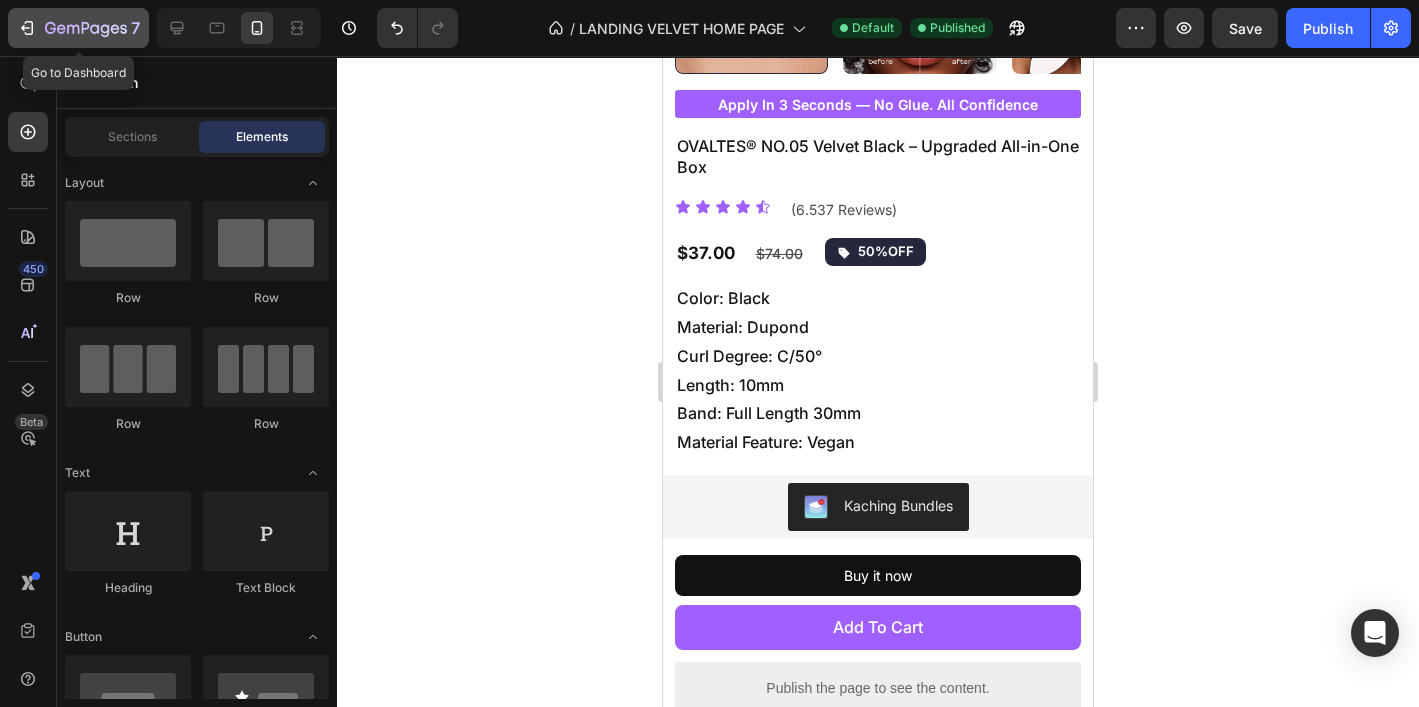 click 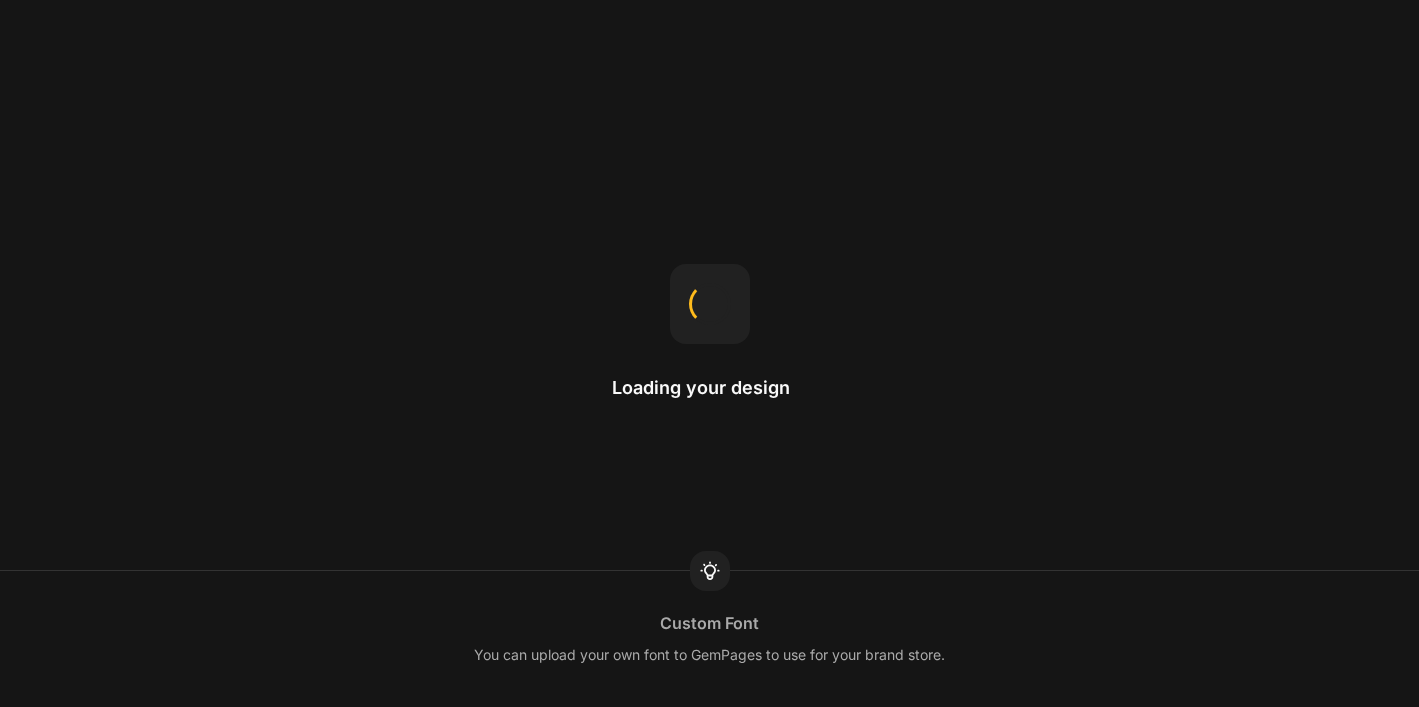scroll, scrollTop: 0, scrollLeft: 0, axis: both 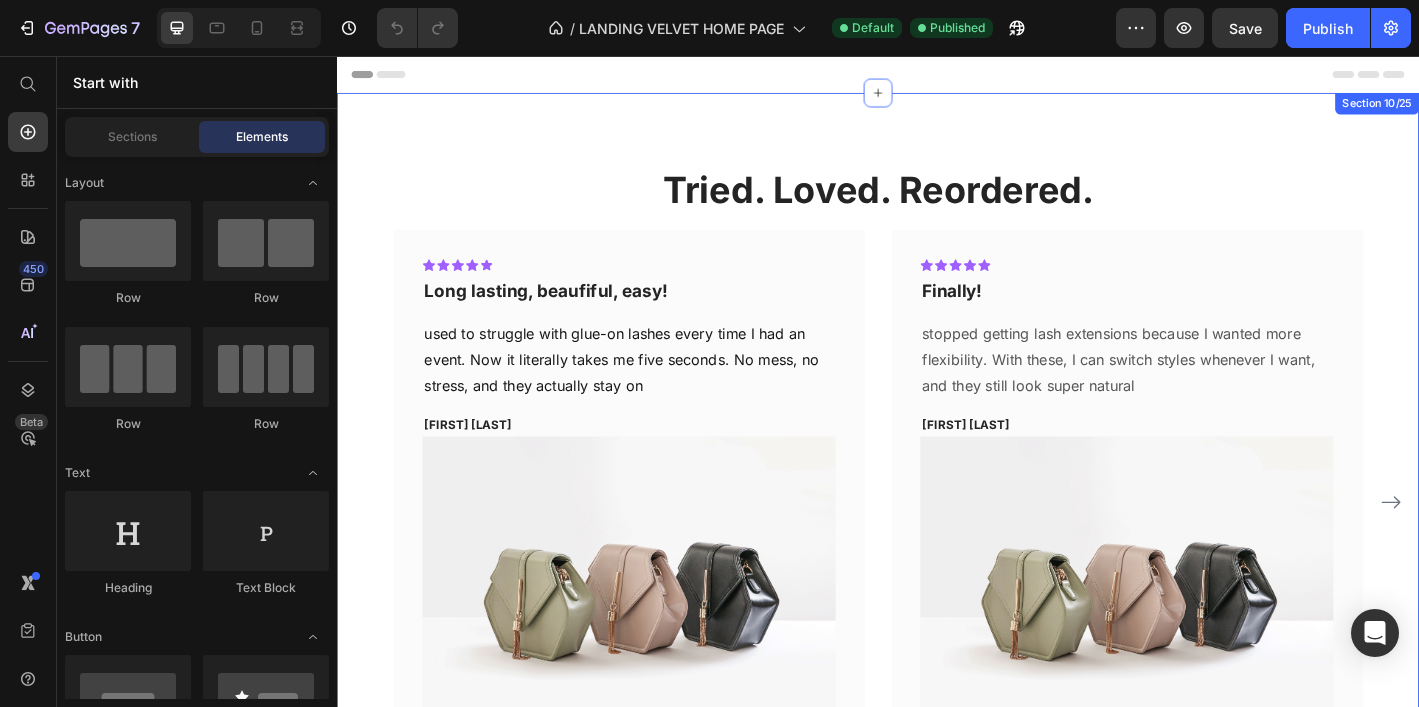 click on "Tried. Loved. Reordered. Heading
Icon
Icon
Icon
Icon
Icon Row Long lasting, beaufiful, easy! Text block used to struggle with glue-on lashes every time I had an event. Now it literally takes me five seconds. No mess, no stress, and they actually stay on Text block Marisse Matanza Text block Image Row
Icon
Icon
Icon
Icon
Icon Row Finally! Text block stopped getting lash extensions because I wanted more flexibility. With these, I can switch styles whenever I want, and they still look super natural Text block Rachel S. Text block Image Row
Icon
Icon
Icon
Icon
Icon Row Love them! Text block I get ready in under 10 minutes every morning. These lashes are a game changer when you're in a rush but still want to look fresh Text block Lauren T. Text block Row Icon Row" at bounding box center (937, 529) 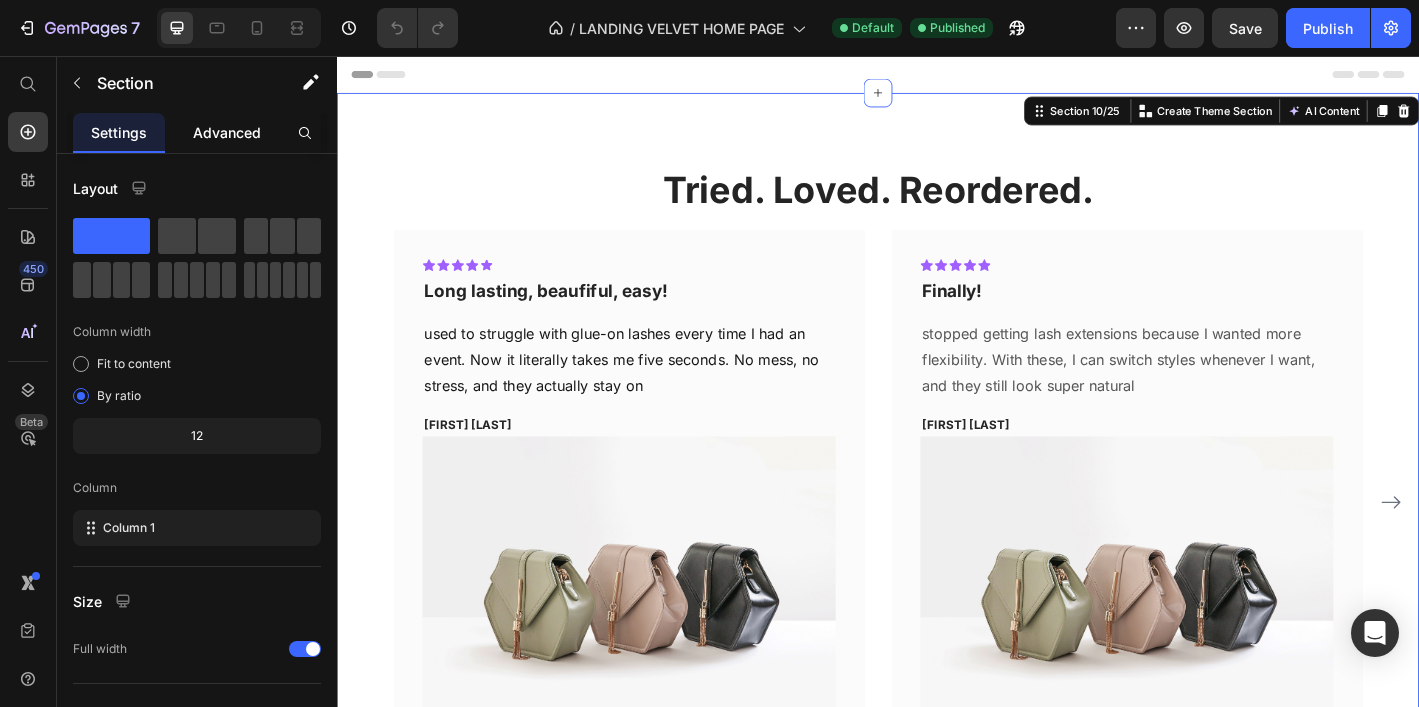 click on "Advanced" at bounding box center (227, 132) 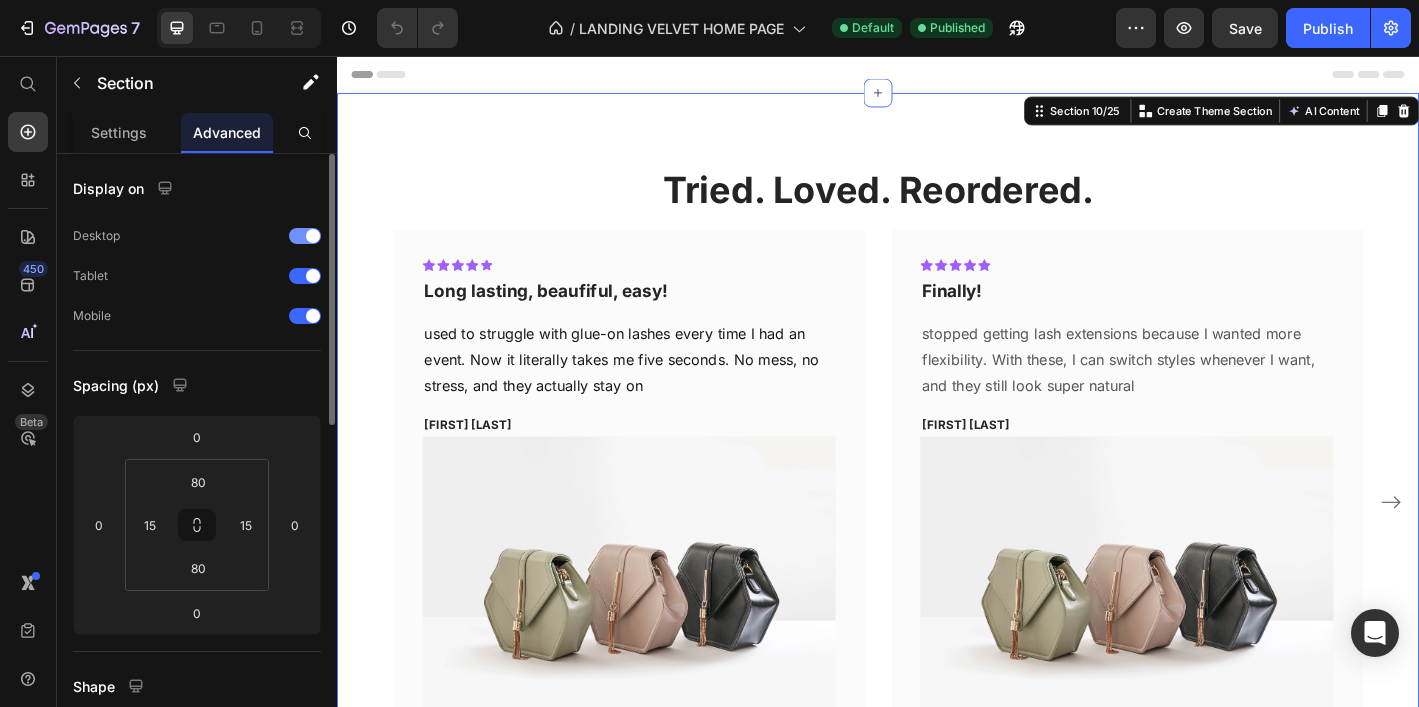 click at bounding box center (305, 236) 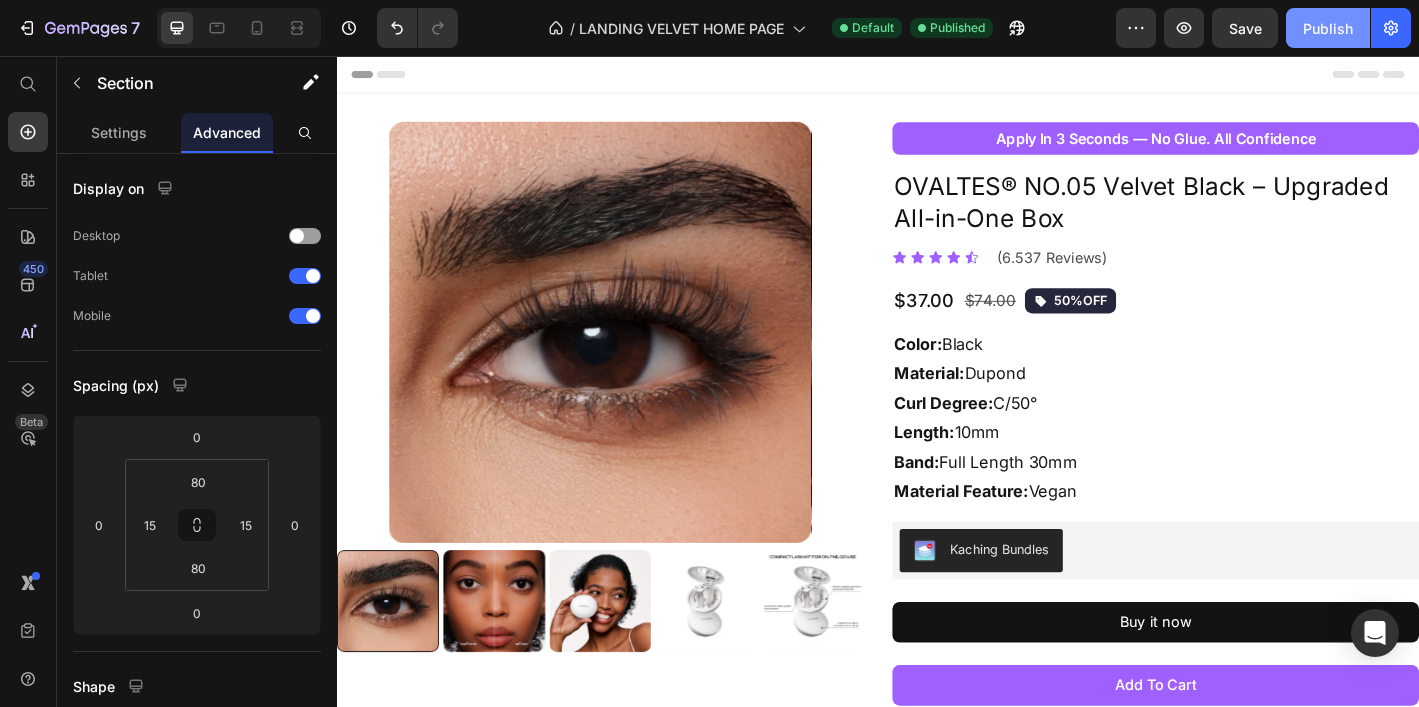 click on "Publish" at bounding box center [1328, 28] 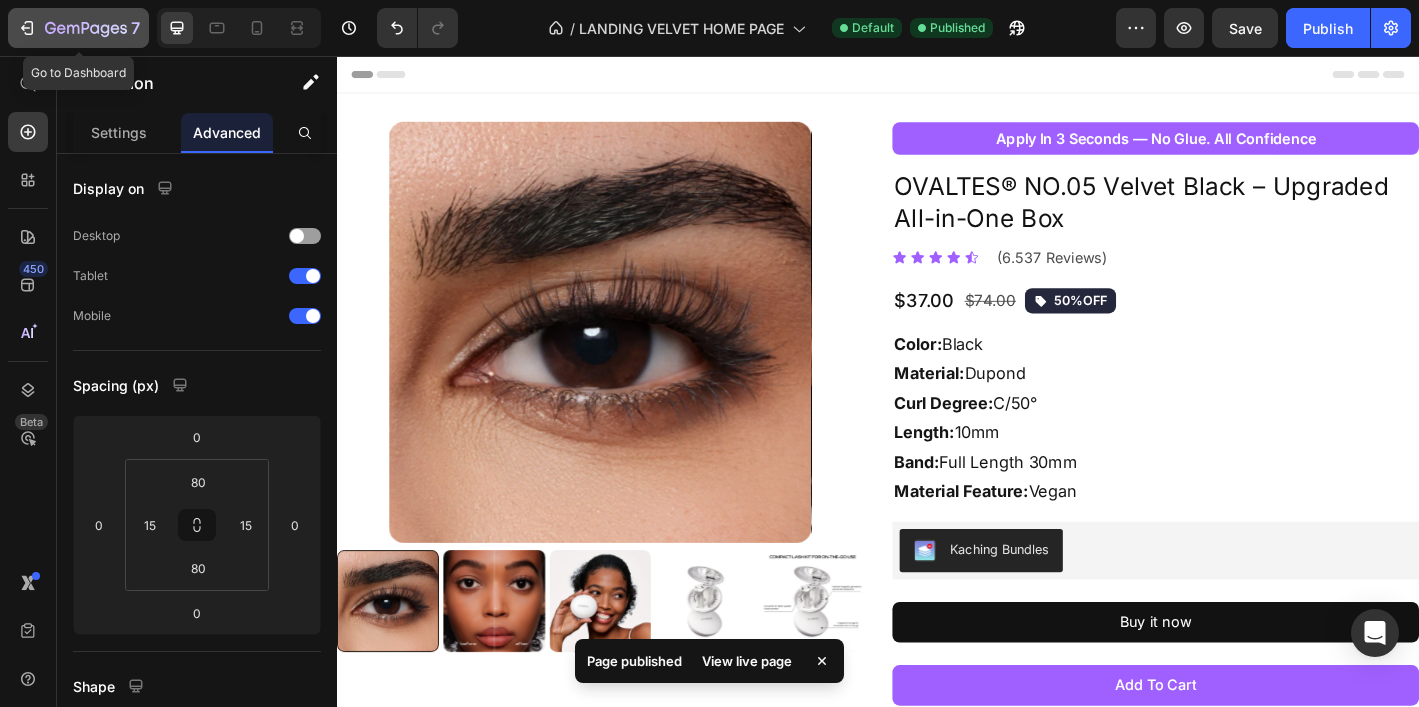 click 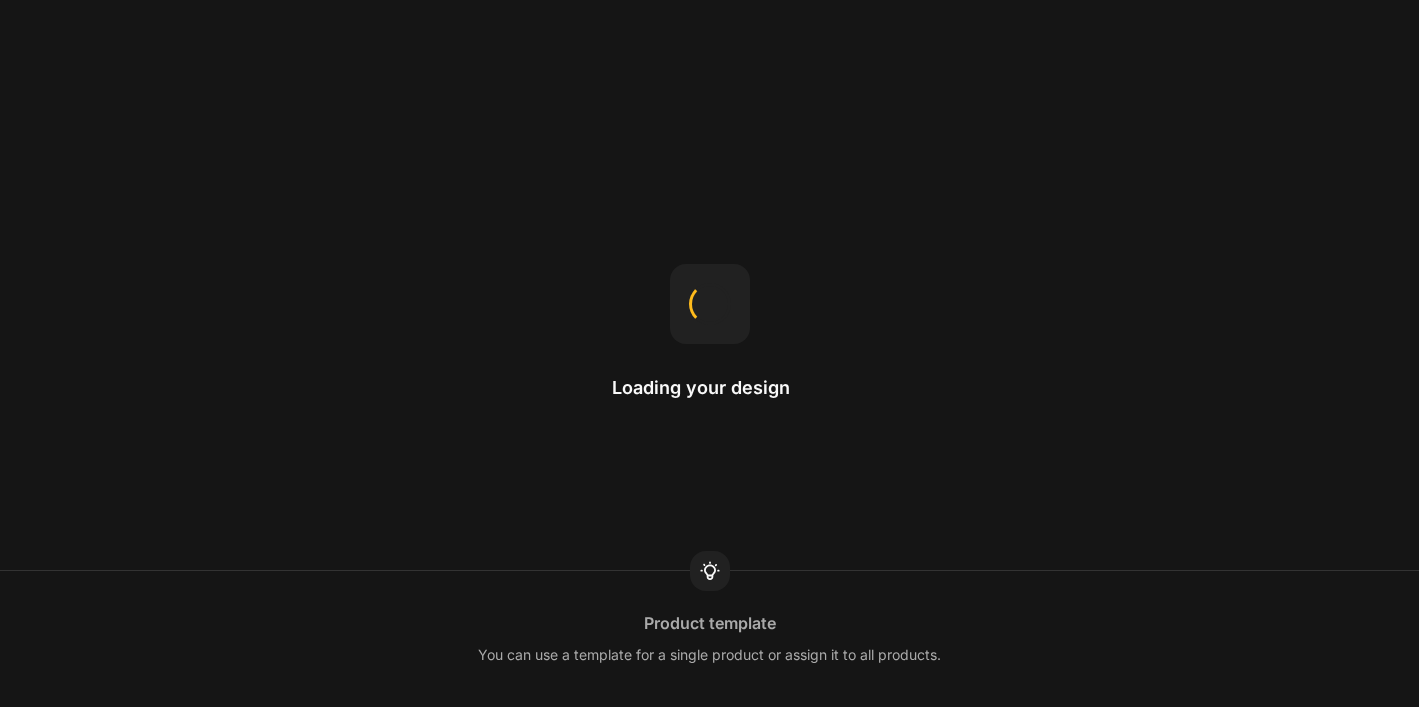 scroll, scrollTop: 0, scrollLeft: 0, axis: both 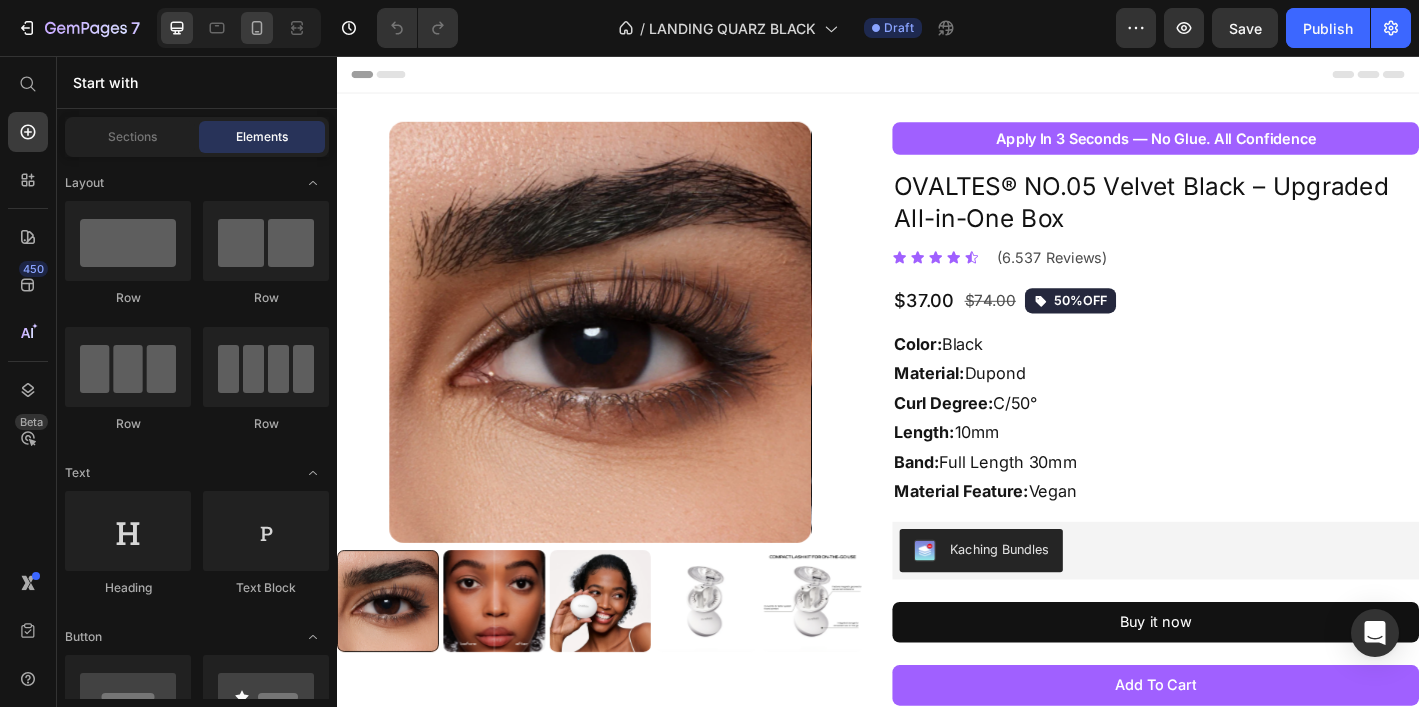 click 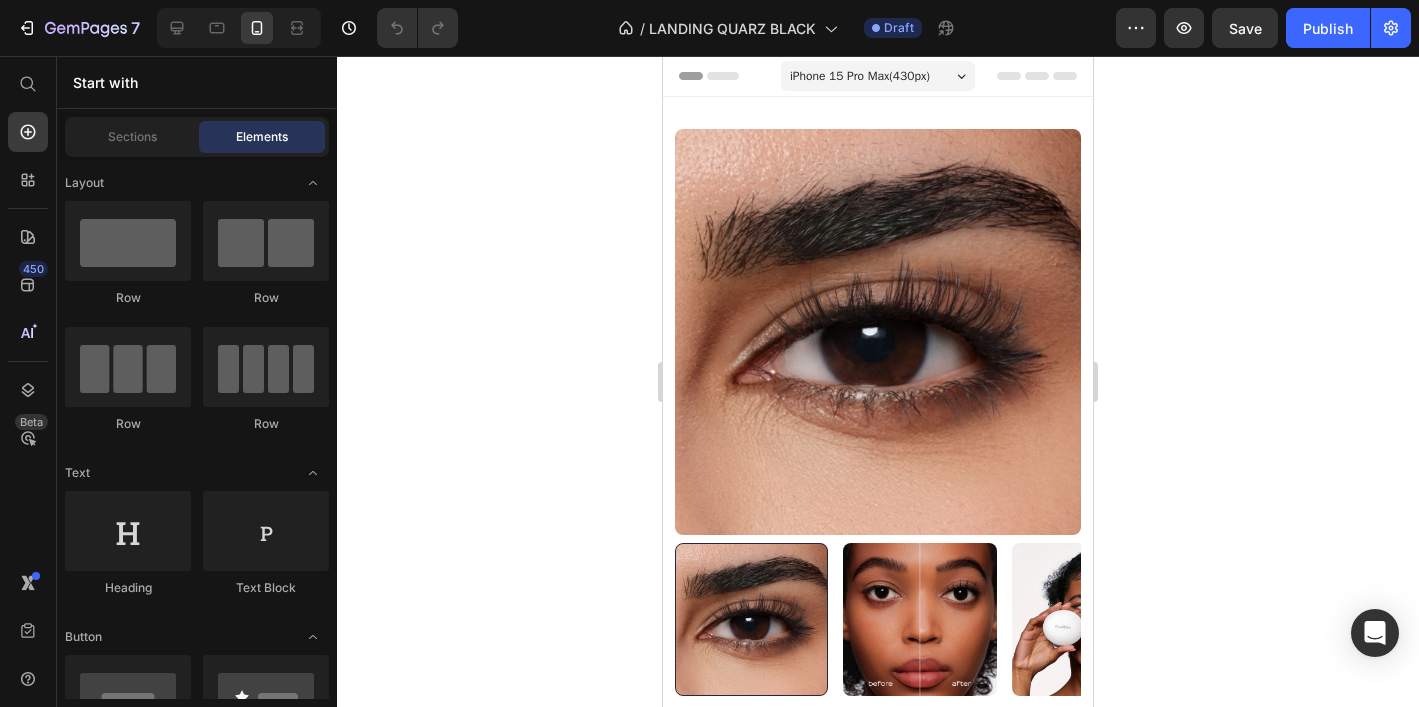 click 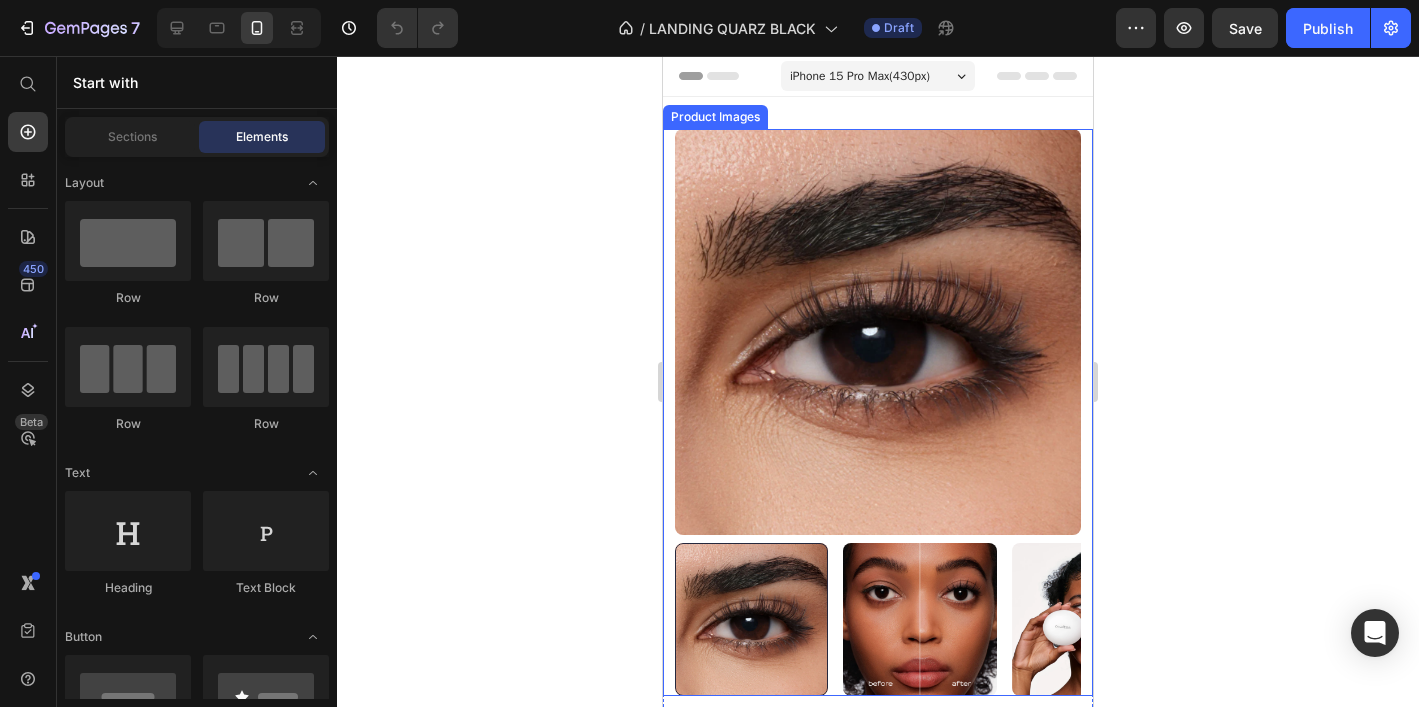 click at bounding box center [878, 332] 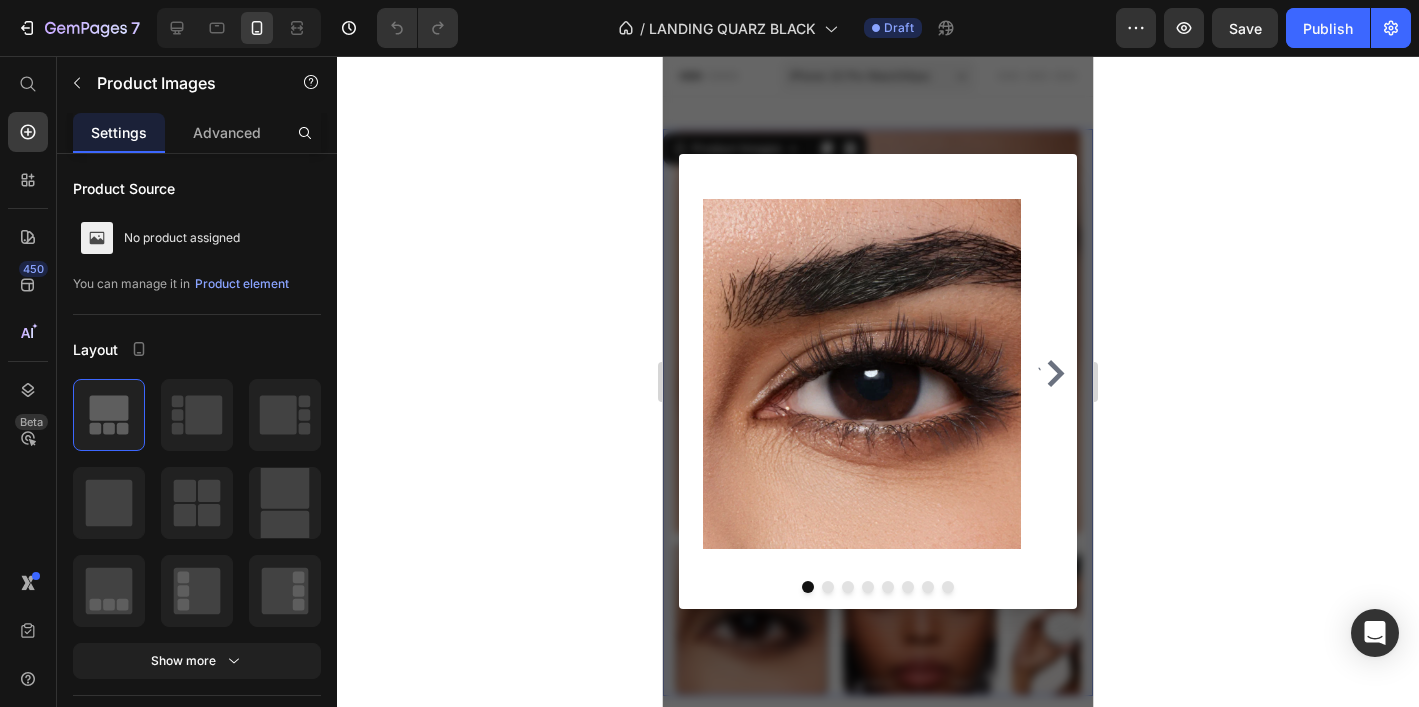 scroll, scrollTop: 105, scrollLeft: 0, axis: vertical 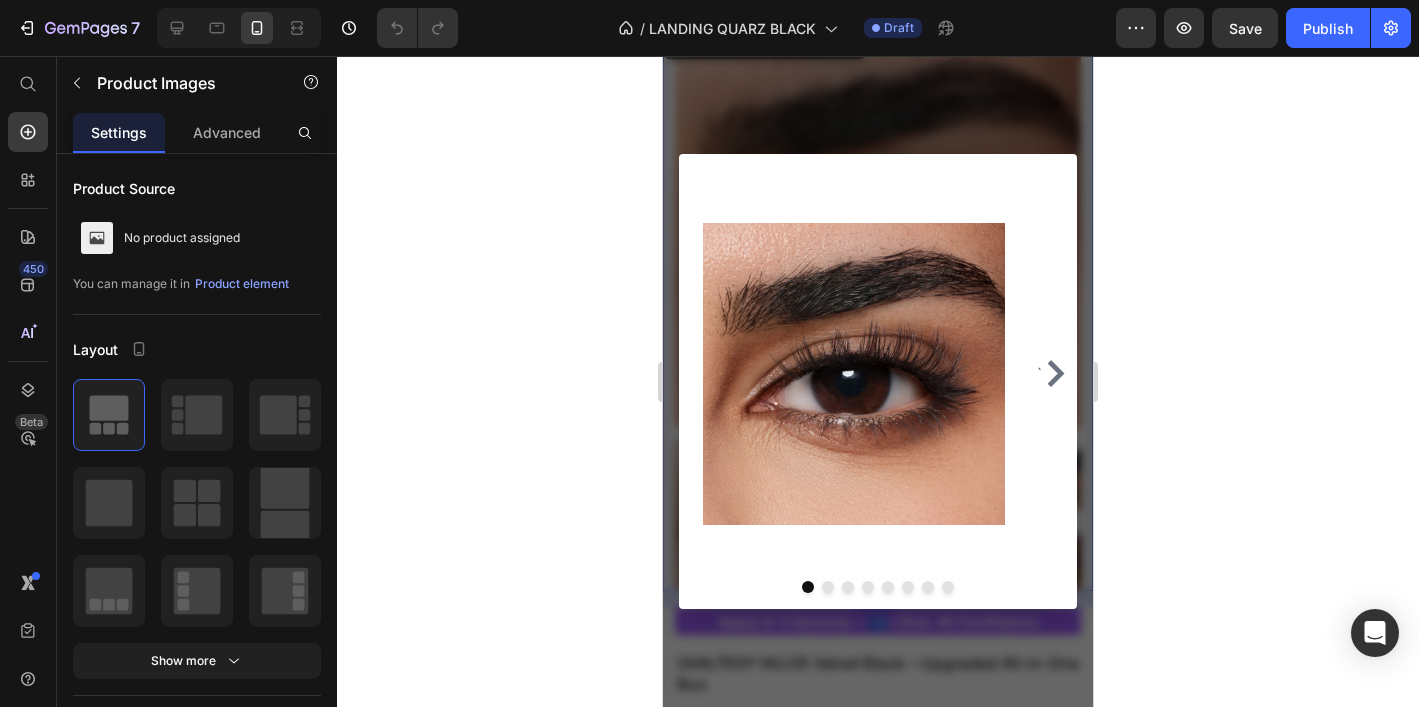 click at bounding box center [878, 381] 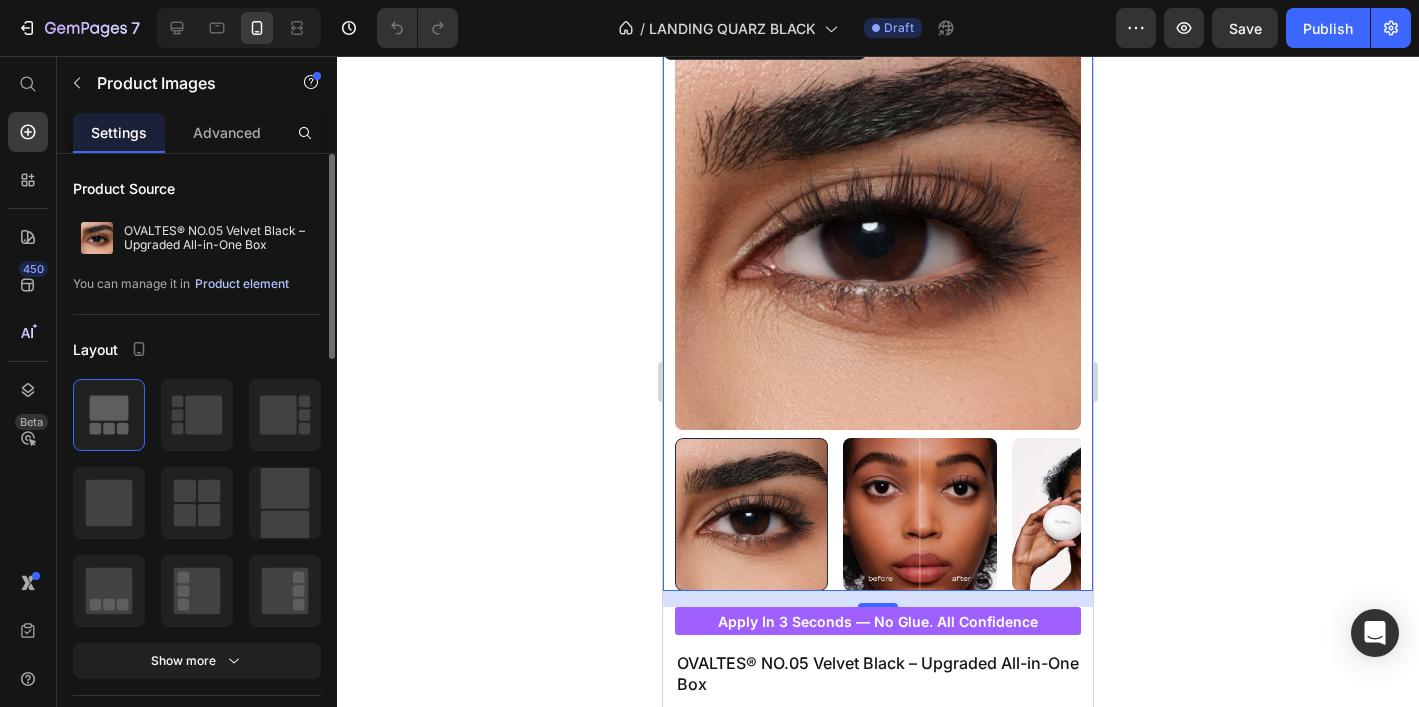click on "Product element" at bounding box center (242, 284) 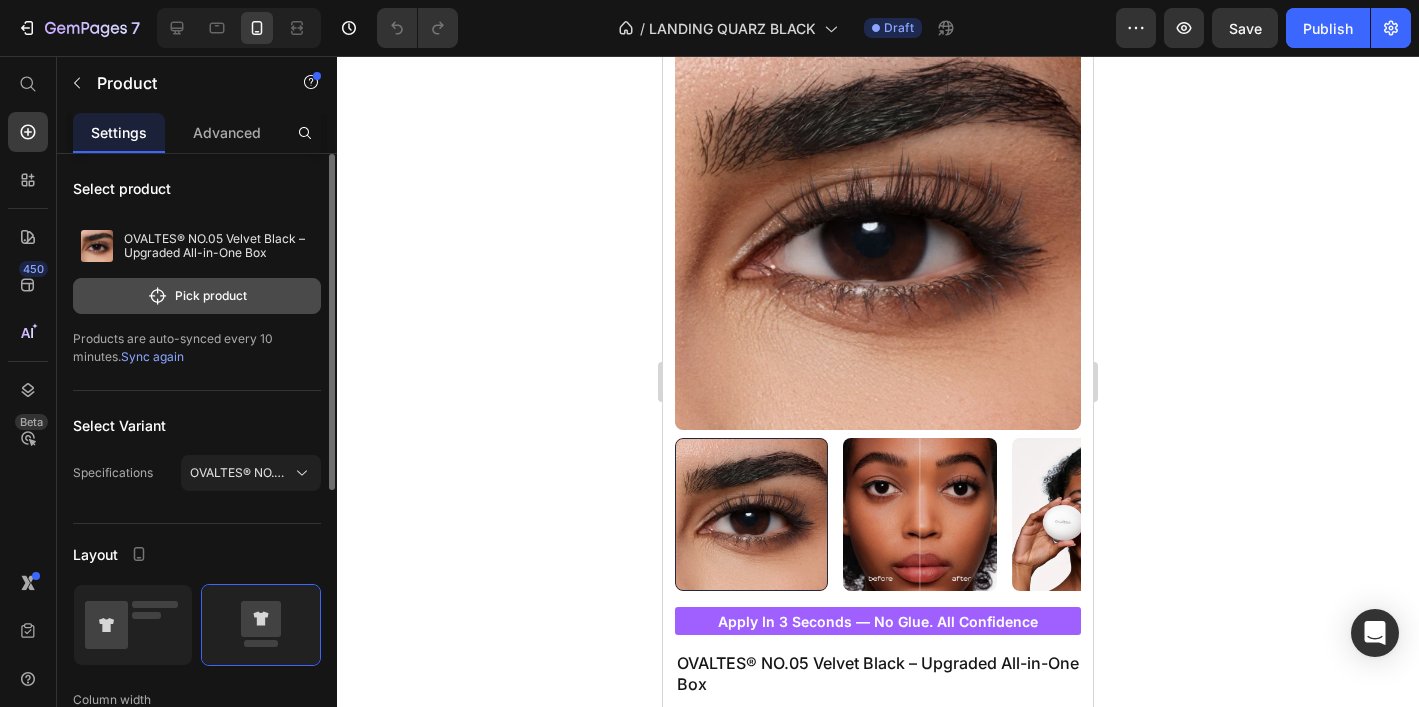 click on "Pick product" at bounding box center (197, 296) 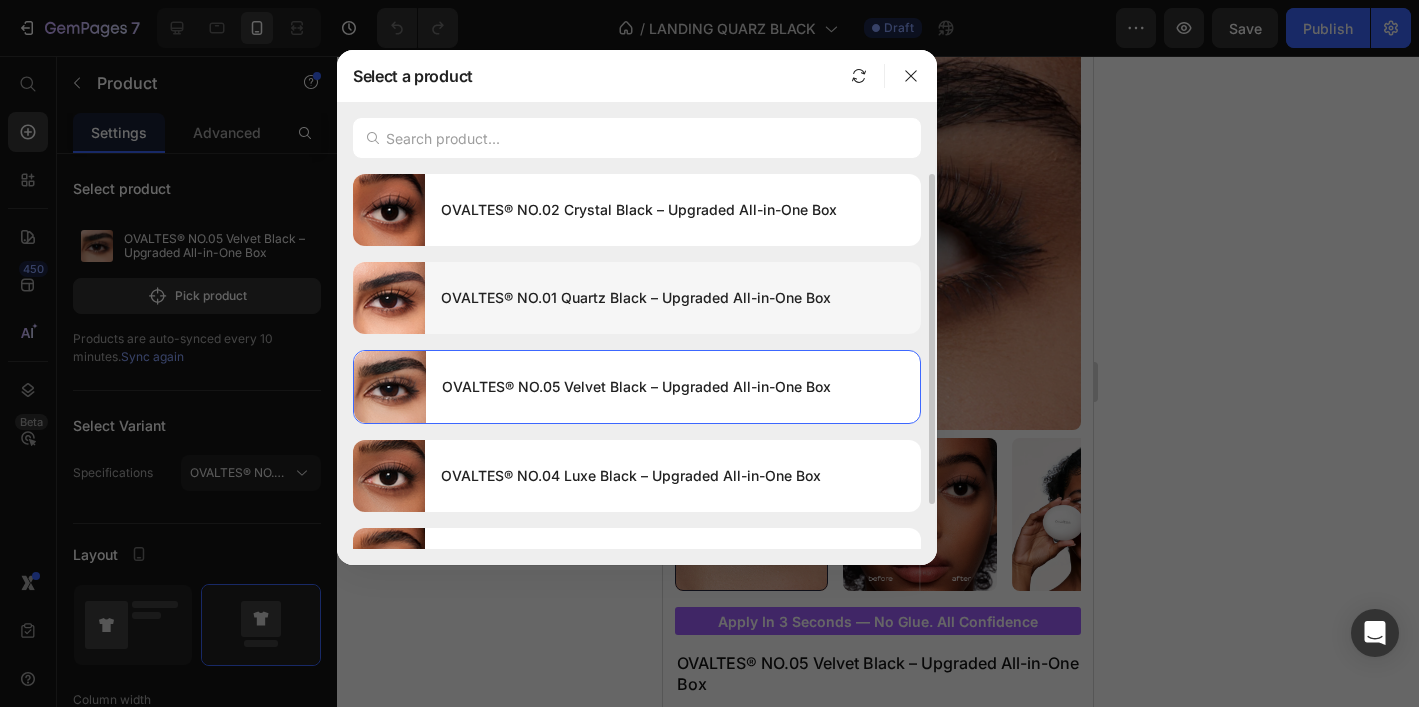 click on "OVALTES® NO.01 Quartz Black – Upgraded All-in-One Box" at bounding box center [673, 298] 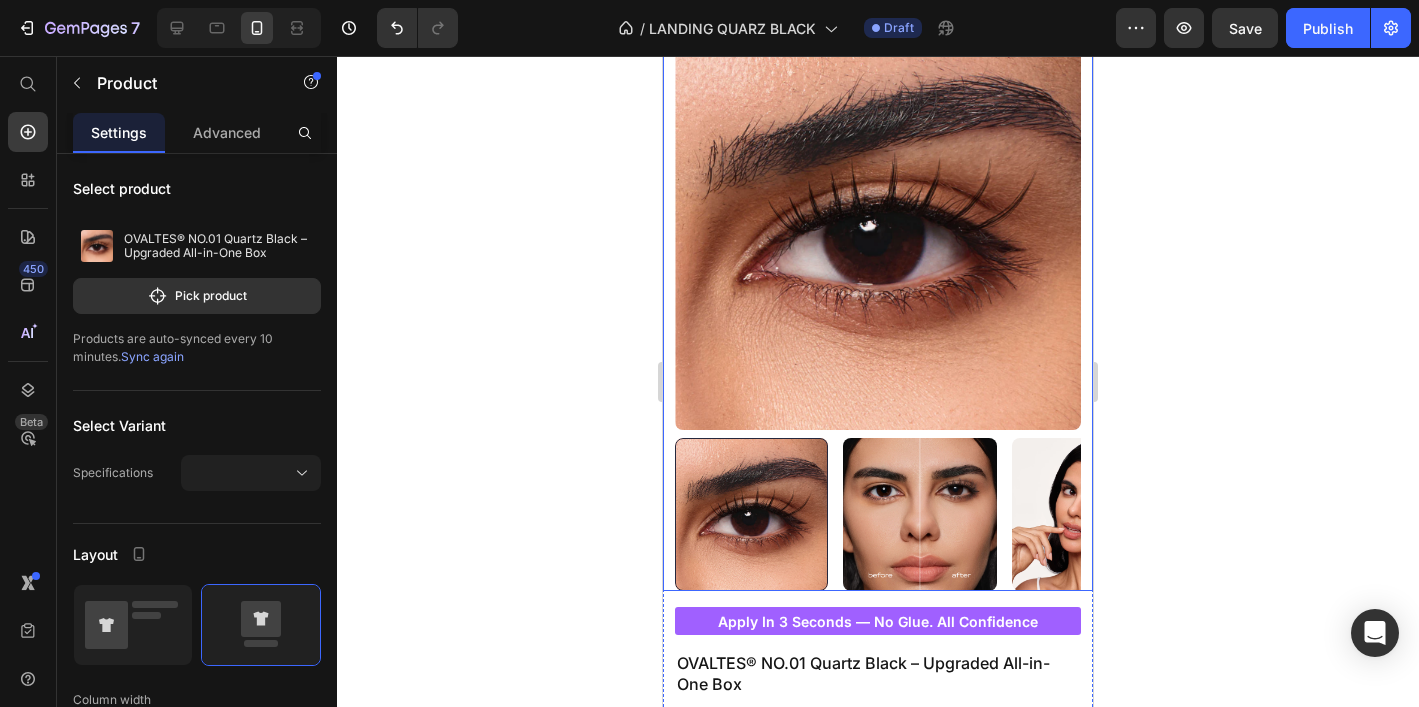 click 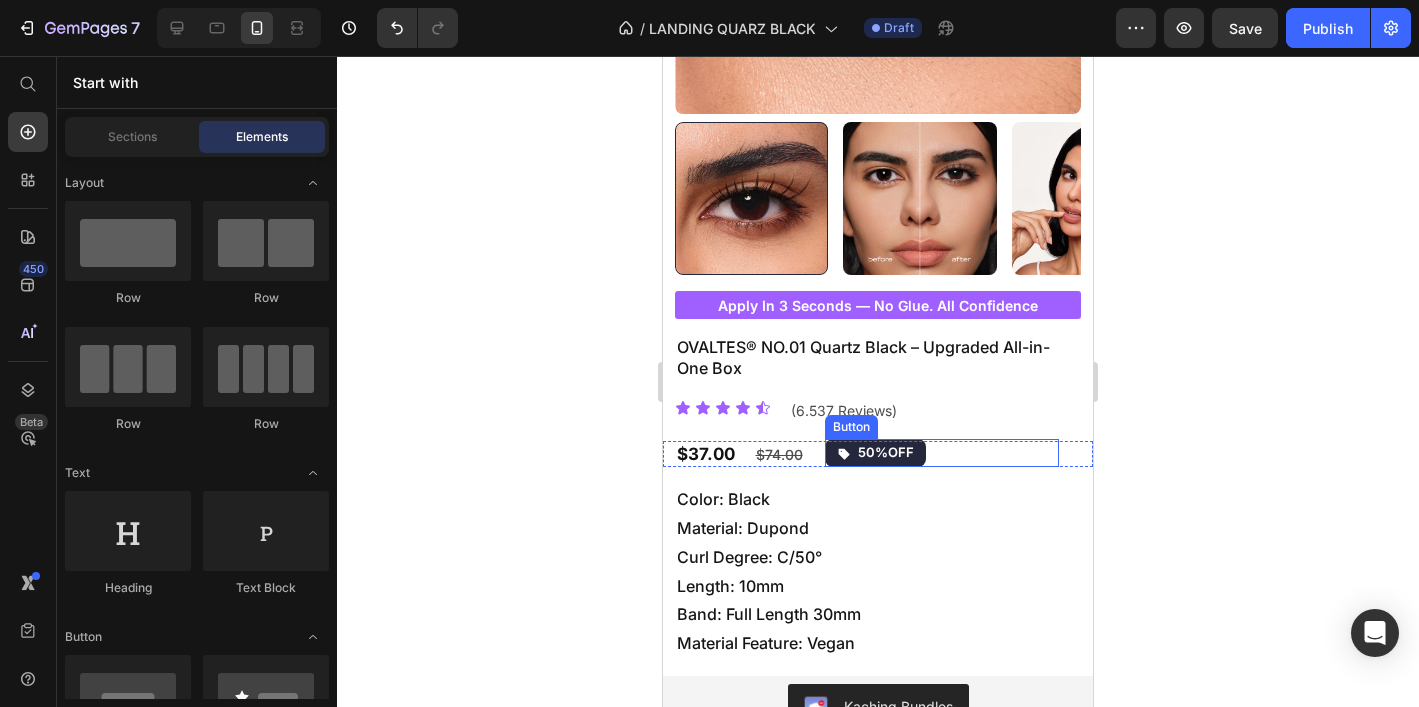 scroll, scrollTop: 425, scrollLeft: 0, axis: vertical 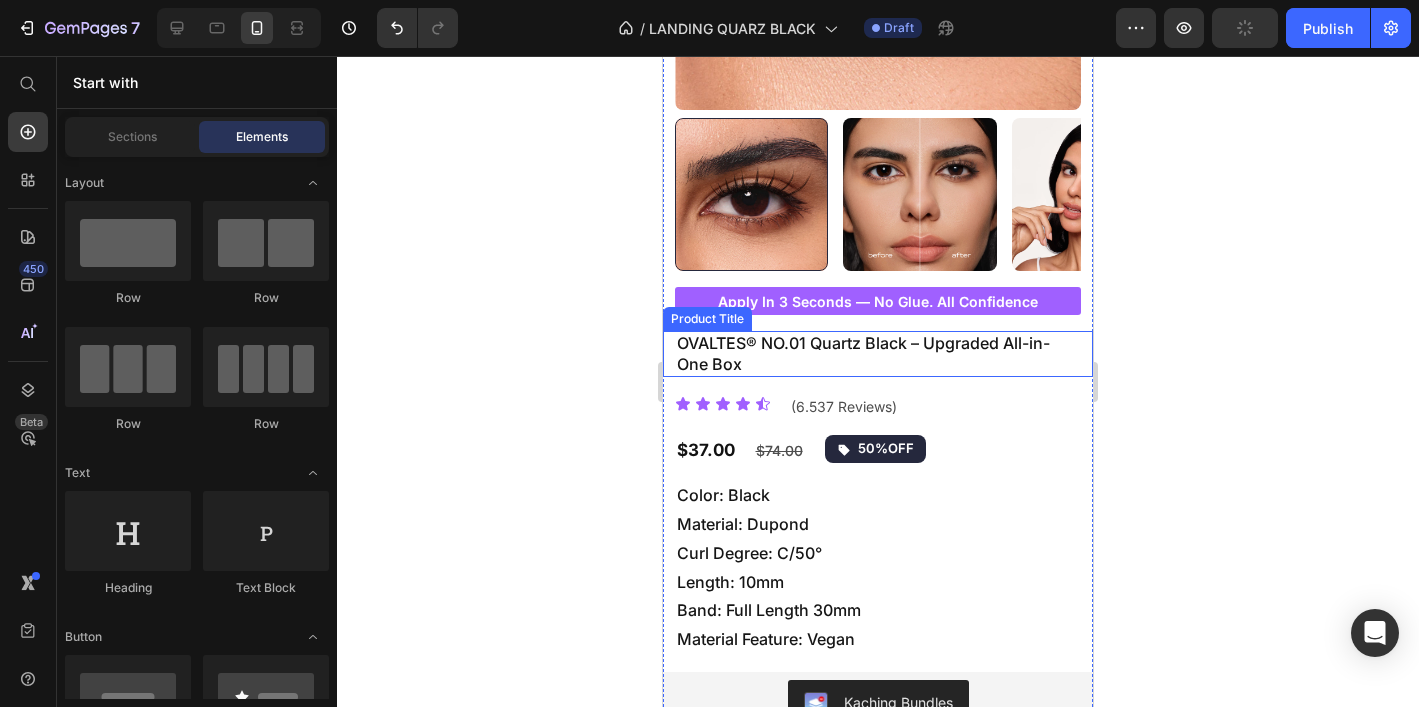 click on "OVALTES® NO.01 Quartz Black – Upgraded All-in-One Box" at bounding box center [878, 354] 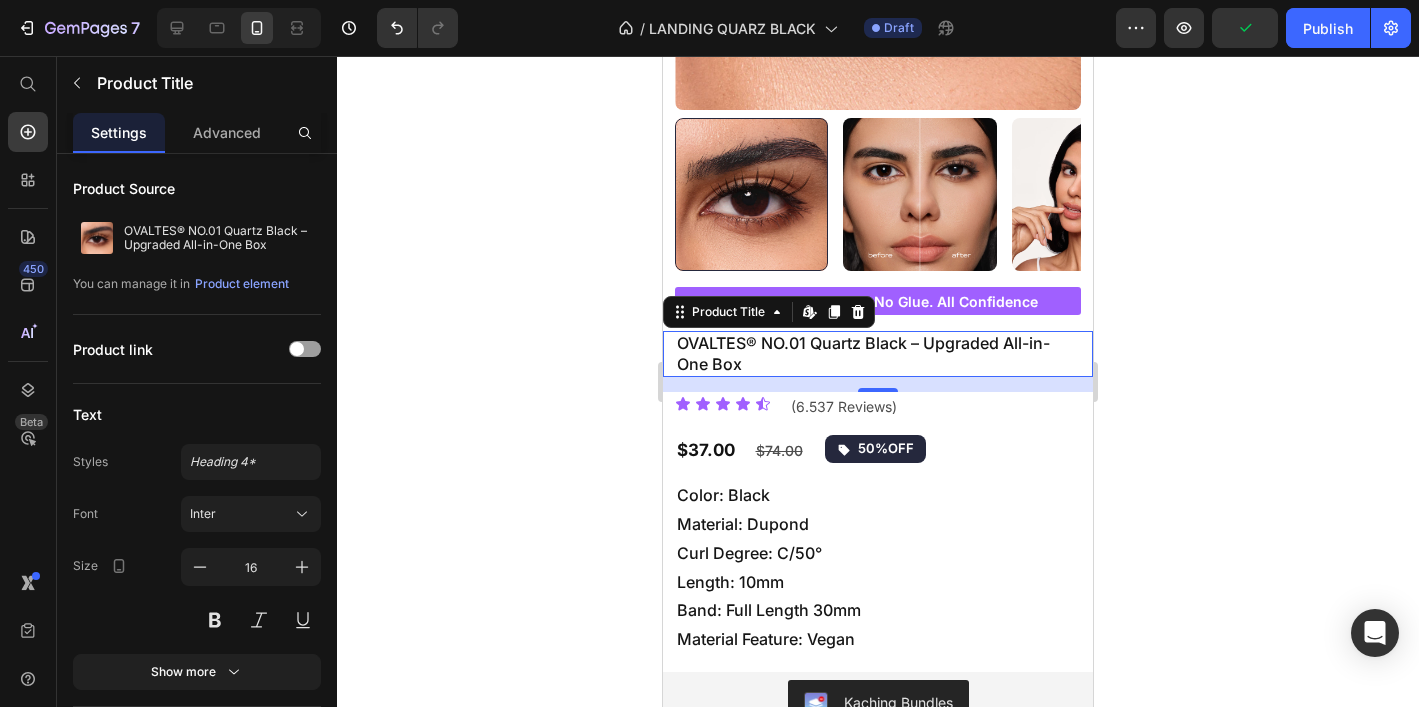 click 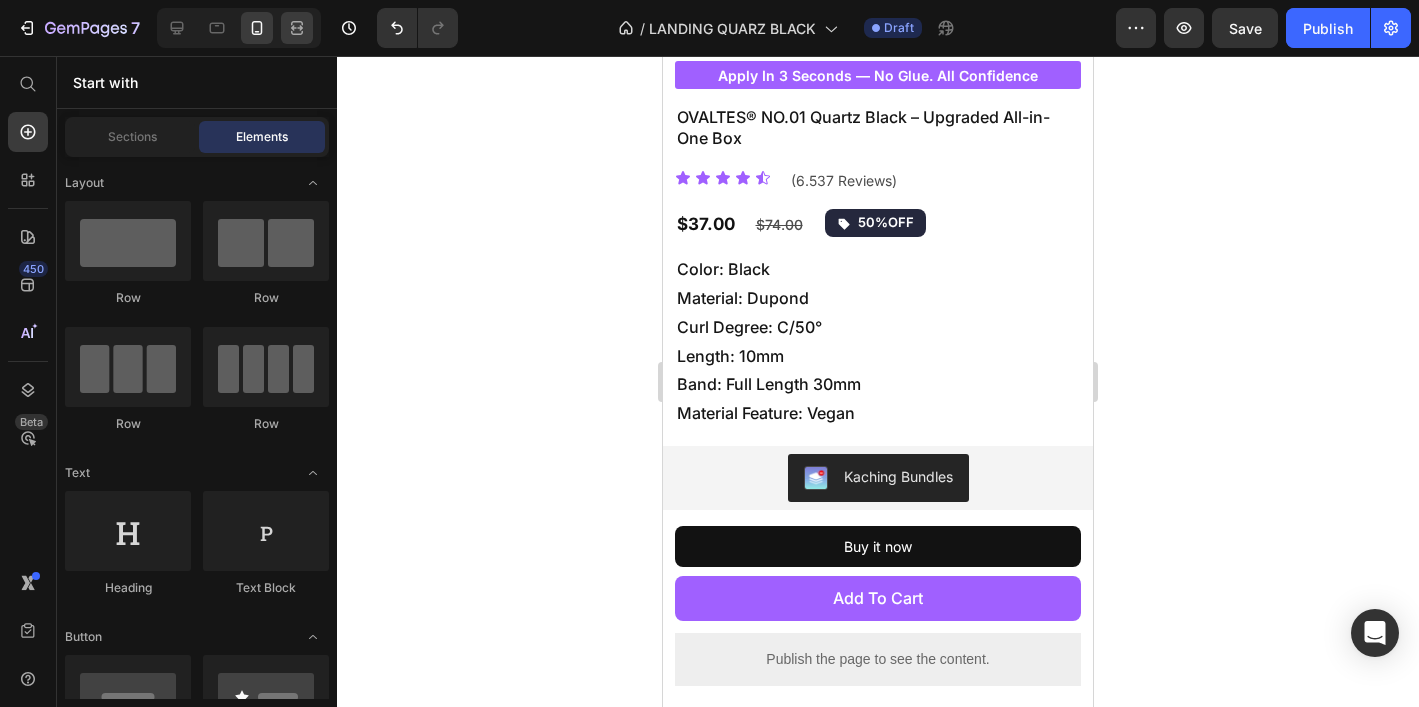 scroll, scrollTop: 331, scrollLeft: 0, axis: vertical 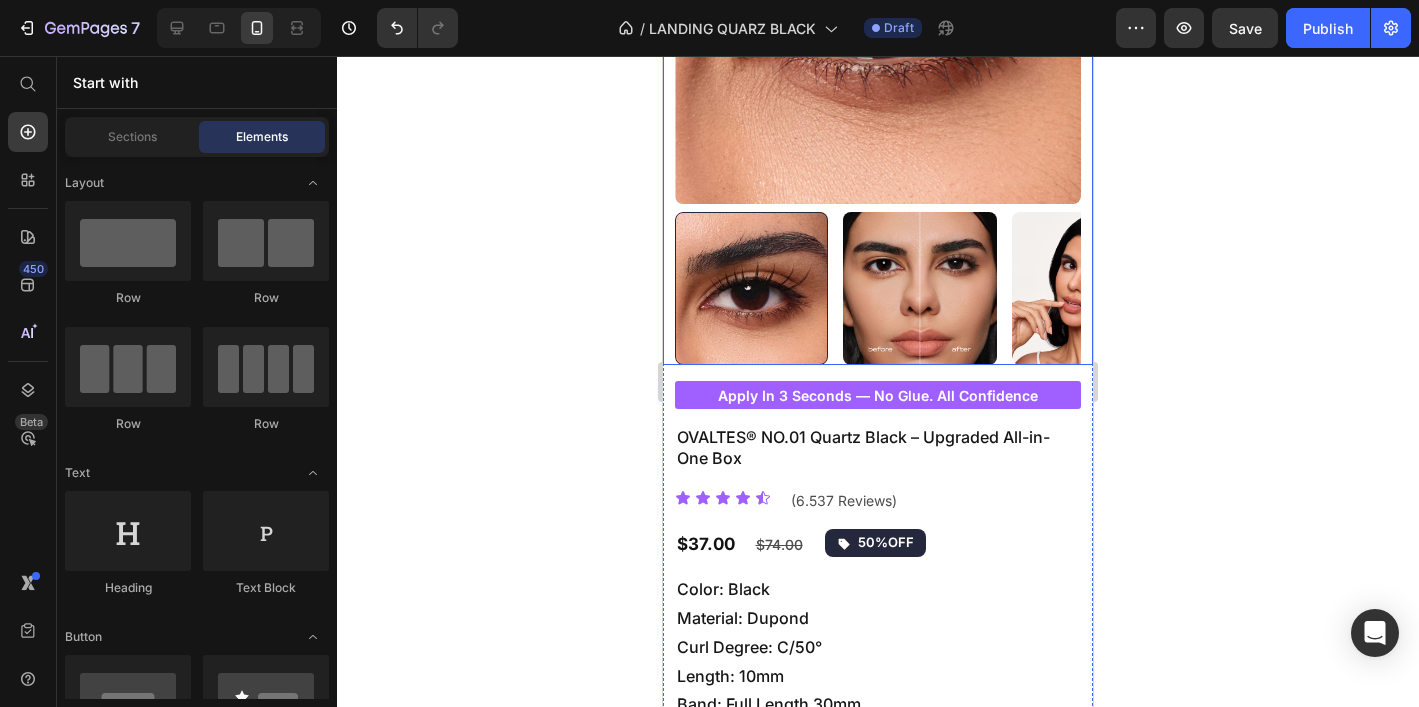 click at bounding box center (1088, 288) 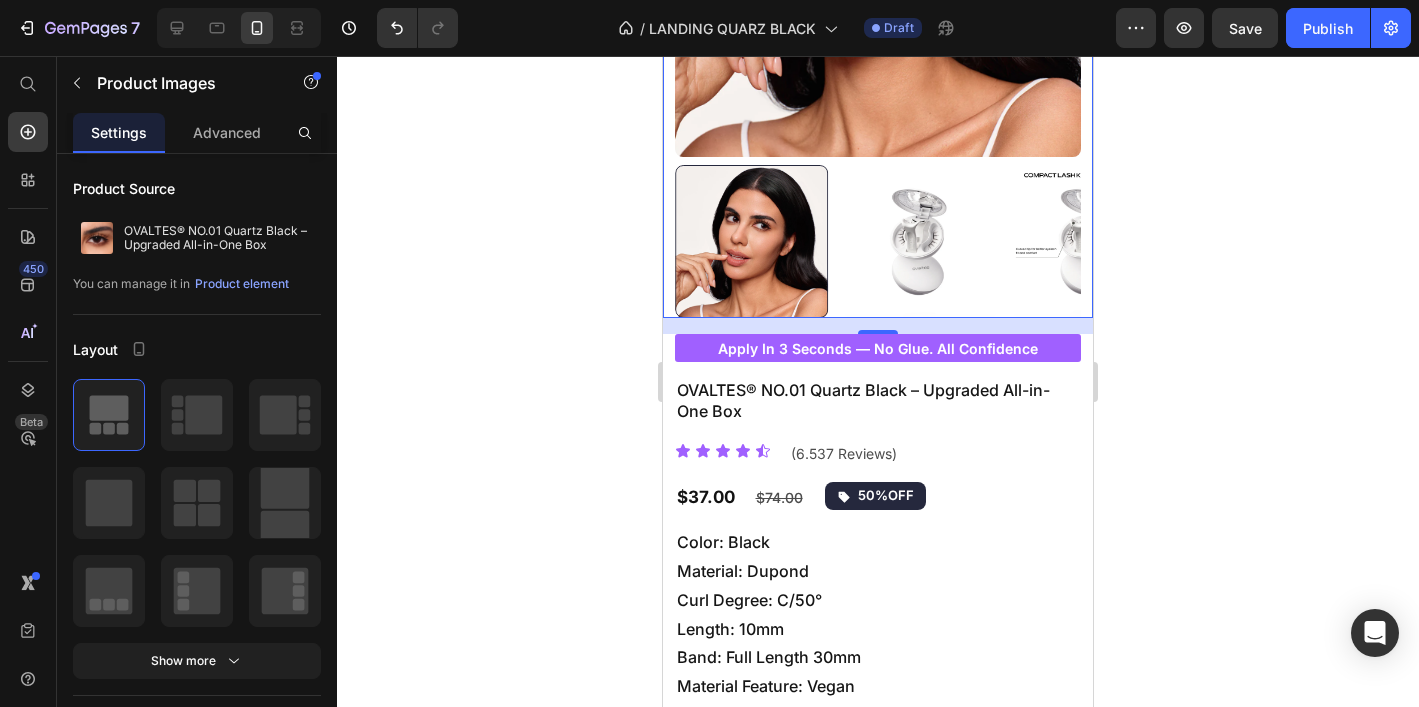 scroll, scrollTop: 379, scrollLeft: 0, axis: vertical 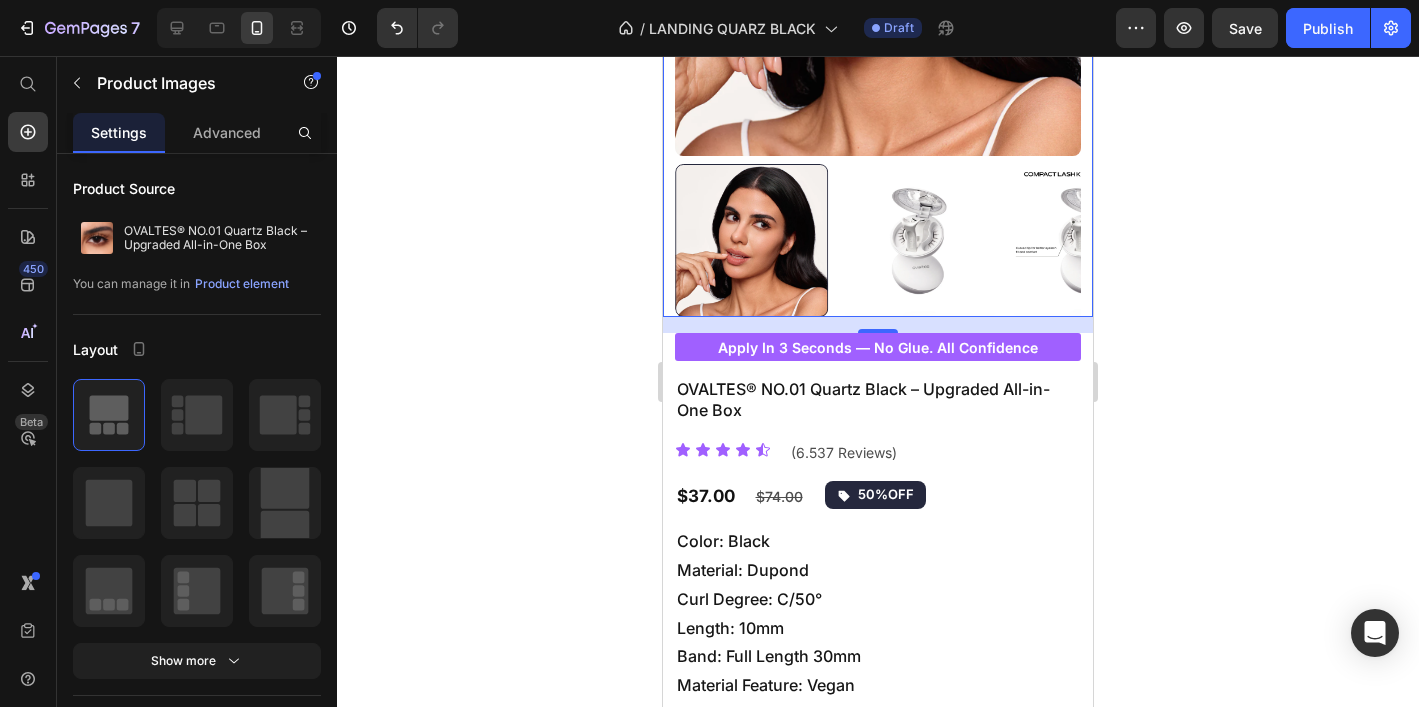 click 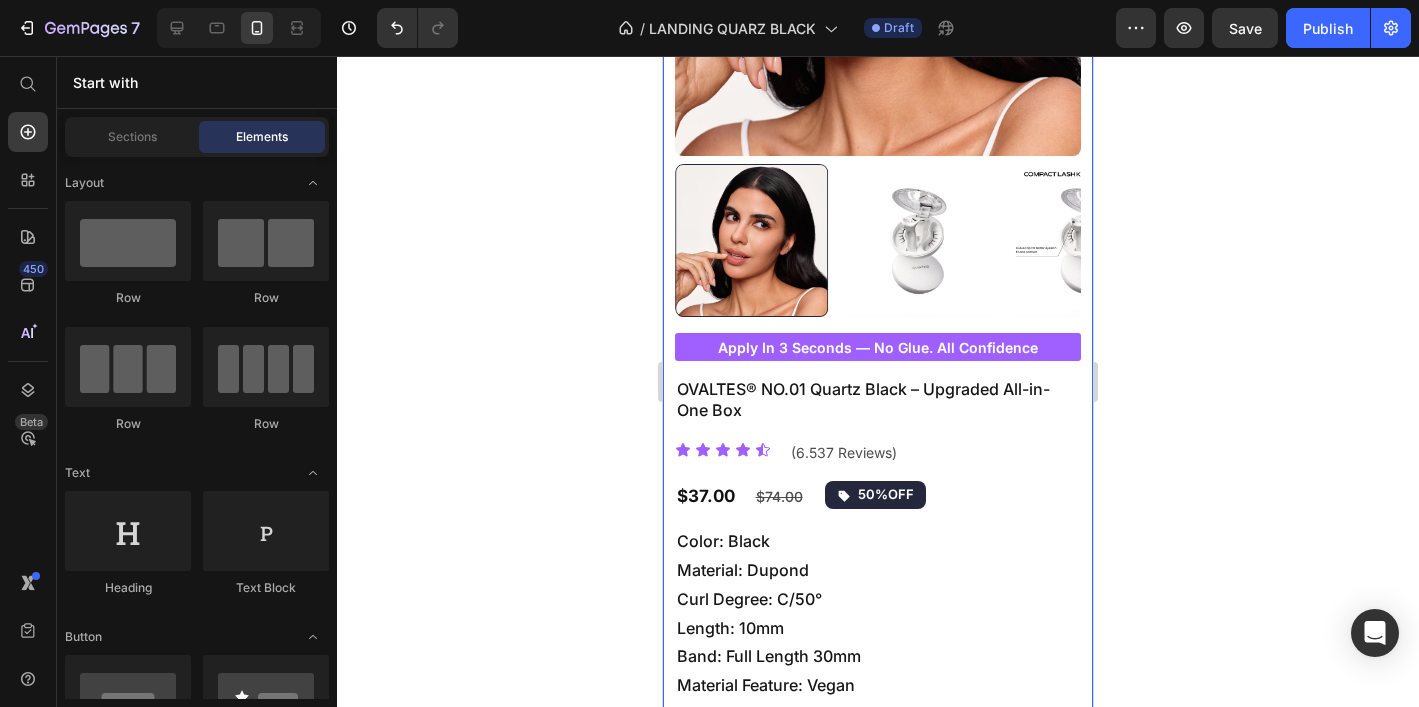 scroll, scrollTop: 525, scrollLeft: 0, axis: vertical 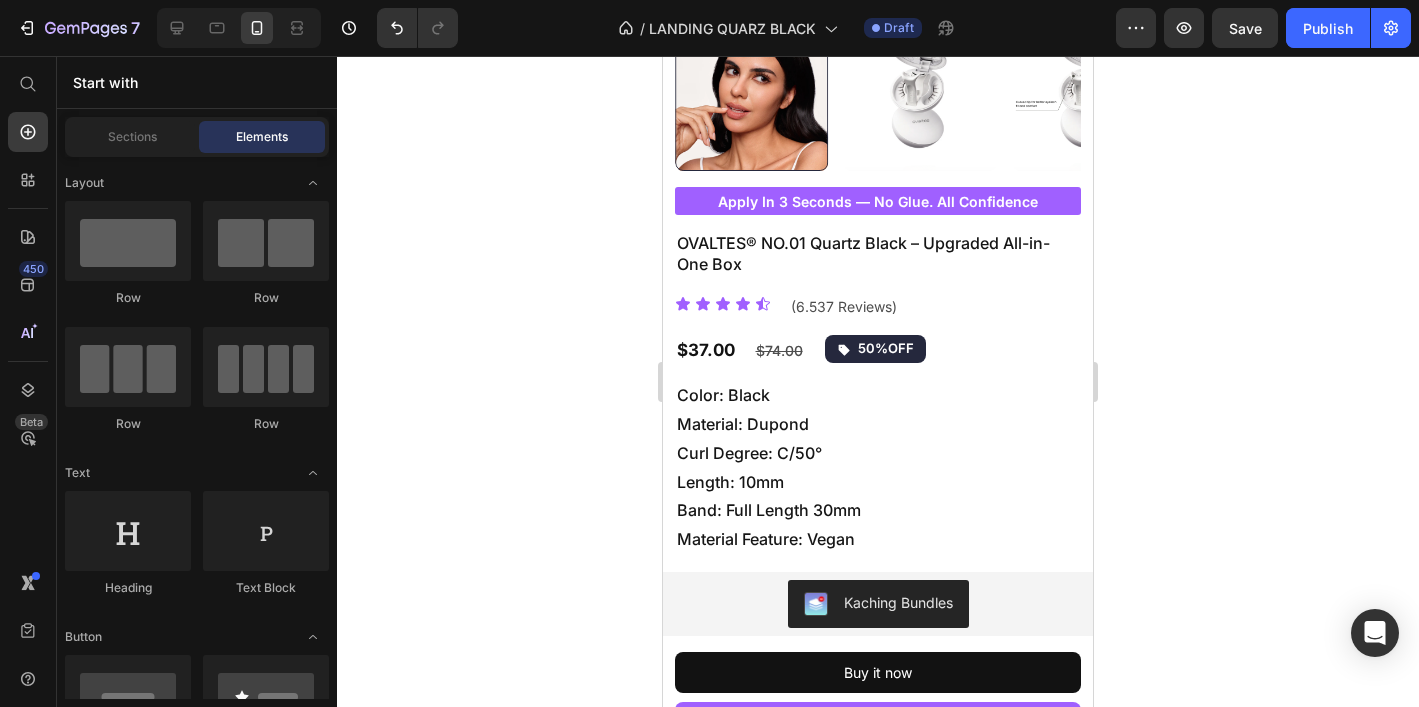click on "Color: Black Material: Dupond Curl Degree: C/50° Length:   10mm Band:   Full Length 30mm Material Feature: Vegan" at bounding box center (884, 467) 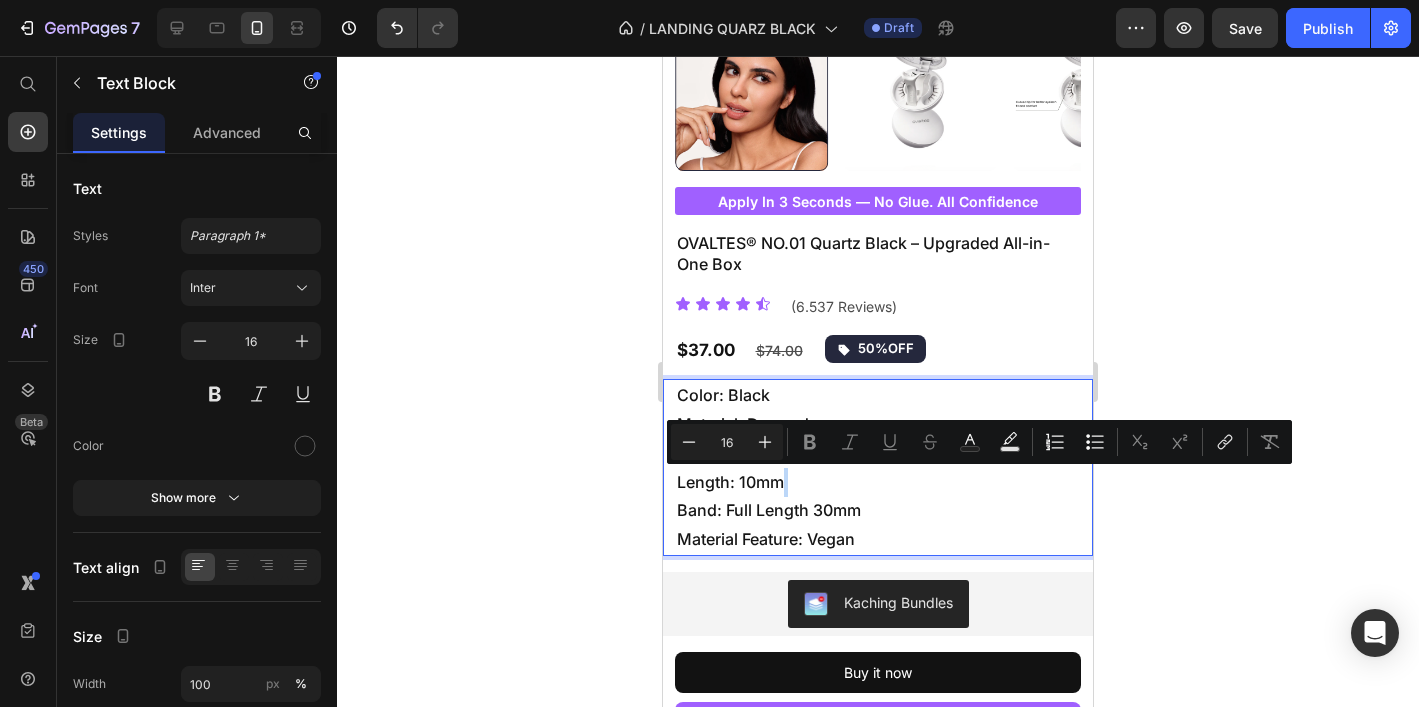 click on "Color: Black Material: Dupond Curl Degree: C/50° Length:   10mm Band:   Full Length 30mm Material Feature: Vegan" at bounding box center [884, 467] 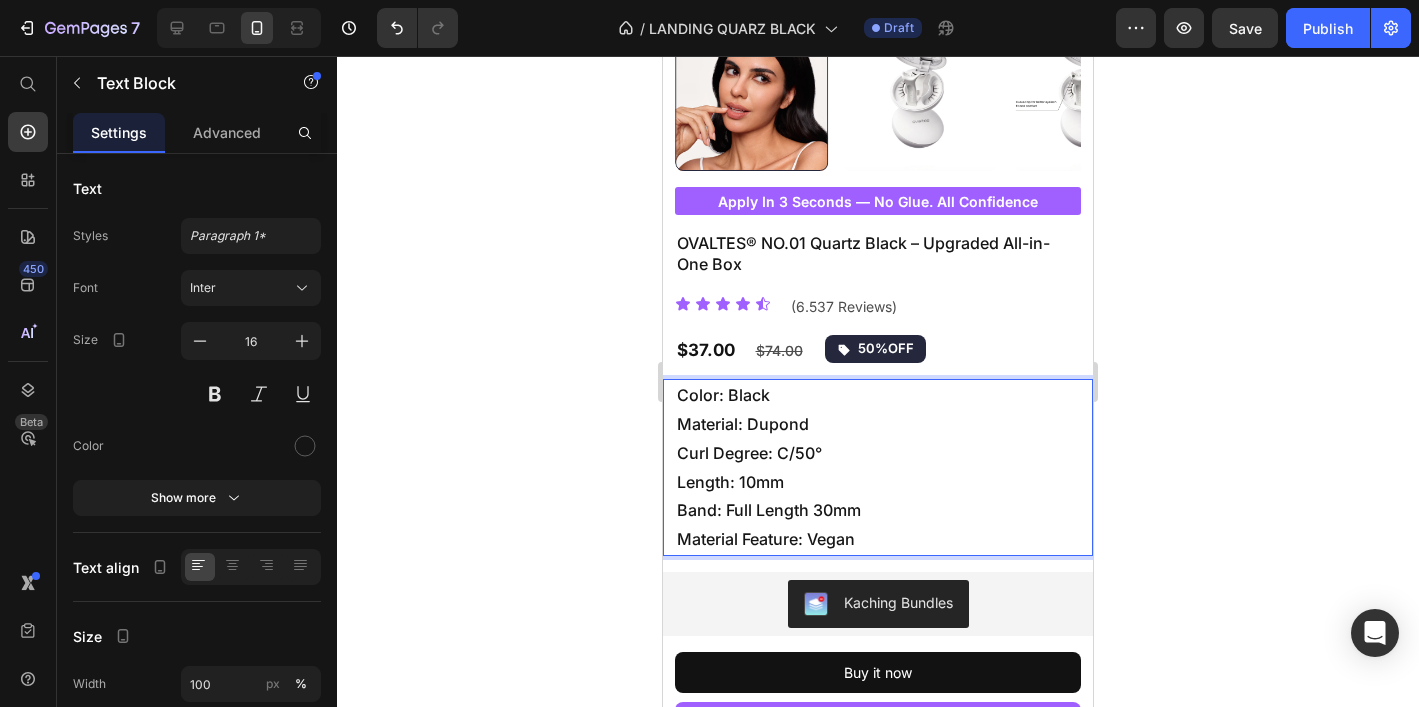 click on "Color: Black Material: Dupond Curl Degree: C/50° Length:   10mm Band:   Full Length 30mm Material Feature: Vegan" at bounding box center (884, 467) 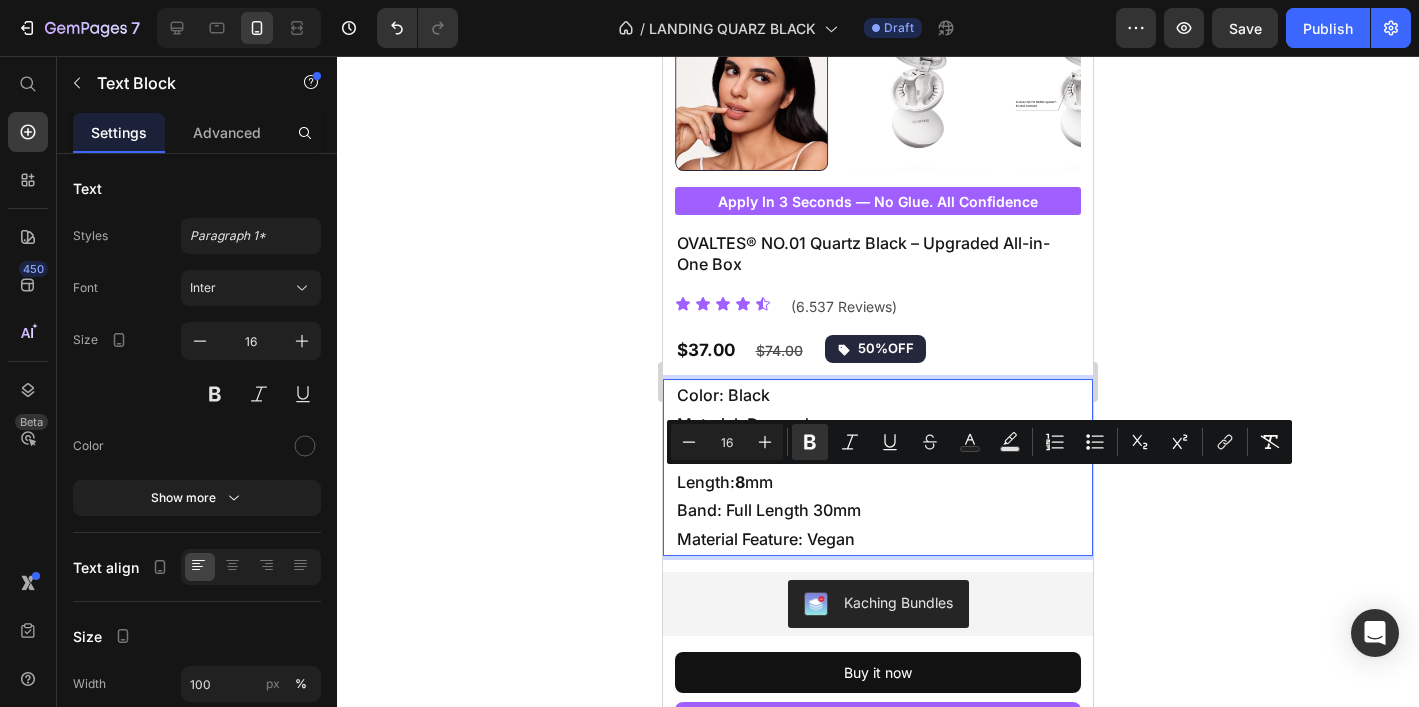 click on "Color: Black Material: Dupond Curl Degree: C/50° Length:  8 mm Band:   Full Length 30mm Material Feature: Vegan" at bounding box center [884, 467] 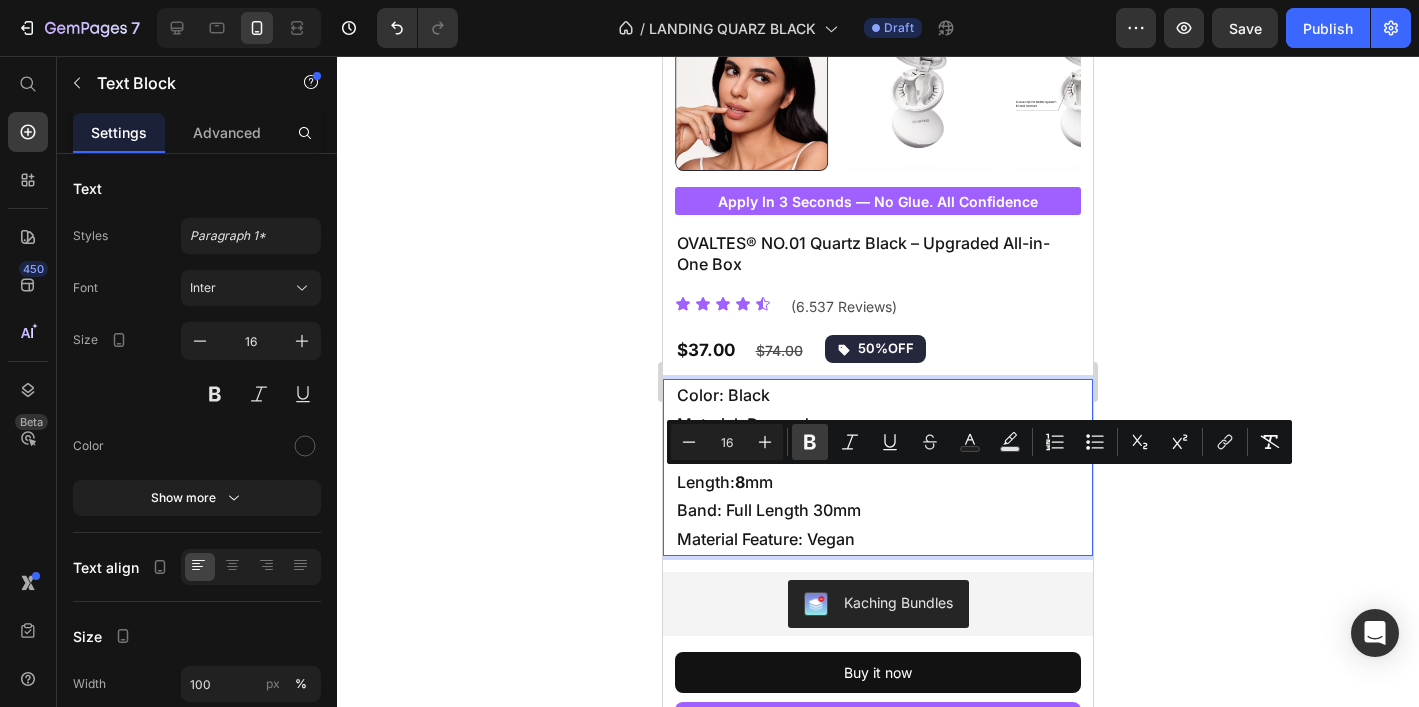 click 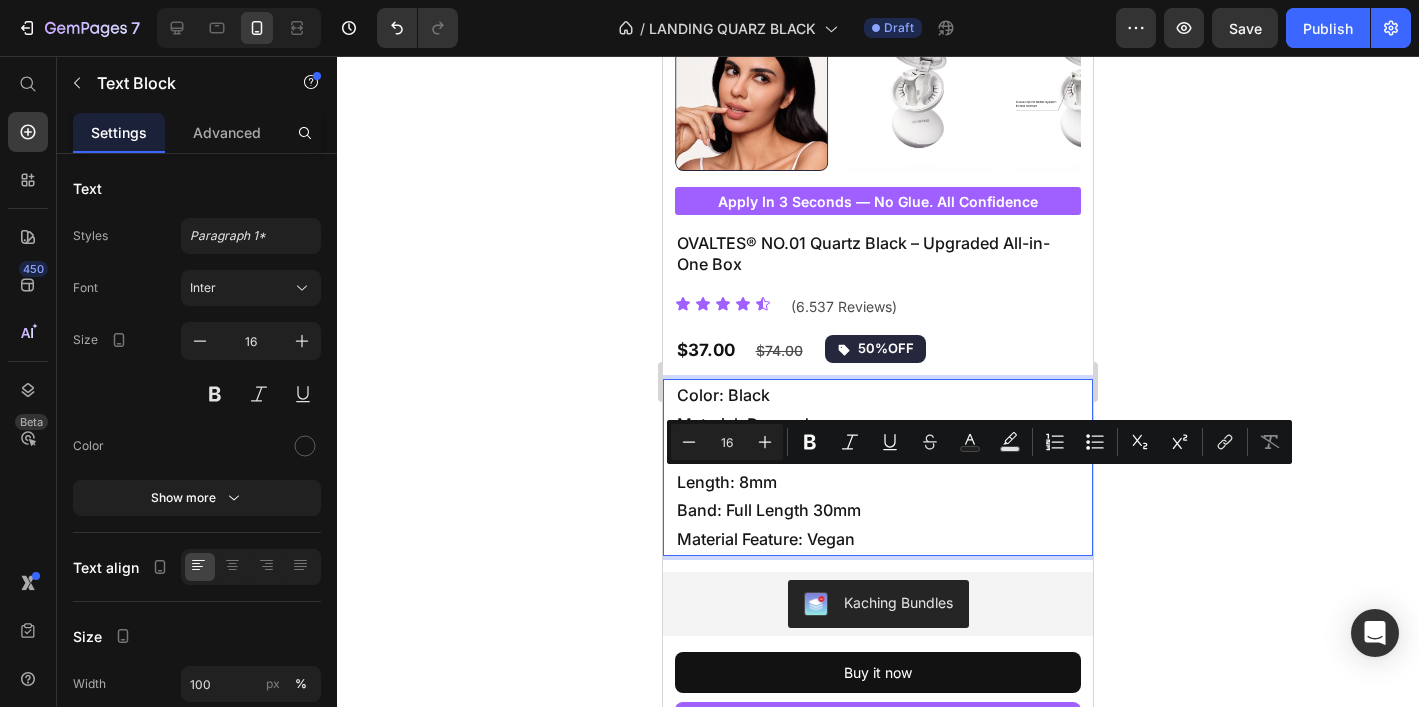 click 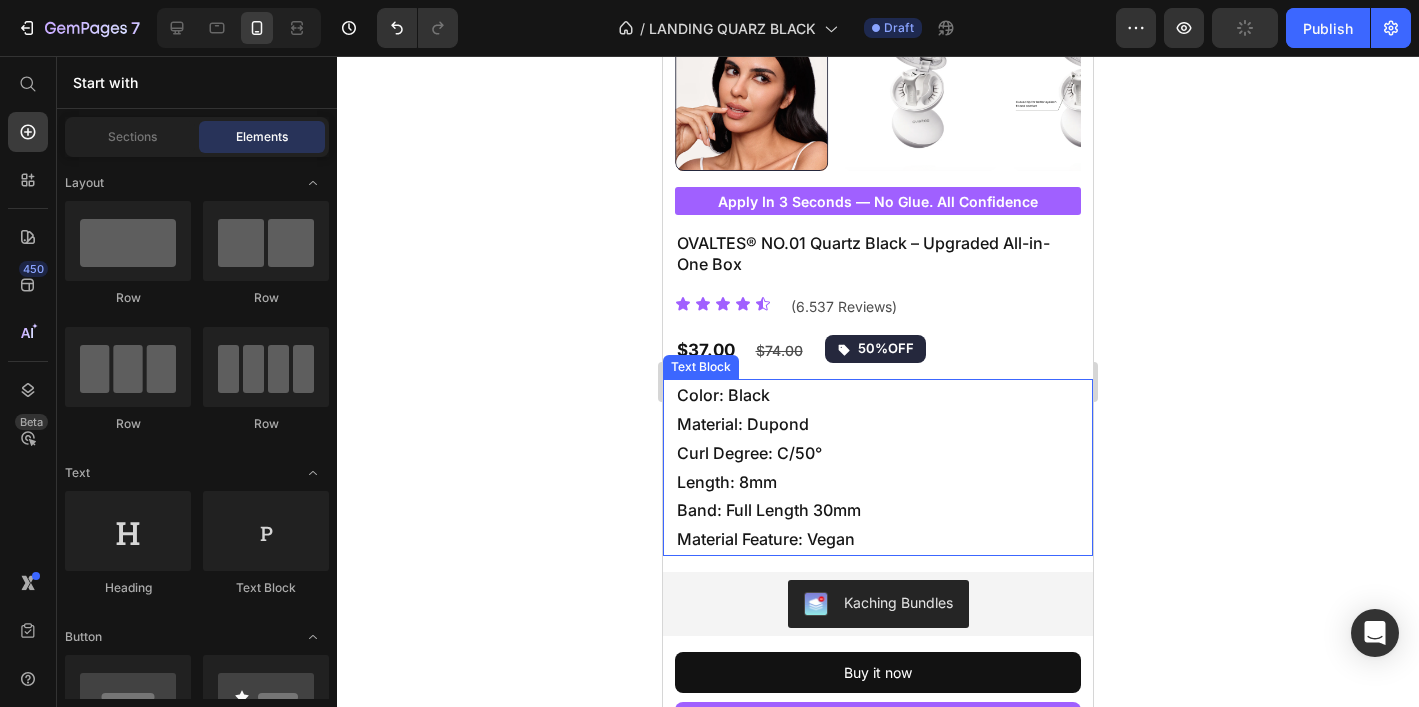 click on "Color: Black Material: Dupond Curl Degree: C/50° Length:   8mm Band:   Full Length 30mm Material Feature: Vegan" at bounding box center [884, 467] 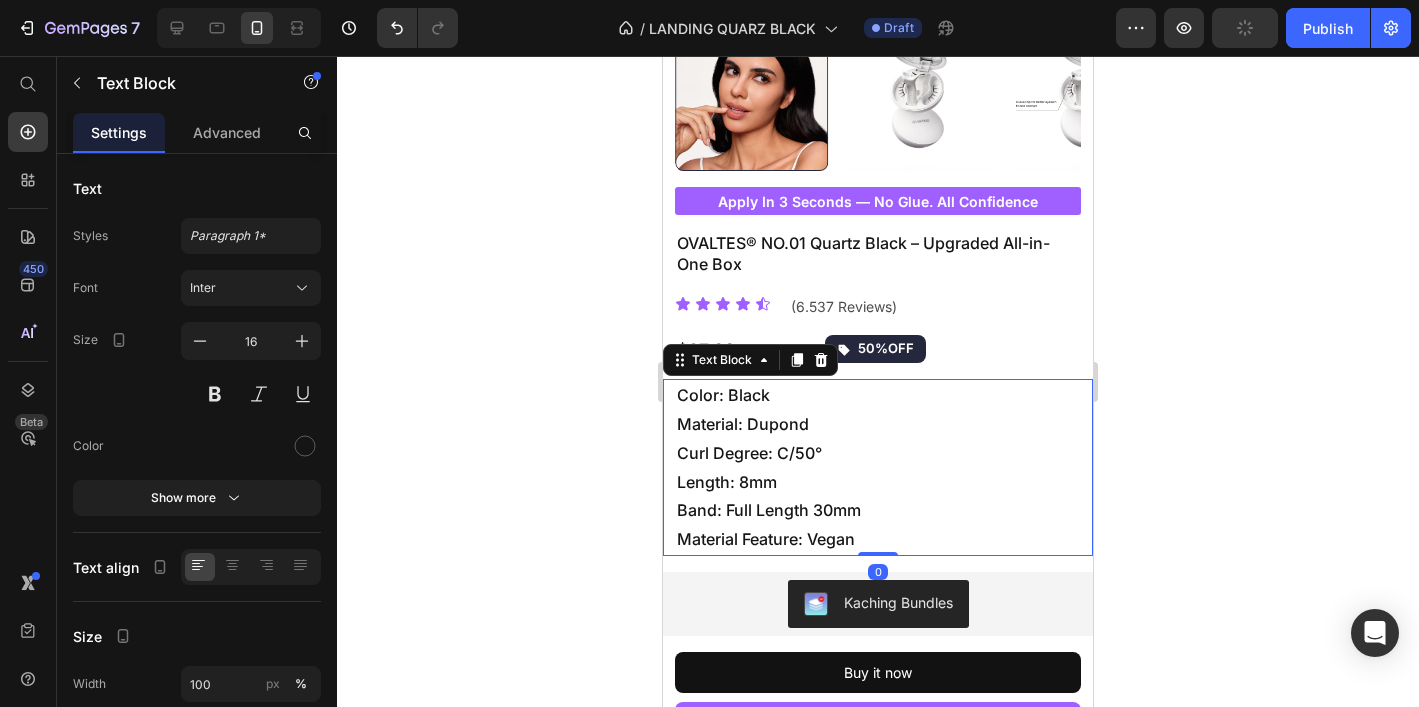 click on "Color: Black Material: Dupond Curl Degree: C/50° Length:   8mm Band:   Full Length 30mm Material Feature: Vegan" at bounding box center (884, 467) 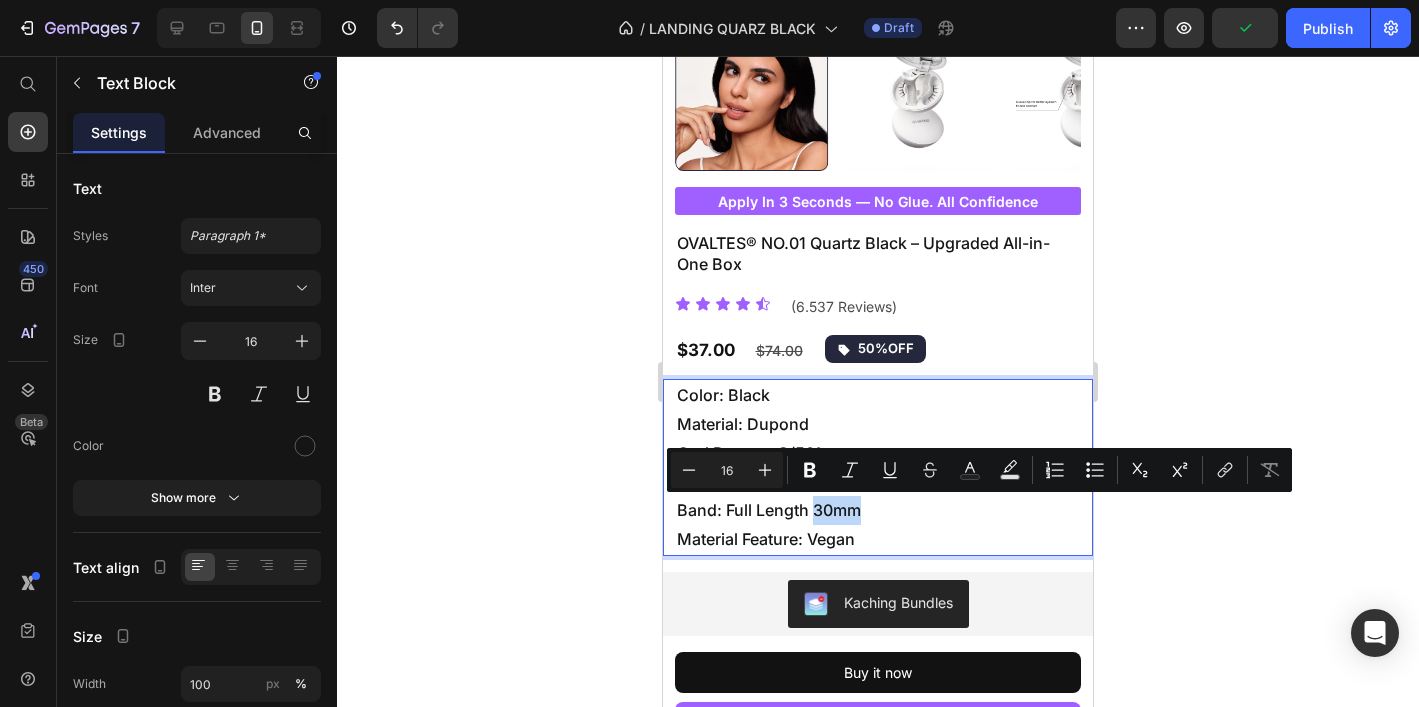 click on "Color: Black Material: Dupond Curl Degree: C/50° Length:   8mm Band:   Full Length 30mm Material Feature: Vegan" at bounding box center (884, 467) 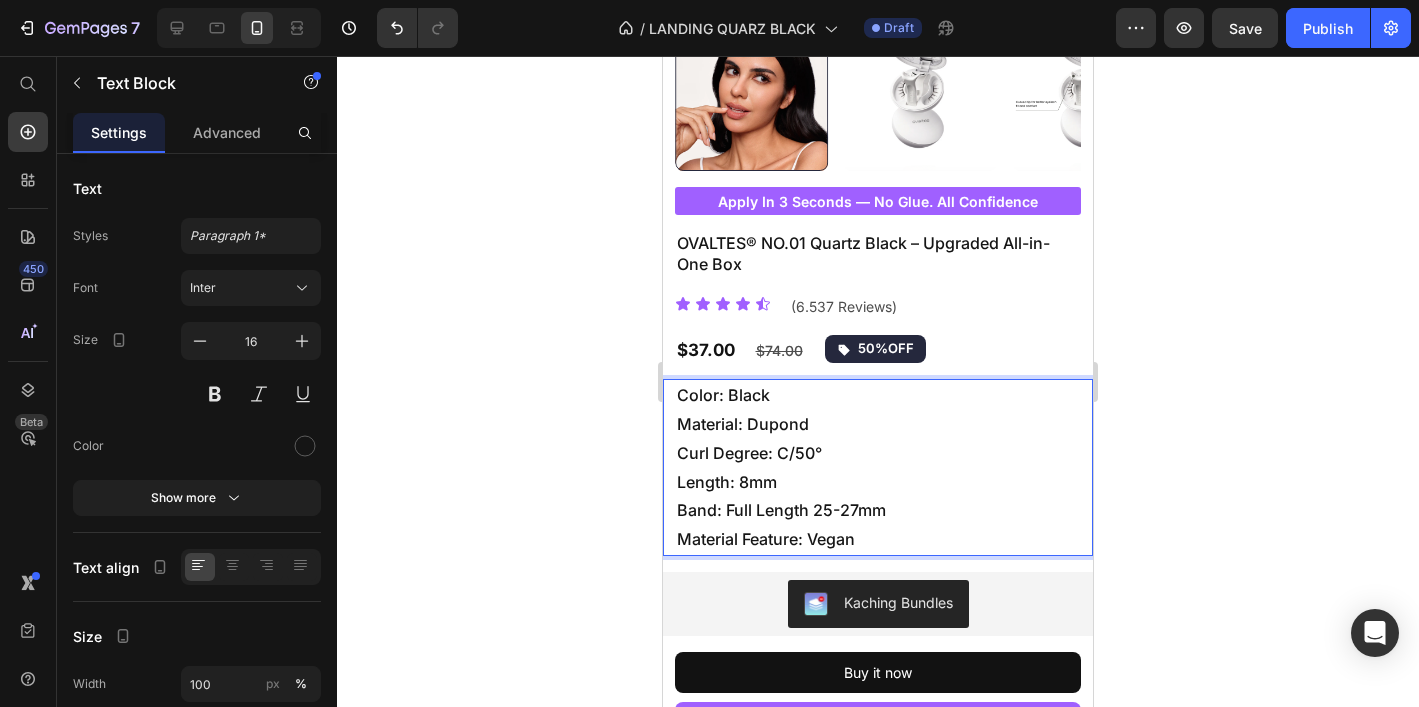 click 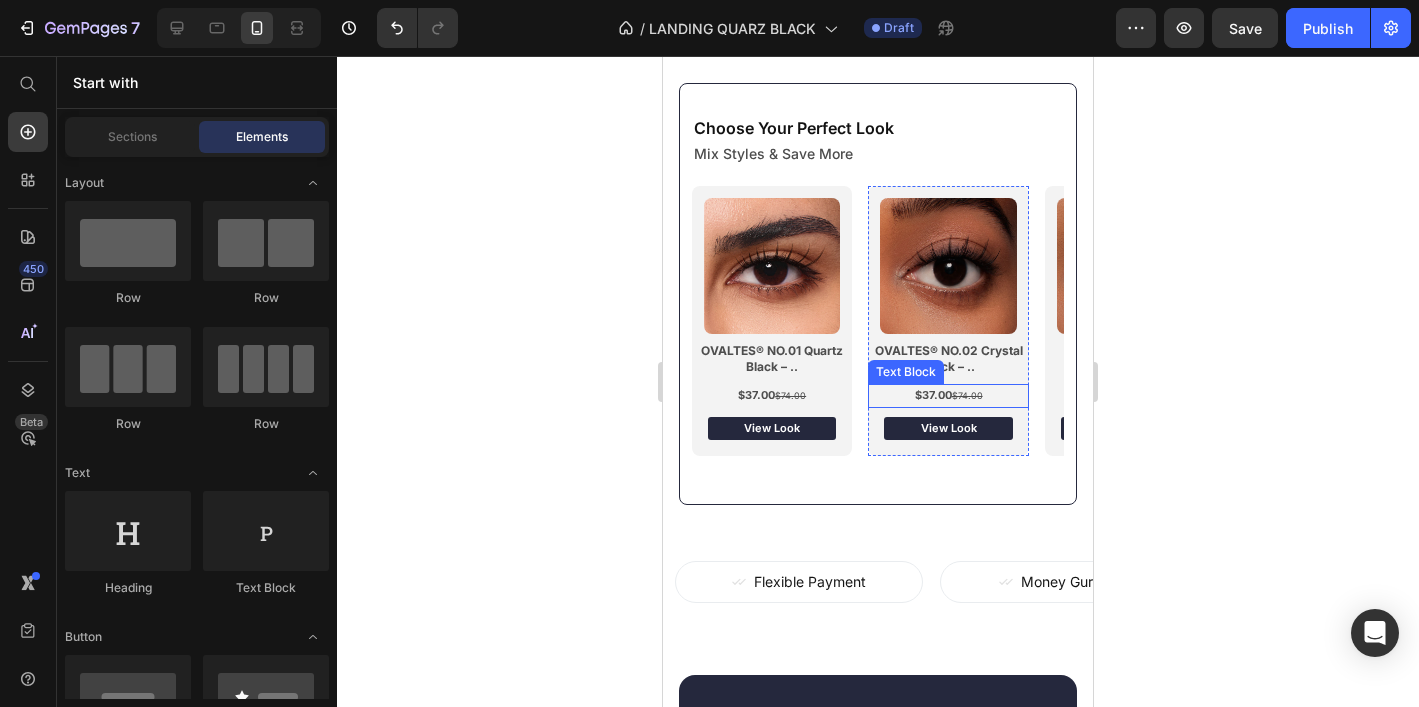 scroll, scrollTop: 1659, scrollLeft: 0, axis: vertical 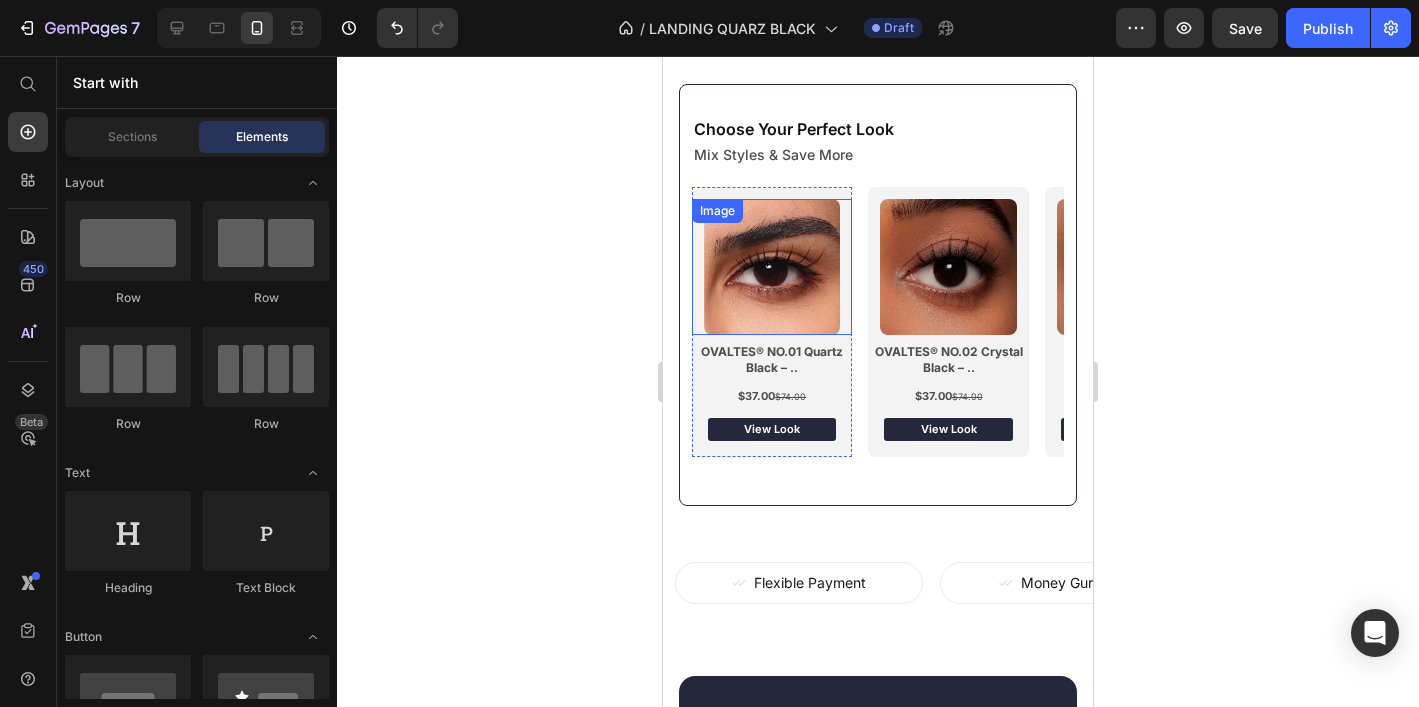 click at bounding box center [772, 267] 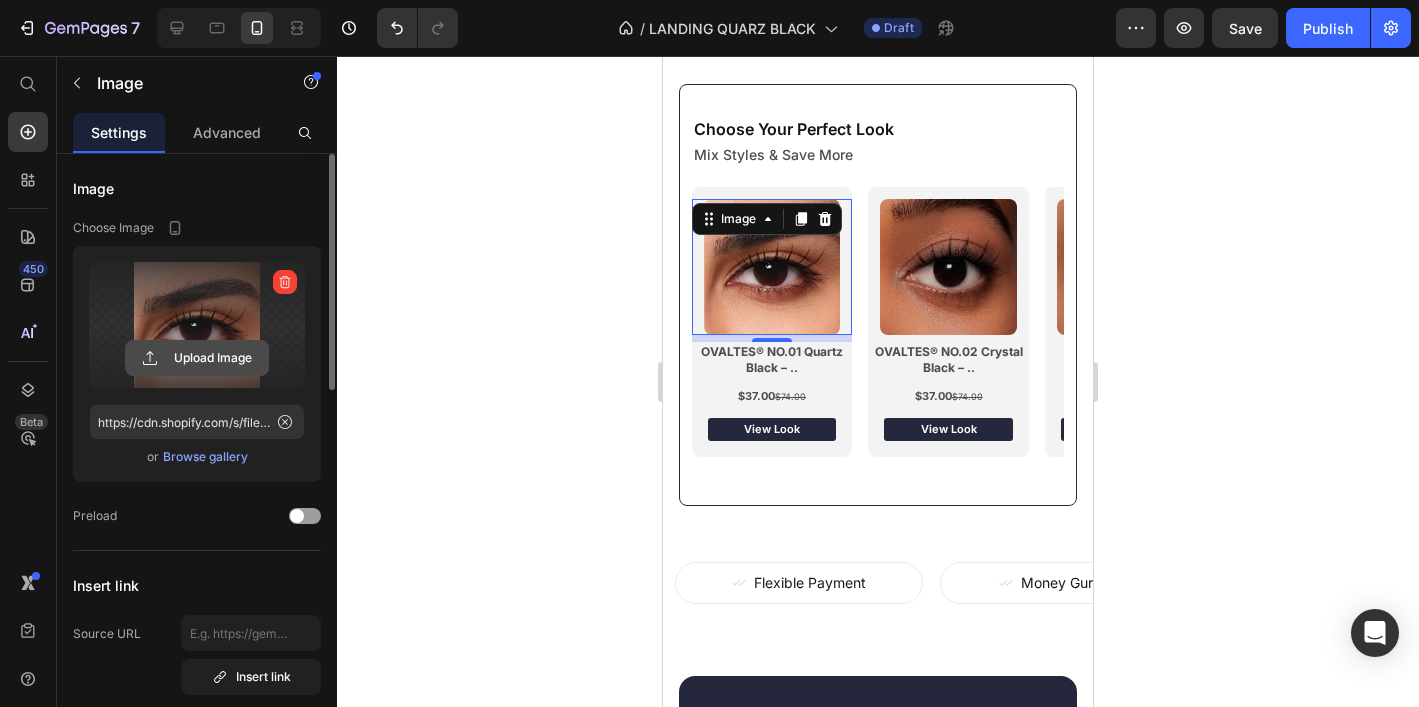 click 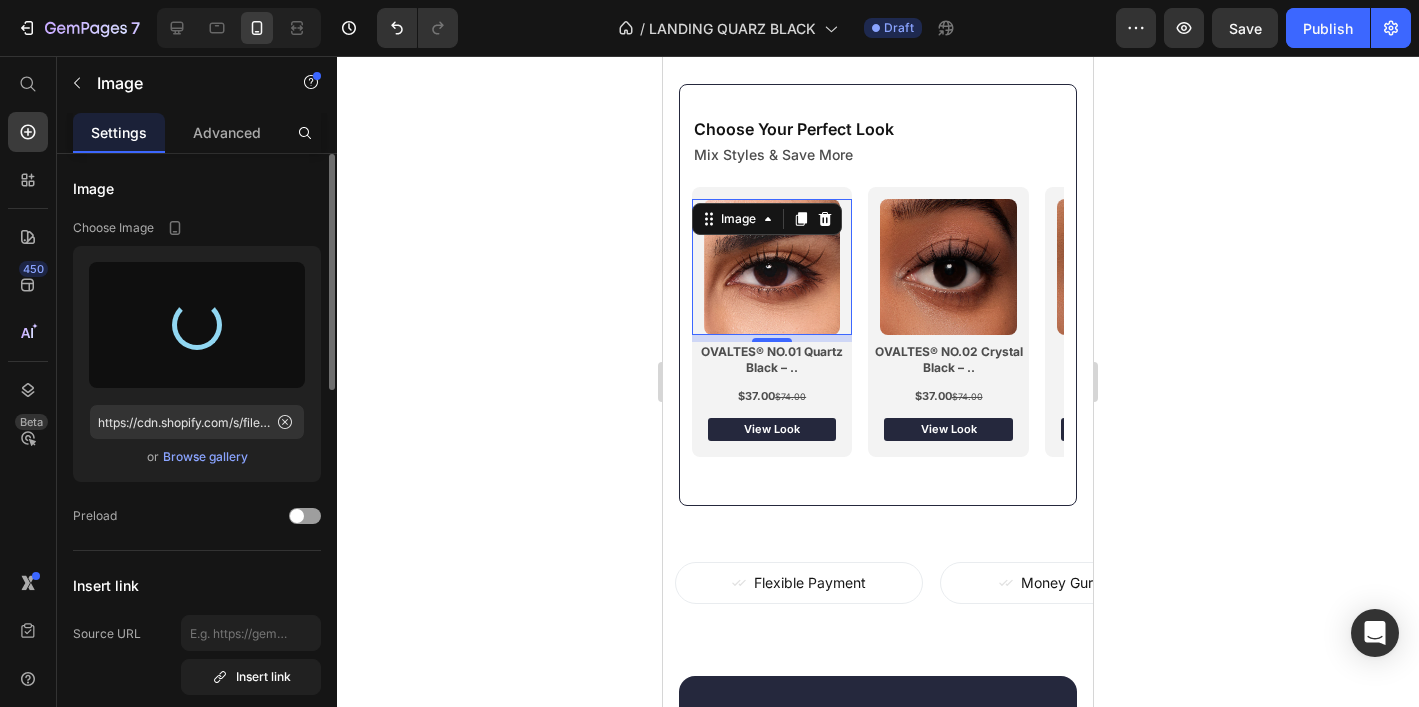 type on "https://cdn.shopify.com/s/files/1/0915/8452/8763/files/gempages_570620101087200071-e7d102d0-bf08-43d9-8473-7270fc868a6b.png" 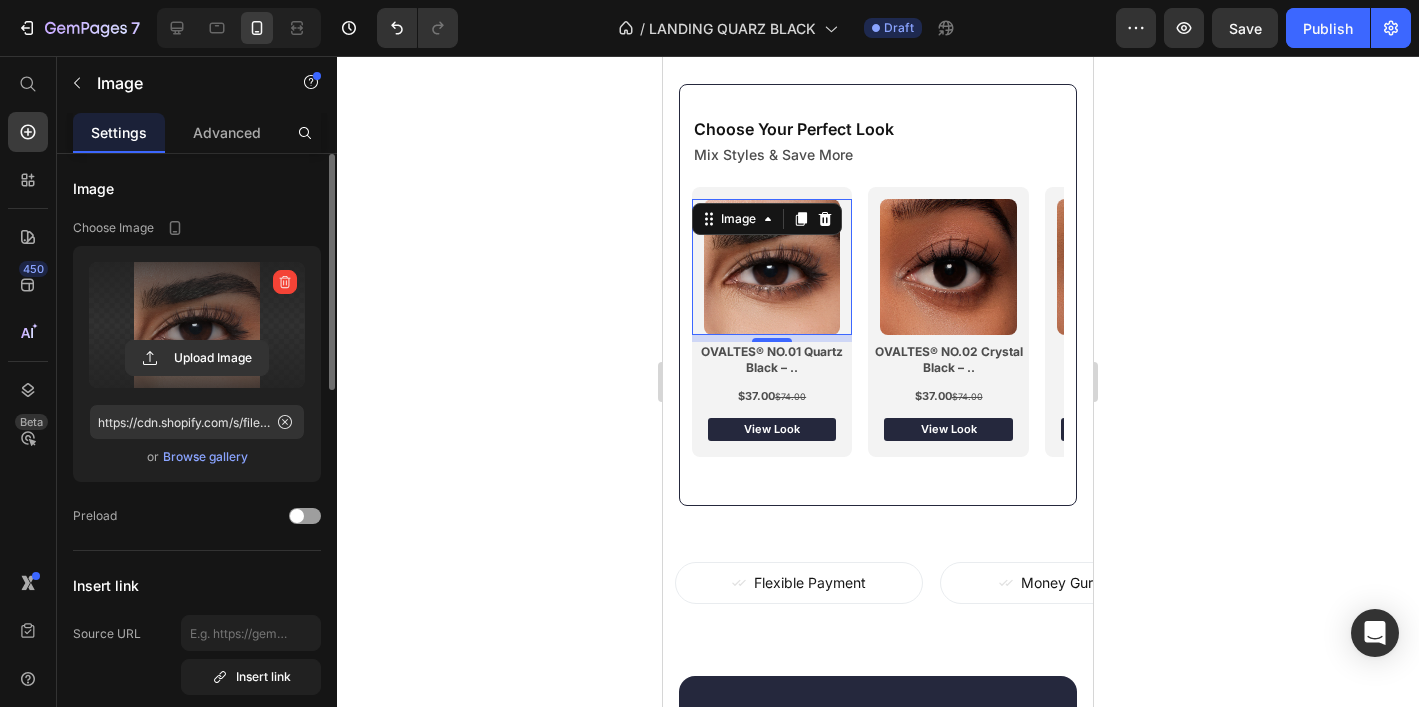 click 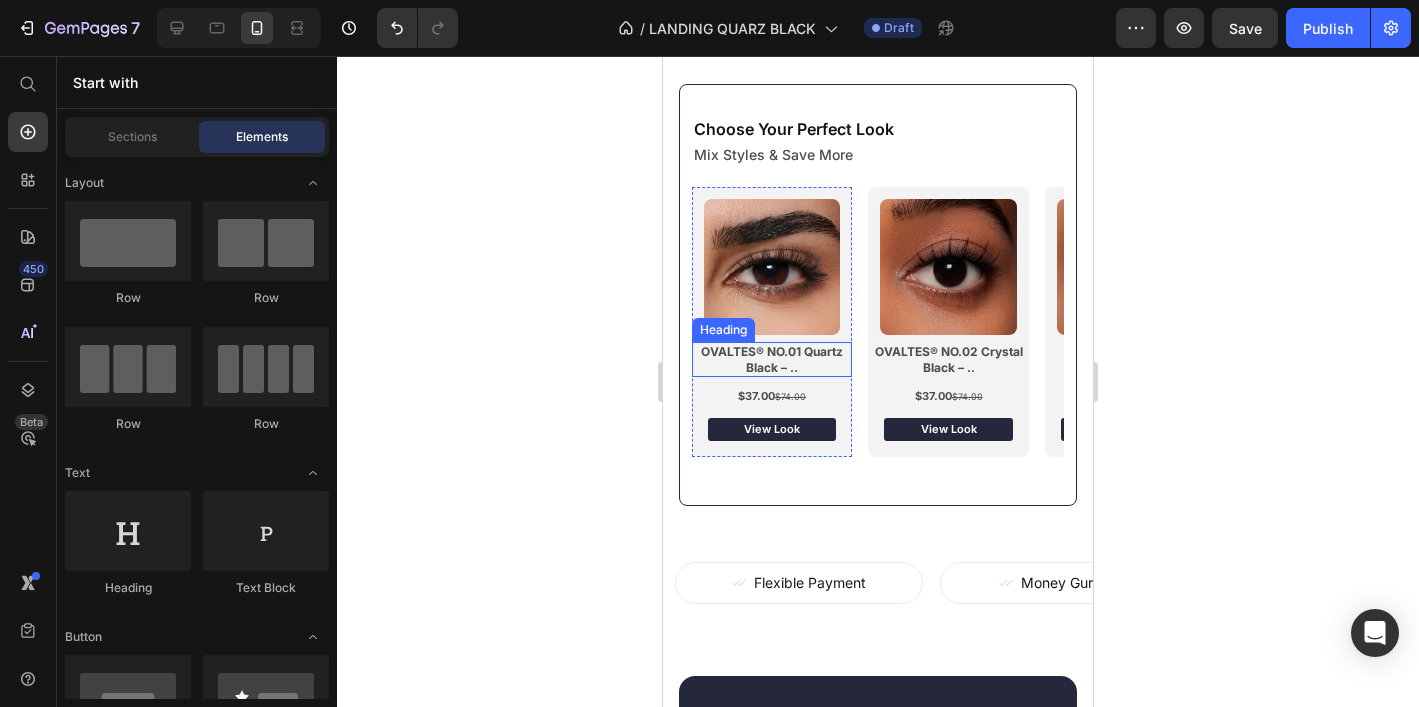 click on "OVALTES® NO.01 Quartz Black – .." at bounding box center (772, 359) 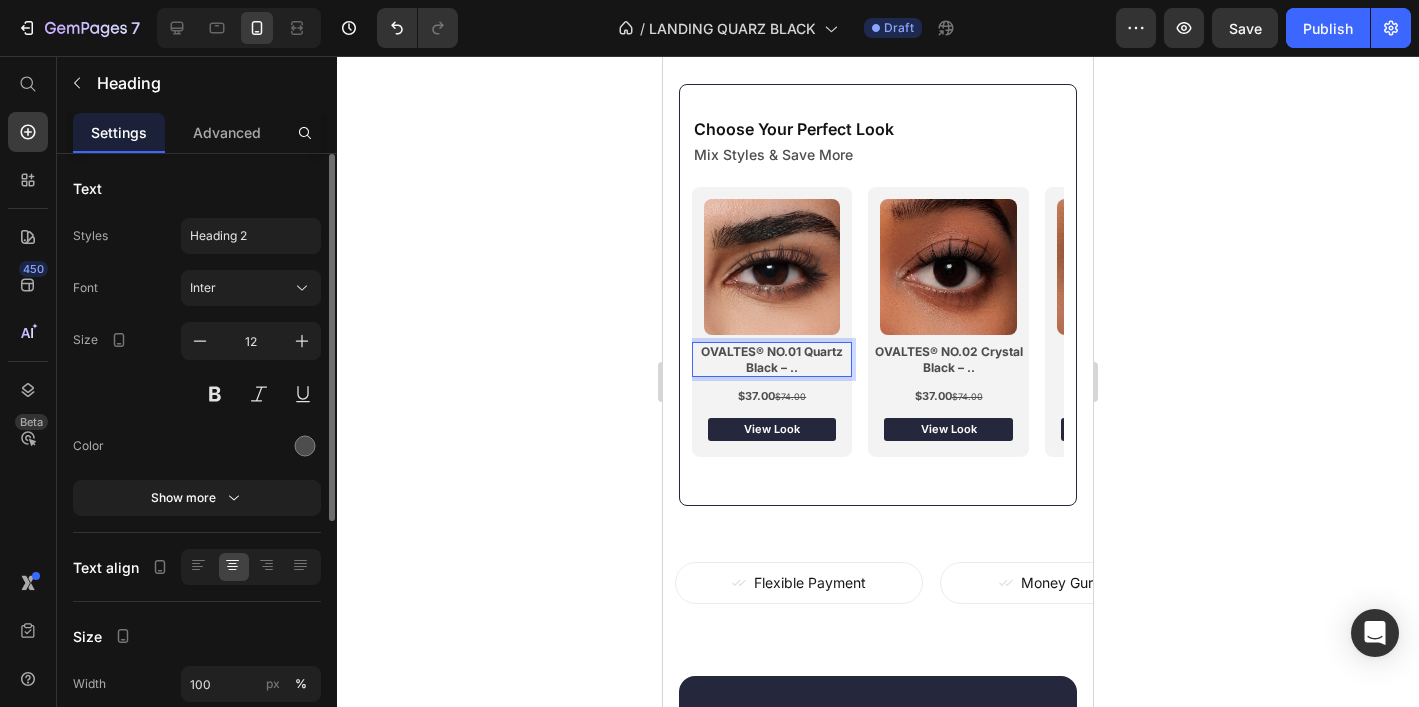click on "OVALTES® NO.01 Quartz Black – .." at bounding box center (772, 359) 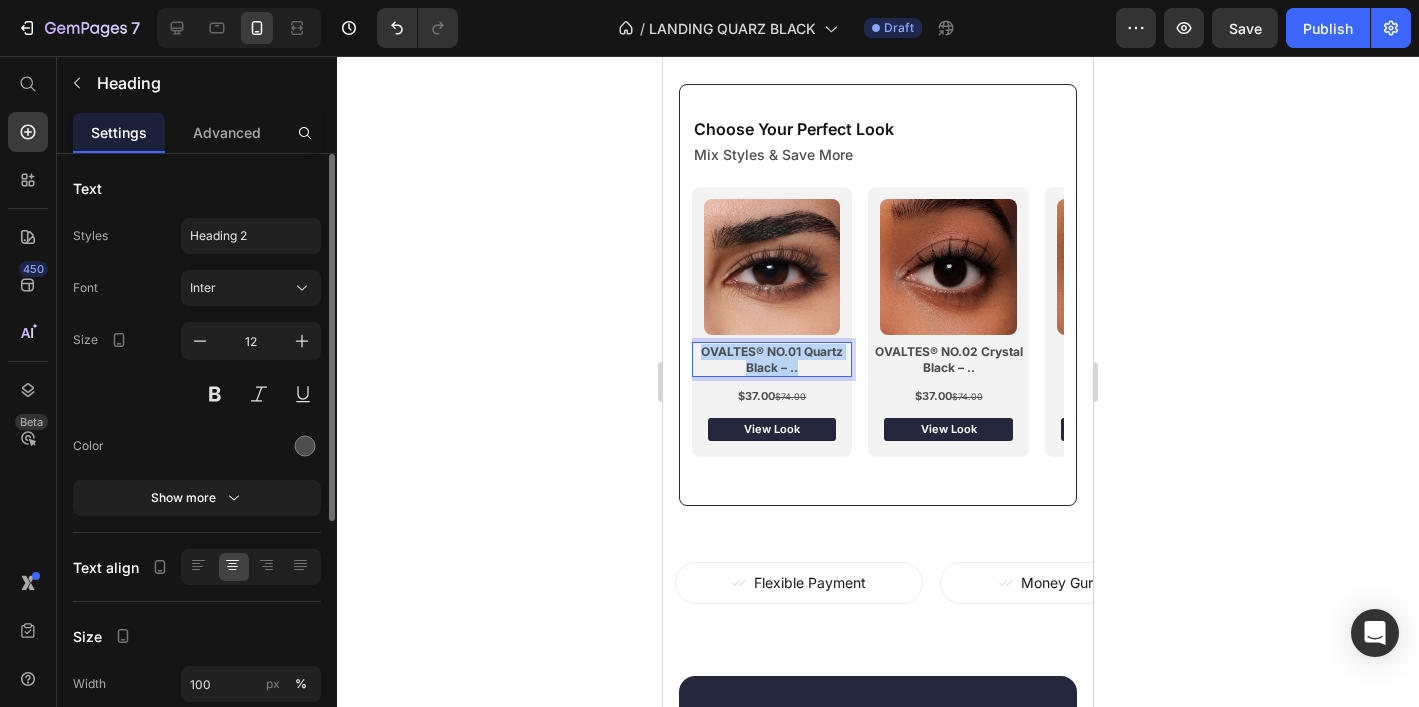 drag, startPoint x: 799, startPoint y: 369, endPoint x: 702, endPoint y: 358, distance: 97.62172 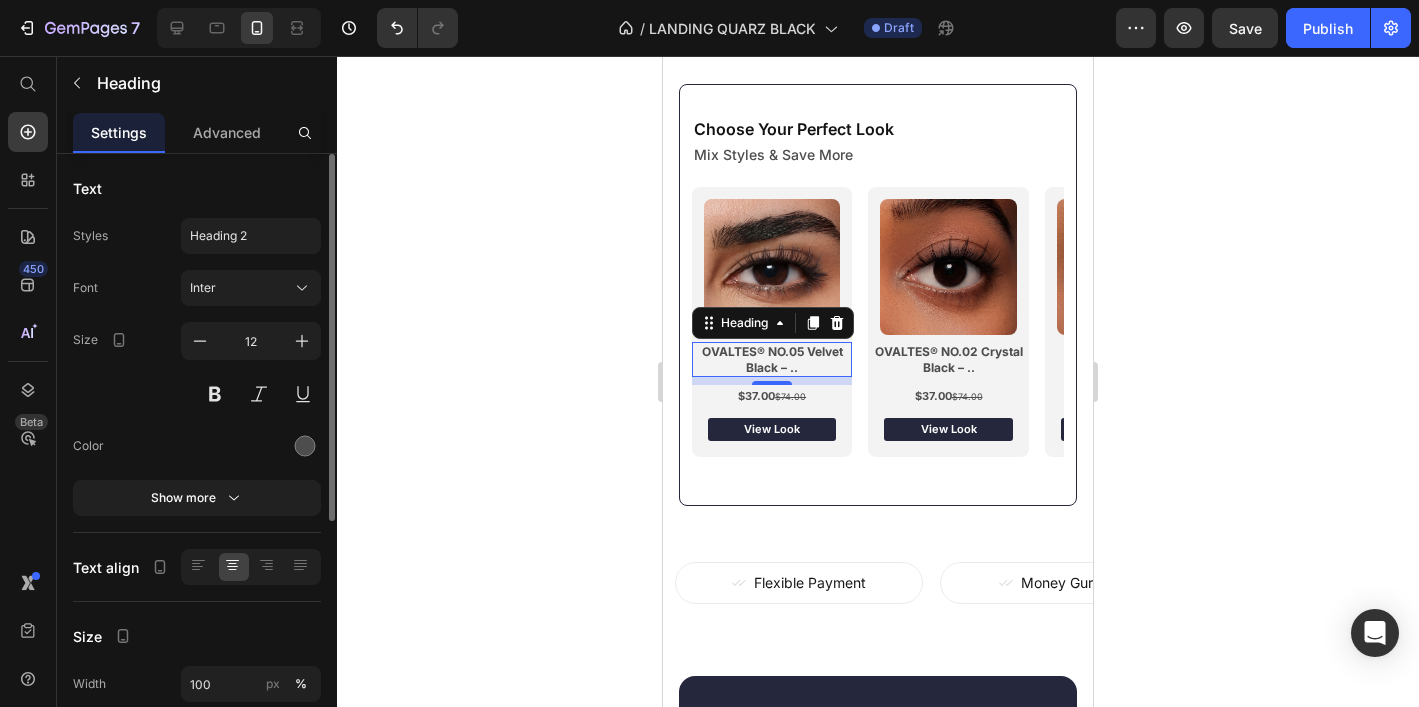 click 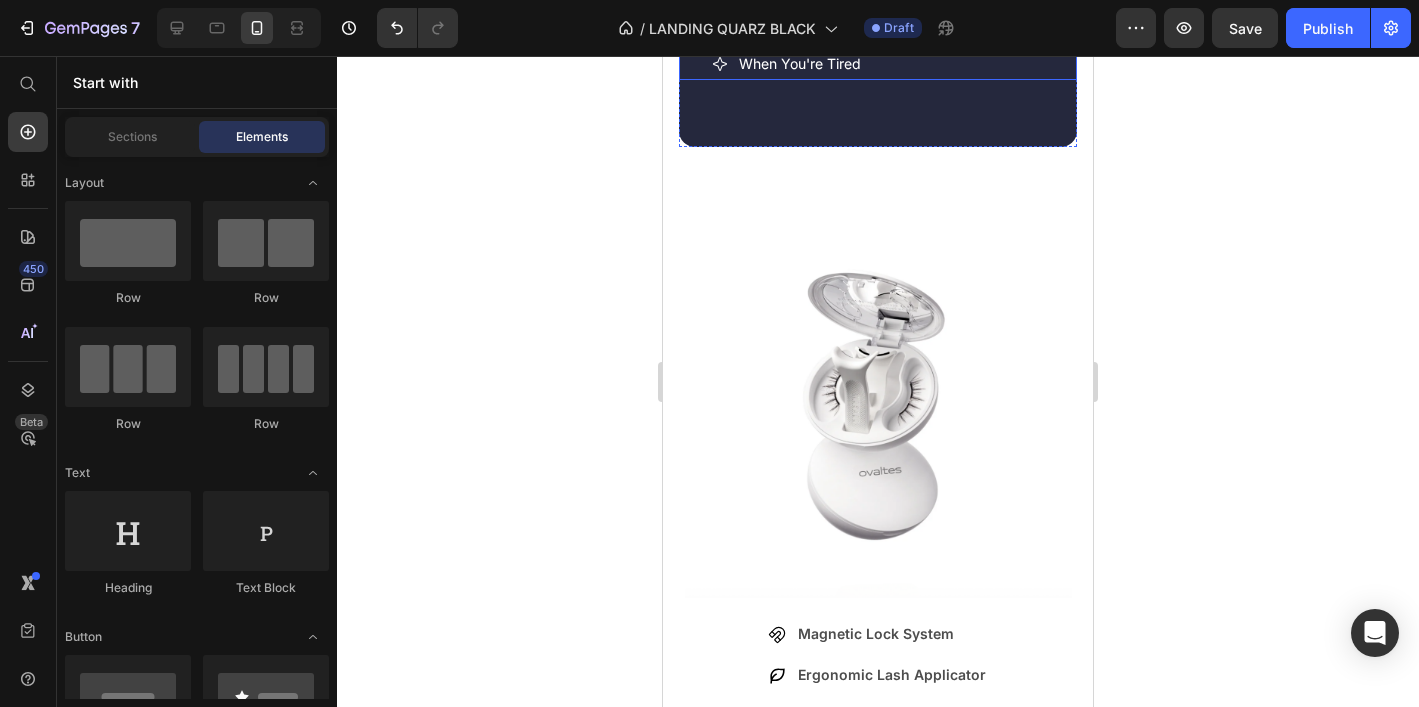 scroll, scrollTop: 3812, scrollLeft: 0, axis: vertical 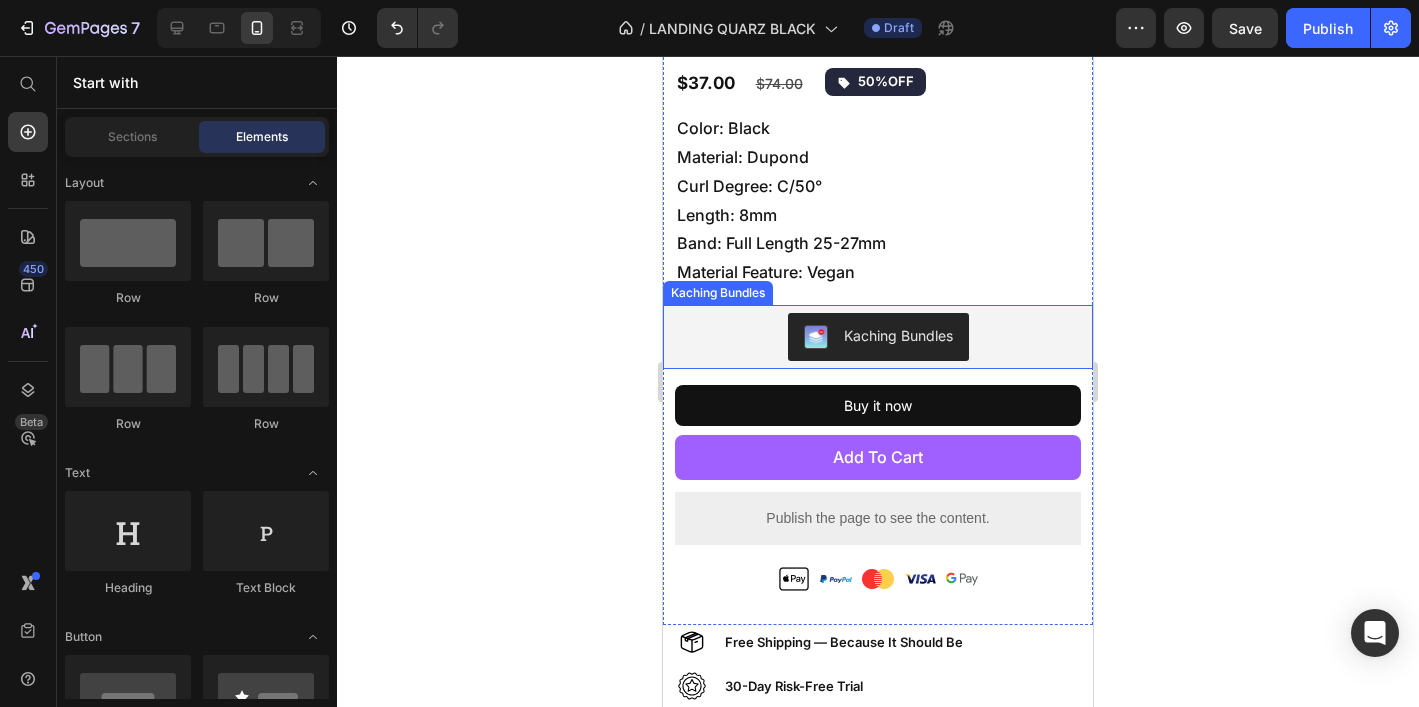 click on "Kaching Bundles" at bounding box center [878, 337] 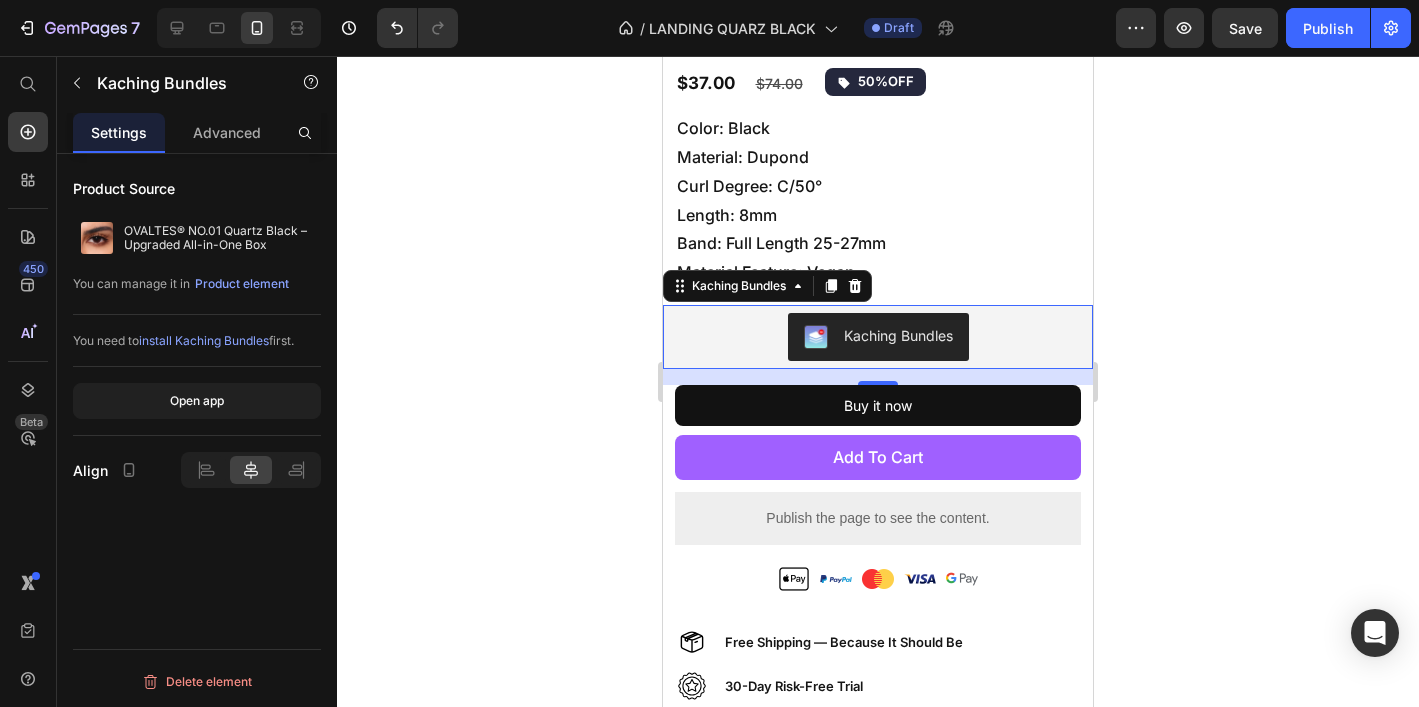click 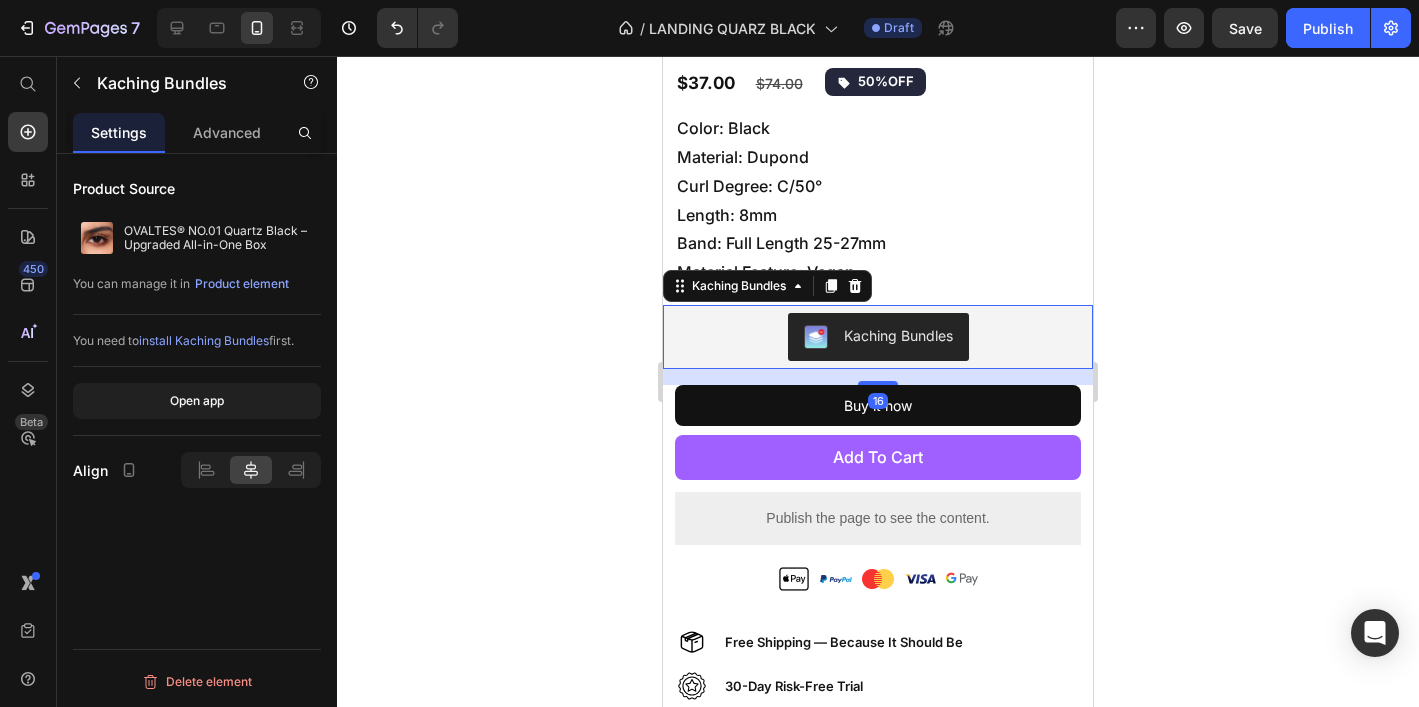 drag, startPoint x: 1026, startPoint y: 347, endPoint x: 959, endPoint y: 344, distance: 67.06713 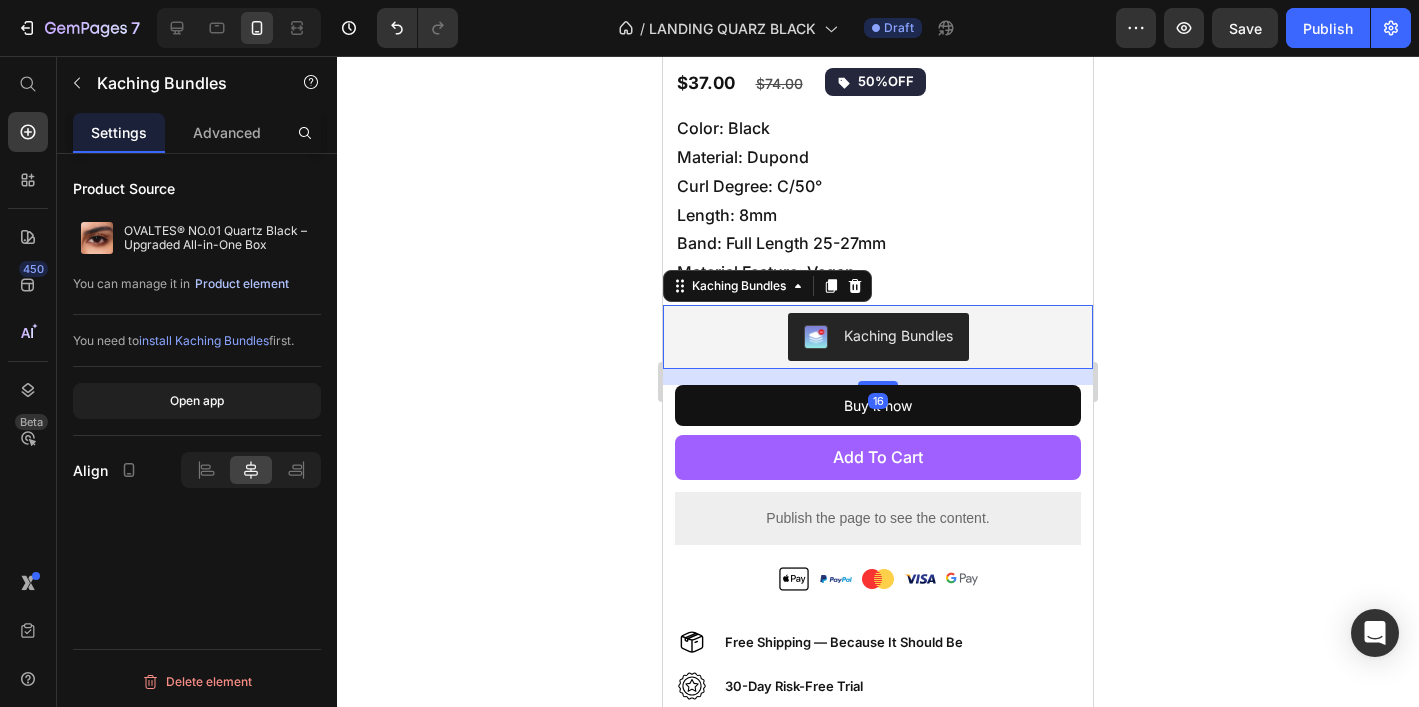 click on "Product element" at bounding box center (242, 284) 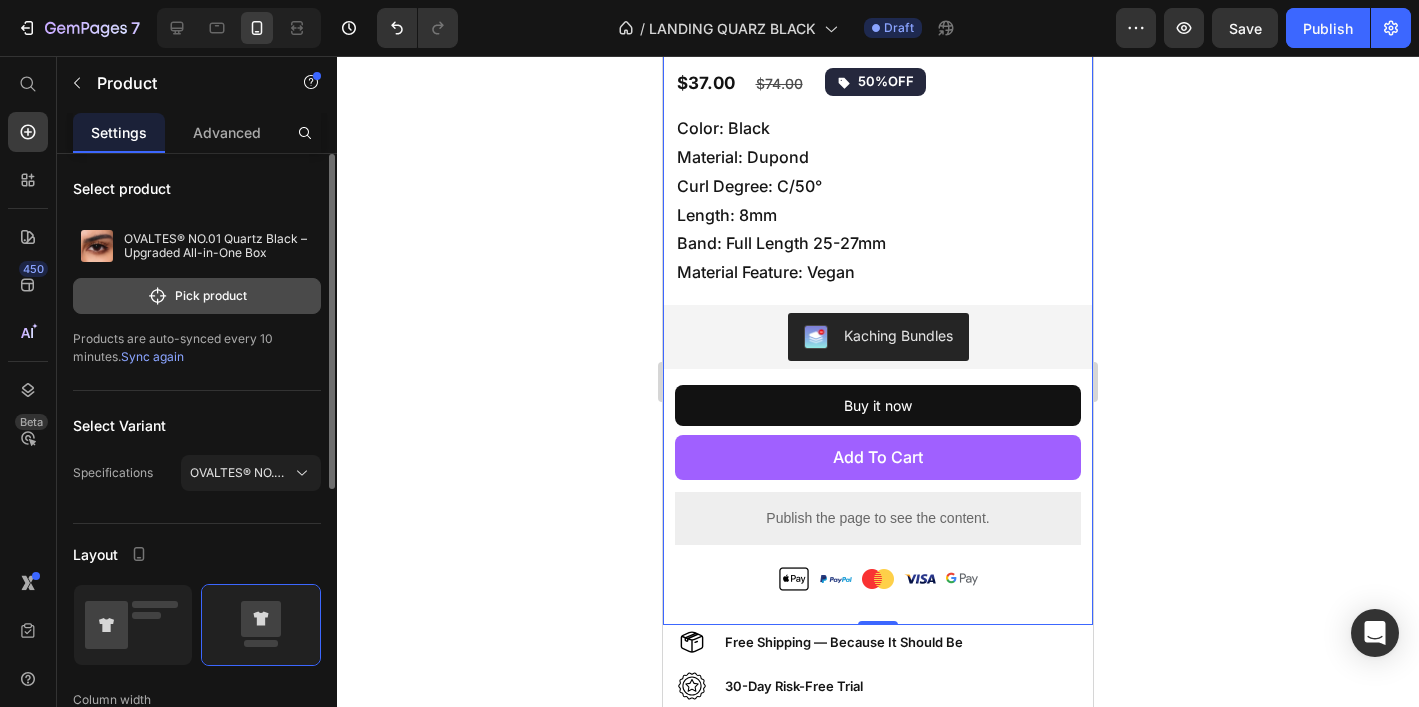 click 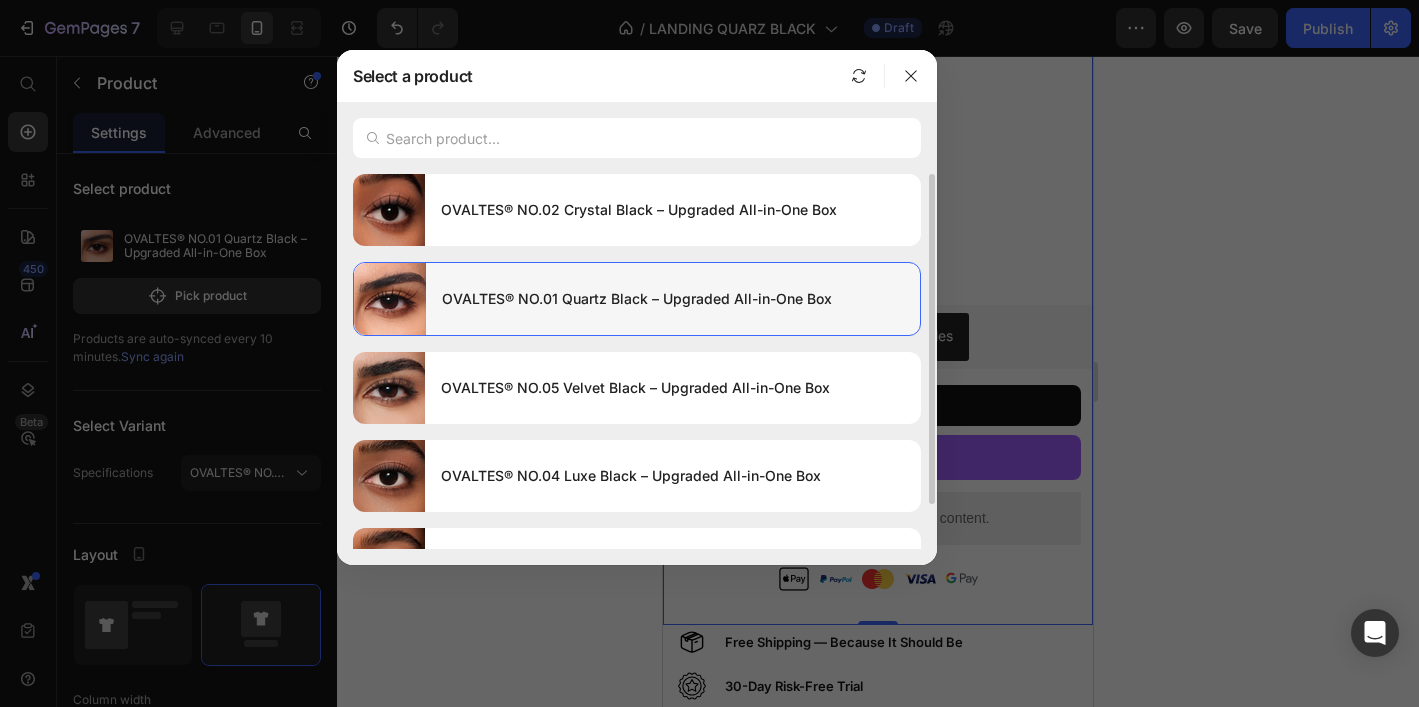 click on "OVALTES® NO.01 Quartz Black – Upgraded All-in-One Box" at bounding box center (673, 299) 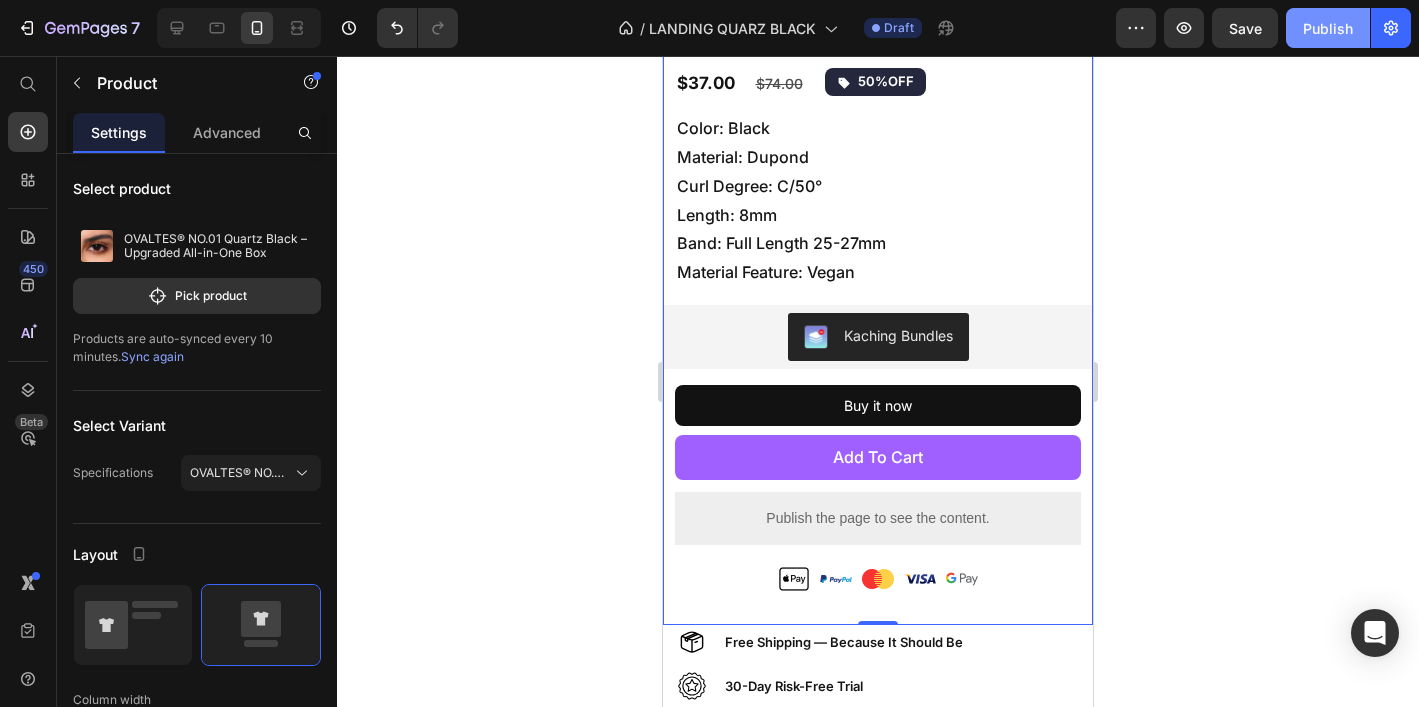 click on "Publish" at bounding box center (1328, 28) 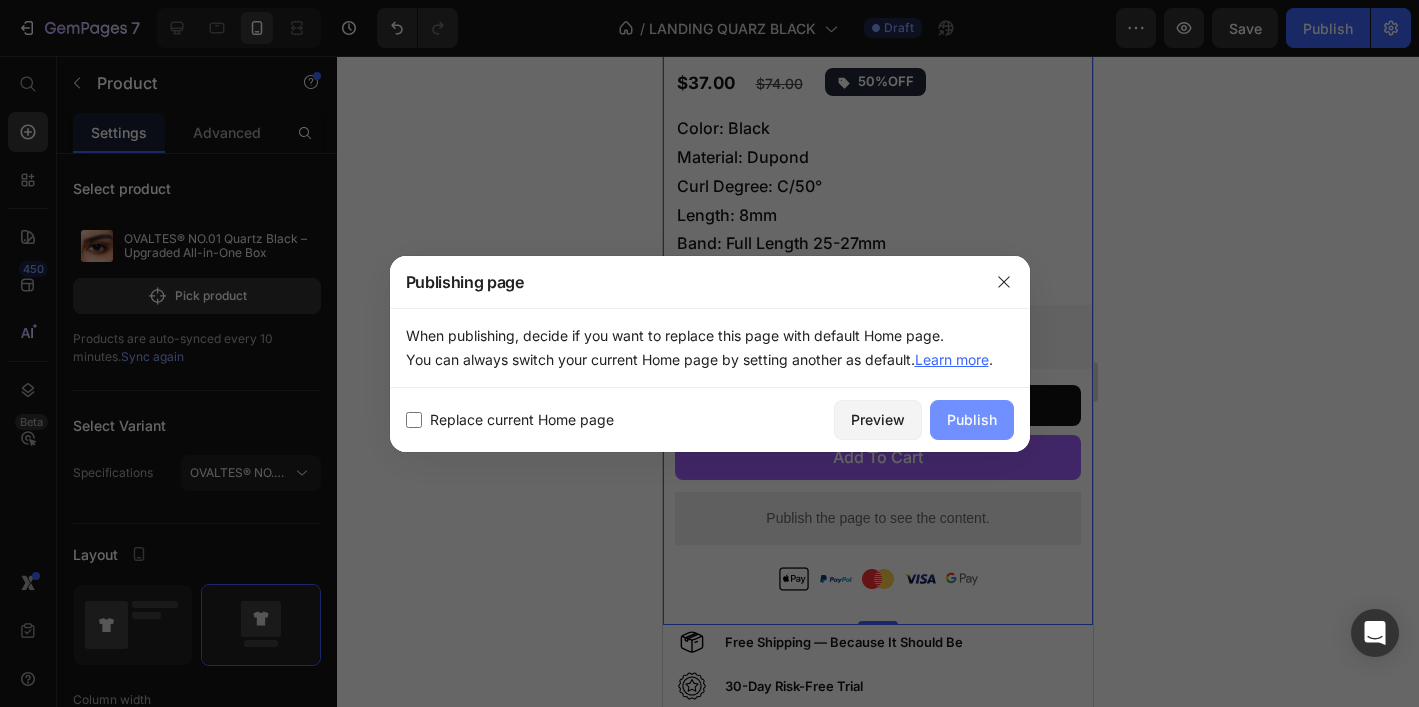 click on "Publish" at bounding box center [972, 419] 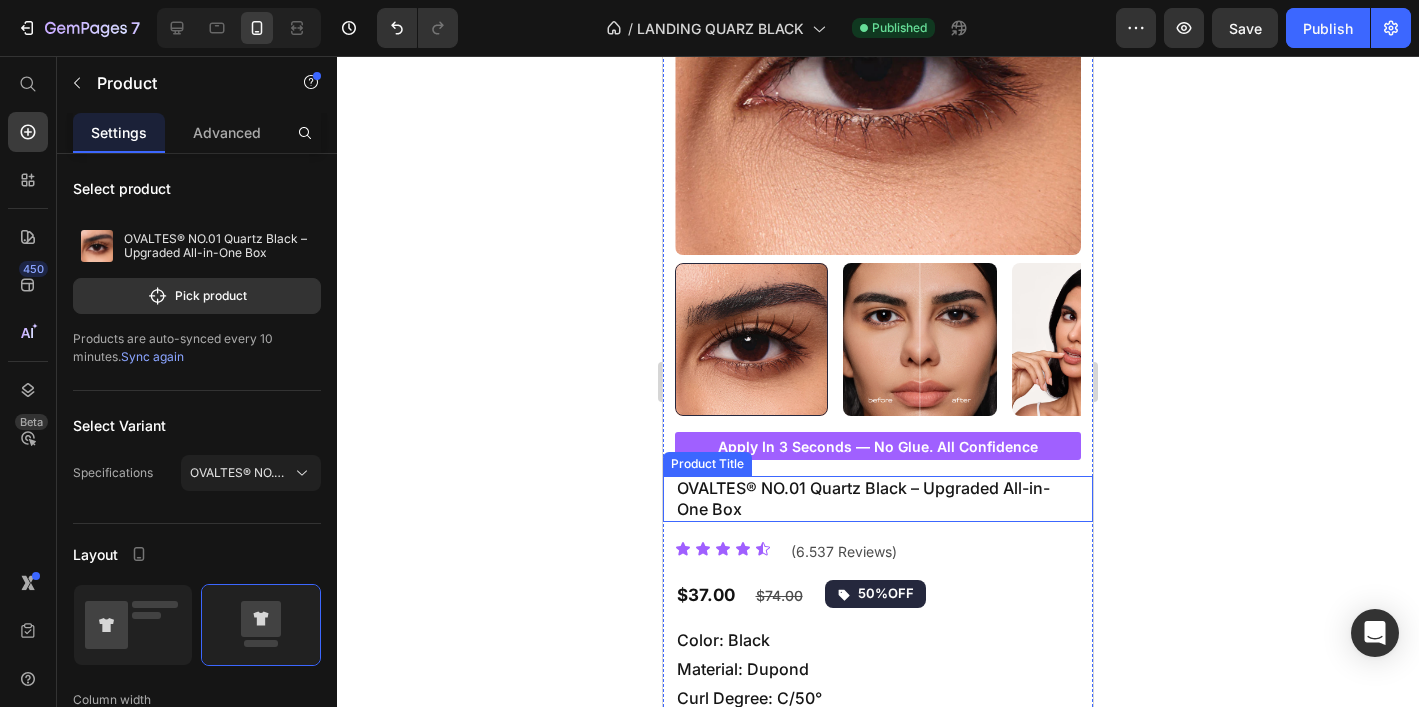scroll, scrollTop: 575, scrollLeft: 0, axis: vertical 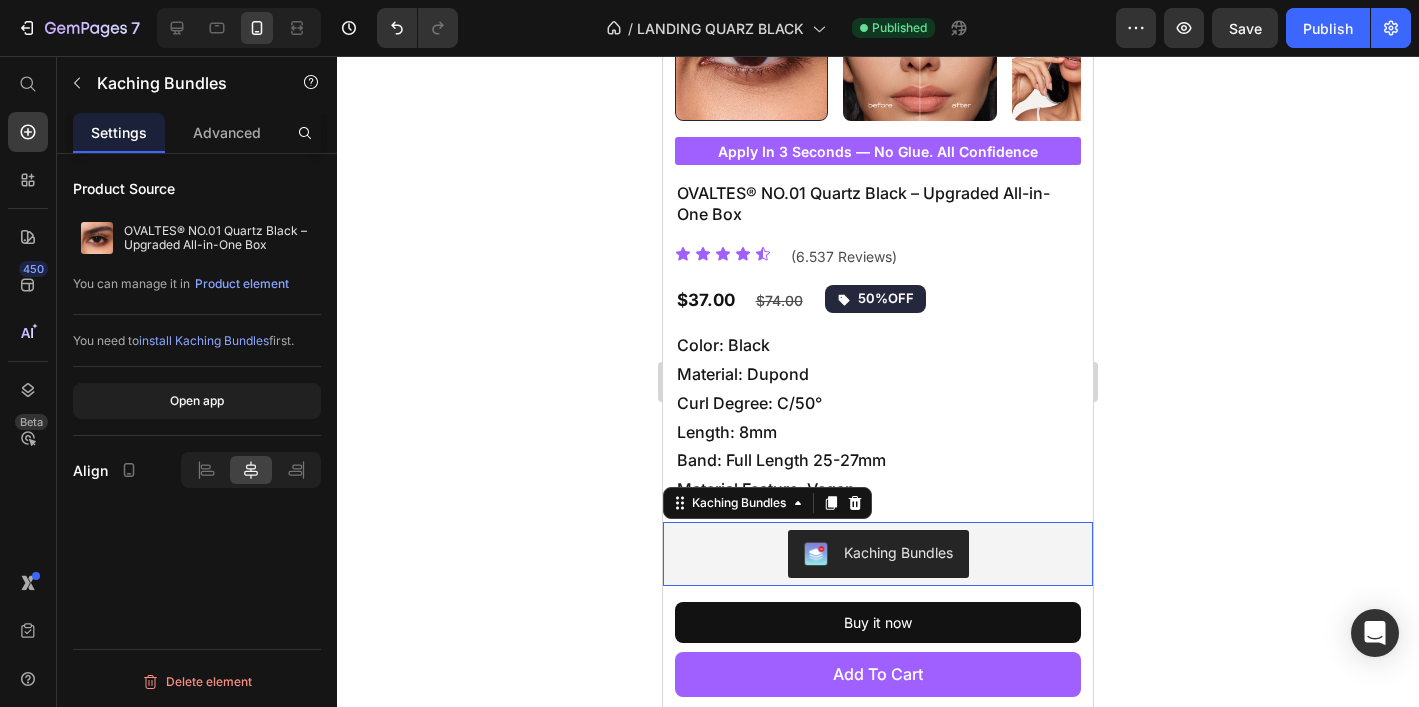 click on "Kaching Bundles" at bounding box center [878, 554] 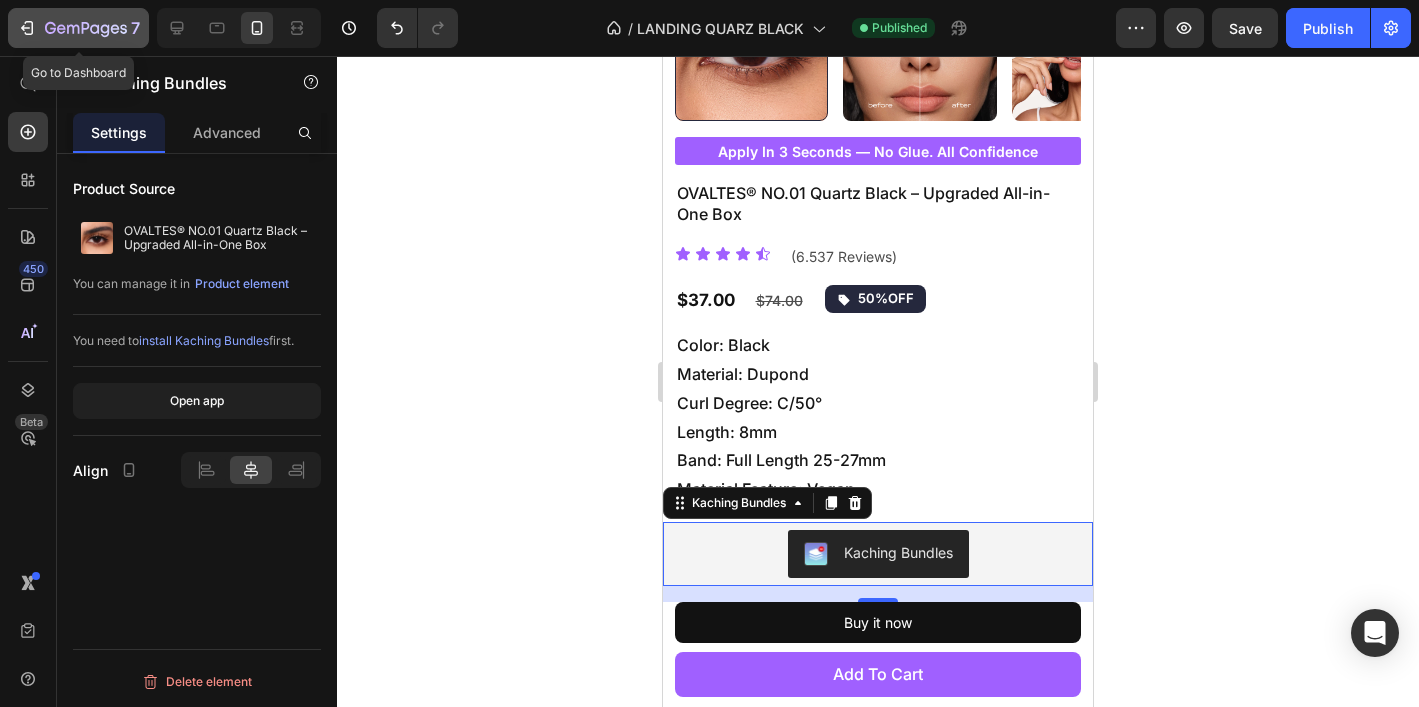 click 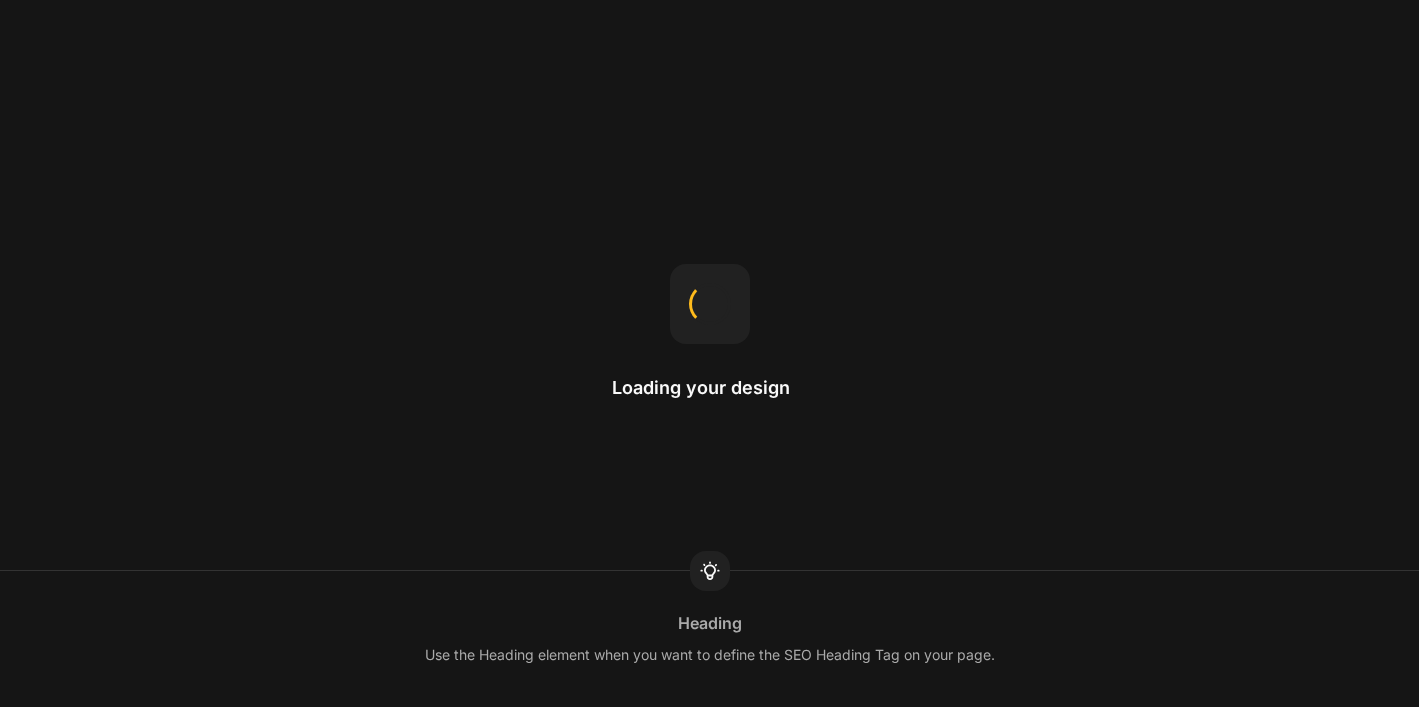 scroll, scrollTop: 0, scrollLeft: 0, axis: both 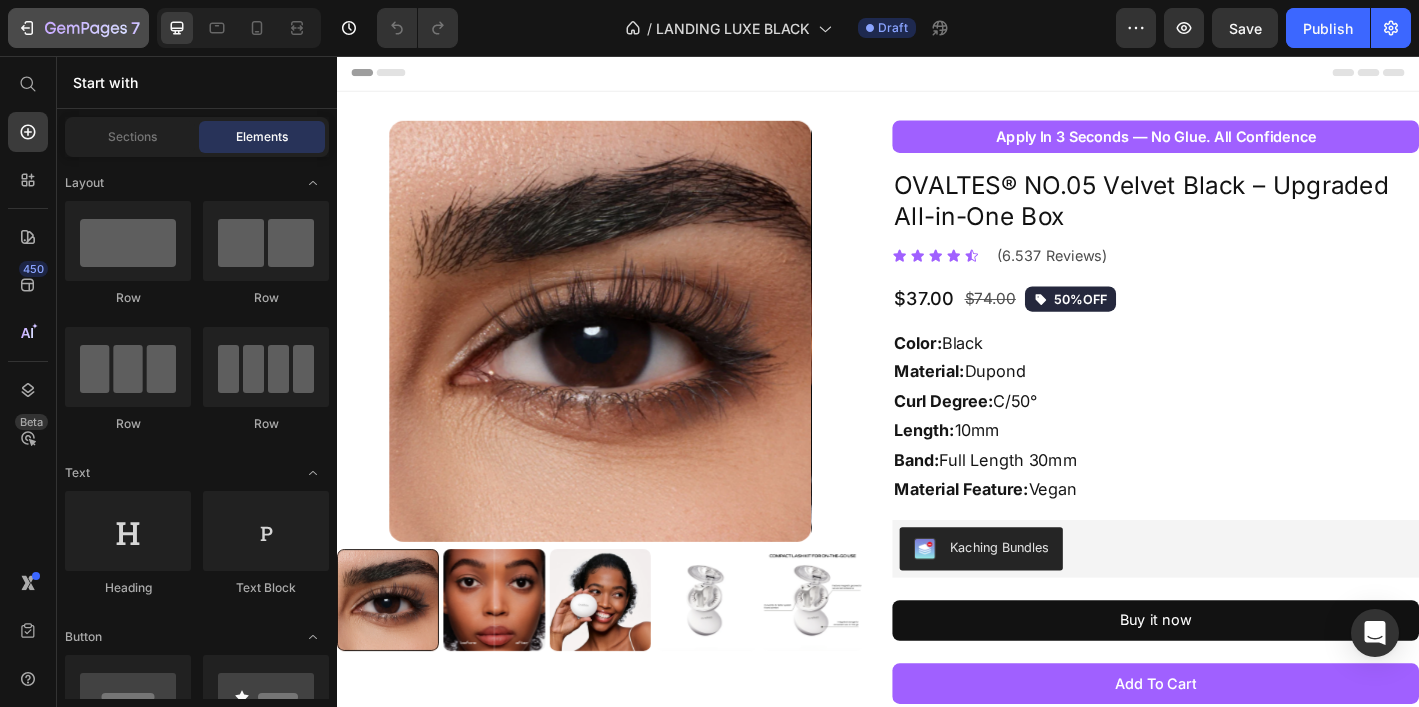 click 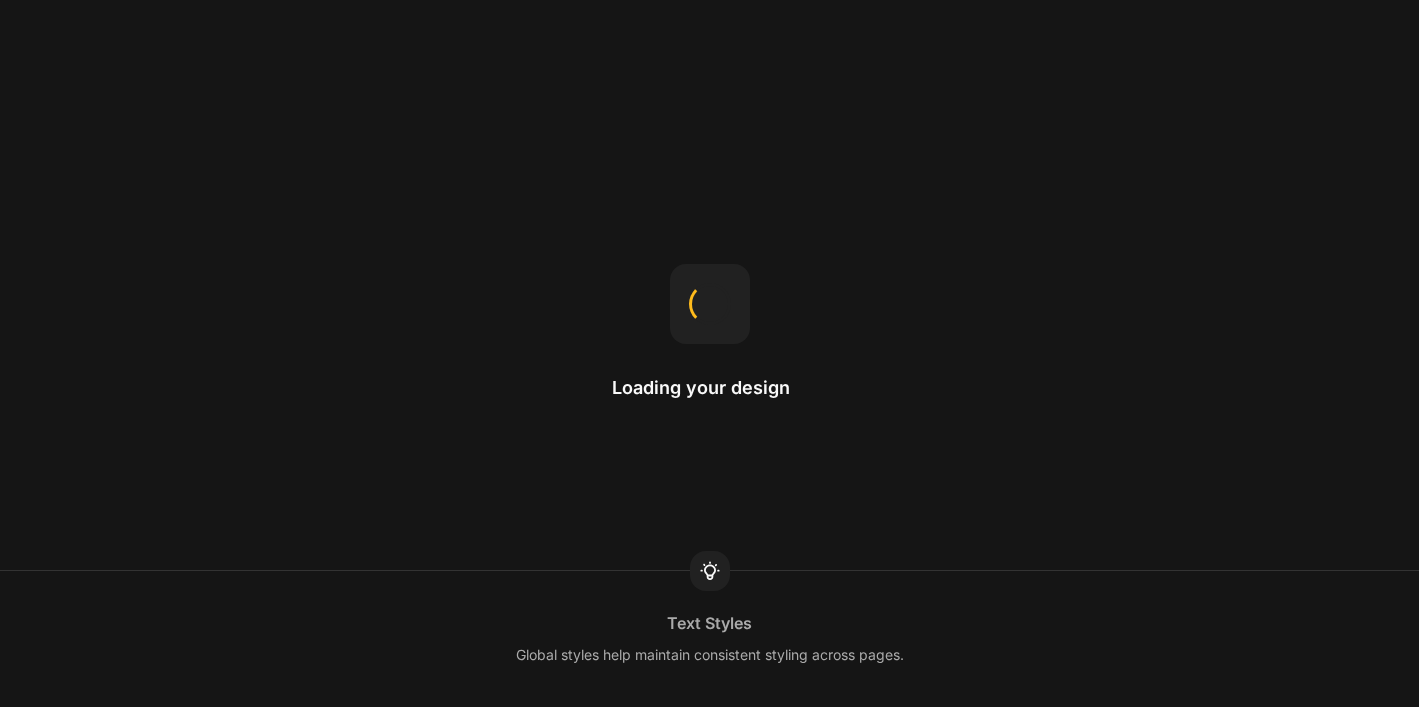 scroll, scrollTop: 0, scrollLeft: 0, axis: both 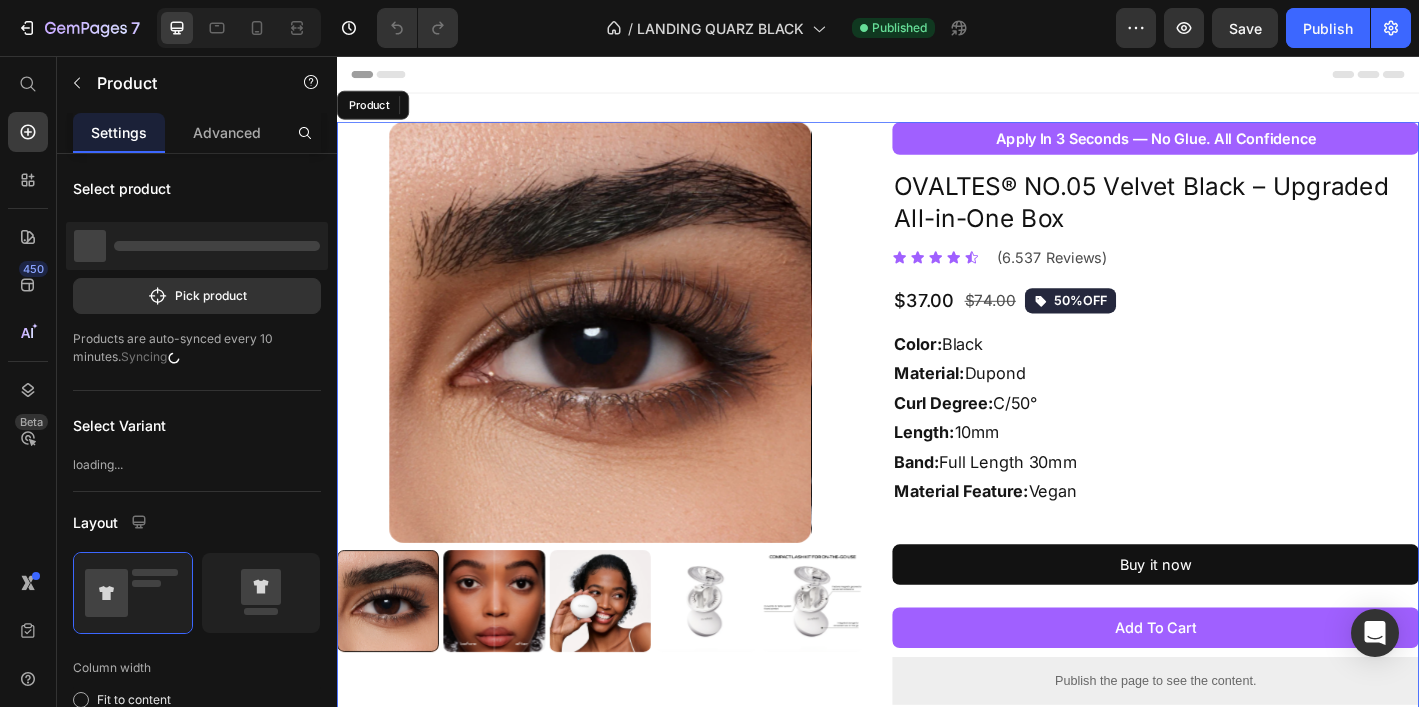 click on "Product Images apply in 3 seconds — no glue. all confidence Button OVALTES® NO.05 Velvet Black – Upgraded All-in-One Box Product Title Icon Icon Icon Icon Icon Icon List (6.537 Reviews) Text Block Row $37.00 Product Price $74.00 Product Price
50%OFF Button Row Color:  Black Material:  Dupond Curl Degree:  C/50° Length:  10mm Band:  Full Length 30mm Material Feature:  Vegan Text Block Kaching Bundles Buy it now Dynamic Checkout add to cart Add to Cart
Publish the page to see the content.
Custom Code
Custom Code Image Free Shipping — Because It Should Be Text Block Row Image 30-Day Risk-Free Trial  Text Block Row Product" at bounding box center [937, 542] 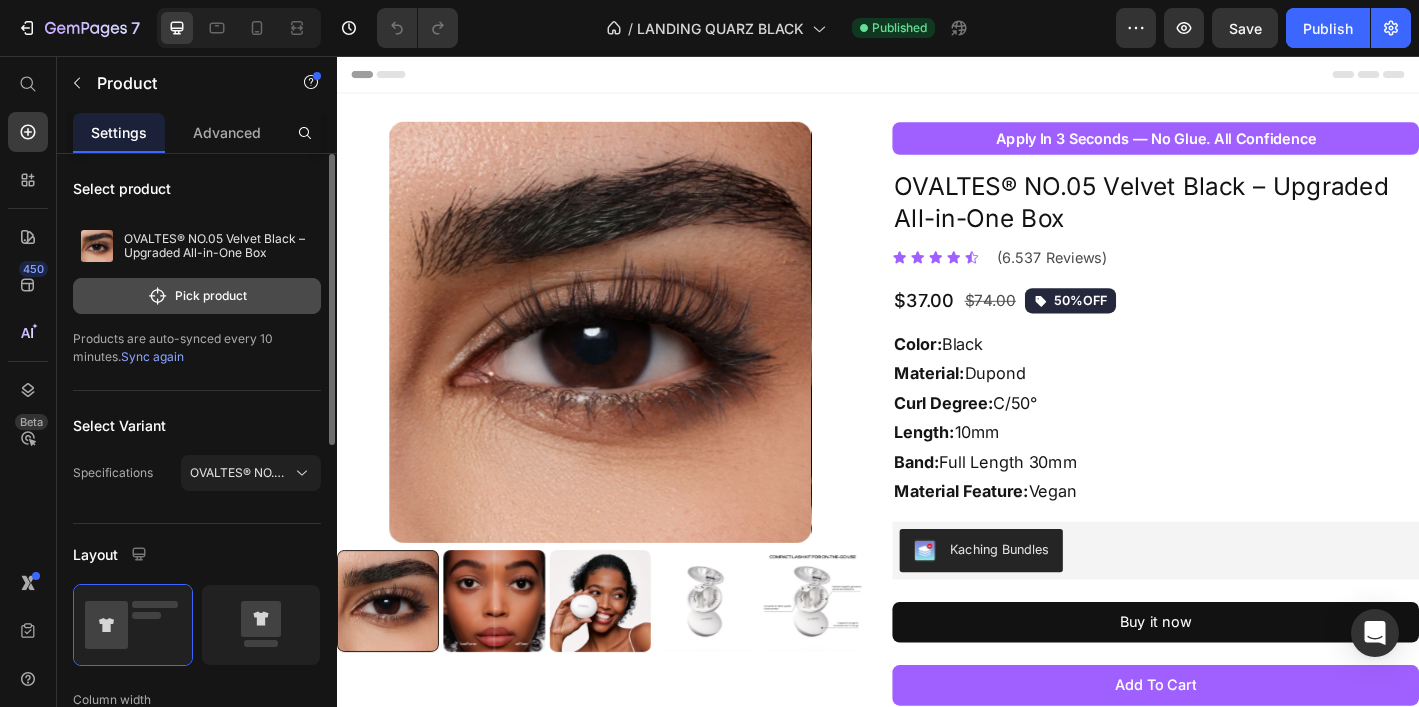 click on "Pick product" at bounding box center [197, 296] 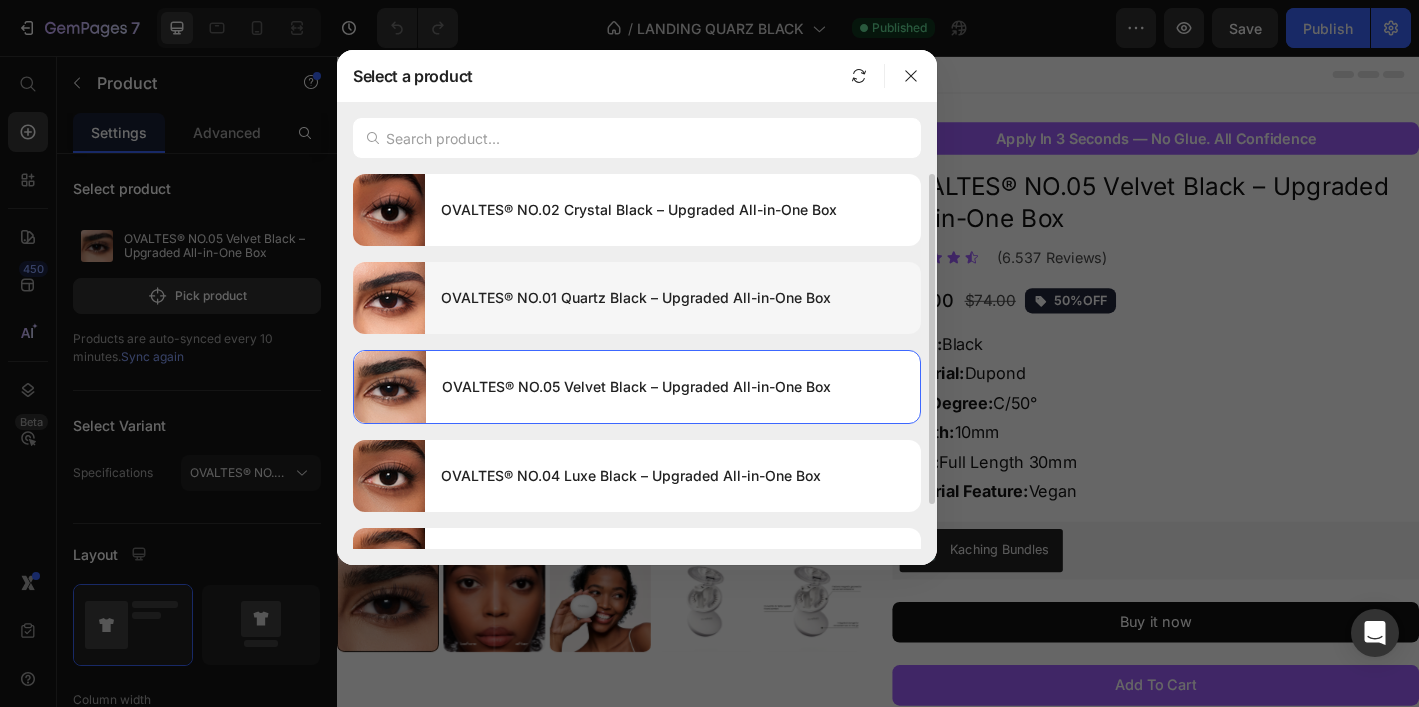 click on "OVALTES® NO.01 Quartz Black – Upgraded All-in-One Box" at bounding box center (673, 298) 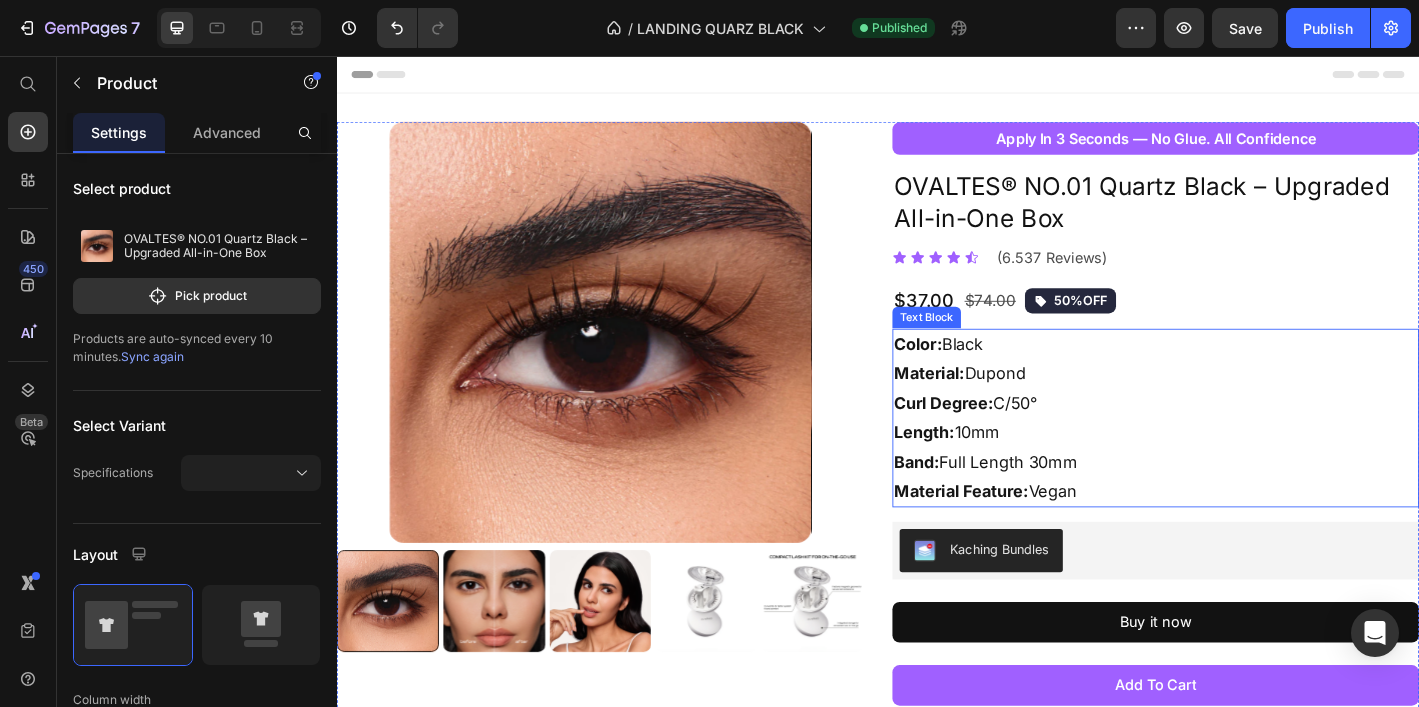 click on "Color:  Black Material:  Dupond Curl Degree:  C/50° Length:  10mm Band:  Full Length 30mm Material Feature:  Vegan" at bounding box center (1245, 457) 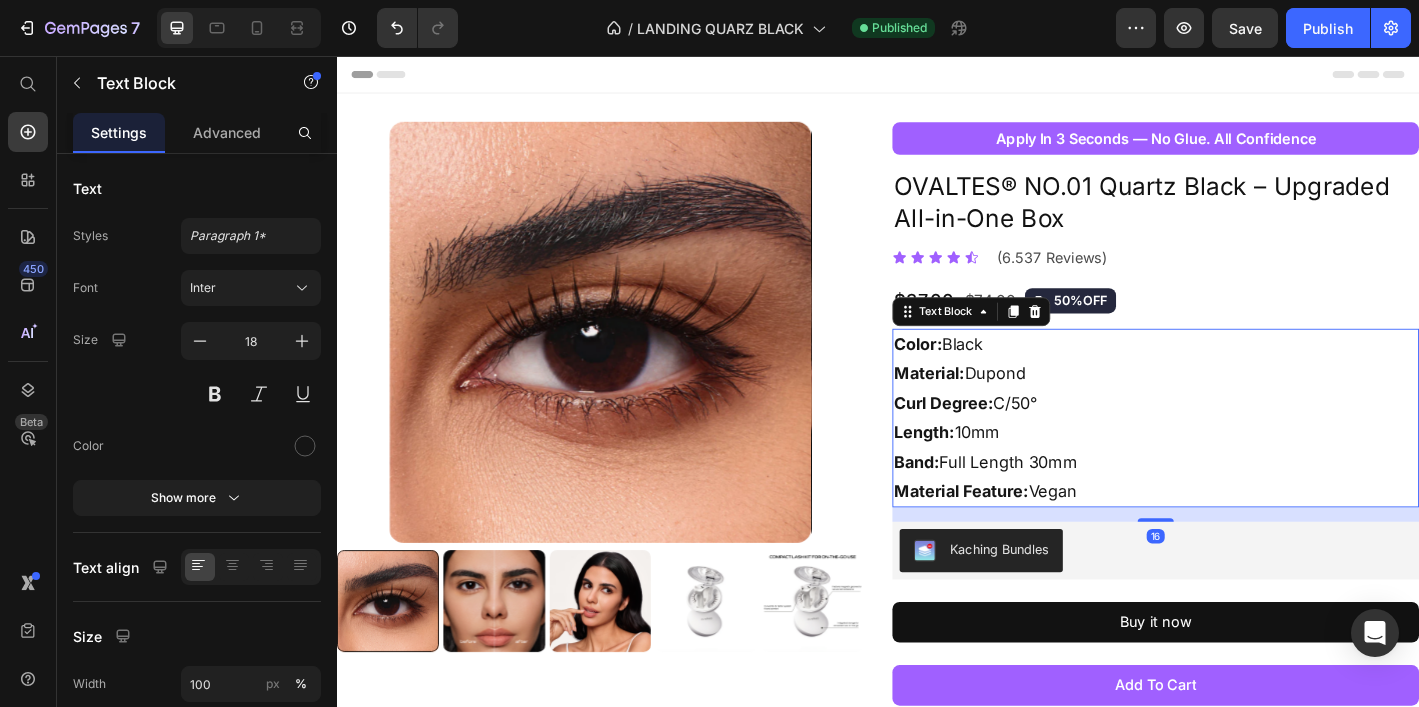 click on "Color:  Black Material:  Dupond Curl Degree:  C/50° Length:  10mm Band:  Full Length 30mm Material Feature:  Vegan" at bounding box center (1245, 457) 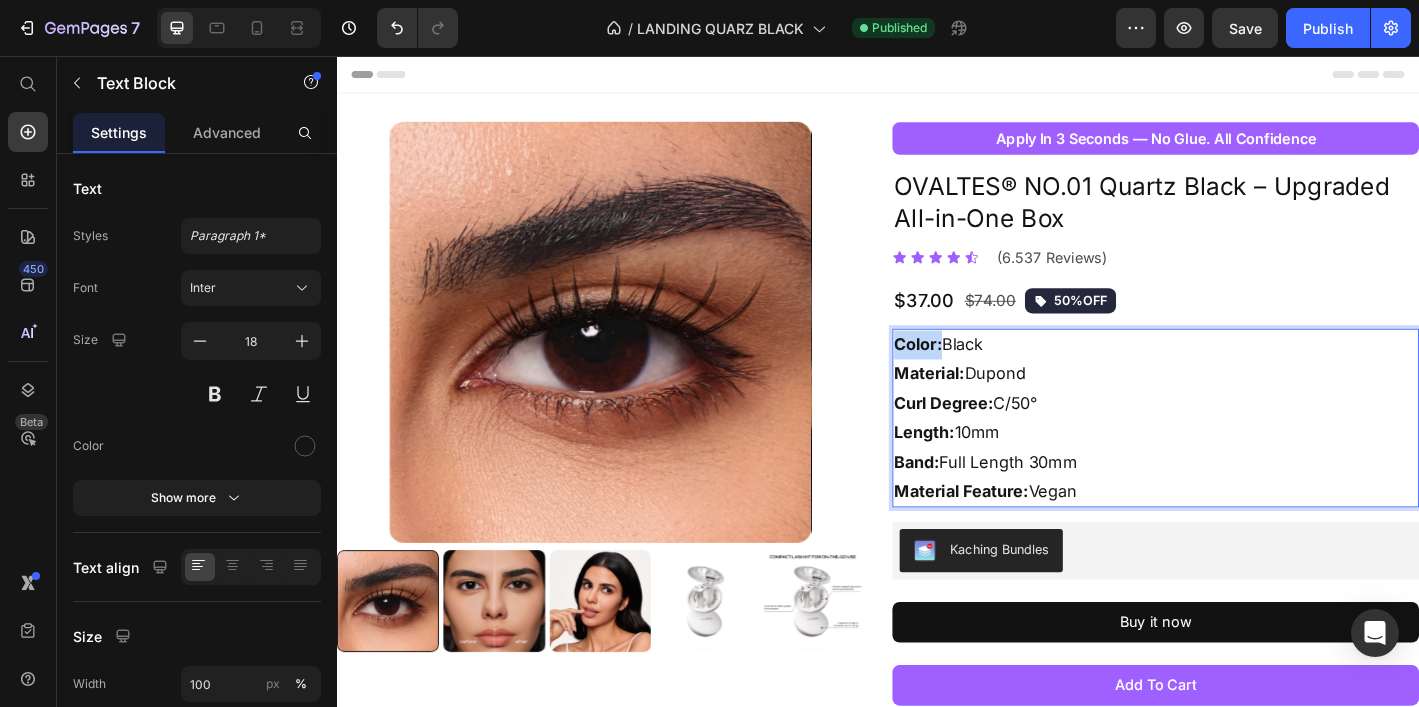 drag, startPoint x: 1009, startPoint y: 374, endPoint x: 958, endPoint y: 377, distance: 51.088158 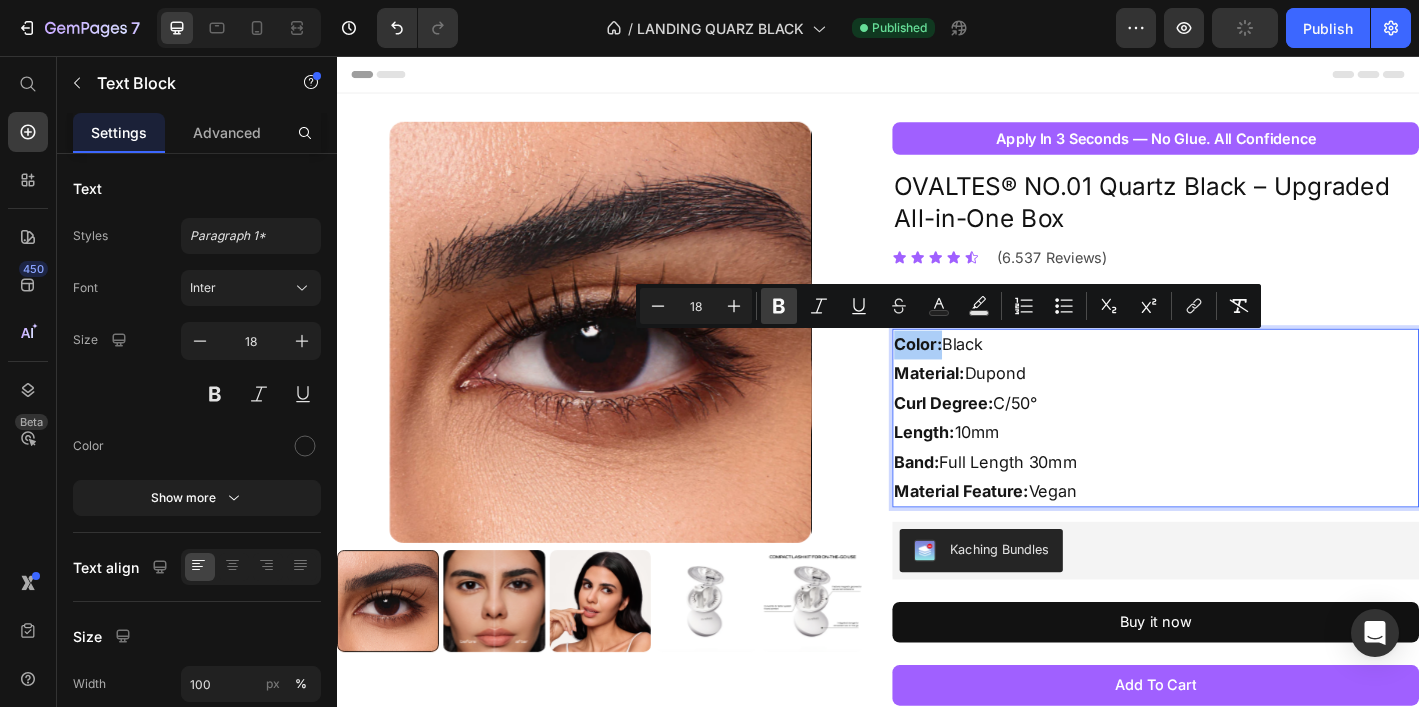 drag, startPoint x: 776, startPoint y: 310, endPoint x: 789, endPoint y: 312, distance: 13.152946 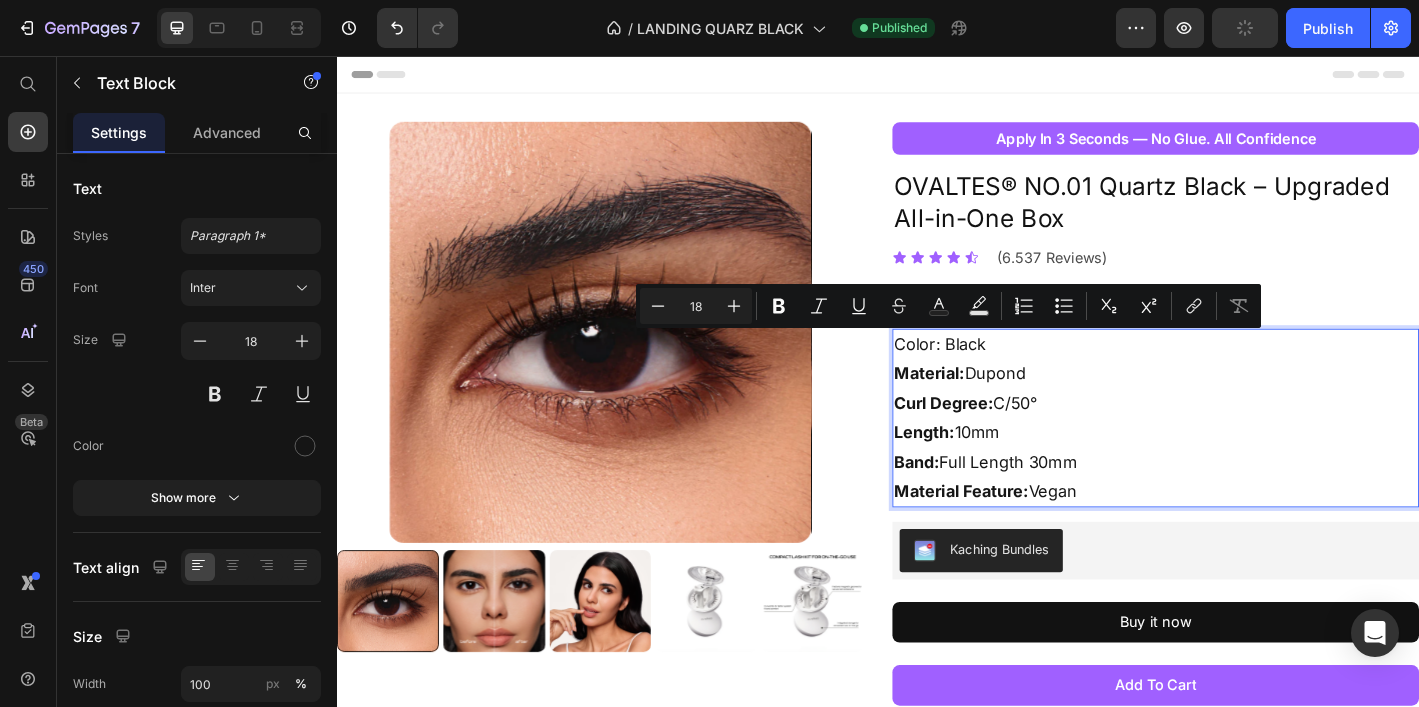 click on "Material:" at bounding box center (994, 407) 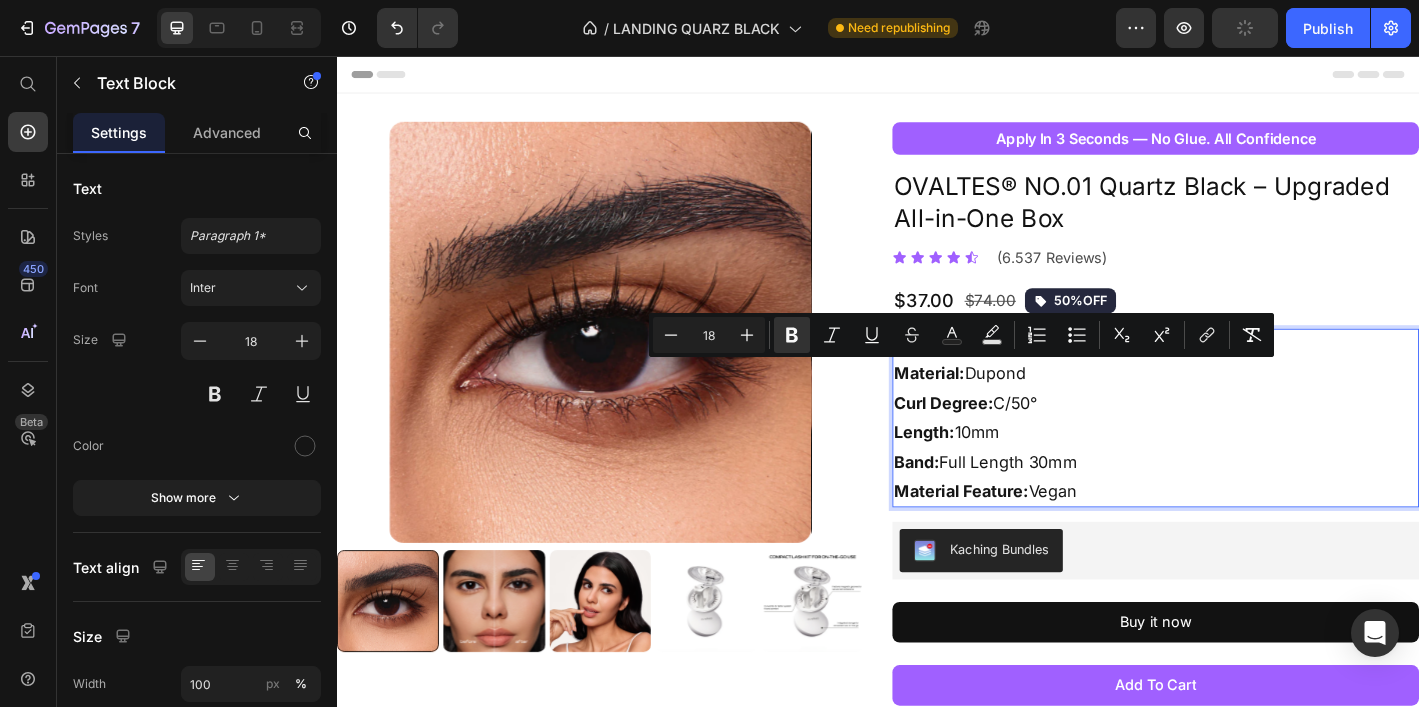 drag, startPoint x: 1031, startPoint y: 404, endPoint x: 973, endPoint y: 404, distance: 58 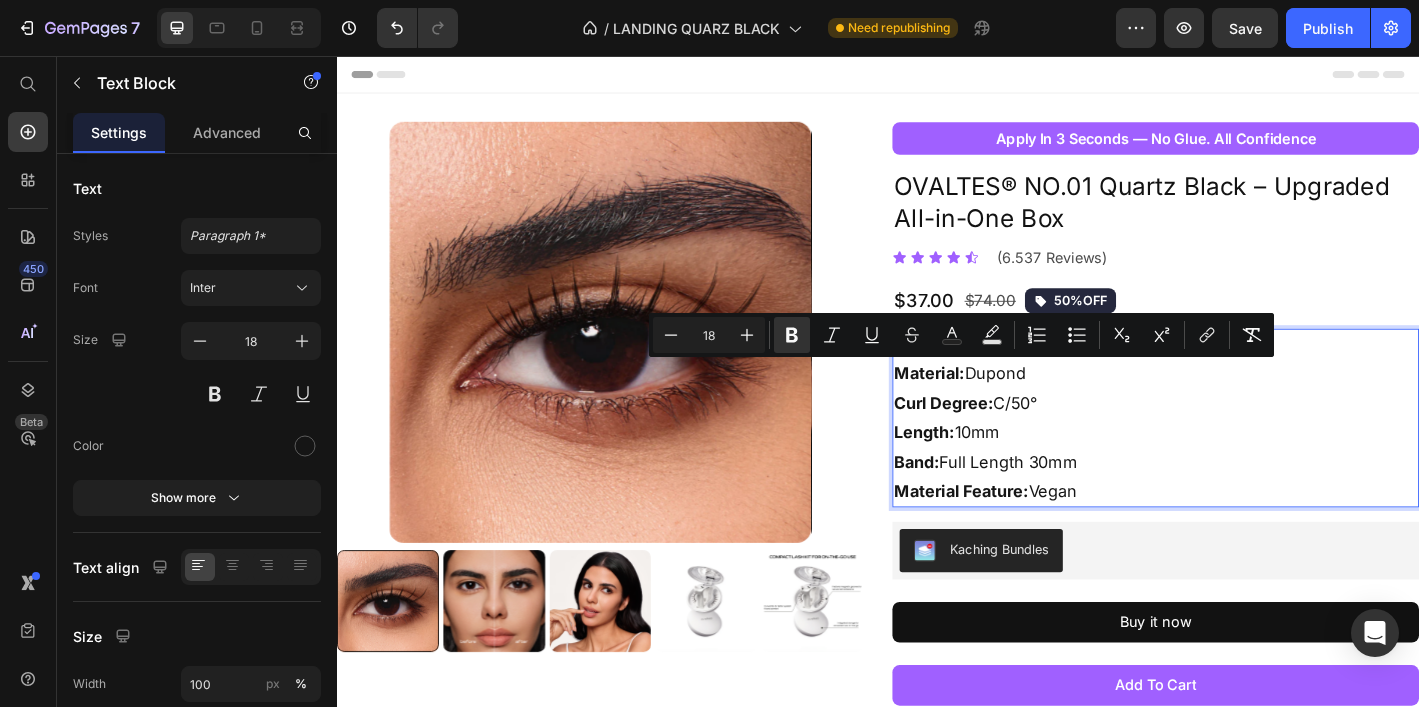 drag, startPoint x: 789, startPoint y: 334, endPoint x: 831, endPoint y: 356, distance: 47.41308 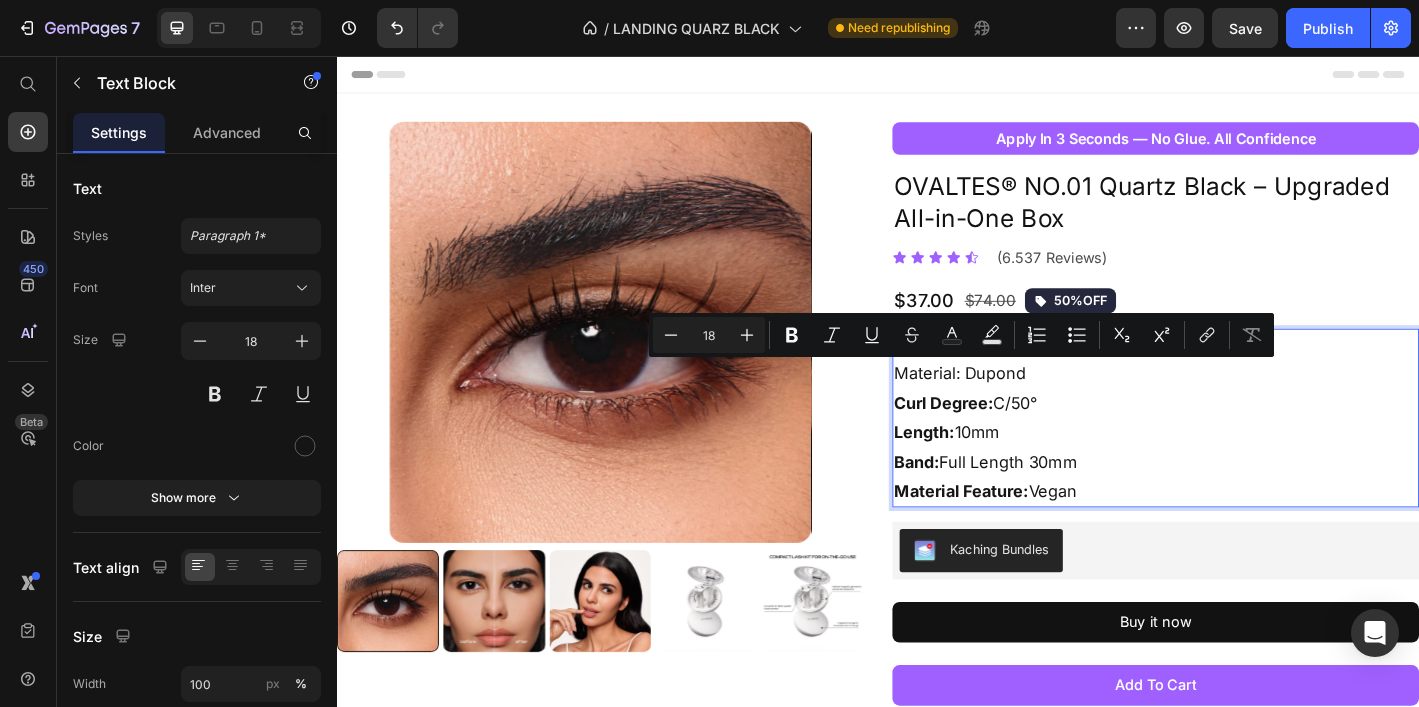 click on "Curl Degree:" at bounding box center [1010, 440] 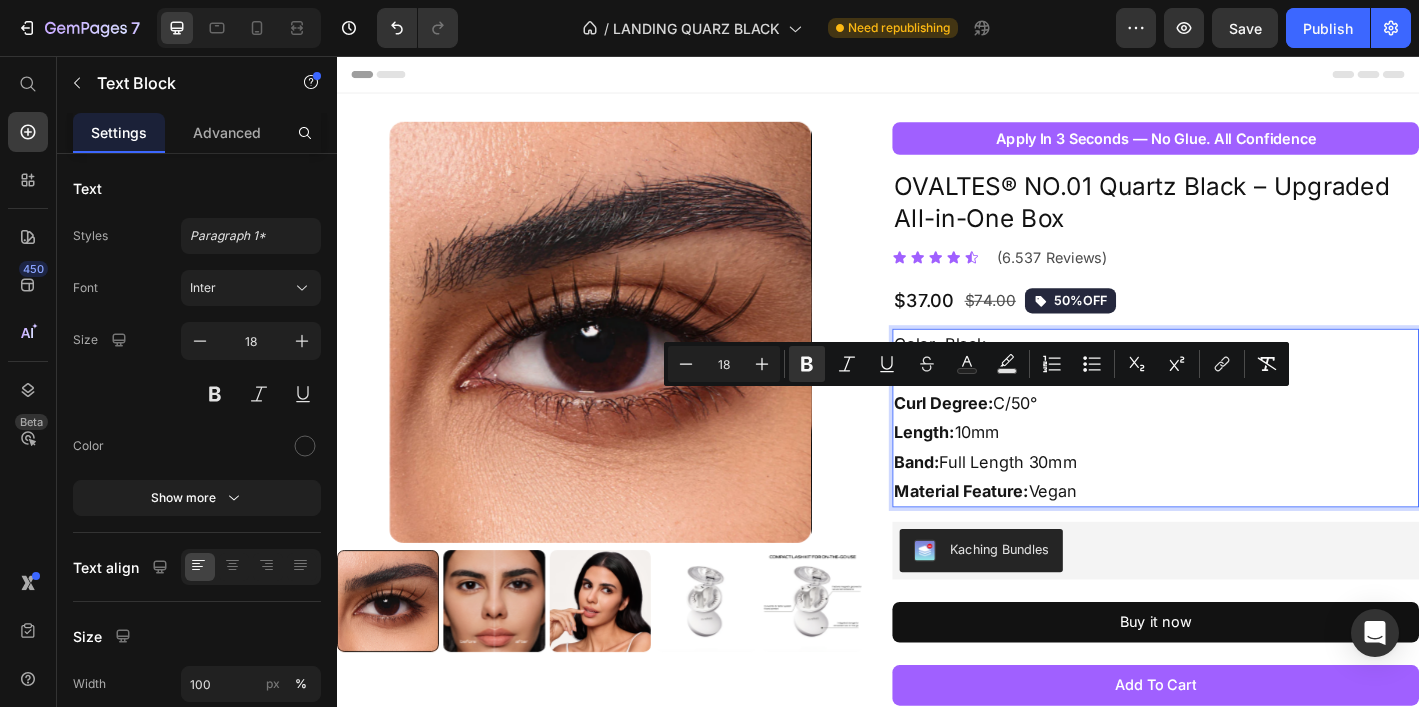 drag, startPoint x: 1066, startPoint y: 439, endPoint x: 1235, endPoint y: 438, distance: 169.00296 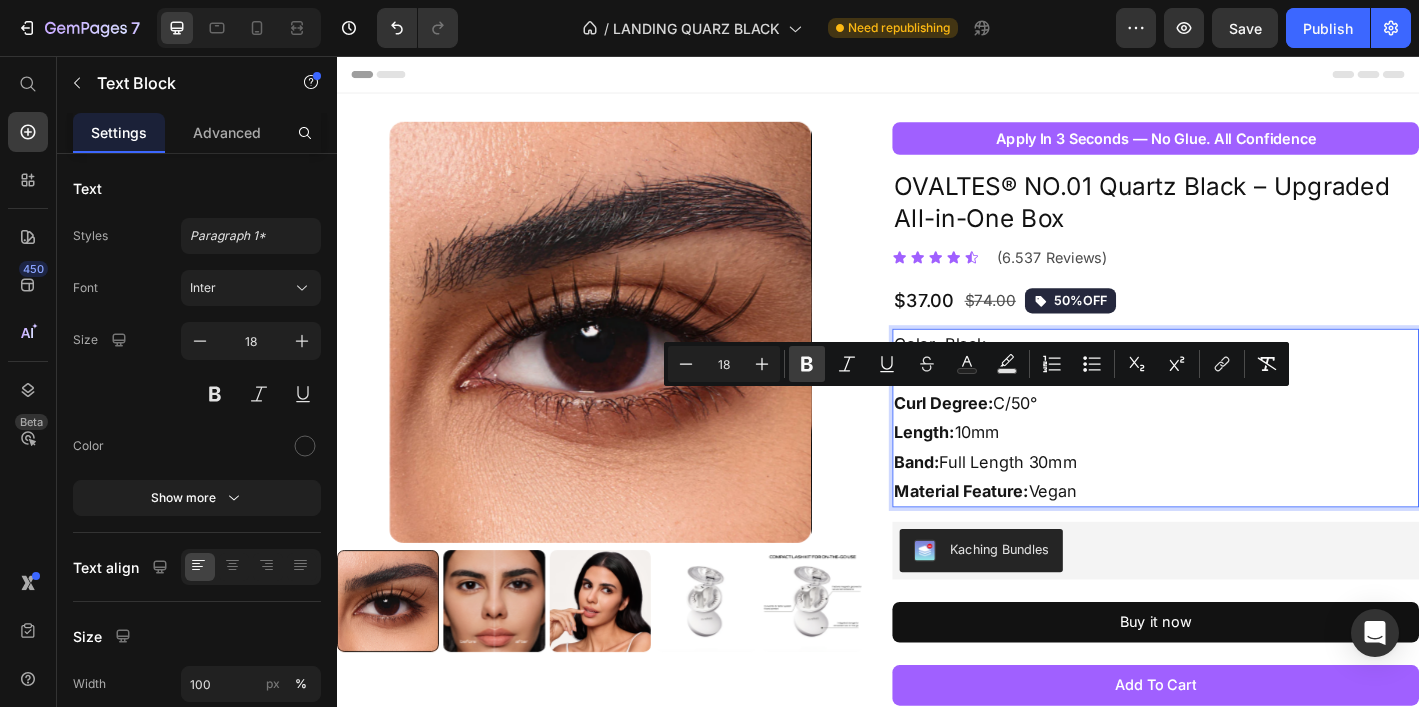 drag, startPoint x: 795, startPoint y: 363, endPoint x: 821, endPoint y: 373, distance: 27.856777 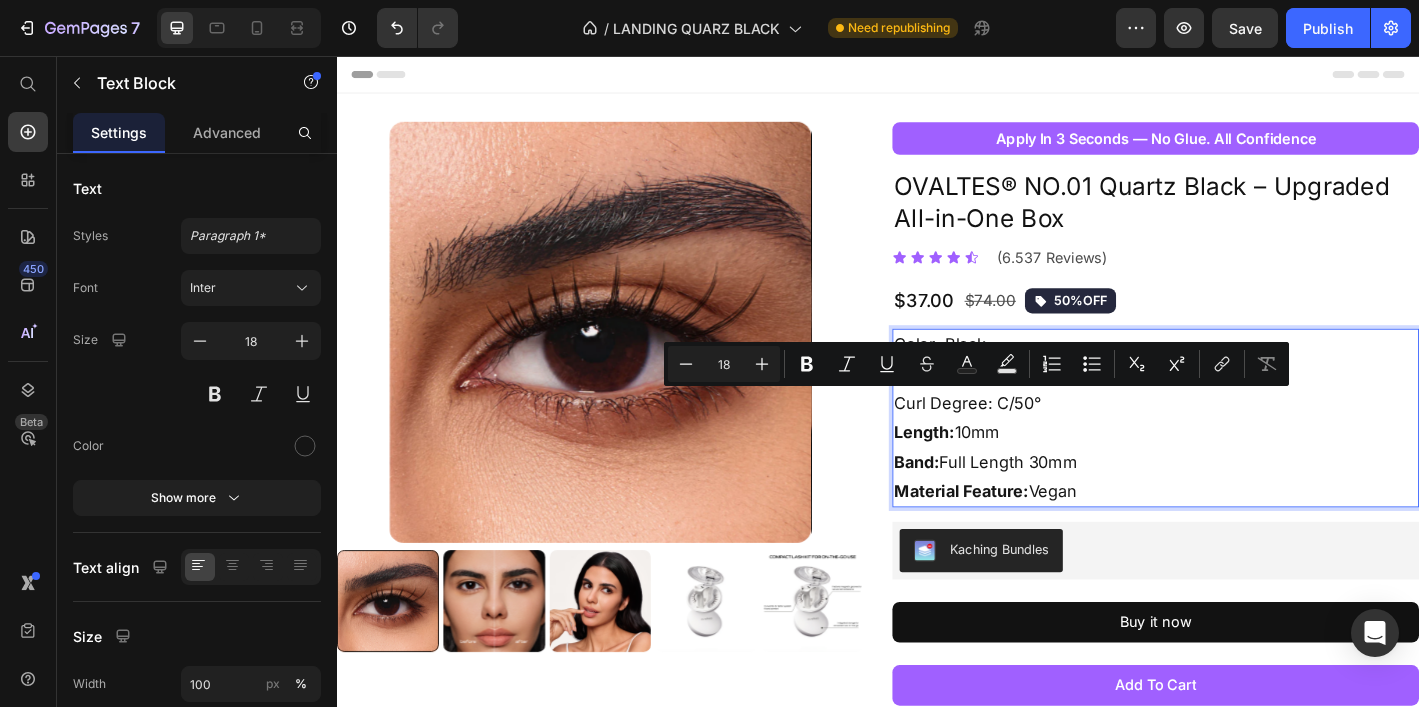 click on "Length:" at bounding box center (988, 472) 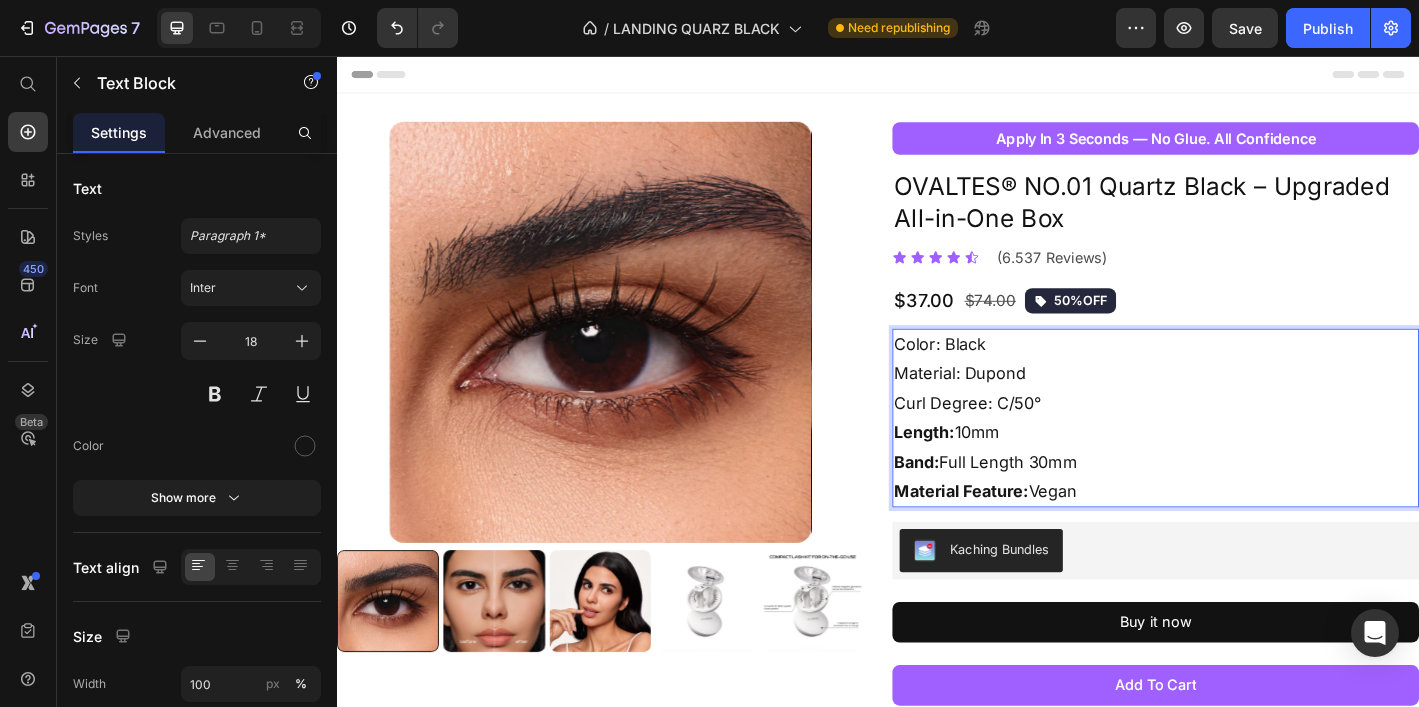 drag, startPoint x: 1022, startPoint y: 475, endPoint x: 962, endPoint y: 472, distance: 60.074955 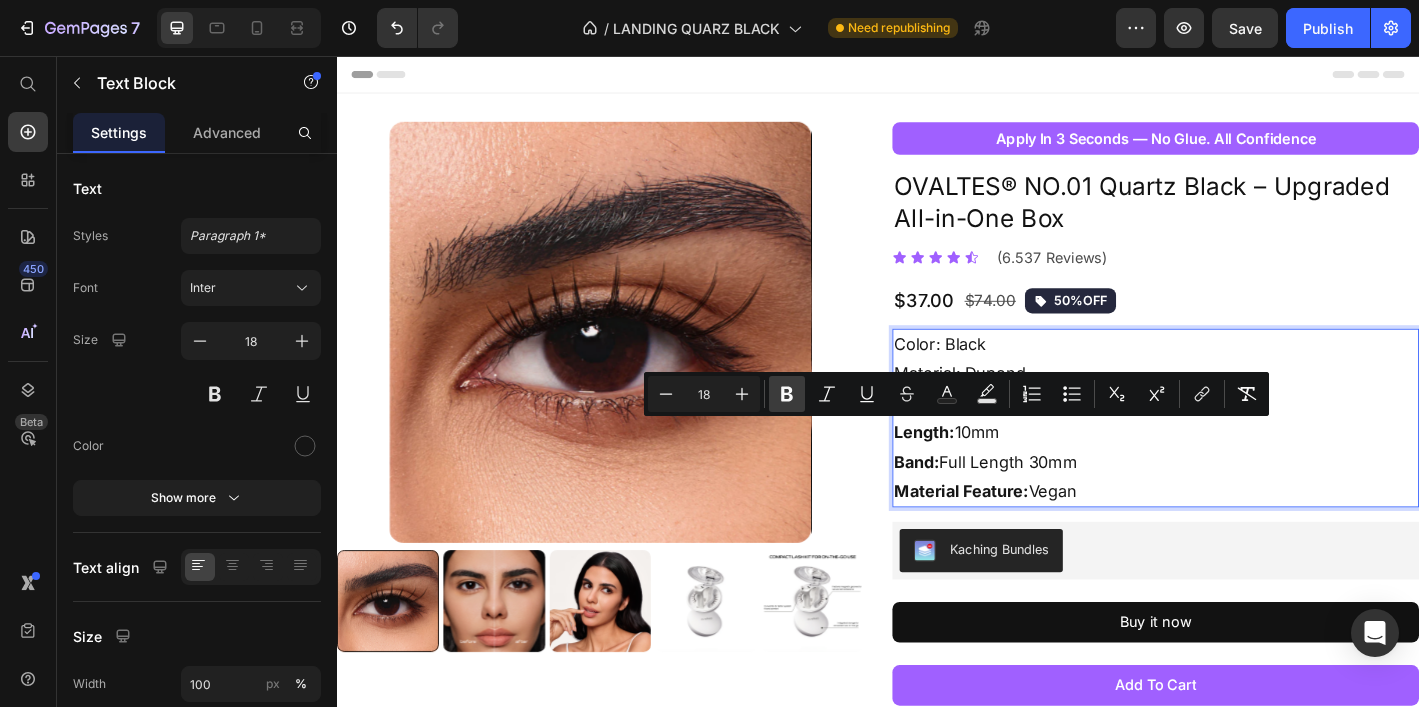 click 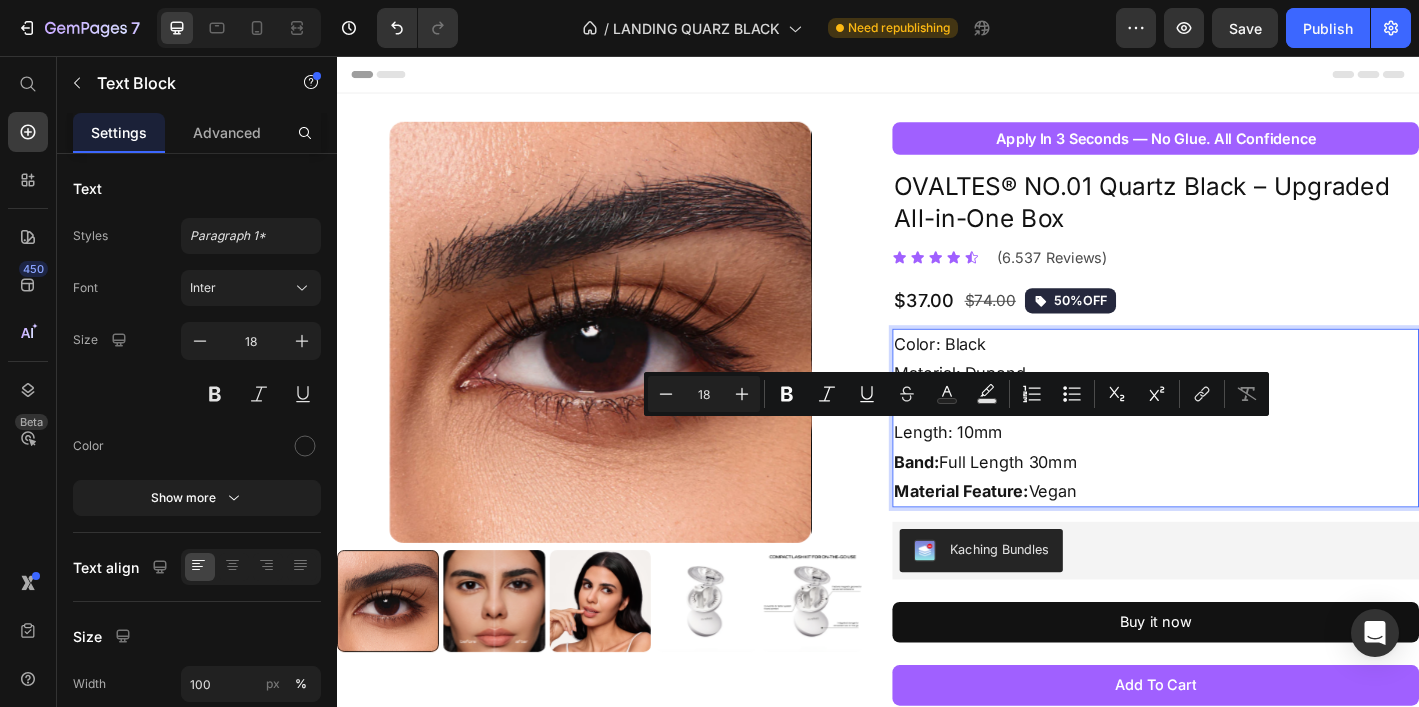 click on "Band:" at bounding box center (980, 505) 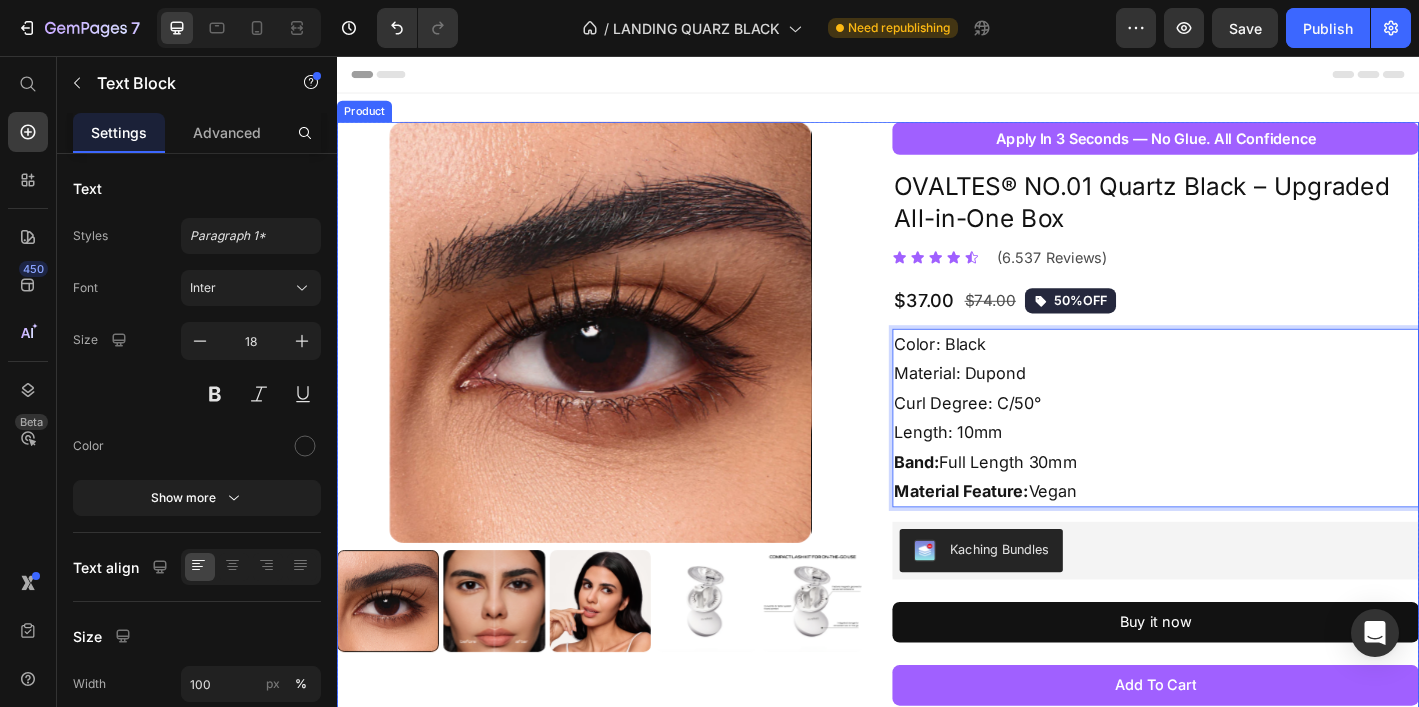 drag, startPoint x: 1007, startPoint y: 501, endPoint x: 950, endPoint y: 497, distance: 57.14018 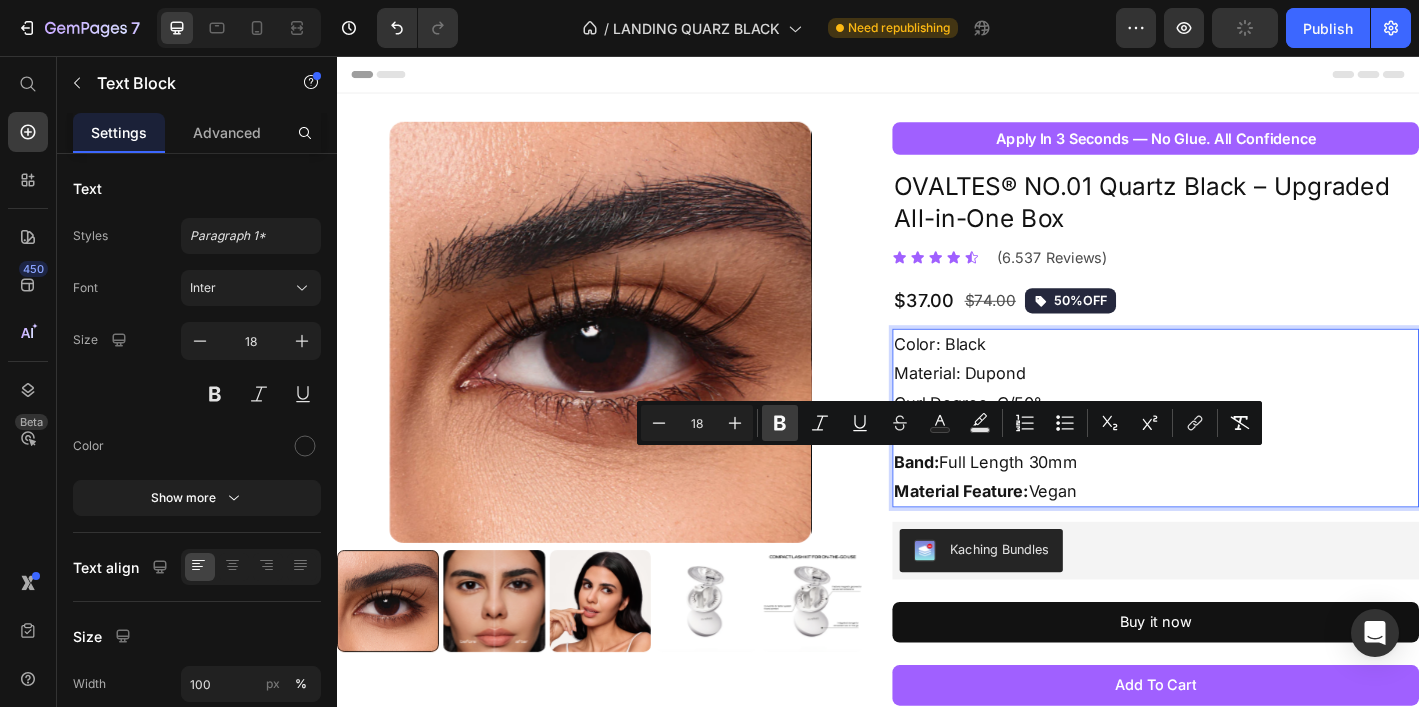 click 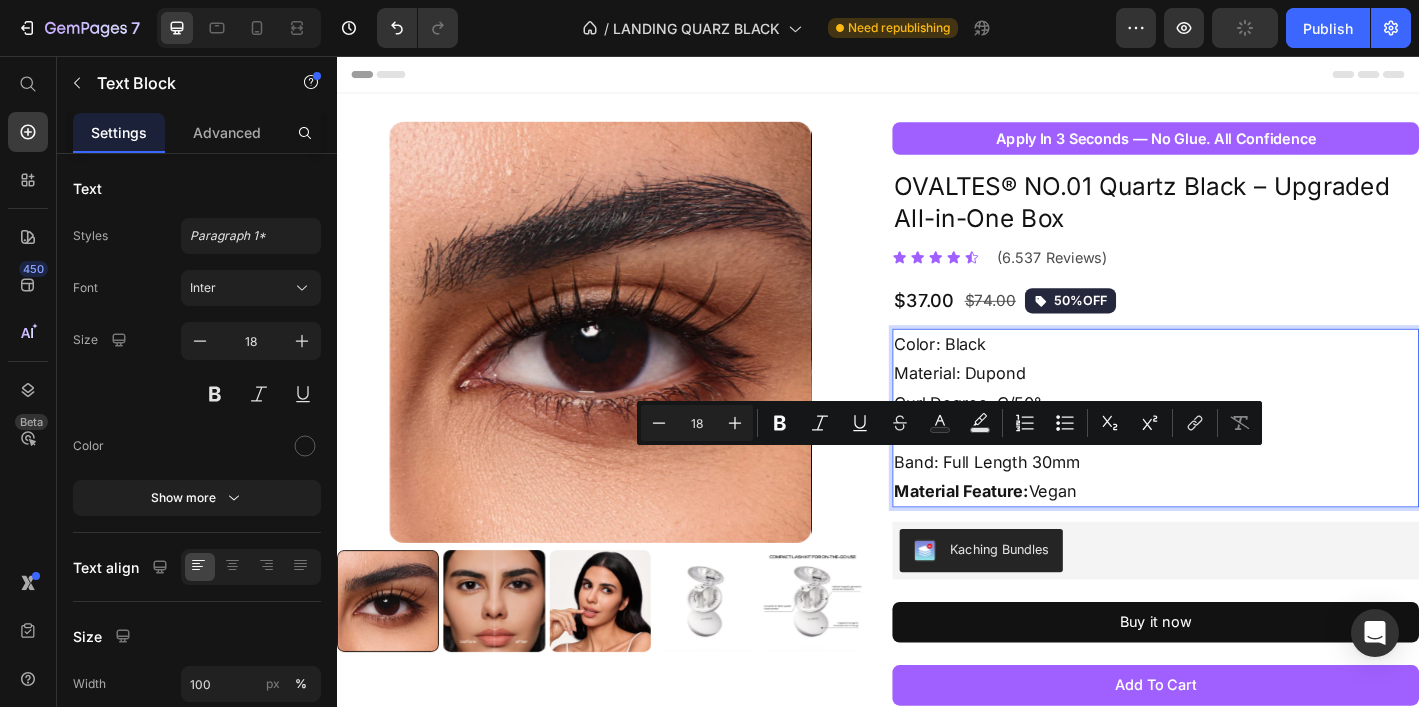 click on "Material Feature:" at bounding box center [1029, 537] 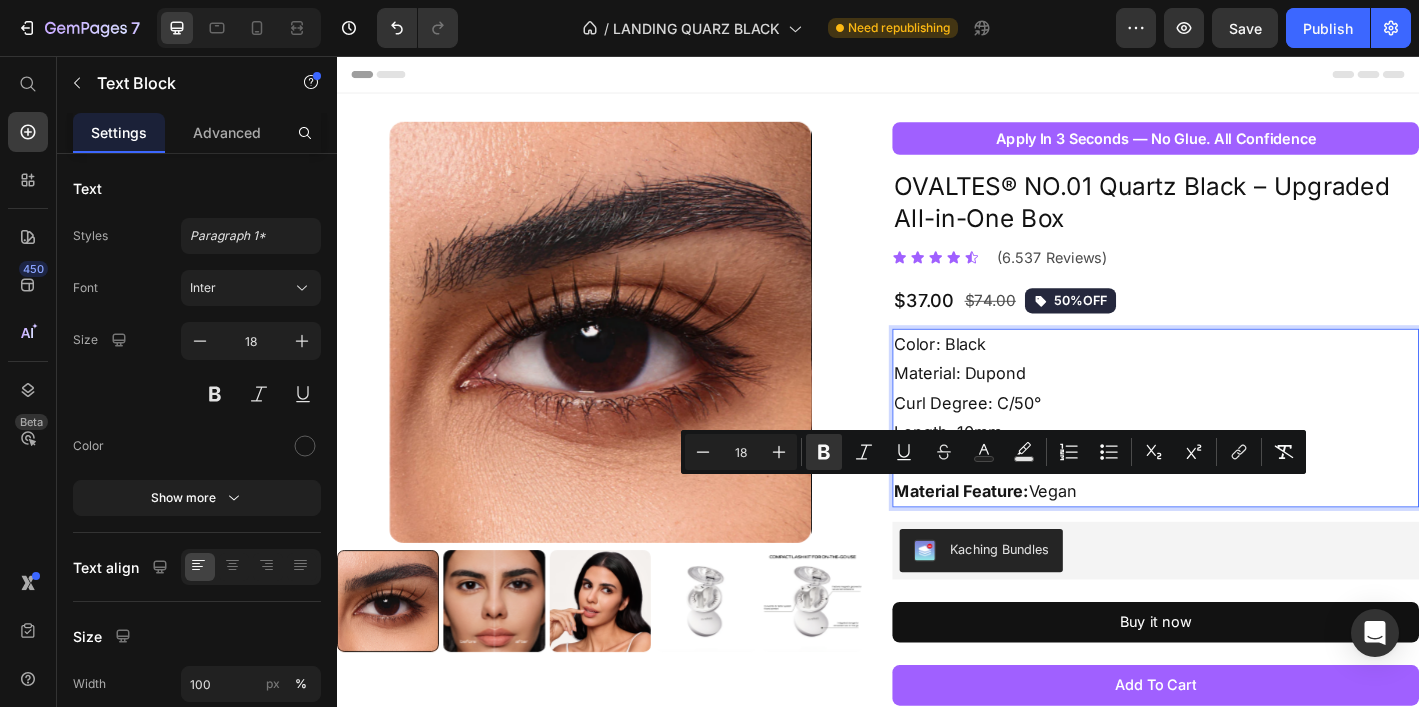 drag, startPoint x: 1105, startPoint y: 540, endPoint x: 987, endPoint y: 535, distance: 118.10589 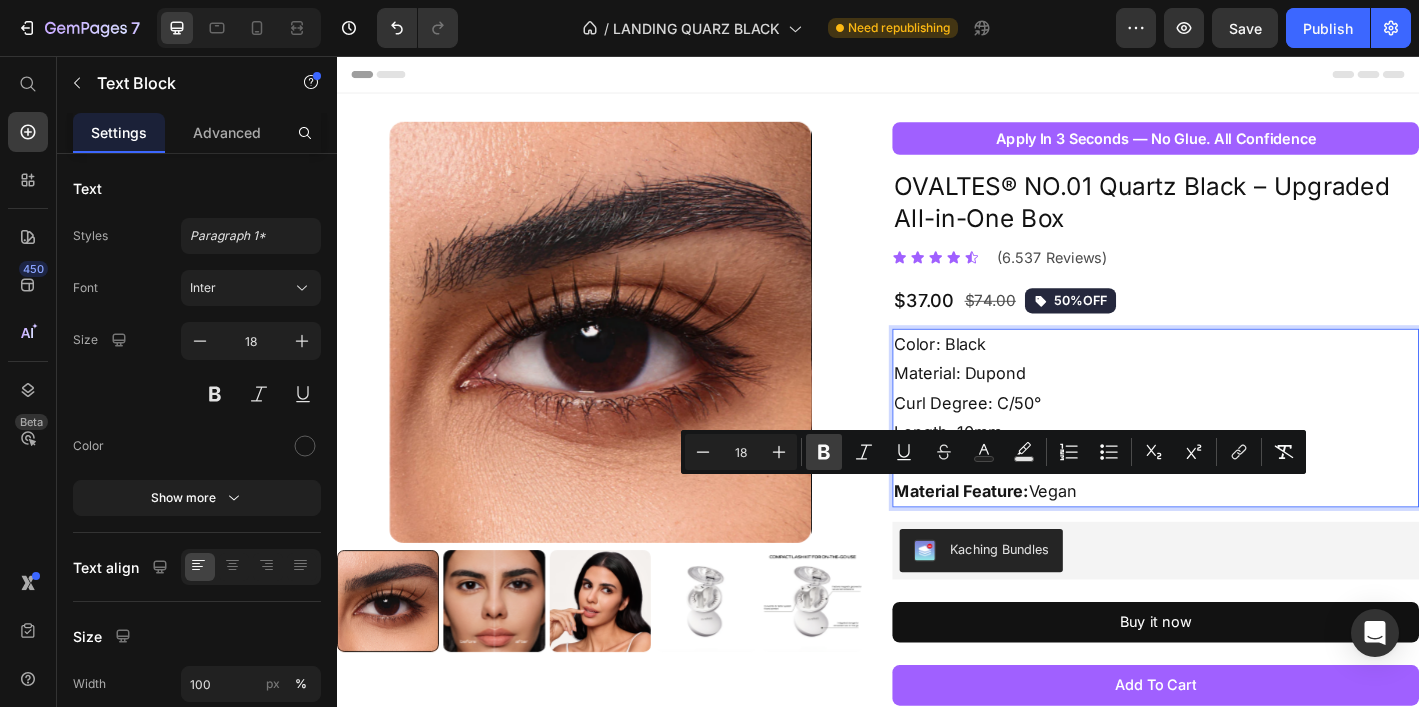 click 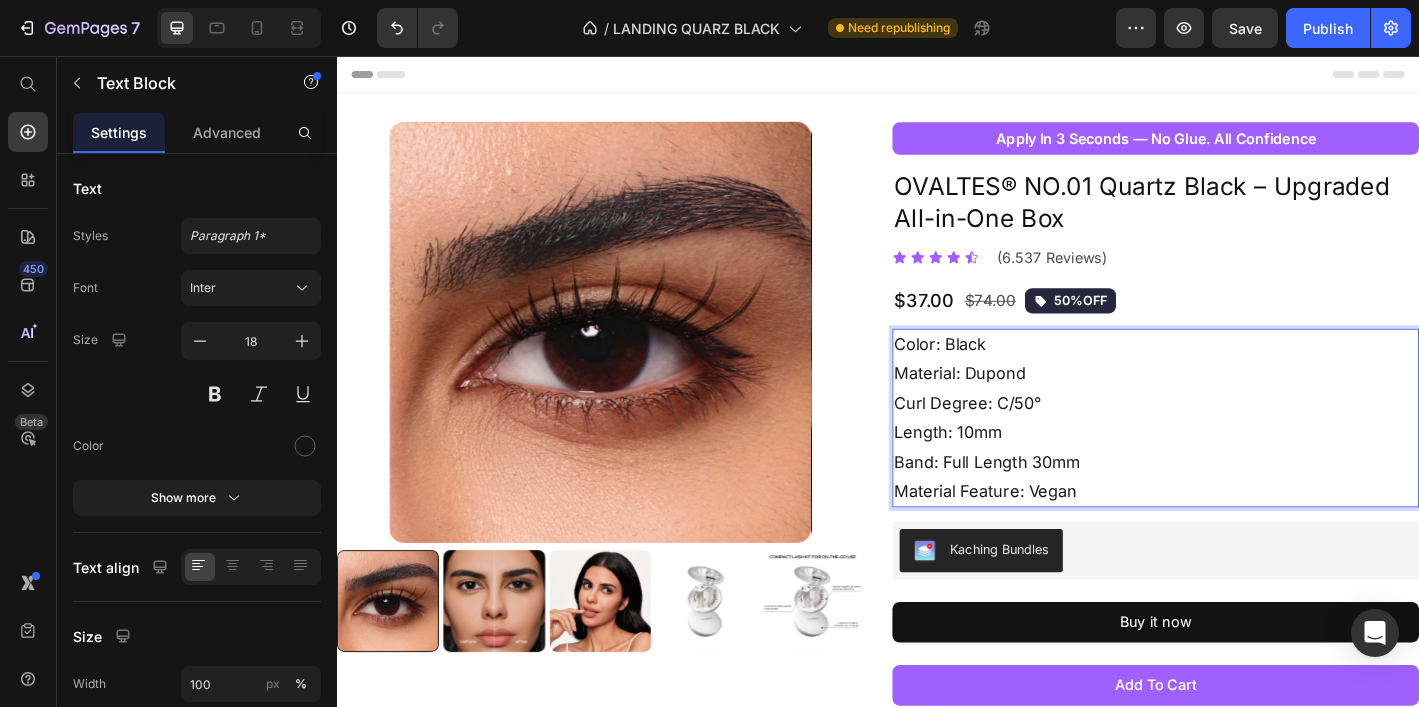 click on "Color: Black Material: Dupond Curl Degree: C/50° Length: 10mm Band: Full Length 30mm Material Feature: Vegan" at bounding box center [1245, 457] 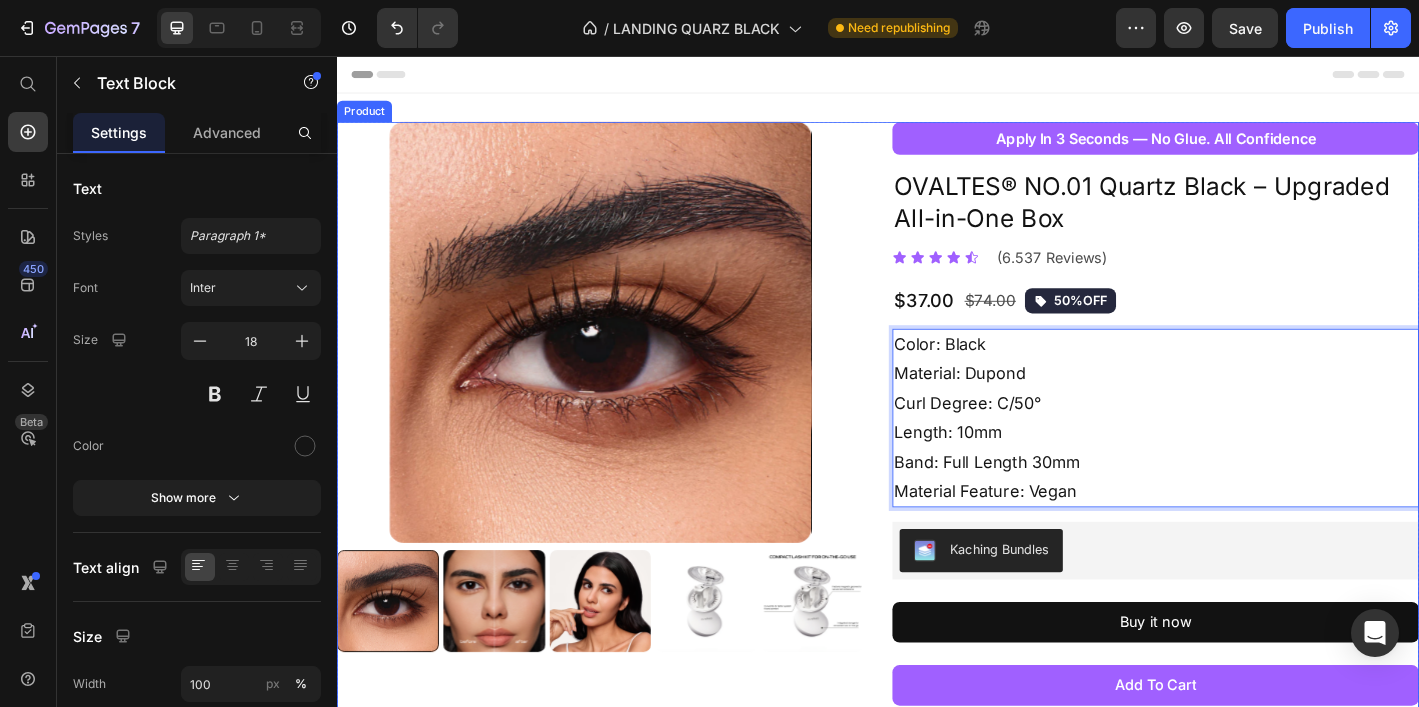 click on "apply in 3 seconds — no glue. all confidence Button OVALTES® NO.01 Quartz Black – Upgraded All-in-One Box Product Title Icon Icon Icon Icon Icon Icon List (6.537 Reviews) Text Block Row $37.00 Product Price $74.00 Product Price
50%OFF Button Row Color: Black Material: Dupond Curl Degree: C/50° Length: 10mm Band: Full Length 30mm Material Feature: Vegan Text Block   16 Kaching Bundles Kaching Bundles Buy it now Dynamic Checkout add to cart Add to Cart
Publish the page to see the content.
Custom Code
Custom Code Image Free Shipping — Because It Should Be Text Block Row Image 30-Day Risk-Free Trial  Text Block Row" at bounding box center [1245, 574] 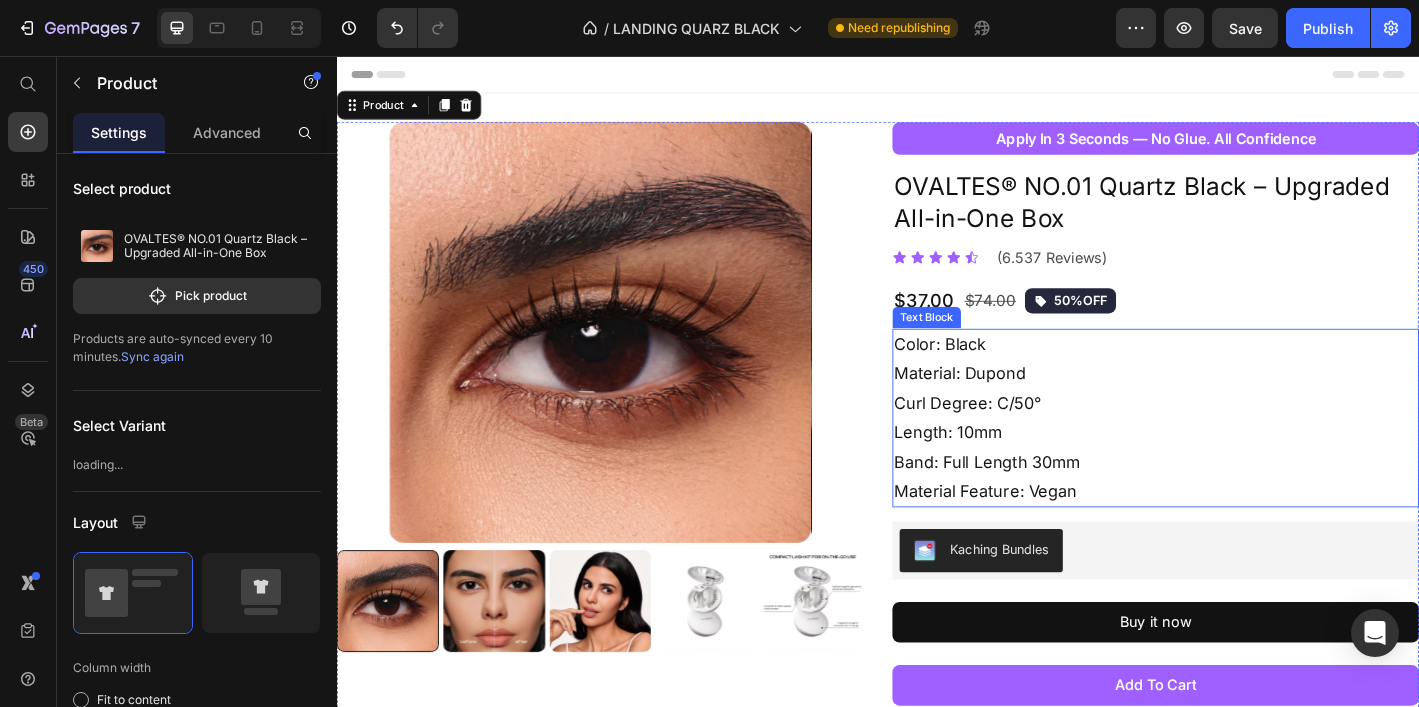click on "Color: Black Material: Dupond Curl Degree: C/50° Length: 10mm Band: Full Length 30mm Material Feature: Vegan" at bounding box center (1245, 457) 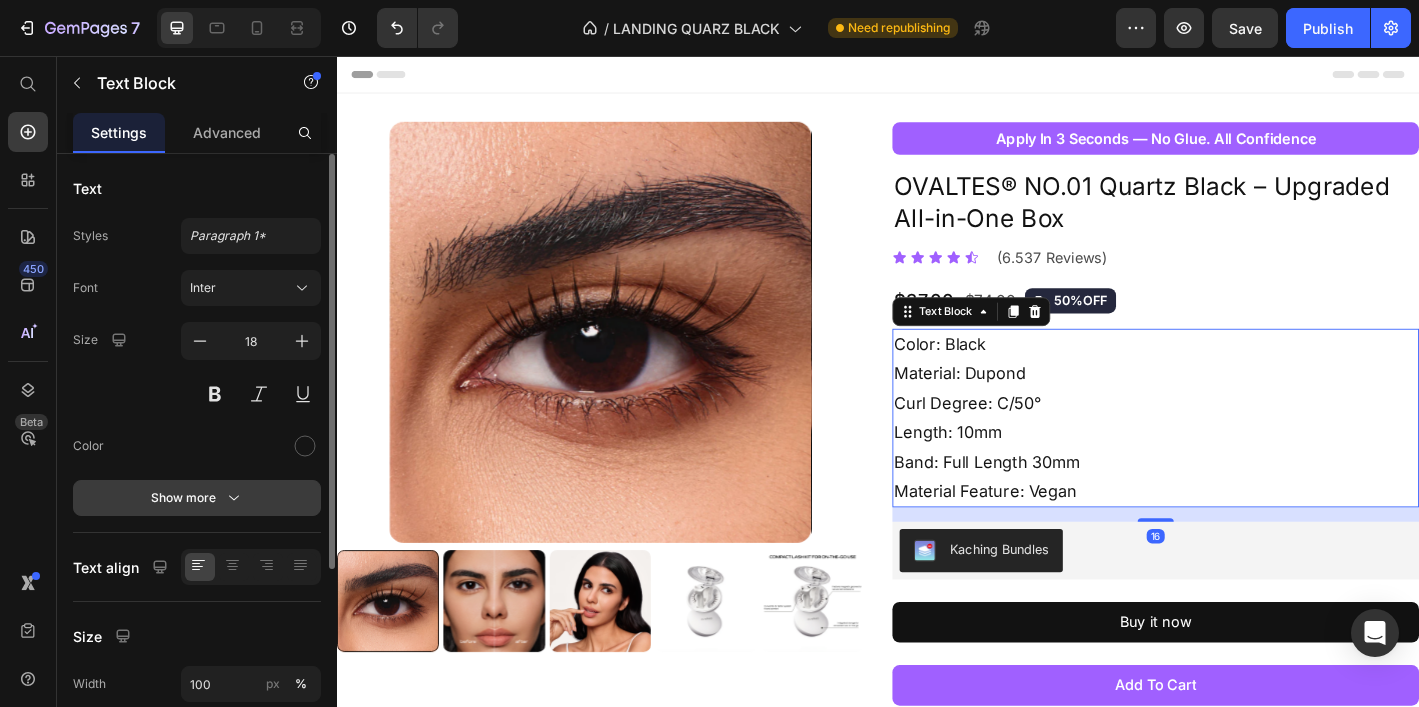 click on "Show more" at bounding box center (197, 498) 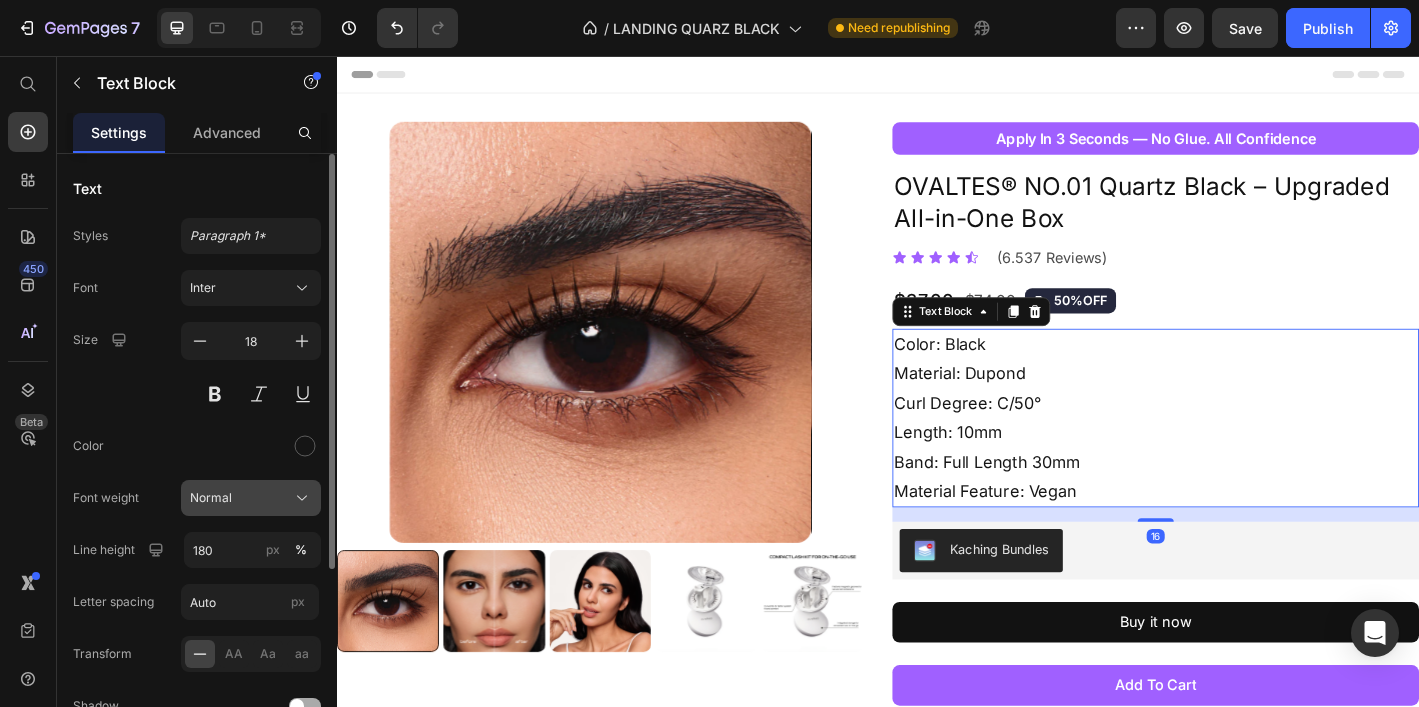 click on "Normal" 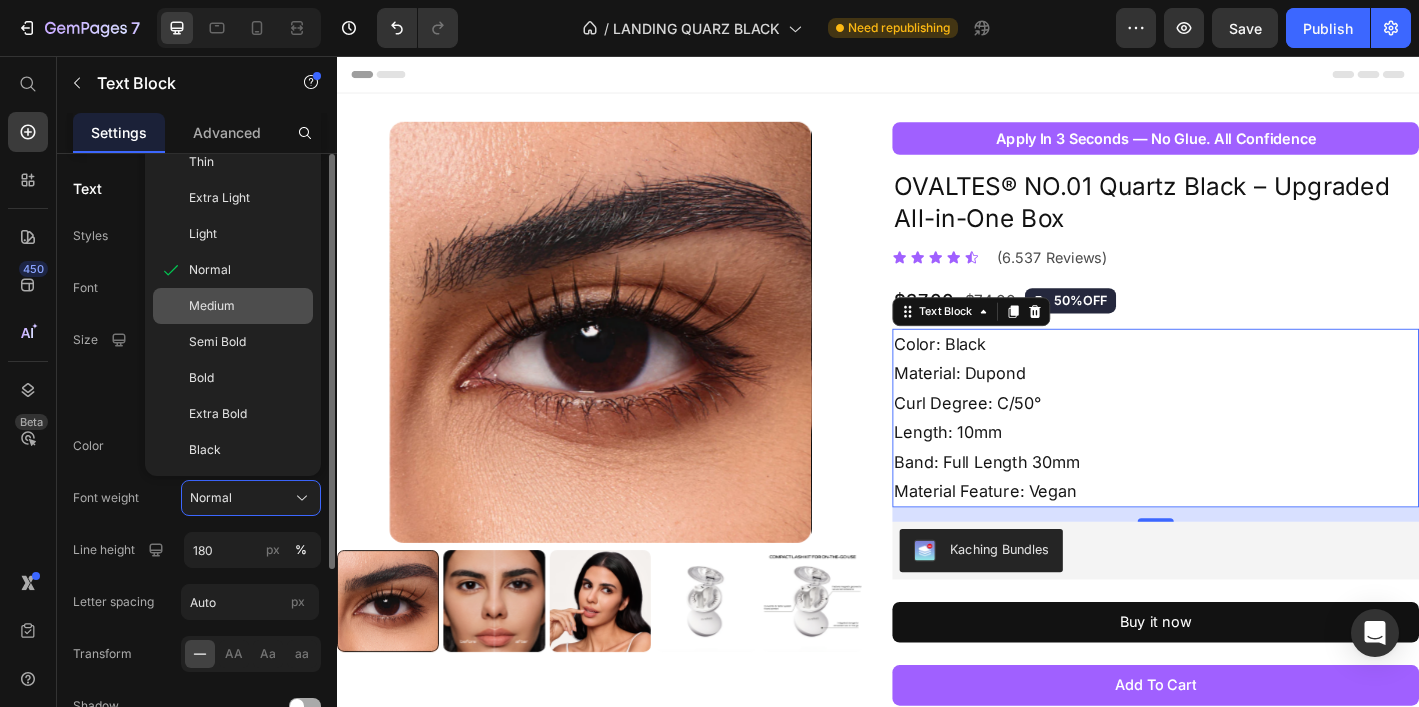 click on "Medium" at bounding box center (247, 306) 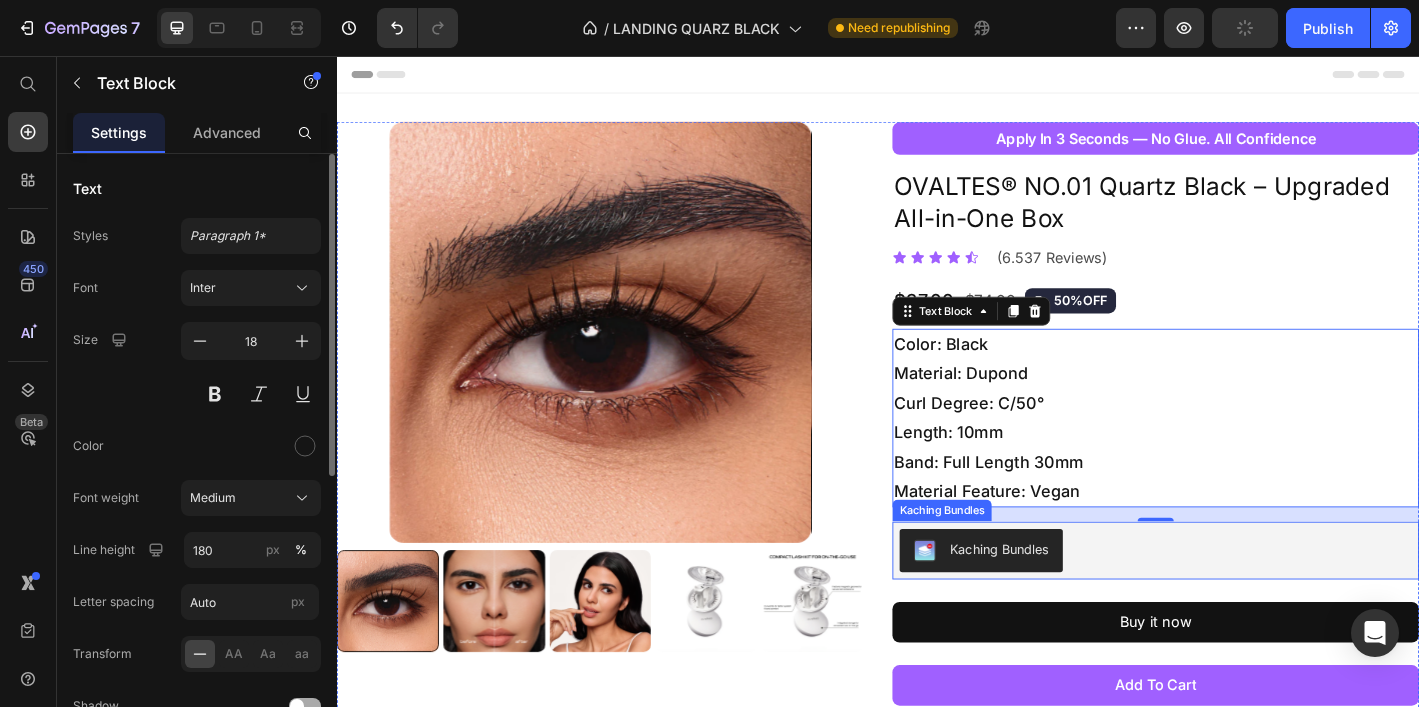 click on "Kaching Bundles" at bounding box center (1245, 604) 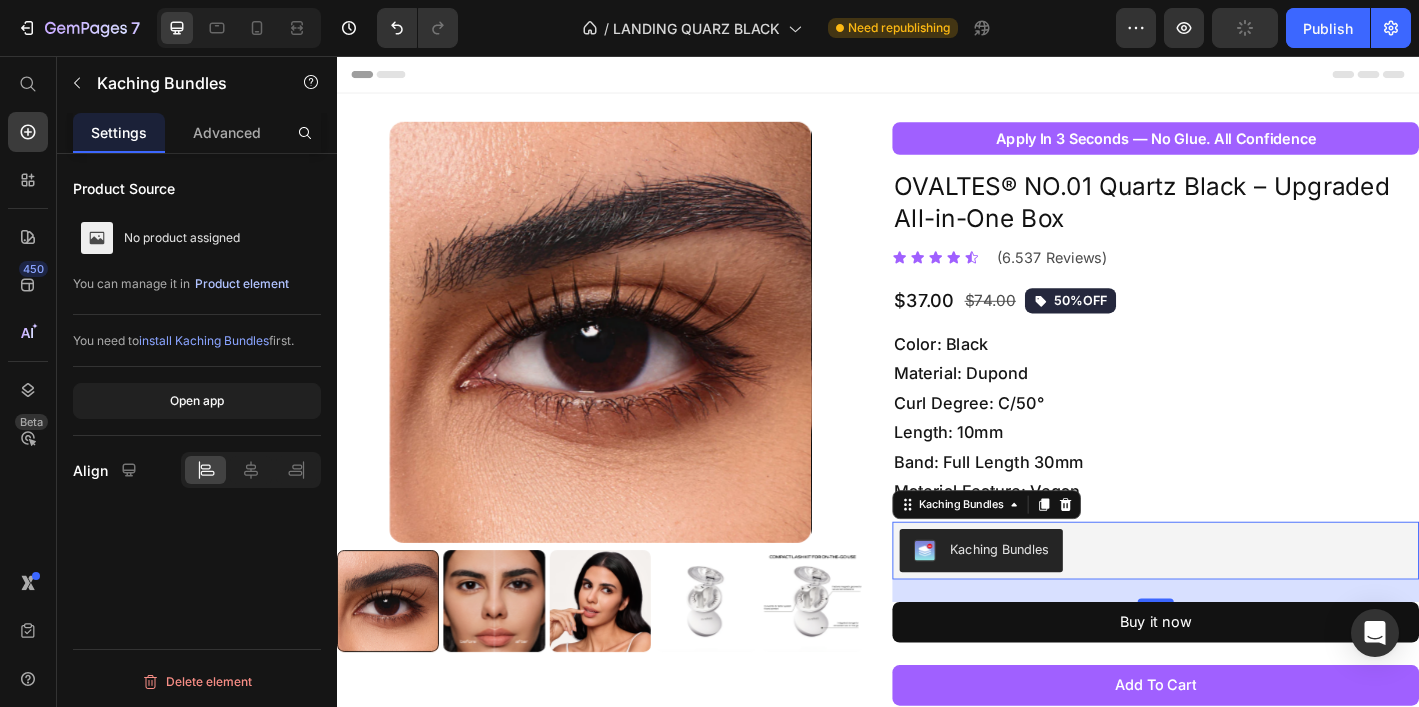 click on "Product element" at bounding box center (242, 284) 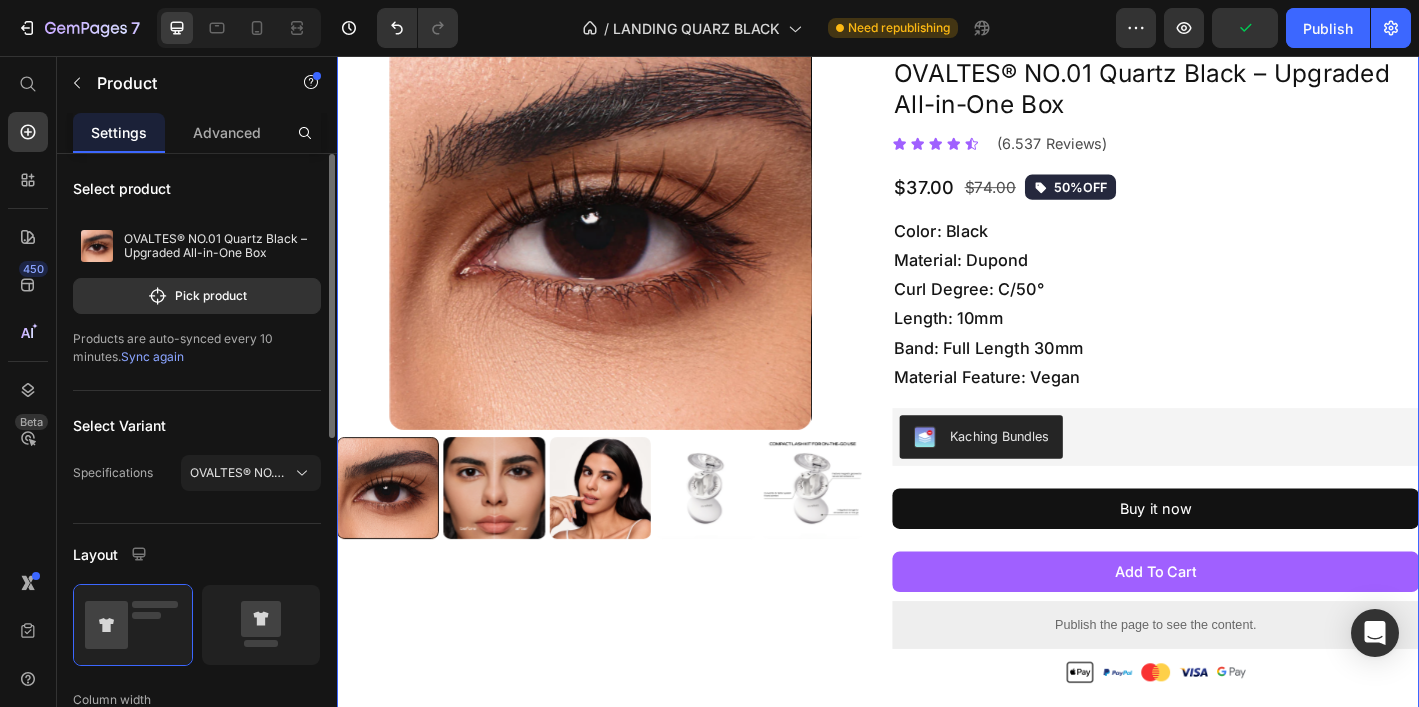 scroll, scrollTop: 97, scrollLeft: 0, axis: vertical 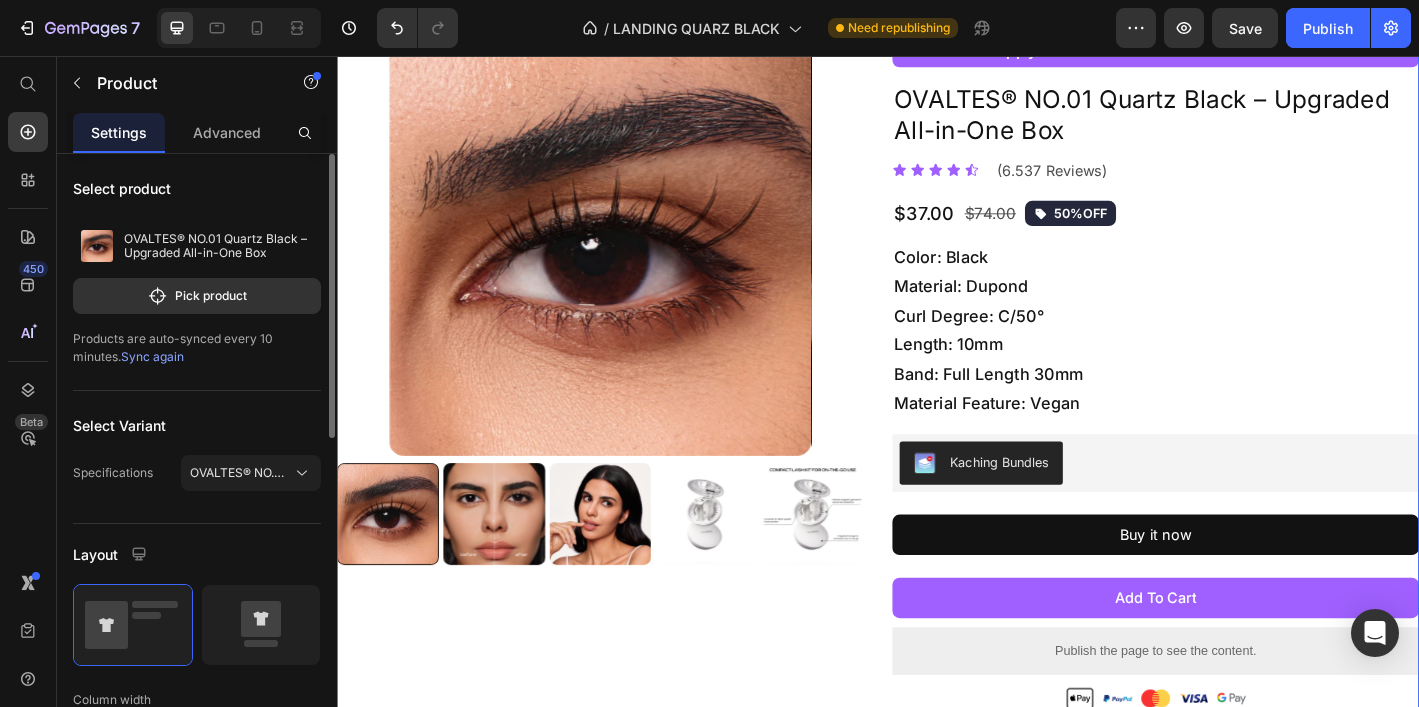 click on "Color: Black Material: Dupond Curl Degree: C/50° Length: 10mm Band: Full Length 30mm Material Feature: Vegan" at bounding box center [1245, 360] 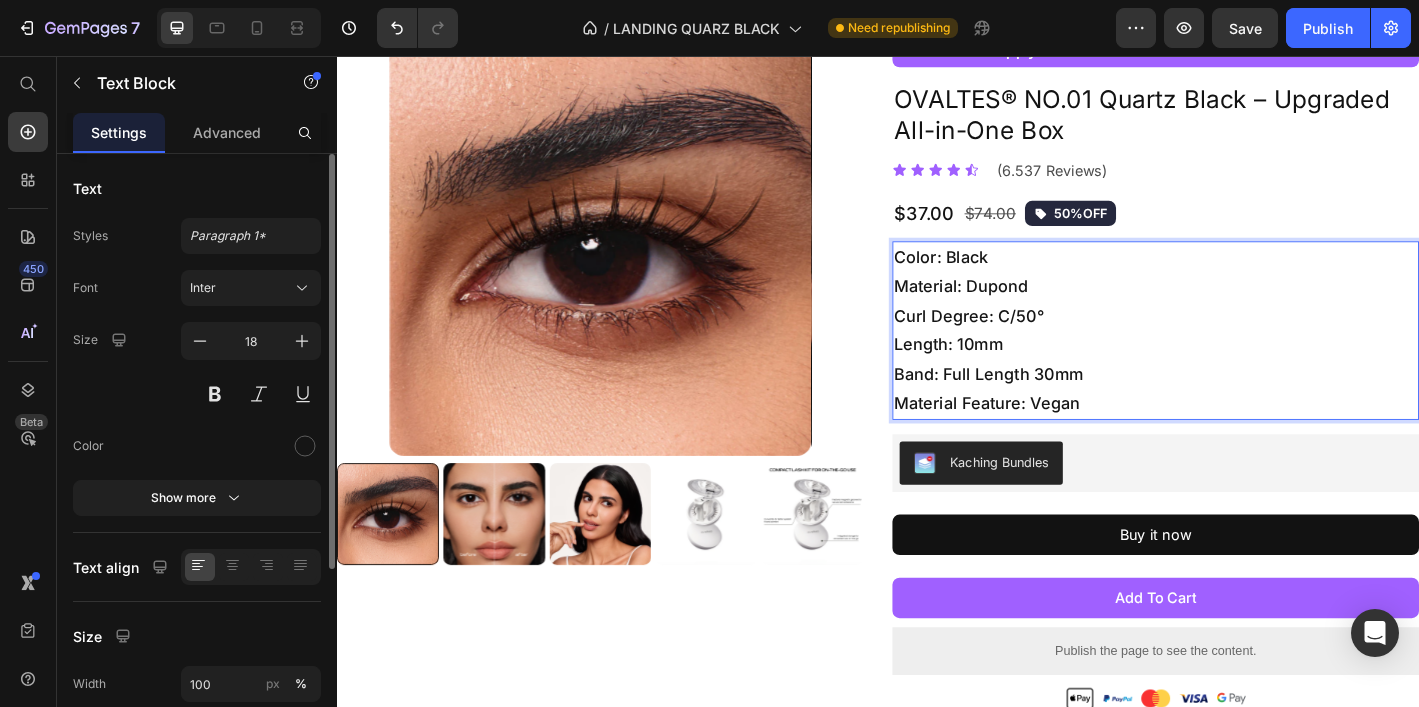 click on "Color: Black Material: Dupond Curl Degree: C/50° Length: 10mm Band: Full Length 30mm Material Feature: Vegan" at bounding box center [1245, 360] 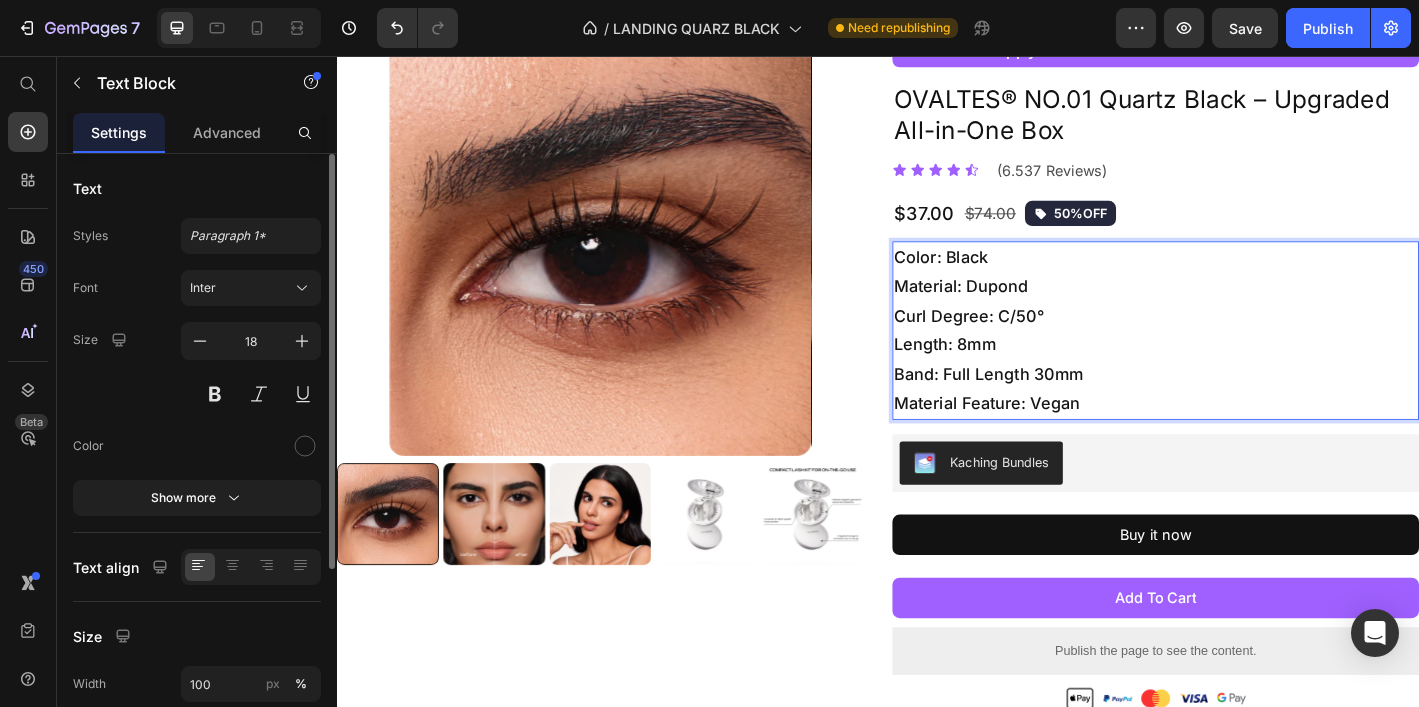 click on "Color: Black Material: Dupond Curl Degree: C/50° Length: 8mm Band: Full Length 30mm Material Feature: Vegan" at bounding box center (1245, 360) 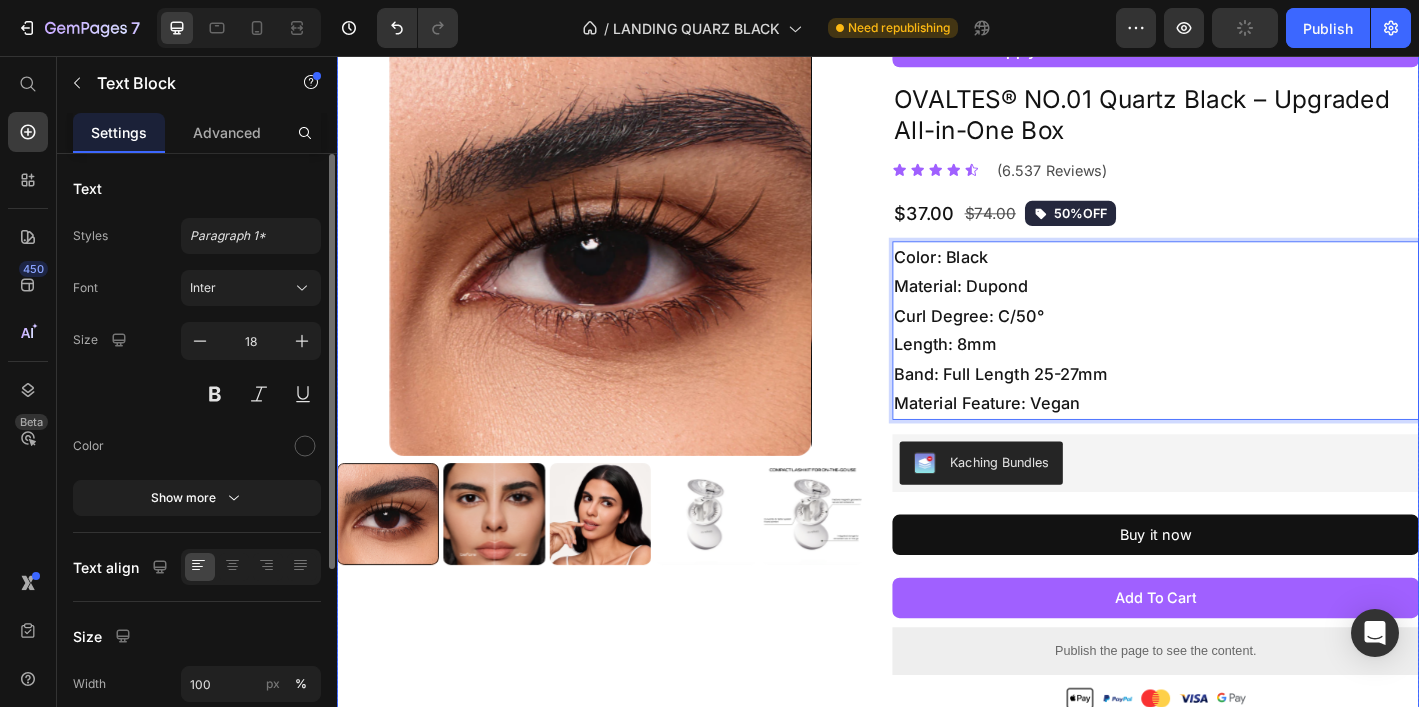 click on "Product Images" at bounding box center (629, 477) 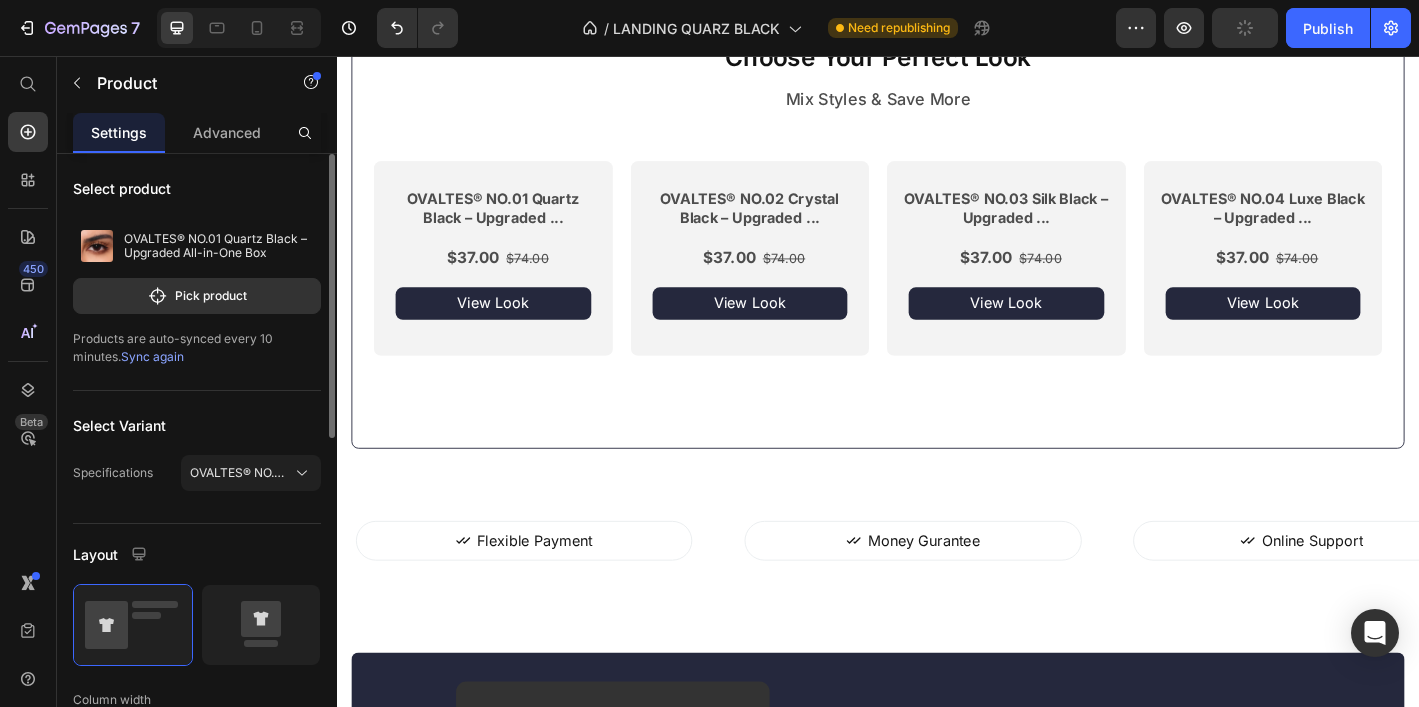 scroll, scrollTop: 1054, scrollLeft: 0, axis: vertical 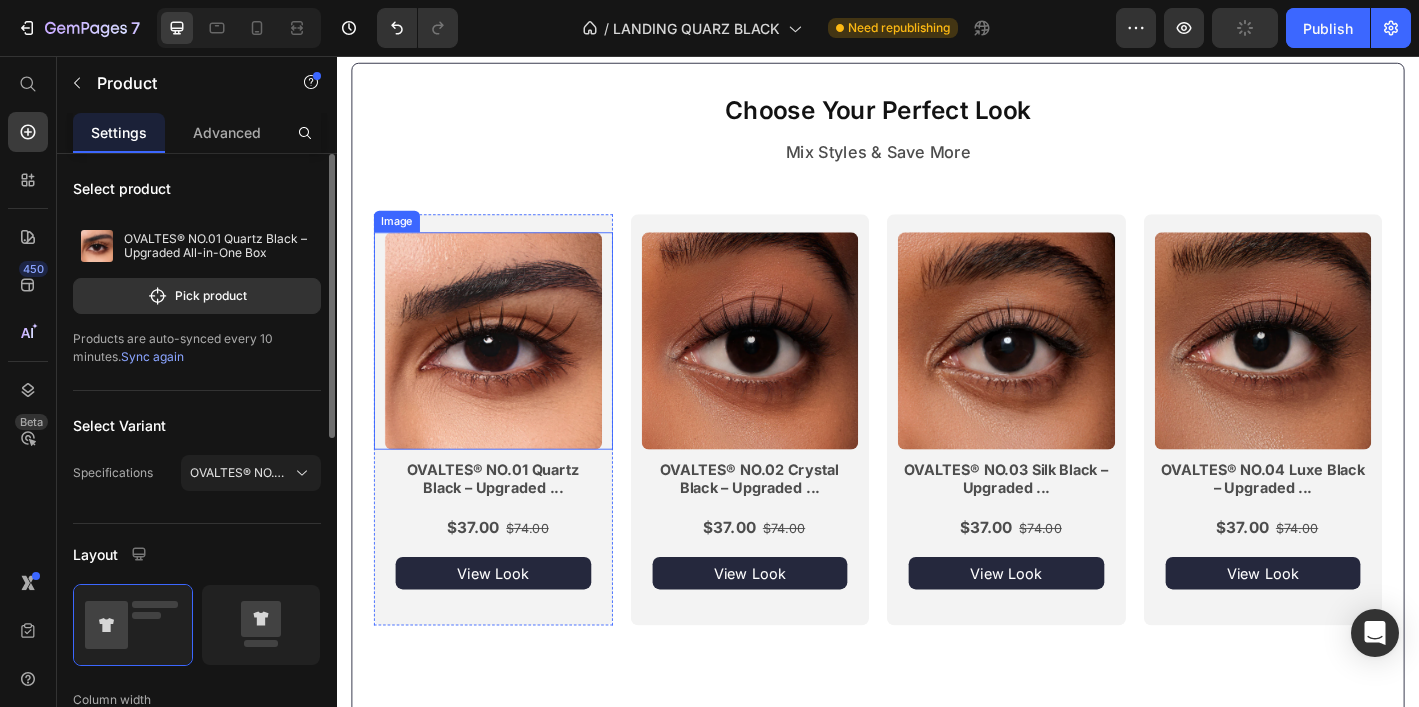 click at bounding box center (510, 371) 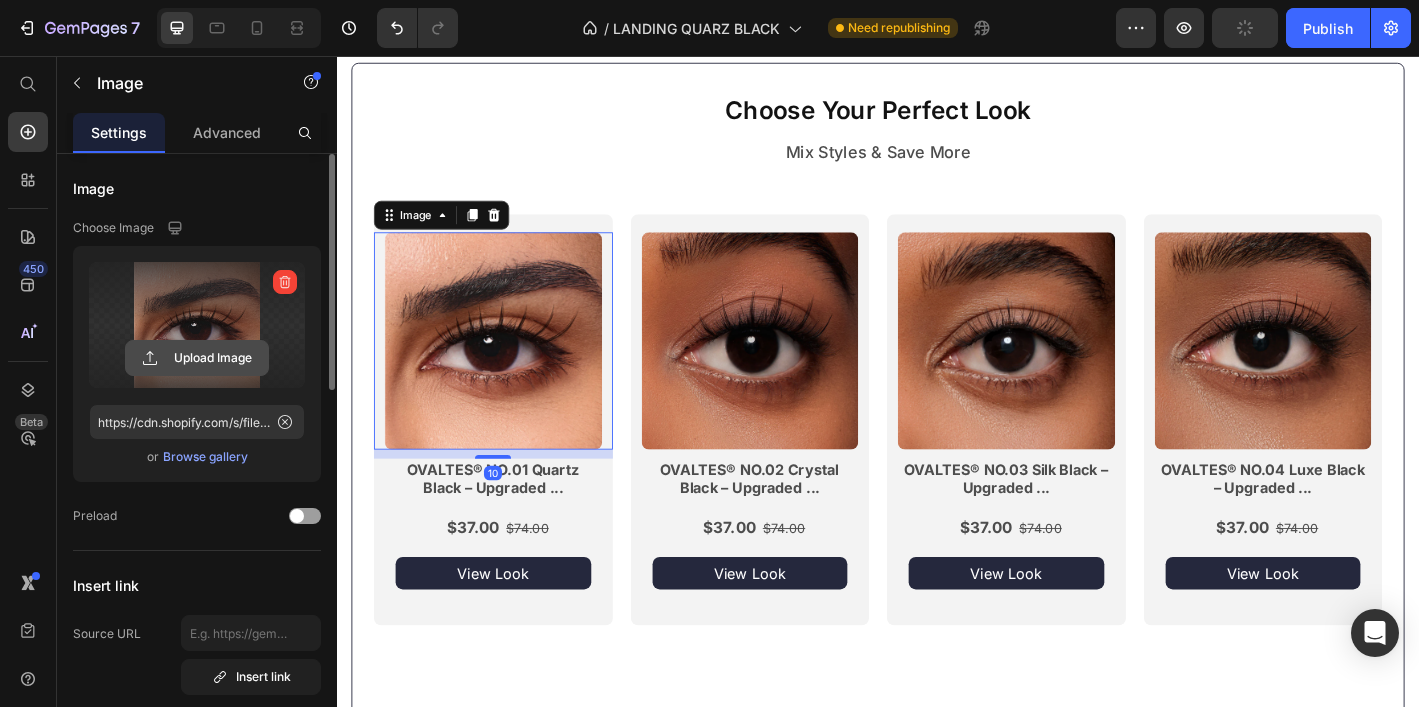 click 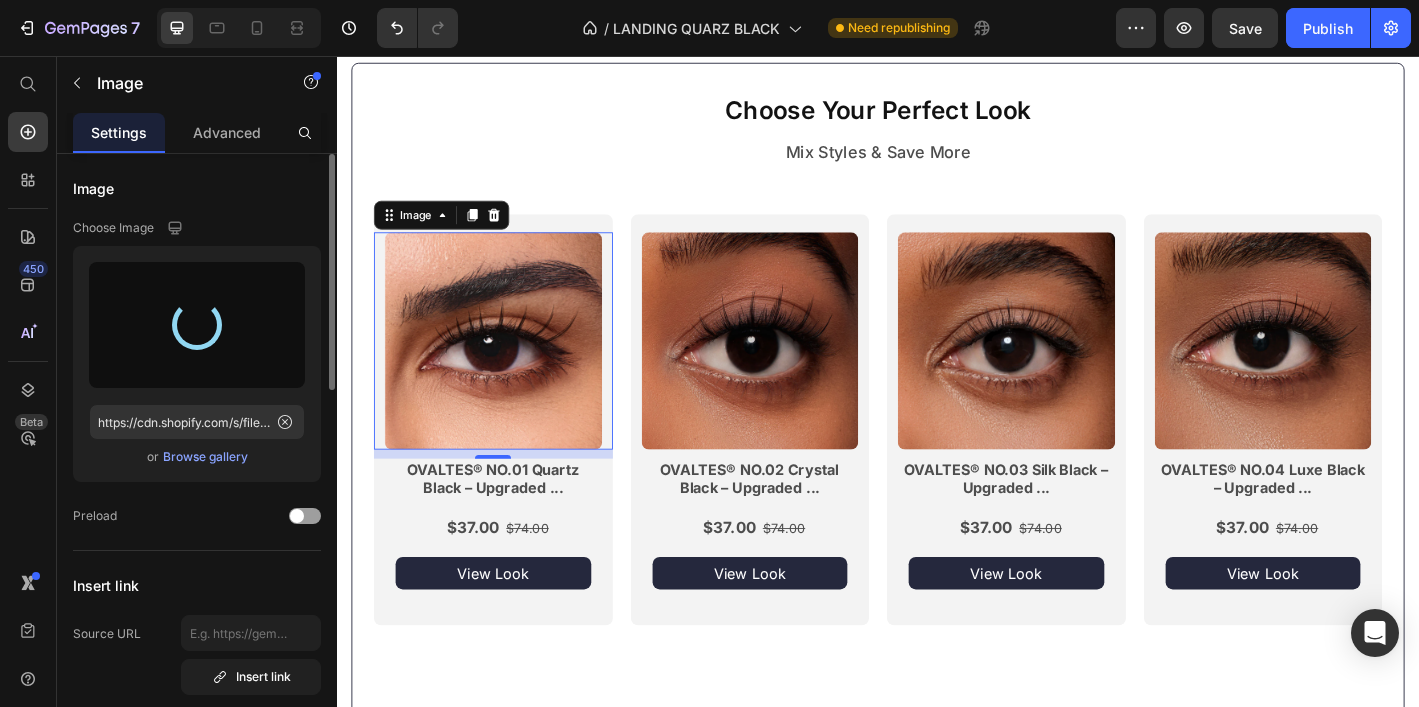 type on "https://cdn.shopify.com/s/files/1/0915/8452/8763/files/gempages_570620101087200071-e7d102d0-bf08-43d9-8473-7270fc868a6b.png" 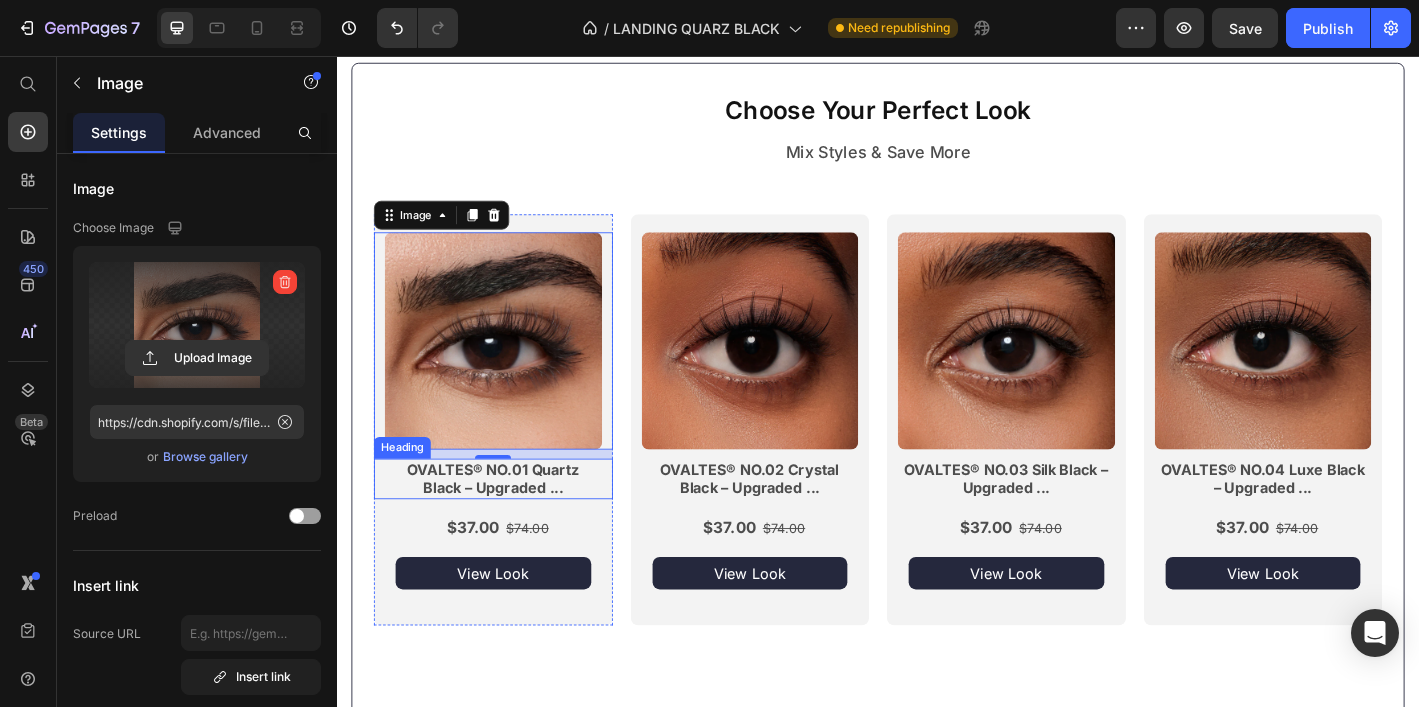 click on "OVALTES® NO.01 Quartz Black – Upgraded ..." at bounding box center [510, 524] 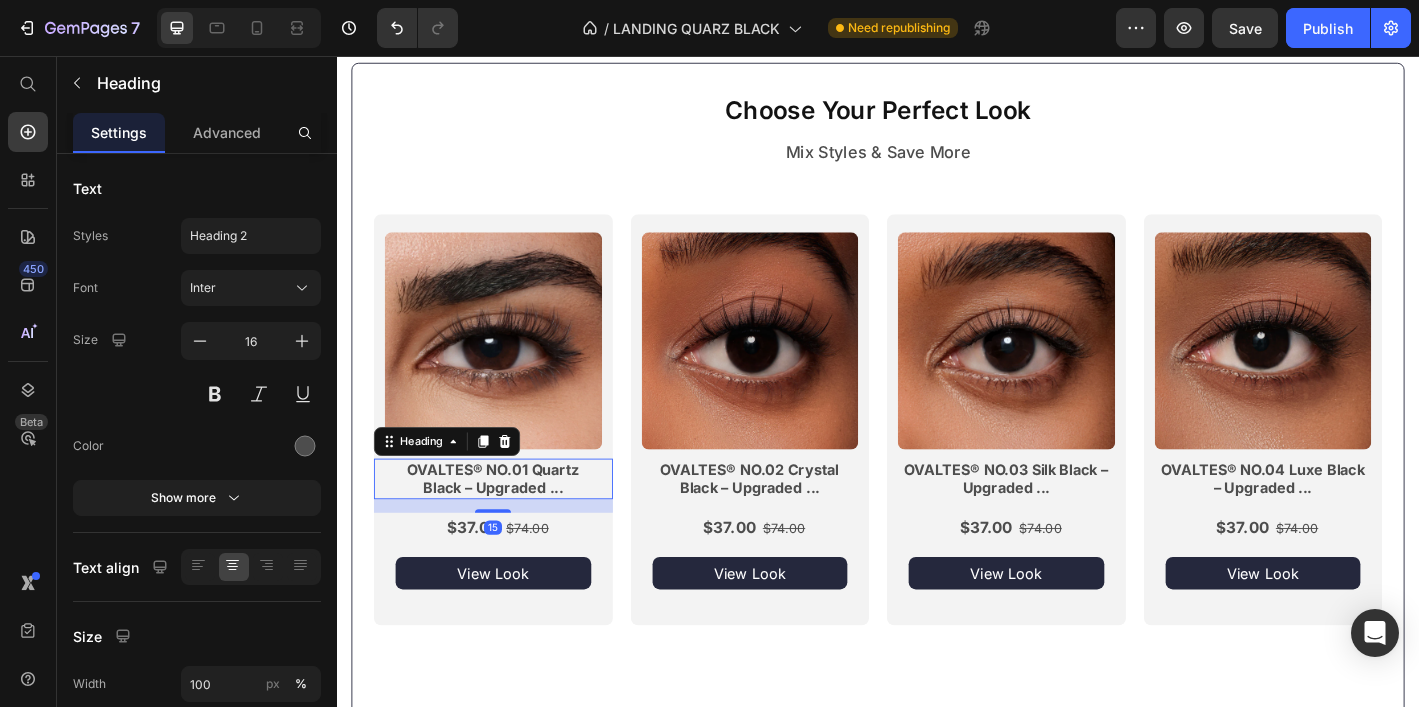 click on "OVALTES® NO.01 Quartz Black – Upgraded ..." at bounding box center (510, 525) 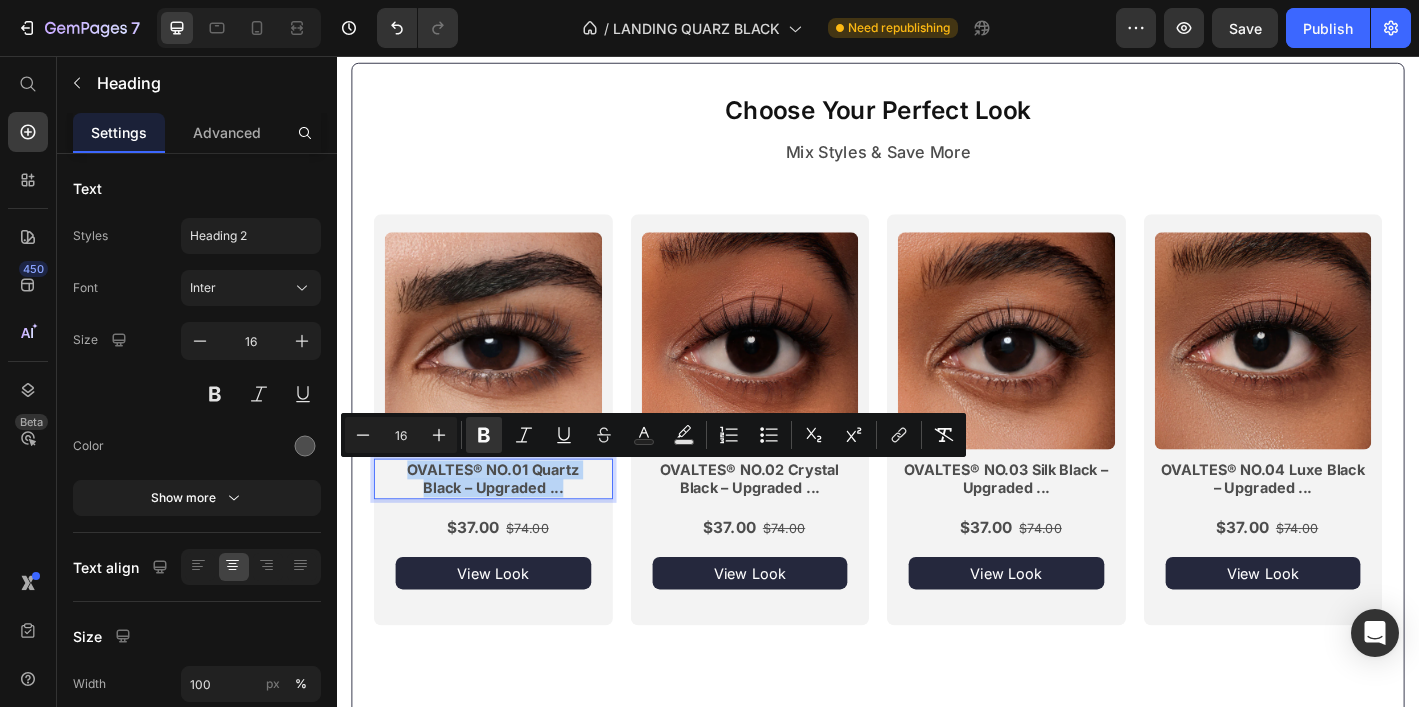drag, startPoint x: 593, startPoint y: 536, endPoint x: 414, endPoint y: 525, distance: 179.33768 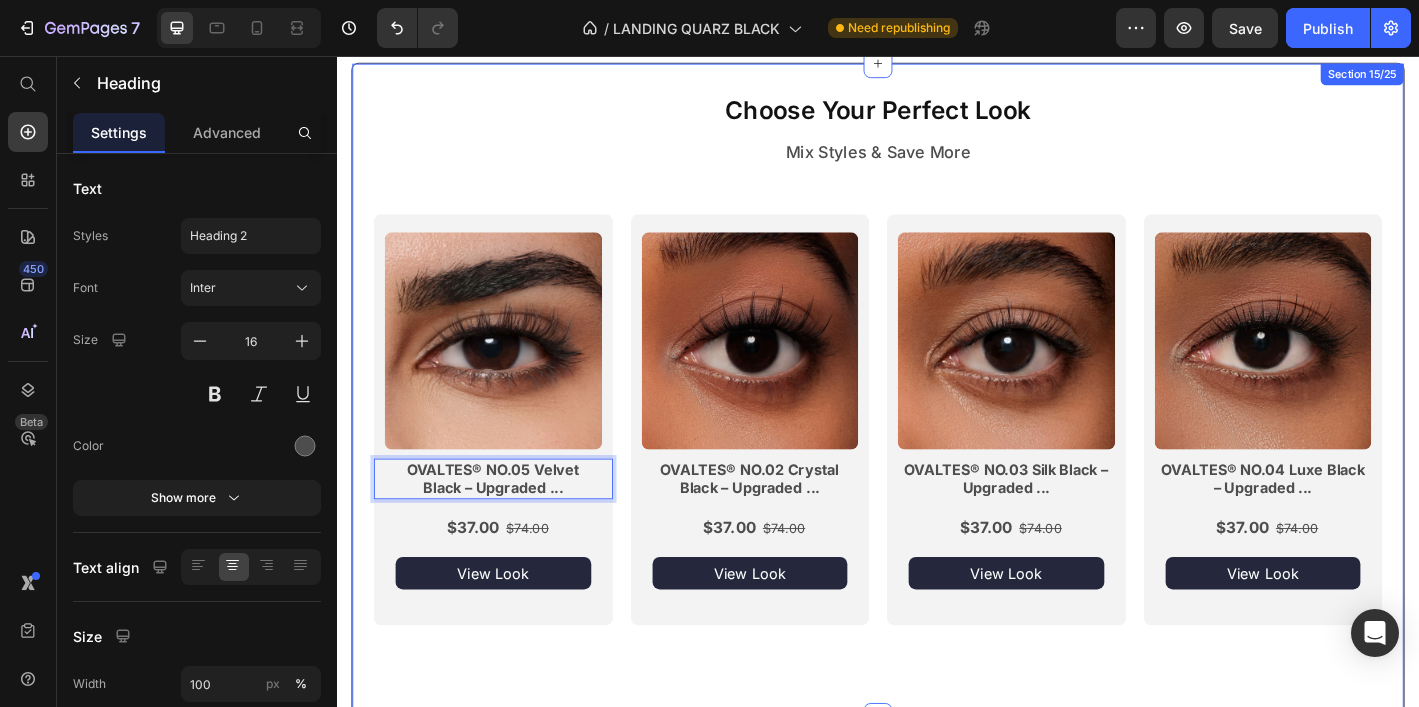 click on "Choose Your Perfect Look Heading Mix Styles & Save More Text Block Row Image OVALTES® NO.05 Velvet Black – Upgraded ... Heading   15 $37.00    $74.00 Text Block View Look Button Row Image OVALTES® NO.02 Crystal Black – Upgraded ... Heading $37.00    $74.00 Text Block View Look Button Row Image OVALTES® NO.03 Silk Black – Upgraded ... Heading $37.00    $74.00 Text Block View Look Button Row Image OVALTES® NO.04 Luxe Black – Upgraded ... Heading $37.00    $74.00 Text Block View Look Button Row Row" at bounding box center (937, 426) 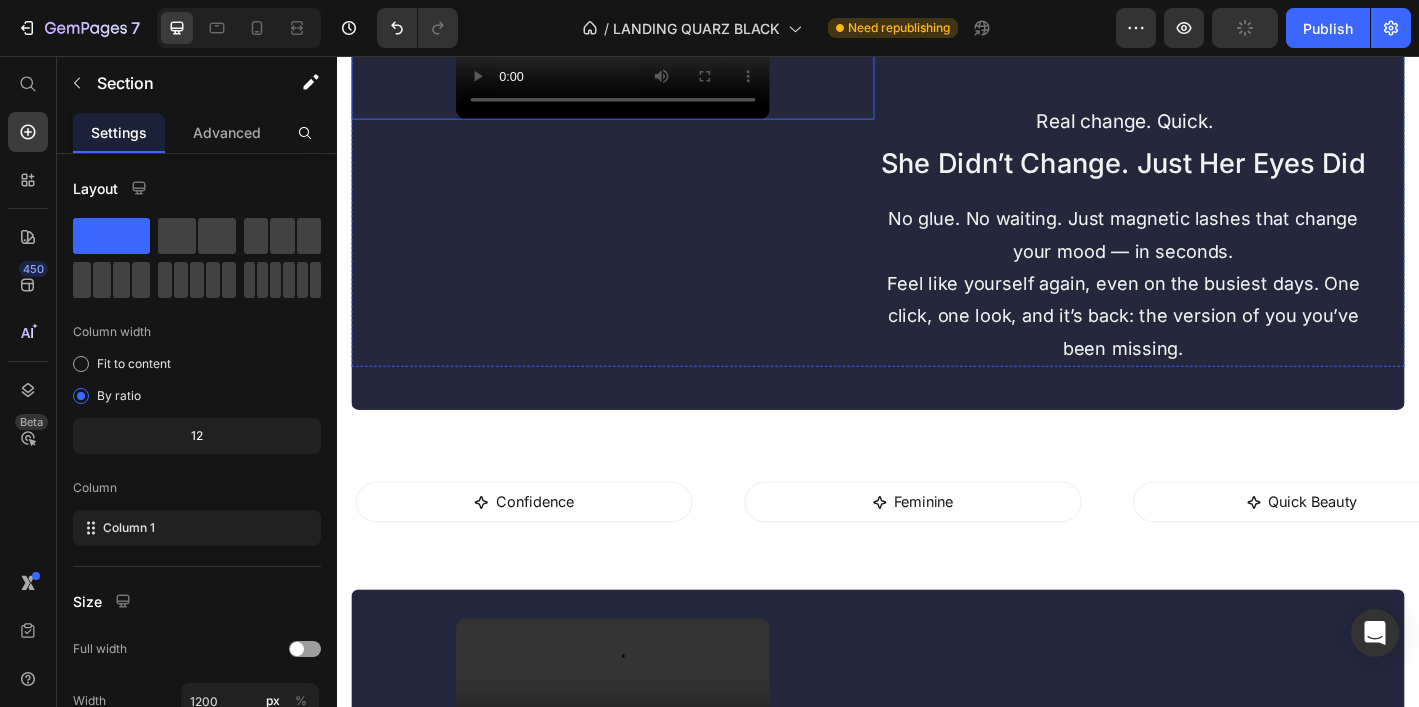 scroll, scrollTop: 2163, scrollLeft: 0, axis: vertical 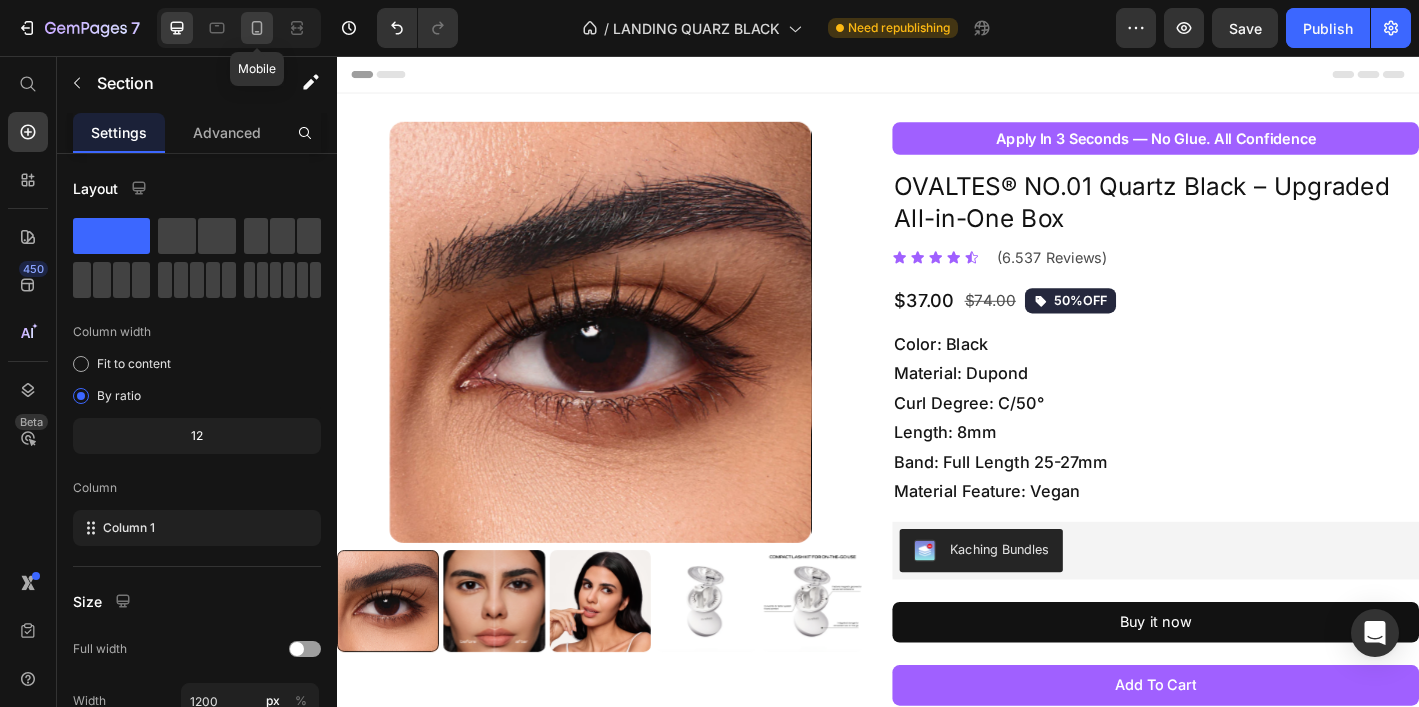 click 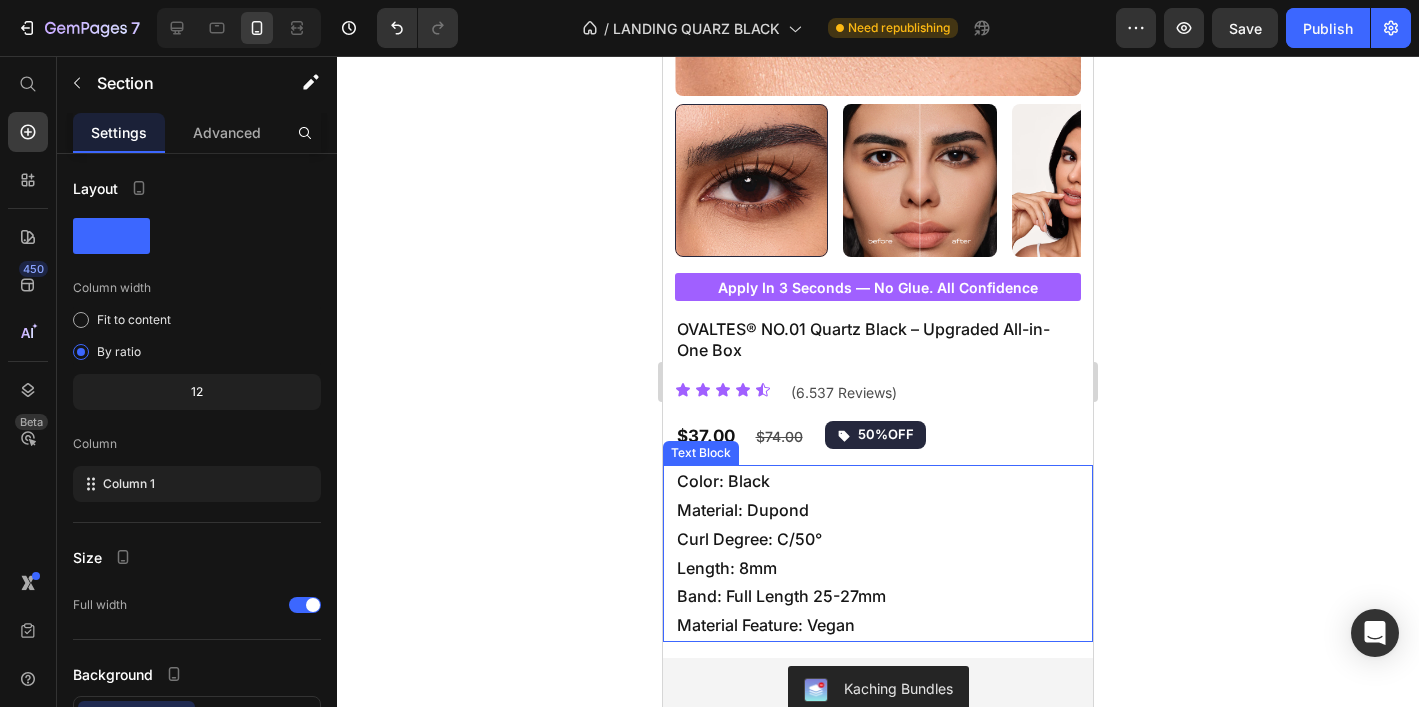 scroll, scrollTop: 434, scrollLeft: 0, axis: vertical 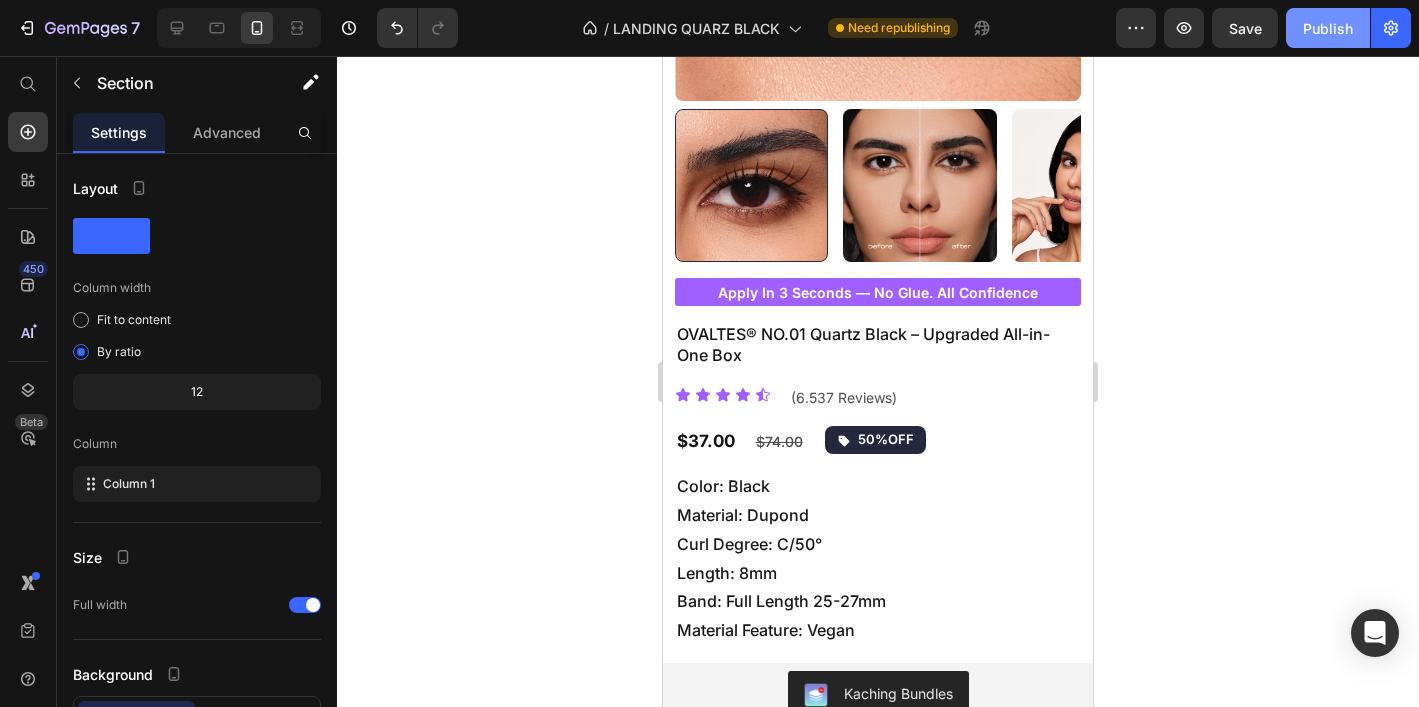 click on "Publish" at bounding box center (1328, 28) 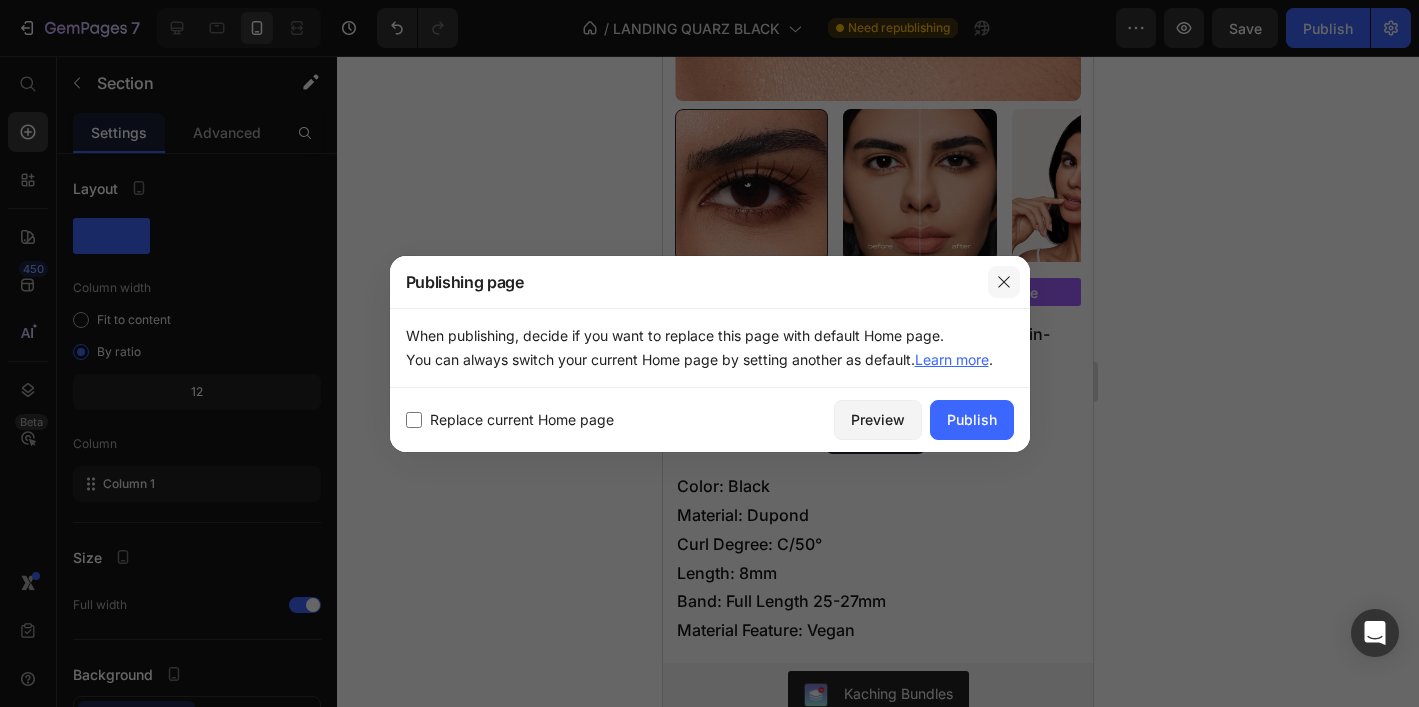 click 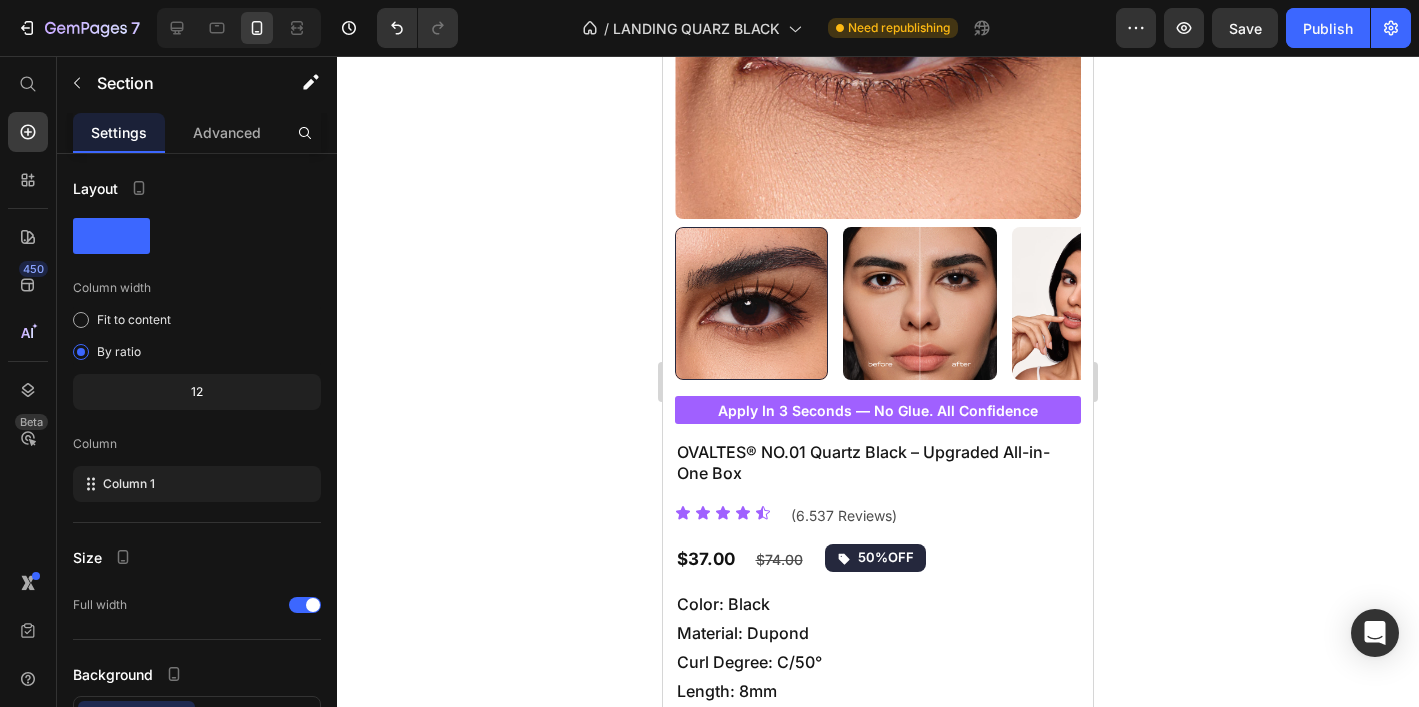 scroll, scrollTop: 300, scrollLeft: 0, axis: vertical 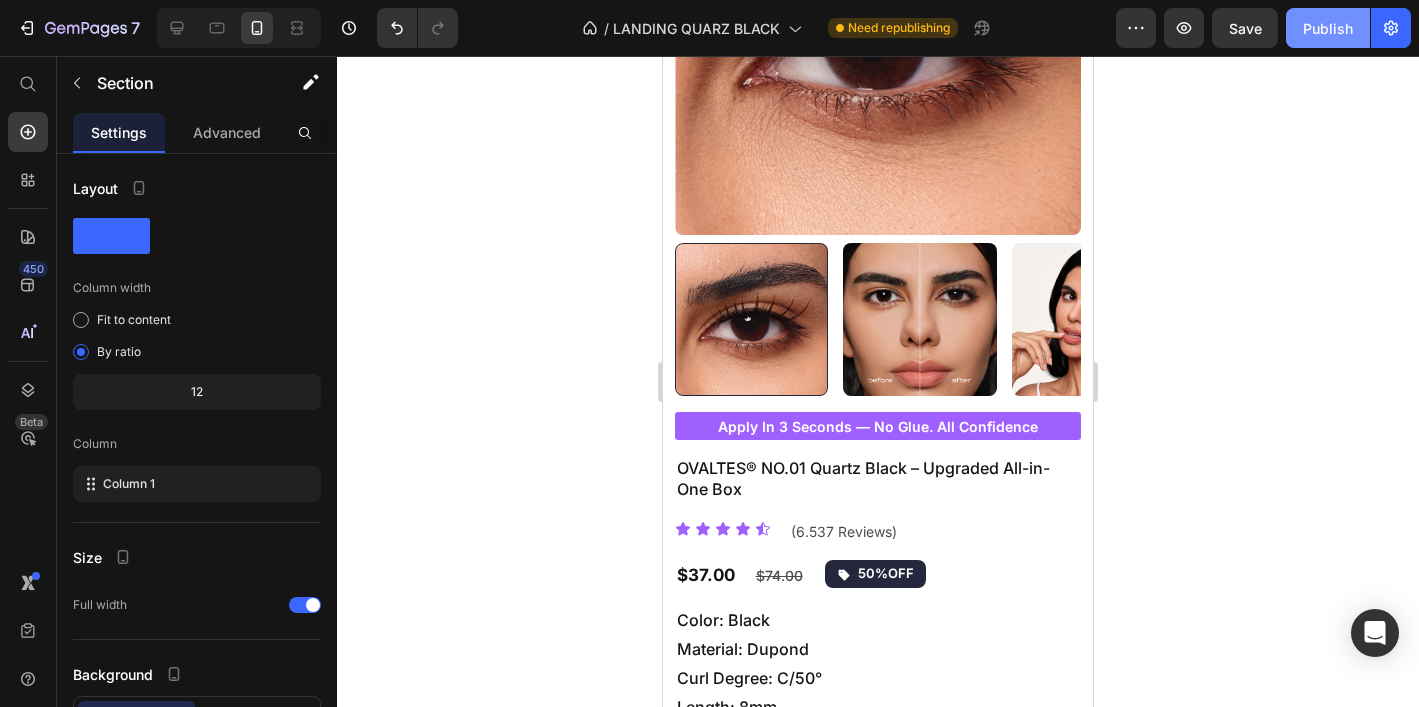 click on "Publish" at bounding box center [1328, 28] 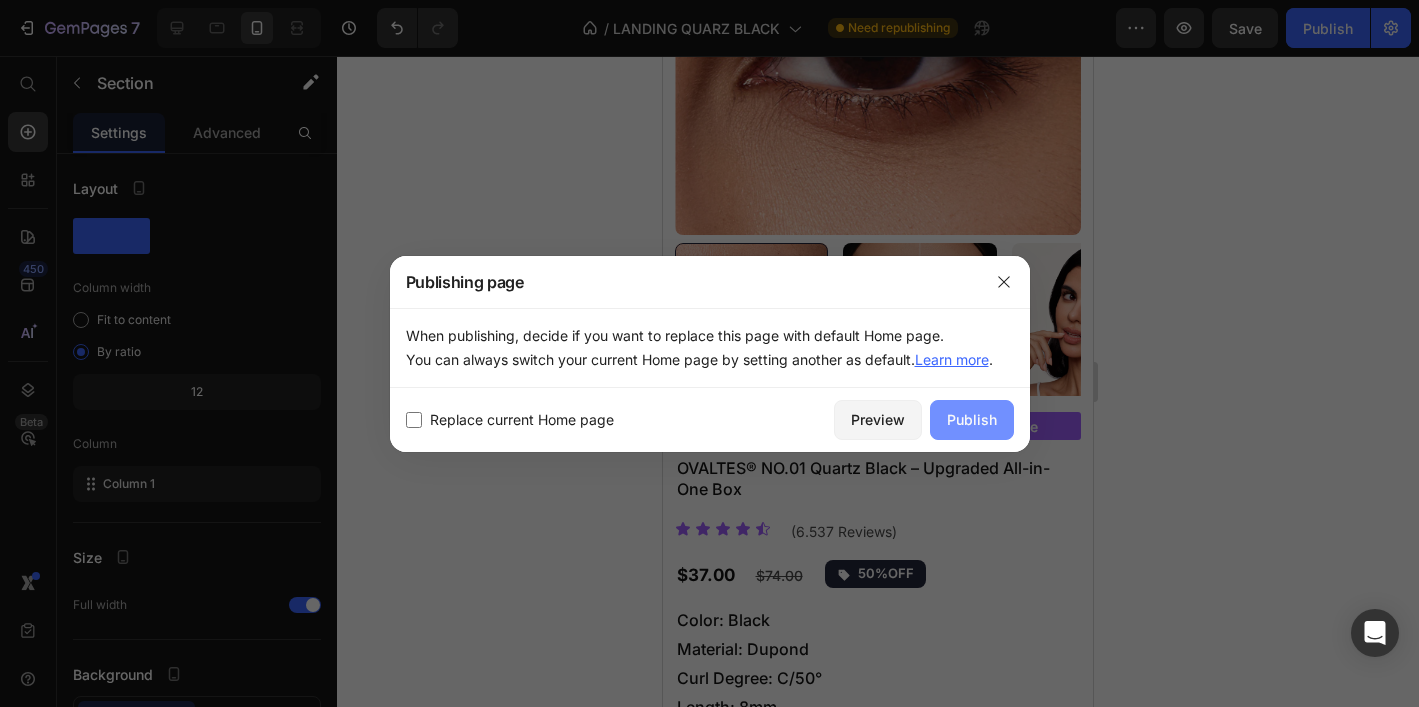click on "Publish" at bounding box center (972, 419) 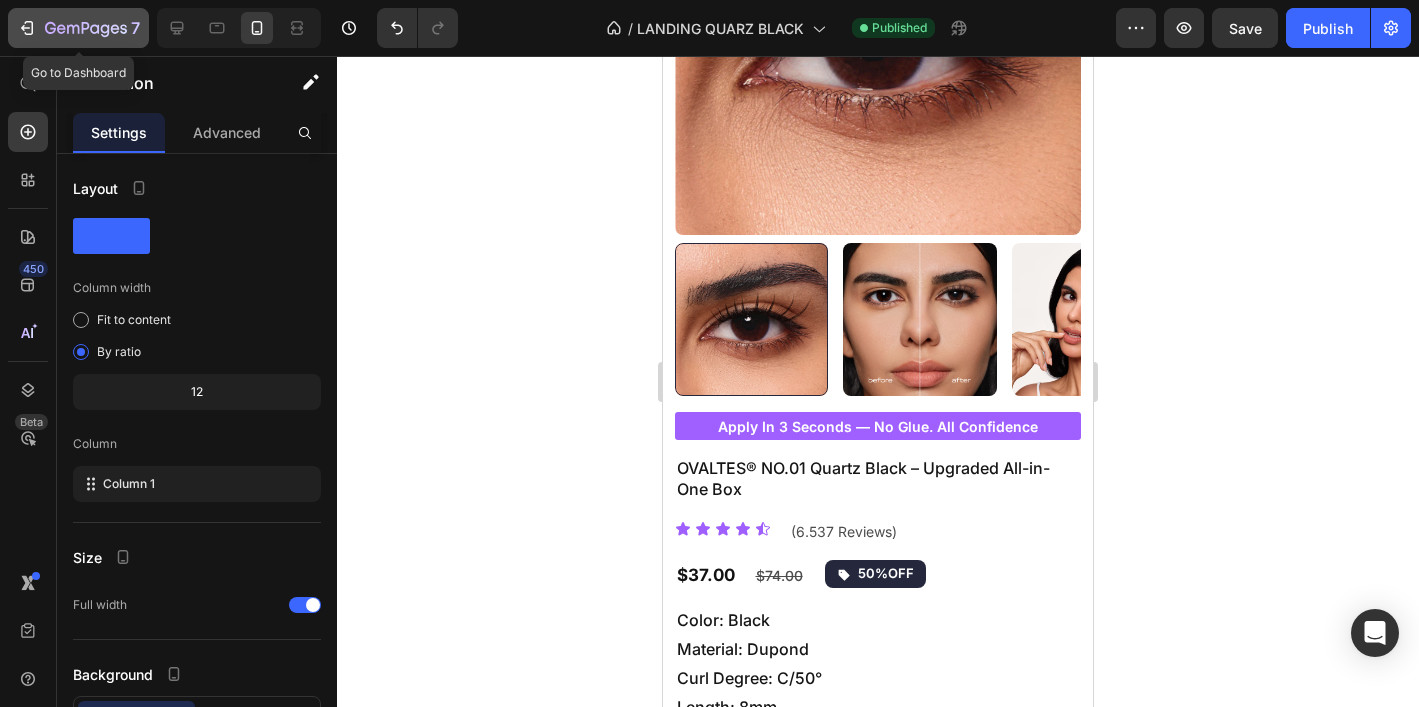 click on "7" 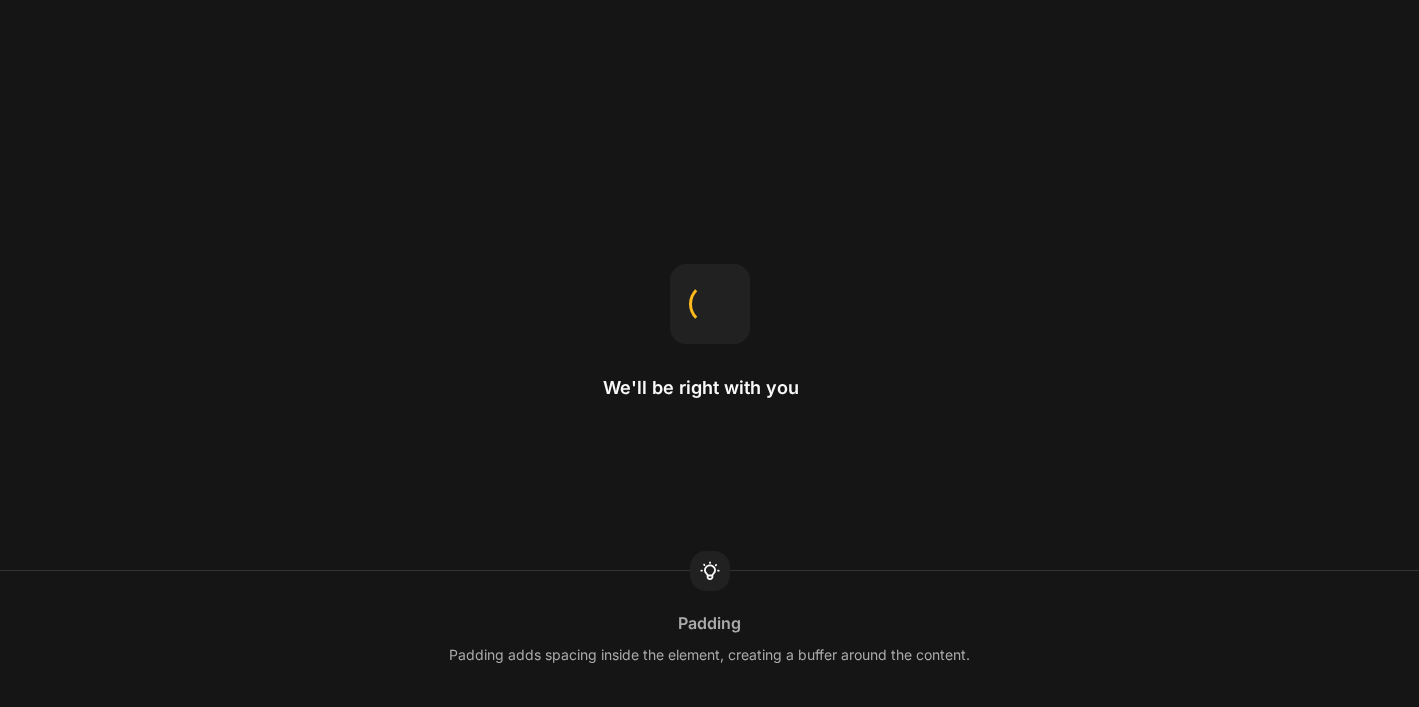 scroll, scrollTop: 0, scrollLeft: 0, axis: both 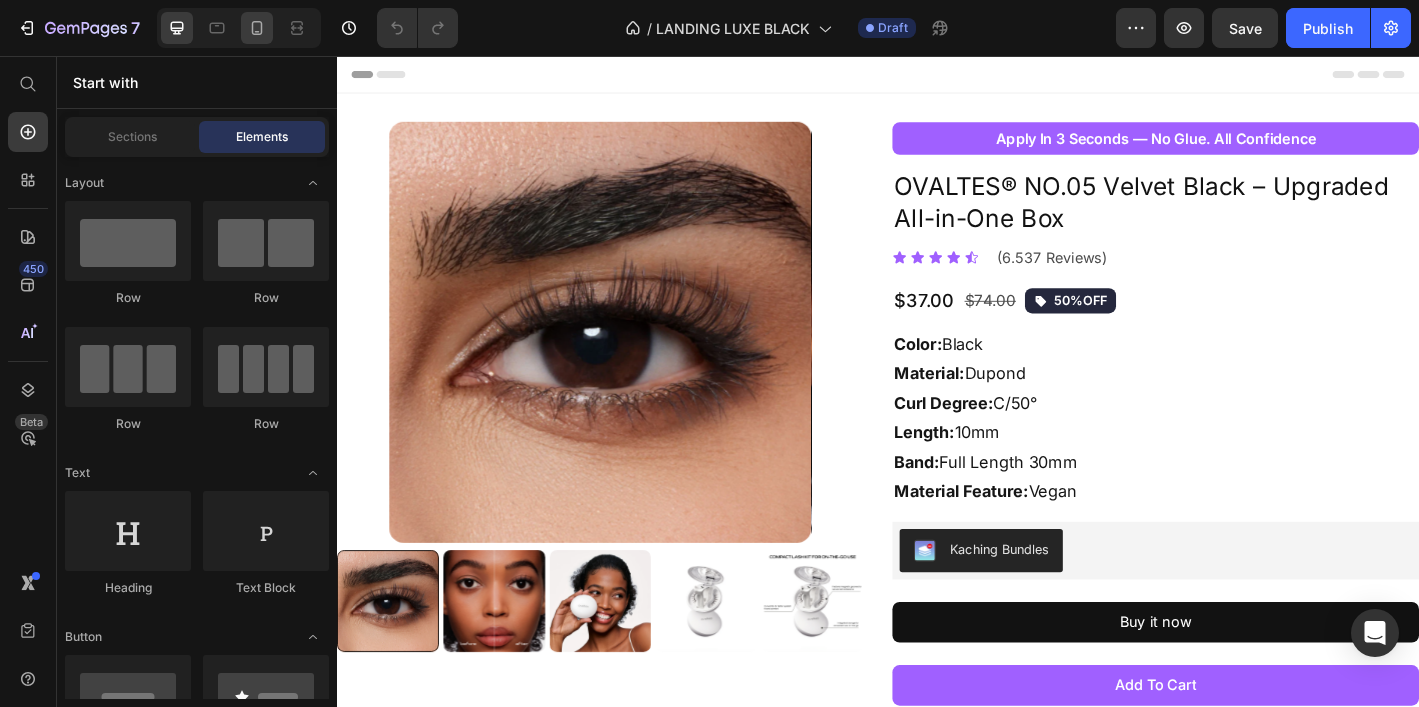 click 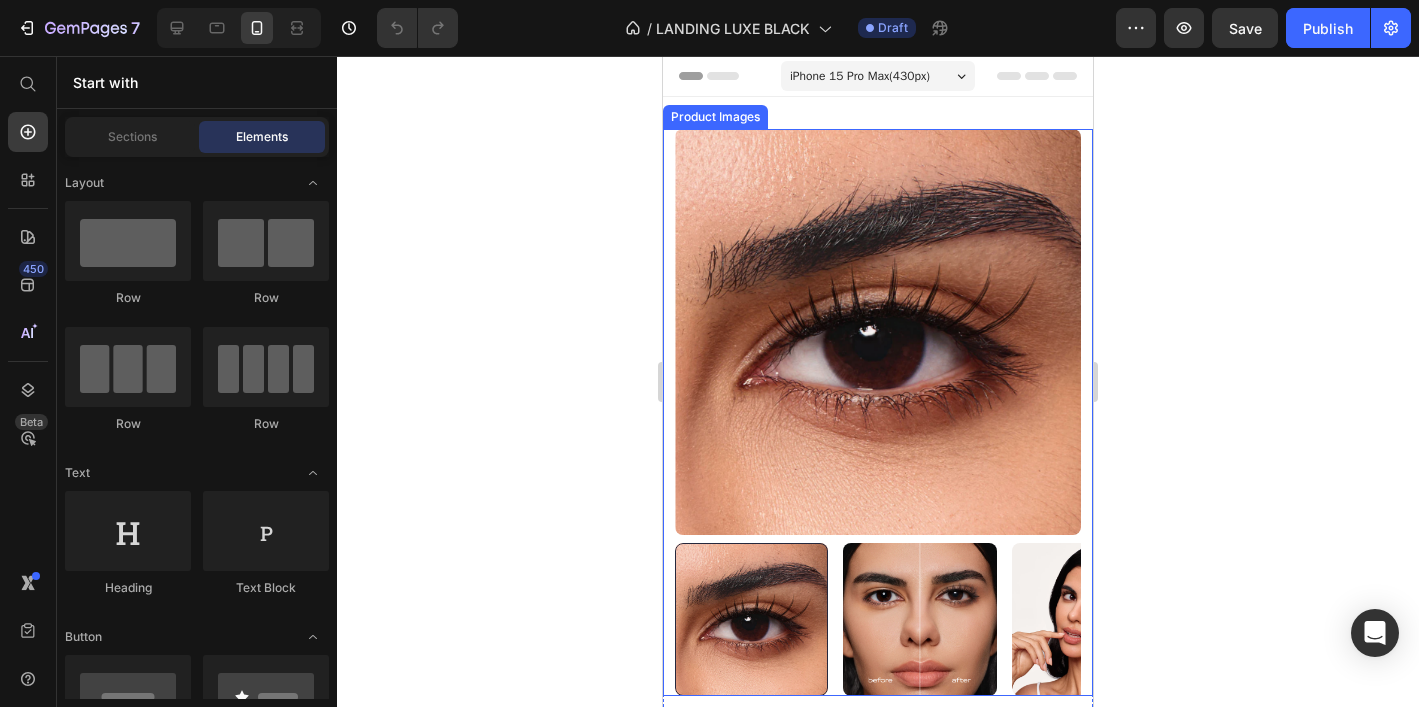 click at bounding box center (878, 332) 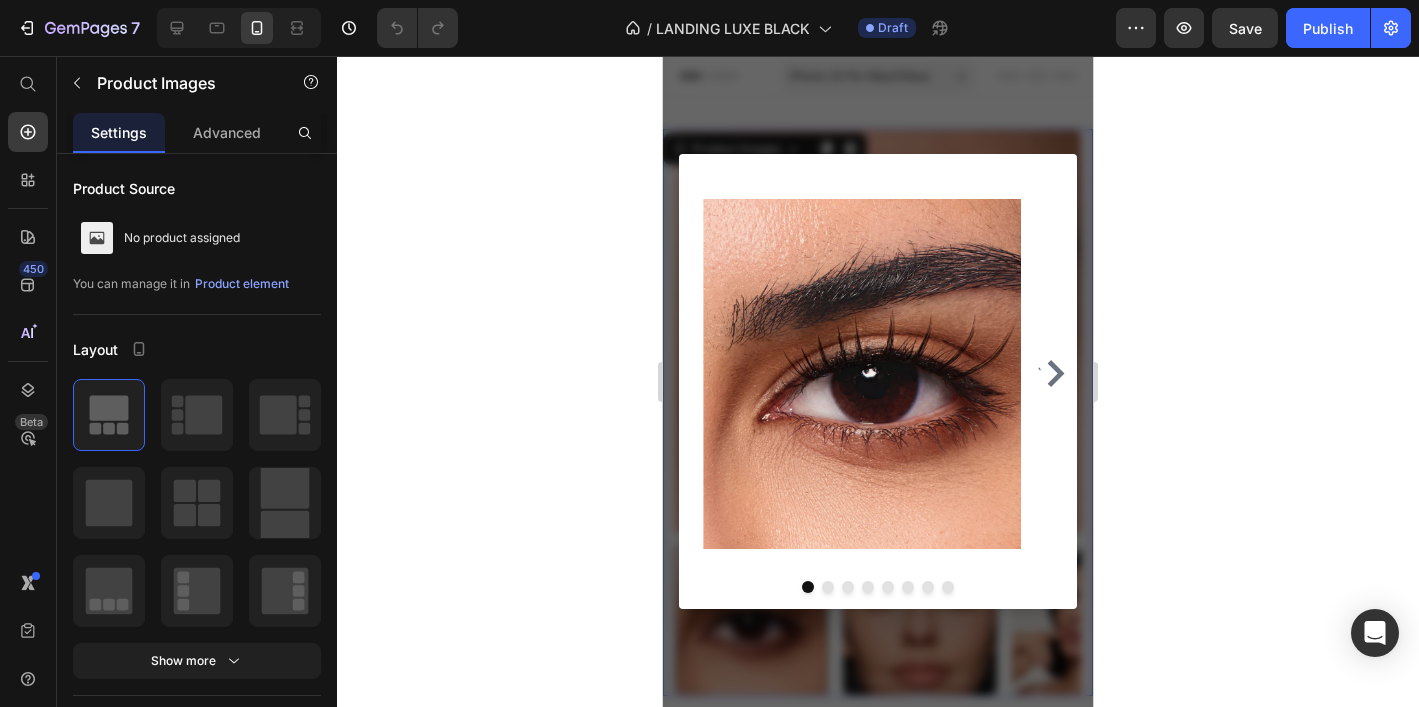 scroll, scrollTop: 151, scrollLeft: 0, axis: vertical 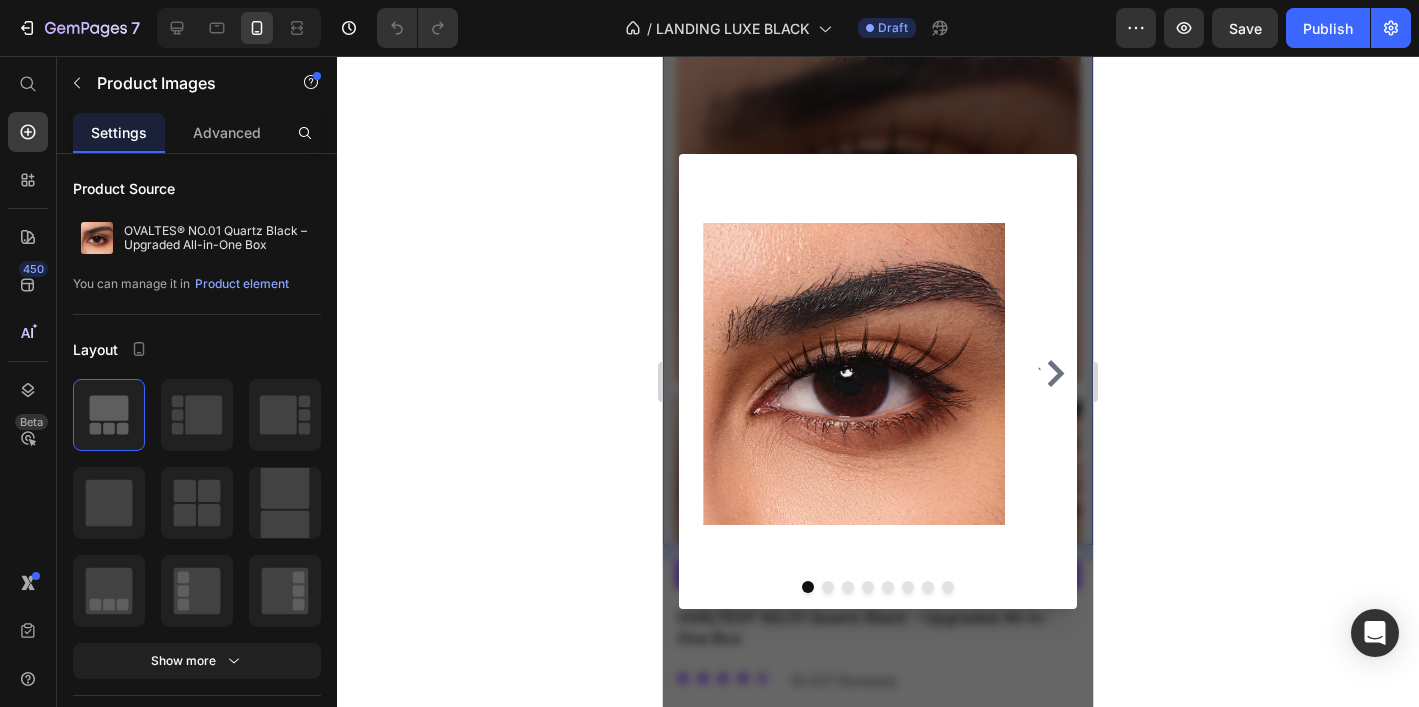 click at bounding box center [878, 381] 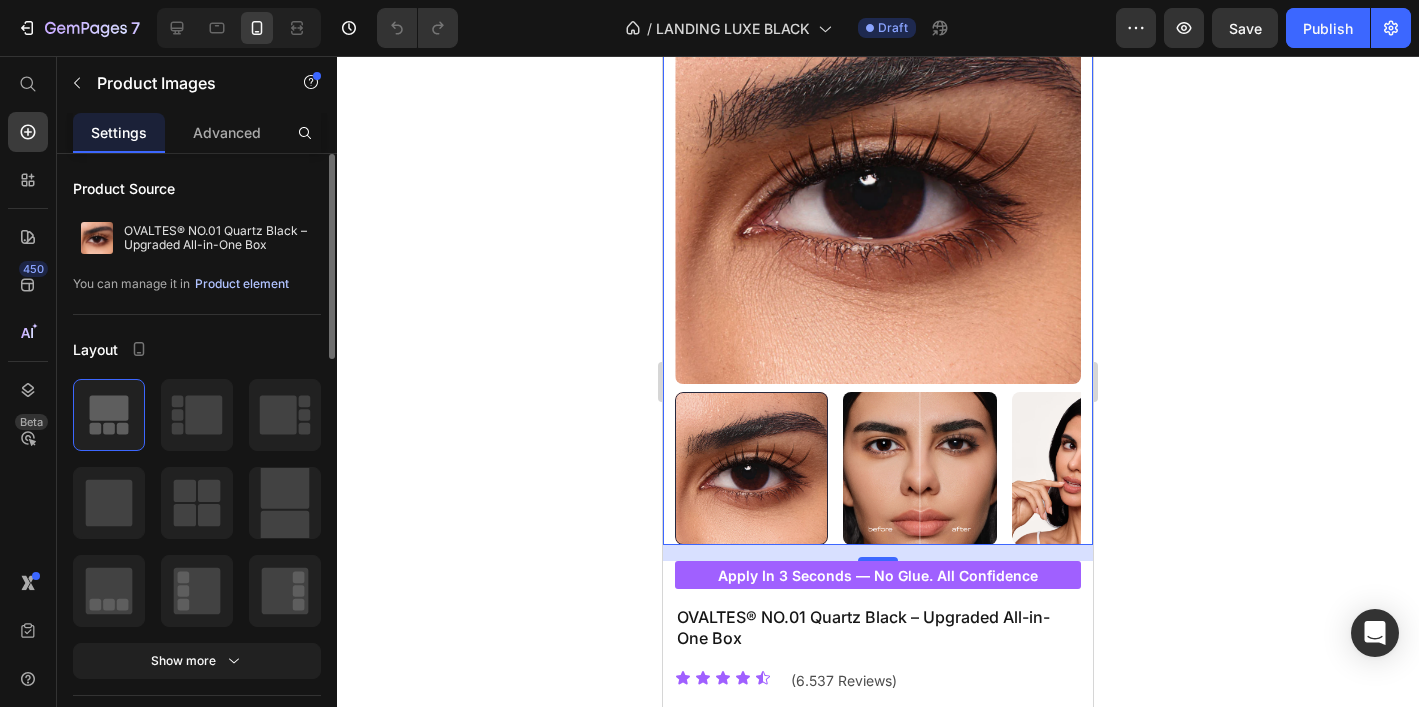 click on "Product element" at bounding box center [242, 284] 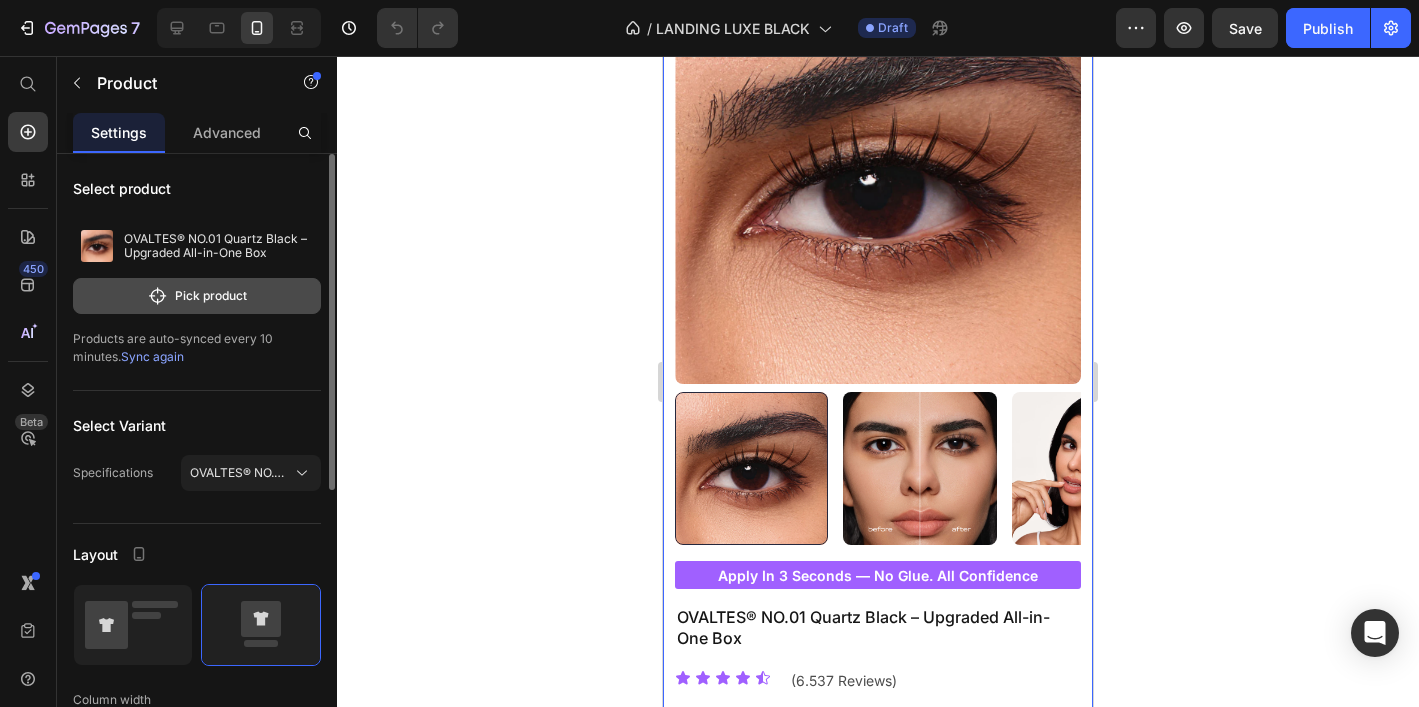 click on "Pick product" at bounding box center [197, 296] 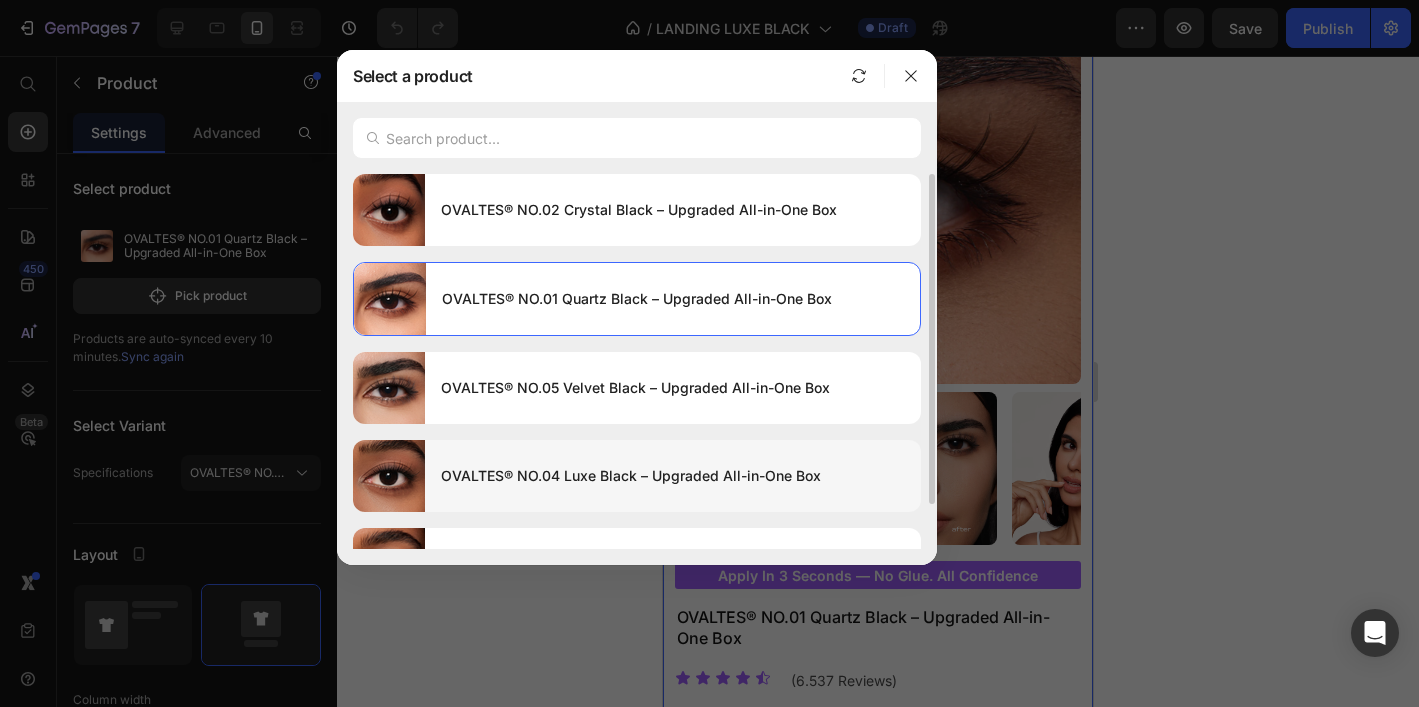click on "OVALTES® NO.04 Luxe Black – Upgraded All-in-One Box" at bounding box center (673, 476) 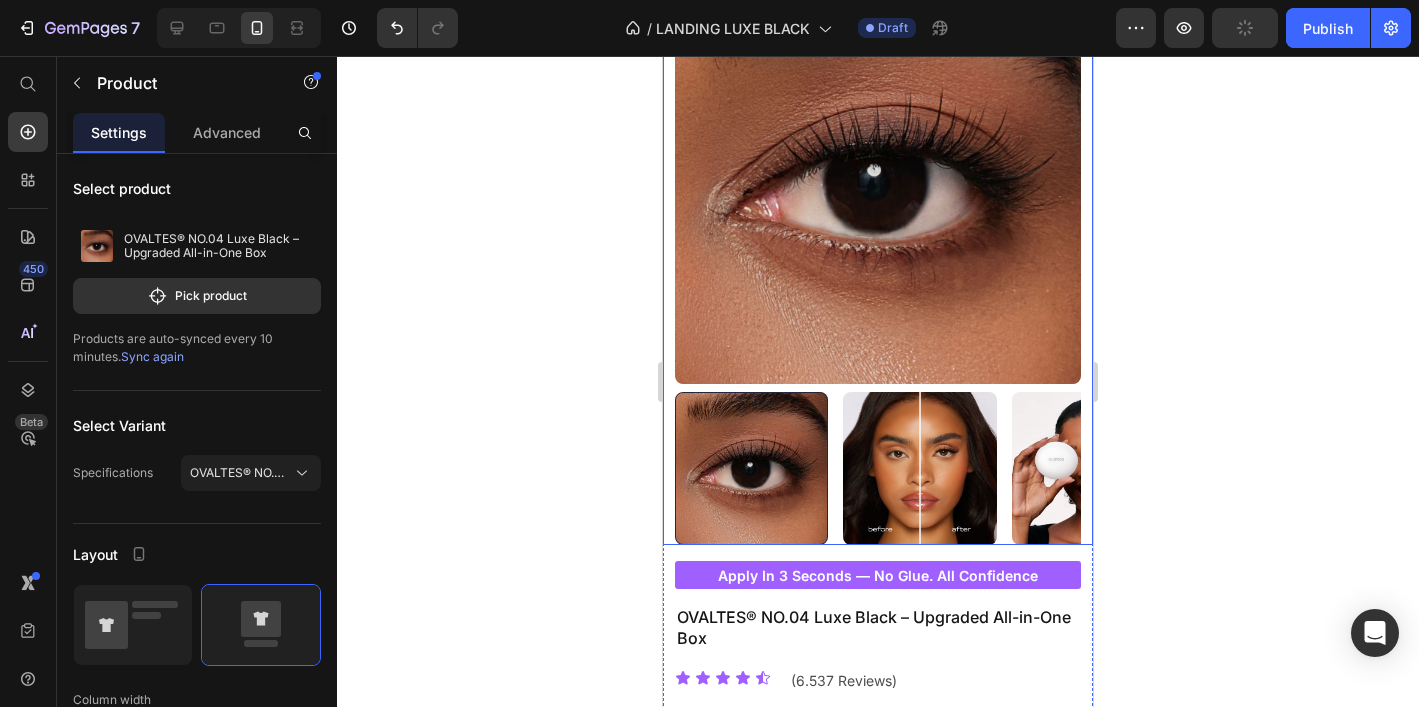 click 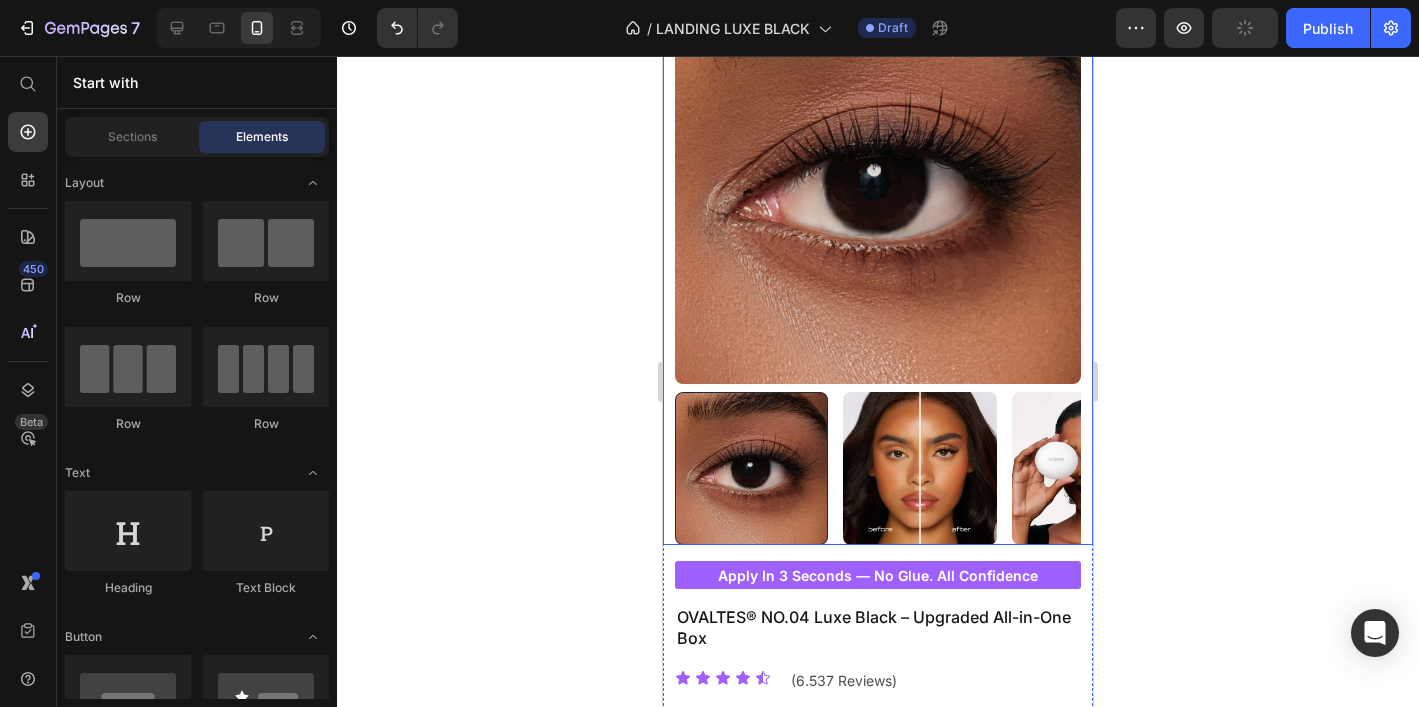 click at bounding box center [919, 468] 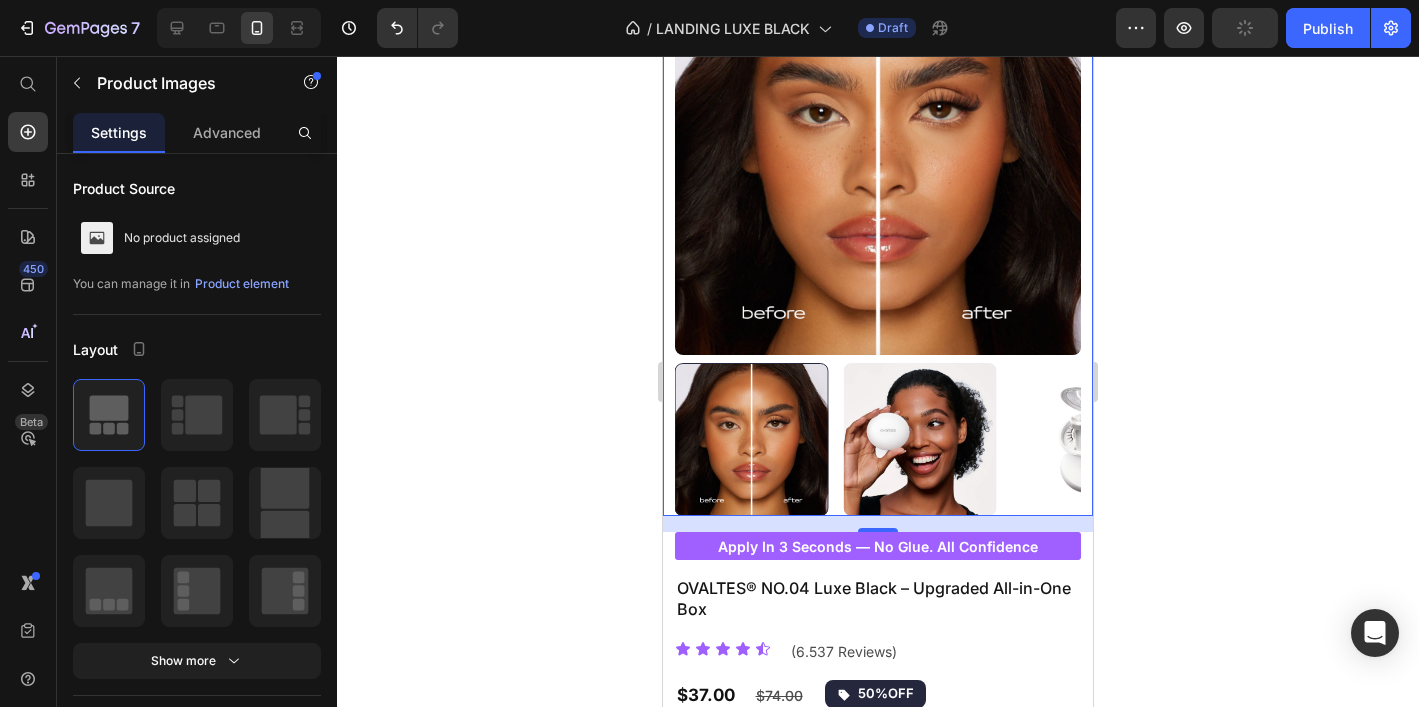 scroll, scrollTop: 125, scrollLeft: 0, axis: vertical 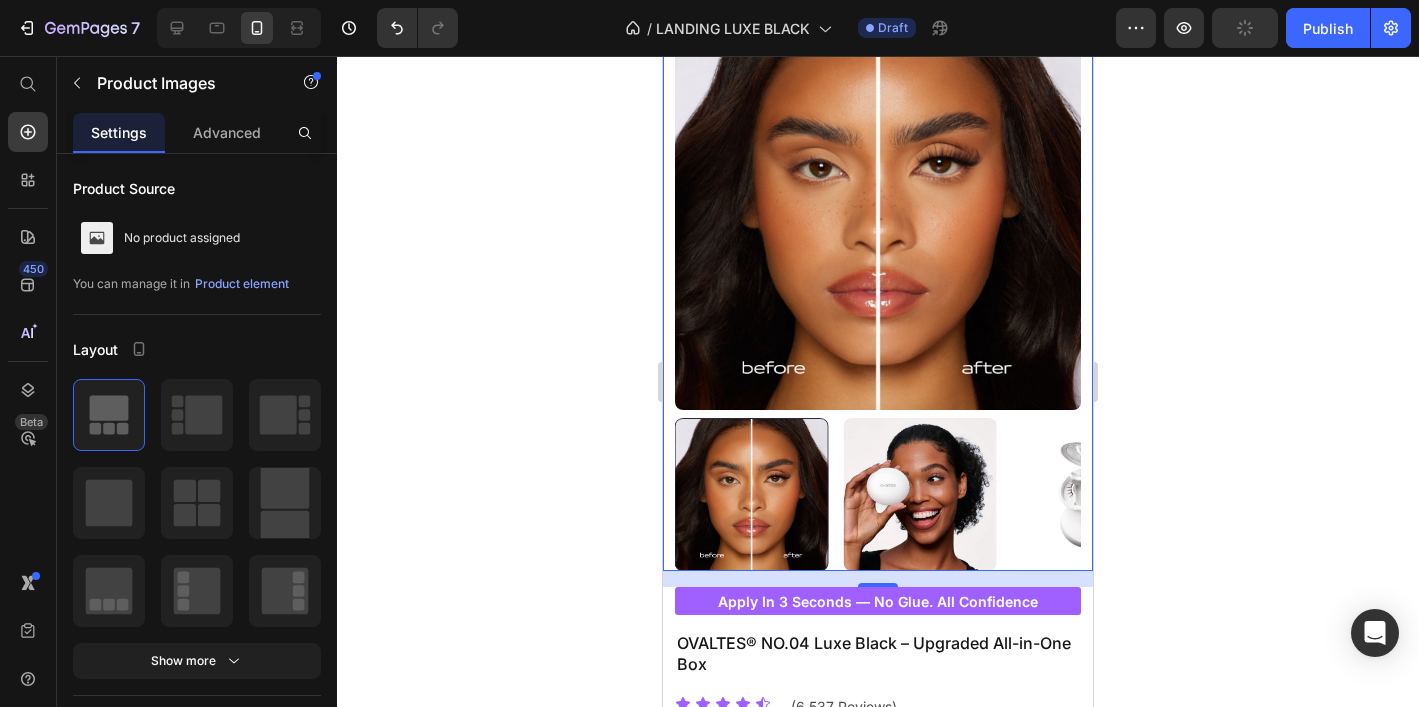 click at bounding box center [919, 494] 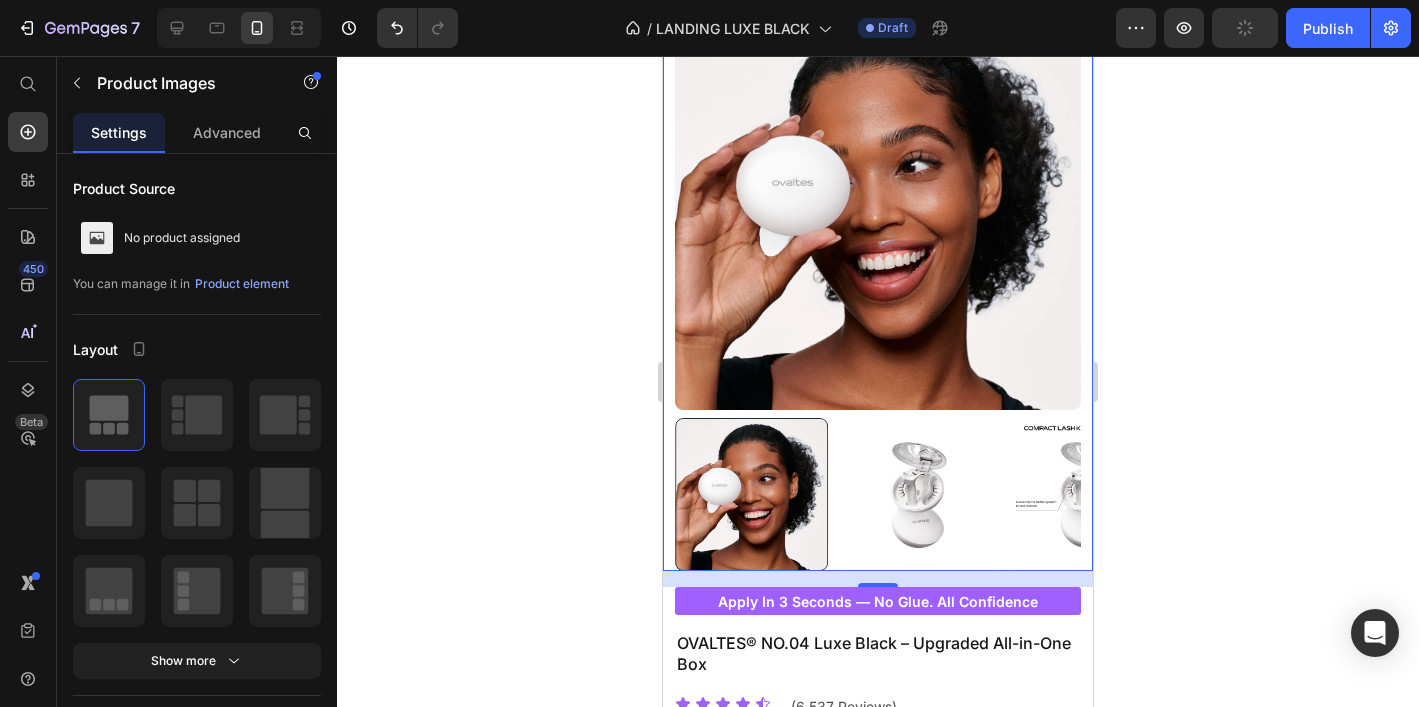 click 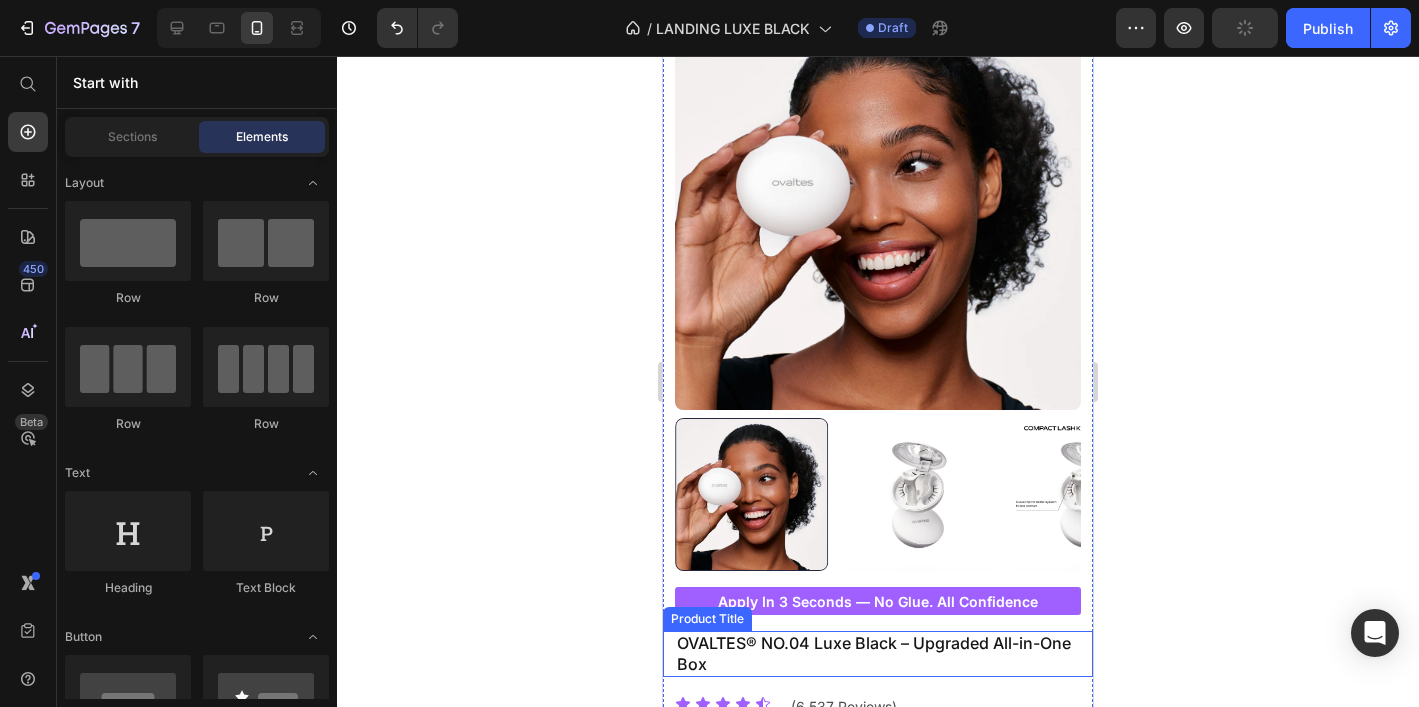 scroll, scrollTop: 440, scrollLeft: 0, axis: vertical 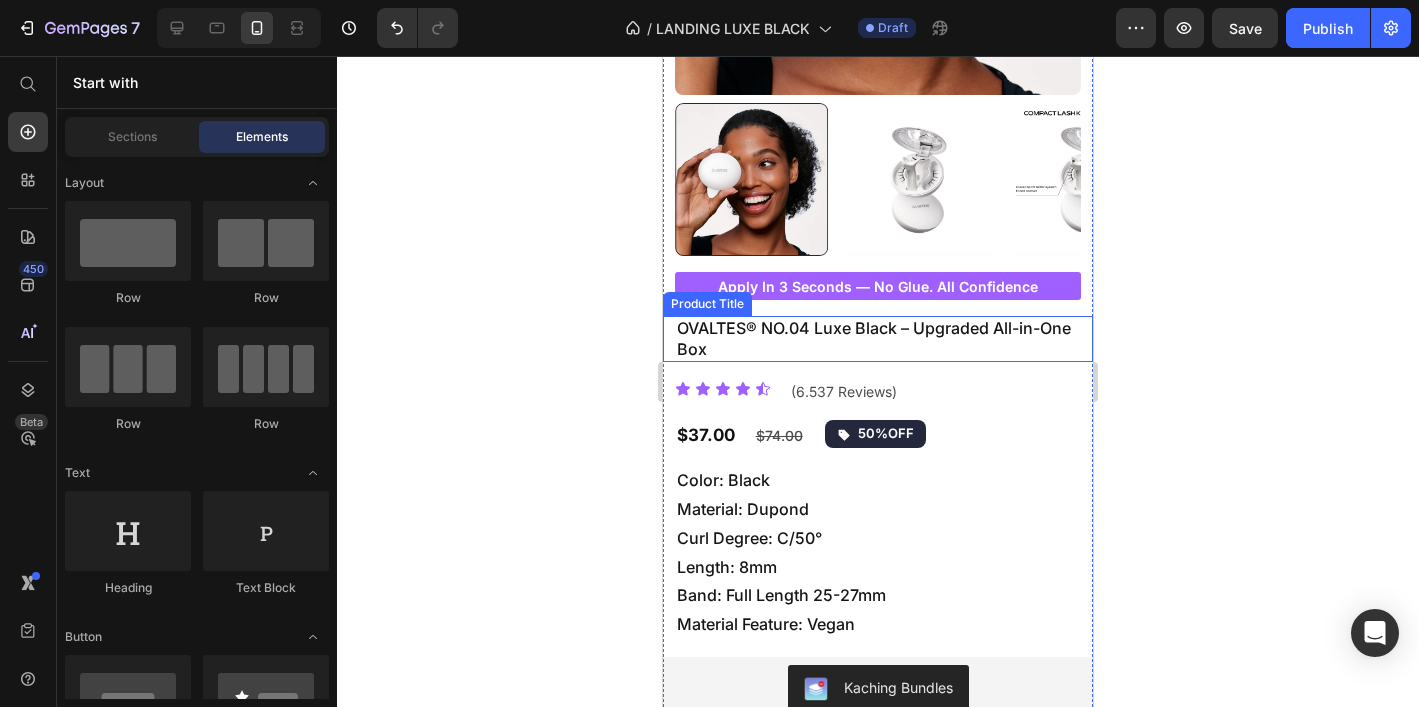 click on "OVALTES® NO.04 Luxe Black – Upgraded All-in-One Box" at bounding box center [878, 339] 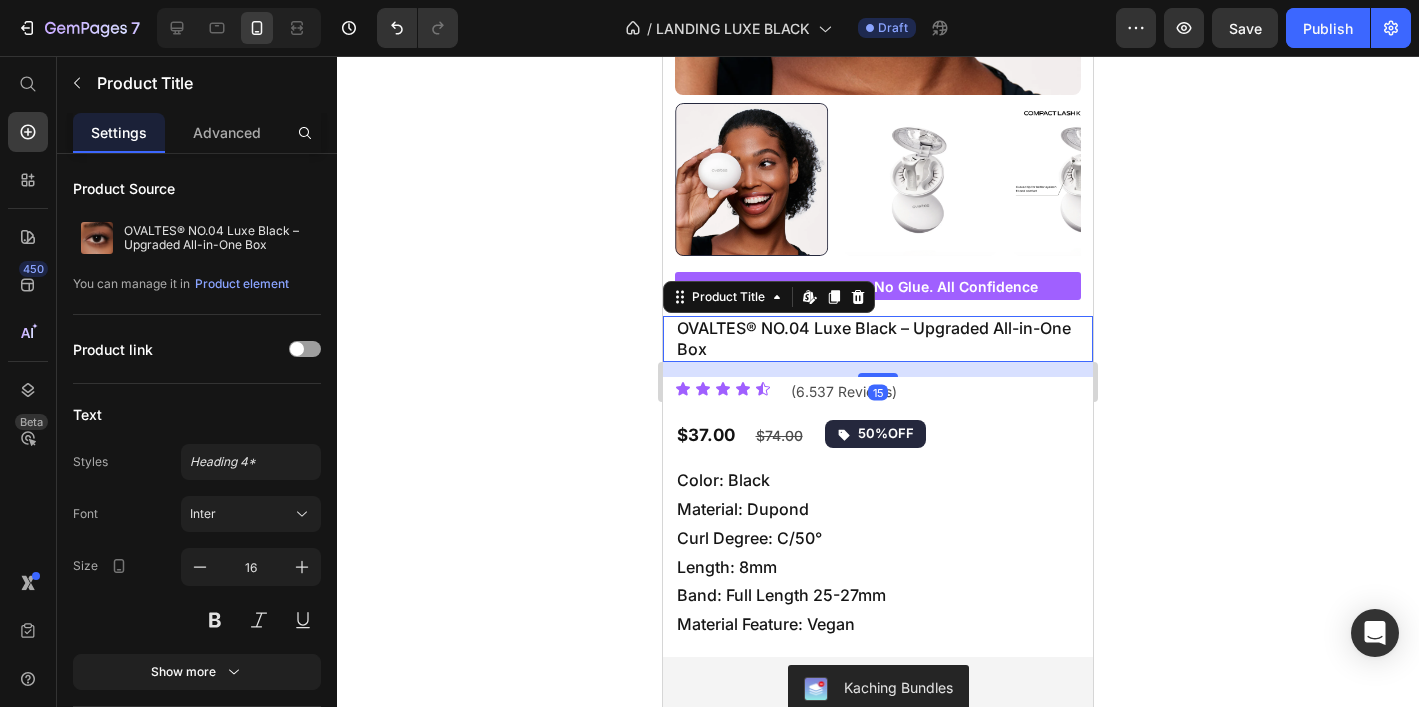 click 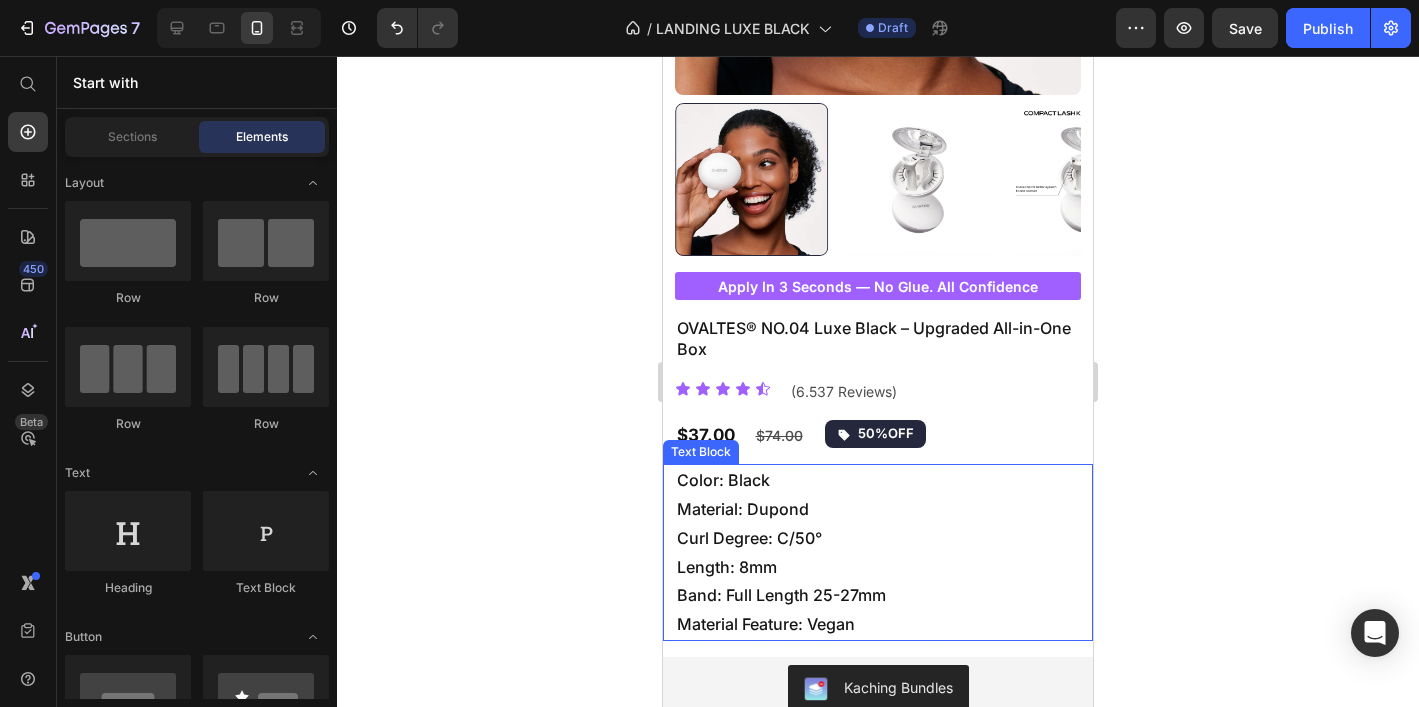 scroll, scrollTop: 674, scrollLeft: 0, axis: vertical 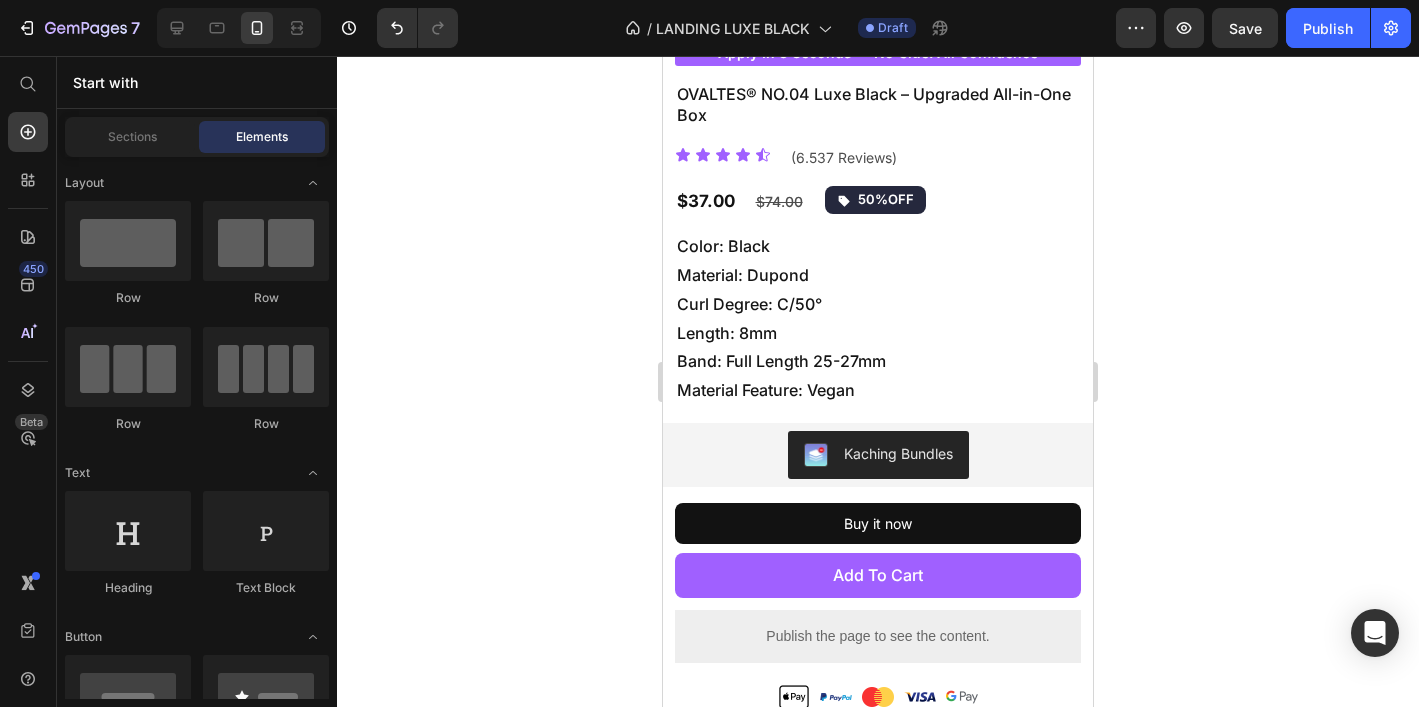 click on "Color: Black Material: Dupond Curl Degree: C/50° Length:   8mm Band:   Full Length 25-27mm Material Feature: Vegan" at bounding box center (884, 318) 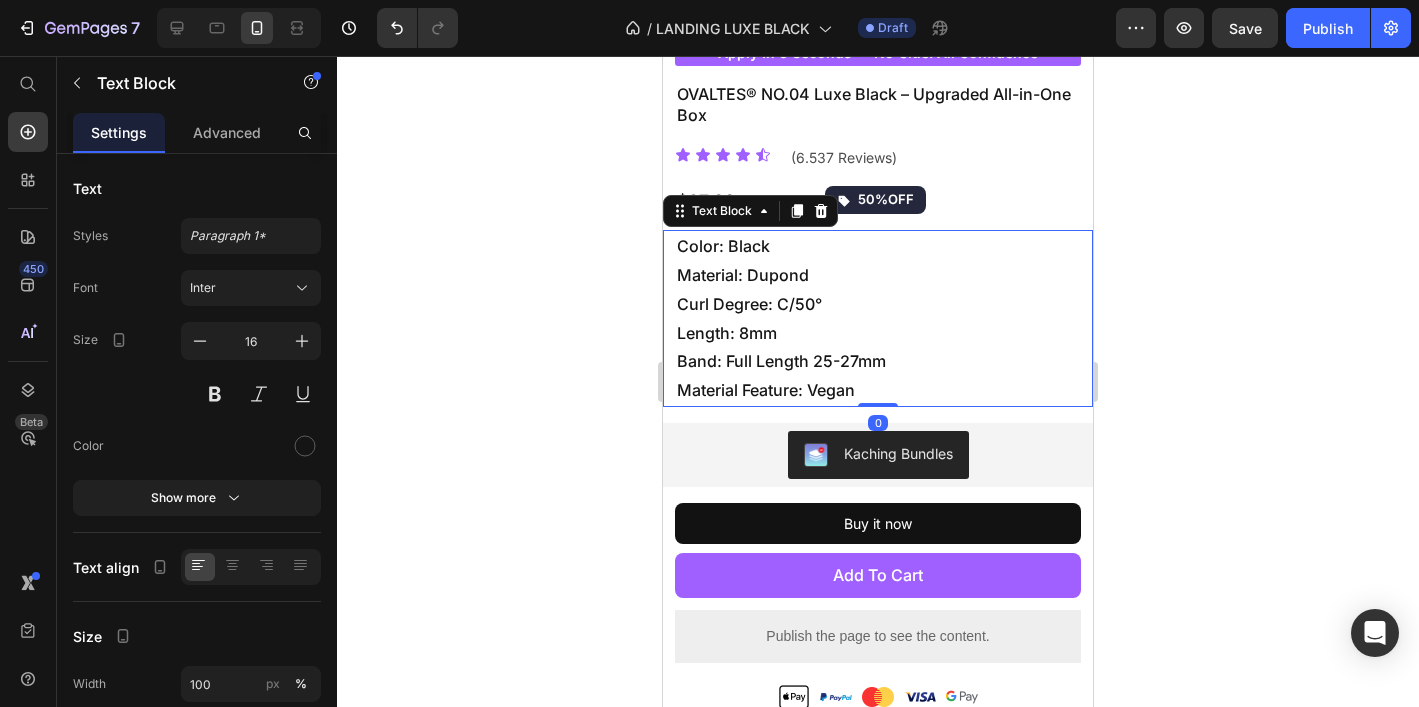 click on "Color: Black Material: Dupond Curl Degree: C/50° Length:   8mm Band:   Full Length 25-27mm Material Feature: Vegan" at bounding box center (884, 318) 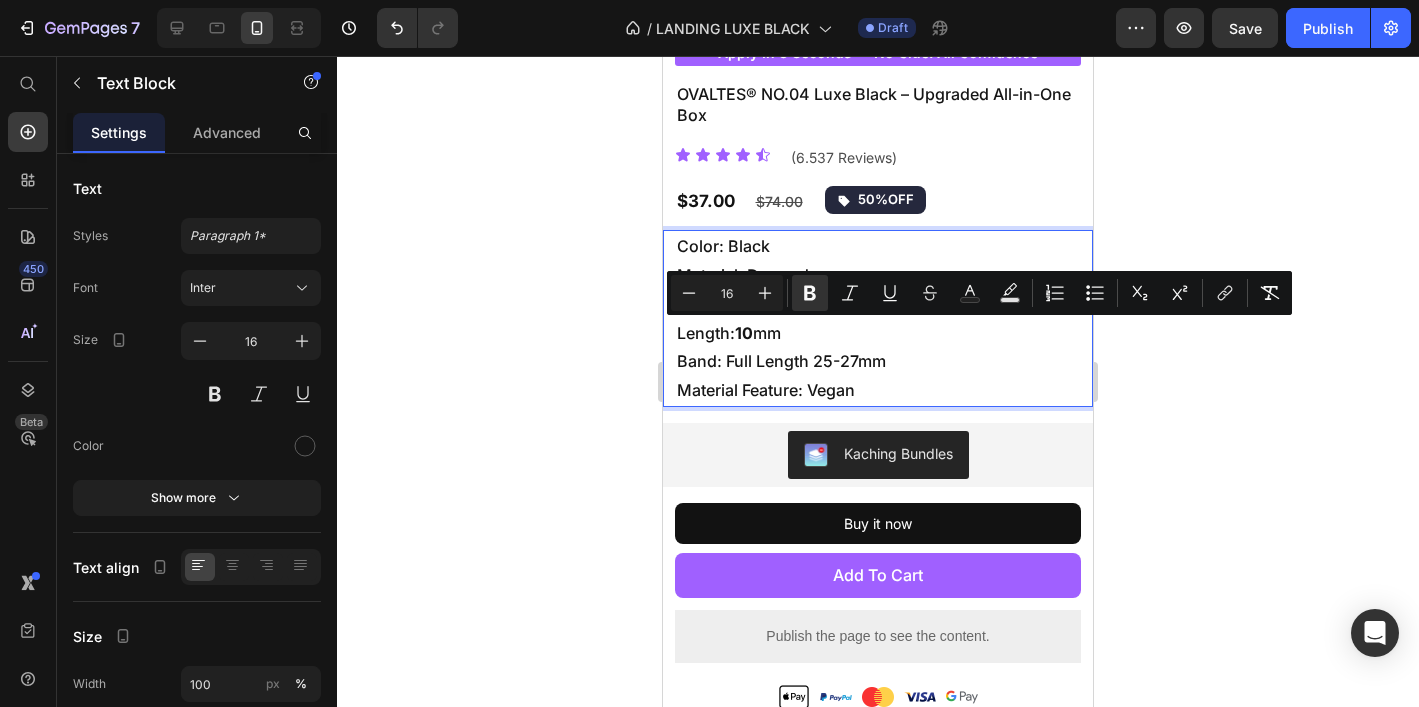 click on "10" at bounding box center [744, 333] 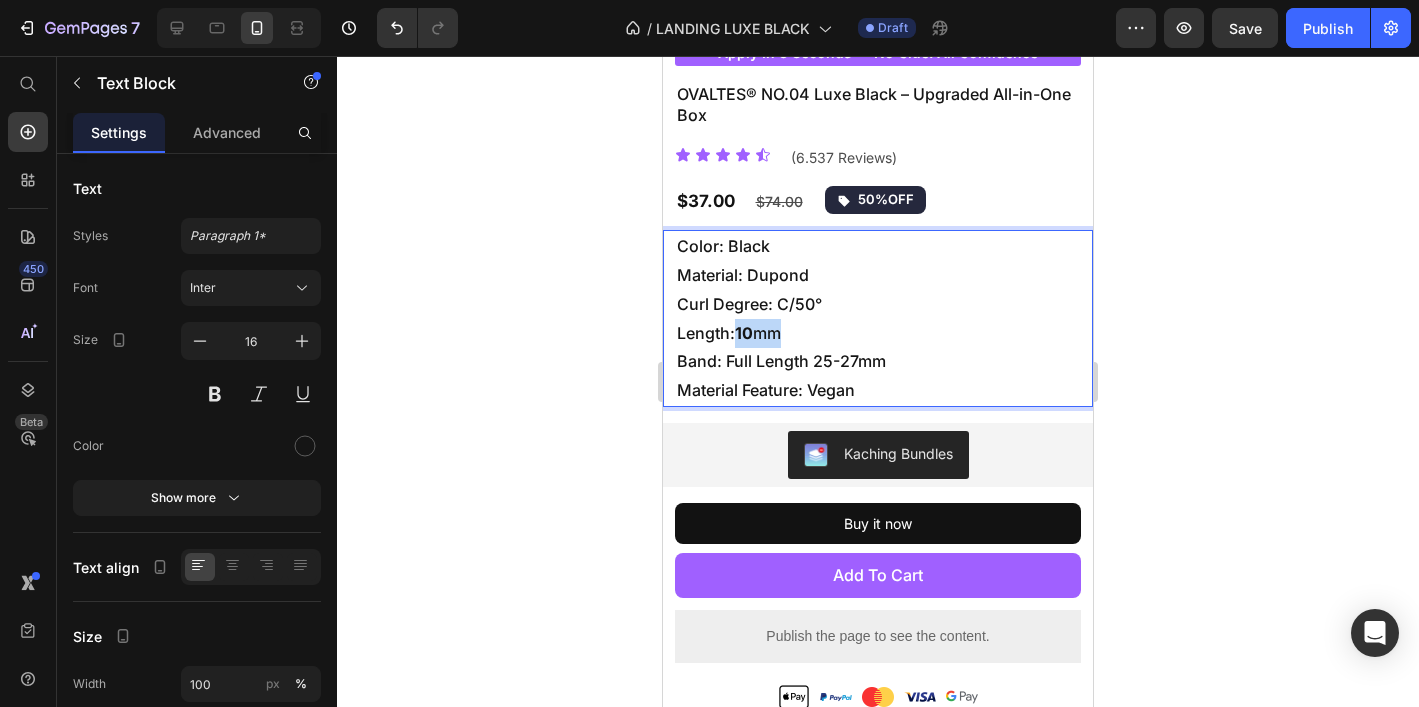drag, startPoint x: 751, startPoint y: 334, endPoint x: 736, endPoint y: 335, distance: 15.033297 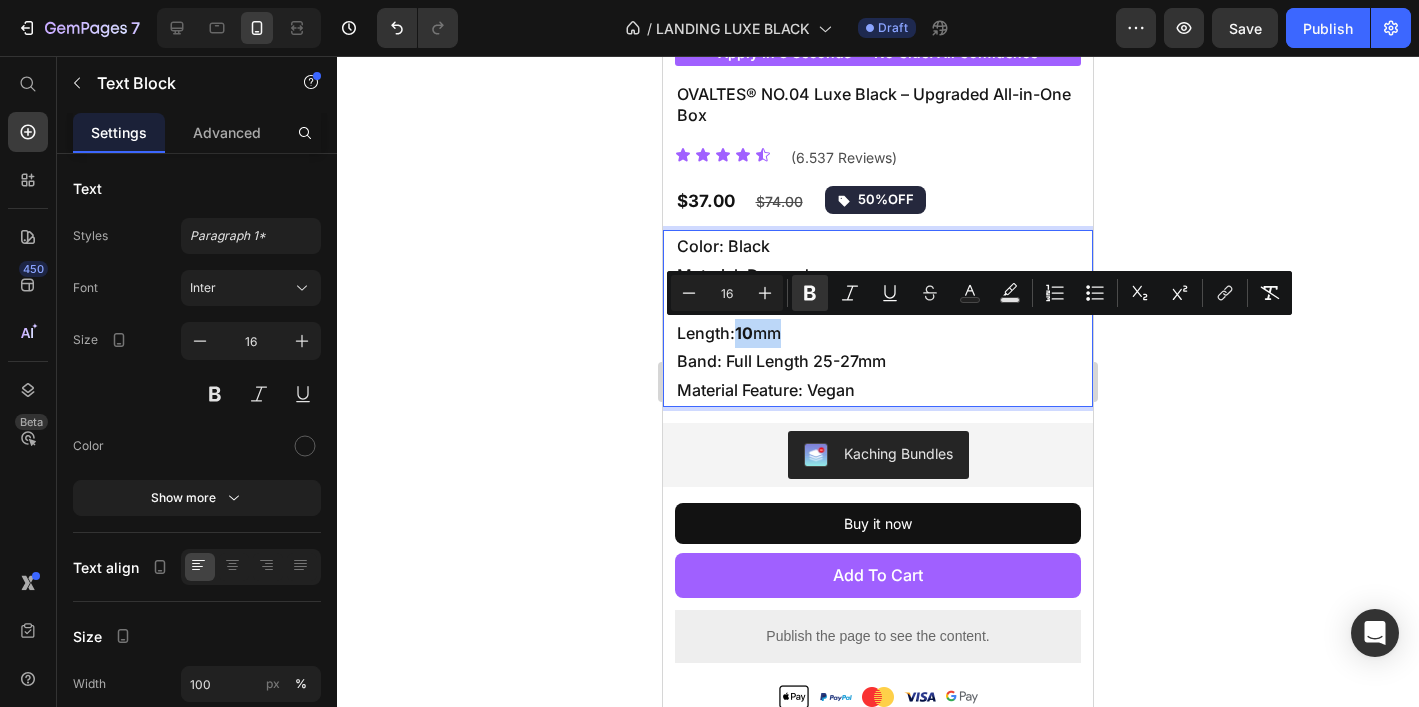 click on "10" at bounding box center (744, 333) 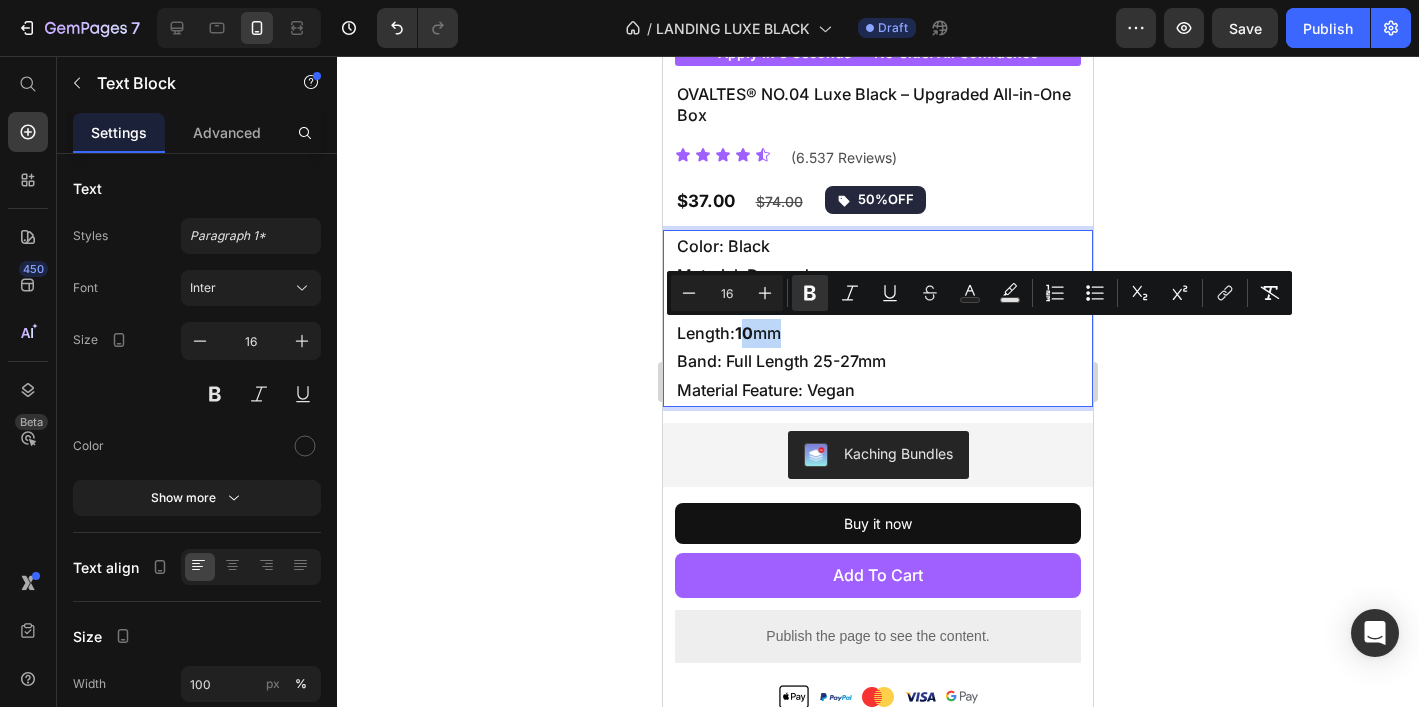 click on "10" at bounding box center (744, 333) 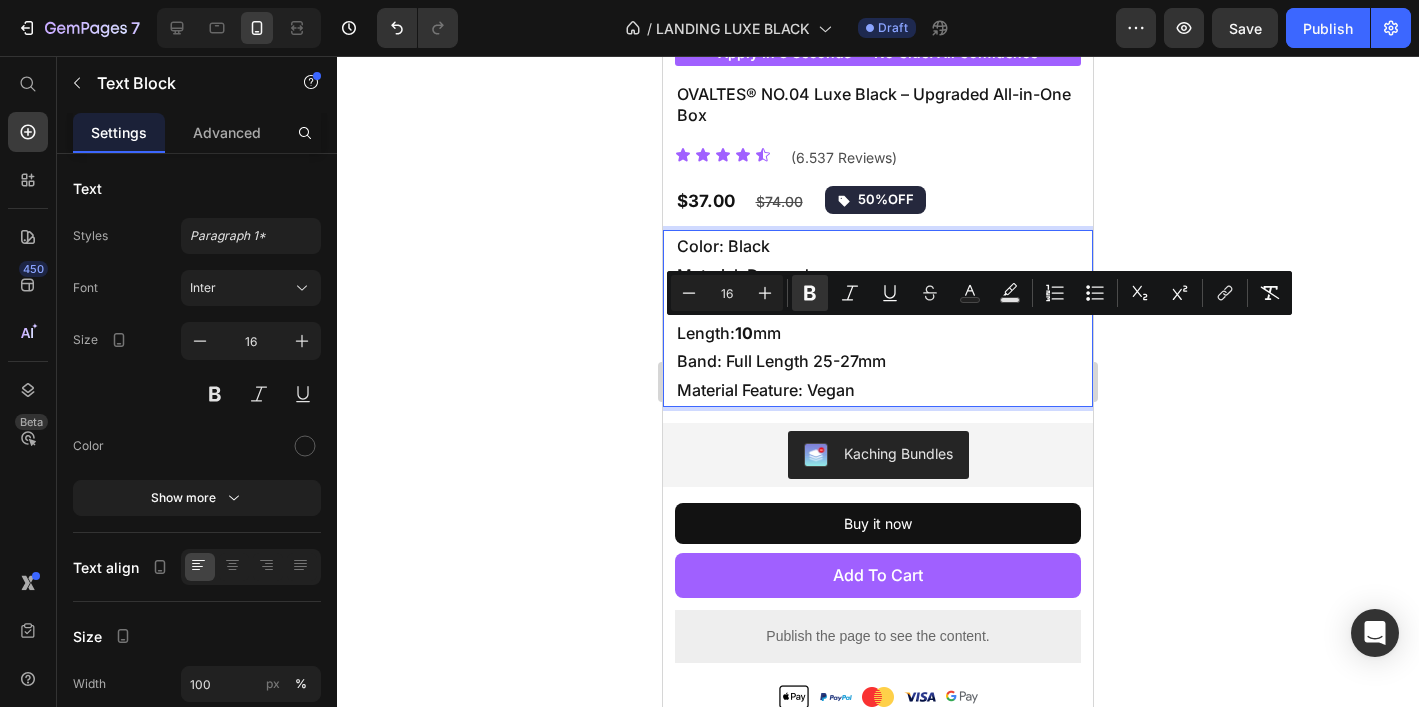 drag, startPoint x: 740, startPoint y: 333, endPoint x: 753, endPoint y: 332, distance: 13.038404 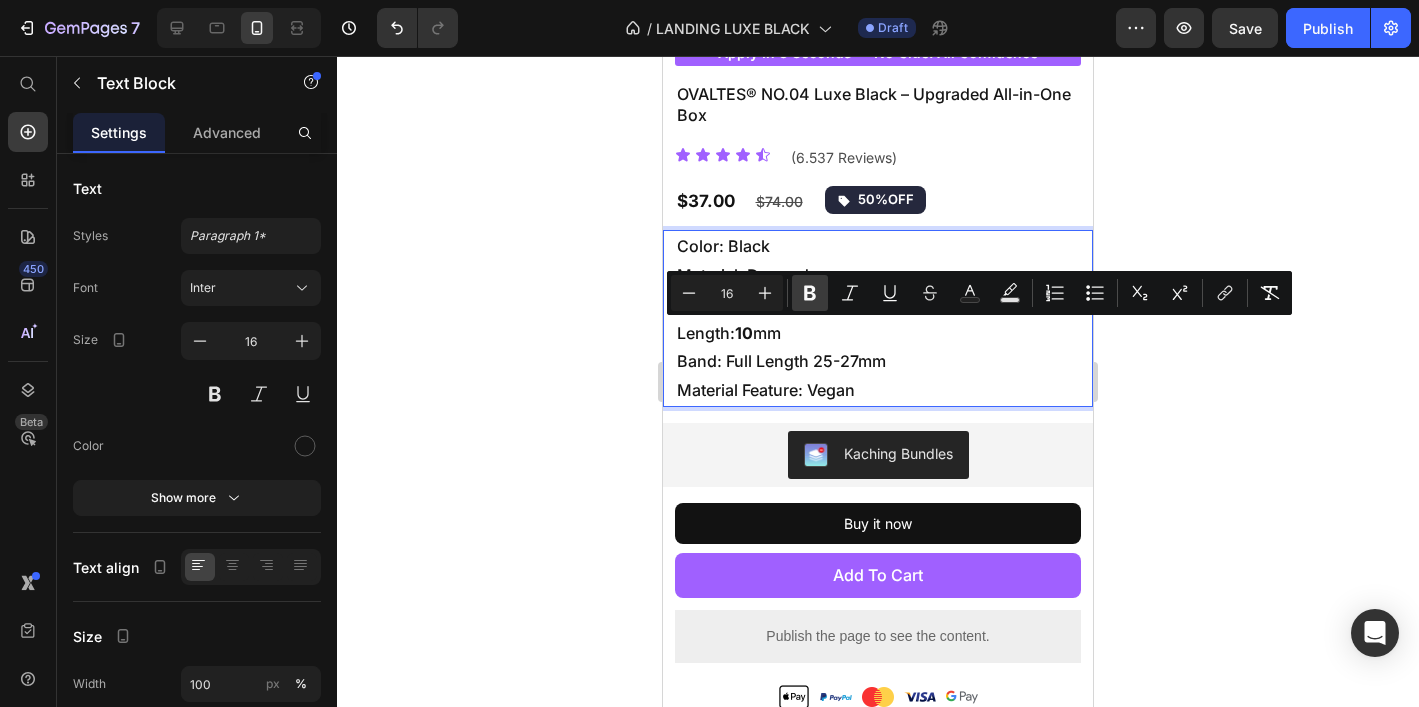 drag, startPoint x: 816, startPoint y: 291, endPoint x: 821, endPoint y: 310, distance: 19.646883 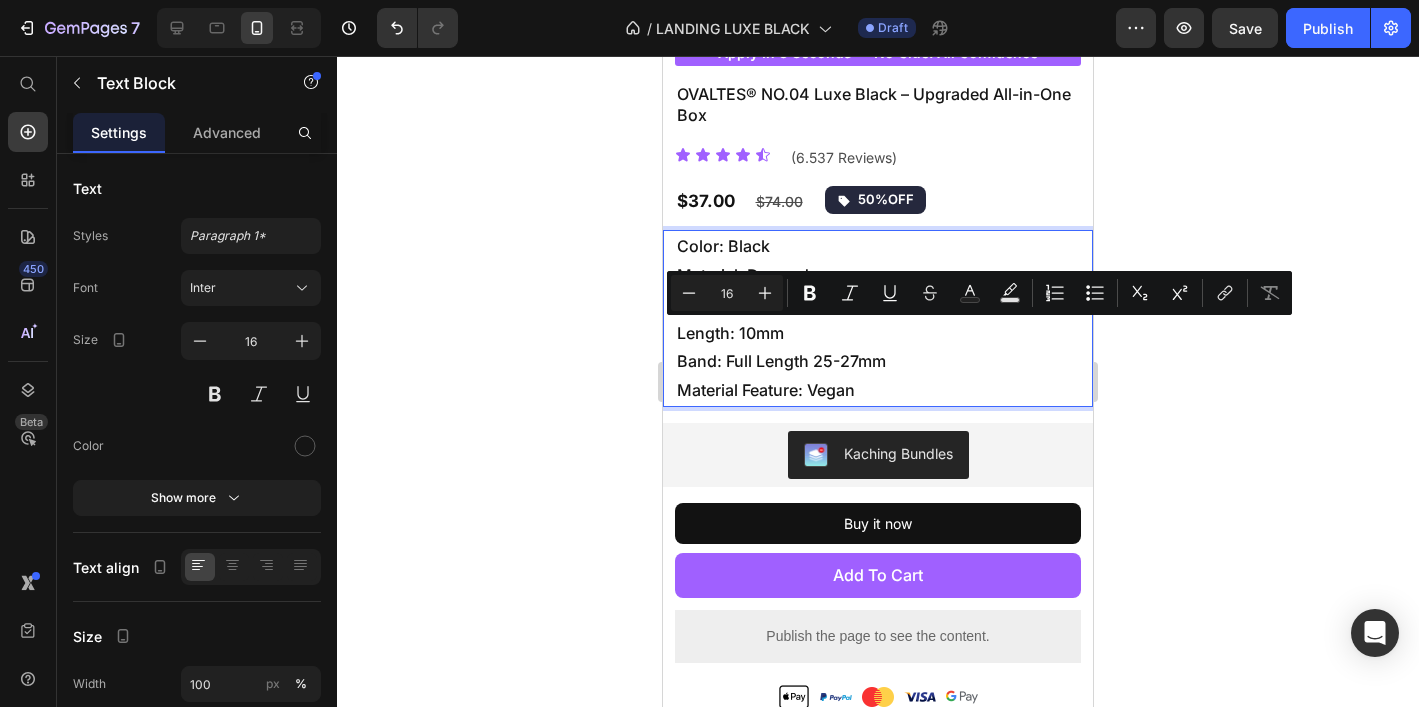 click on "Color: Black Material: Dupond Curl Degree: C/50° Length:   10mm Band:   Full Length 25-27mm Material Feature: Vegan" at bounding box center (884, 318) 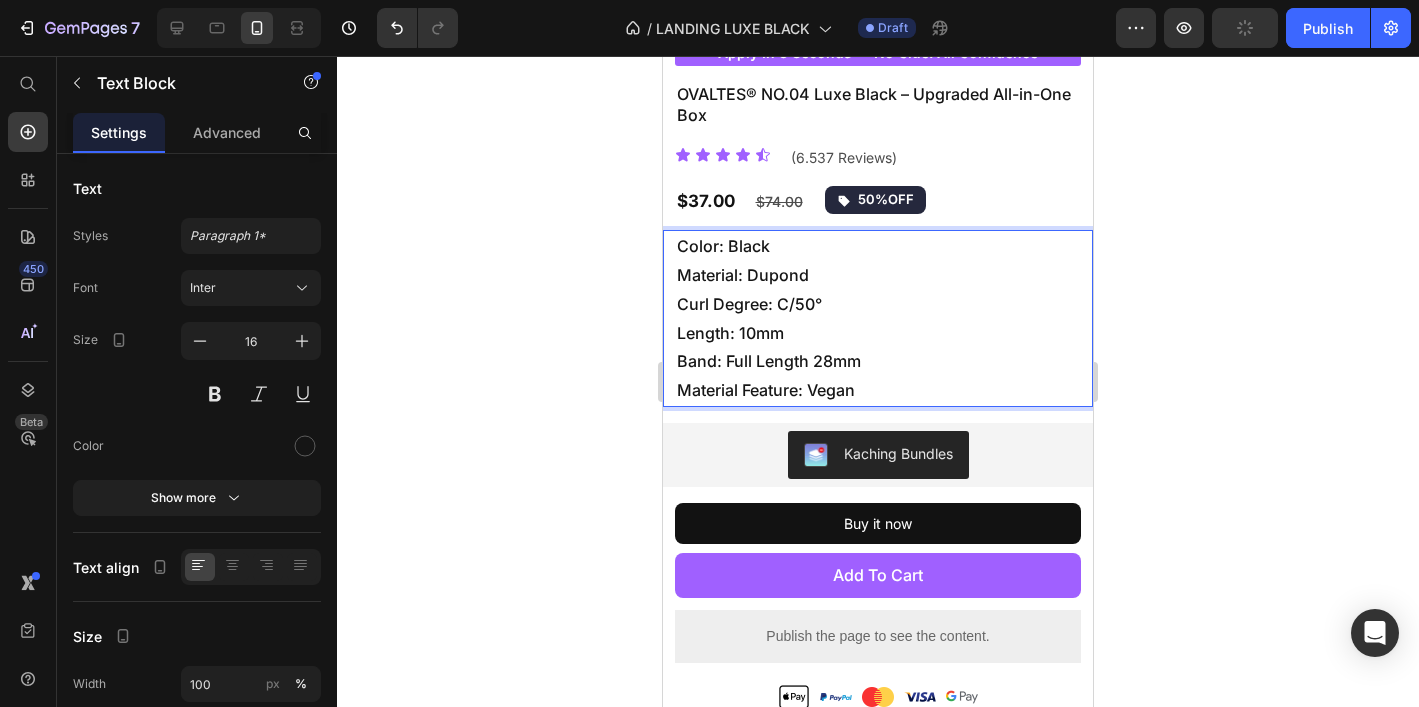 click 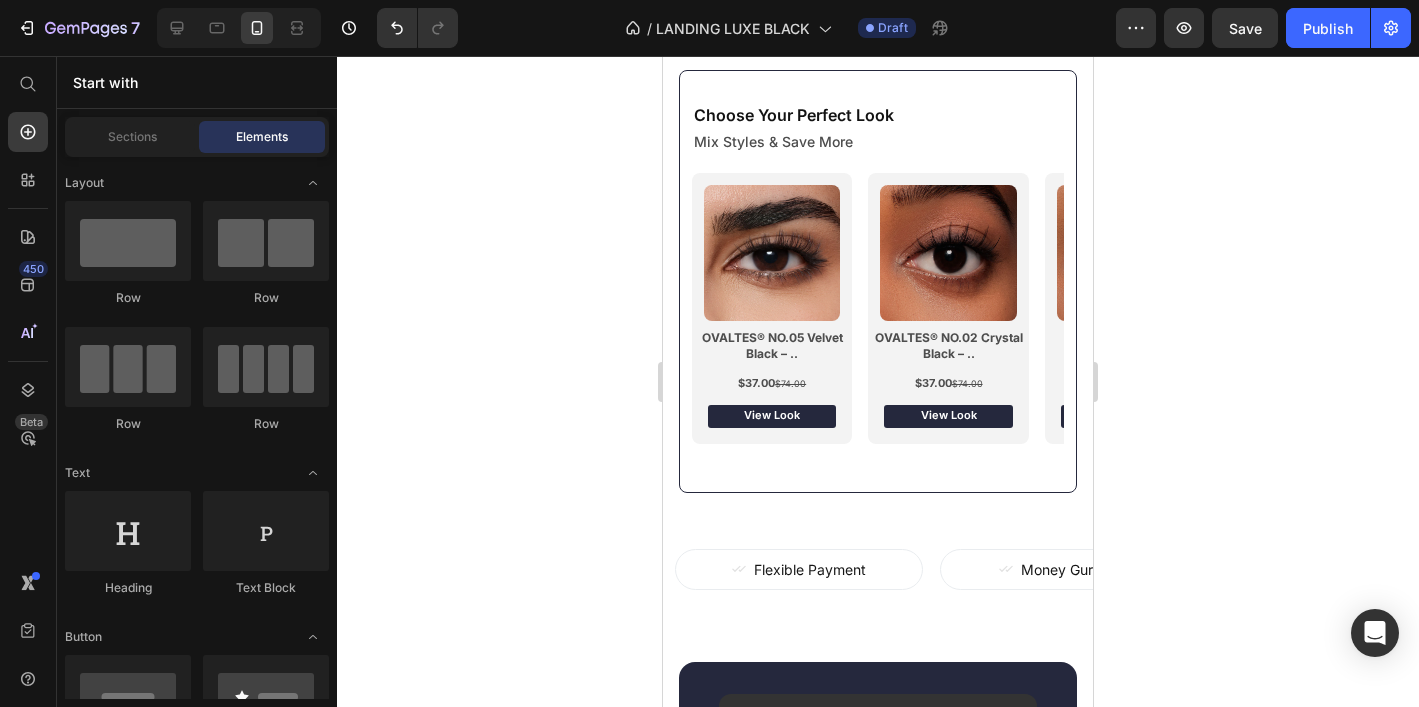 scroll, scrollTop: 1656, scrollLeft: 0, axis: vertical 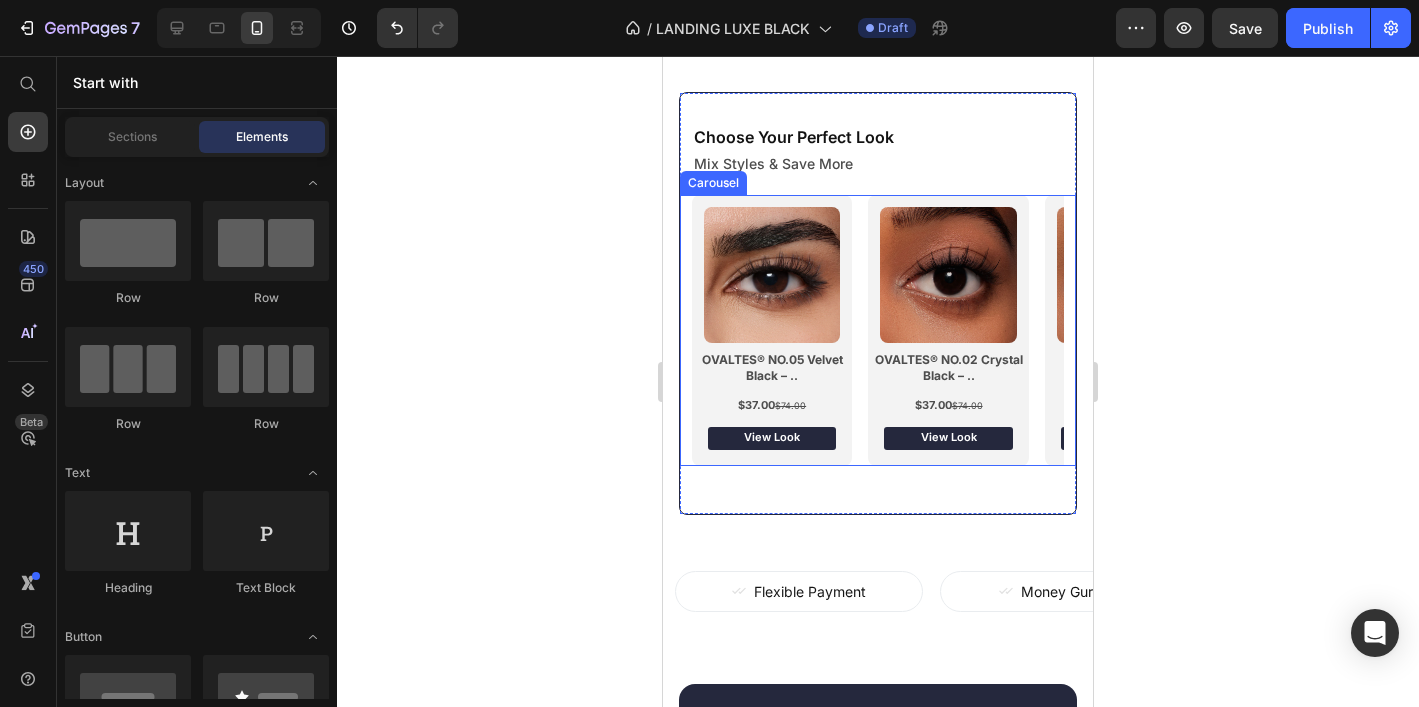 click on "Image OVALTES® NO.05 Velvet Black – .. Heading $37.00  $74.00 Text Block View Look Button Row Image OVALTES® NO.02 Crystal Black – .. Heading $37.00  $74.00 Text Block View Look Button Row Image OVALTES® NO.04  Luxe Black – .. Heading $37.00  $74.00 Text Block View Look Button Row Image OVALTES® NO.03  Silk Black – .. Heading $37.00  $74.00 Text Block View Look Button Row" at bounding box center (878, 330) 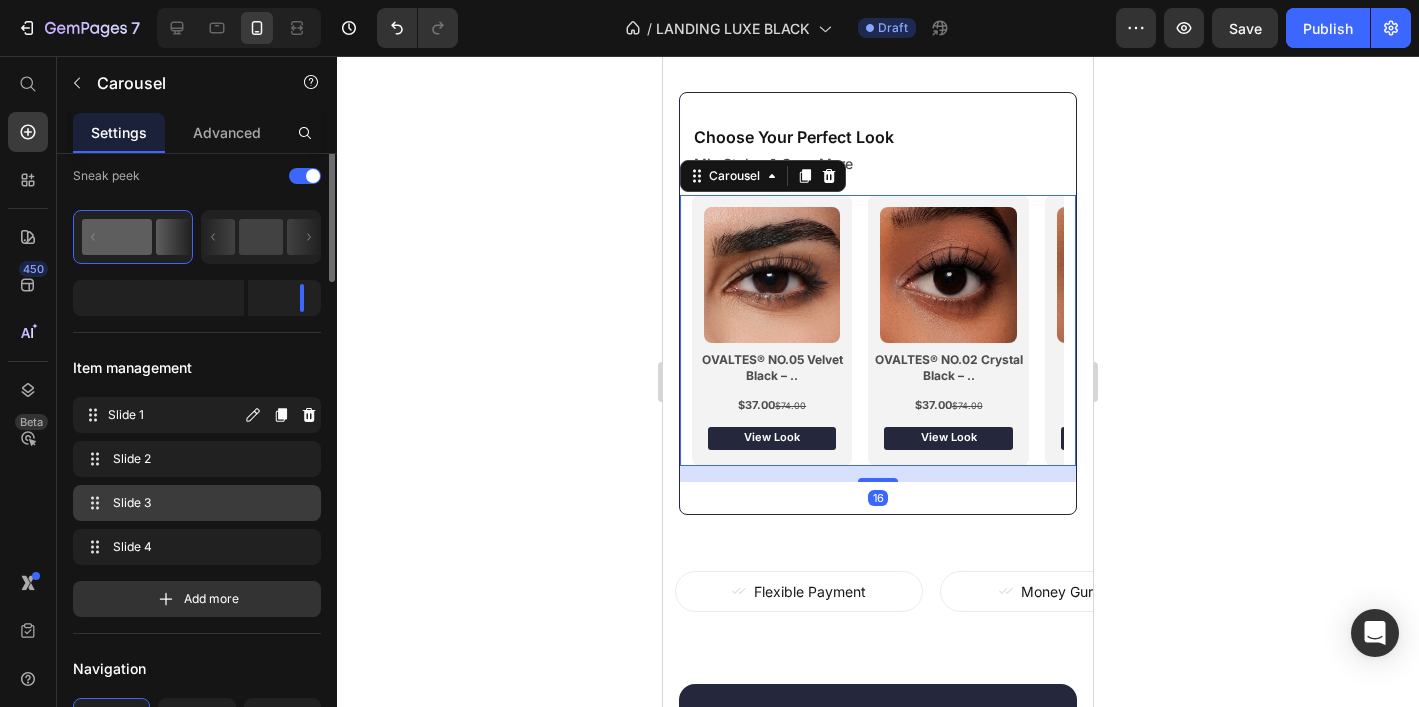 scroll, scrollTop: 241, scrollLeft: 0, axis: vertical 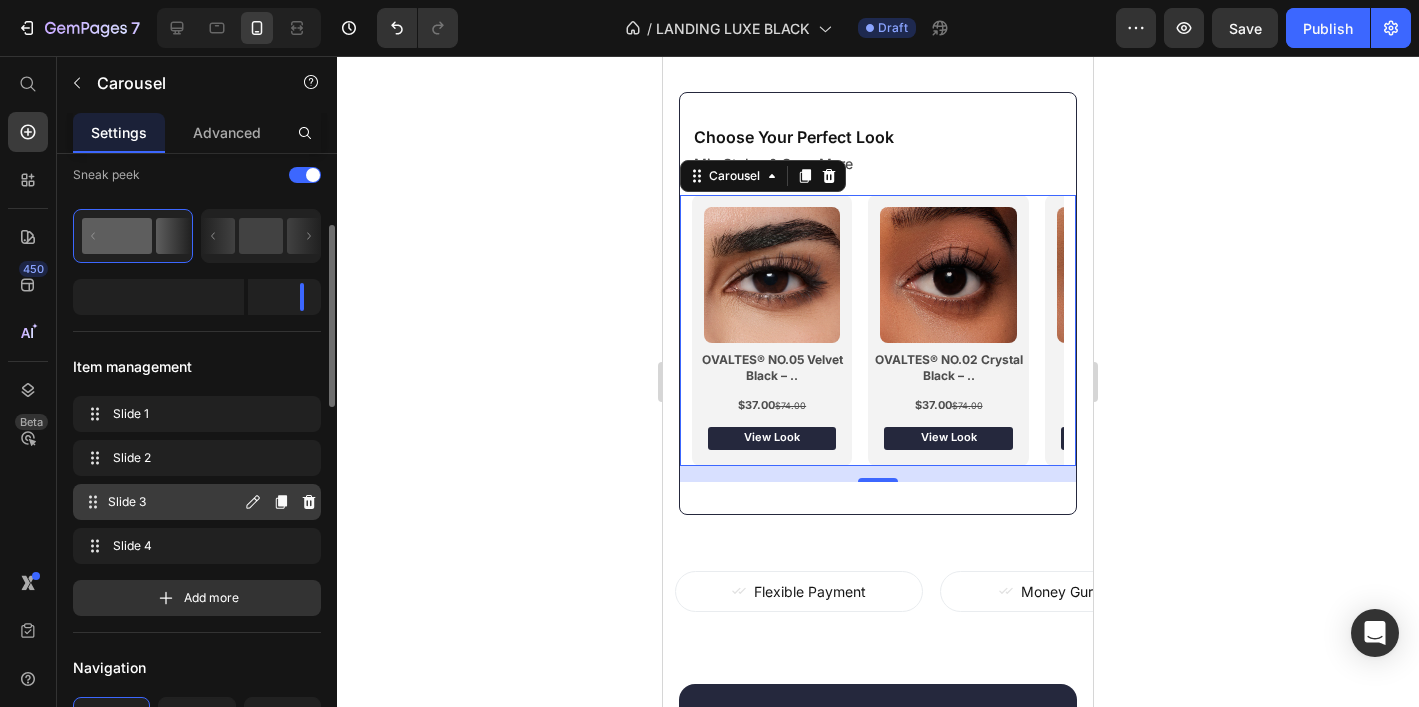 click on "Slide 3" at bounding box center (174, 502) 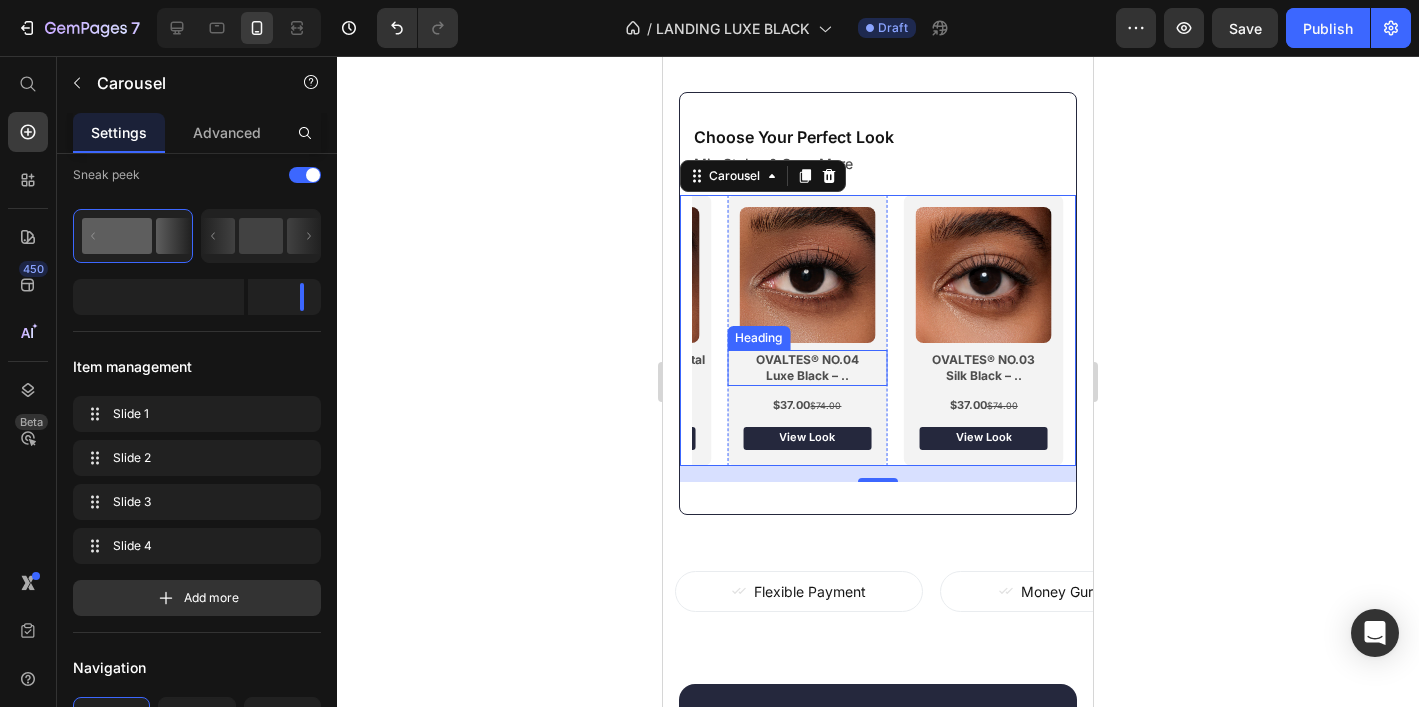 click on "OVALTES® NO.04" at bounding box center (807, 359) 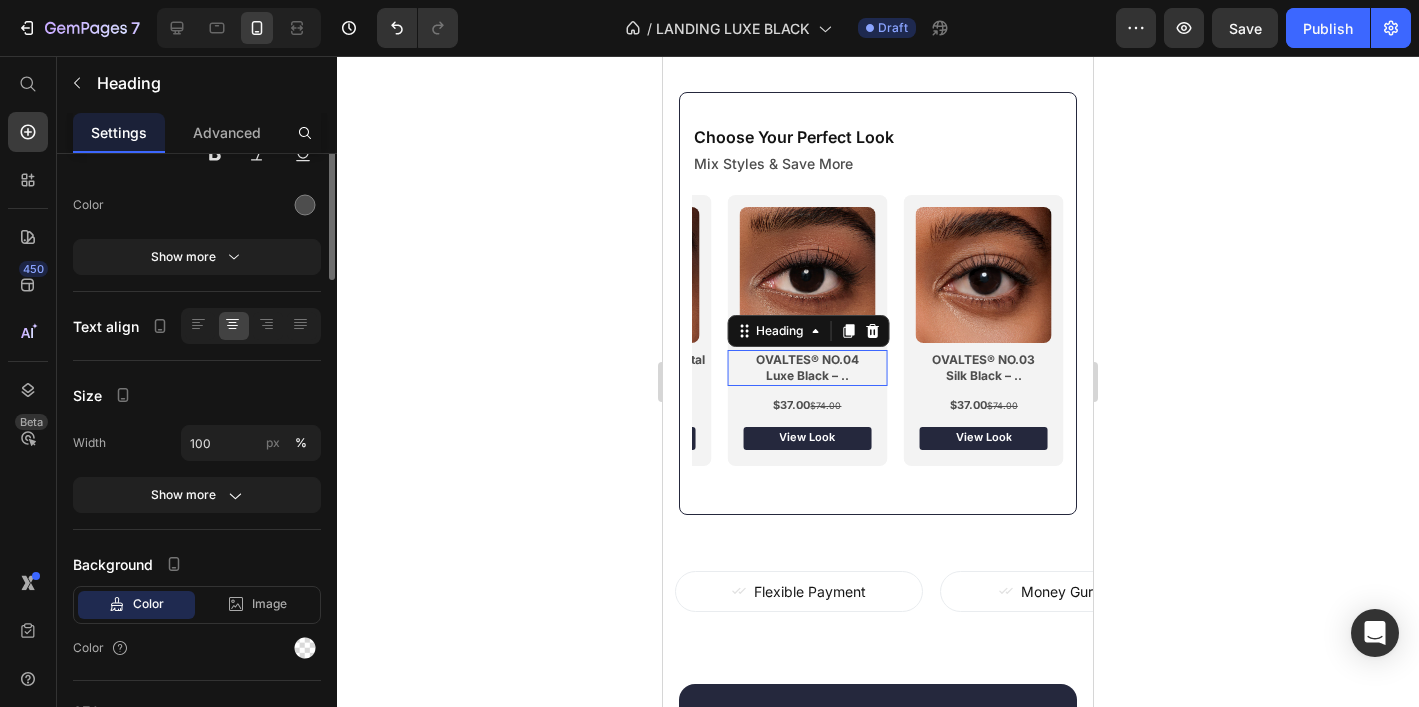 scroll, scrollTop: 0, scrollLeft: 0, axis: both 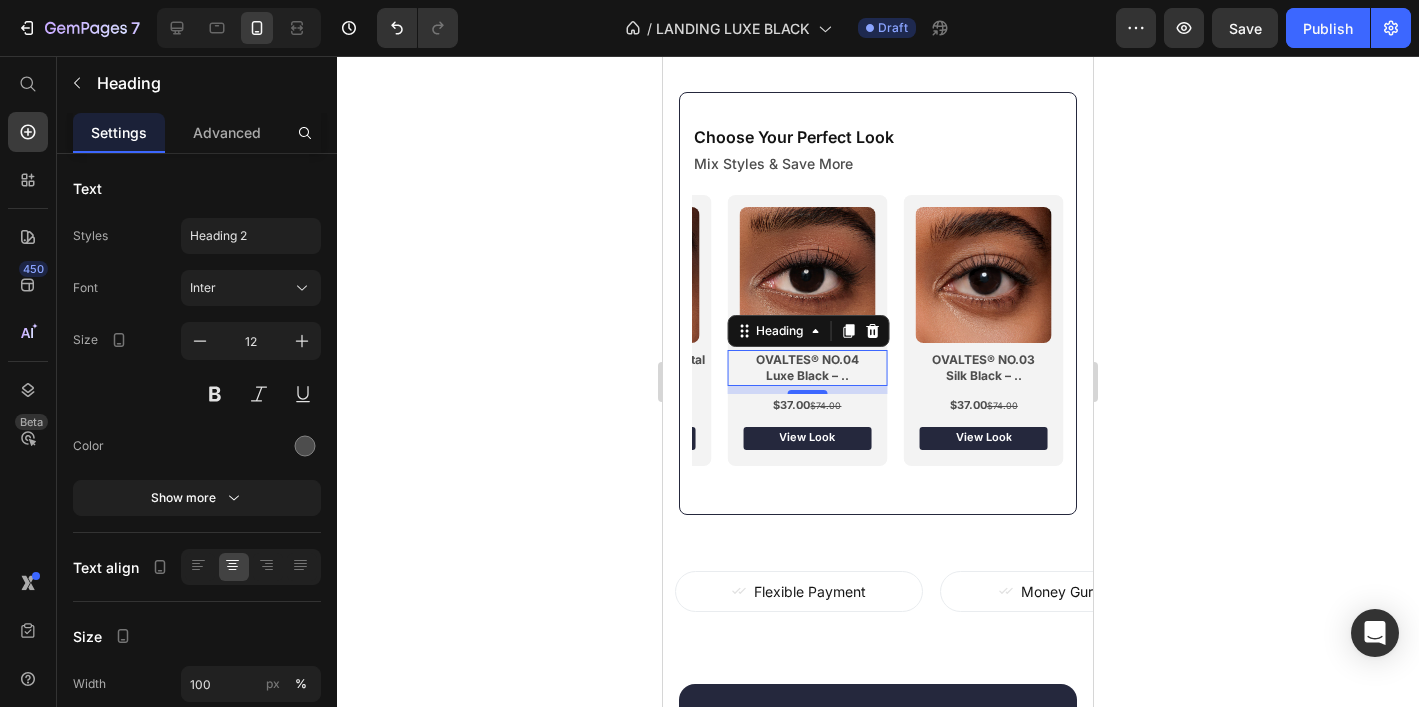 click on "OVALTES® NO.04  Luxe Black – .." at bounding box center [807, 367] 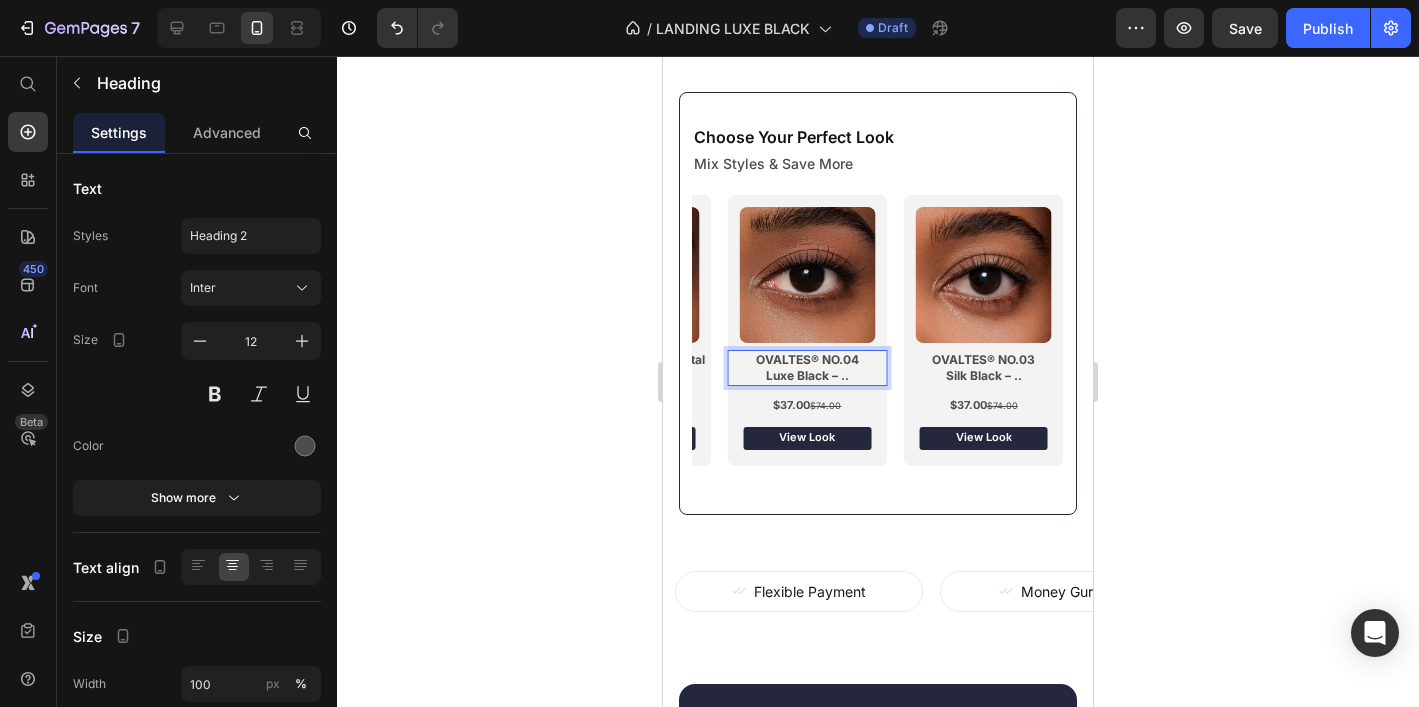 click on "OVALTES® NO.04  Luxe Black – .." at bounding box center [807, 367] 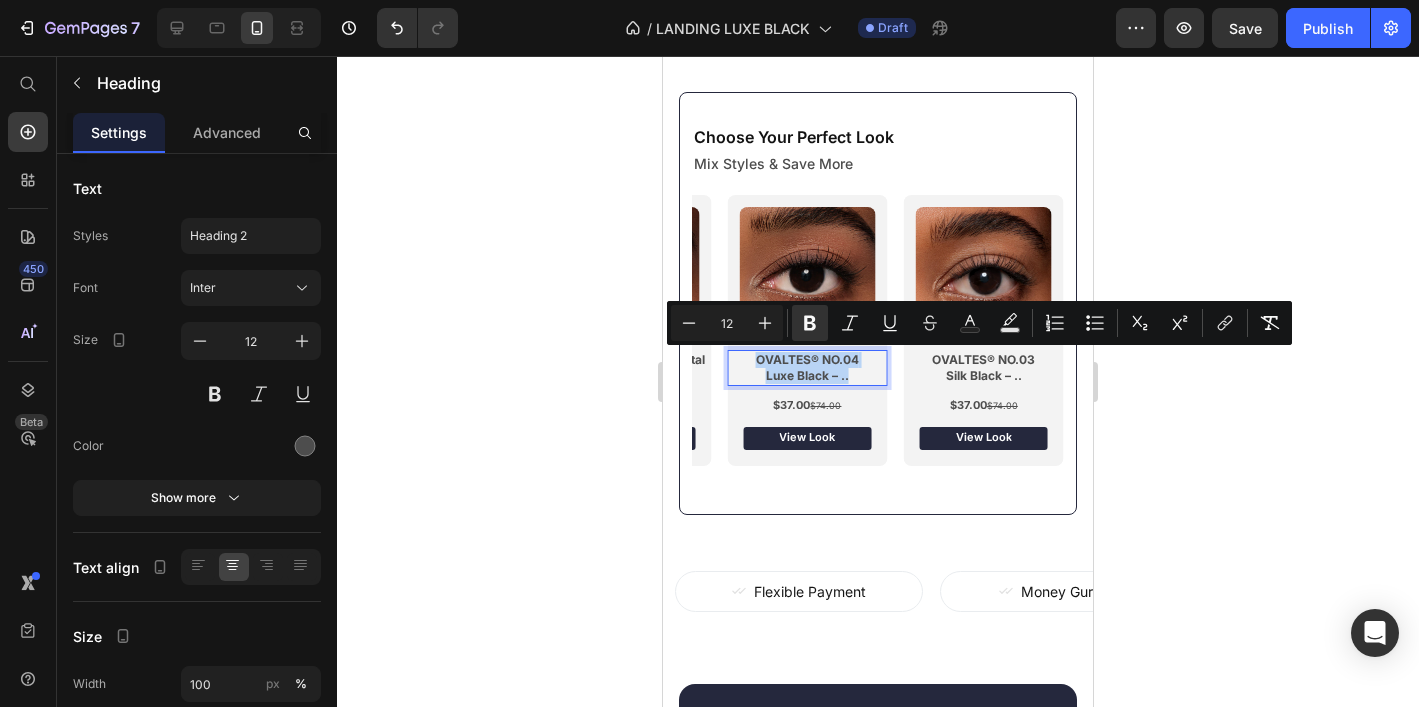 drag, startPoint x: 854, startPoint y: 374, endPoint x: 751, endPoint y: 363, distance: 103.58572 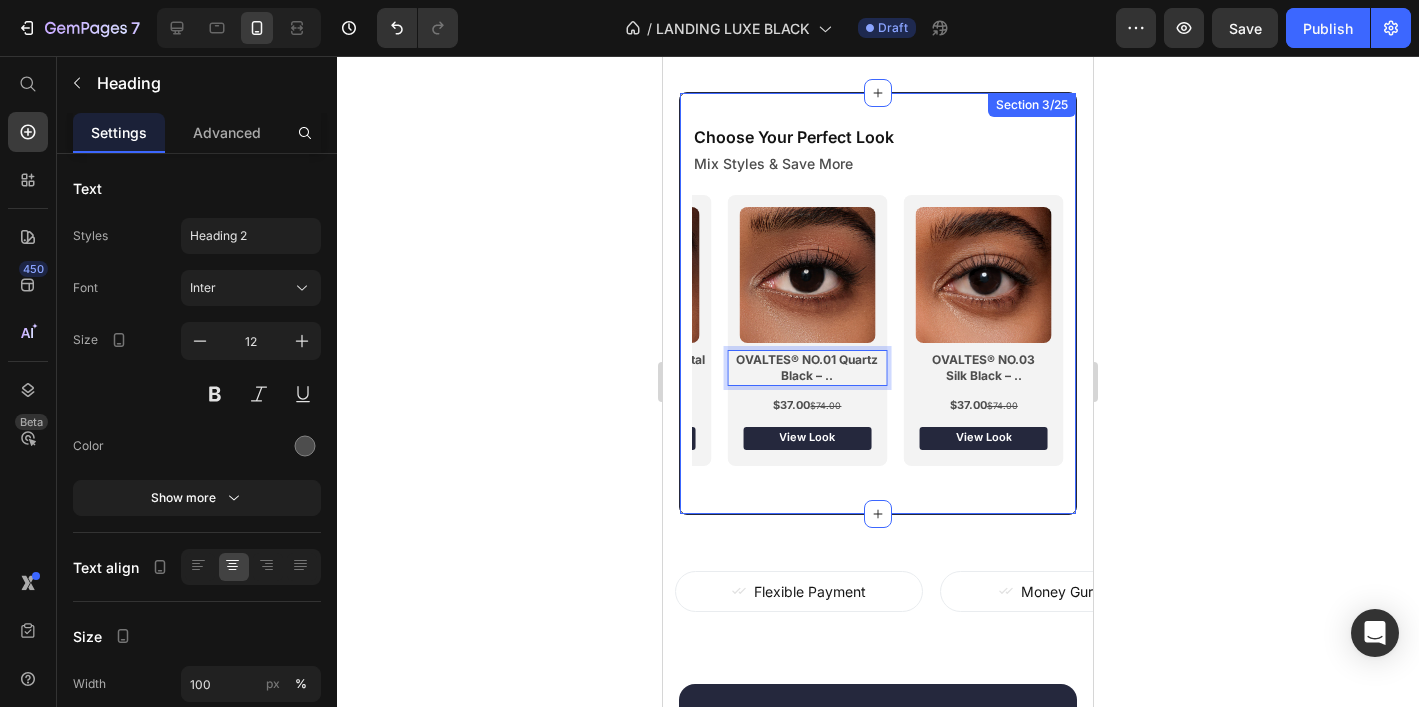 click 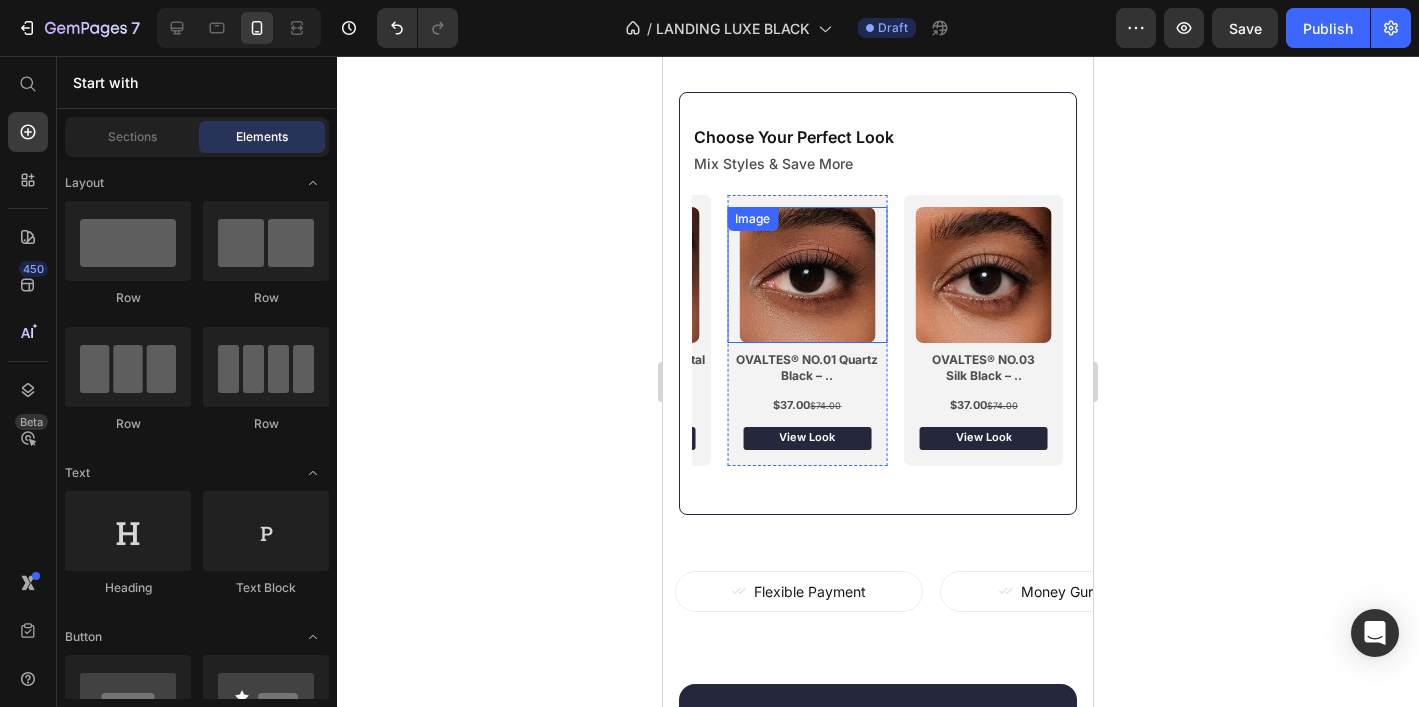 click at bounding box center [807, 275] 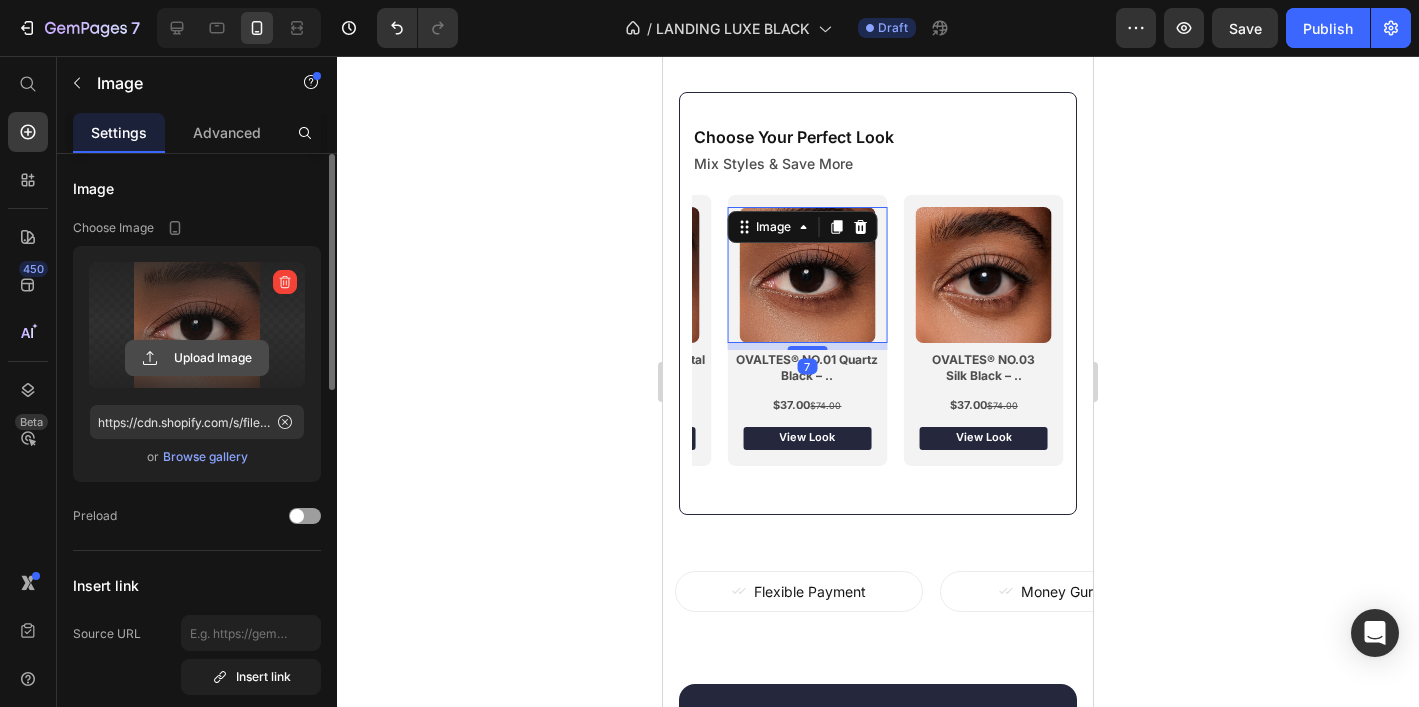 click 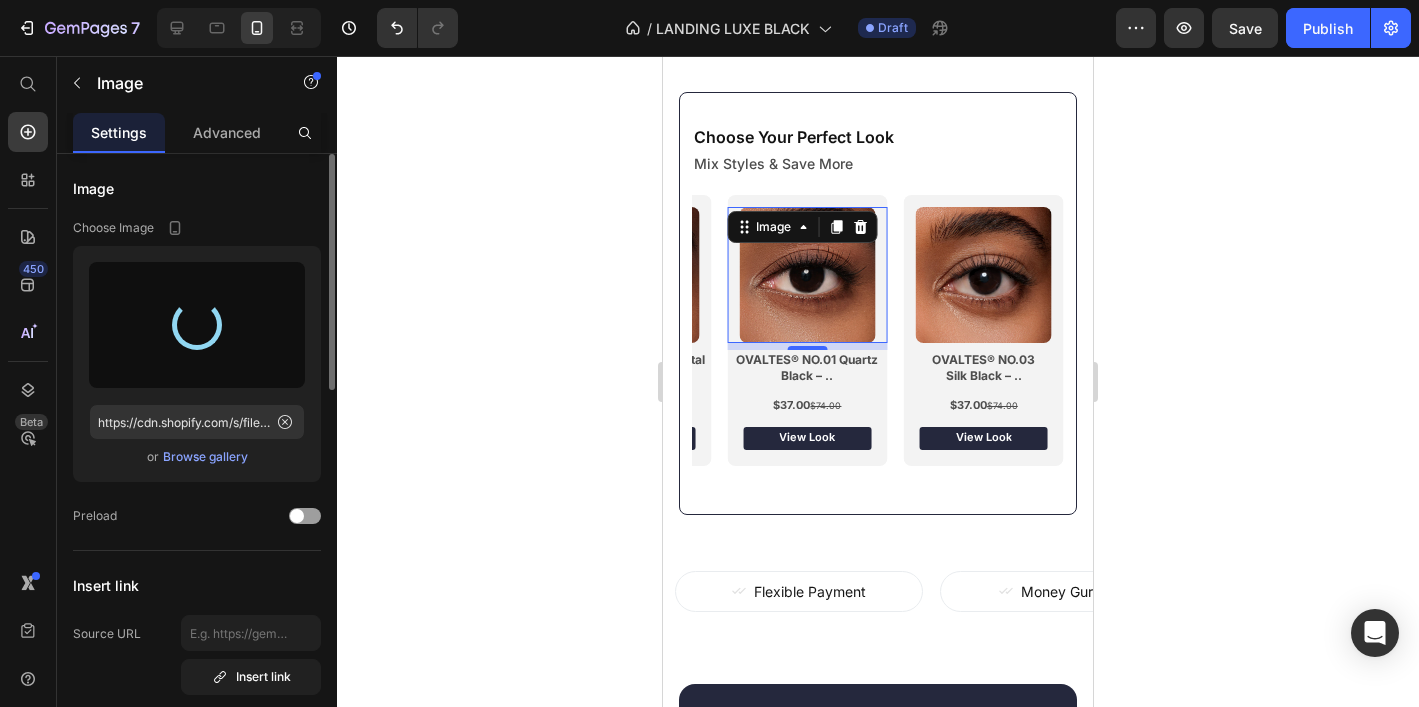 type on "https://cdn.shopify.com/s/files/1/0915/8452/8763/files/gempages_570620101087200071-b351a954-a57d-463e-918d-9cf7232133c6.png" 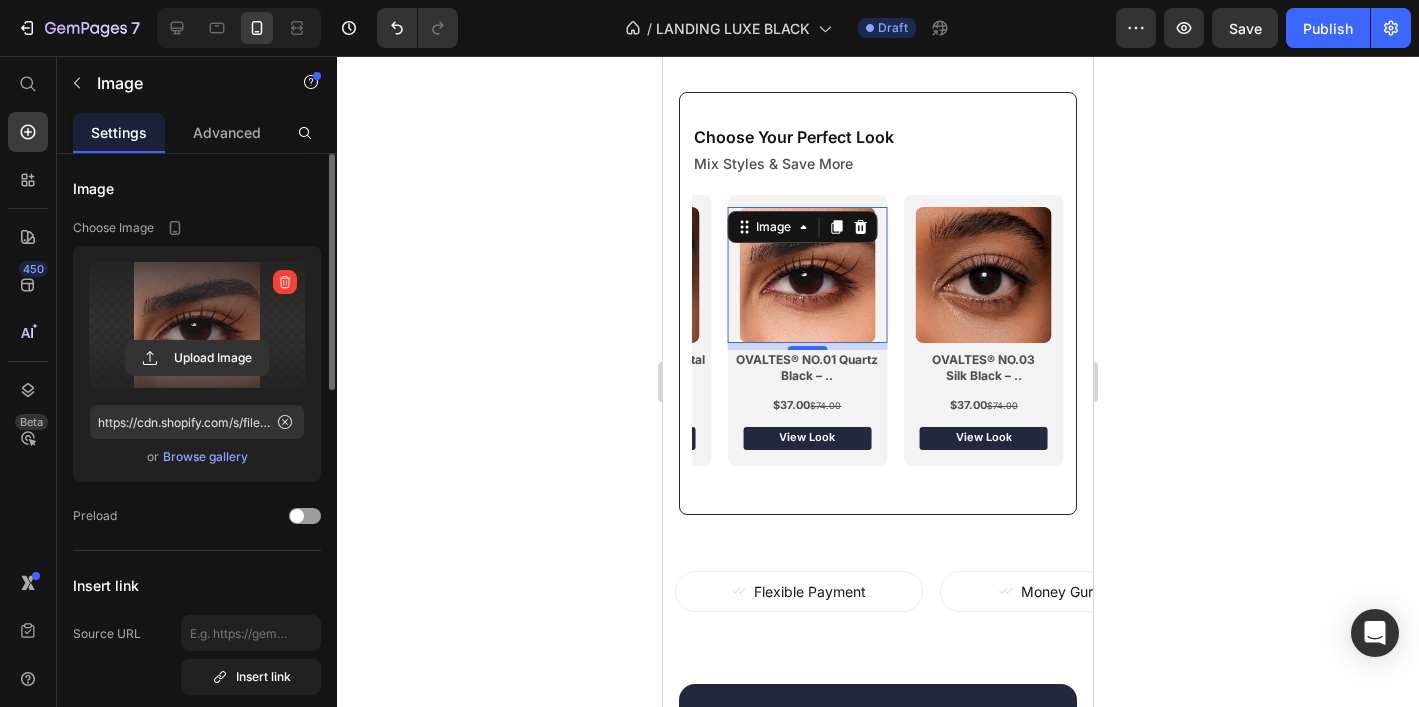 click 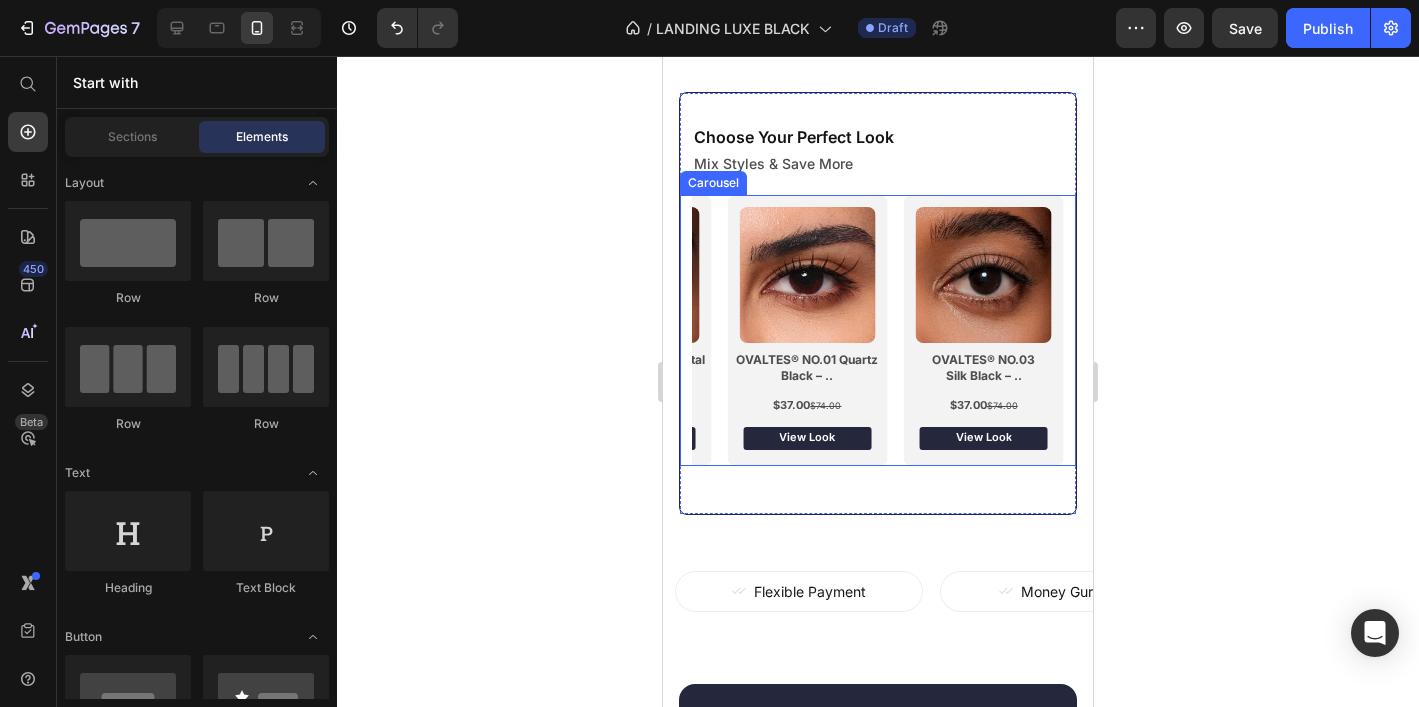 click on "Image OVALTES® NO.05 Velvet Black – .. Heading $37.00  $74.00 Text Block View Look Button Row Image OVALTES® NO.02 Crystal Black – .. Heading $37.00  $74.00 Text Block View Look Button Row Image ⁠⁠⁠⁠⁠⁠⁠ OVALTES® NO.01 Quartz Black – .. Heading $37.00  $74.00 Text Block View Look Button Row Image OVALTES® NO.03  Silk Black – .. Heading $37.00  $74.00 Text Block View Look Button Row" at bounding box center [878, 330] 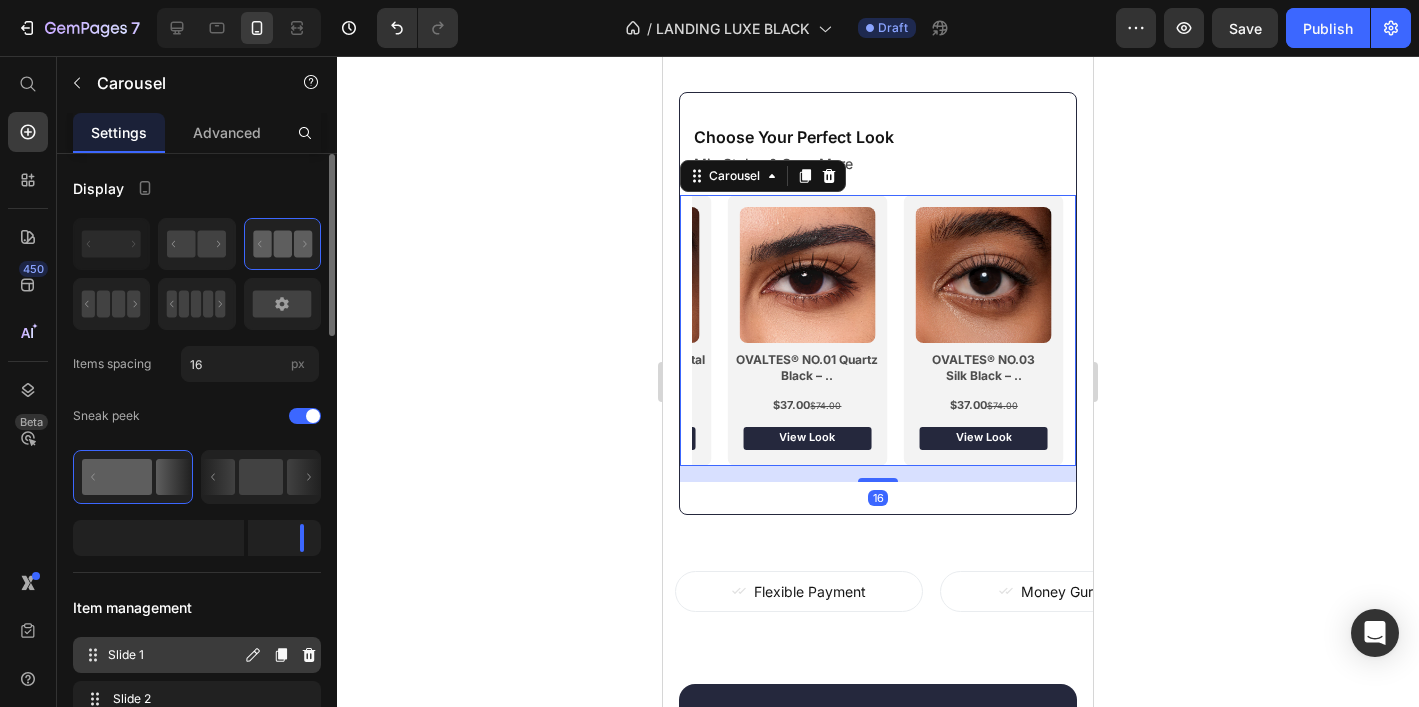 click on "Slide 1" at bounding box center (174, 655) 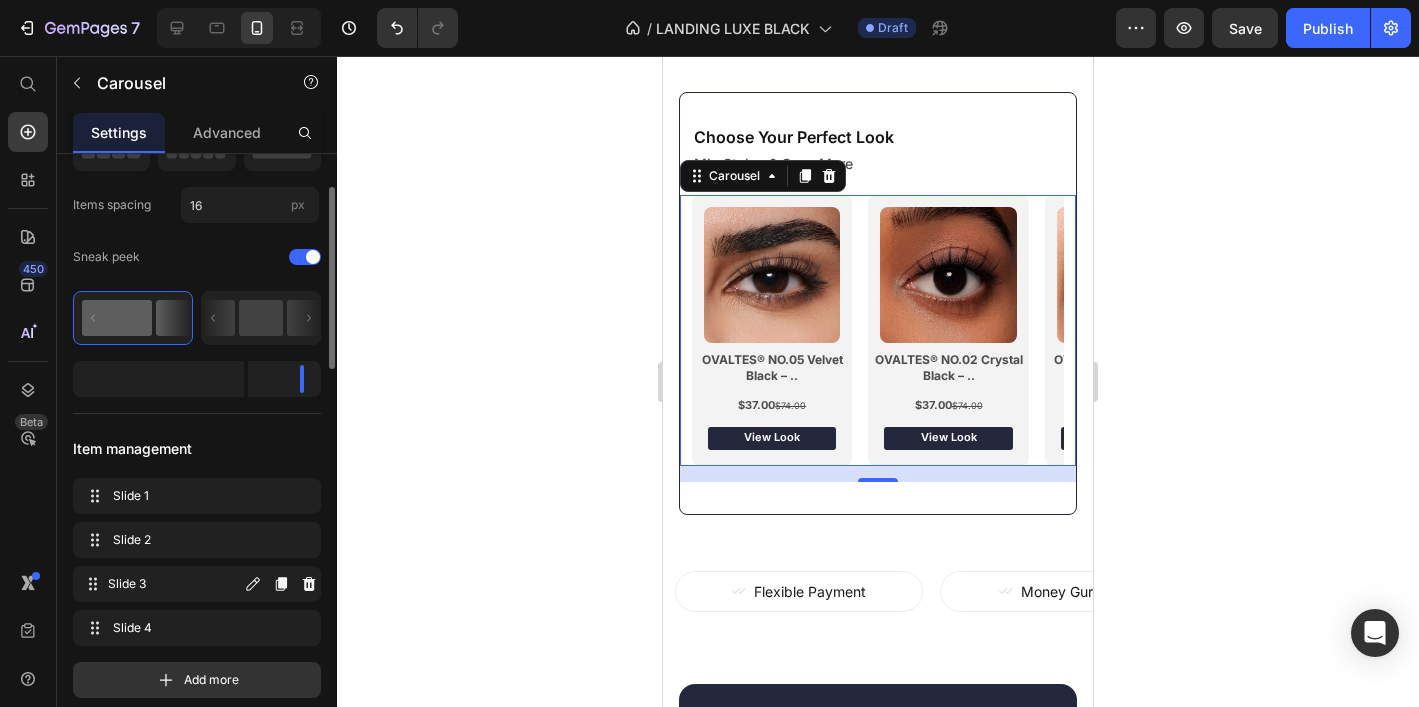 scroll, scrollTop: 160, scrollLeft: 0, axis: vertical 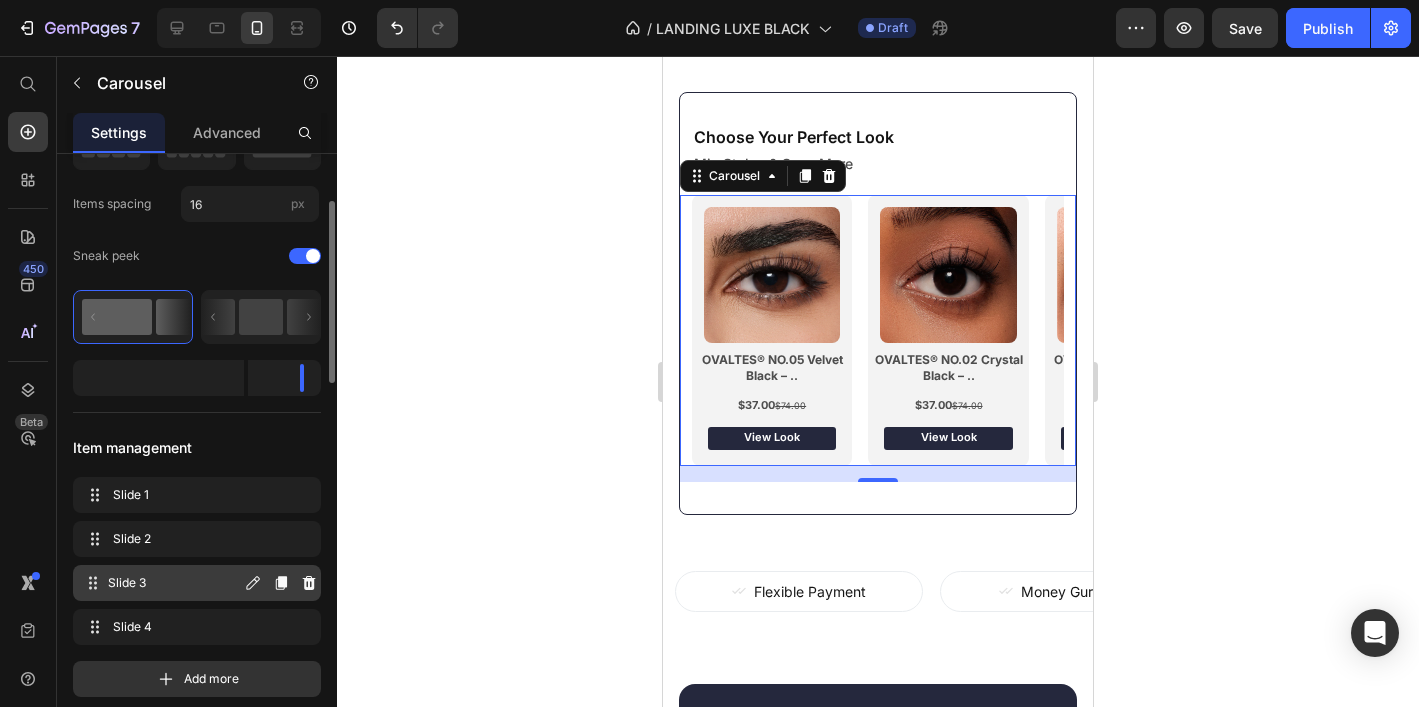 click on "Slide 3" at bounding box center (174, 583) 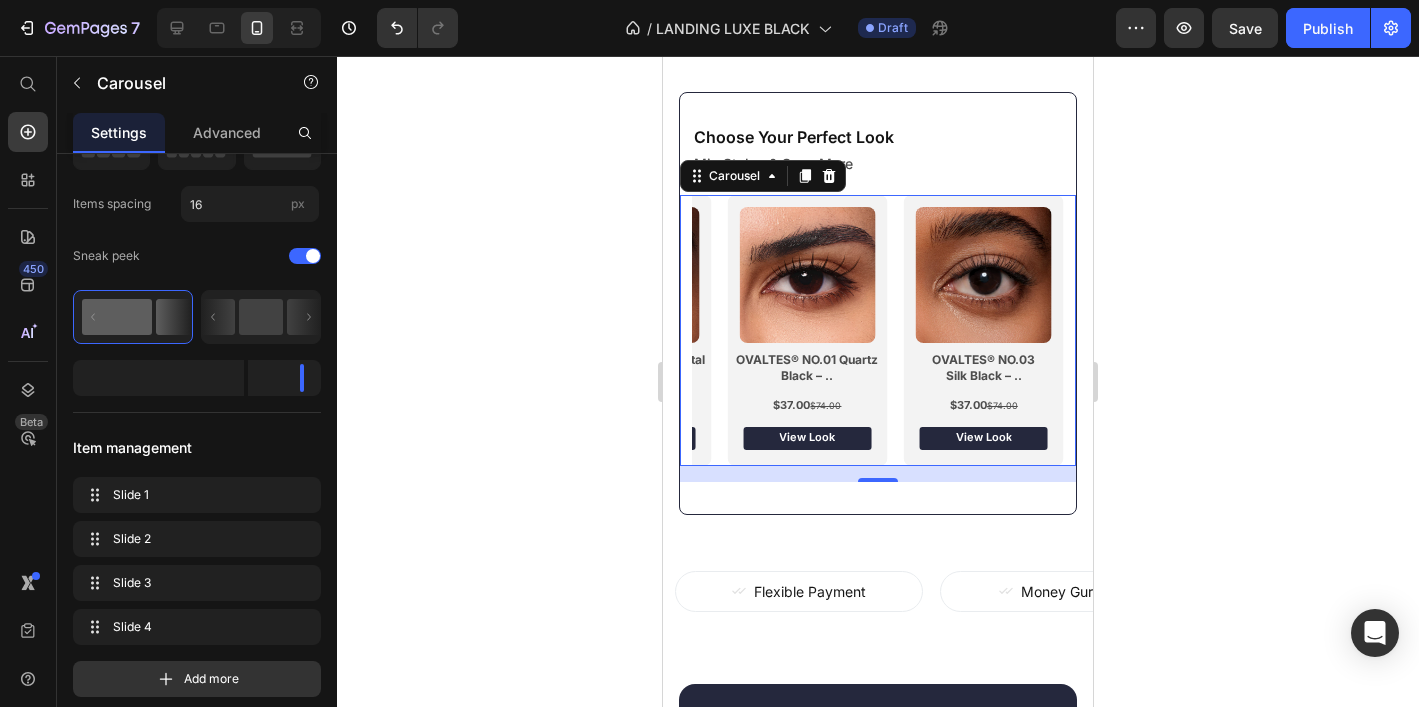 click 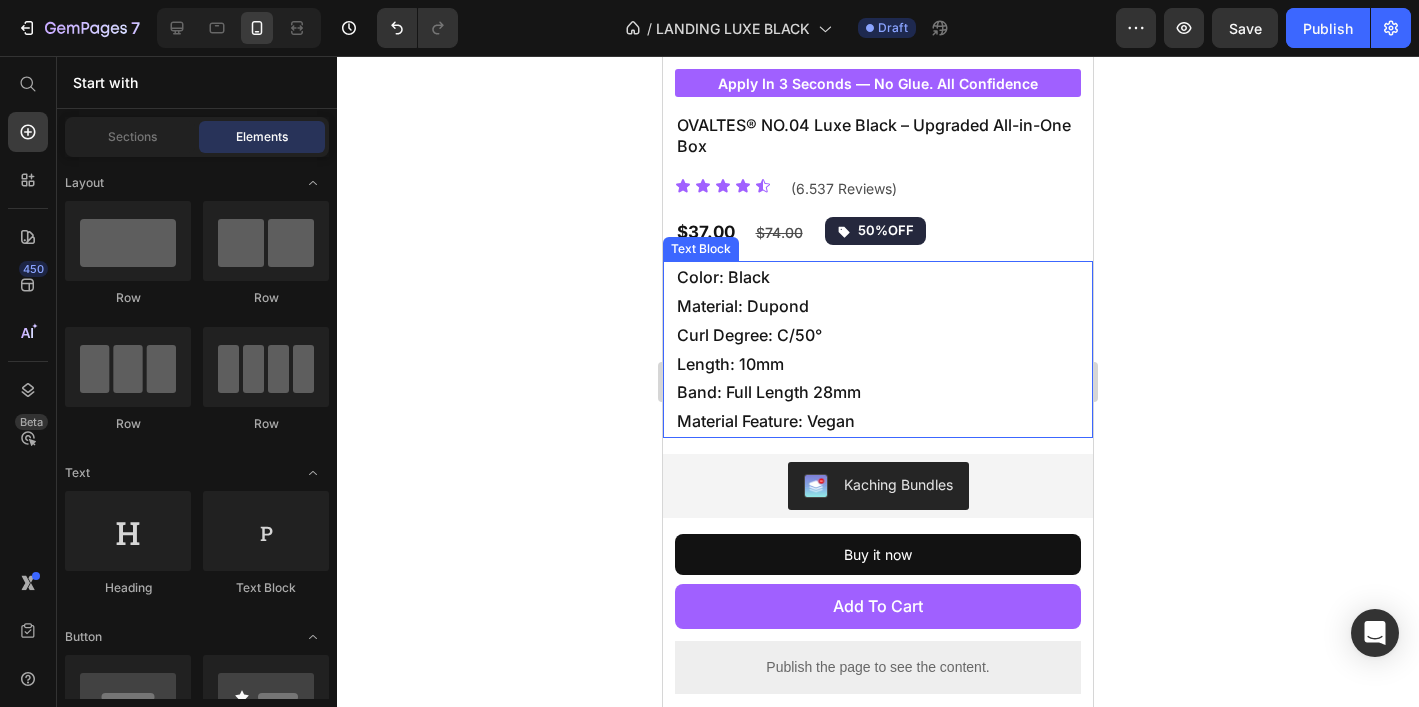 scroll, scrollTop: 620, scrollLeft: 0, axis: vertical 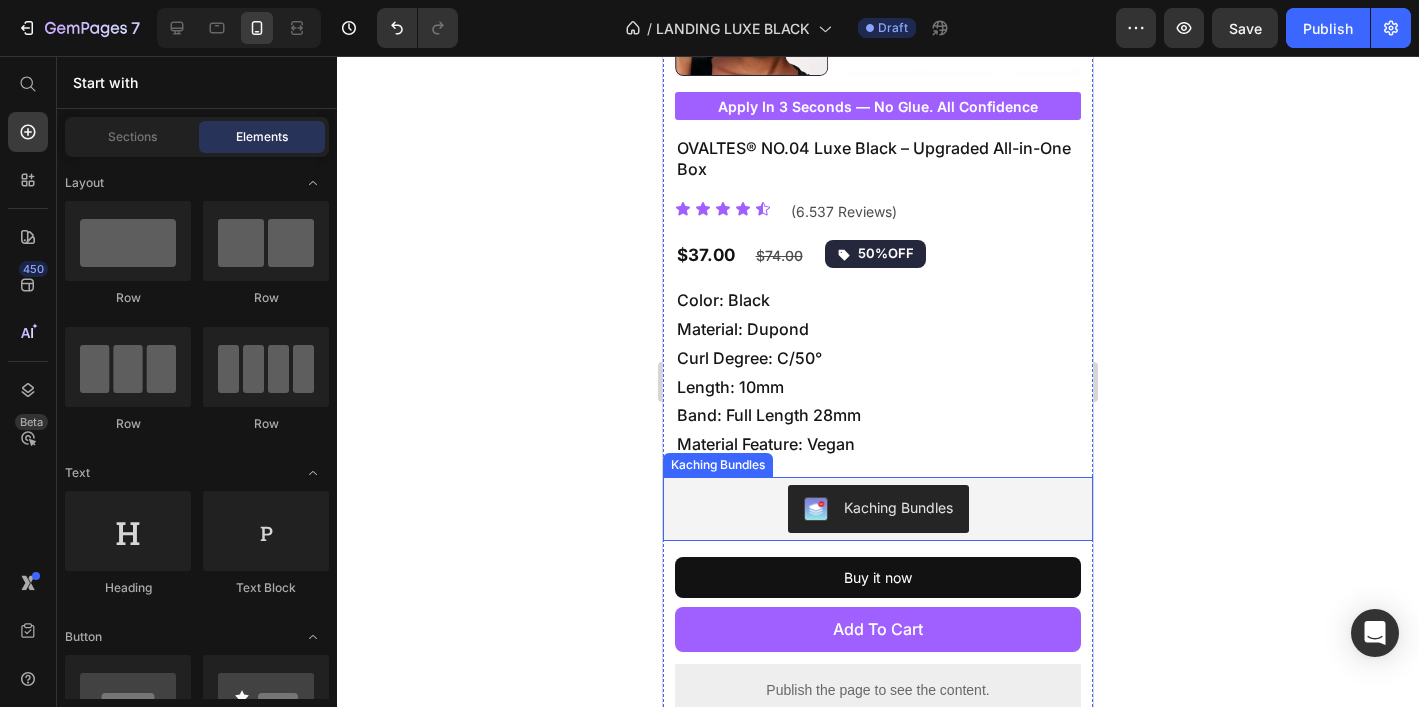 click on "Kaching Bundles" at bounding box center (878, 509) 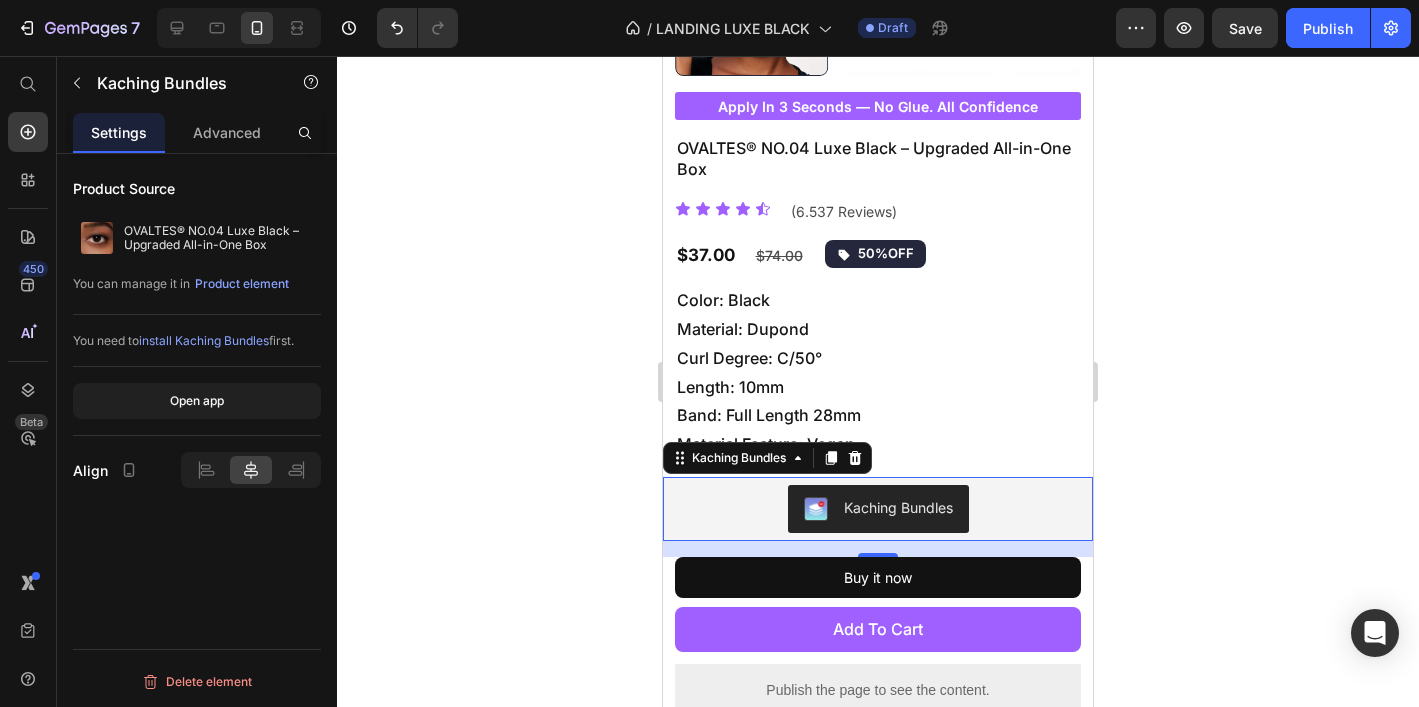 scroll, scrollTop: 0, scrollLeft: 0, axis: both 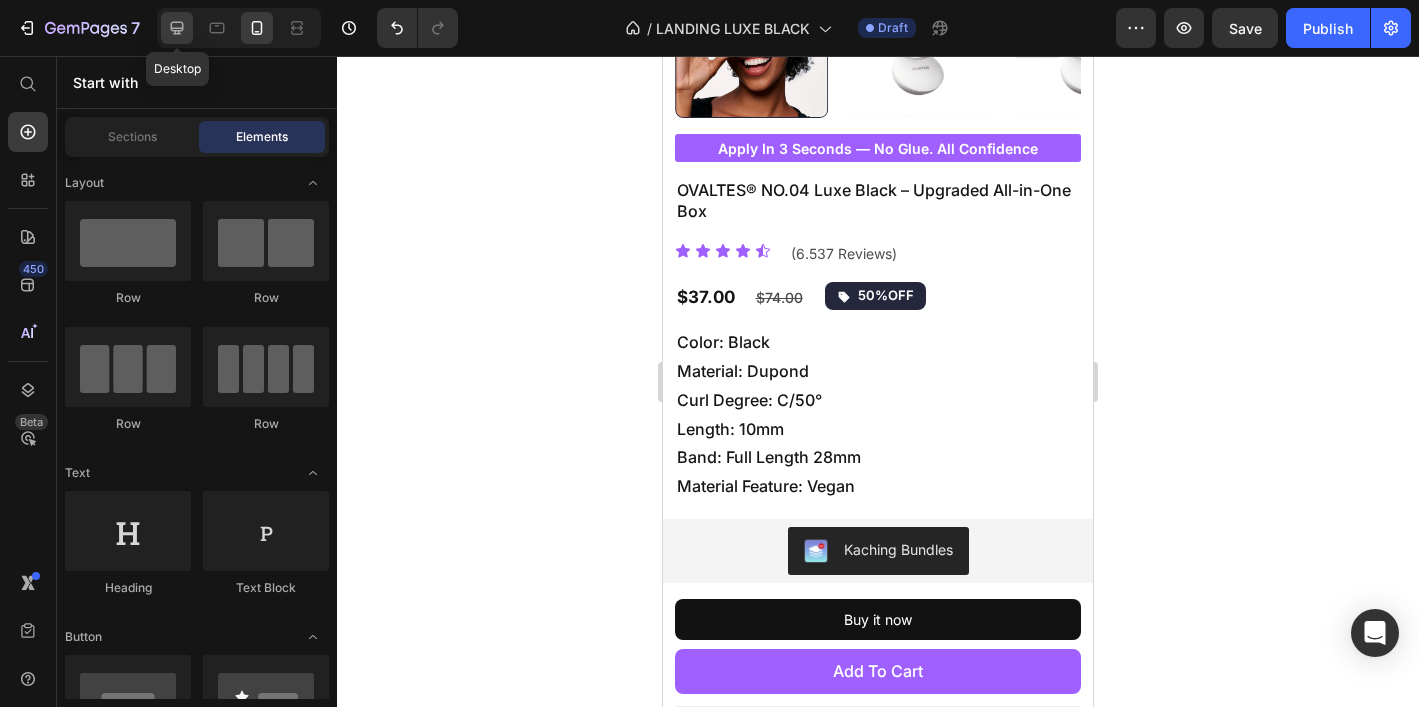 click 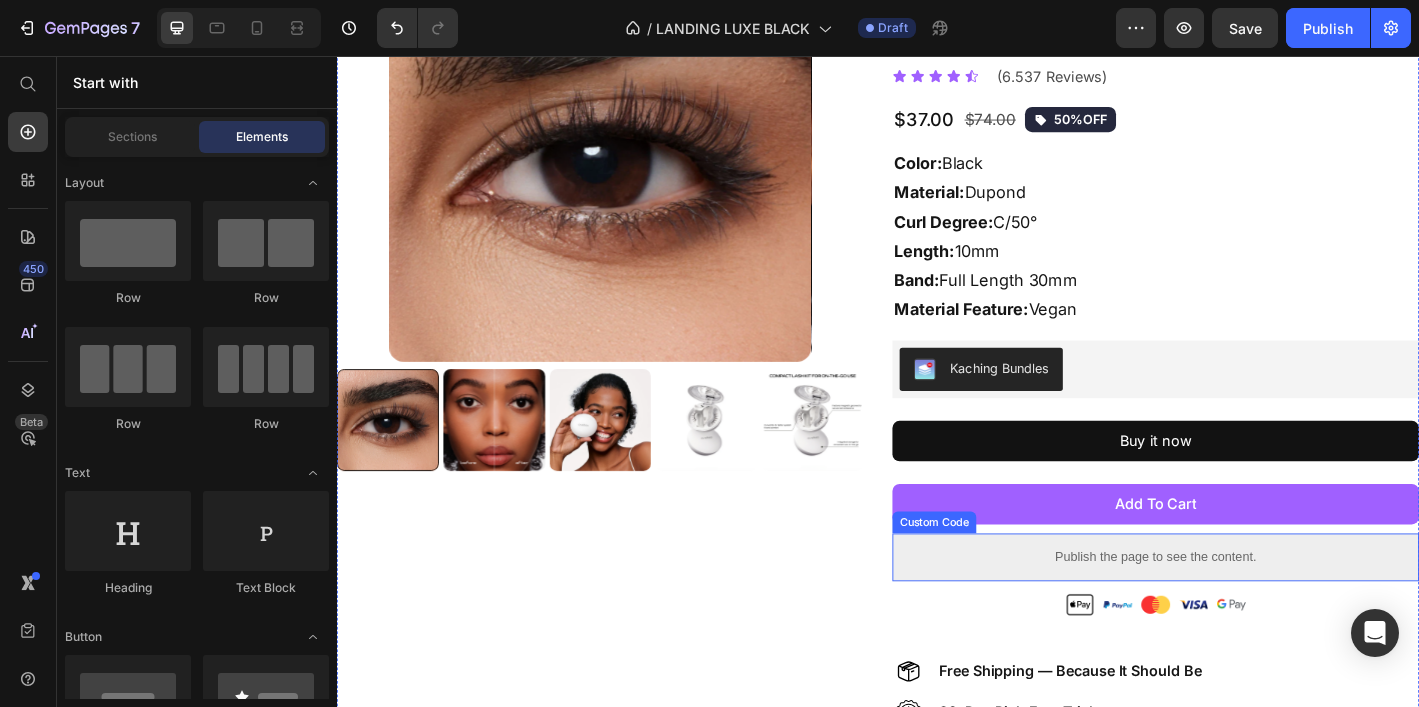 scroll, scrollTop: 0, scrollLeft: 0, axis: both 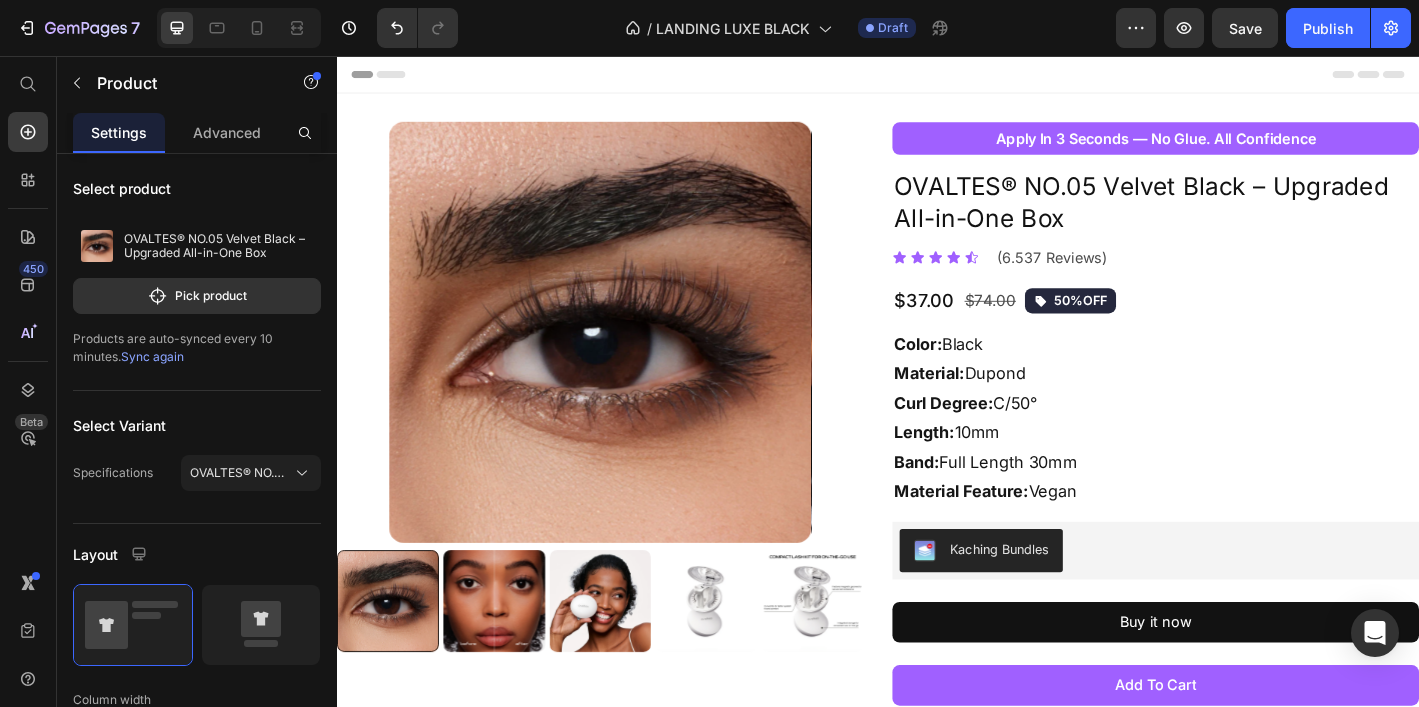 click on "Product Images apply in 3 seconds — no glue. all confidence Button OVALTES® NO.05 Velvet Black – Upgraded All-in-One Box Product Title Icon Icon Icon Icon Icon Icon List (6.537 Reviews) Text Block Row $37.00 Product Price $74.00 Product Price
50%OFF Button Row Color:  Black Material:  Dupond Curl Degree:  C/50° Length:  10mm Band:  Full Length 30mm Material Feature:  Vegan Text Block Kaching Bundles Kaching Bundles Buy it now Dynamic Checkout add to cart Add to Cart
Publish the page to see the content.
Custom Code
Custom Code Image Free Shipping — Because It Should Be Text Block Row Image 30-Day Risk-Free Trial  Text Block Row Product" at bounding box center [937, 576] 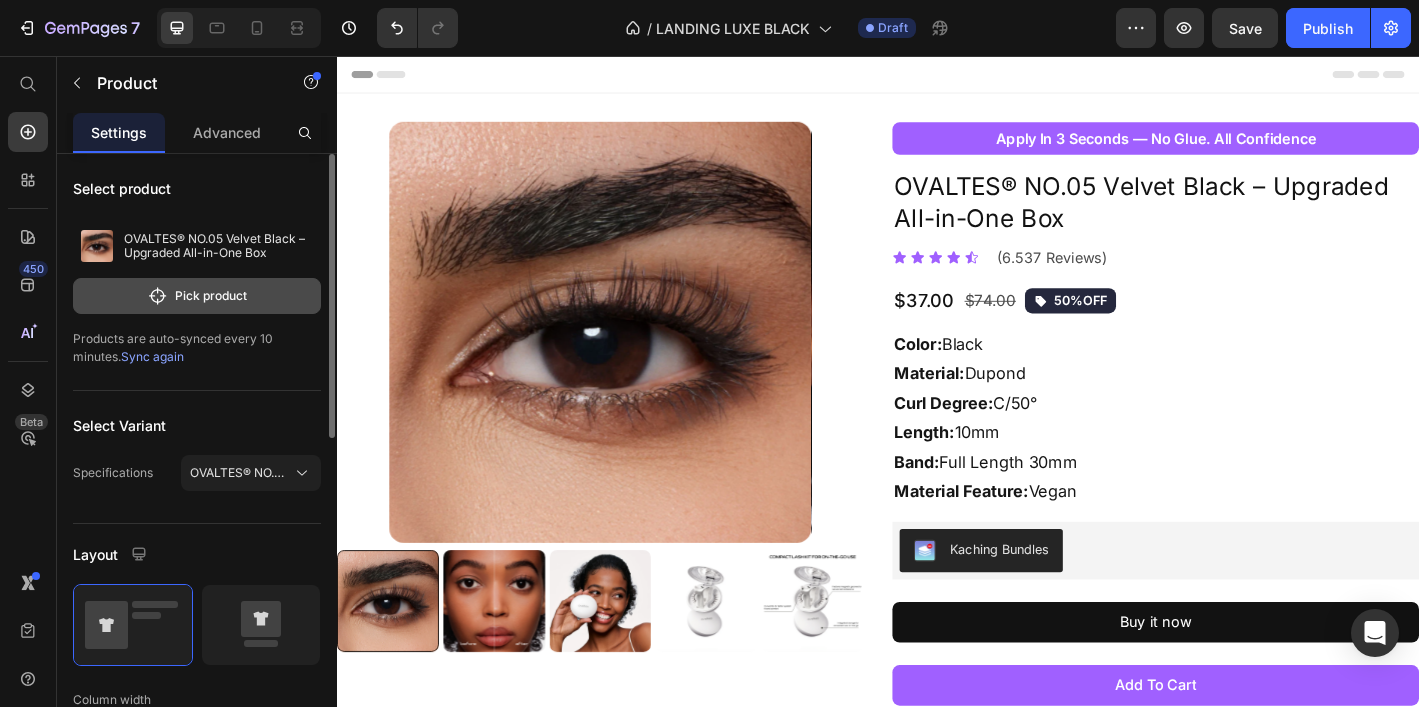 click on "Pick product" at bounding box center (197, 296) 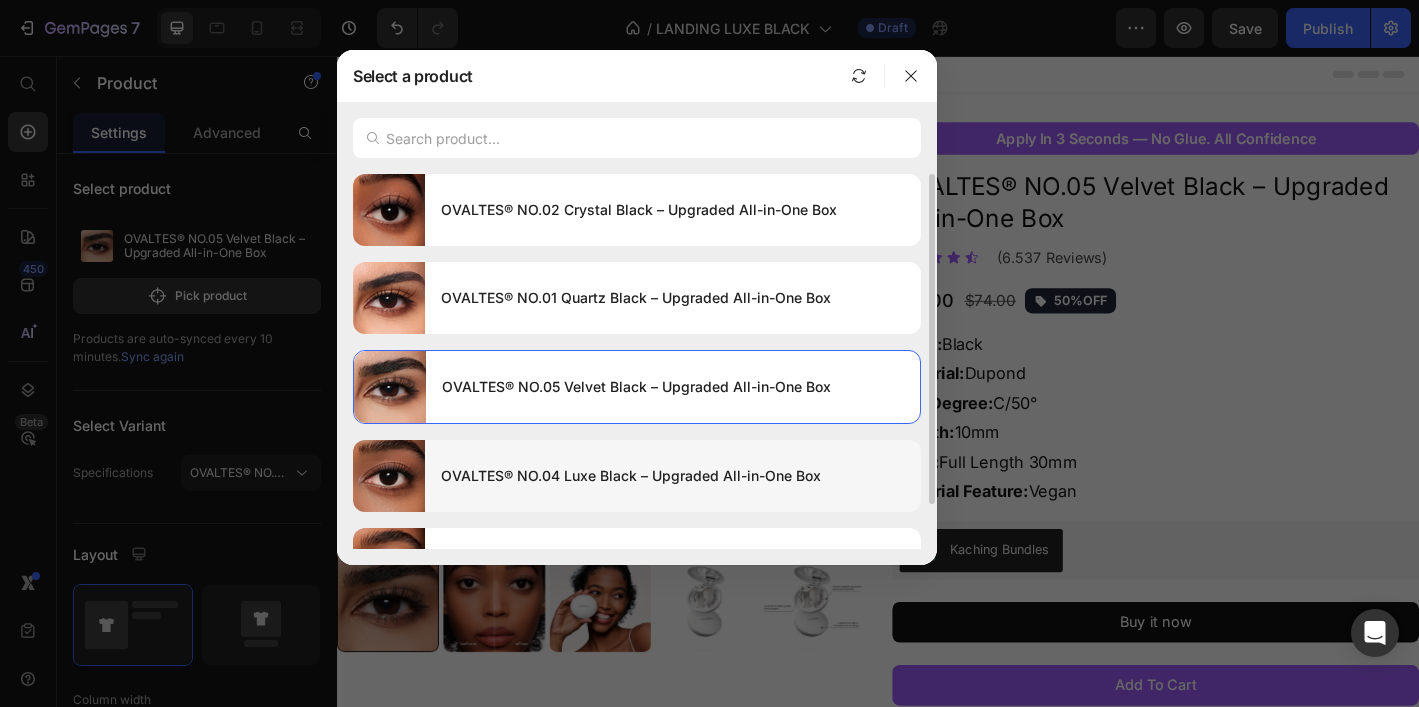 click on "OVALTES® NO.04 Luxe Black – Upgraded All-in-One Box" at bounding box center [673, 476] 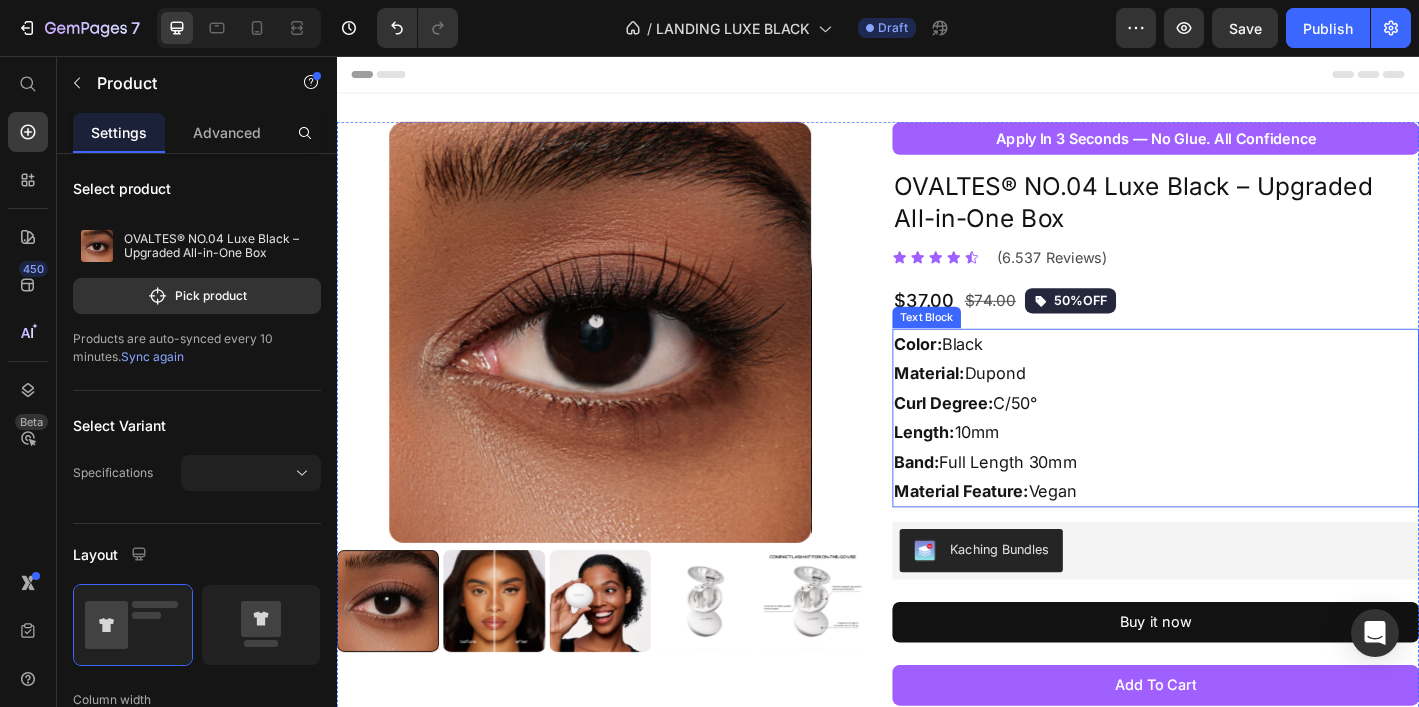 click on "Color:" at bounding box center [981, 375] 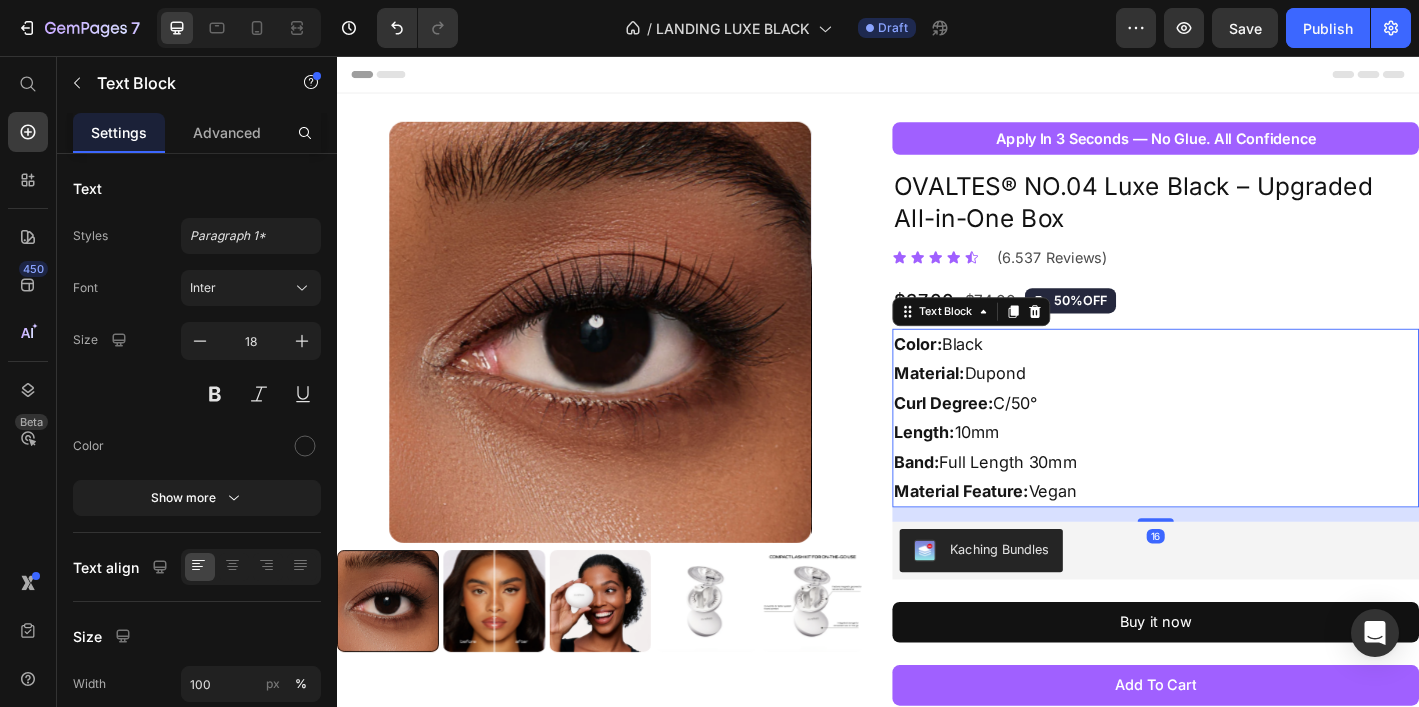 click on "Color:" at bounding box center [981, 375] 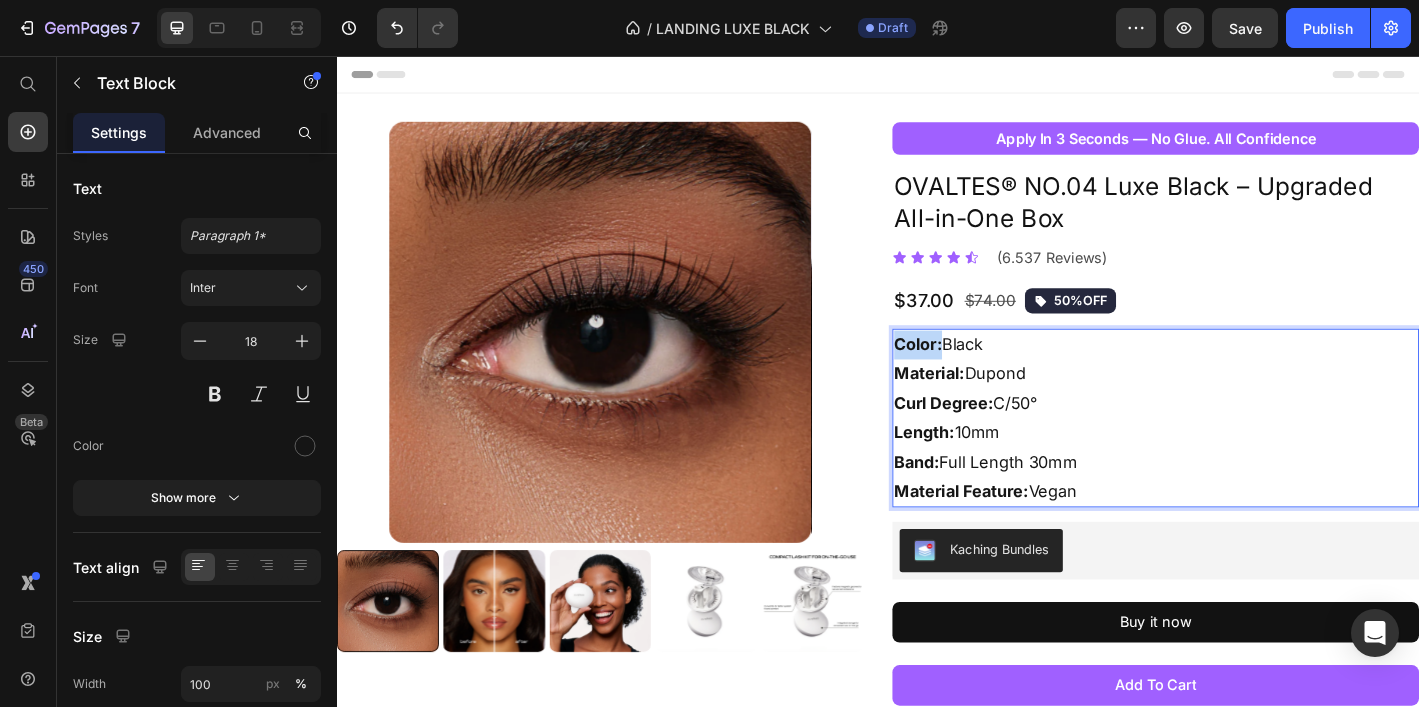 drag, startPoint x: 1007, startPoint y: 373, endPoint x: 960, endPoint y: 376, distance: 47.095646 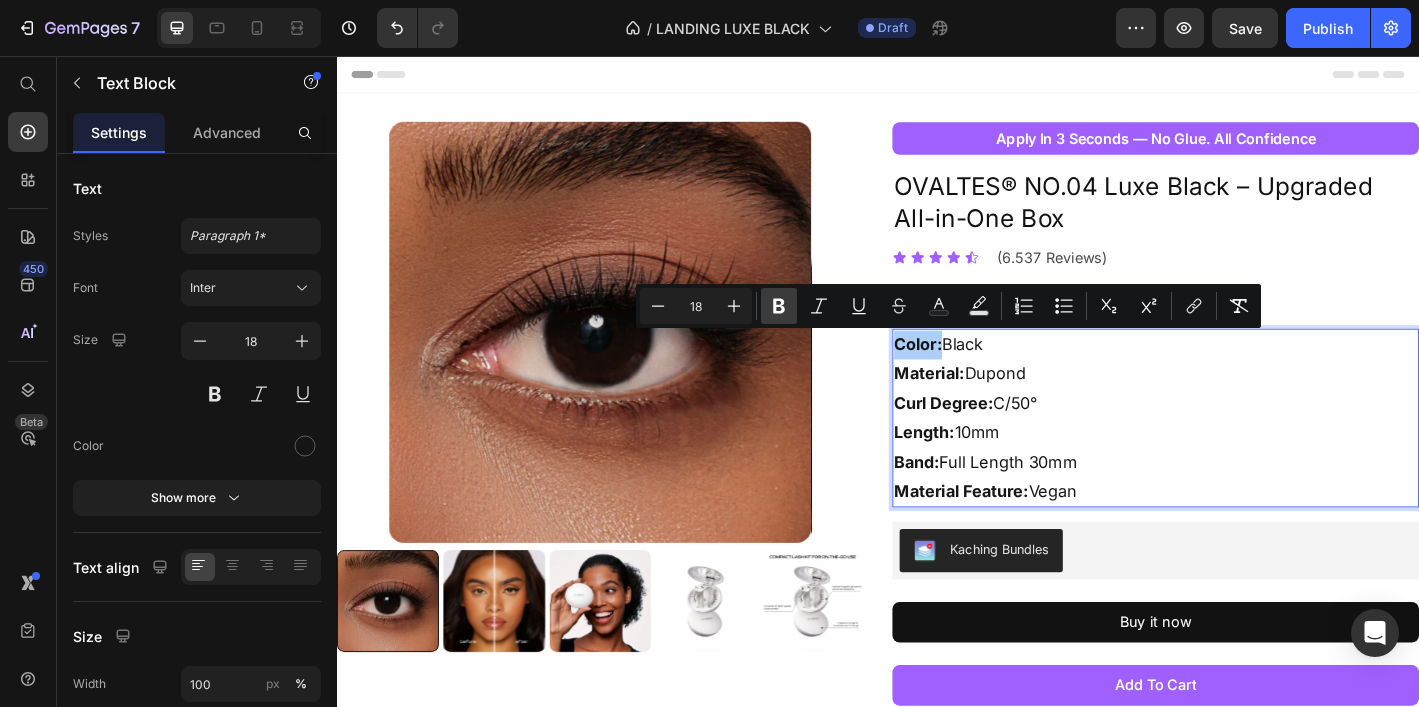 click 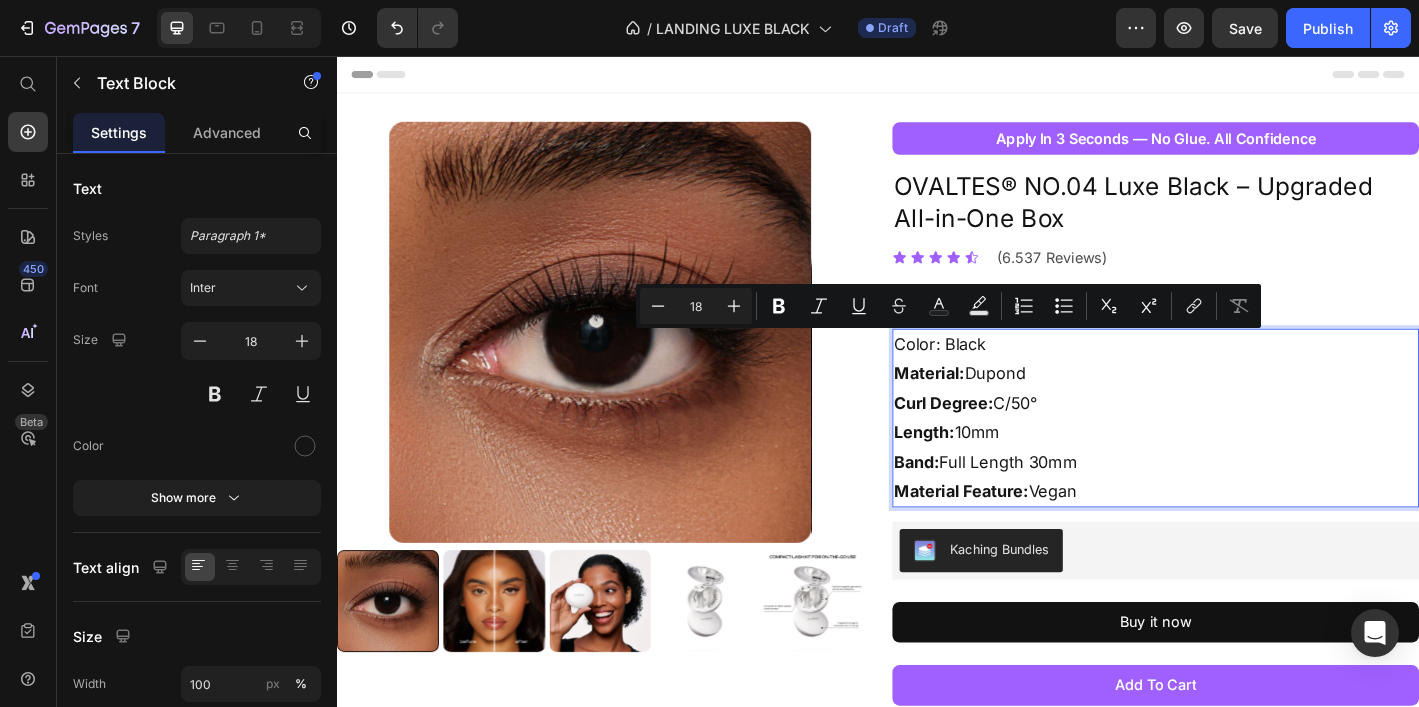 click on "Material:" at bounding box center (994, 407) 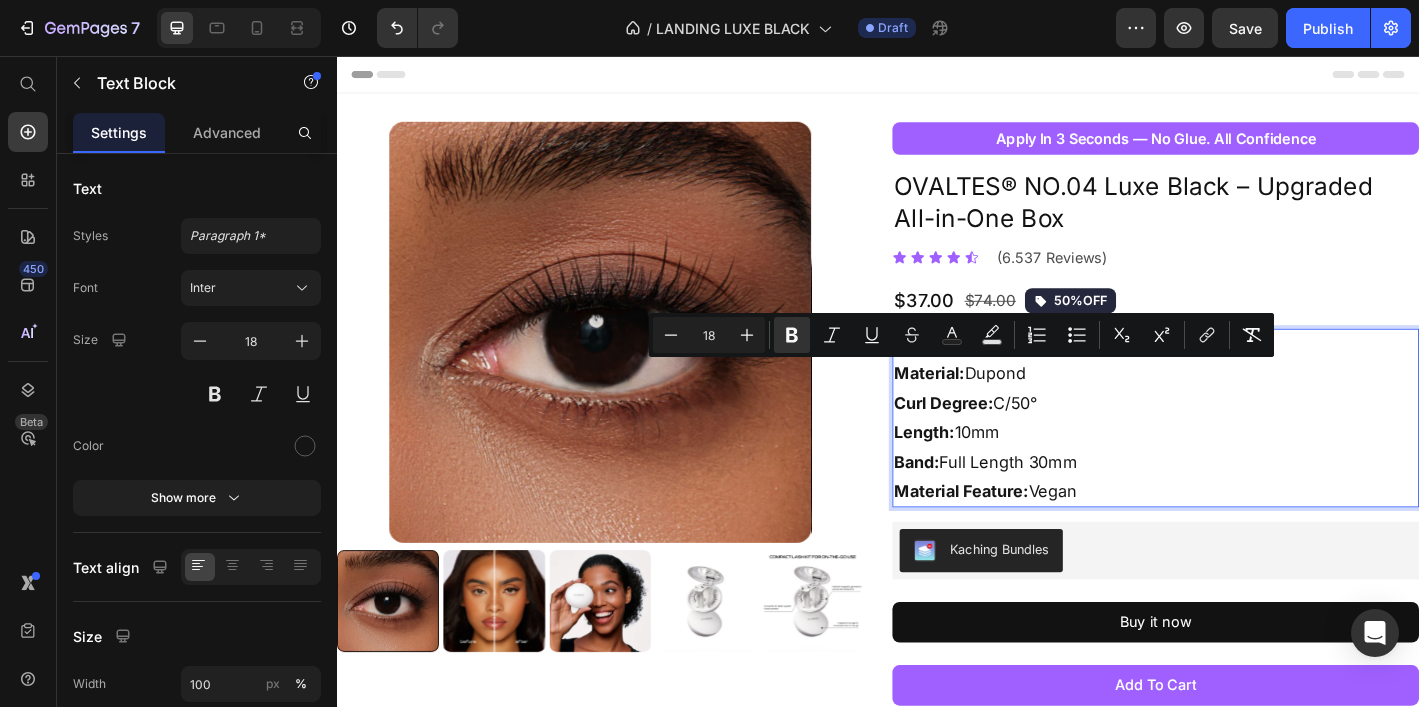 drag, startPoint x: 1032, startPoint y: 406, endPoint x: 971, endPoint y: 407, distance: 61.008198 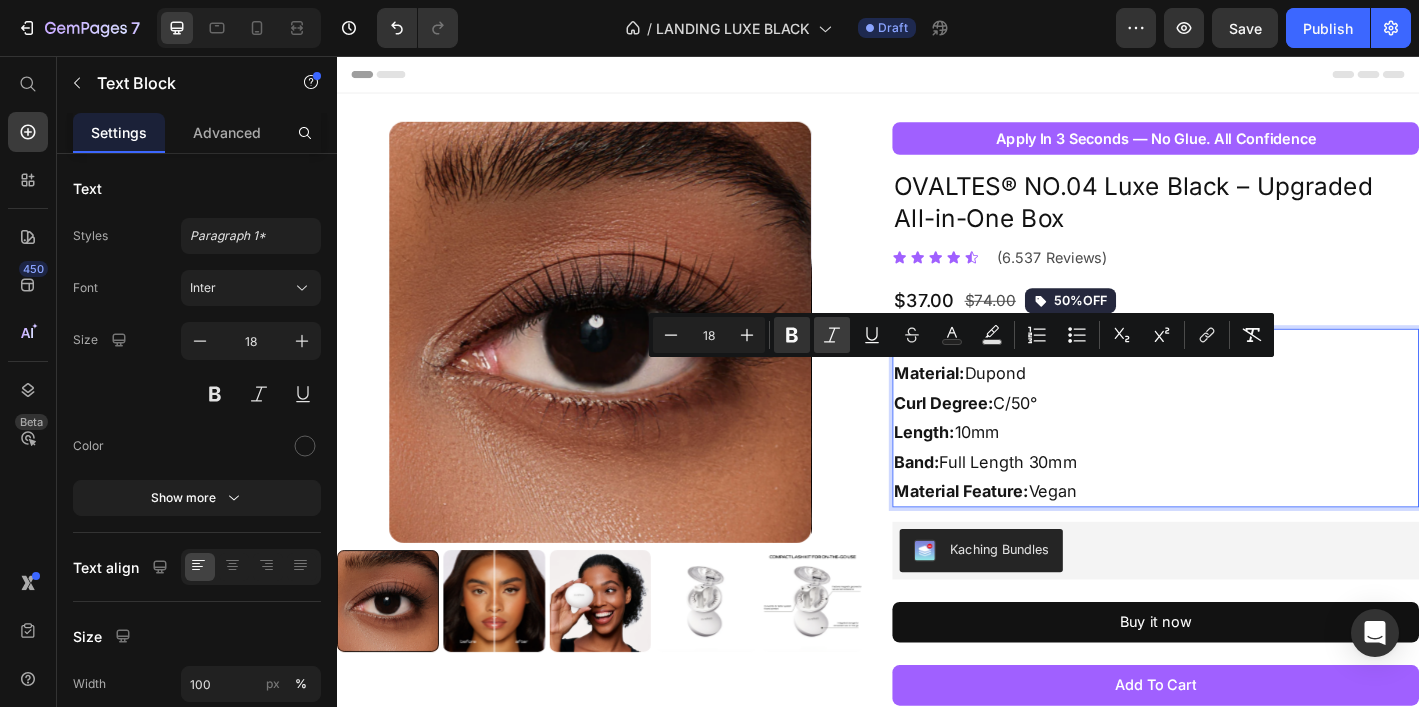 drag, startPoint x: 793, startPoint y: 333, endPoint x: 828, endPoint y: 347, distance: 37.696156 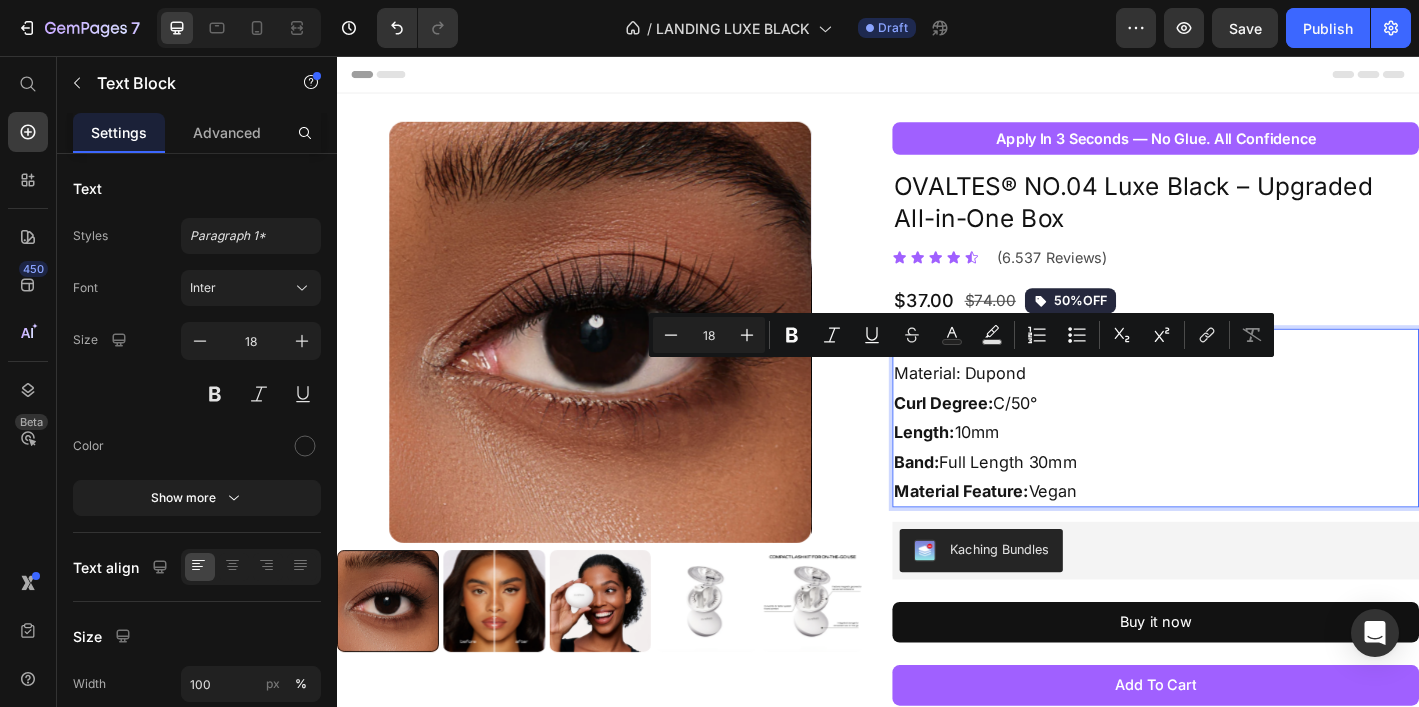 click on "Curl Degree:" at bounding box center [1010, 440] 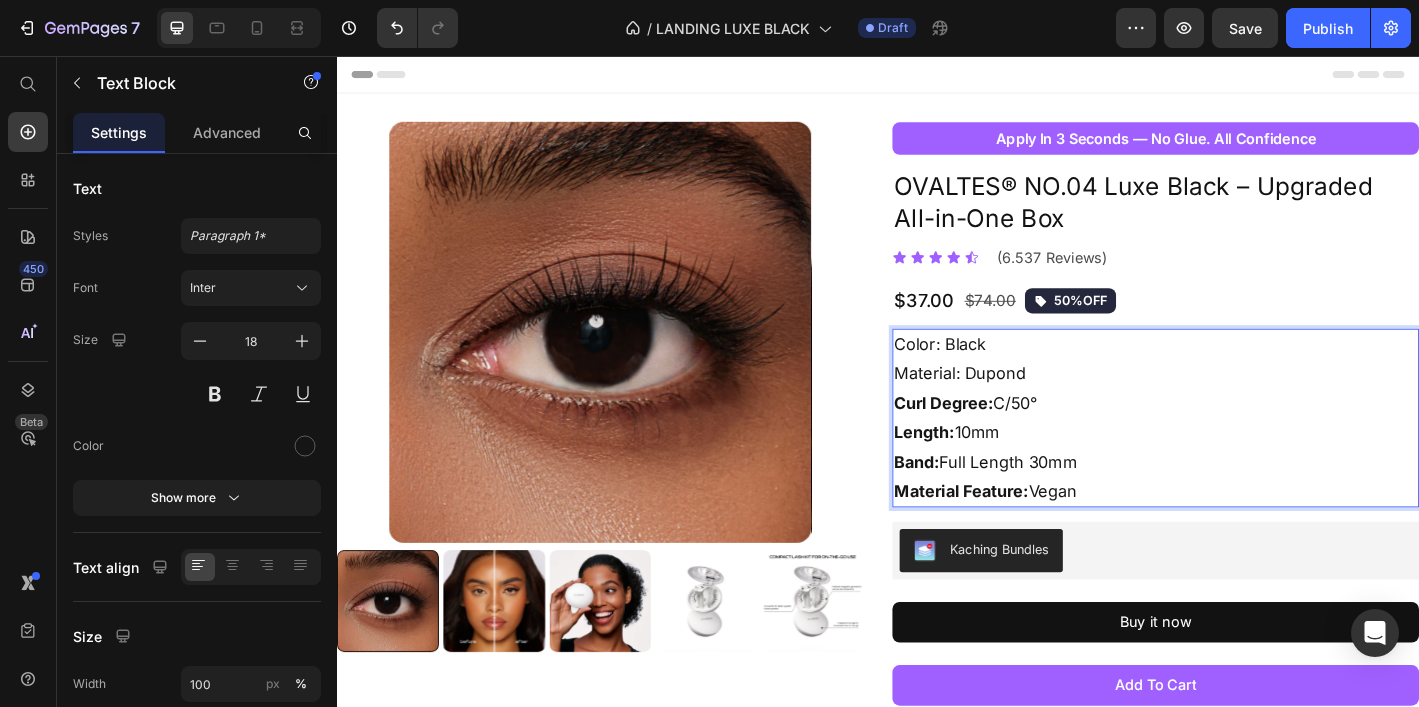 drag, startPoint x: 1064, startPoint y: 442, endPoint x: 970, endPoint y: 438, distance: 94.08507 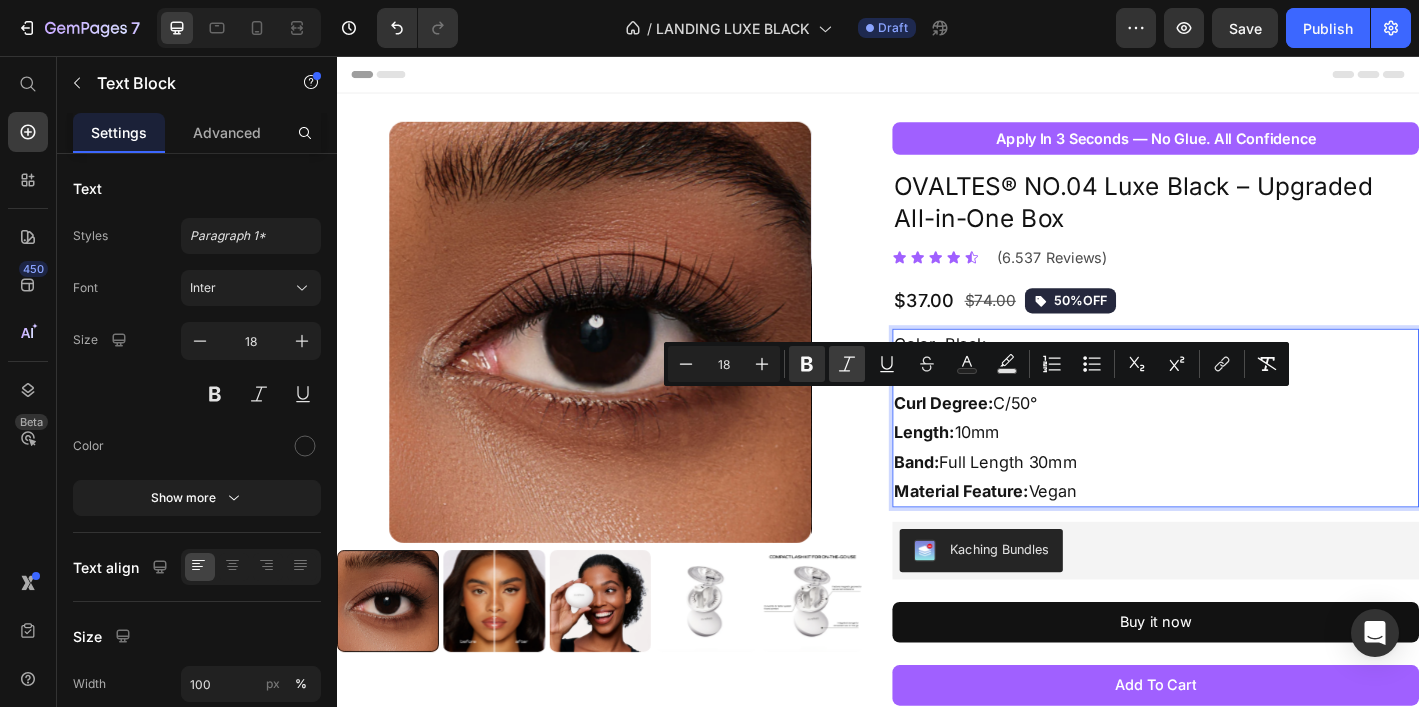 drag, startPoint x: 818, startPoint y: 363, endPoint x: 856, endPoint y: 379, distance: 41.231056 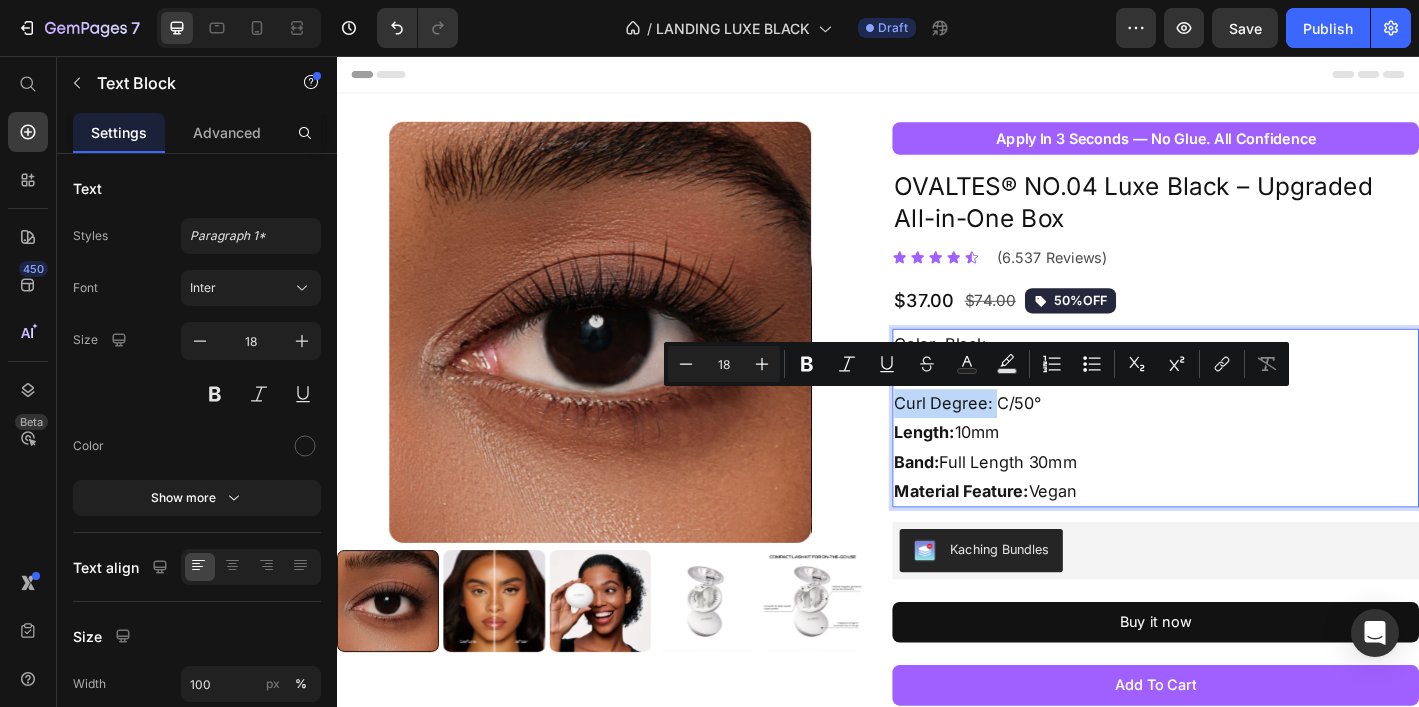click on "Length:" at bounding box center [988, 472] 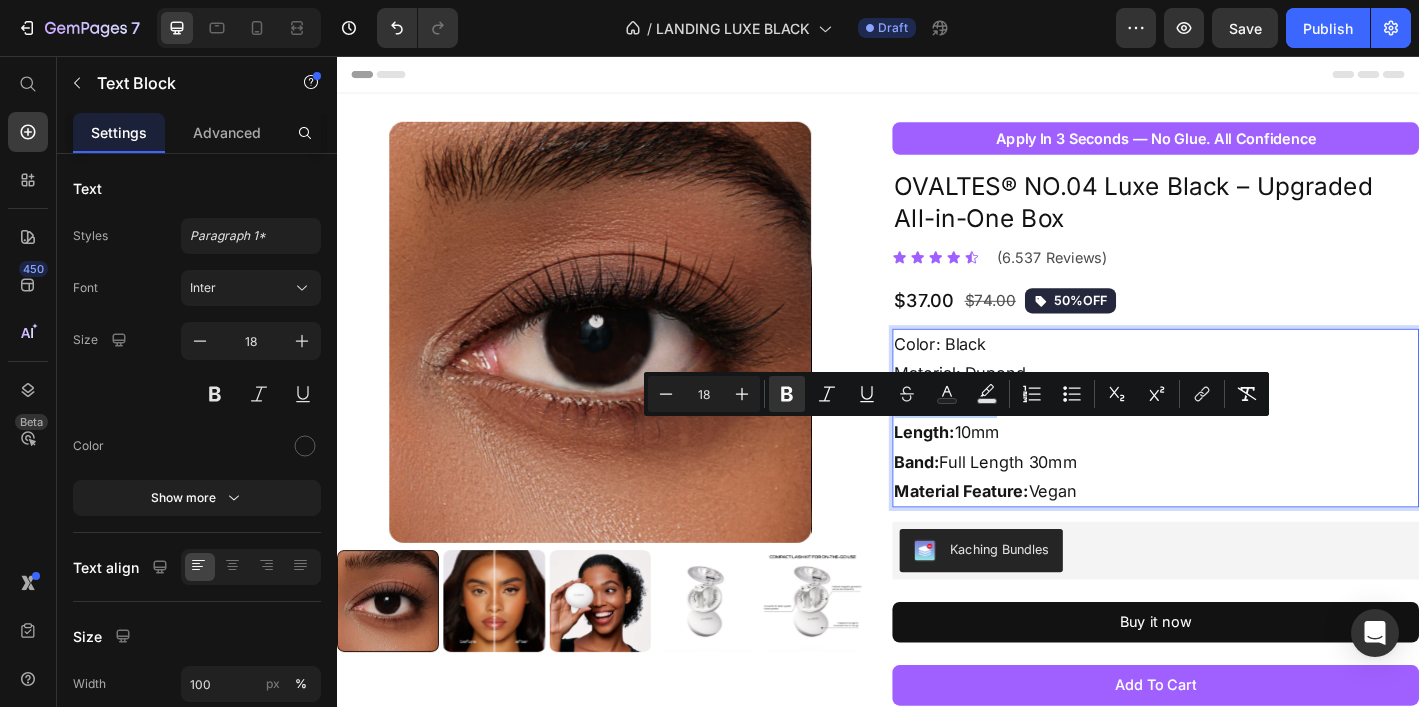 drag, startPoint x: 1023, startPoint y: 473, endPoint x: 963, endPoint y: 470, distance: 60.074955 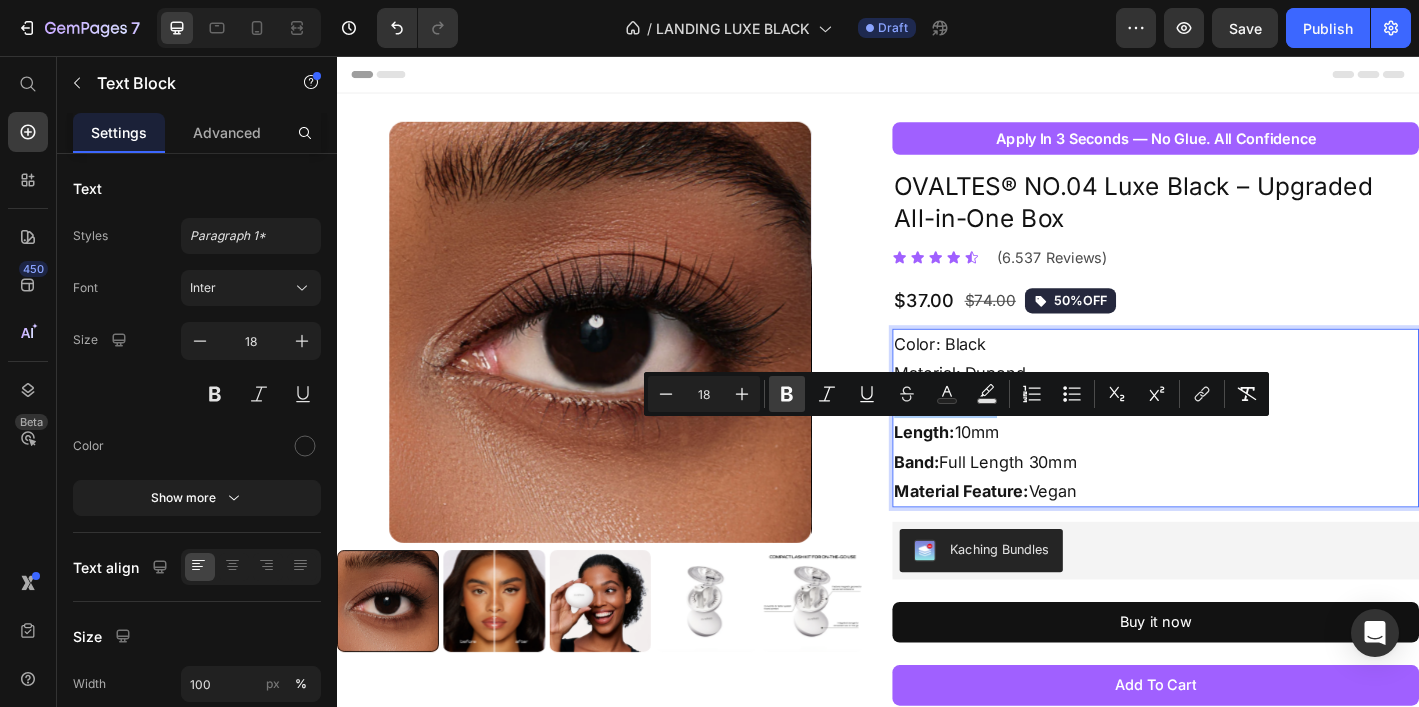 click 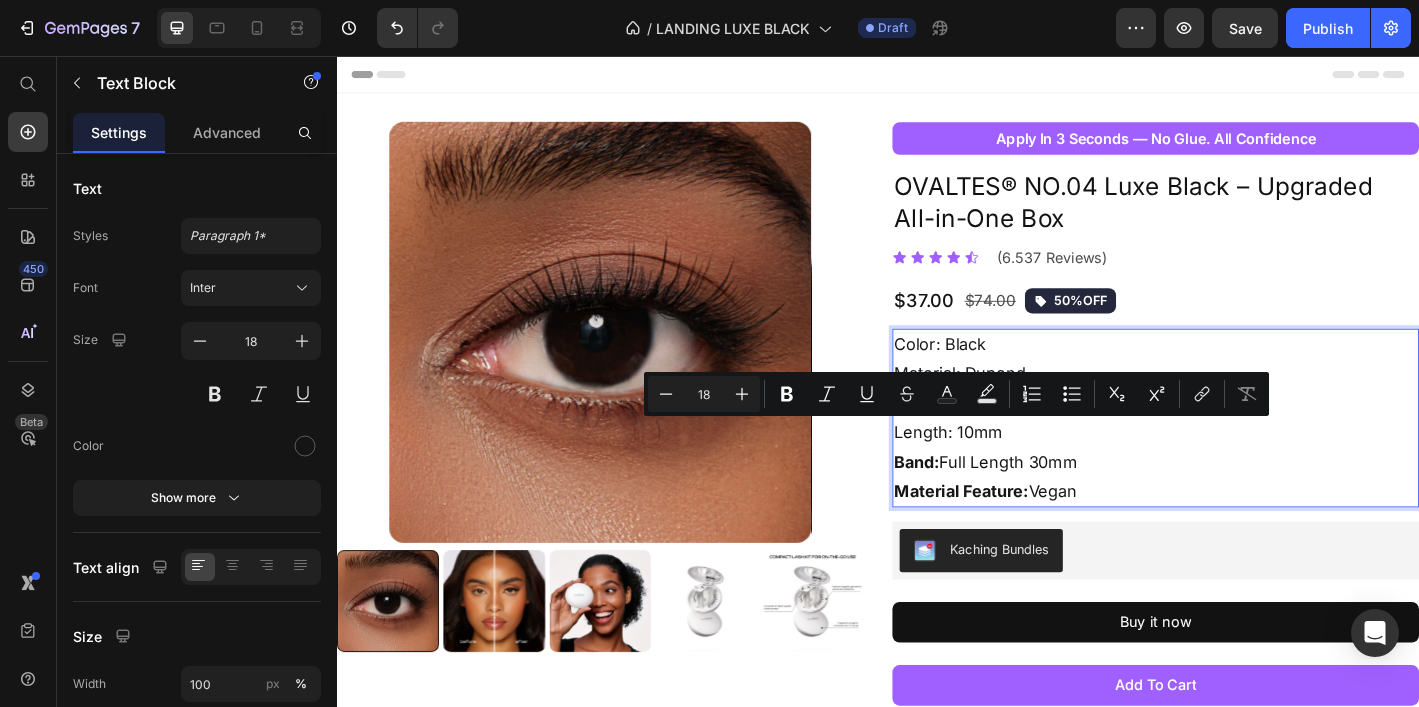 click on "Band:" at bounding box center [980, 505] 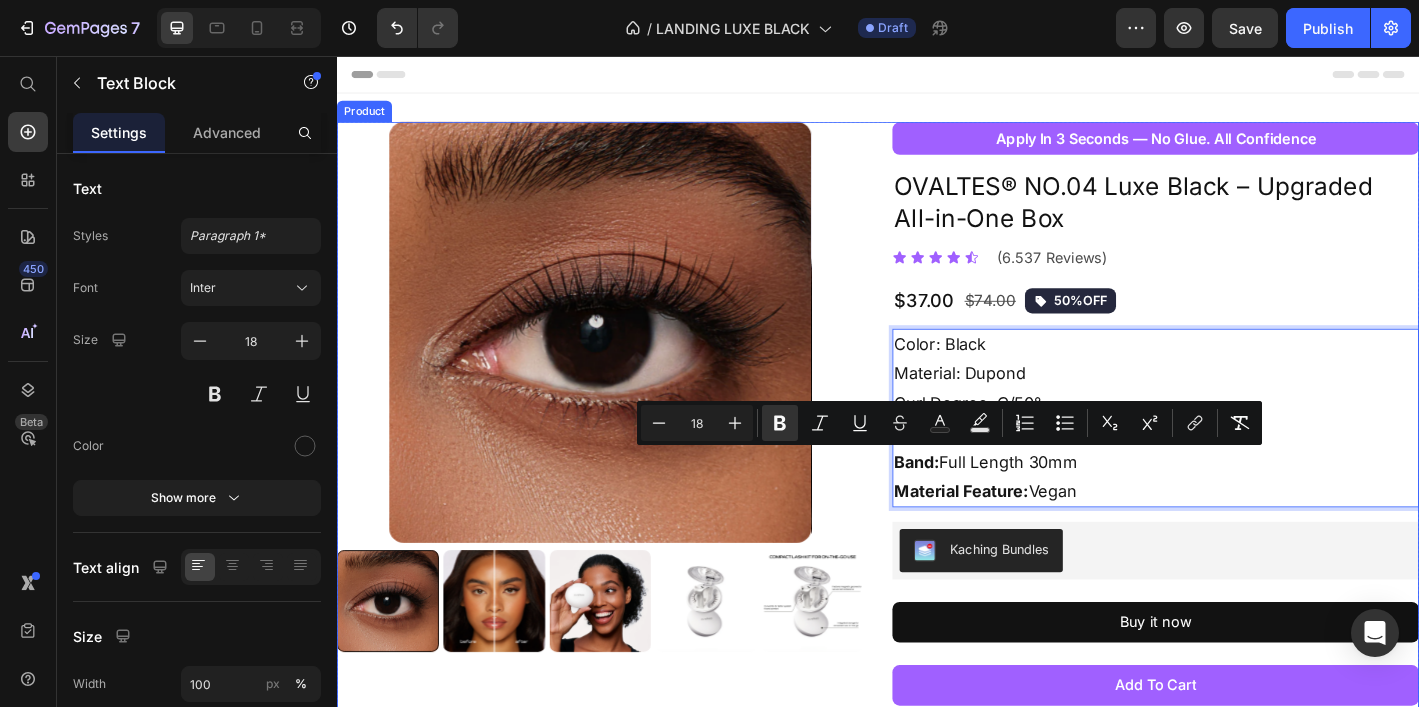 drag, startPoint x: 964, startPoint y: 498, endPoint x: 952, endPoint y: 496, distance: 12.165525 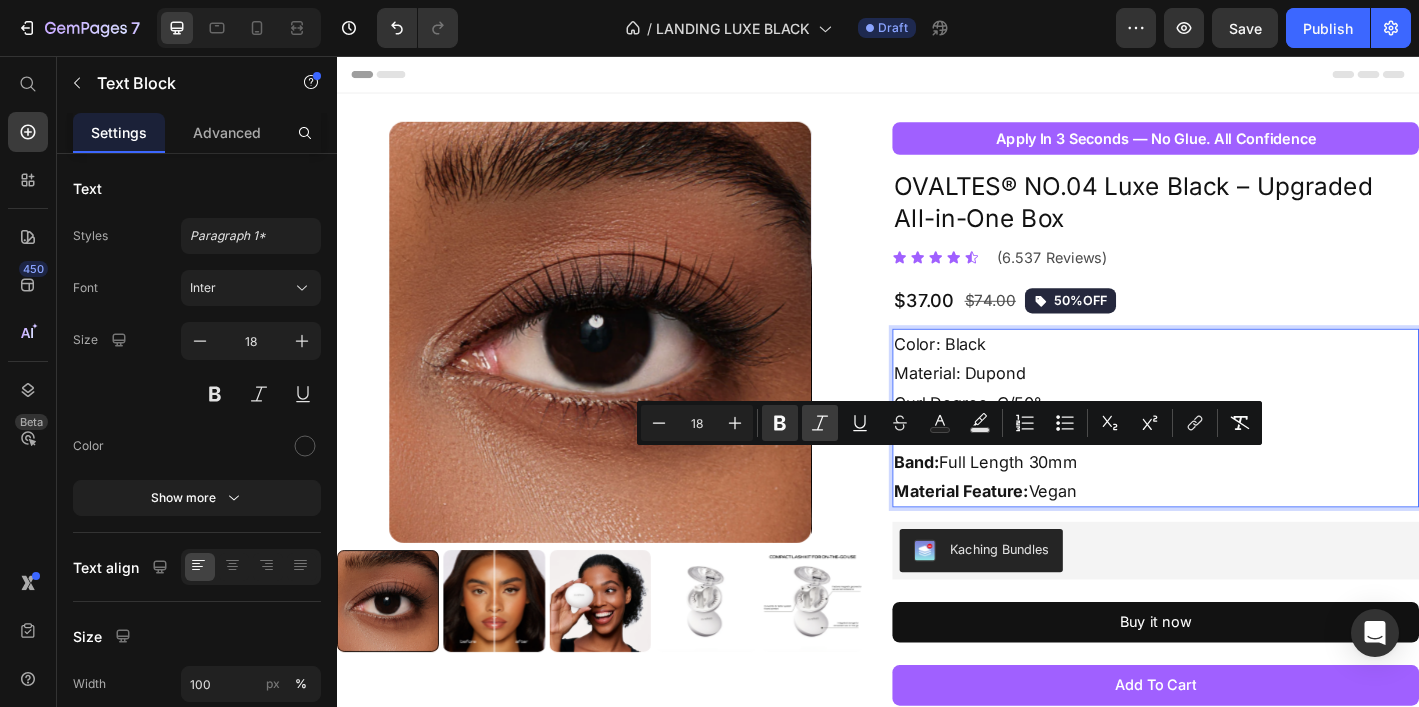 drag, startPoint x: 782, startPoint y: 425, endPoint x: 812, endPoint y: 433, distance: 31.04835 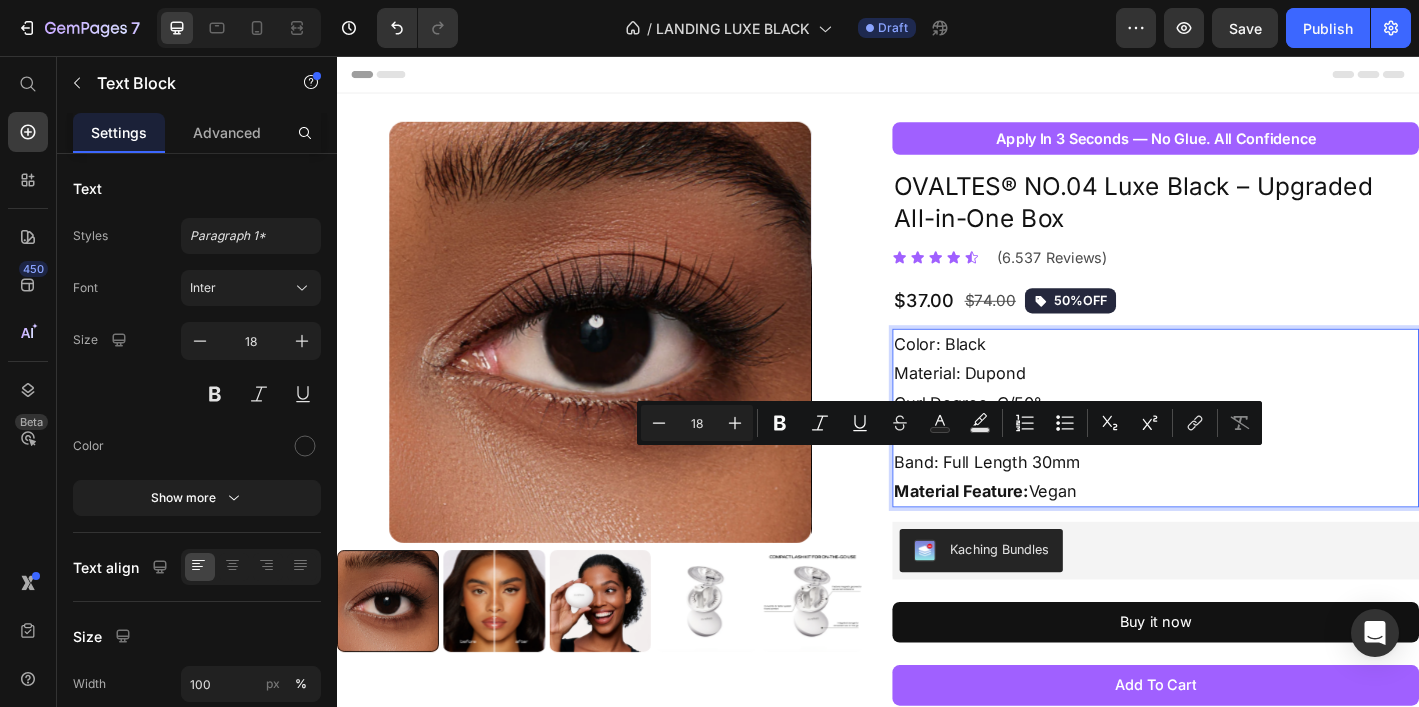 click on "Material Feature:" at bounding box center [1029, 537] 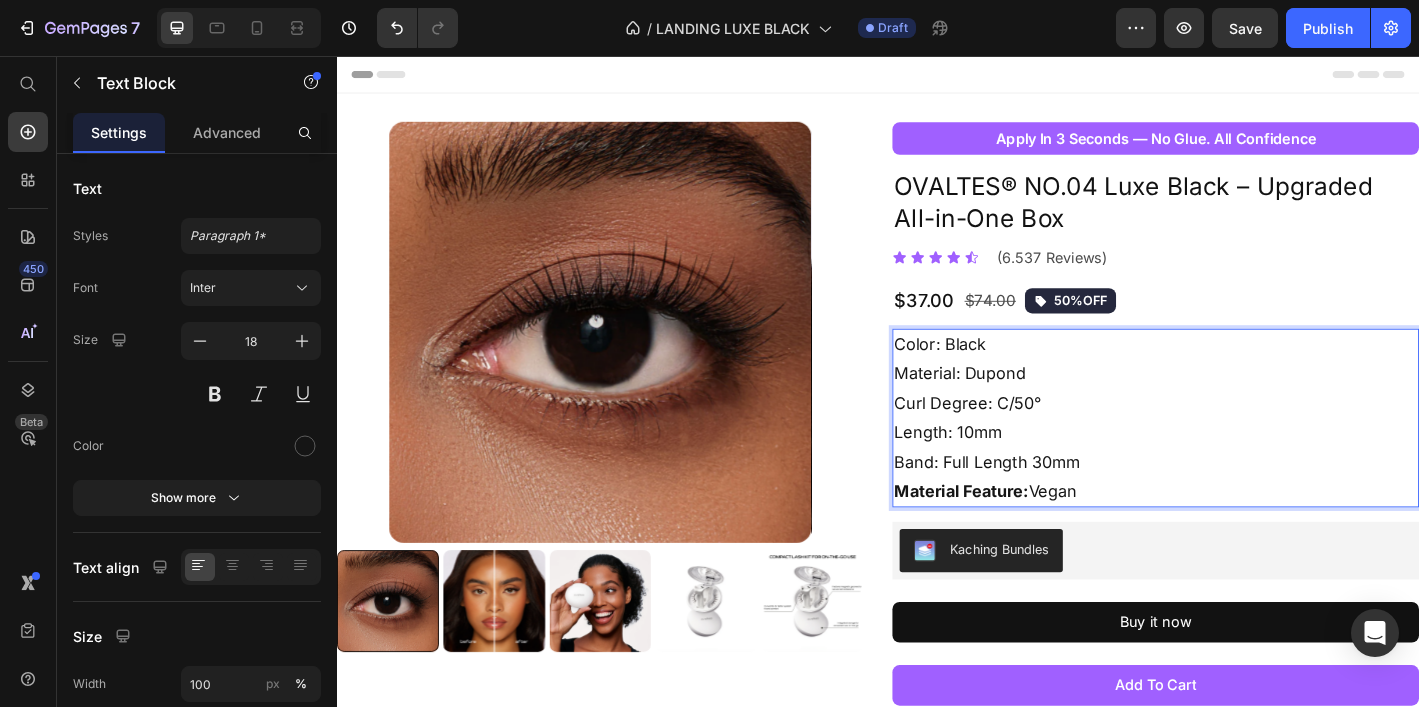 click on "Material Feature:" at bounding box center [1029, 537] 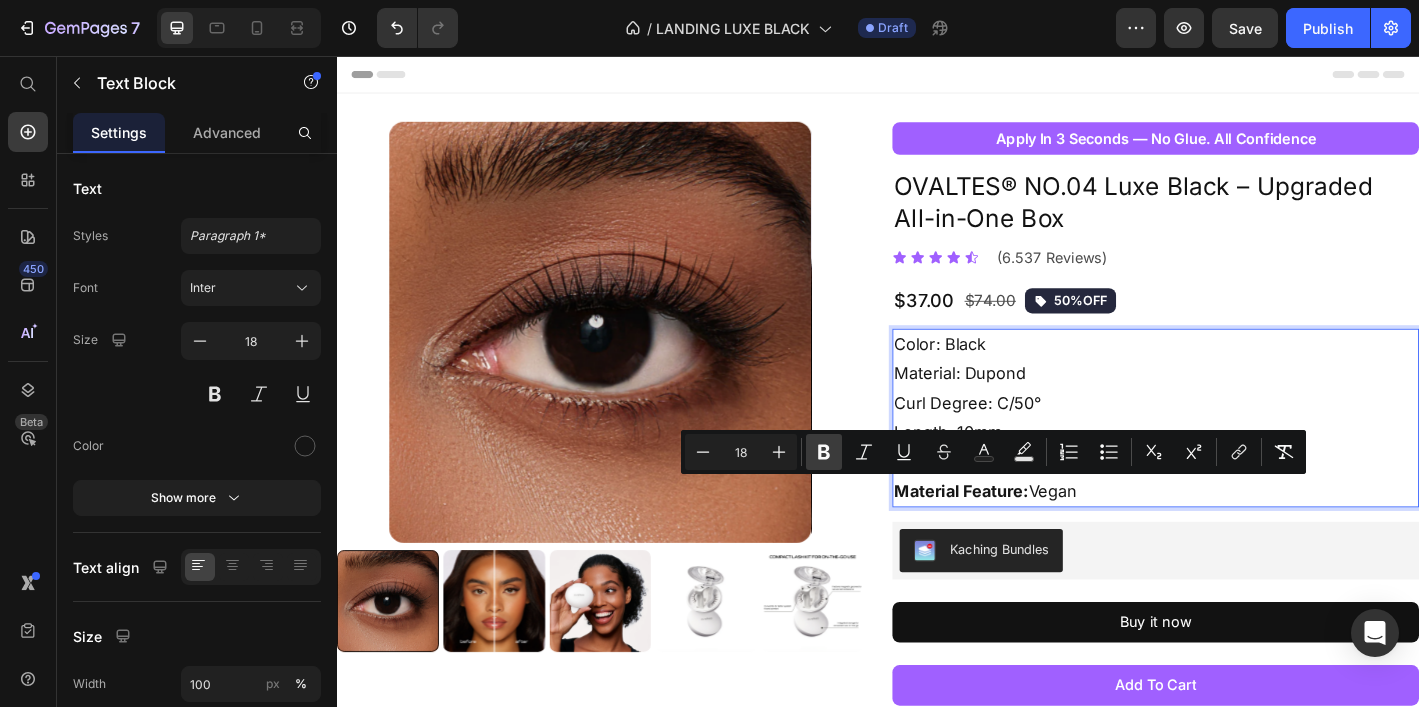 click 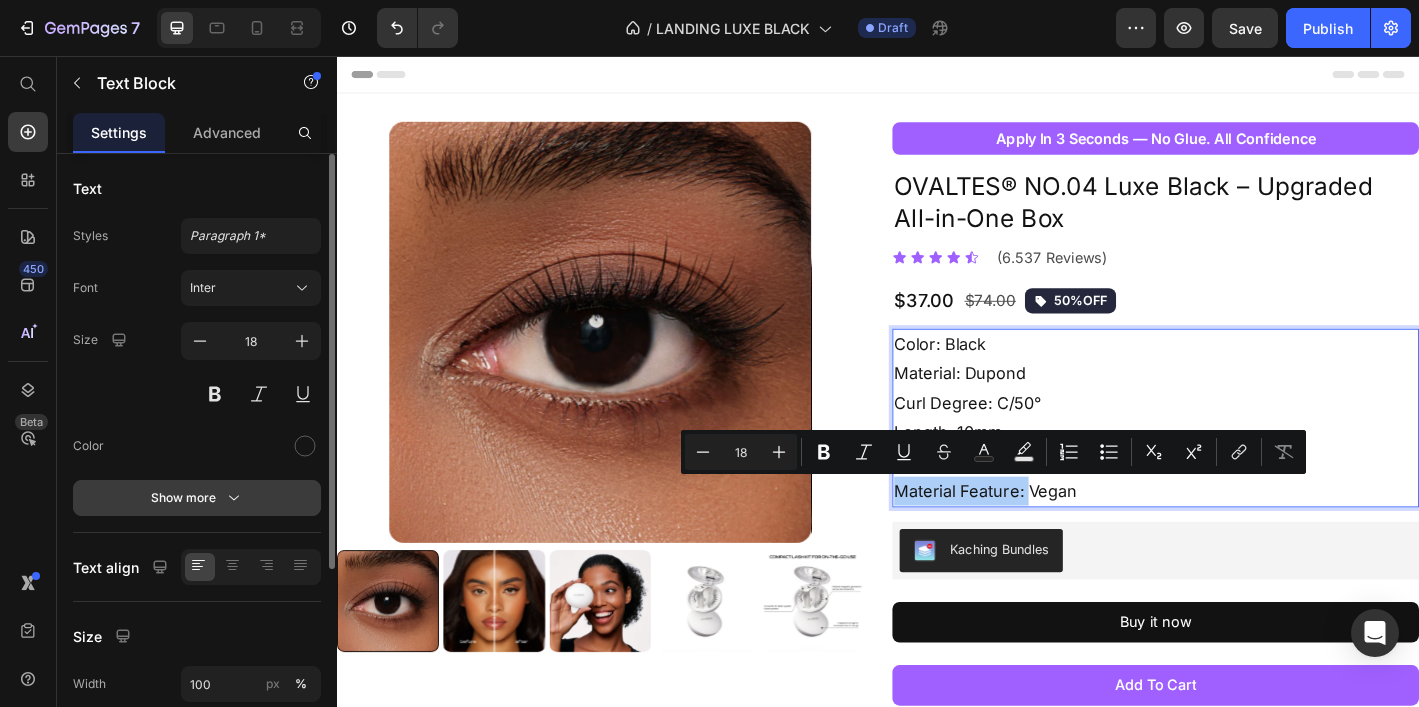 click on "Show more" at bounding box center (197, 498) 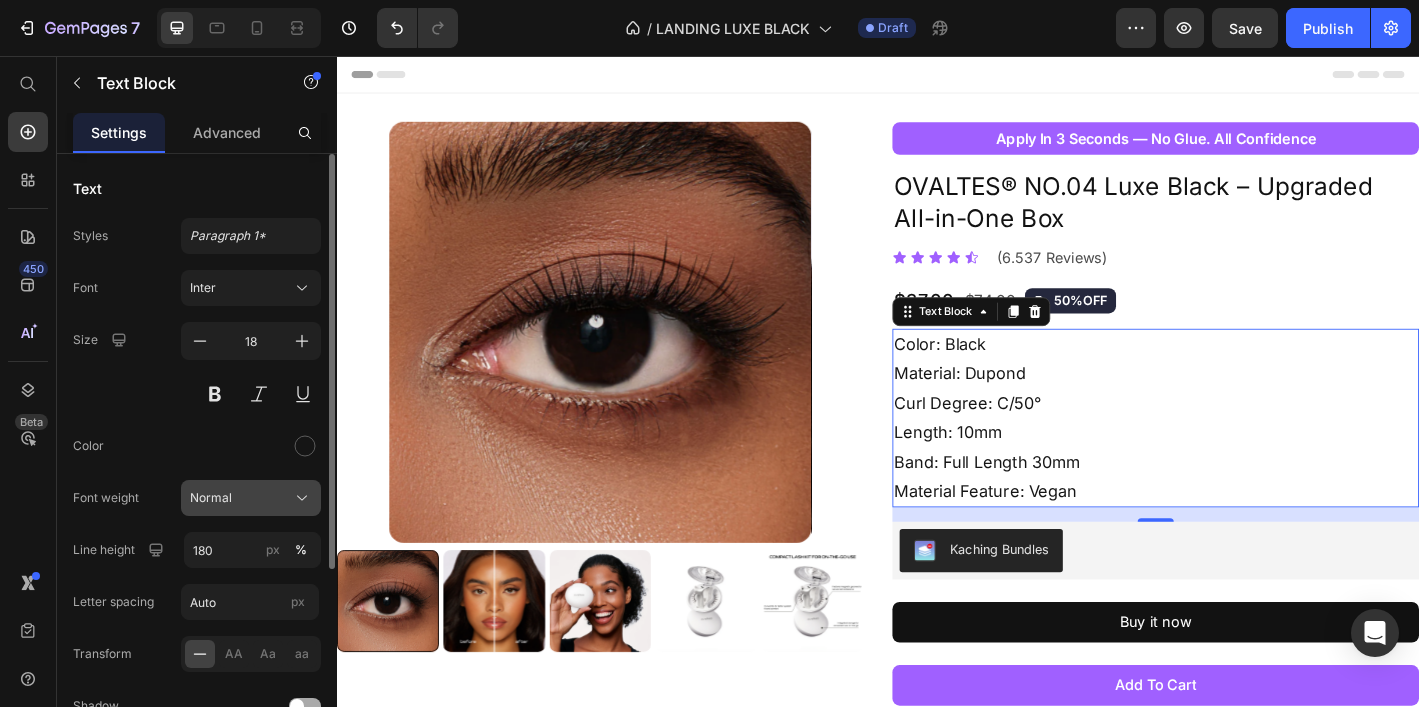 click on "Normal" at bounding box center [211, 498] 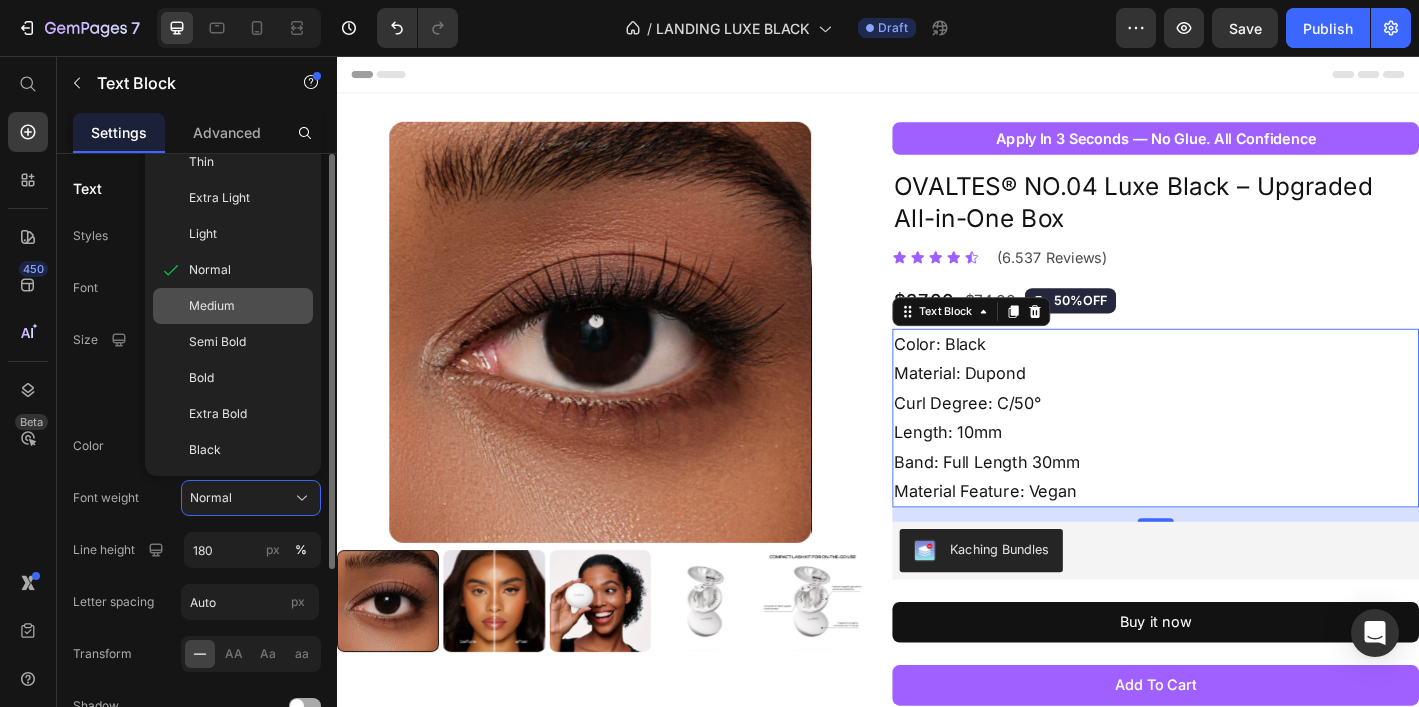 click on "Medium" at bounding box center [247, 306] 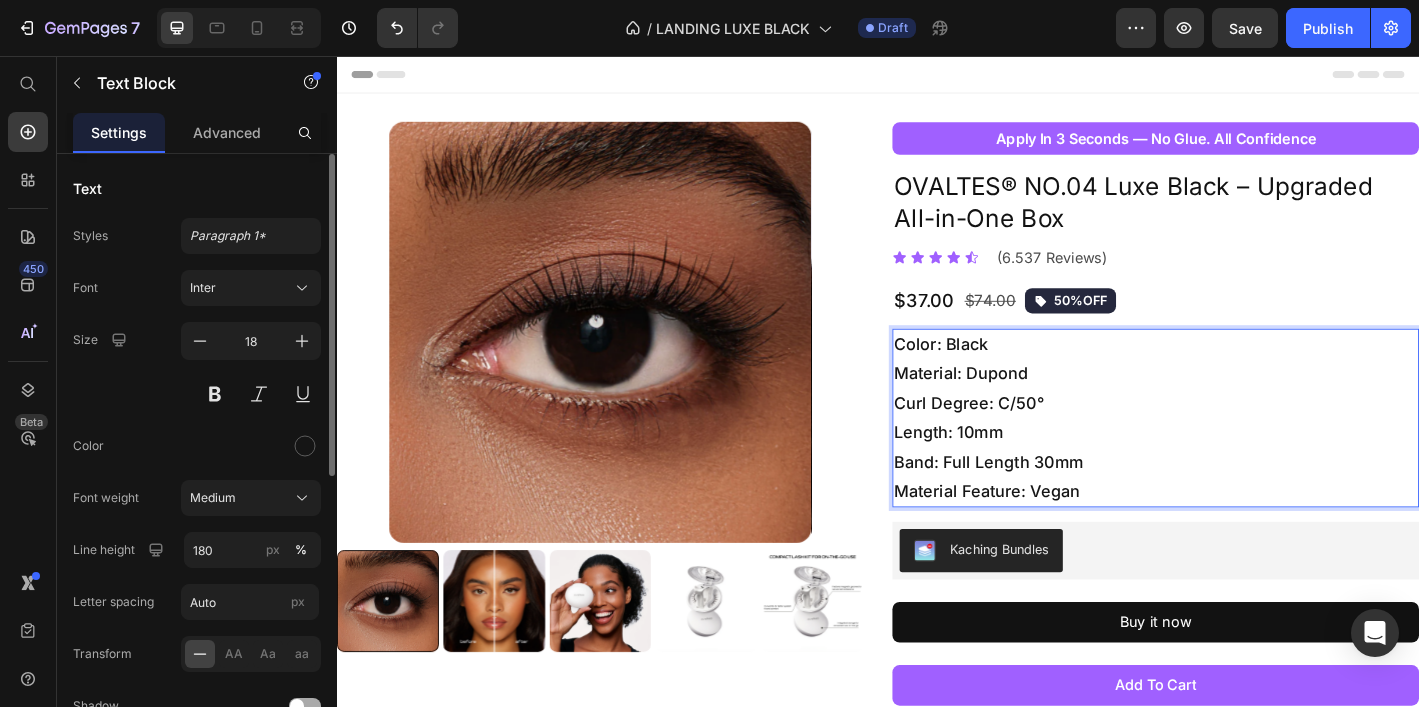 click on "Color: Black Material: Dupond Curl Degree: C/50° Length: 10mm Band: Full Length 30mm Material Feature: Vegan" at bounding box center (1245, 457) 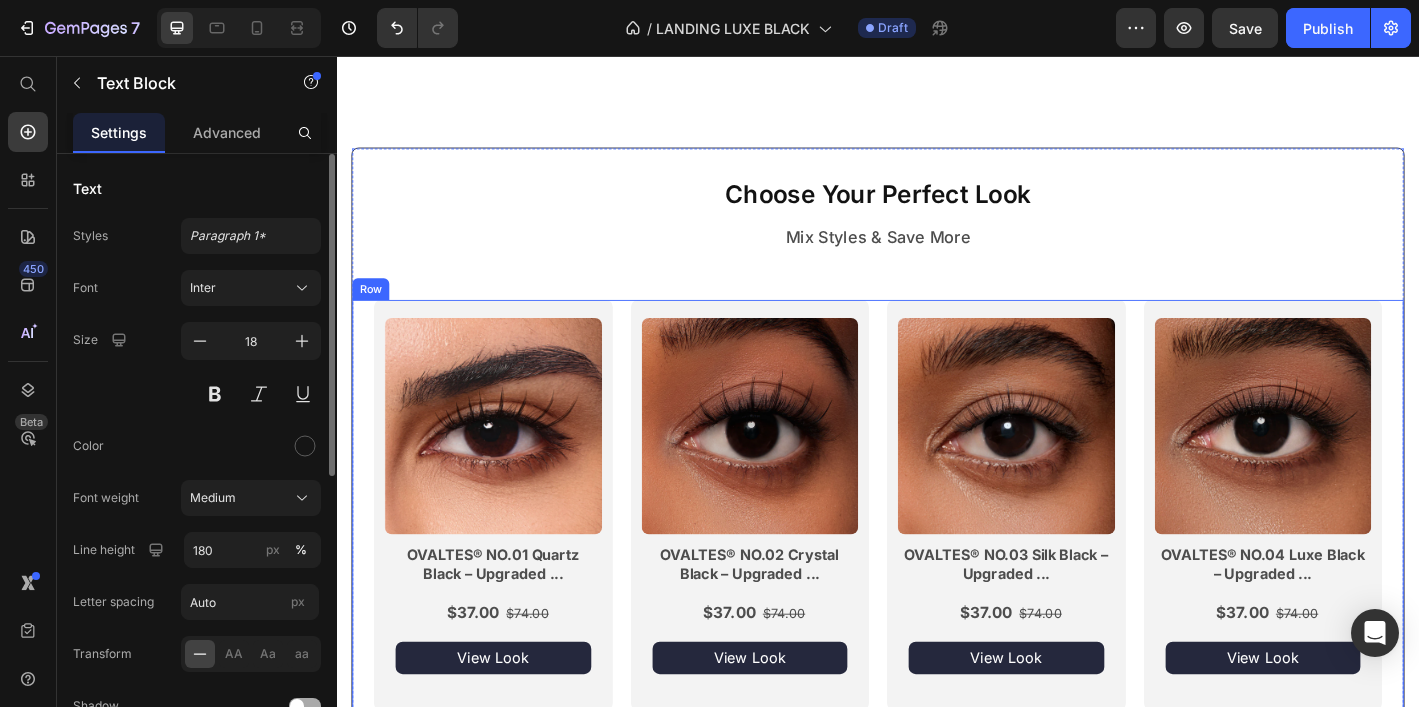 scroll, scrollTop: 1076, scrollLeft: 0, axis: vertical 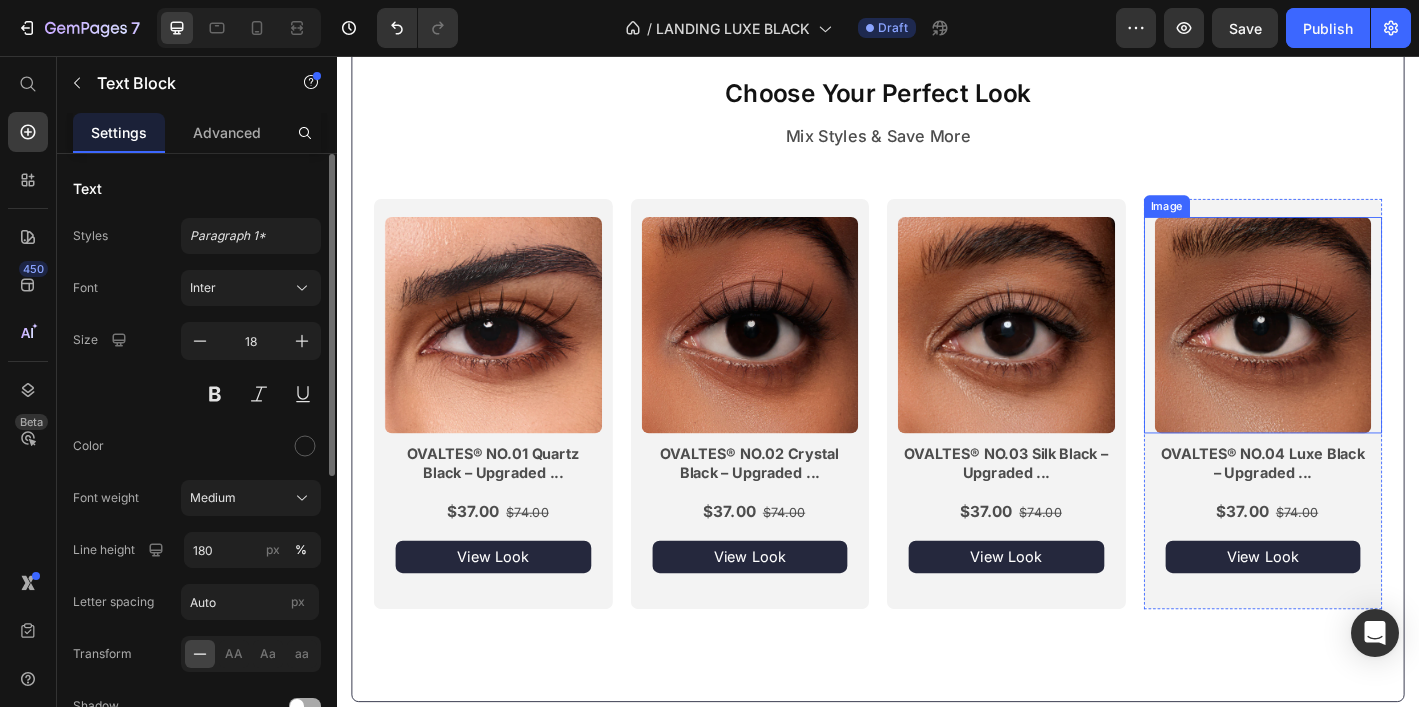 click at bounding box center (1364, 354) 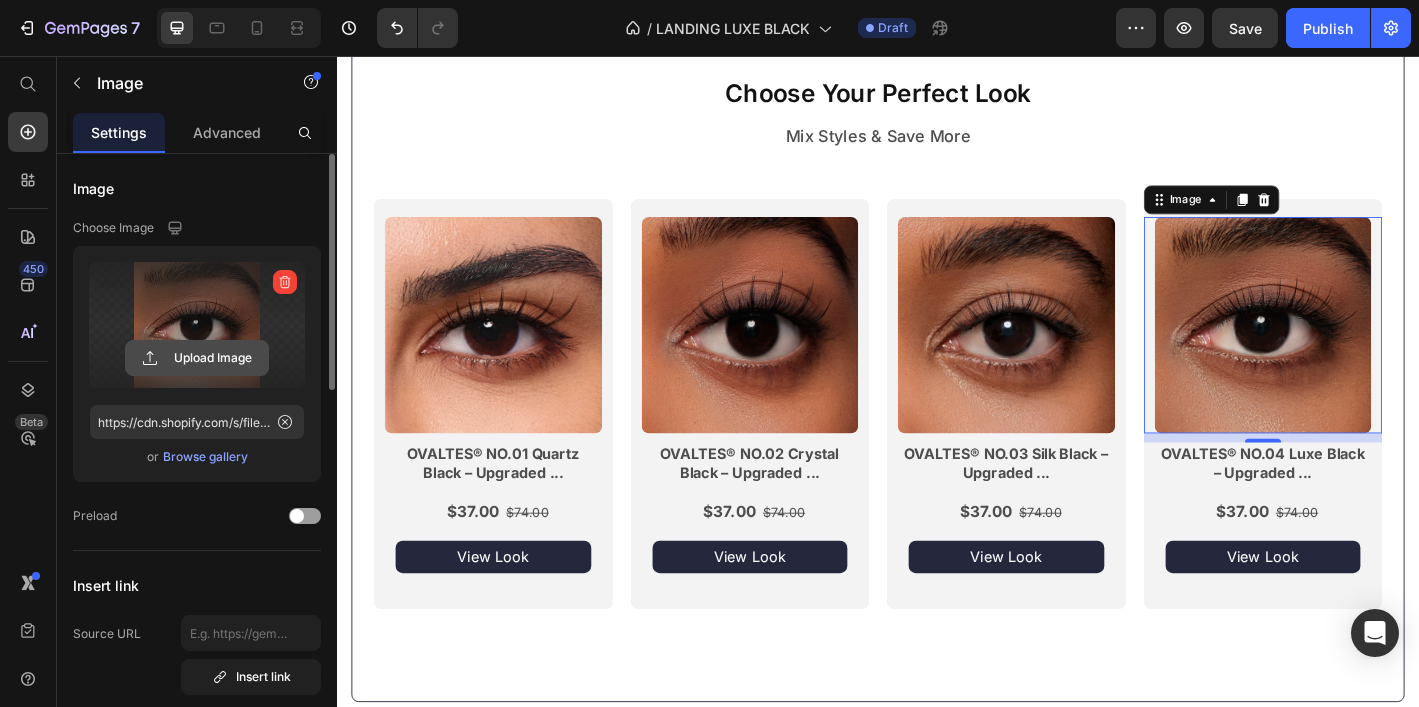 click 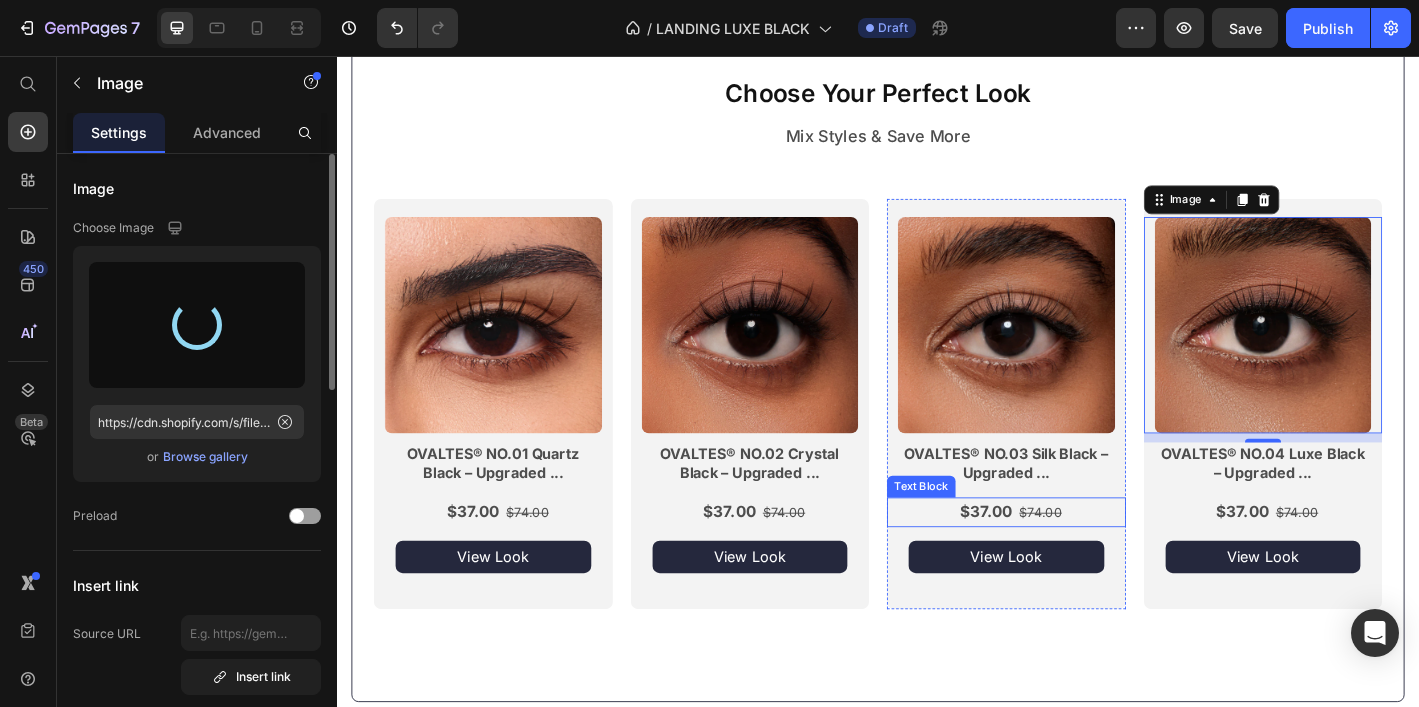 type on "https://cdn.shopify.com/s/files/1/0915/8452/8763/files/gempages_570620101087200071-e7d102d0-bf08-43d9-8473-7270fc868a6b.png" 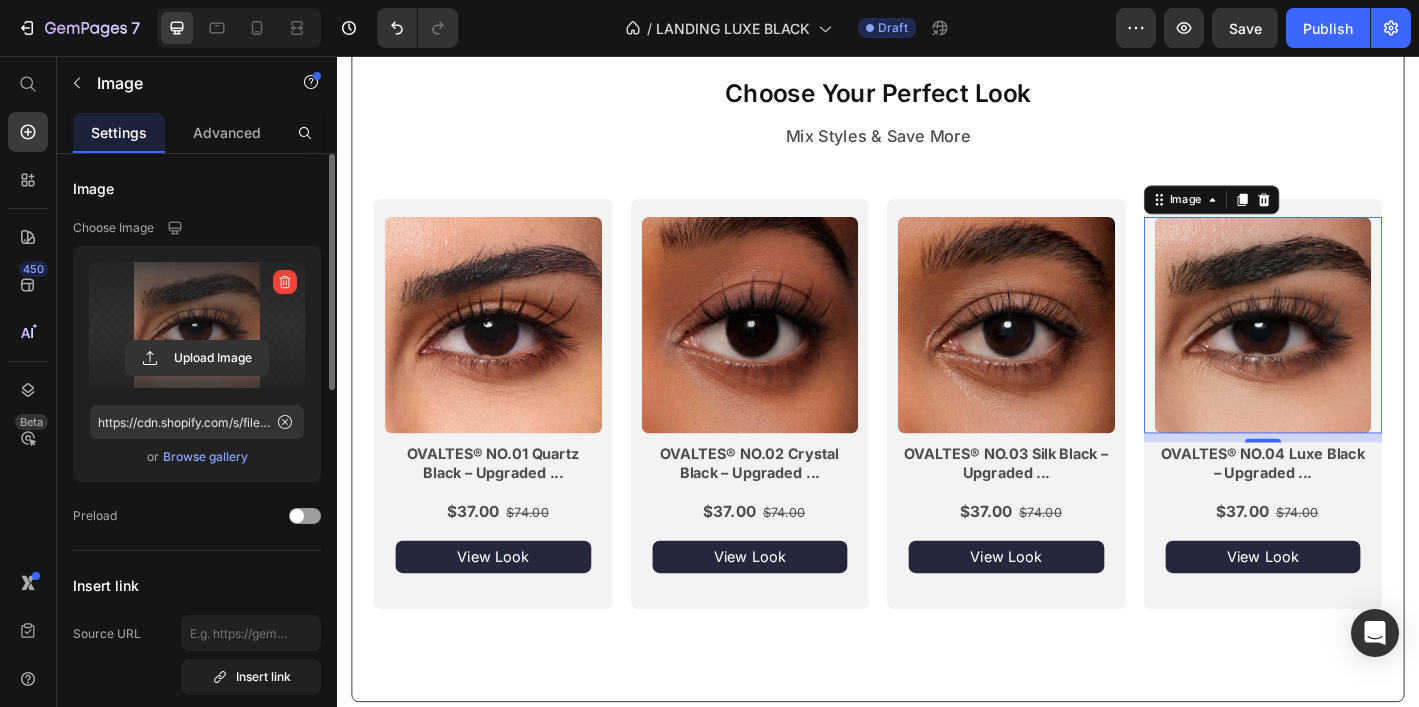 click on "10" at bounding box center (1364, 500) 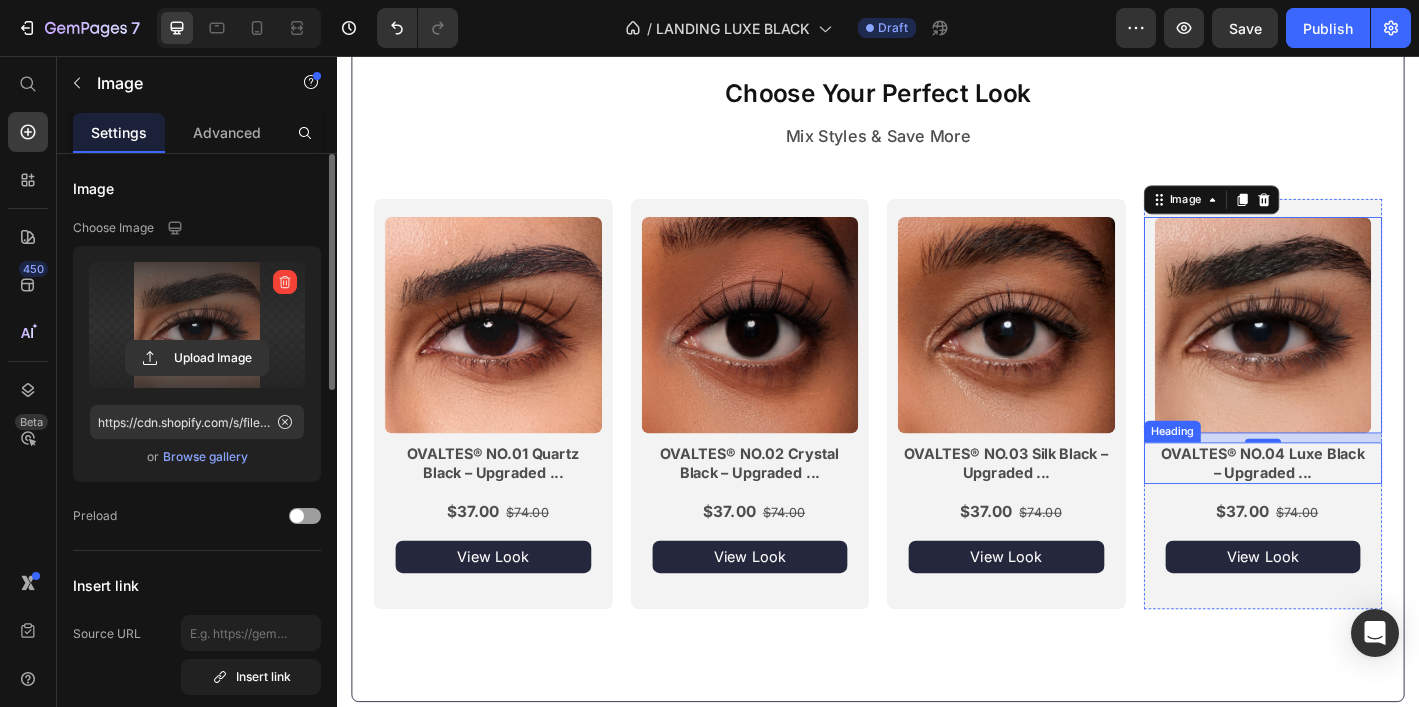 click on "OVALTES® NO.04 Luxe Black – Upgraded ..." at bounding box center [1364, 506] 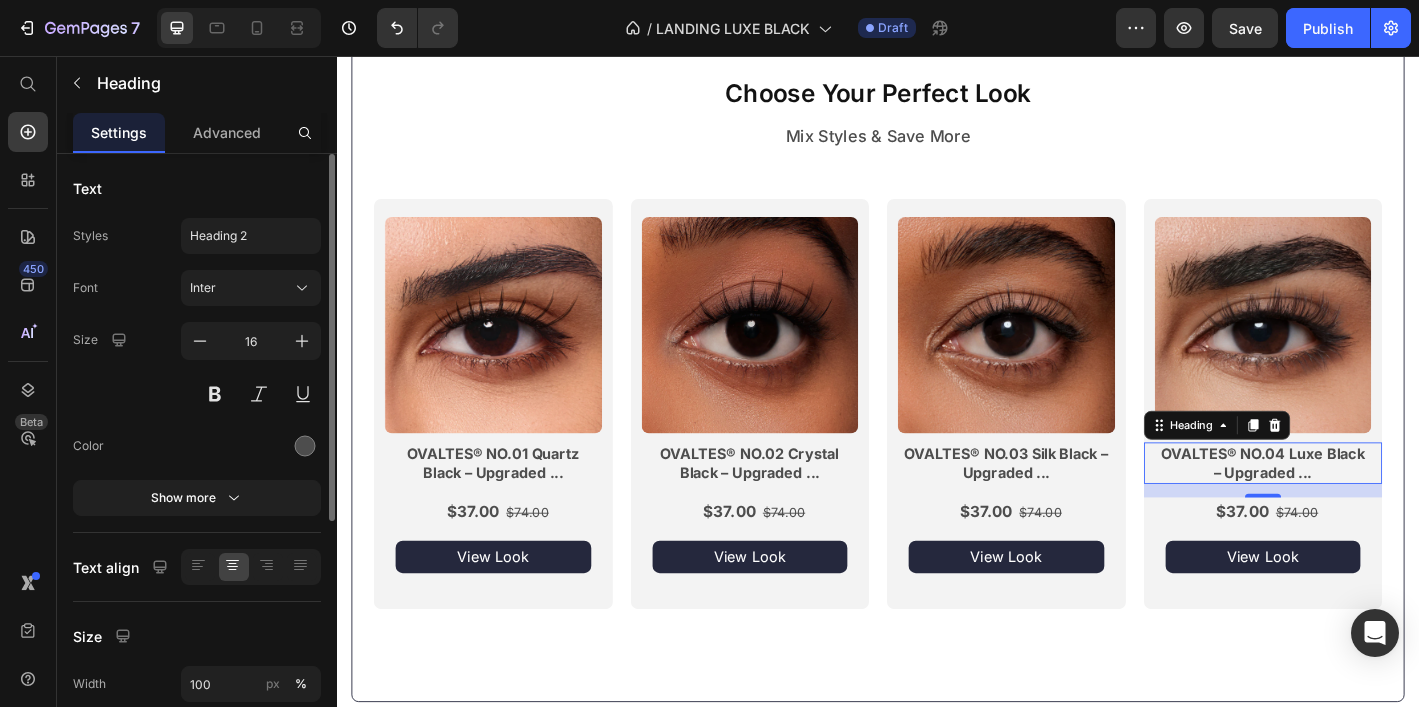 click on "OVALTES® NO.04 Luxe Black – Upgraded ..." at bounding box center (1364, 507) 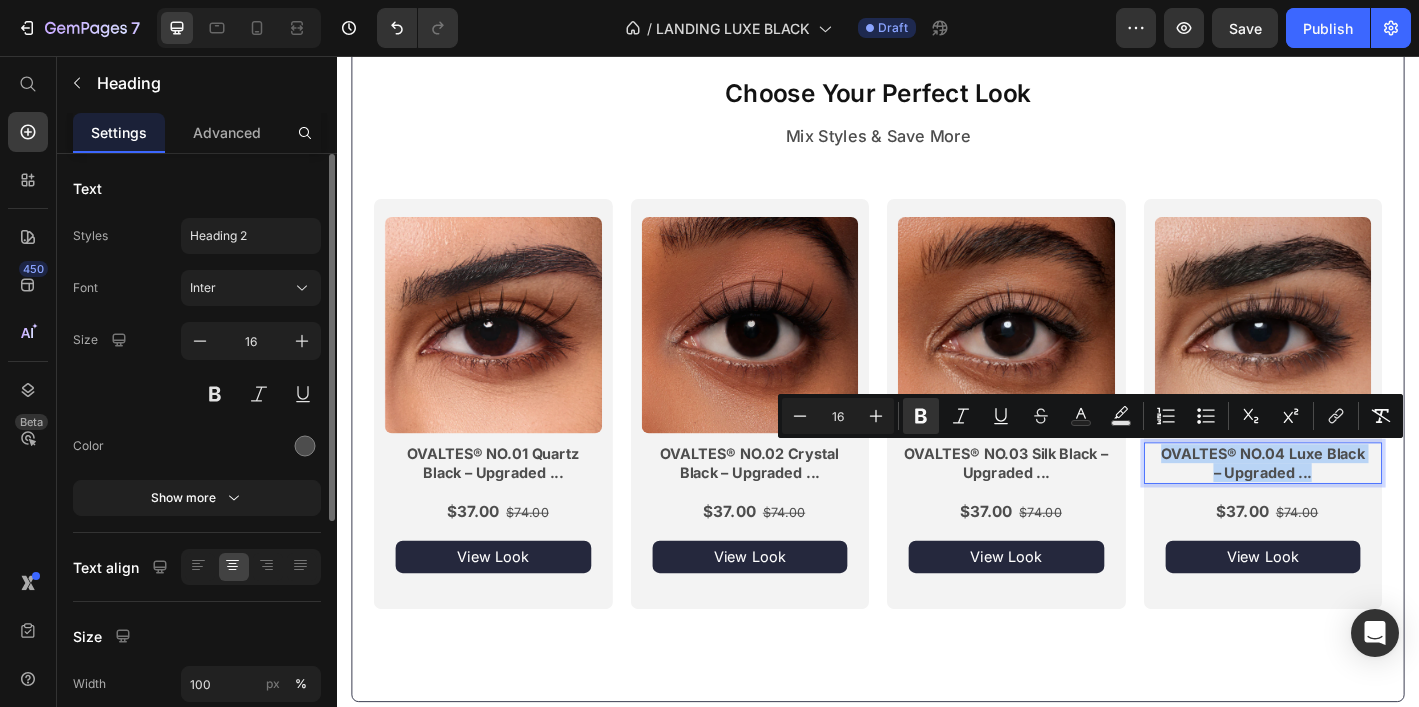 drag, startPoint x: 1422, startPoint y: 517, endPoint x: 1254, endPoint y: 499, distance: 168.96153 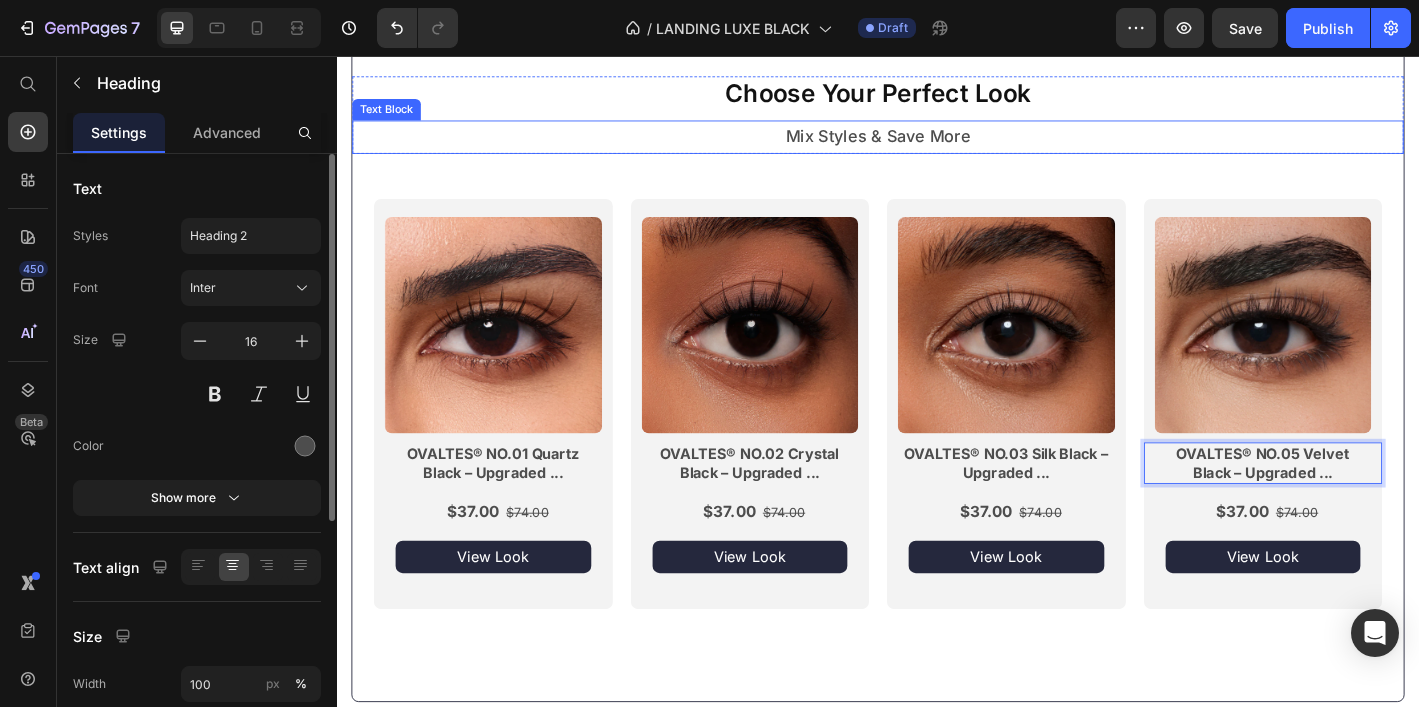 click on "Mix Styles & Save More" at bounding box center [937, 145] 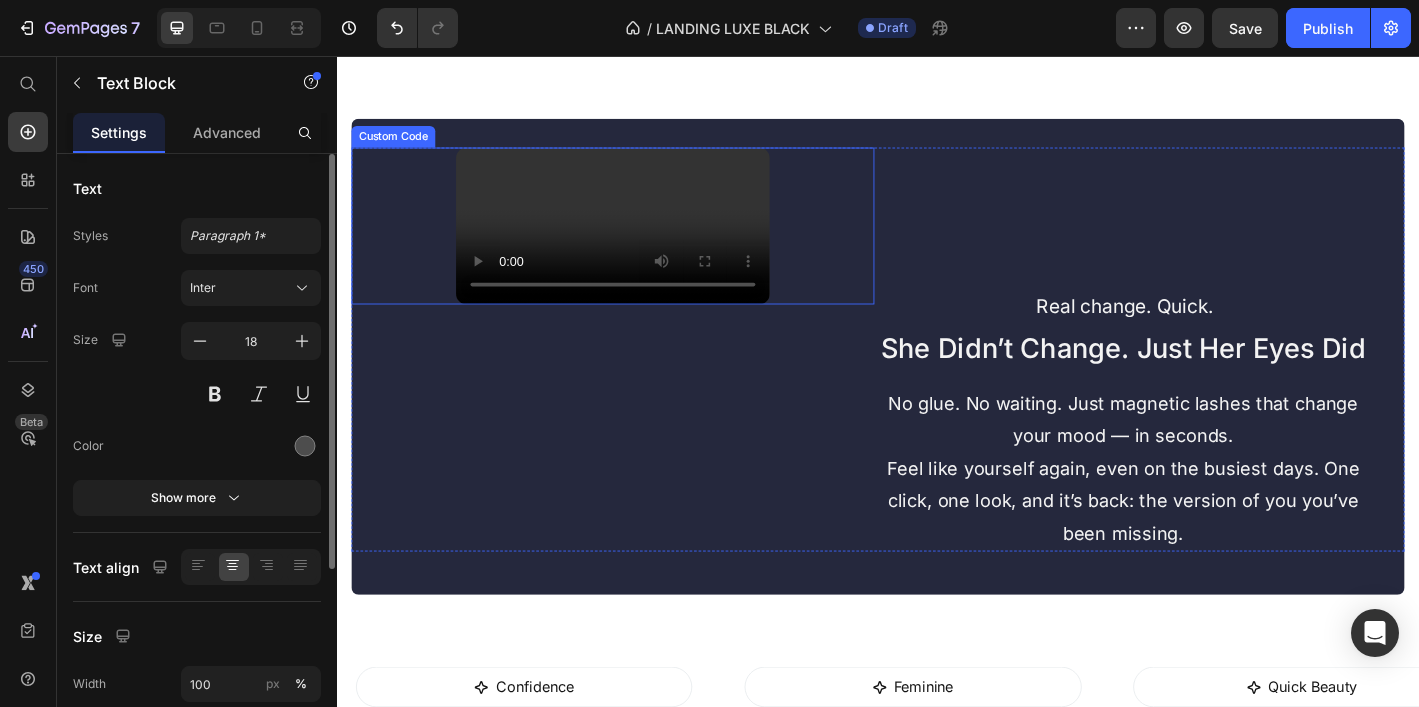 scroll, scrollTop: 1953, scrollLeft: 0, axis: vertical 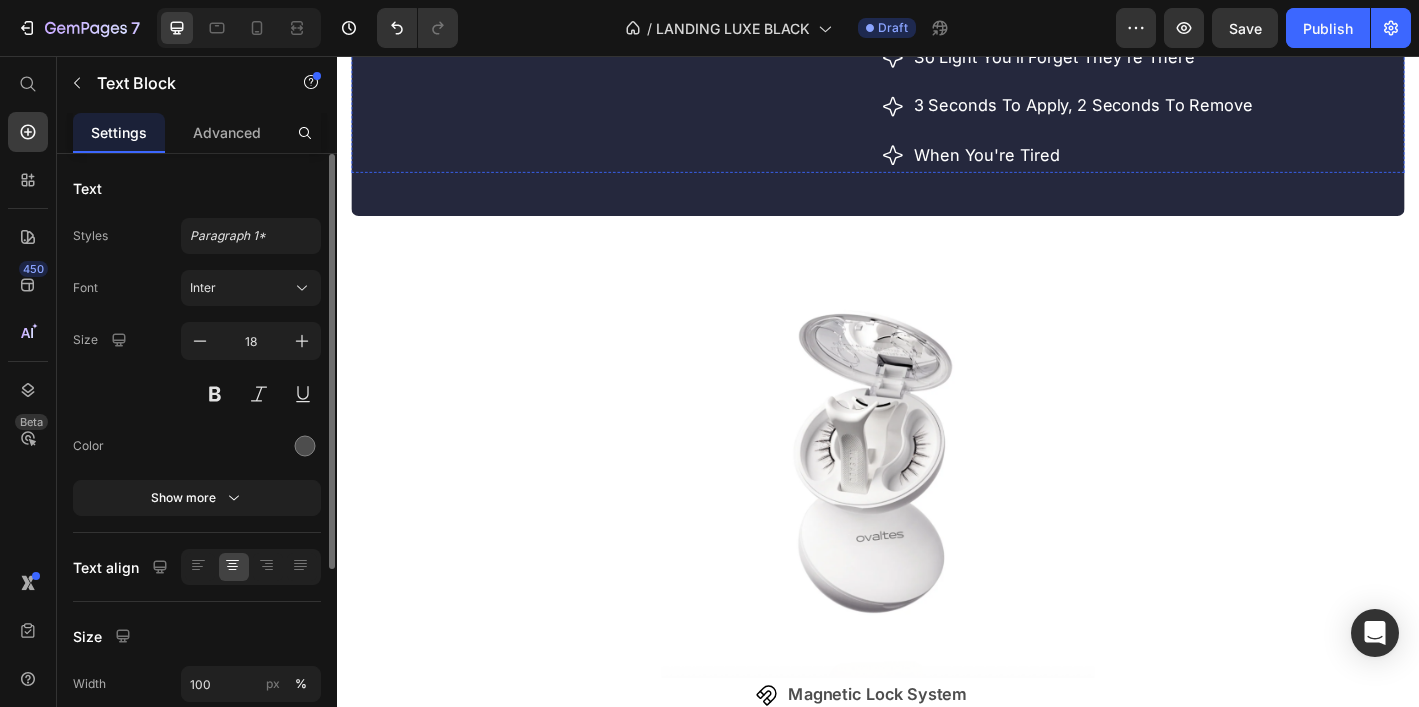 click at bounding box center [937, 505] 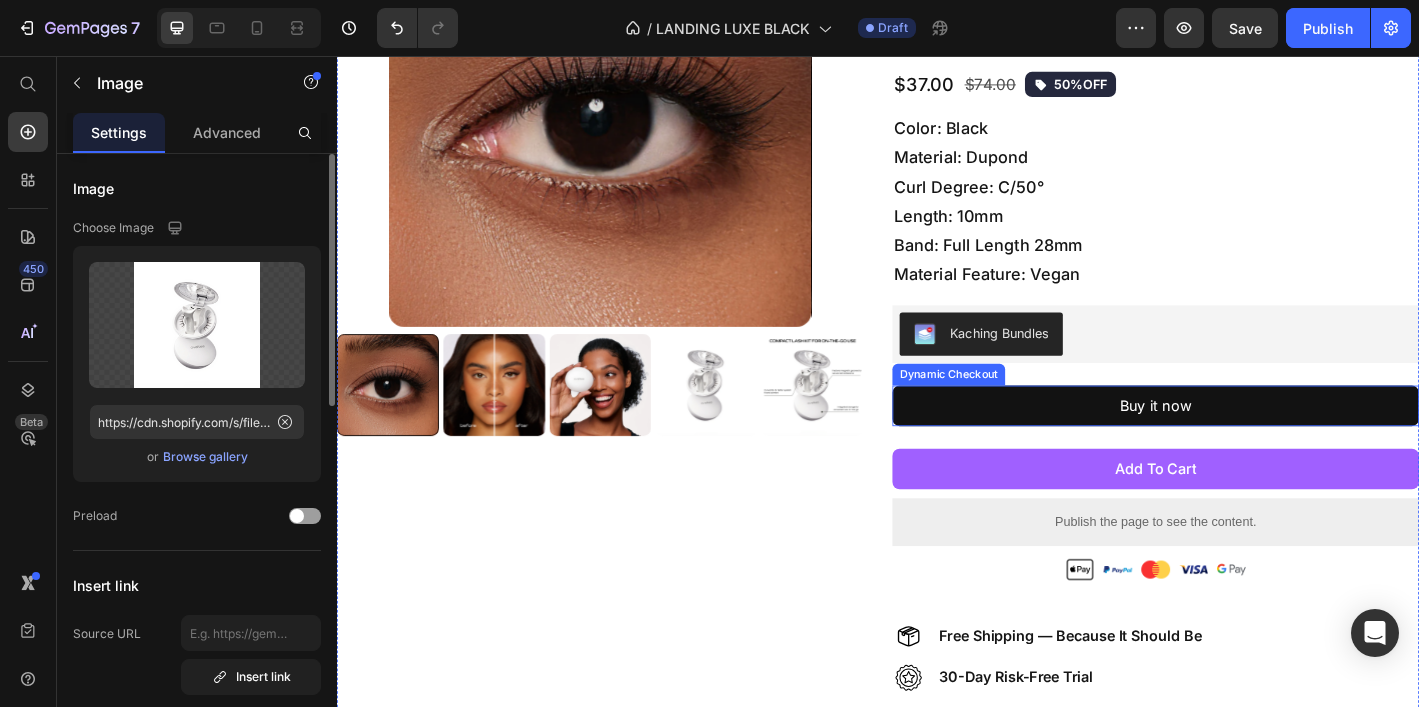scroll, scrollTop: 21, scrollLeft: 0, axis: vertical 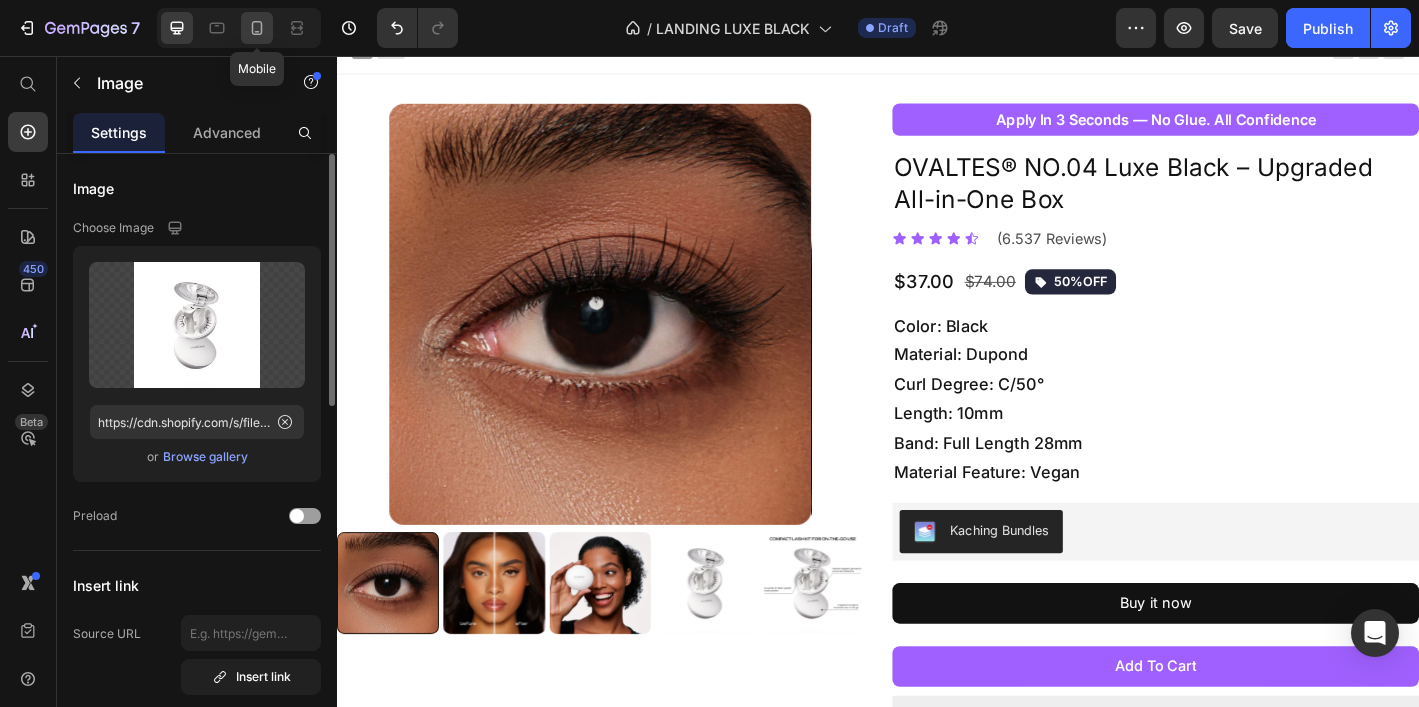 click 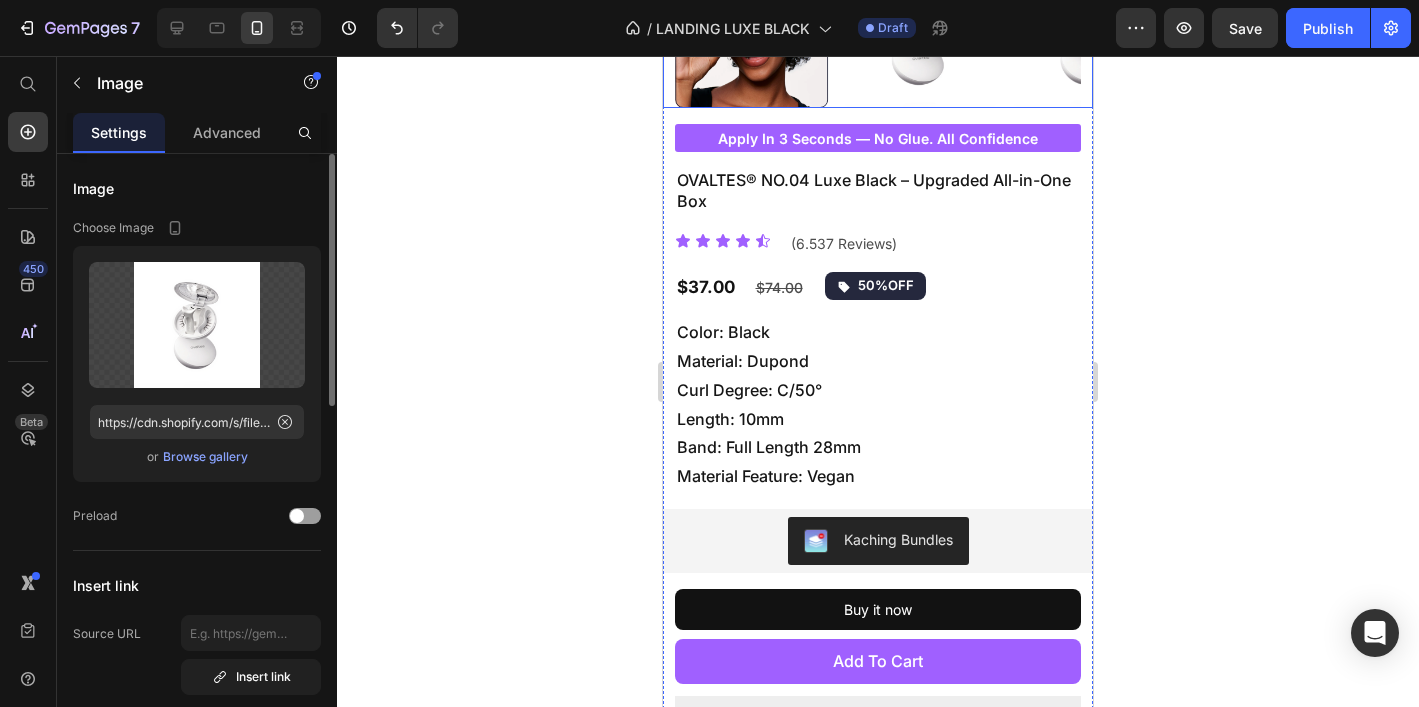 scroll, scrollTop: 650, scrollLeft: 0, axis: vertical 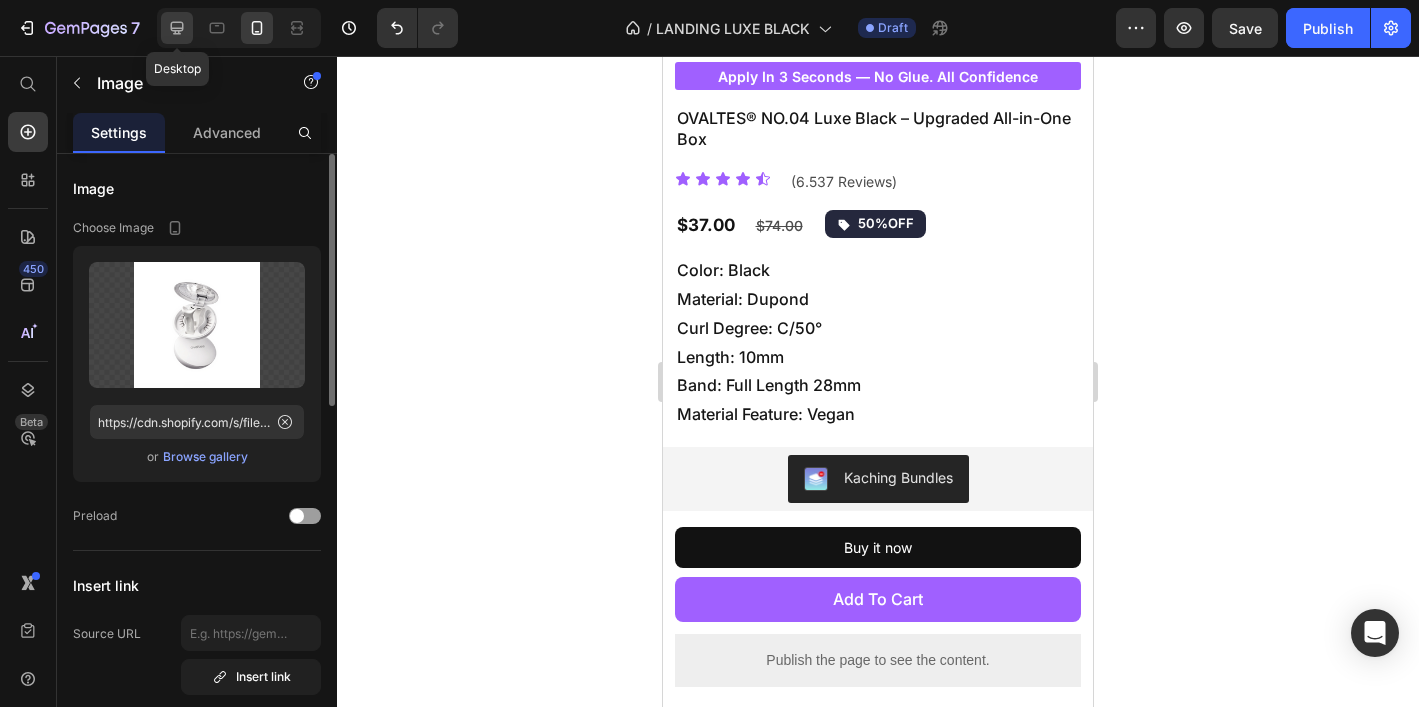 click 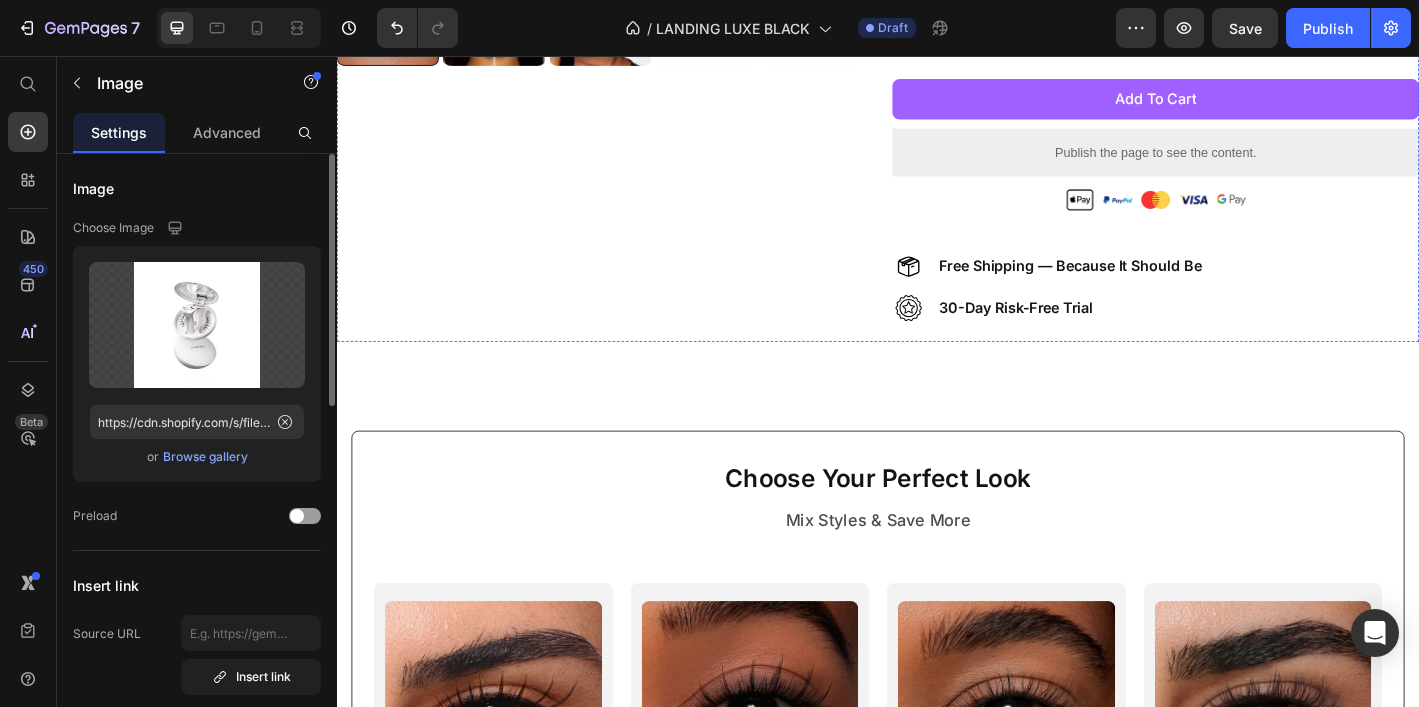 scroll, scrollTop: 179, scrollLeft: 0, axis: vertical 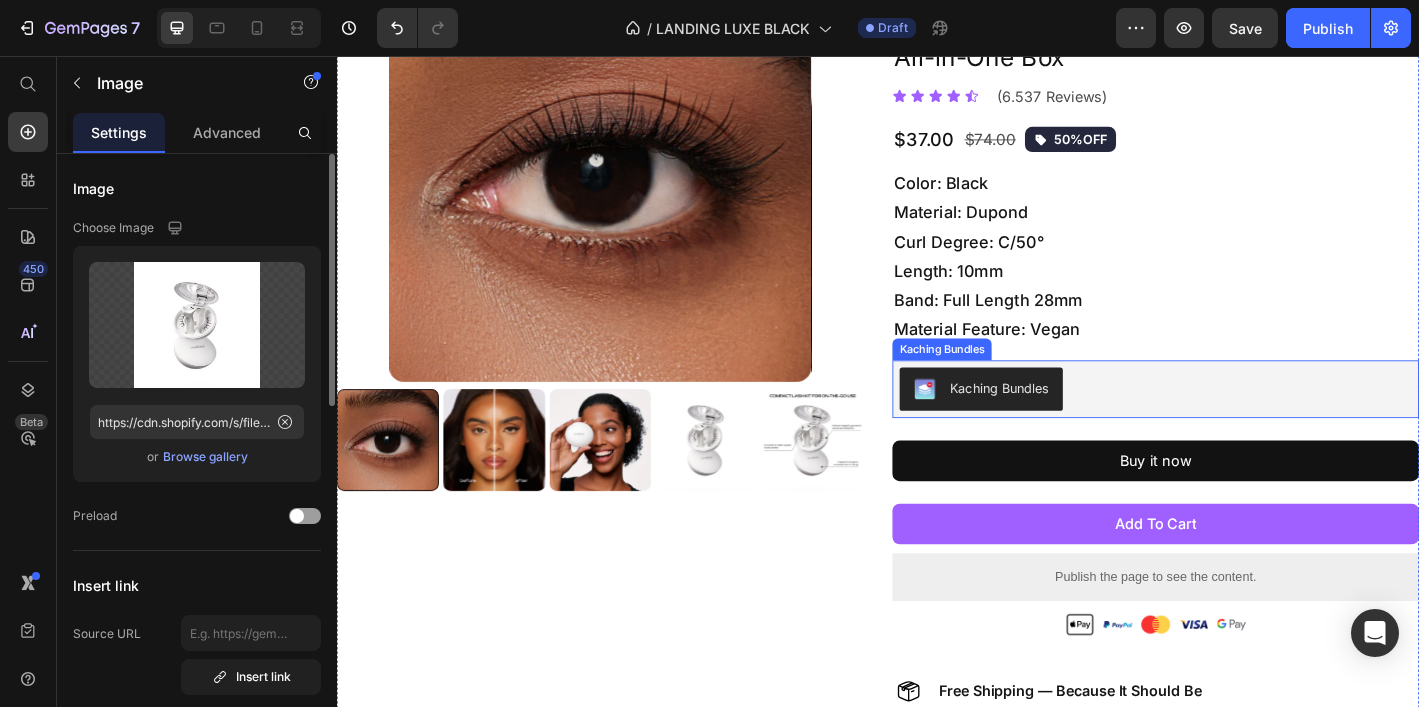 click on "Kaching Bundles" at bounding box center [1245, 425] 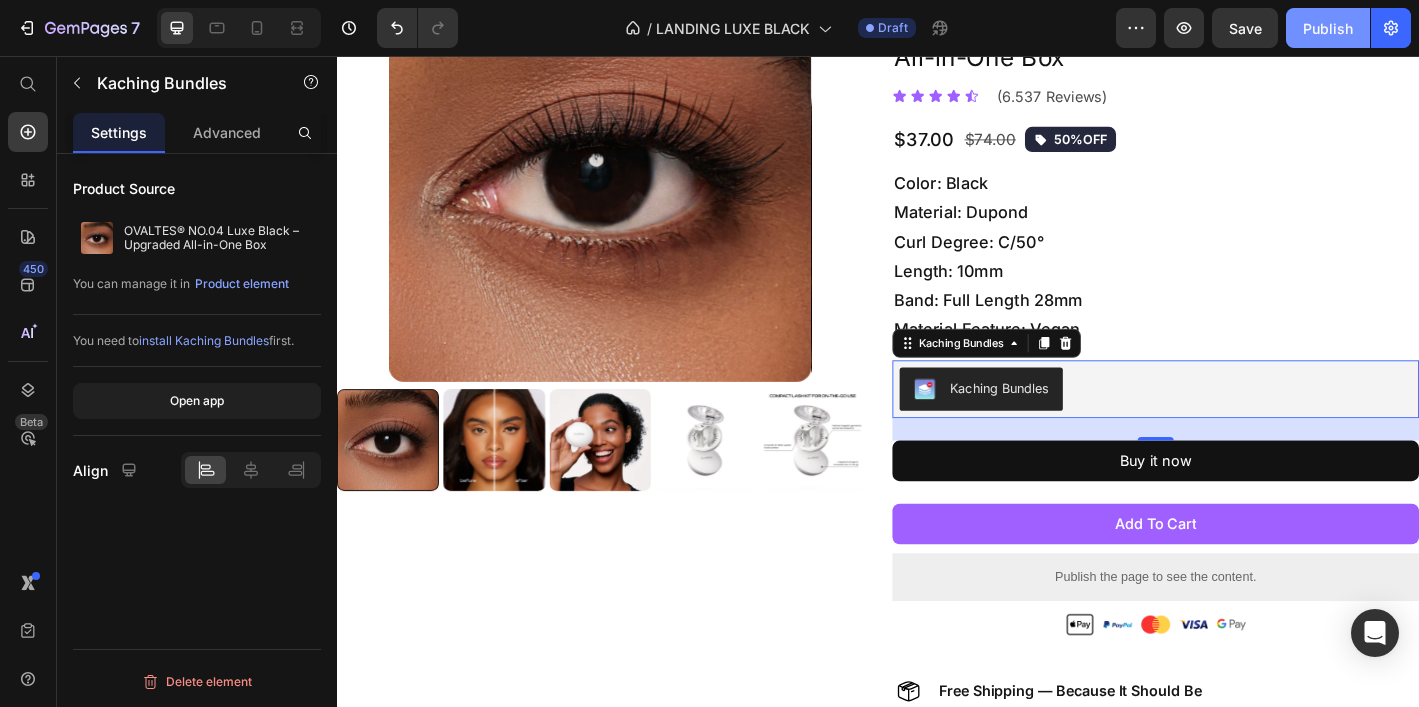 click on "Publish" at bounding box center [1328, 28] 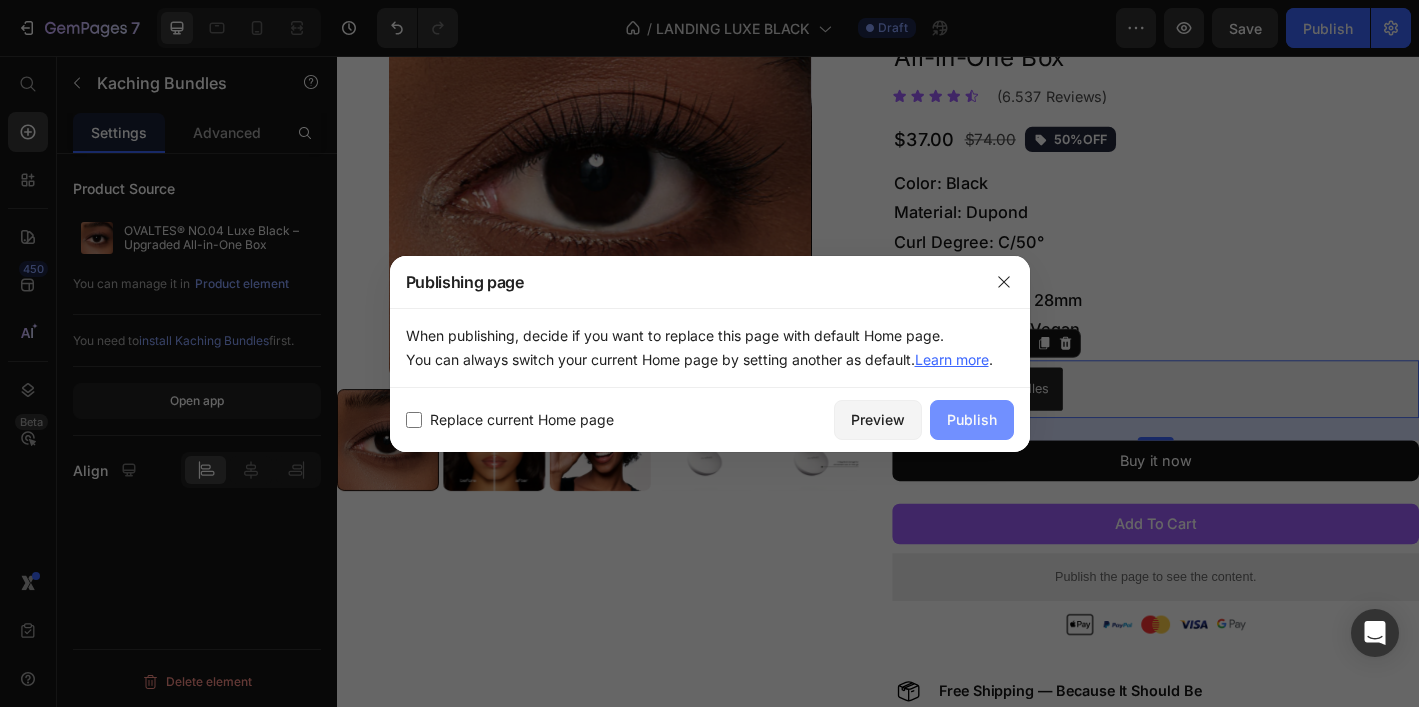 click on "Publish" at bounding box center (972, 419) 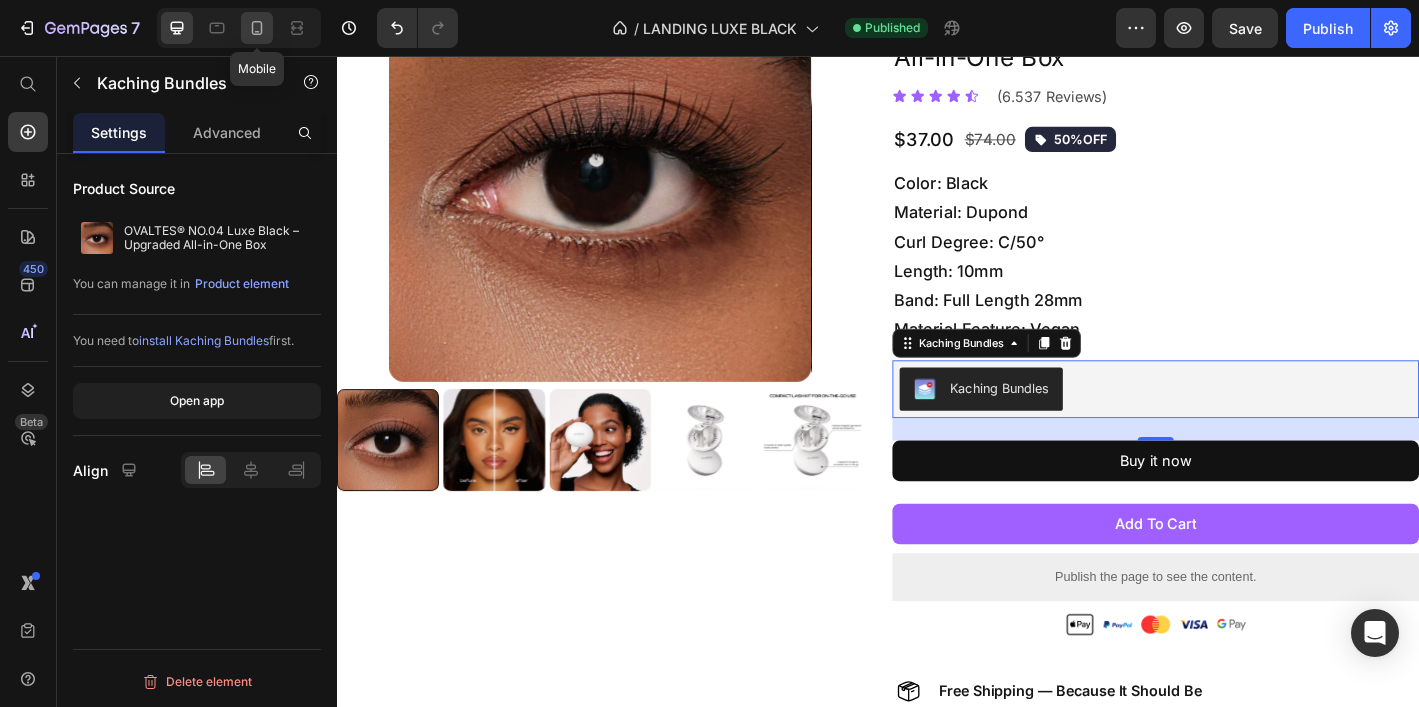 click 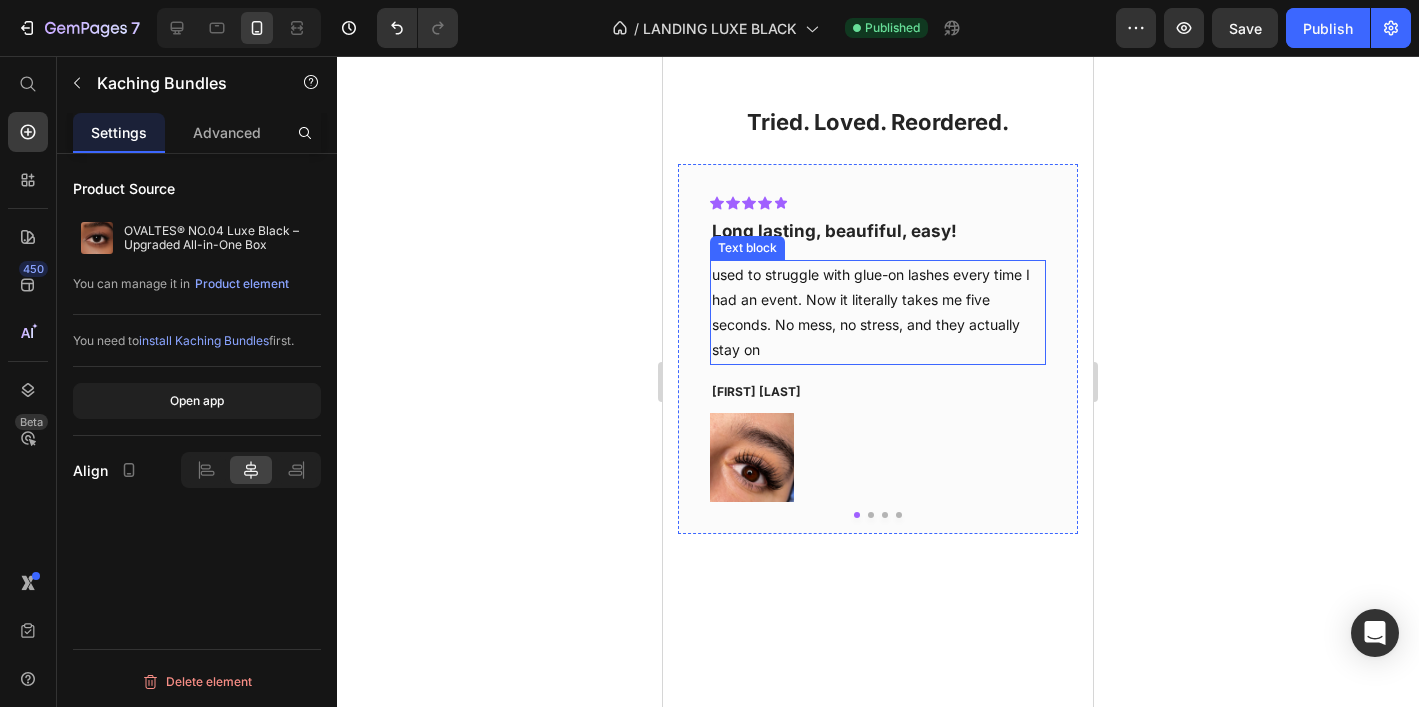 scroll, scrollTop: 5050, scrollLeft: 0, axis: vertical 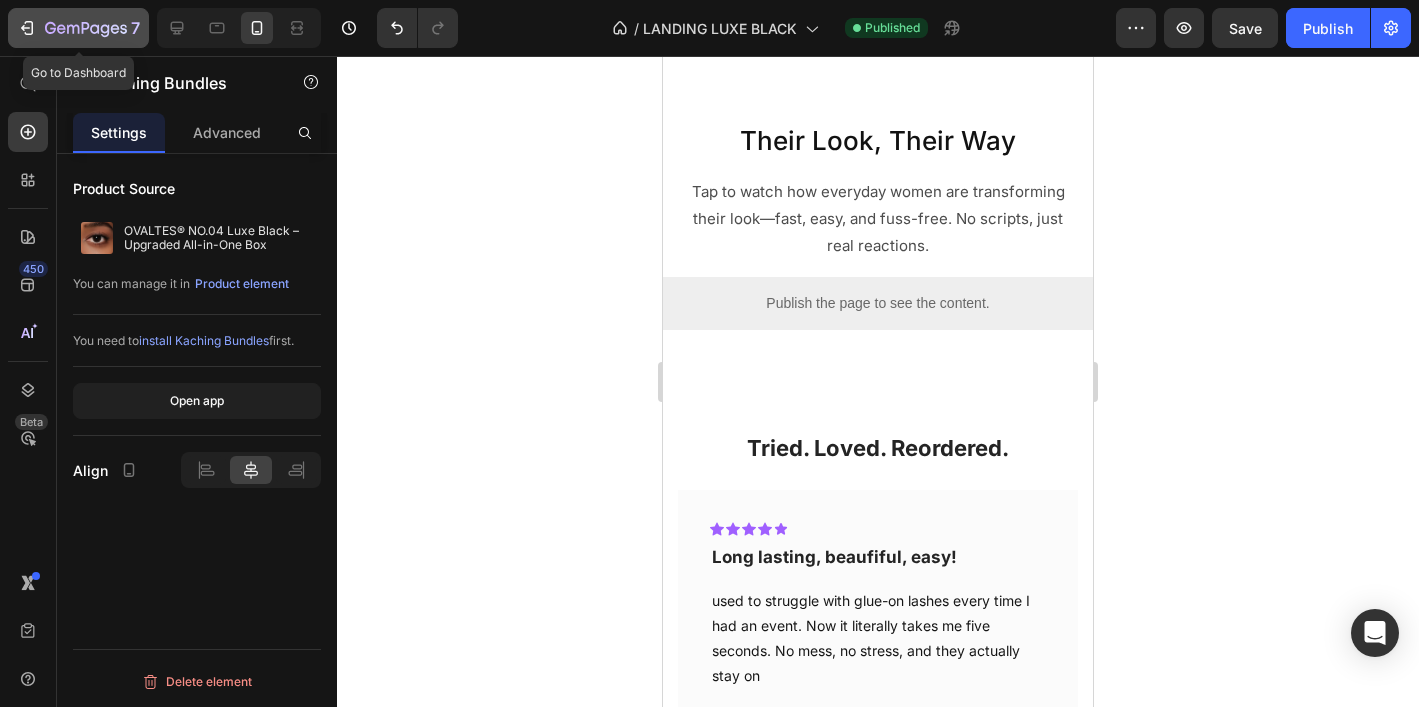 click on "7" 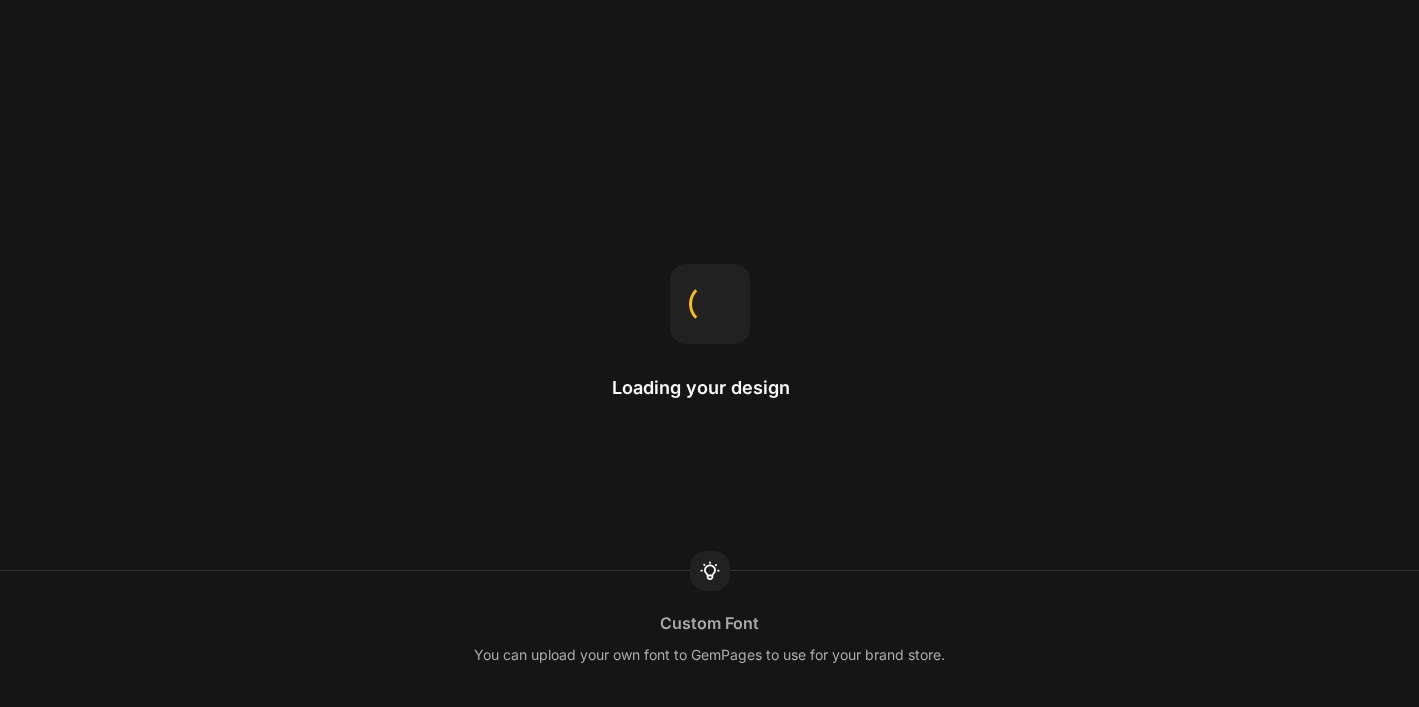 scroll, scrollTop: 0, scrollLeft: 0, axis: both 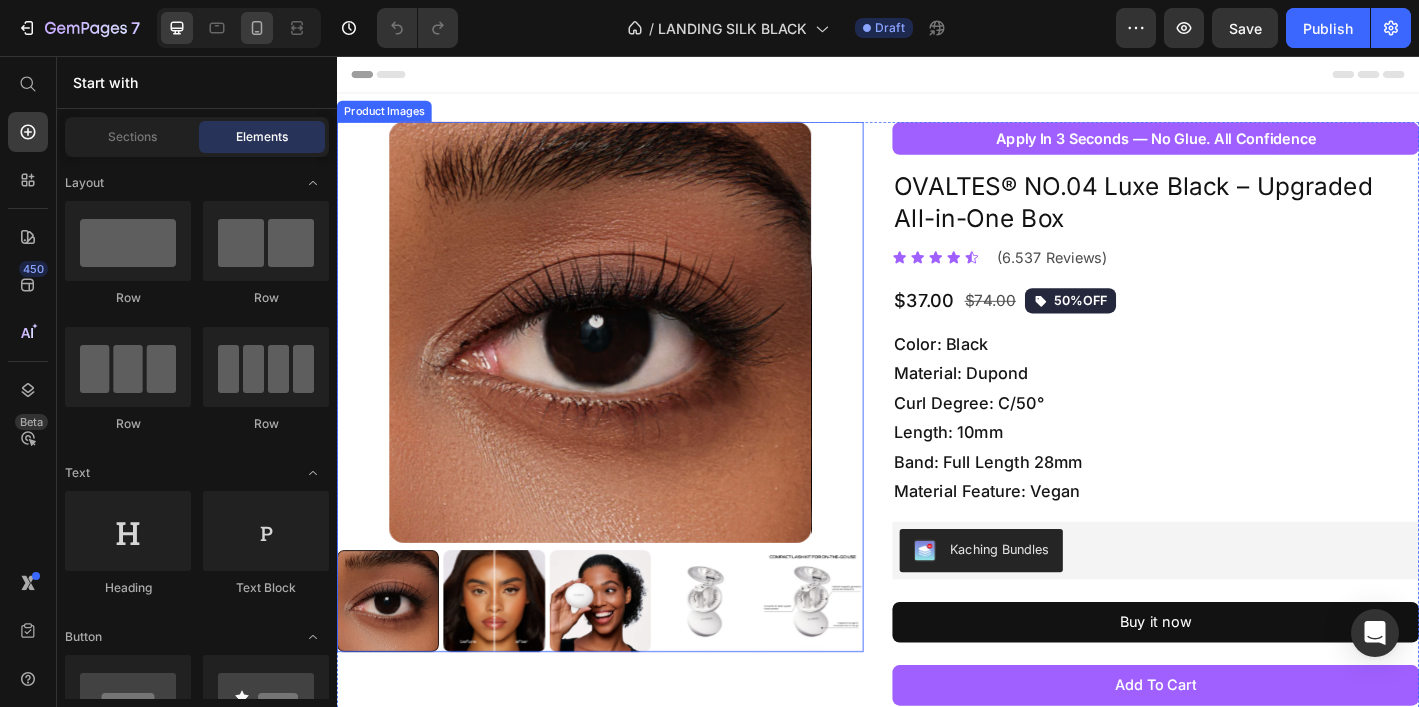click 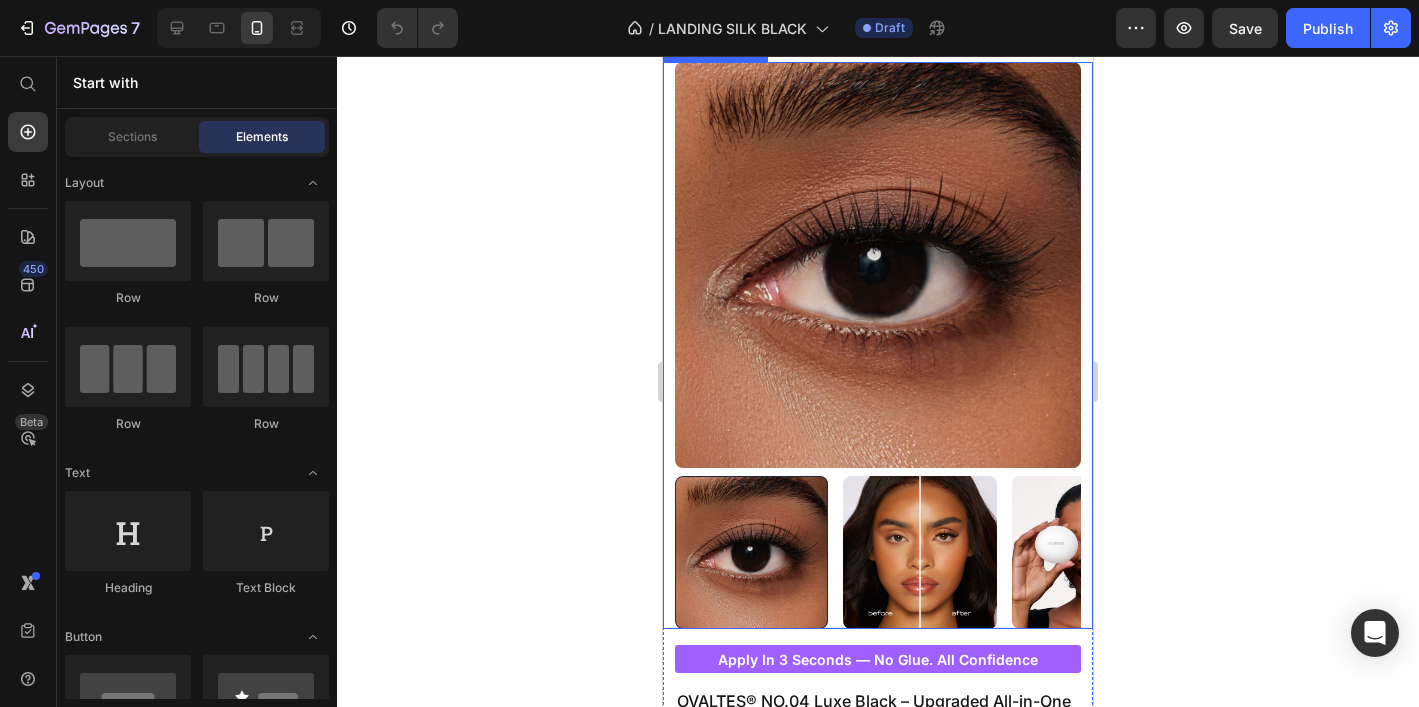 scroll, scrollTop: 63, scrollLeft: 0, axis: vertical 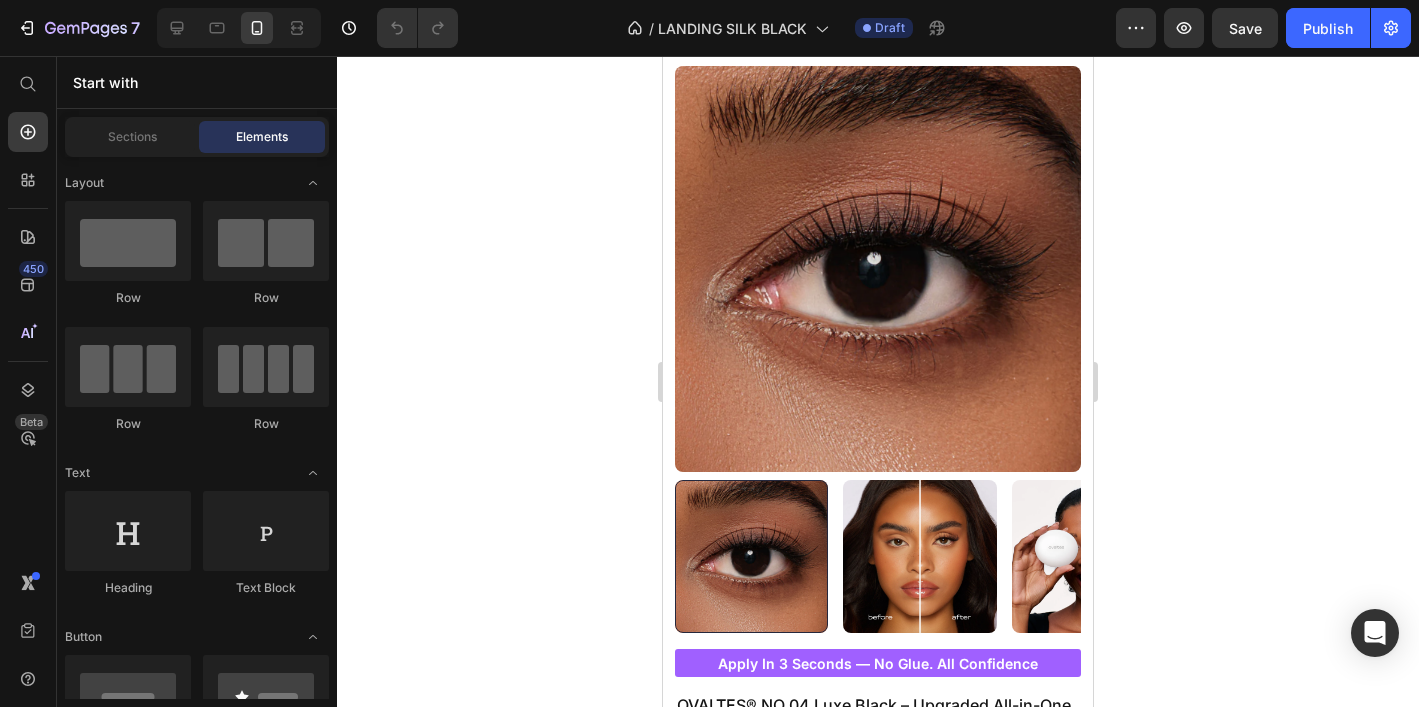 click 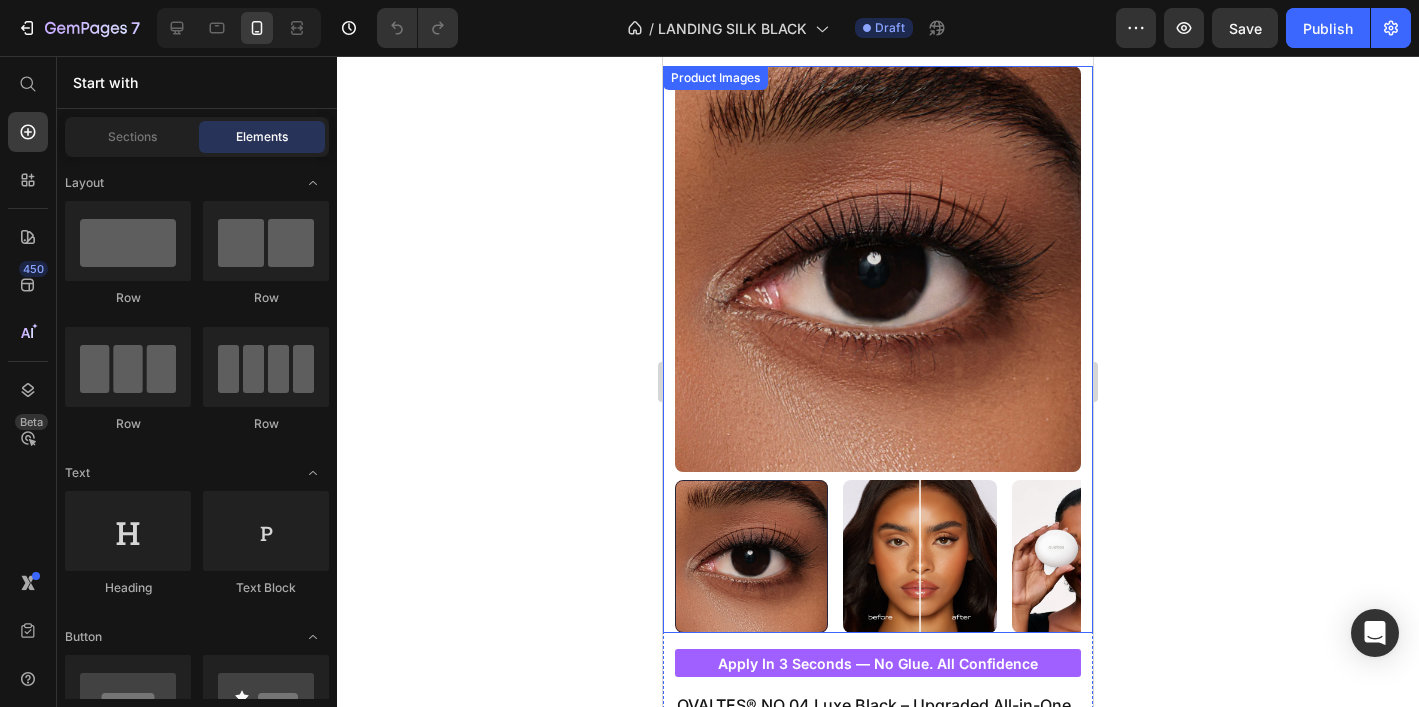 click at bounding box center [878, 269] 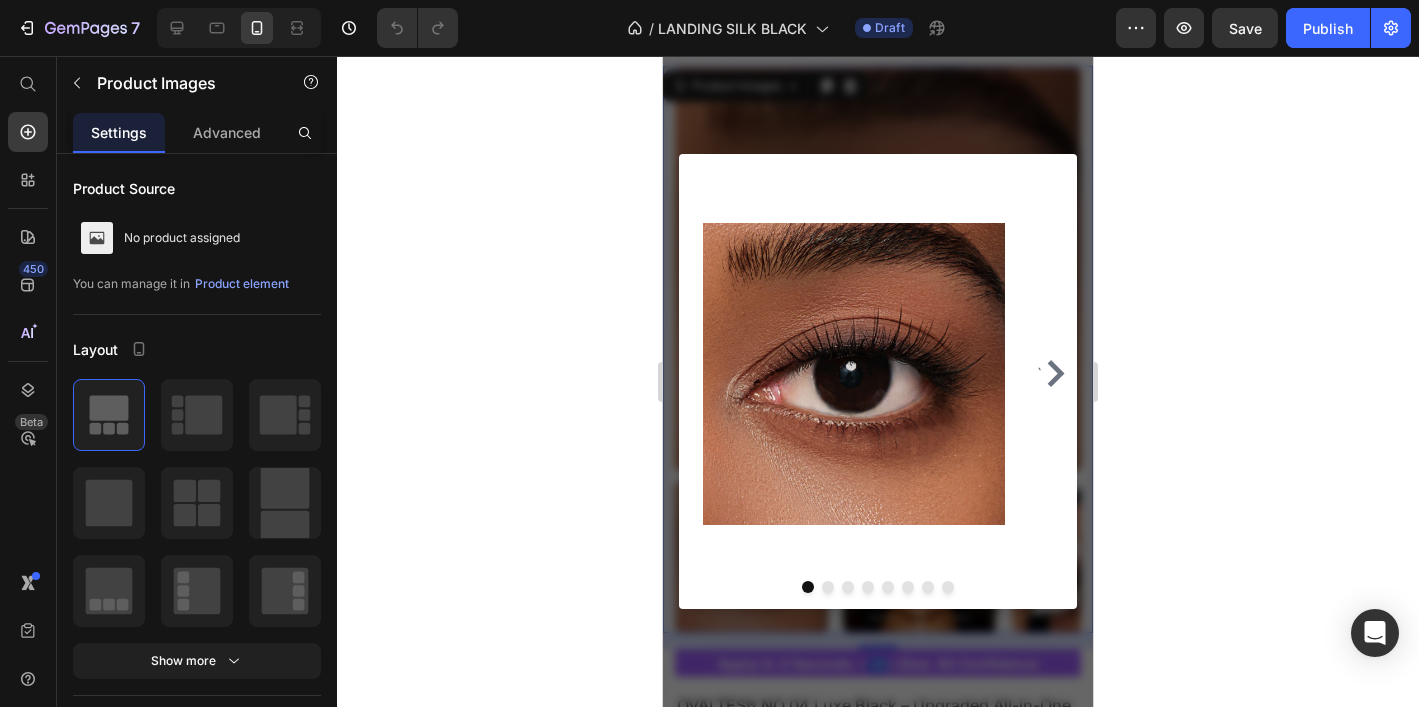 click at bounding box center [878, 381] 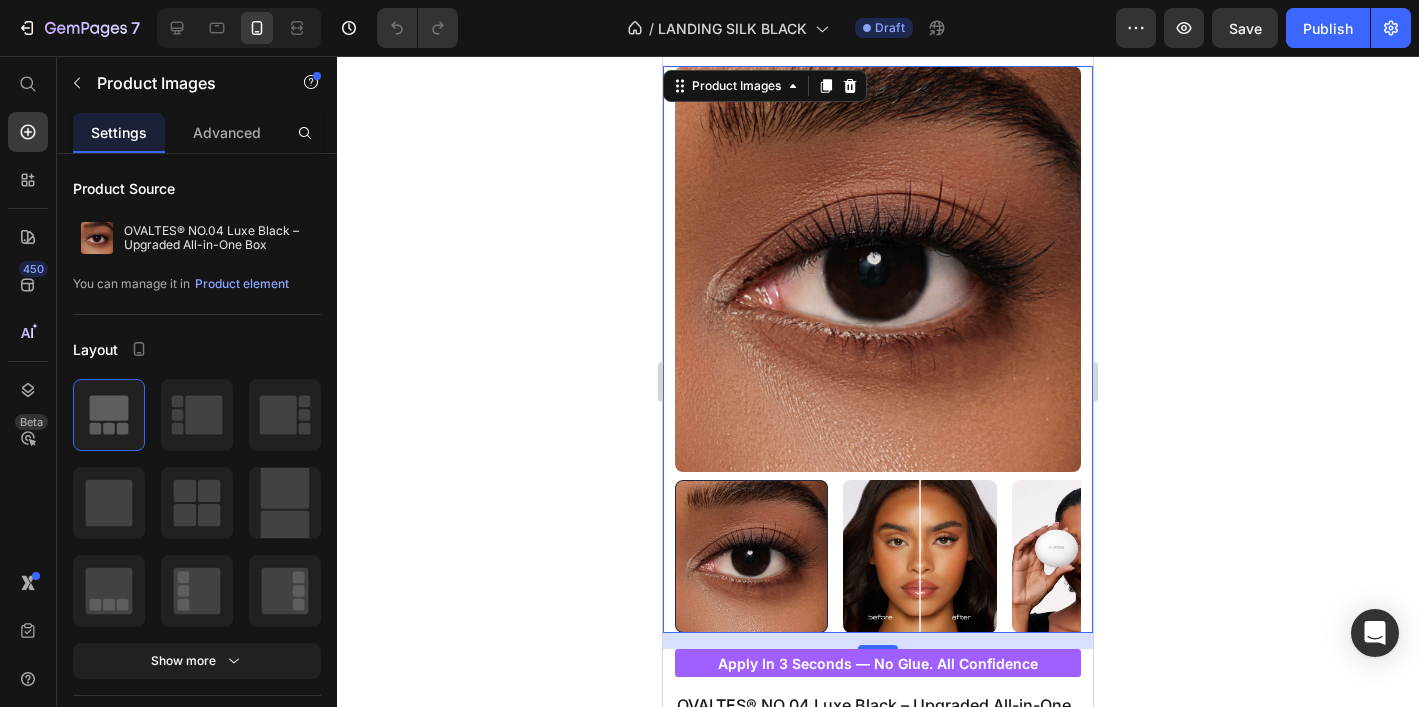 click at bounding box center (878, 269) 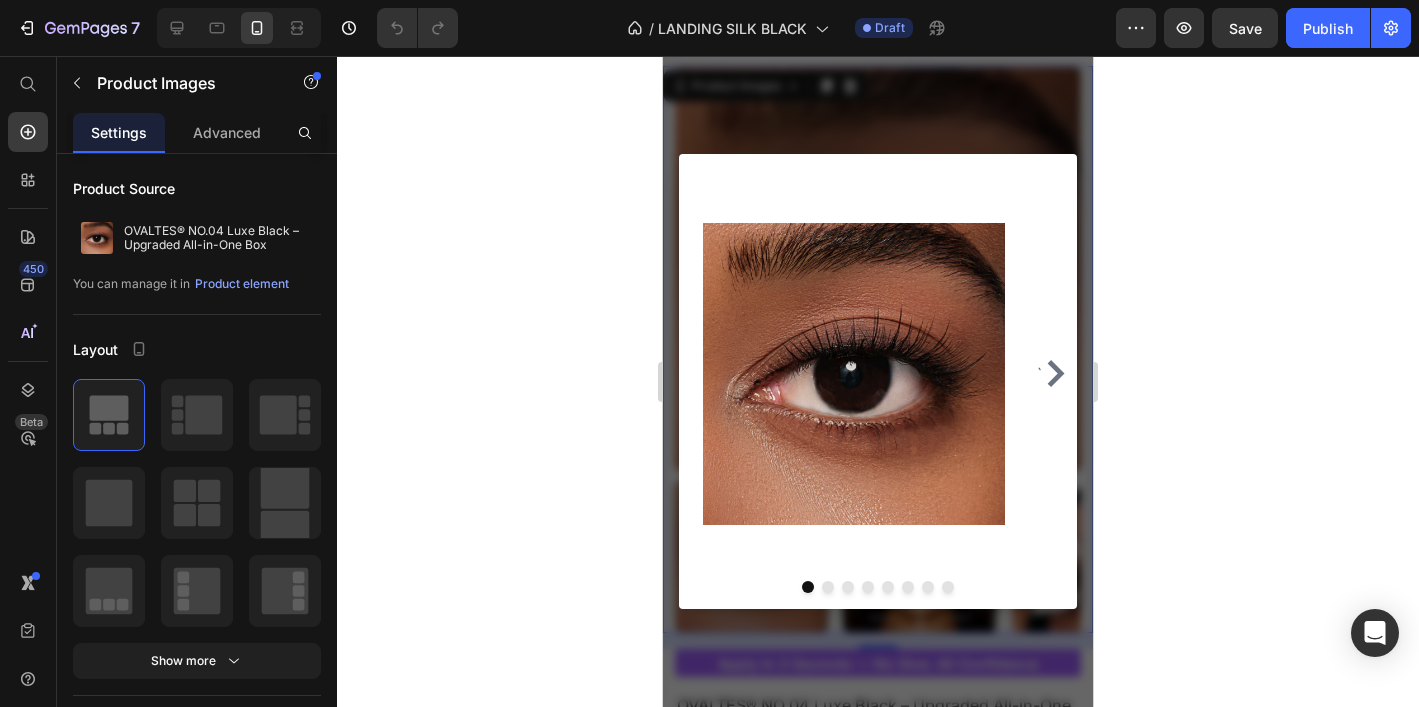 click at bounding box center (878, 381) 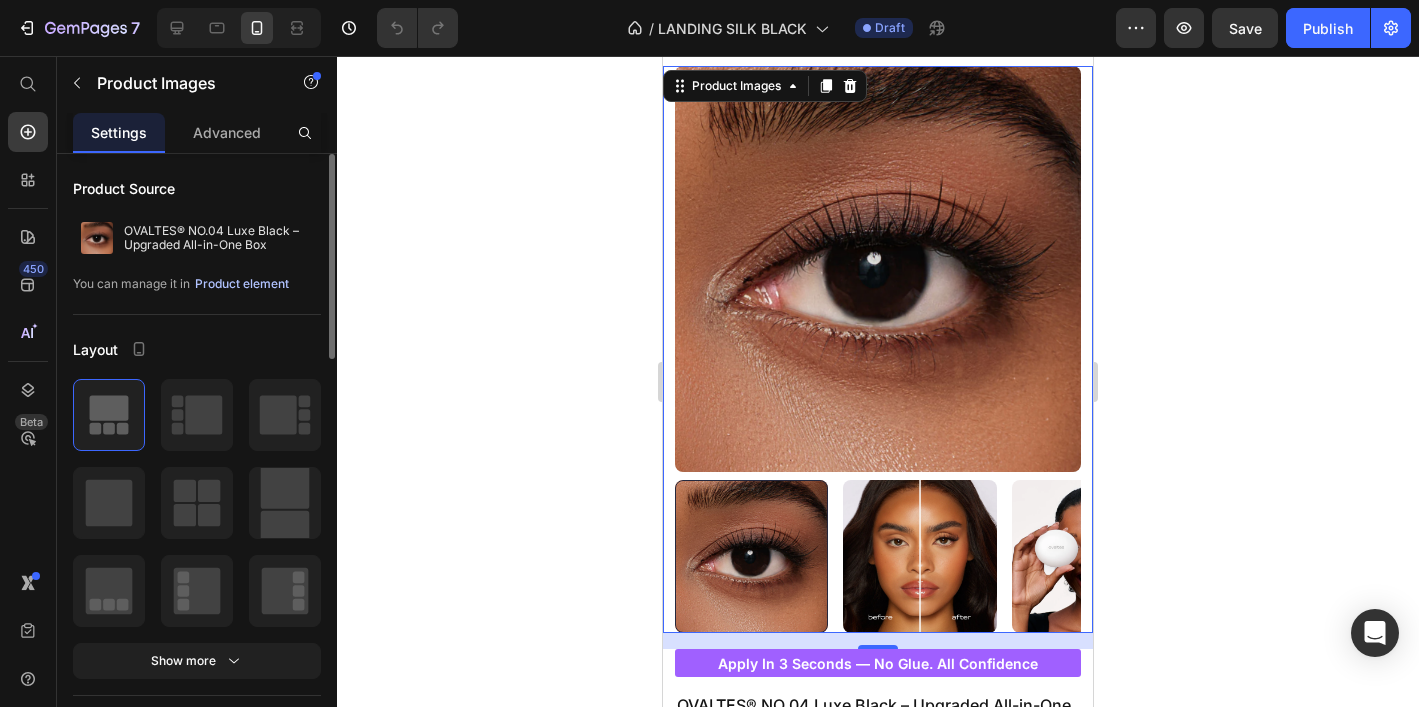 click on "Product element" at bounding box center [242, 284] 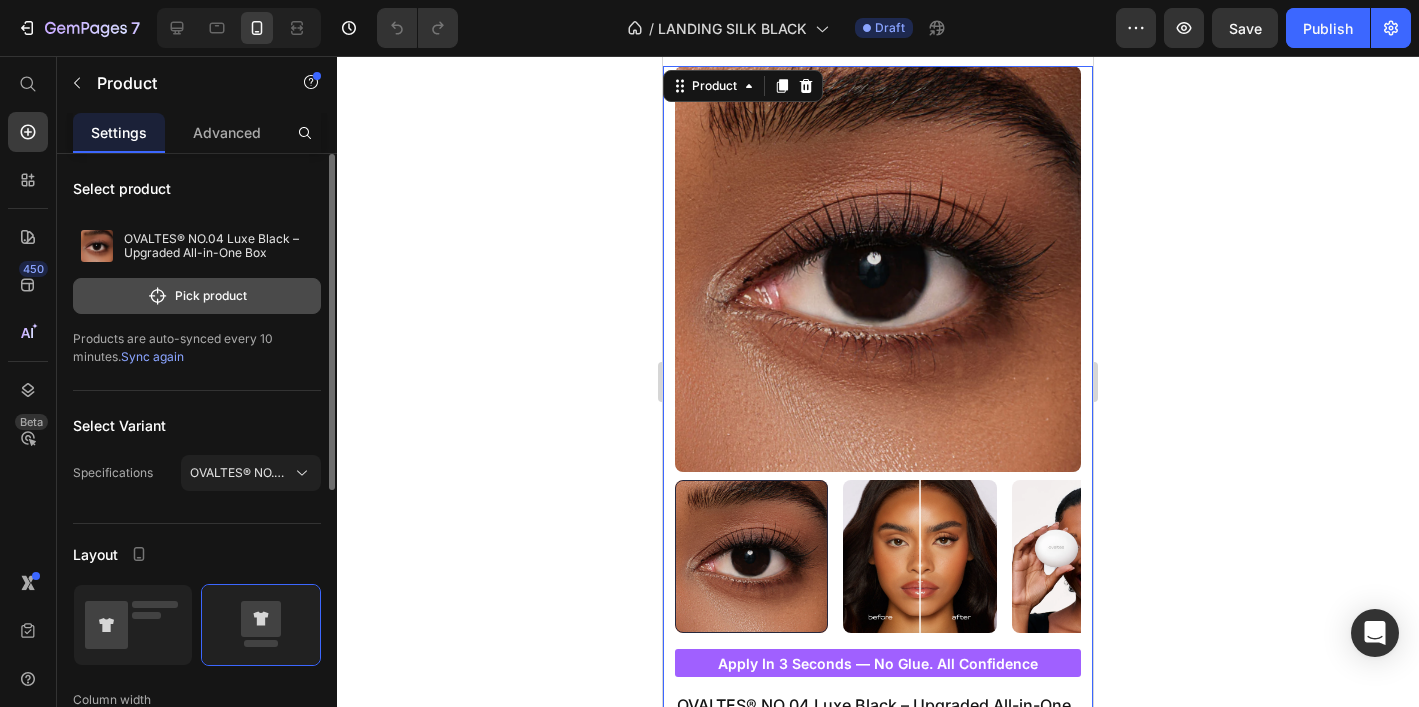 click on "Pick product" 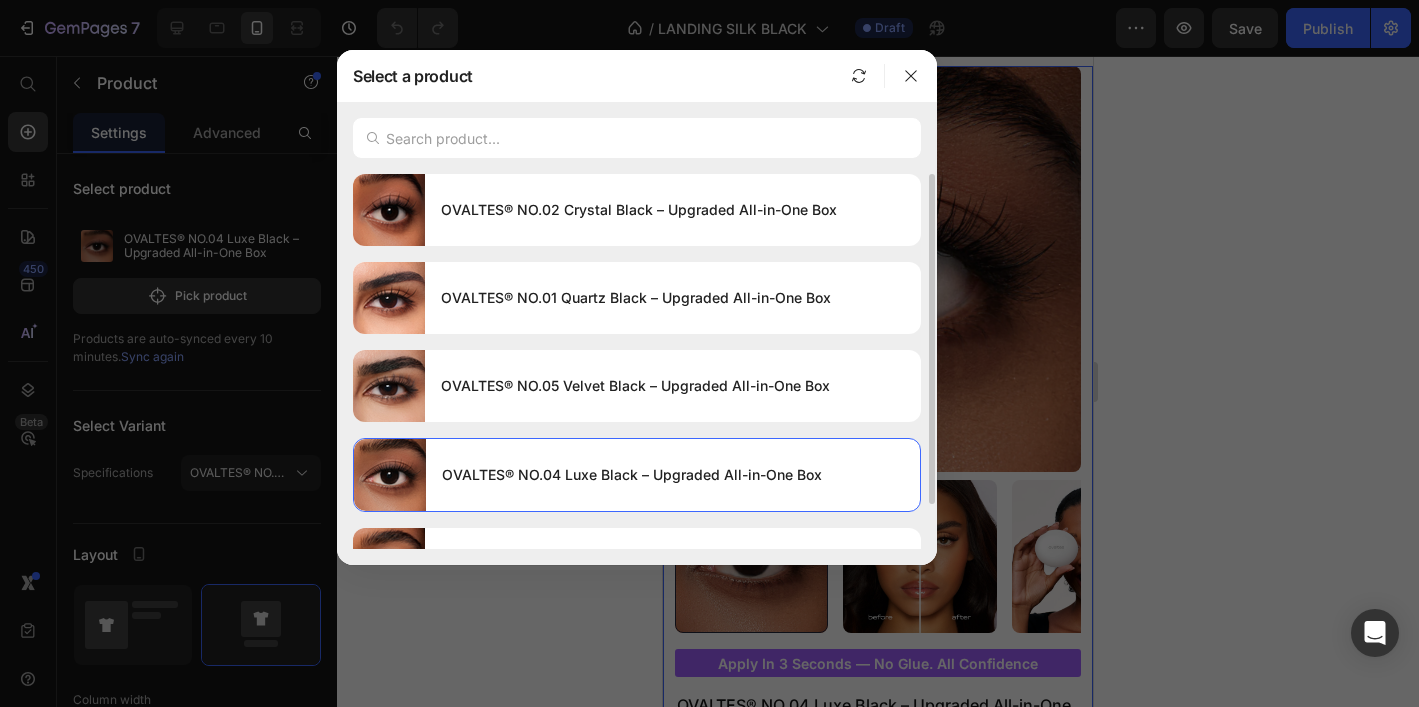 scroll, scrollTop: 51, scrollLeft: 0, axis: vertical 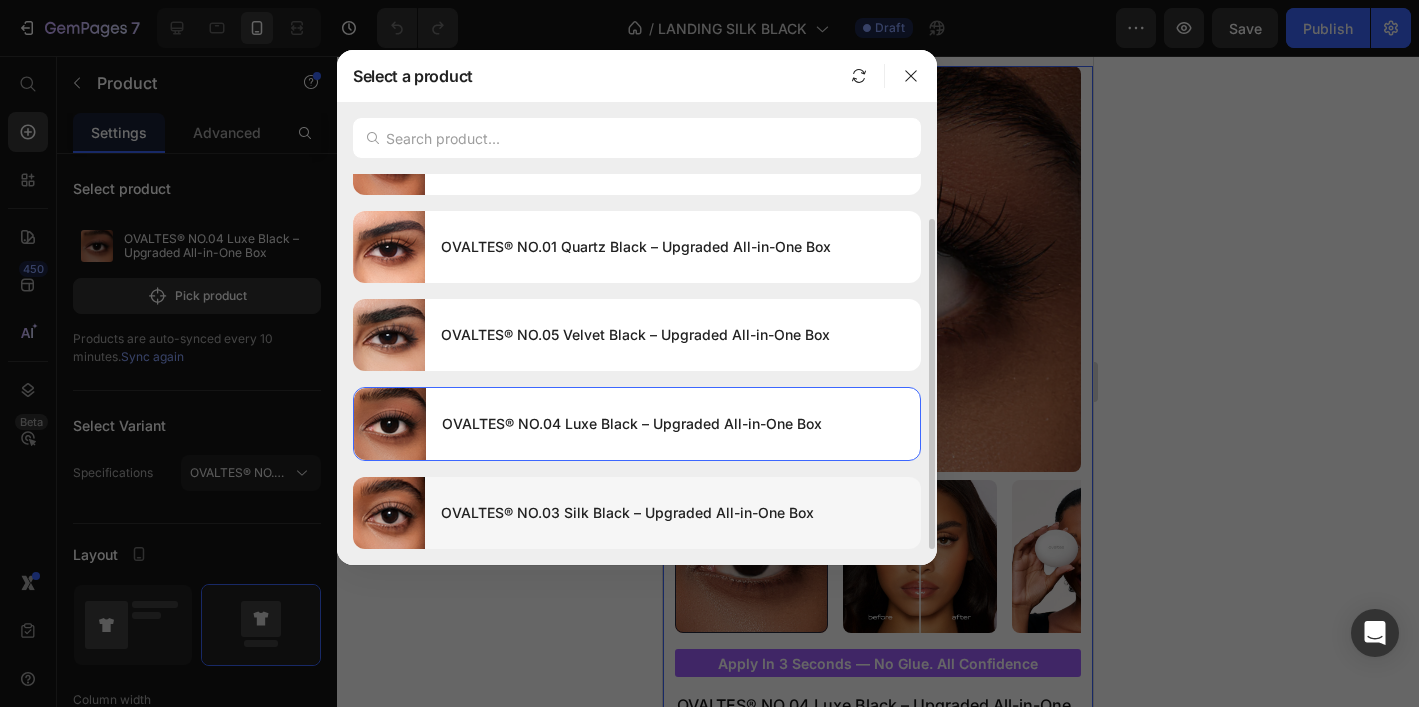 click on "OVALTES® NO.03 Silk Black – Upgraded All-in-One Box" at bounding box center [673, 513] 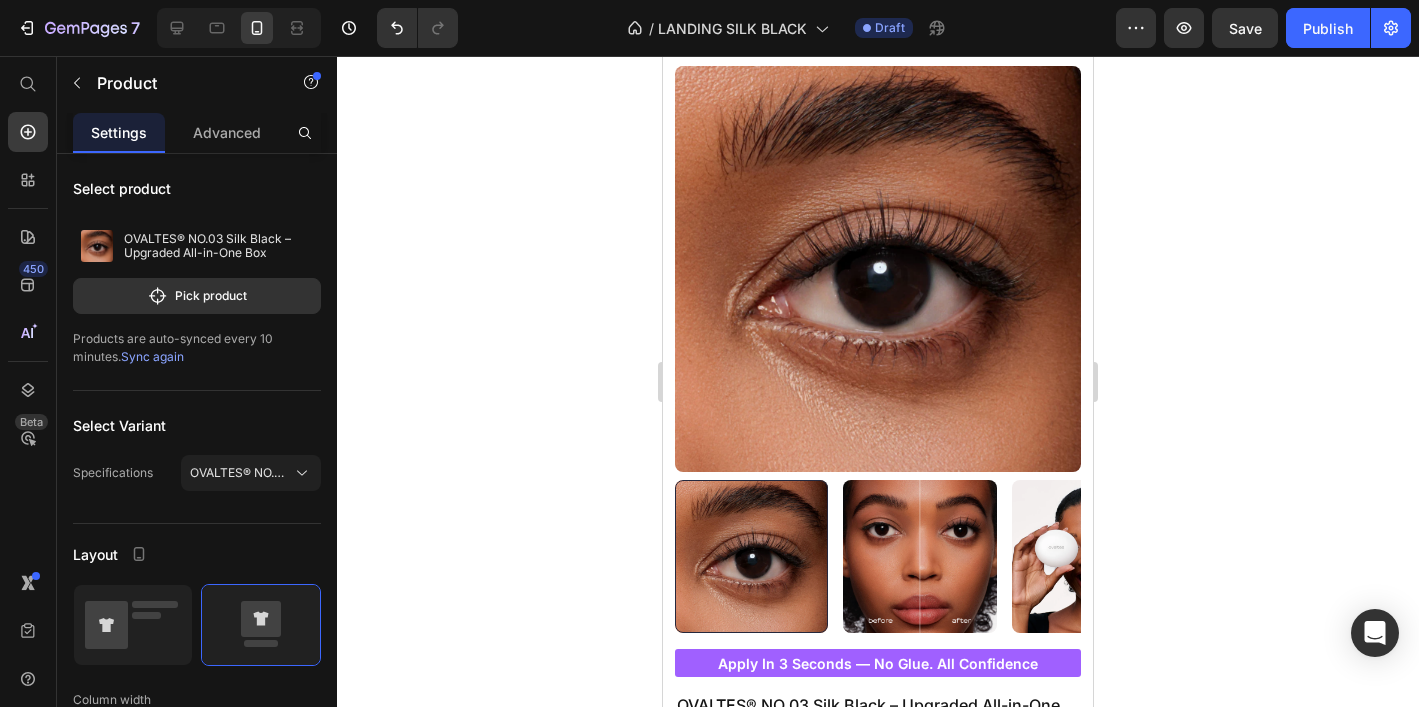 click 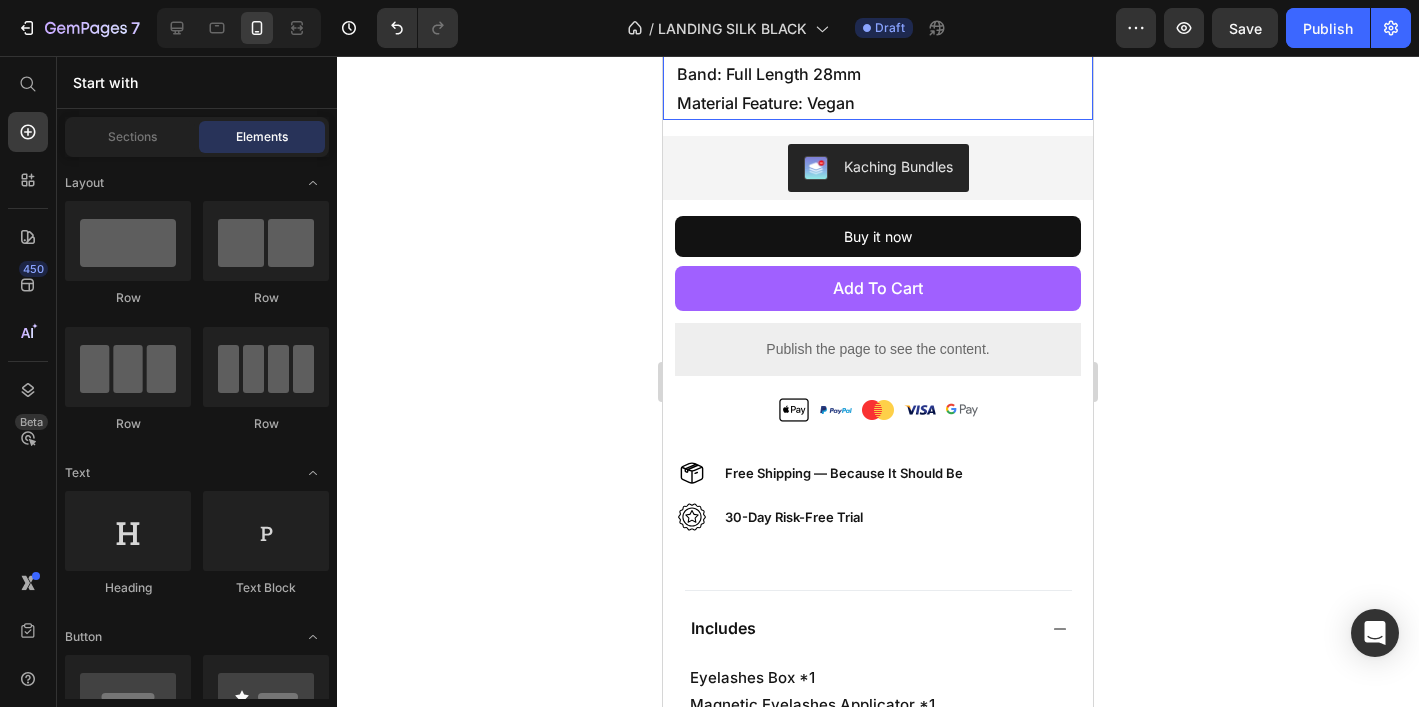 scroll, scrollTop: 967, scrollLeft: 0, axis: vertical 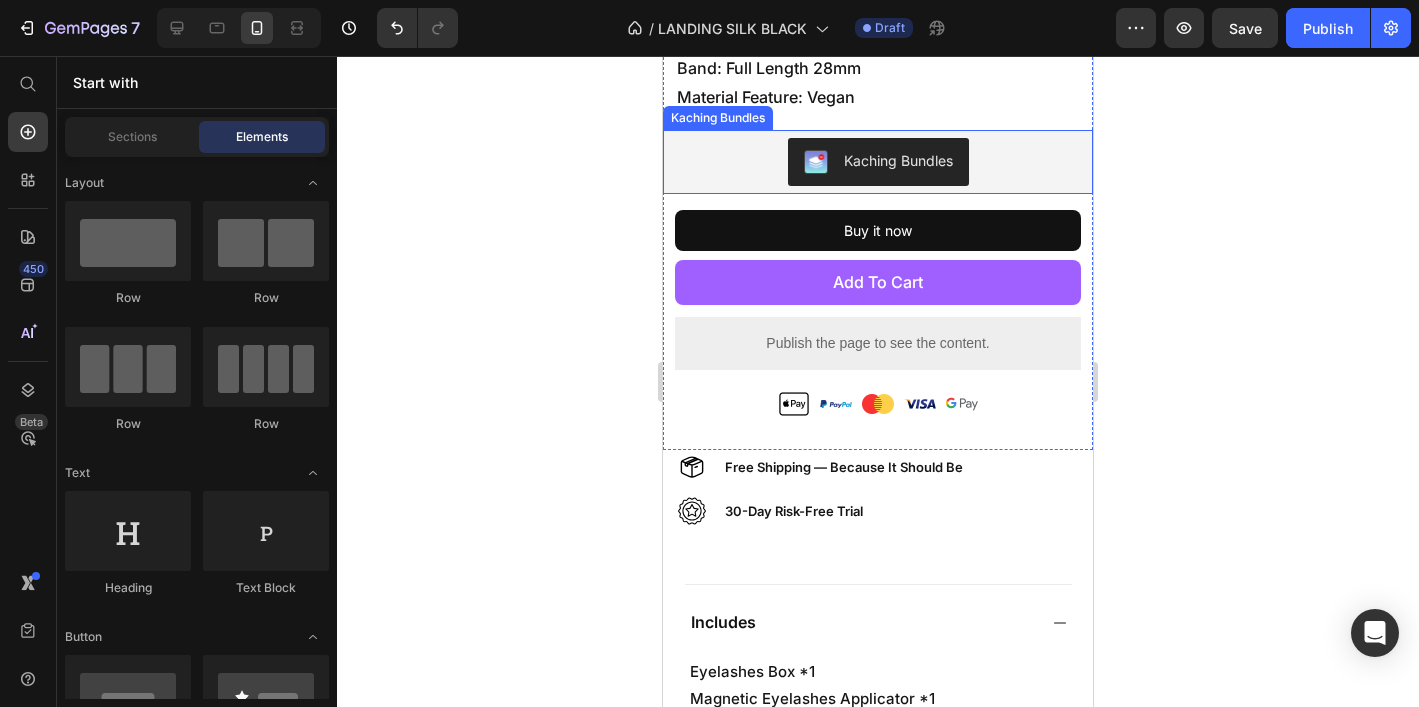 click on "Kaching Bundles" at bounding box center (878, 162) 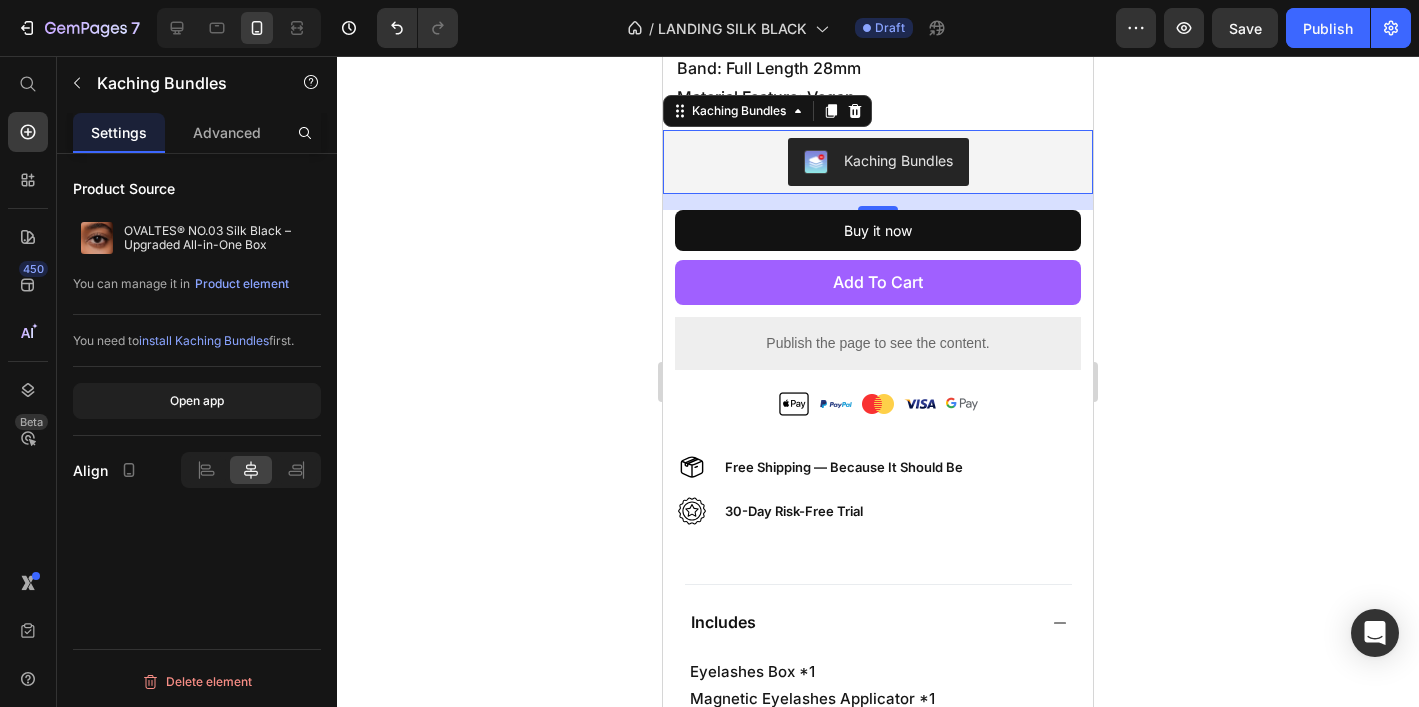 click 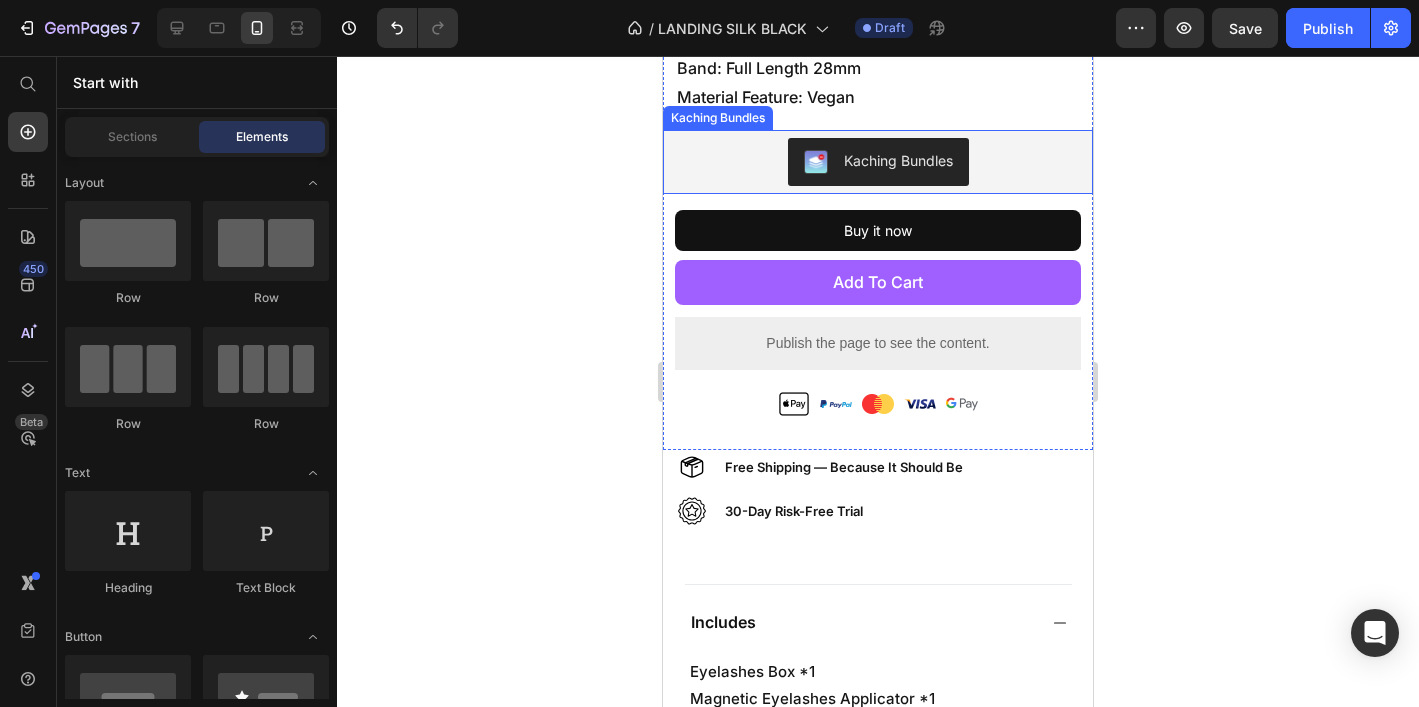 click on "Kaching Bundles" at bounding box center [878, 162] 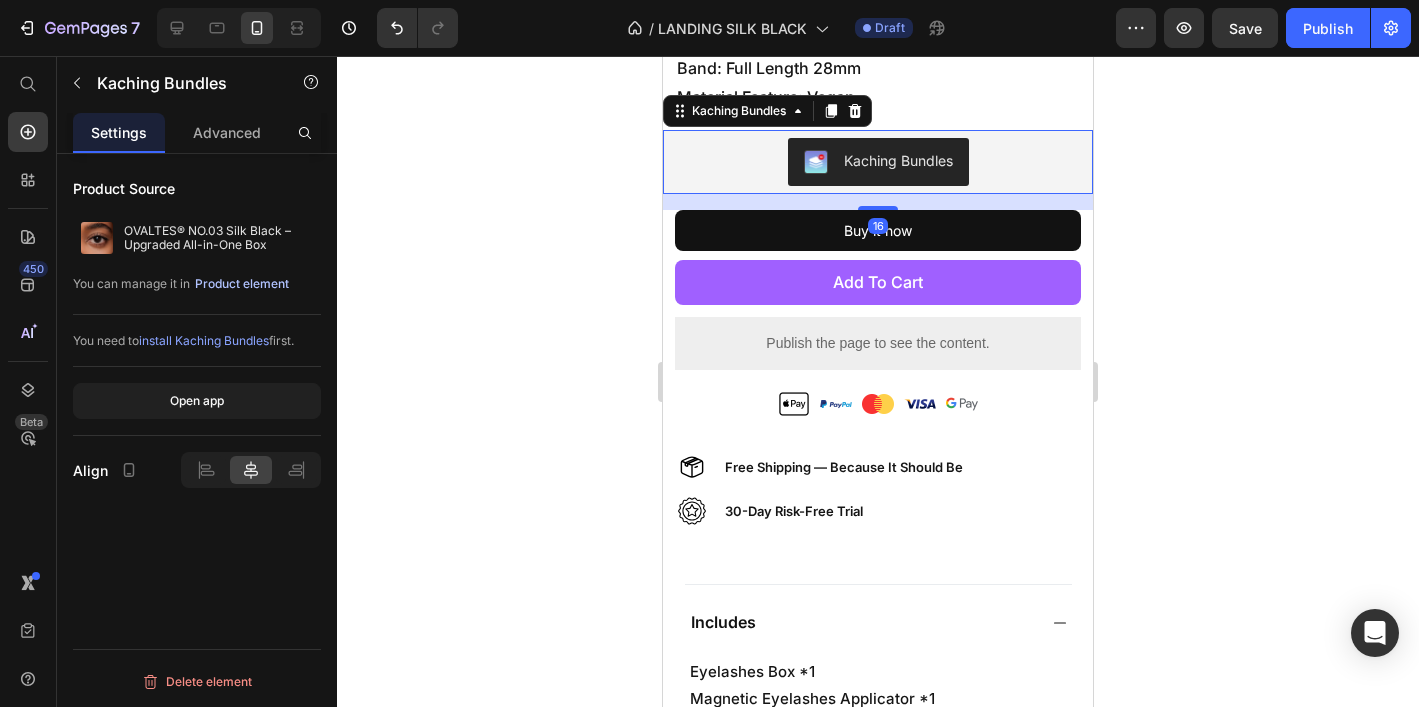 click on "Product element" at bounding box center [242, 284] 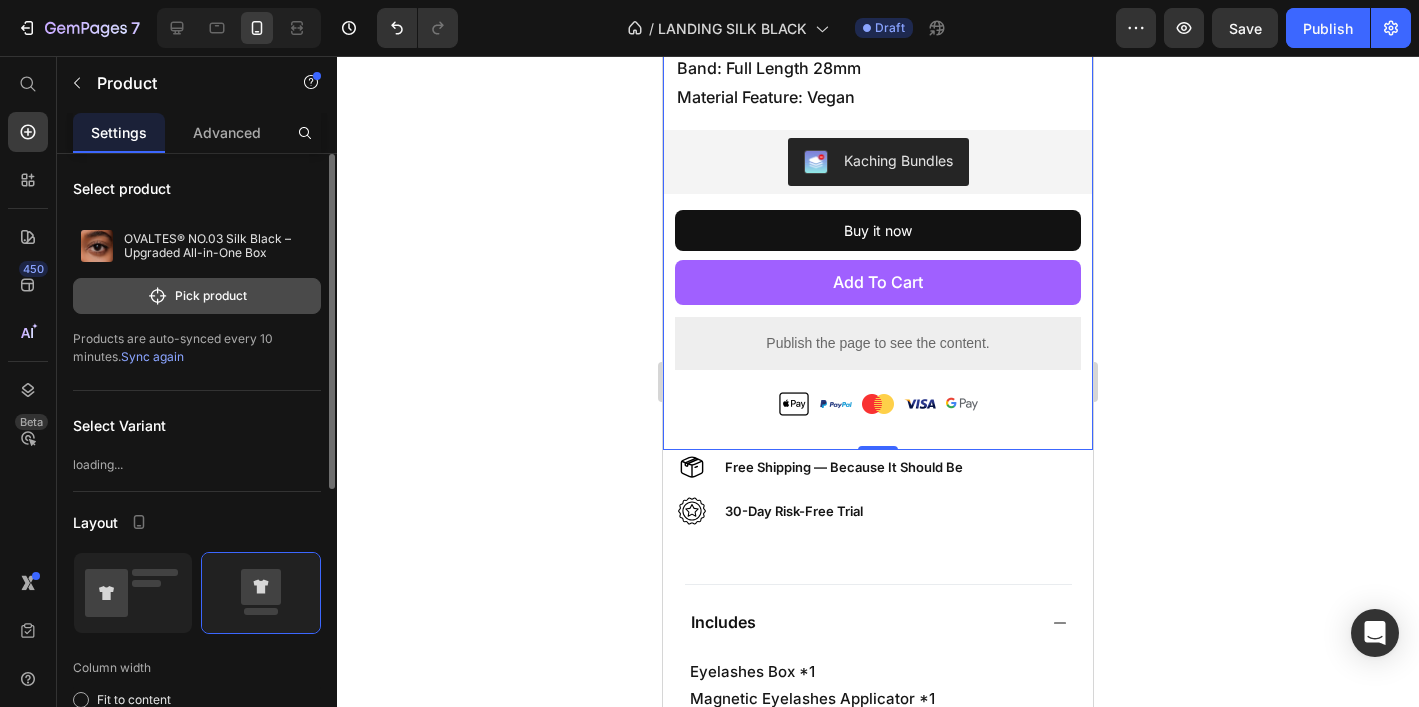 click on "Pick product" at bounding box center (197, 296) 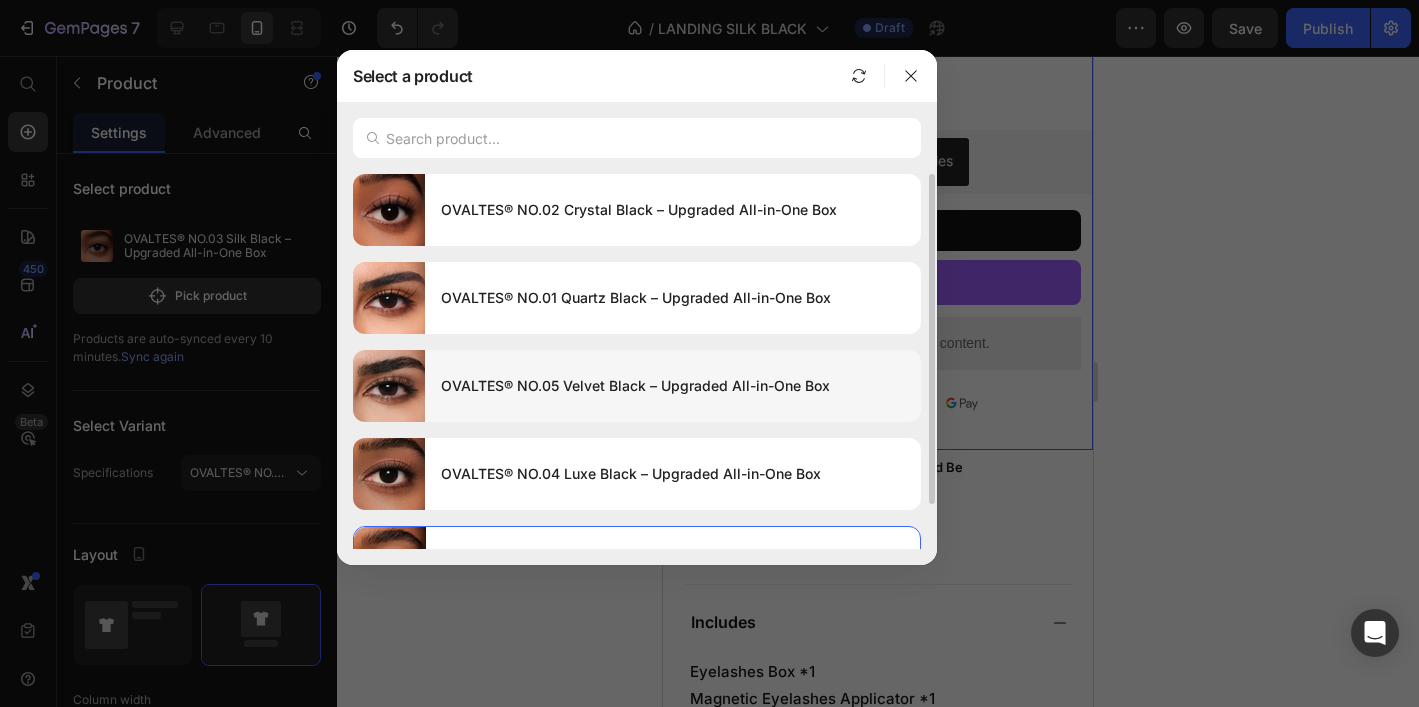 scroll, scrollTop: 51, scrollLeft: 0, axis: vertical 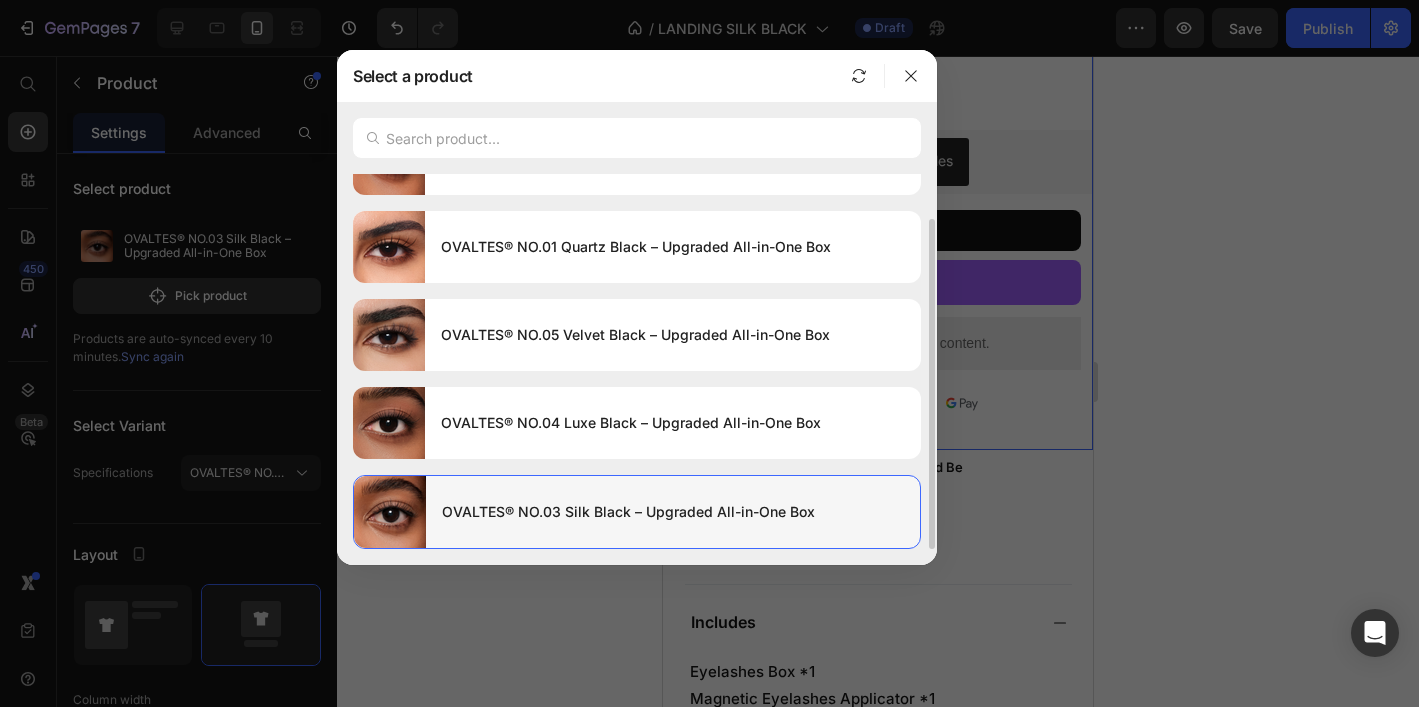click on "OVALTES® NO.03 Silk Black – Upgraded All-in-One Box" at bounding box center (673, 512) 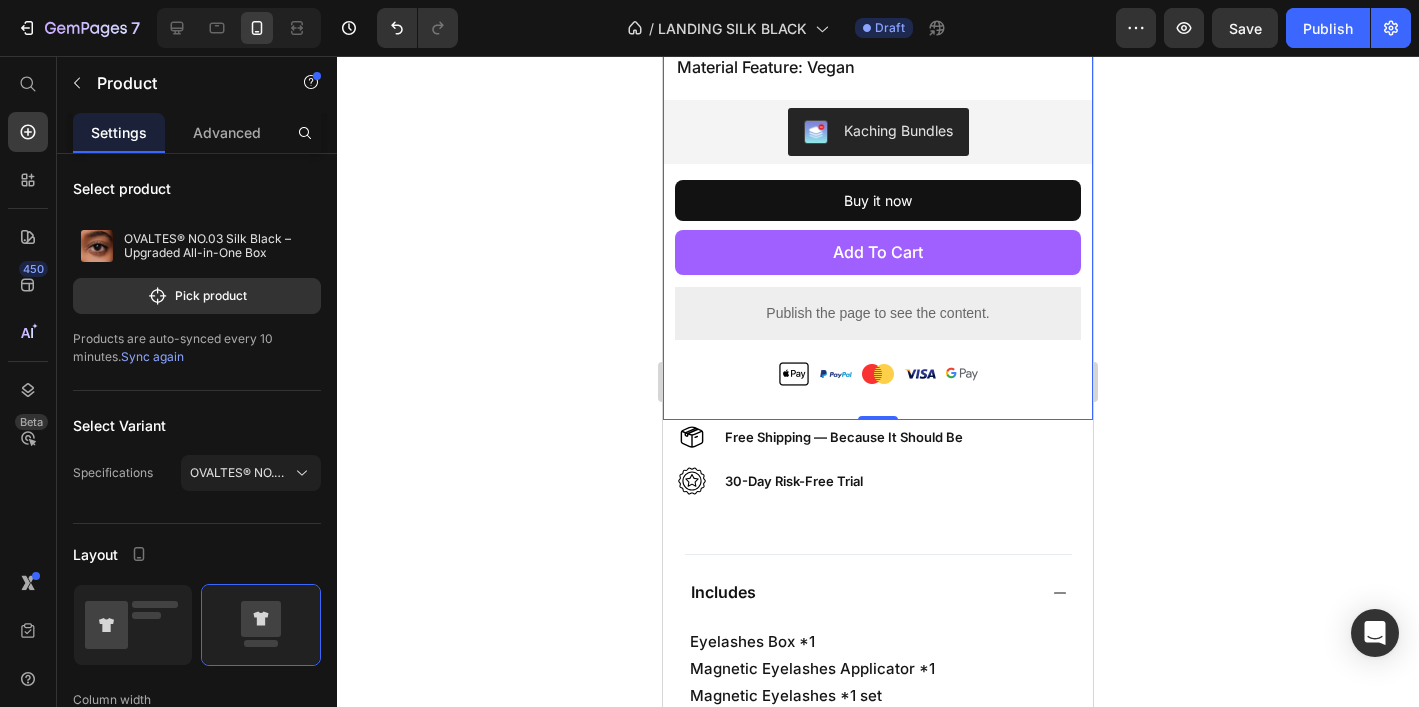 scroll, scrollTop: 1043, scrollLeft: 0, axis: vertical 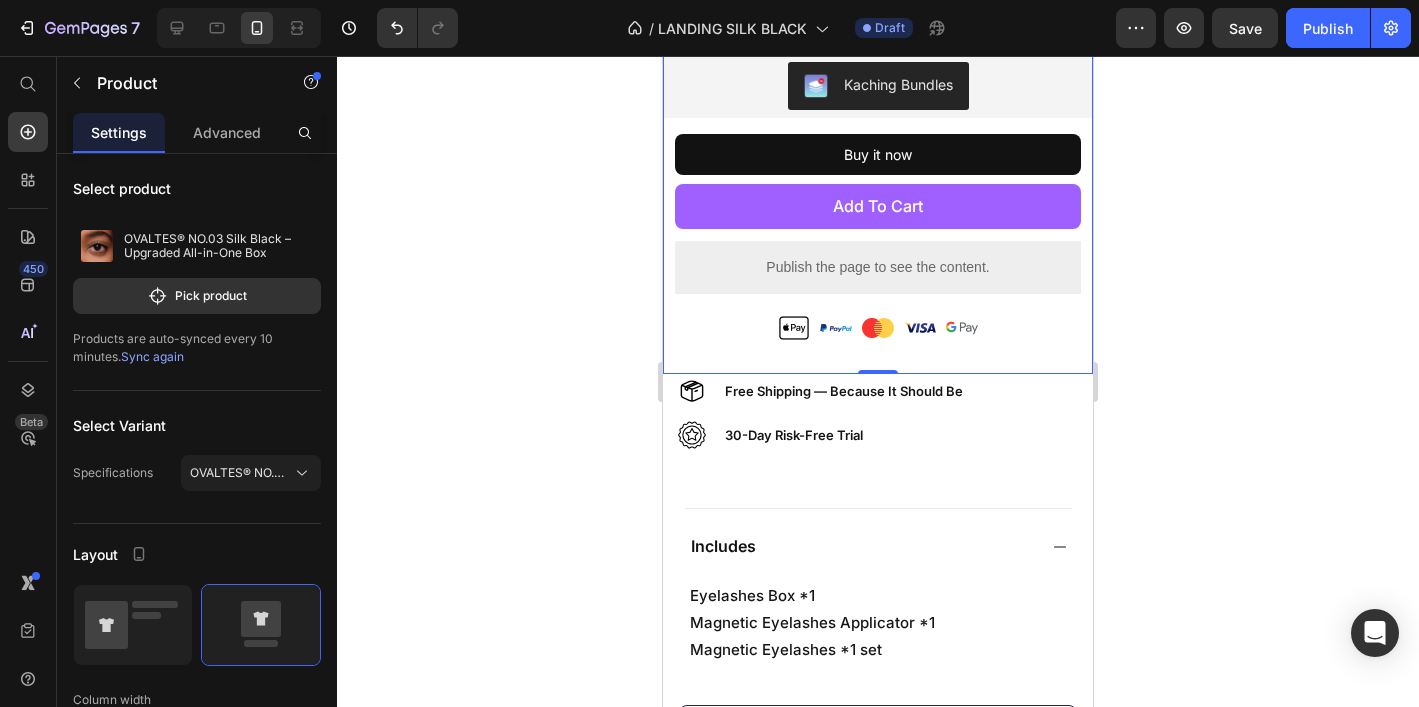 click 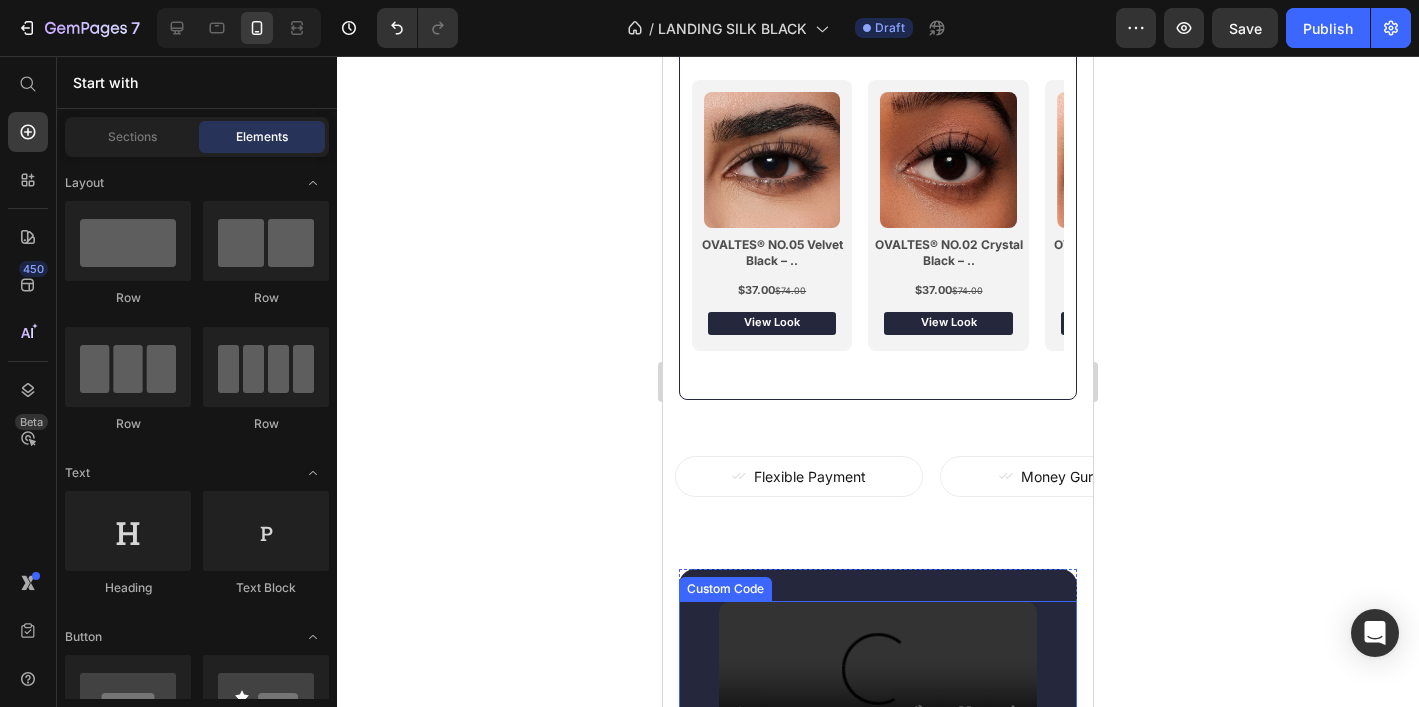 scroll, scrollTop: 1696, scrollLeft: 0, axis: vertical 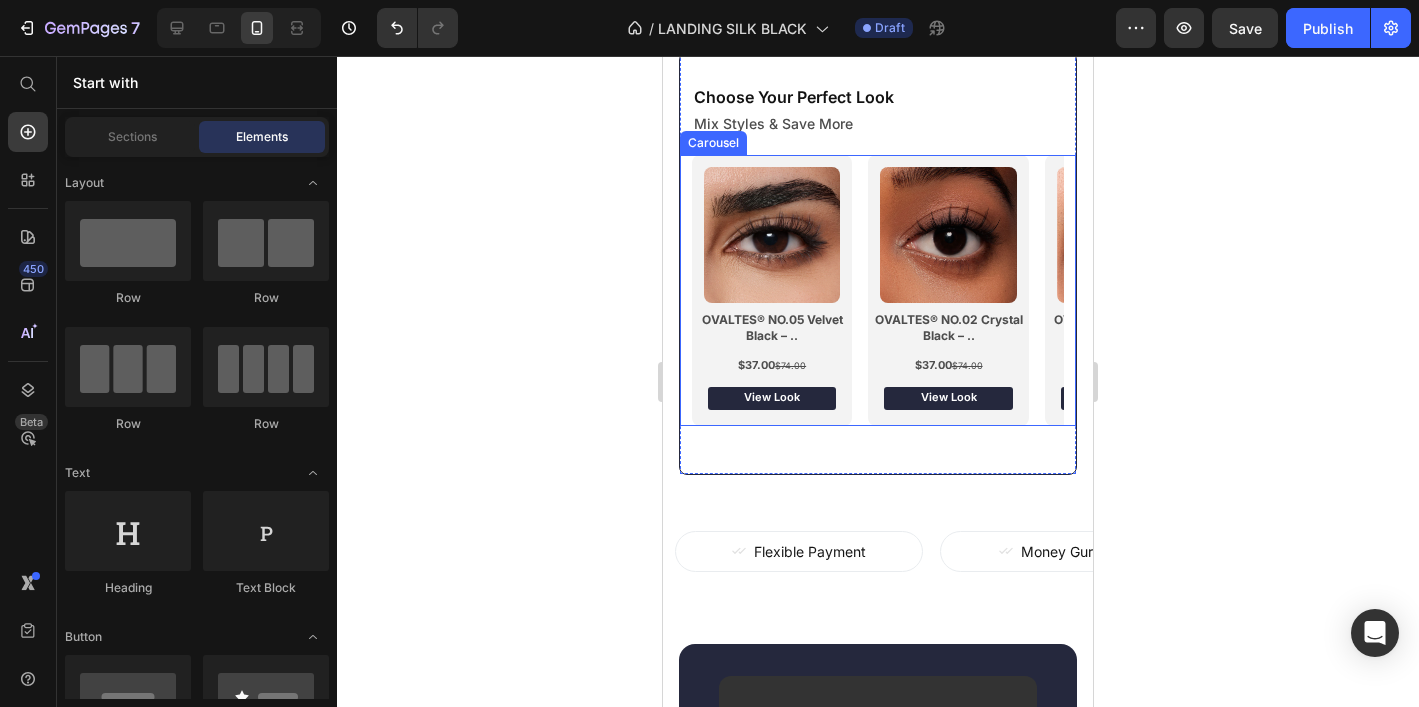 click on "Image OVALTES® NO.05 Velvet Black – .. Heading $37.00  $74.00 Text Block View Look Button Row Image OVALTES® NO.02 Crystal Black – .. Heading $37.00  $74.00 Text Block View Look Button Row Image OVALTES® NO.01 Quartz Black – .. Heading $37.00  $74.00 Text Block View Look Button Row Image OVALTES® NO.03  Silk Black – .. Heading $37.00  $74.00 Text Block View Look Button Row" at bounding box center (878, 290) 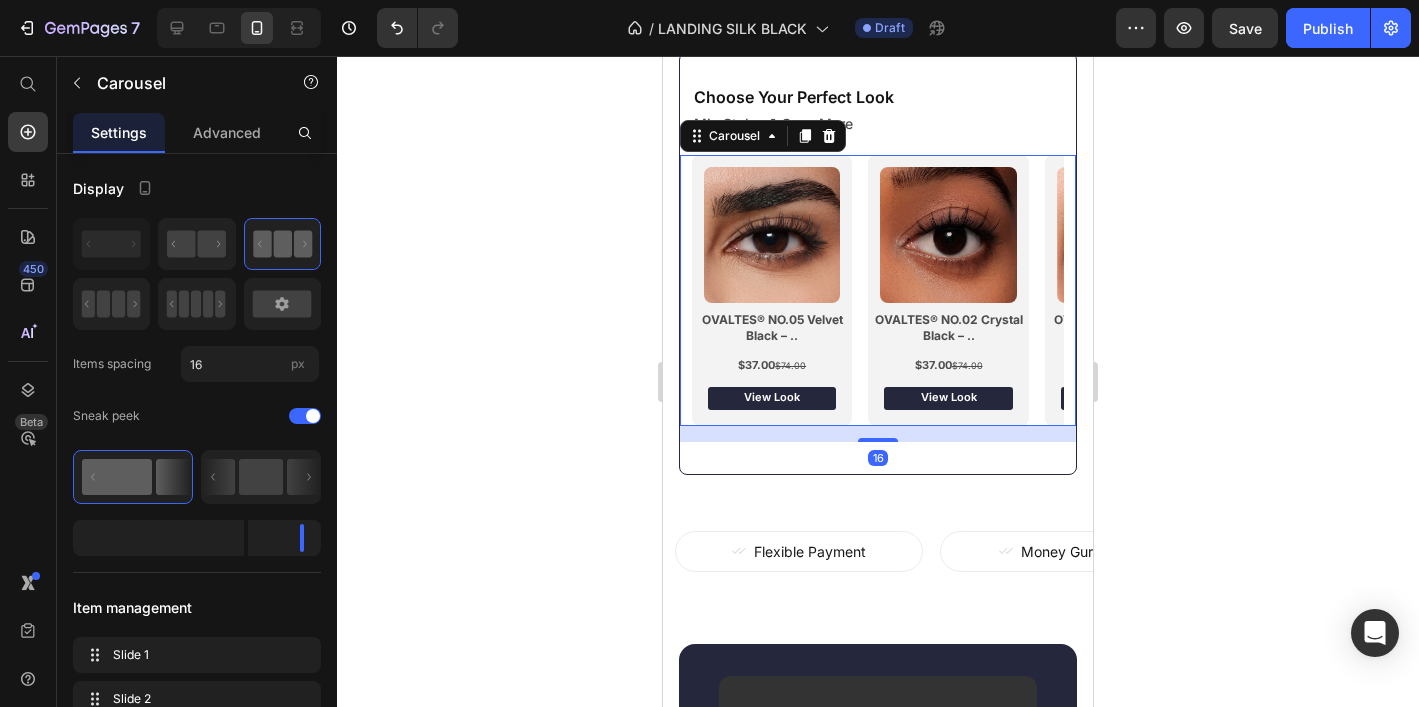 click on "Image OVALTES® NO.05 Velvet Black – .. Heading $37.00  $74.00 Text Block View Look Button Row Image OVALTES® NO.02 Crystal Black – .. Heading $37.00  $74.00 Text Block View Look Button Row Image OVALTES® NO.01 Quartz Black – .. Heading $37.00  $74.00 Text Block View Look Button Row Image OVALTES® NO.03  Silk Black – .. Heading $37.00  $74.00 Text Block View Look Button Row" at bounding box center (878, 290) 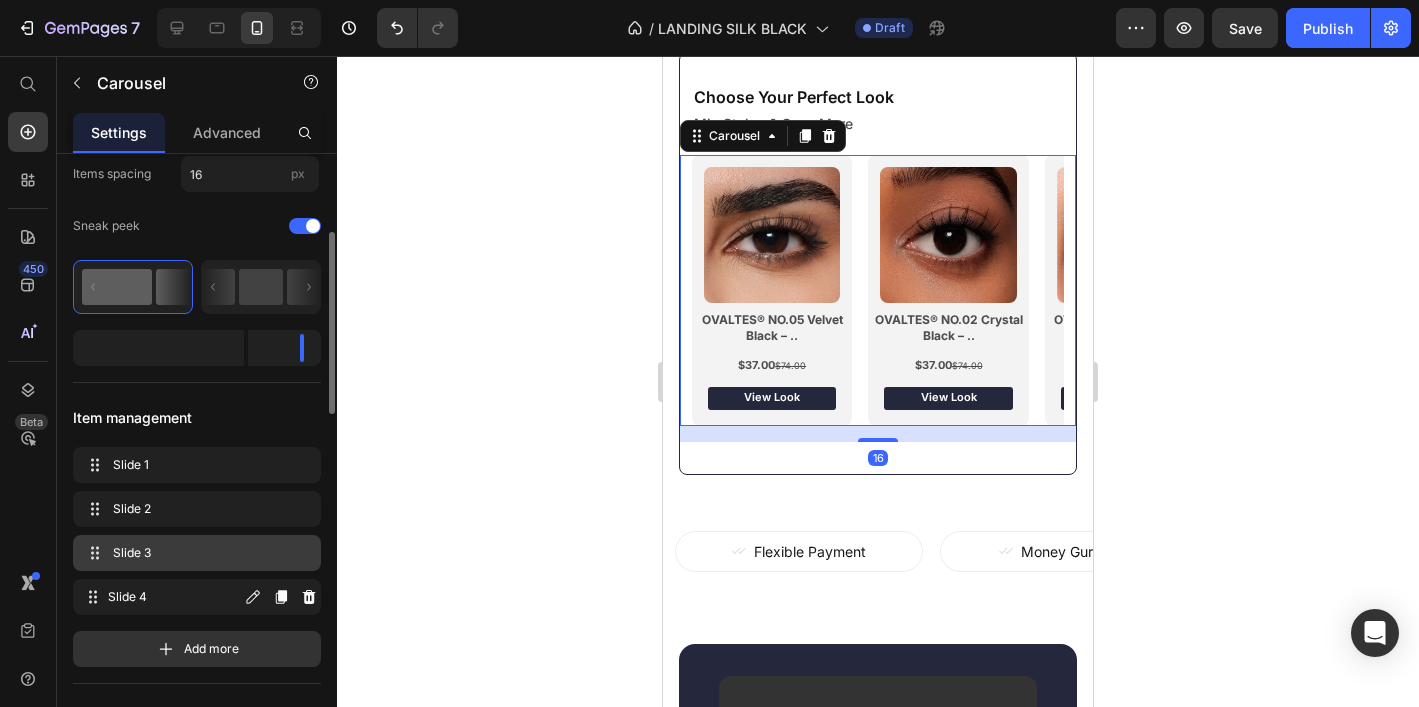 scroll, scrollTop: 208, scrollLeft: 0, axis: vertical 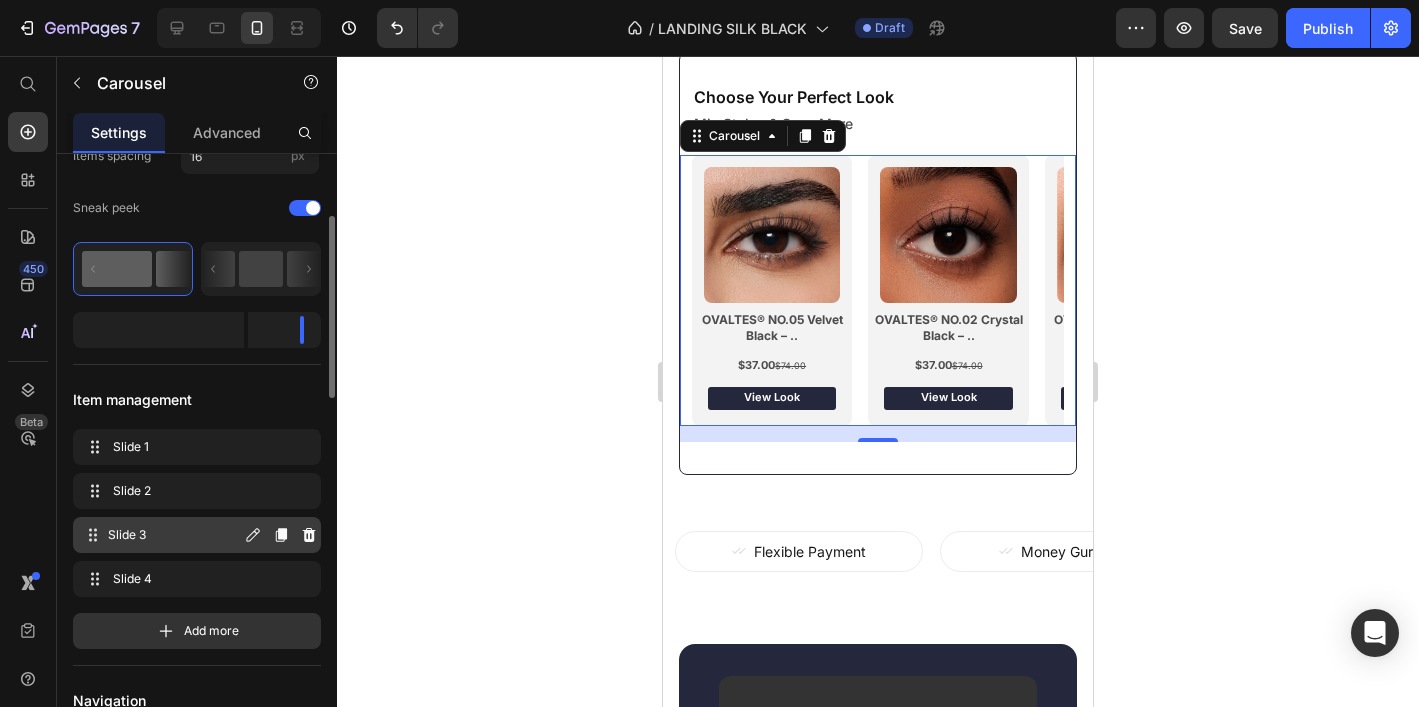 click on "Slide 3" at bounding box center [174, 535] 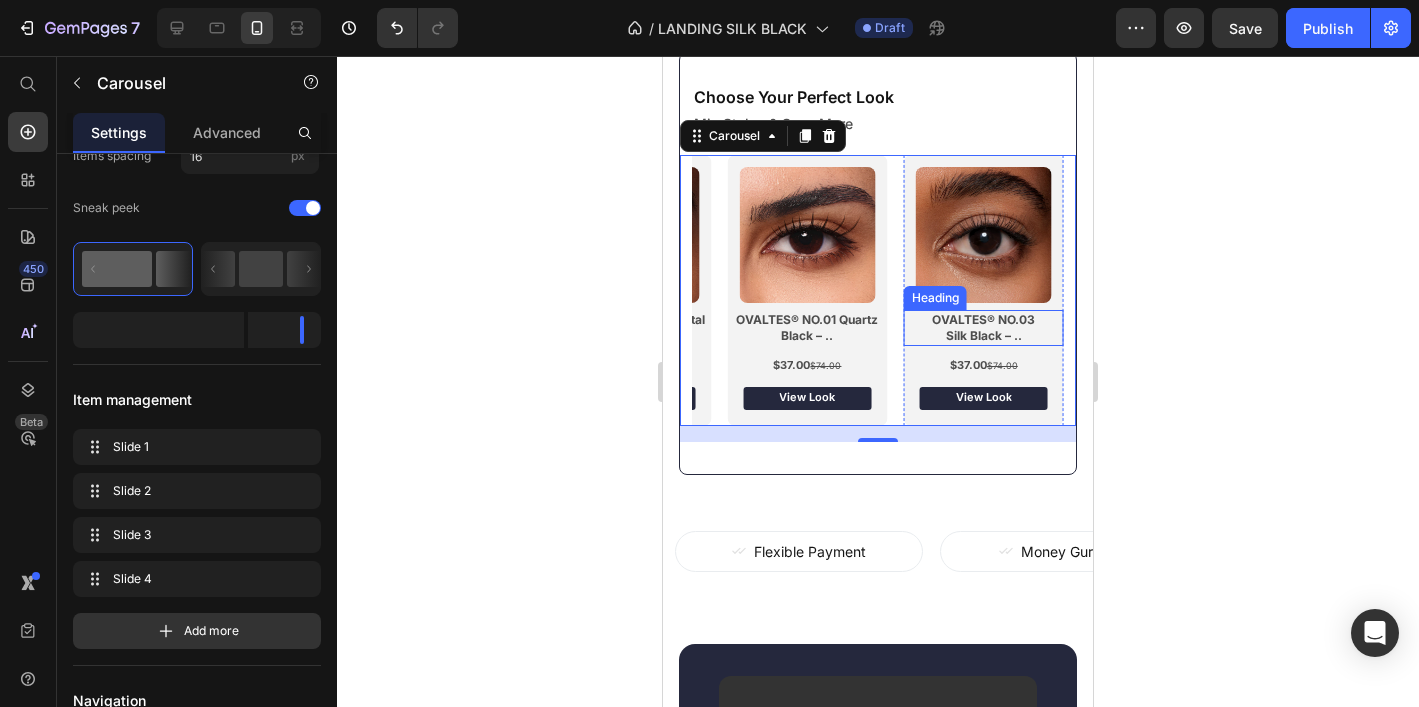 click on "OVALTES® NO.03  Silk Black – .." at bounding box center [984, 327] 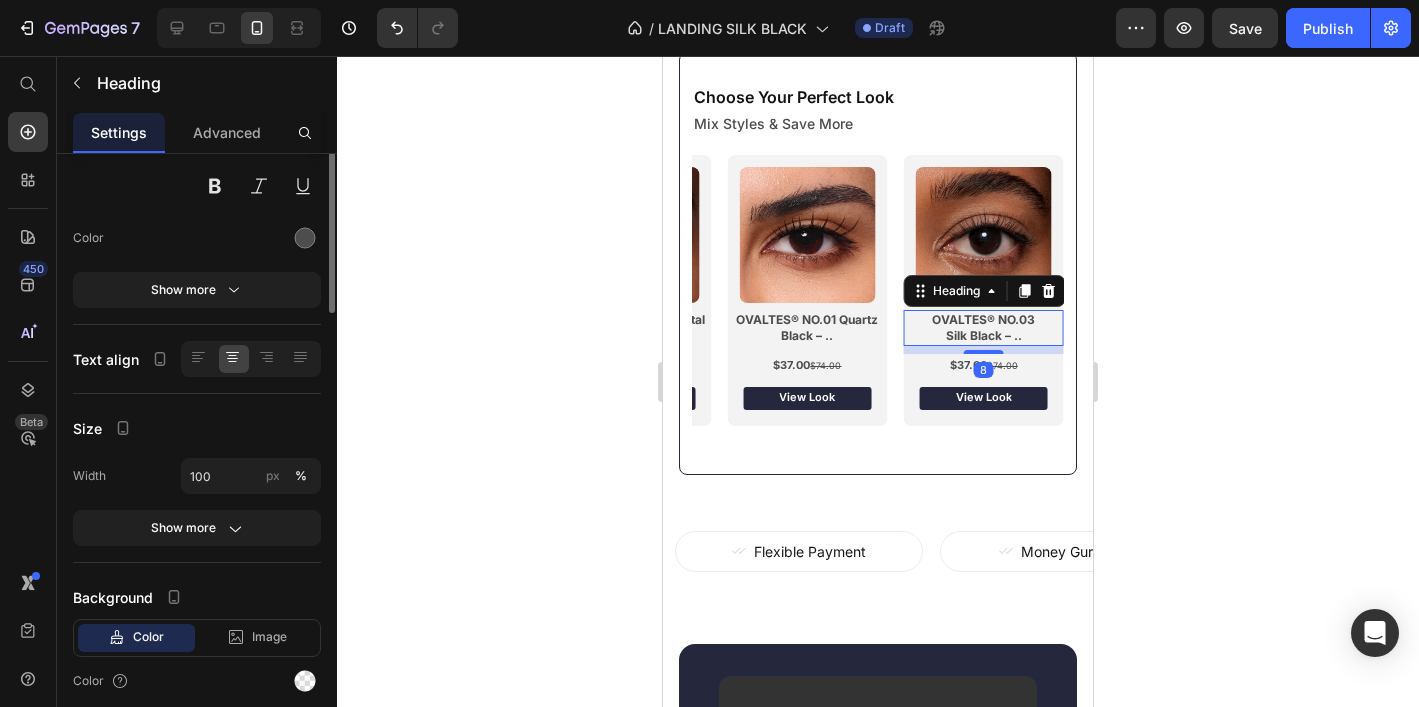scroll, scrollTop: 0, scrollLeft: 0, axis: both 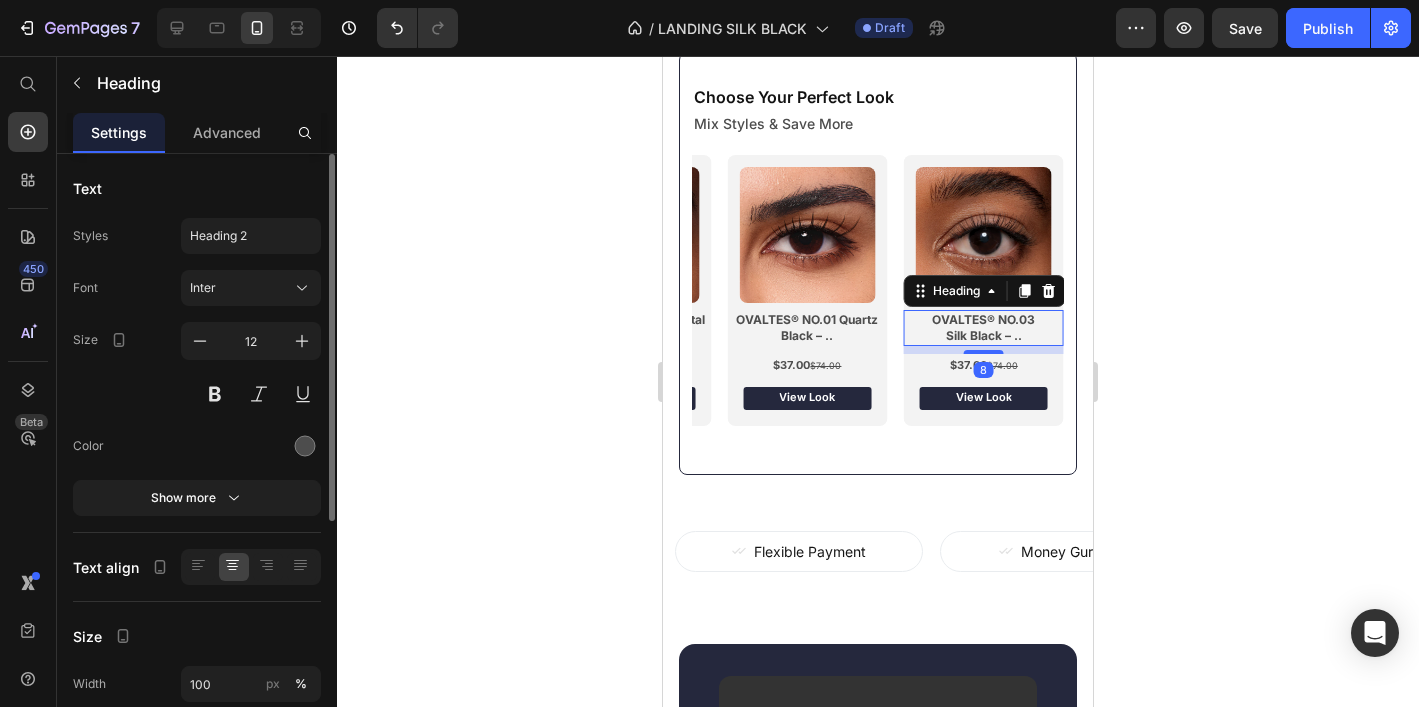 click on "OVALTES® NO.03  Silk Black – .." at bounding box center (984, 327) 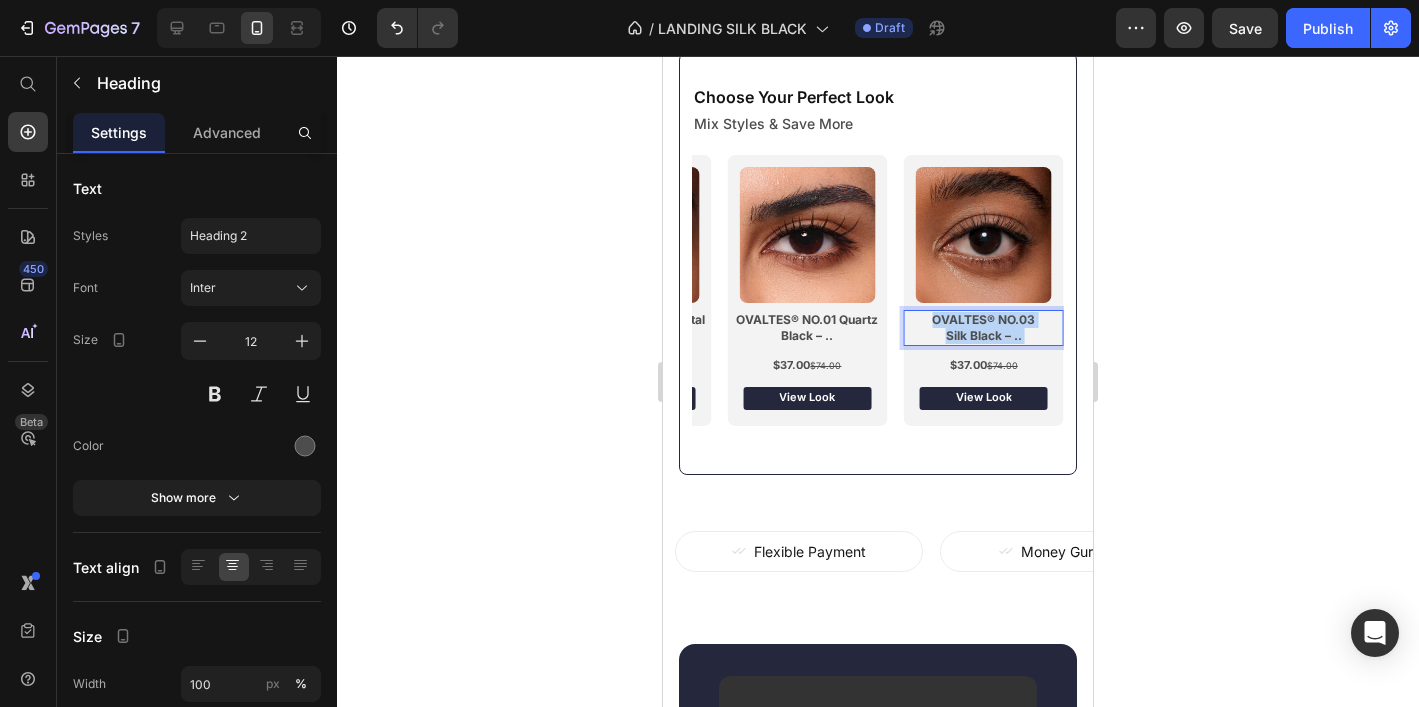 drag, startPoint x: 1027, startPoint y: 333, endPoint x: 933, endPoint y: 317, distance: 95.35198 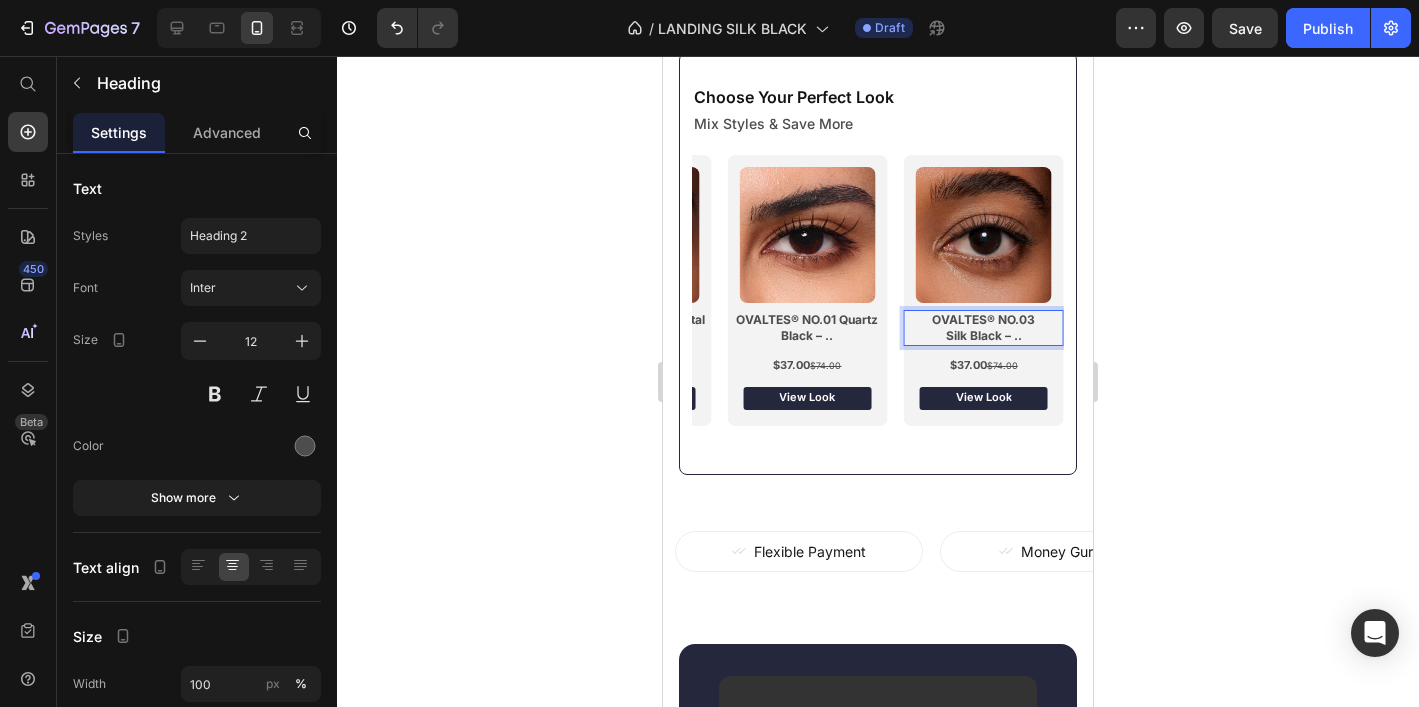 click 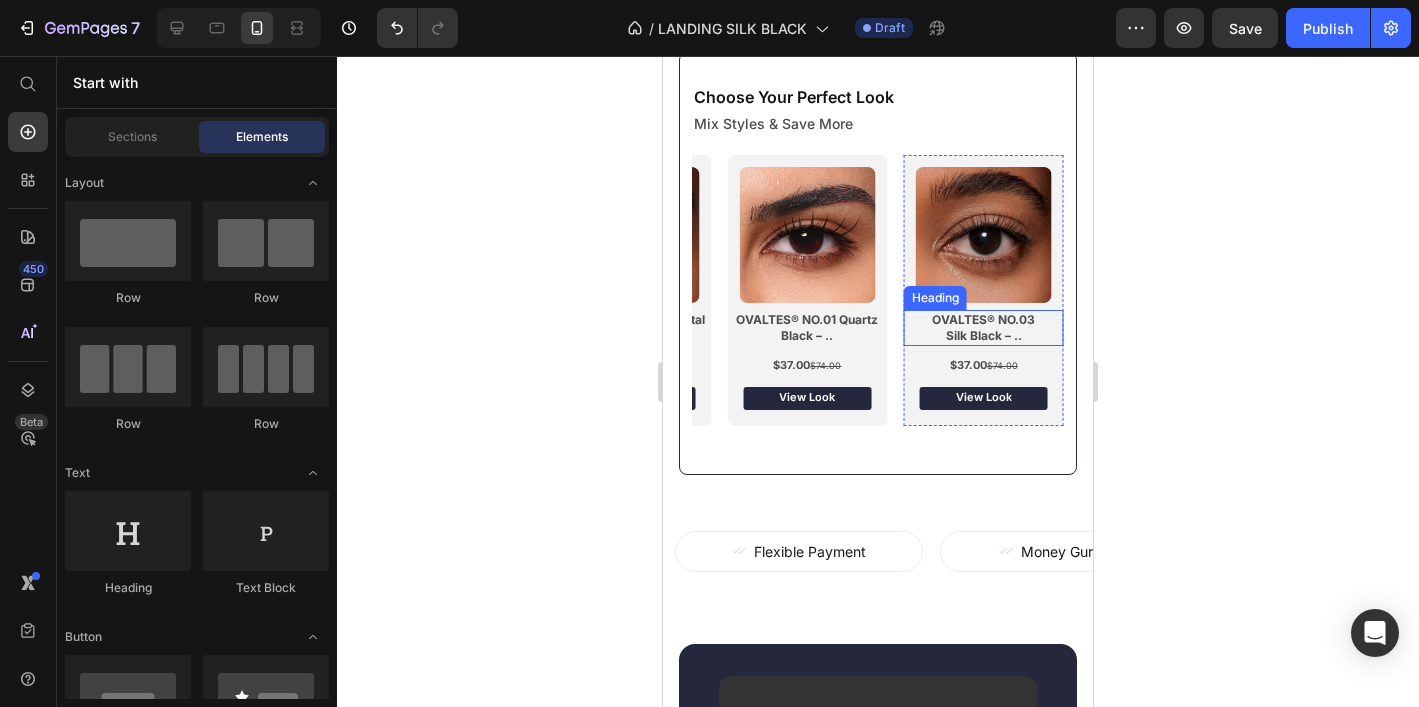 click on "⁠⁠⁠⁠⁠⁠⁠ OVALTES® NO.03  Silk Black – .." at bounding box center [984, 327] 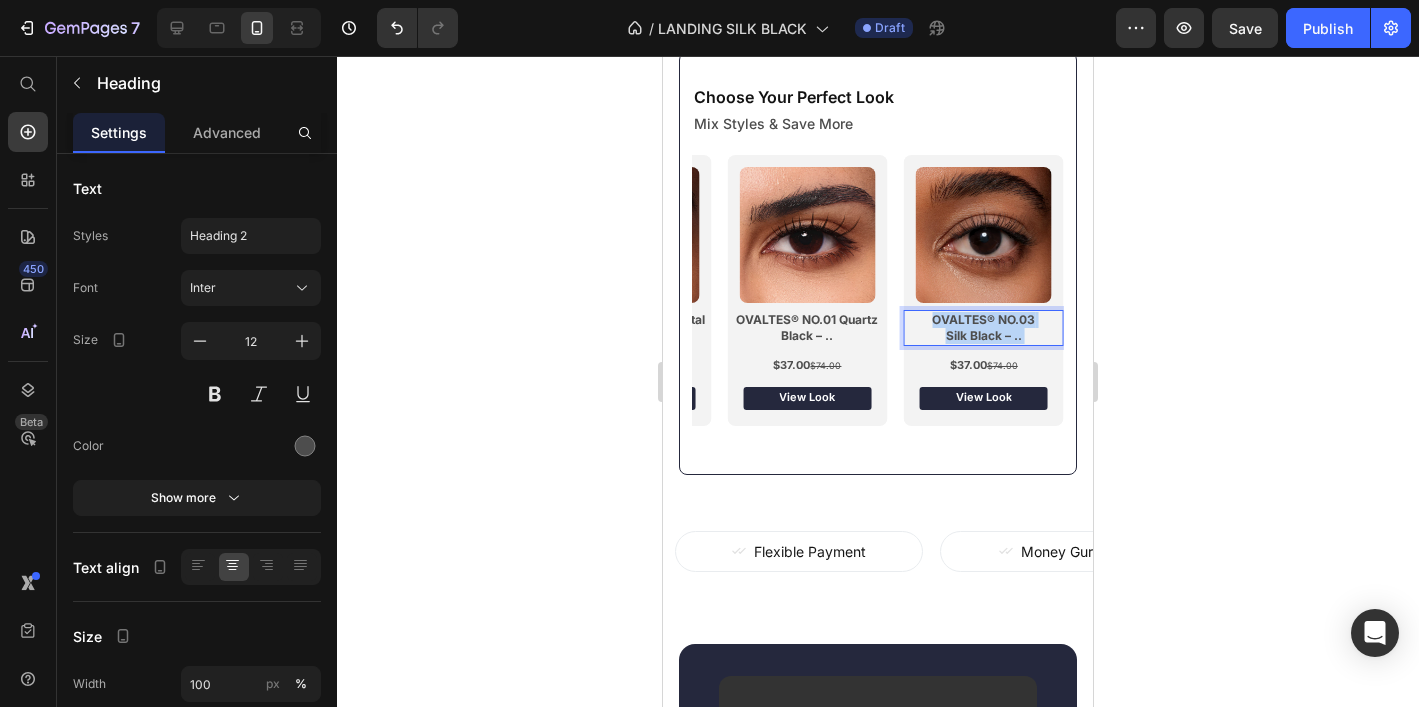 drag, startPoint x: 973, startPoint y: 332, endPoint x: 928, endPoint y: 316, distance: 47.759815 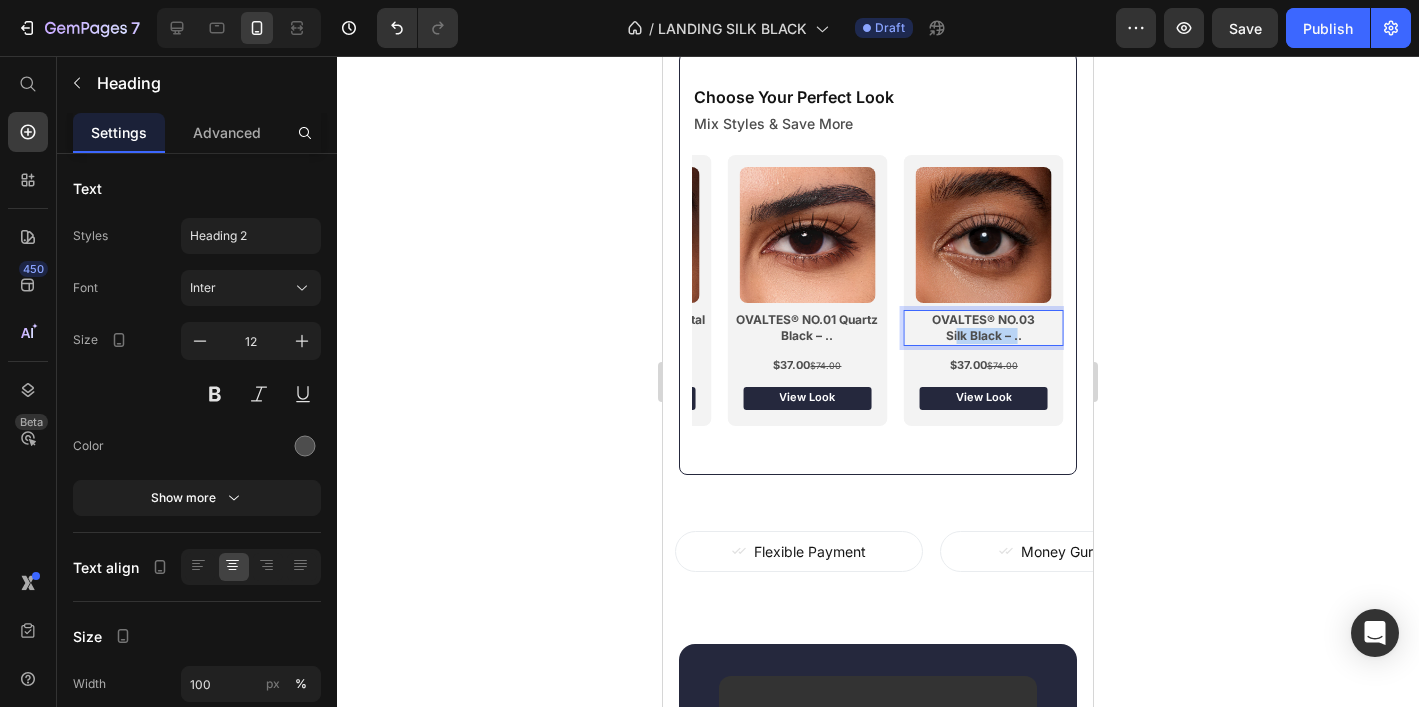 drag, startPoint x: 1005, startPoint y: 338, endPoint x: 1028, endPoint y: 340, distance: 23.086792 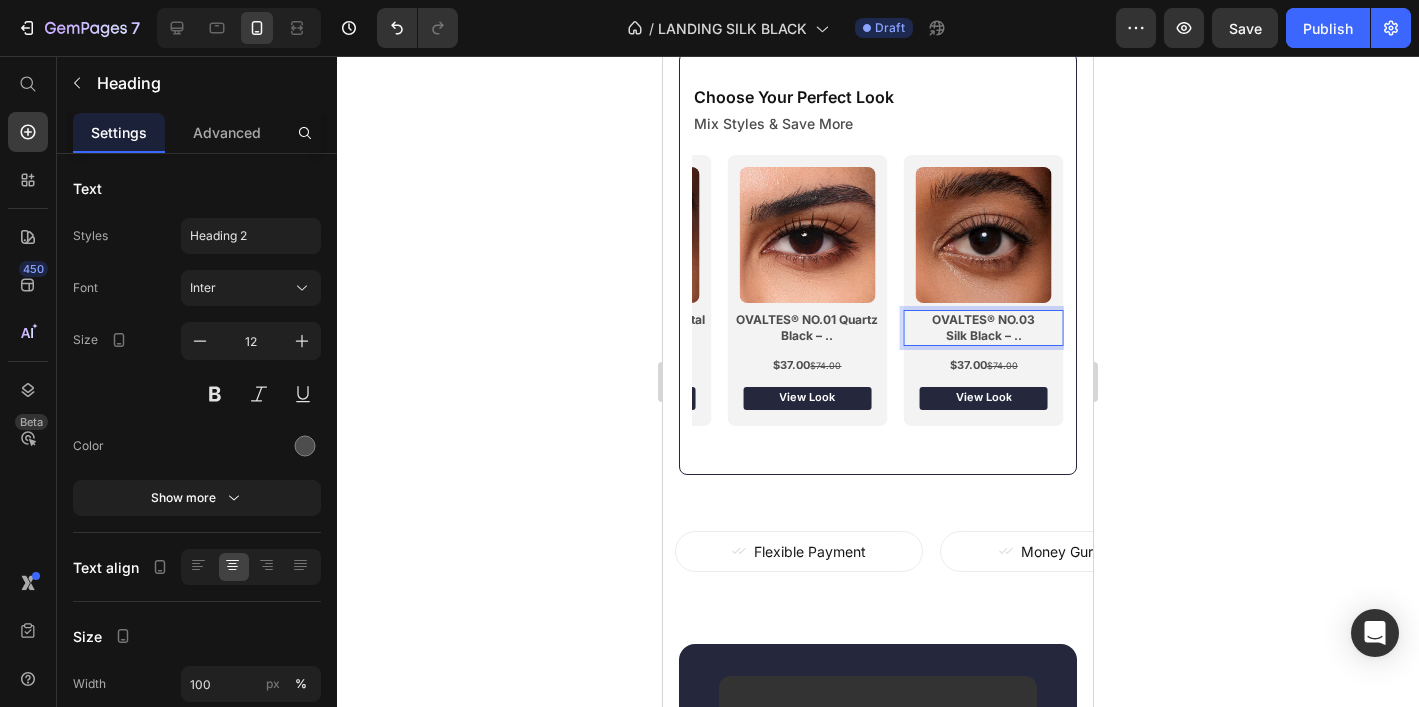 click on "Silk Black – .." at bounding box center (984, 335) 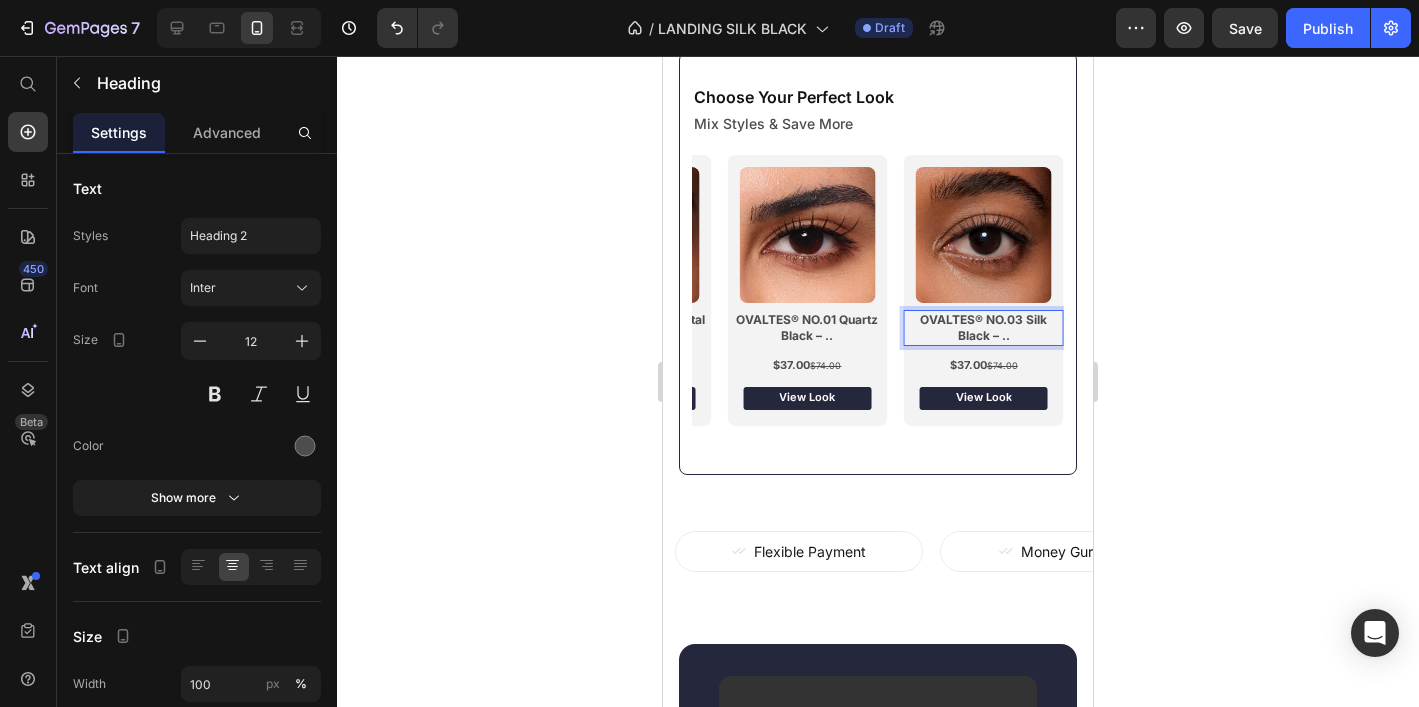 click 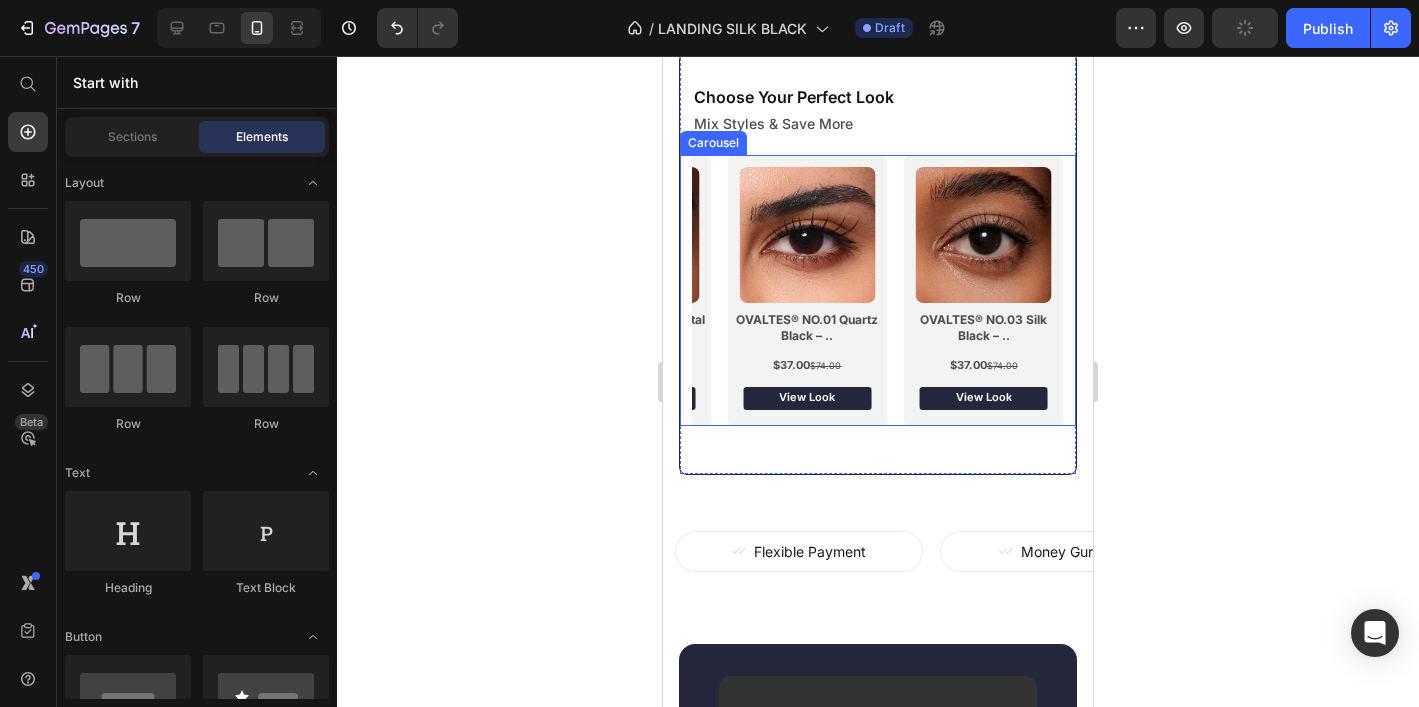 click on "Image OVALTES® NO.05 Velvet Black – .. Heading $37.00  $74.00 Text Block View Look Button Row Image OVALTES® NO.02 Crystal Black – .. Heading $37.00  $74.00 Text Block View Look Button Row Image OVALTES® NO.01 Quartz Black – .. Heading $37.00  $74.00 Text Block View Look Button Row Image ⁠⁠⁠⁠⁠⁠⁠ OVALTES® NO.03 Silk Black – .. Heading $37.00  $74.00 Text Block View Look Button Row" at bounding box center [878, 290] 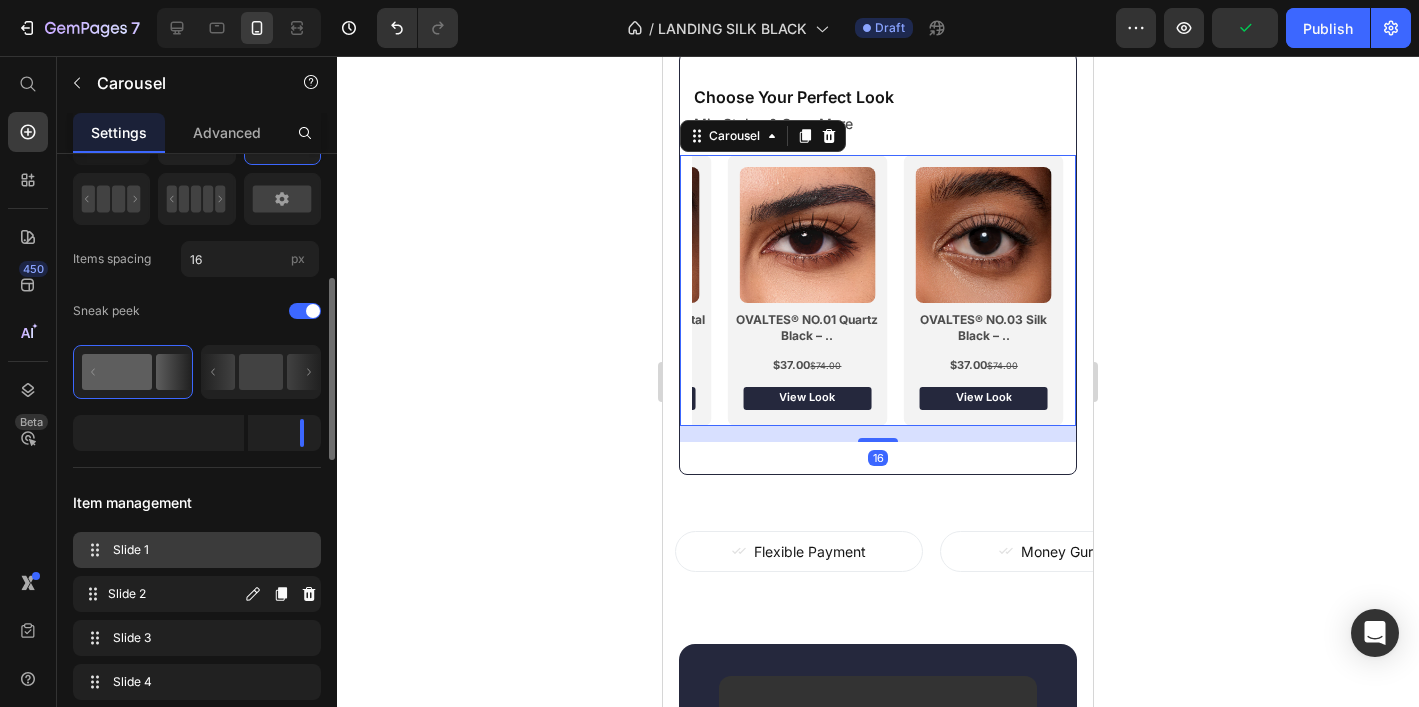 scroll, scrollTop: 204, scrollLeft: 0, axis: vertical 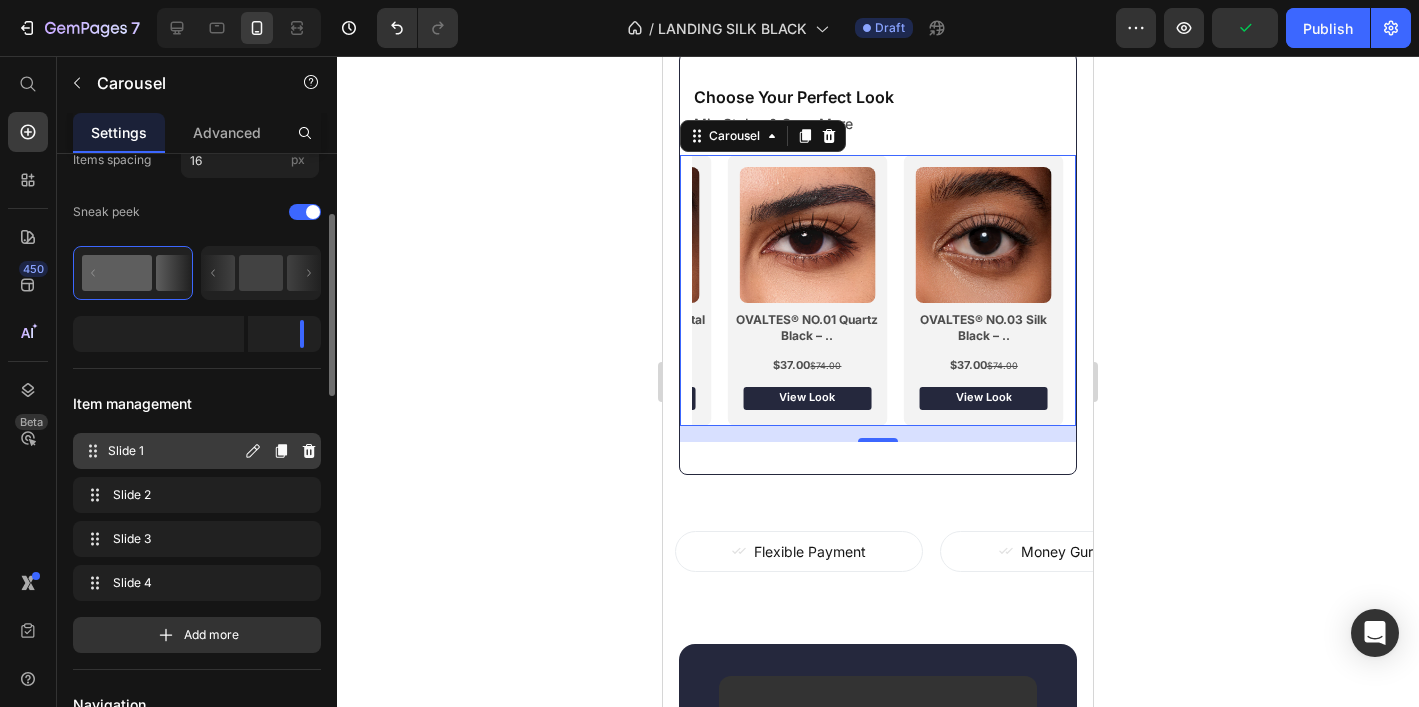 click on "Slide 1" at bounding box center (174, 451) 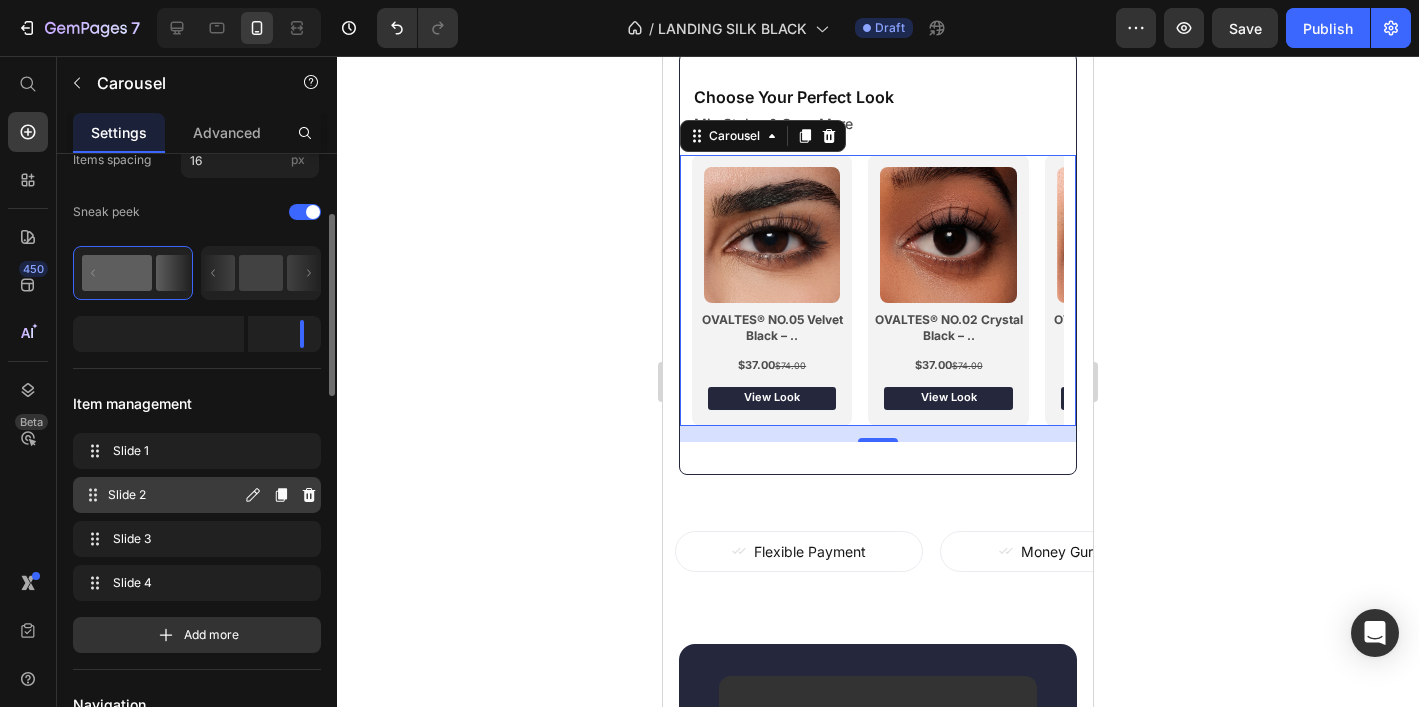 click on "Slide 2" at bounding box center (174, 495) 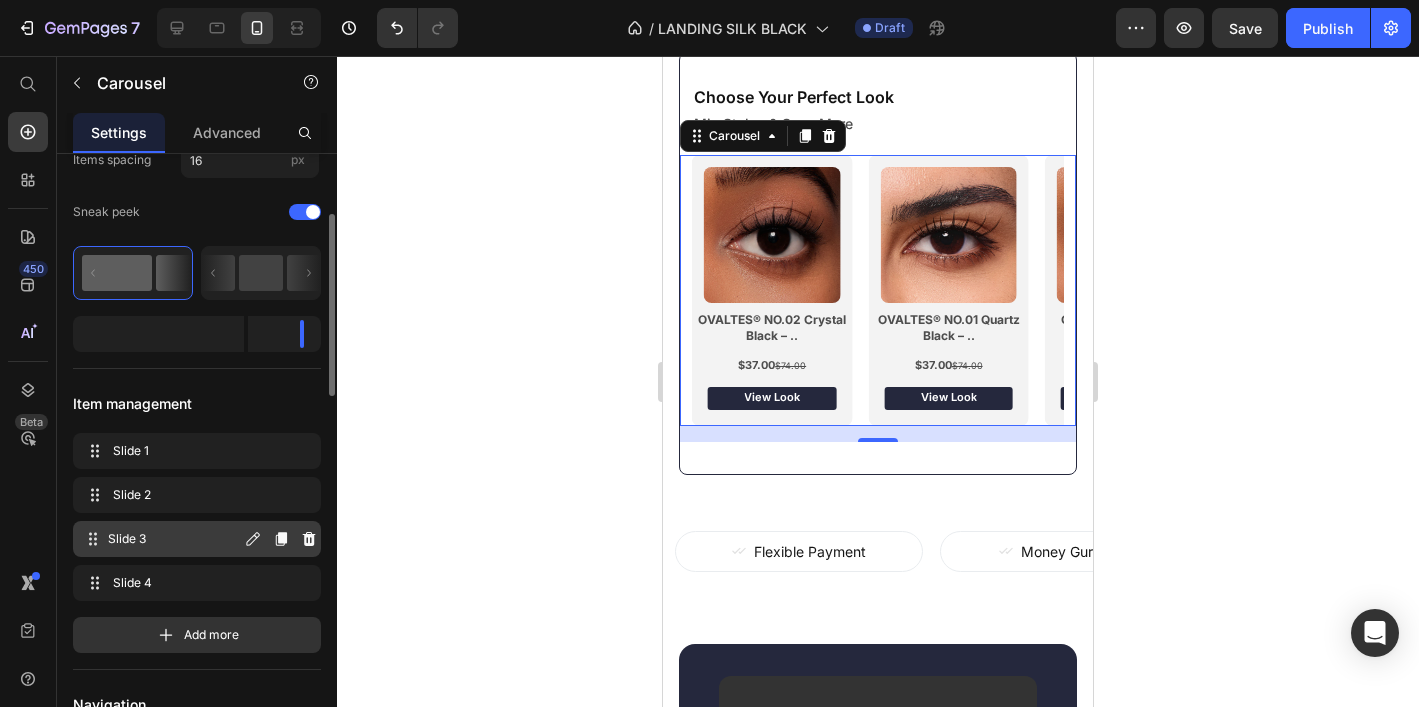 click on "Slide 3" at bounding box center [174, 539] 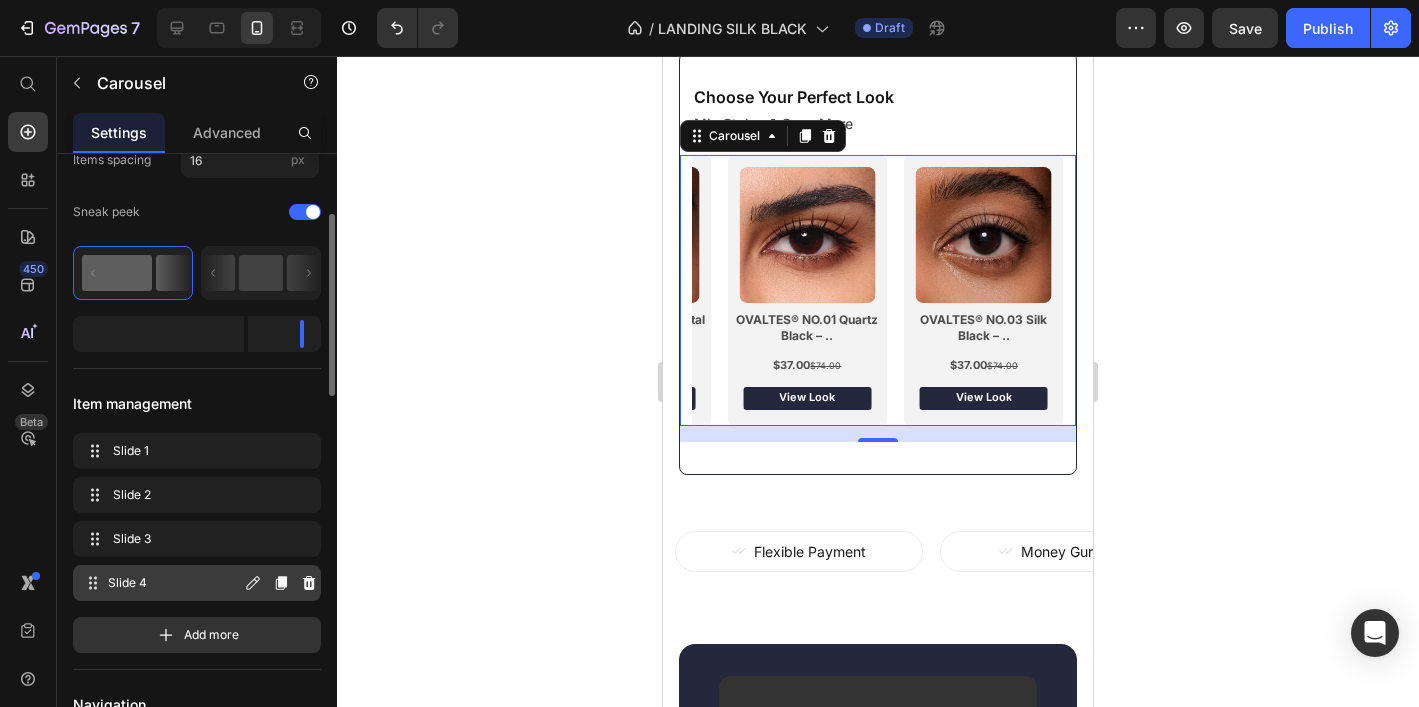 click on "Slide 4" at bounding box center (174, 583) 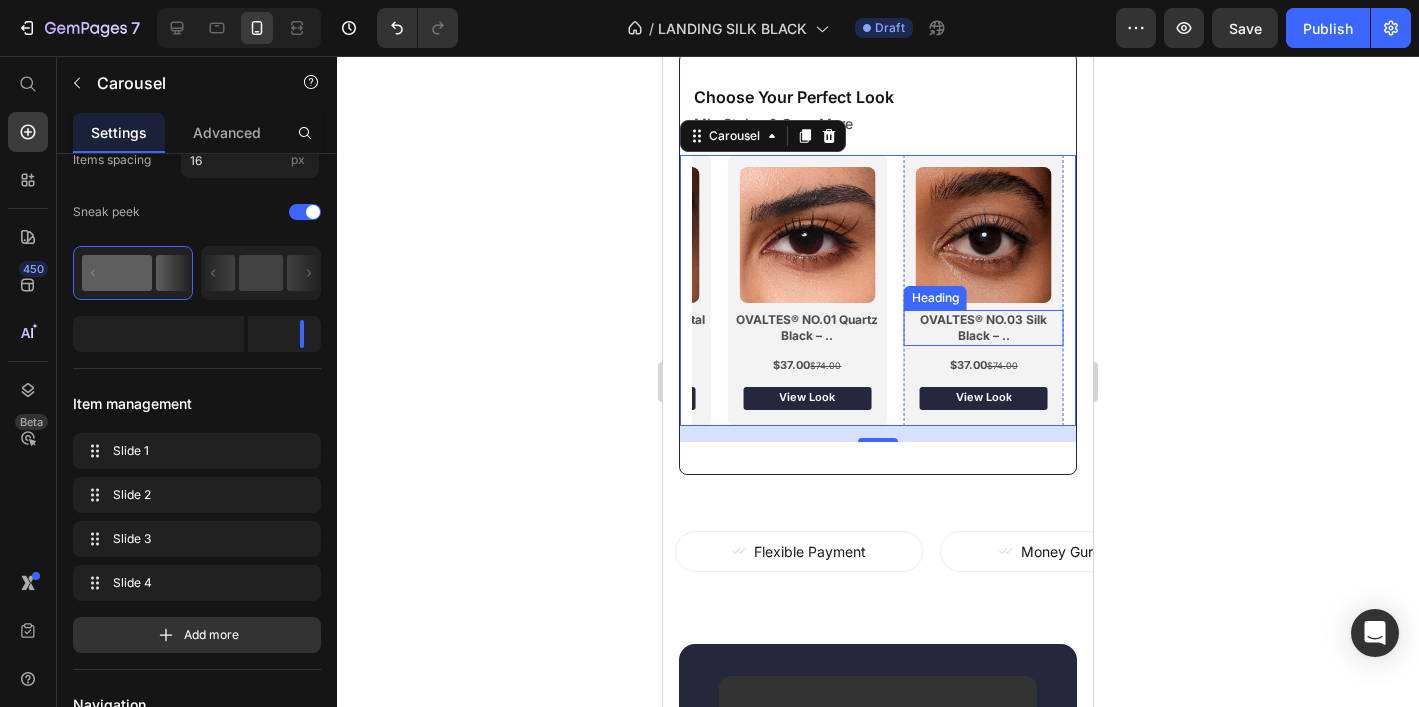 click on "⁠⁠⁠⁠⁠⁠⁠ OVALTES® NO.03 Silk Black – .." at bounding box center [984, 327] 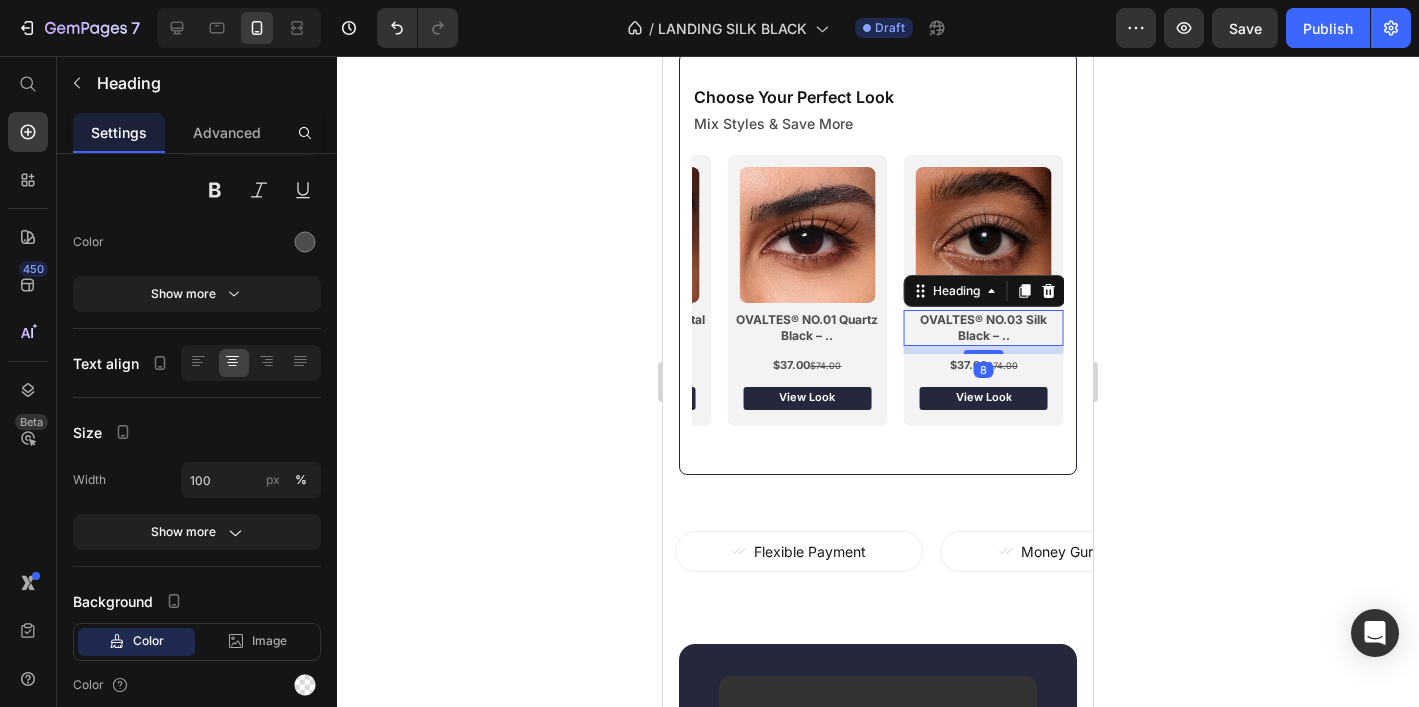 scroll, scrollTop: 0, scrollLeft: 0, axis: both 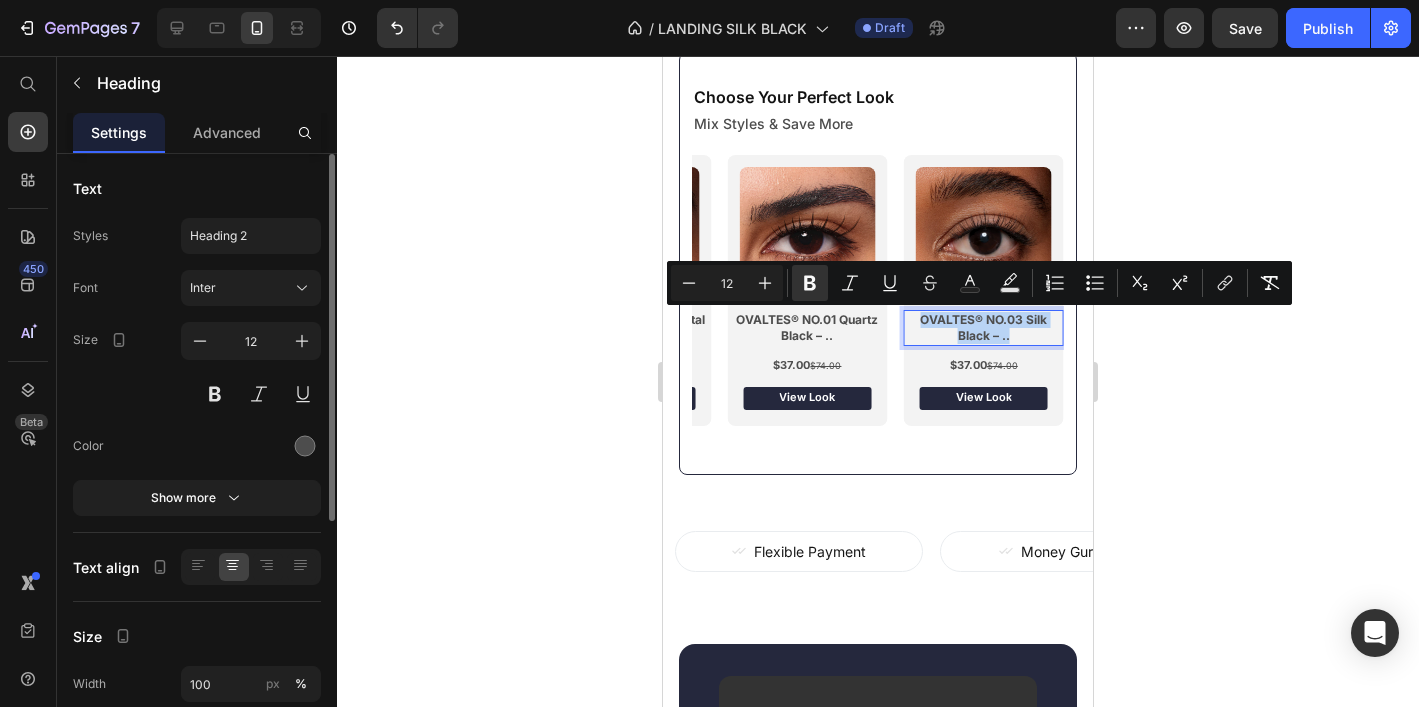drag, startPoint x: 1012, startPoint y: 335, endPoint x: 904, endPoint y: 323, distance: 108.66462 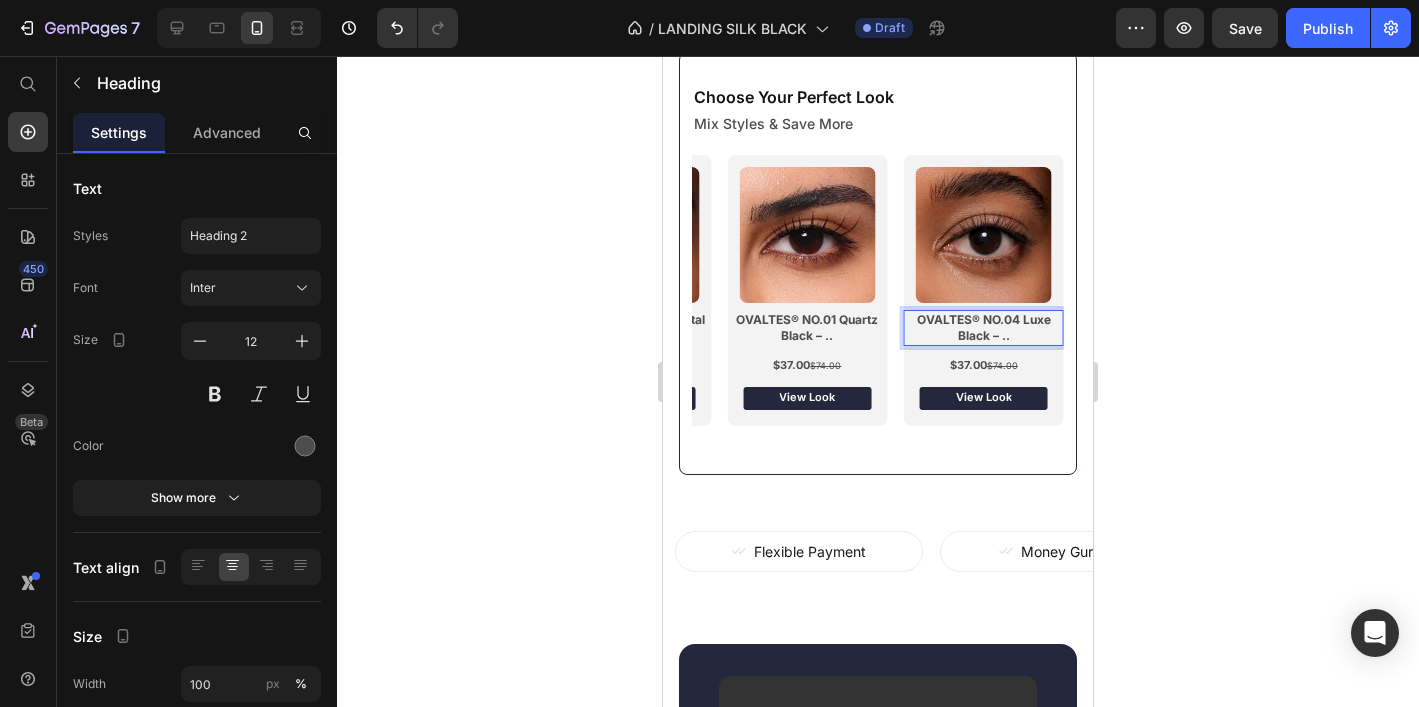 click 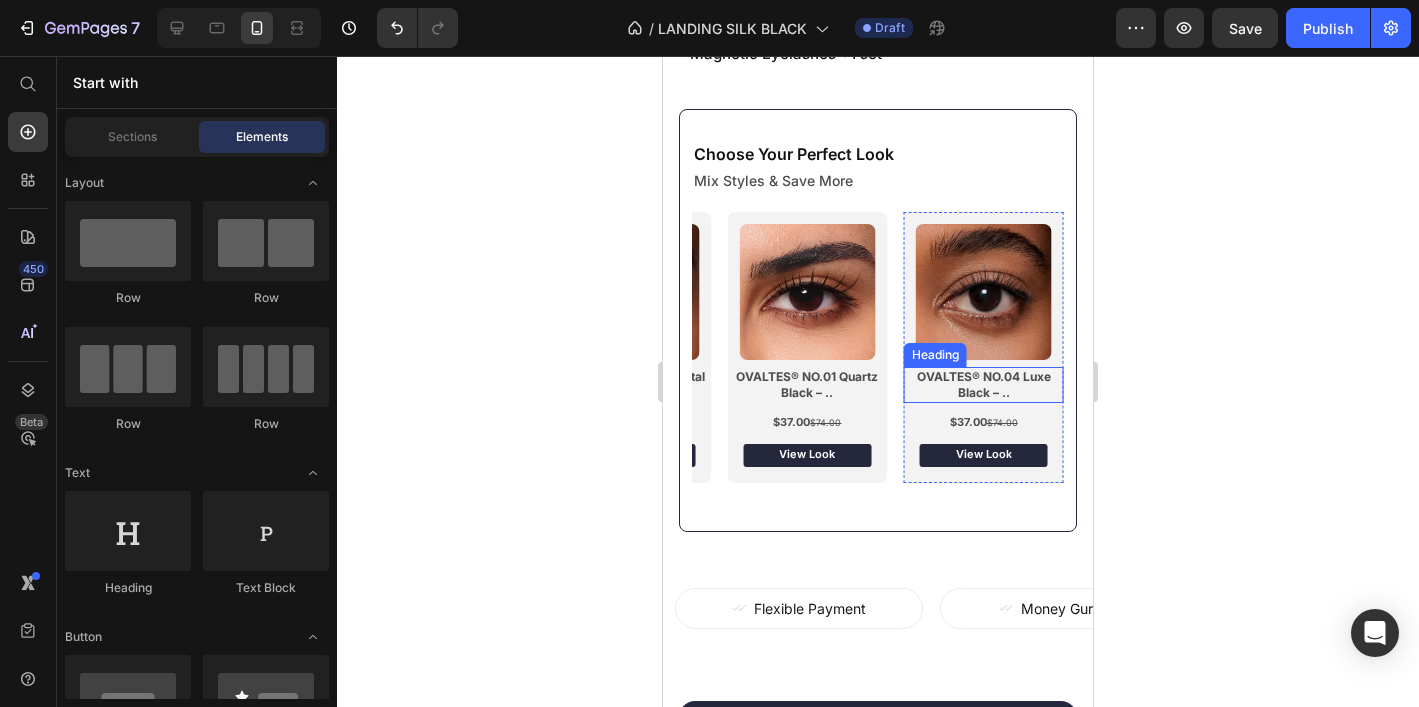 scroll, scrollTop: 1635, scrollLeft: 0, axis: vertical 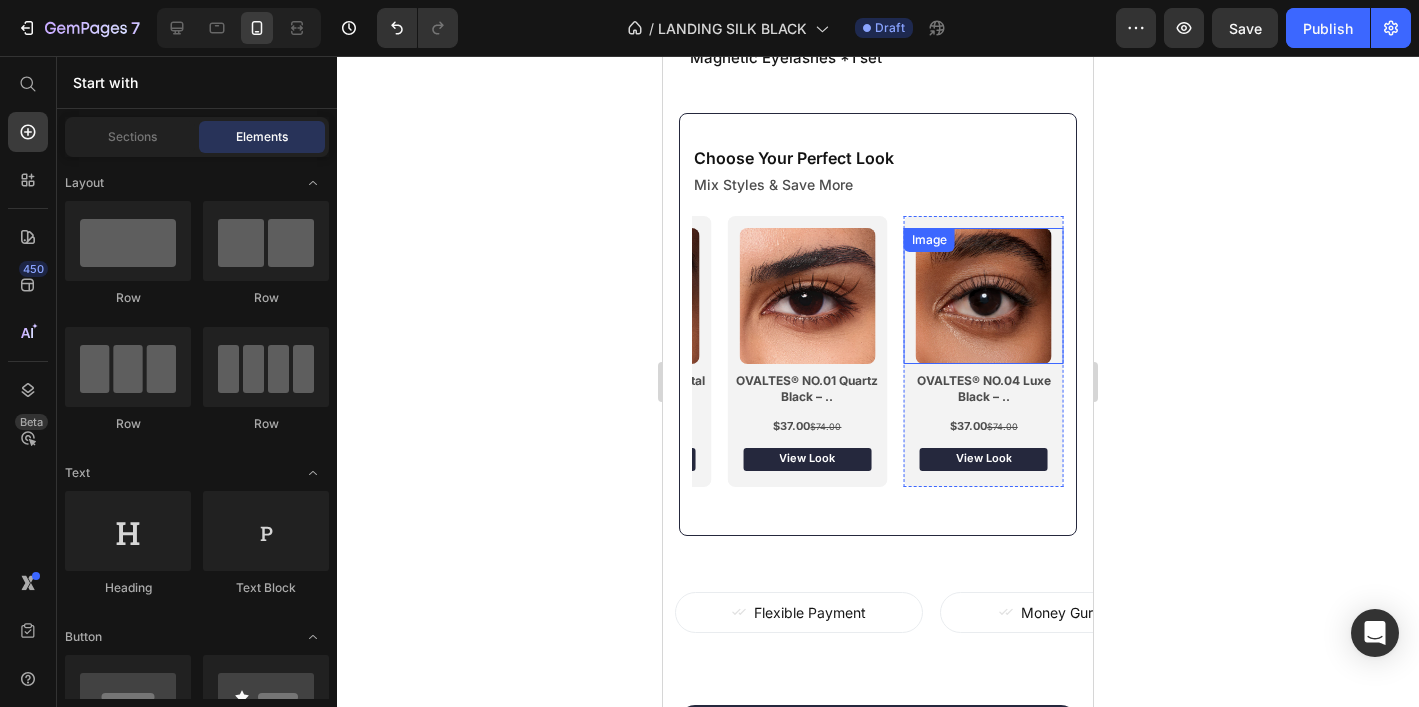 click at bounding box center [984, 296] 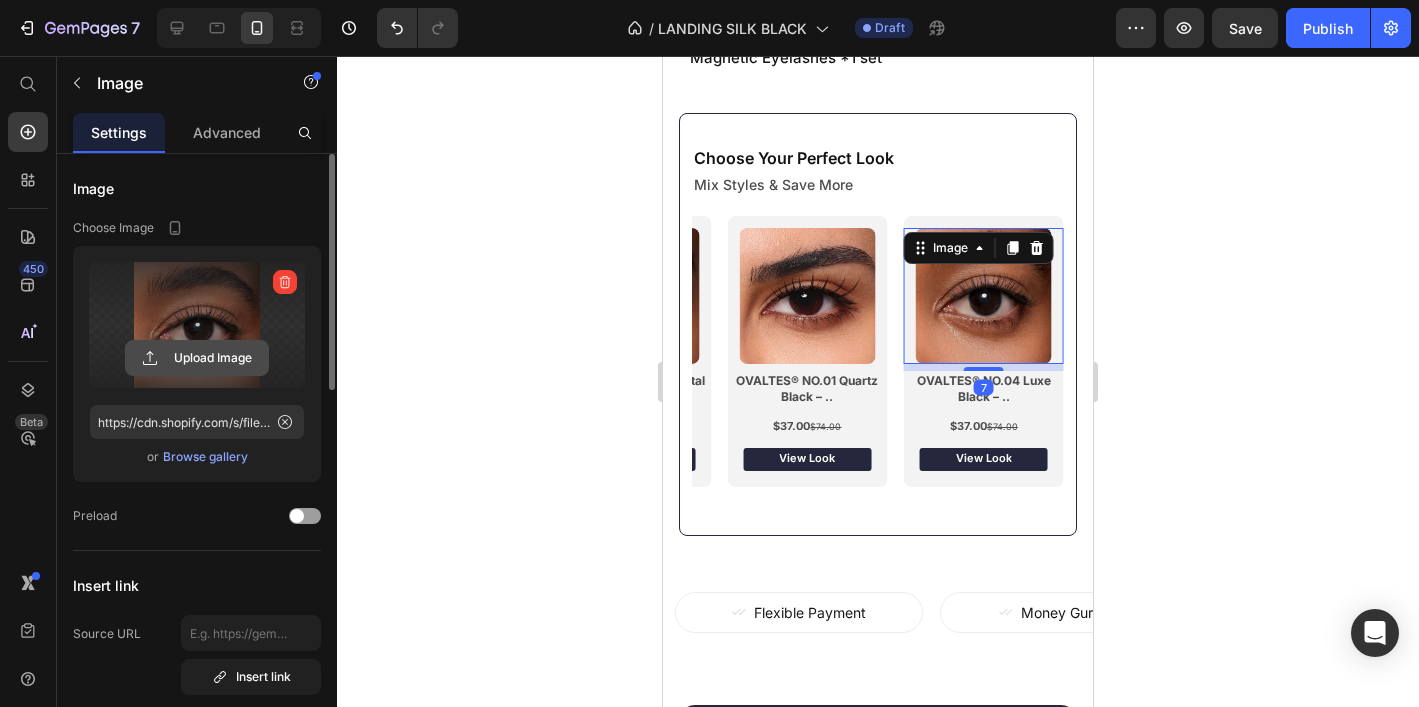 click 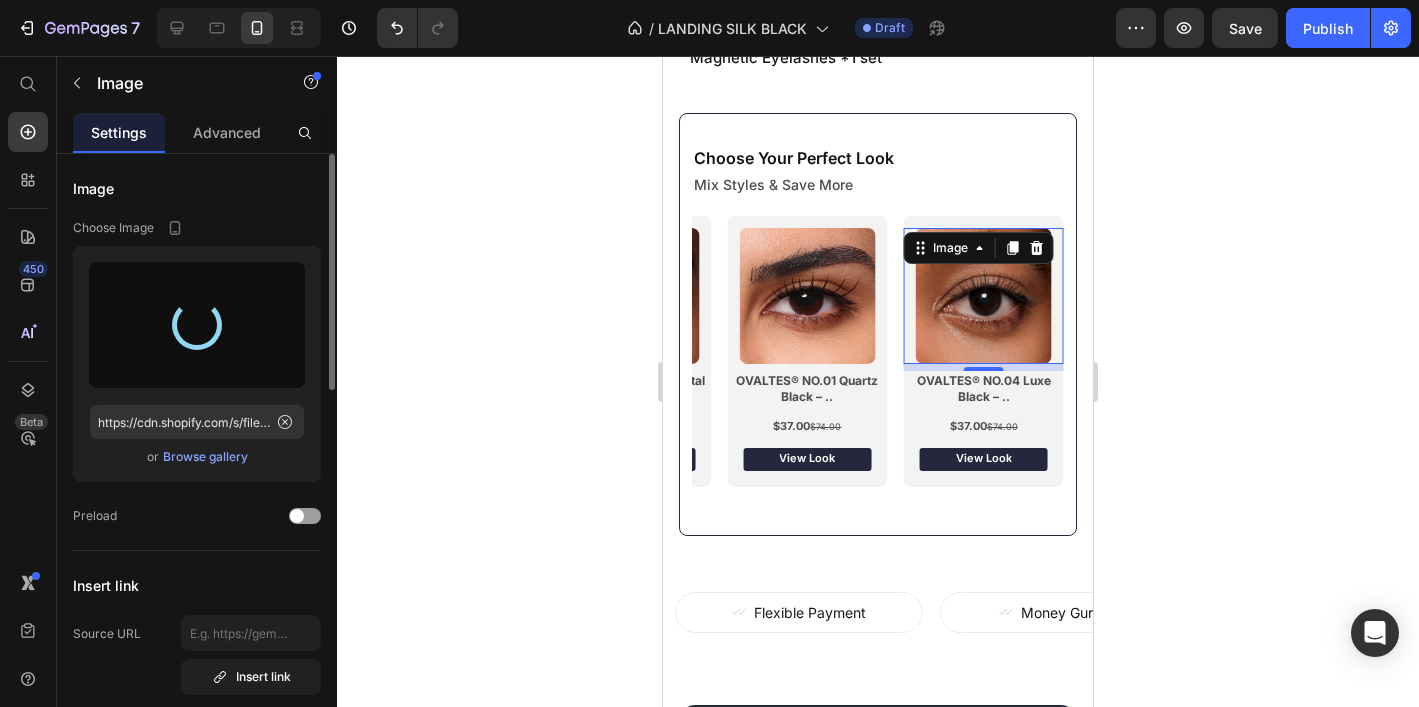 type on "https://cdn.shopify.com/s/files/1/0915/8452/8763/files/gempages_570620101087200071-87c5f344-bd24-47db-b693-2f612f19478f.png" 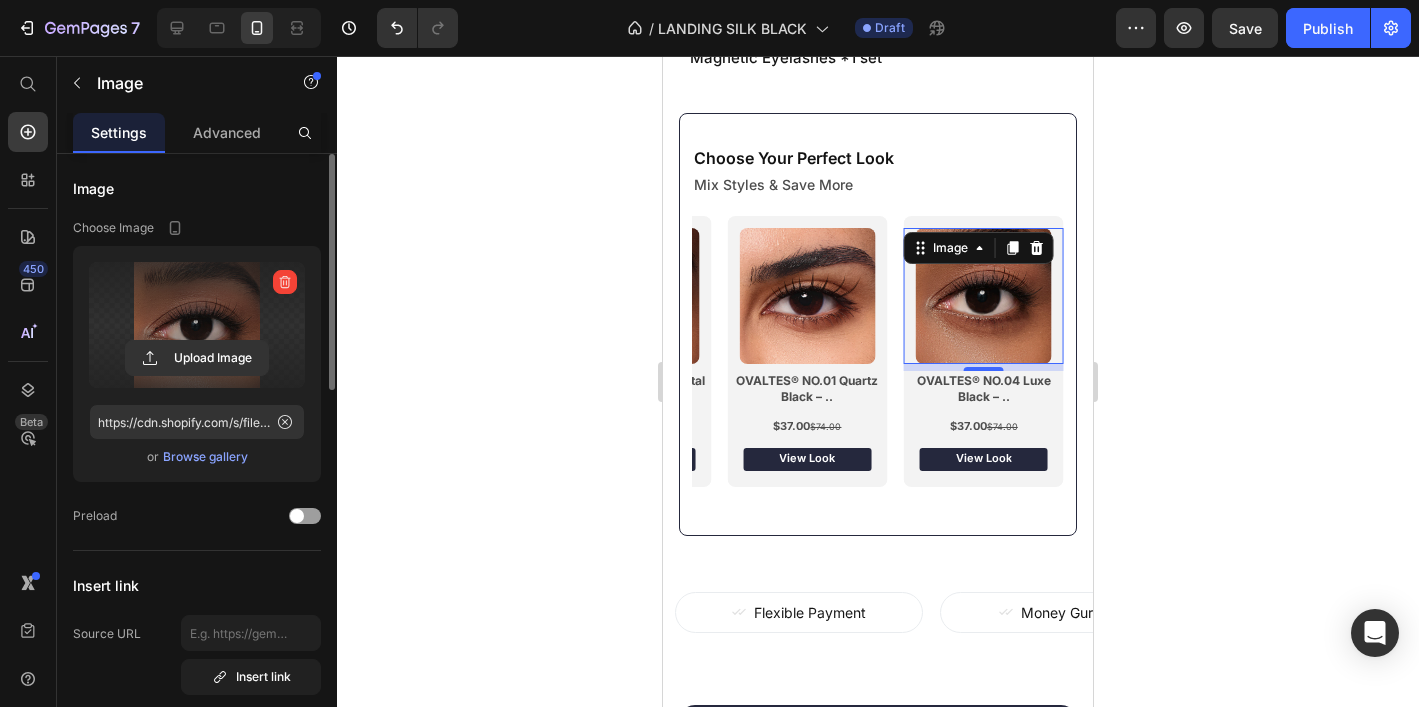 click 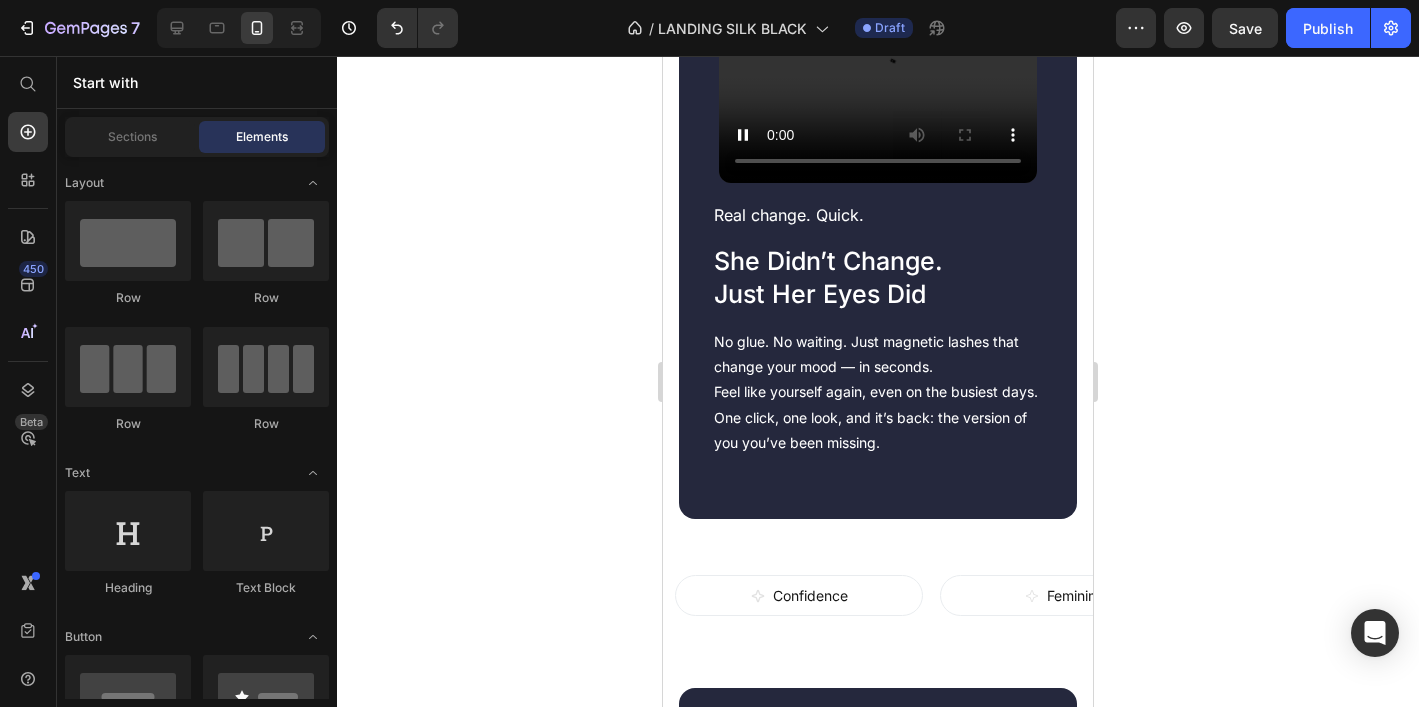 scroll, scrollTop: 2350, scrollLeft: 0, axis: vertical 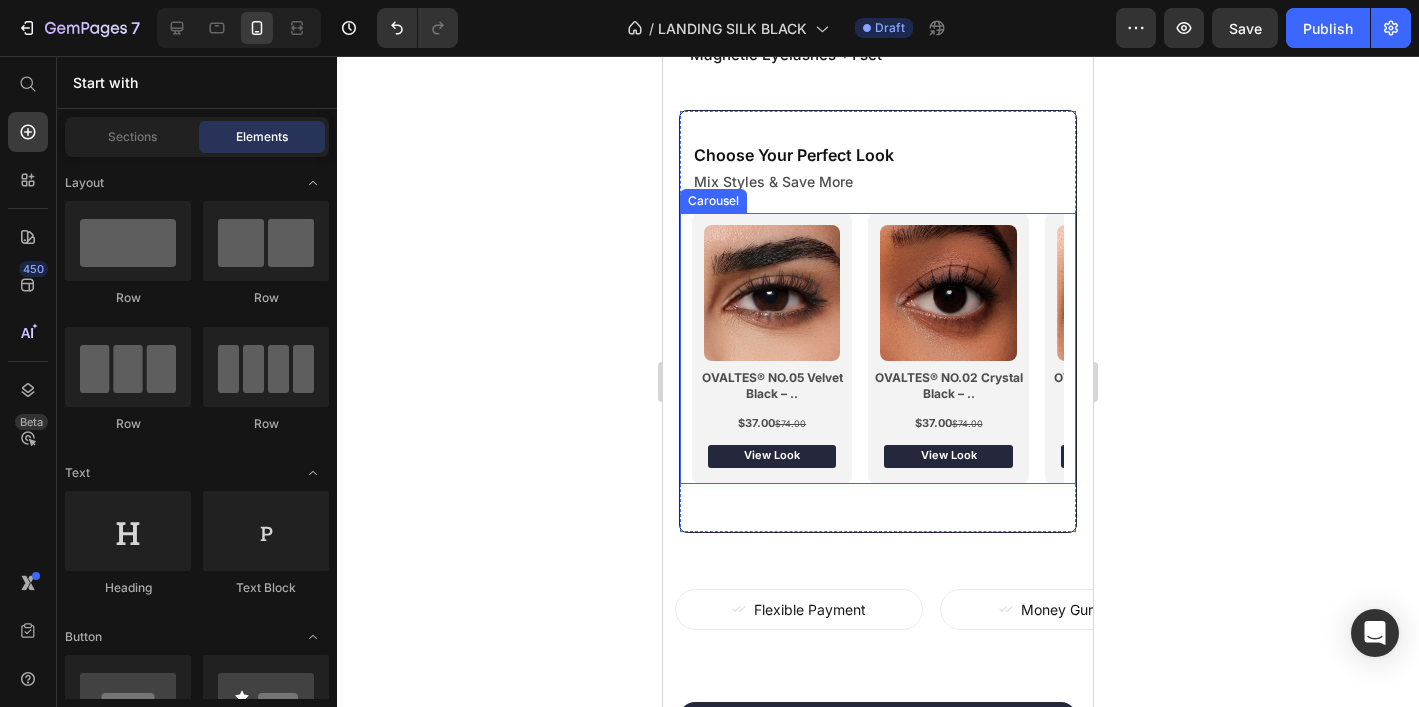 click on "Image OVALTES® NO.05 Velvet Black – .. Heading $37.00  $74.00 Text Block View Look Button Row Image OVALTES® NO.02 Crystal Black – .. Heading $37.00  $74.00 Text Block View Look Button Row Image OVALTES® NO.01 Quartz Black – .. Heading $37.00  $74.00 Text Block View Look Button Row Image OVALTES® NO.04 Luxe Black – .. Heading $37.00  $74.00 Text Block View Look Button Row" at bounding box center (878, 348) 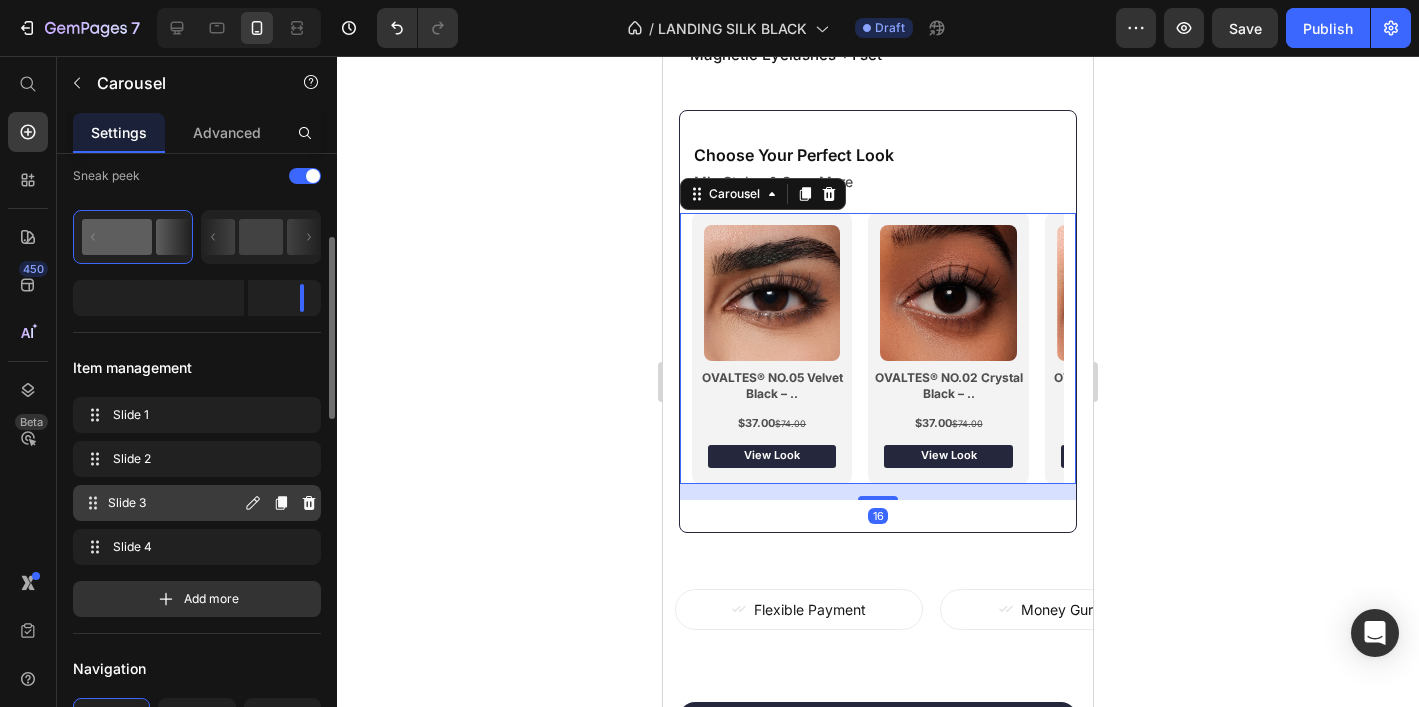 scroll, scrollTop: 249, scrollLeft: 0, axis: vertical 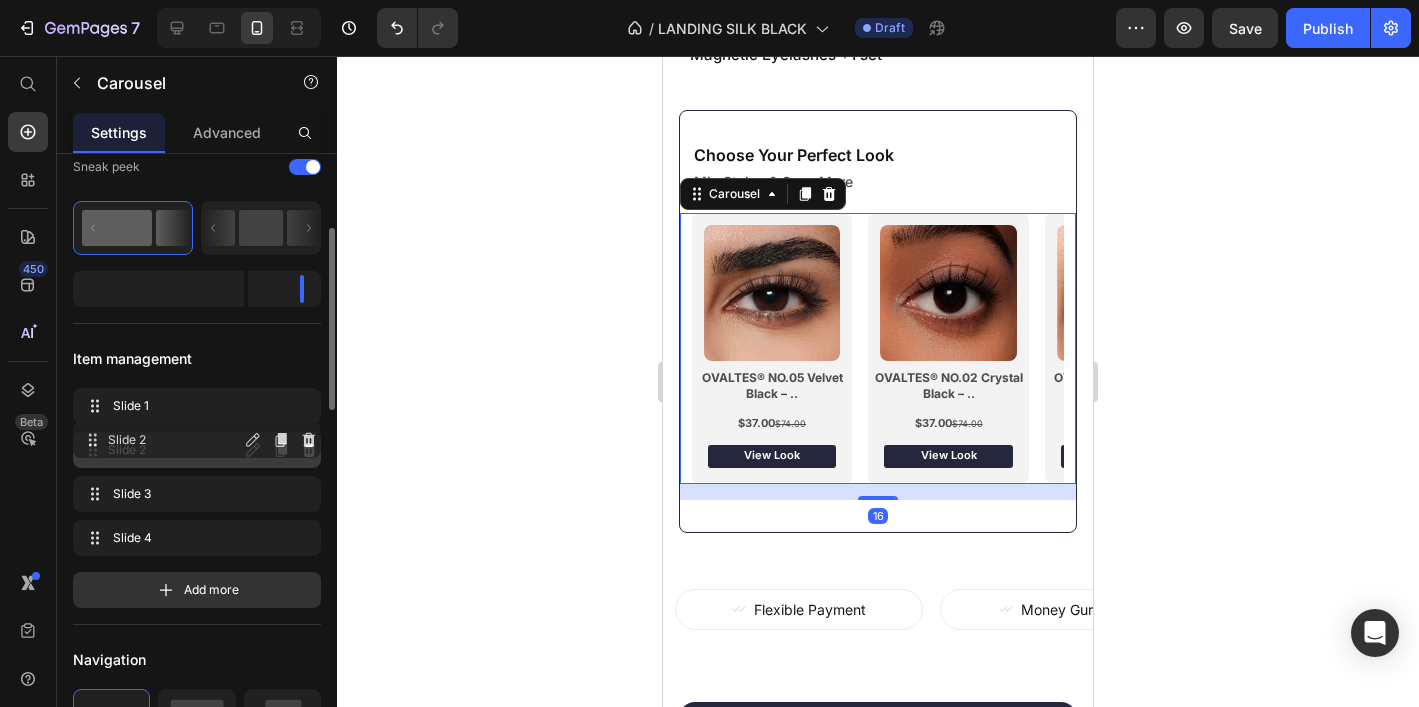 type 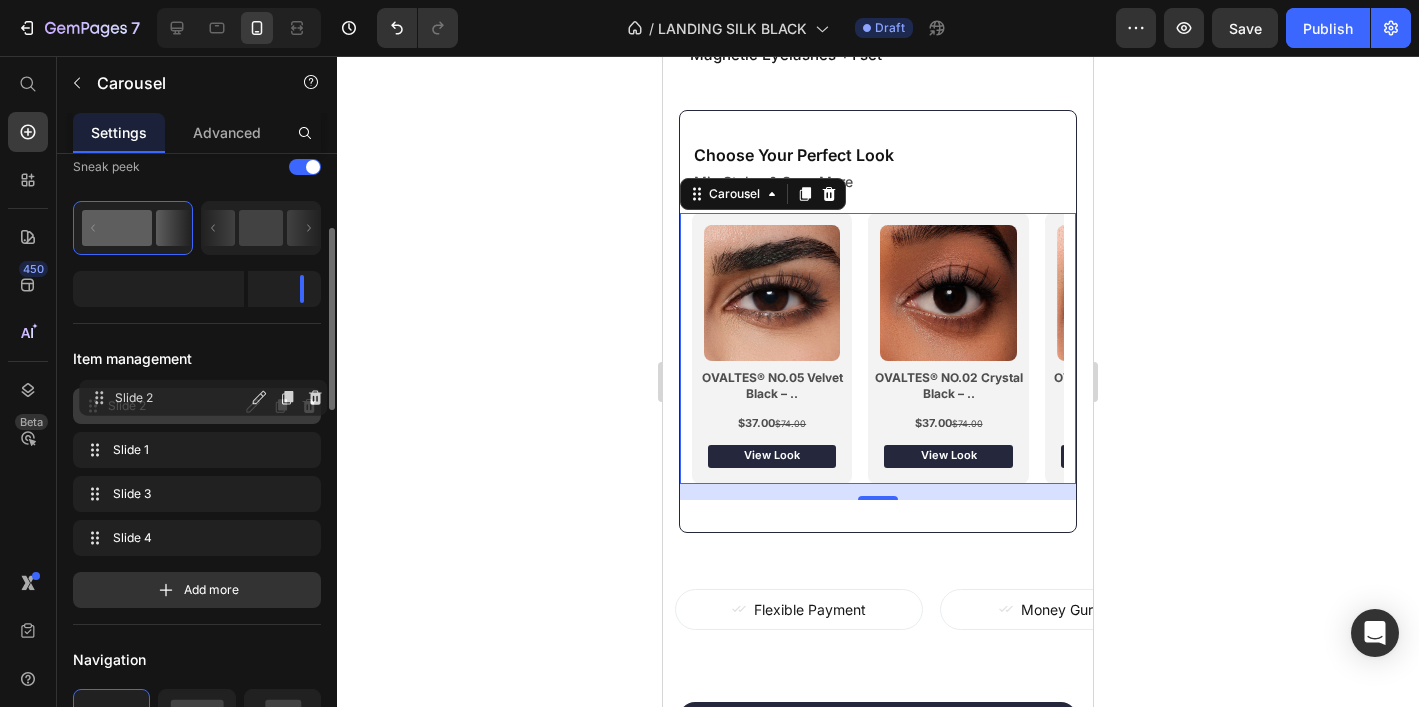 drag, startPoint x: 140, startPoint y: 454, endPoint x: 146, endPoint y: 402, distance: 52.34501 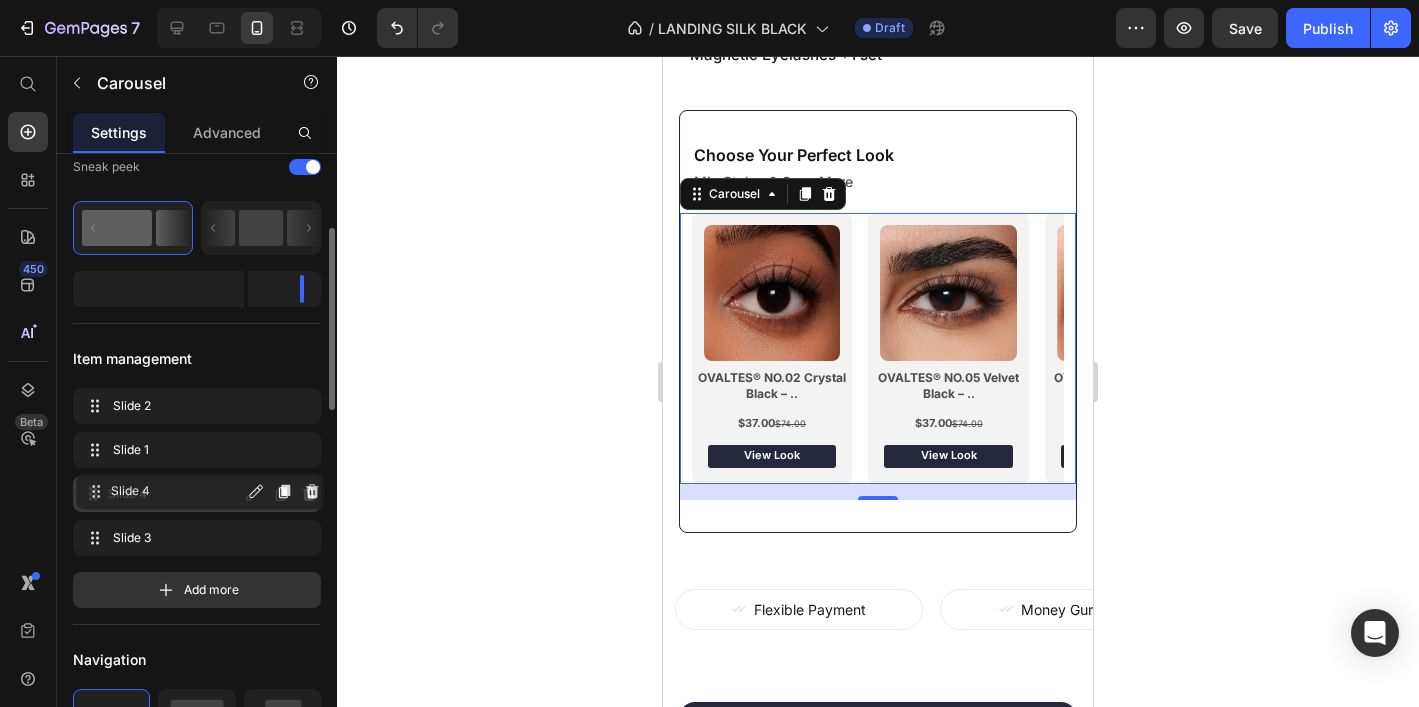 drag, startPoint x: 147, startPoint y: 530, endPoint x: 150, endPoint y: 484, distance: 46.09772 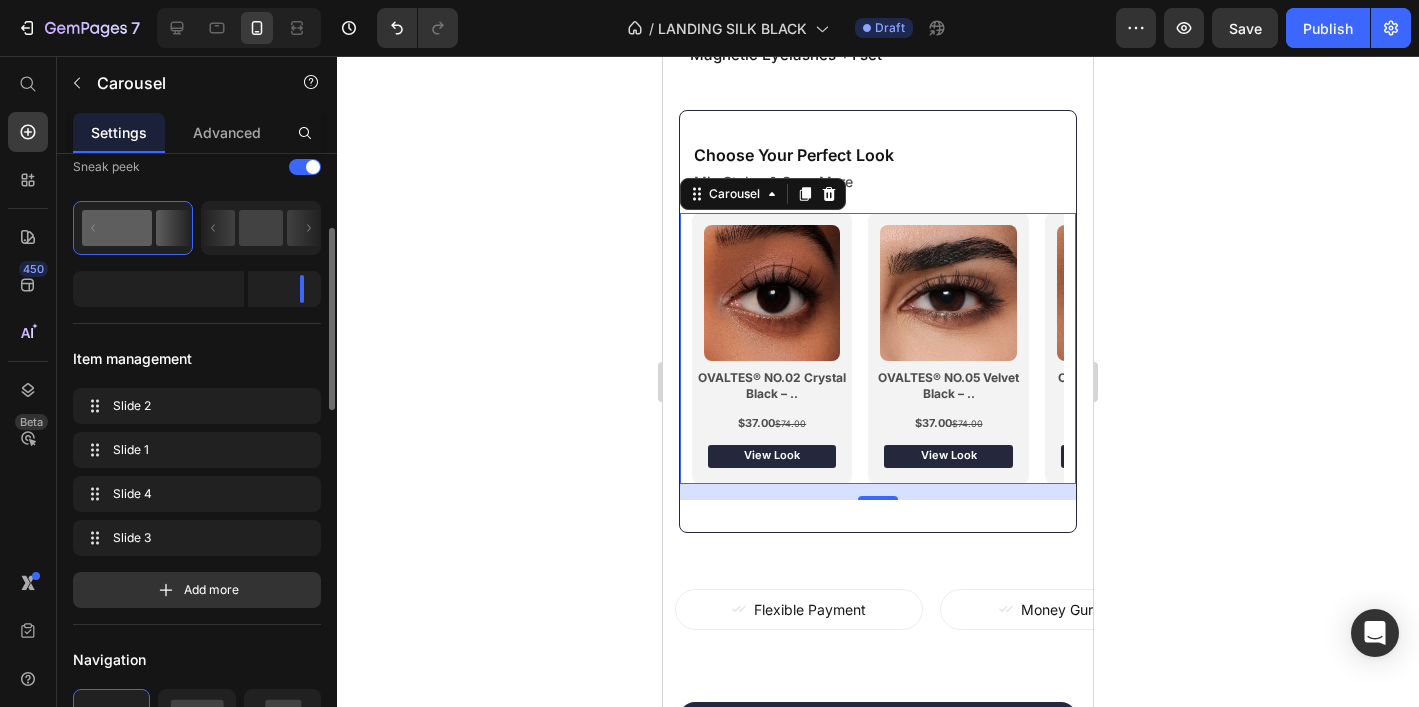 click 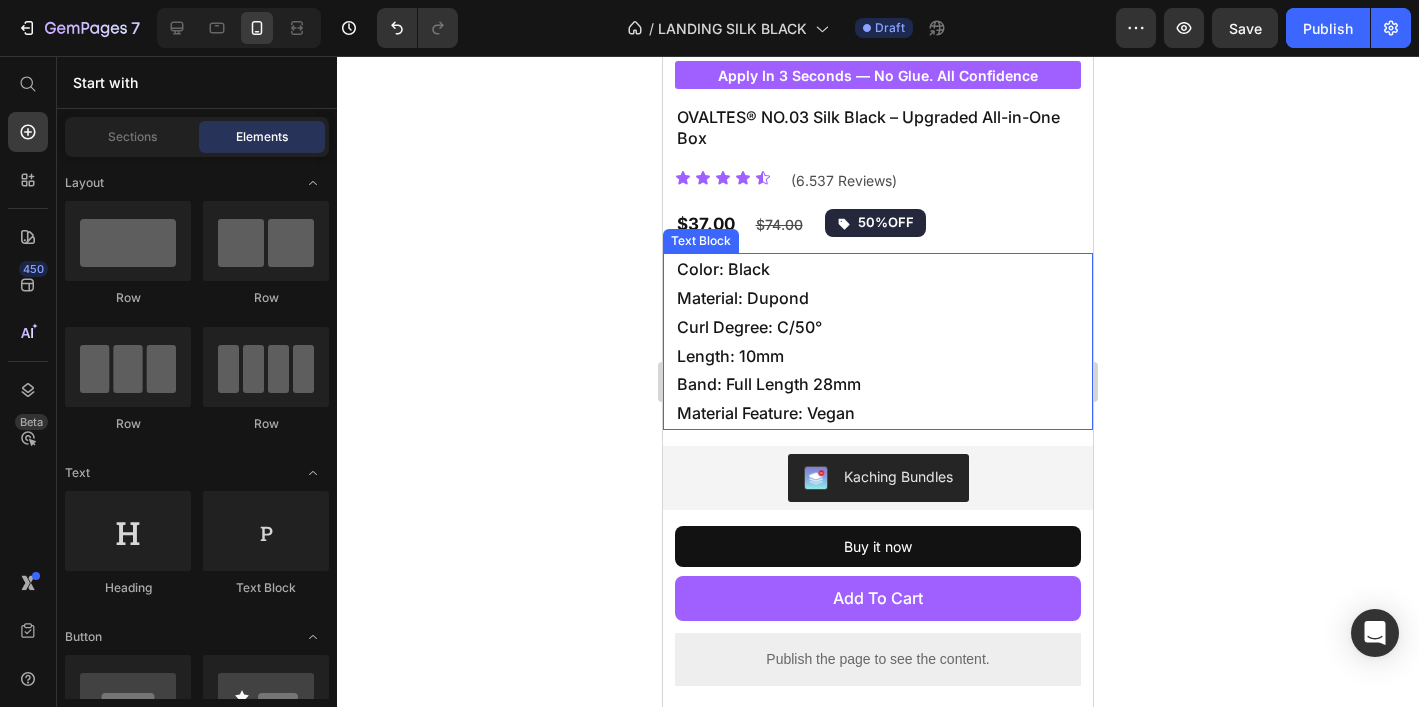 scroll, scrollTop: 518, scrollLeft: 0, axis: vertical 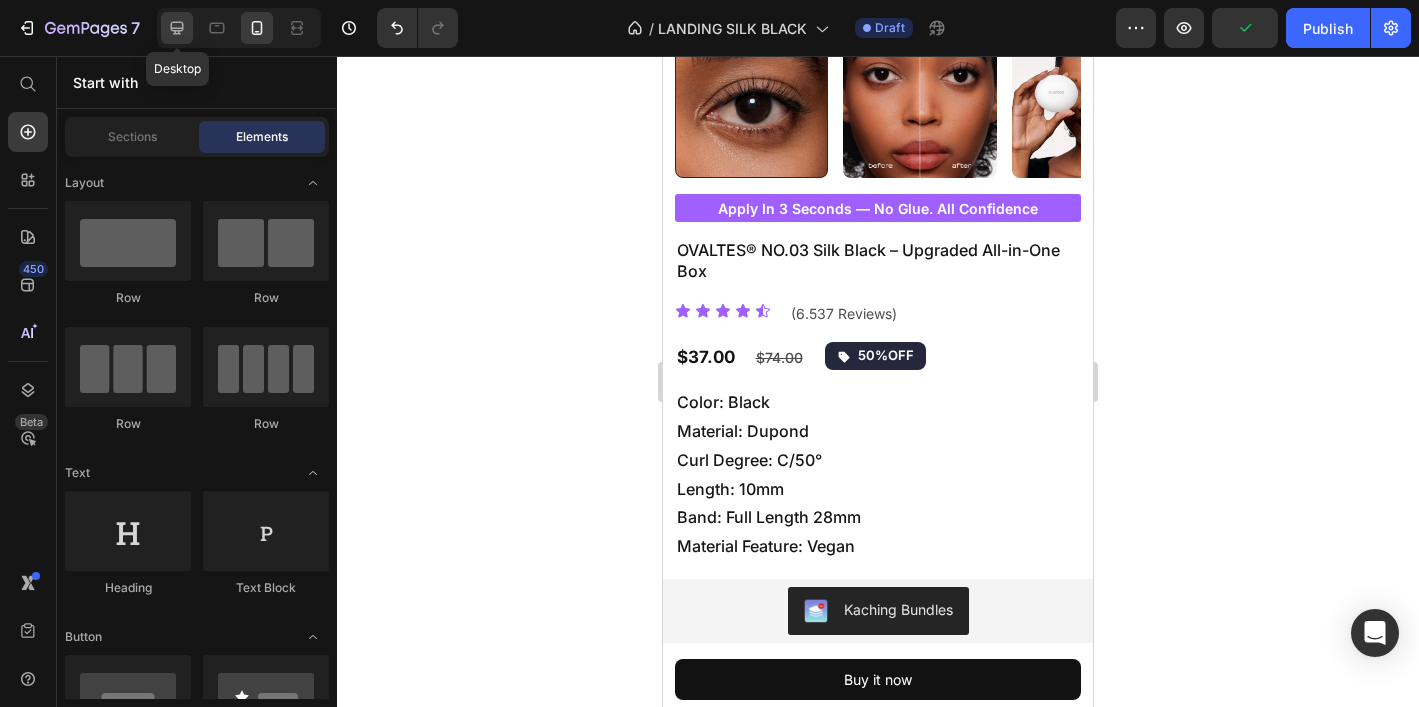 click 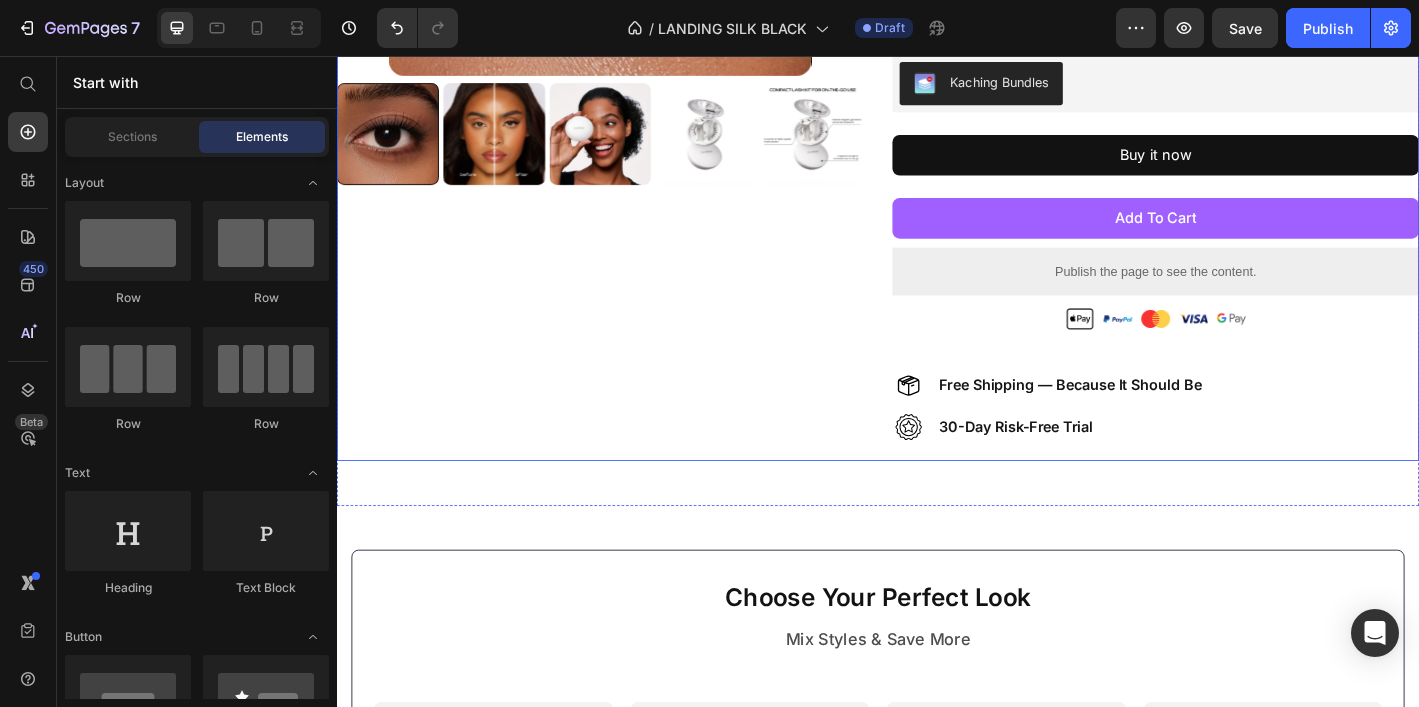 scroll, scrollTop: 0, scrollLeft: 0, axis: both 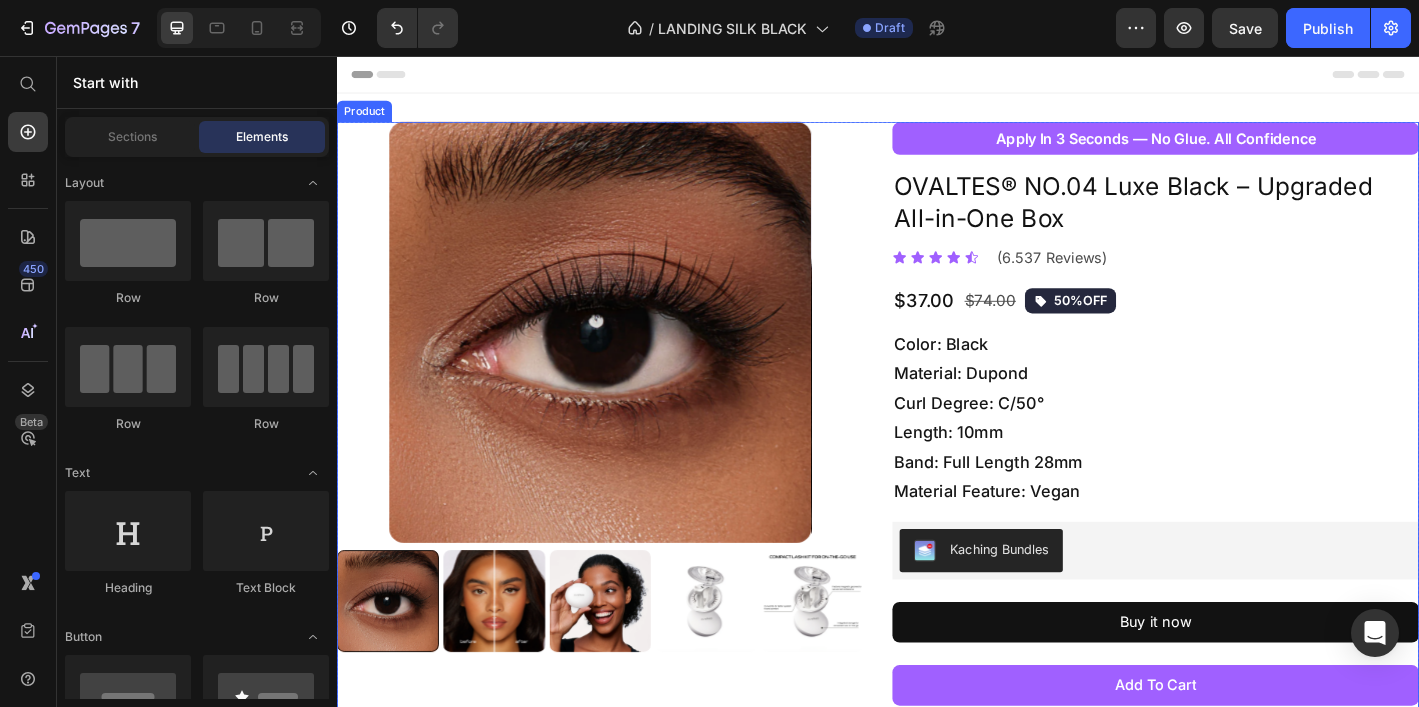 click on "Product Images apply in 3 seconds — no glue. all confidence Button OVALTES® NO.04 Luxe Black – Upgraded All-in-One Box Product Title Icon Icon Icon Icon Icon Icon List (6.537 Reviews) Text Block Row $37.00 Product Price $74.00 Product Price
50%OFF Button Row Color: Black Material: Dupond Curl Degree: C/50° Length: 10mm Band: Full Length 28mm Material Feature: Vegan Text Block Kaching Bundles Kaching Bundles Buy it now Dynamic Checkout add to cart Add to Cart
Publish the page to see the content.
Custom Code
Custom Code Image Free Shipping — Because It Should Be Text Block Row Image 30-Day Risk-Free Trial  Text Block Row Product" at bounding box center [937, 576] 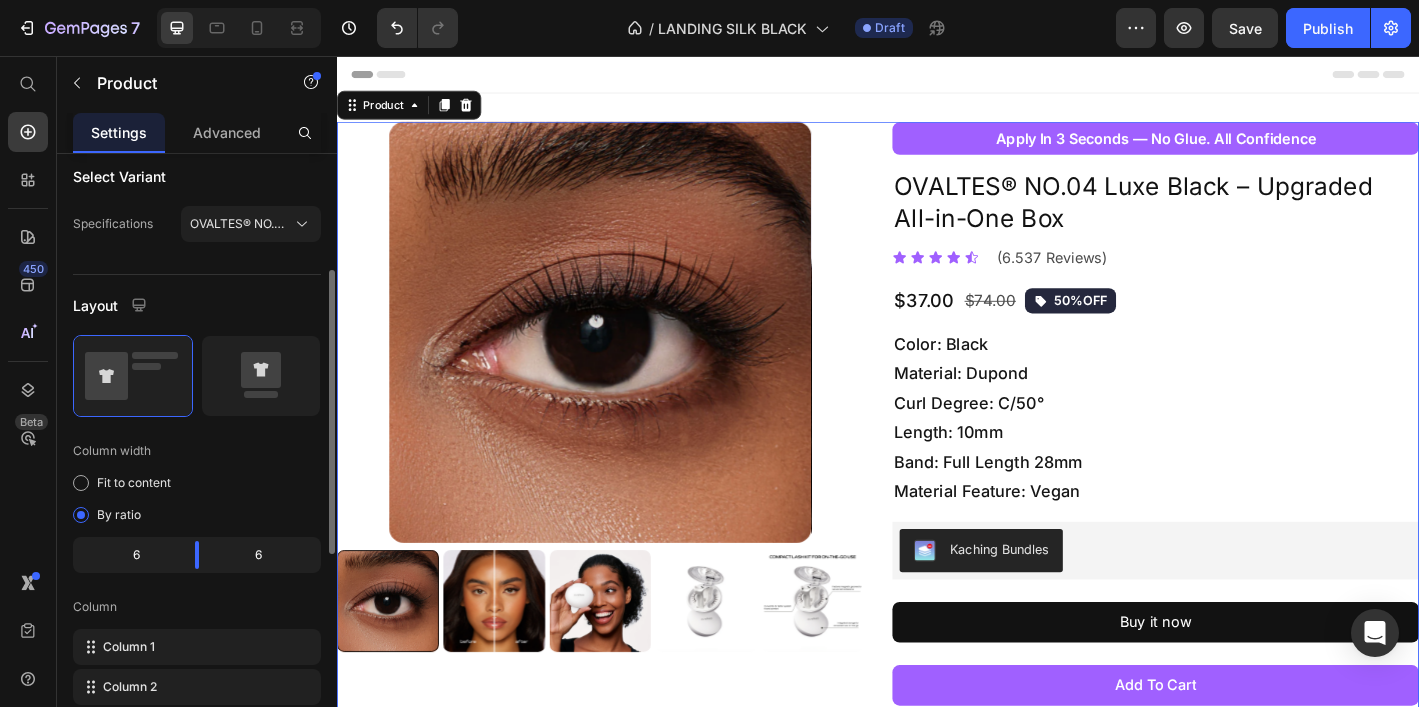 scroll, scrollTop: 0, scrollLeft: 0, axis: both 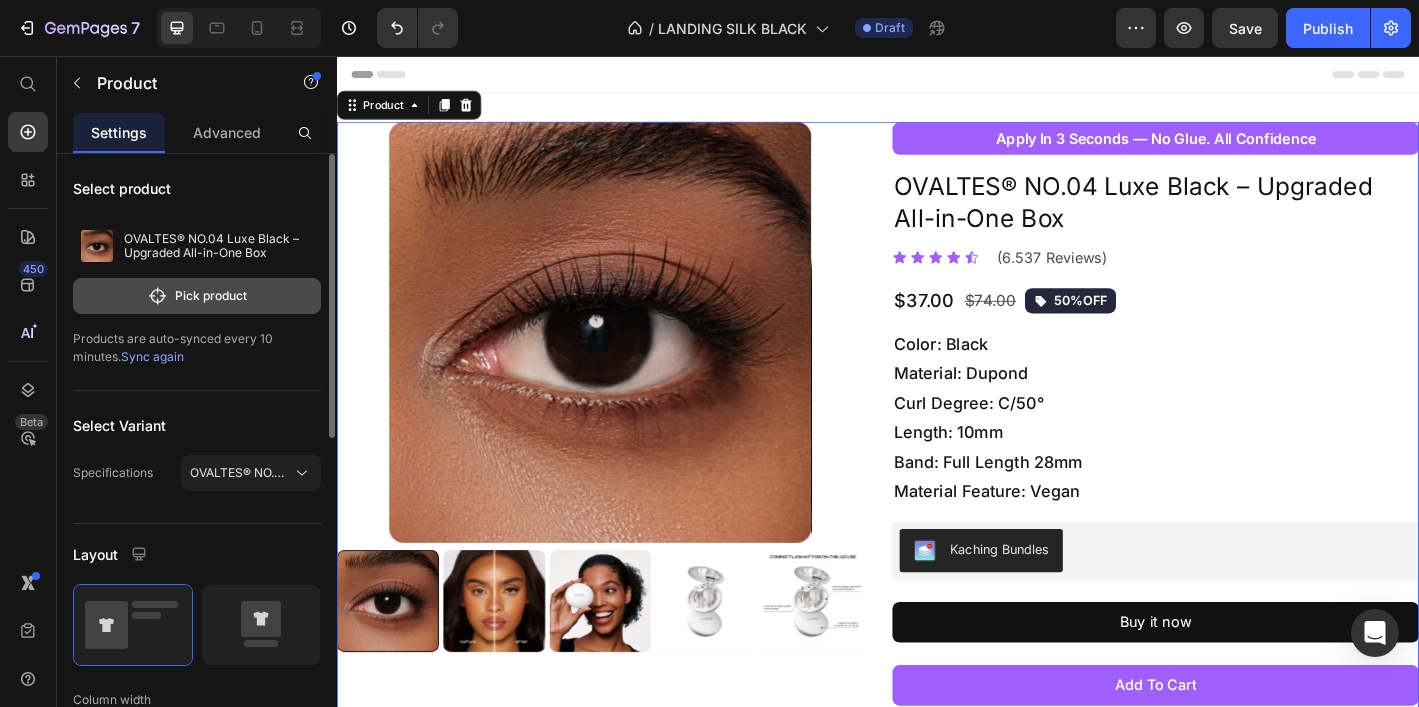 click on "Pick product" at bounding box center [197, 296] 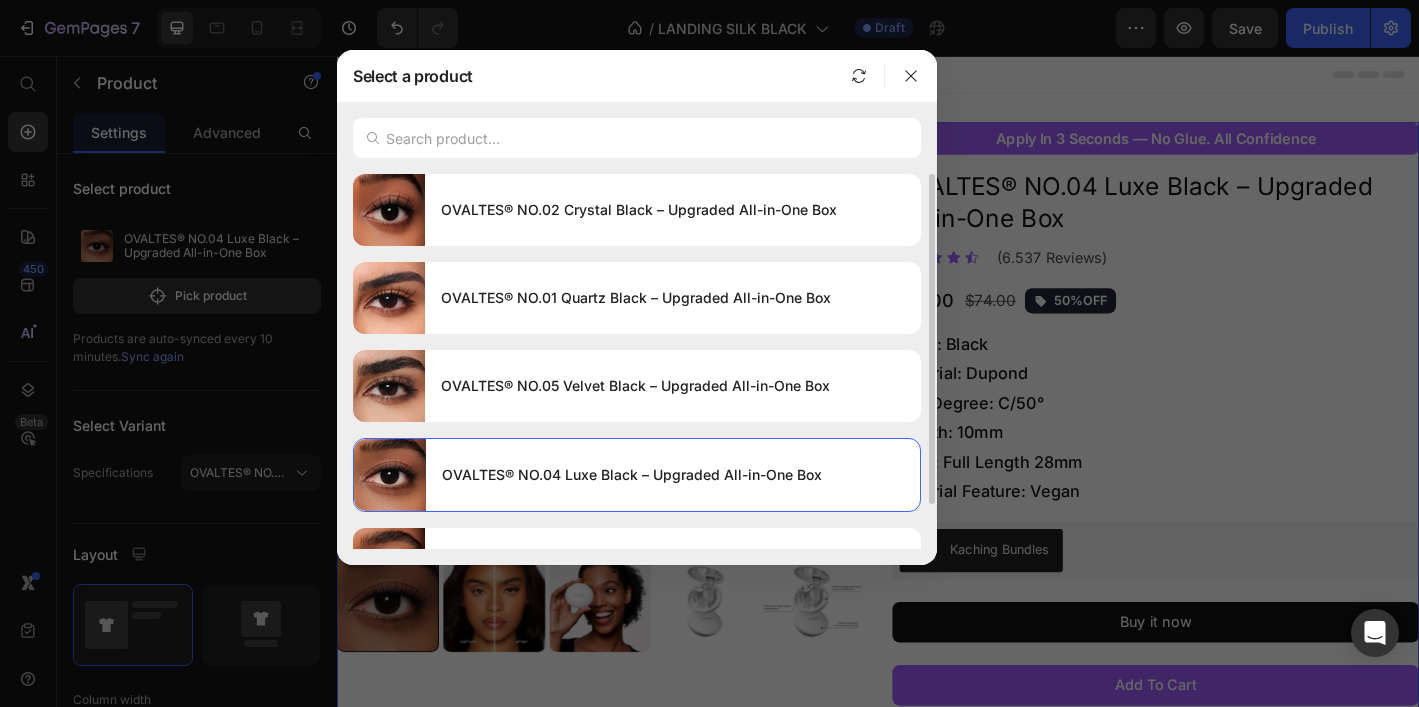 scroll, scrollTop: 51, scrollLeft: 0, axis: vertical 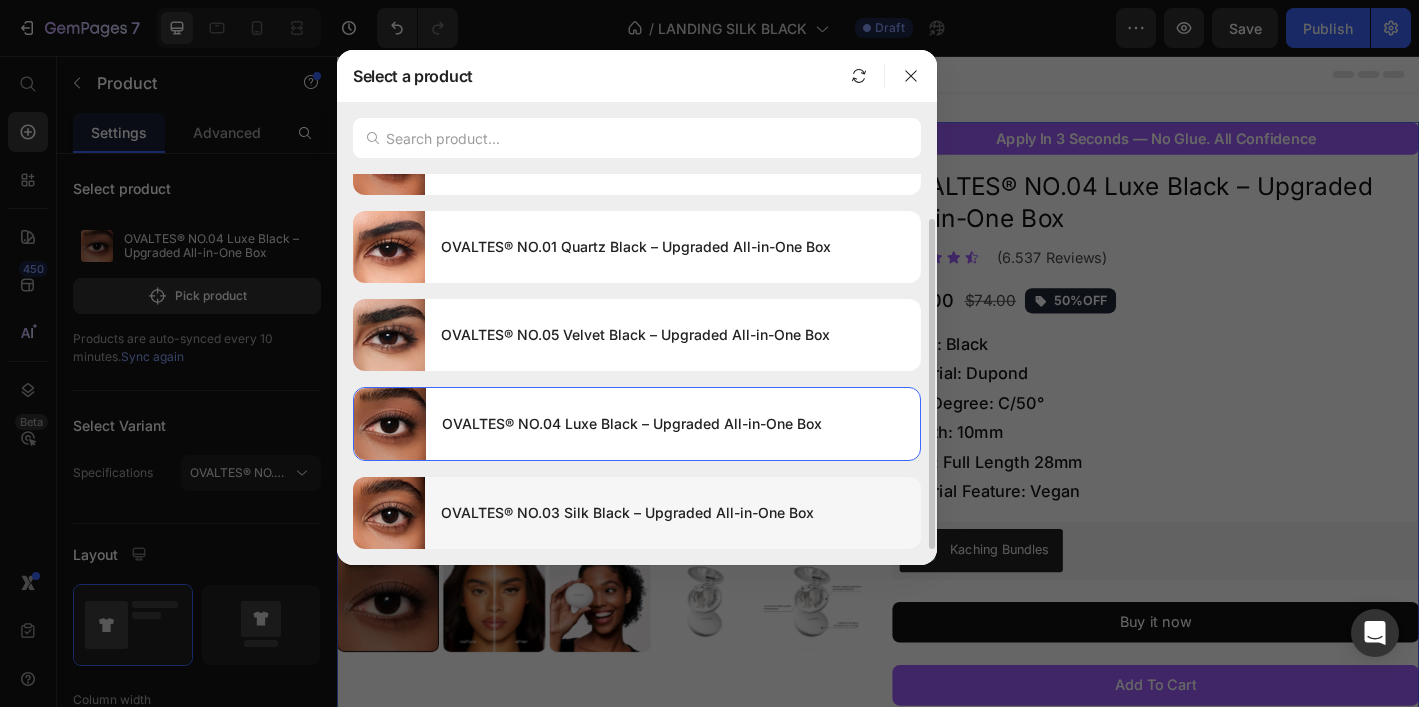 click on "OVALTES® NO.03 Silk Black – Upgraded All-in-One Box" at bounding box center (673, 513) 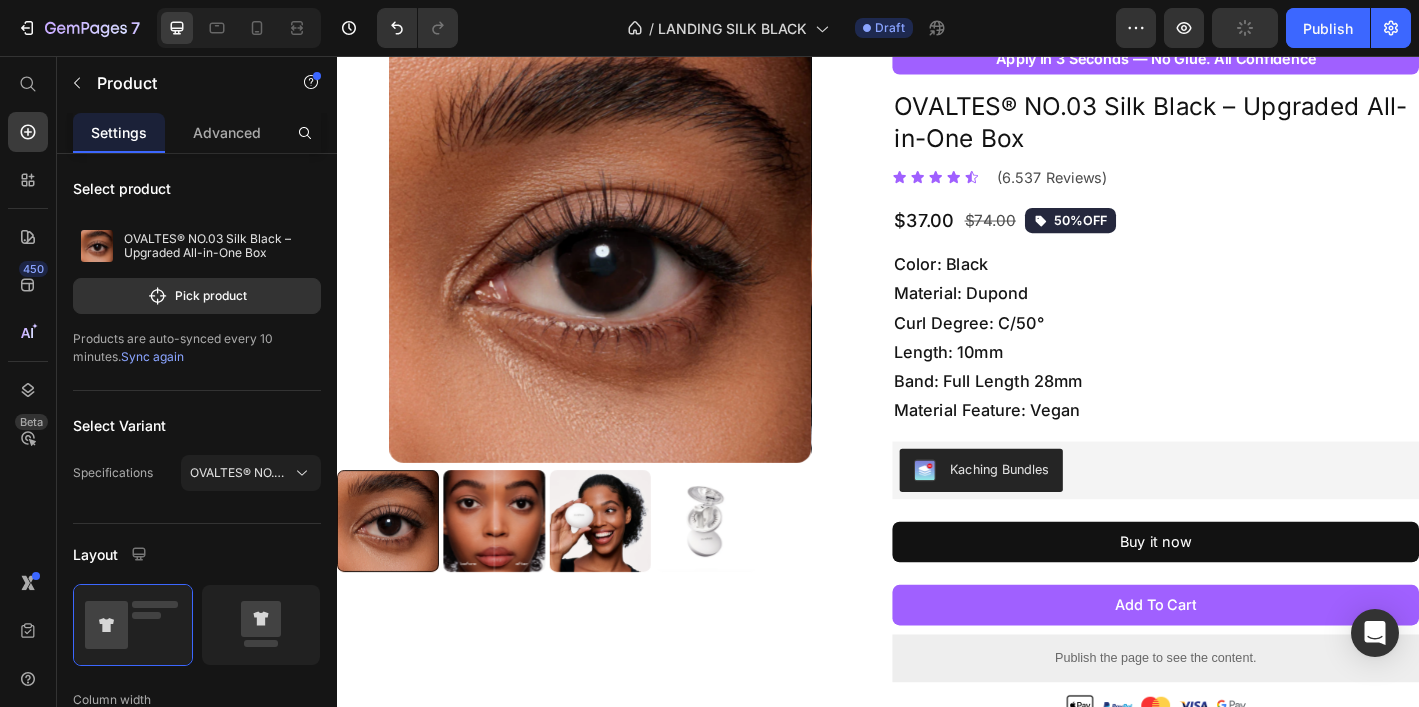 scroll, scrollTop: 323, scrollLeft: 0, axis: vertical 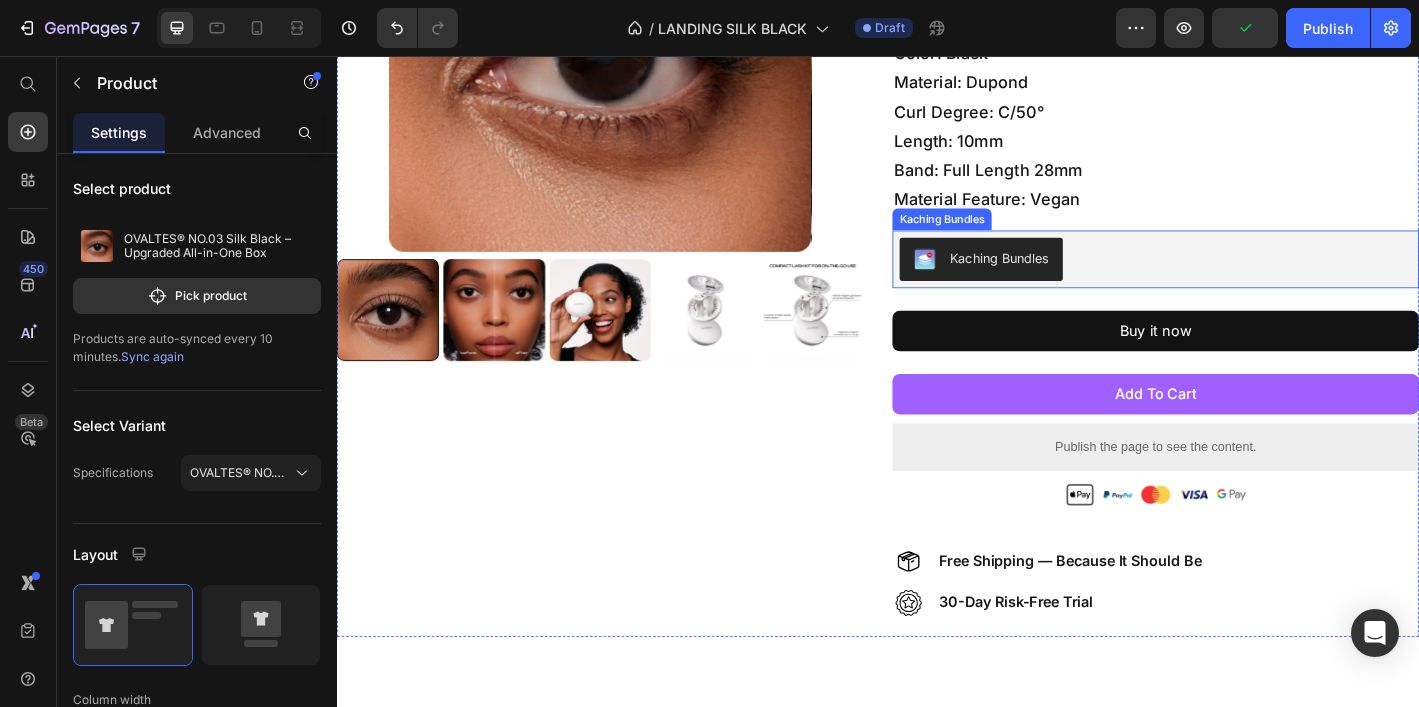 click on "Kaching Bundles" at bounding box center [1245, 281] 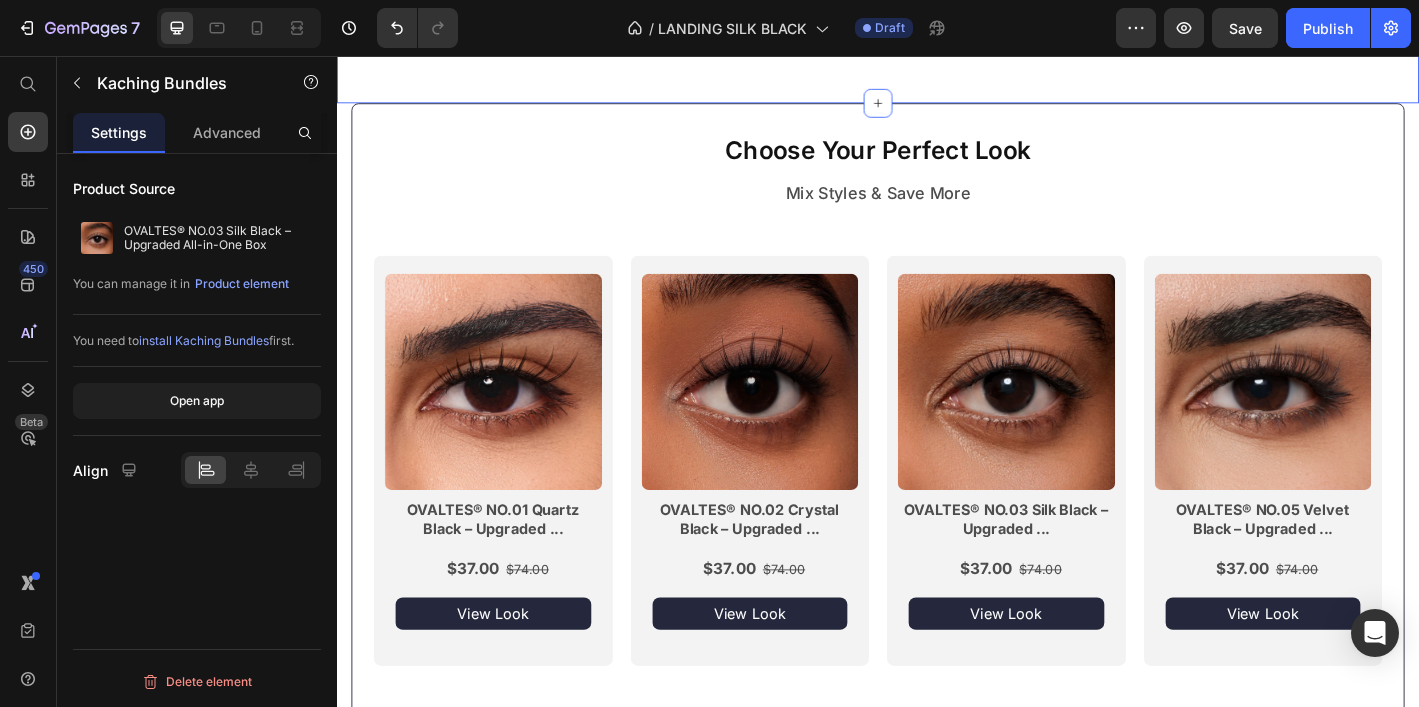 scroll, scrollTop: 1148, scrollLeft: 0, axis: vertical 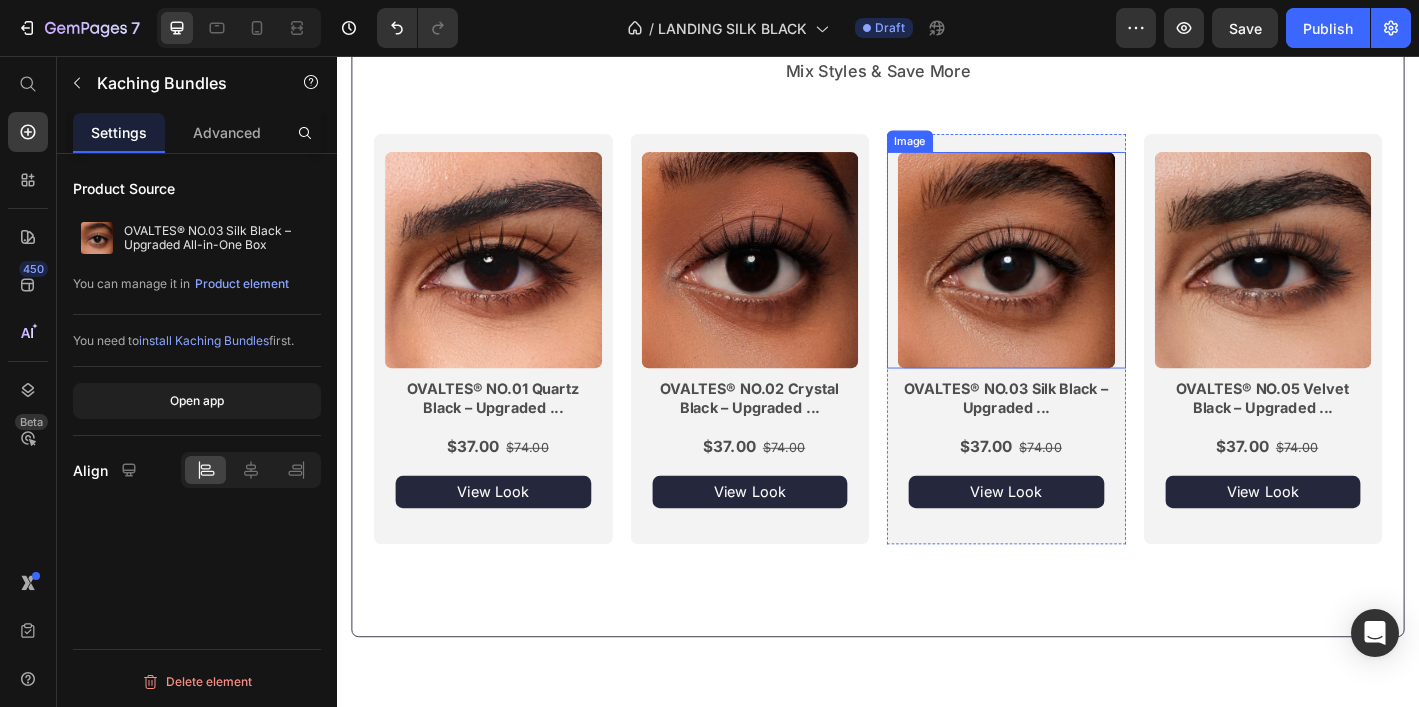 click at bounding box center [1079, 282] 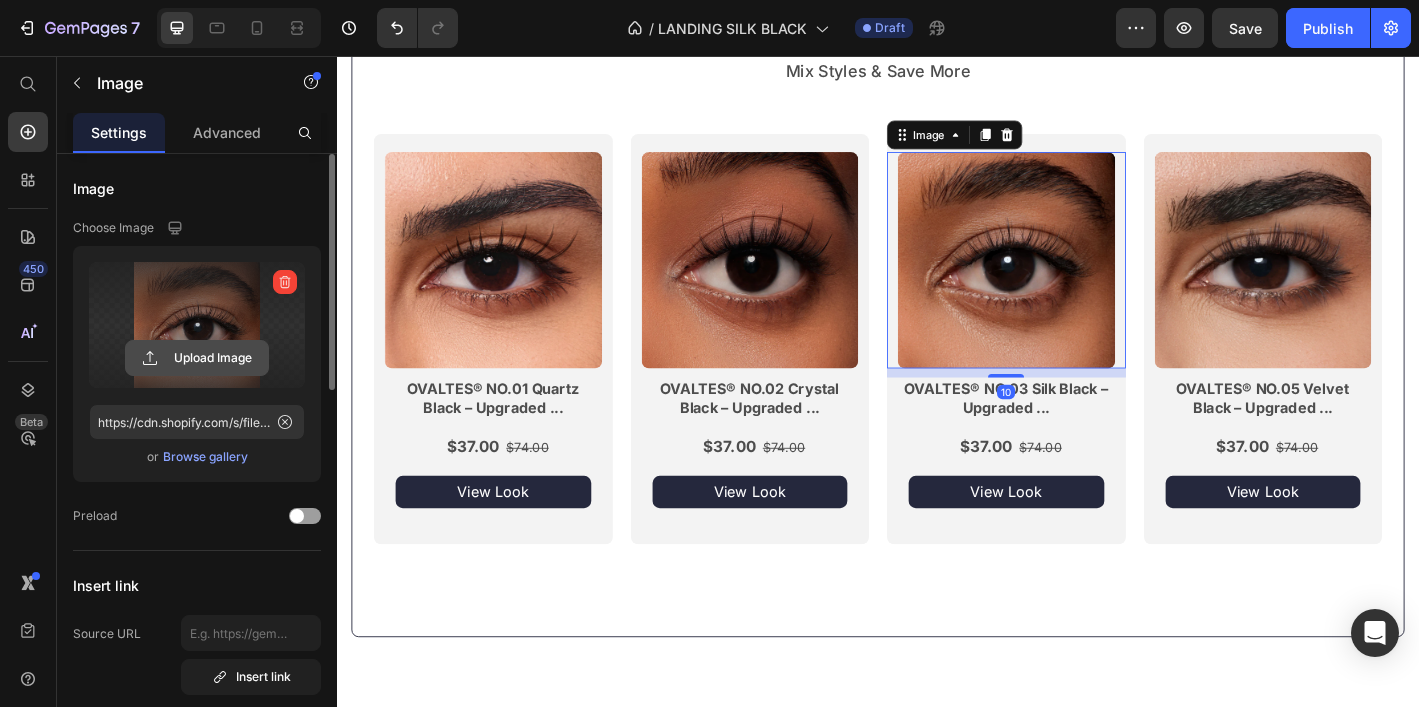 click 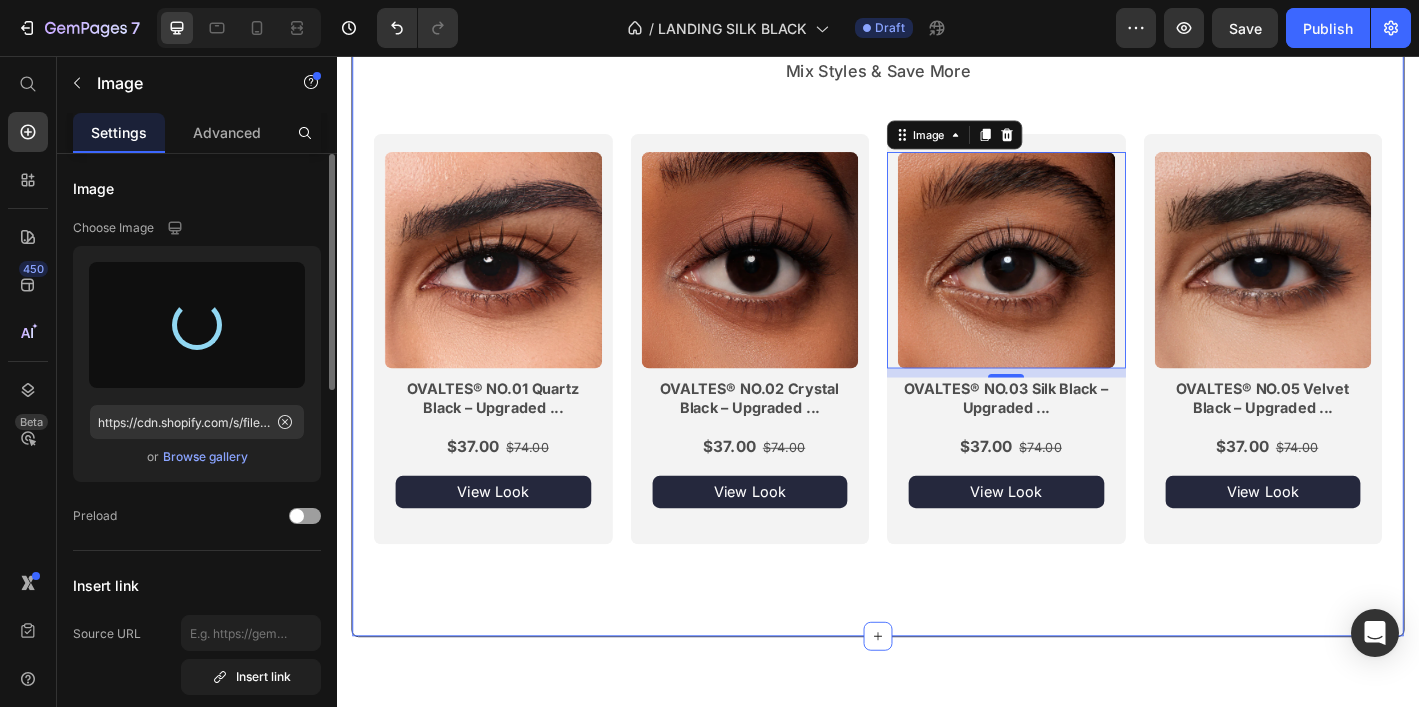 type on "https://cdn.shopify.com/s/files/1/0915/8452/8763/files/gempages_570620101087200071-87c5f344-bd24-47db-b693-2f612f19478f.png" 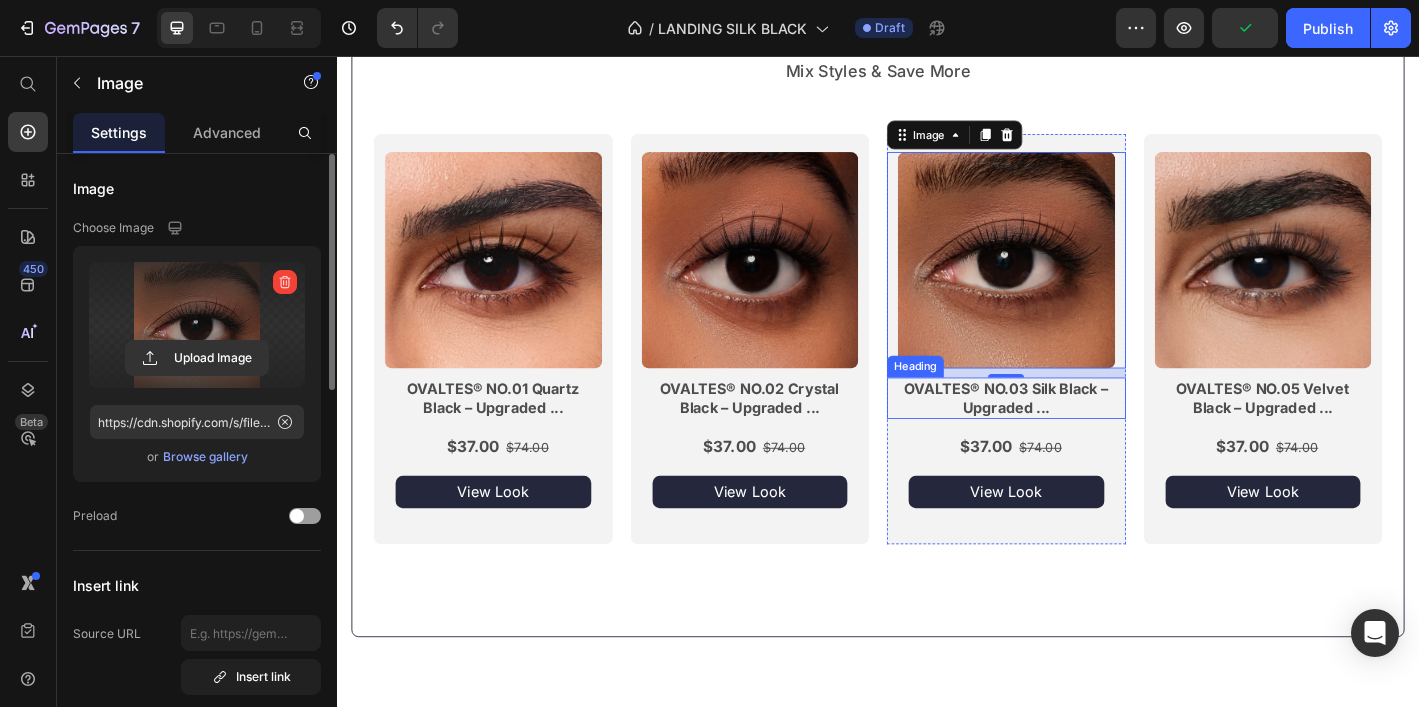 click on "OVALTES® NO.03 Silk Black – Upgraded ..." at bounding box center (1079, 435) 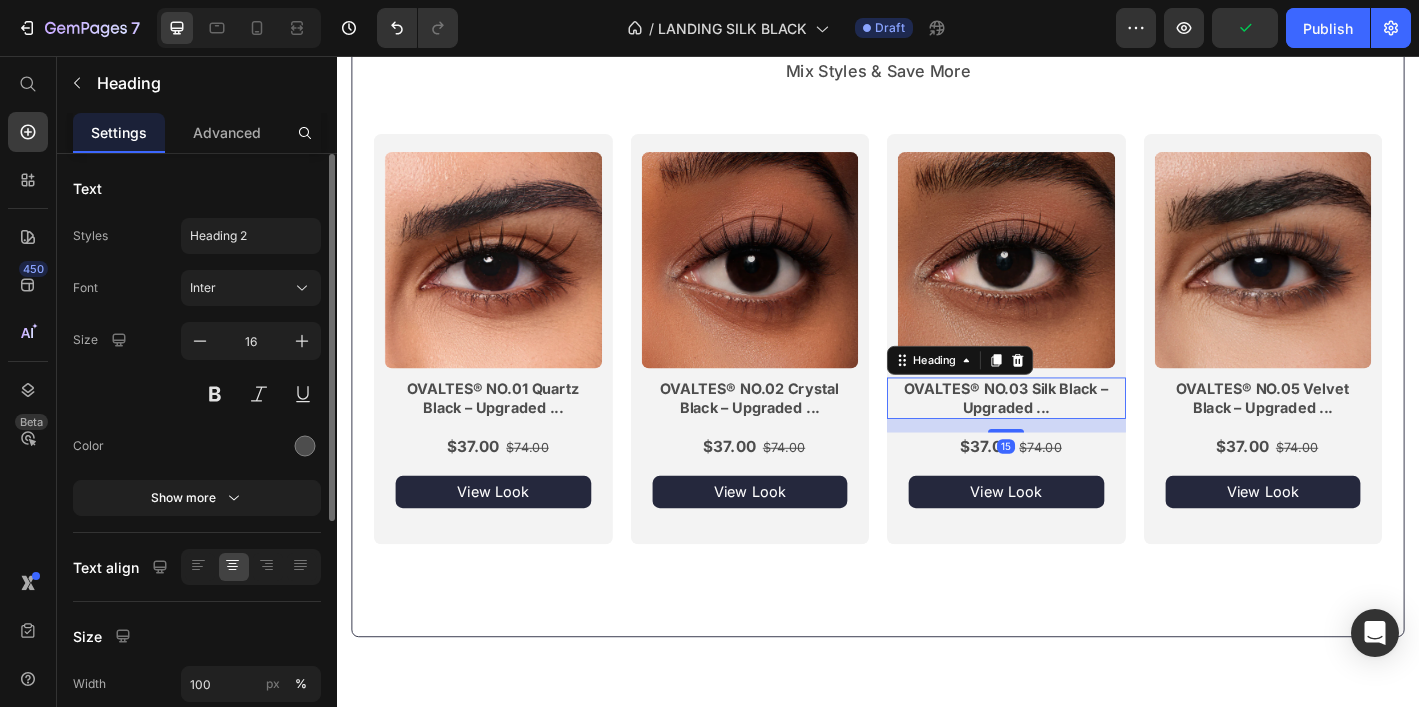 click on "OVALTES® NO.03 Silk Black – Upgraded ..." at bounding box center [1079, 435] 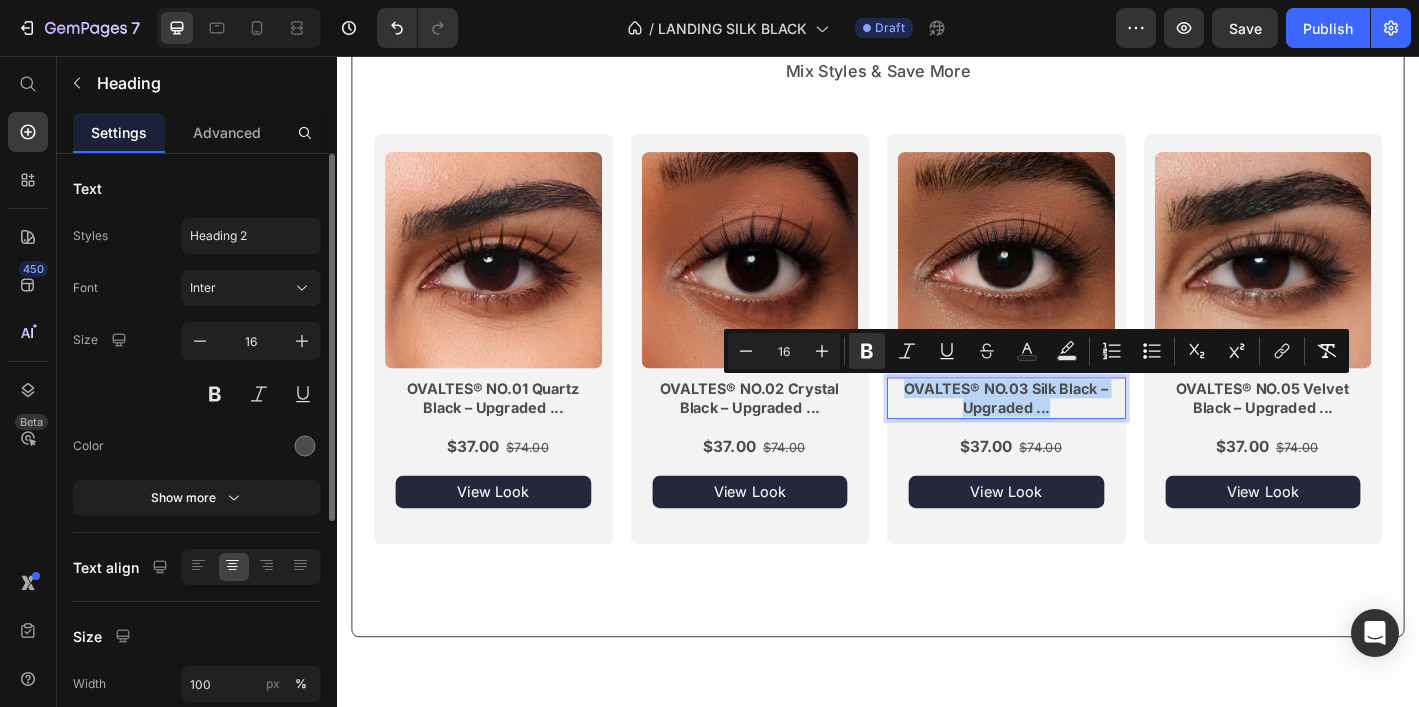 drag, startPoint x: 1135, startPoint y: 446, endPoint x: 962, endPoint y: 431, distance: 173.64908 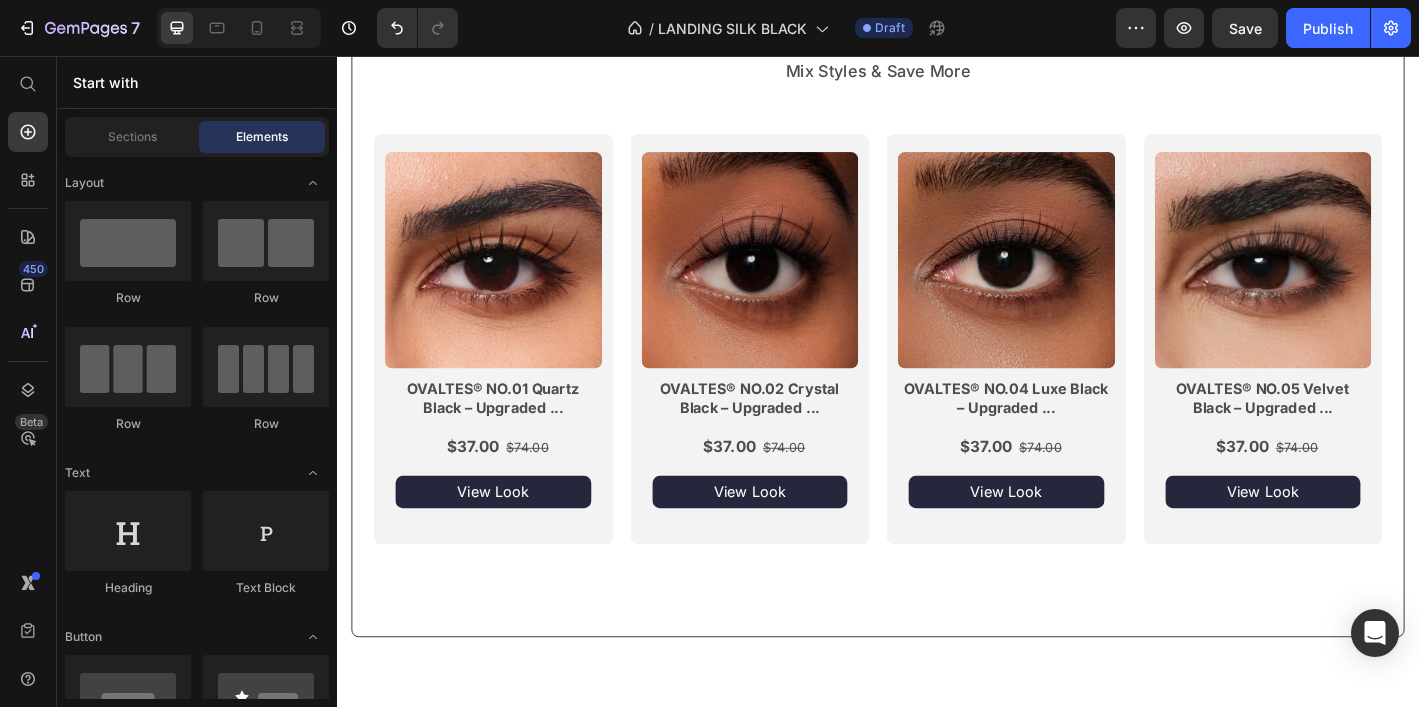 click on "Product Images apply in 3 seconds — no glue. all confidence Button OVALTES® NO.03 Silk Black – Upgraded All-in-One Box Product Title Icon Icon Icon Icon Icon Icon List (6.537 Reviews) Text Block Row $37.00 Product Price $74.00 Product Price
50%OFF Button Row Color: Black Material: Dupond Curl Degree: C/50° Length:   10mm Band:   Full Length 28mm Material Feature: Vegan Text Block Row Kaching Bundles Kaching Bundles Buy it now Dynamic Checkout add to cart Add to Cart
Publish the page to see the content.
Custom Code
Custom Code Product Image Free Shipping — Because It Should Be Text Block Row Image 30-Day Risk-Free Trial  Text Block Row Section 1/25                Title Line
Includes Eyelashes Box *1 Magnetic Eyelashes Applicator *1 Magnetic Eyelashes *1 set Text Block Accordion Section 2/25 Choose Your Perfect Look Heading Mix Styles & Save More Heading
Image" at bounding box center (937, 2026) 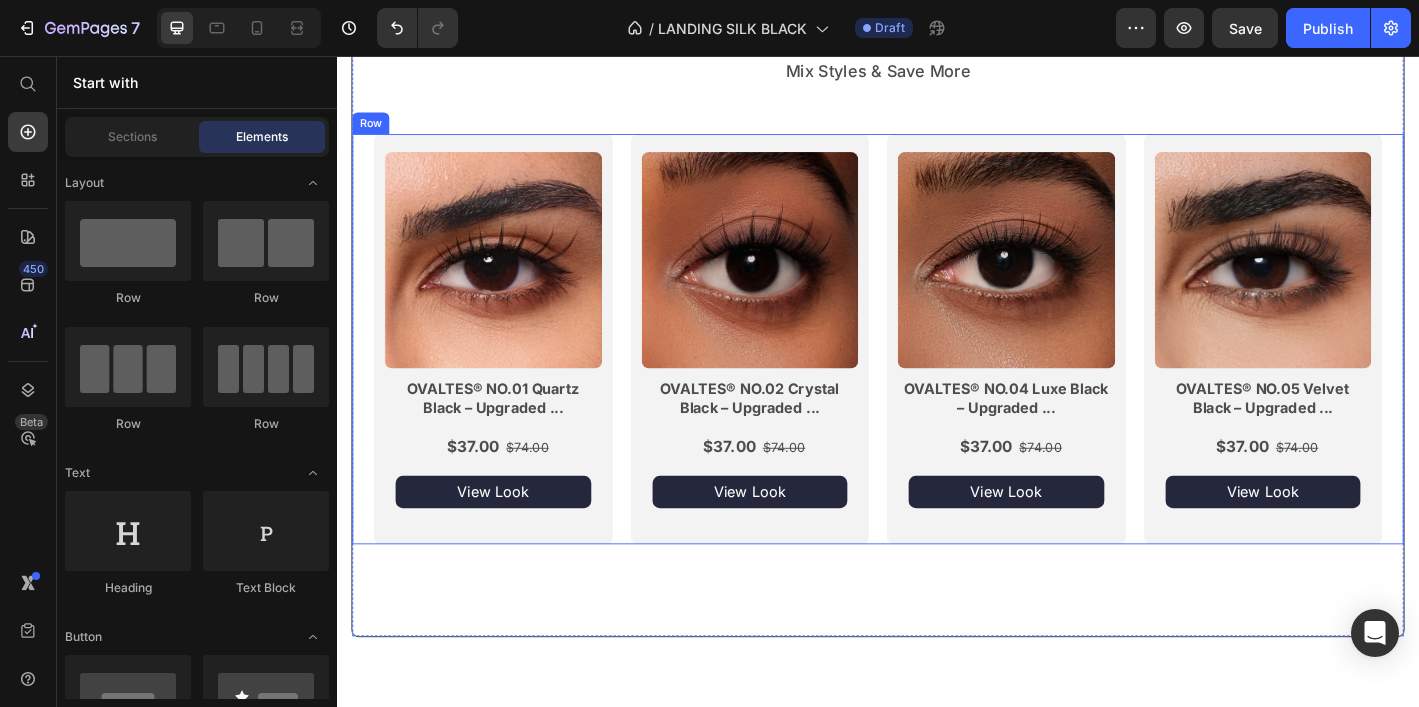 click on "Image OVALTES® NO.01 Quartz Black – Upgraded ... Heading $37.00    $74.00 Text Block View Look Button Row Image OVALTES® NO.02 Crystal Black – Upgraded ... Heading $37.00    $74.00 Text Block View Look Button Row Image ⁠⁠⁠⁠⁠⁠⁠ OVALTES® NO.04 Luxe Black – Upgraded ... Heading $37.00    $74.00 Text Block View Look Button Row Image OVALTES® NO.05 Velvet Black – Upgraded ... Heading $37.00    $74.00 Text Block View Look Button Row Row" at bounding box center (937, 370) 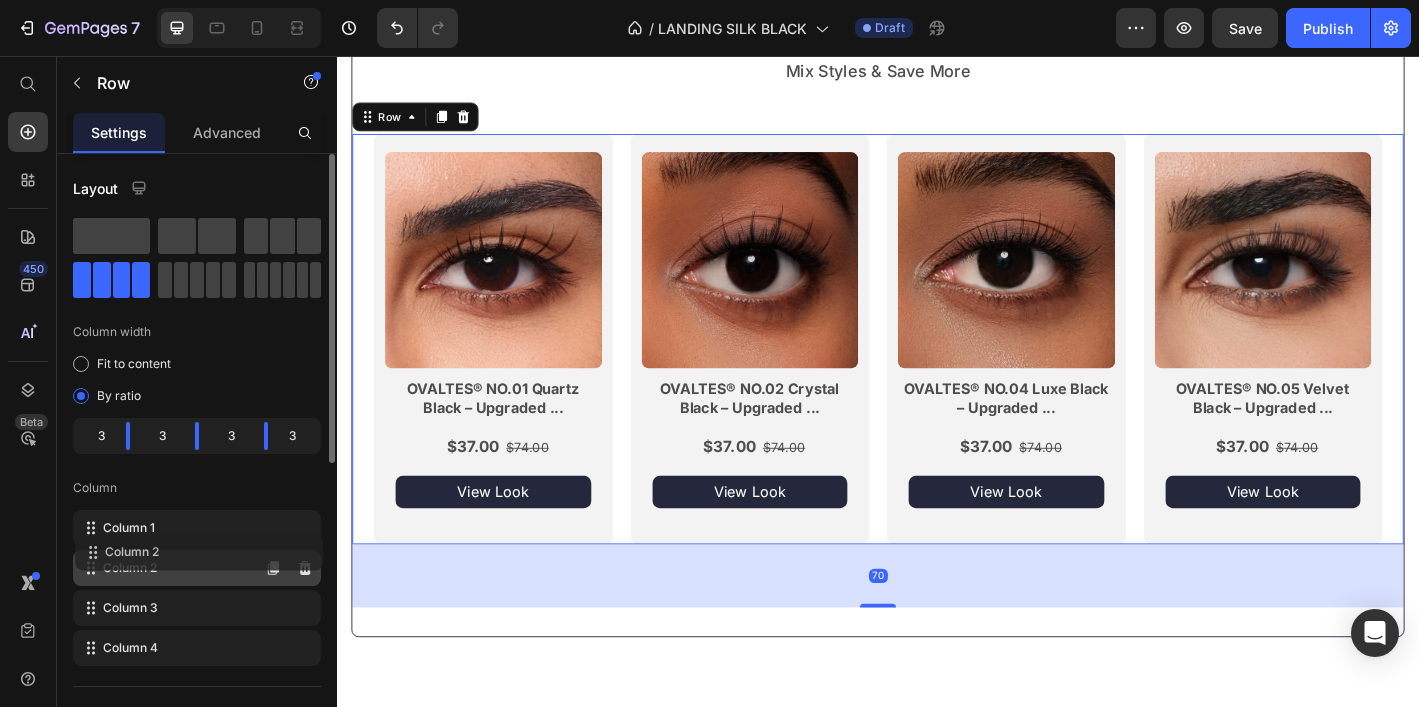 type 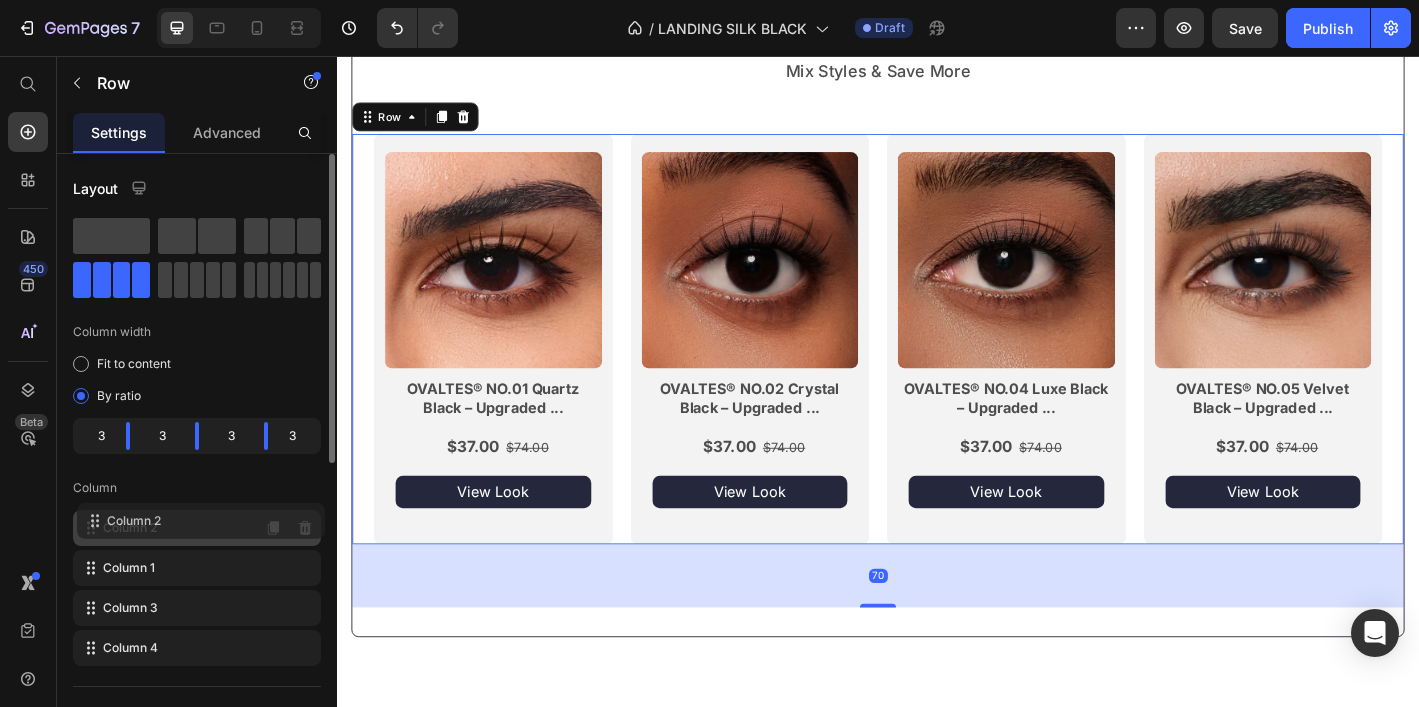 drag, startPoint x: 150, startPoint y: 572, endPoint x: 154, endPoint y: 521, distance: 51.156624 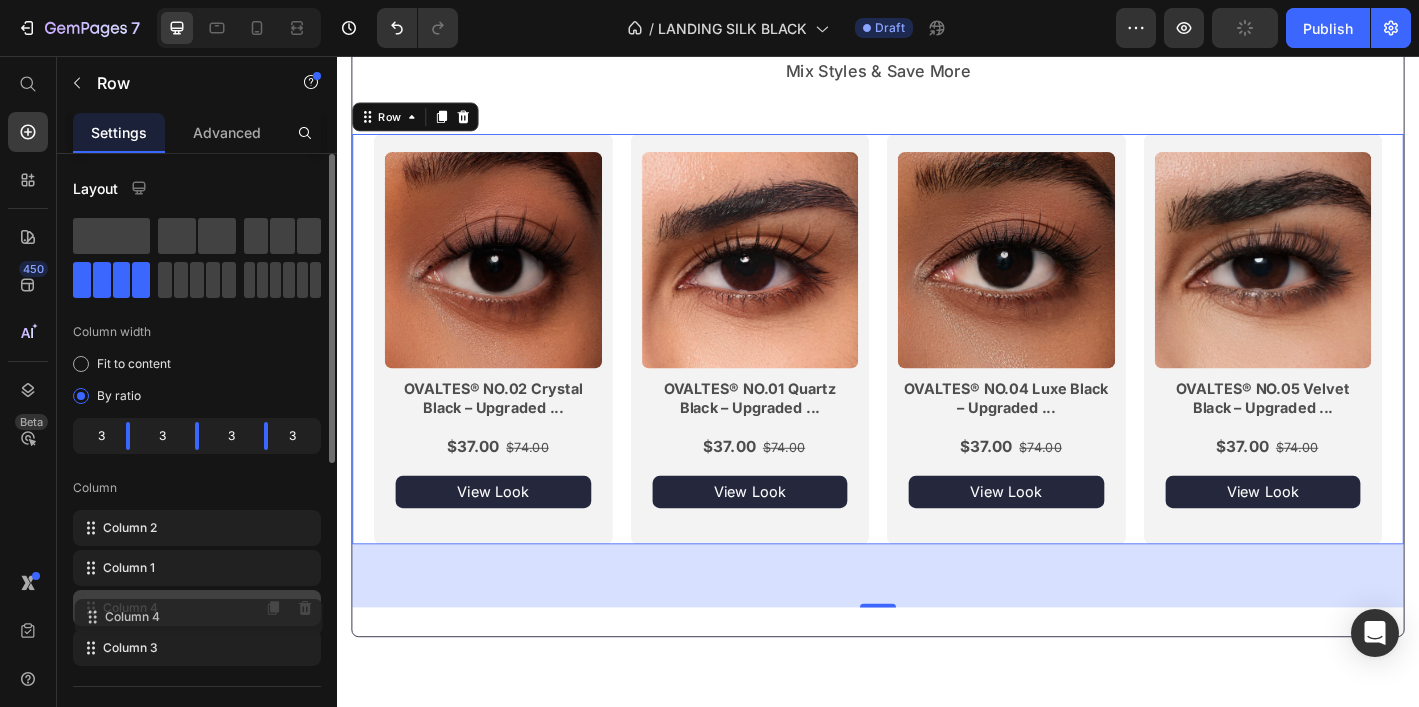 drag, startPoint x: 145, startPoint y: 646, endPoint x: 147, endPoint y: 611, distance: 35.057095 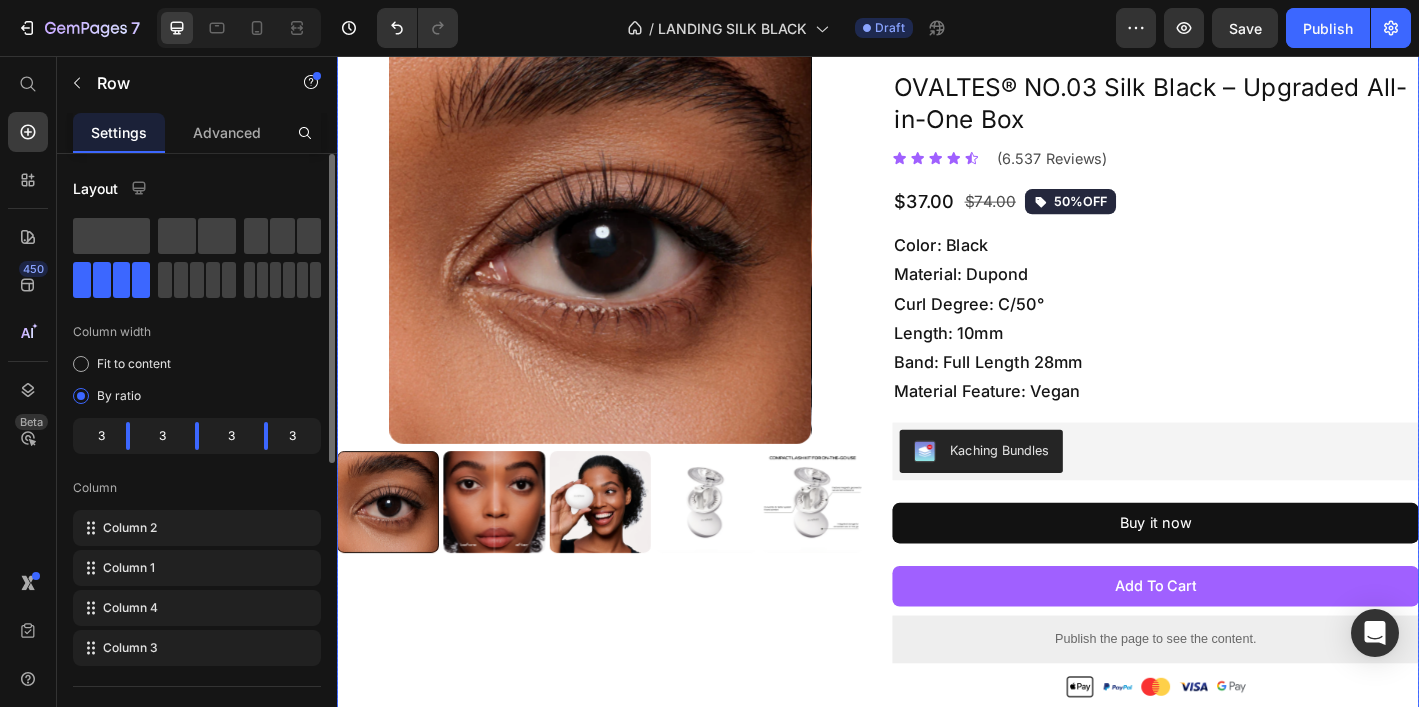 scroll, scrollTop: 0, scrollLeft: 0, axis: both 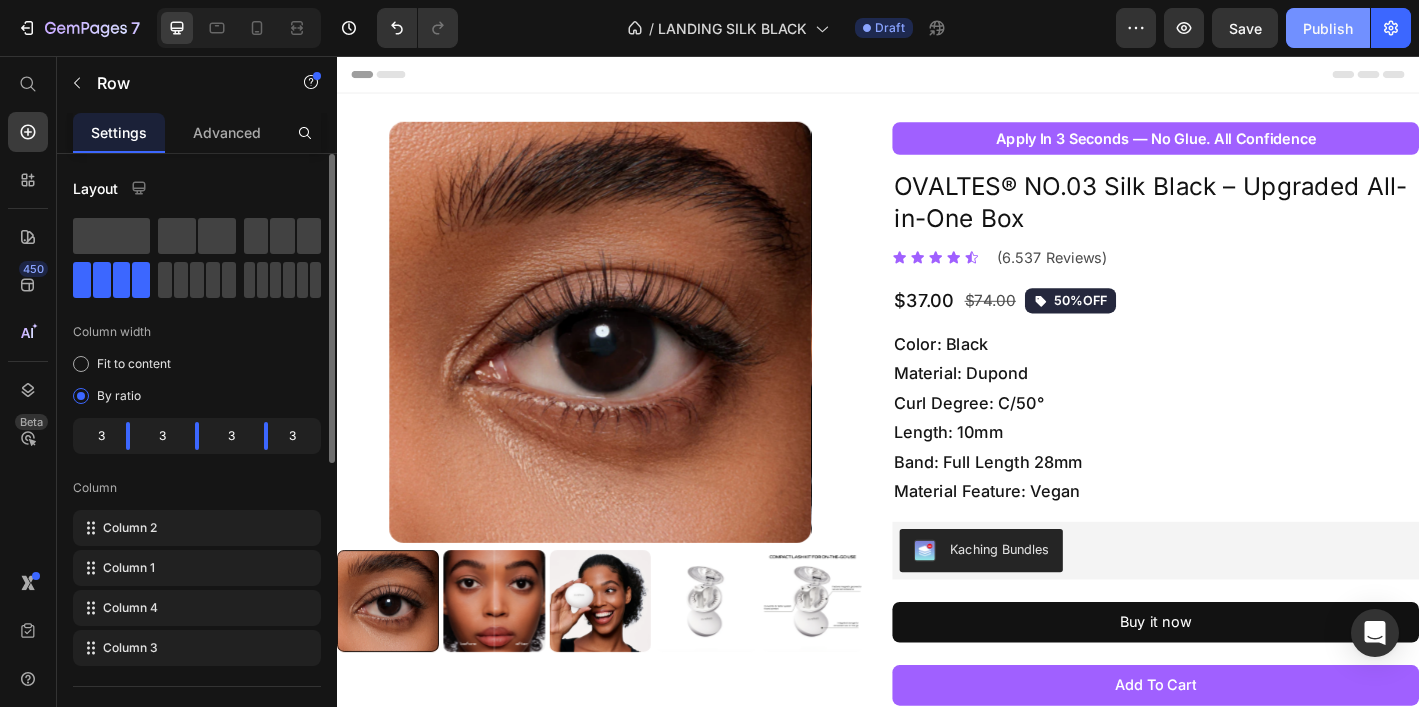 click on "Publish" 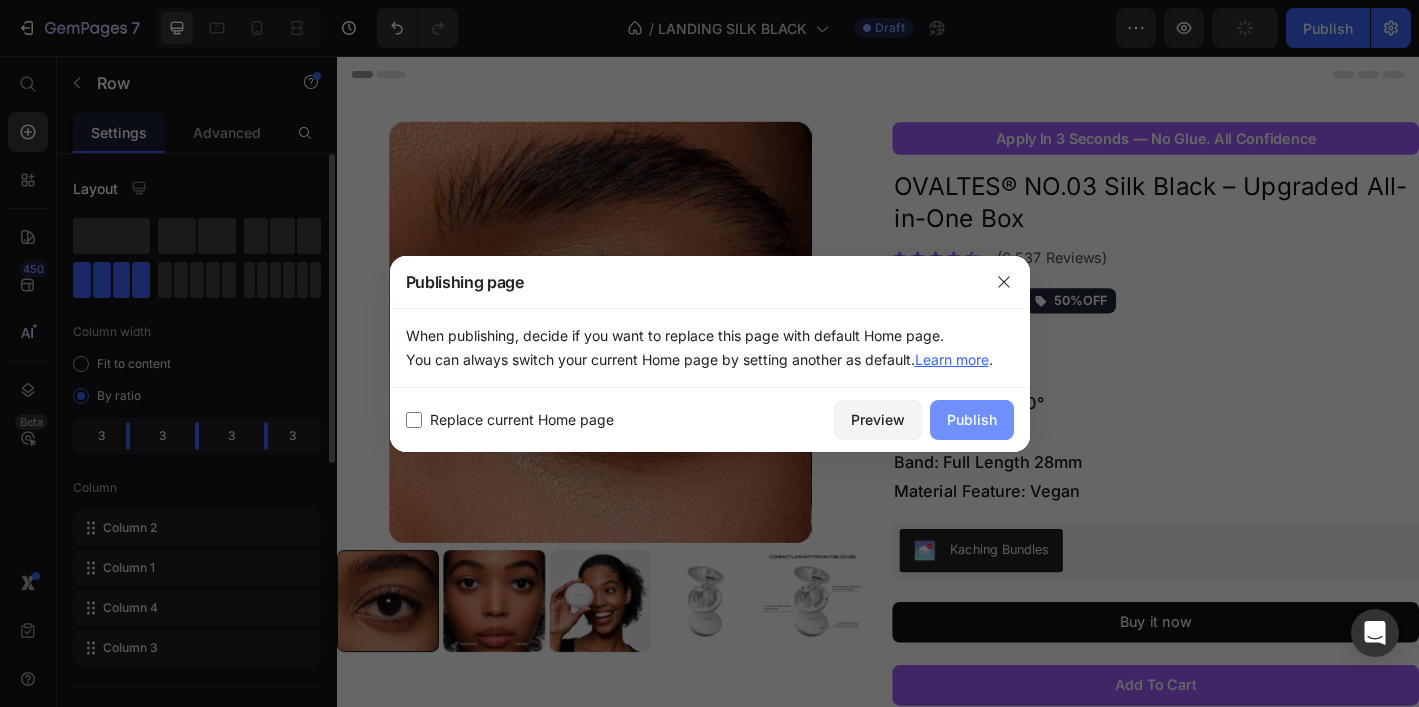 click on "Publish" at bounding box center [972, 419] 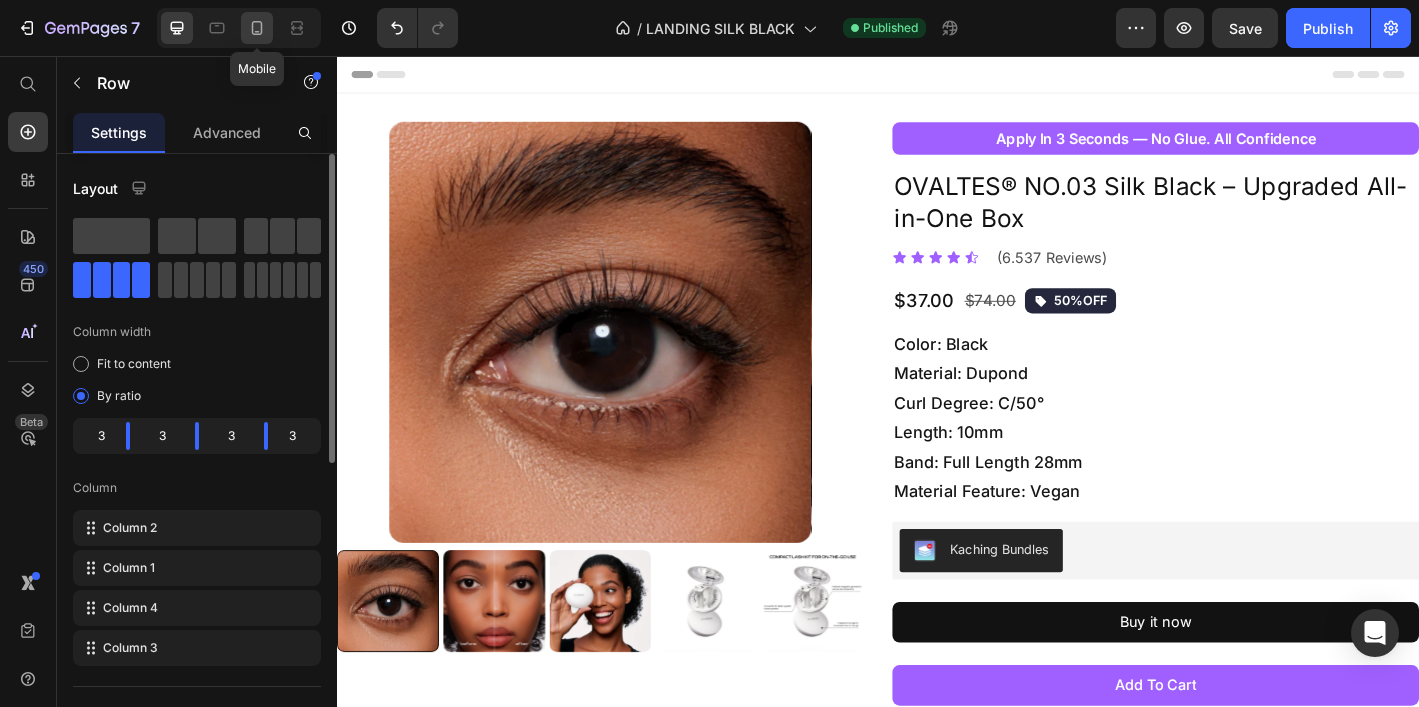 click 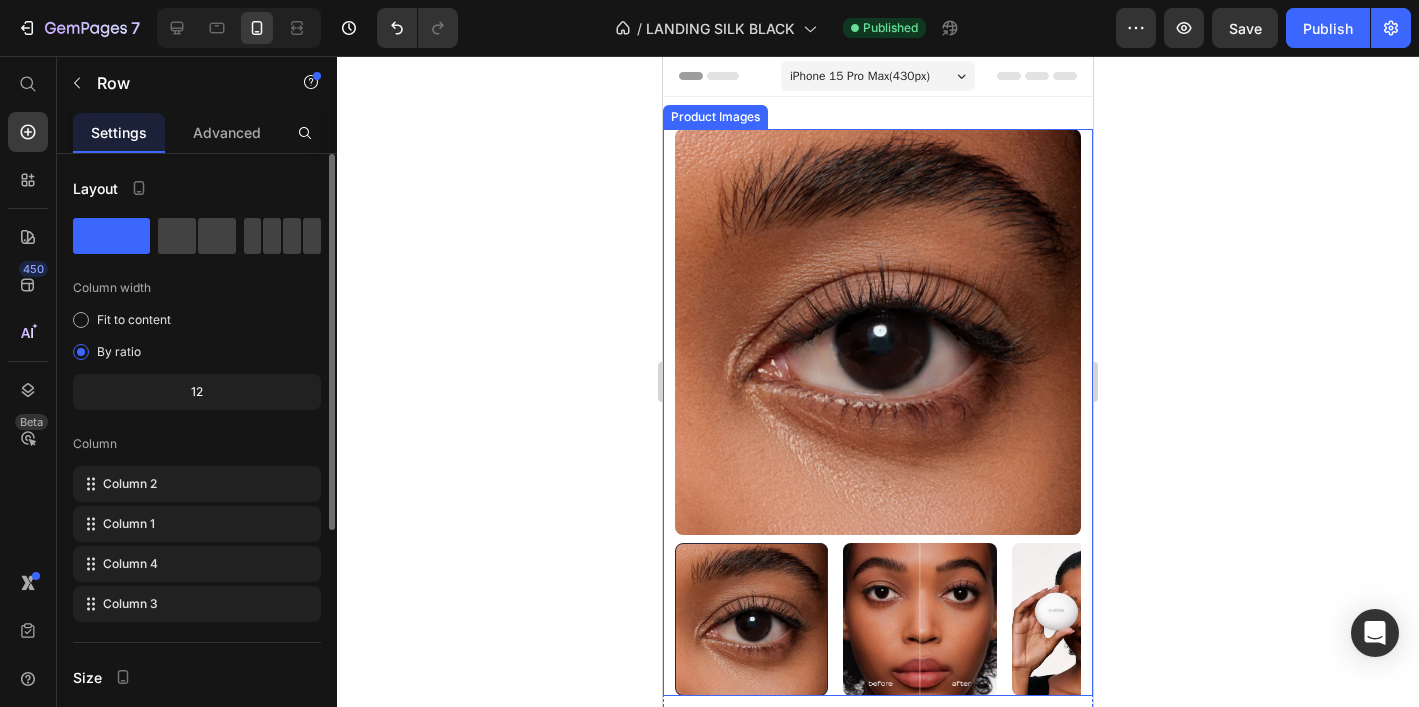 scroll, scrollTop: 438, scrollLeft: 0, axis: vertical 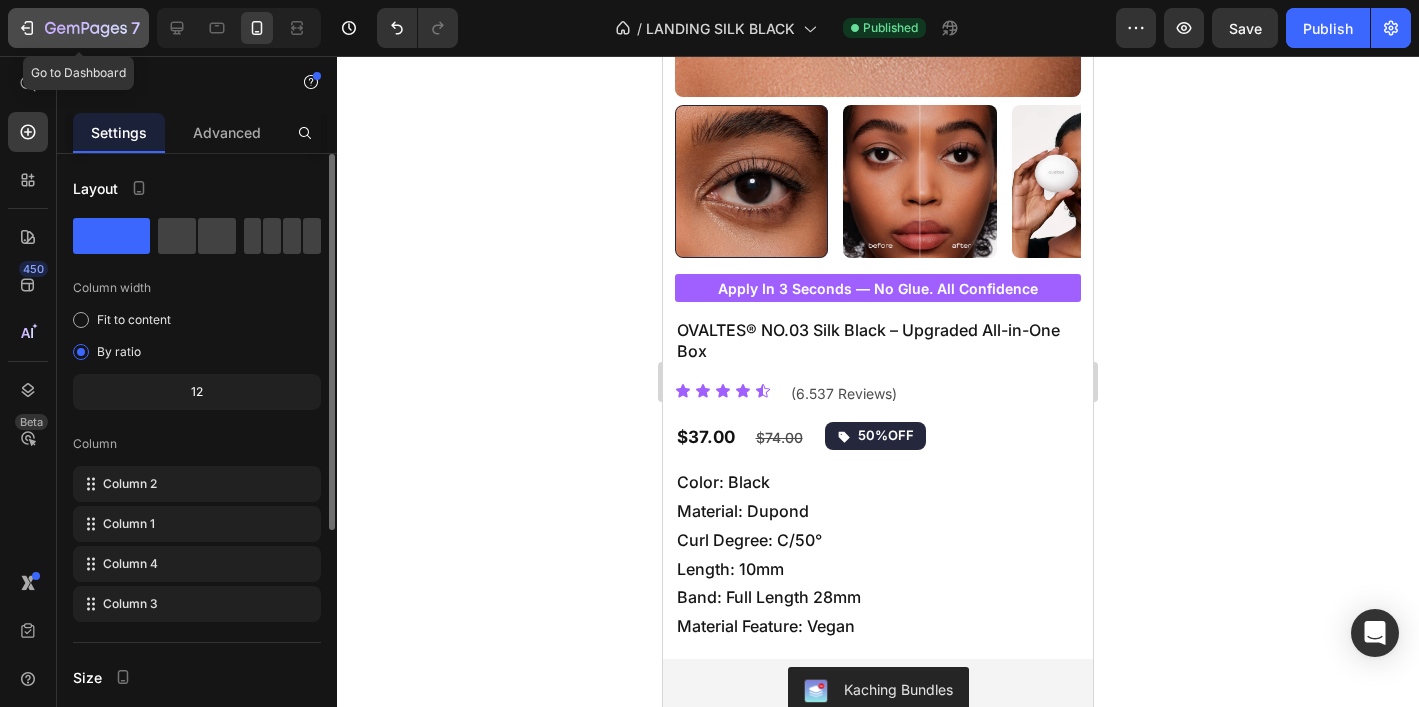 click 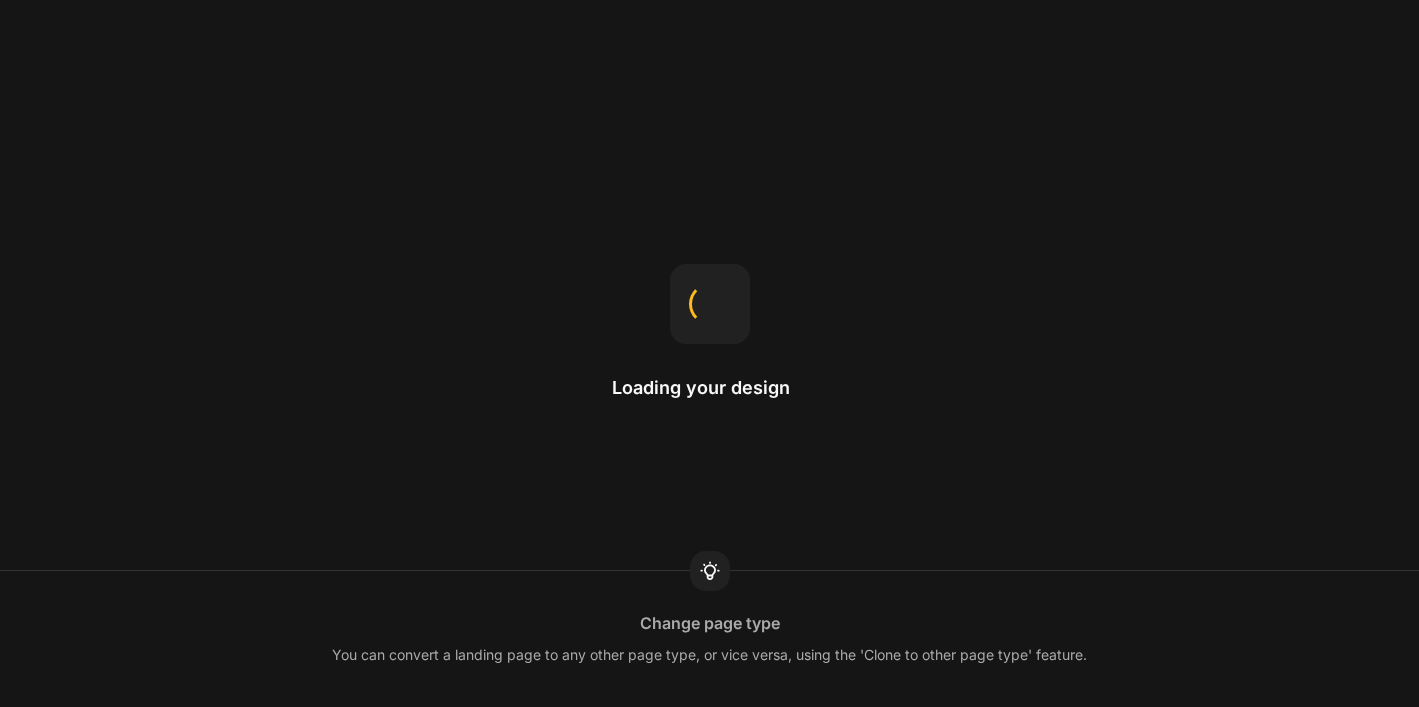 scroll, scrollTop: 0, scrollLeft: 0, axis: both 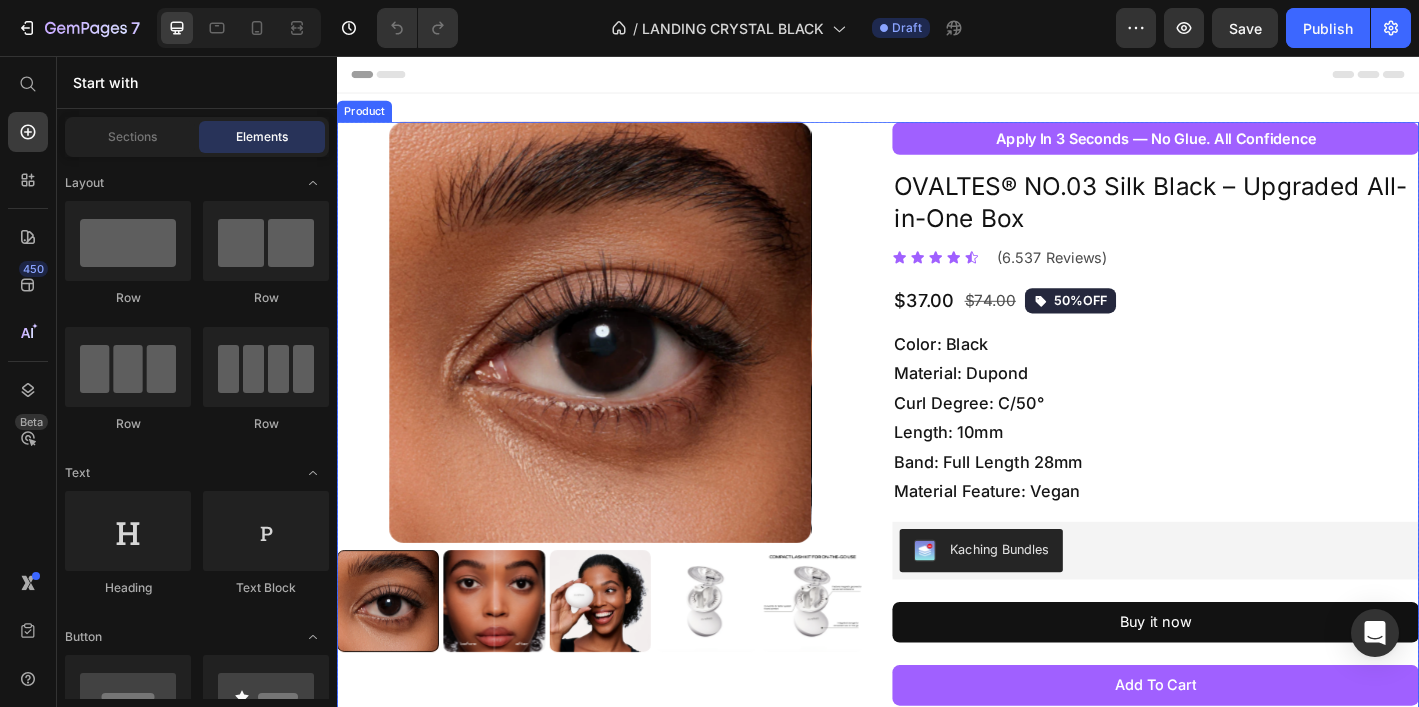 click on "Product Images apply in 3 seconds — no glue. all confidence Button OVALTES® NO.03 Silk Black – Upgraded All-in-One Box Product Title Icon Icon Icon Icon Icon Icon List (6.537 Reviews) Text Block Row $37.00 Product Price $74.00 Product Price
50%OFF Button Row Color: Black Material: Dupond Curl Degree: C/50° Length: 10mm Band: Full Length 28mm Material Feature: Vegan Text Block Kaching Bundles Kaching Bundles Buy it now Dynamic Checkout add to cart Add to Cart
Publish the page to see the content.
Custom Code
Custom Code Image Free Shipping — Because It Should Be Text Block Row Image 30-Day Risk-Free Trial  Text Block Row Product" at bounding box center (937, 574) 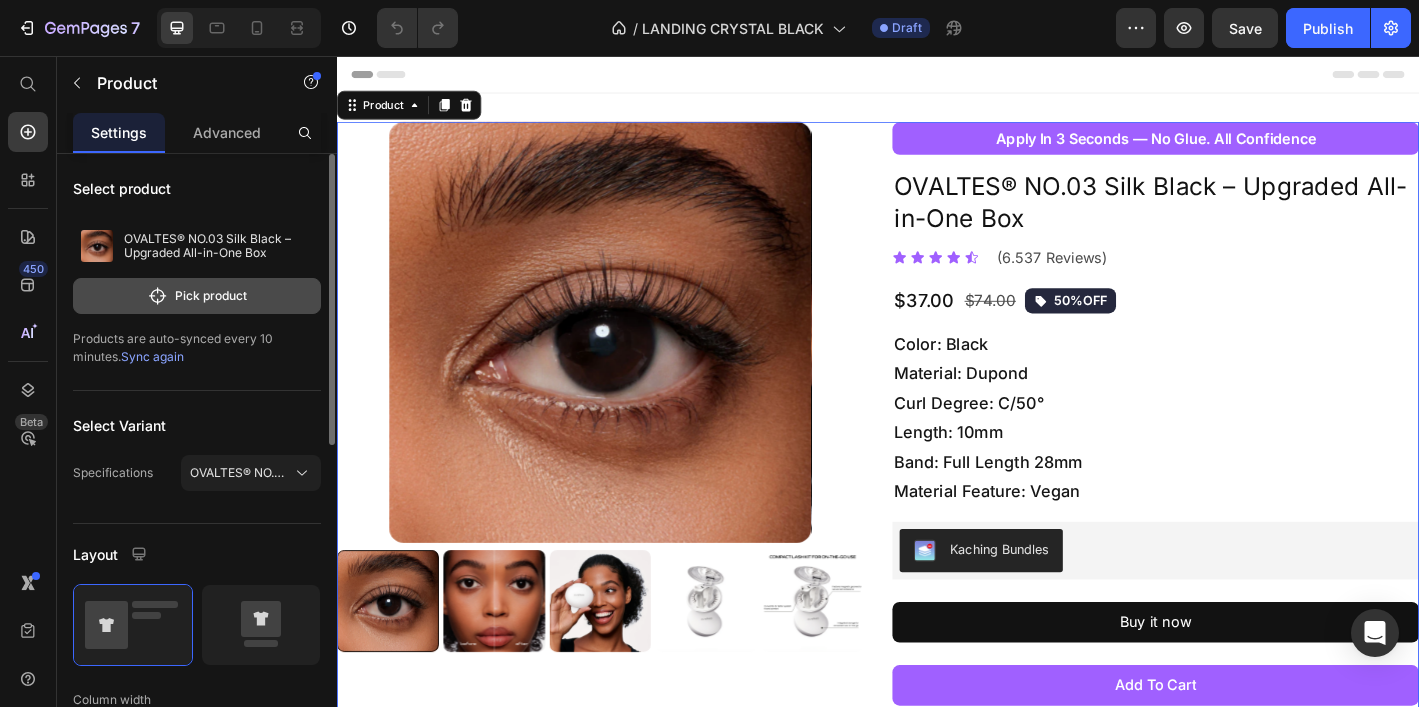 click on "Pick product" at bounding box center [197, 296] 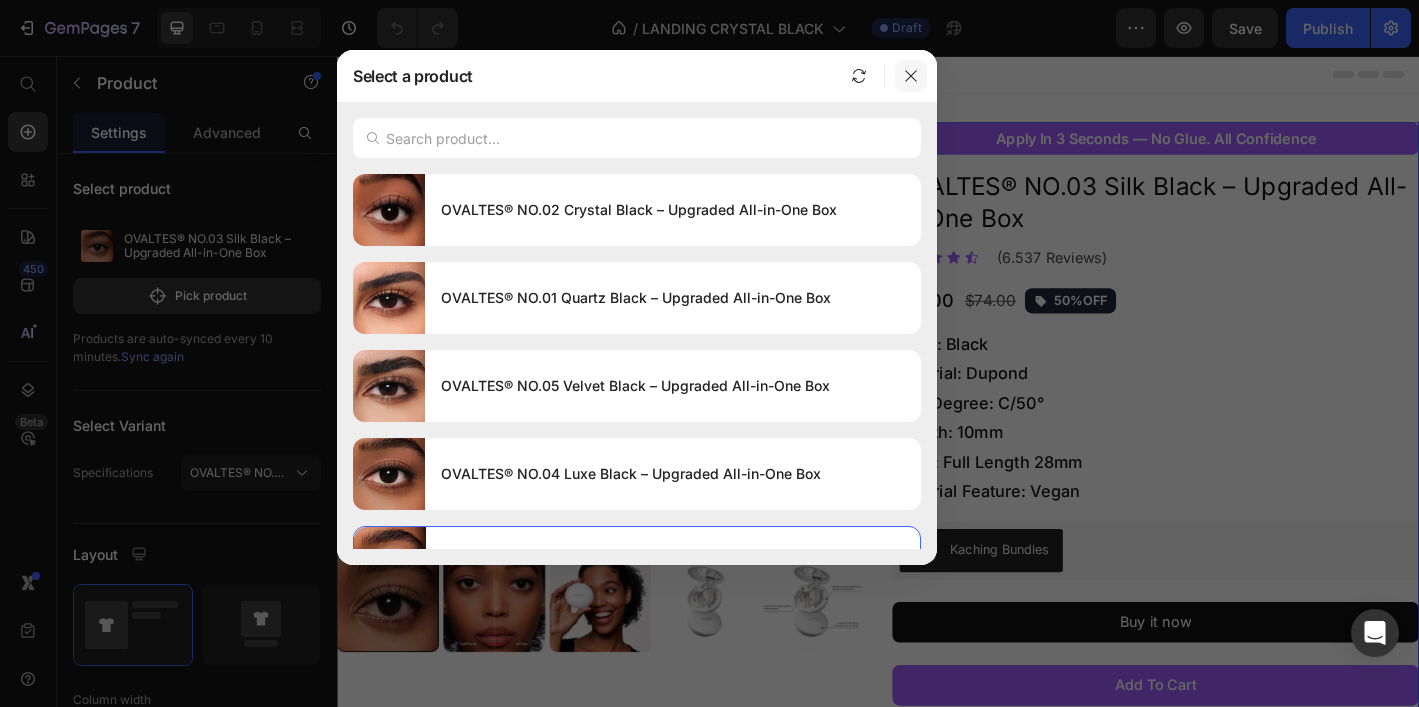 click 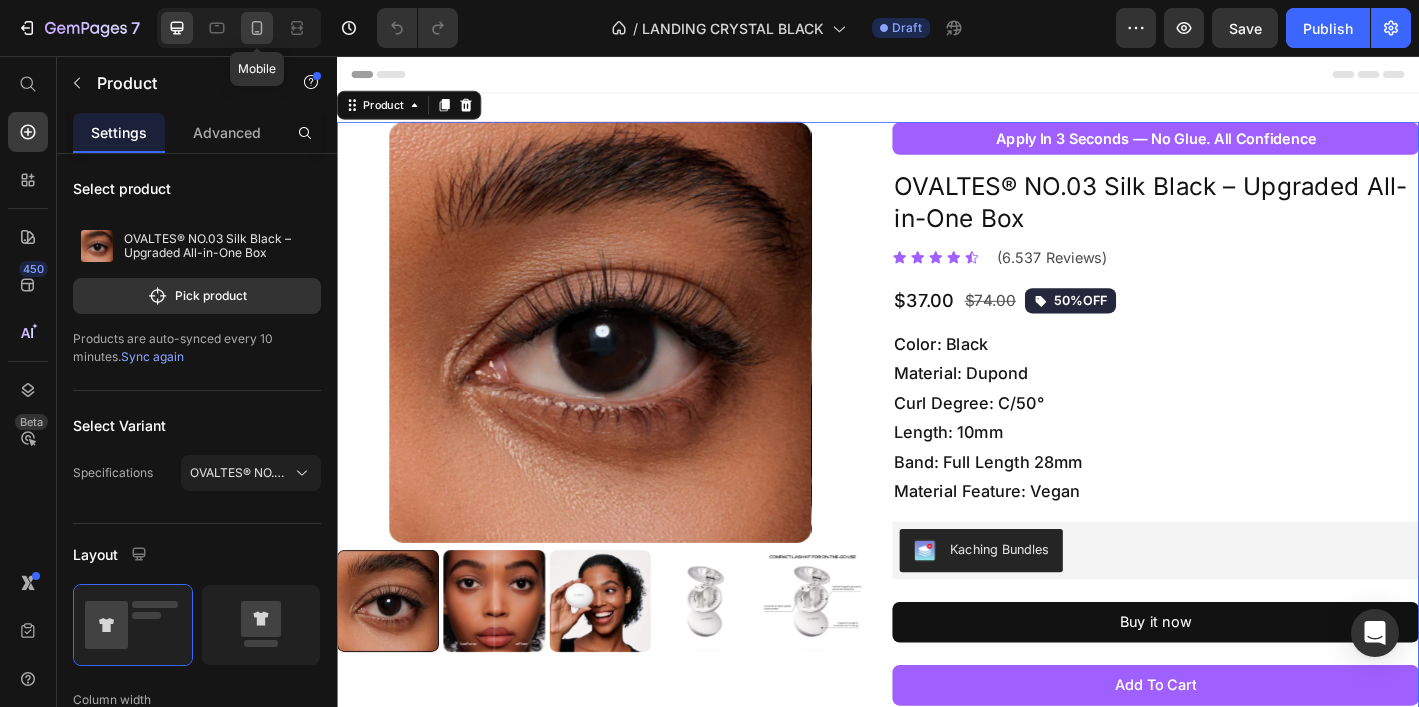 click 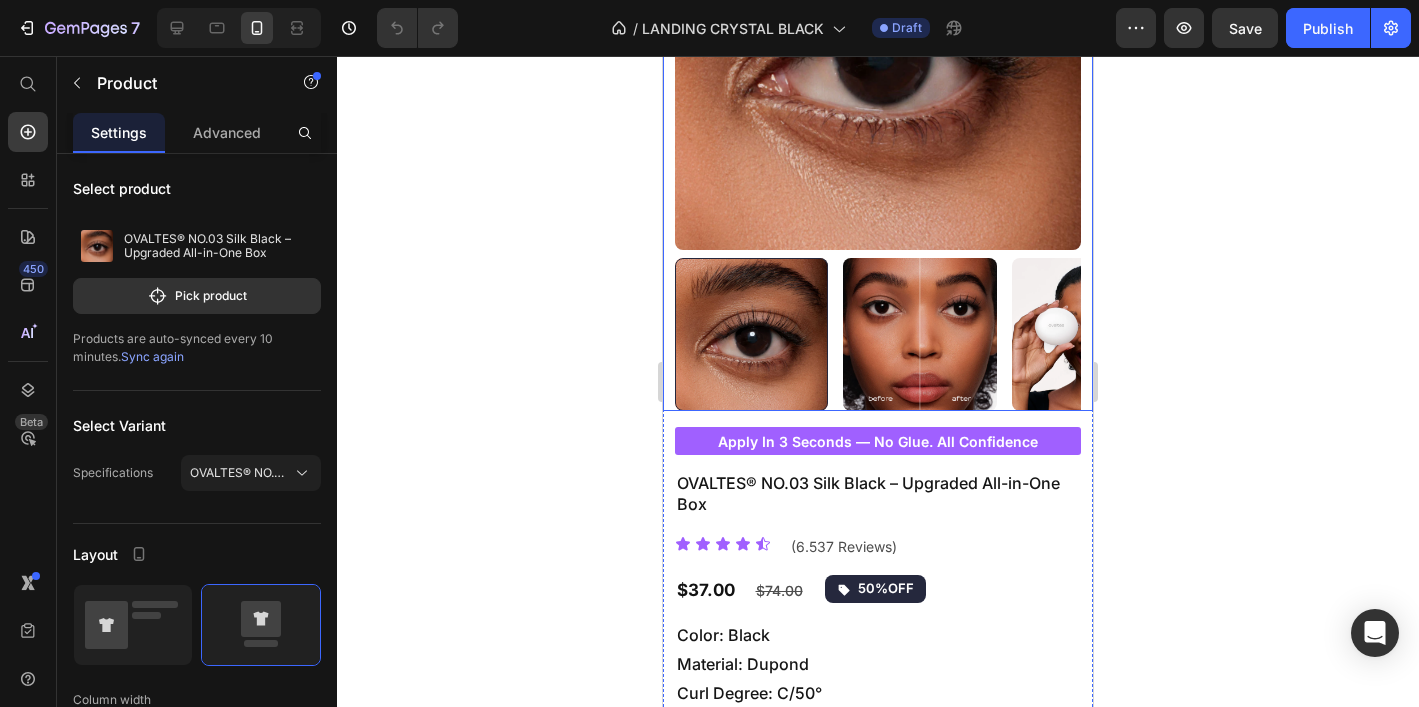 scroll, scrollTop: 148, scrollLeft: 0, axis: vertical 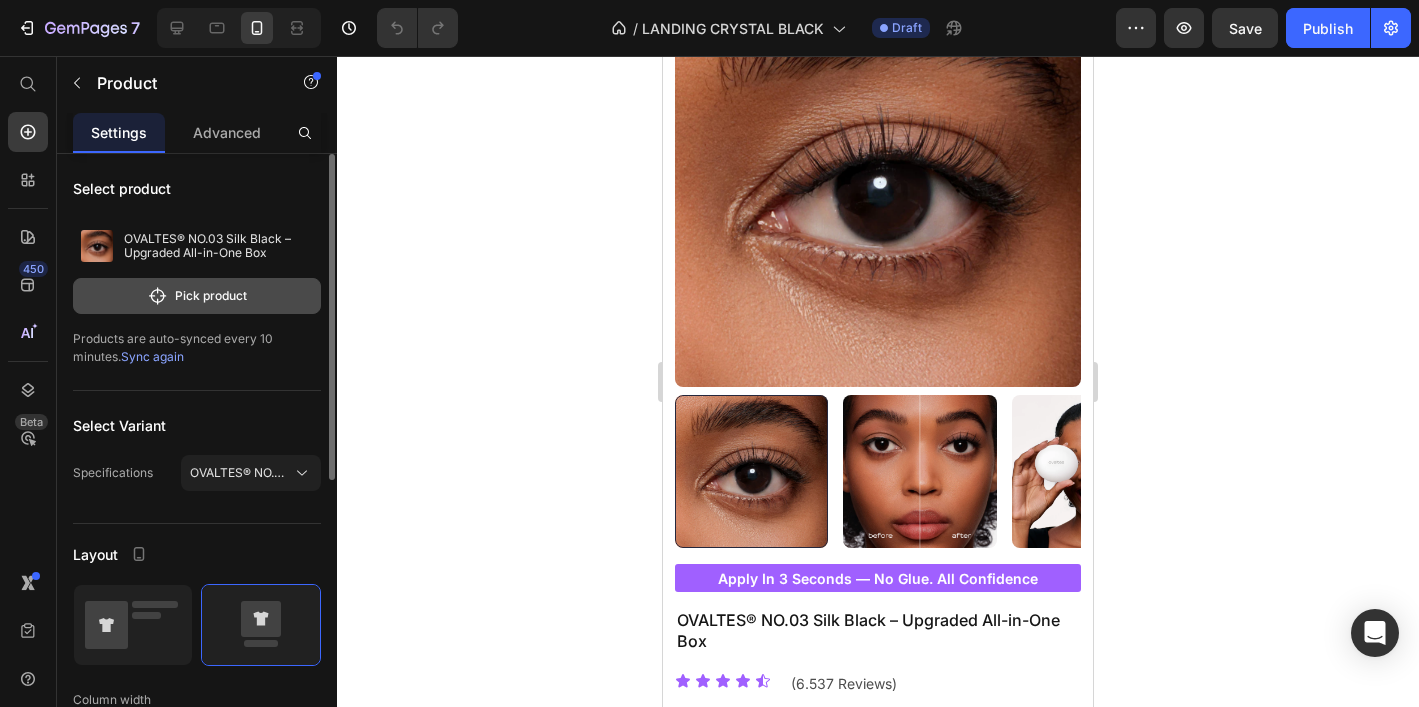 click on "Pick product" at bounding box center (197, 296) 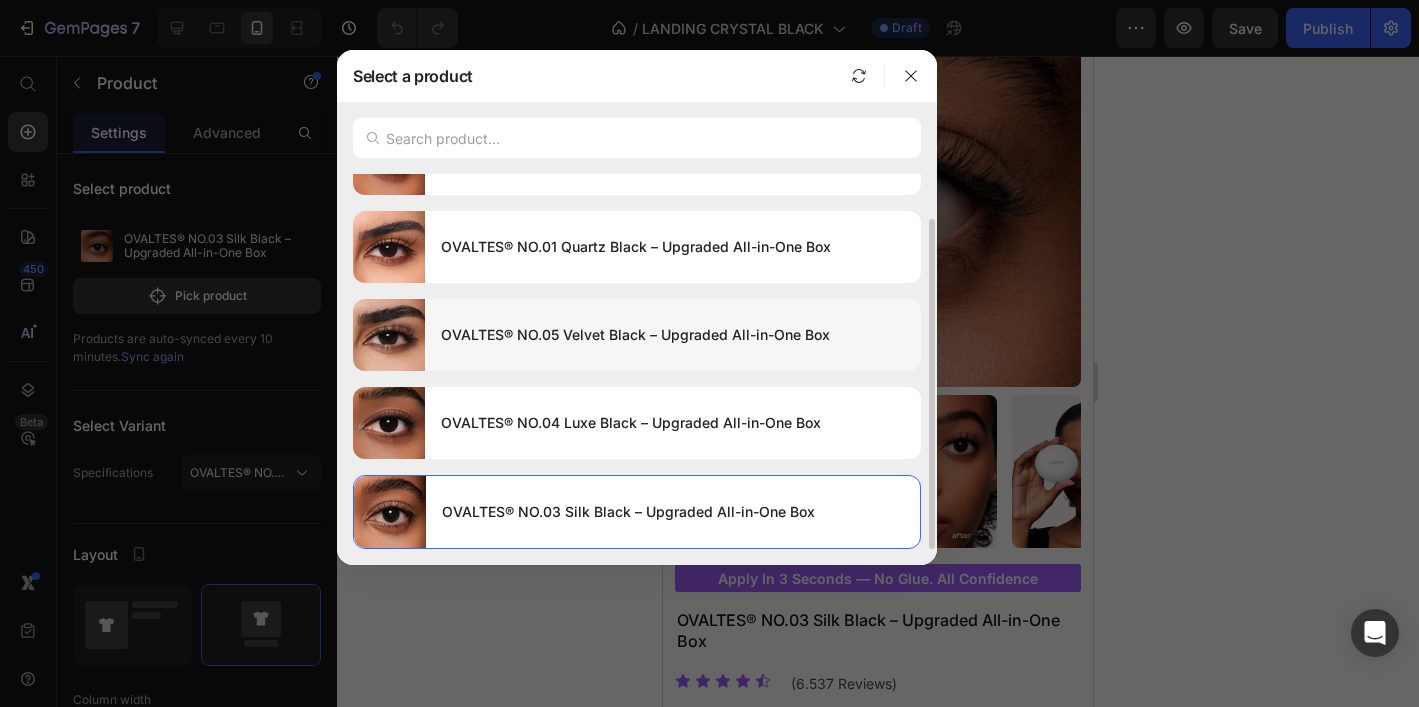scroll, scrollTop: 0, scrollLeft: 0, axis: both 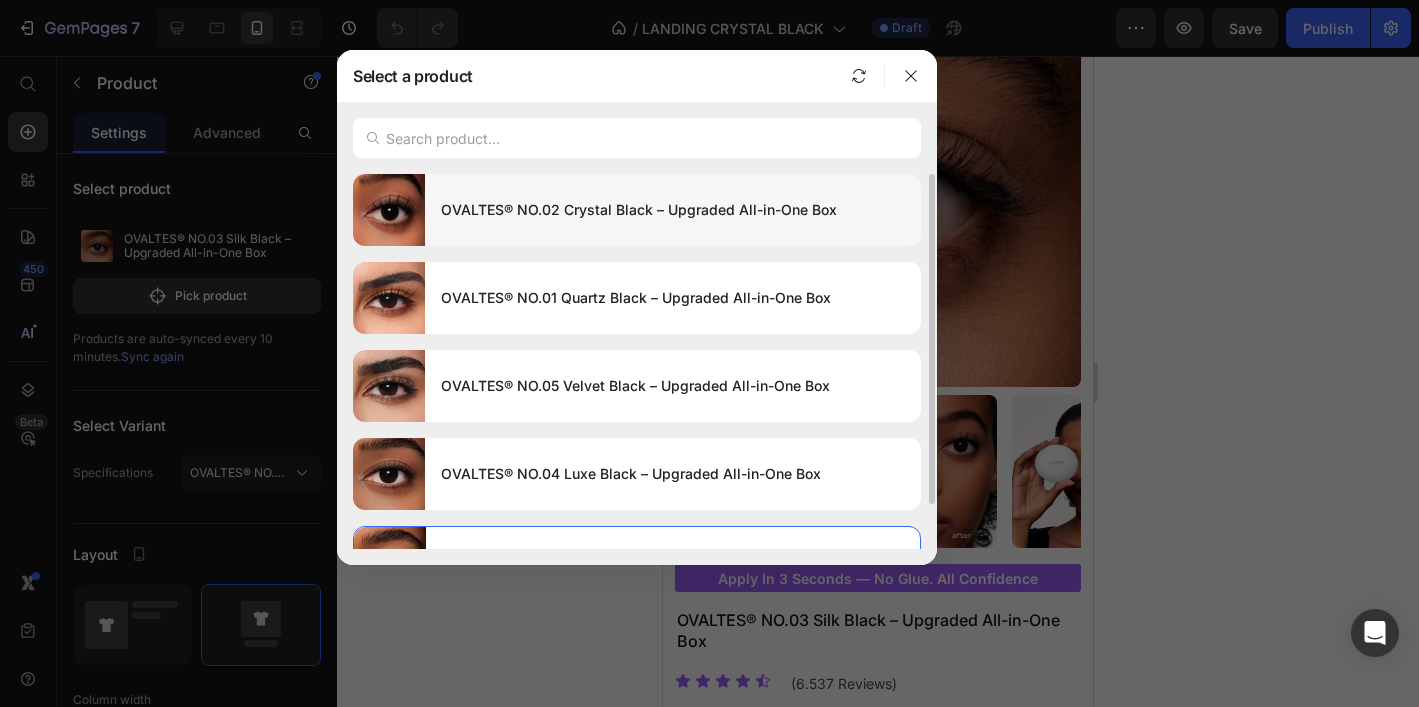 click on "OVALTES® NO.02 Crystal Black – Upgraded All-in-One Box" at bounding box center (673, 210) 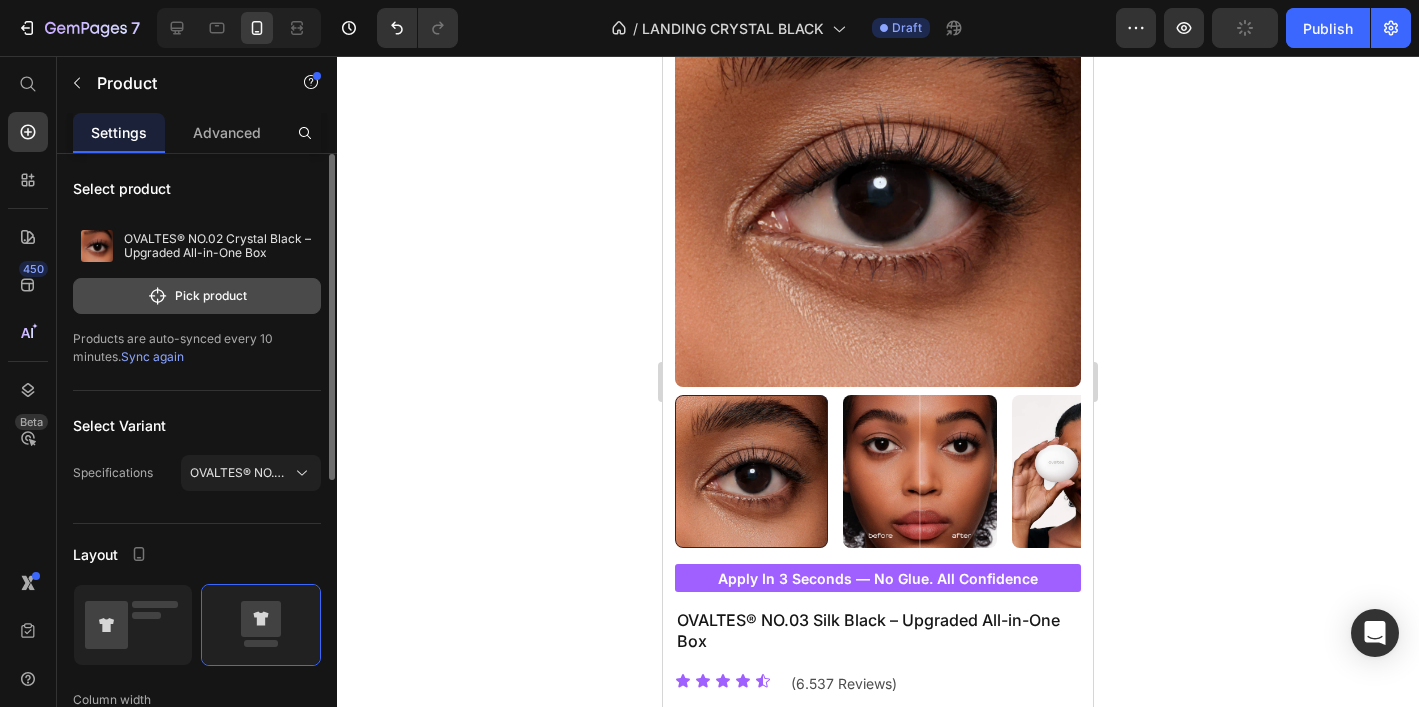 click on "Pick product" 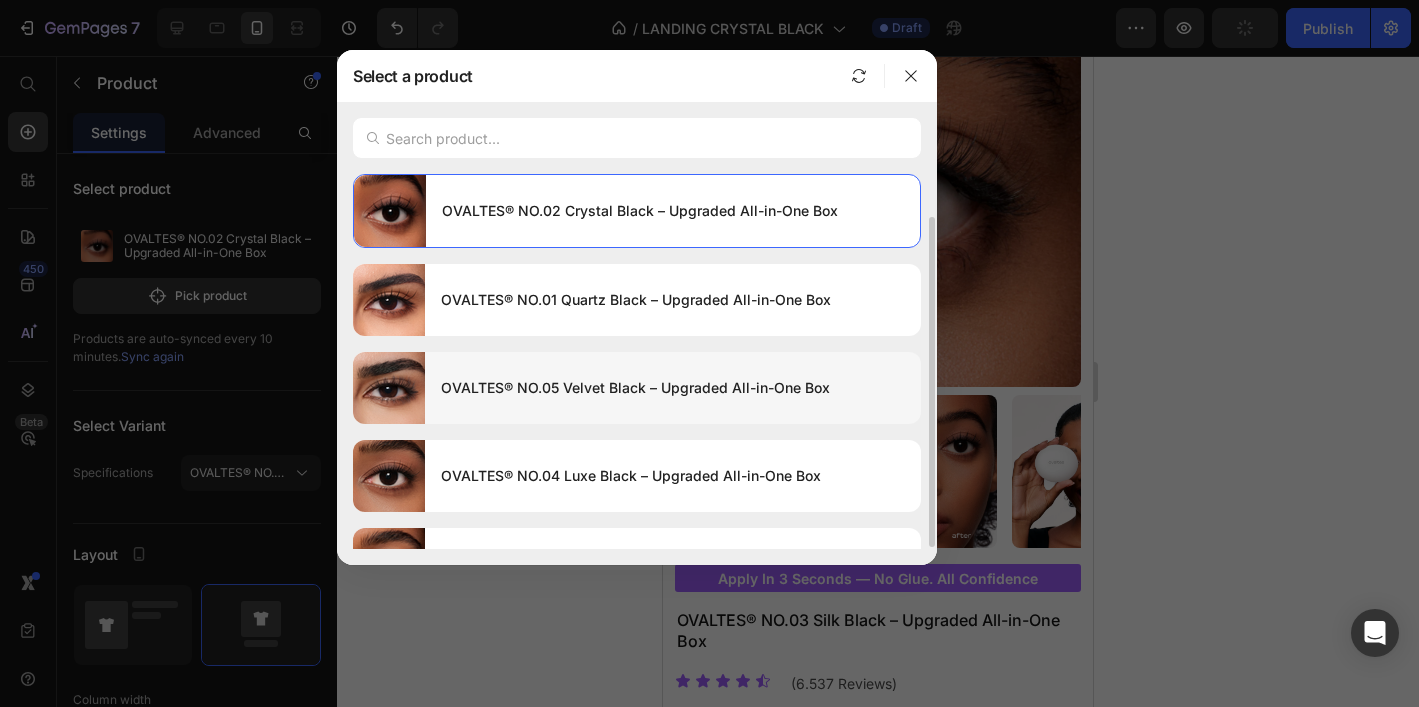 scroll, scrollTop: 51, scrollLeft: 0, axis: vertical 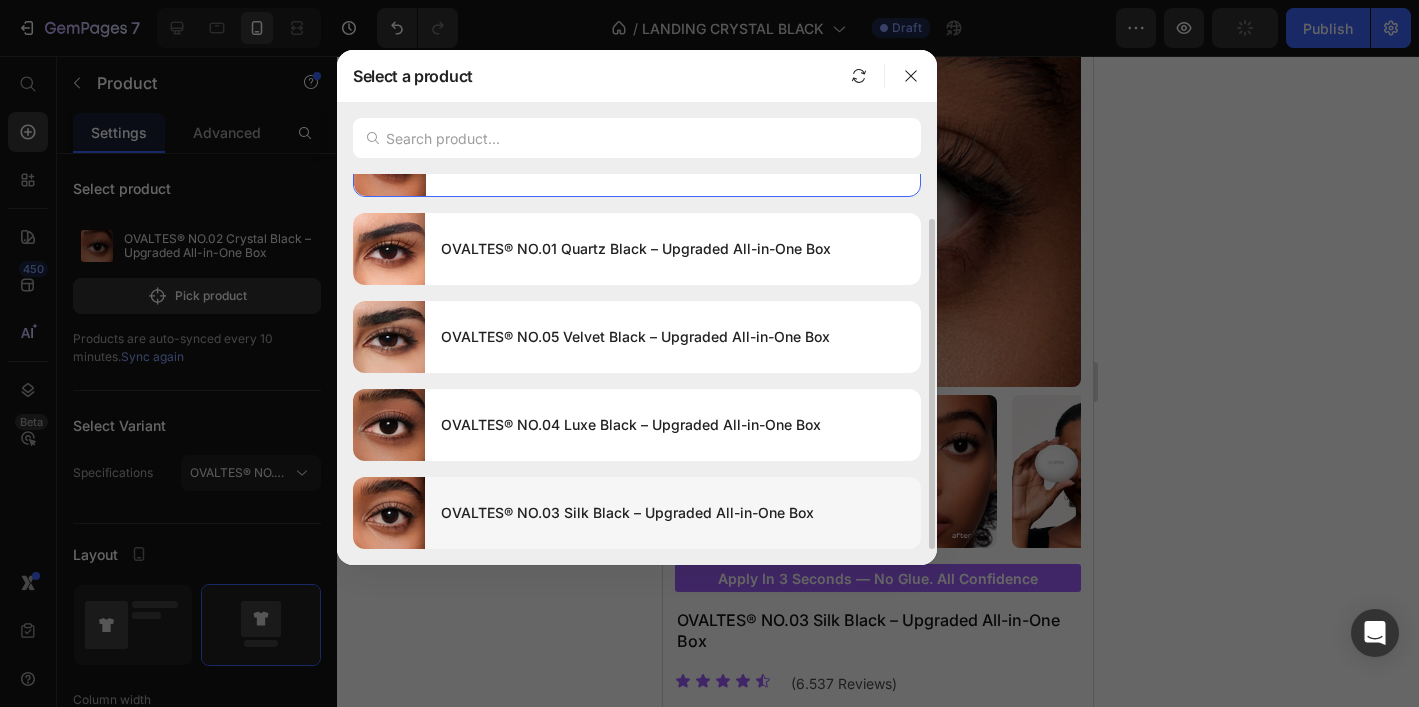click on "OVALTES® NO.03 Silk Black – Upgraded All-in-One Box" at bounding box center (673, 513) 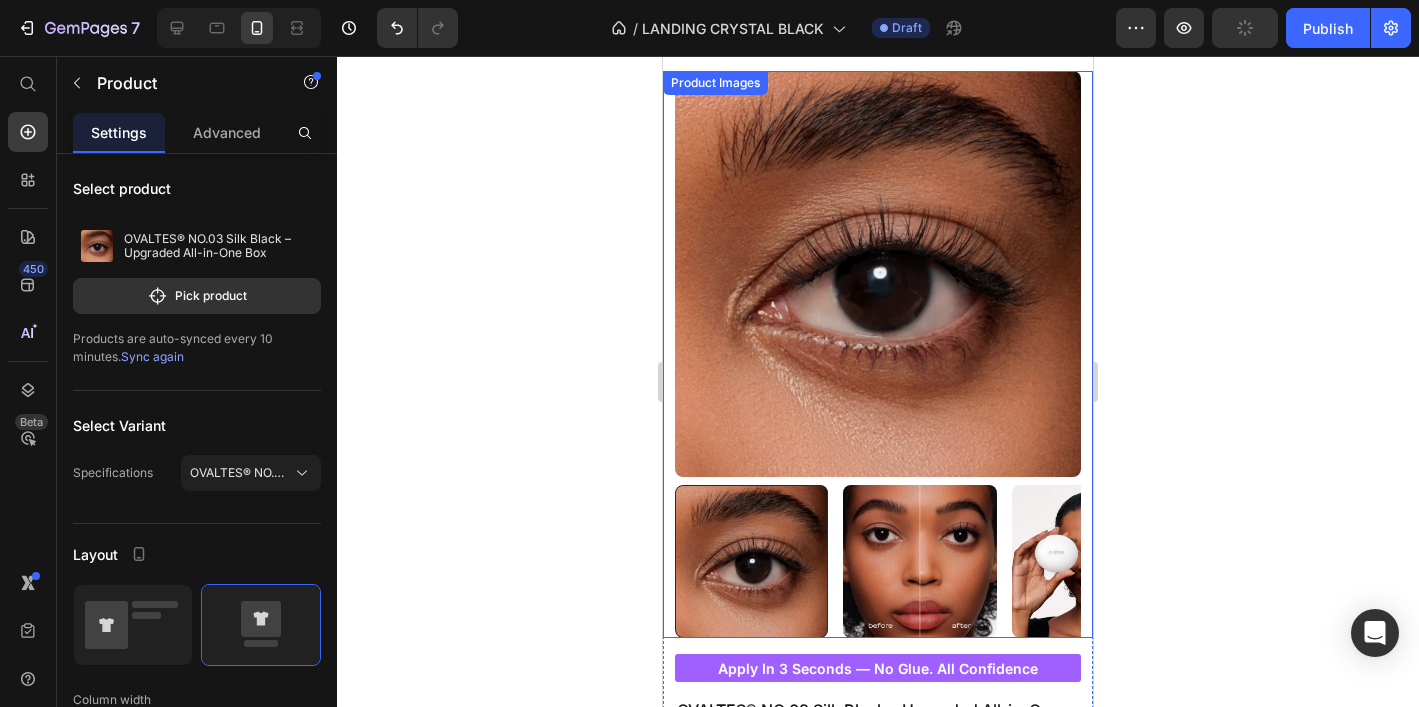 scroll, scrollTop: 51, scrollLeft: 0, axis: vertical 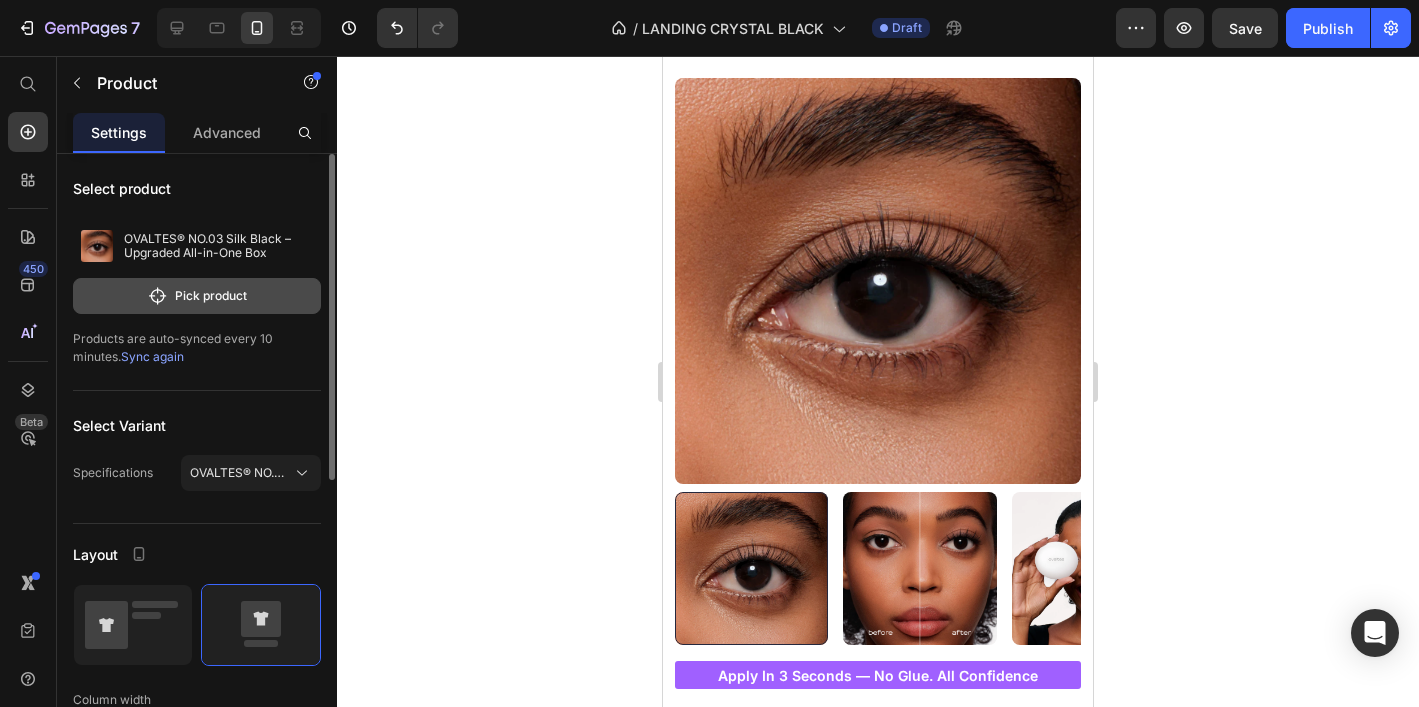 click on "Pick product" at bounding box center (197, 296) 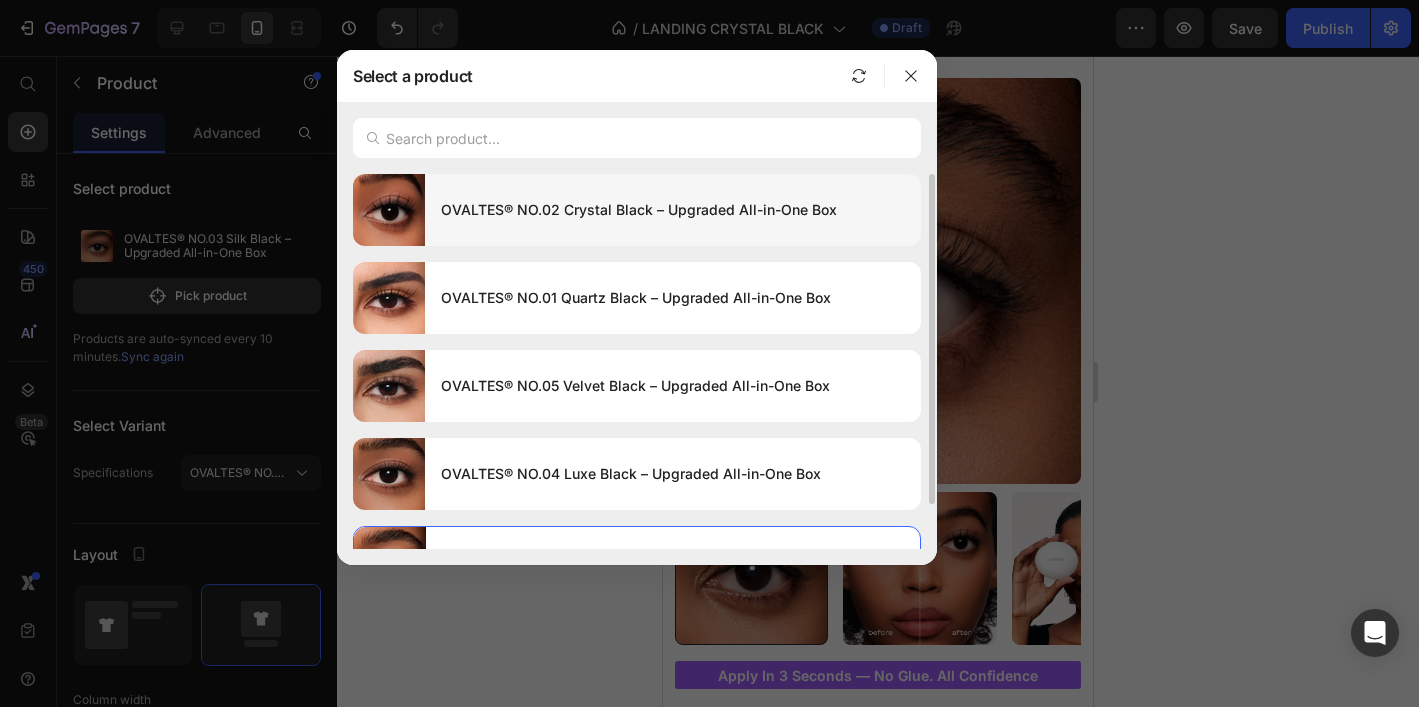 click on "OVALTES® NO.02 Crystal Black – Upgraded All-in-One Box" at bounding box center [673, 210] 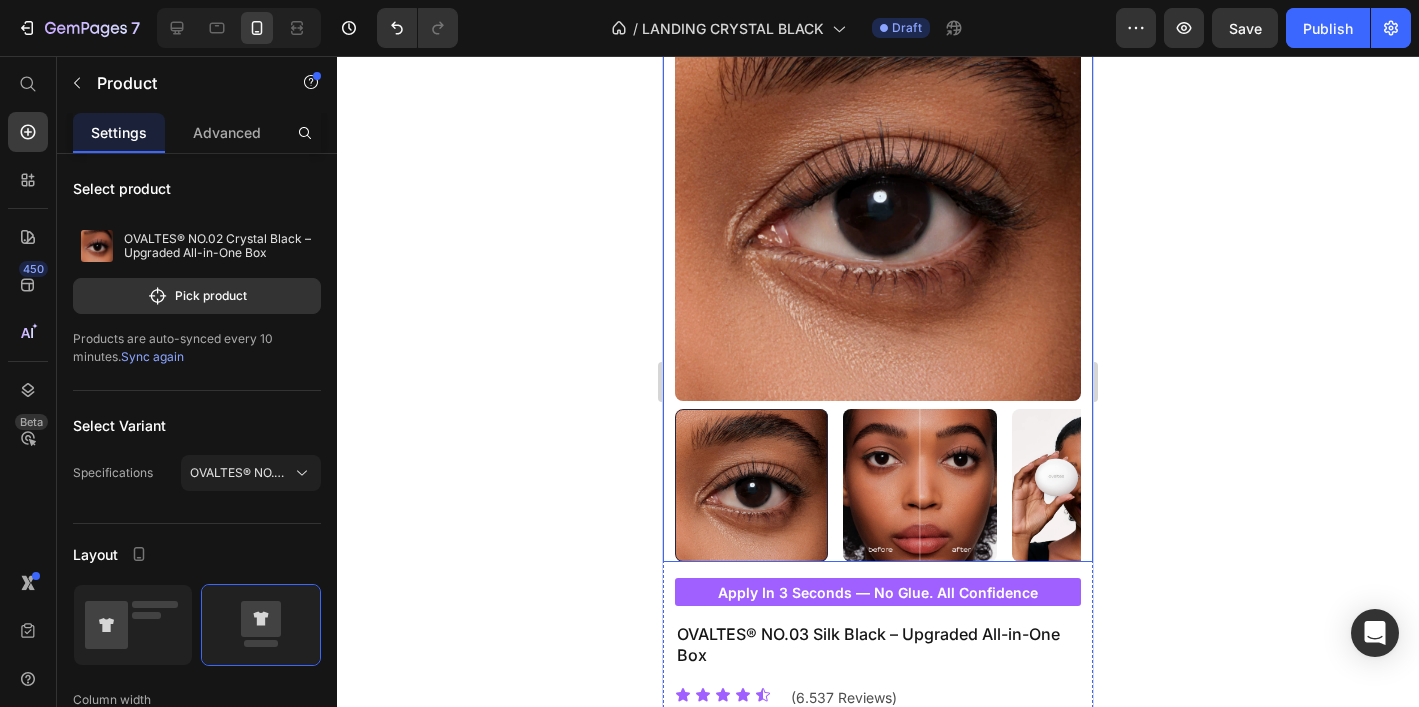 scroll, scrollTop: 117, scrollLeft: 0, axis: vertical 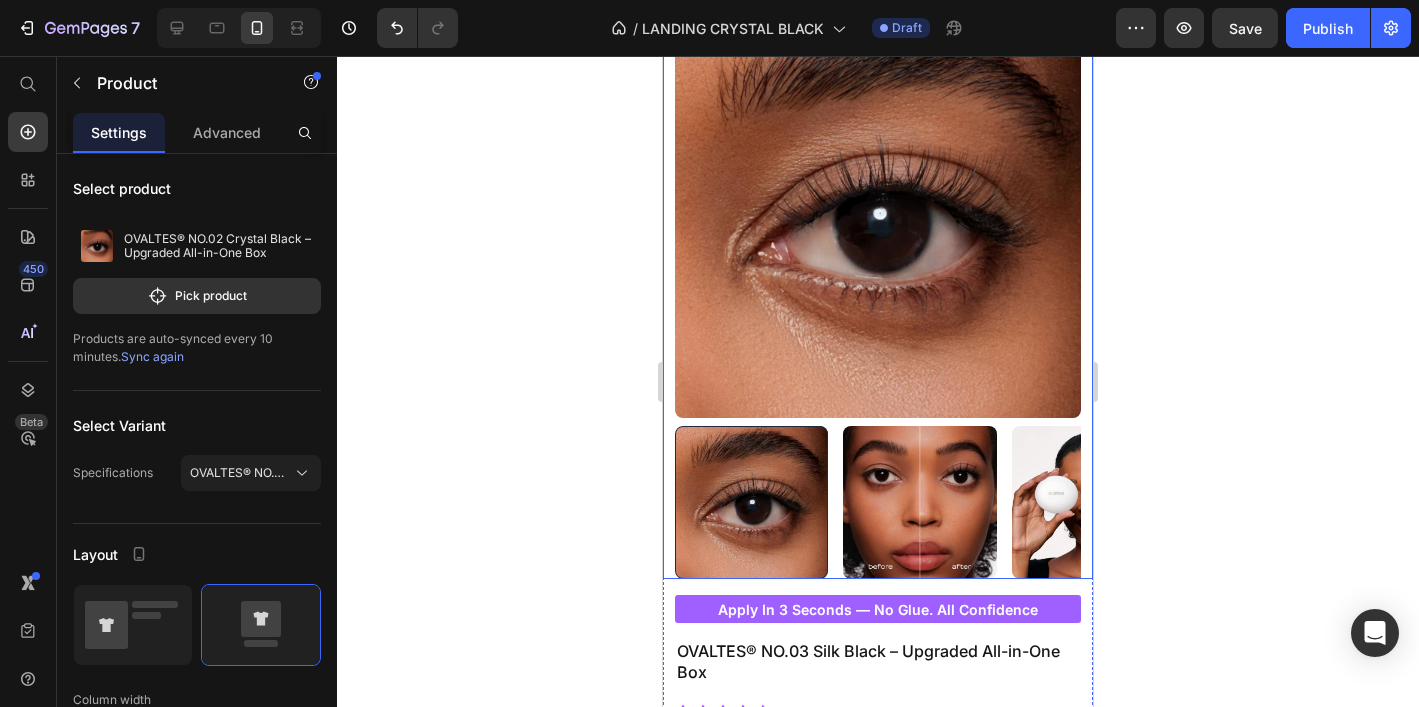 click at bounding box center [878, 502] 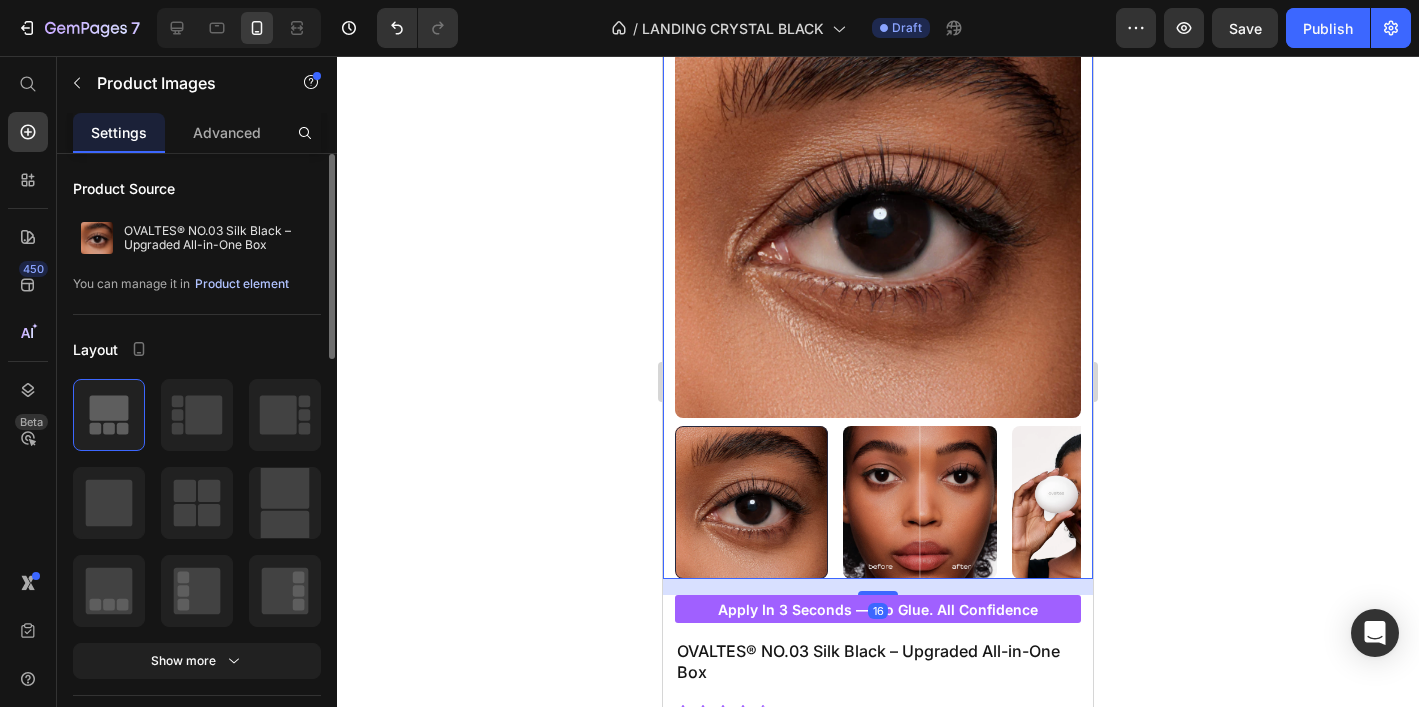 click on "Product element" at bounding box center (242, 284) 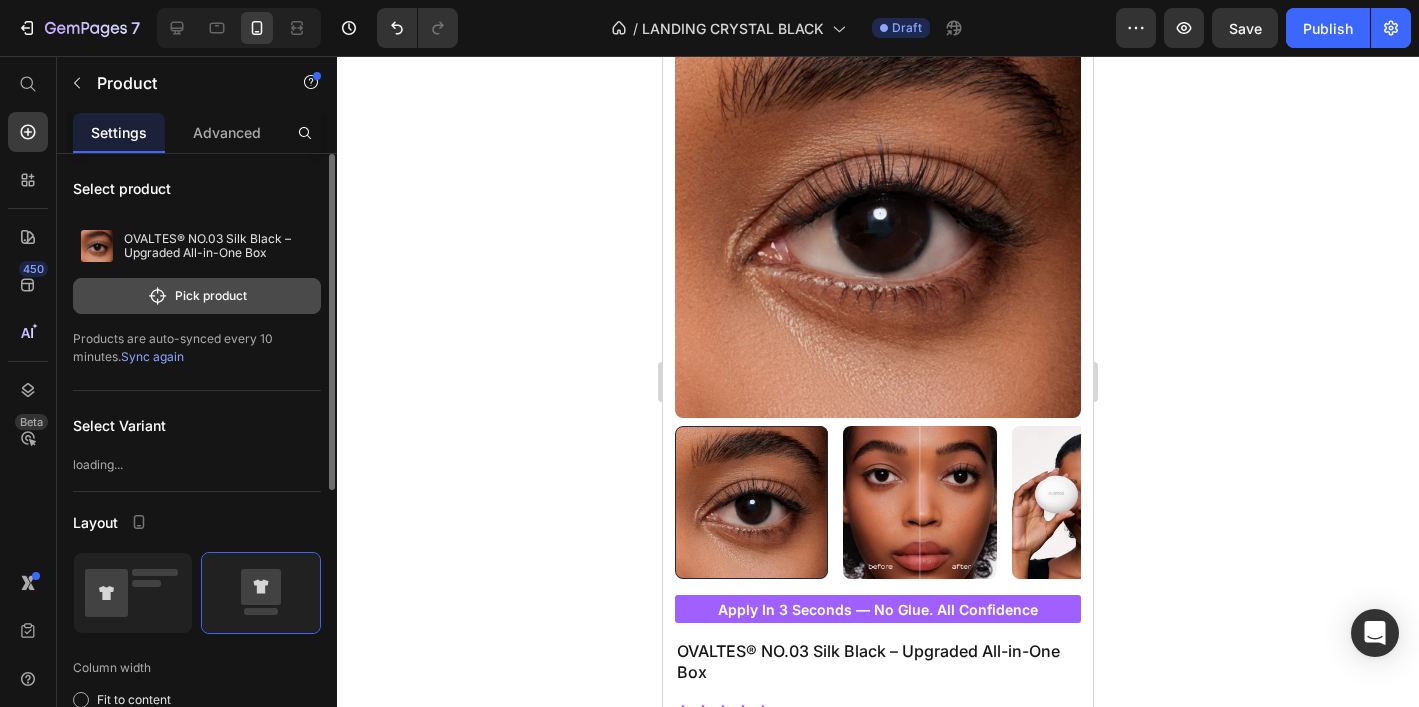 click on "Pick product" 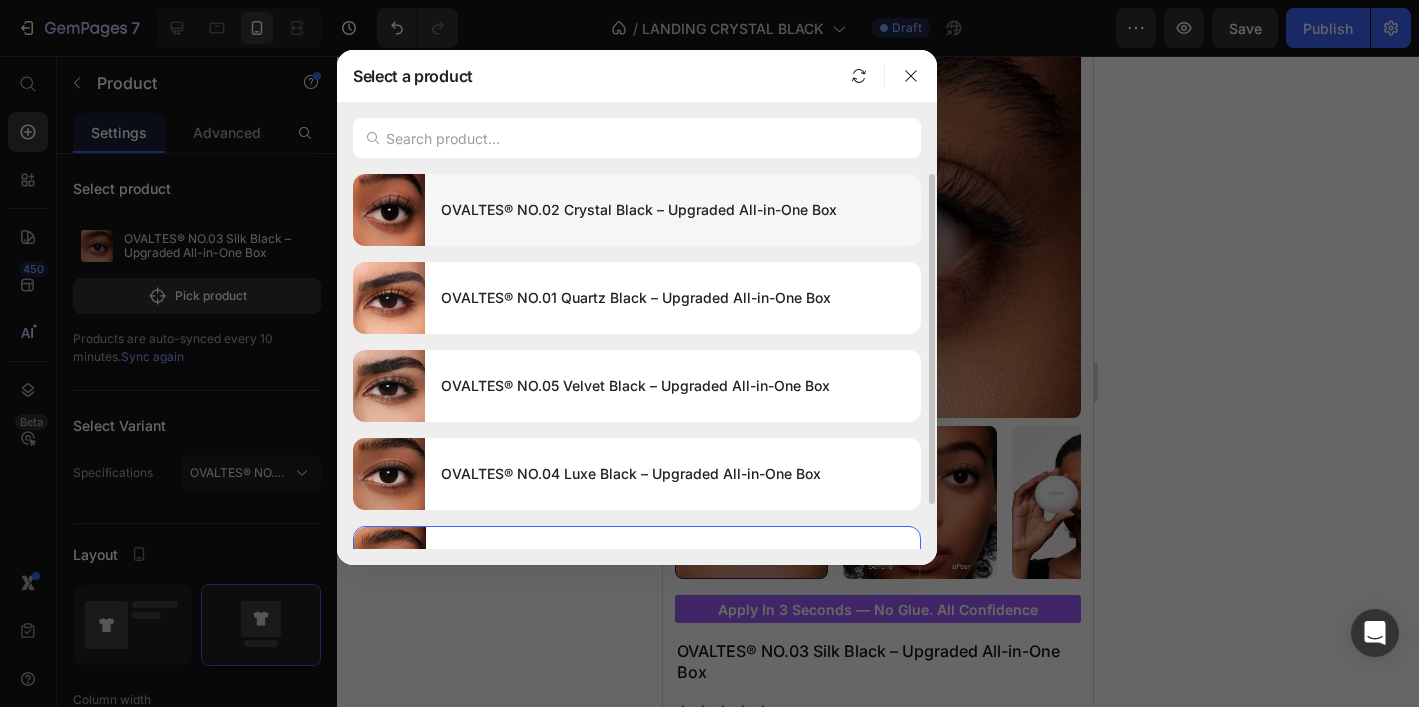 click on "OVALTES® NO.02 Crystal Black – Upgraded All-in-One Box" at bounding box center (673, 210) 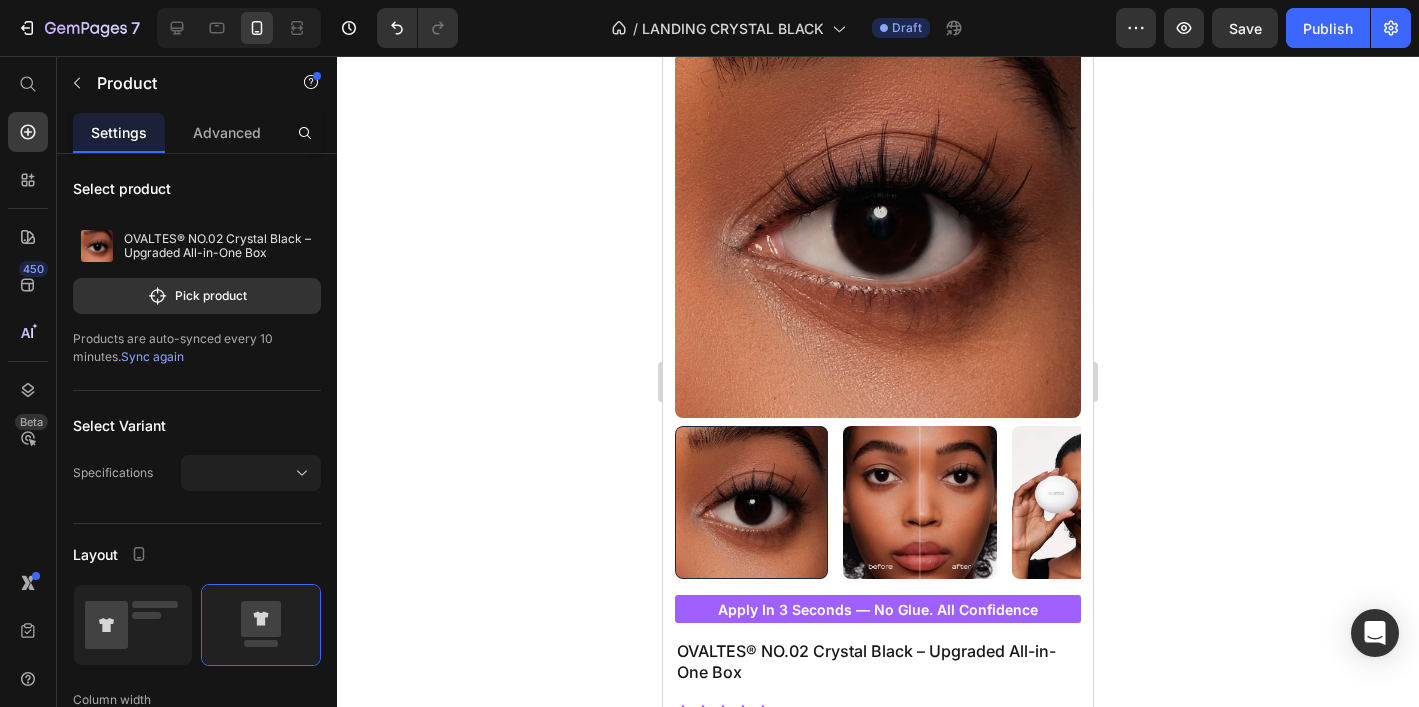 click 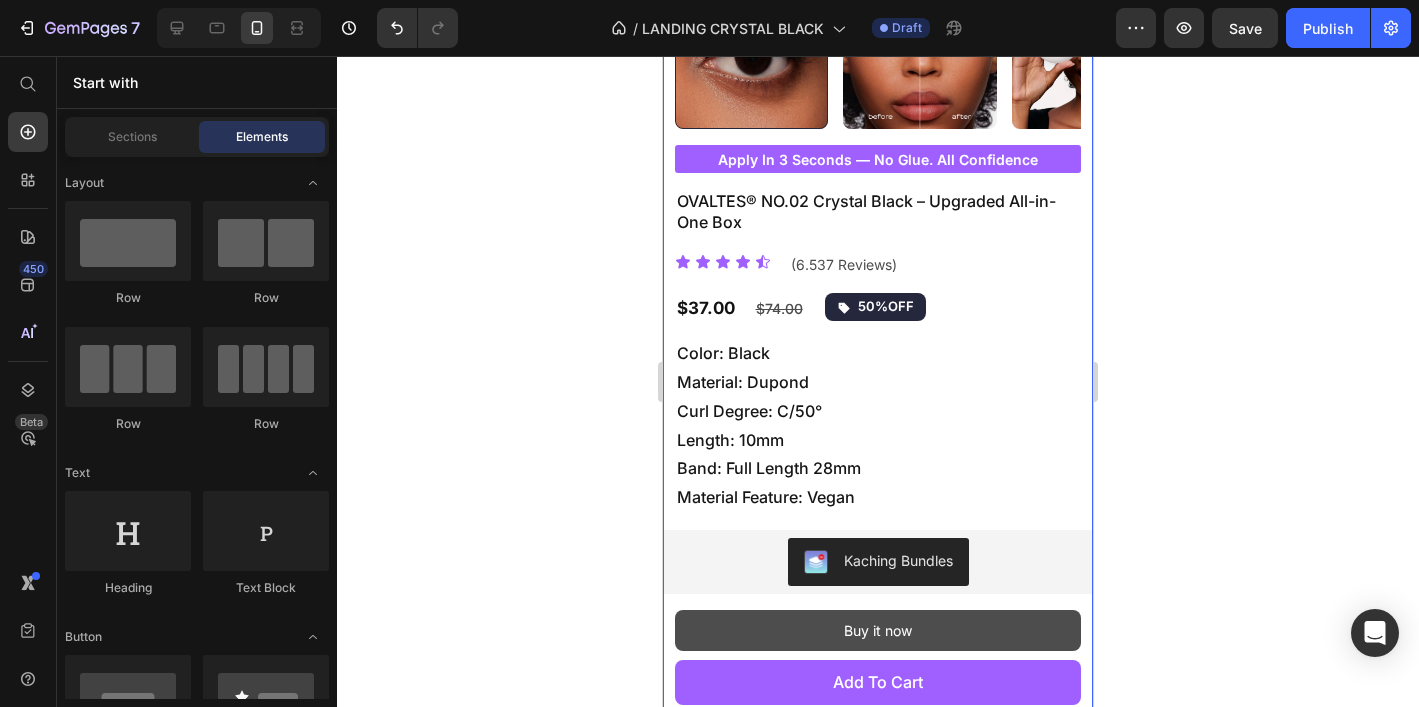 scroll, scrollTop: 606, scrollLeft: 0, axis: vertical 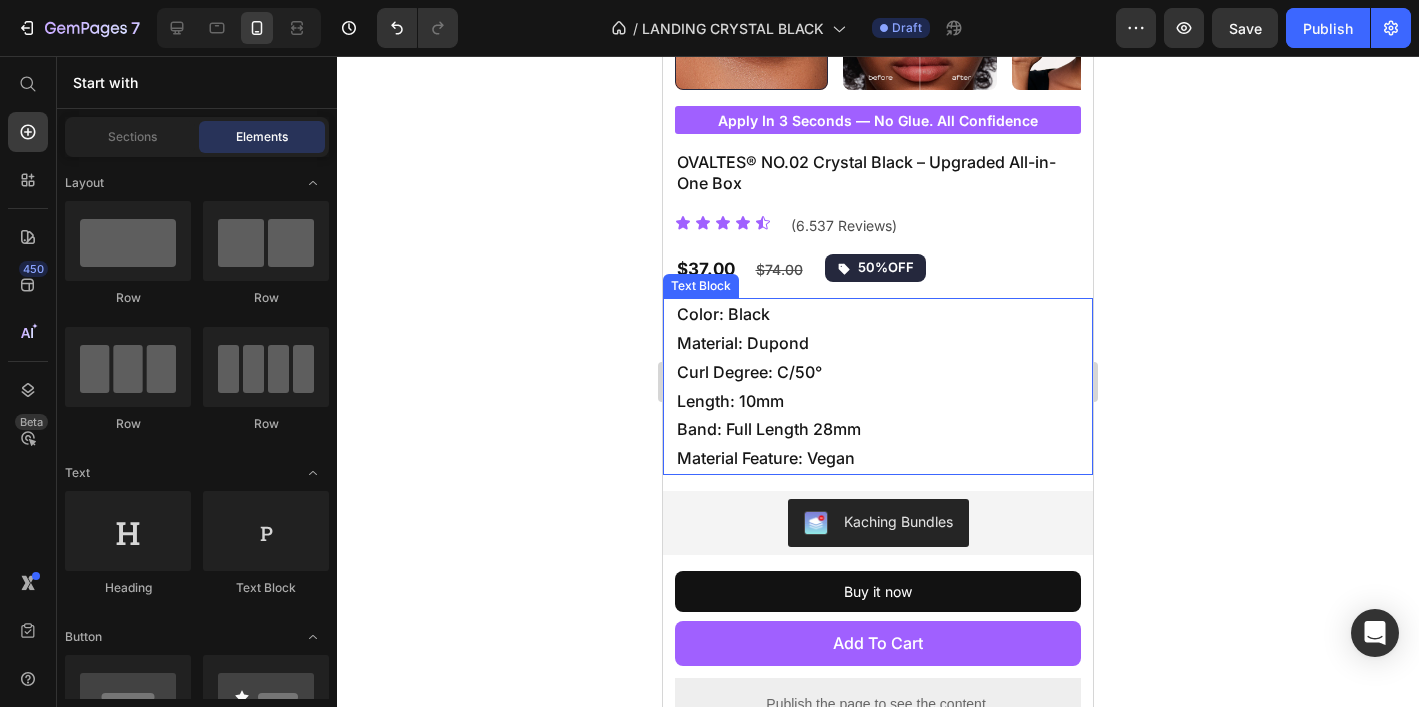 click on "Color: Black Material: Dupond Curl Degree: C/50° Length:   10mm Band:   Full Length 28mm Material Feature: Vegan" at bounding box center (884, 386) 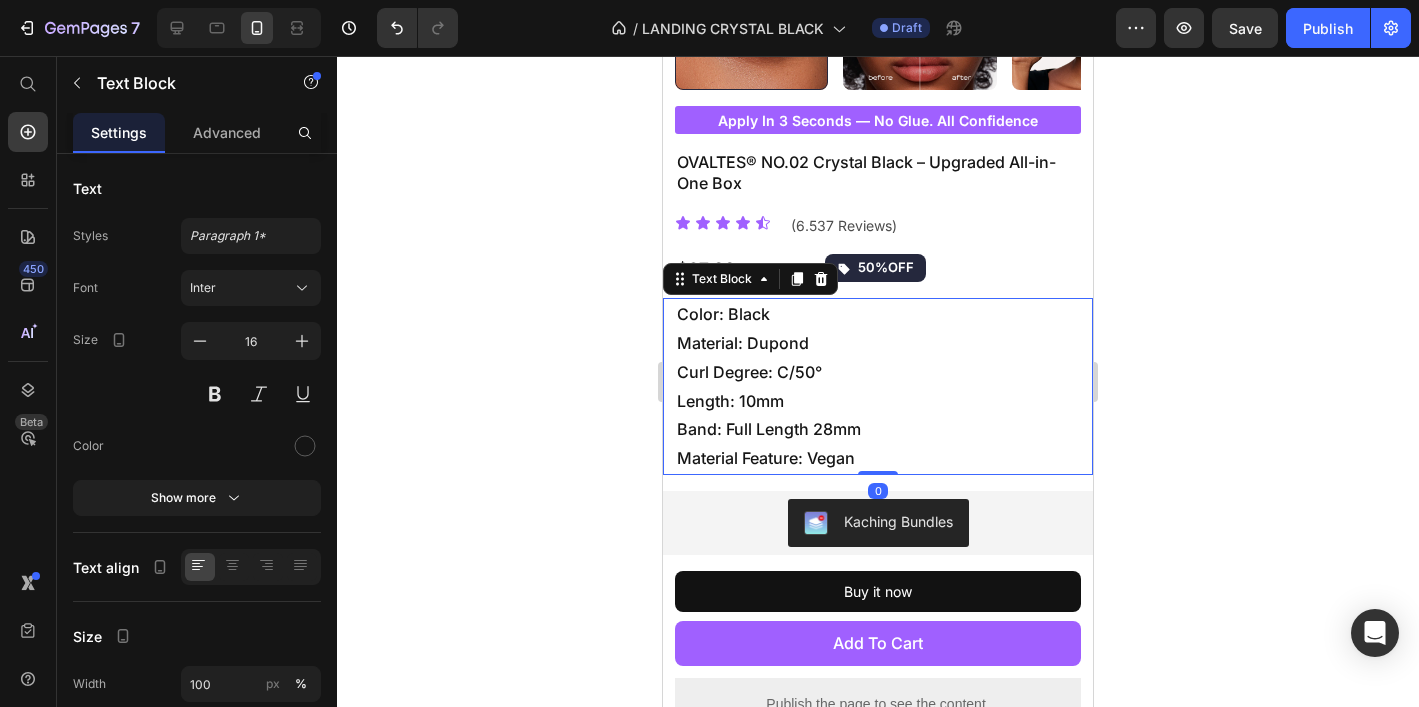 click on "Color: Black Material: Dupond Curl Degree: C/50° Length:   10mm Band:   Full Length 28mm Material Feature: Vegan" at bounding box center (884, 386) 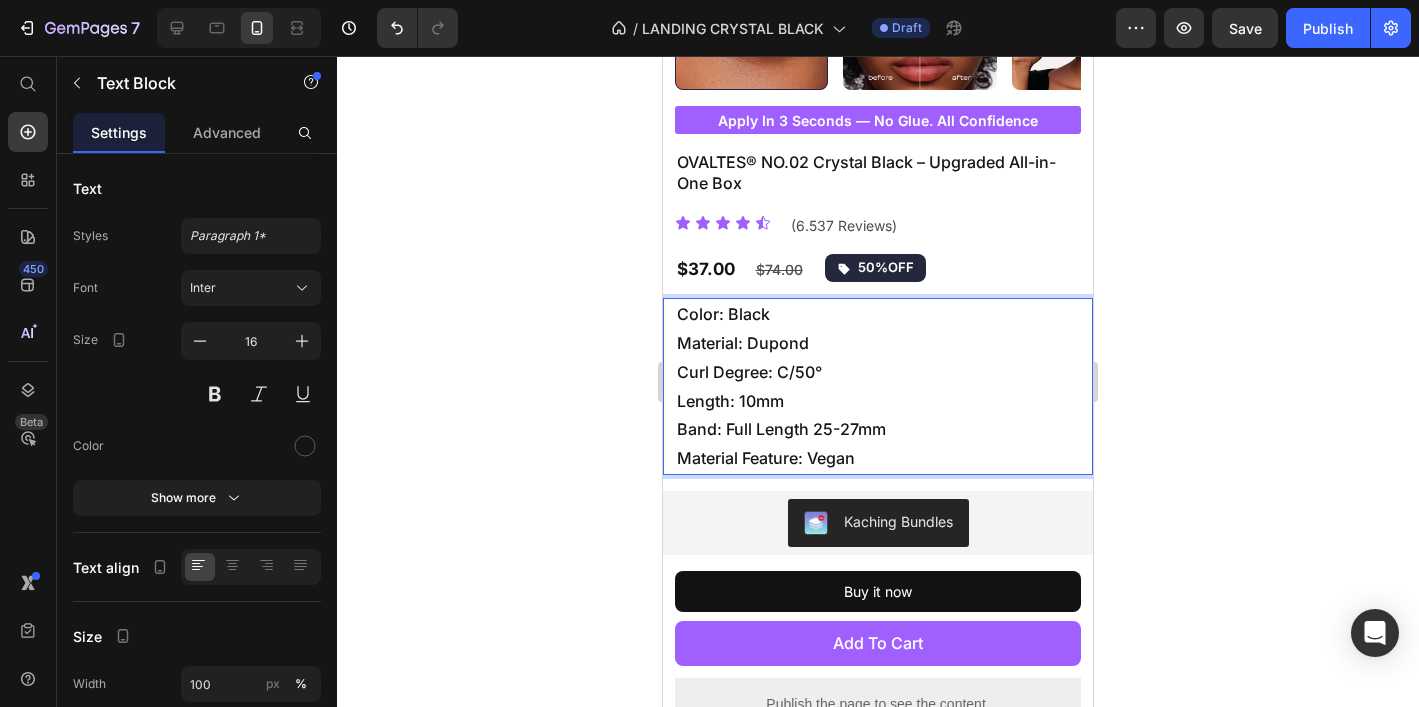 click 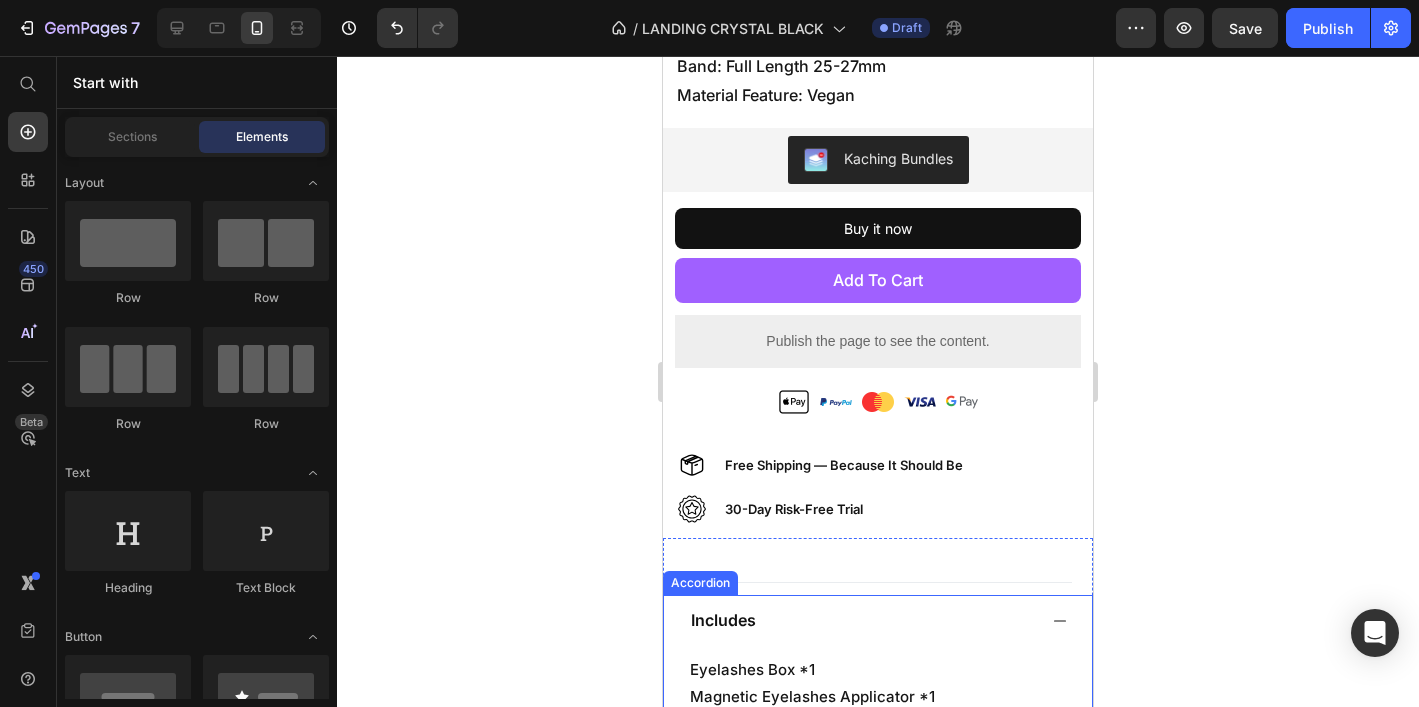 scroll, scrollTop: 957, scrollLeft: 0, axis: vertical 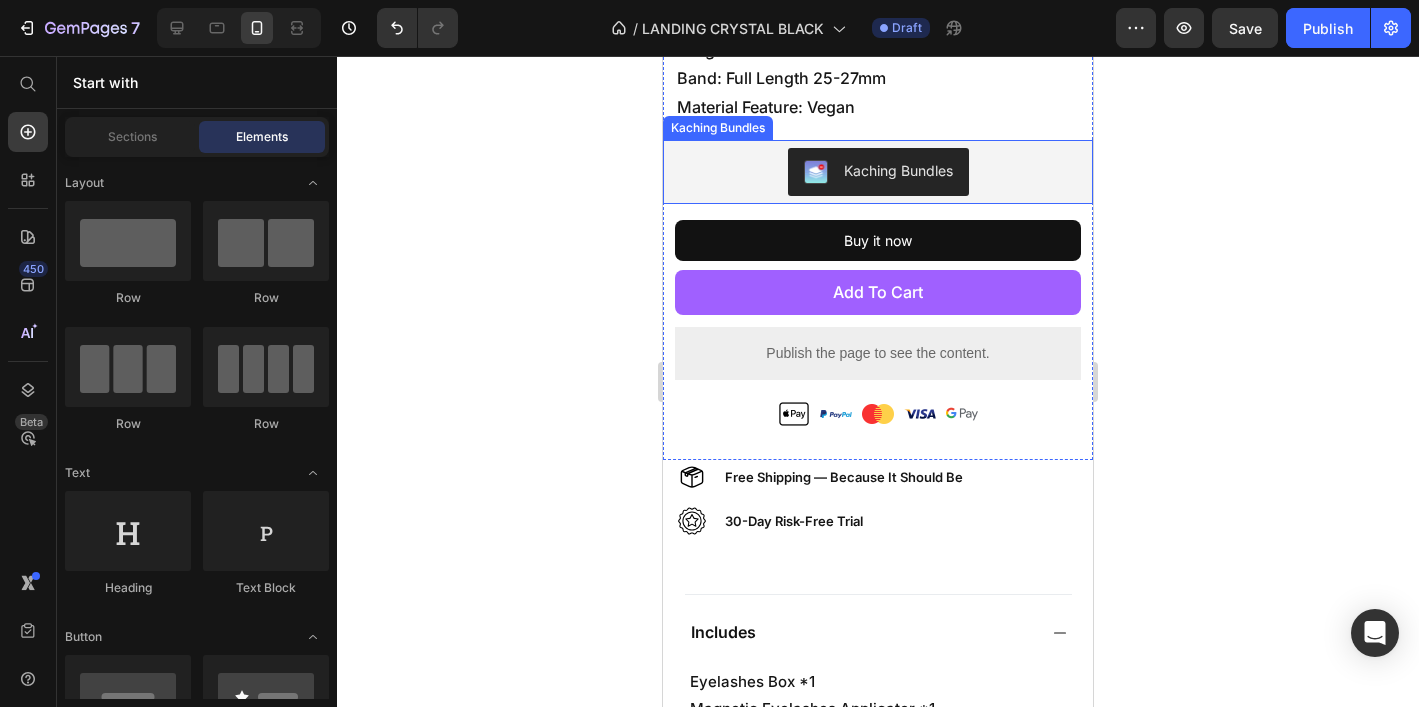 click on "Kaching Bundles" at bounding box center (878, 172) 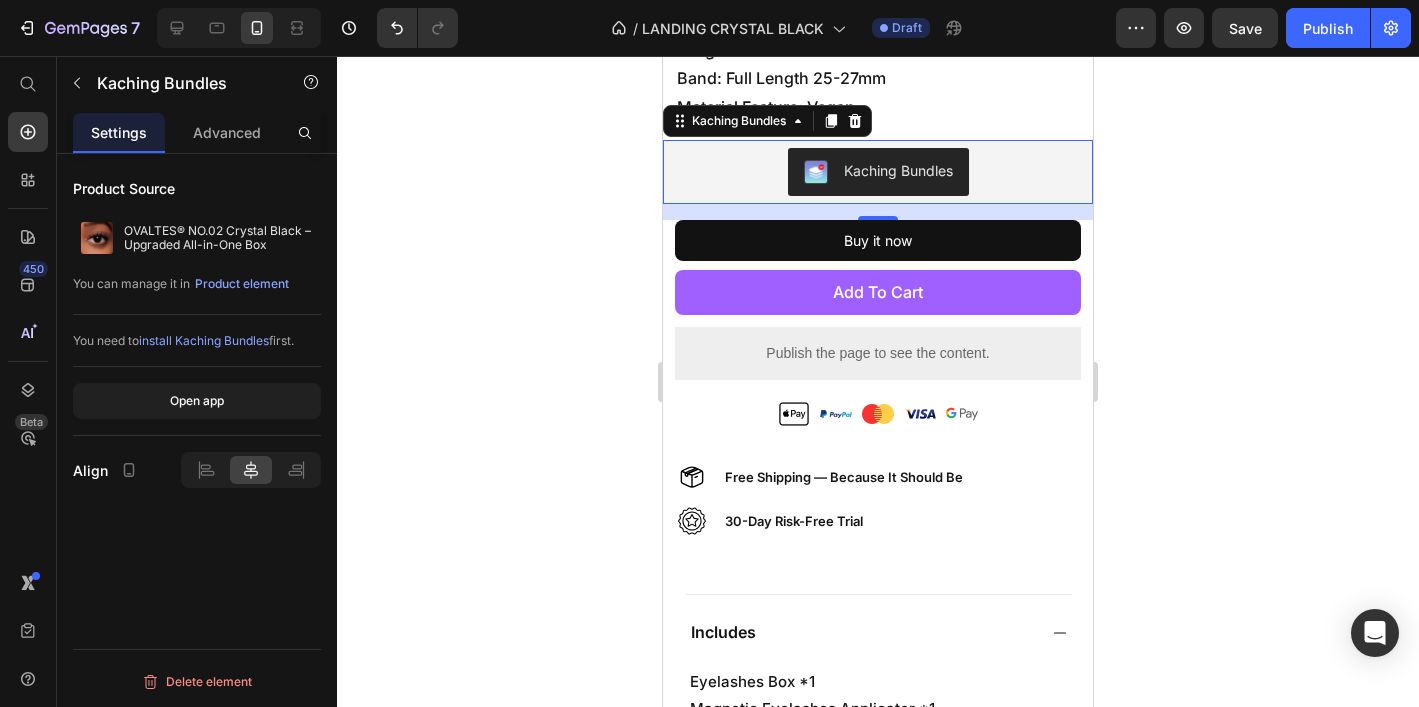 click 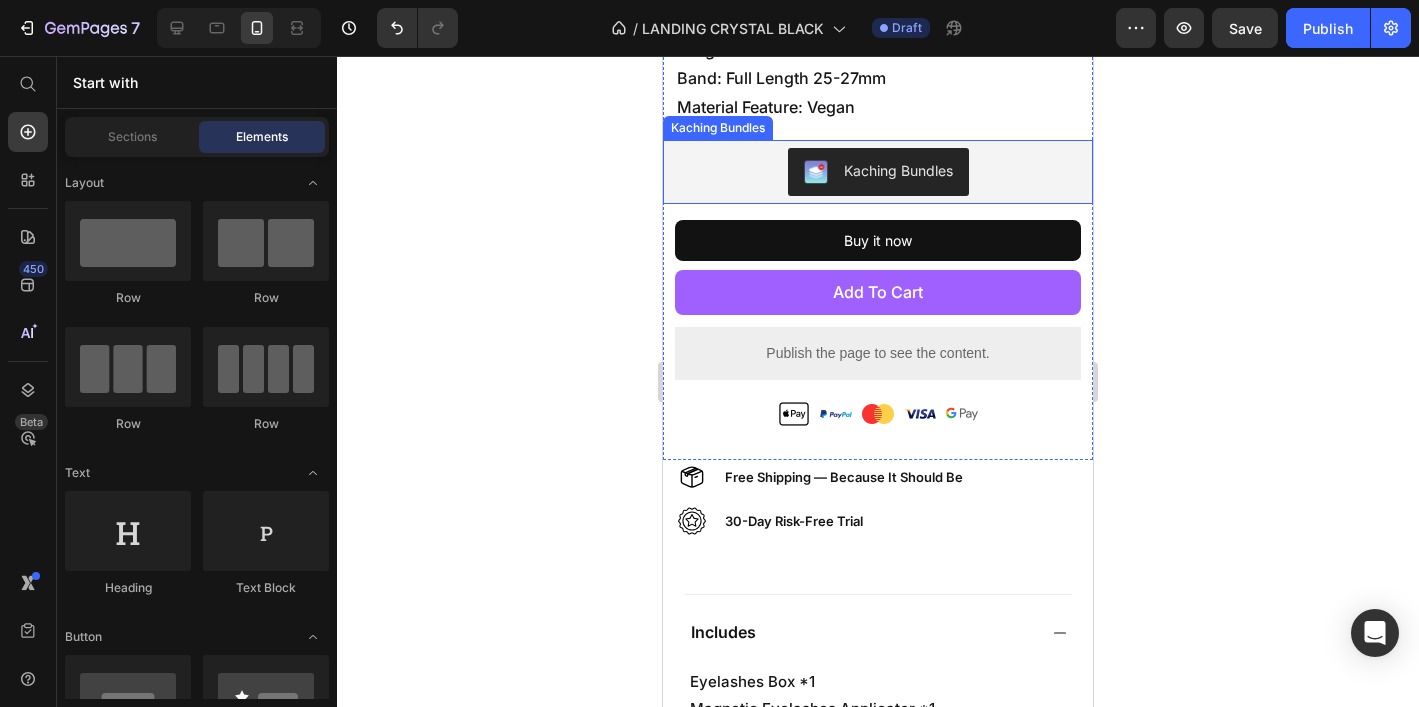 click on "Kaching Bundles" at bounding box center [878, 172] 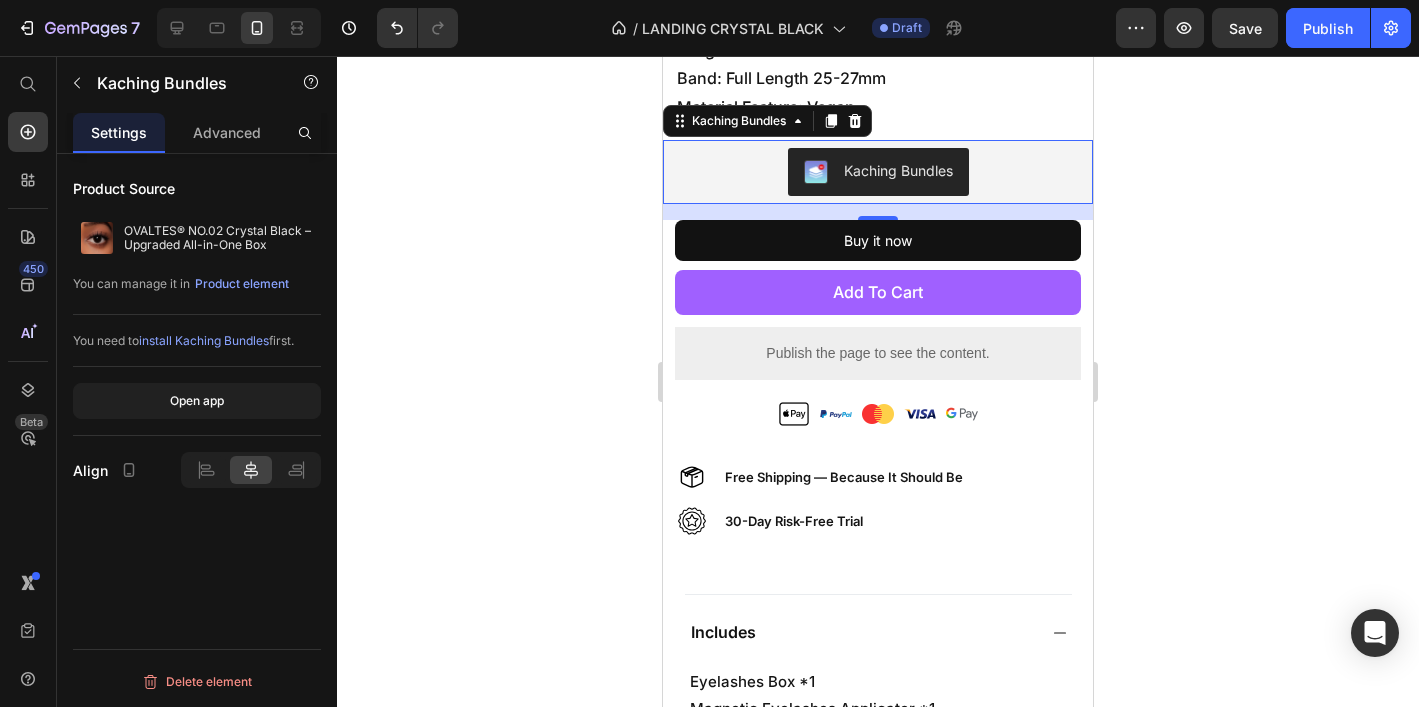 click 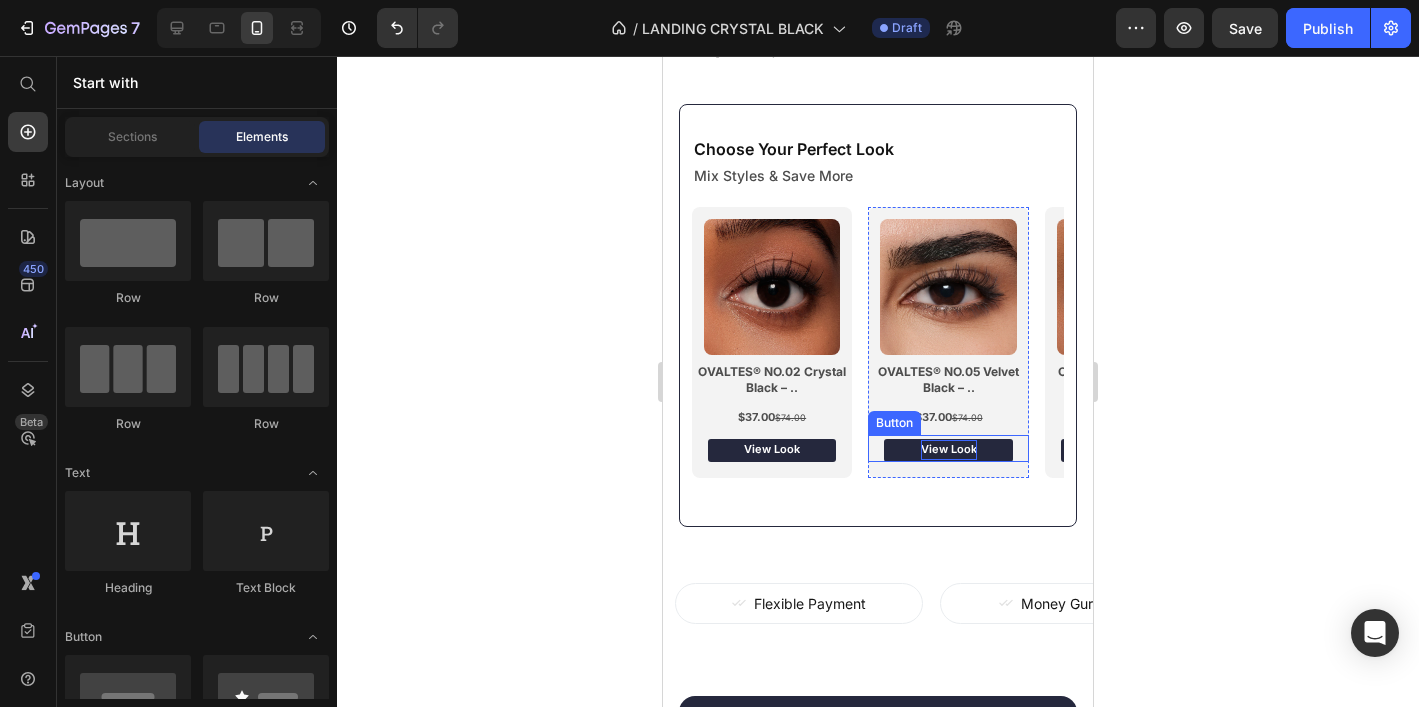 scroll, scrollTop: 1728, scrollLeft: 0, axis: vertical 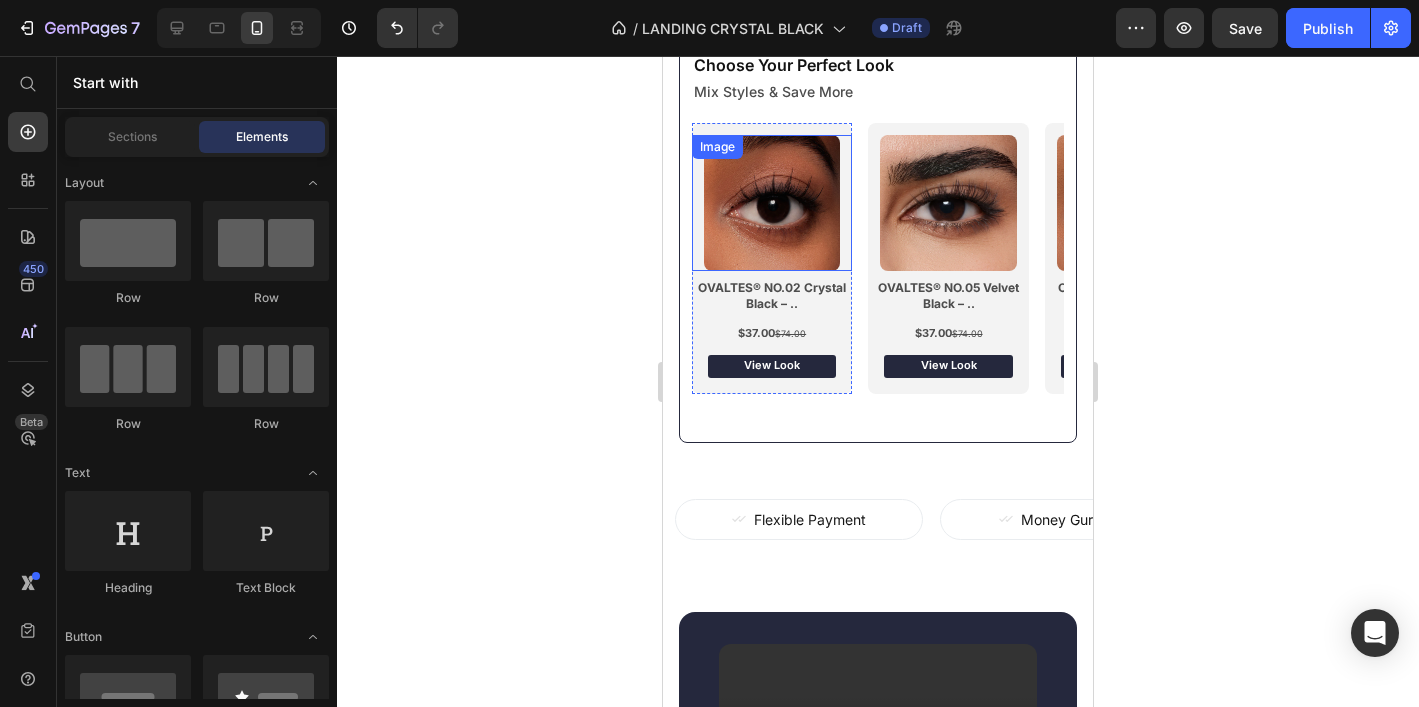 click at bounding box center (772, 203) 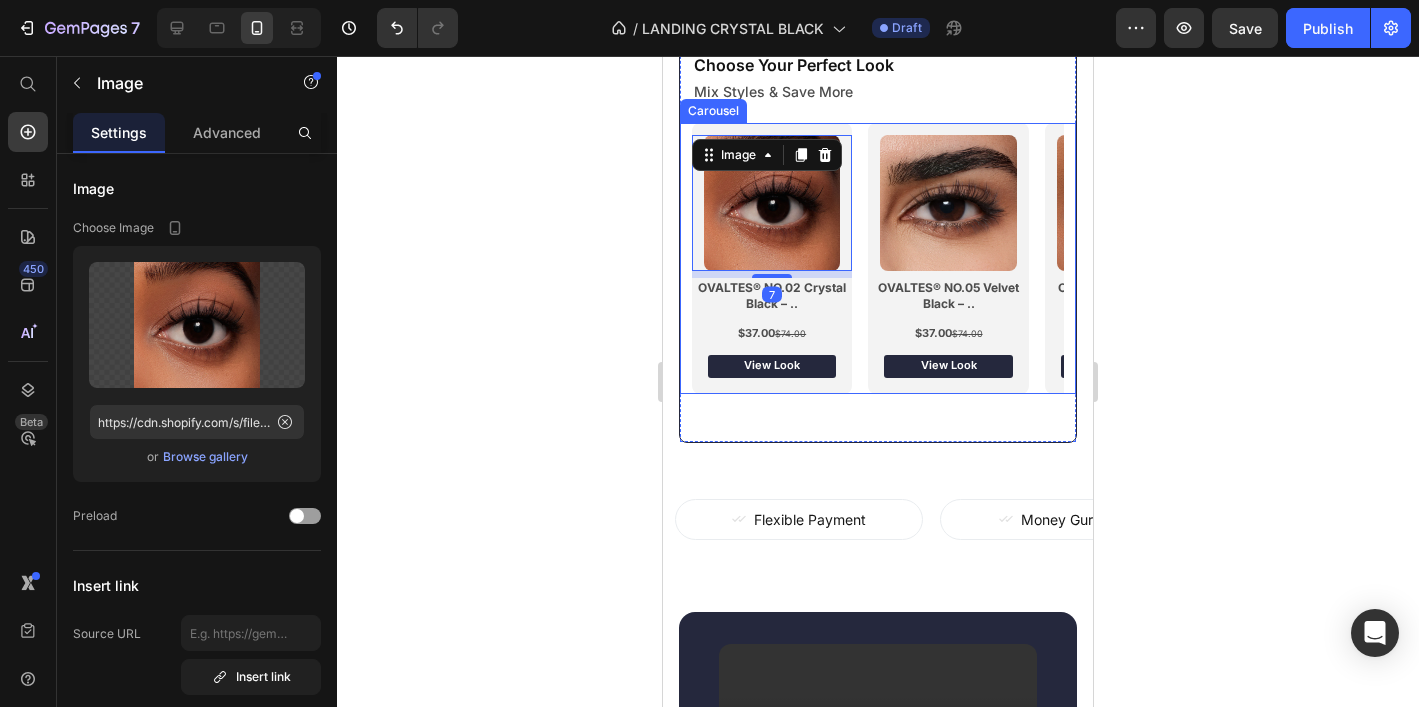 click on "Image   7 OVALTES® NO.02 Crystal Black – .. Heading $37.00  $74.00 Text Block View Look Button Row Image OVALTES® NO.05 Velvet Black – .. Heading $37.00  $74.00 Text Block View Look Button Row Image OVALTES® NO.04 Luxe Black – .. Heading $37.00  $74.00 Text Block View Look Button Row Image OVALTES® NO.01 Quartz Black – .. Heading $37.00  $74.00 Text Block View Look Button Row" at bounding box center [878, 258] 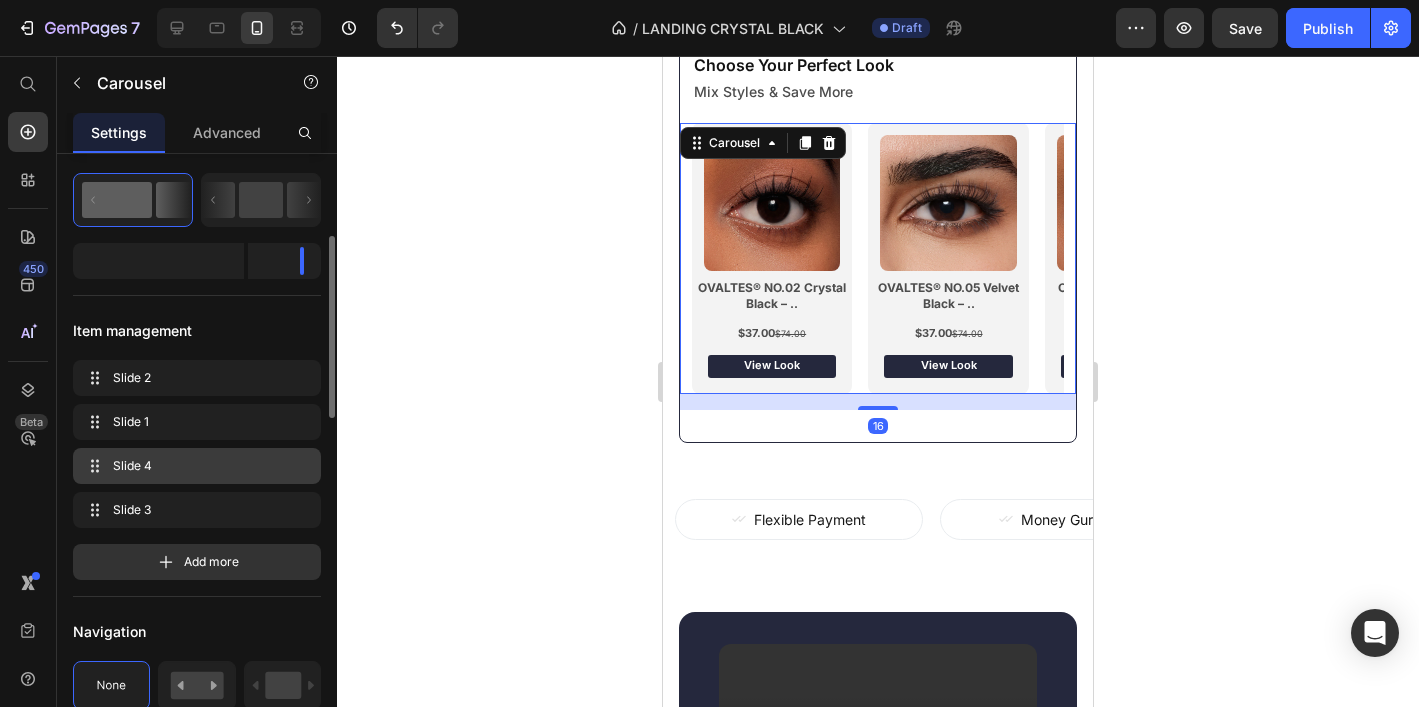 scroll, scrollTop: 293, scrollLeft: 0, axis: vertical 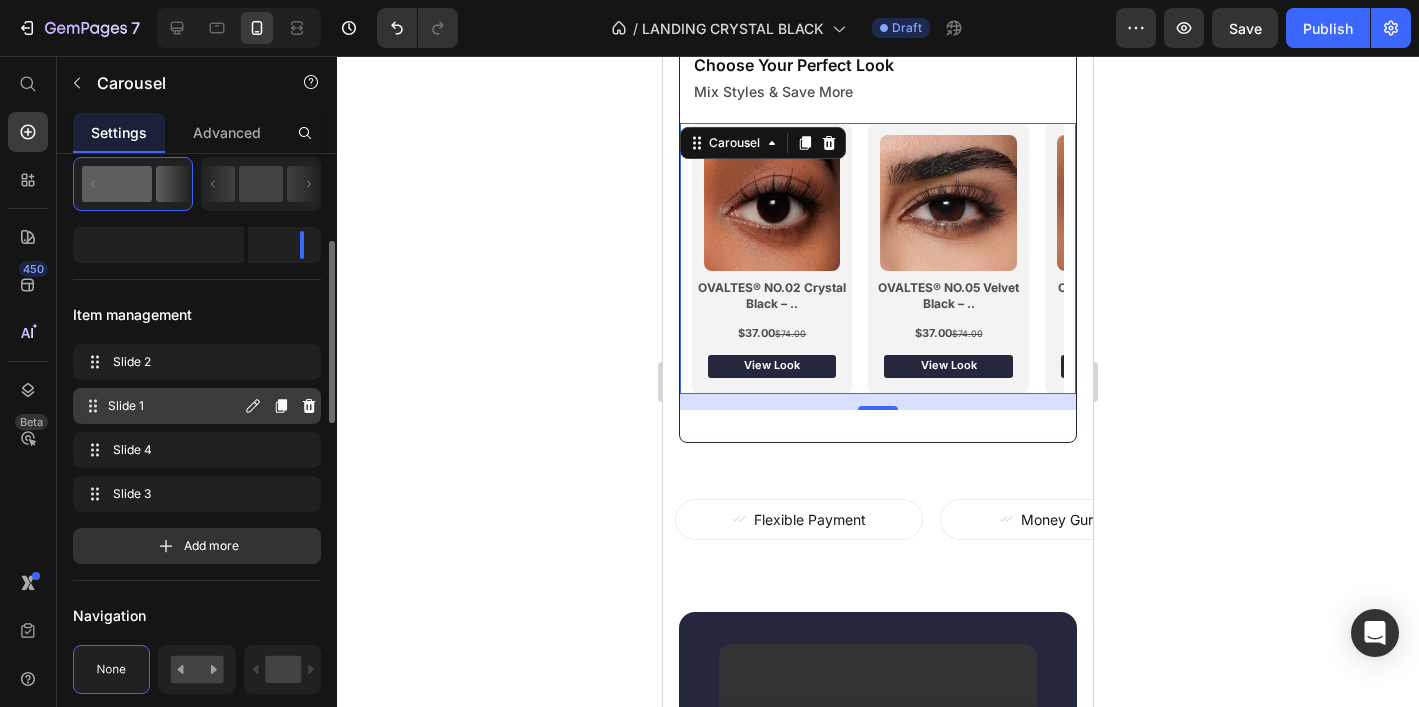 click on "Slide 1" at bounding box center (174, 406) 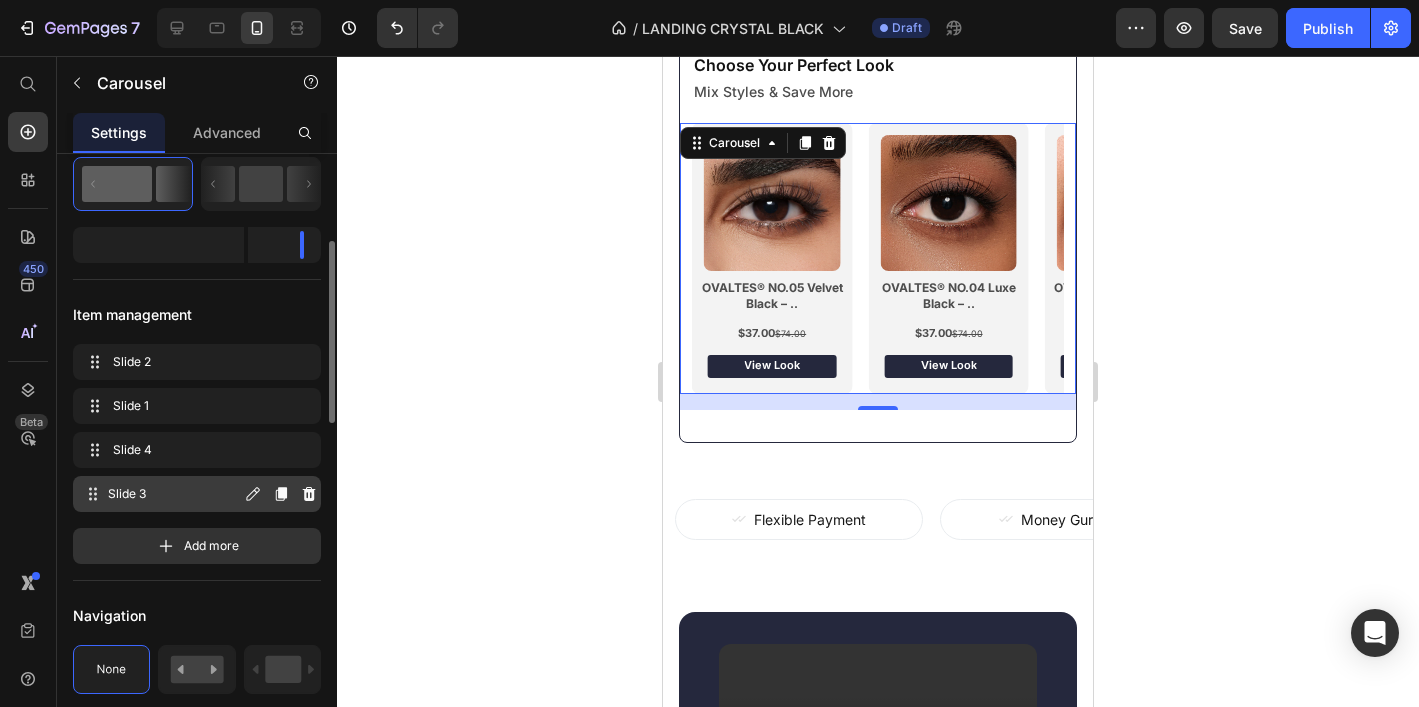 click on "Slide 3" at bounding box center (174, 494) 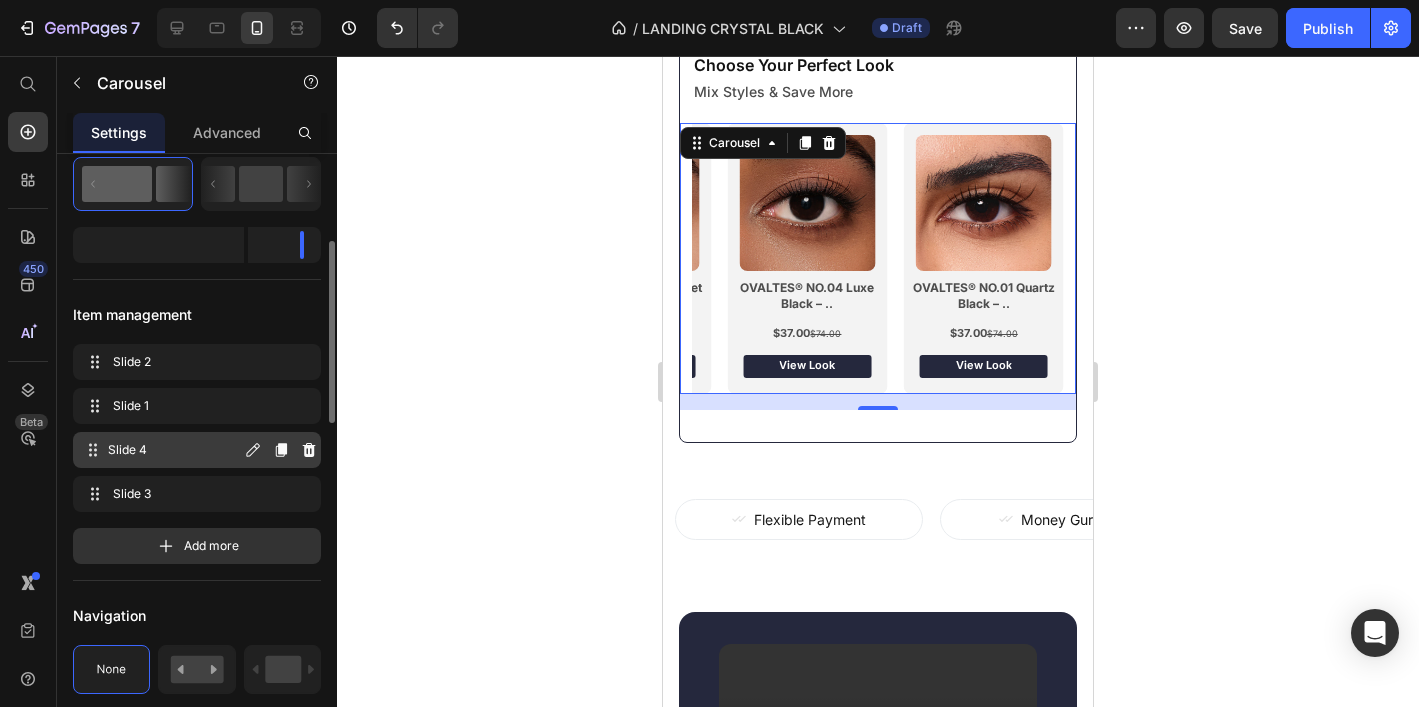 click on "Slide 4" at bounding box center [174, 450] 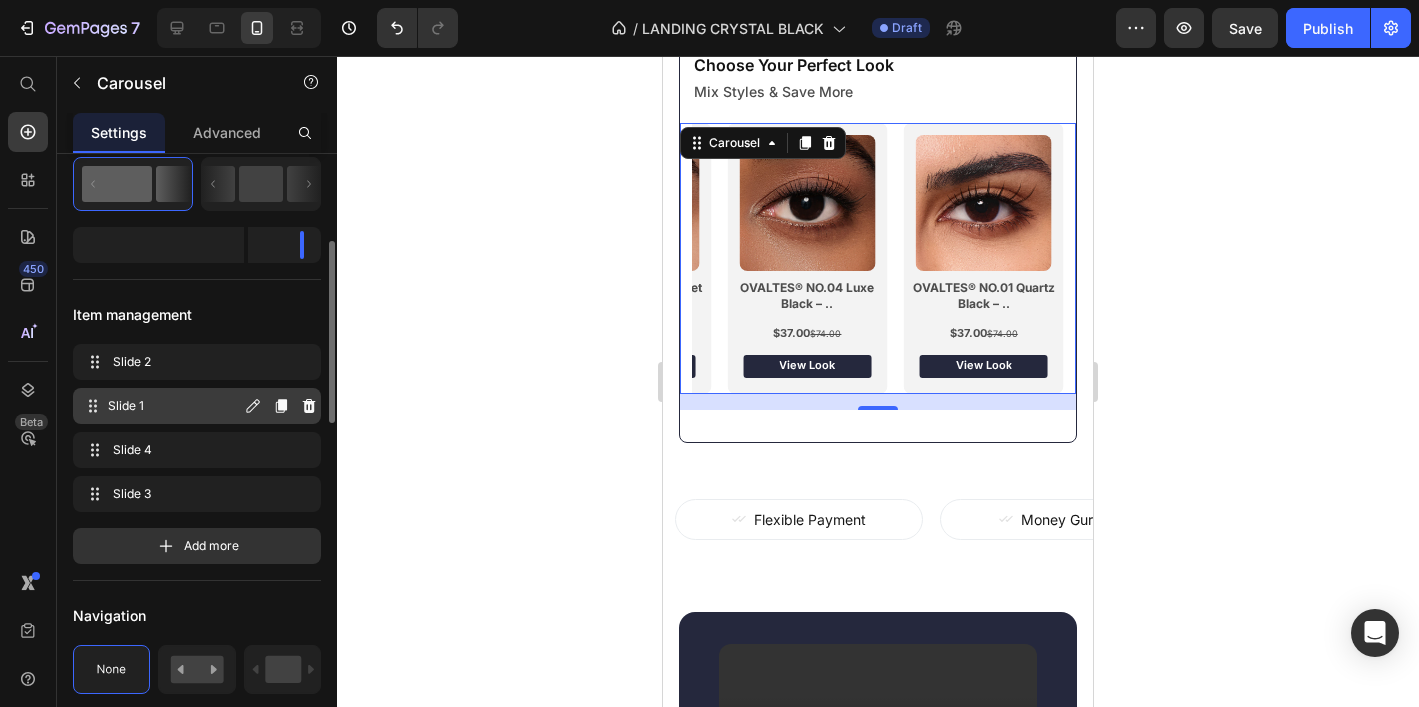 click on "Slide 1" at bounding box center [174, 406] 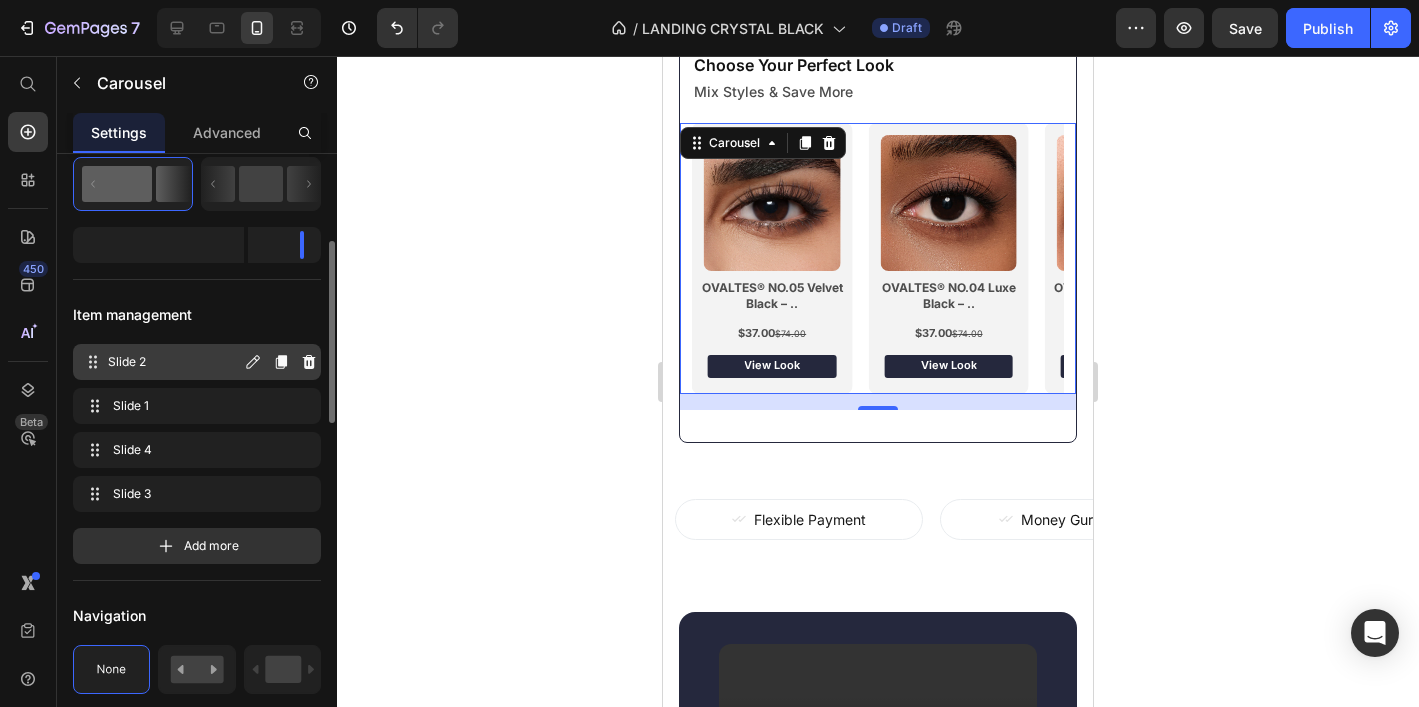 click on "Slide 2" at bounding box center (174, 362) 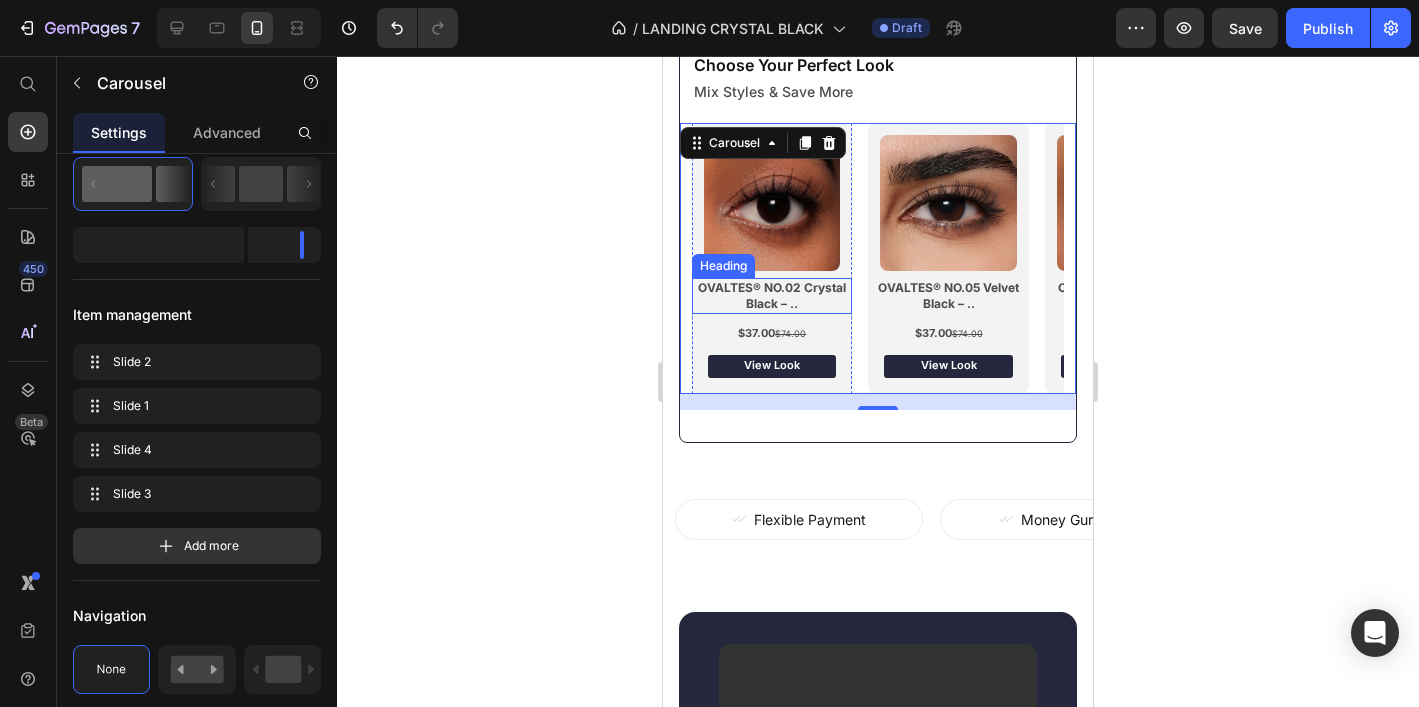 click on "OVALTES® NO.02 Crystal Black – .." at bounding box center [772, 295] 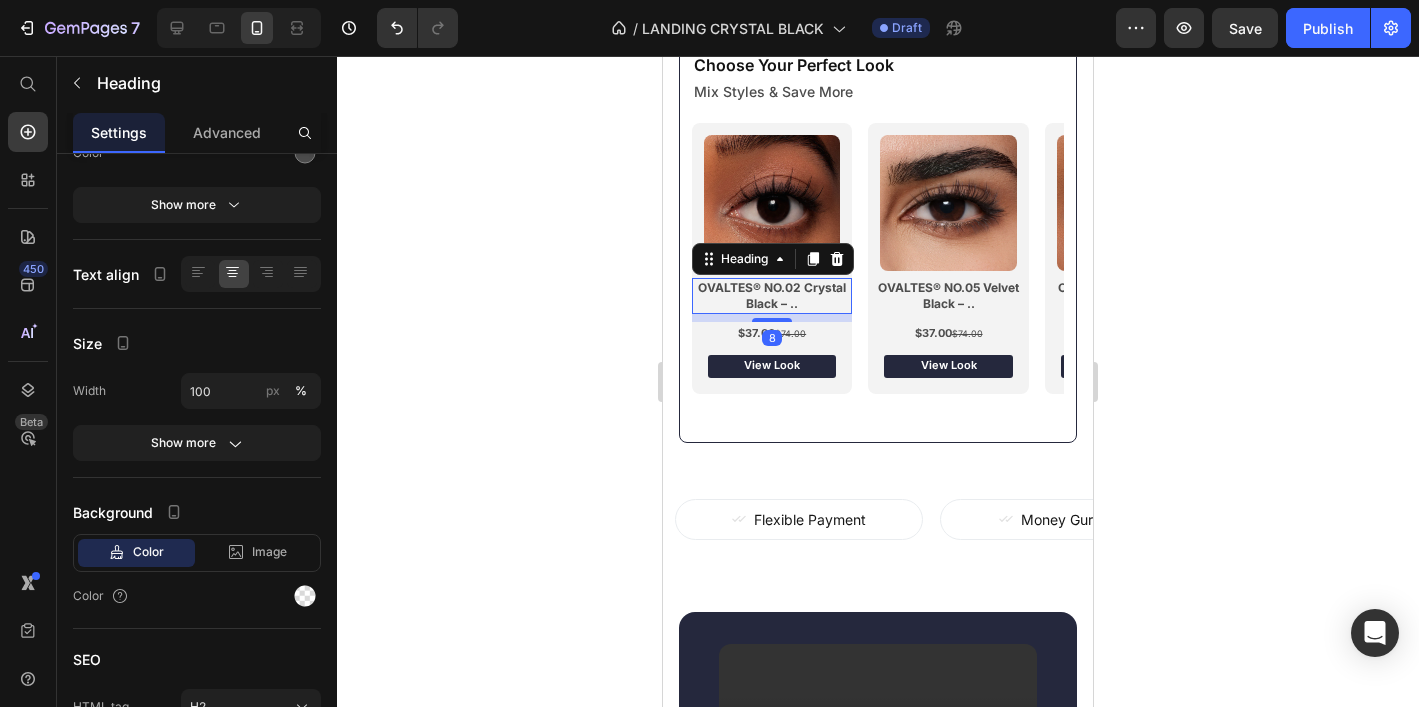 scroll, scrollTop: 0, scrollLeft: 0, axis: both 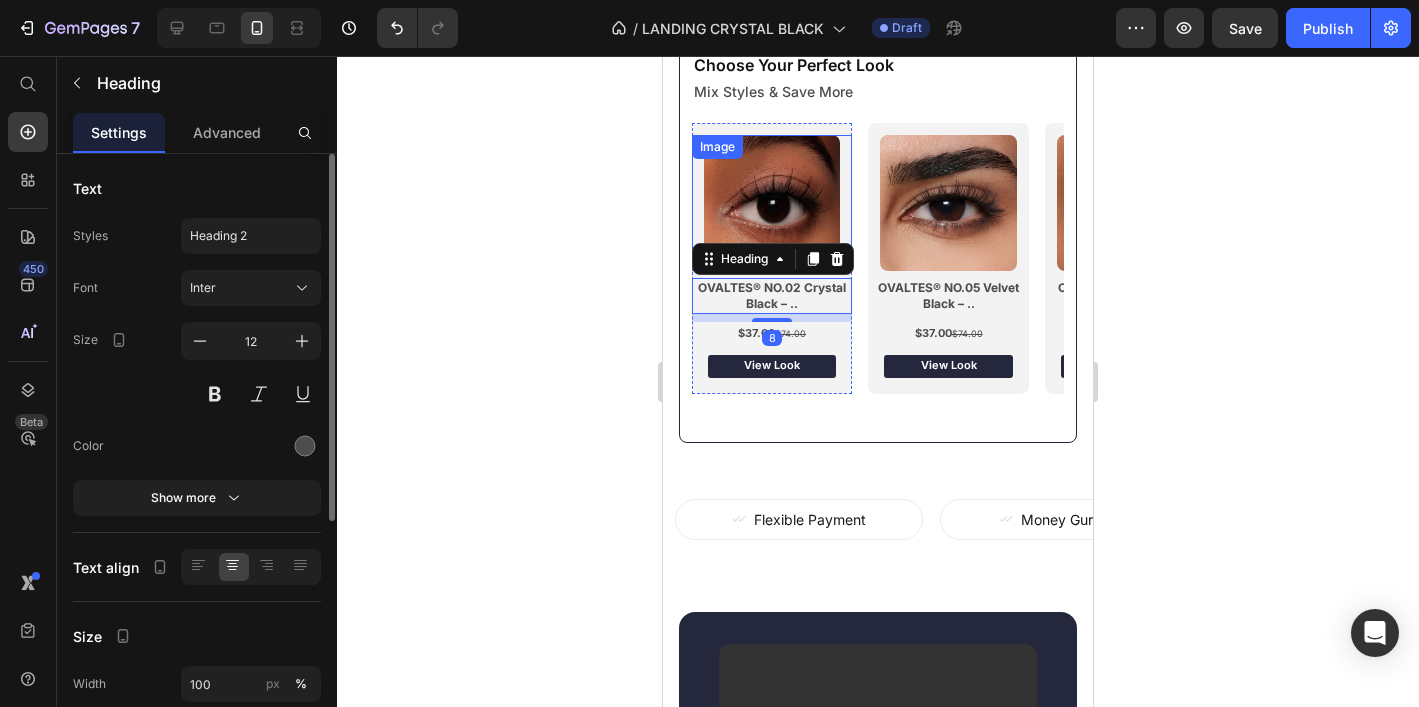 click at bounding box center (772, 203) 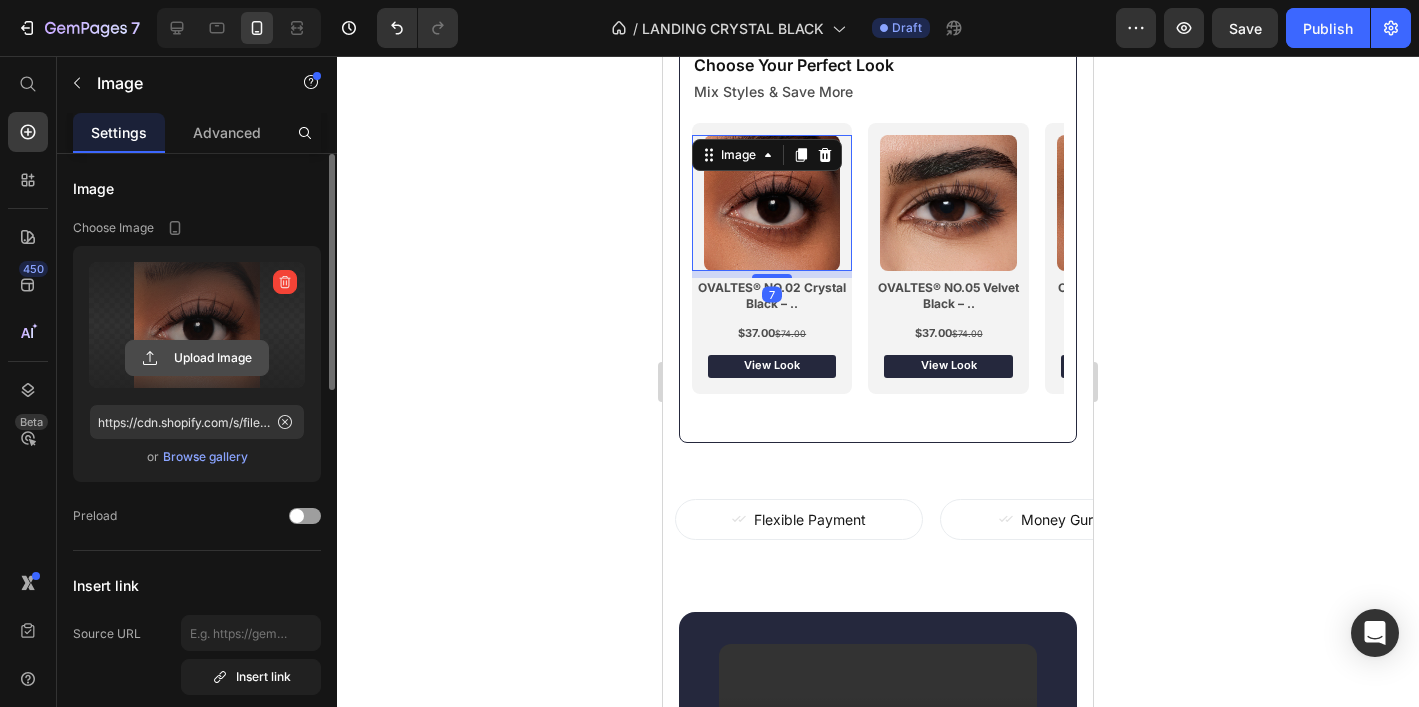 click 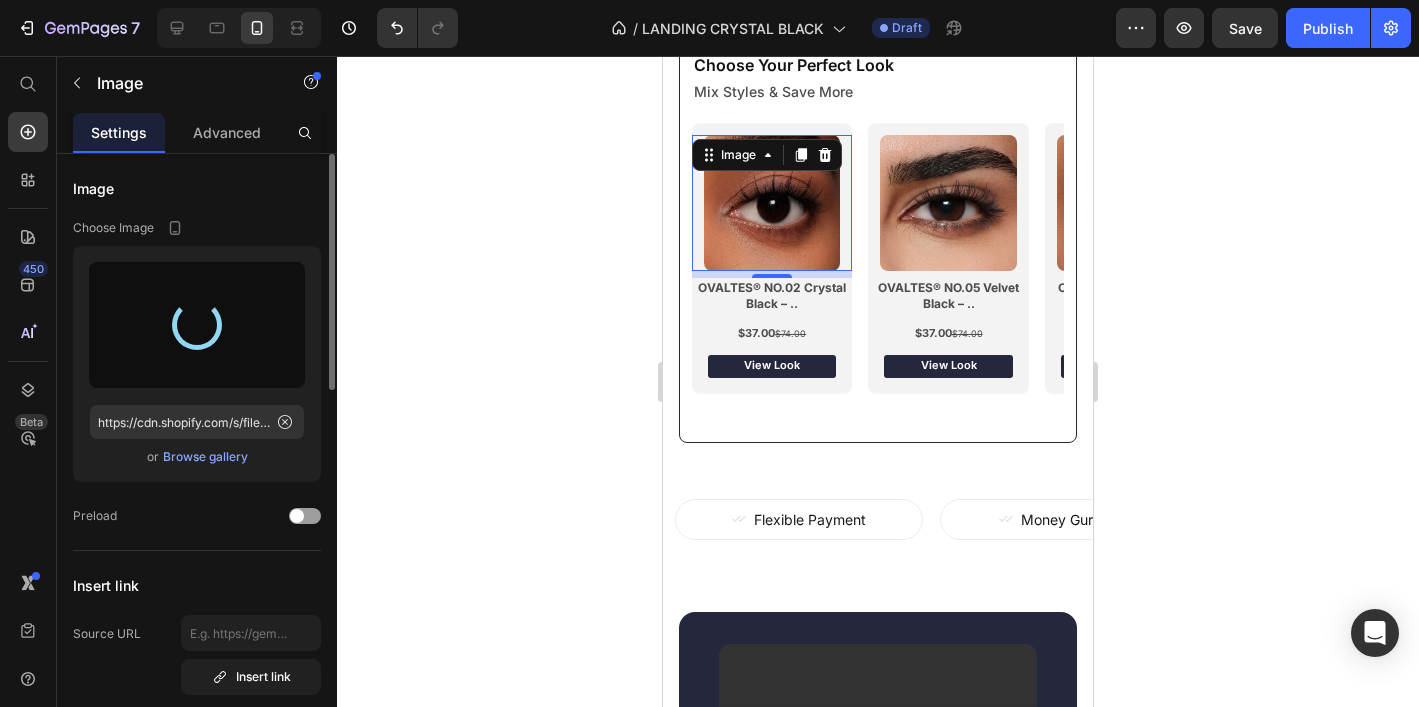 type on "https://cdn.shopify.com/s/files/1/0915/8452/8763/files/gempages_570620101087200071-5268fa0e-4109-40e1-8daa-4043317f59e1.png" 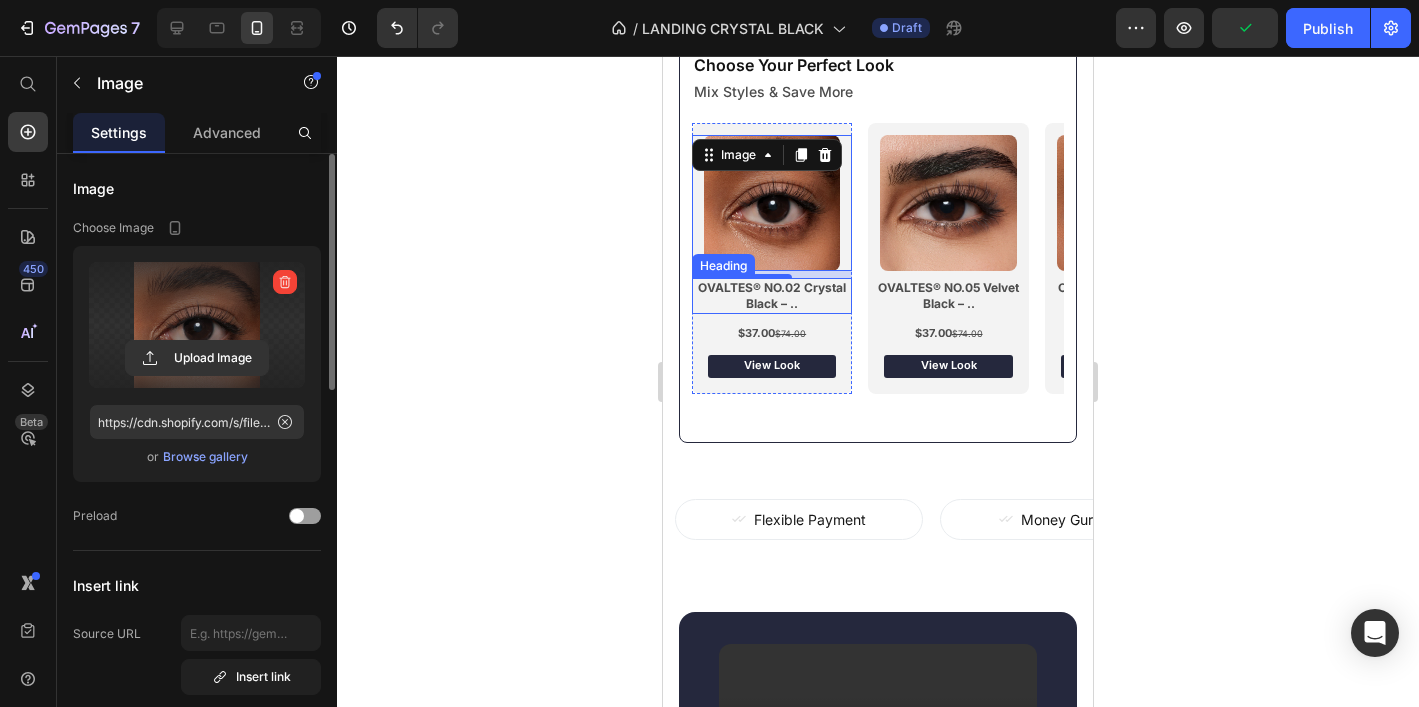 click on "OVALTES® NO.02 Crystal Black – .." at bounding box center (772, 295) 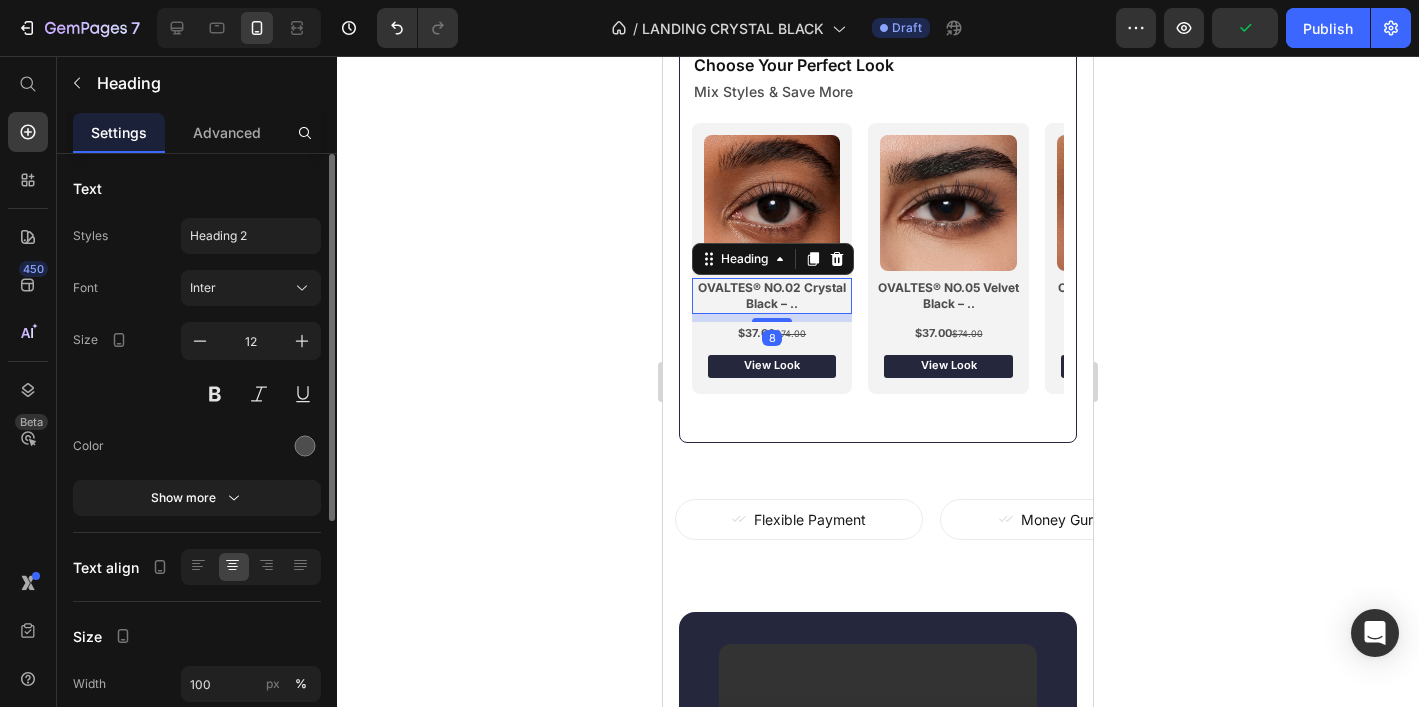 click on "OVALTES® NO.02 Crystal Black – .." at bounding box center [772, 295] 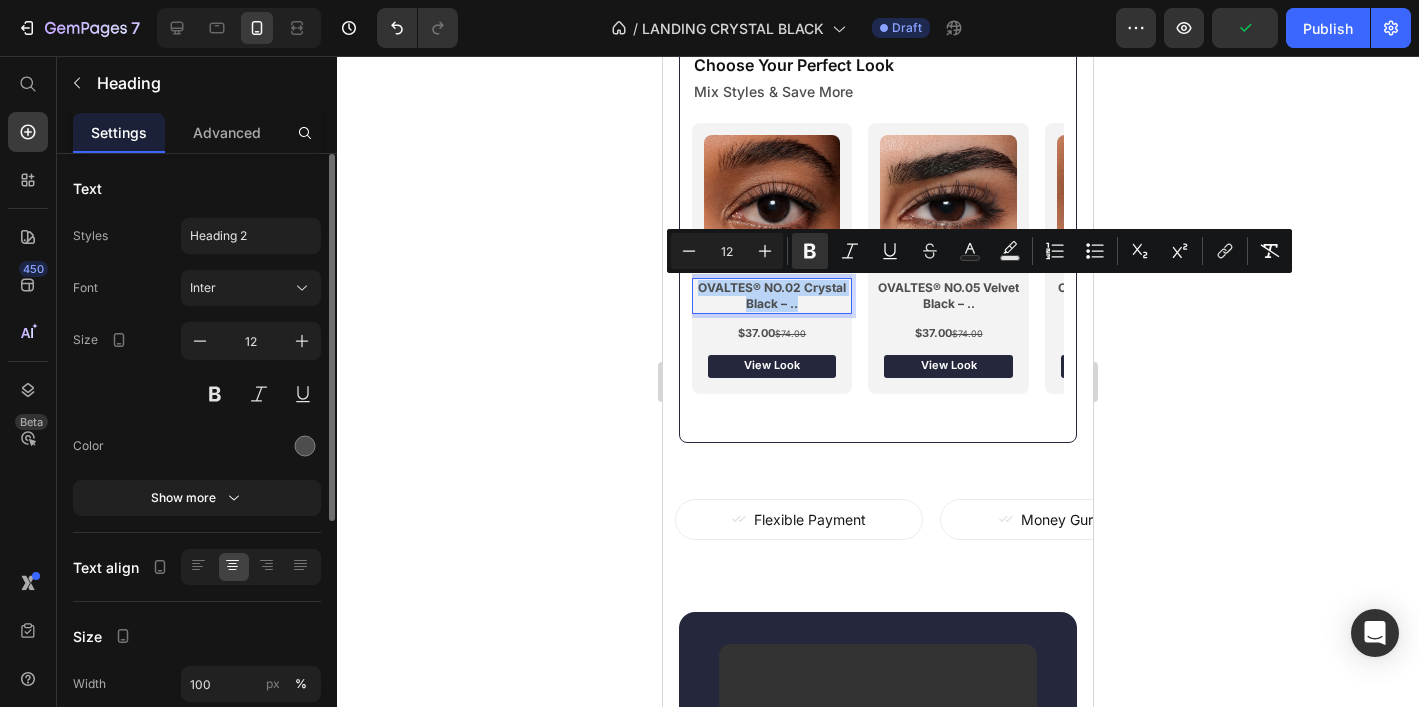drag, startPoint x: 809, startPoint y: 302, endPoint x: 714, endPoint y: 296, distance: 95.189285 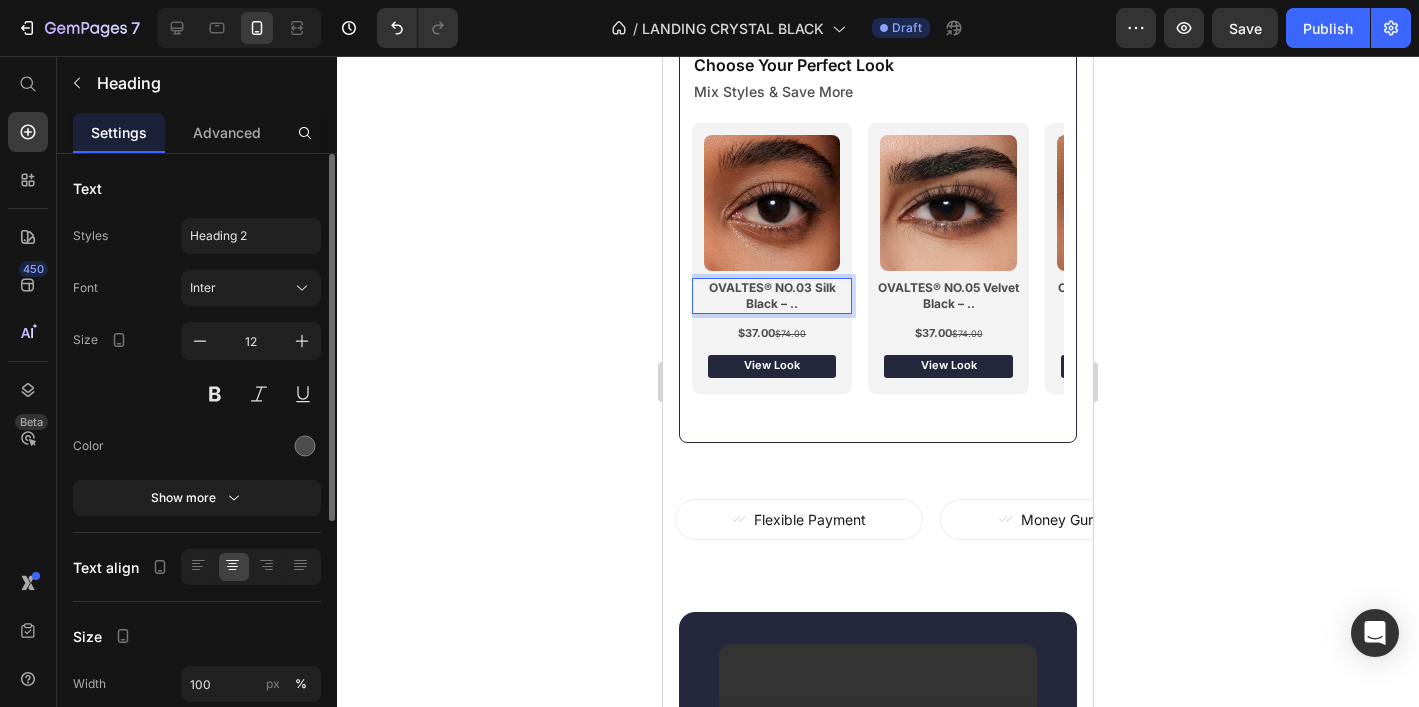 click 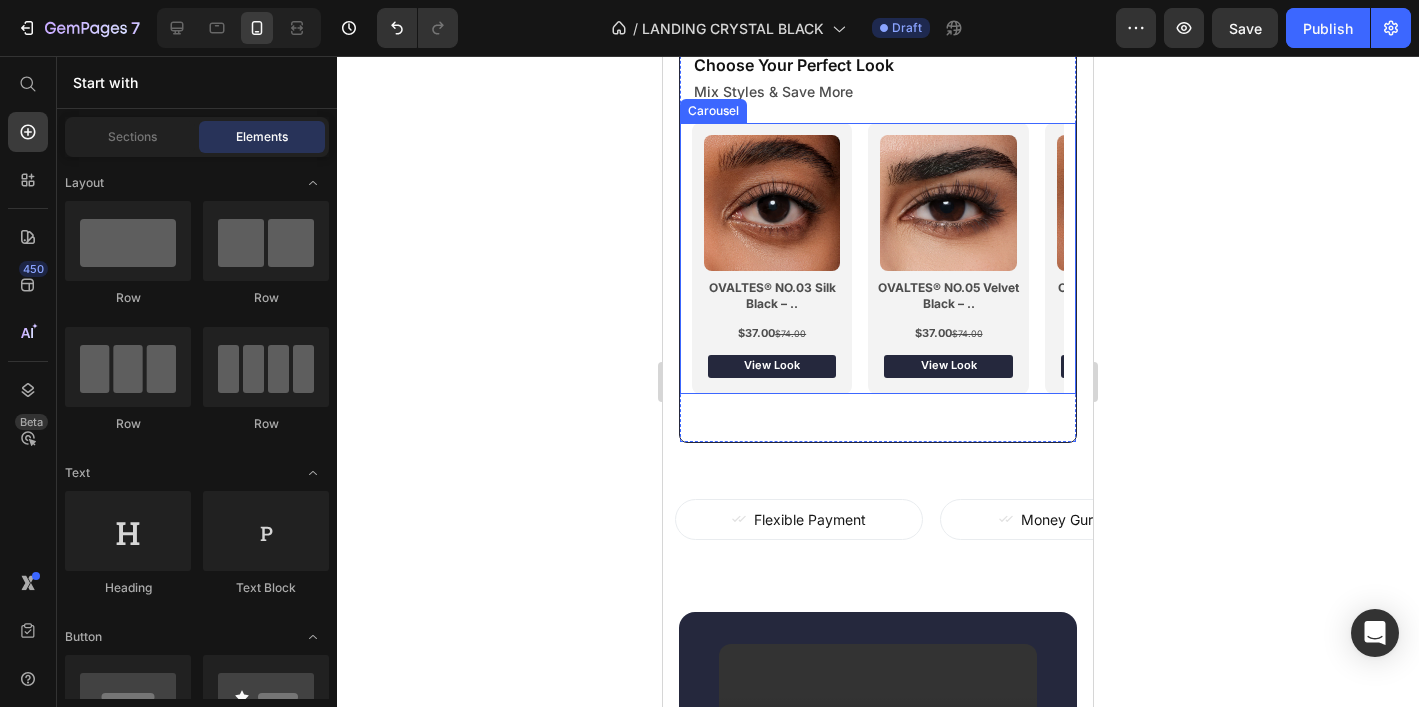 click on "Image ⁠⁠⁠⁠⁠⁠⁠ OVALTES® NO.03 Silk Black – .. Heading $37.00  $74.00 Text Block View Look Button Row Image OVALTES® NO.05 Velvet Black – .. Heading $37.00  $74.00 Text Block View Look Button Row Image OVALTES® NO.04 Luxe Black – .. Heading $37.00  $74.00 Text Block View Look Button Row Image OVALTES® NO.01 Quartz Black – .. Heading $37.00  $74.00 Text Block View Look Button Row" at bounding box center [878, 258] 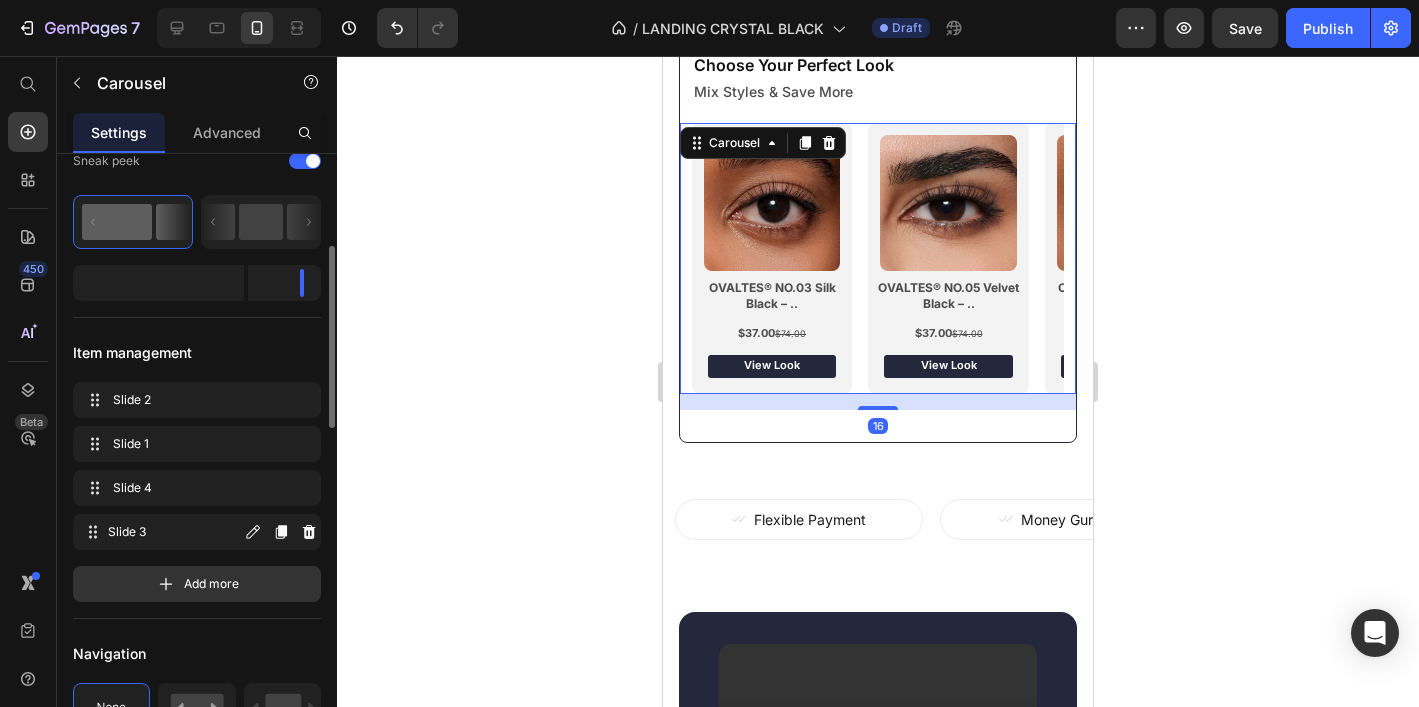 scroll, scrollTop: 268, scrollLeft: 0, axis: vertical 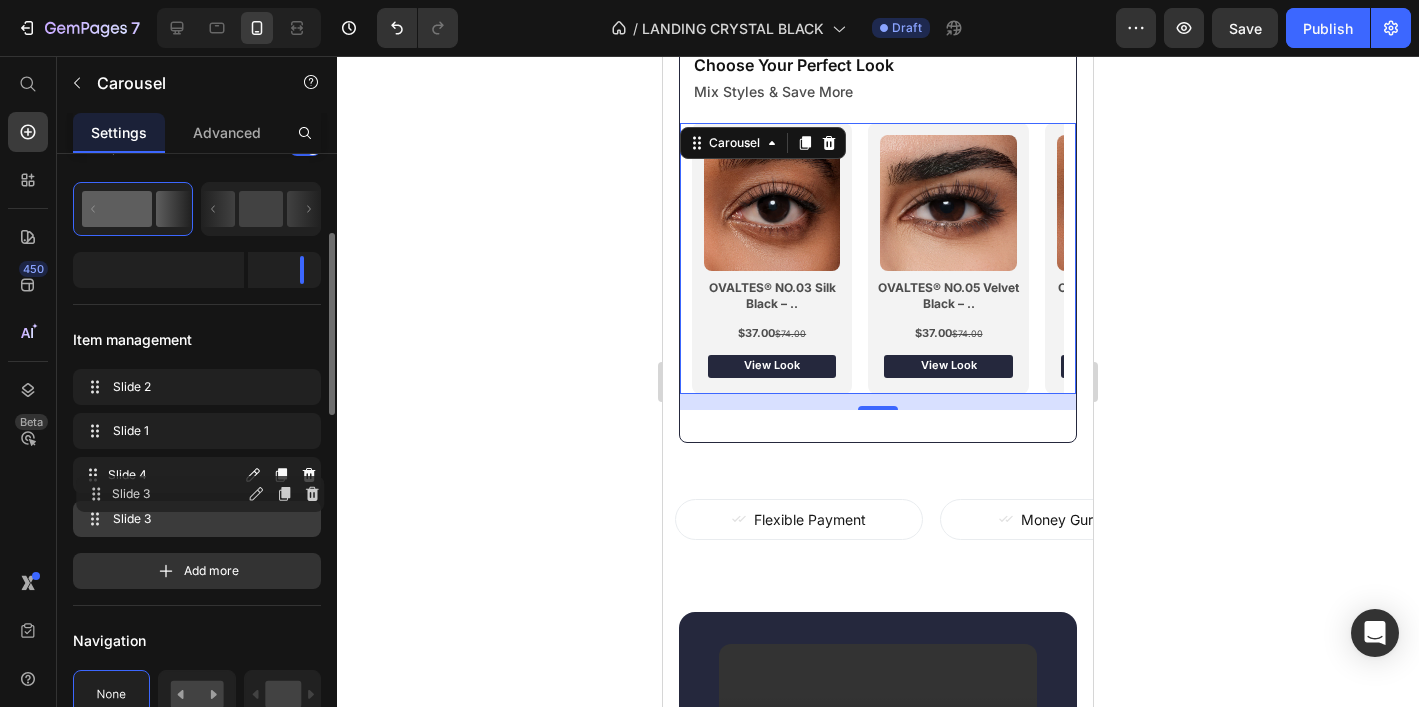 type 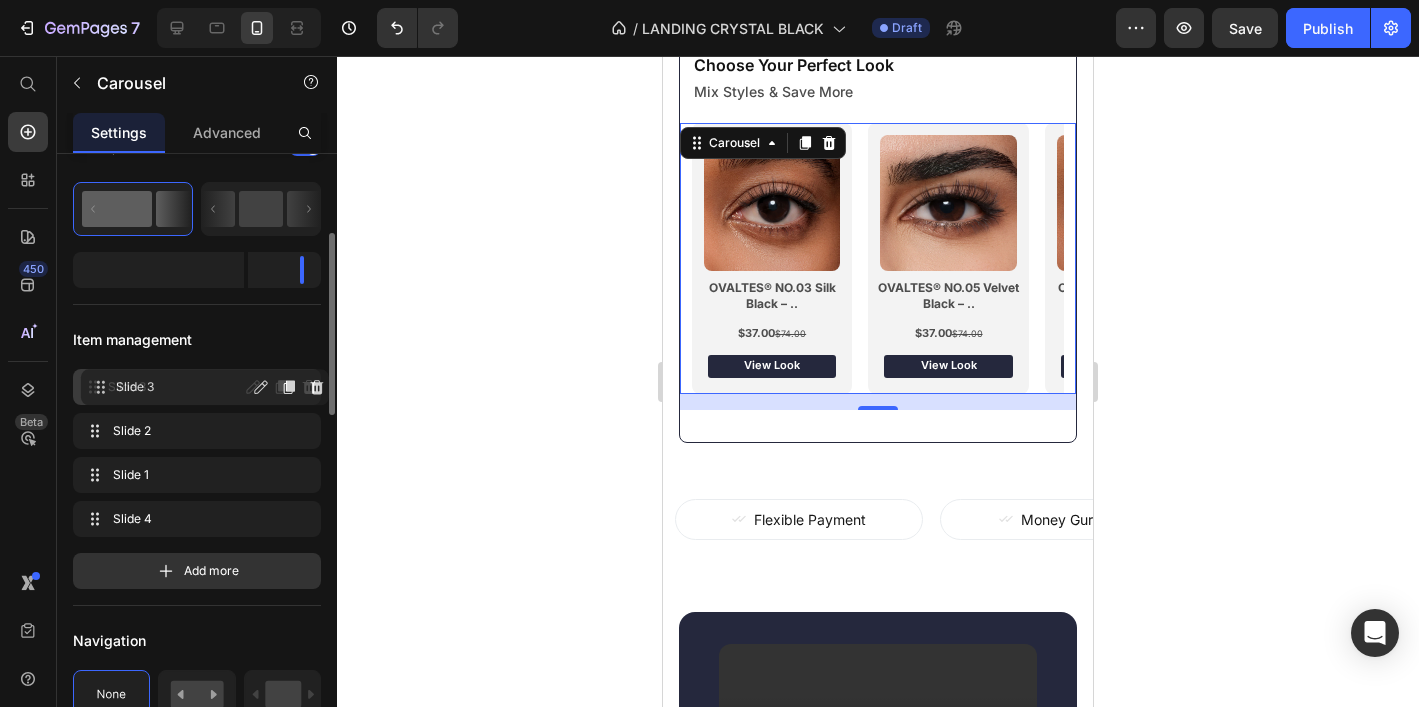 drag, startPoint x: 144, startPoint y: 509, endPoint x: 152, endPoint y: 377, distance: 132.2422 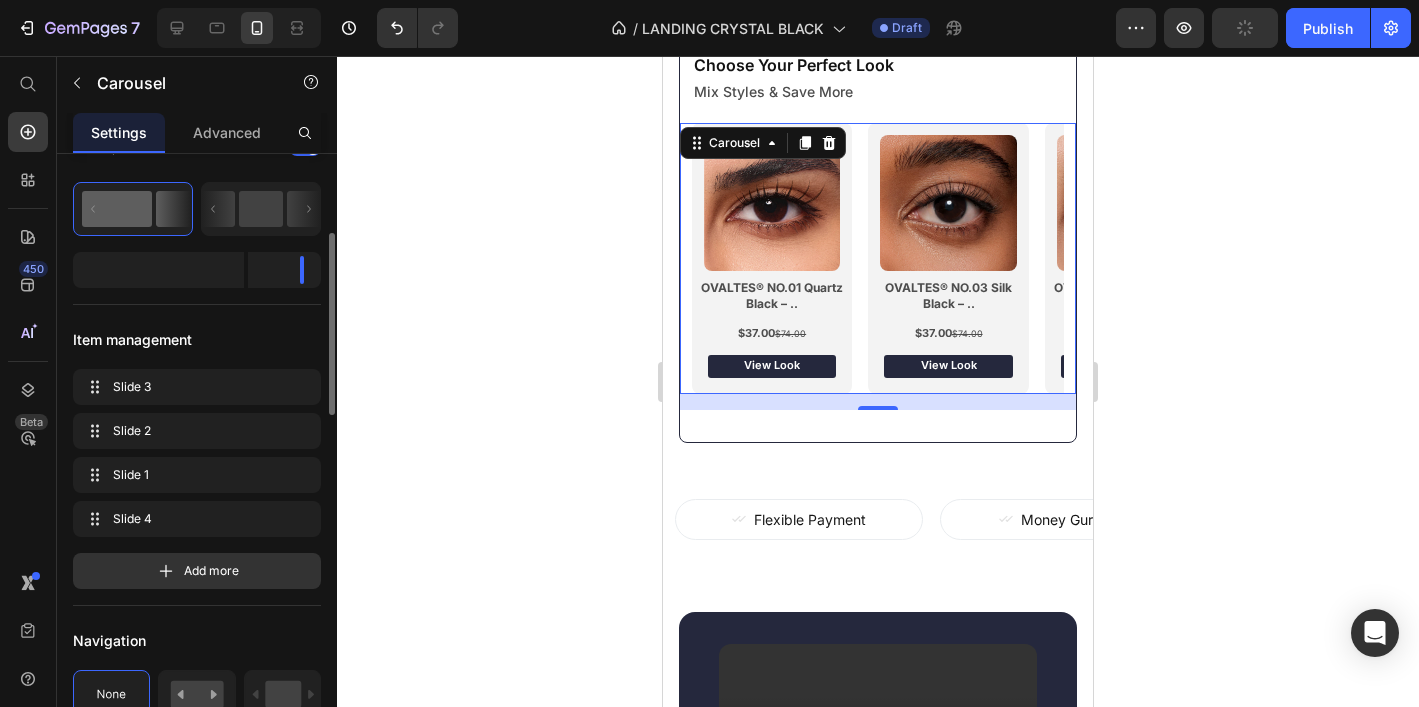 click 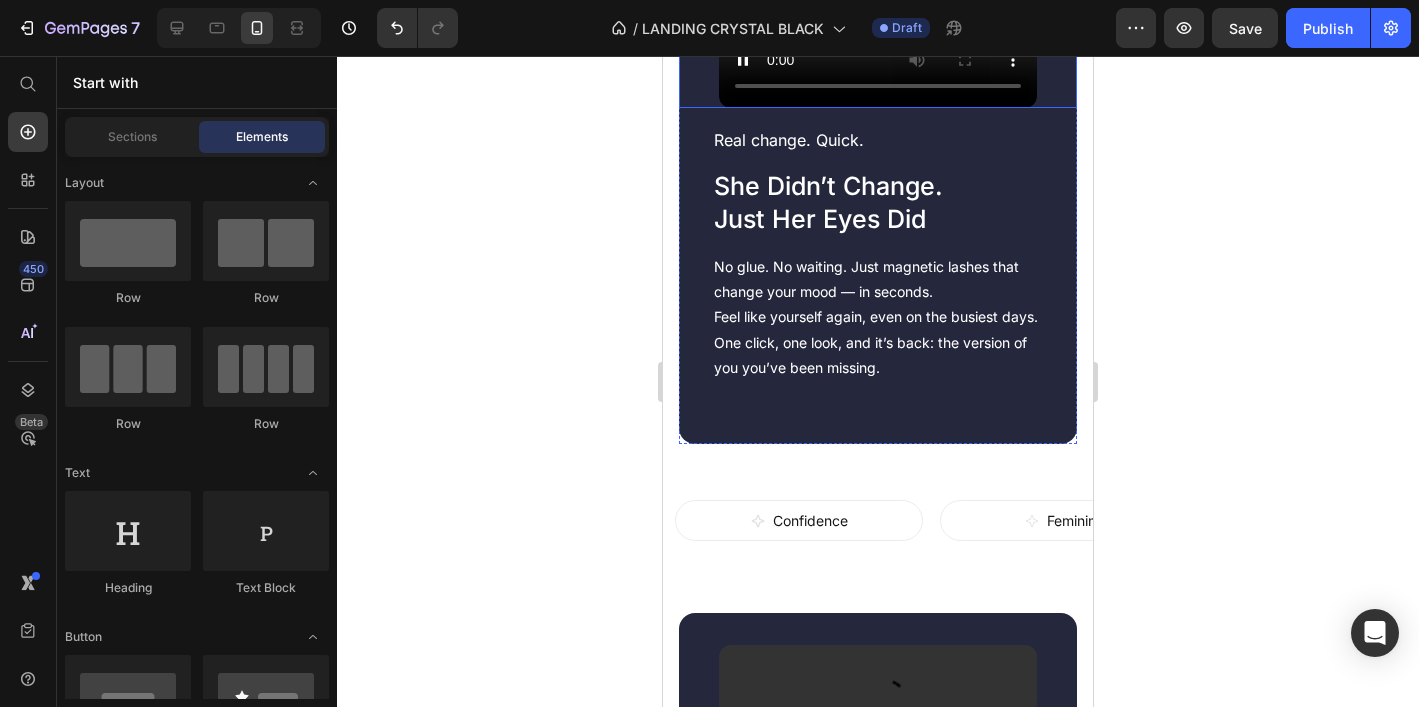 scroll, scrollTop: 2431, scrollLeft: 0, axis: vertical 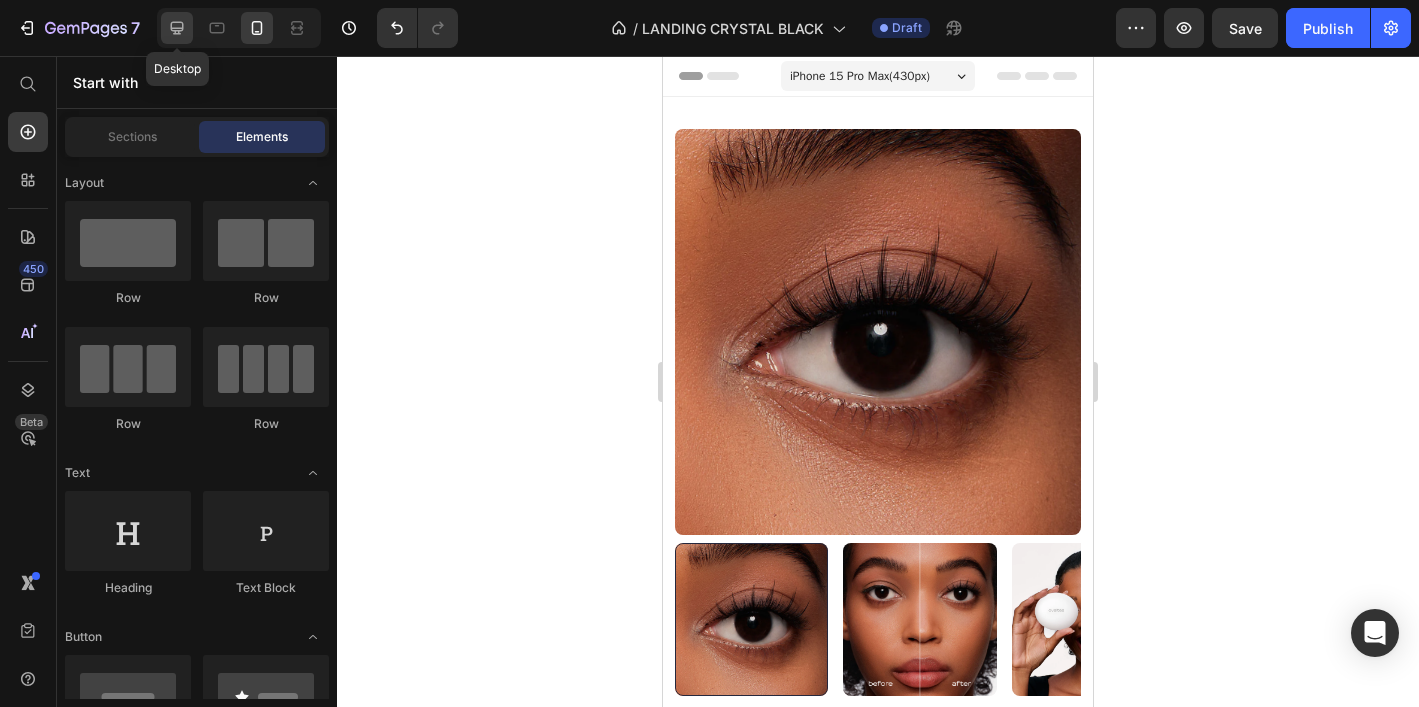 click 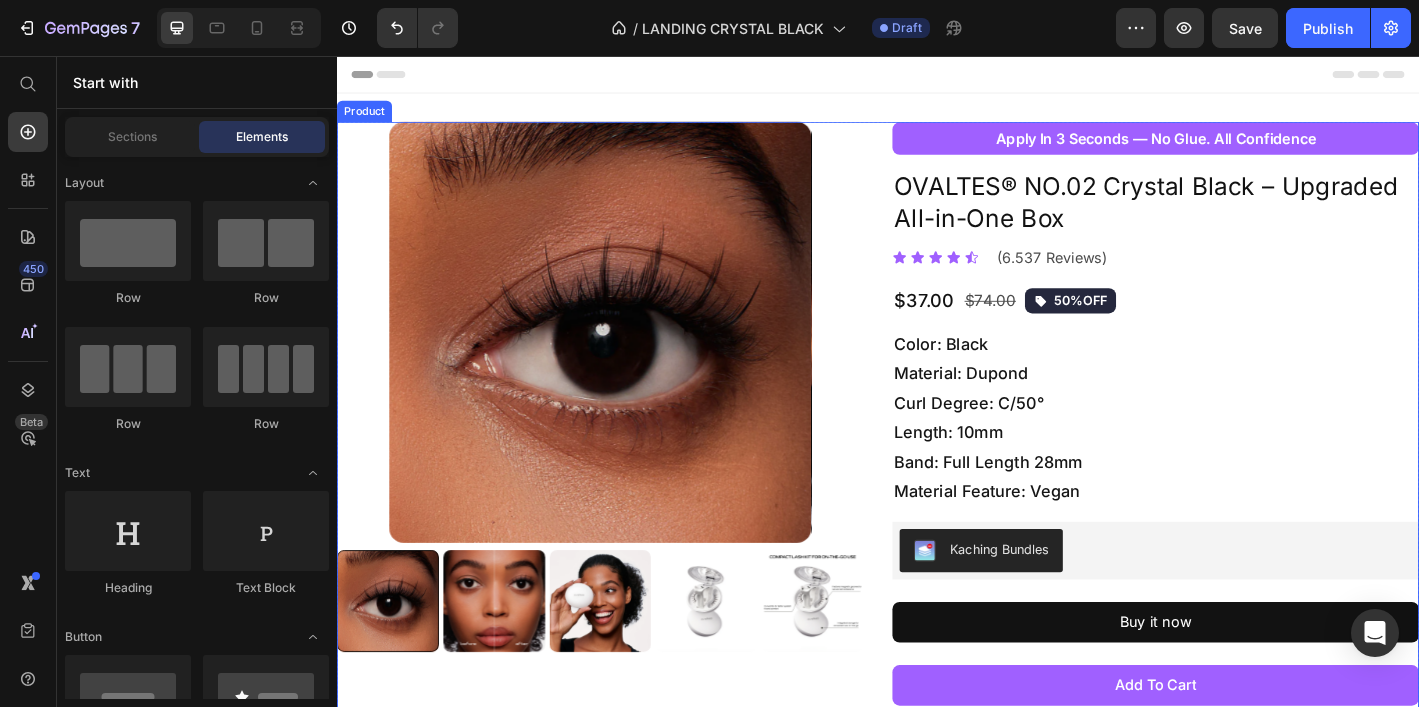 click on "Product Images apply in 3 seconds — no glue. all confidence Button OVALTES® NO.02 Crystal Black – Upgraded All-in-One Box Product Title Icon Icon Icon Icon Icon Icon List (6.537 Reviews) Text Block Row $37.00 Product Price $74.00 Product Price
50%OFF Button Row Color: Black Material: Dupond Curl Degree: C/50° Length: 10mm Band: Full Length 28mm Material Feature: Vegan Text Block Kaching Bundles Kaching Bundles Buy it now Dynamic Checkout add to cart Add to Cart
Publish the page to see the content.
Custom Code
Custom Code Image Free Shipping — Because It Should Be Text Block Row Image 30-Day Risk-Free Trial  Text Block Row Product" at bounding box center [937, 576] 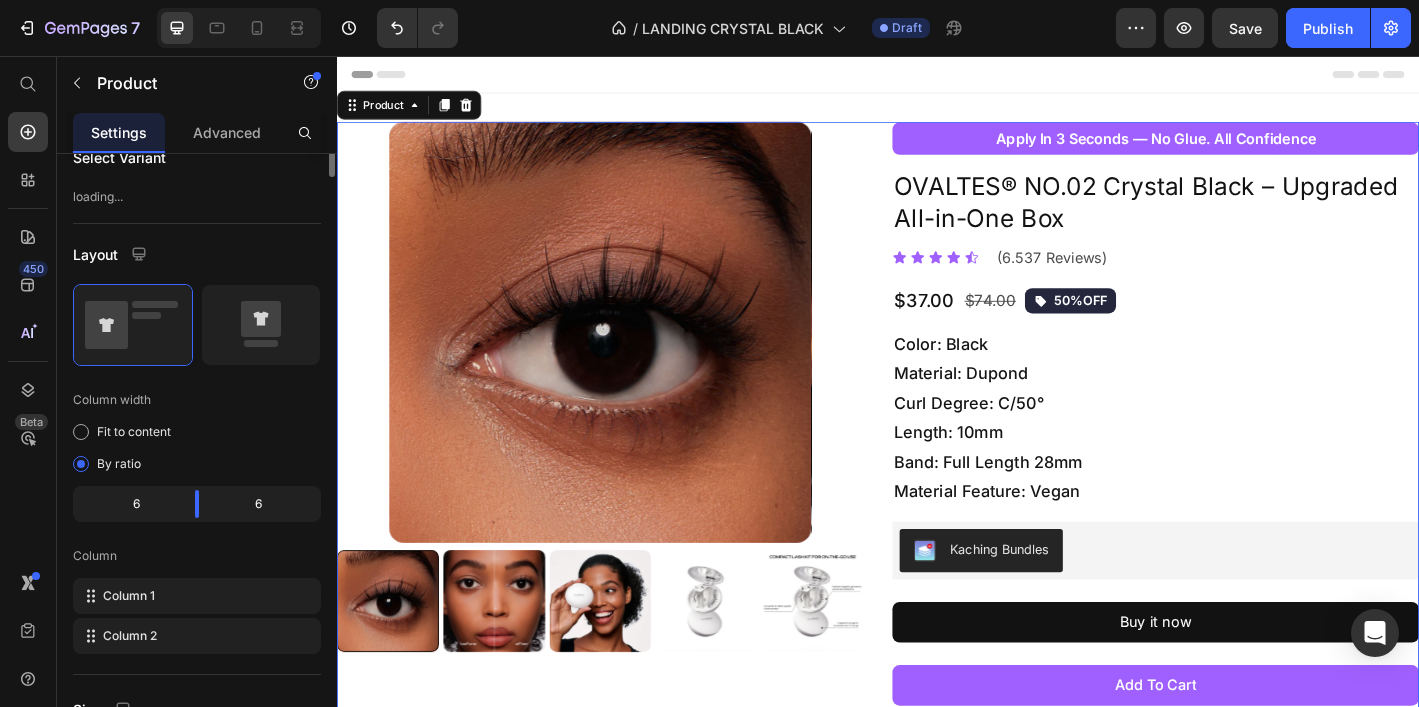 scroll, scrollTop: 0, scrollLeft: 0, axis: both 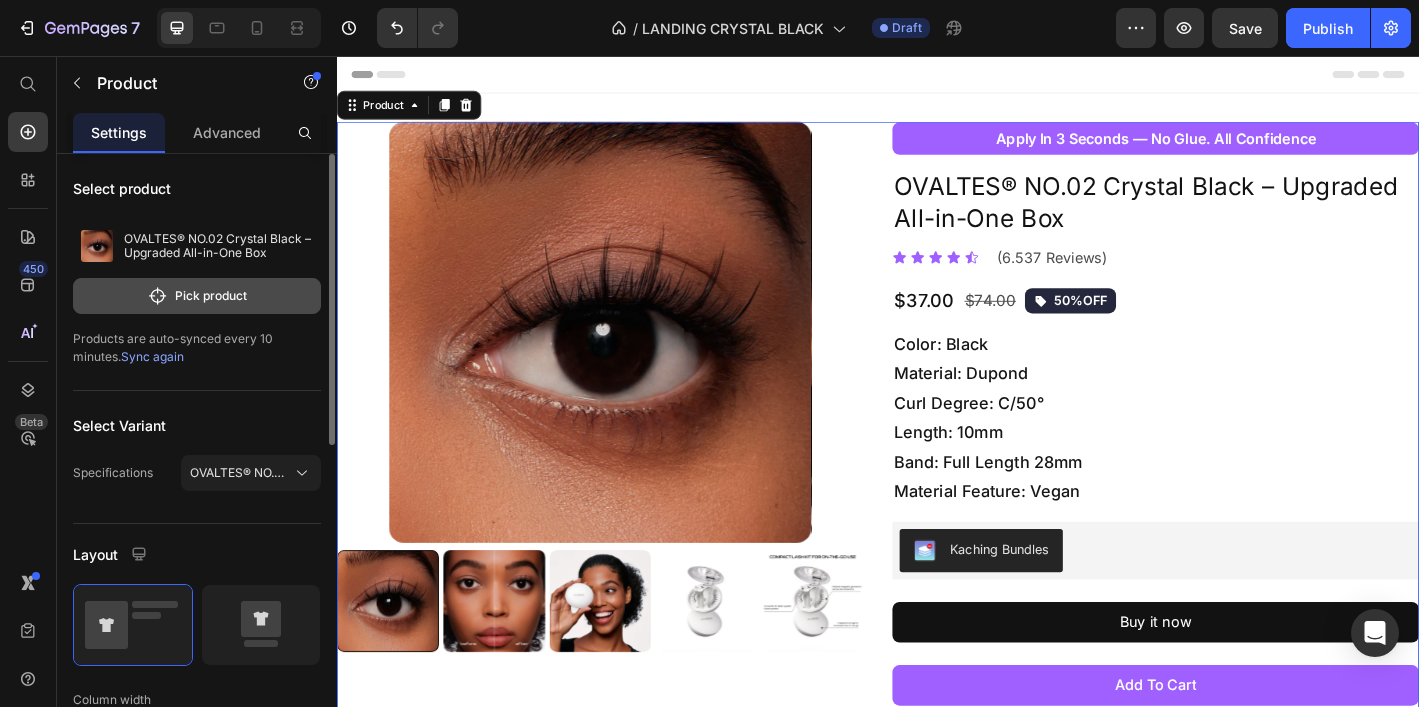 click on "Pick product" at bounding box center (197, 296) 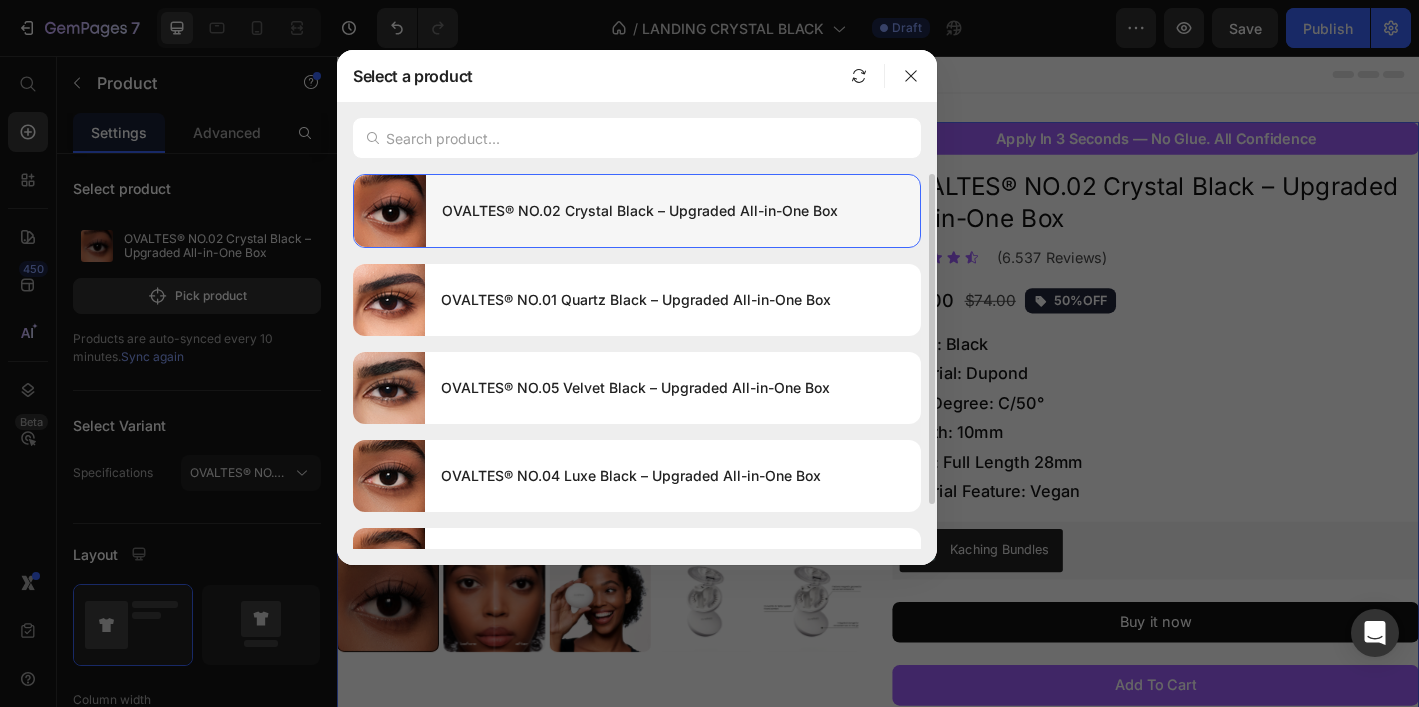 click on "OVALTES® NO.02 Crystal Black – Upgraded All-in-One Box" at bounding box center [673, 211] 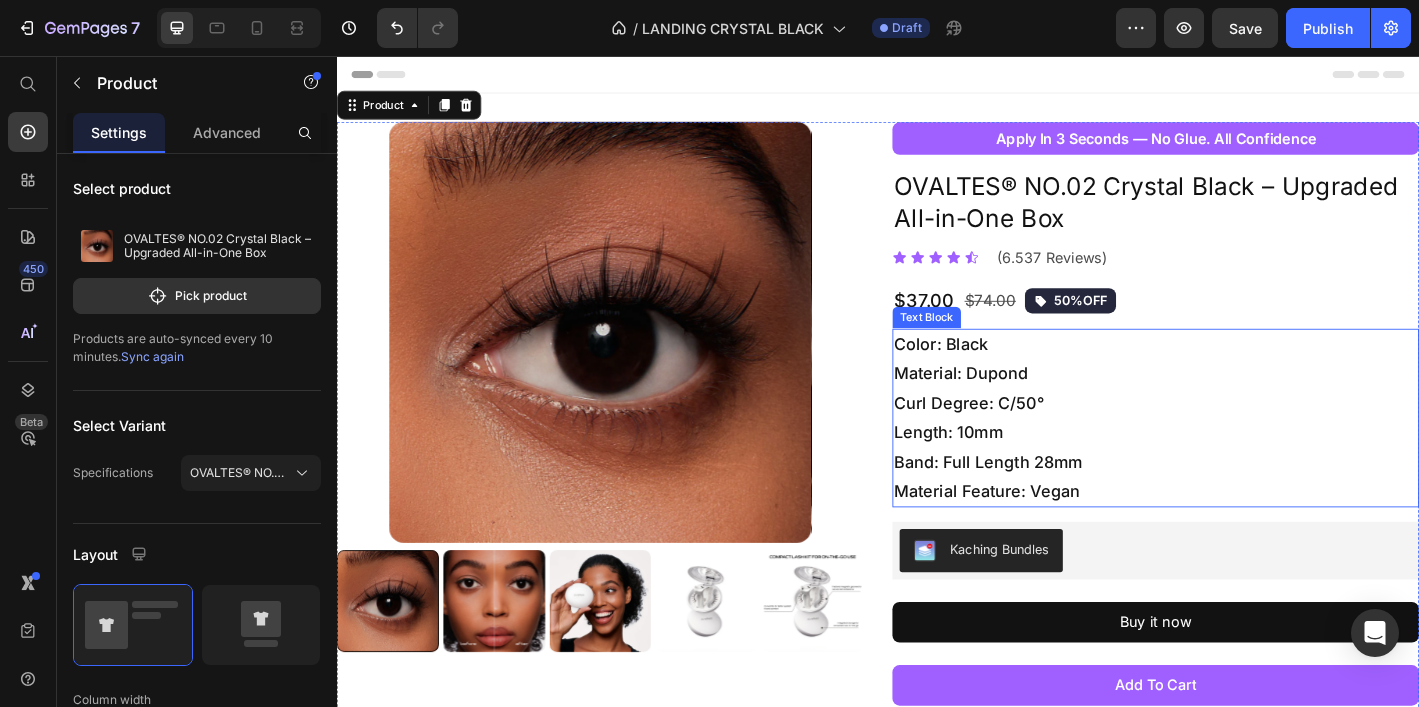 click on "Color: Black Material: Dupond Curl Degree: C/50° Length: 10mm Band: Full Length 28mm Material Feature: Vegan" at bounding box center (1245, 457) 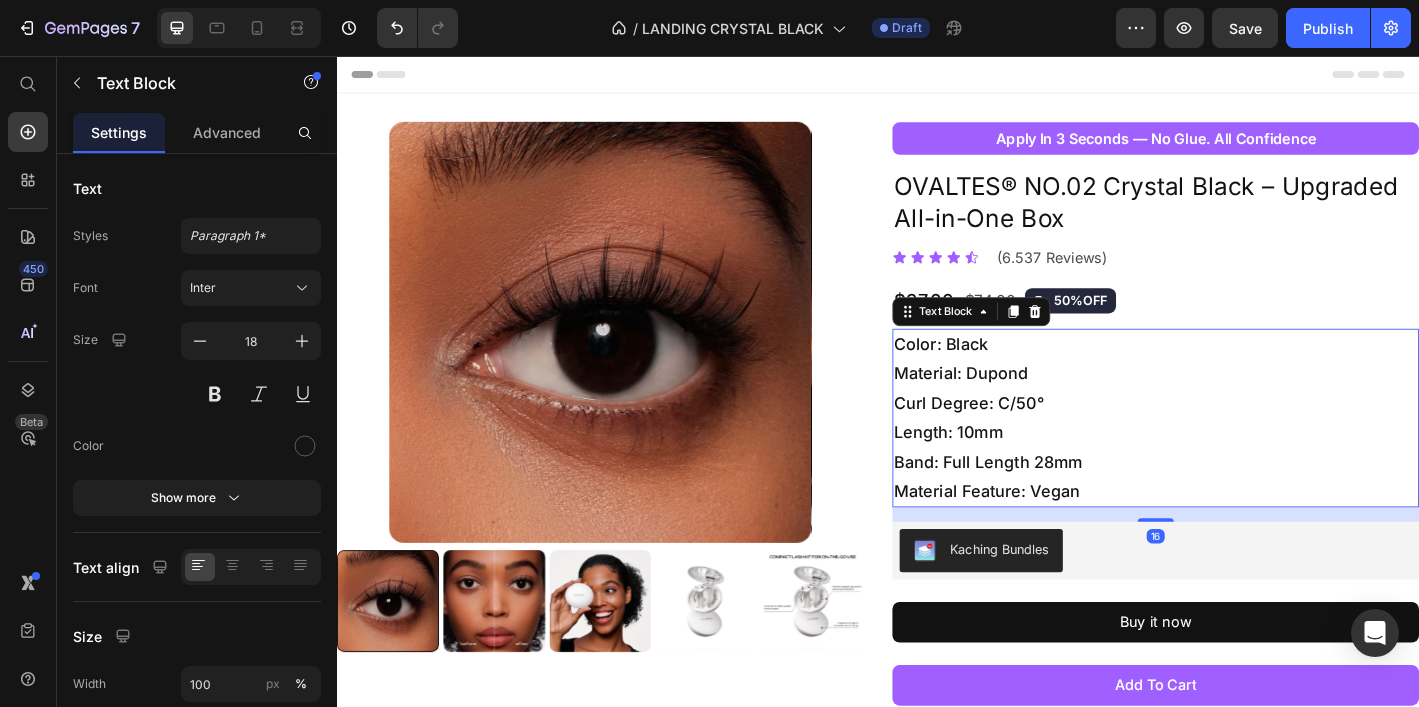 click on "Color: Black Material: Dupond Curl Degree: C/50° Length: 10mm Band: Full Length 28mm Material Feature: Vegan" at bounding box center (1245, 457) 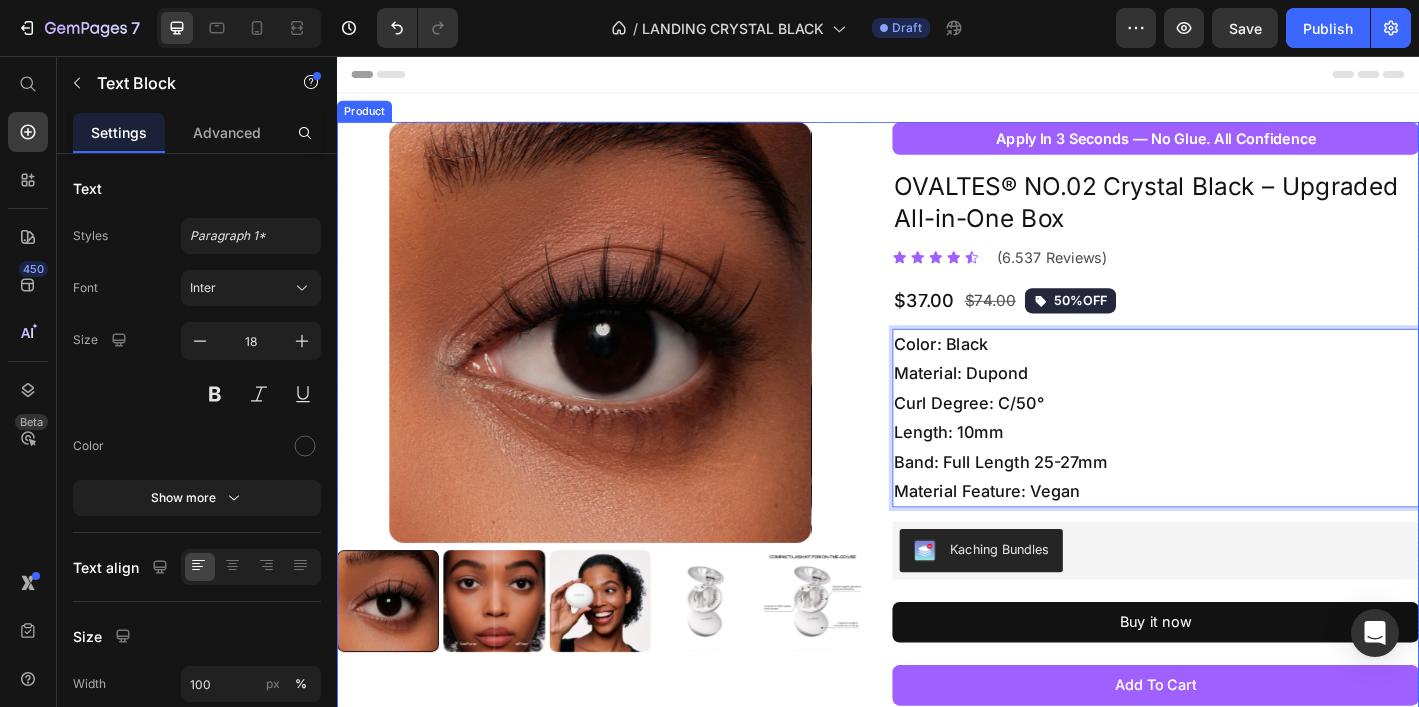 click on "Product Images apply in 3 seconds — no glue. all confidence Button OVALTES® NO.02 Crystal Black – Upgraded All-in-One Box Product Title Icon Icon Icon Icon Icon Icon List (6.537 Reviews) Text Block Row $37.00 Product Price $74.00 Product Price
50%OFF Button Row Color: Black Material: Dupond Curl Degree: C/50° Length: 10mm Band: Full Length 25-27mm Material Feature: Vegan Text Block   16 Kaching Bundles Kaching Bundles Buy it now Dynamic Checkout add to cart Add to Cart
Publish the page to see the content.
Custom Code
Custom Code Image Free Shipping — Because It Should Be Text Block Row Image 30-Day Risk-Free Trial  Text Block Row Product" at bounding box center (937, 576) 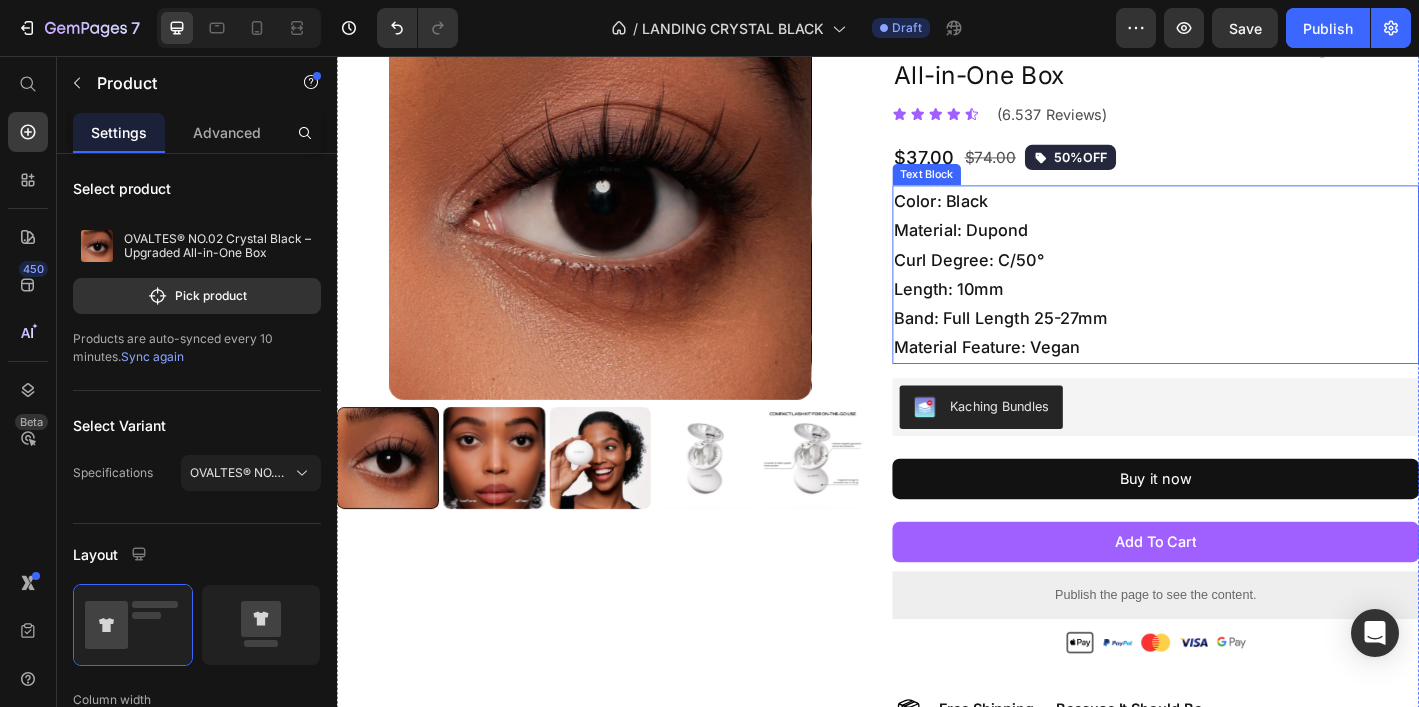 scroll, scrollTop: 190, scrollLeft: 0, axis: vertical 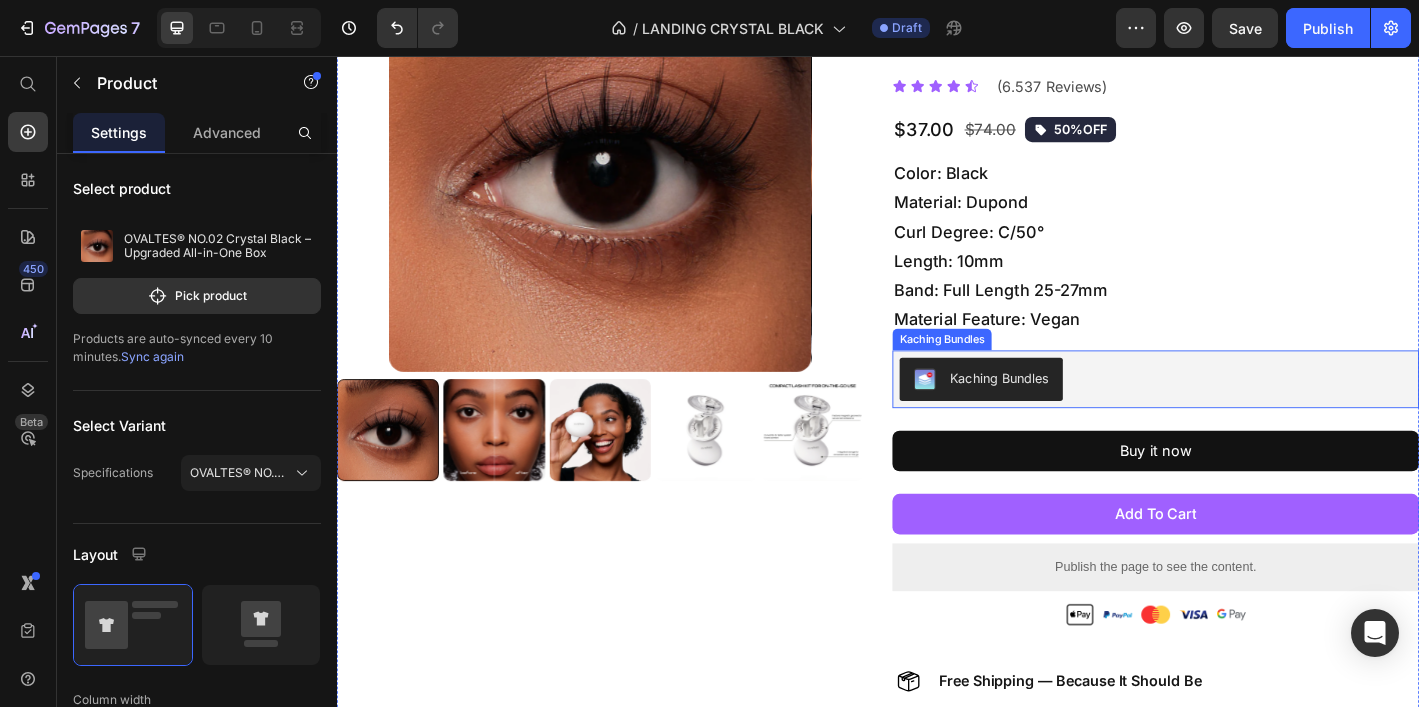 click on "Kaching Bundles" at bounding box center [1245, 414] 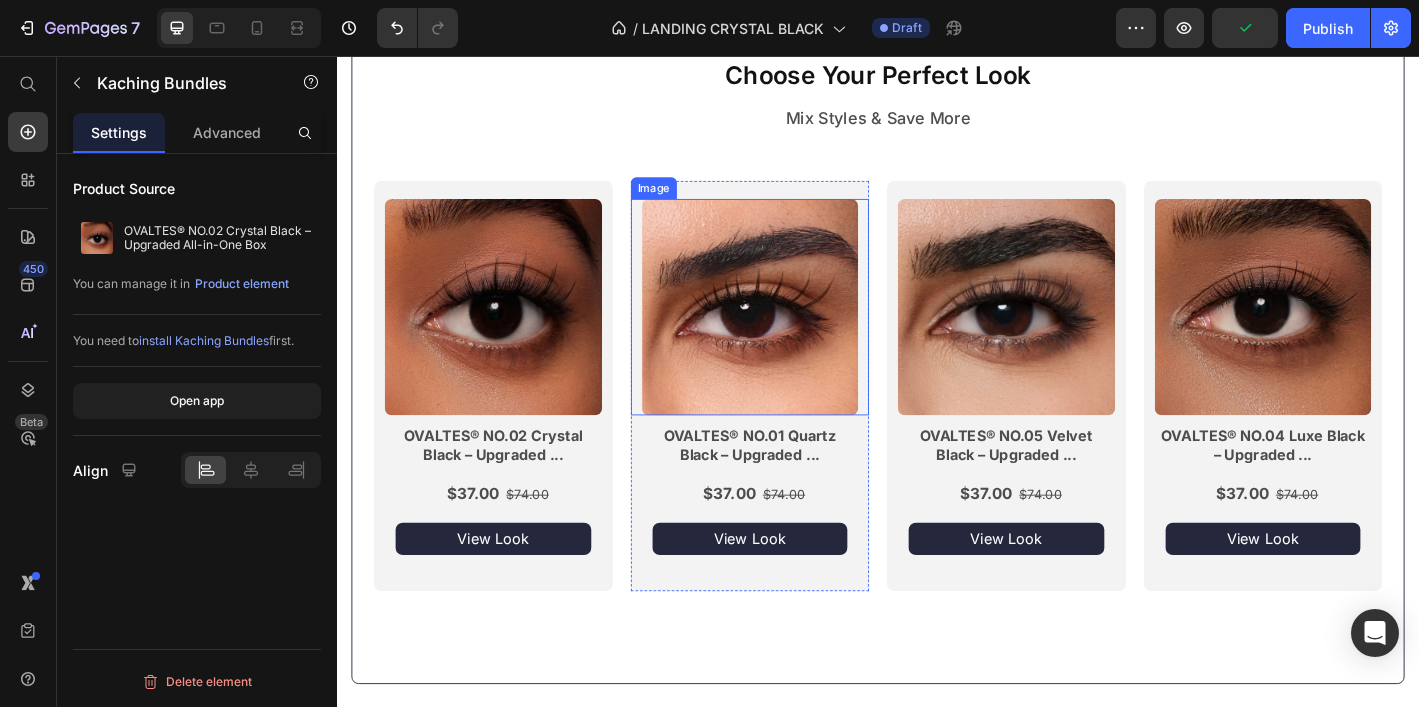 scroll, scrollTop: 1125, scrollLeft: 0, axis: vertical 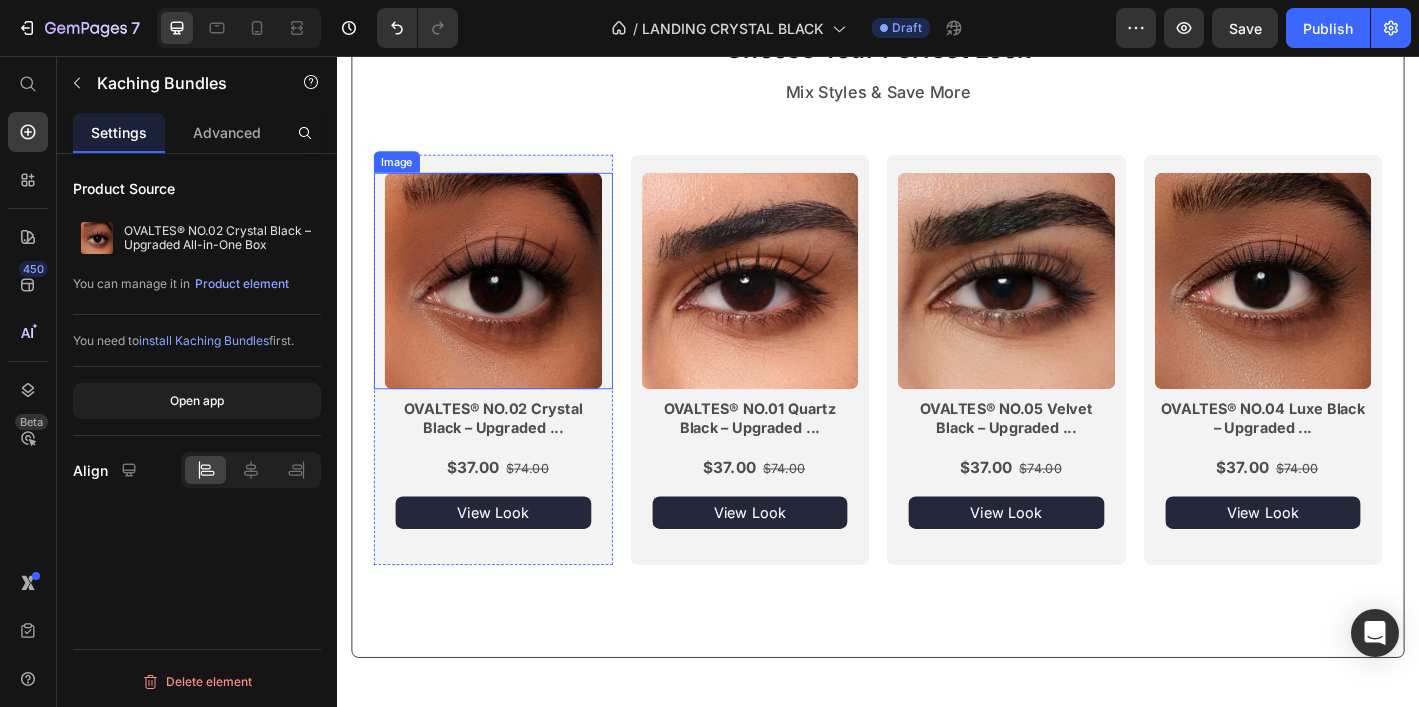 click at bounding box center (510, 305) 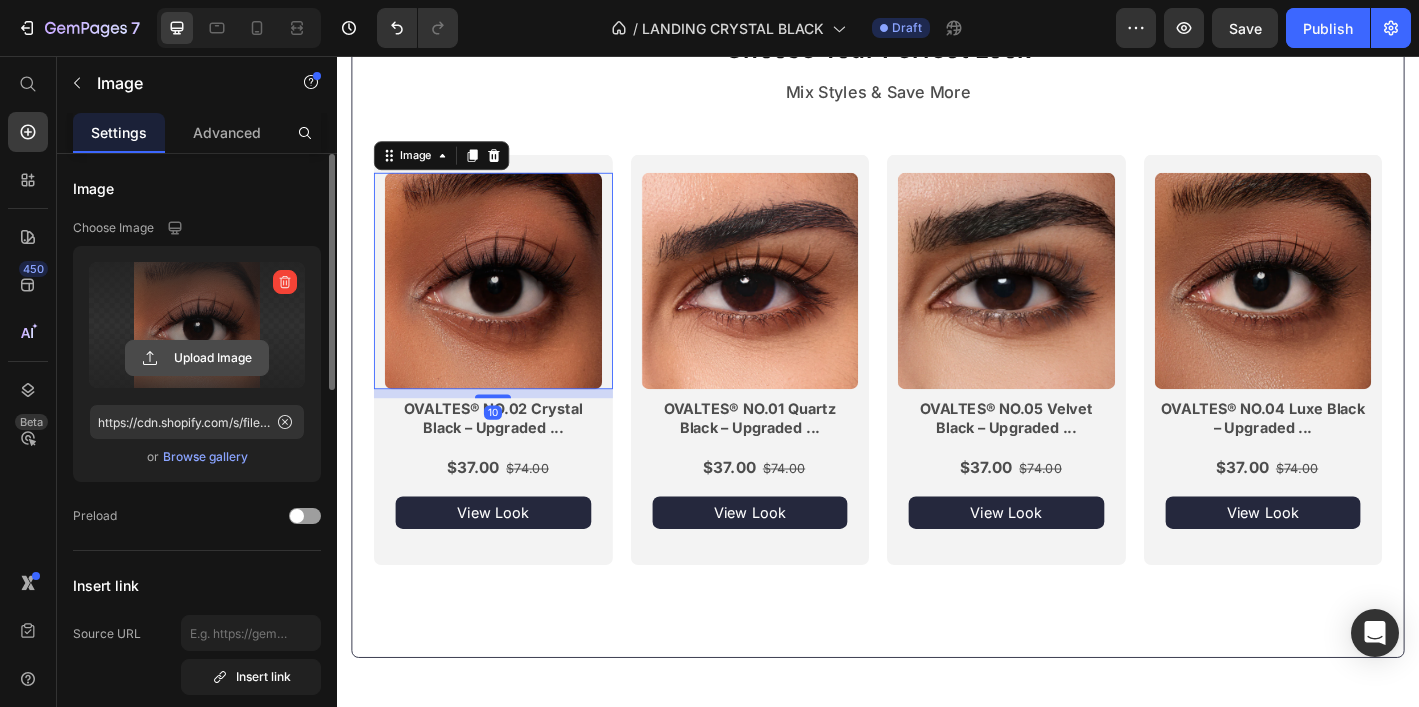 click 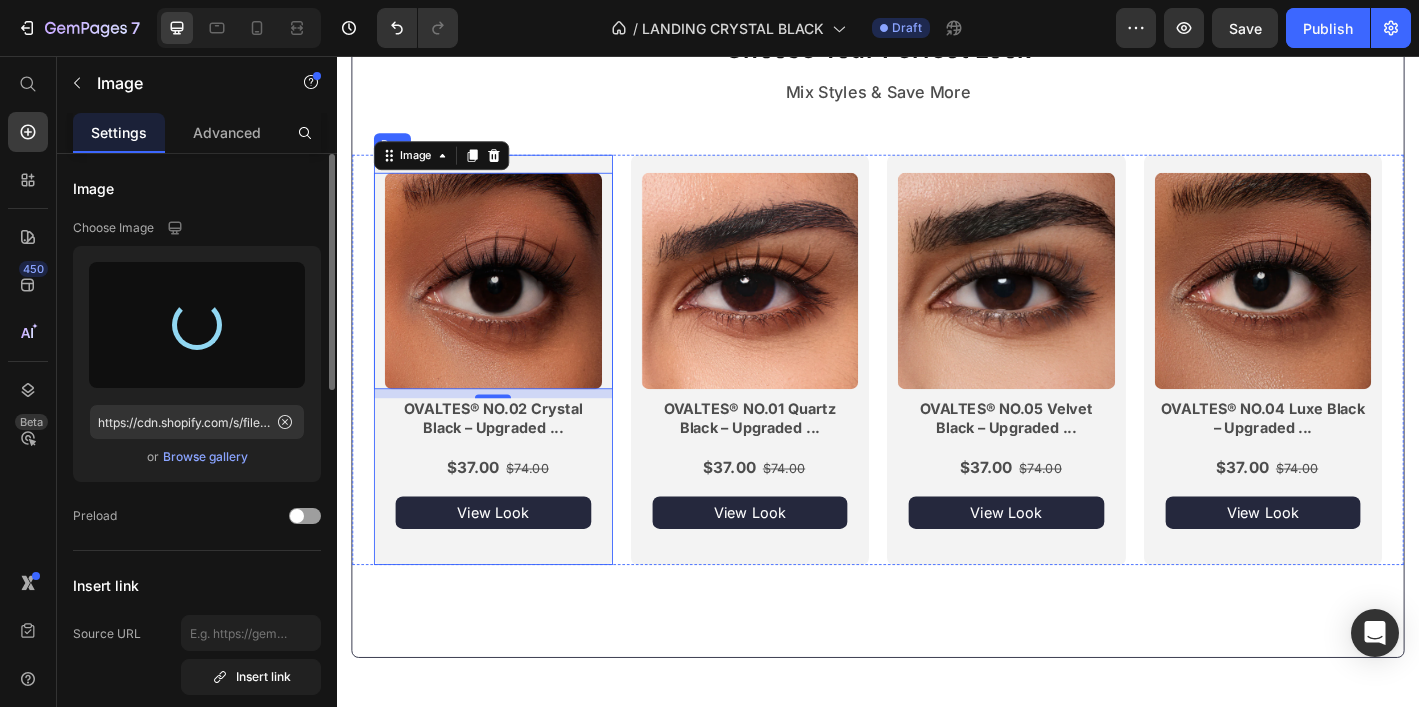 type on "https://cdn.shopify.com/s/files/1/0915/8452/8763/files/gempages_570620101087200071-5268fa0e-4109-40e1-8daa-4043317f59e1.png" 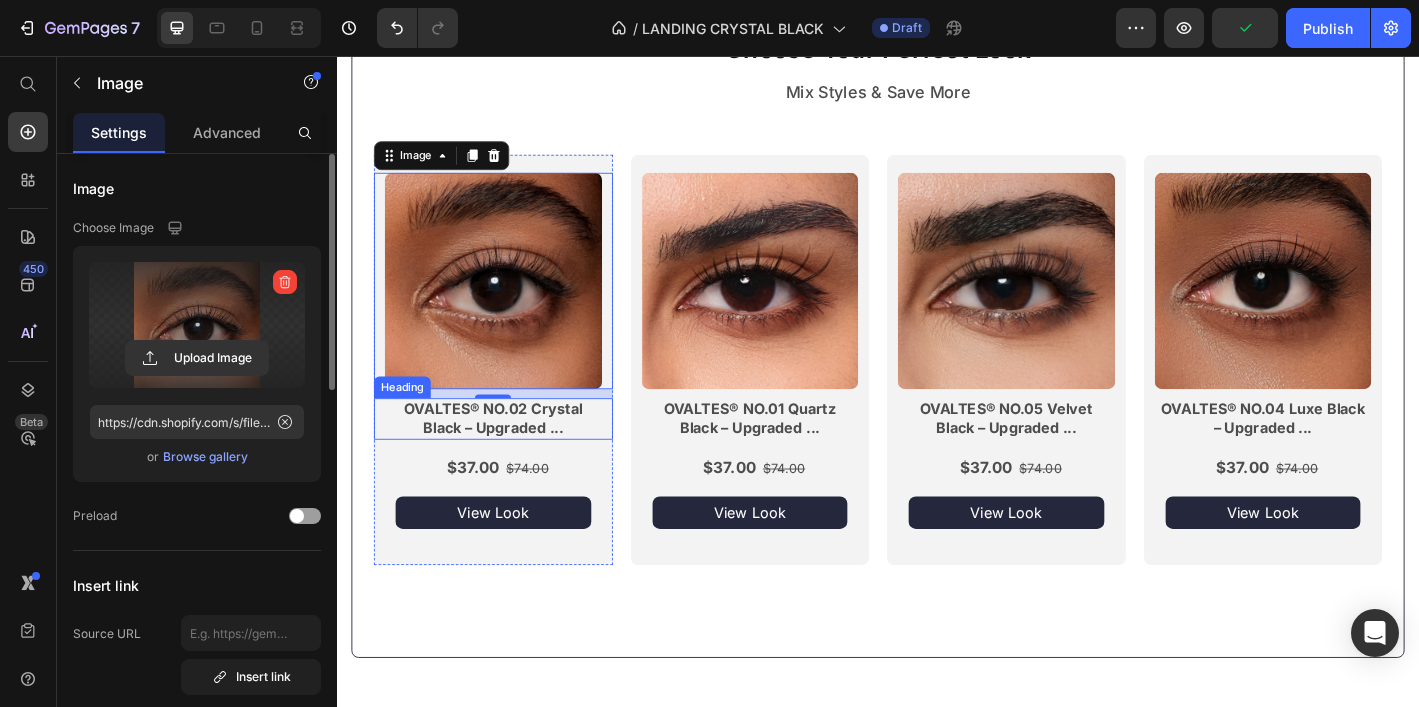 click on "OVALTES® NO.02 Crystal Black – Upgraded ..." at bounding box center (510, 457) 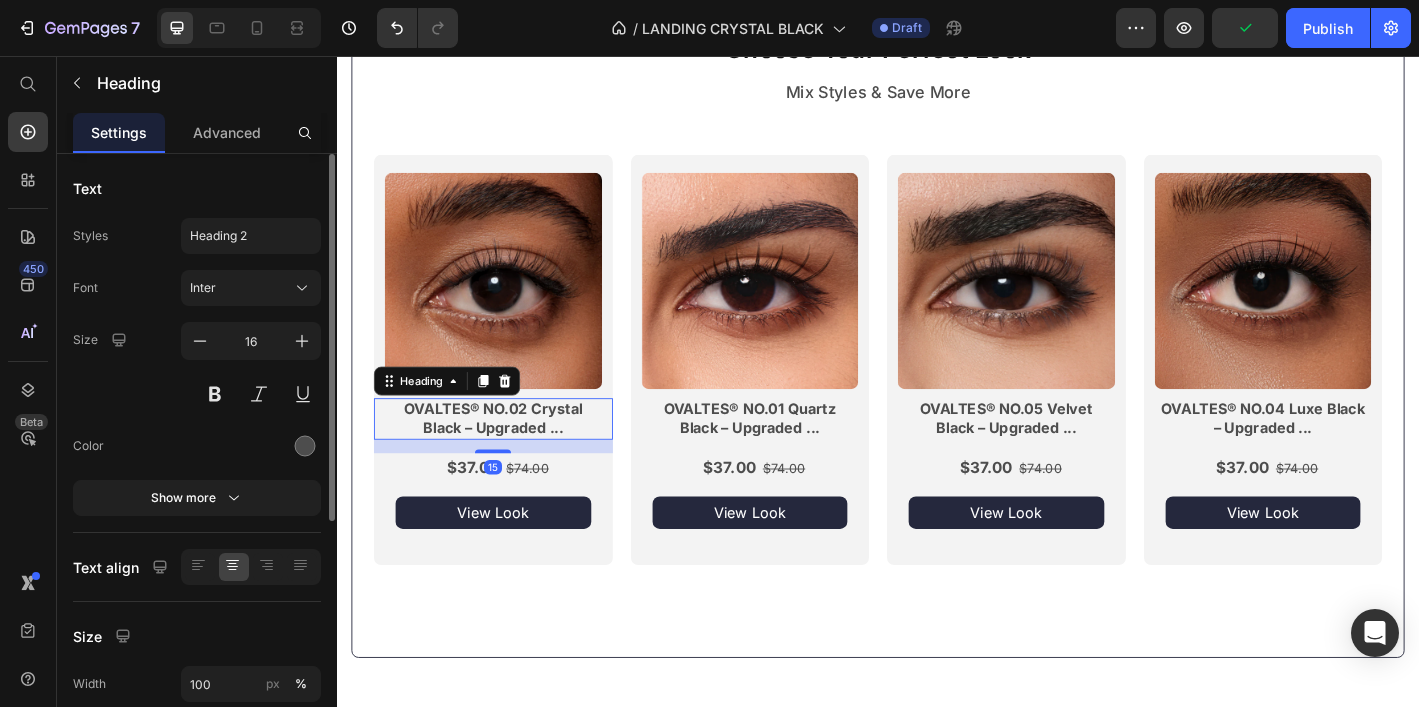 click on "OVALTES® NO.02 Crystal Black – Upgraded ..." at bounding box center [510, 458] 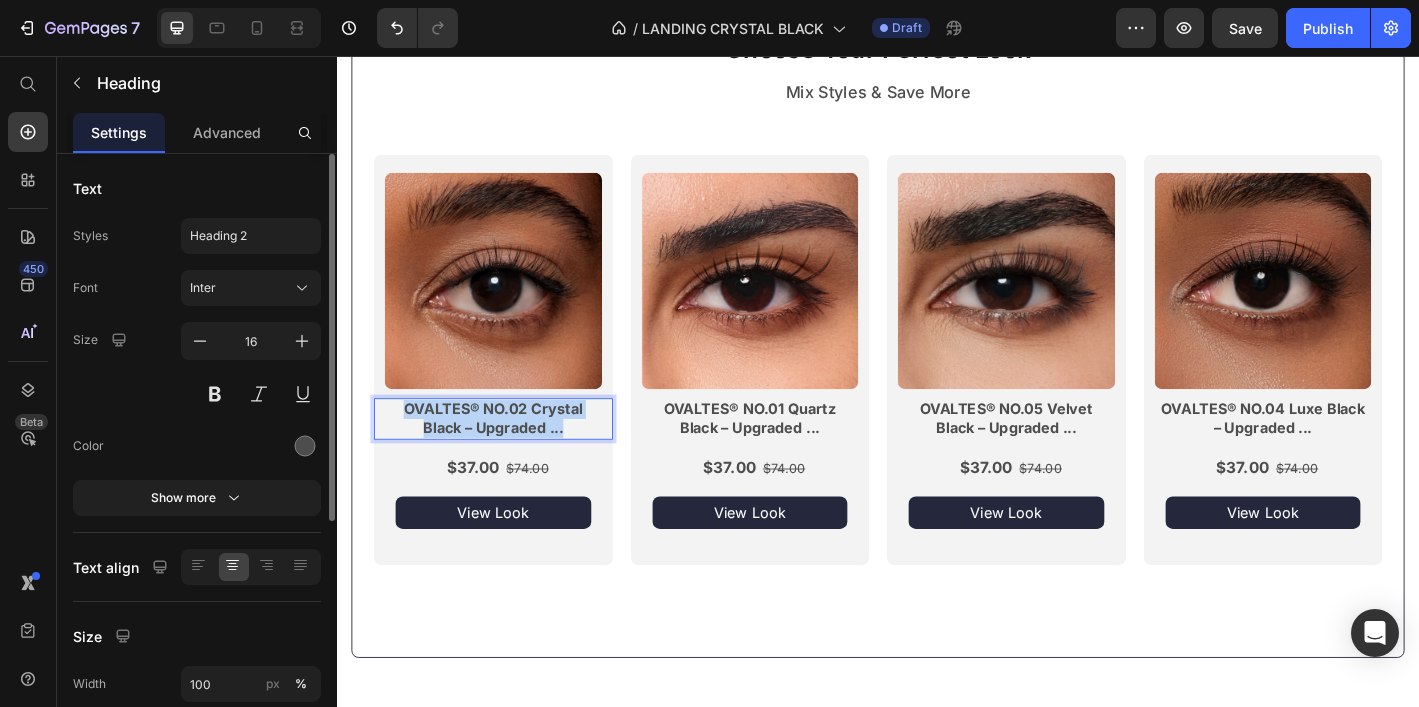 drag, startPoint x: 590, startPoint y: 466, endPoint x: 410, endPoint y: 456, distance: 180.27756 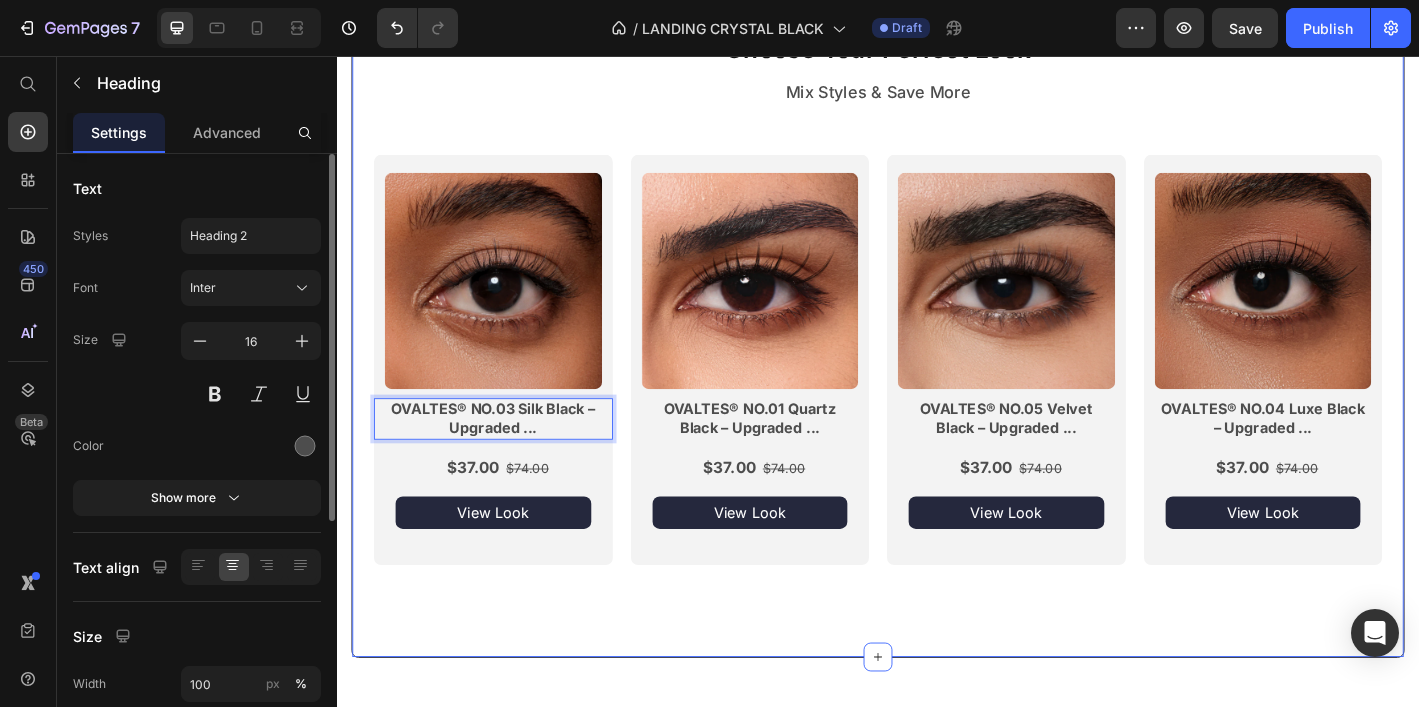 click on "Choose Your Perfect Look Heading Mix Styles & Save More Text Block Row Image OVALTES® NO.01 Quartz Black – Upgraded ... Heading $37.00    $74.00 Text Block View Look Button Row Image OVALTES® NO.03 Silk Black – Upgraded ... Heading   15 $37.00    $74.00 Text Block View Look Button Row Image OVALTES® NO.04 Luxe Black – Upgraded ... Heading $37.00    $74.00 Text Block View Look Button Row Image OVALTES® NO.05 Velvet Black – Upgraded ... Heading $37.00    $74.00 Text Block View Look Button Row Row Section 15/25" at bounding box center (937, 359) 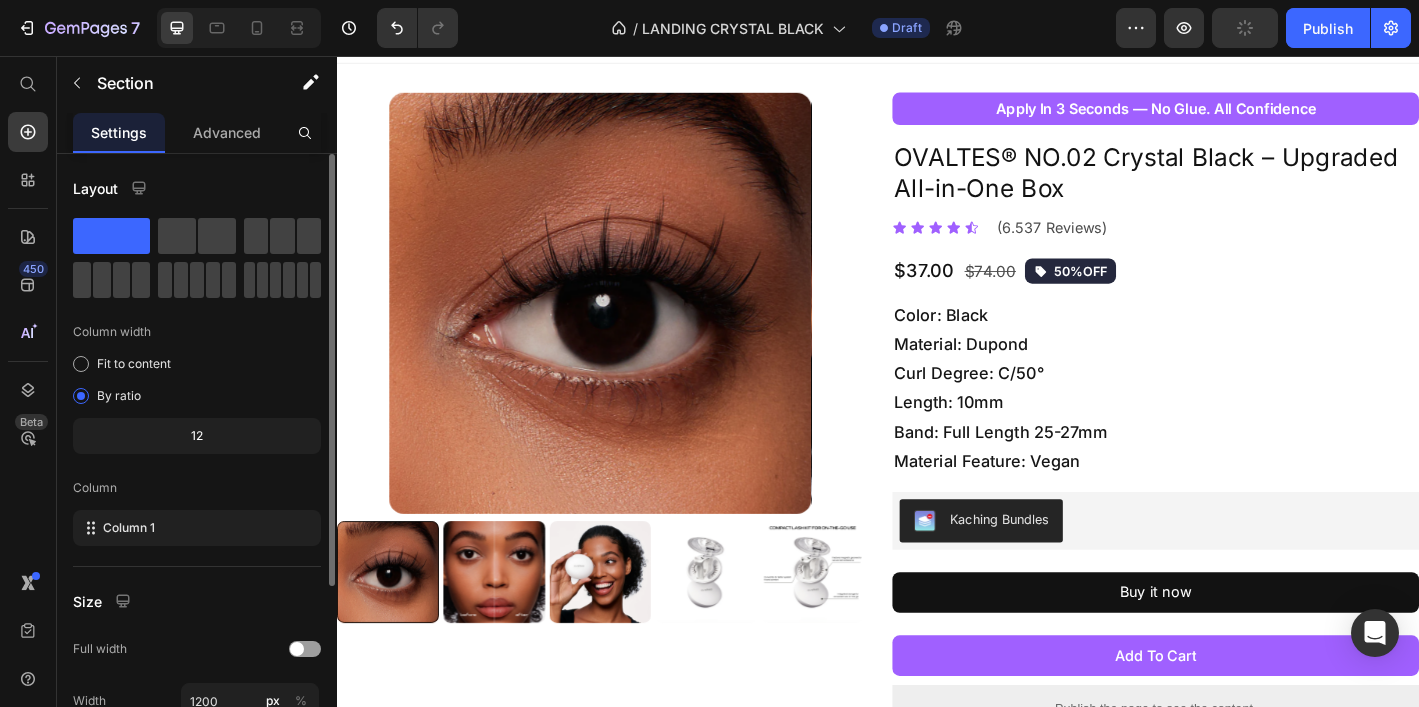 scroll, scrollTop: 0, scrollLeft: 0, axis: both 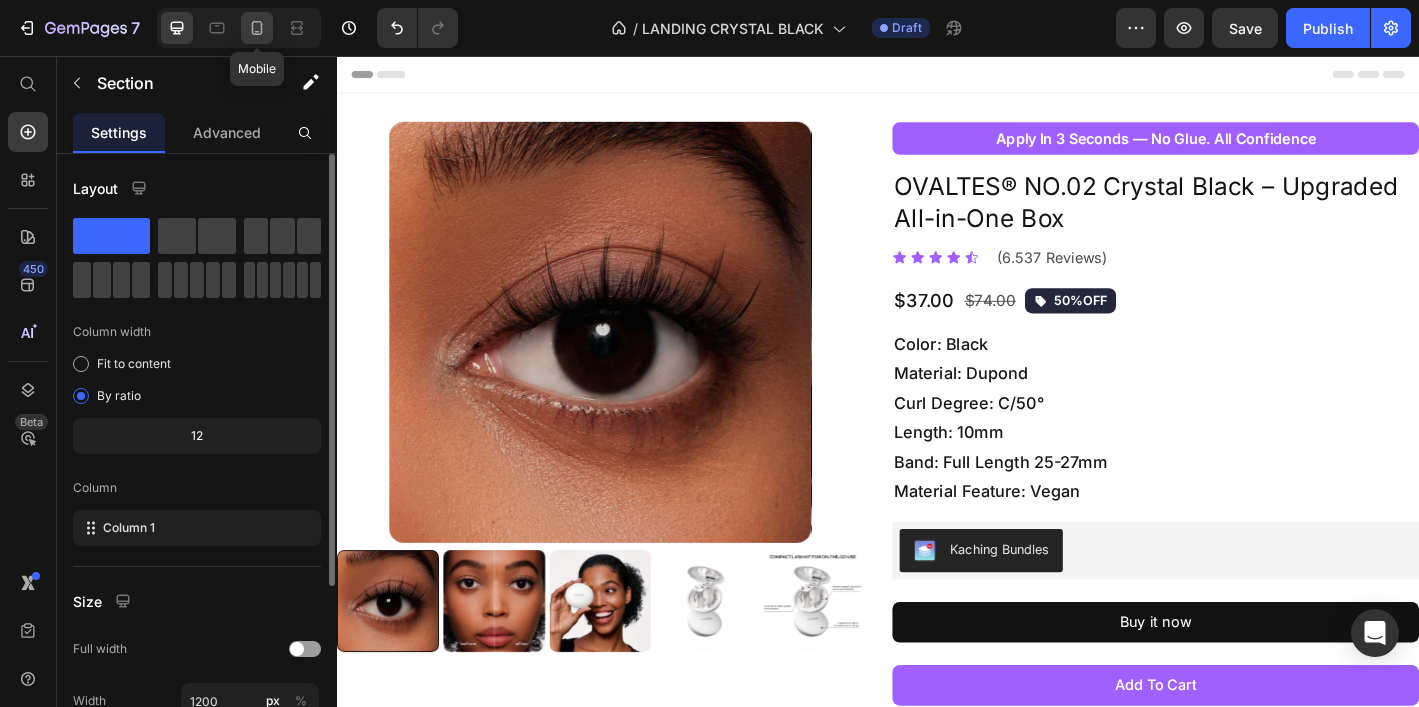 click 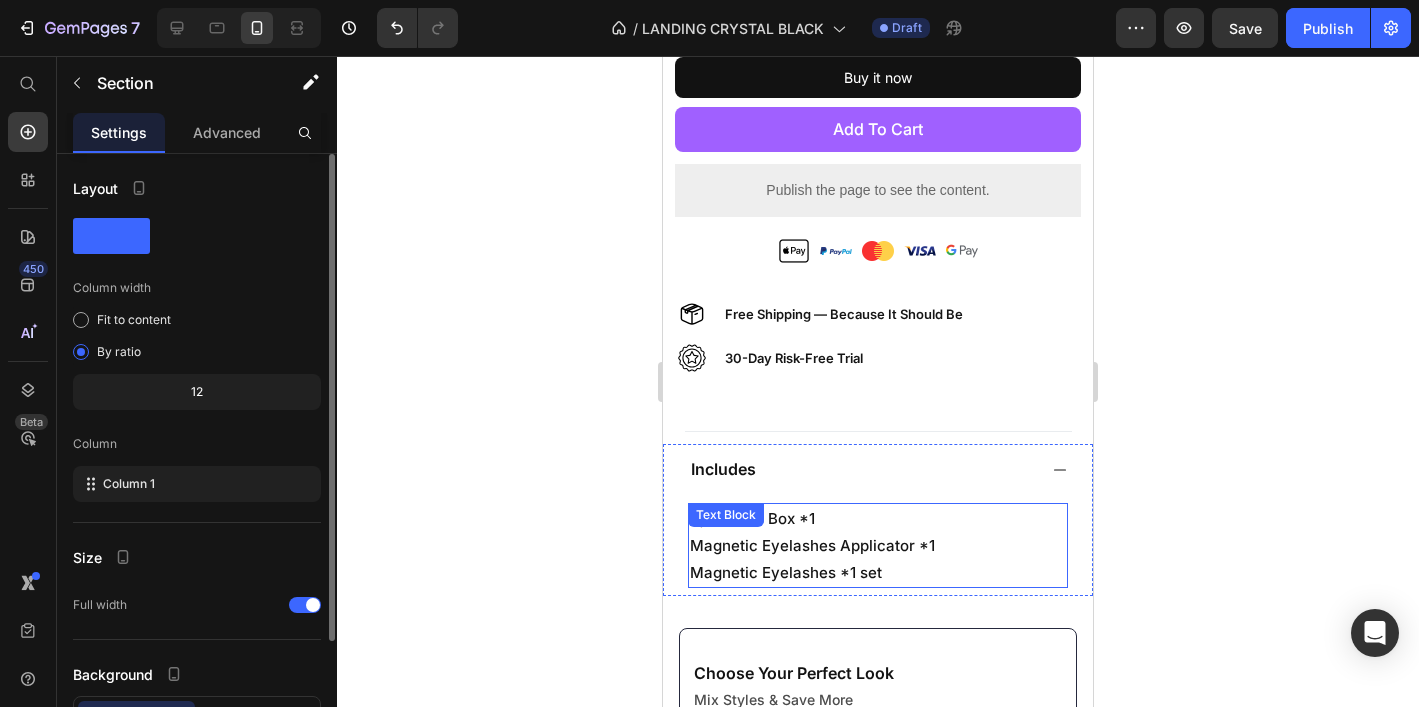scroll, scrollTop: 946, scrollLeft: 0, axis: vertical 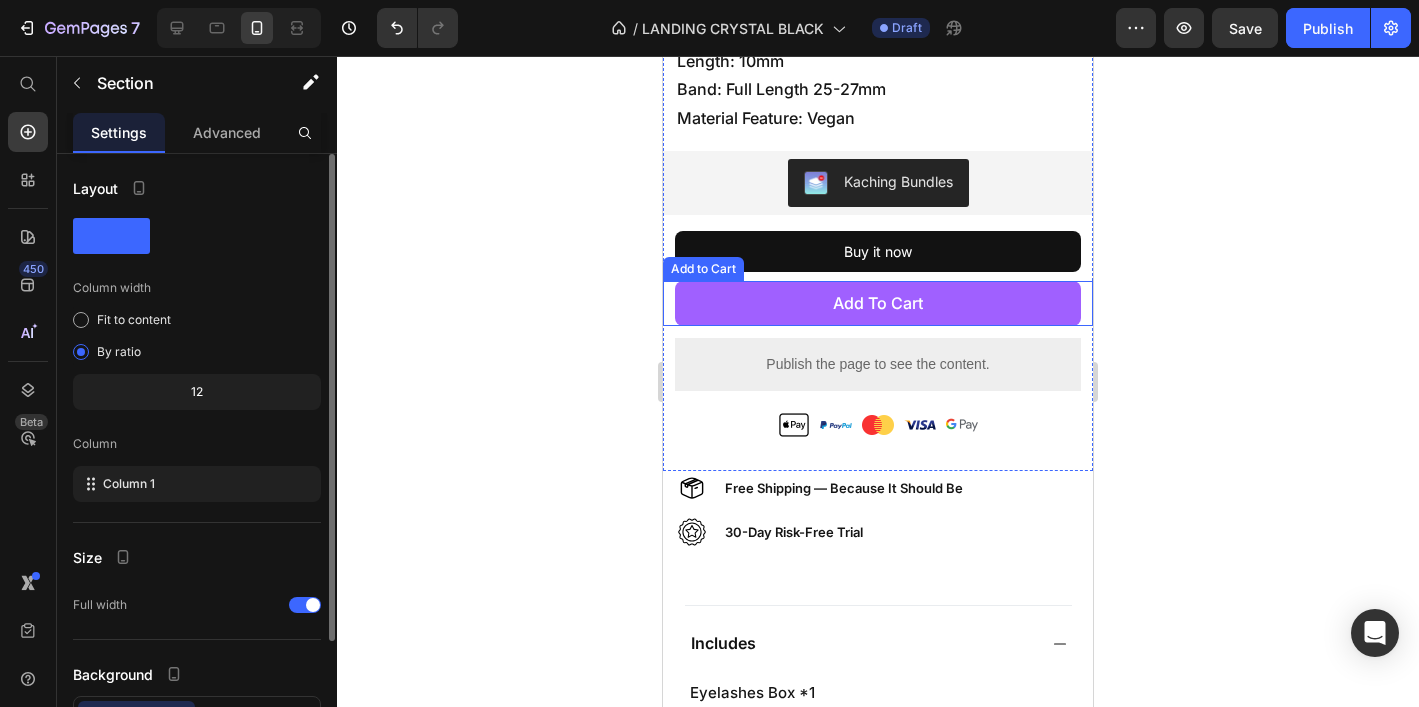 click on "add to cart" at bounding box center [878, 303] 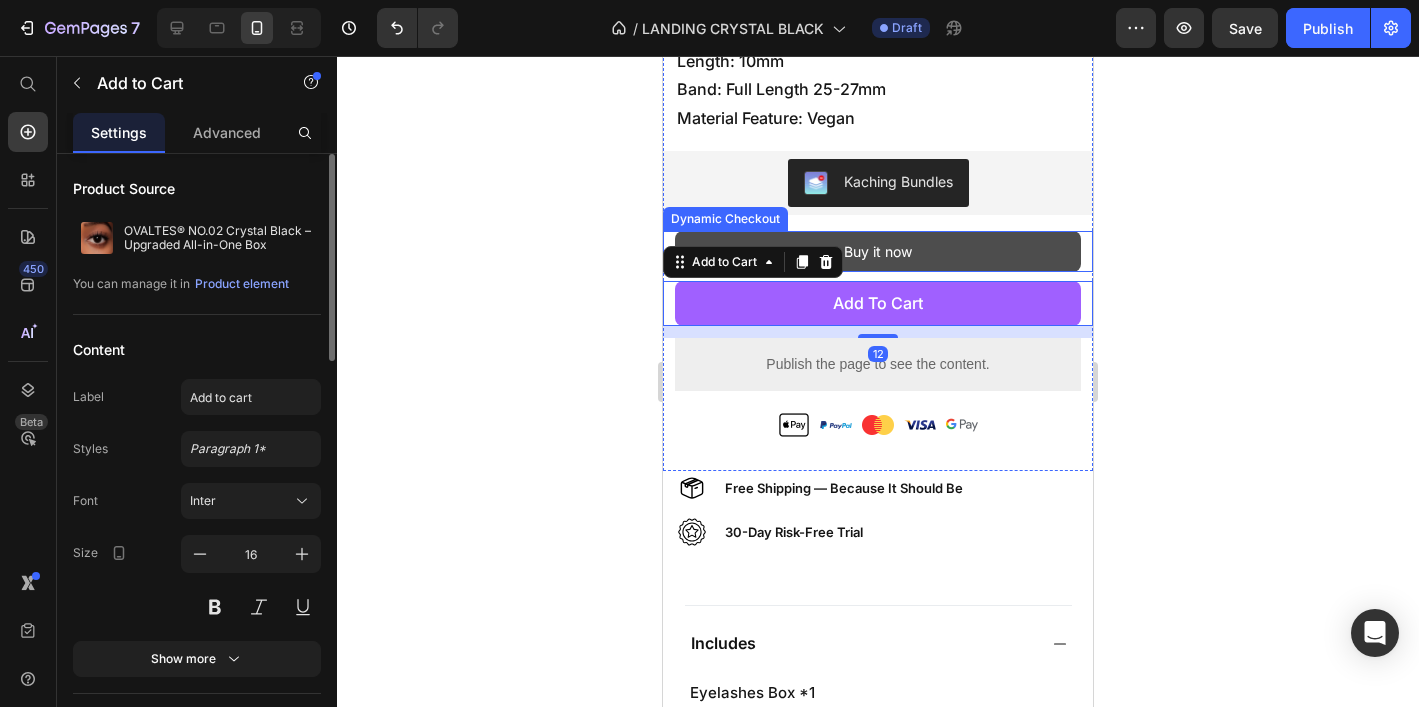 click on "Buy it now" at bounding box center (878, 251) 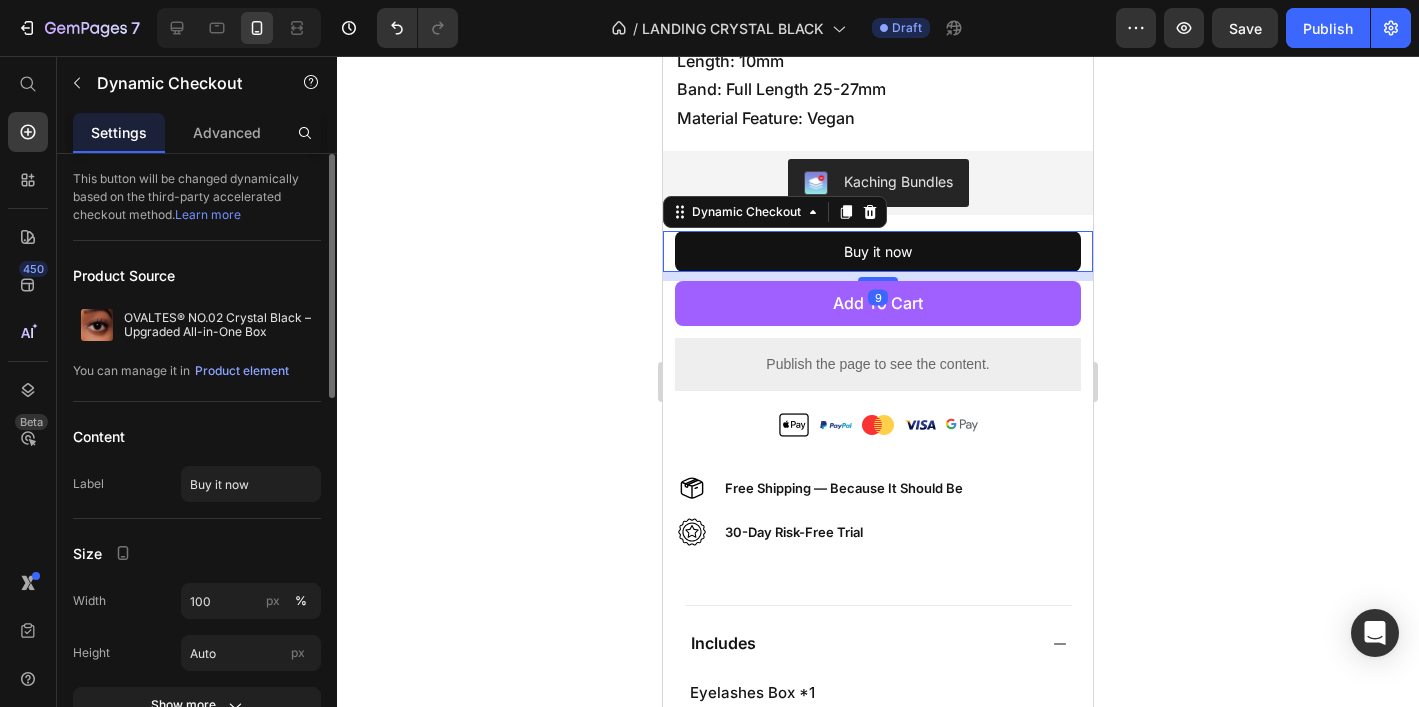 click 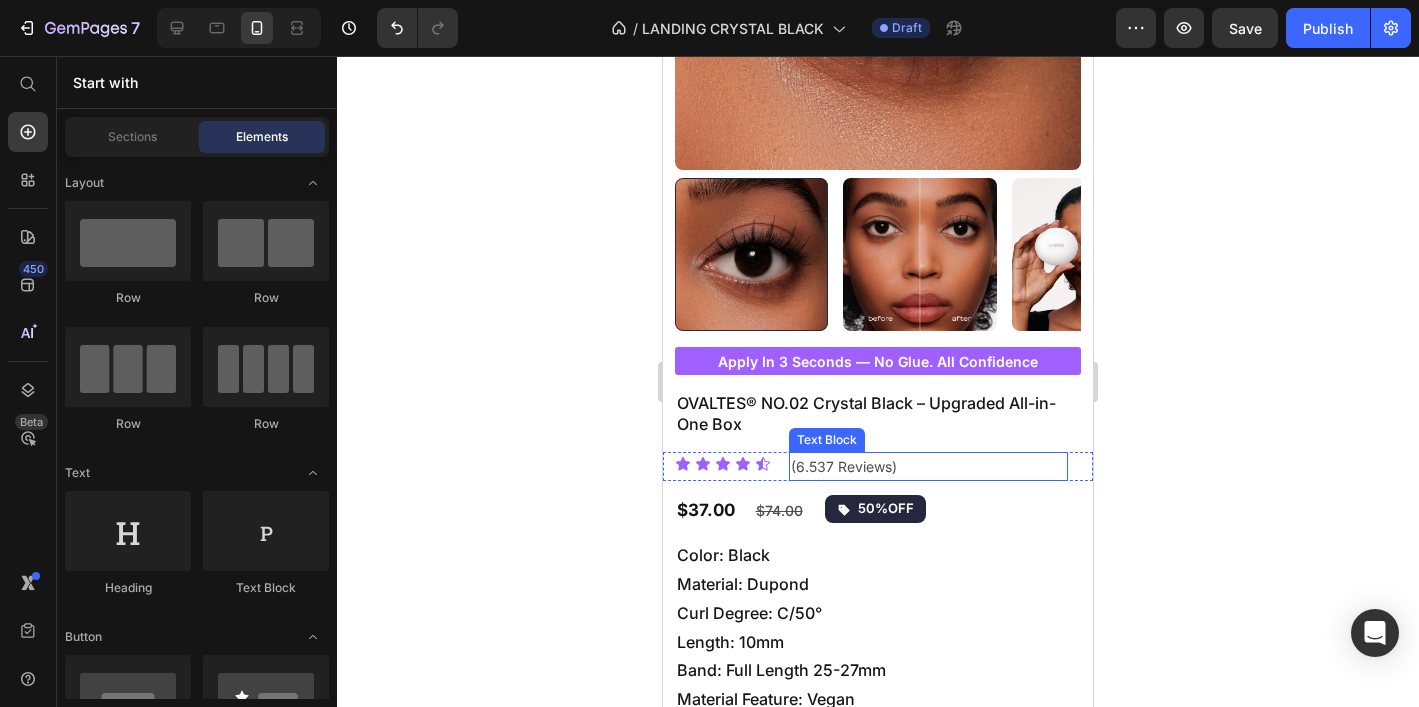 scroll, scrollTop: 364, scrollLeft: 0, axis: vertical 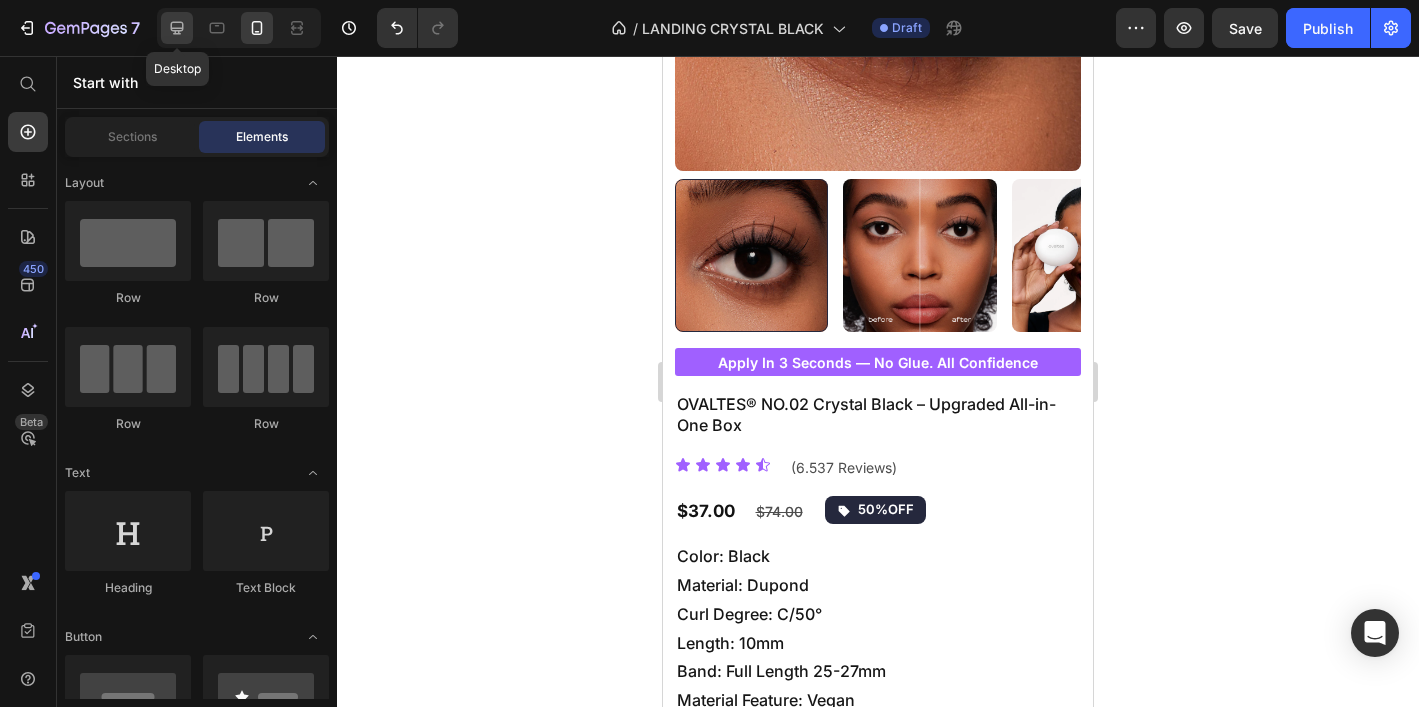 click 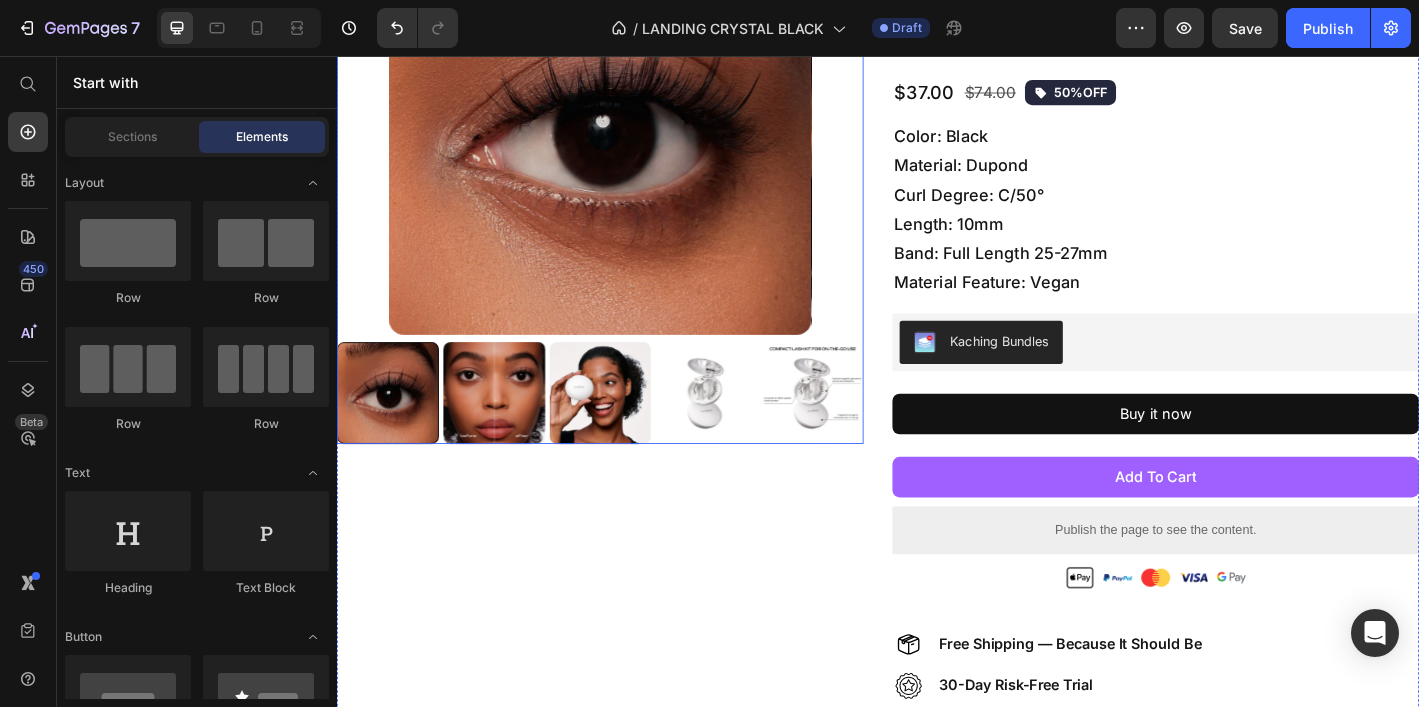 scroll, scrollTop: 234, scrollLeft: 0, axis: vertical 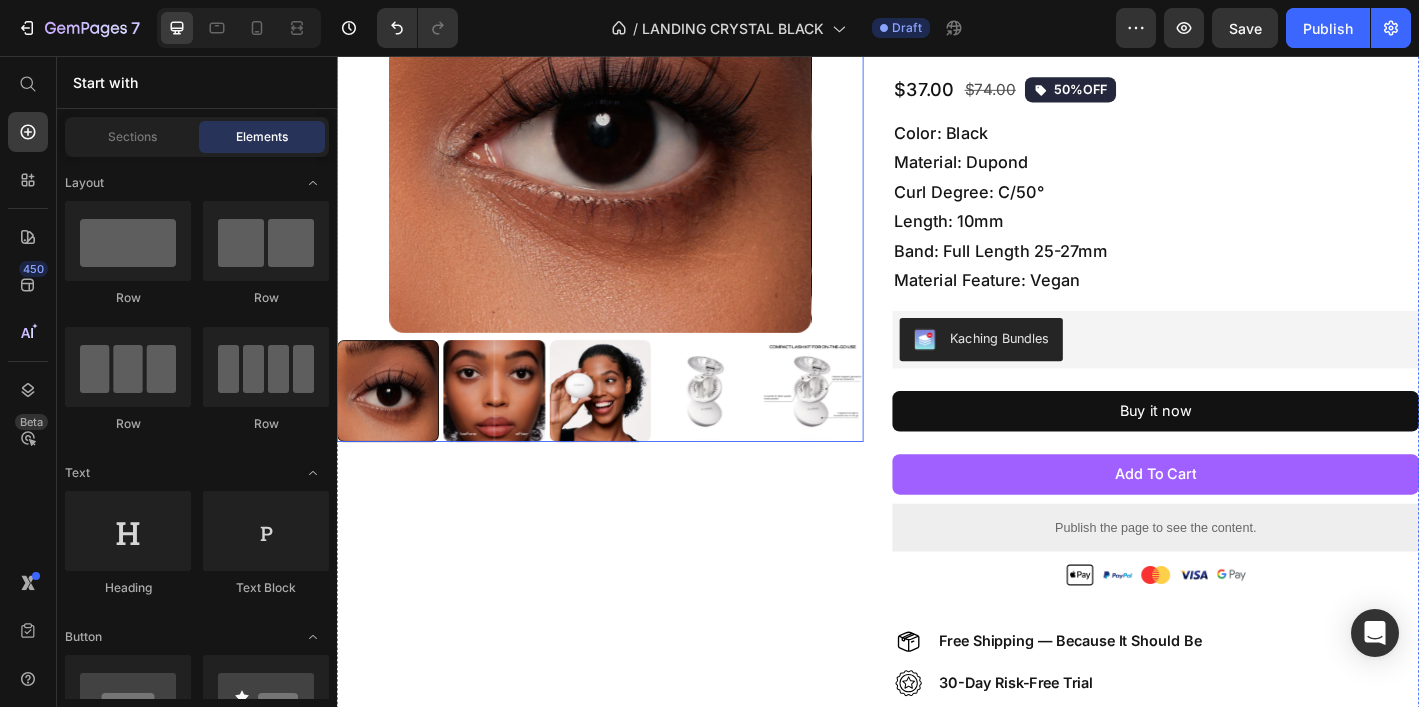 click at bounding box center [746, 426] 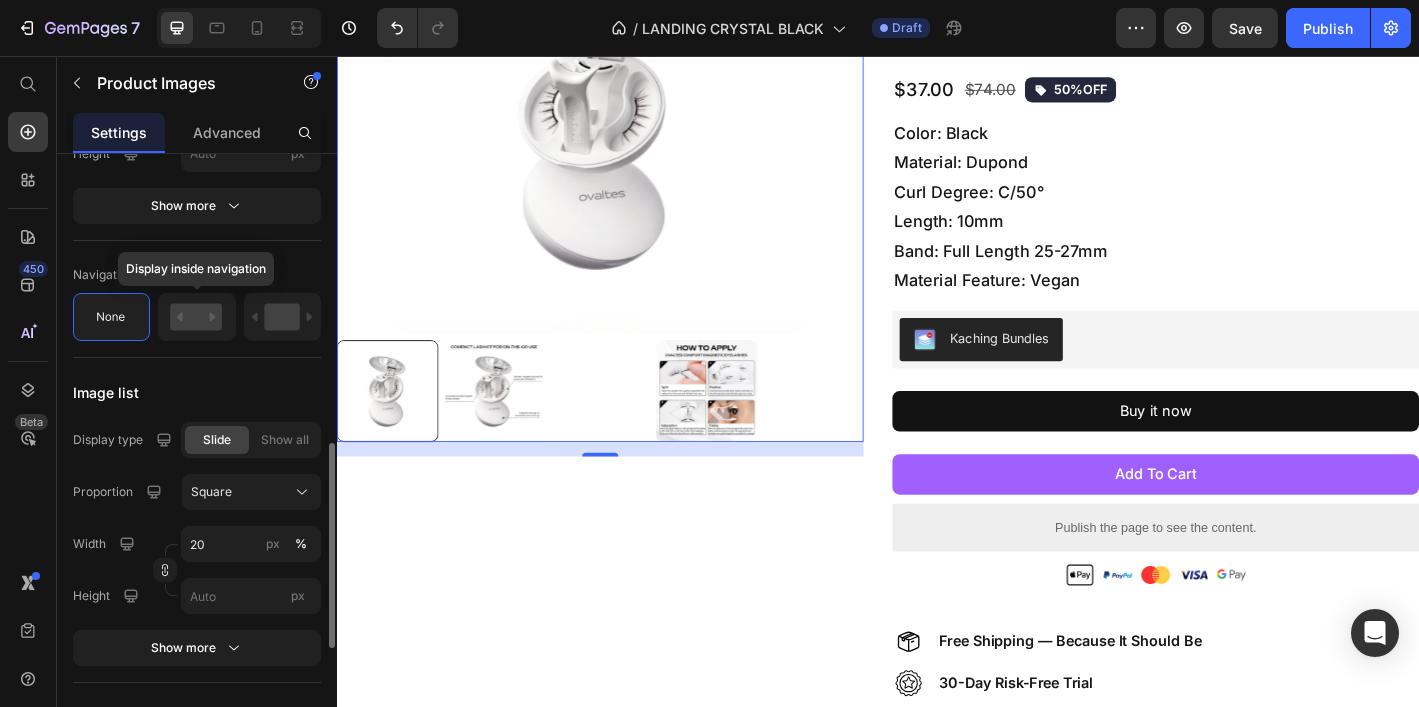 scroll, scrollTop: 898, scrollLeft: 0, axis: vertical 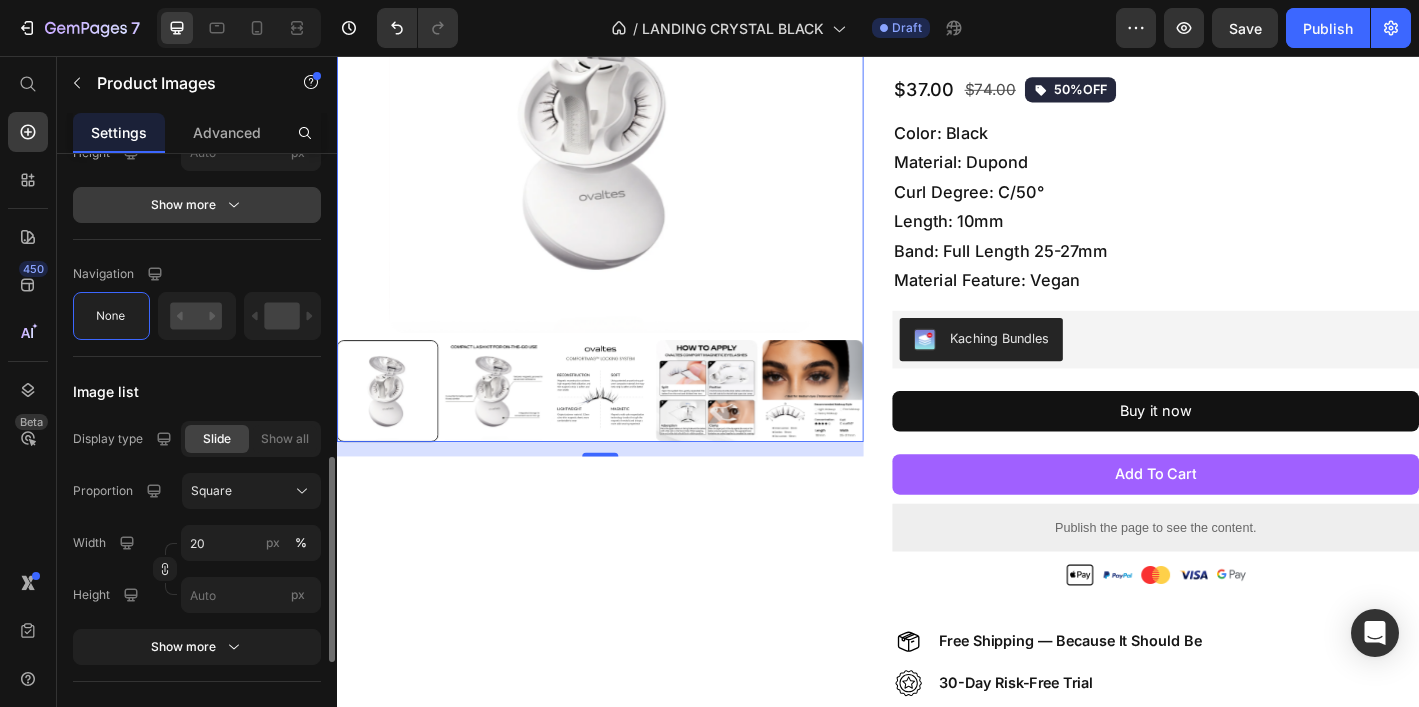 click on "Show more" at bounding box center (197, 205) 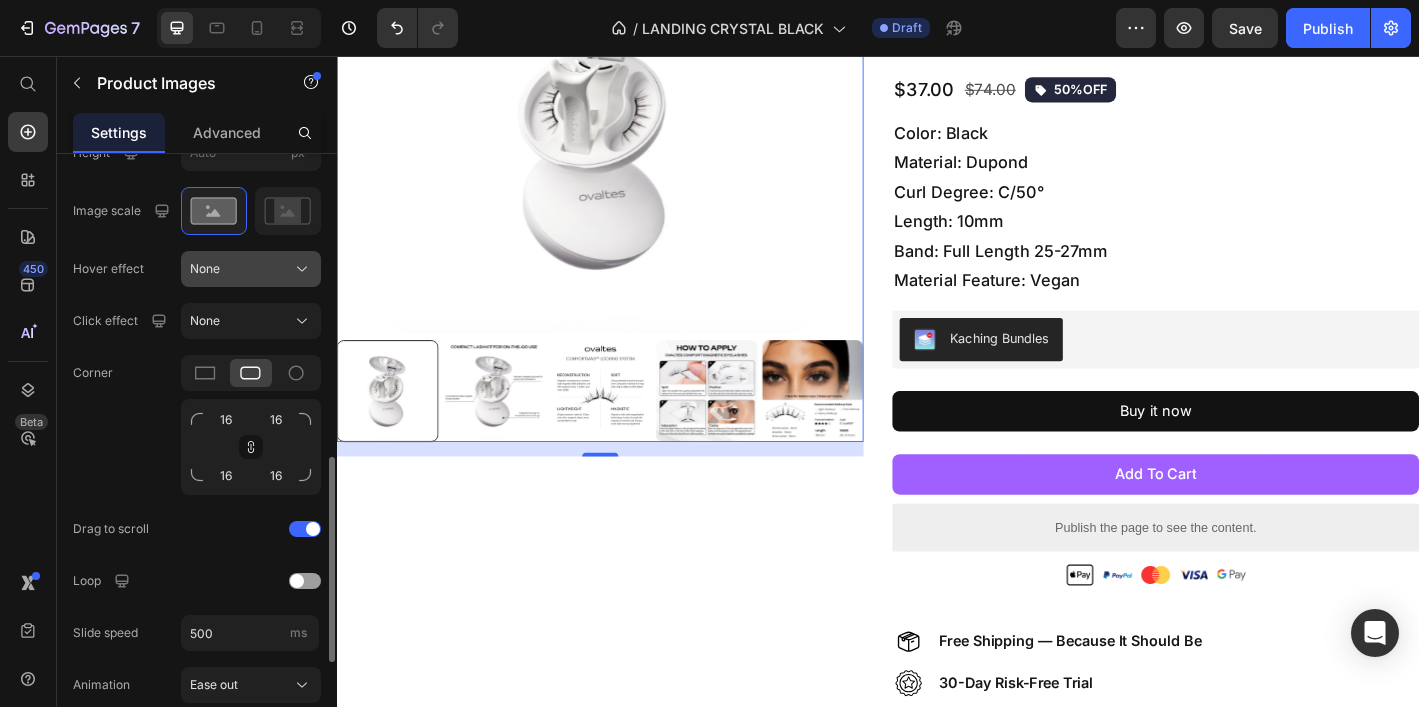 click on "None" 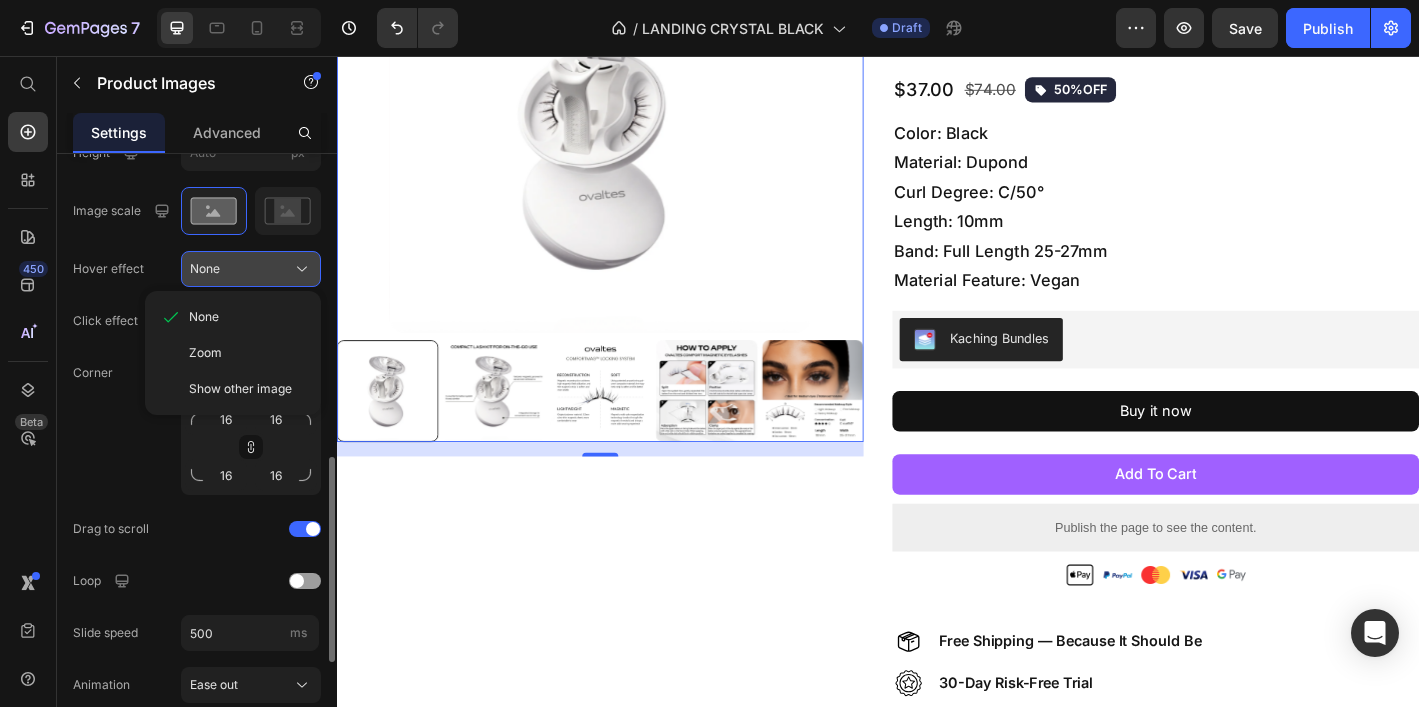 click on "None" 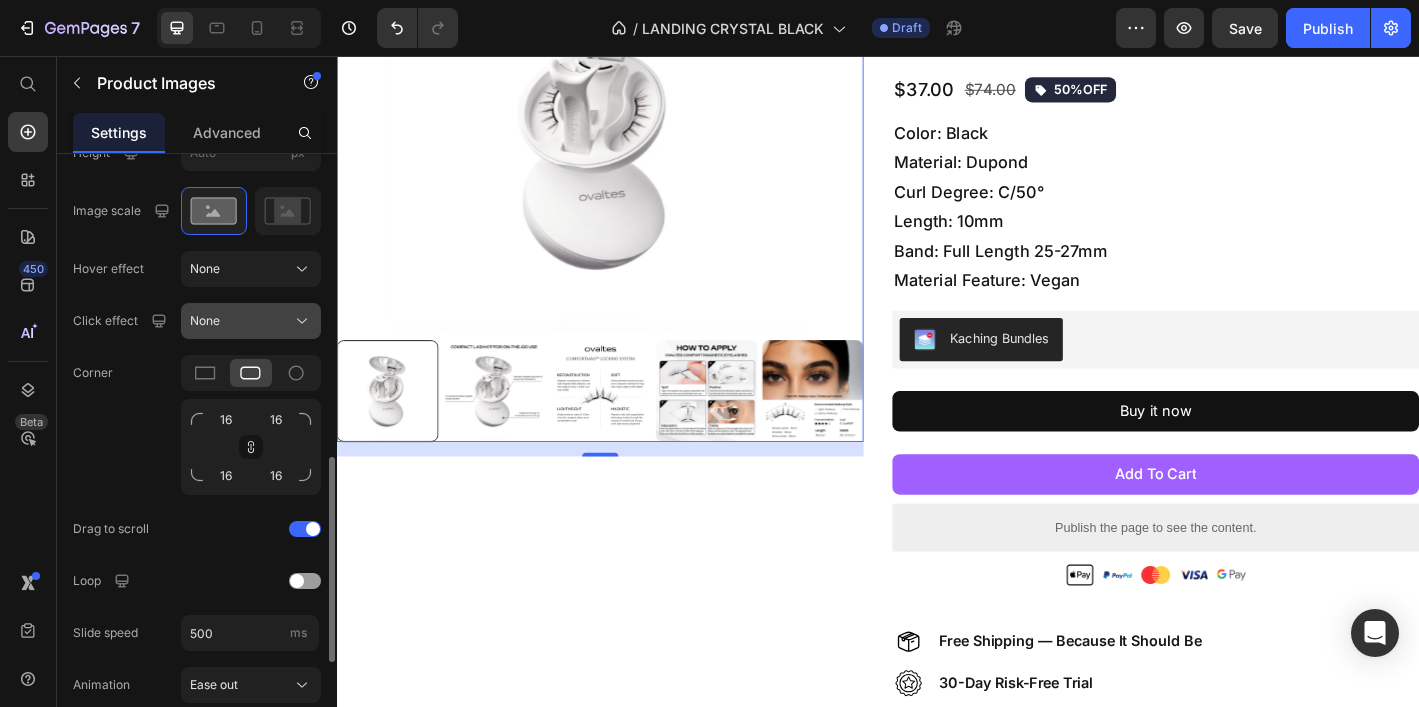 click on "None" 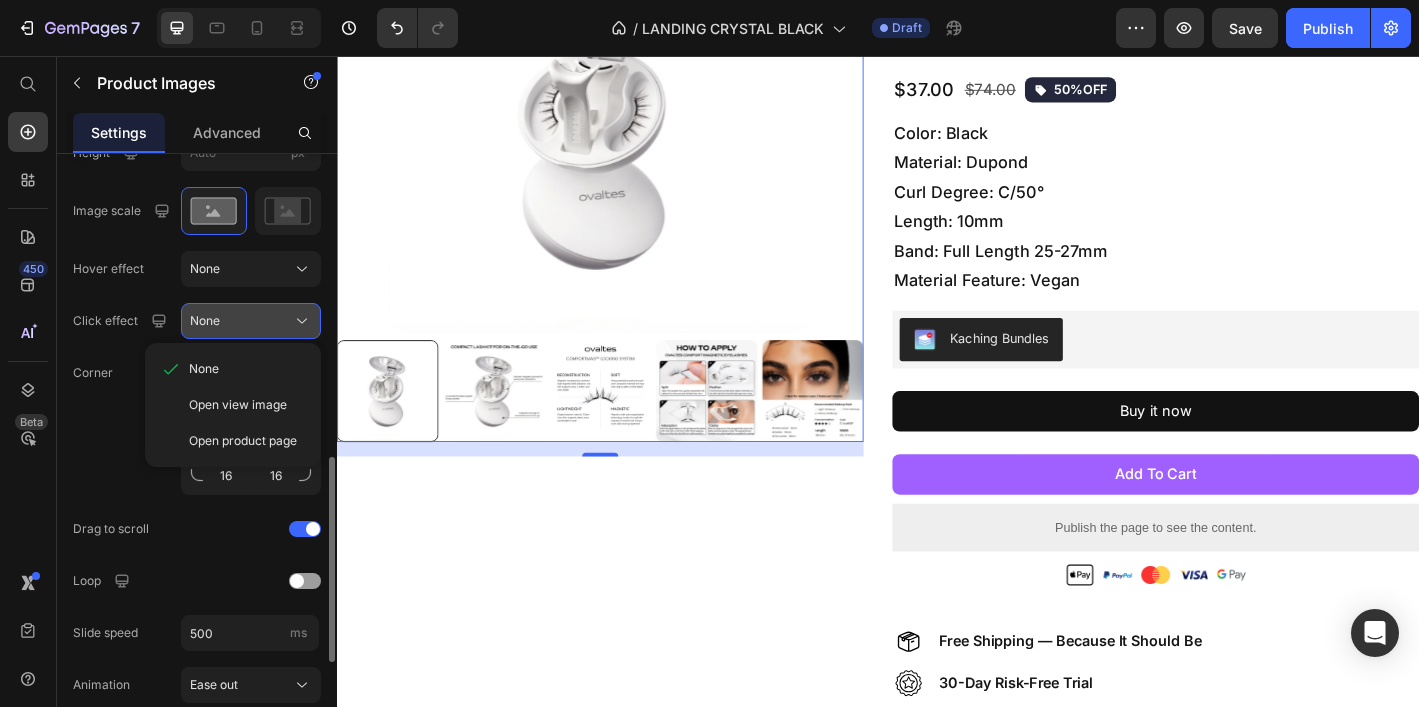 click on "None" 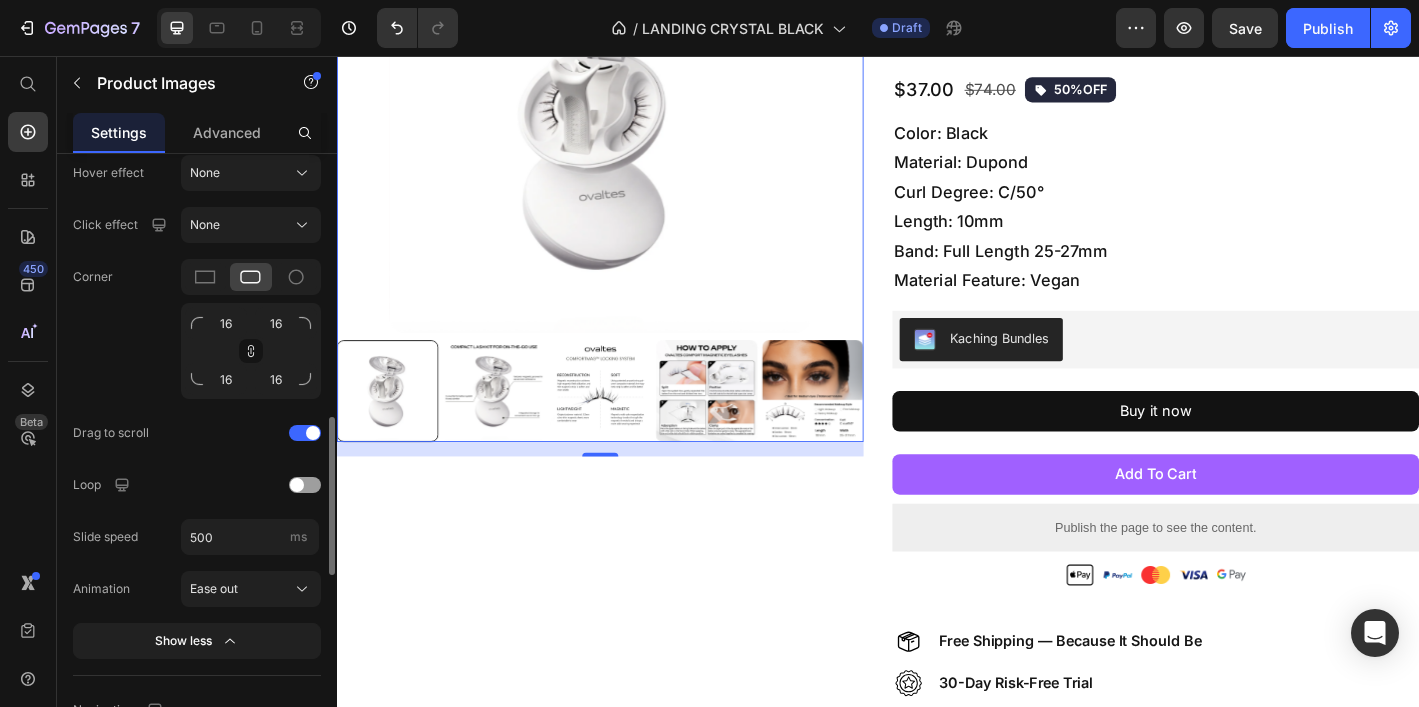 scroll, scrollTop: 998, scrollLeft: 0, axis: vertical 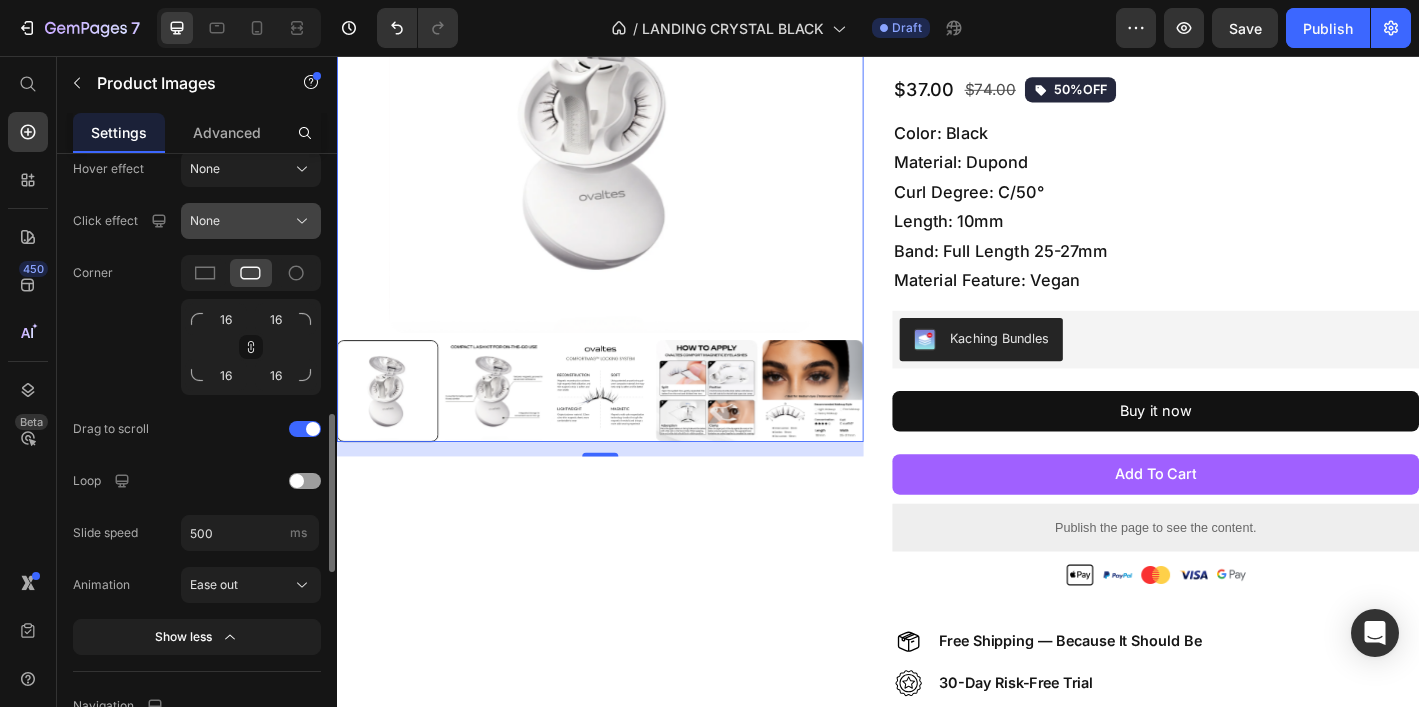 click on "None" 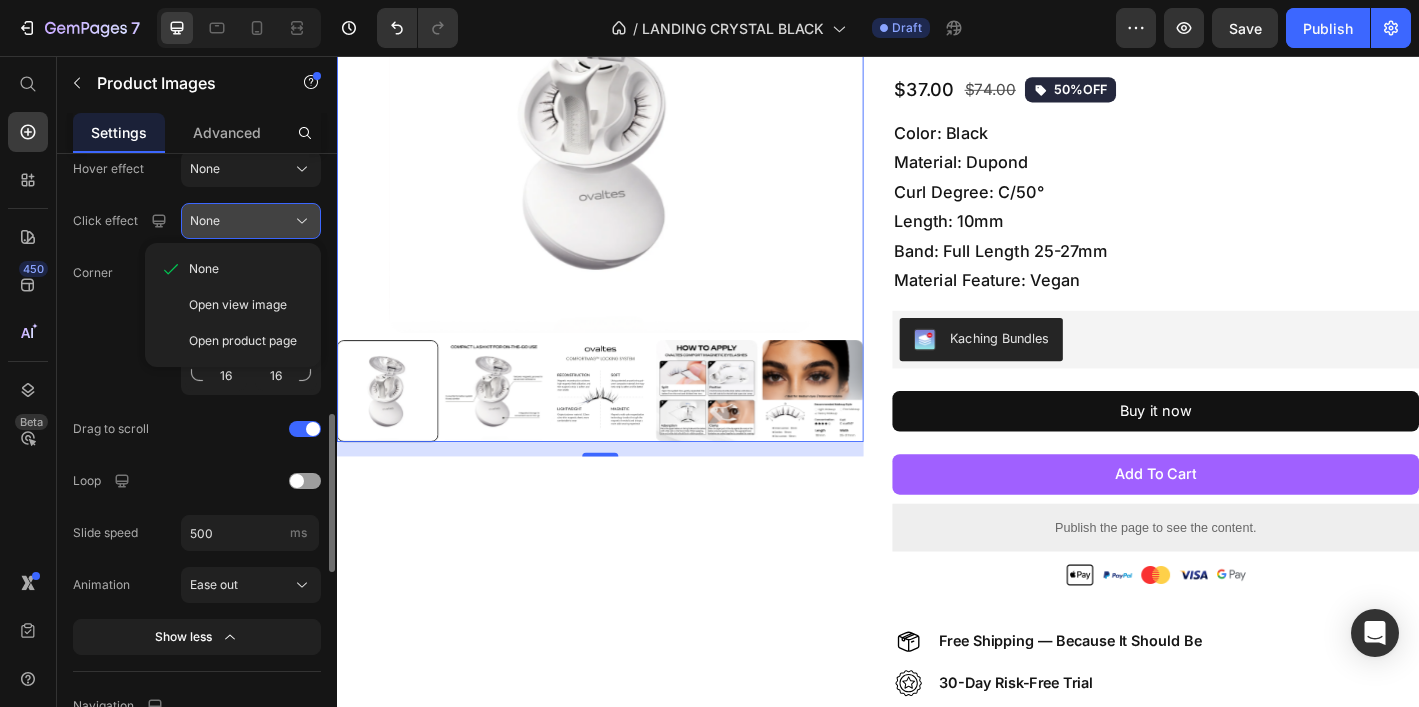 click on "None" 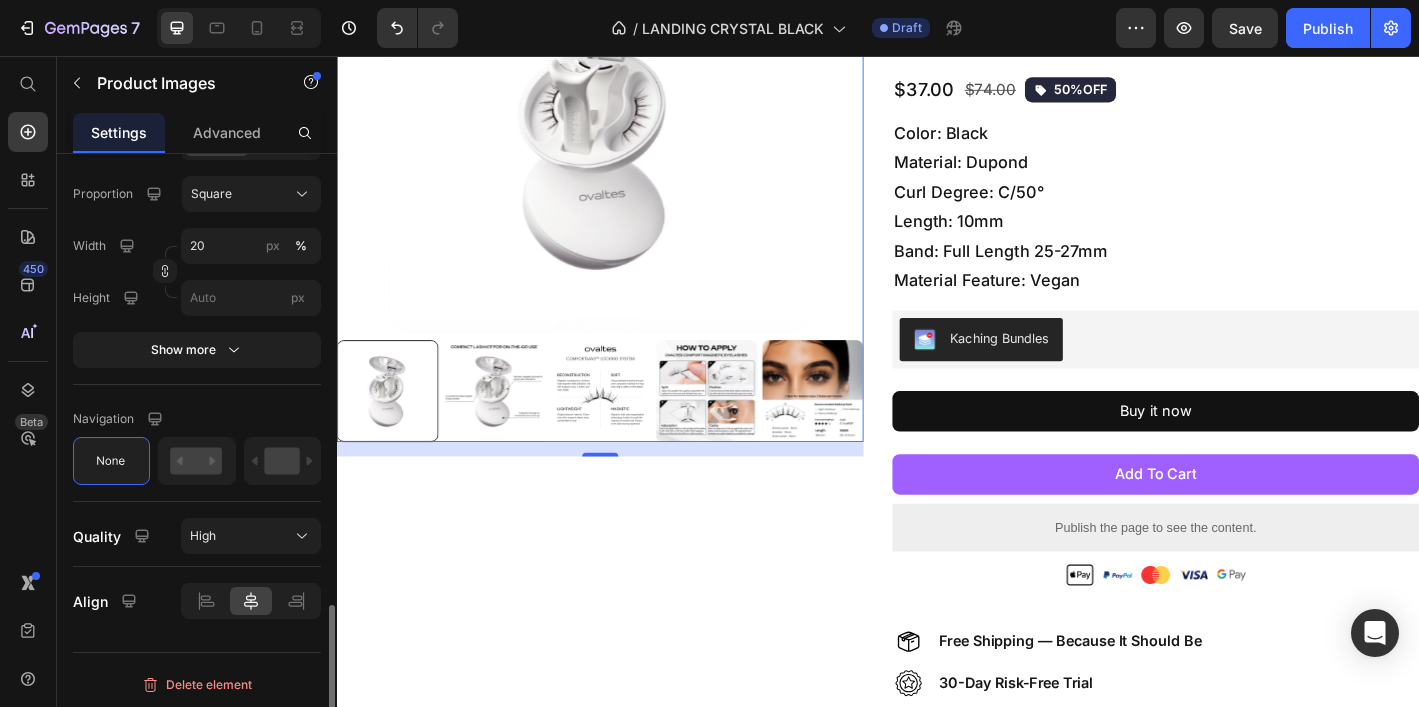 scroll, scrollTop: 1731, scrollLeft: 0, axis: vertical 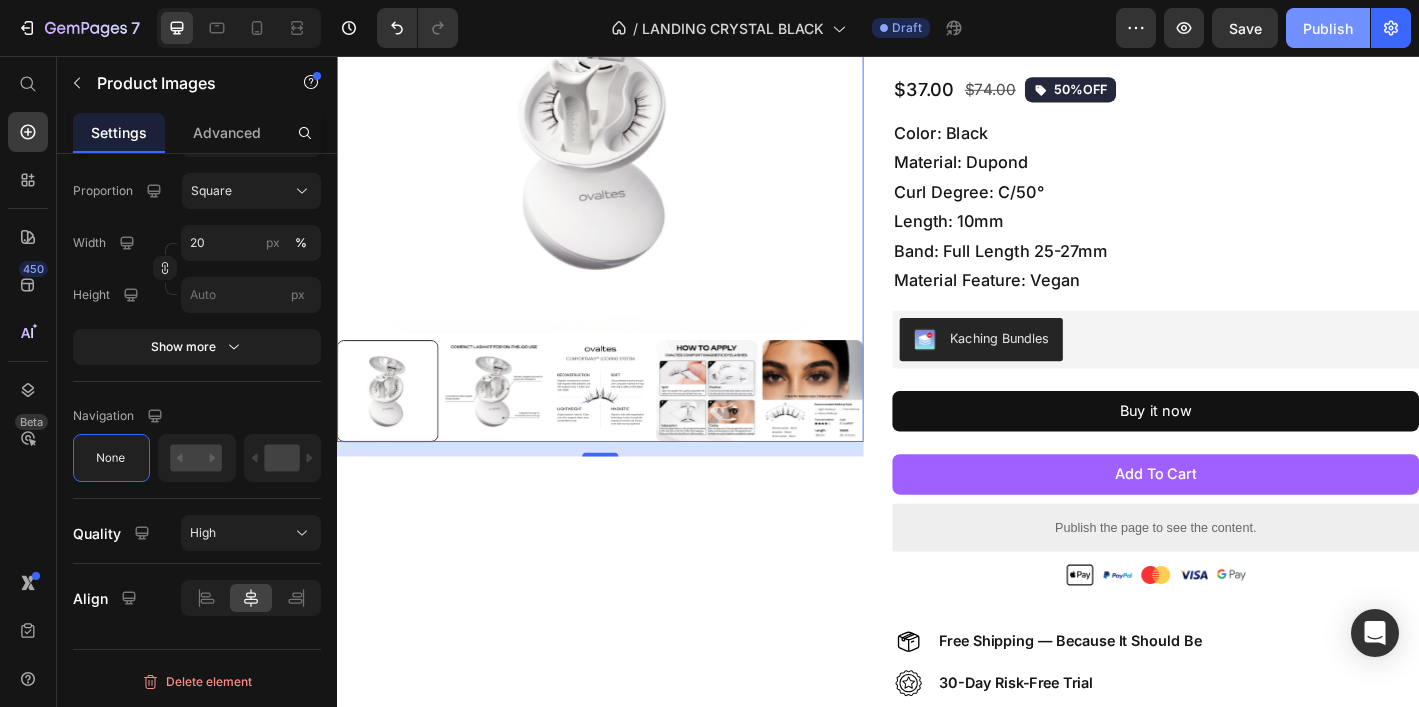 click on "Publish" at bounding box center (1328, 28) 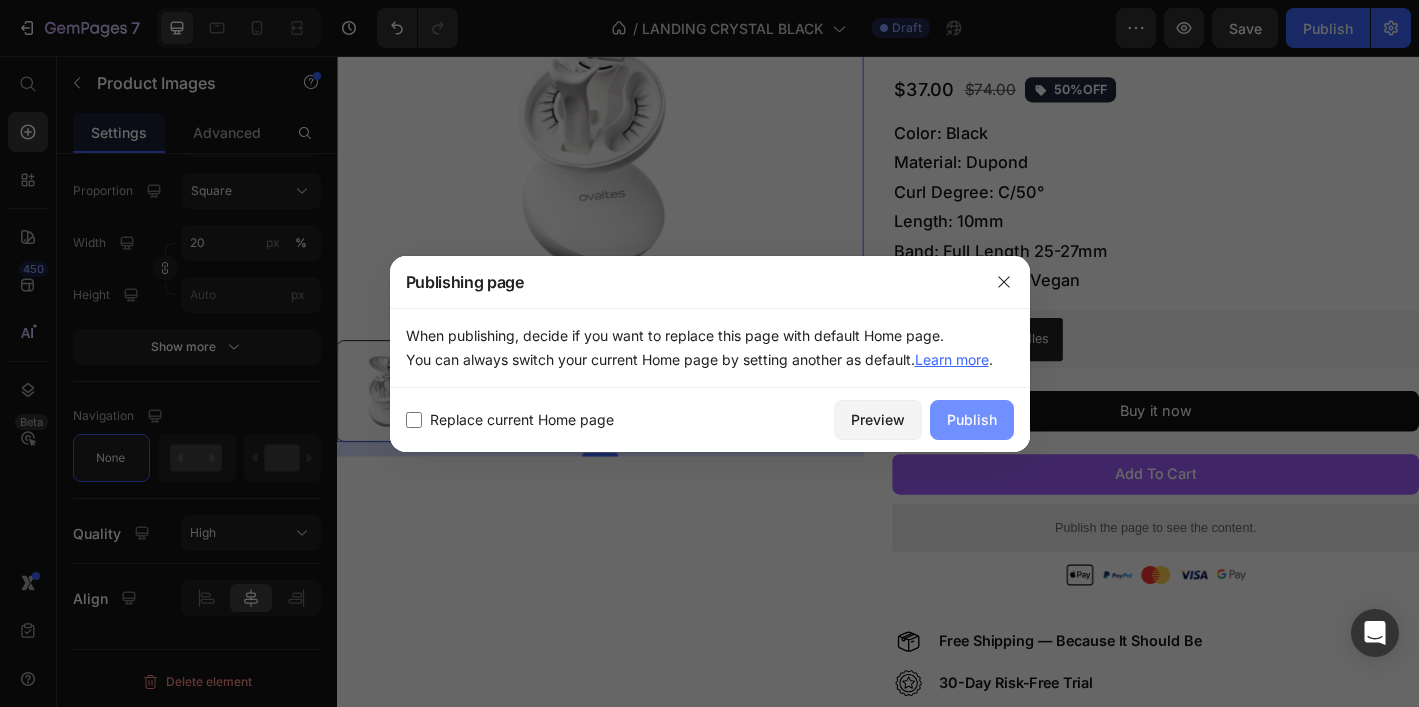 click on "Publish" at bounding box center (972, 419) 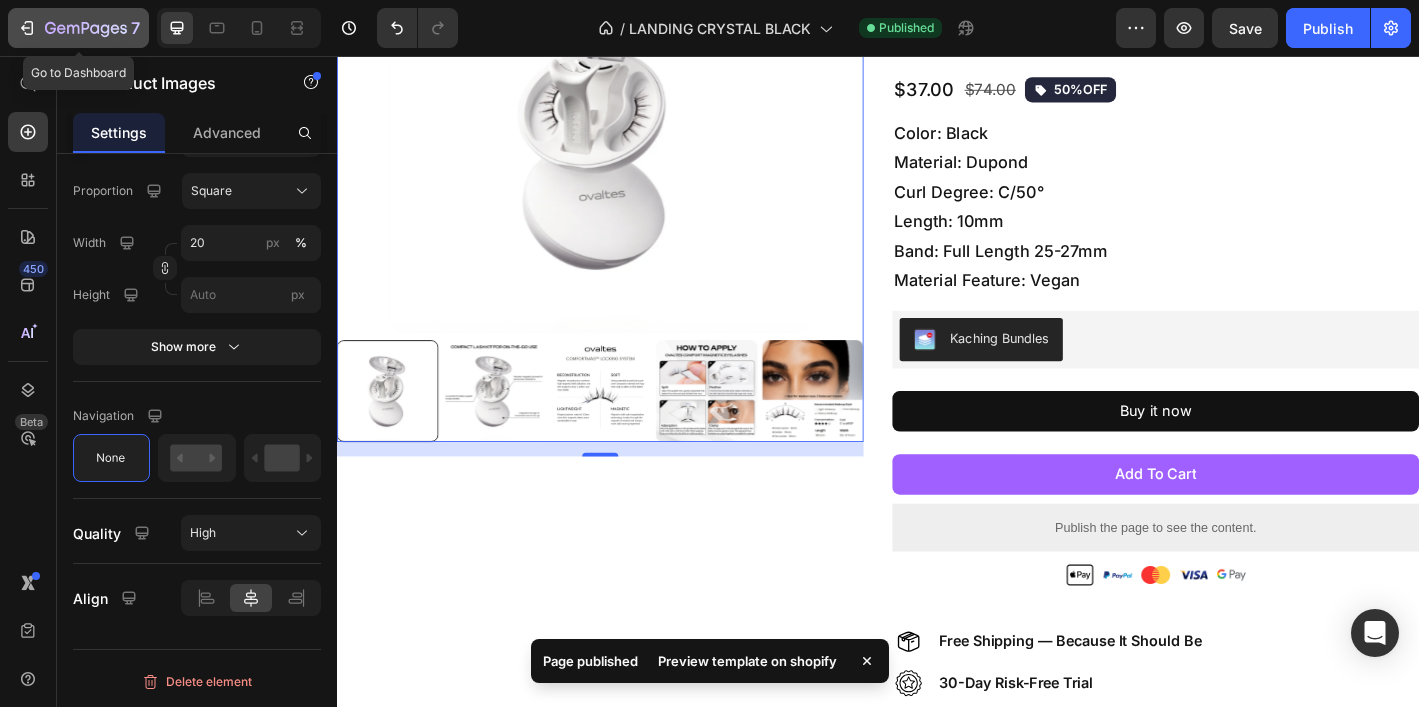 click 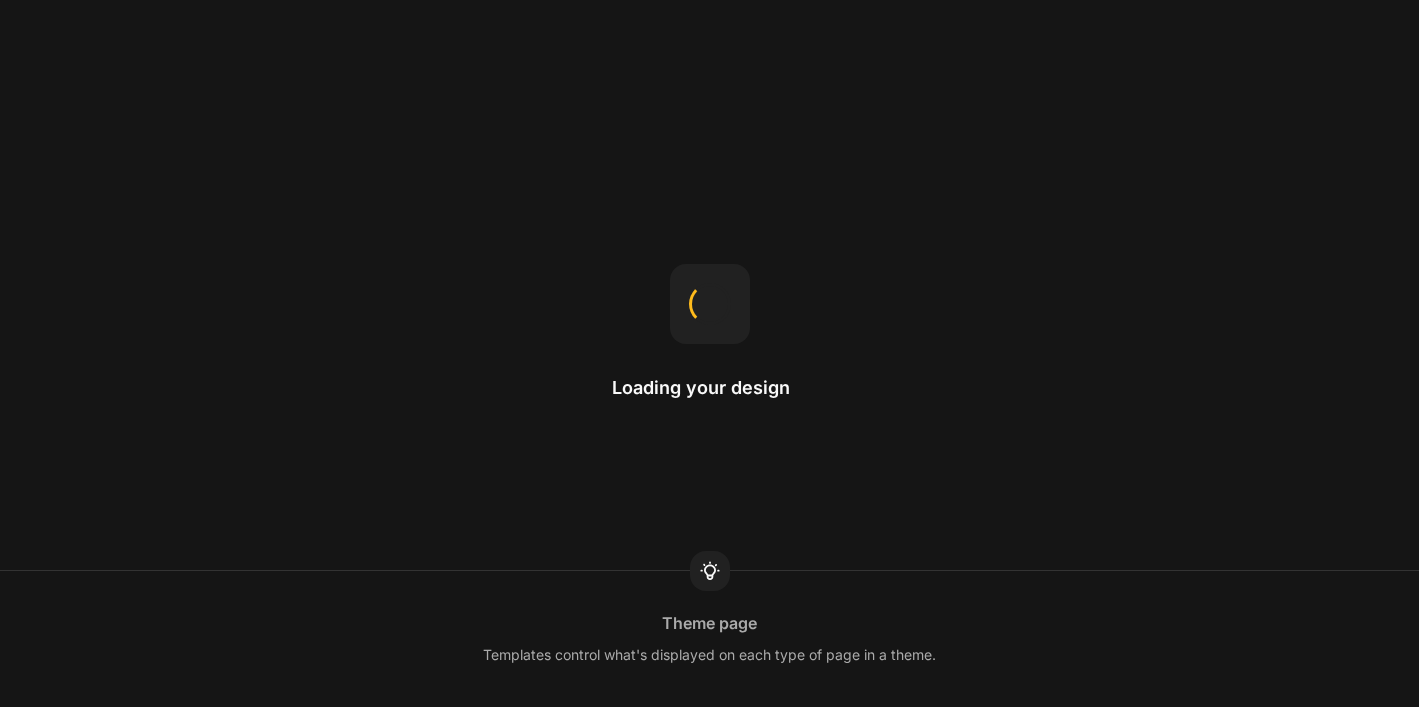 scroll, scrollTop: 0, scrollLeft: 0, axis: both 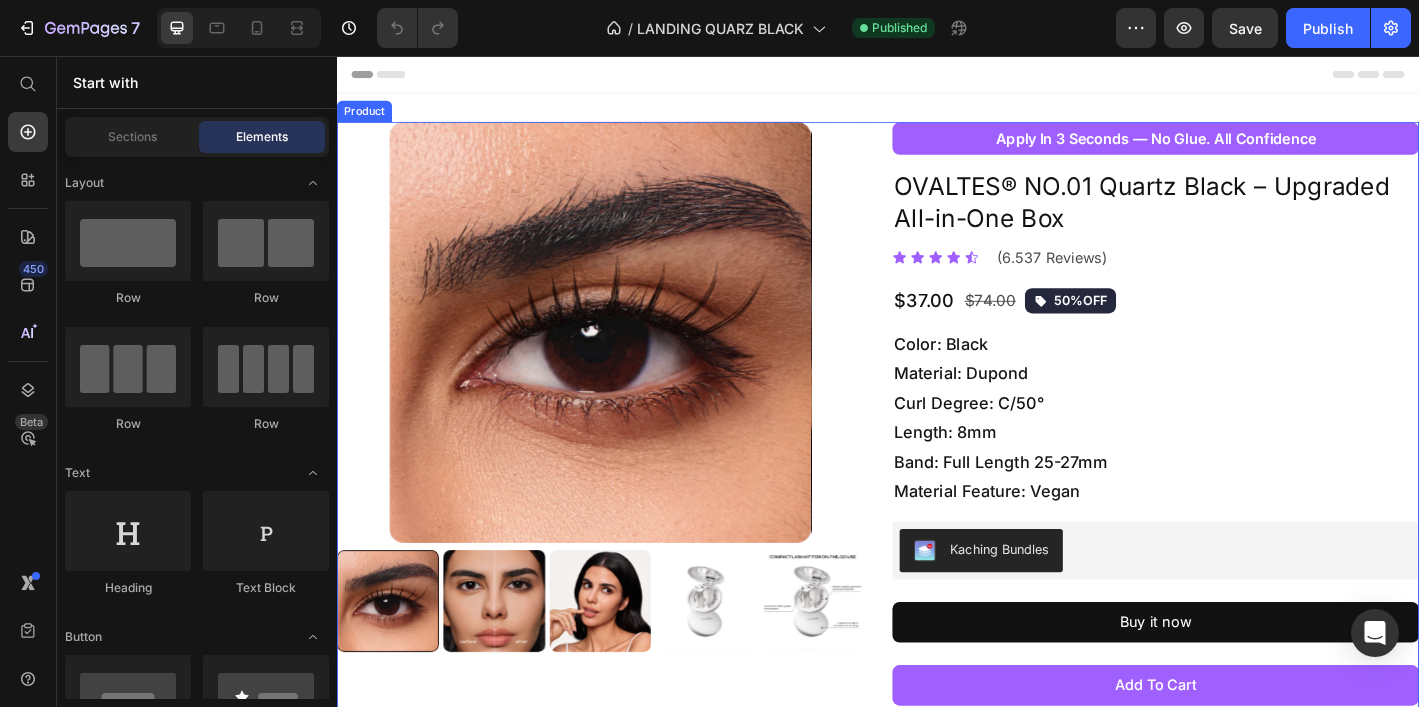 drag, startPoint x: 1008, startPoint y: 270, endPoint x: 1118, endPoint y: 280, distance: 110.45361 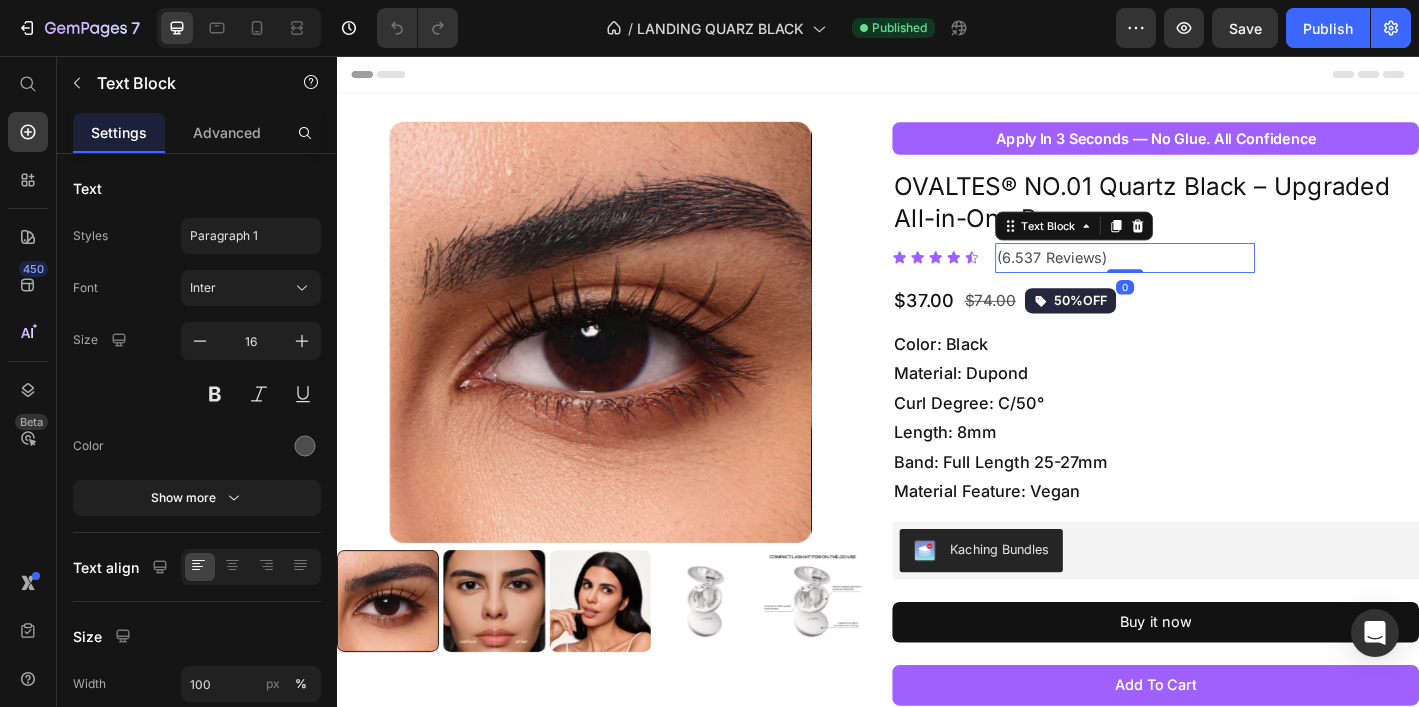 click on "(6.537 Reviews)" at bounding box center [1211, 279] 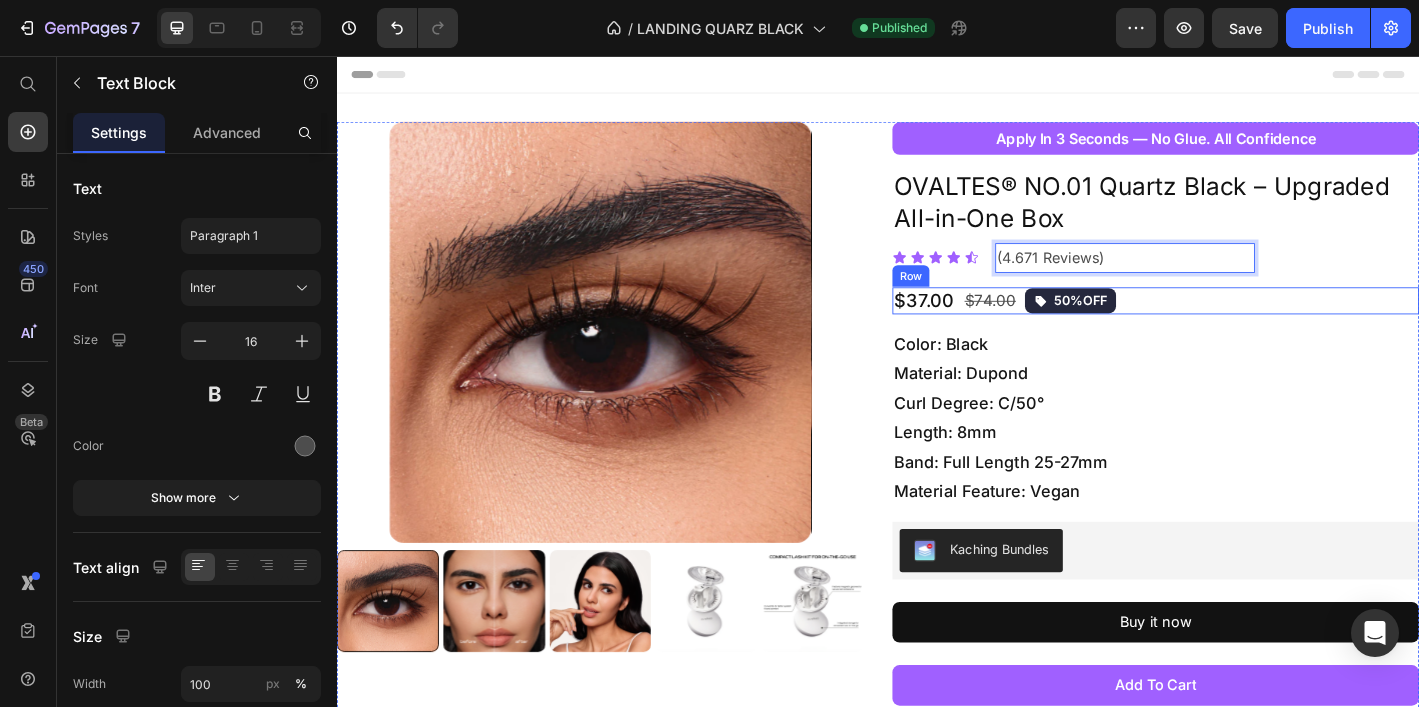 click on "$37.00 Product Price $74.00 Product Price
50%OFF Button Row" at bounding box center (1245, 327) 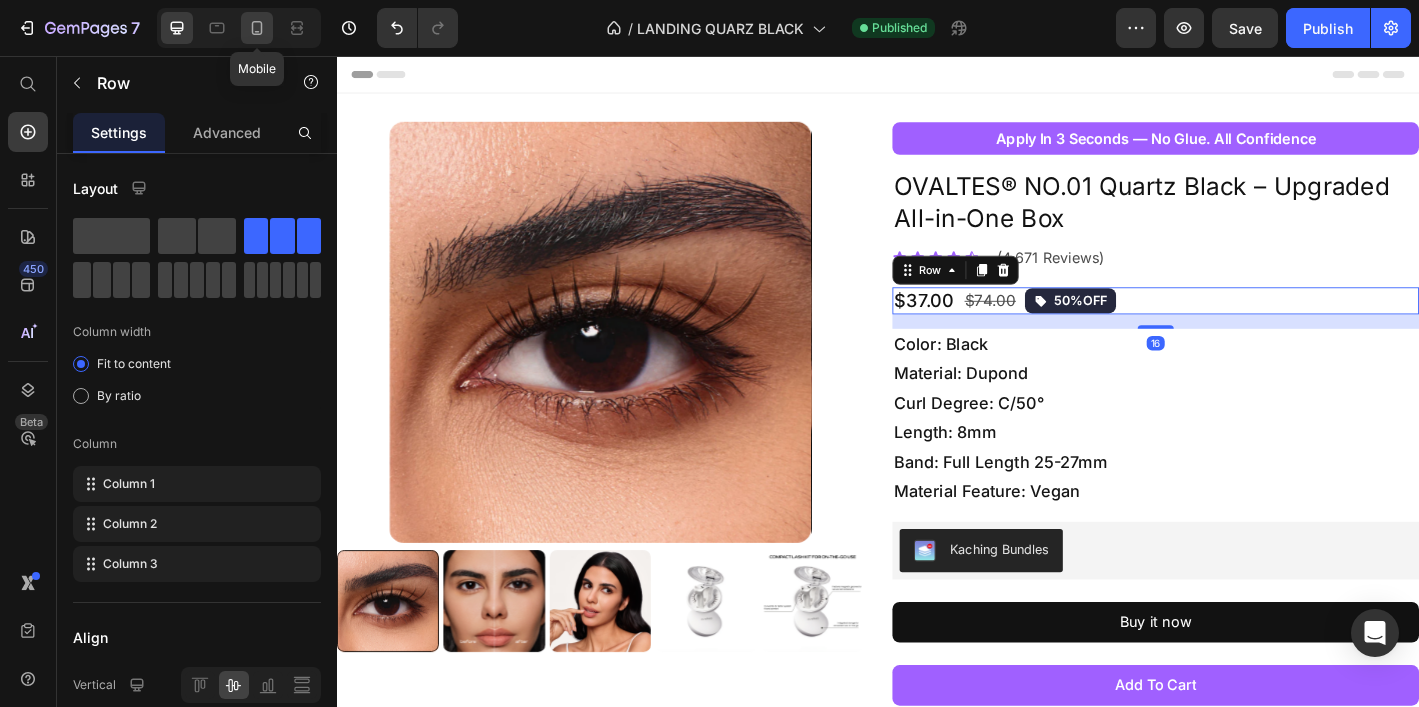 click 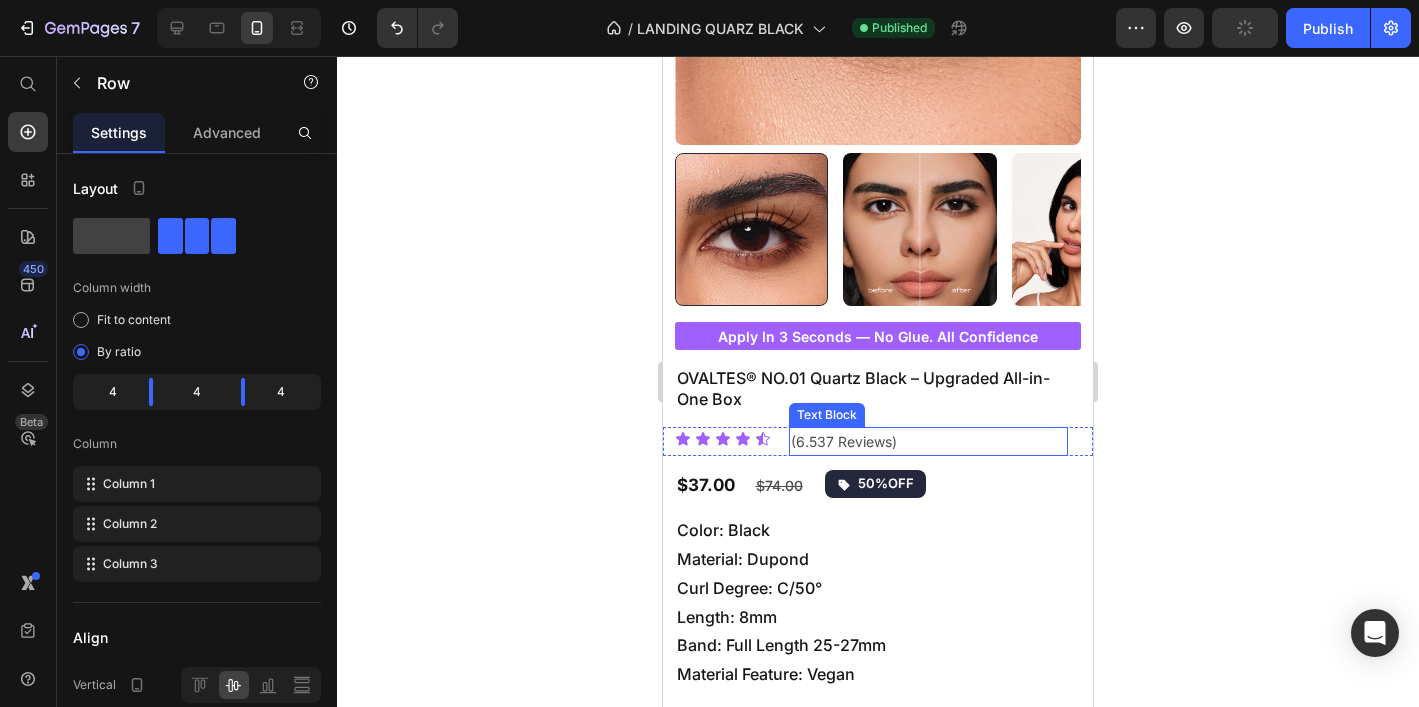 scroll, scrollTop: 403, scrollLeft: 0, axis: vertical 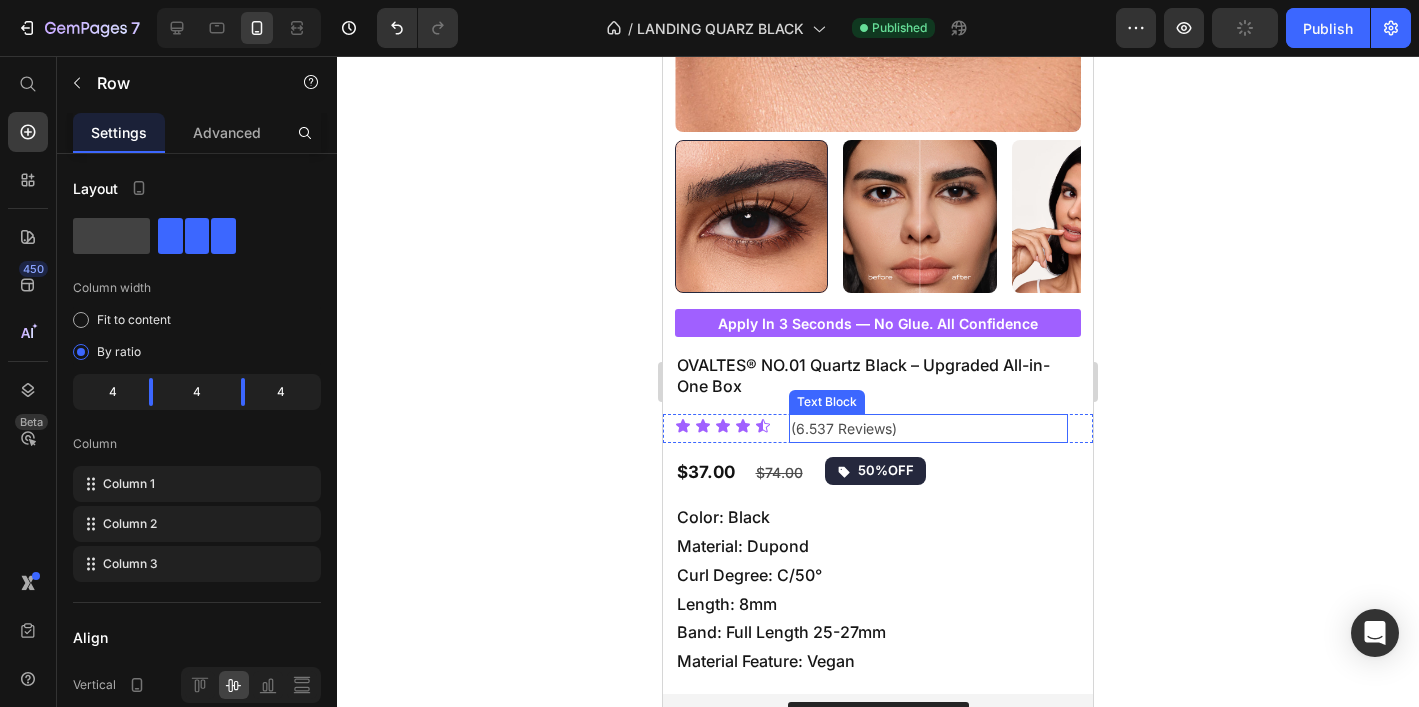 click on "(6.537 Reviews)" at bounding box center (928, 428) 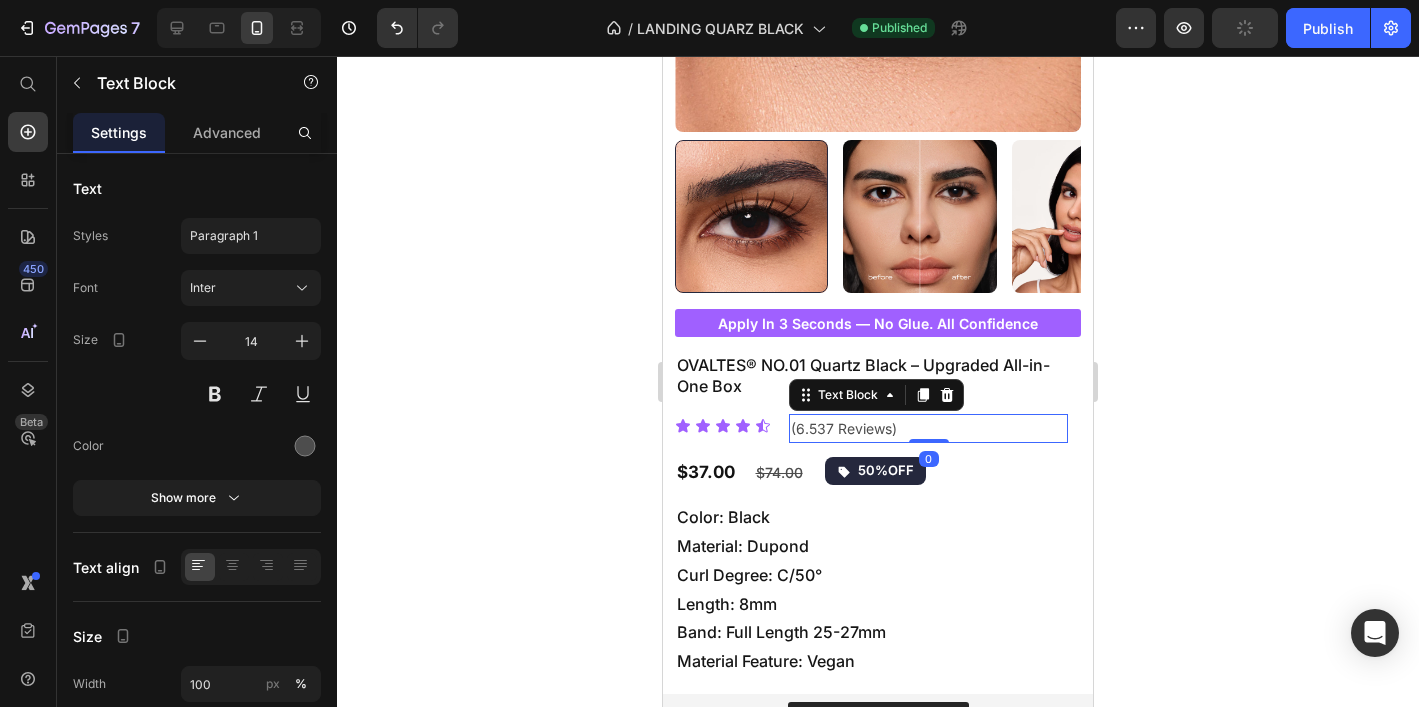 click on "(6.537 Reviews)" at bounding box center [928, 428] 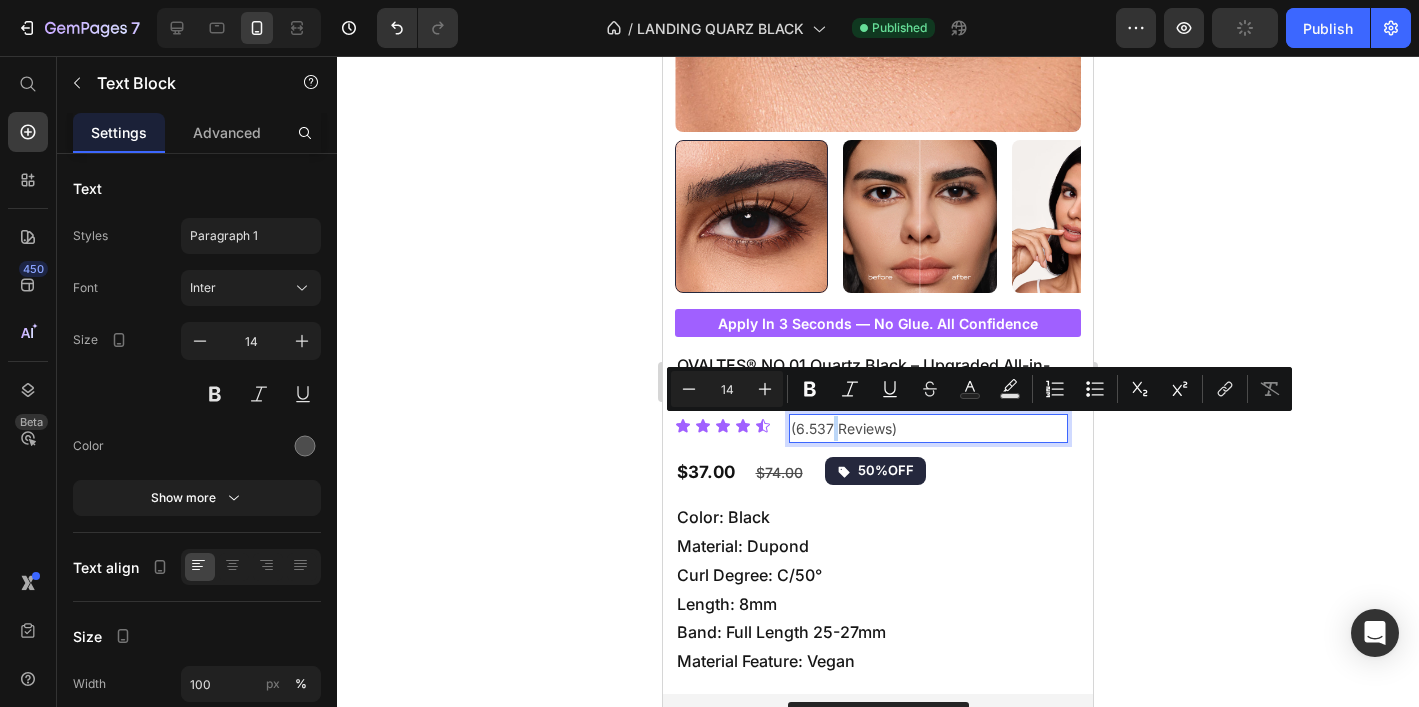 click on "(6.537 Reviews)" at bounding box center [928, 428] 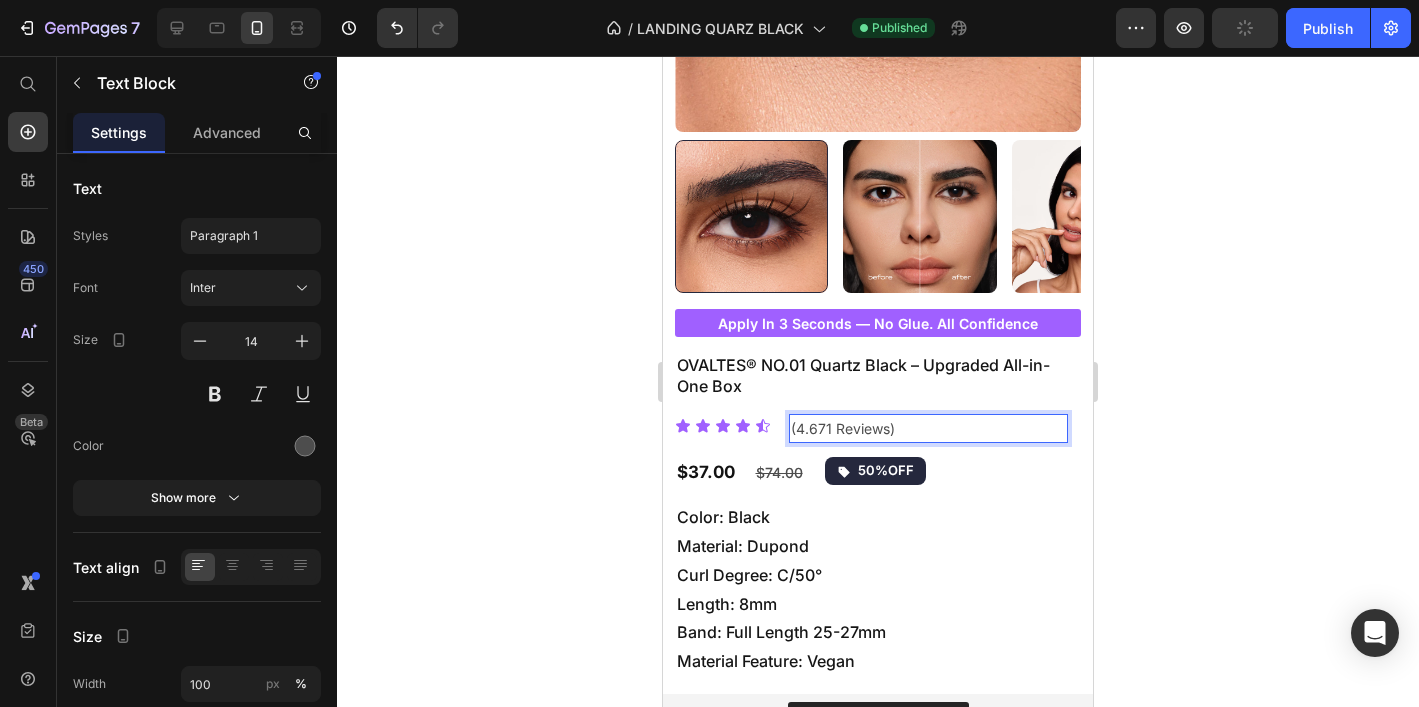 click 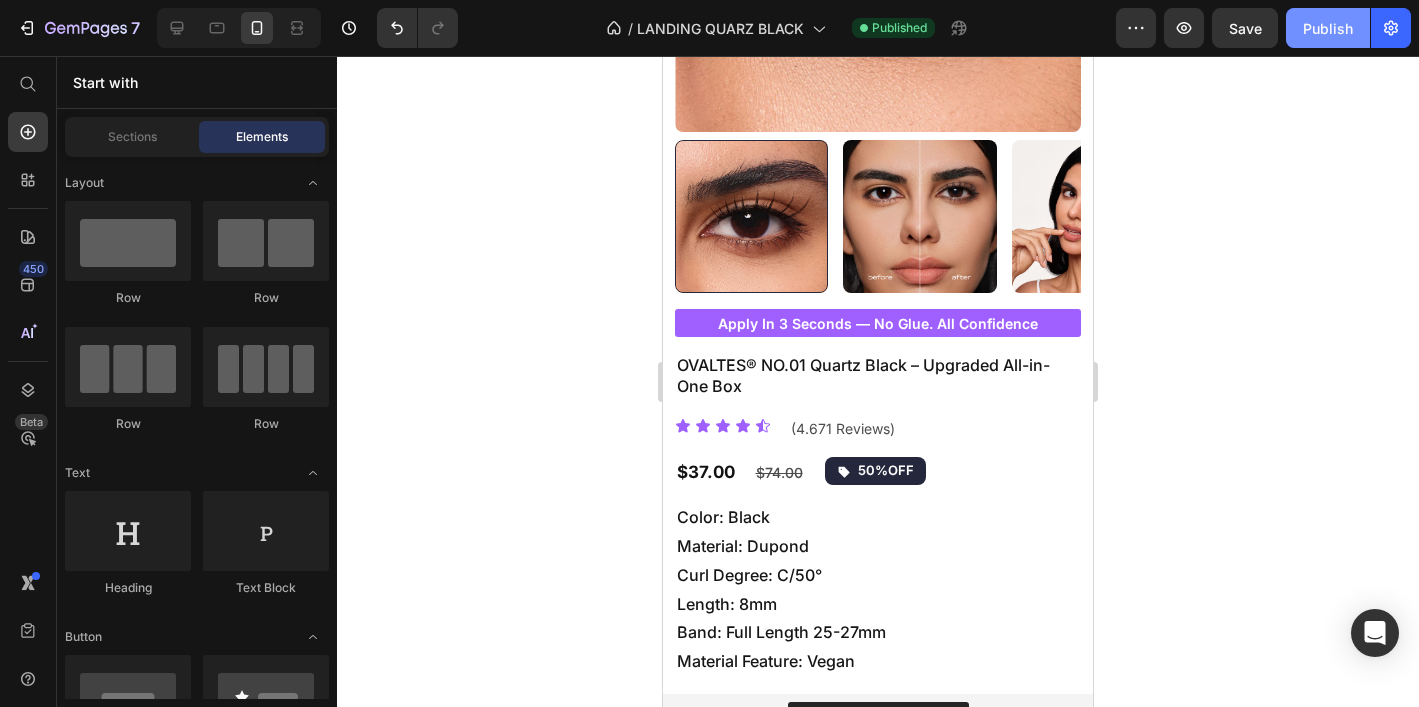 click on "Publish" at bounding box center [1328, 28] 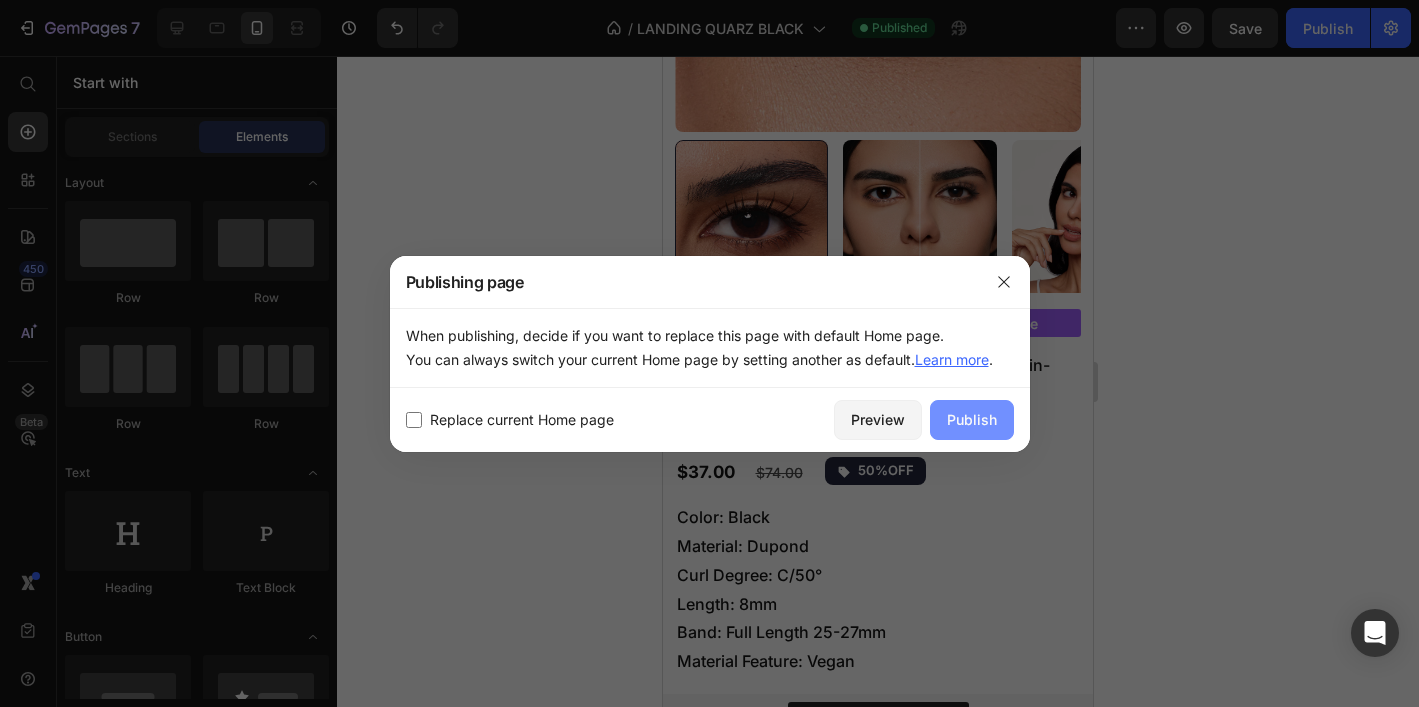 click on "Publish" at bounding box center [972, 420] 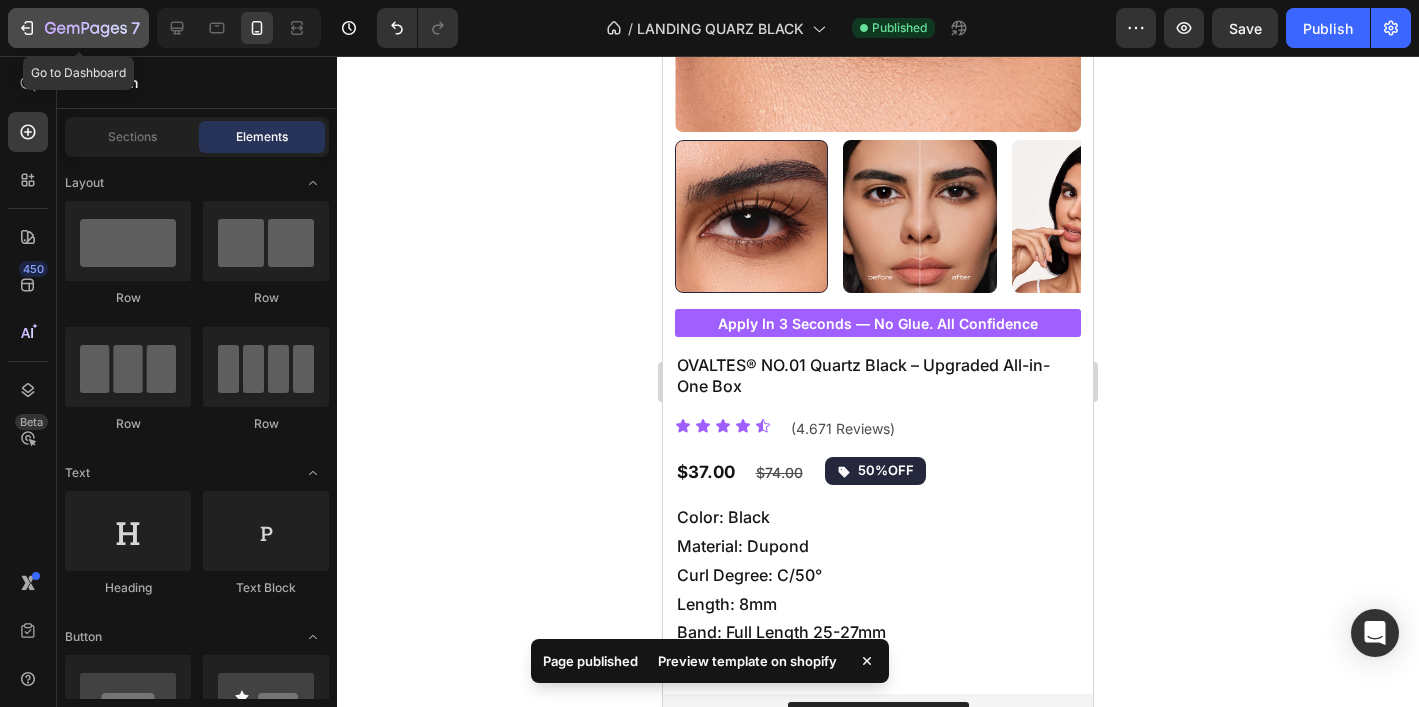 click 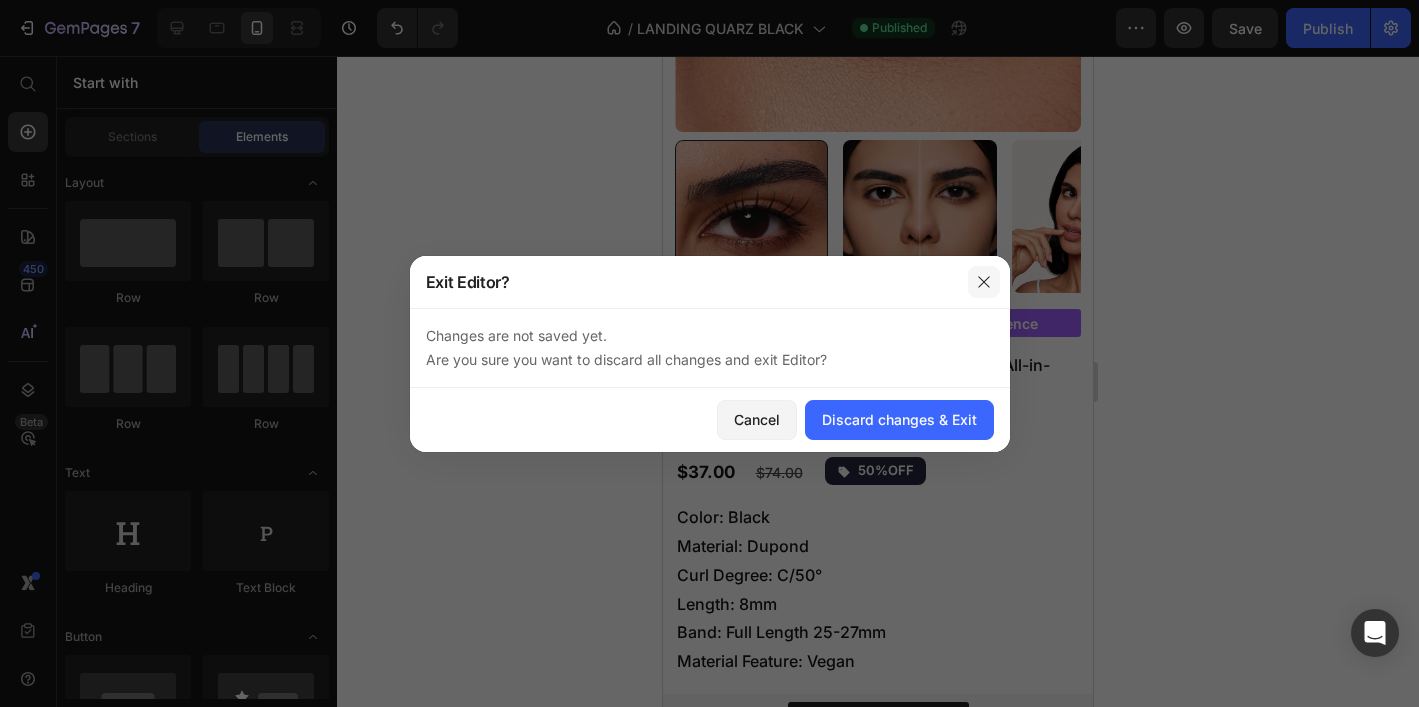click at bounding box center [984, 282] 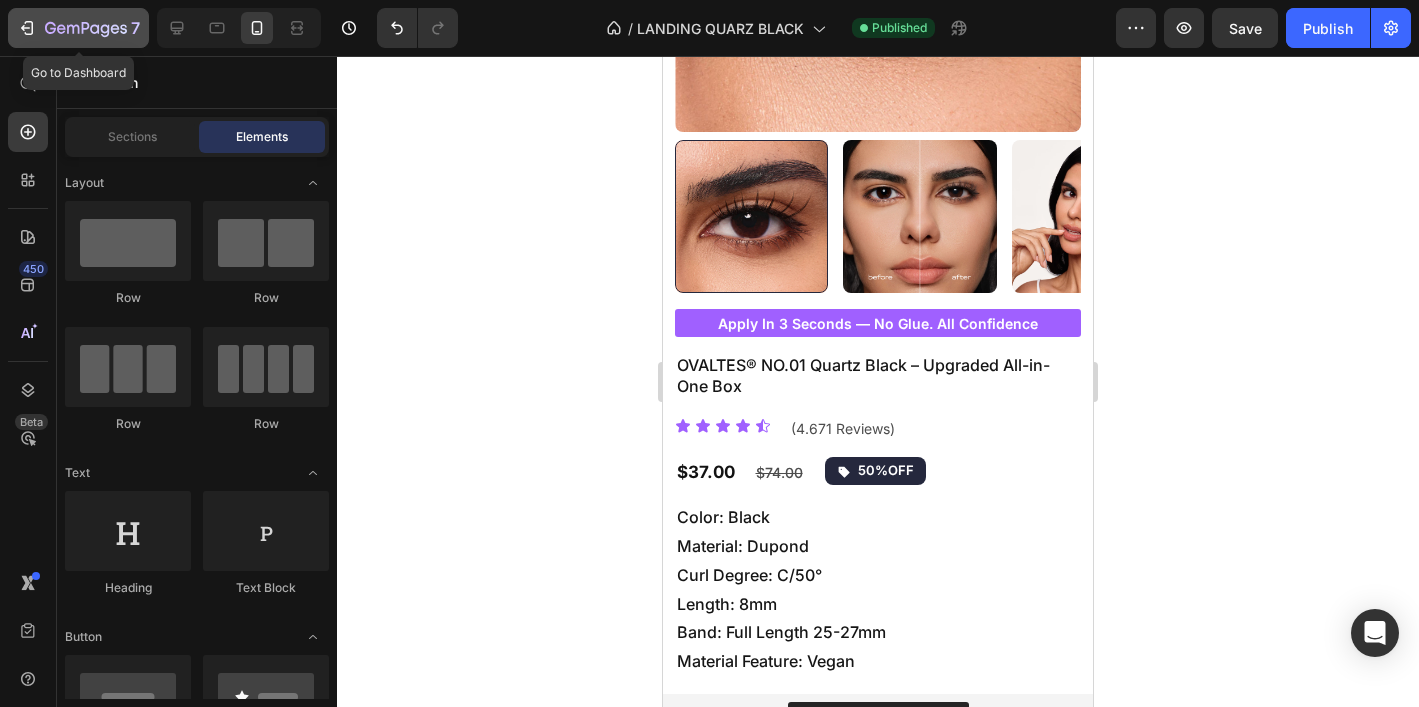 click on "7" 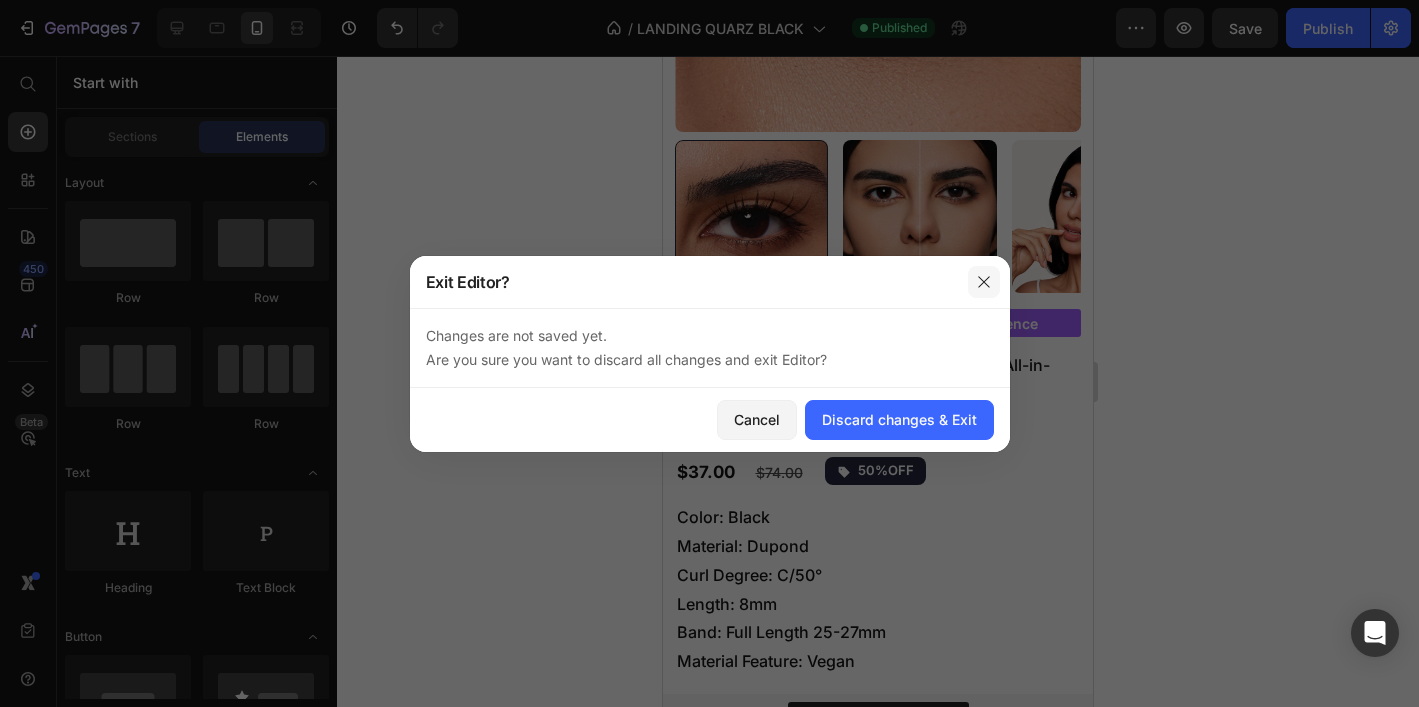 click 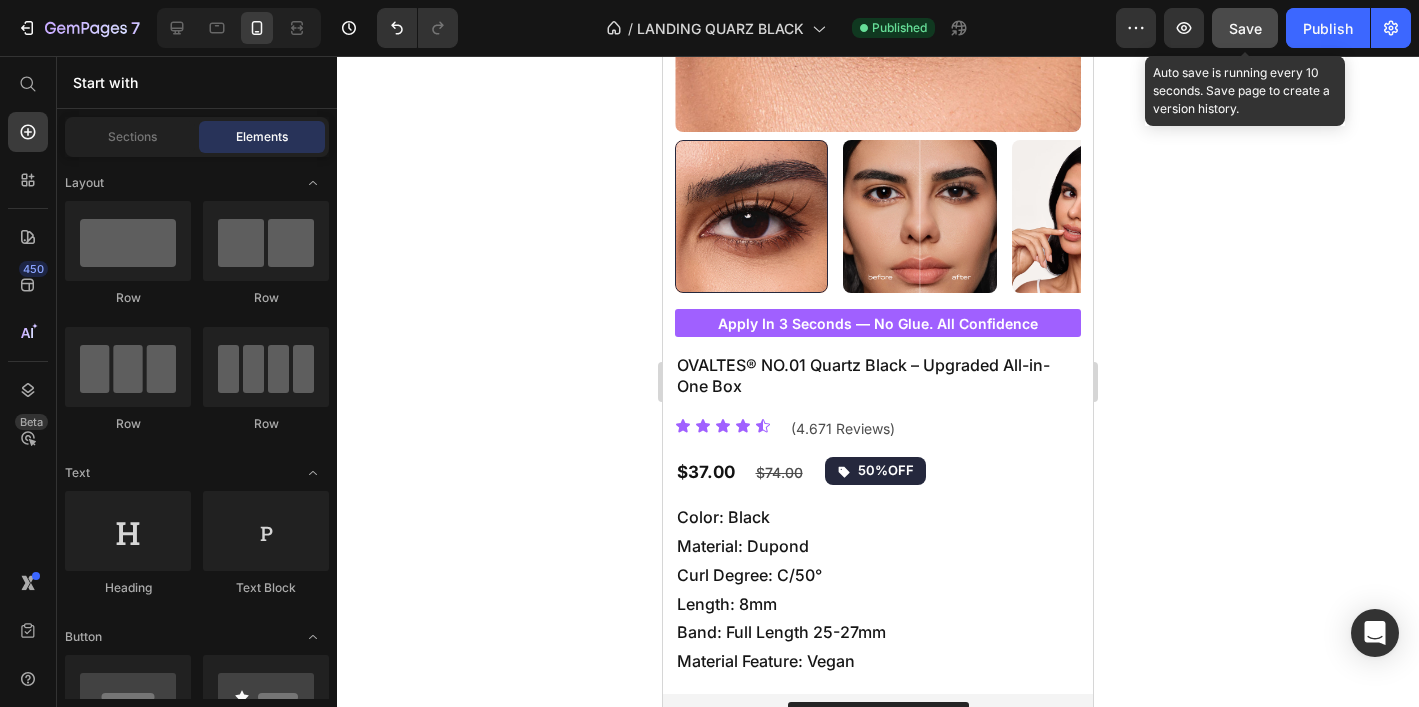 click on "Save" at bounding box center [1245, 28] 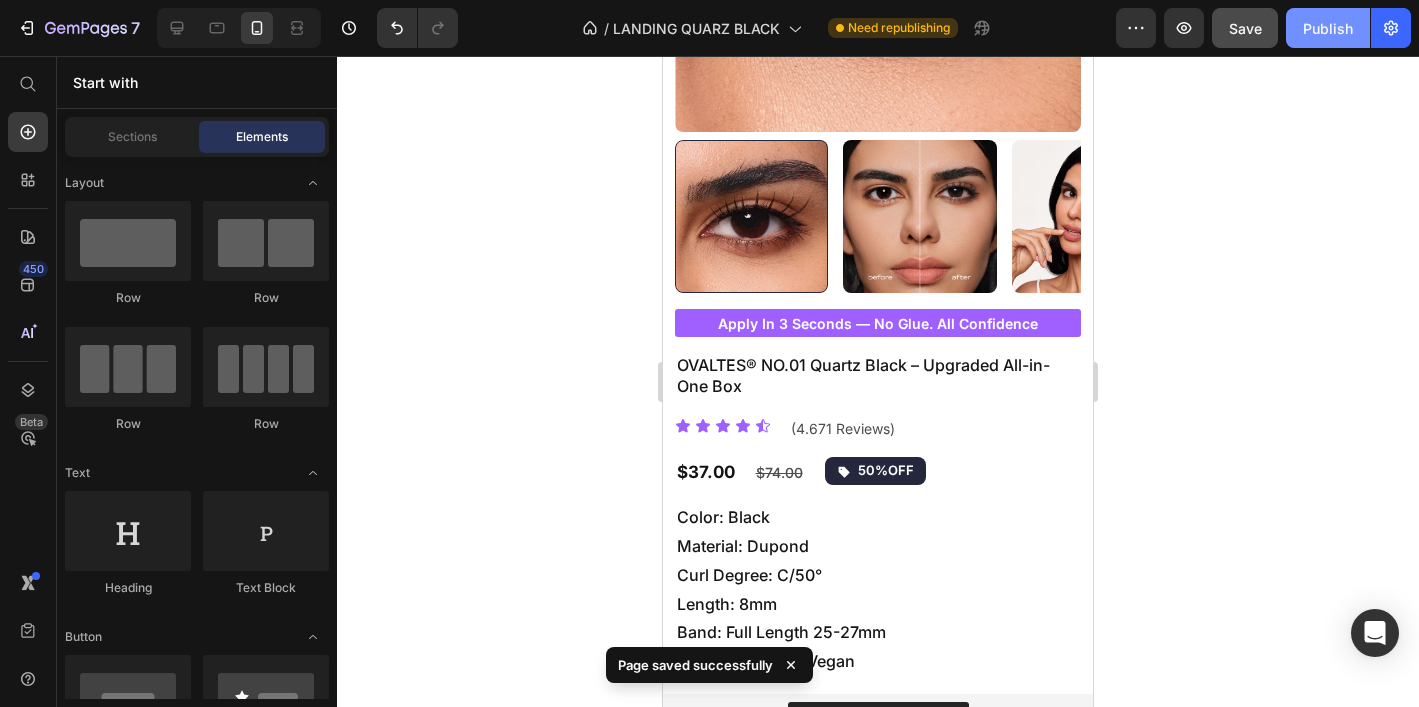 click on "Publish" 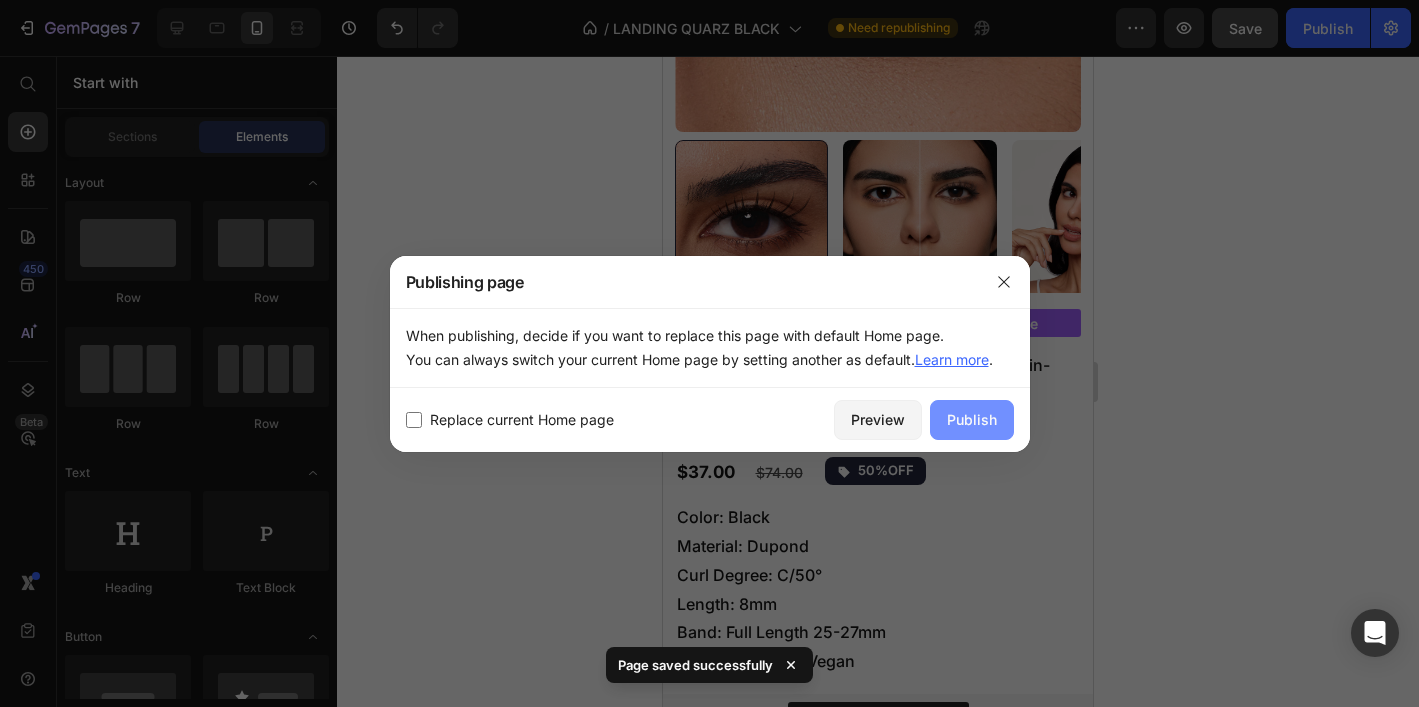 click on "Publish" at bounding box center [972, 419] 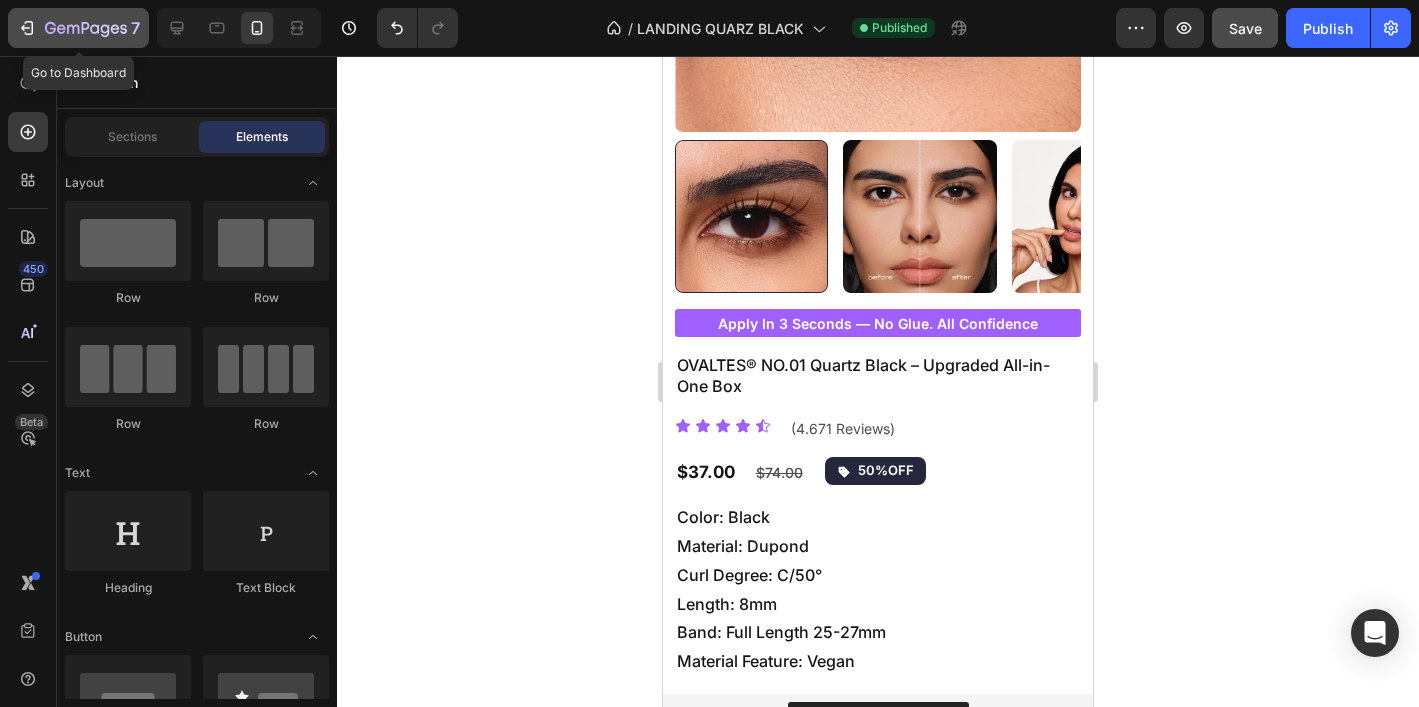 click 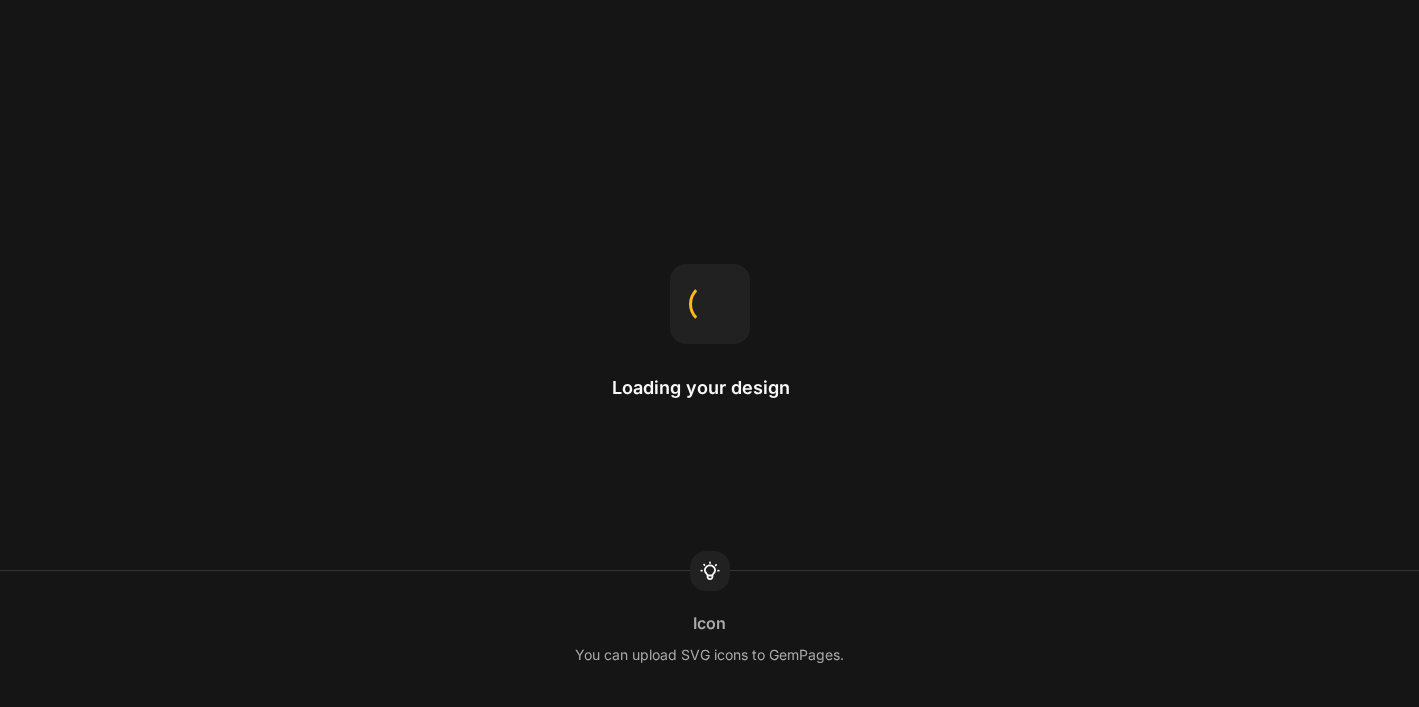 scroll, scrollTop: 0, scrollLeft: 0, axis: both 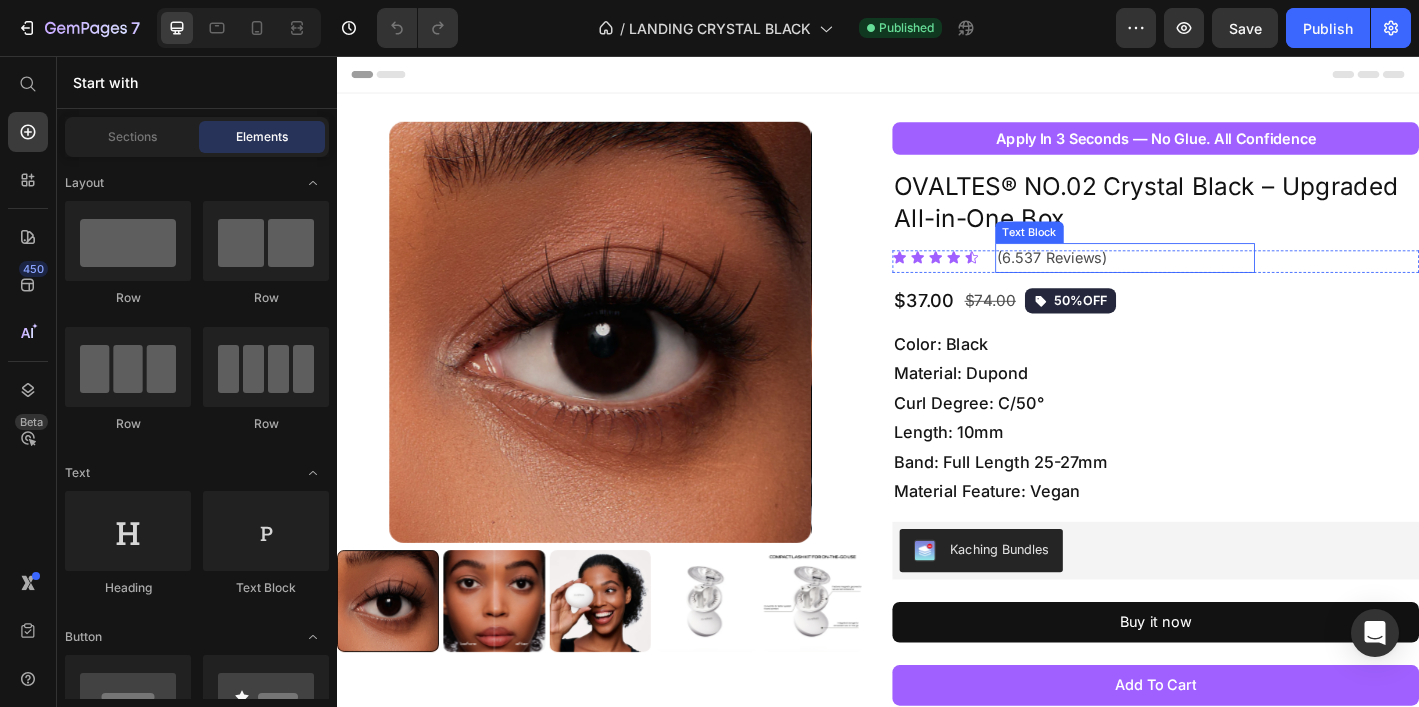 click on "(6.537 Reviews)" at bounding box center [1211, 279] 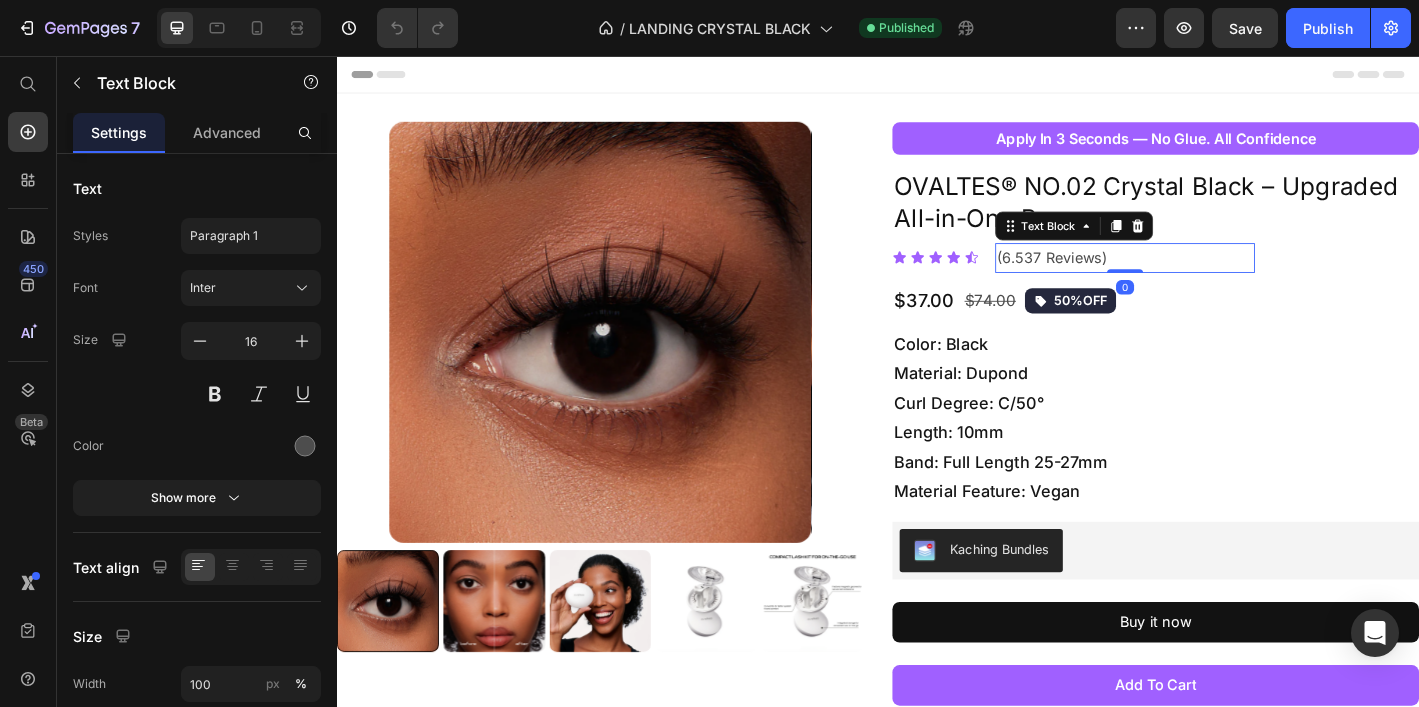 click on "(6.537 Reviews)" at bounding box center (1211, 279) 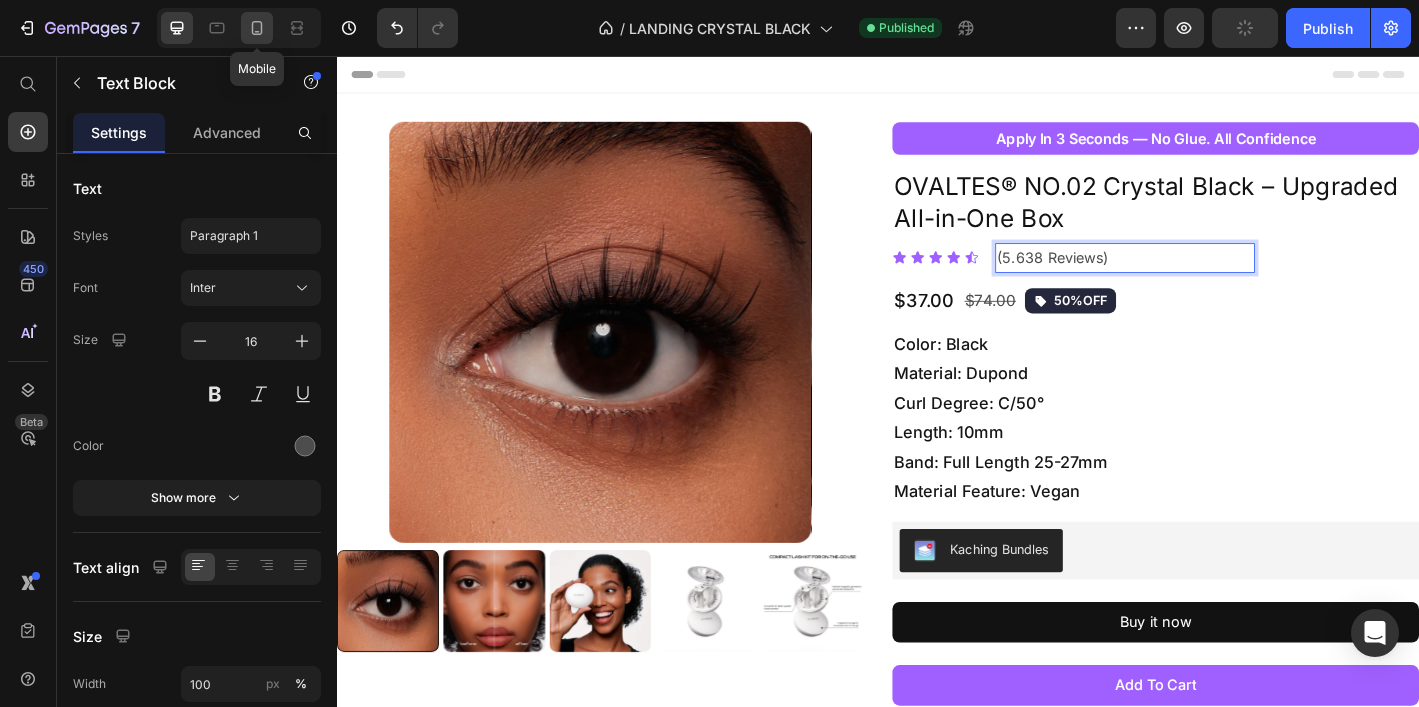 click 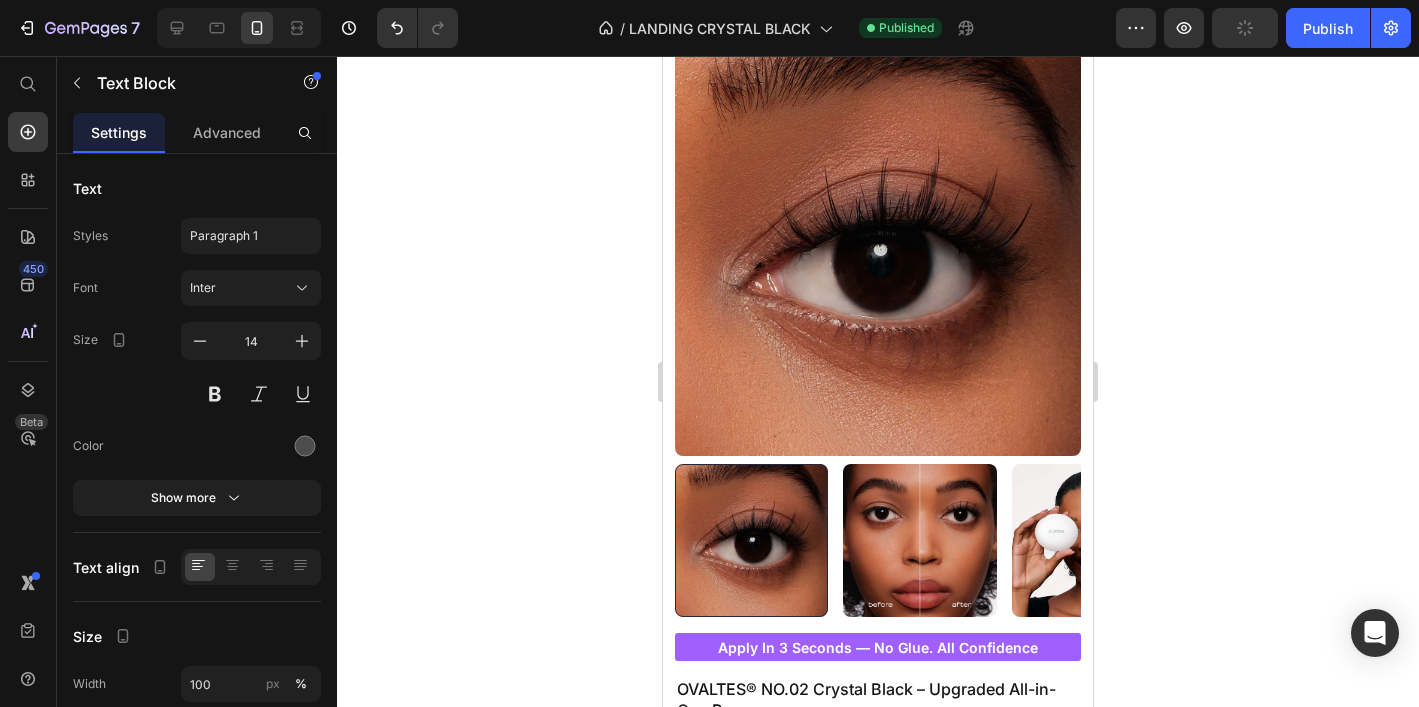 scroll, scrollTop: 557, scrollLeft: 0, axis: vertical 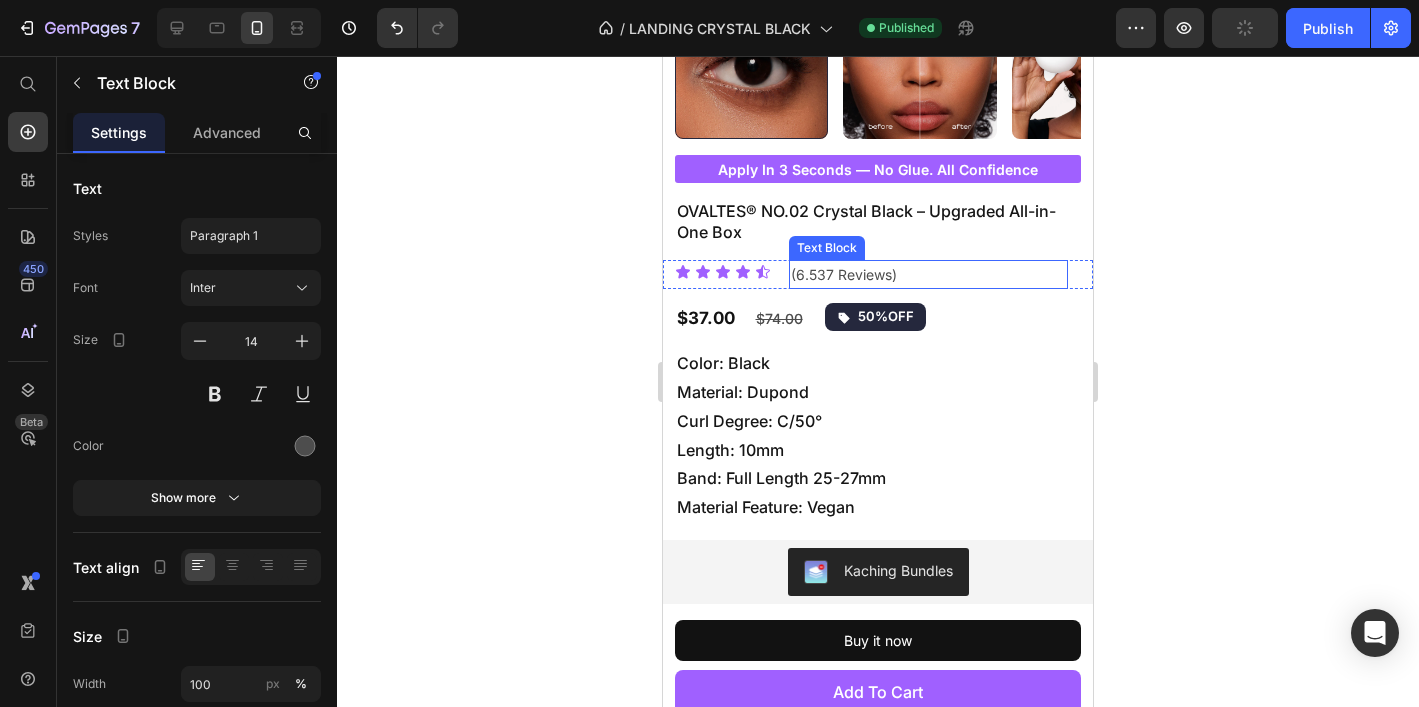 click on "(6.537 Reviews)" at bounding box center (928, 274) 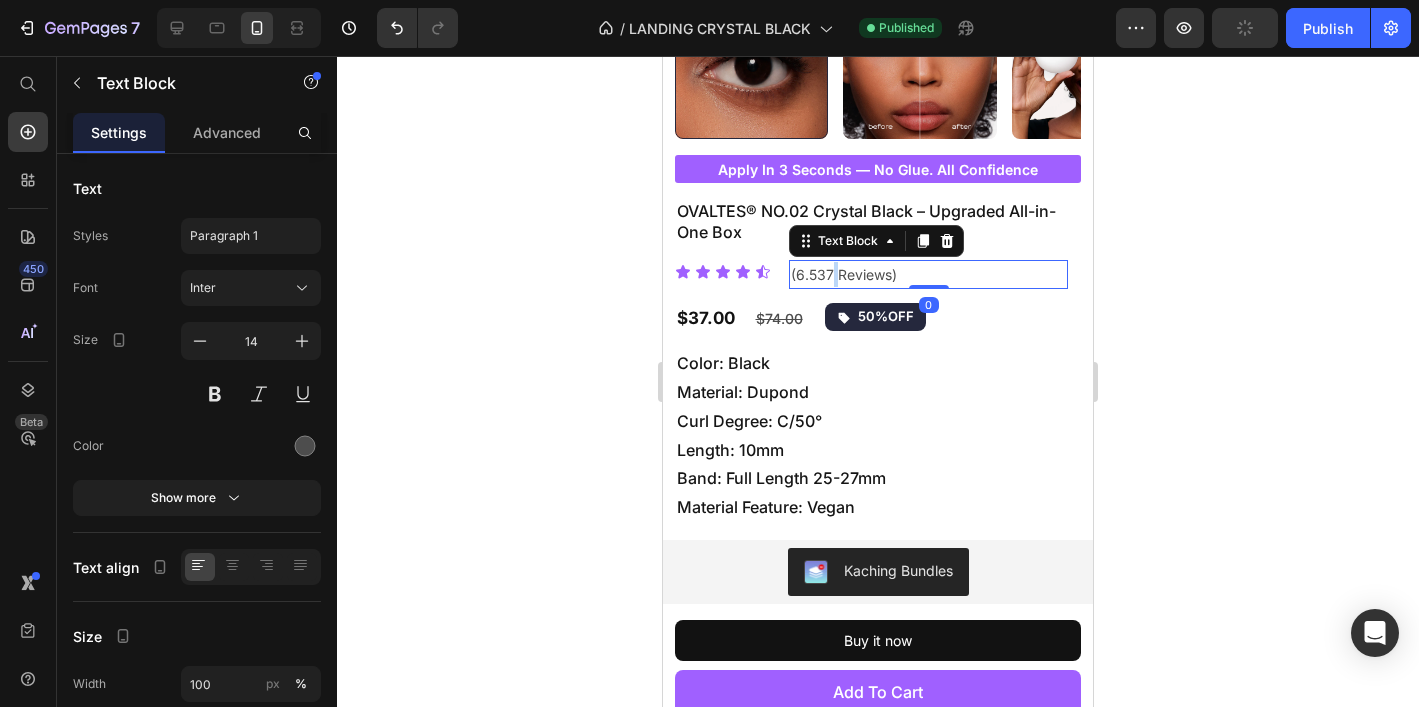 click on "(6.537 Reviews)" at bounding box center [928, 274] 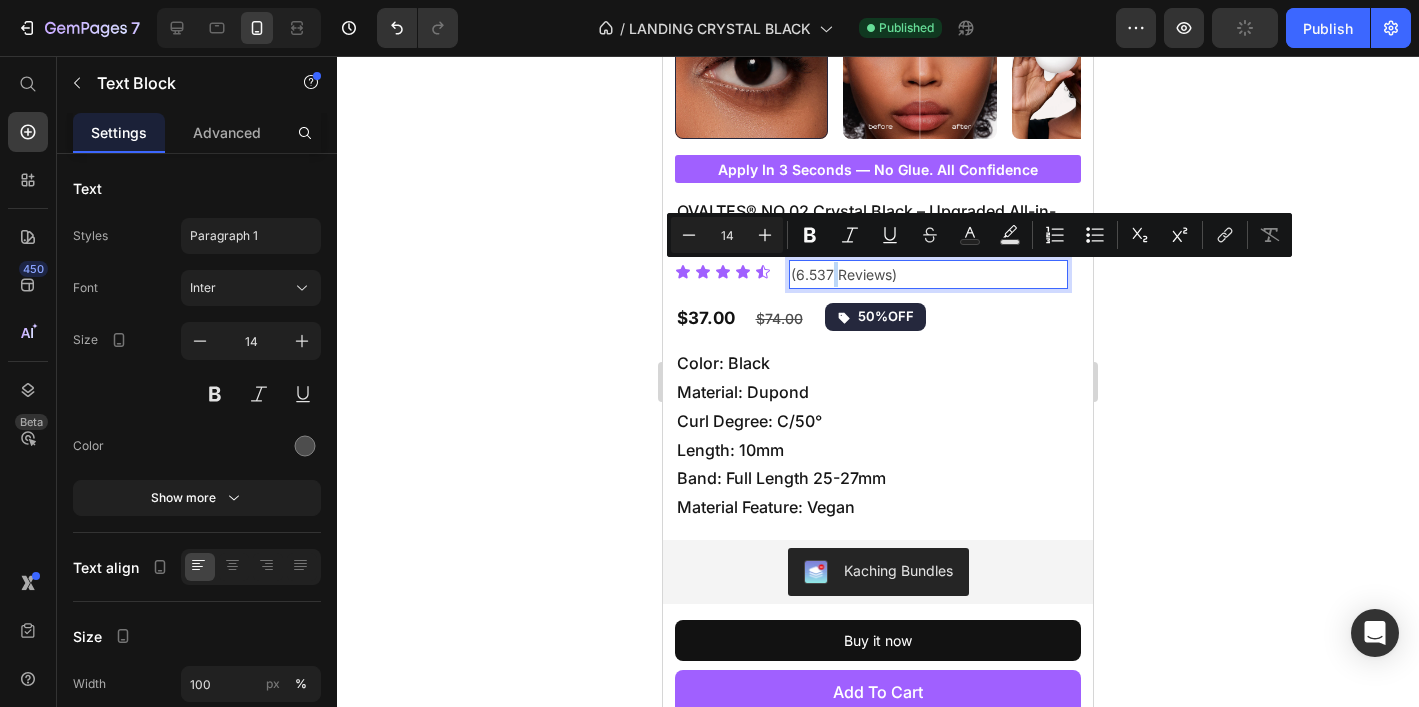 click on "(6.537 Reviews)" at bounding box center (928, 274) 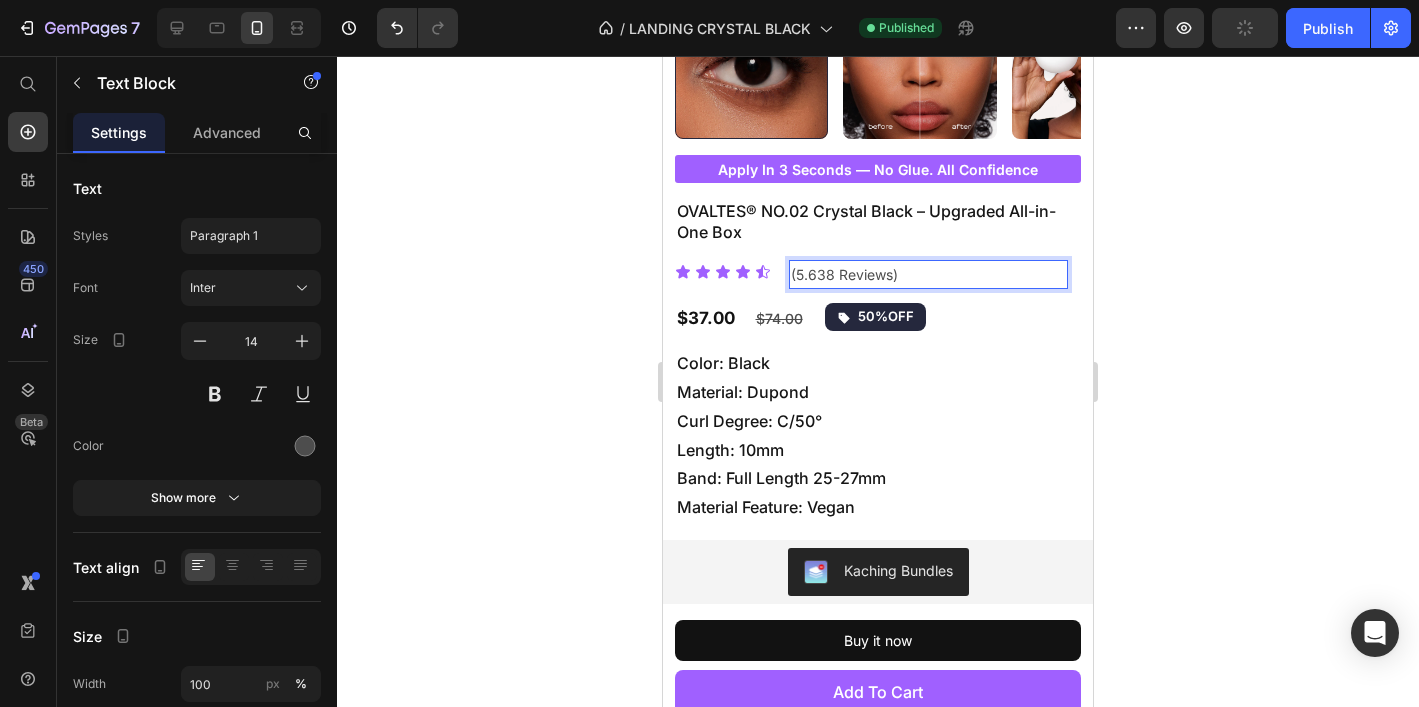 click 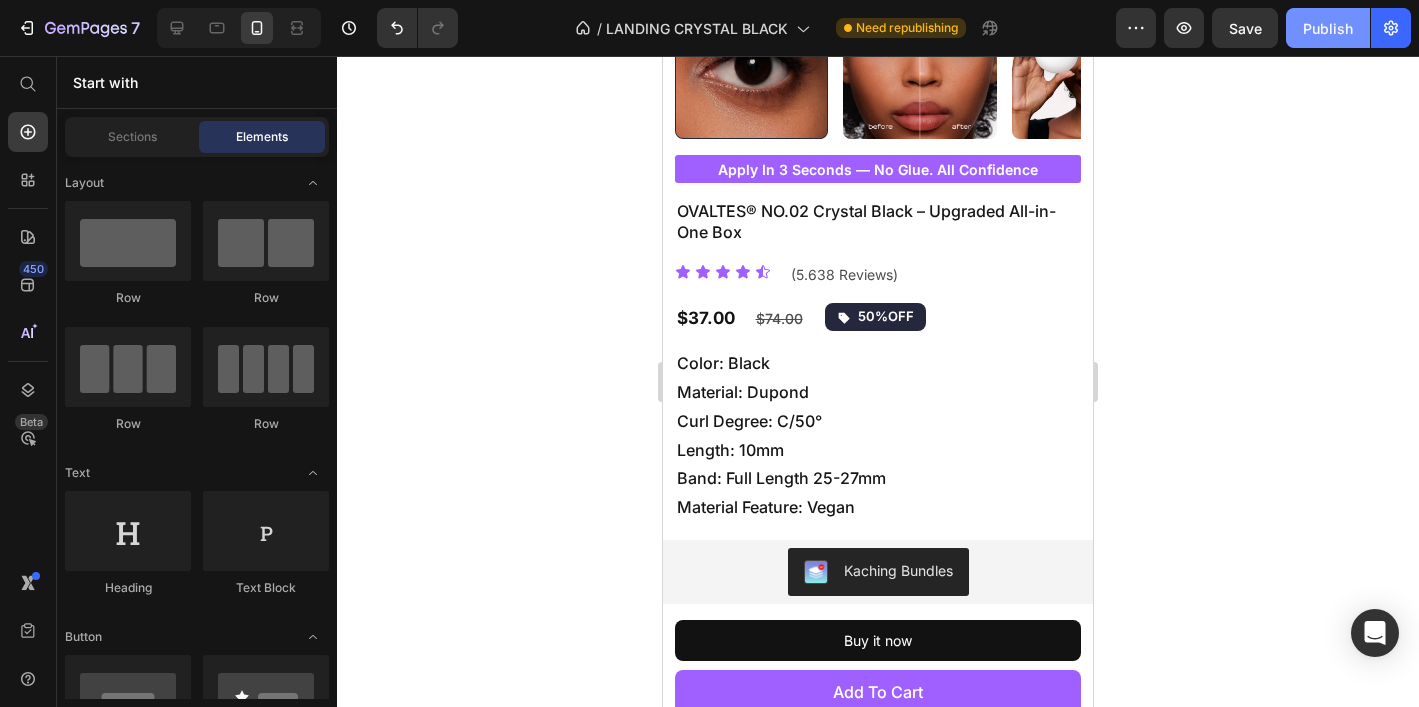 click on "Publish" 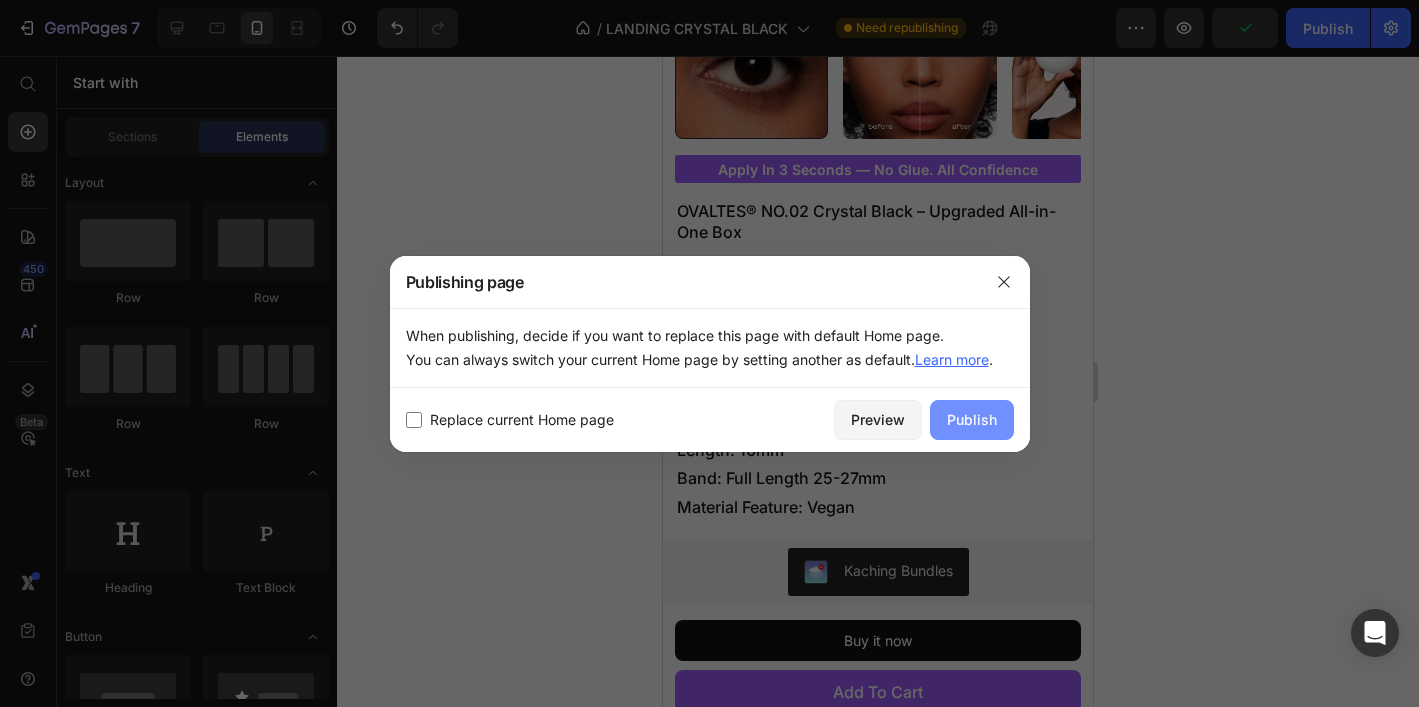 click on "Publish" at bounding box center (972, 419) 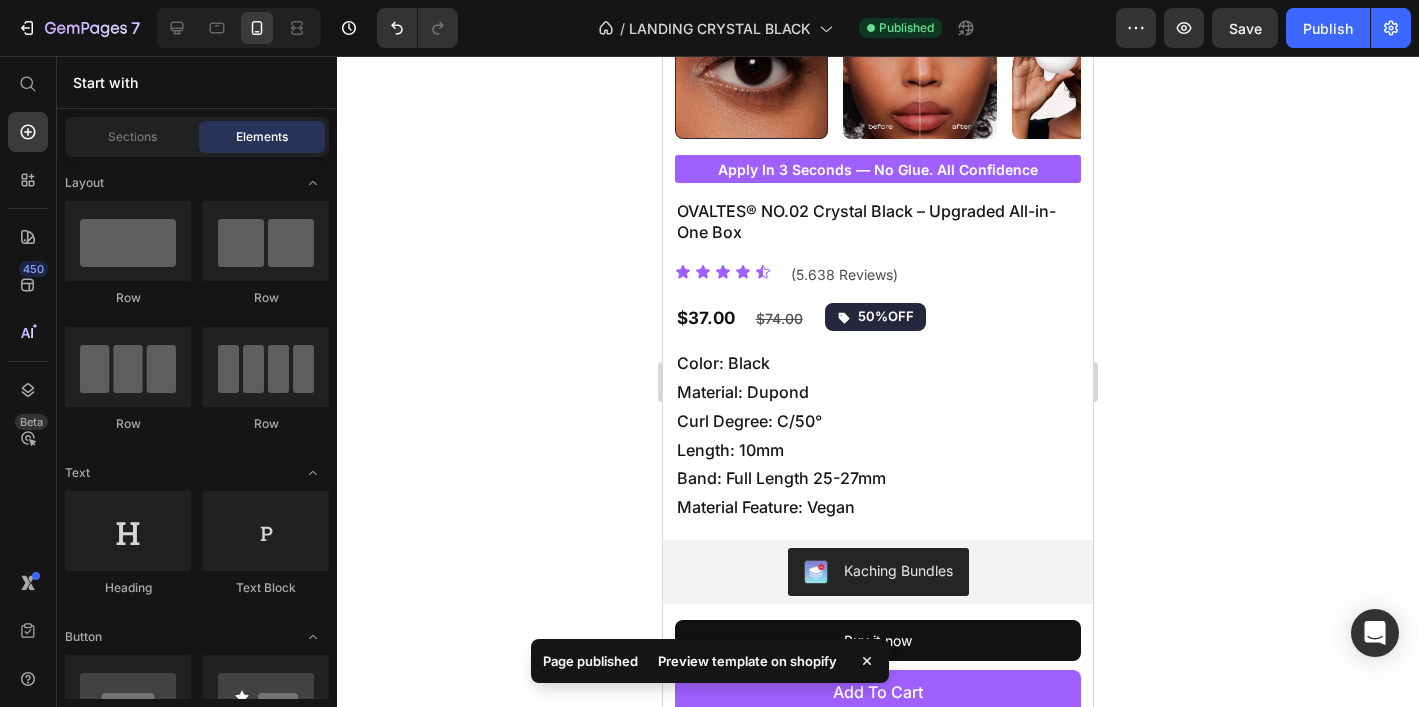 click 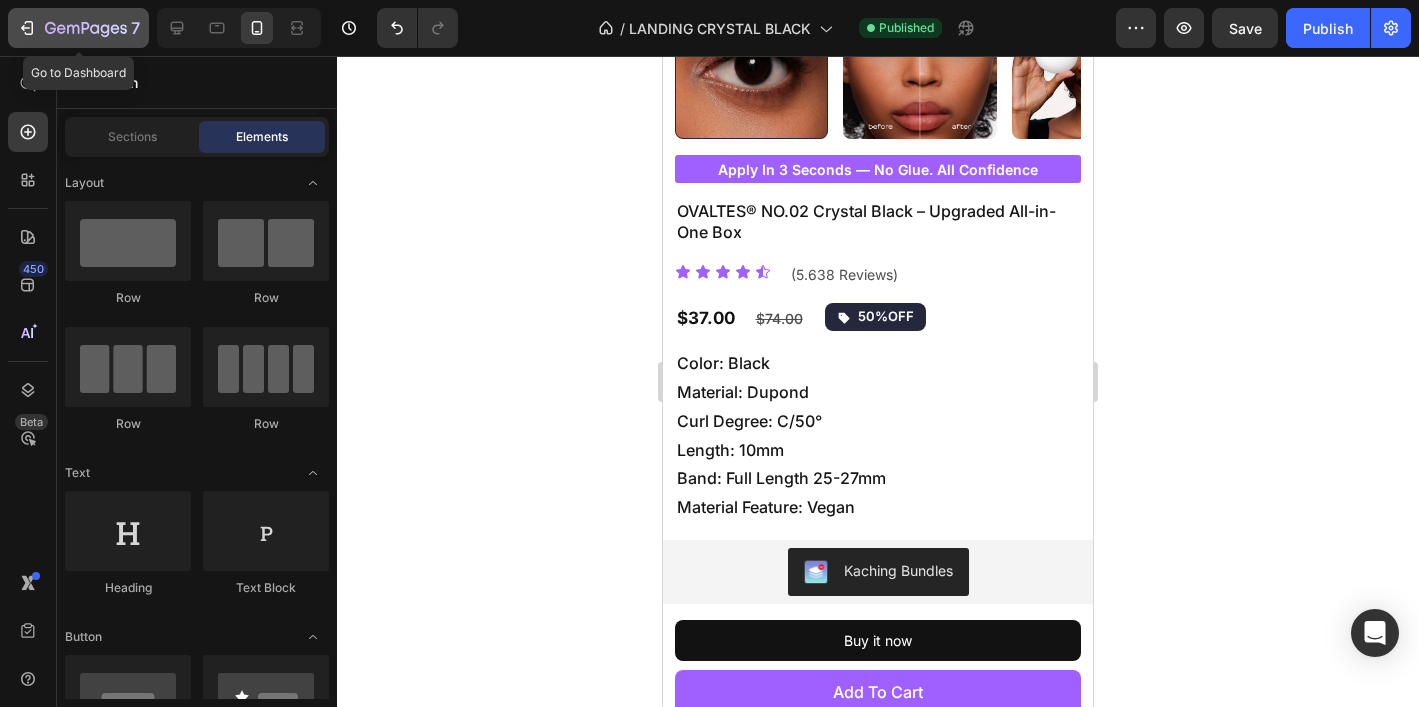 click on "7" at bounding box center [78, 28] 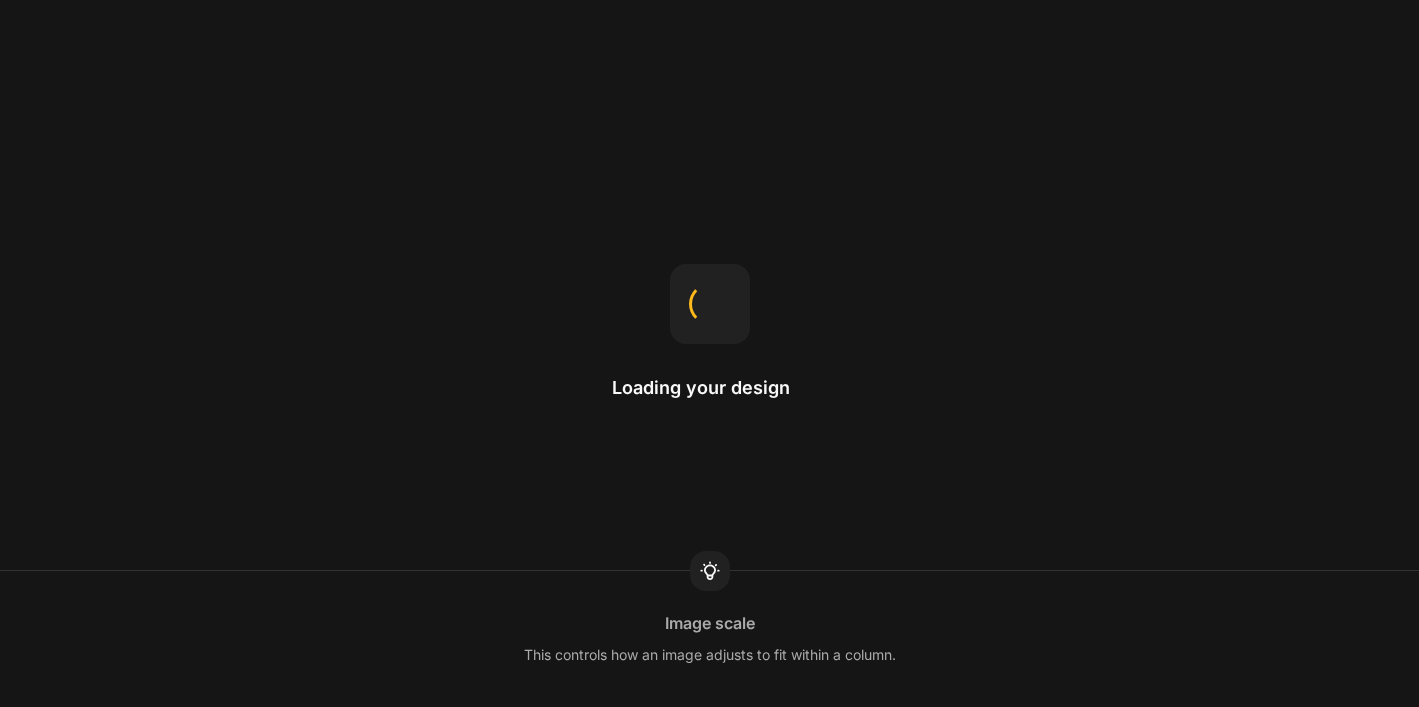 scroll, scrollTop: 0, scrollLeft: 0, axis: both 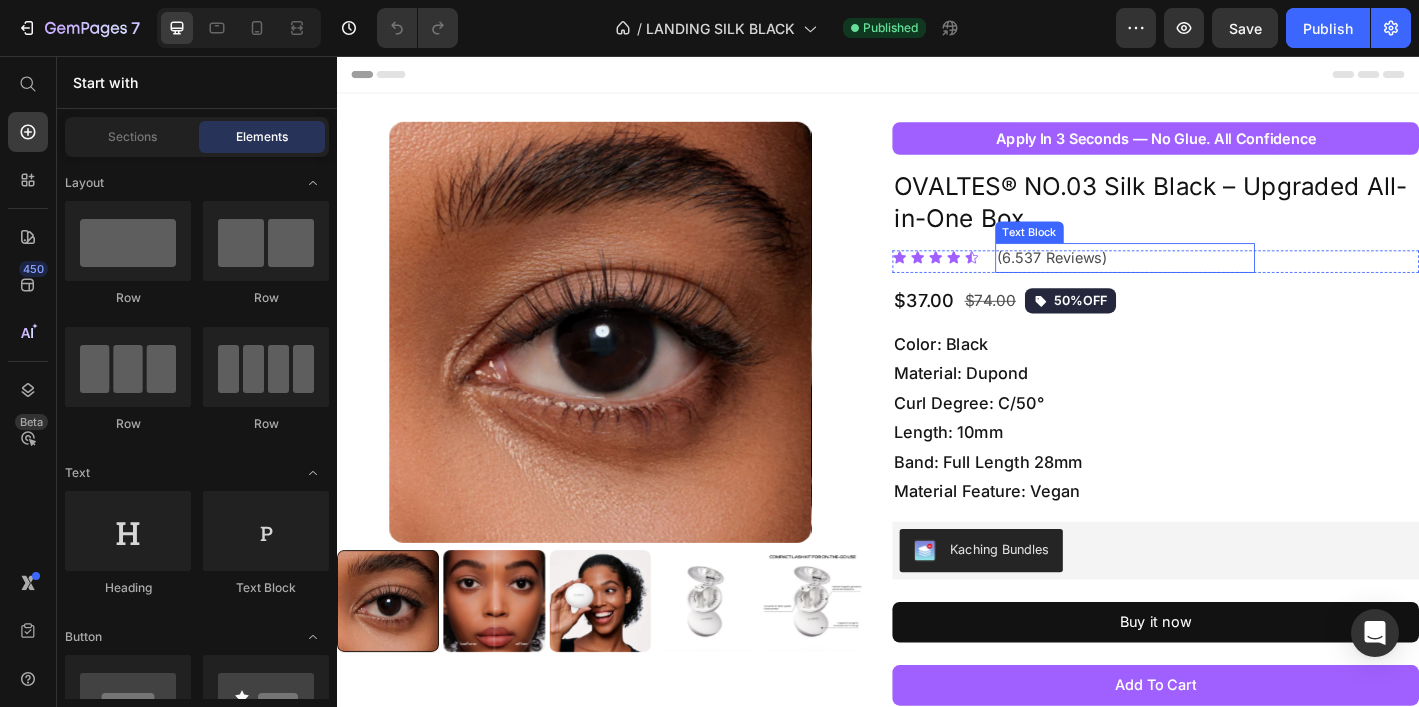 click on "(6.537 Reviews)" at bounding box center [1211, 279] 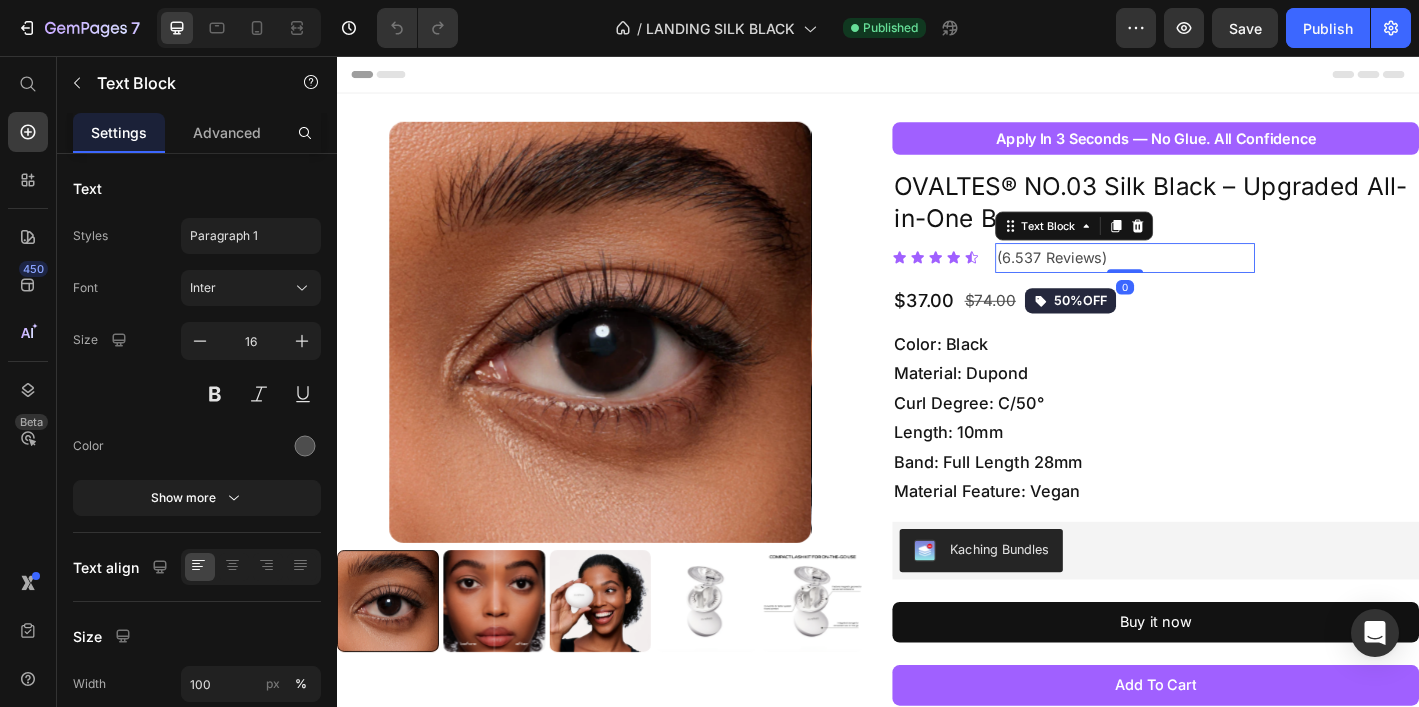click on "(6.537 Reviews)" at bounding box center (1211, 279) 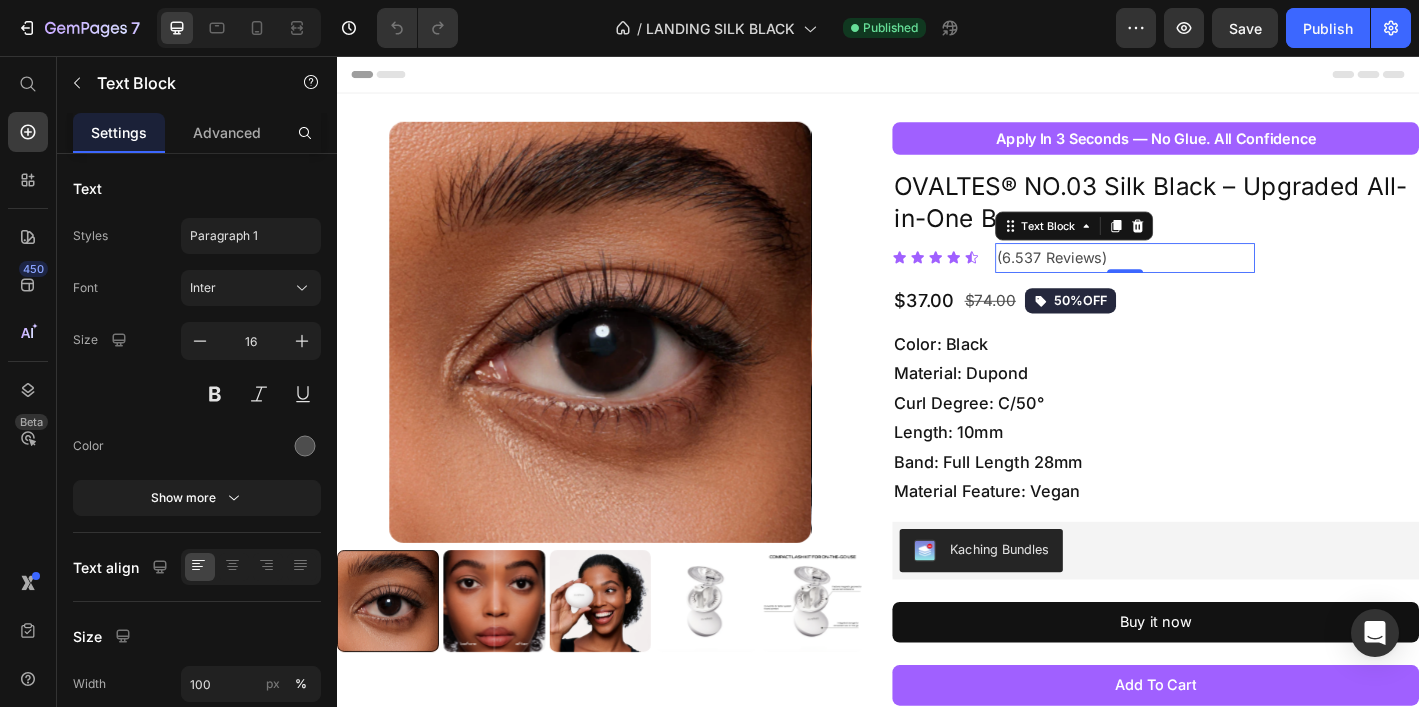 click on "(6.537 Reviews)" at bounding box center [1211, 279] 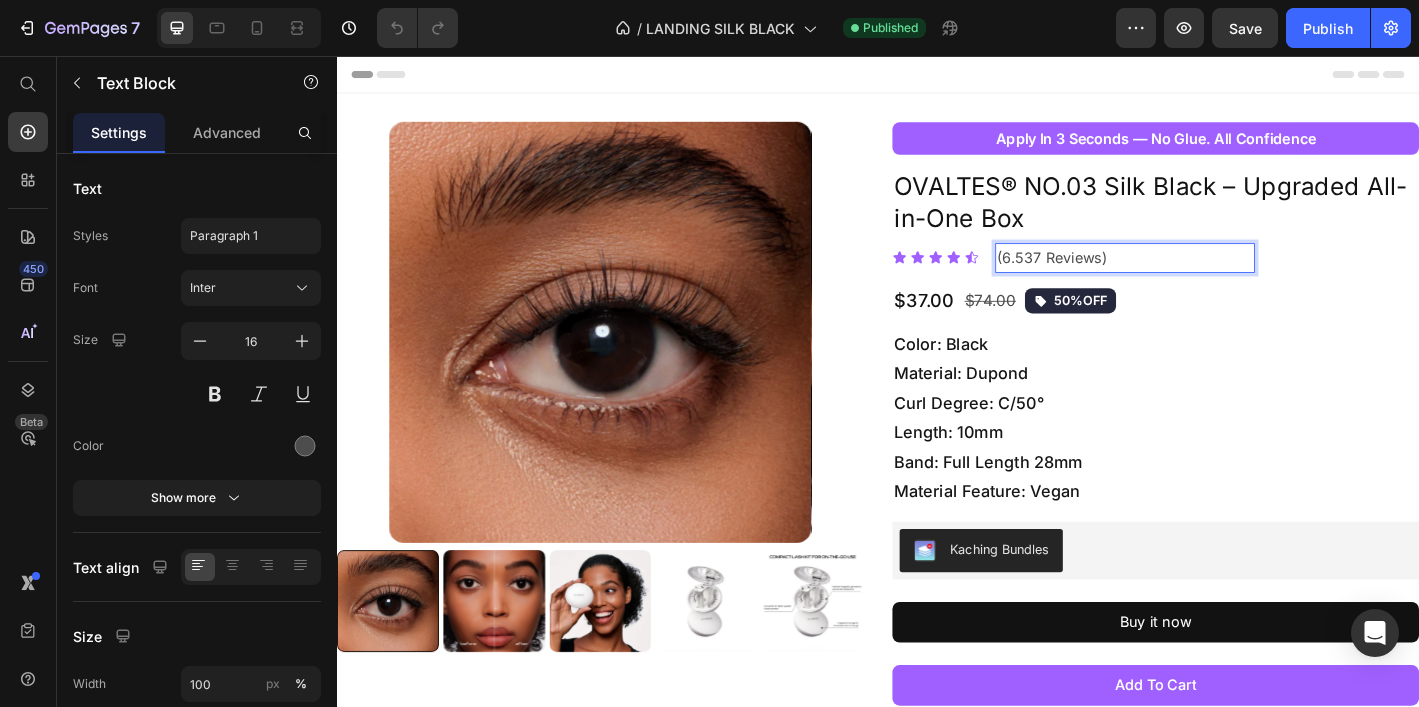 click on "(6.537 Reviews)" at bounding box center (1211, 279) 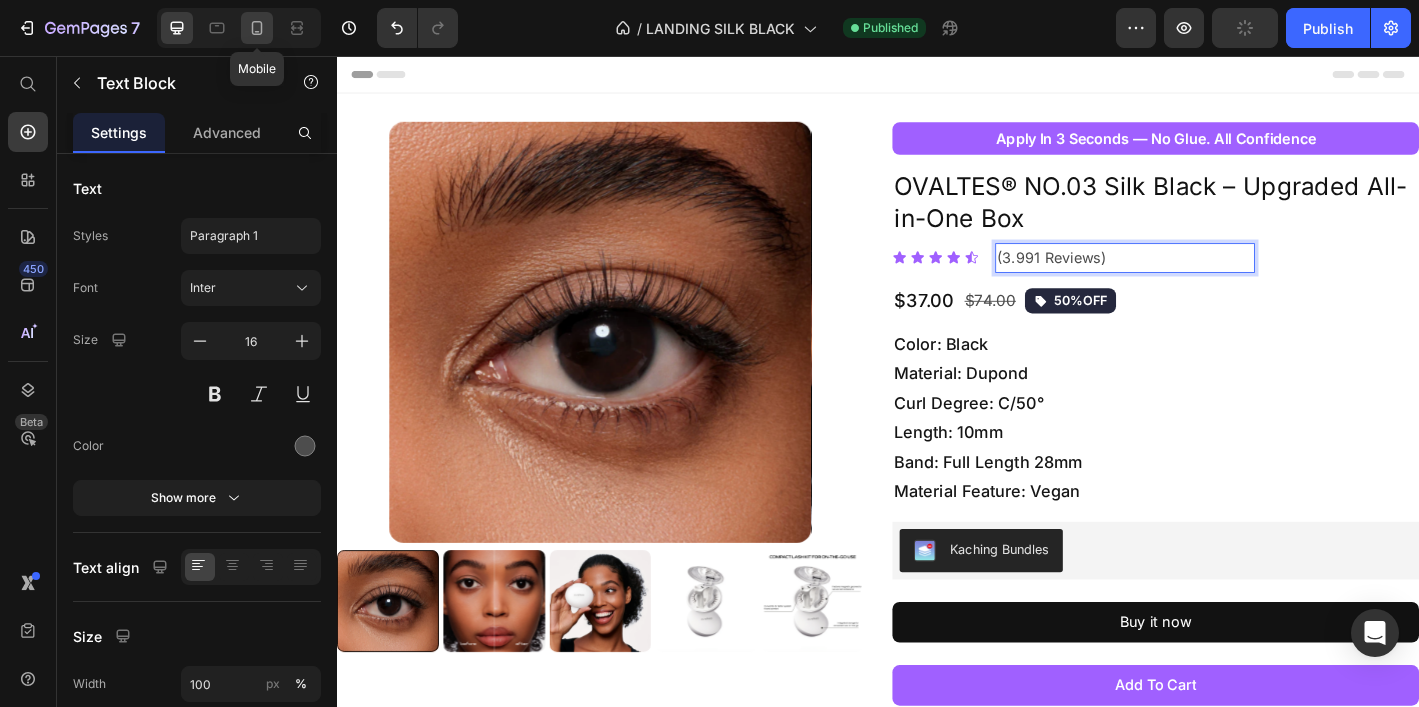 click 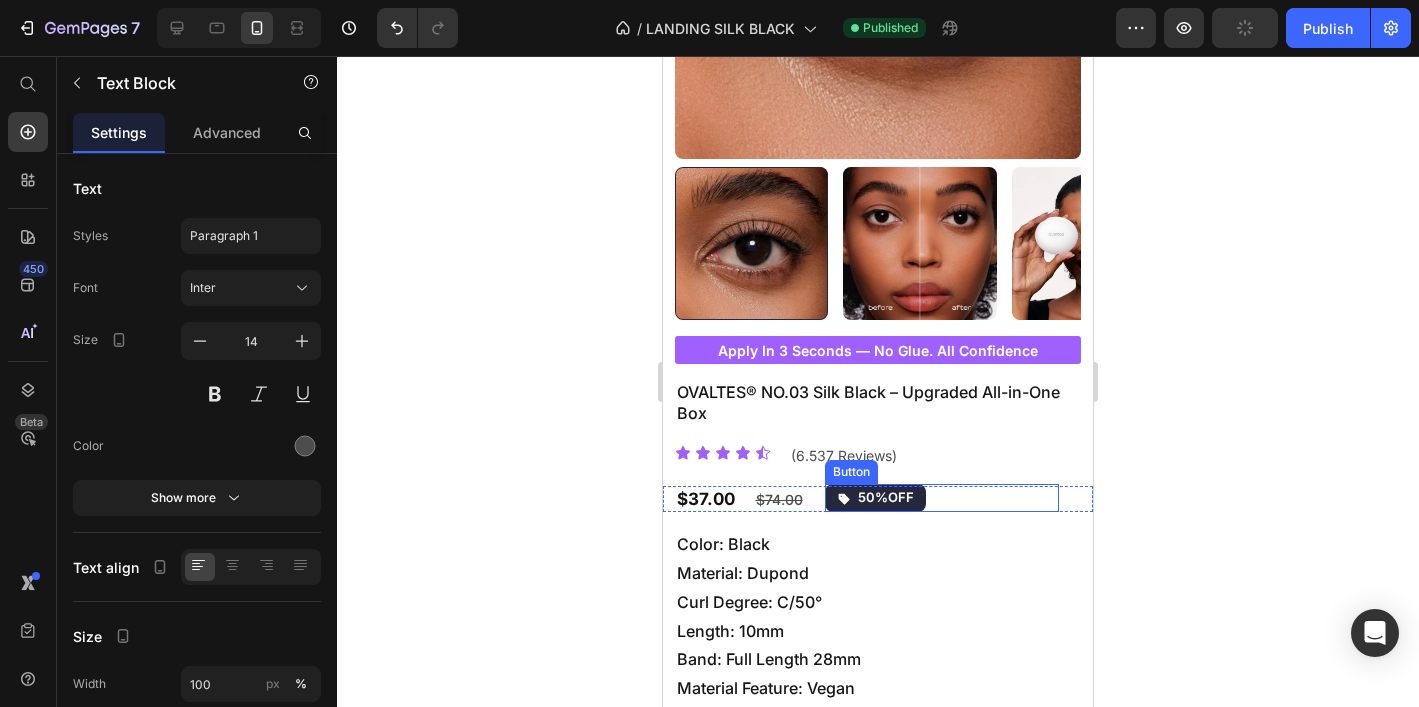 scroll, scrollTop: 396, scrollLeft: 0, axis: vertical 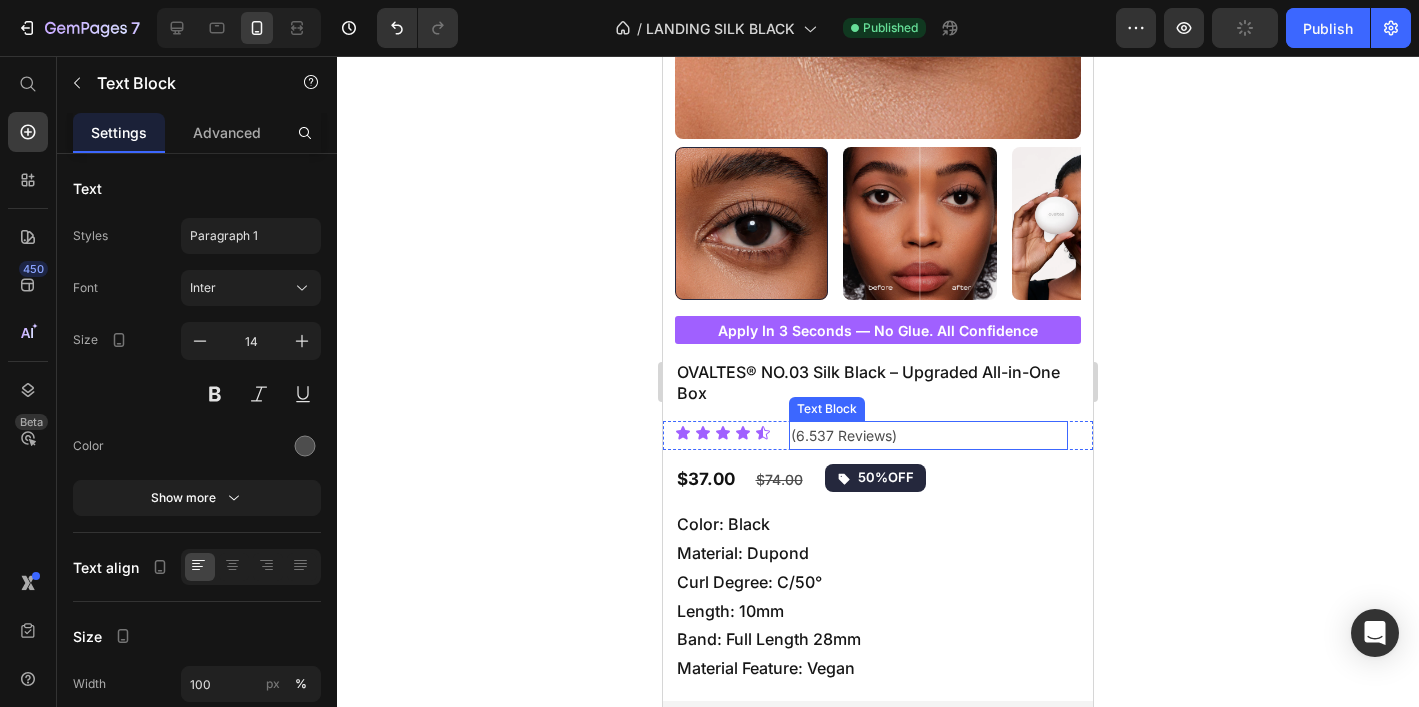 click on "(6.537 Reviews)" at bounding box center [928, 435] 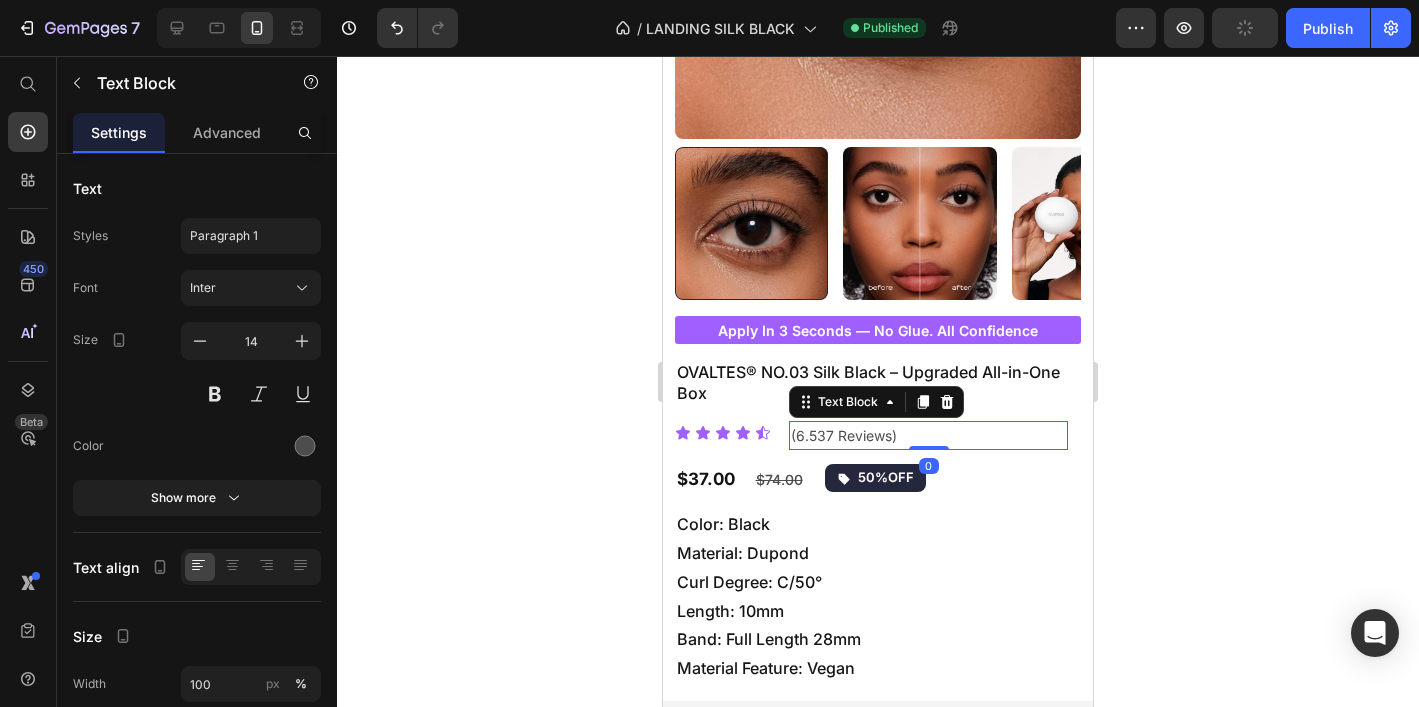 click on "(6.537 Reviews)" at bounding box center (928, 435) 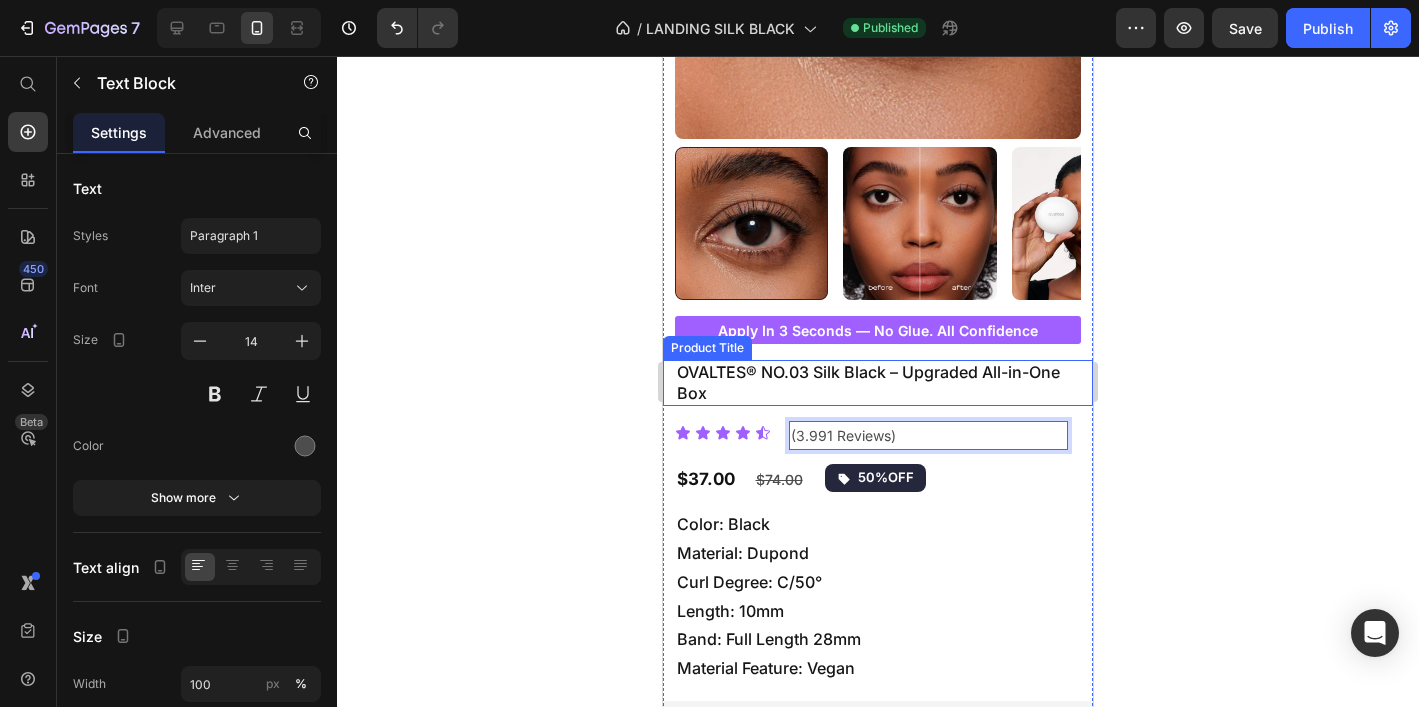 click 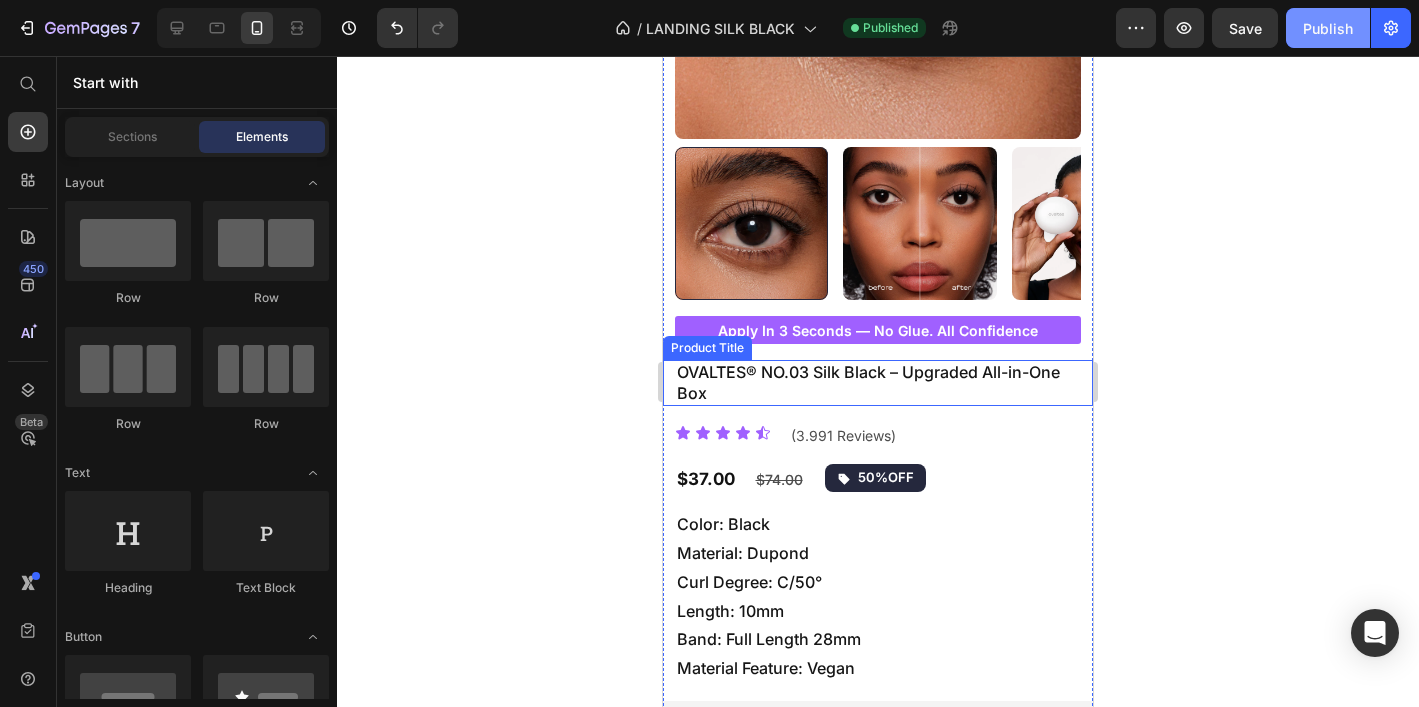 click on "Publish" at bounding box center [1328, 28] 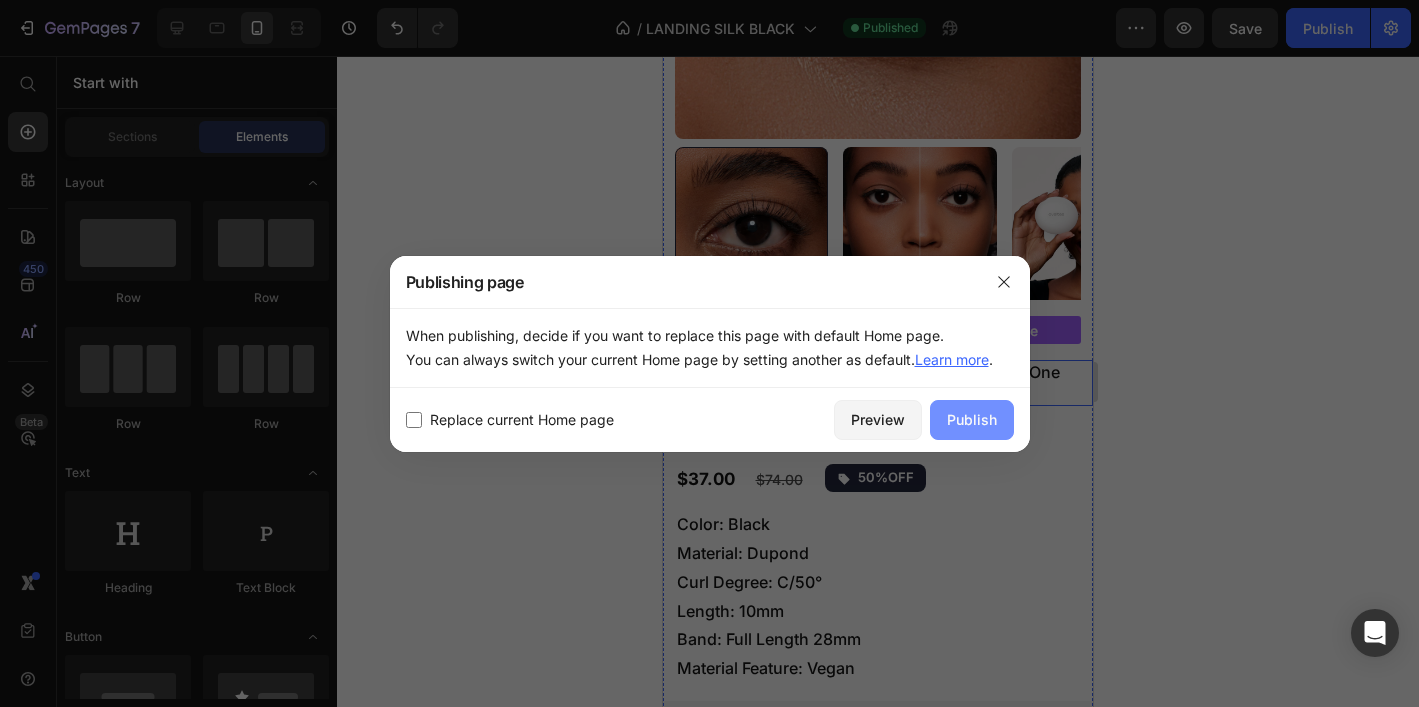click on "Publish" at bounding box center (972, 420) 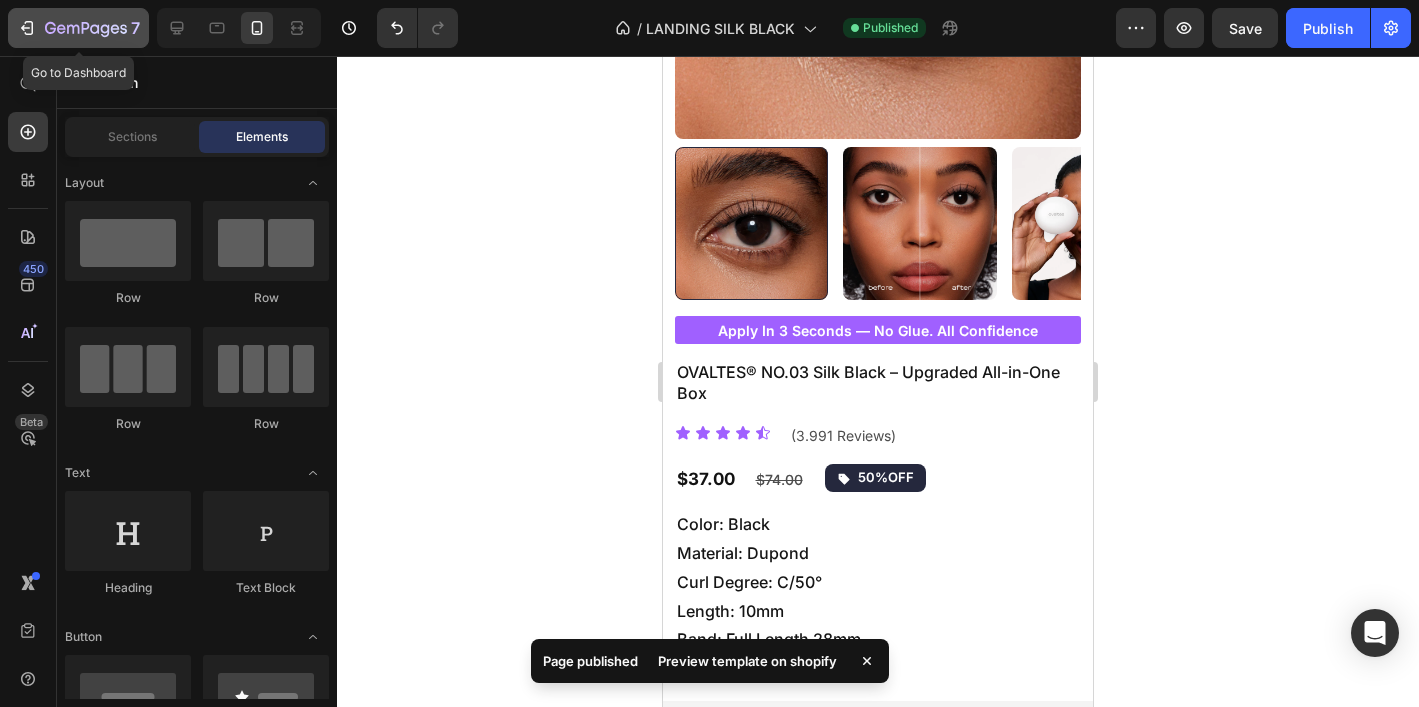 click 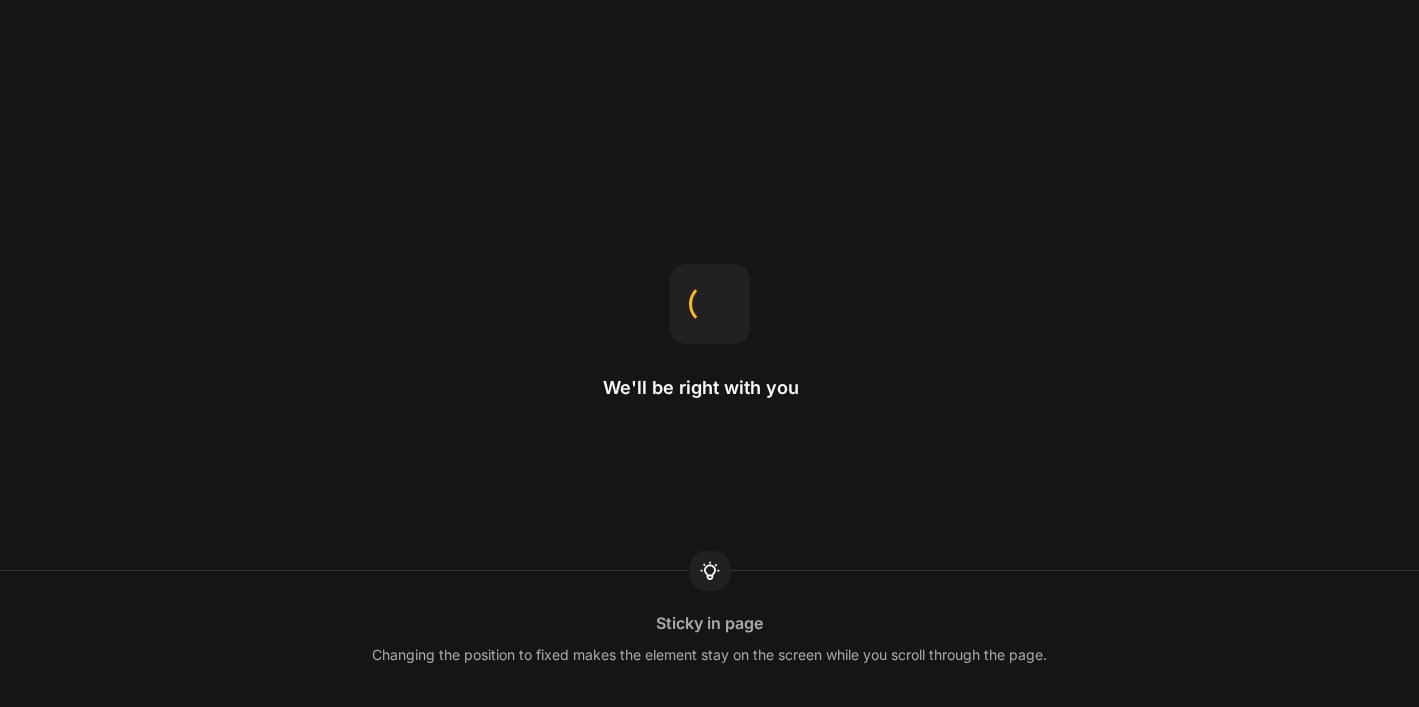 scroll, scrollTop: 0, scrollLeft: 0, axis: both 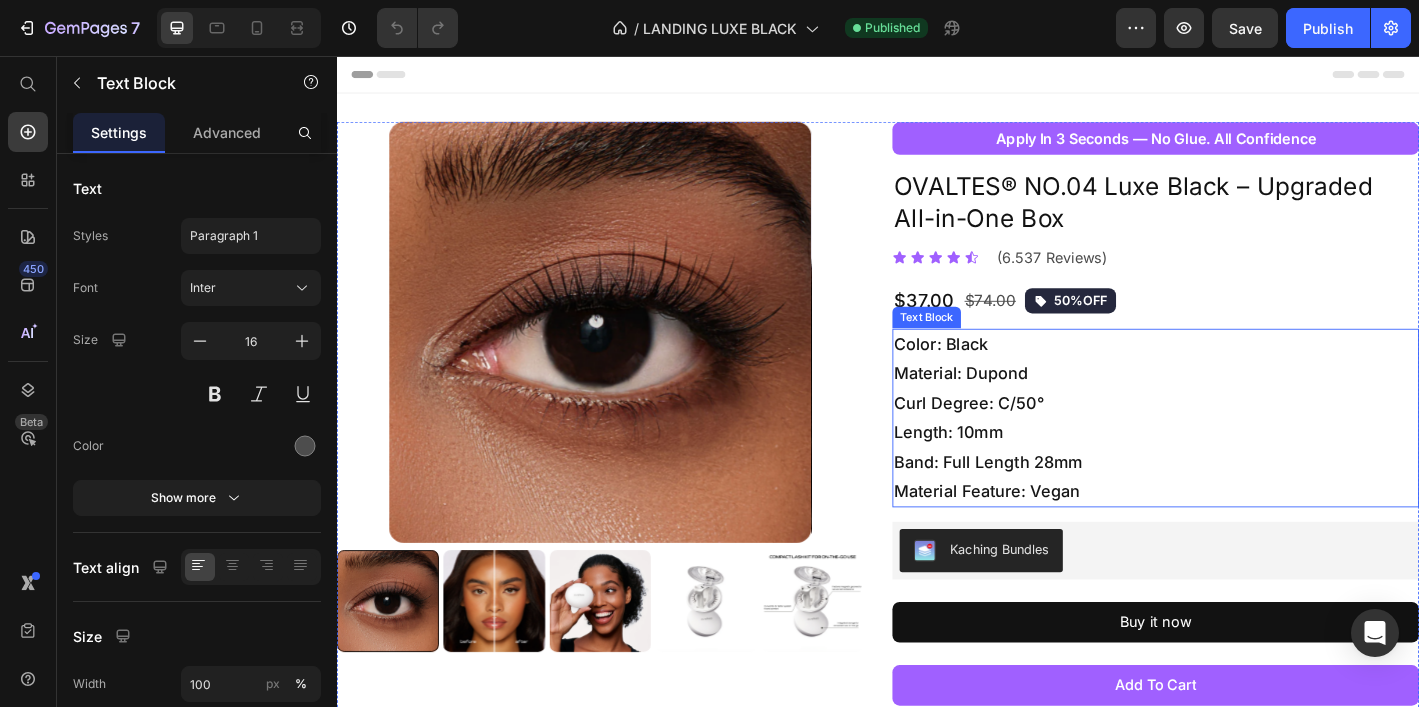 click on "(6.537 Reviews)" at bounding box center [1211, 279] 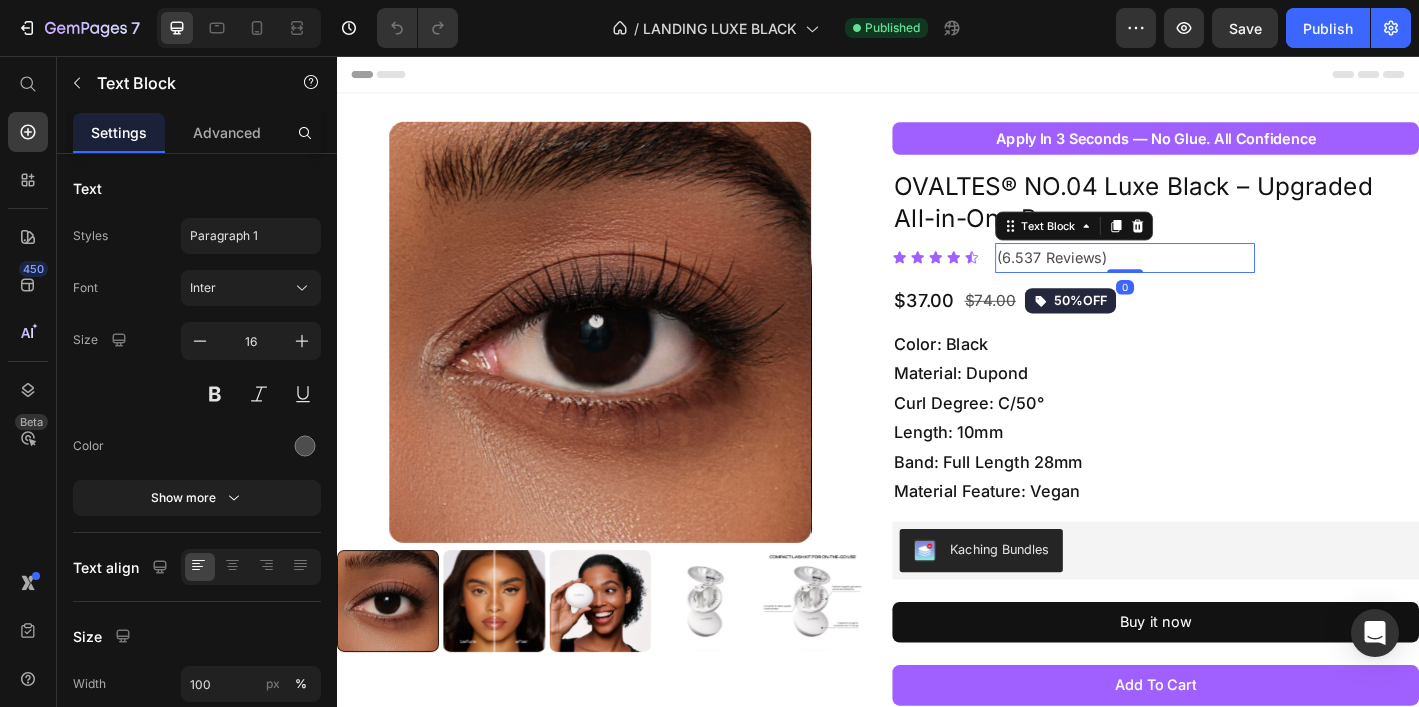 click on "(6.537 Reviews)" at bounding box center (1211, 279) 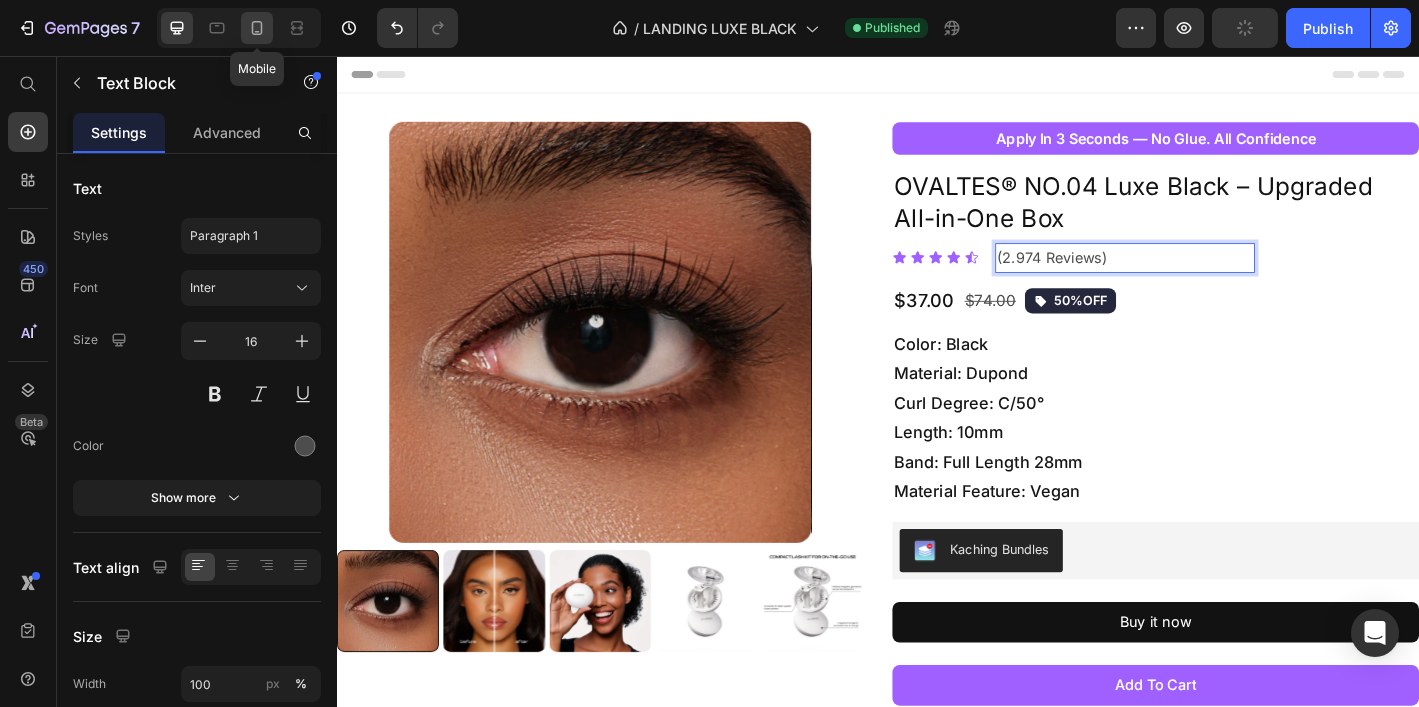 click 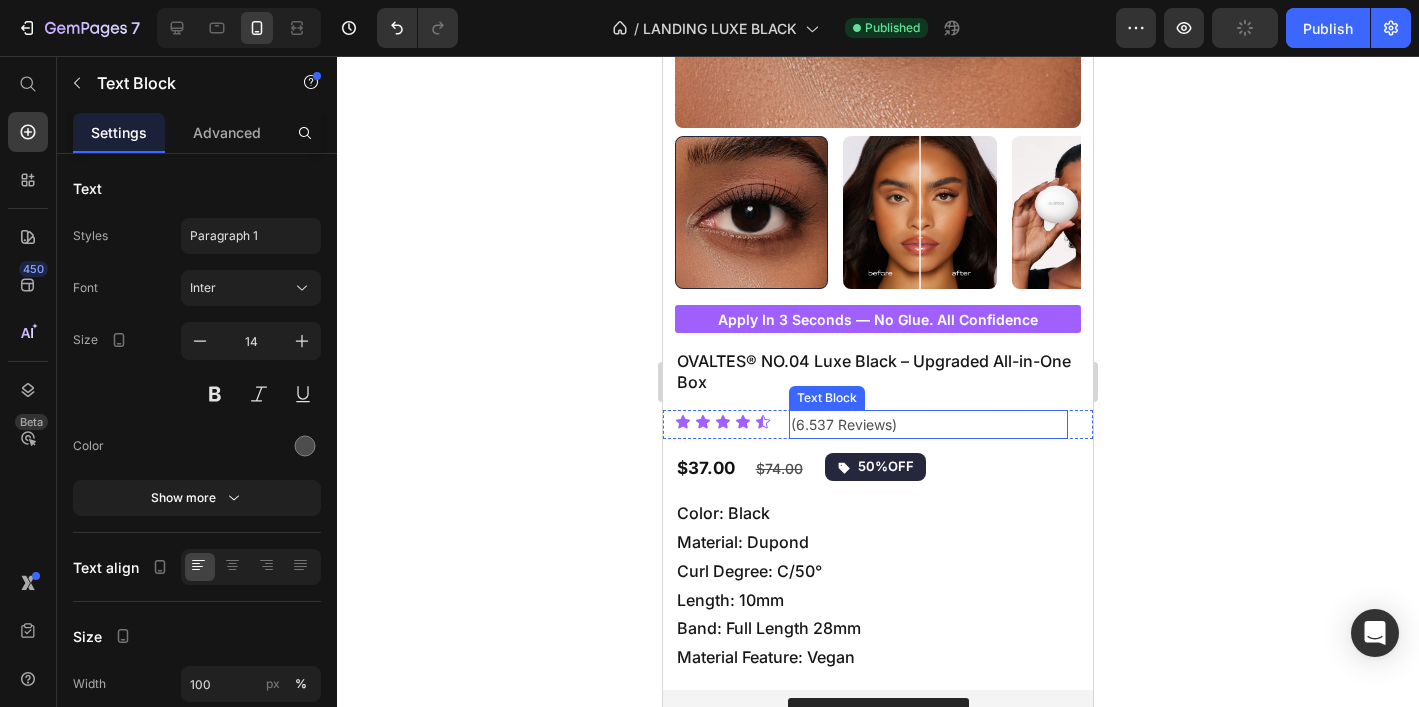 scroll, scrollTop: 606, scrollLeft: 0, axis: vertical 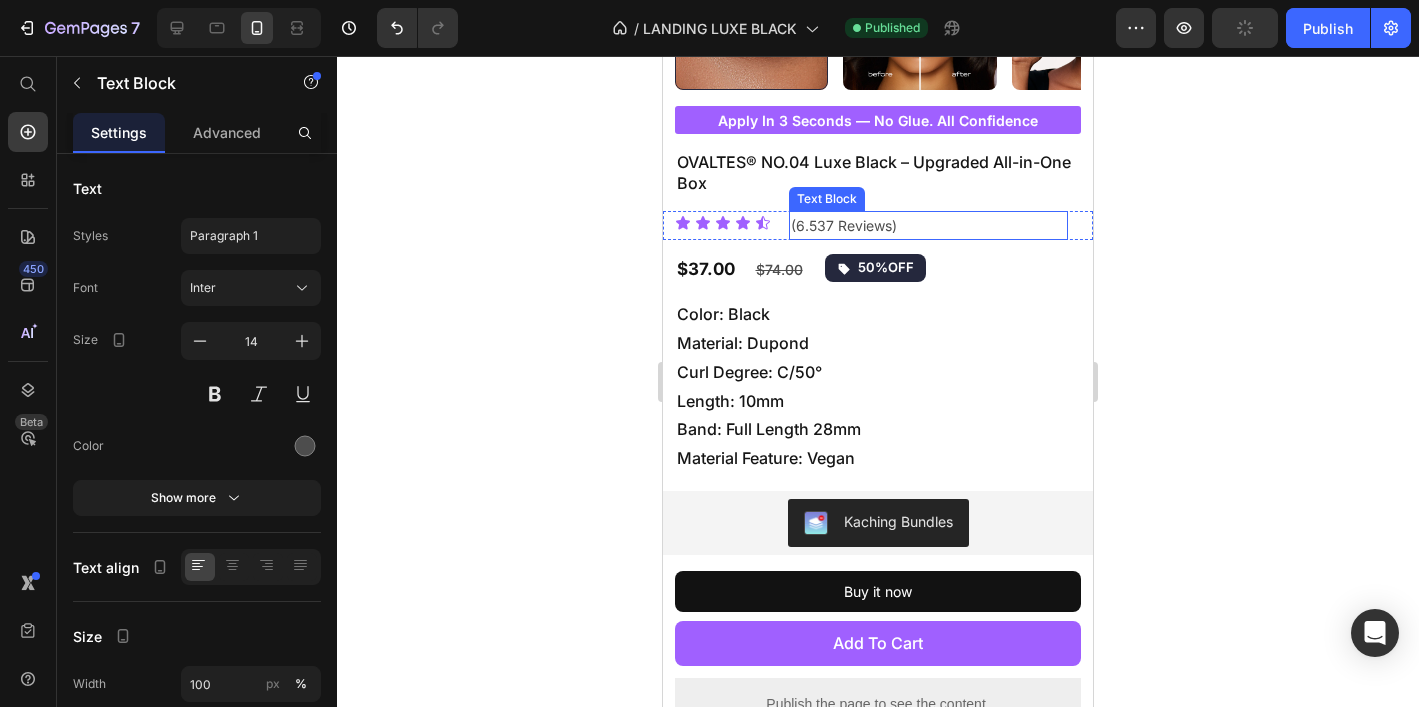 click on "(6.537 Reviews)" at bounding box center [928, 225] 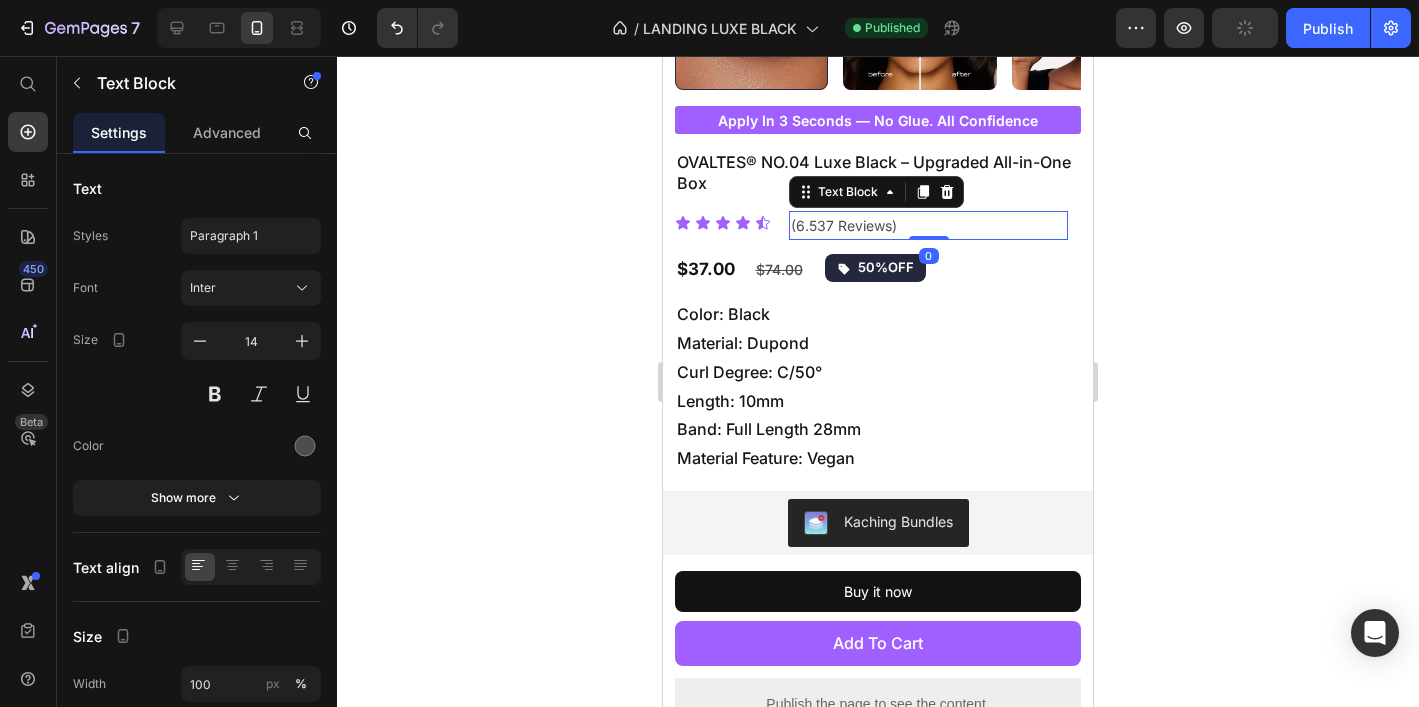 click on "(6.537 Reviews)" at bounding box center (928, 225) 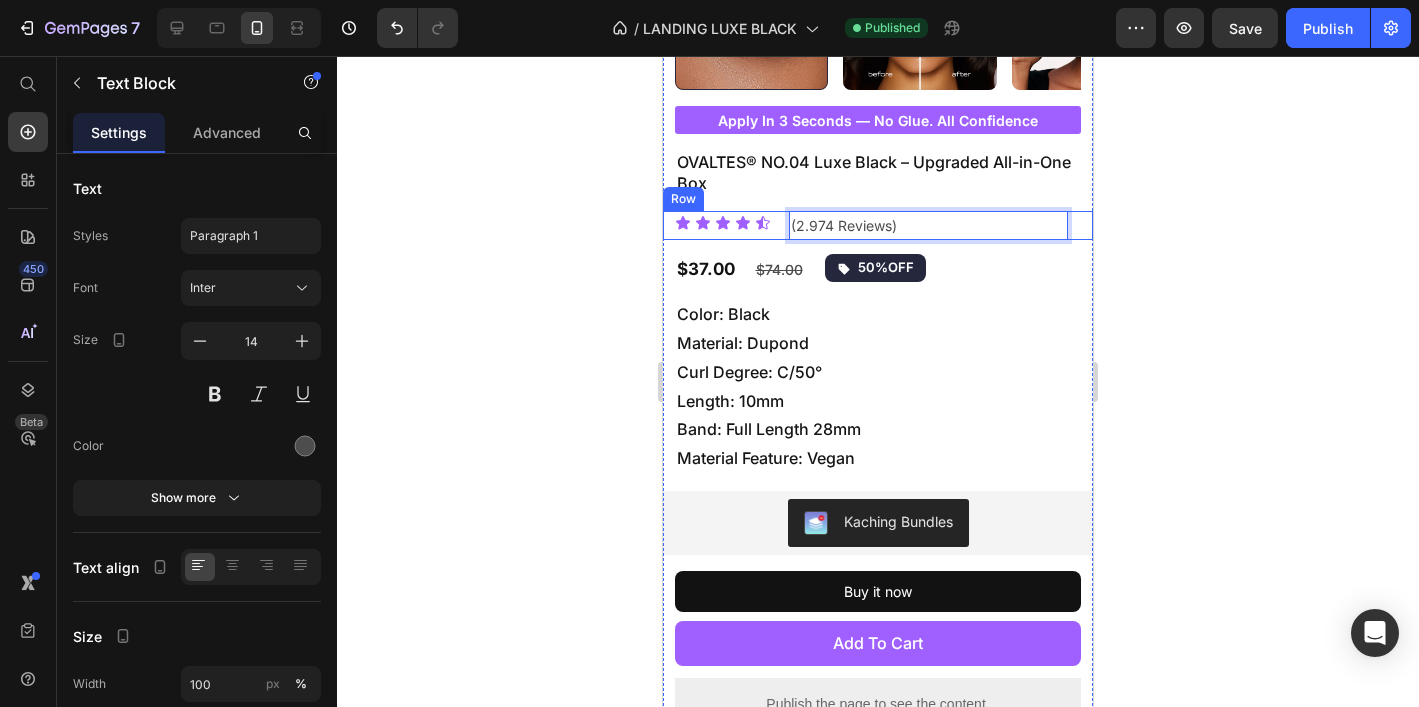 click 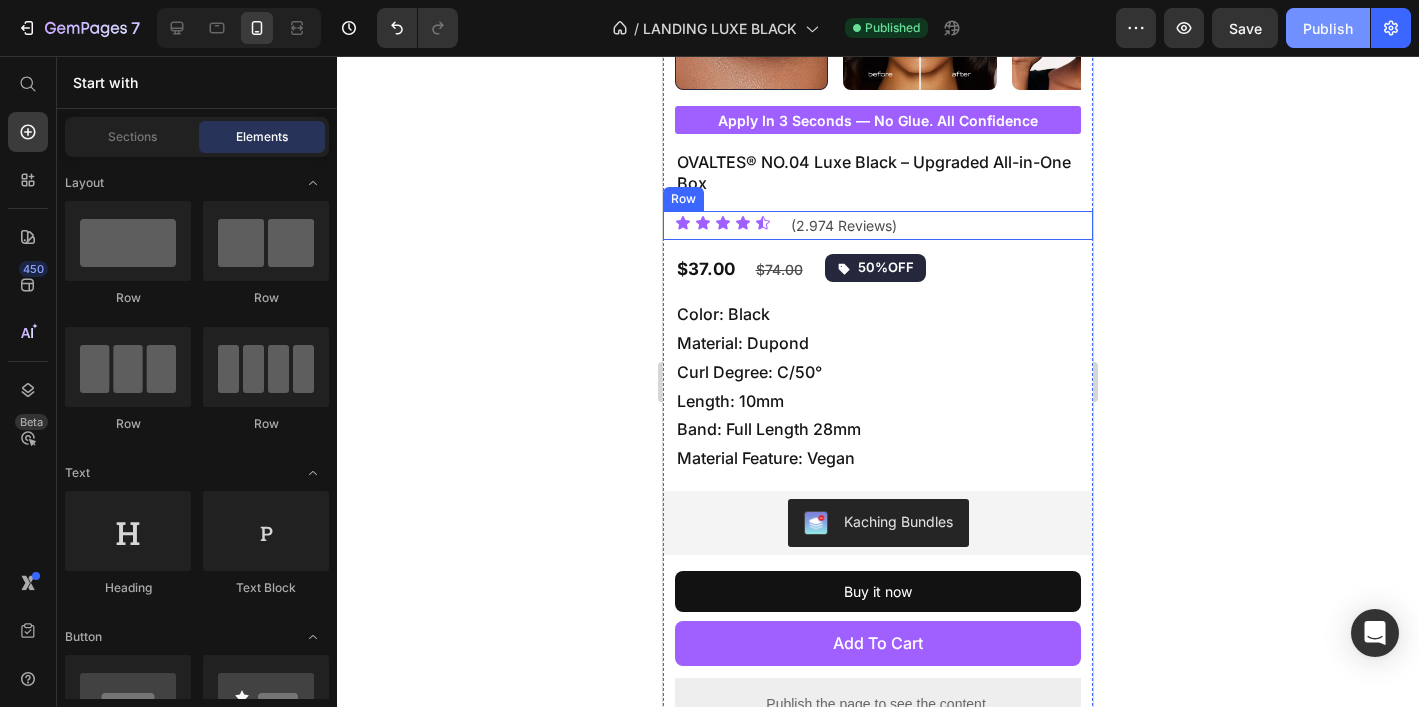 click on "Publish" at bounding box center [1328, 28] 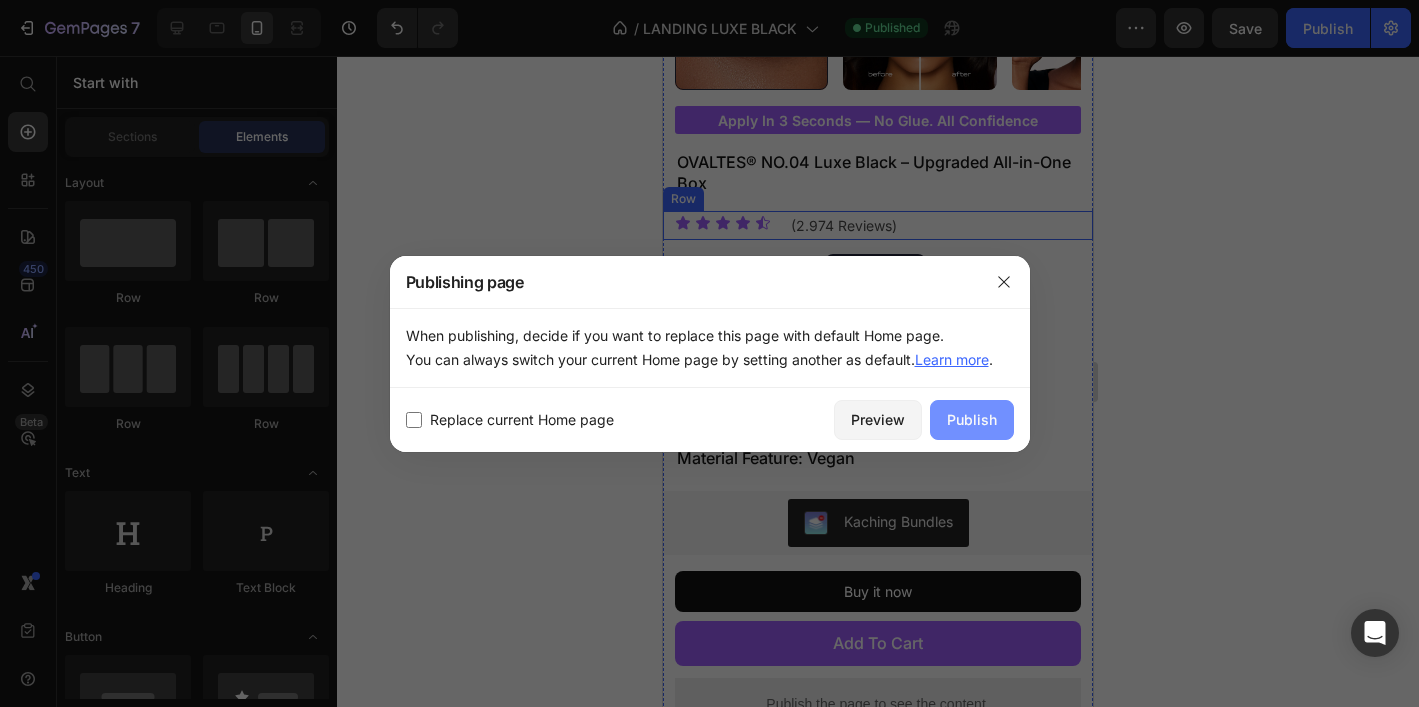 click on "Publish" at bounding box center (972, 420) 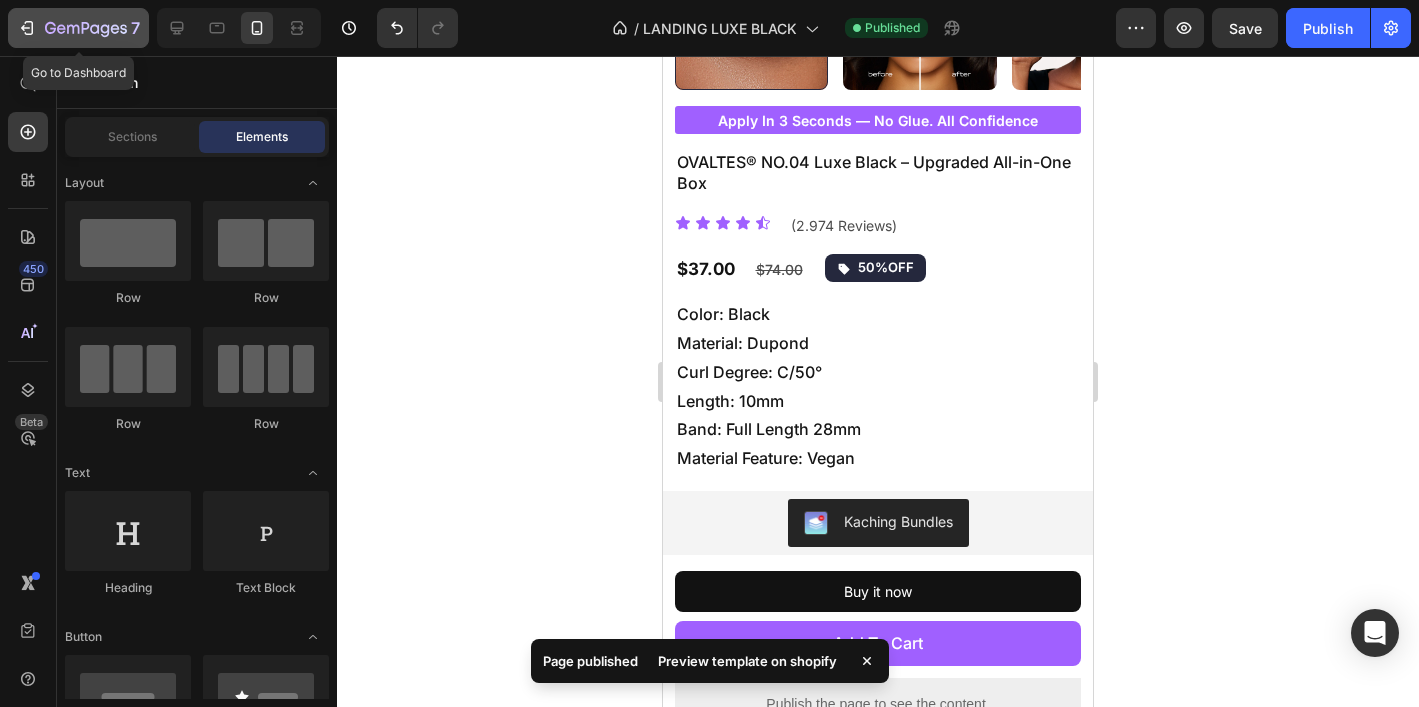 click 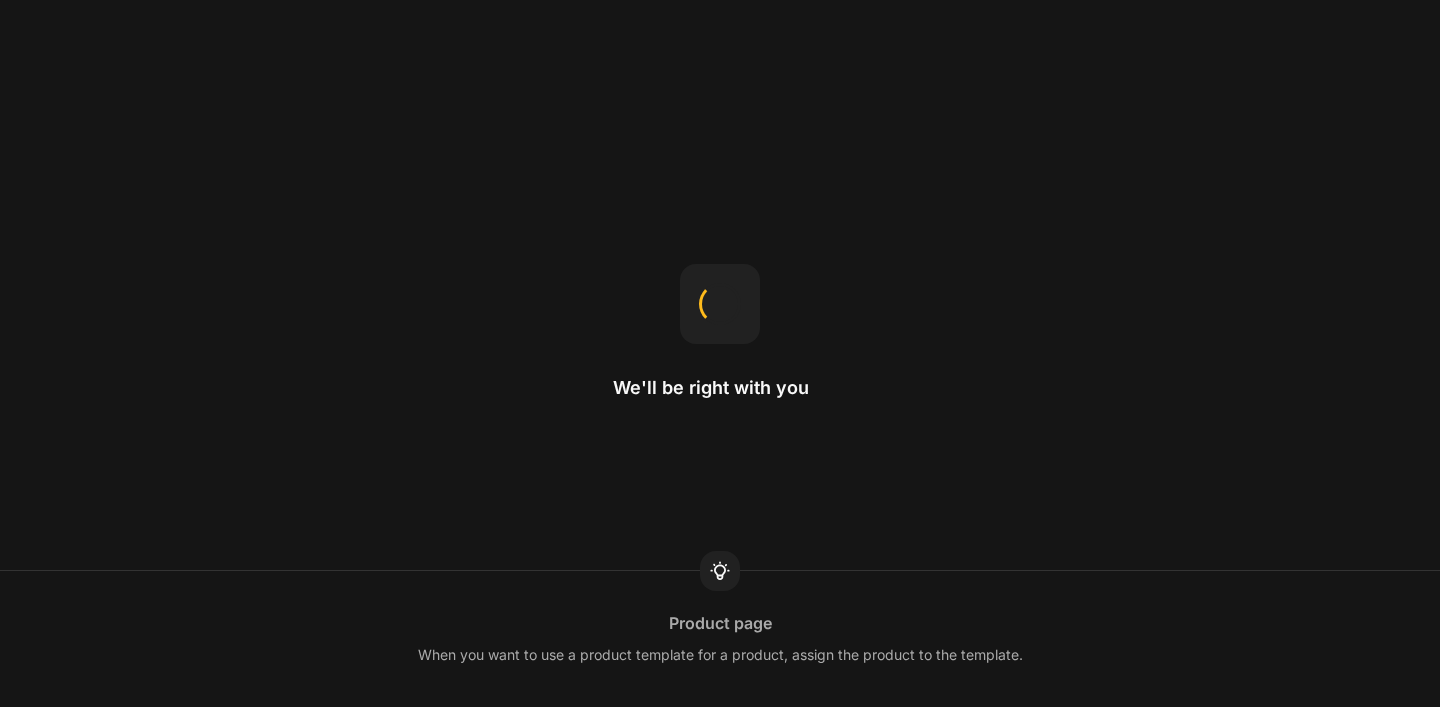 scroll, scrollTop: 0, scrollLeft: 0, axis: both 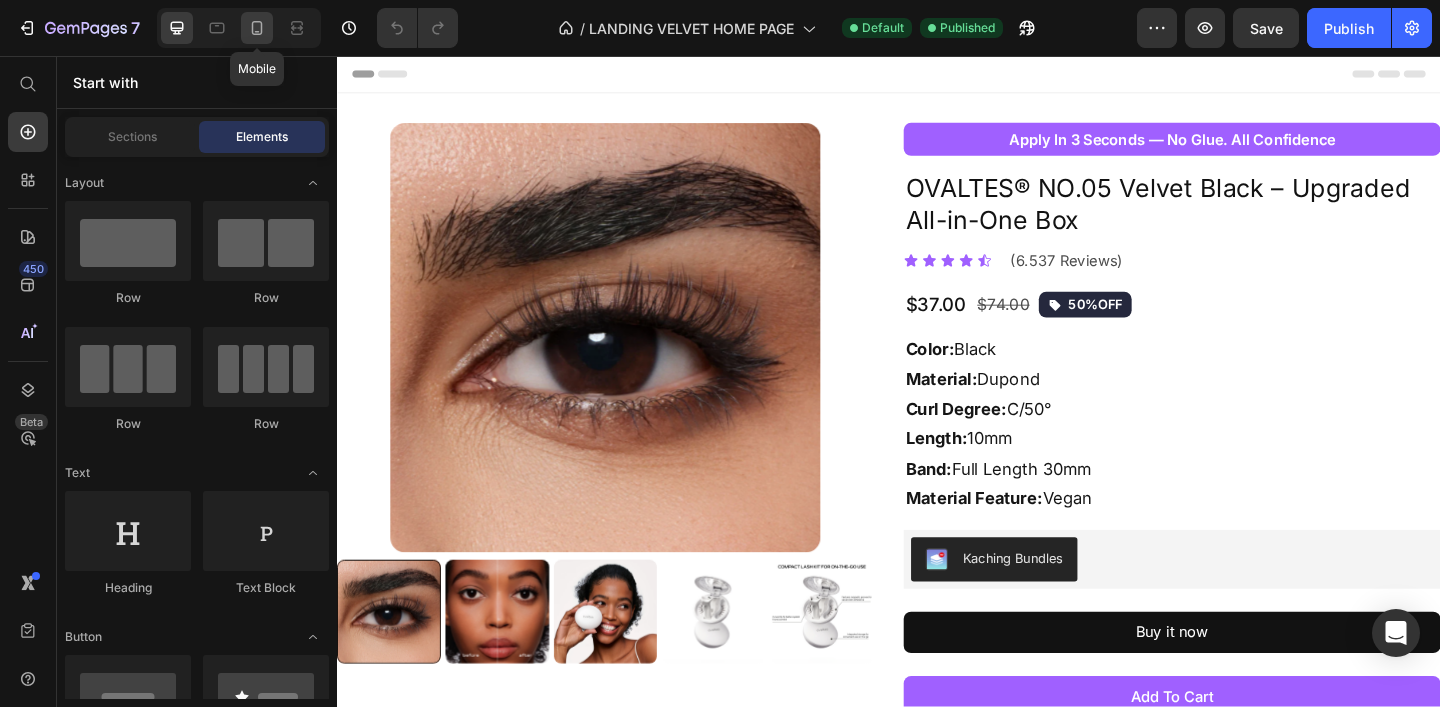 click 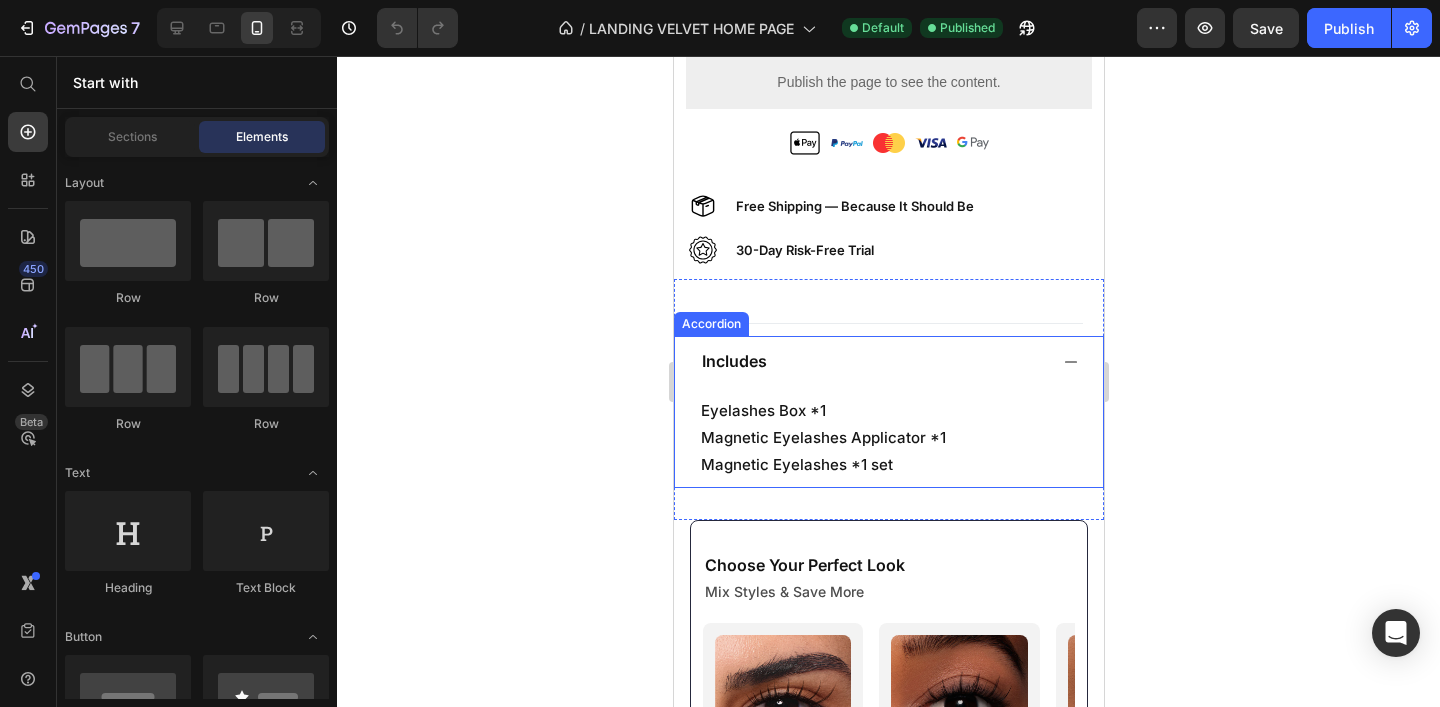 scroll, scrollTop: 1537, scrollLeft: 0, axis: vertical 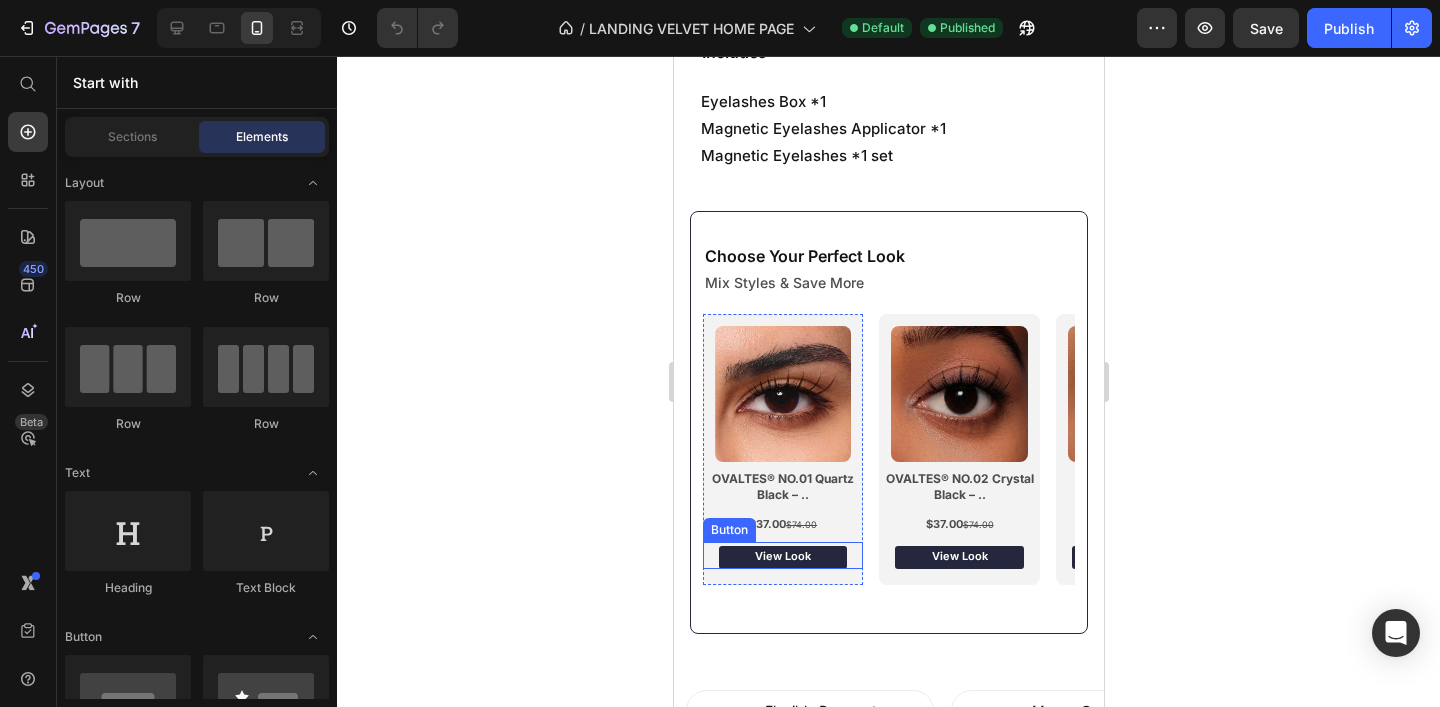 click on "View Look" at bounding box center [782, 557] 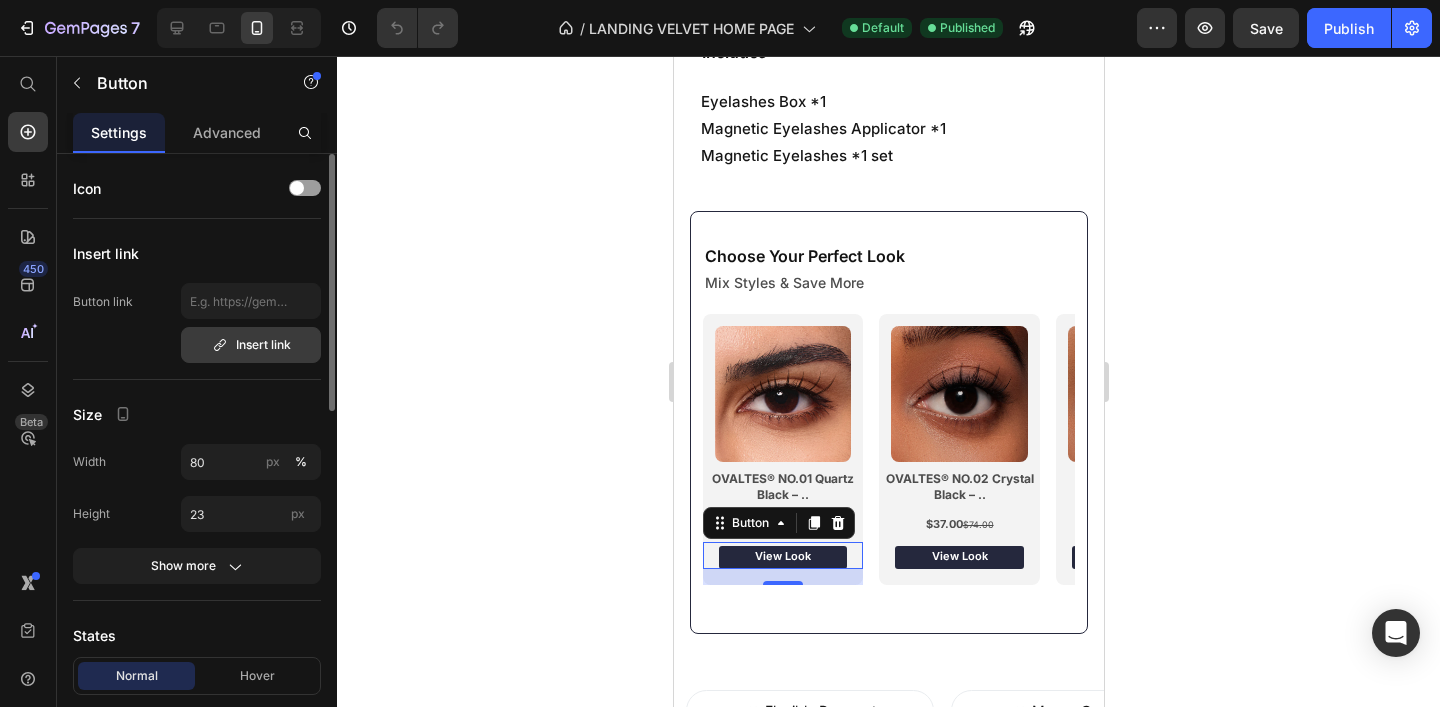 click on "Insert link" at bounding box center (251, 345) 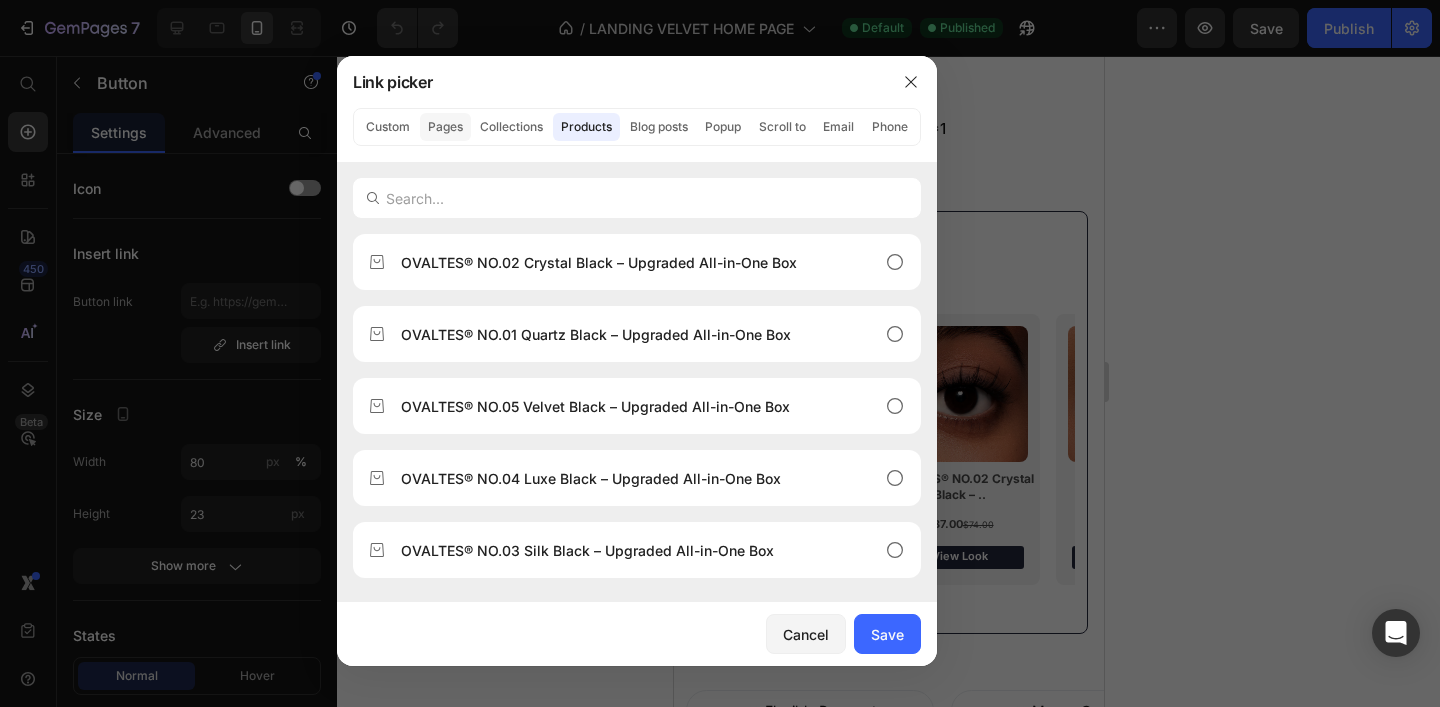 click on "Pages" 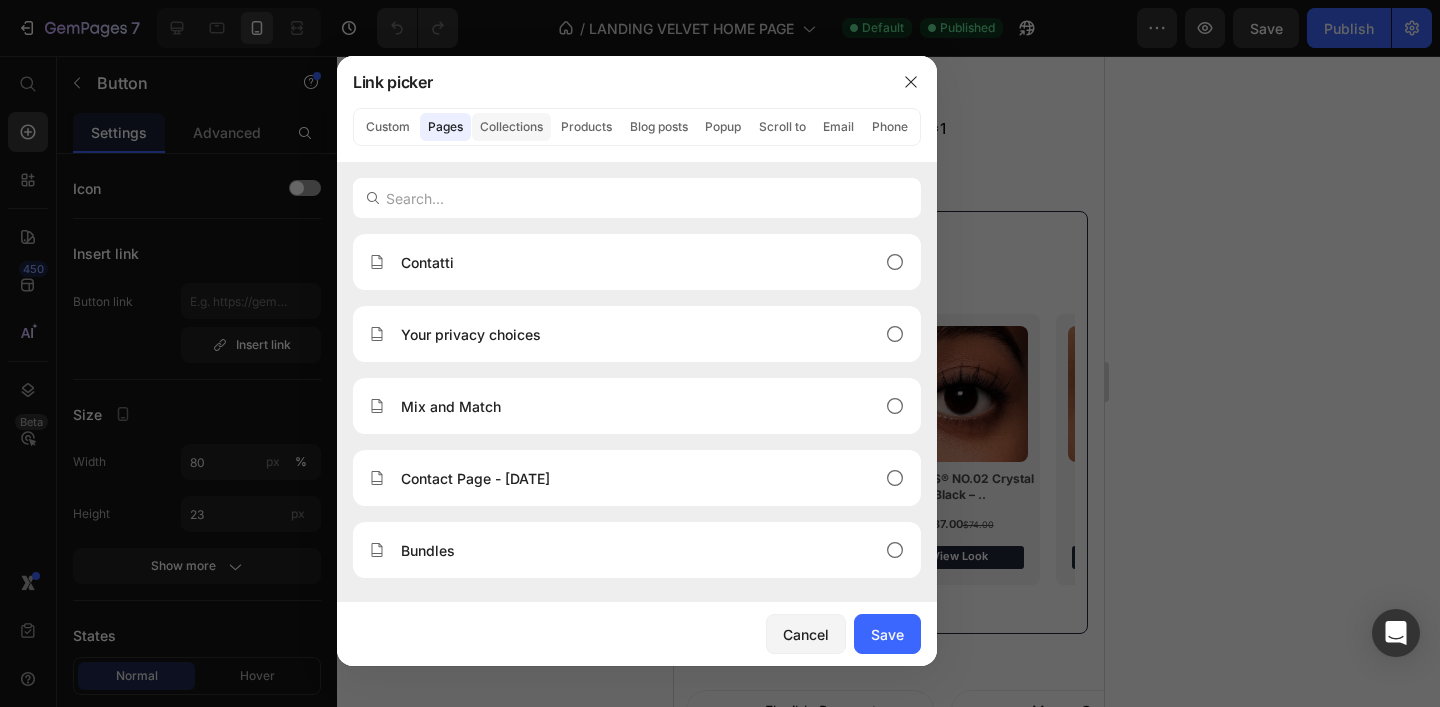 click on "Collections" 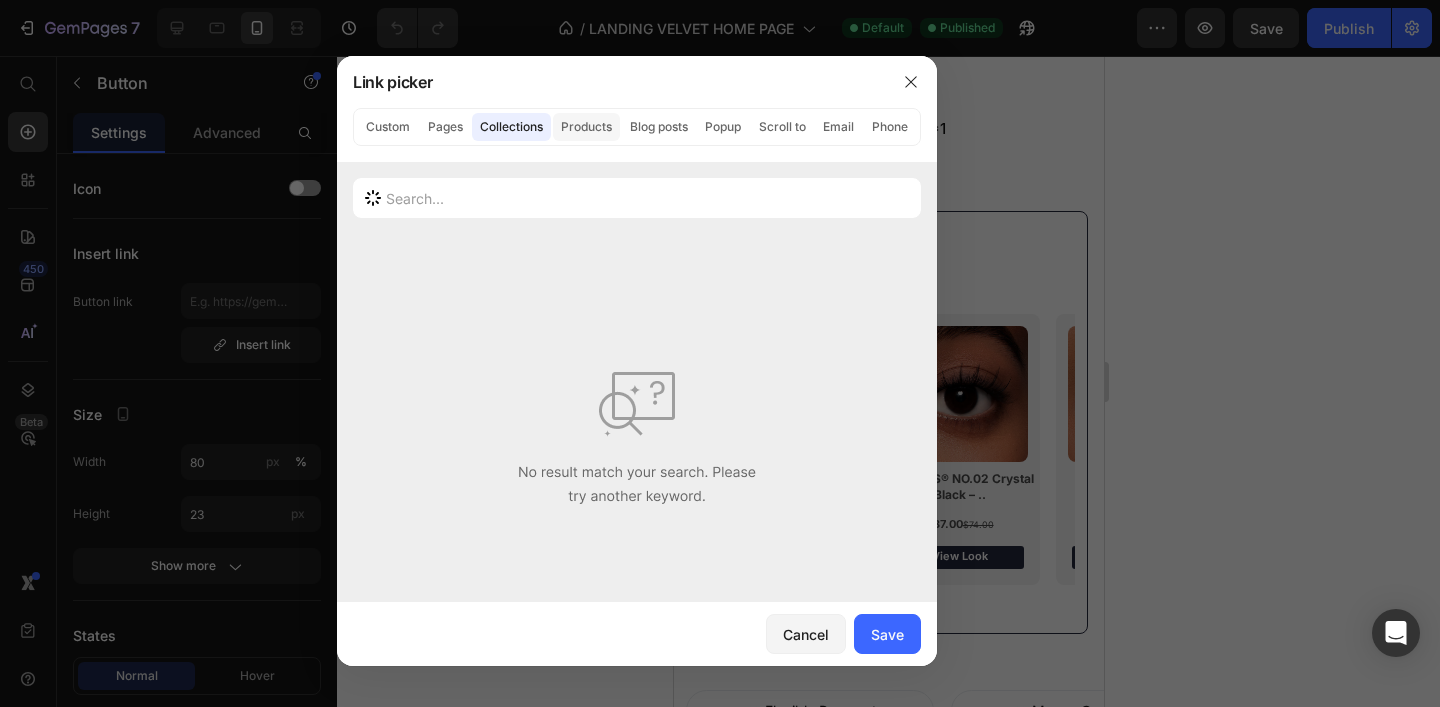 click on "Products" 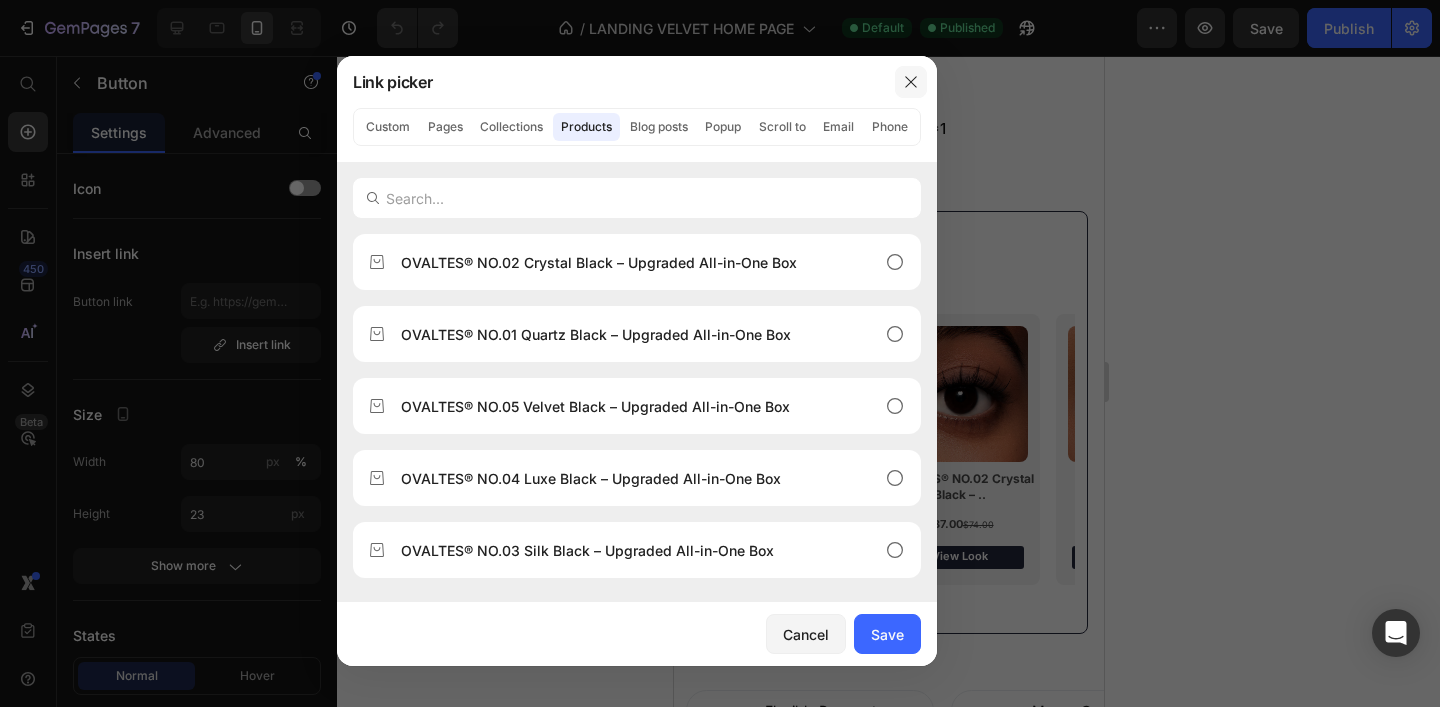 click 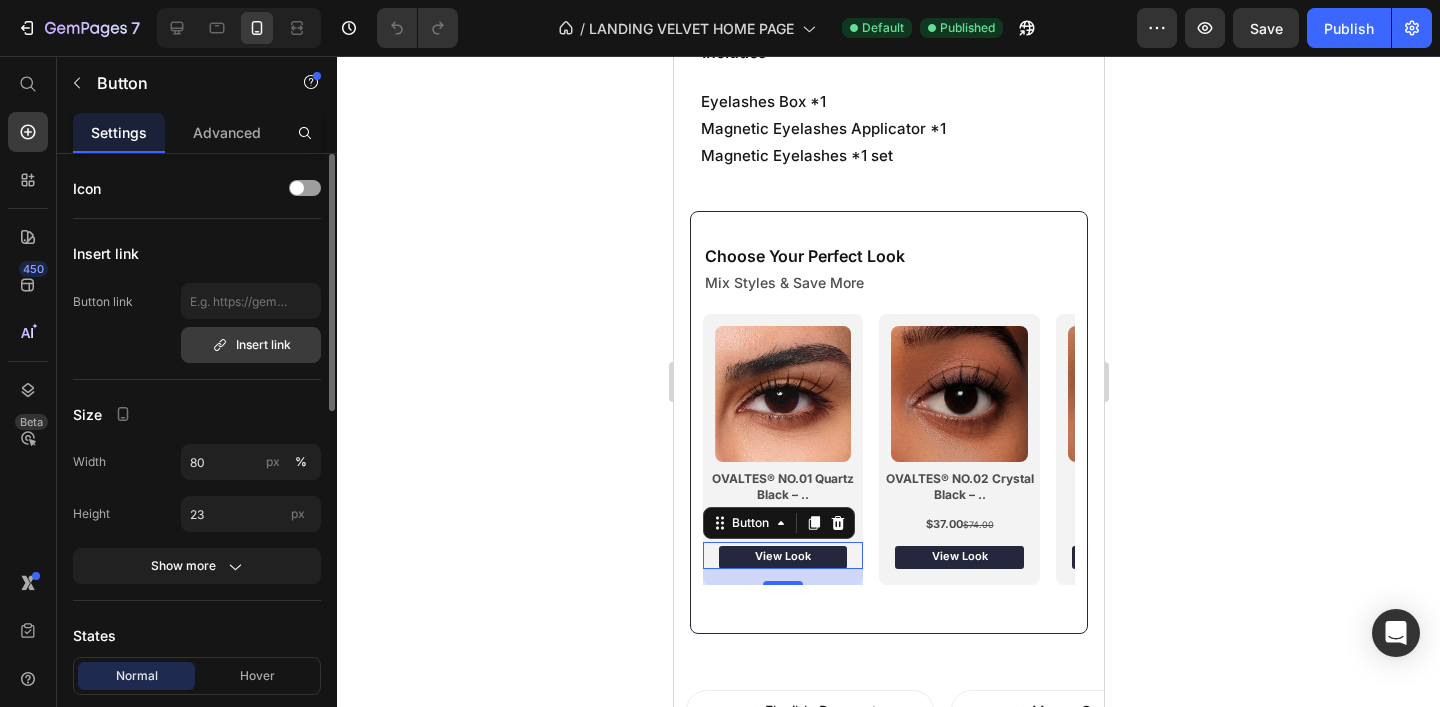 click on "Insert link" at bounding box center (251, 345) 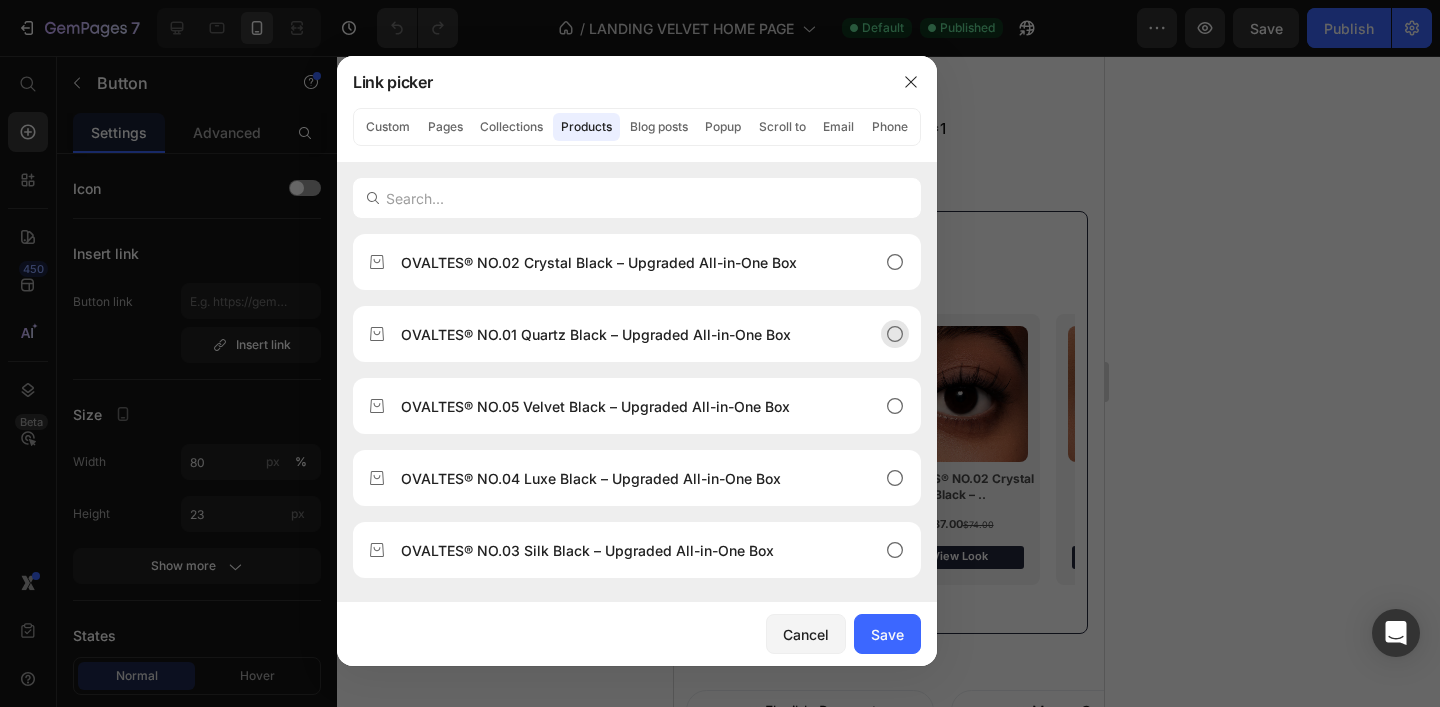 click on "OVALTES® NO.01 Quartz Black – Upgraded All-in-One Box" at bounding box center (596, 334) 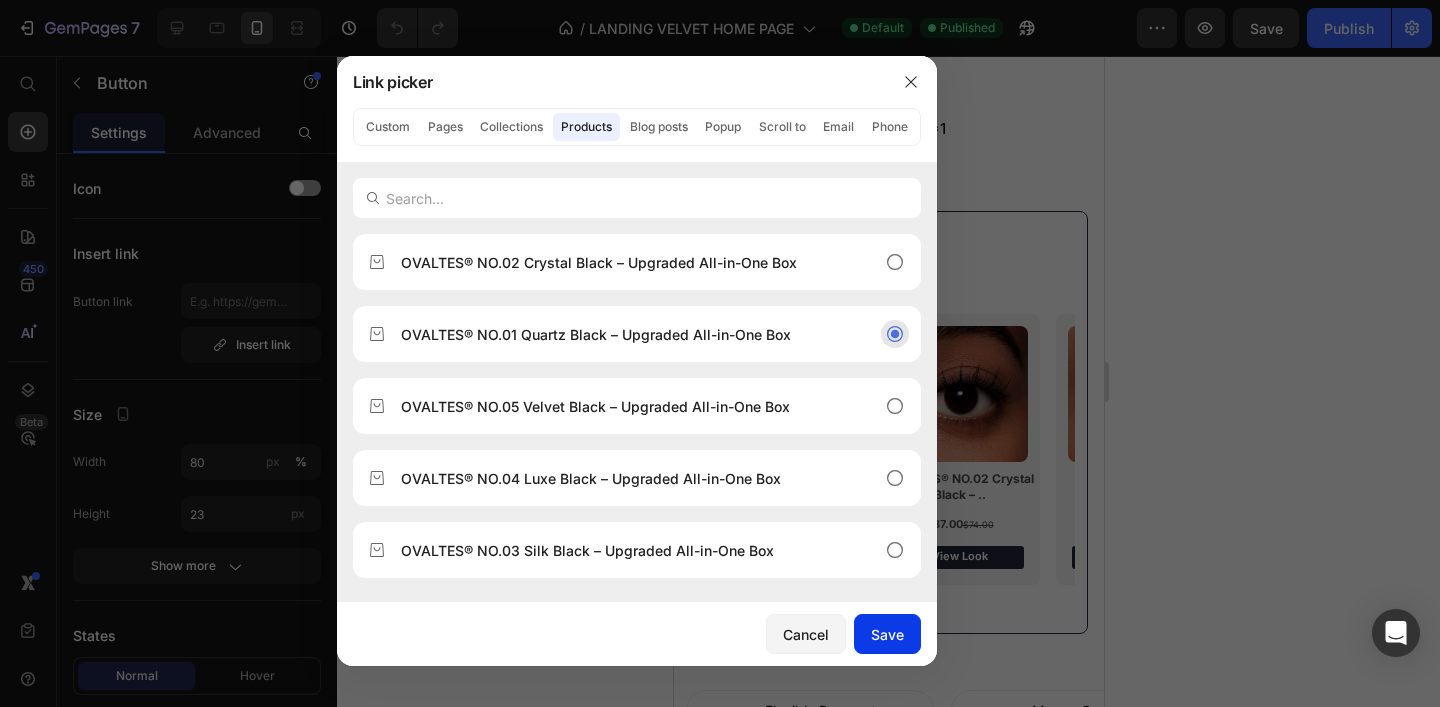 click on "Save" at bounding box center (887, 634) 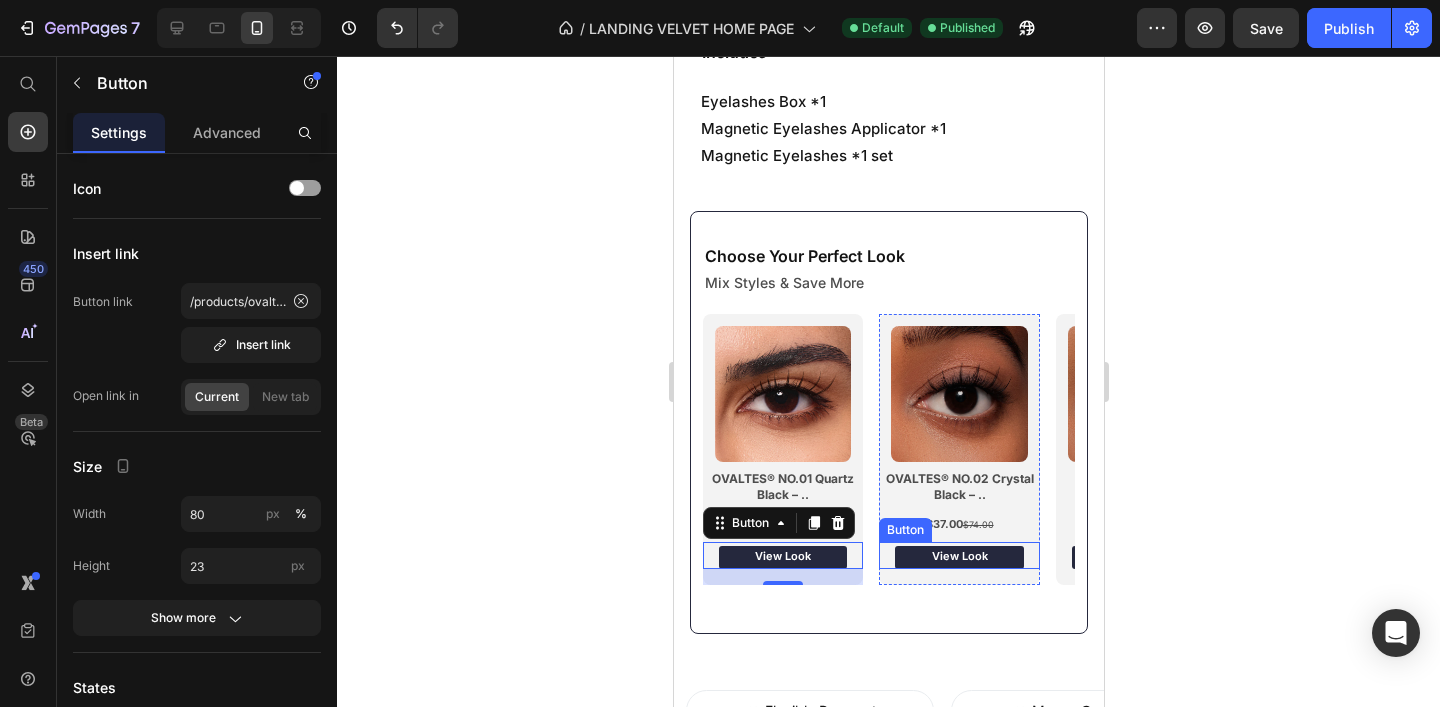 click on "View Look" at bounding box center (958, 557) 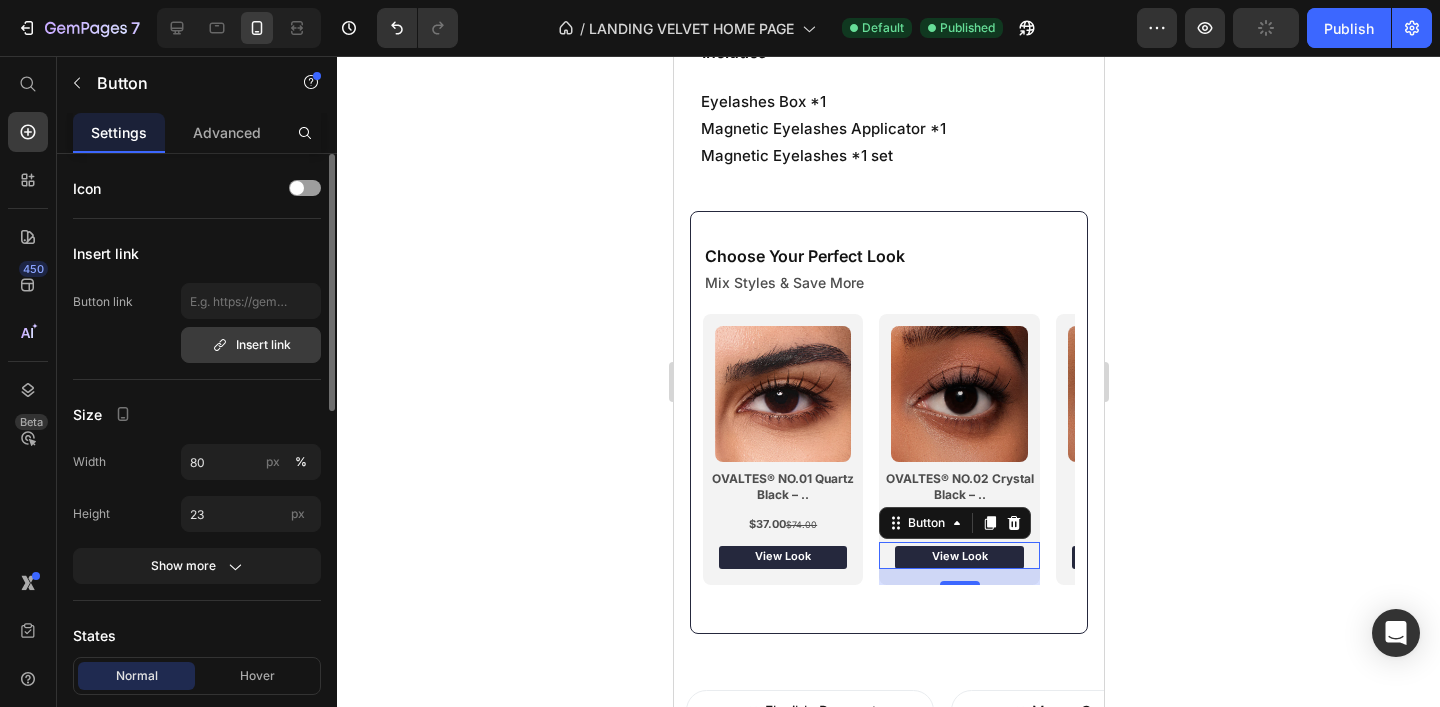 click on "Insert link" at bounding box center [251, 345] 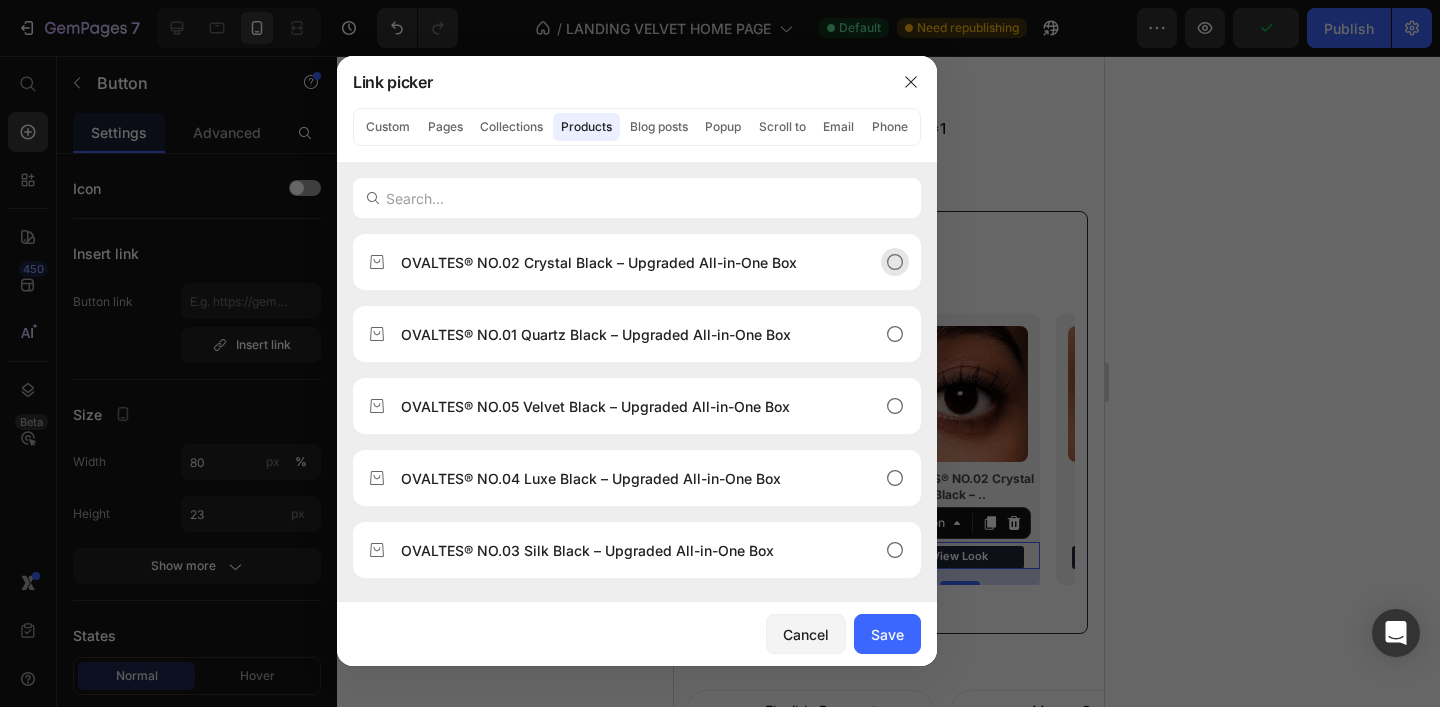 click on "OVALTES® NO.02 Crystal Black – Upgraded All-in-One Box" at bounding box center (599, 262) 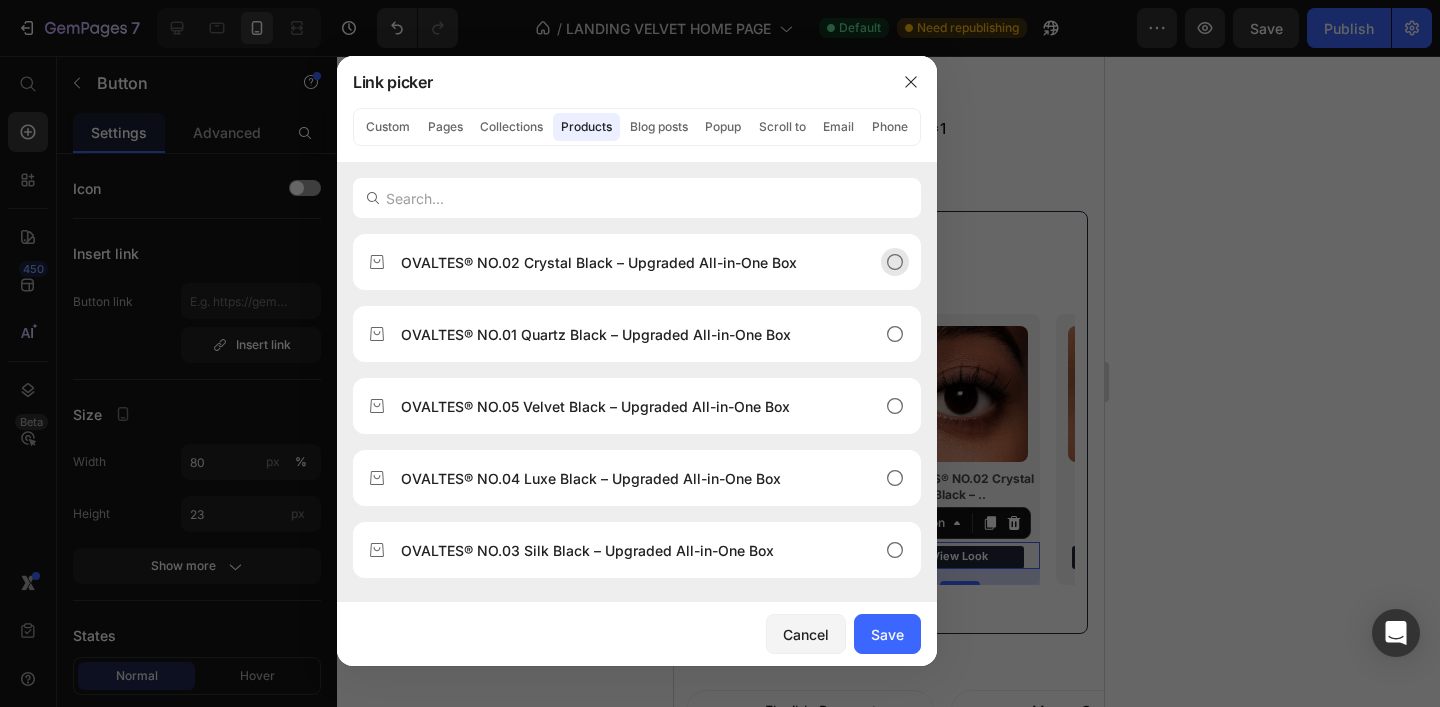 click 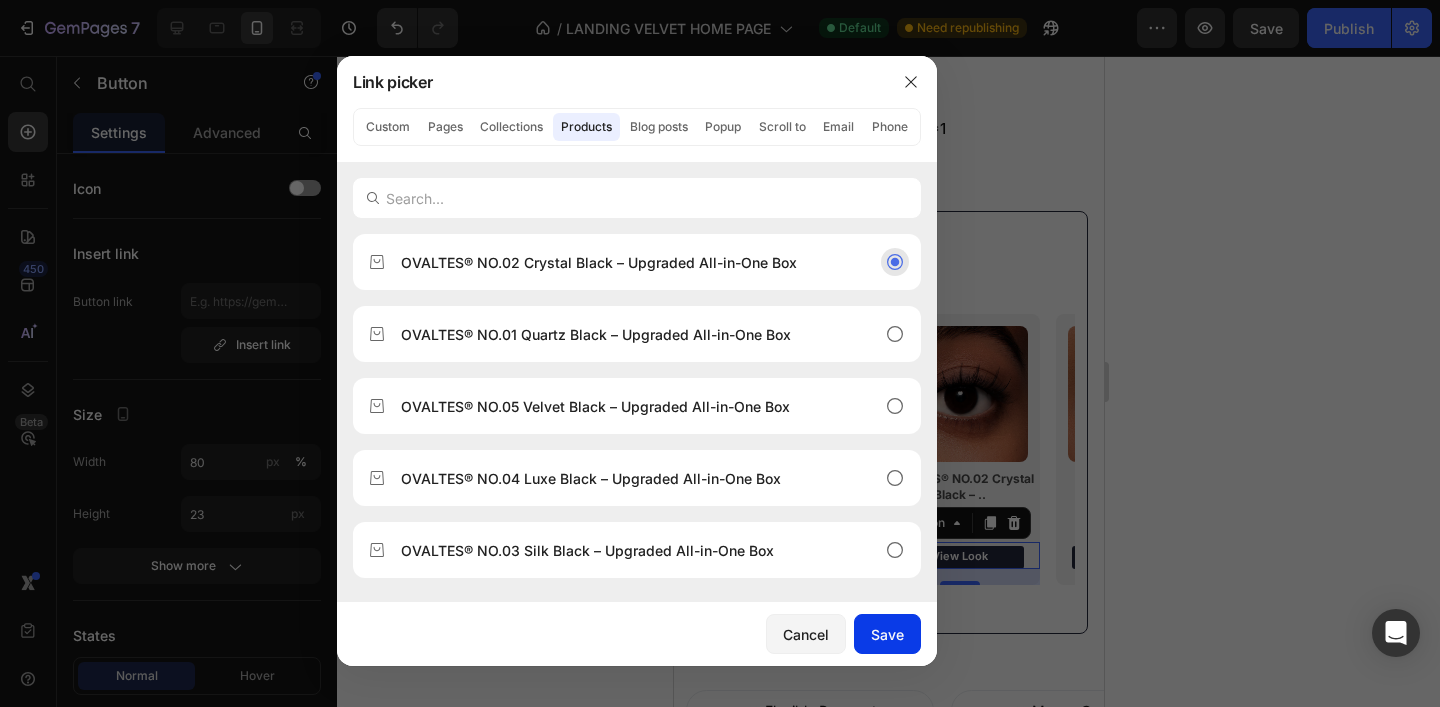 click on "Save" 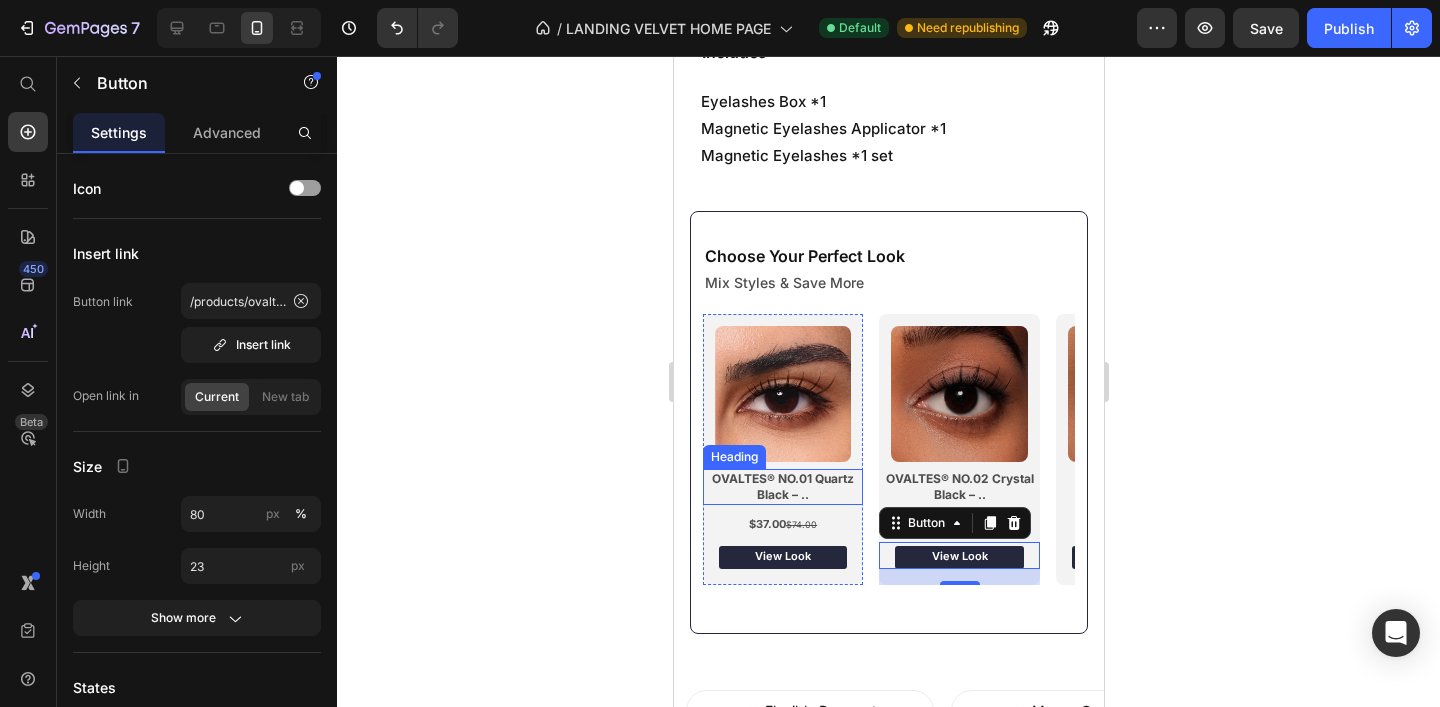 click on "OVALTES® NO.01 Quartz Black – .." at bounding box center (782, 486) 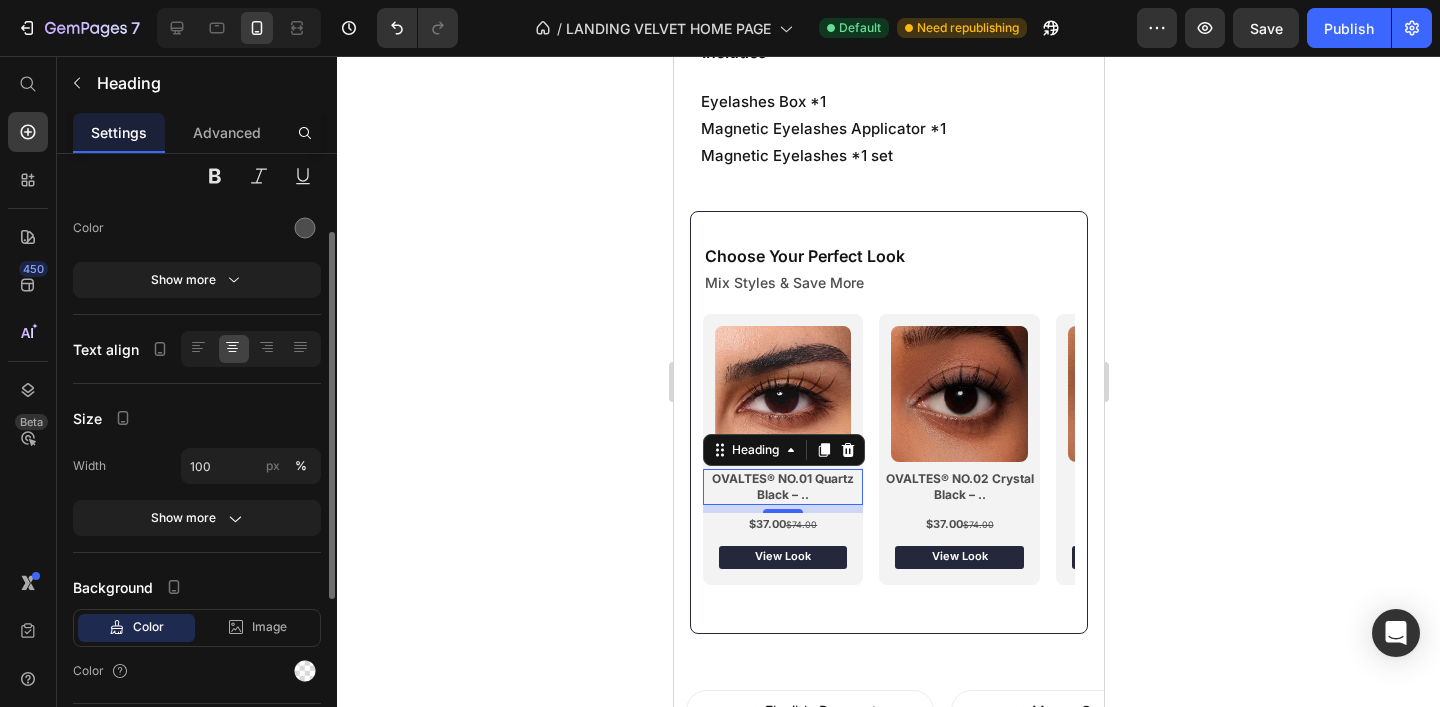 scroll, scrollTop: 236, scrollLeft: 0, axis: vertical 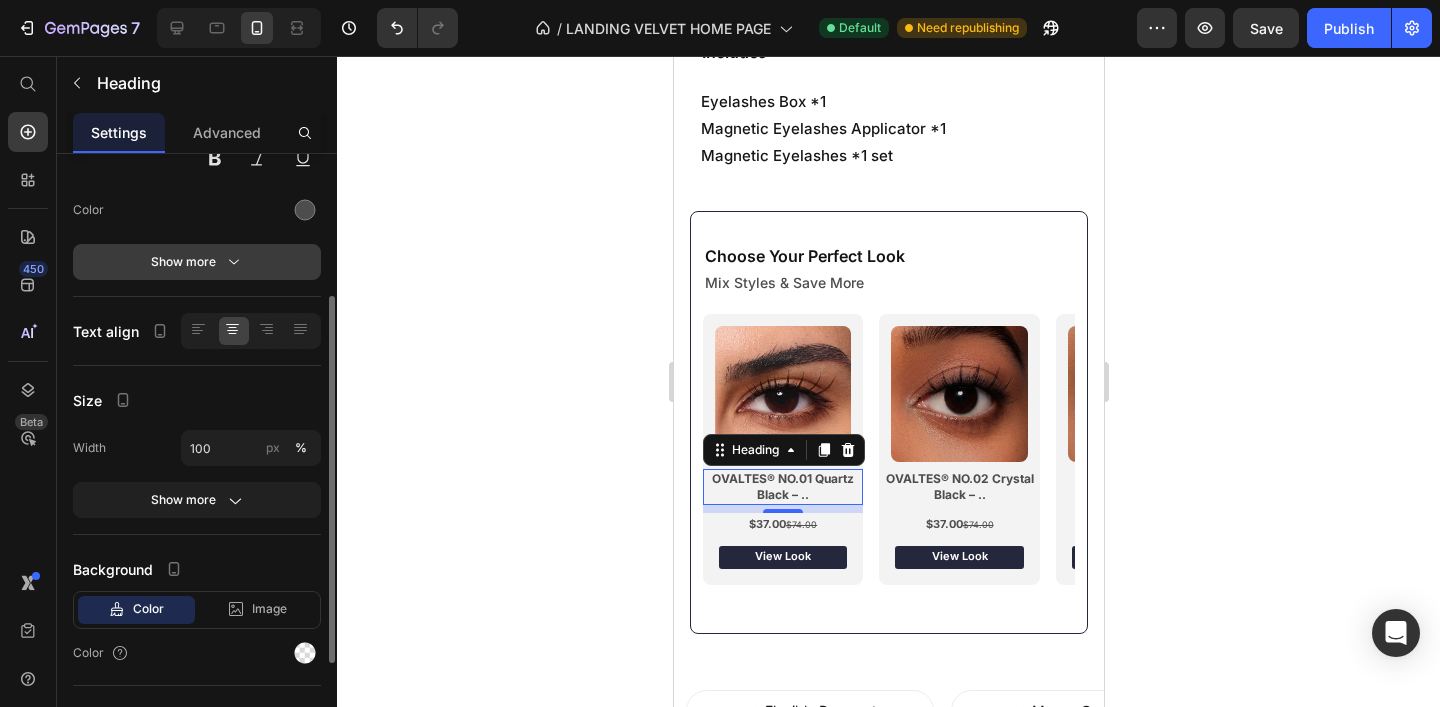 click on "Show more" at bounding box center [197, 262] 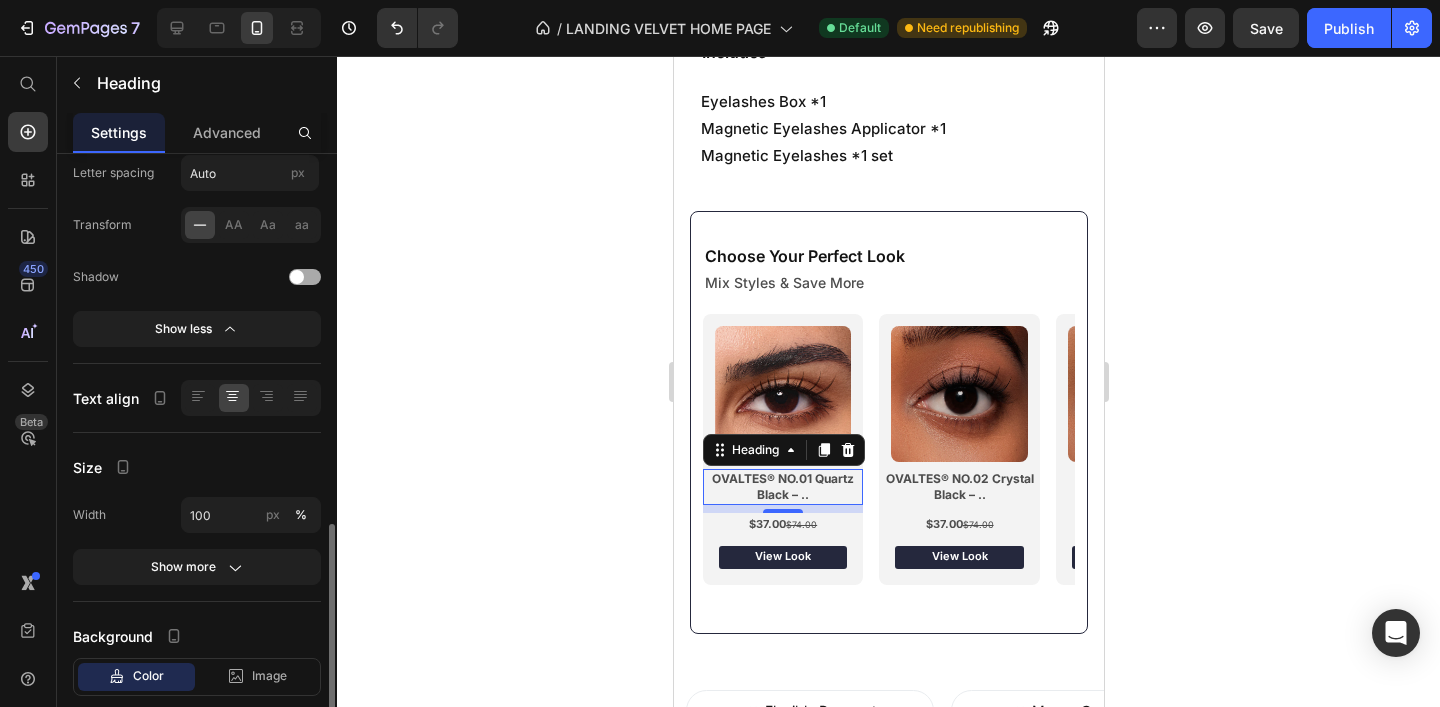 scroll, scrollTop: 571, scrollLeft: 0, axis: vertical 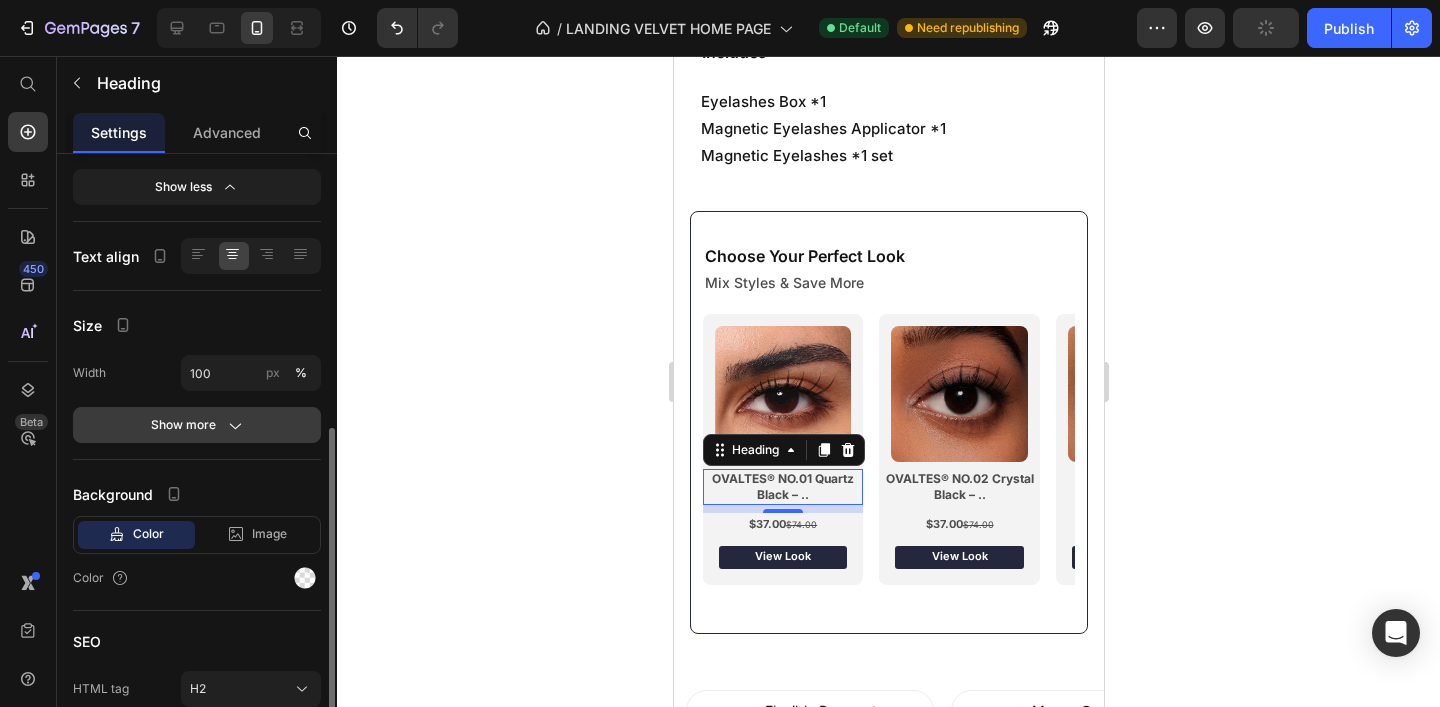 click on "Show more" at bounding box center [197, 425] 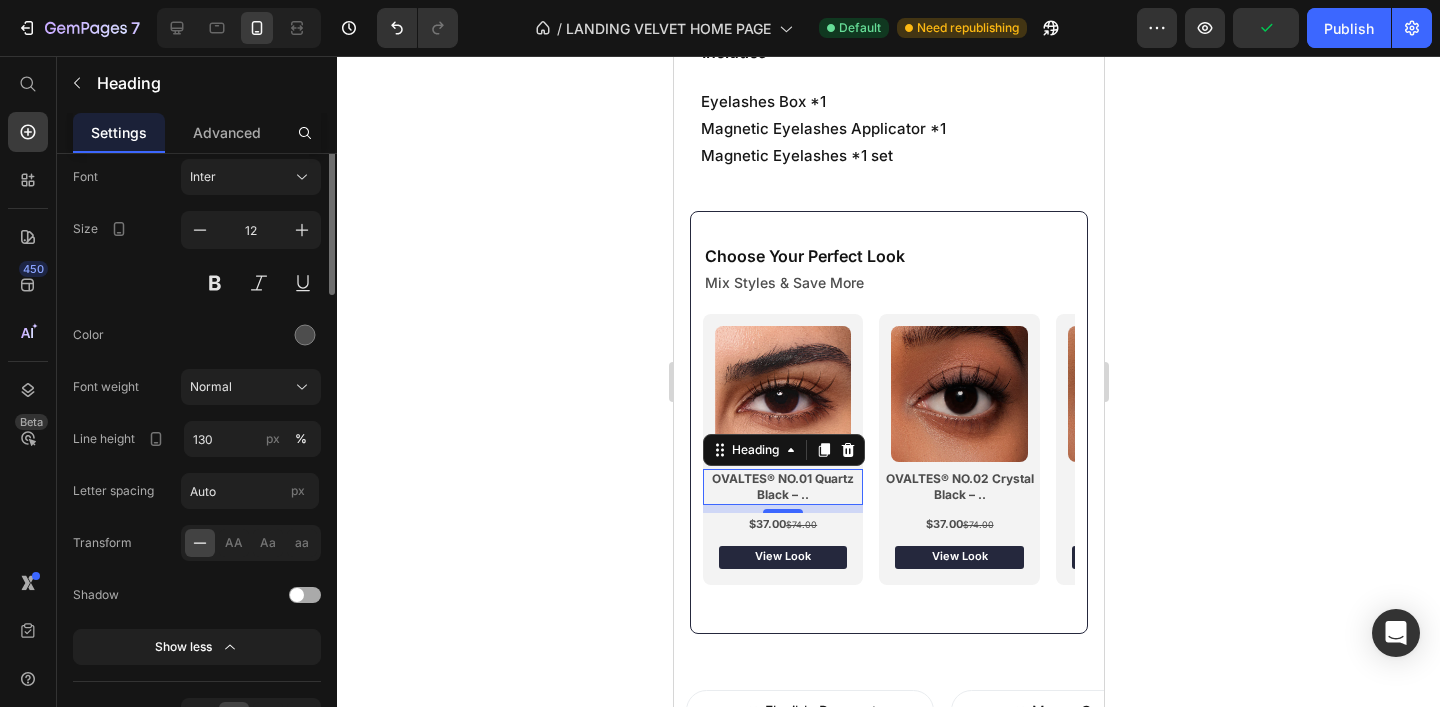 scroll, scrollTop: 0, scrollLeft: 0, axis: both 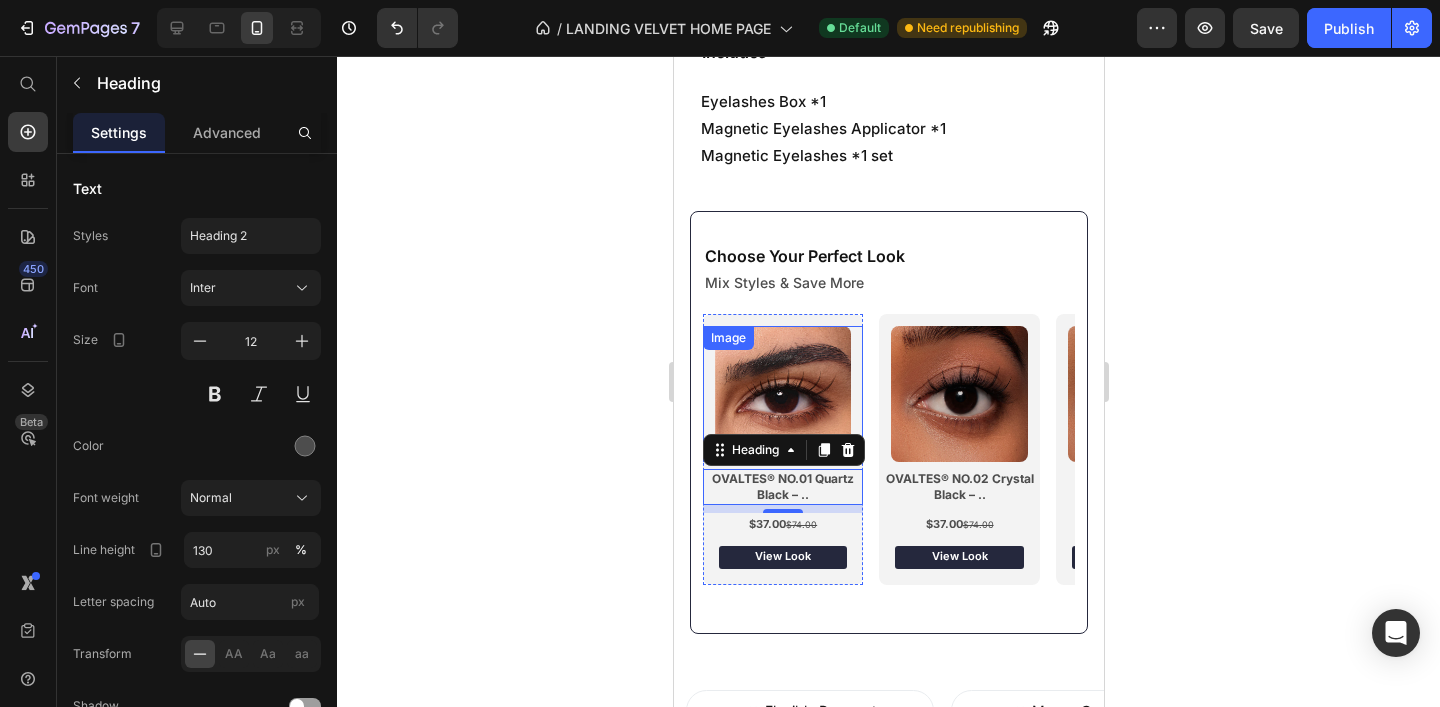 click at bounding box center (782, 394) 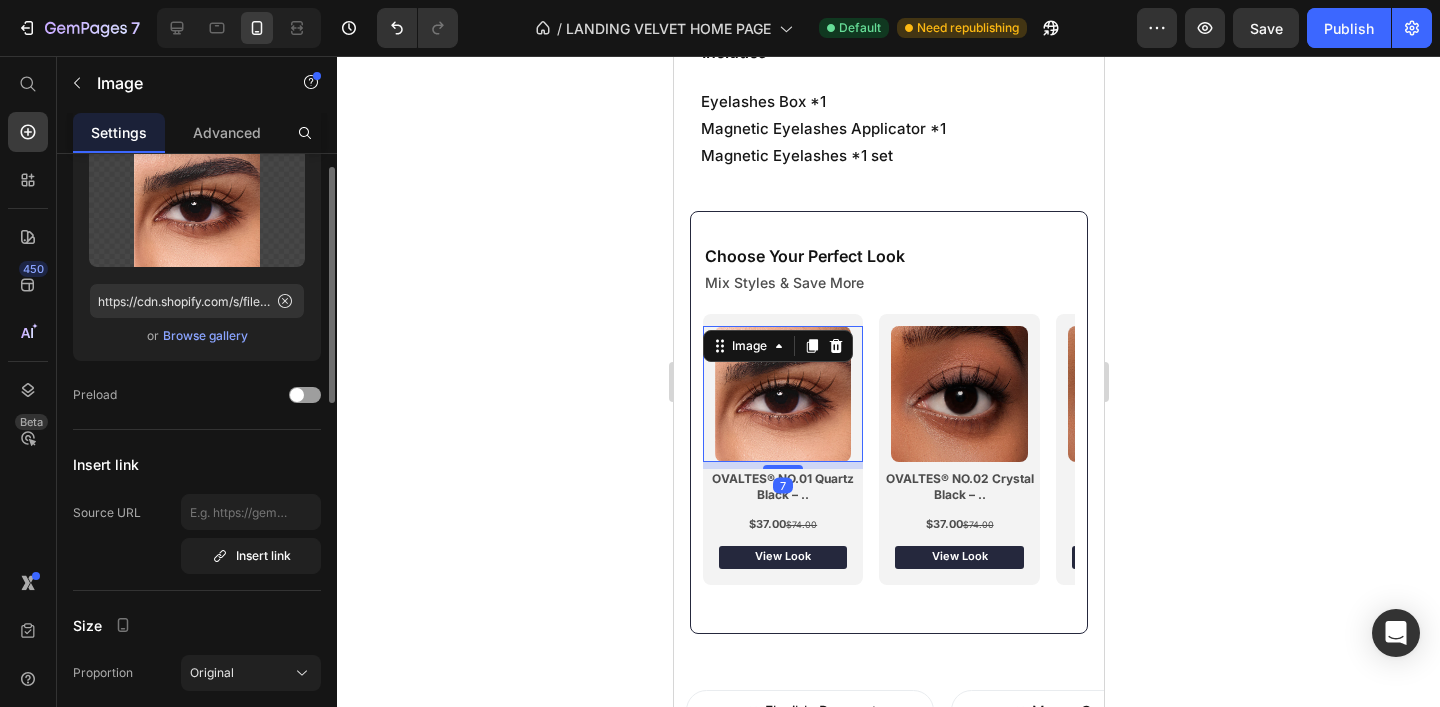 scroll, scrollTop: 184, scrollLeft: 0, axis: vertical 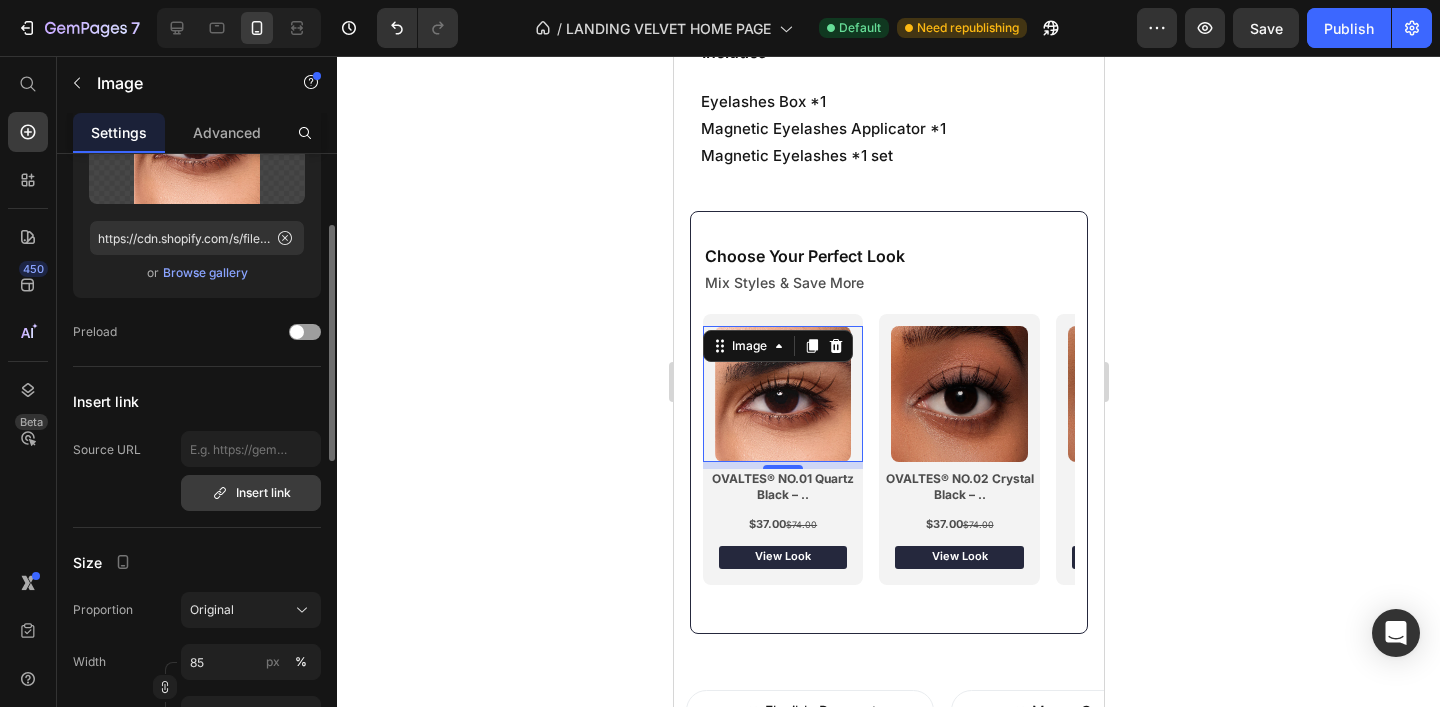 click on "Insert link" at bounding box center [251, 493] 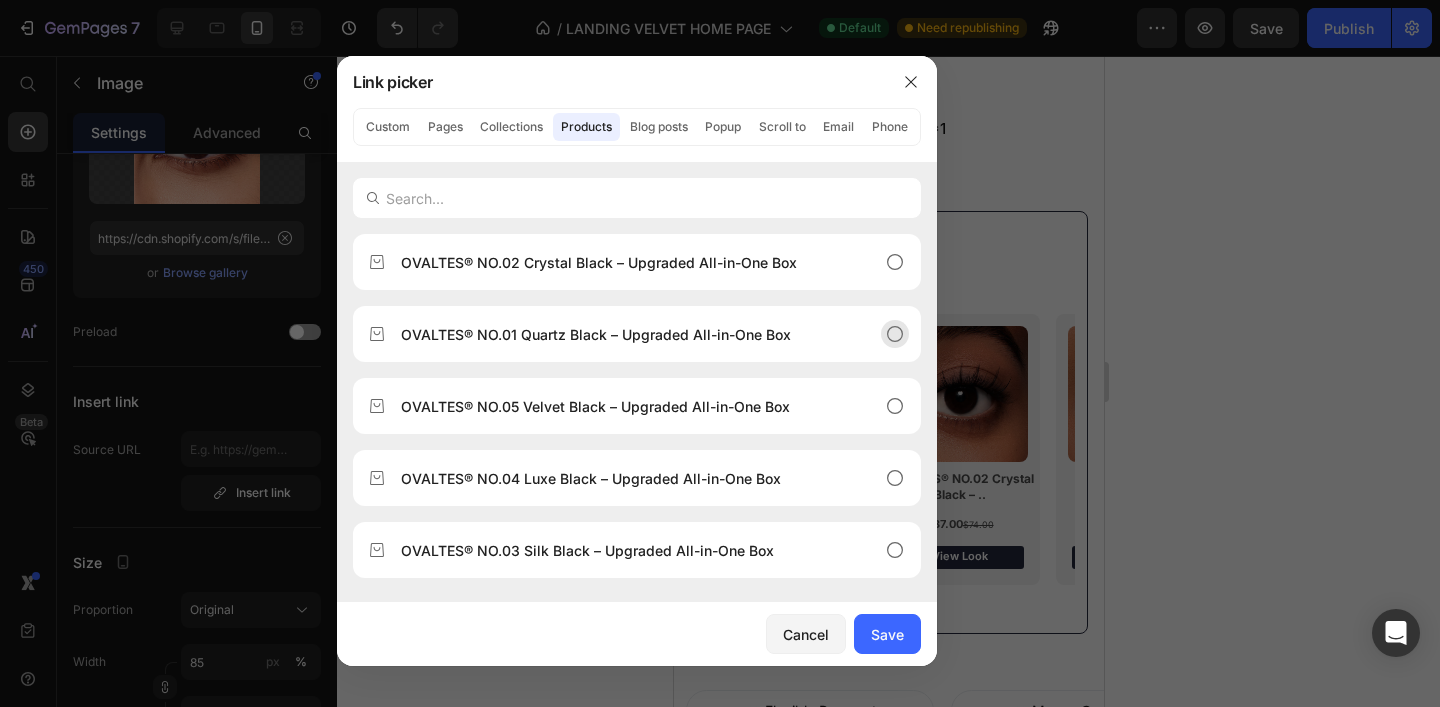 click 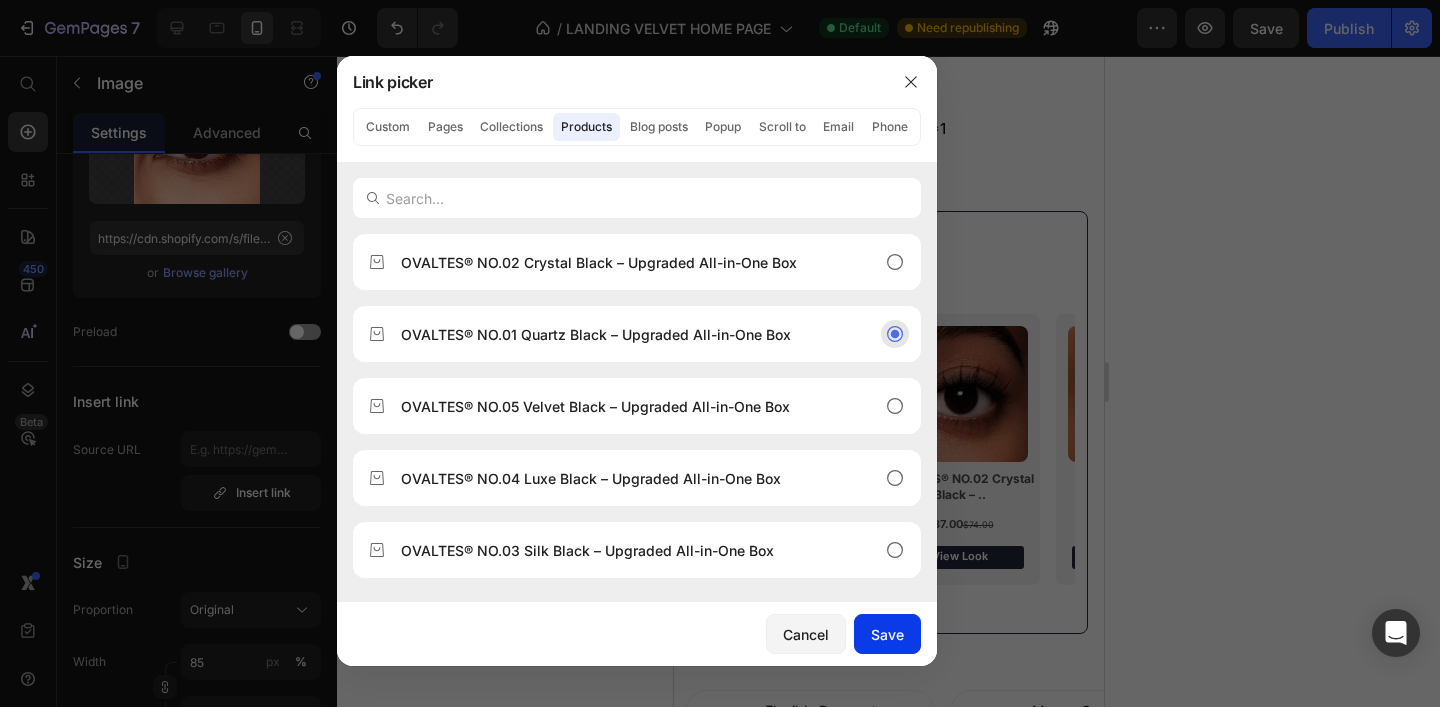 click on "Save" at bounding box center (887, 634) 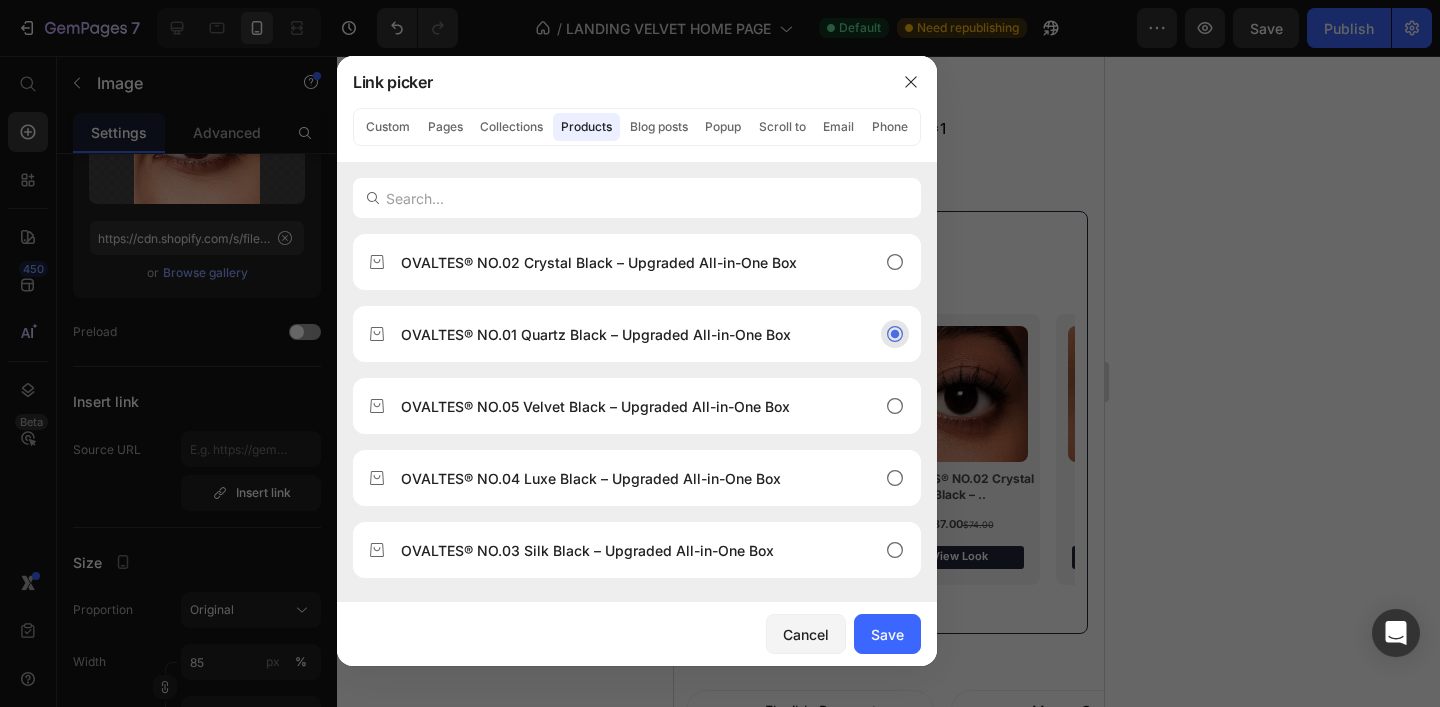 type on "/products/ovaltes%C2%AE-no-01-quartz-black-upgraded-all-in-one-box" 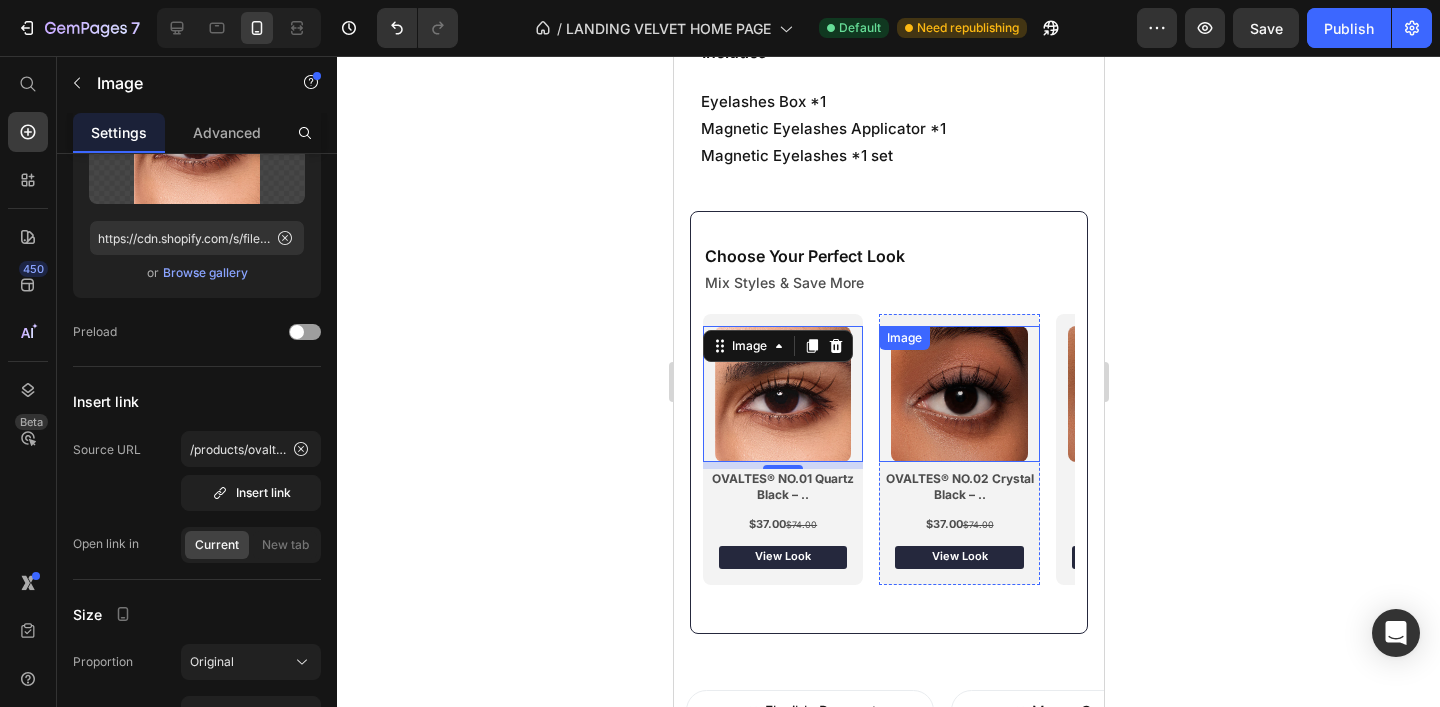 click at bounding box center (958, 394) 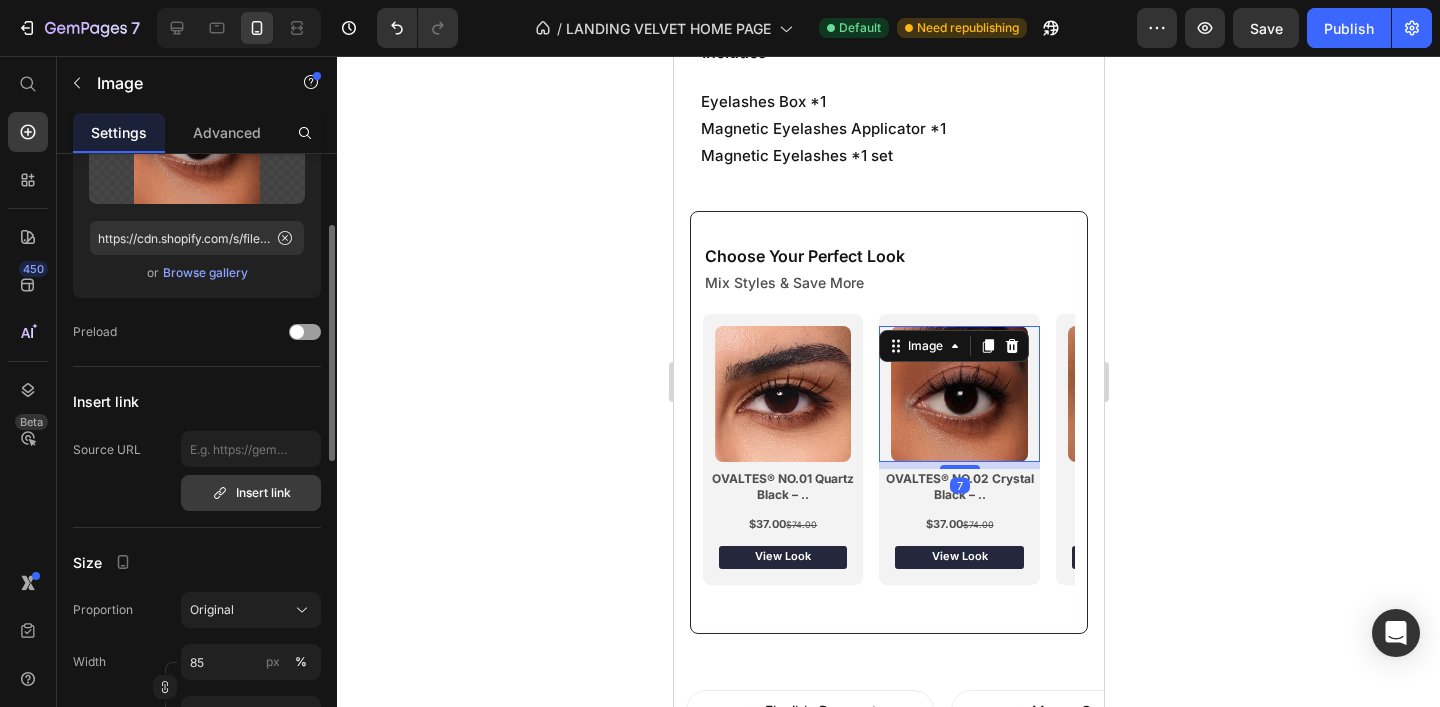click on "Insert link" at bounding box center [251, 493] 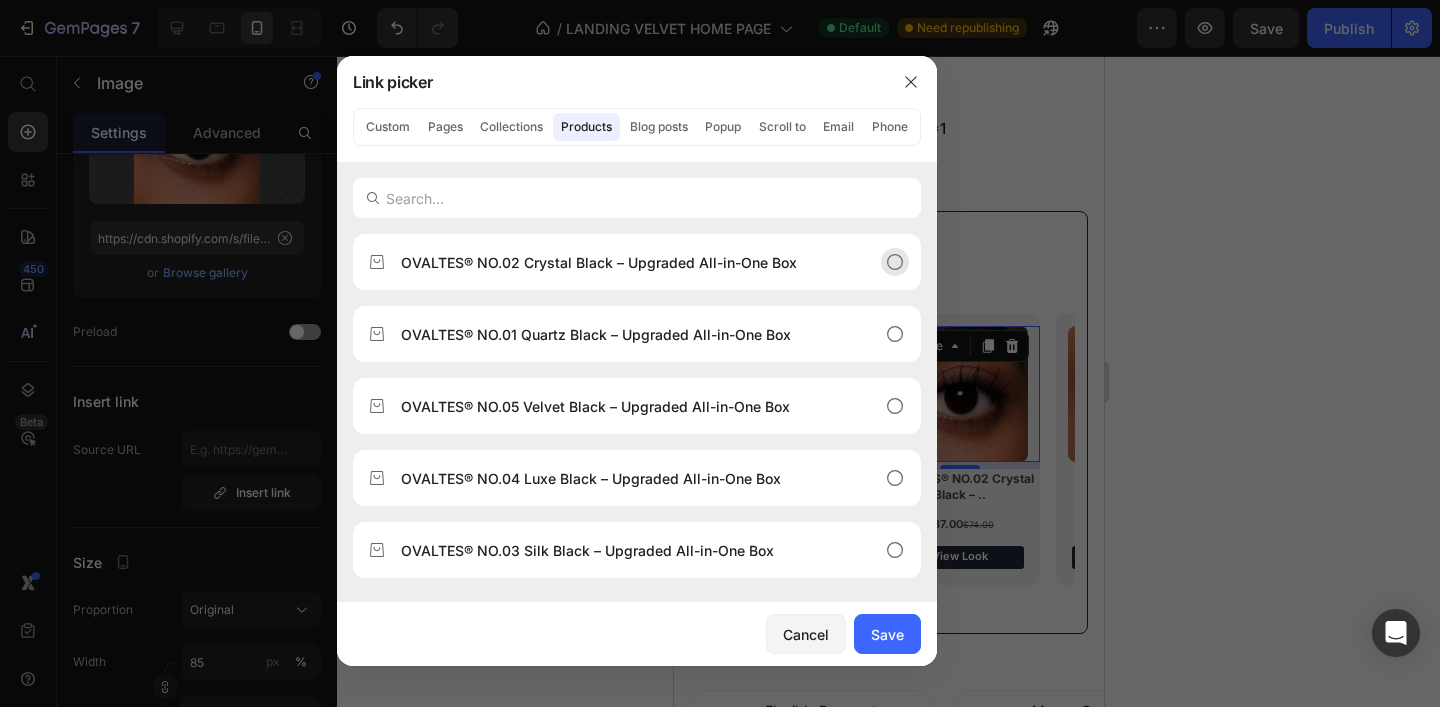 click 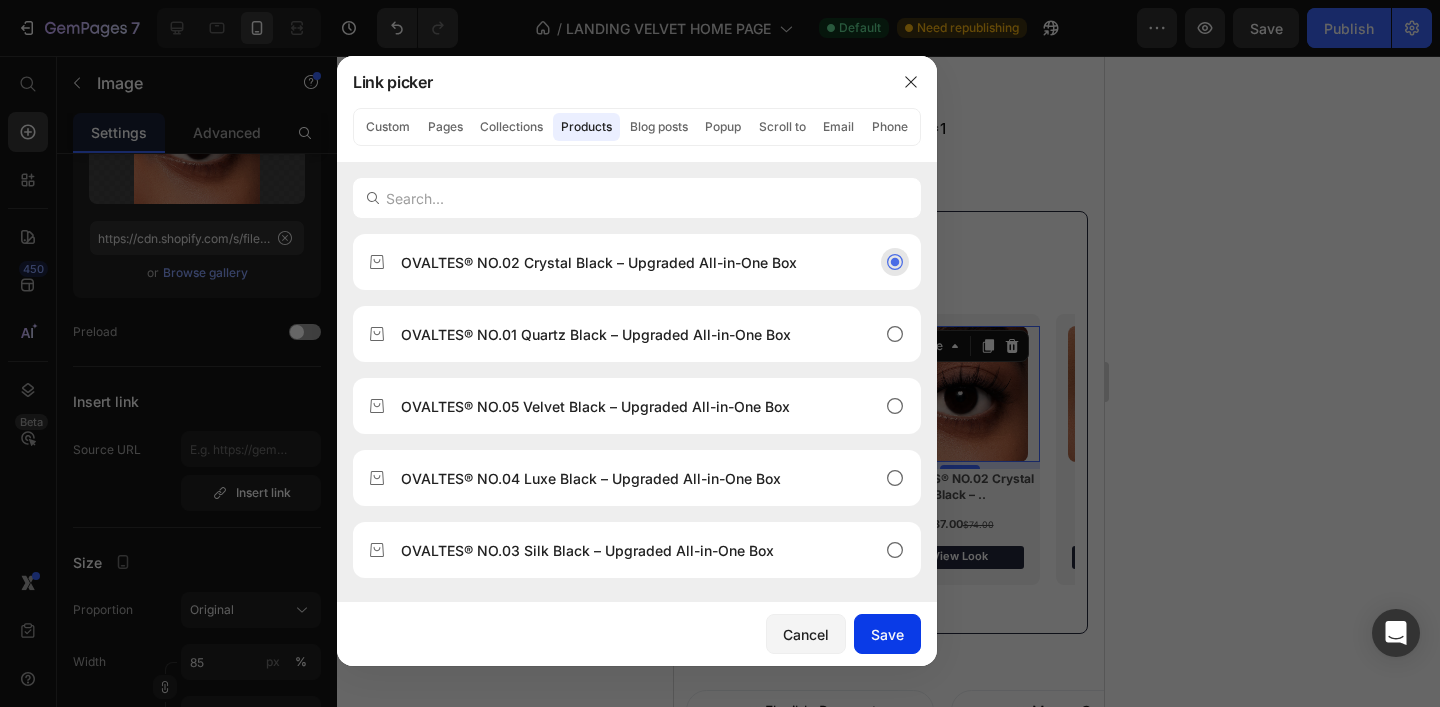 click on "Save" 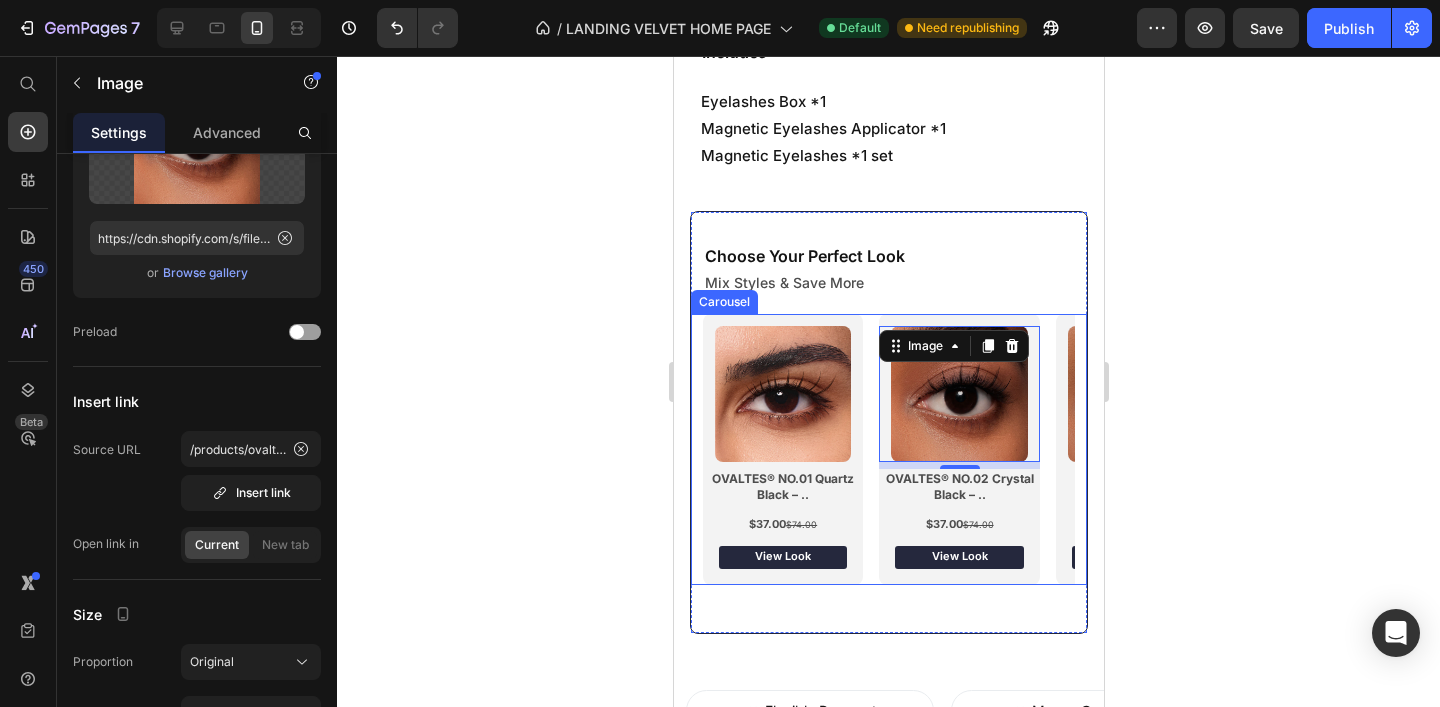 click on "Image OVALTES® NO.01 Quartz Black – .. Heading $37.00  $74.00 Text Block View Look Button Row Image   7 OVALTES® NO.02 Crystal Black – .. Heading $37.00  $74.00 Text Block View Look Button Row Image OVALTES® NO.04  Luxe Black – .. Heading $37.00  $74.00 Text Block View Look Button Row Image OVALTES® NO.03  Silk Black – .. Heading $37.00  $74.00 Text Block View Look Button Row" at bounding box center (888, 449) 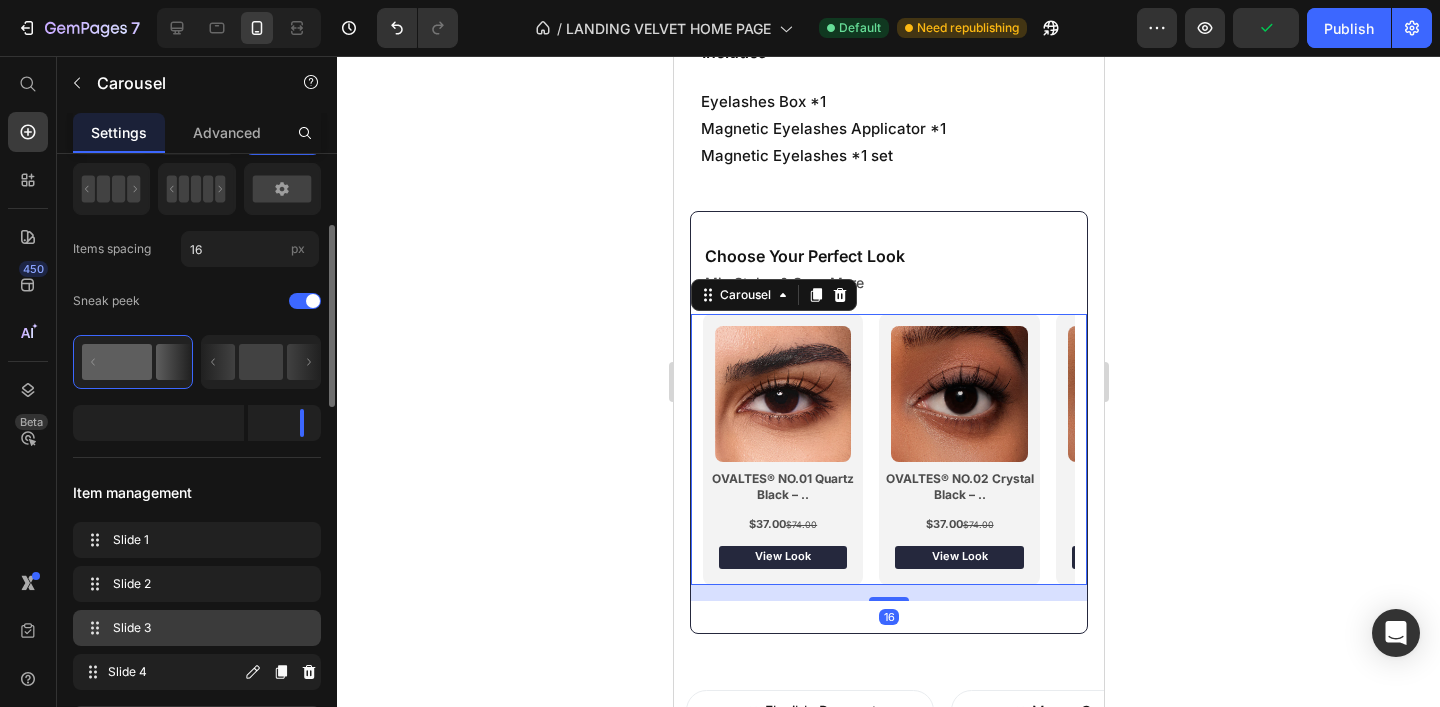 scroll, scrollTop: 144, scrollLeft: 0, axis: vertical 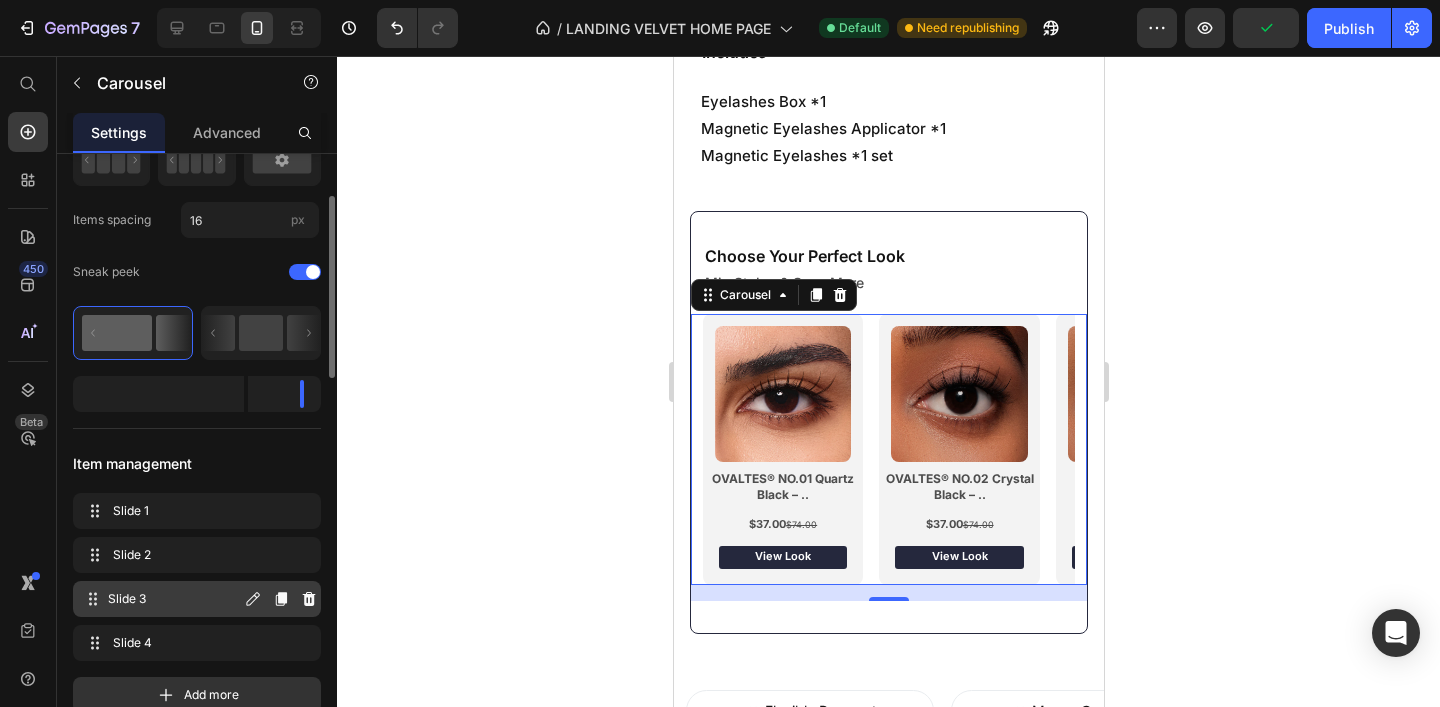 click on "Slide 3 Slide 3" at bounding box center (161, 599) 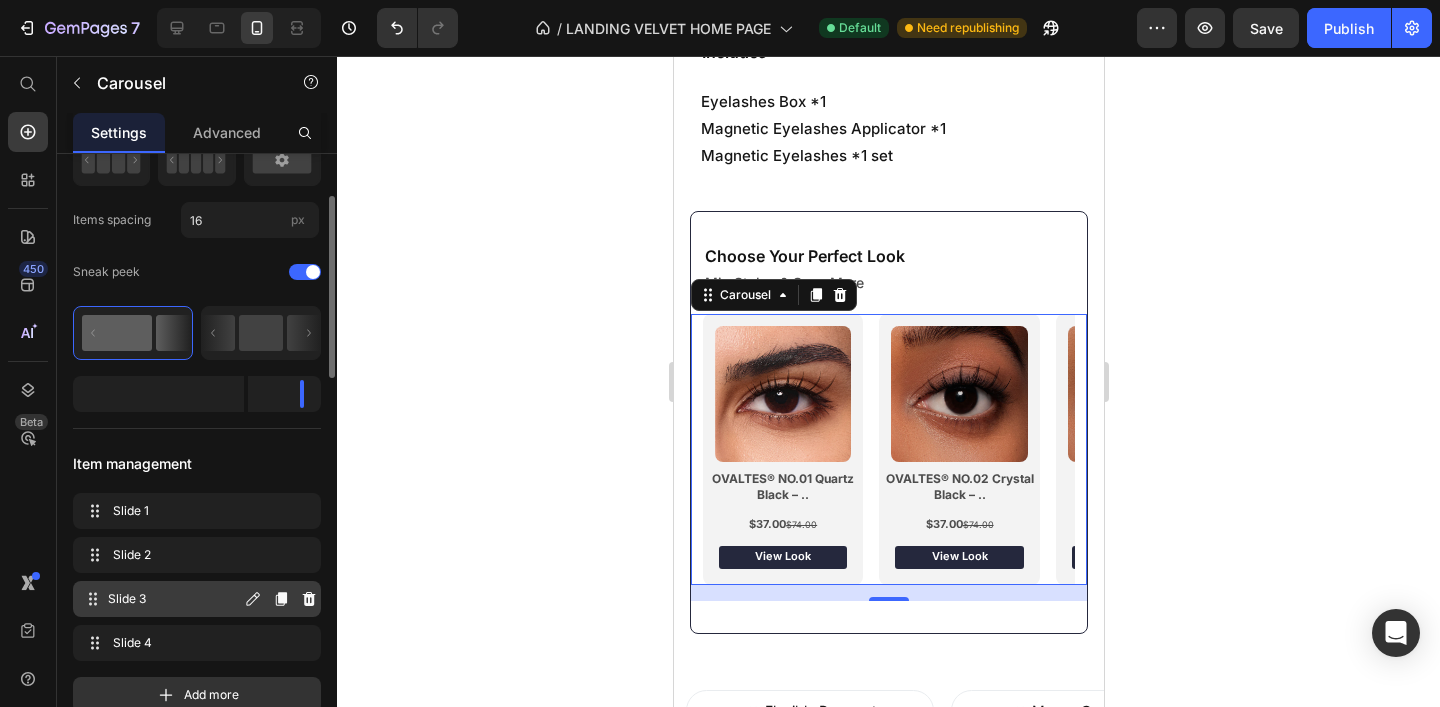 click on "Slide 3" at bounding box center (174, 599) 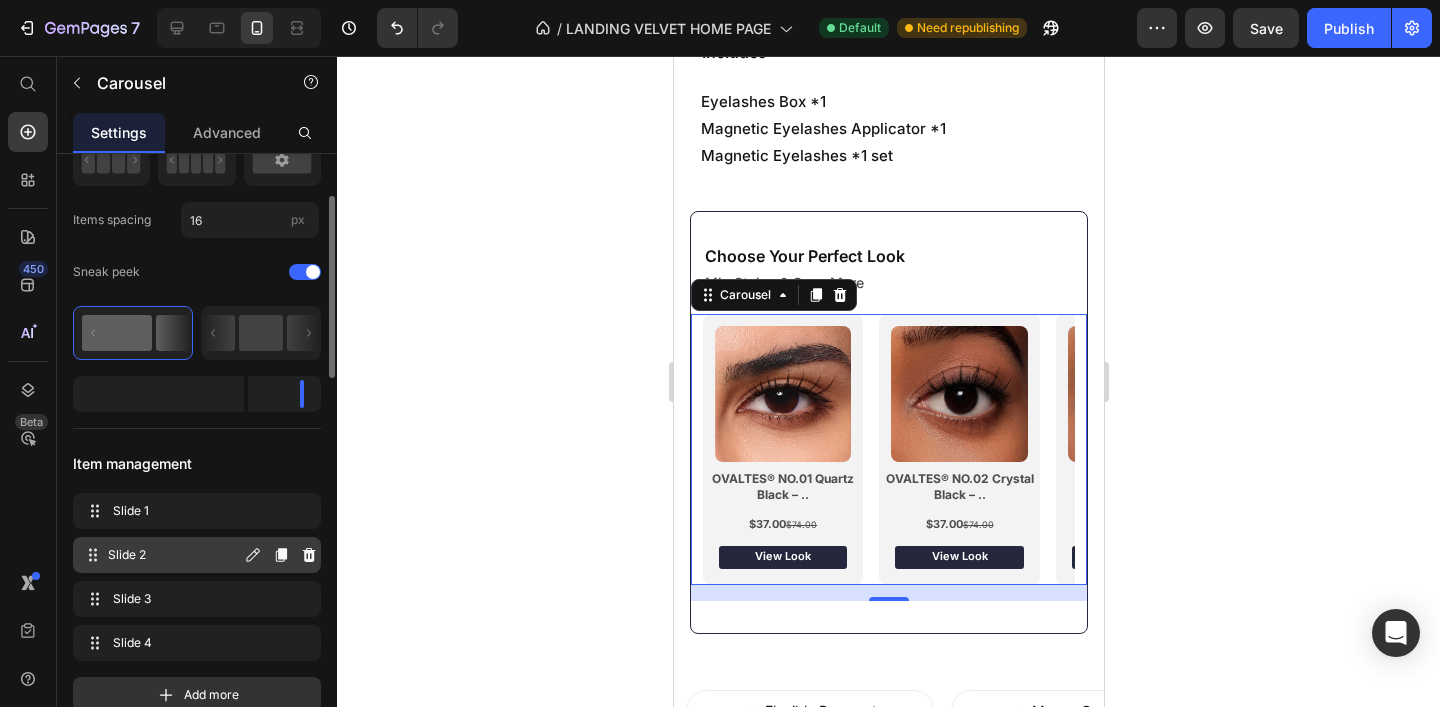 click on "Slide 2" at bounding box center [174, 555] 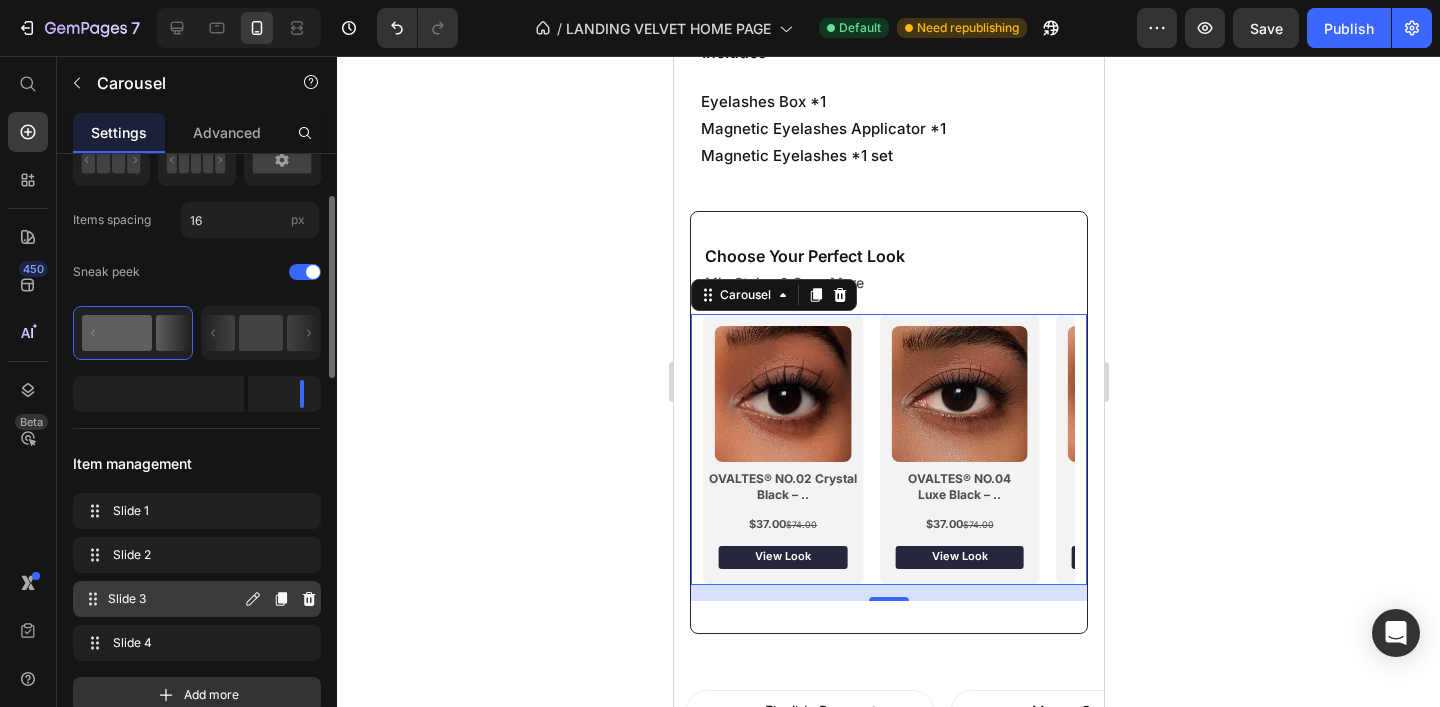 click on "Slide 3" at bounding box center (174, 599) 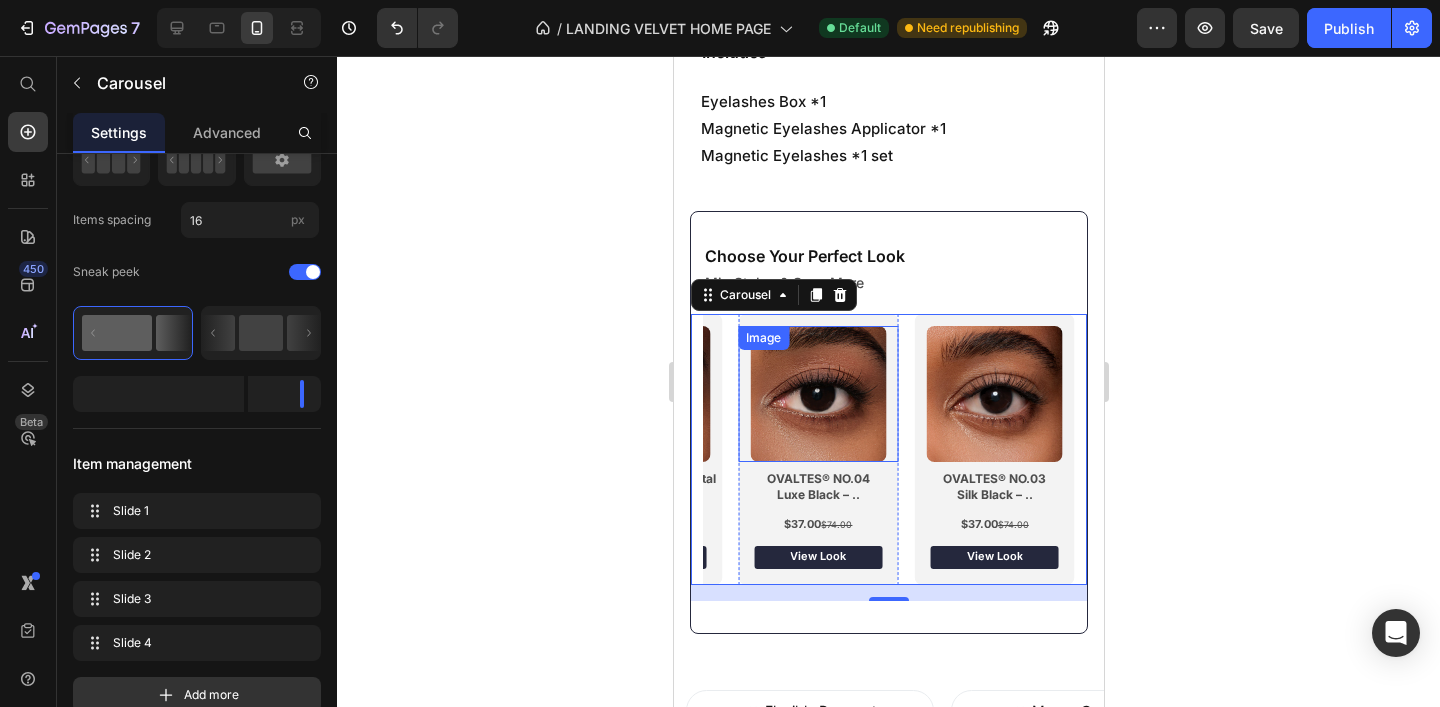 click at bounding box center [817, 394] 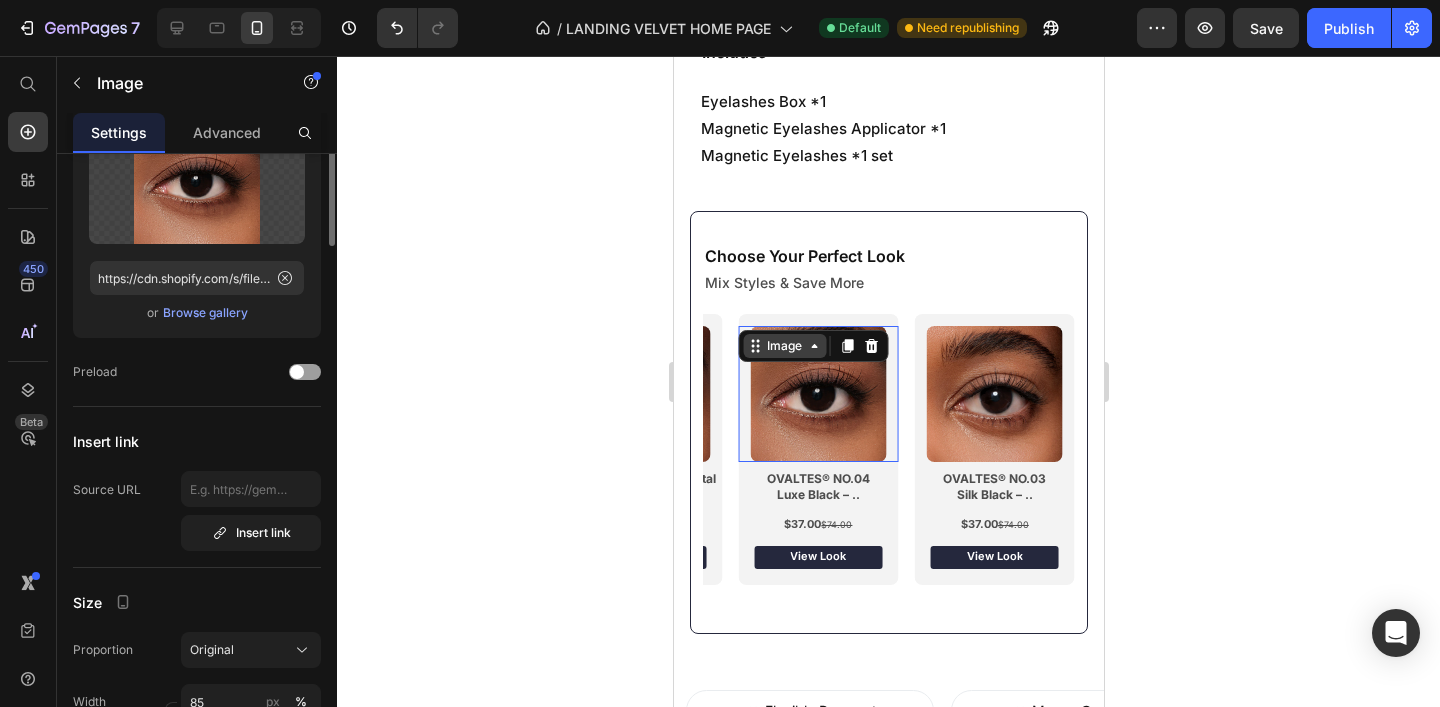 scroll, scrollTop: 0, scrollLeft: 0, axis: both 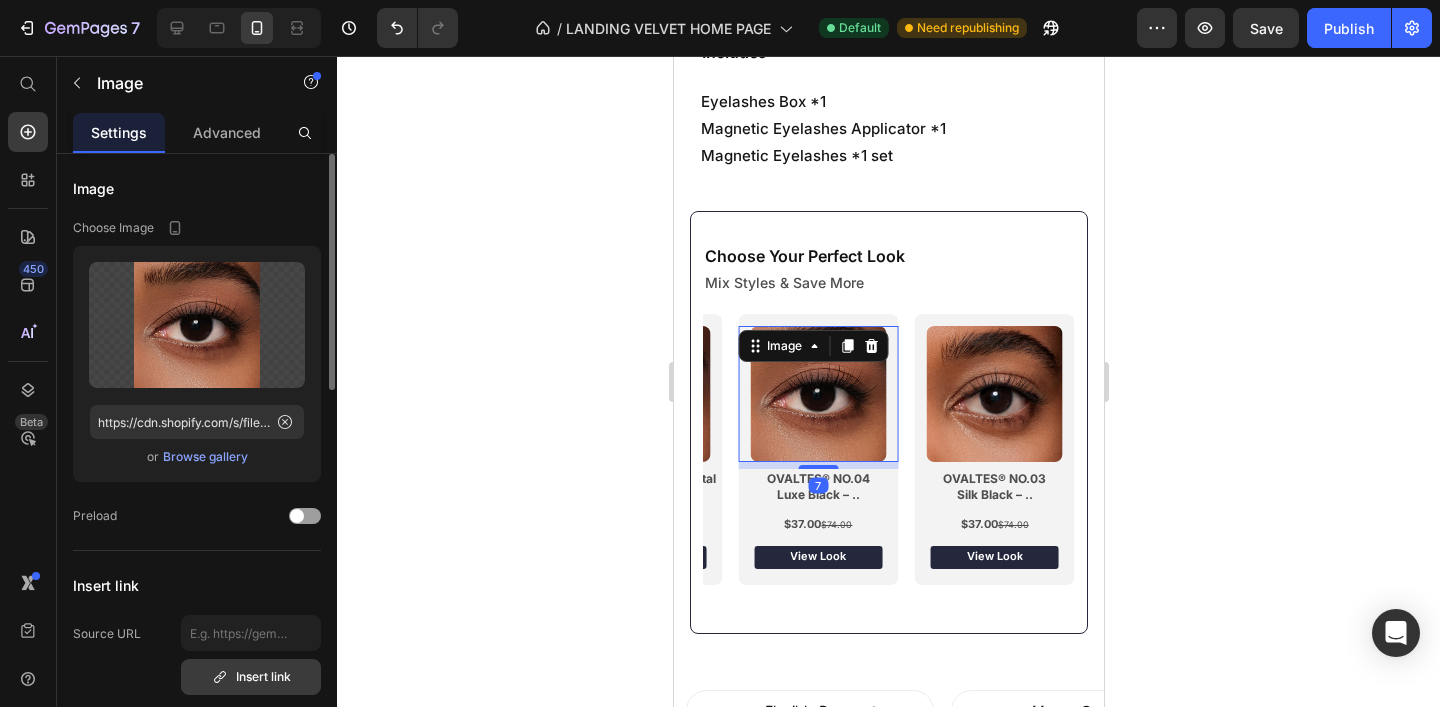 click on "Insert link" at bounding box center (251, 677) 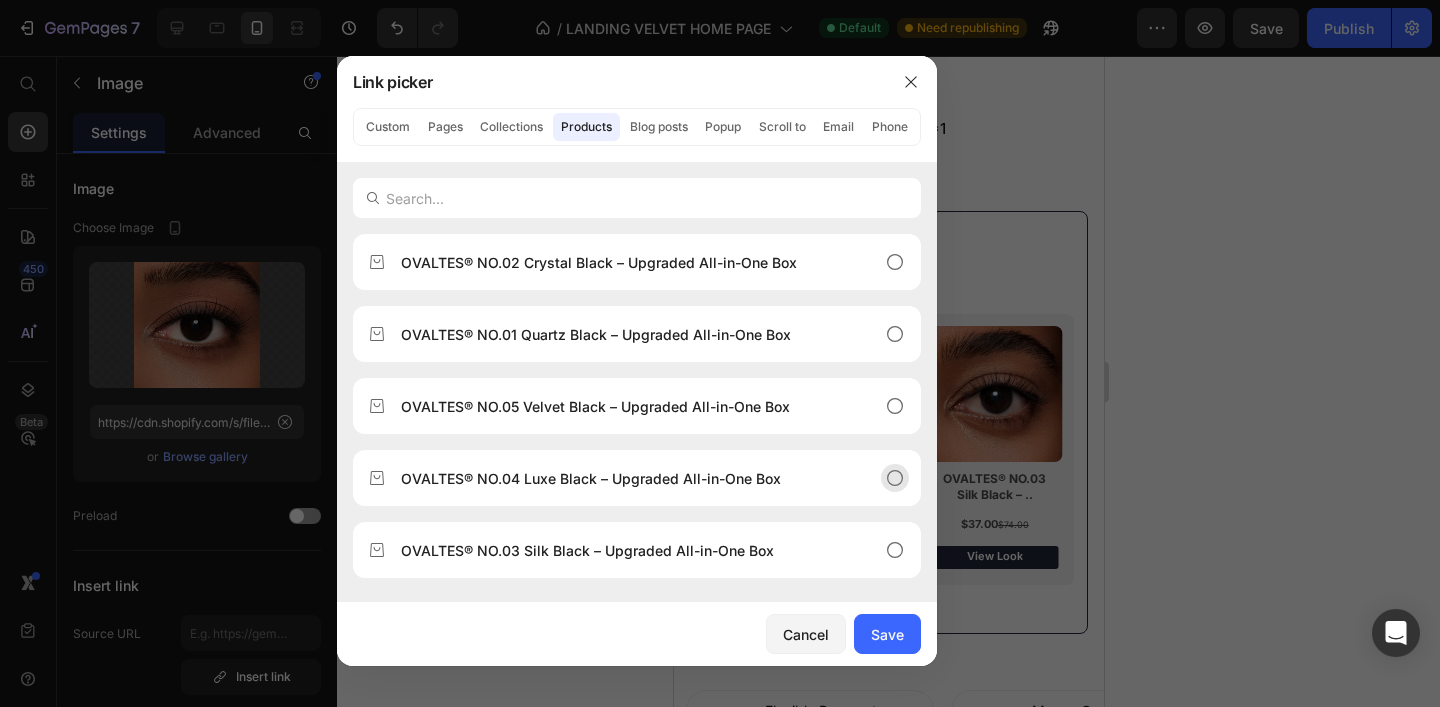 click 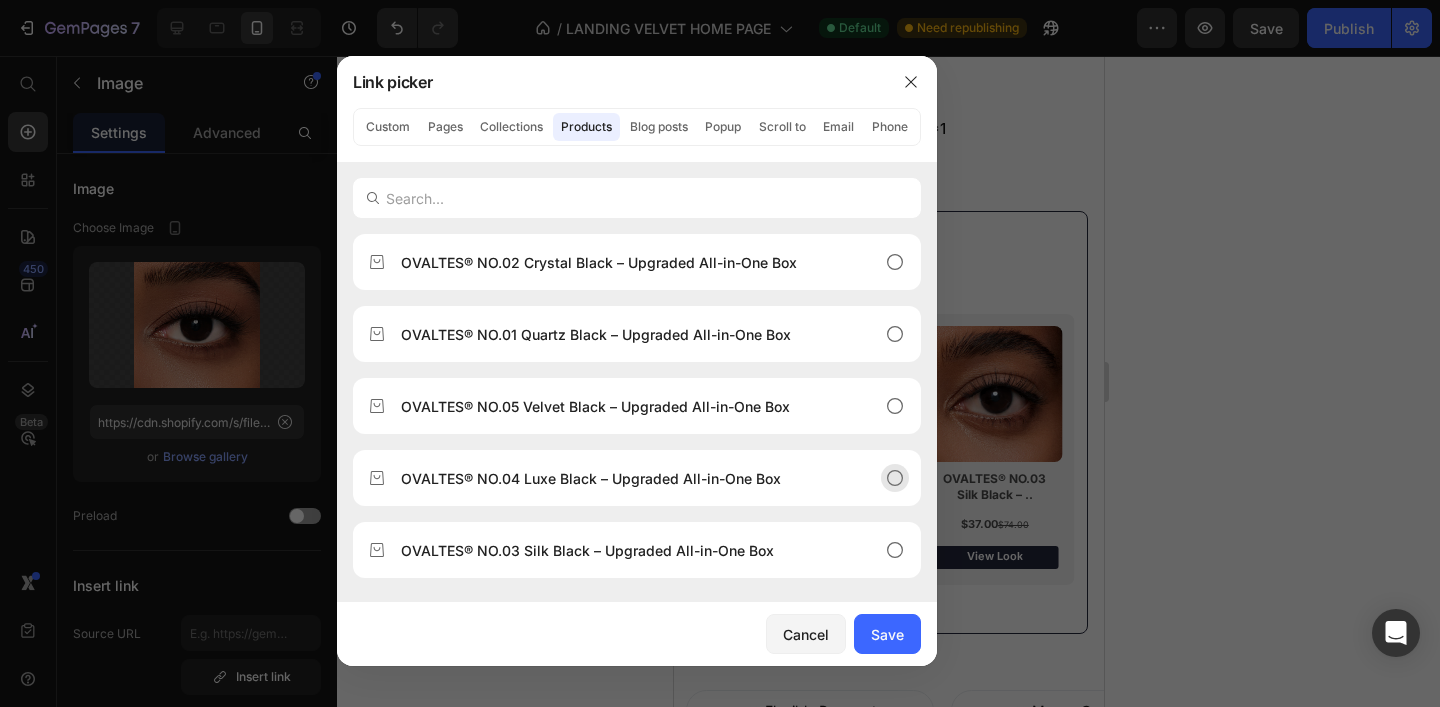 click 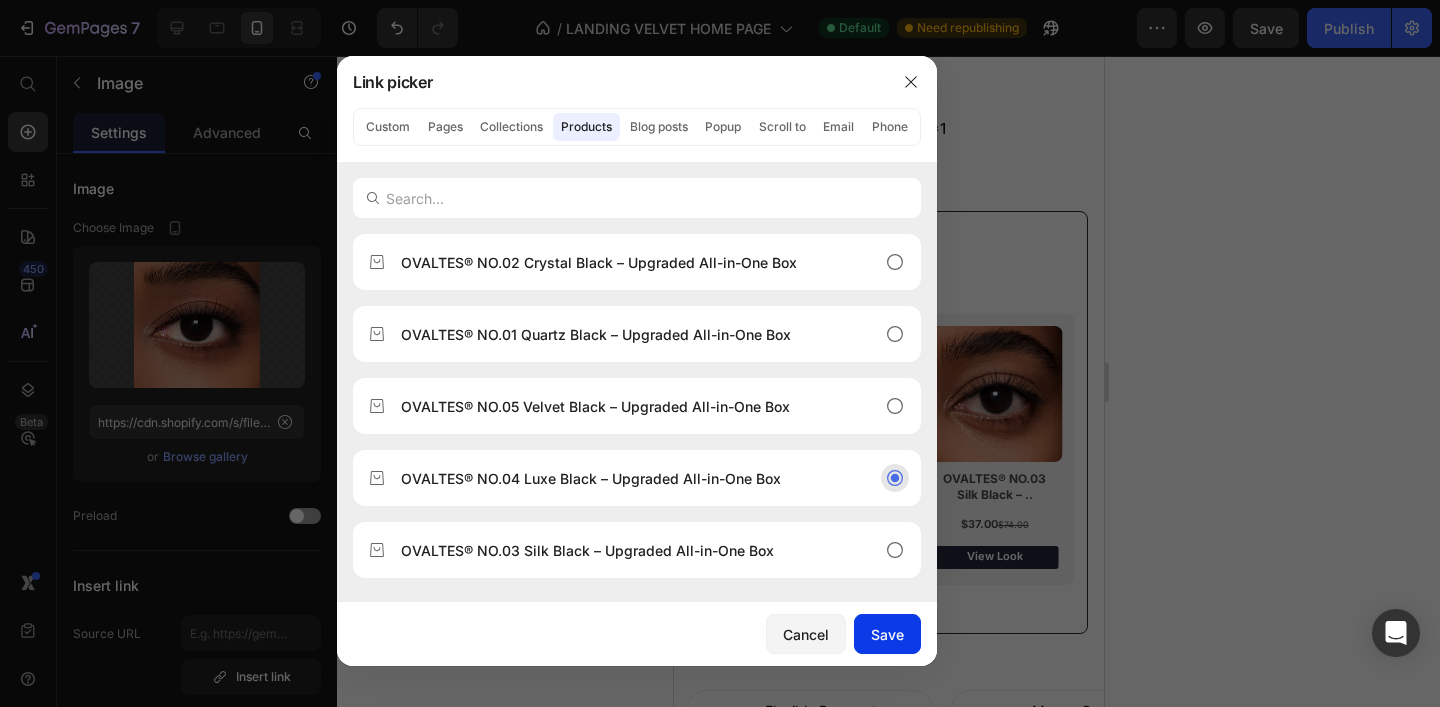 click on "Save" 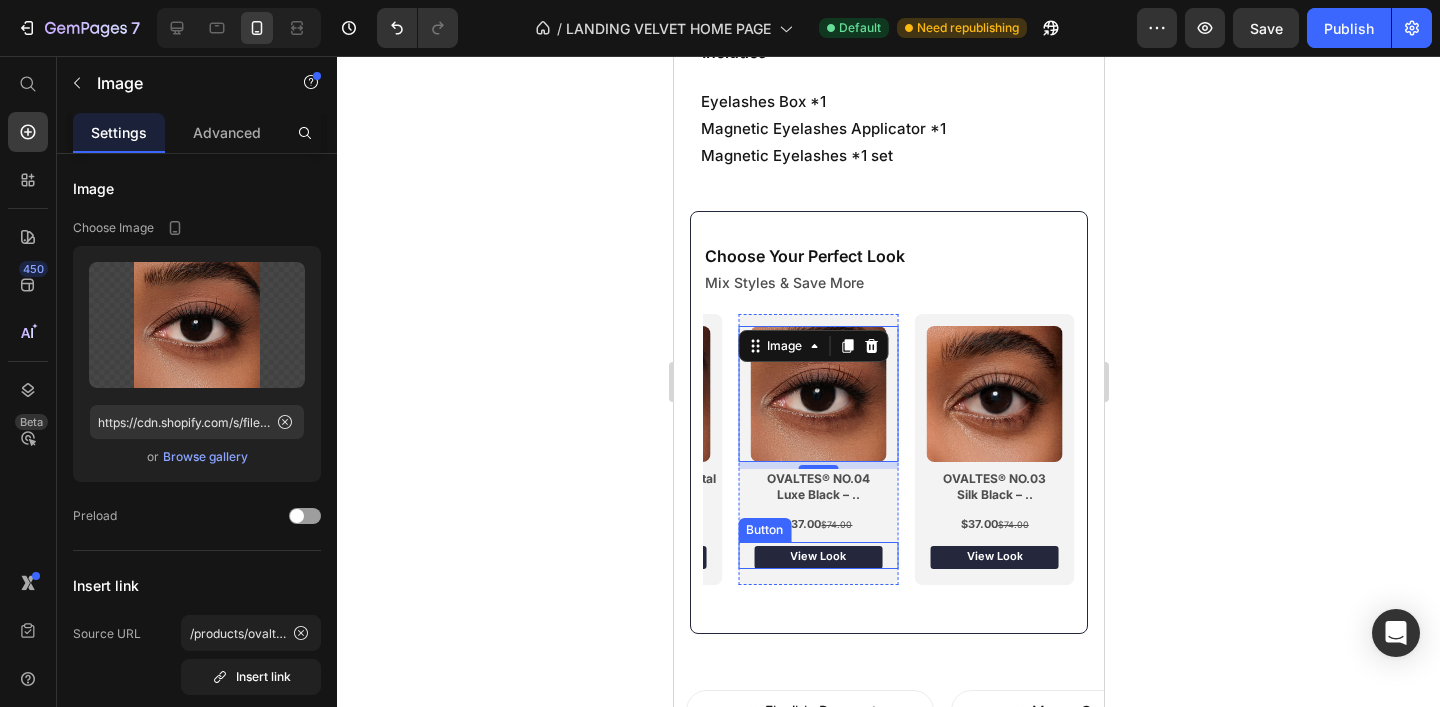click on "View Look" at bounding box center [817, 557] 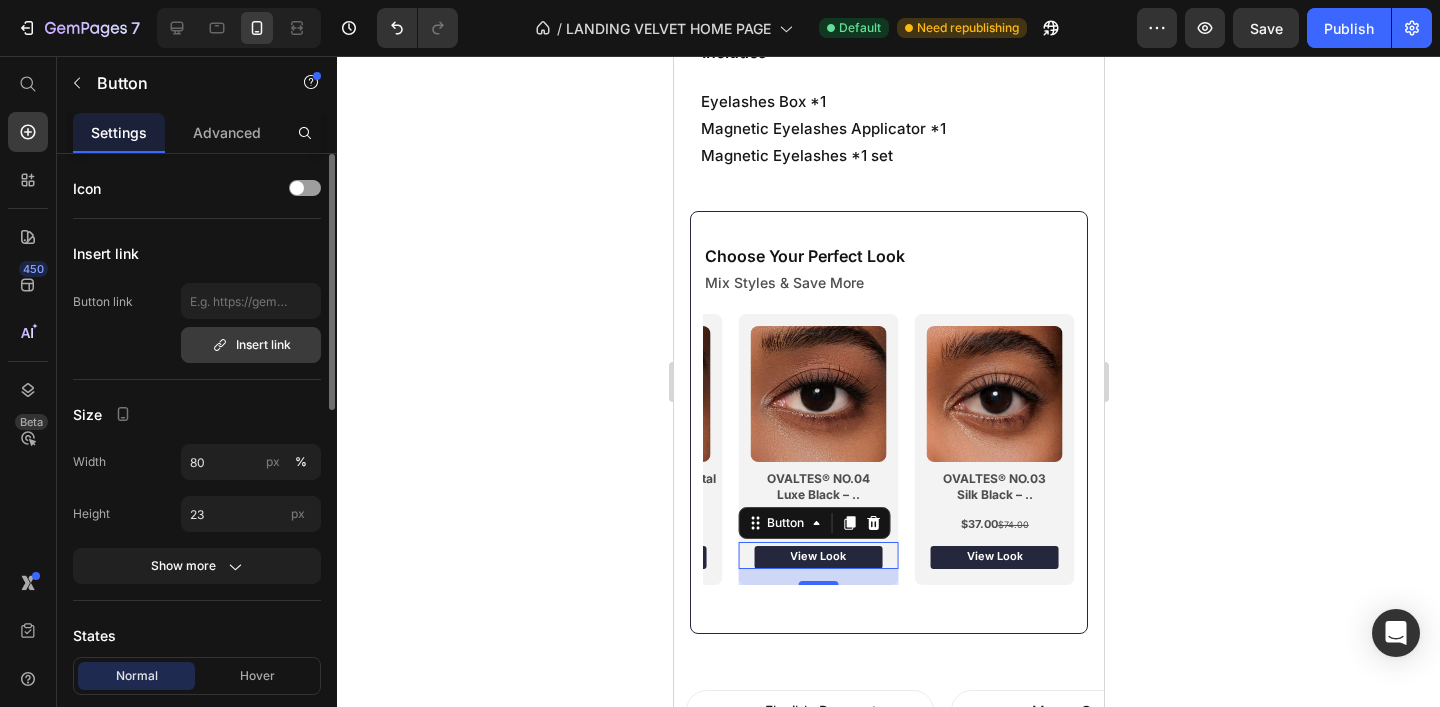 click on "Insert link" at bounding box center (251, 345) 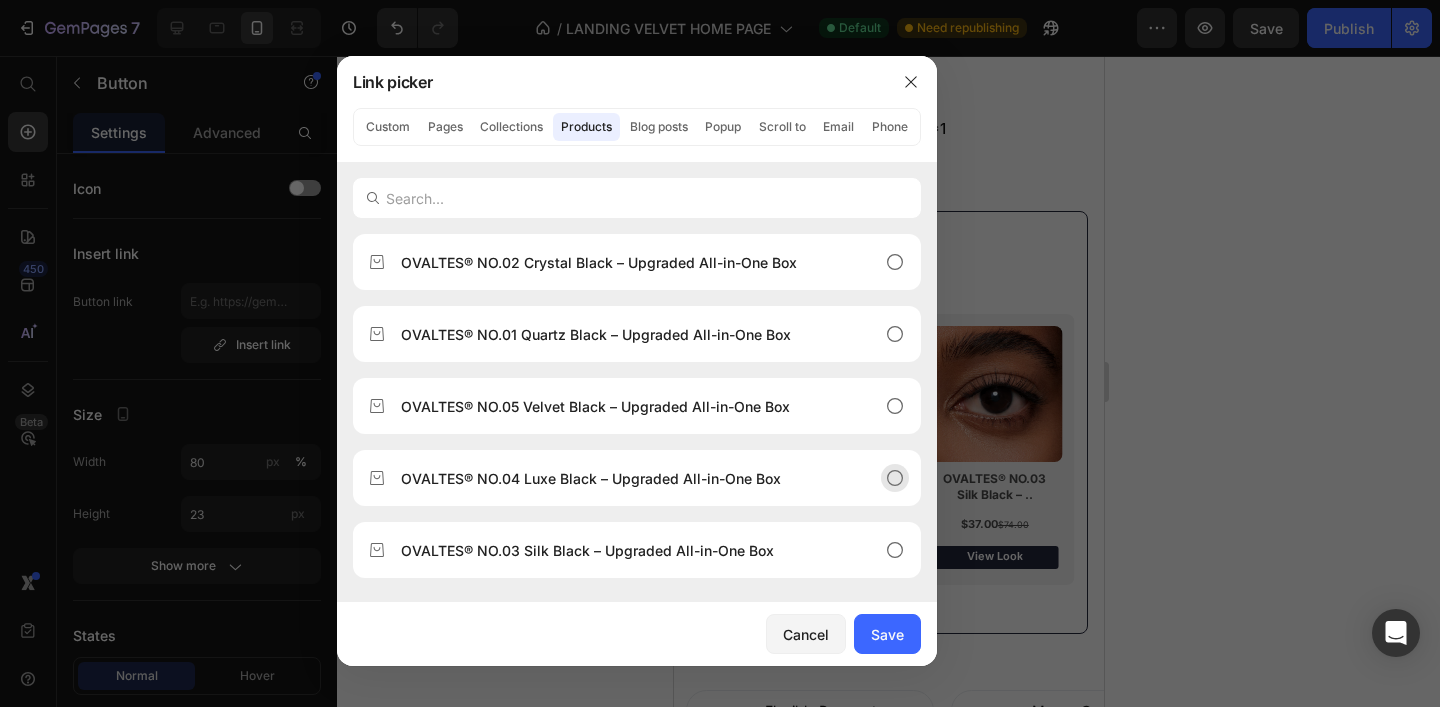click on "OVALTES® NO.04 Luxe Black – Upgraded All-in-One Box" 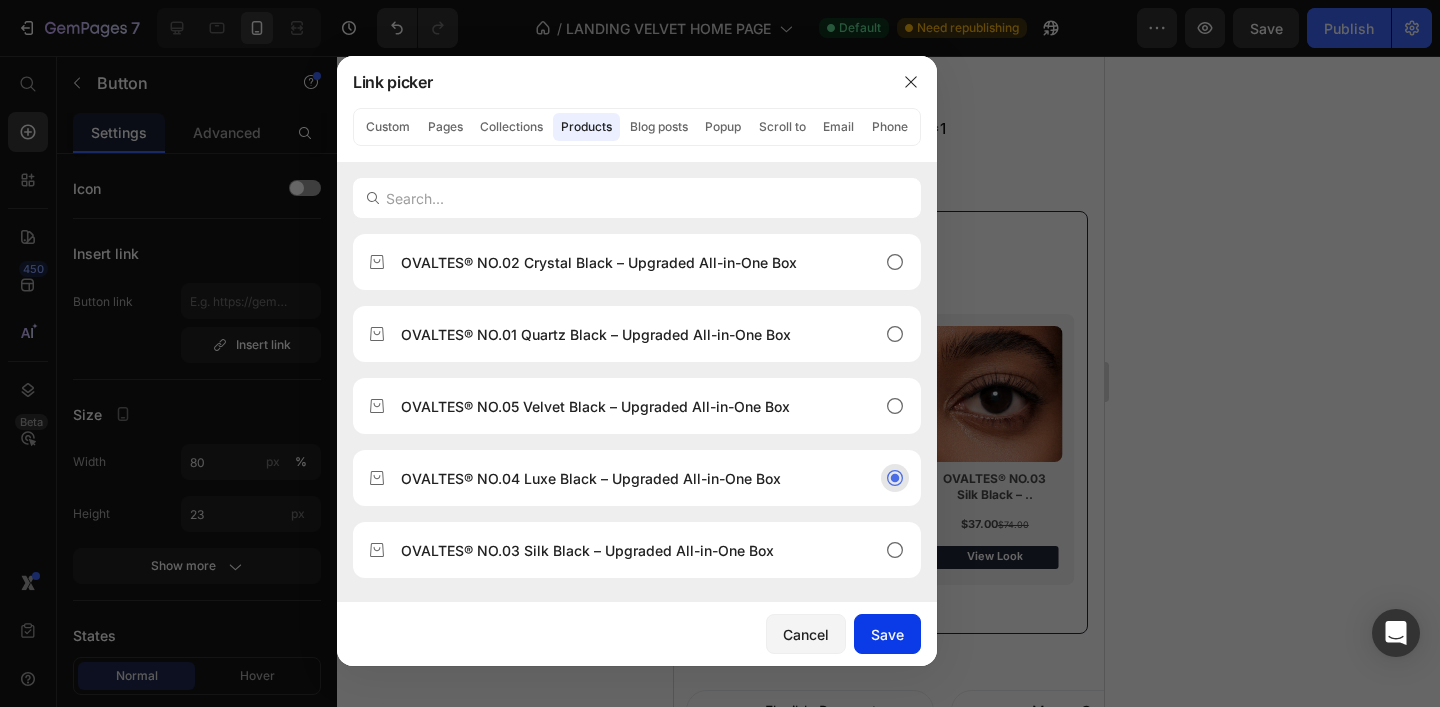 drag, startPoint x: 889, startPoint y: 638, endPoint x: 216, endPoint y: 582, distance: 675.32587 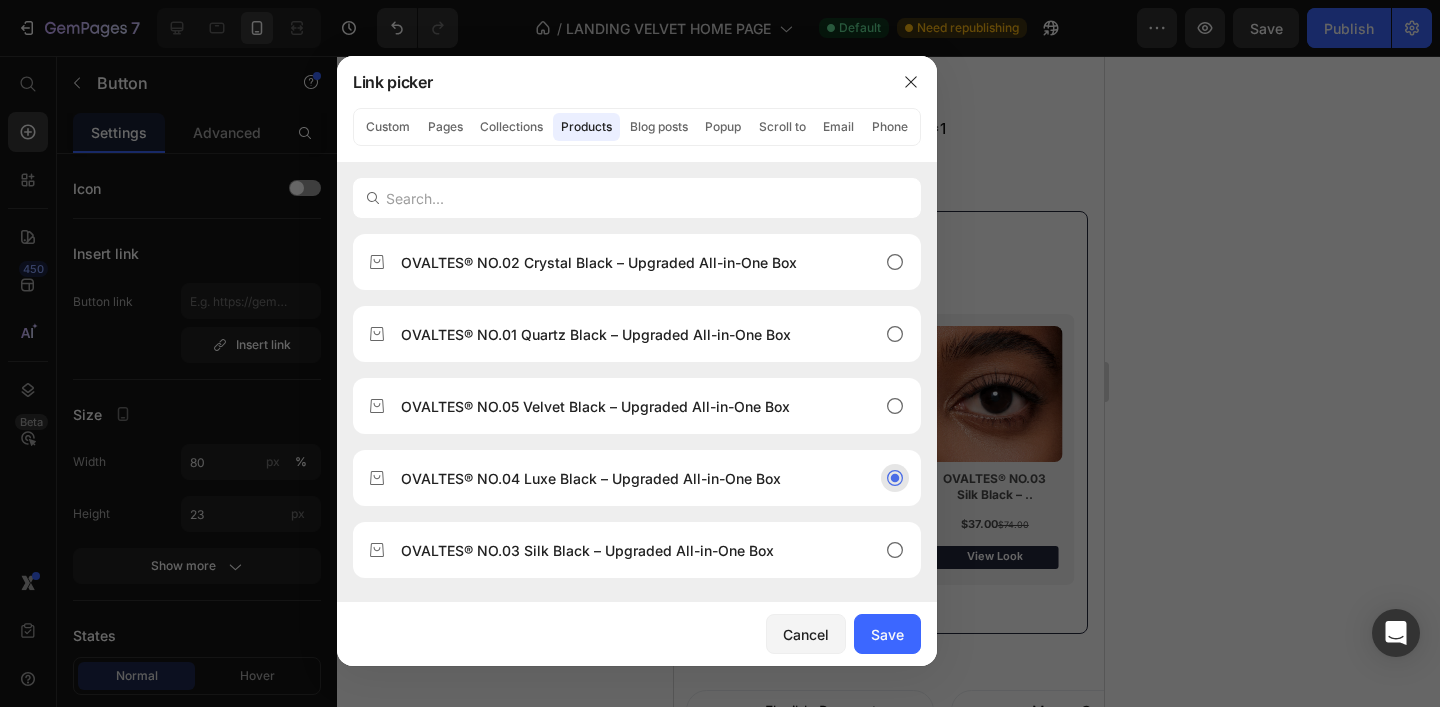 type on "/products/ovaltes%C2%AE-no-04-luxe-black-upgraded-all-in-one-box" 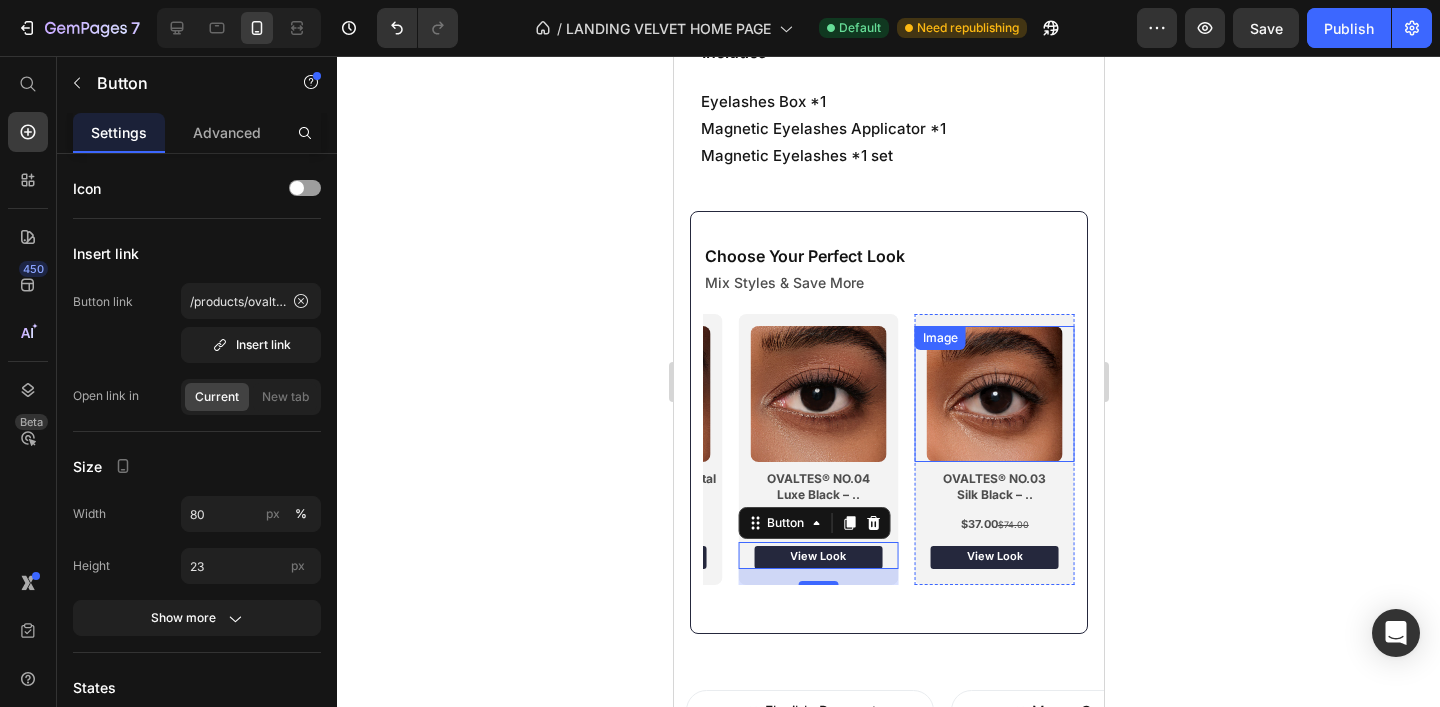 click at bounding box center (994, 394) 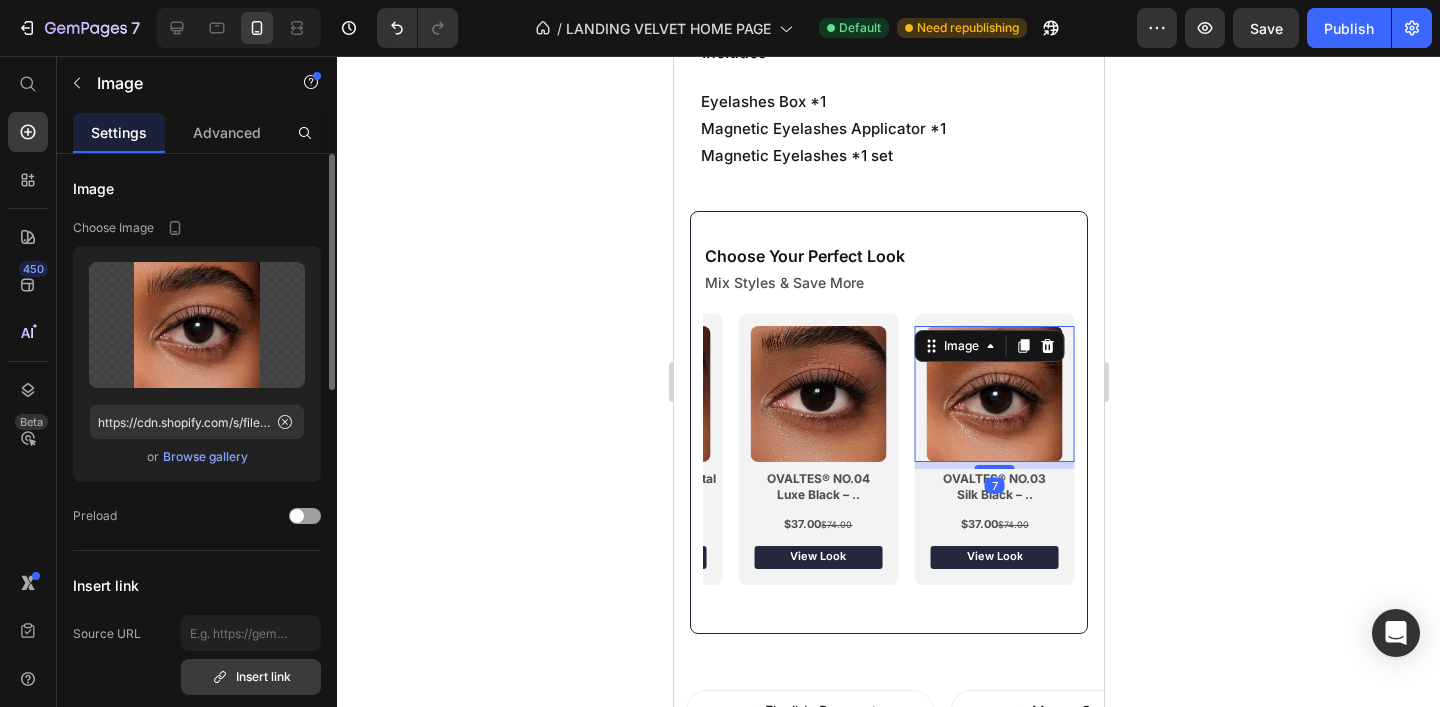click on "Insert link" at bounding box center (251, 677) 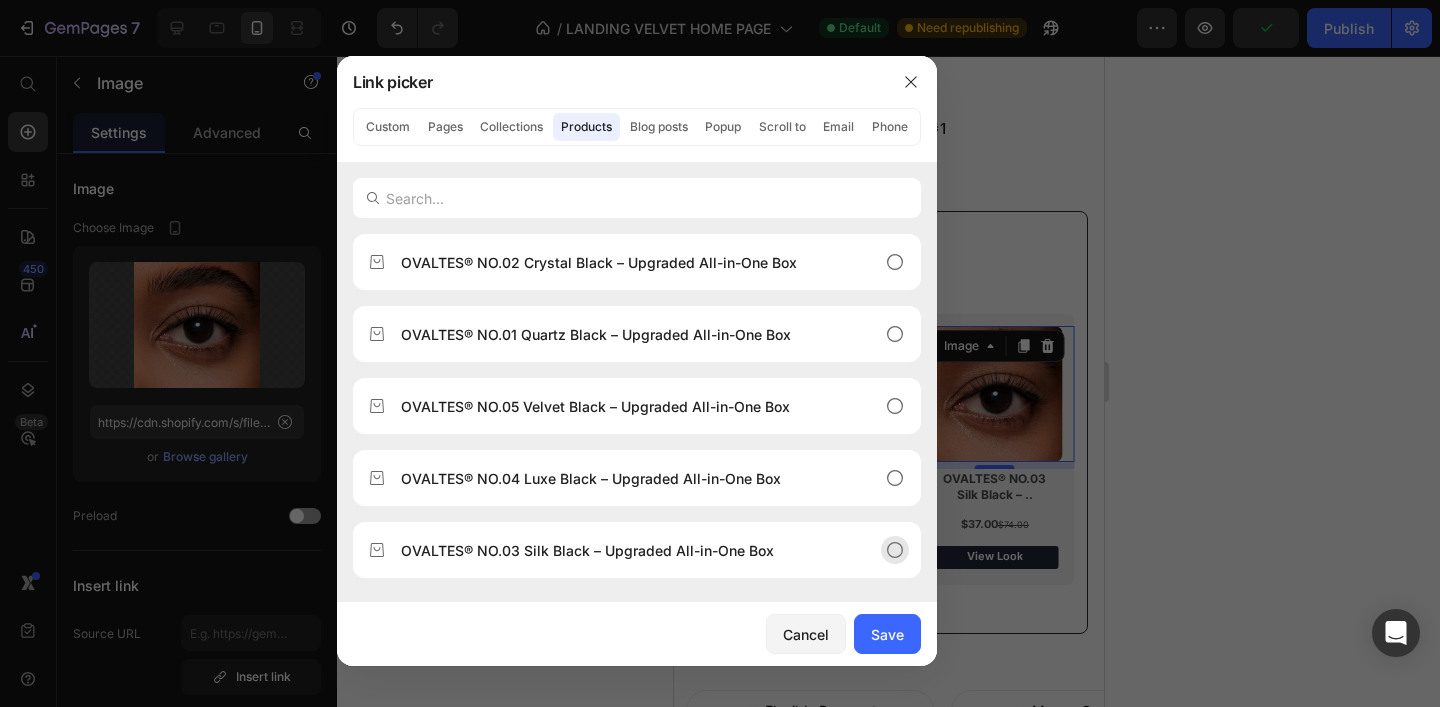 click 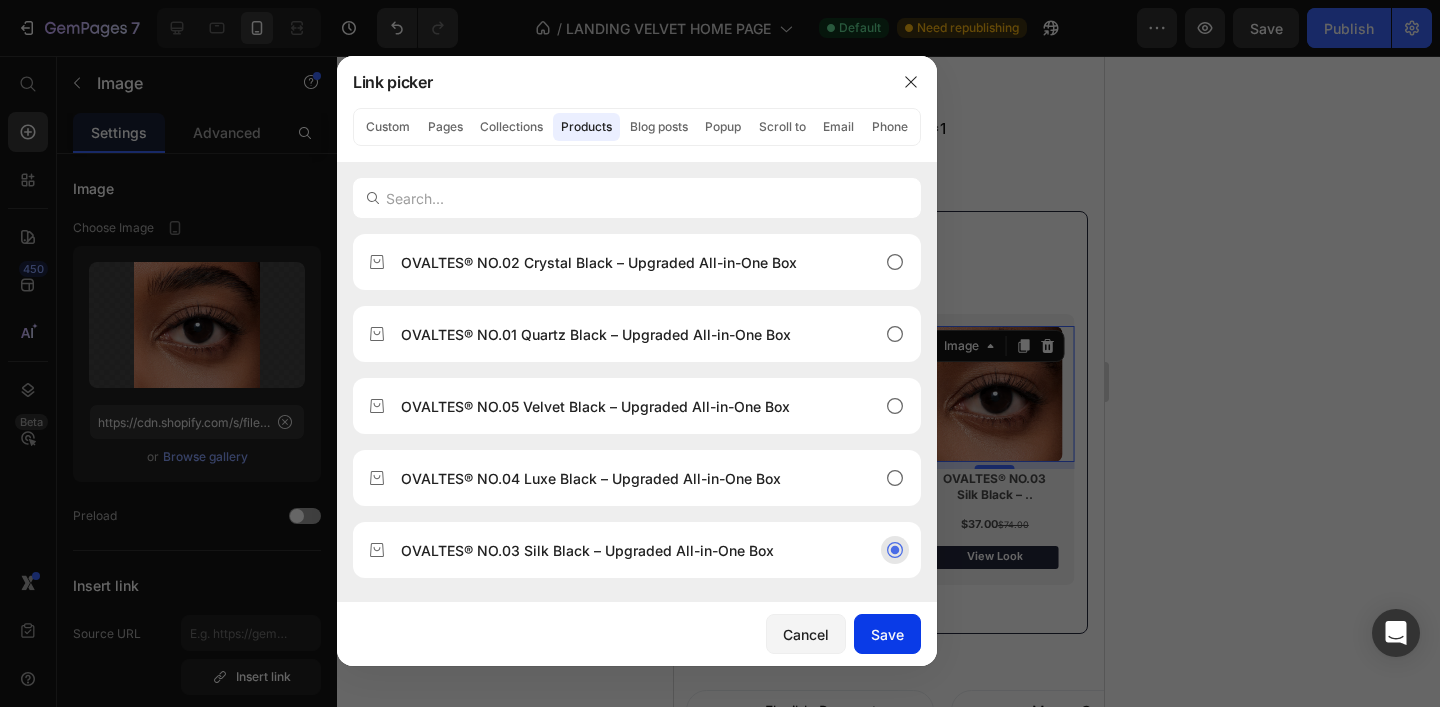 click on "Save" 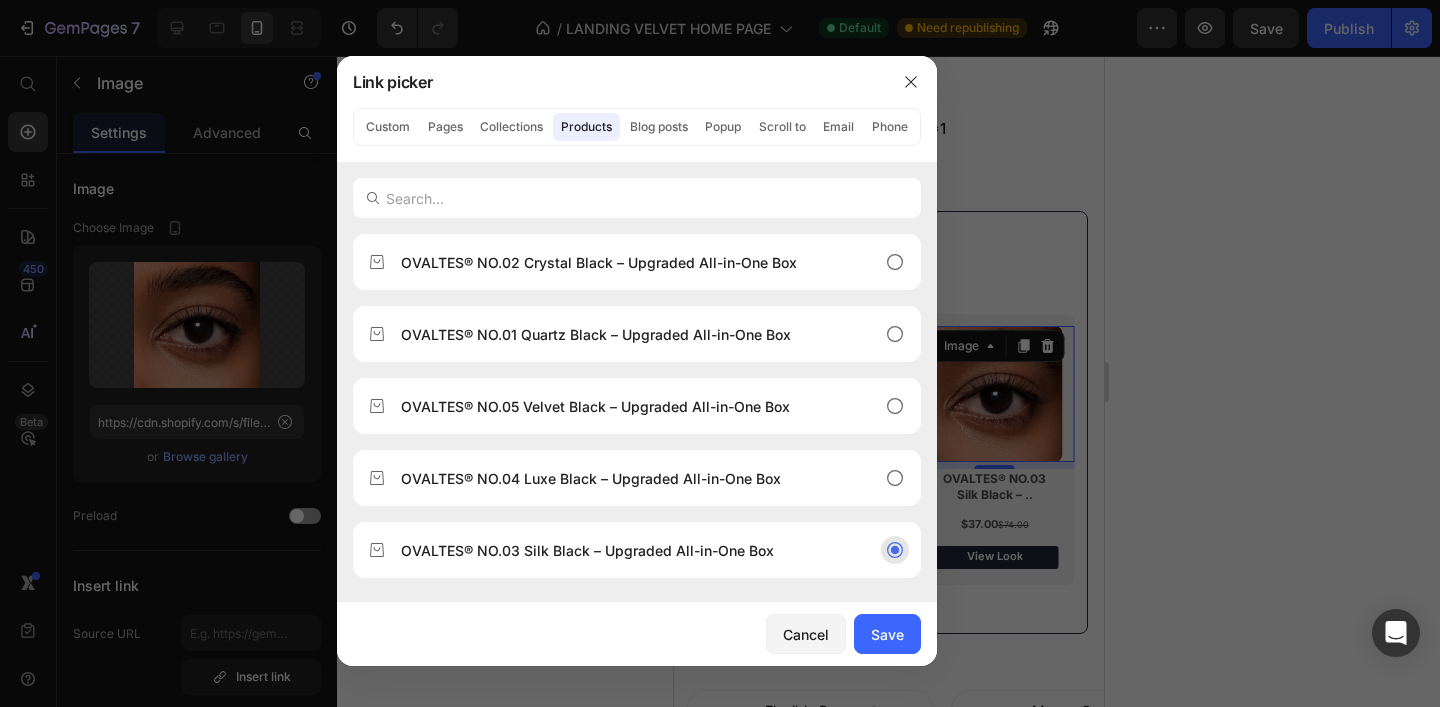 type on "/products/ovaltes%C2%AE-no-03-silk-black-upgraded-all-in-one-box" 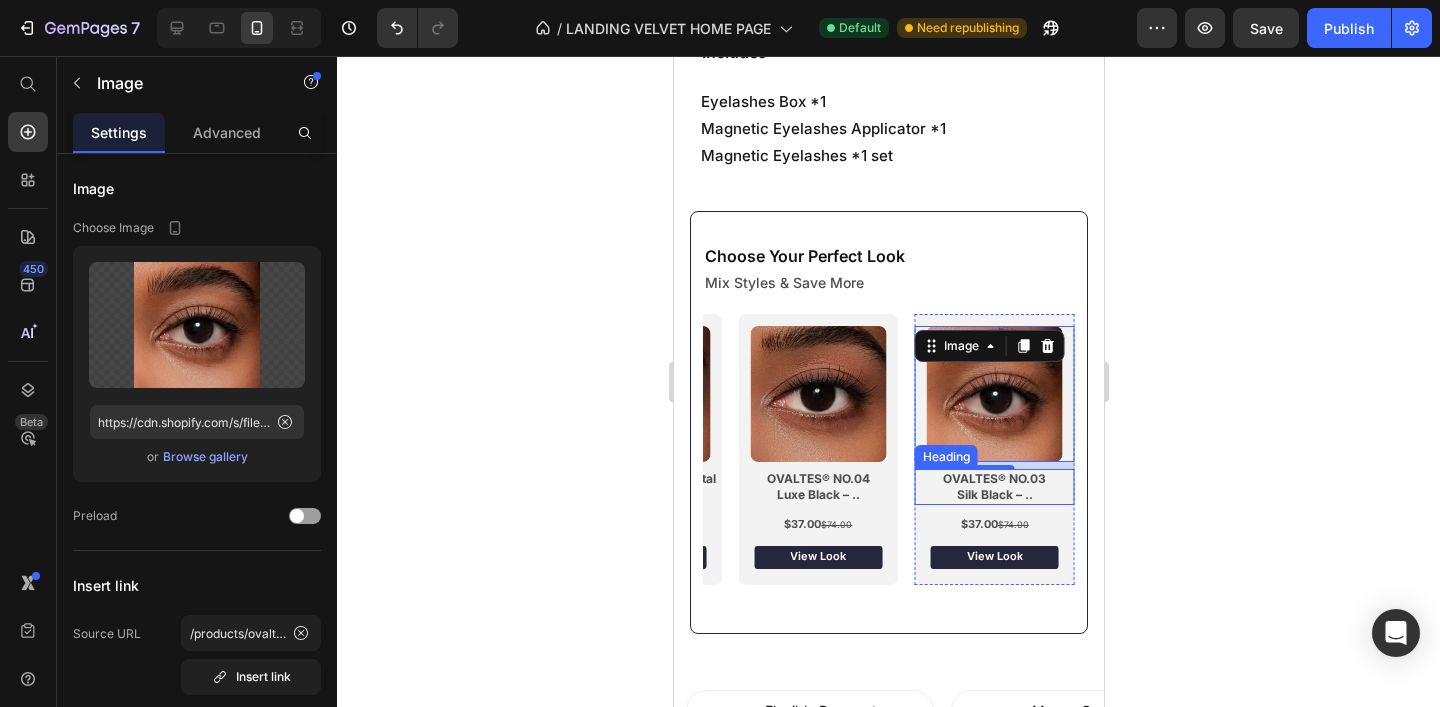 click on "OVALTES® NO.03" at bounding box center (993, 478) 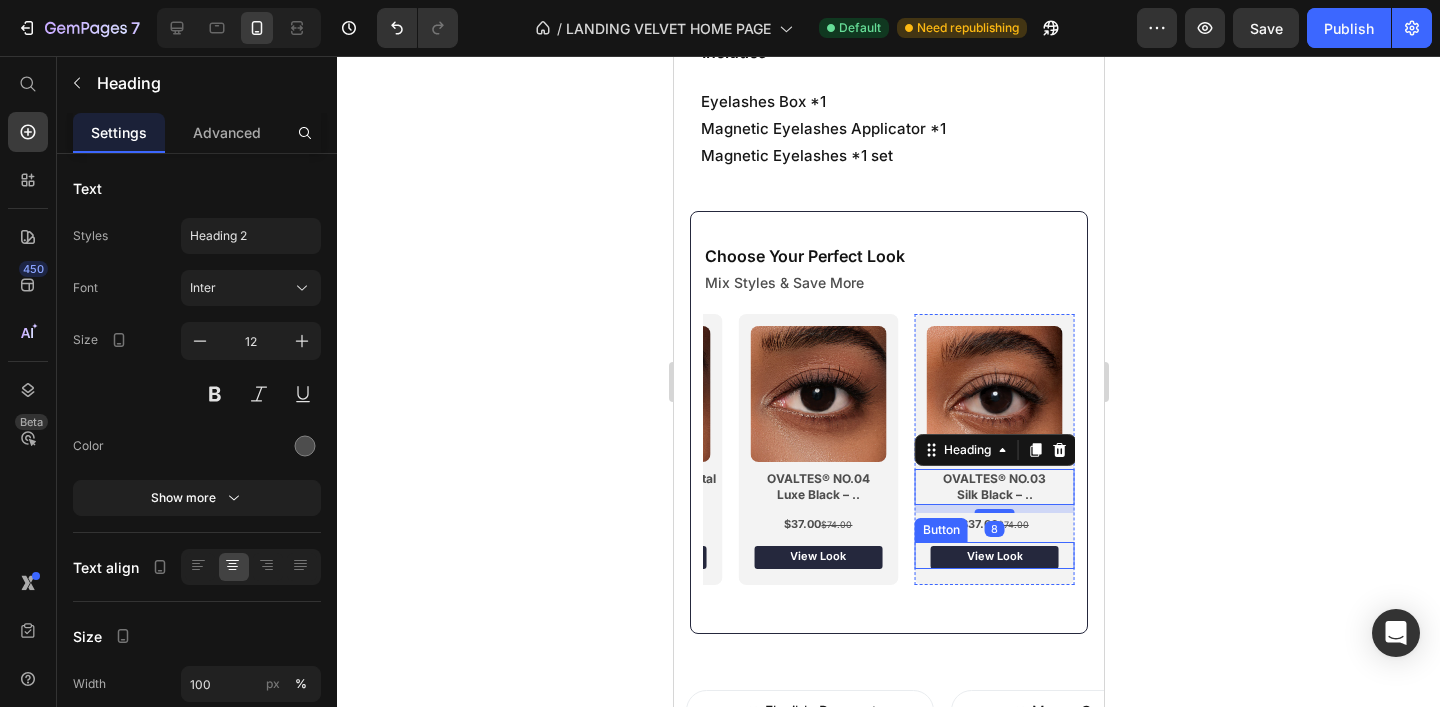 click on "View Look" at bounding box center [994, 557] 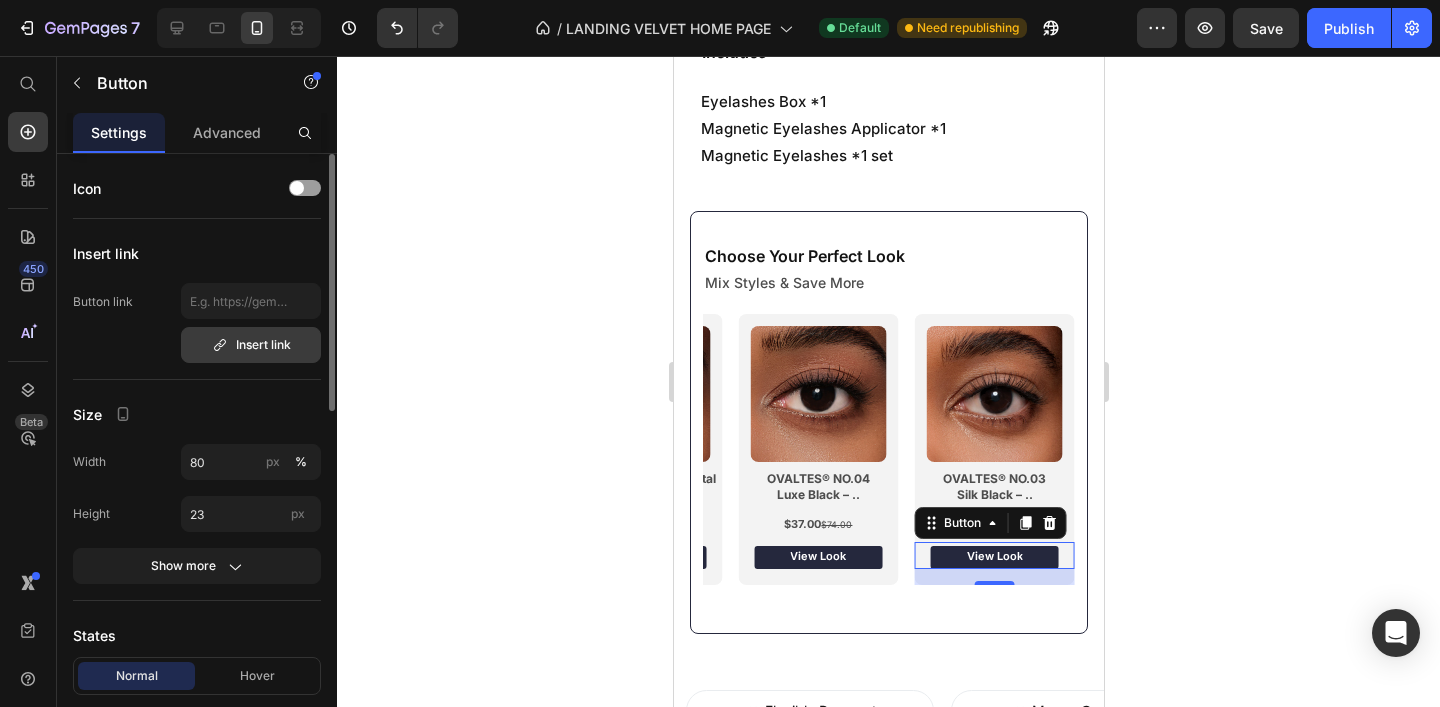click on "Insert link" at bounding box center (251, 345) 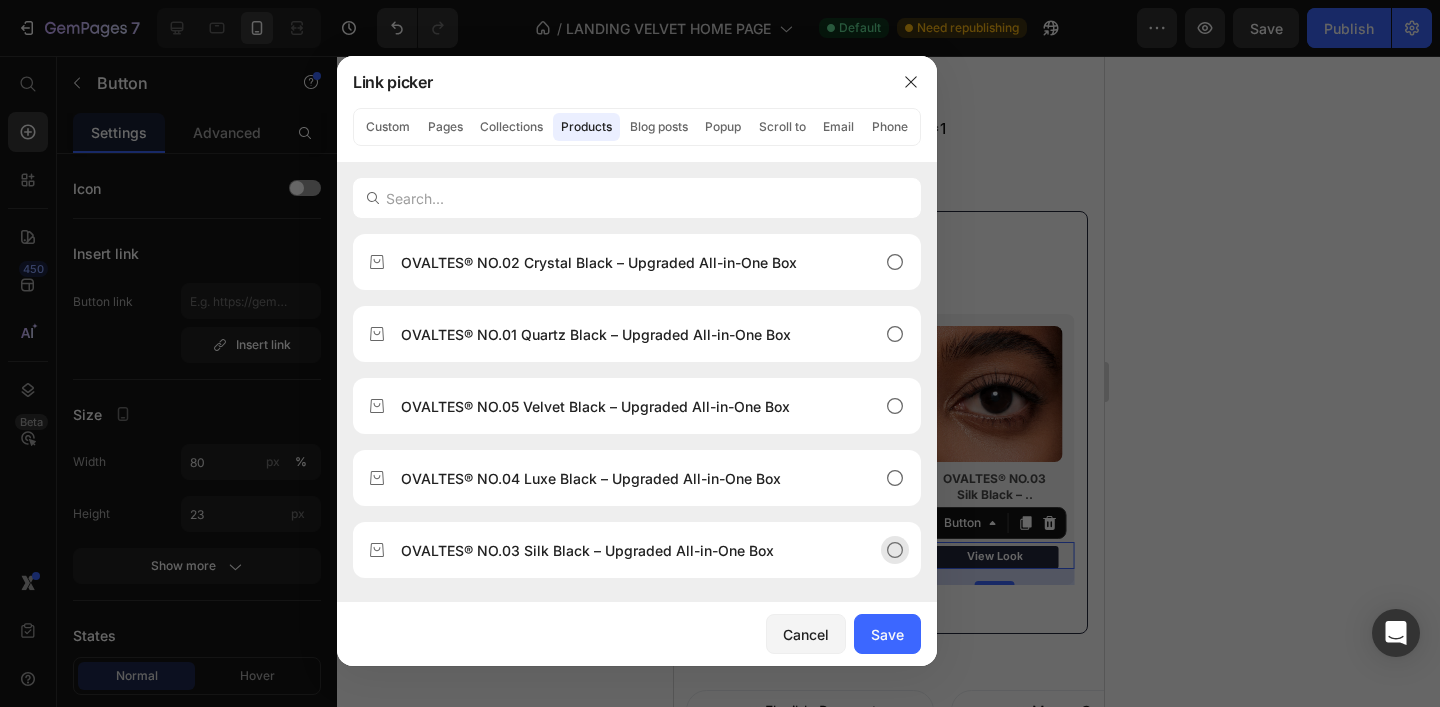 click 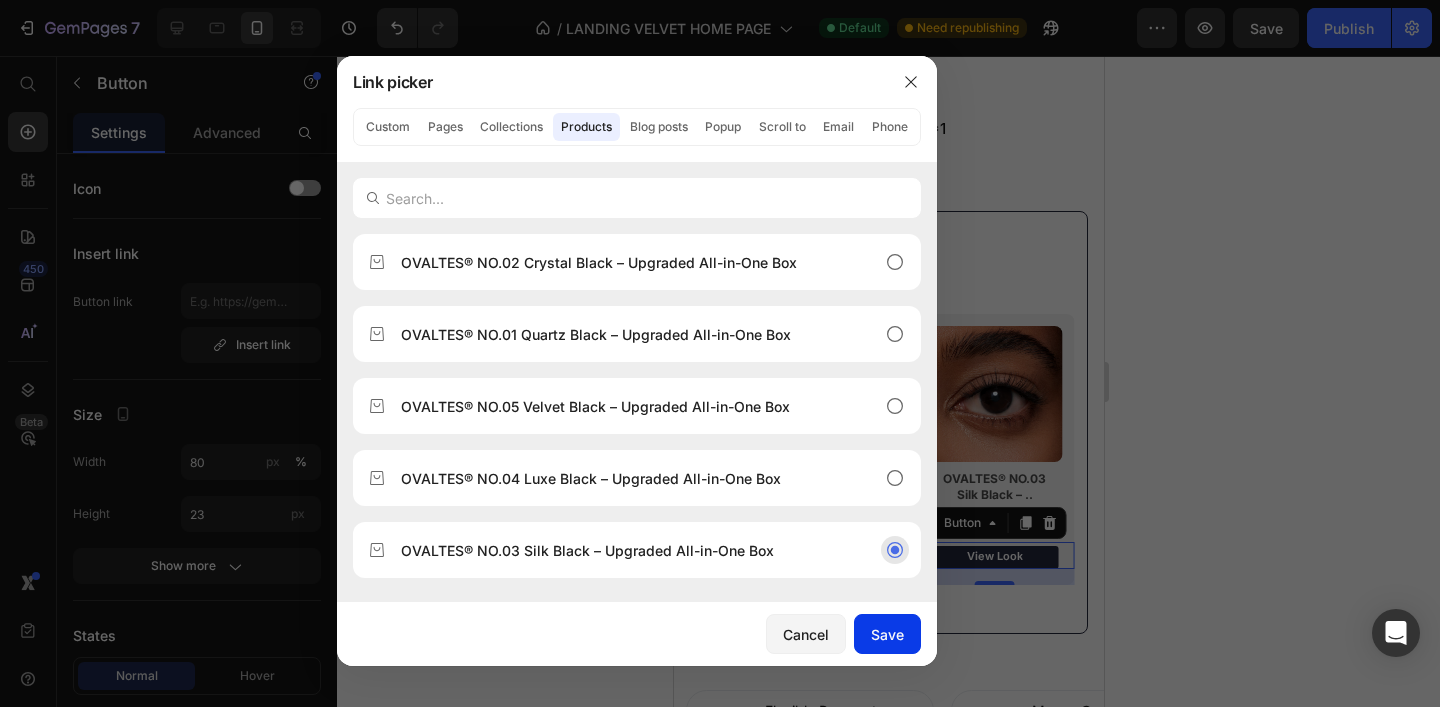 click on "Save" 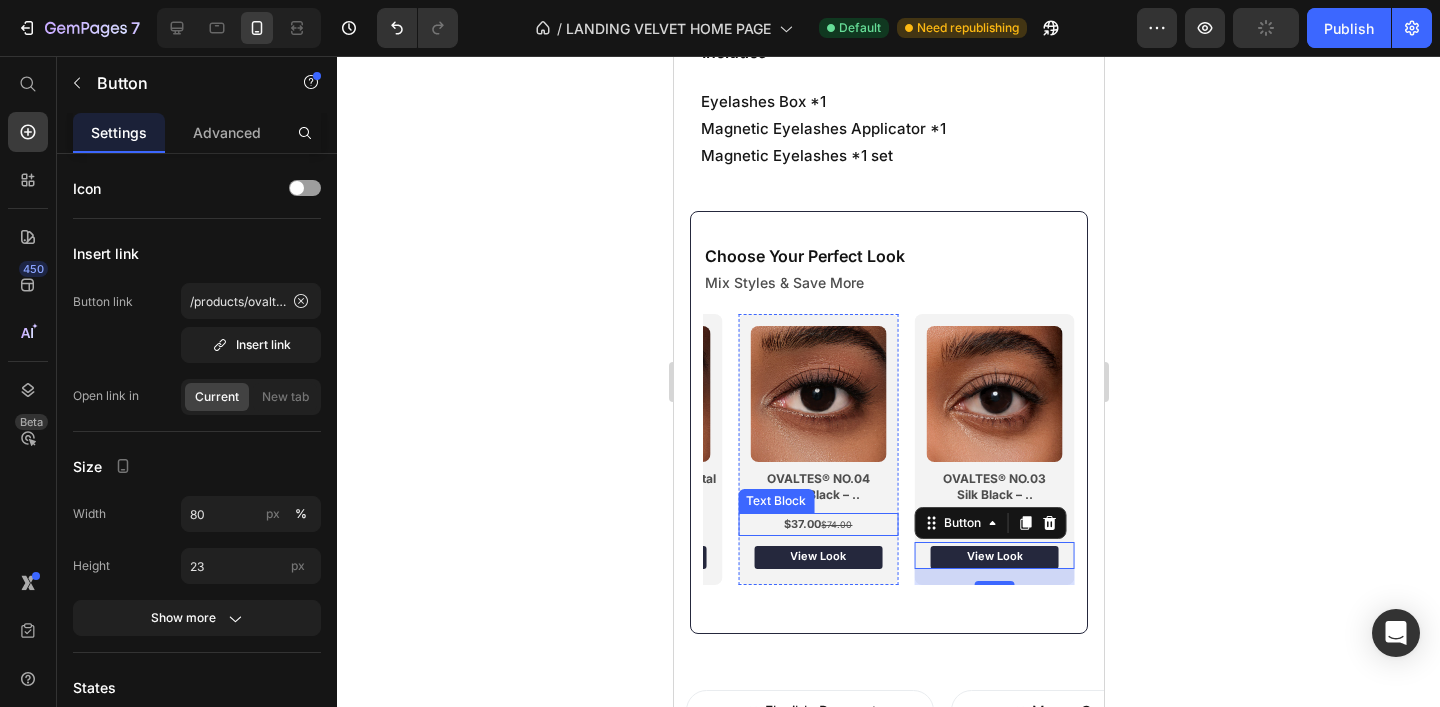 click on "View Look" at bounding box center [817, 557] 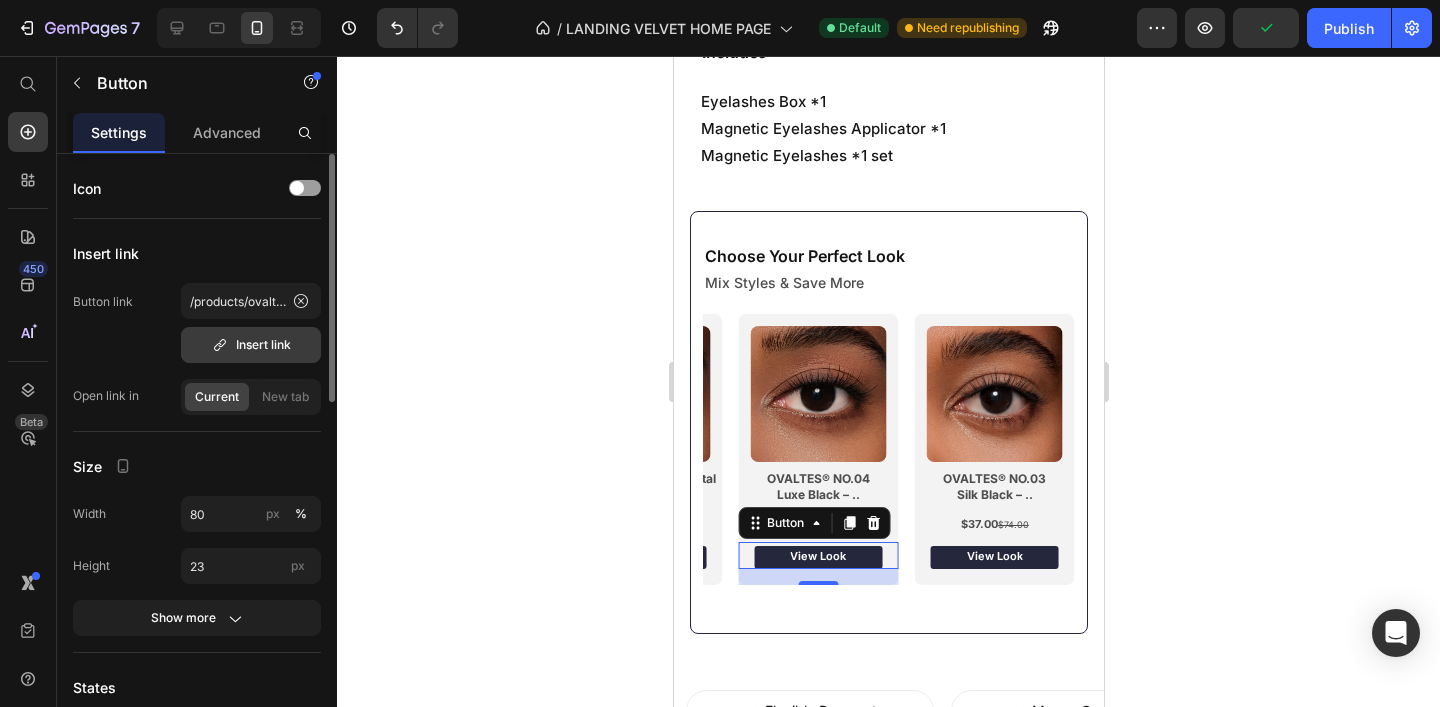 click on "Insert link" at bounding box center (251, 345) 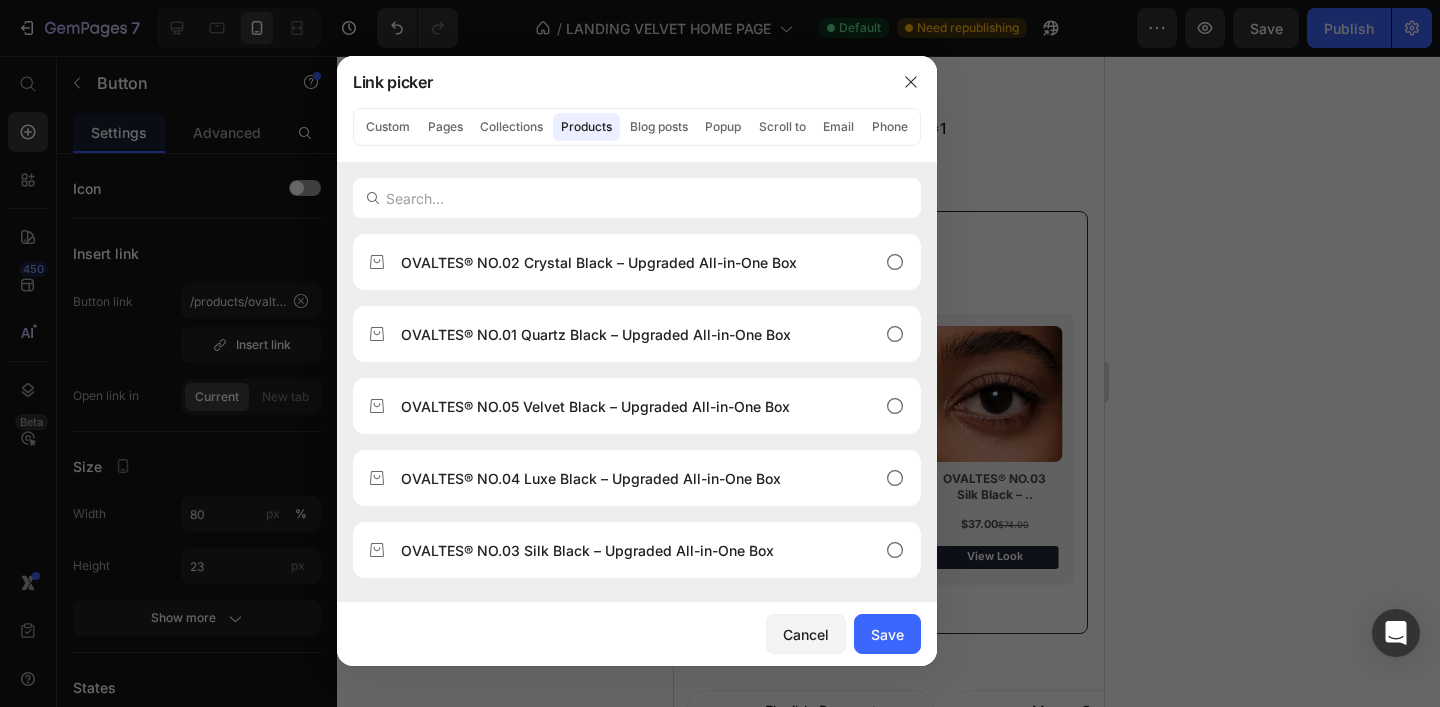 click at bounding box center [720, 353] 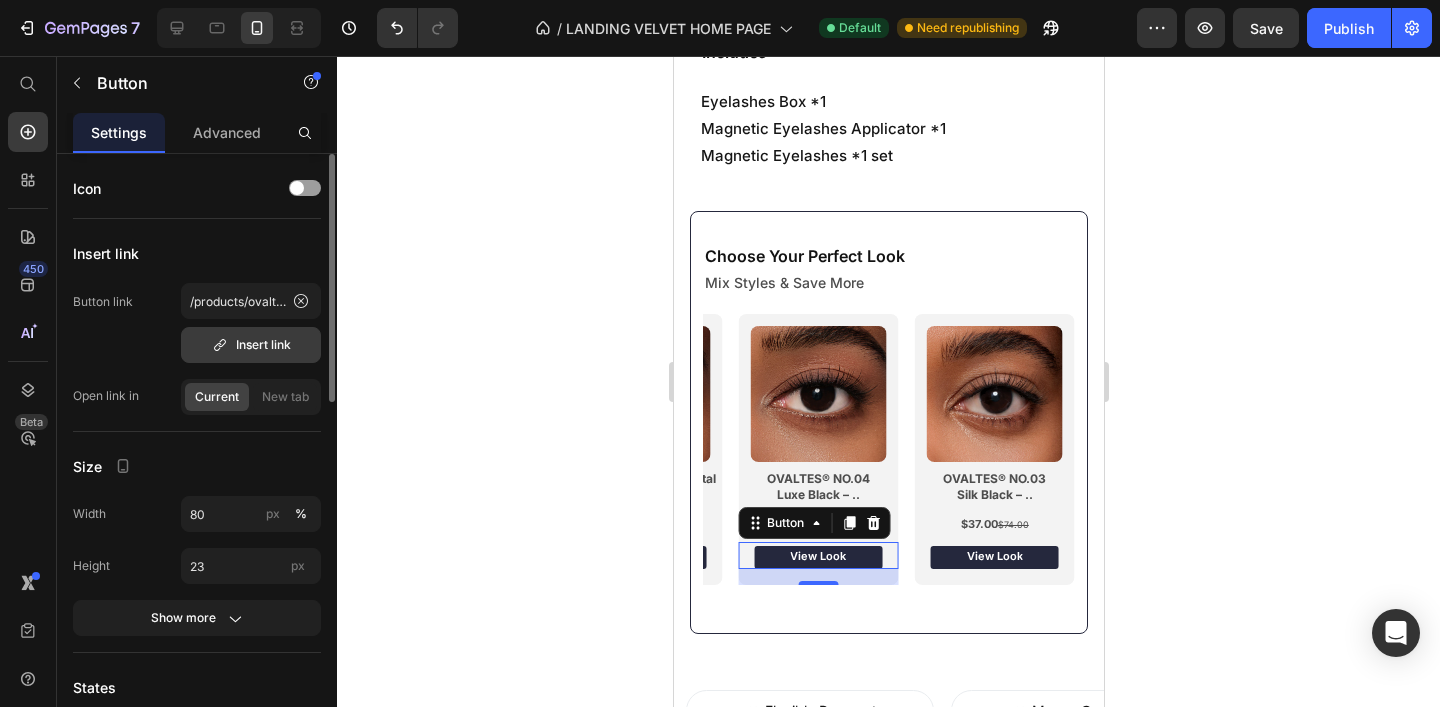 click on "Insert link" at bounding box center [251, 345] 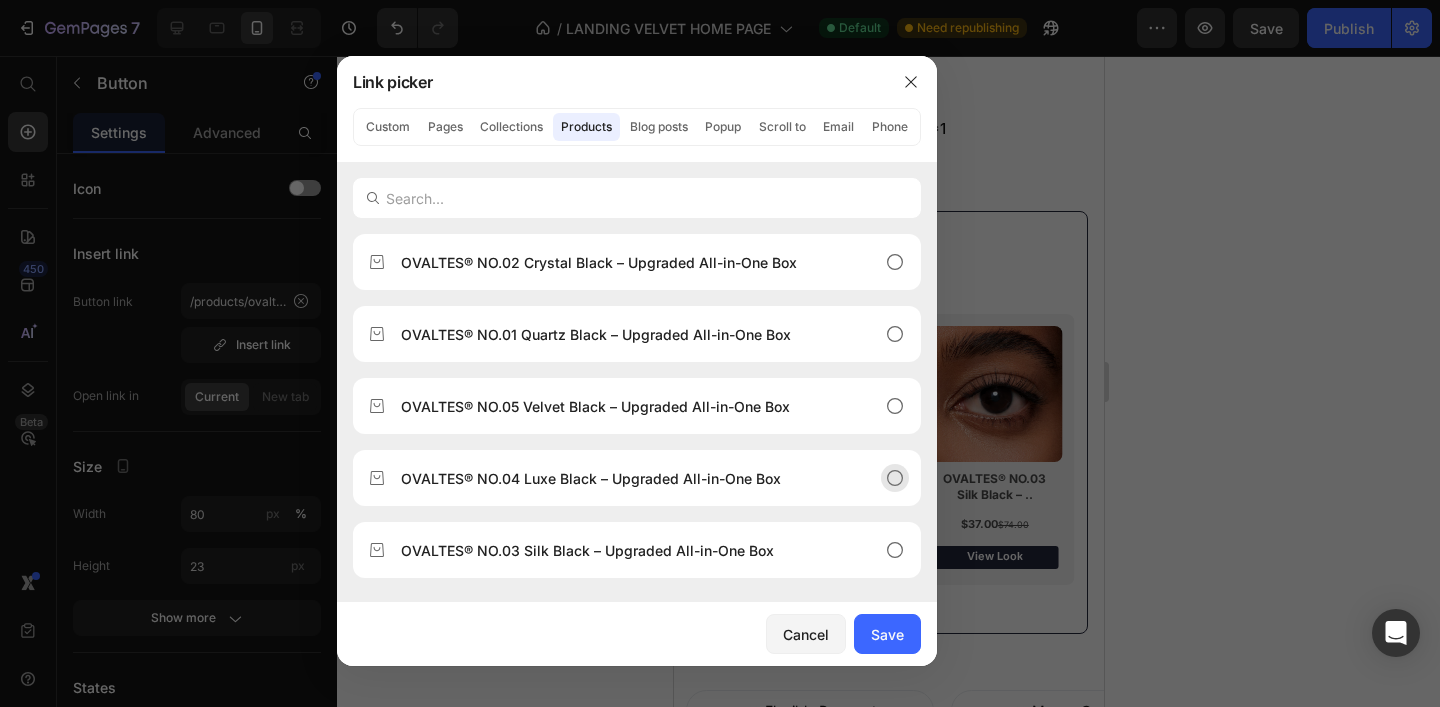 click 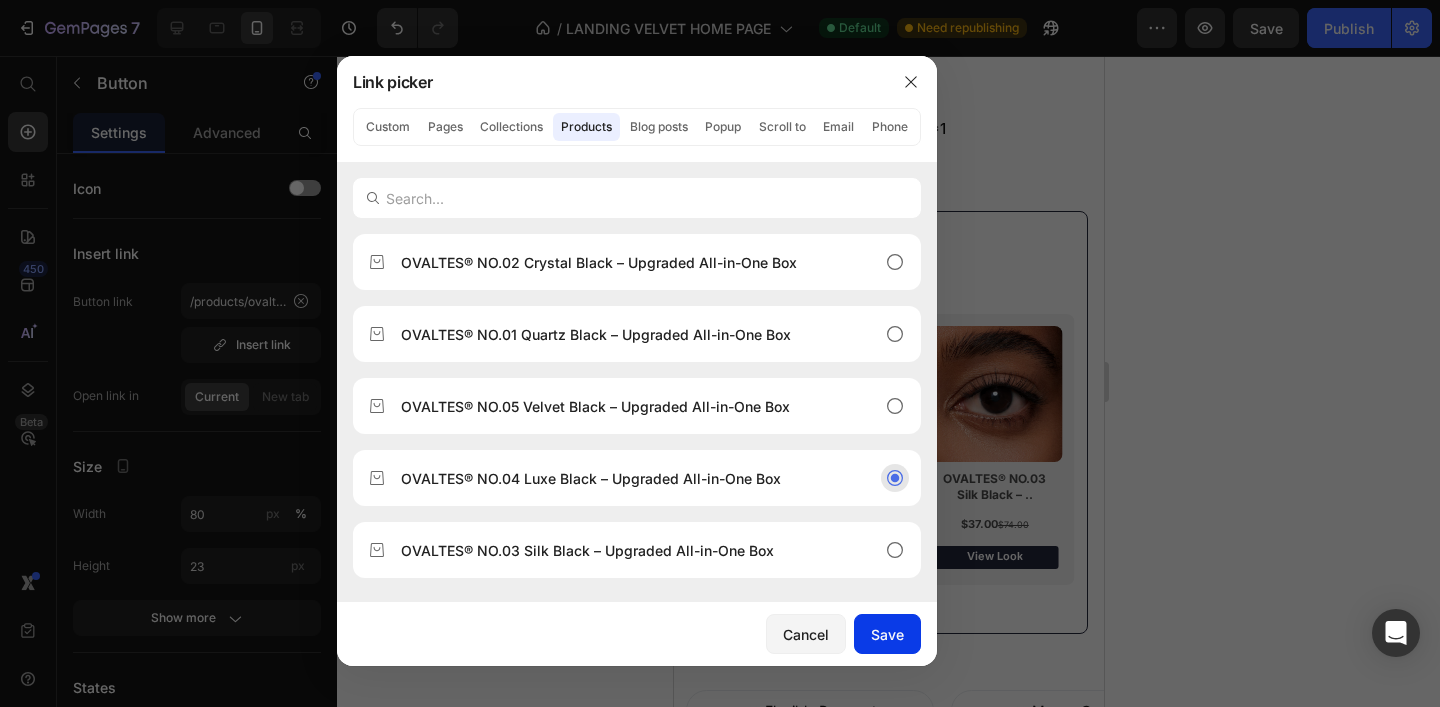 click on "Save" at bounding box center [887, 634] 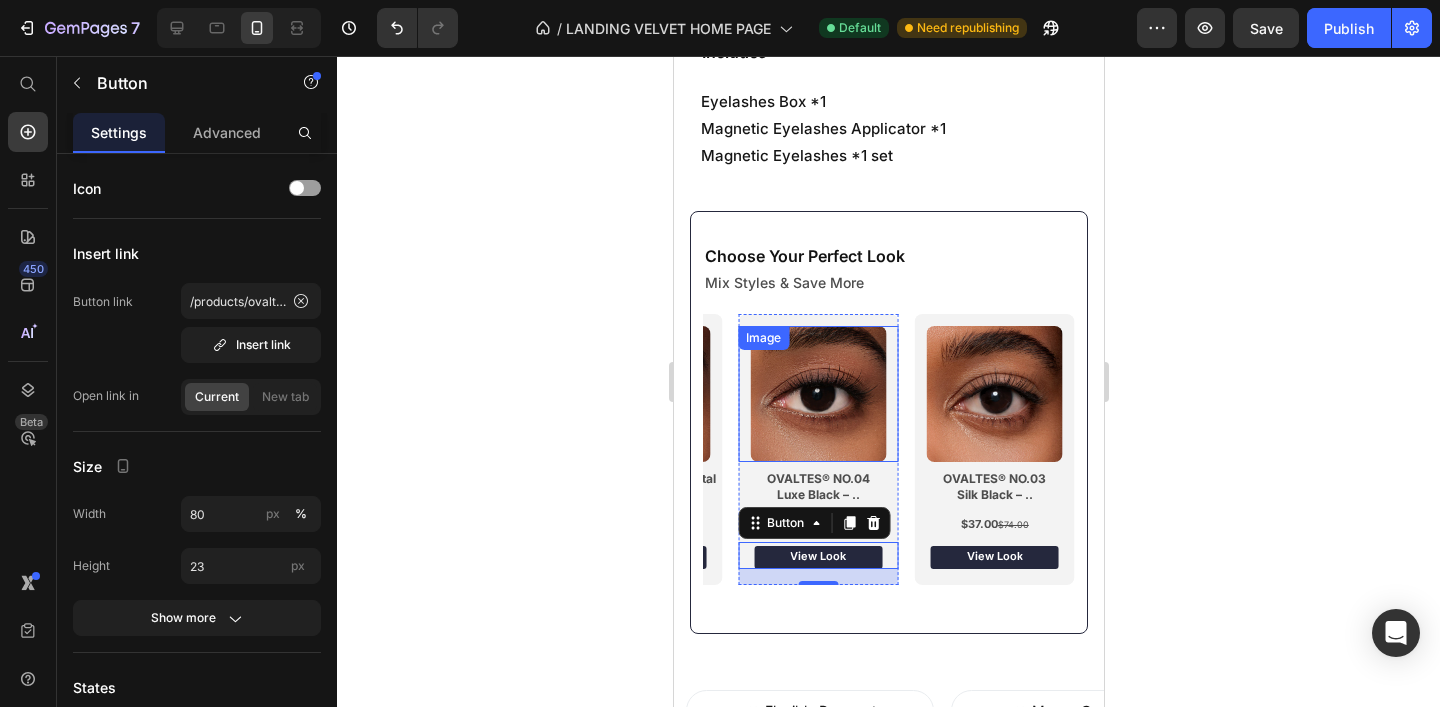 click at bounding box center [817, 394] 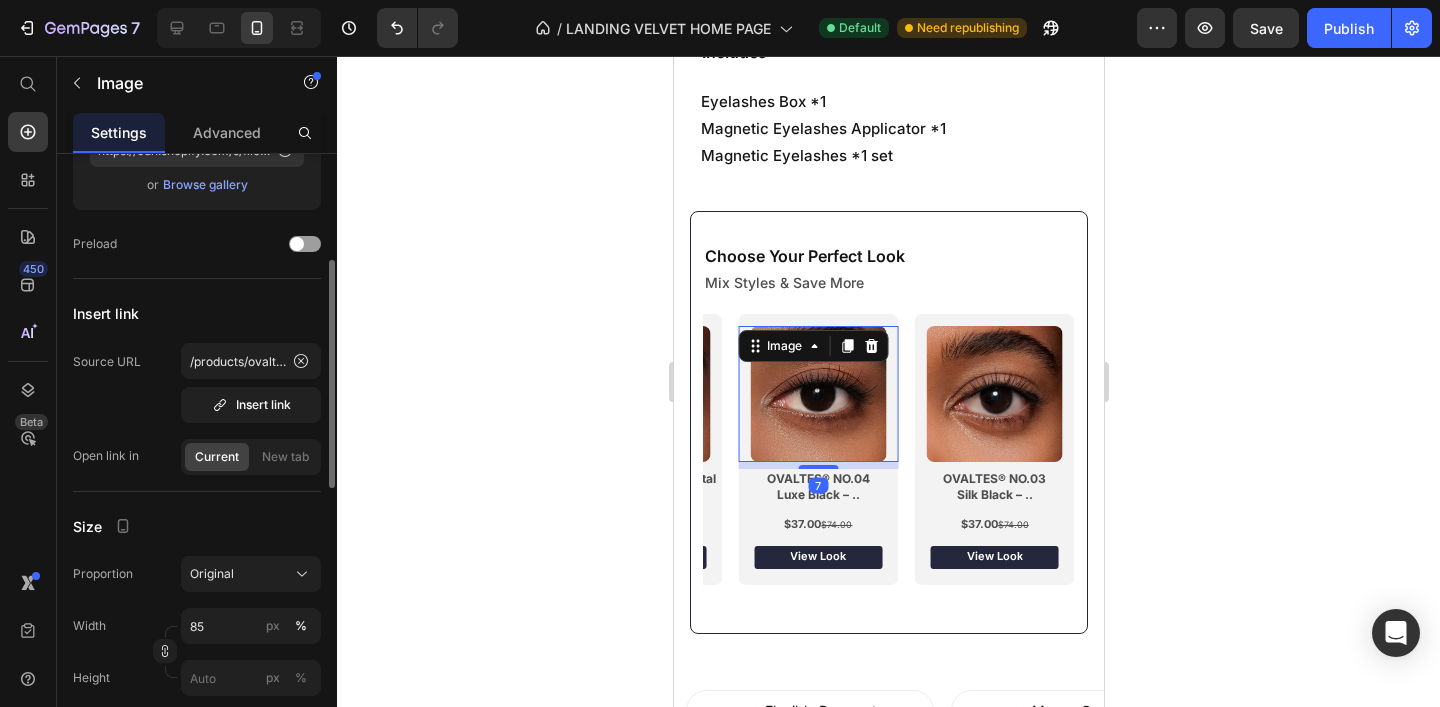 scroll, scrollTop: 275, scrollLeft: 0, axis: vertical 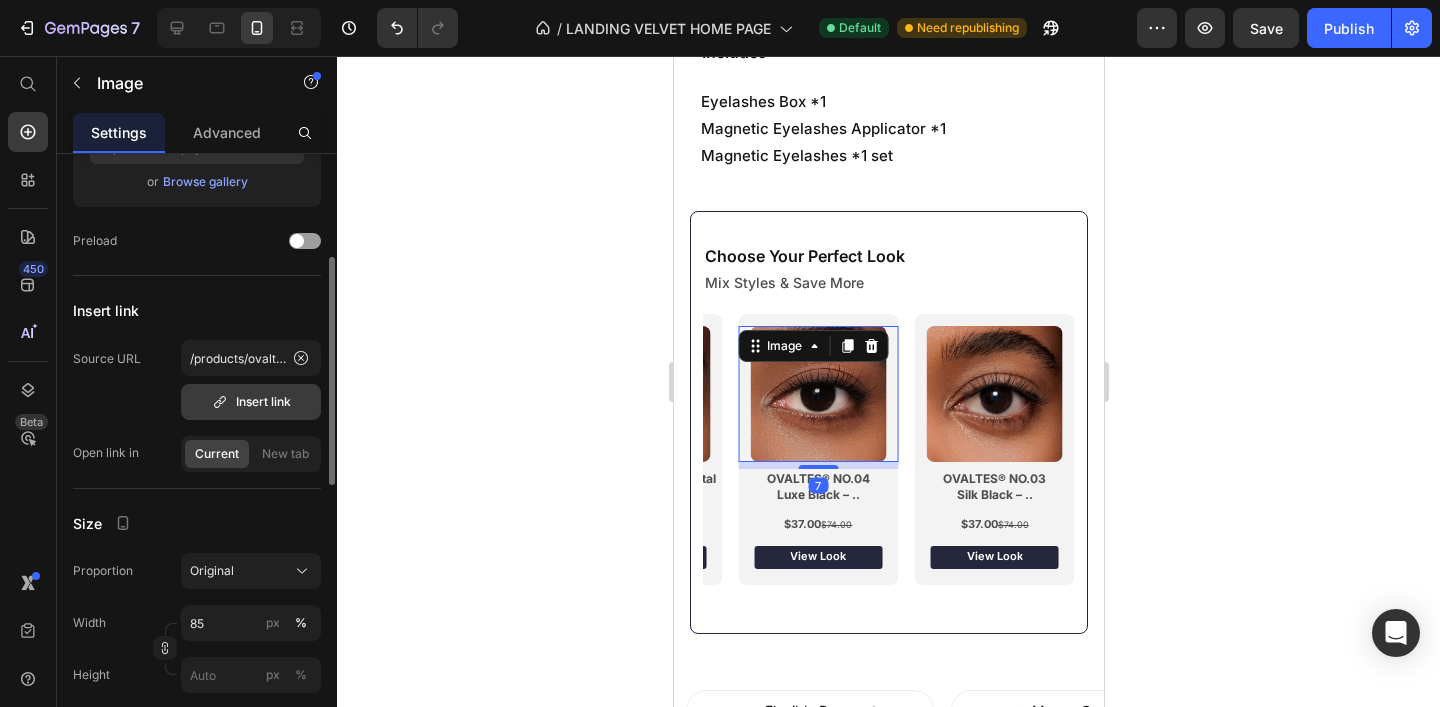 click 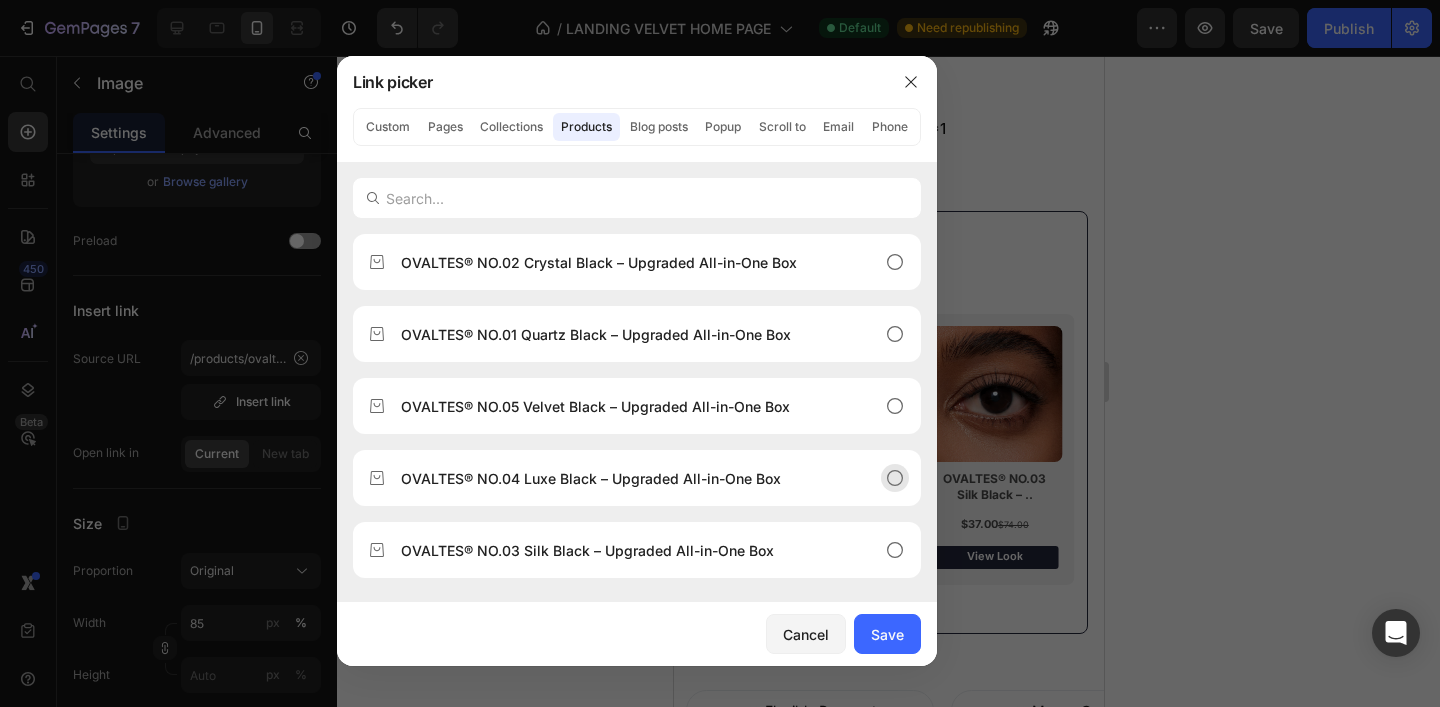 click 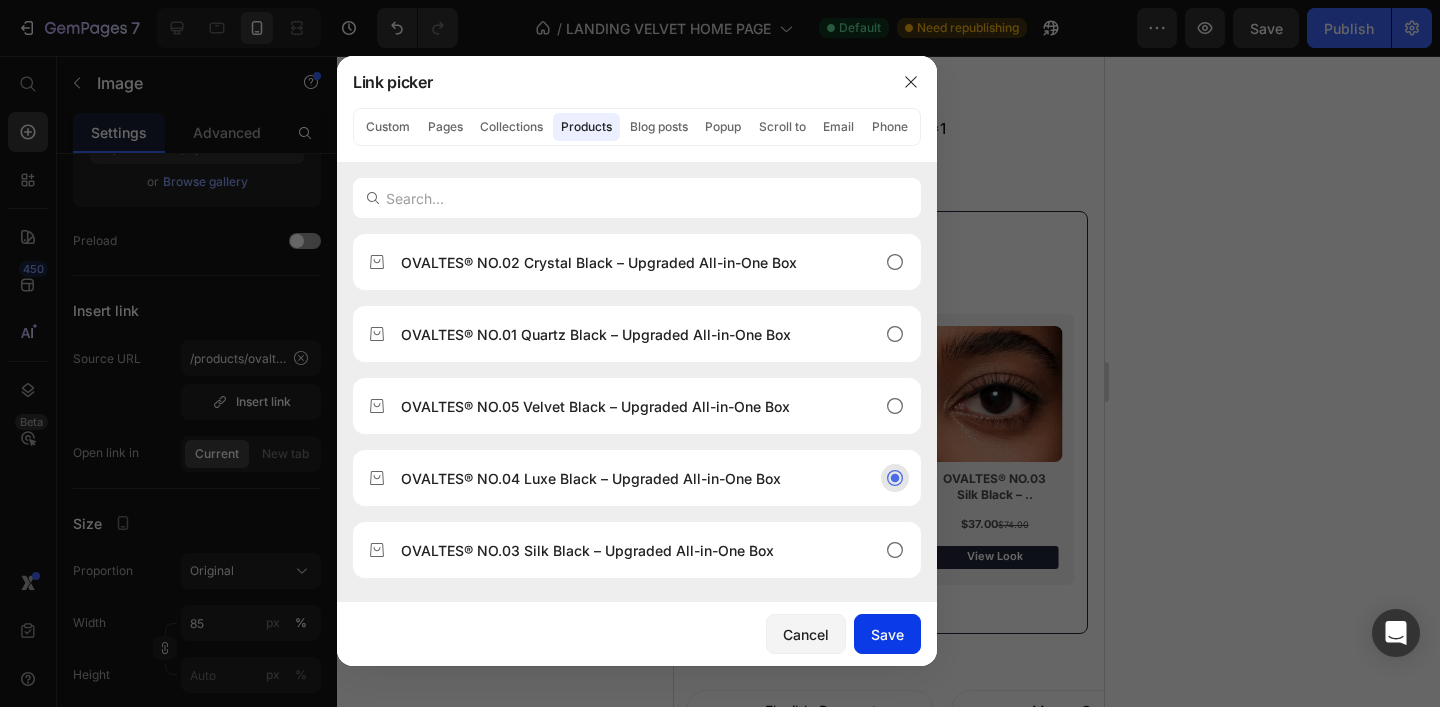 click on "Save" at bounding box center [887, 634] 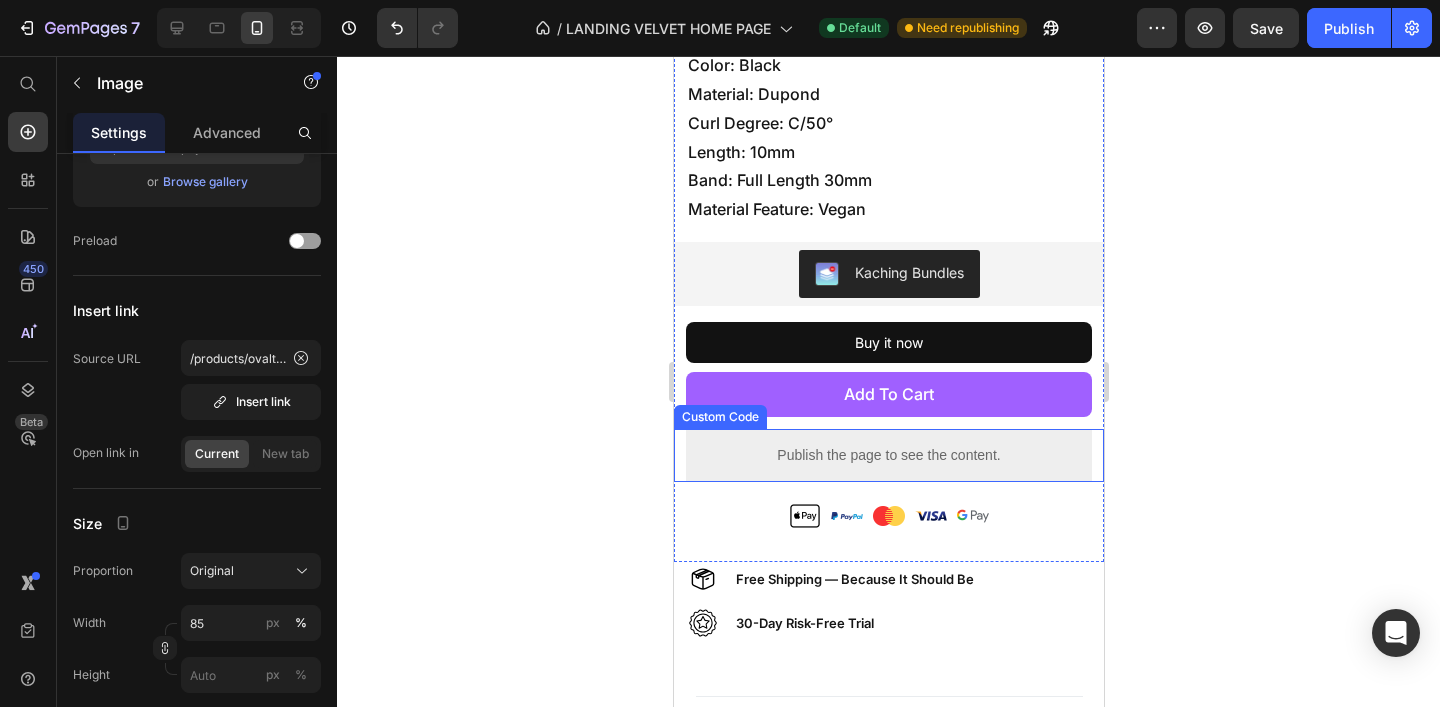 scroll, scrollTop: 835, scrollLeft: 0, axis: vertical 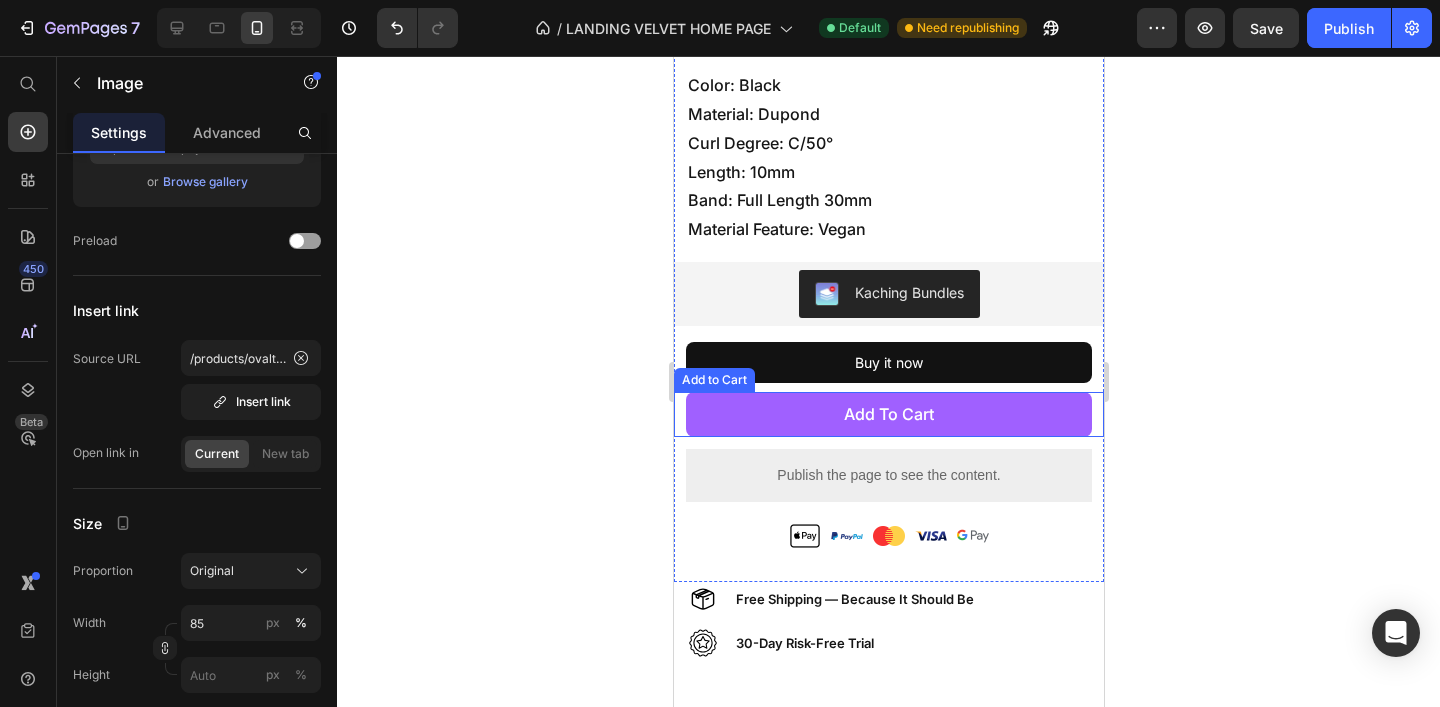 click on "add to cart" at bounding box center (888, 414) 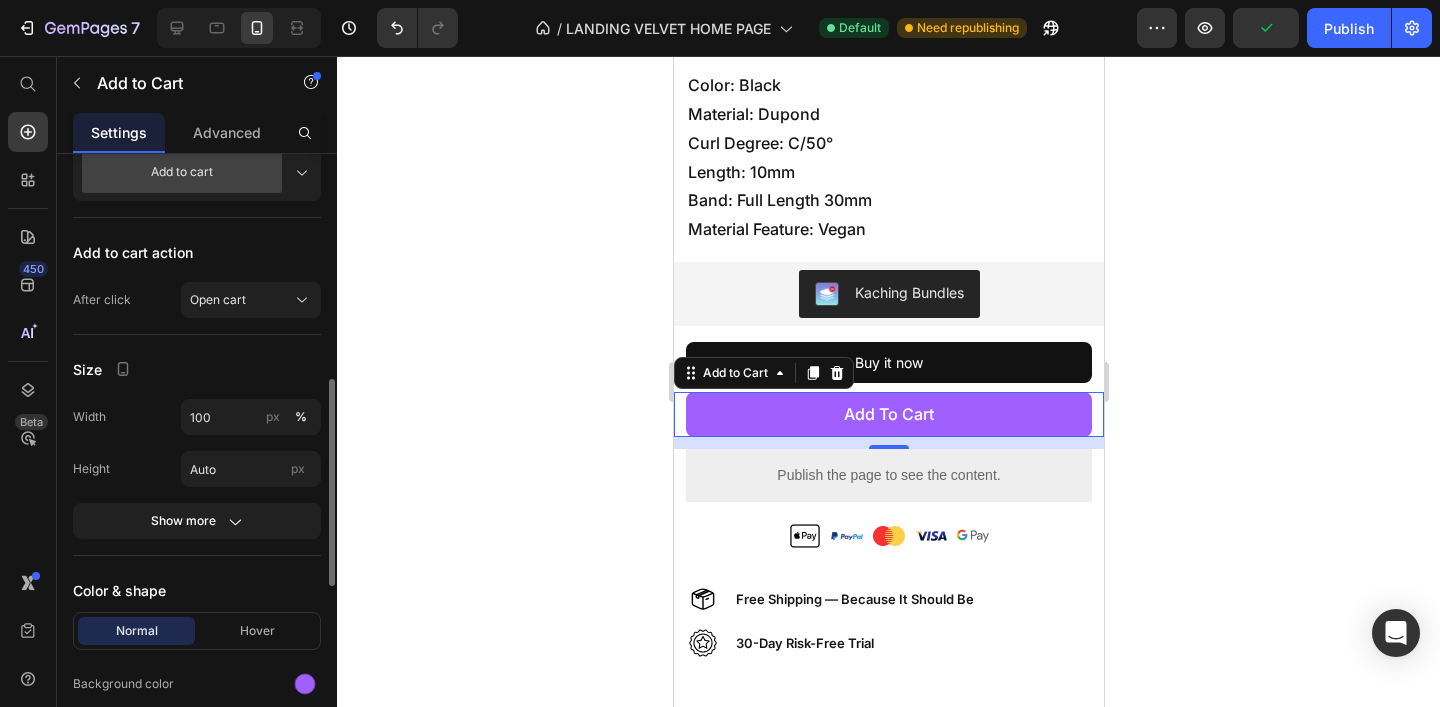 scroll, scrollTop: 653, scrollLeft: 0, axis: vertical 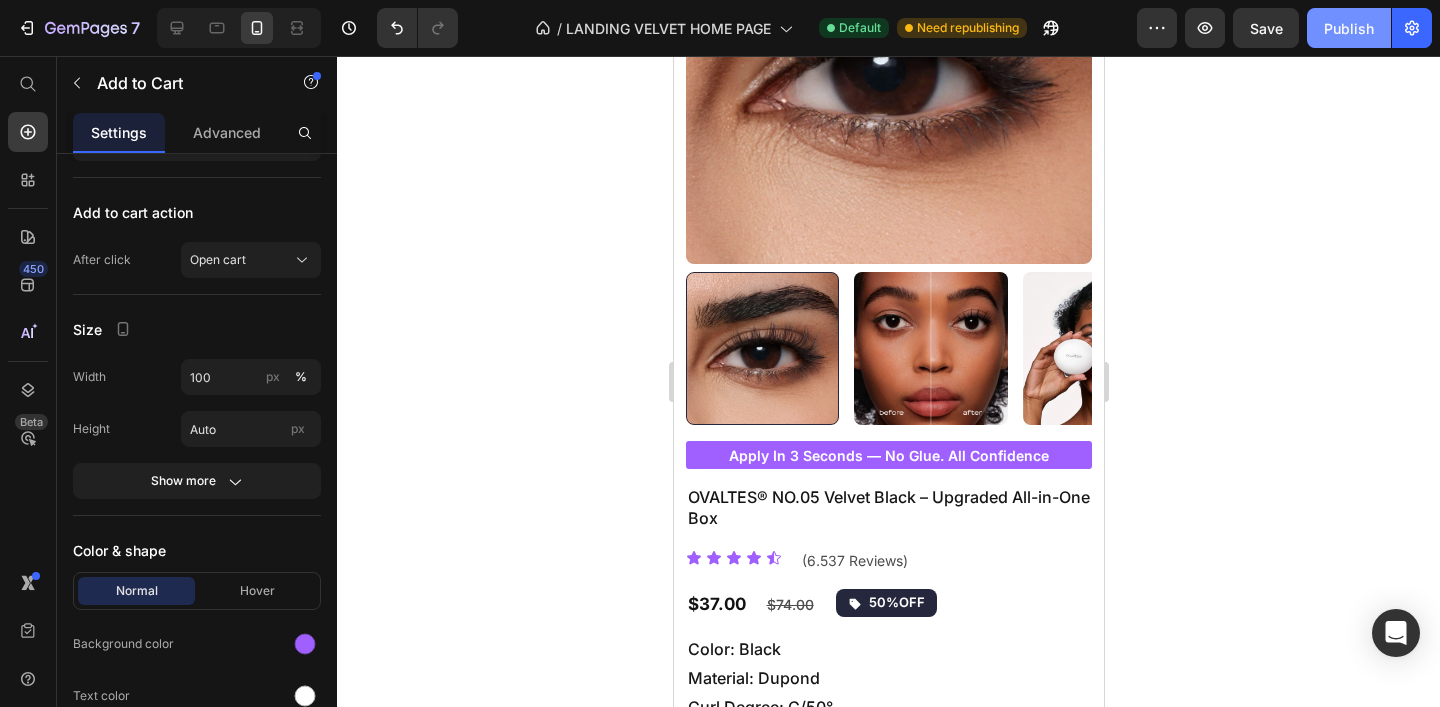 click on "Publish" at bounding box center [1349, 28] 